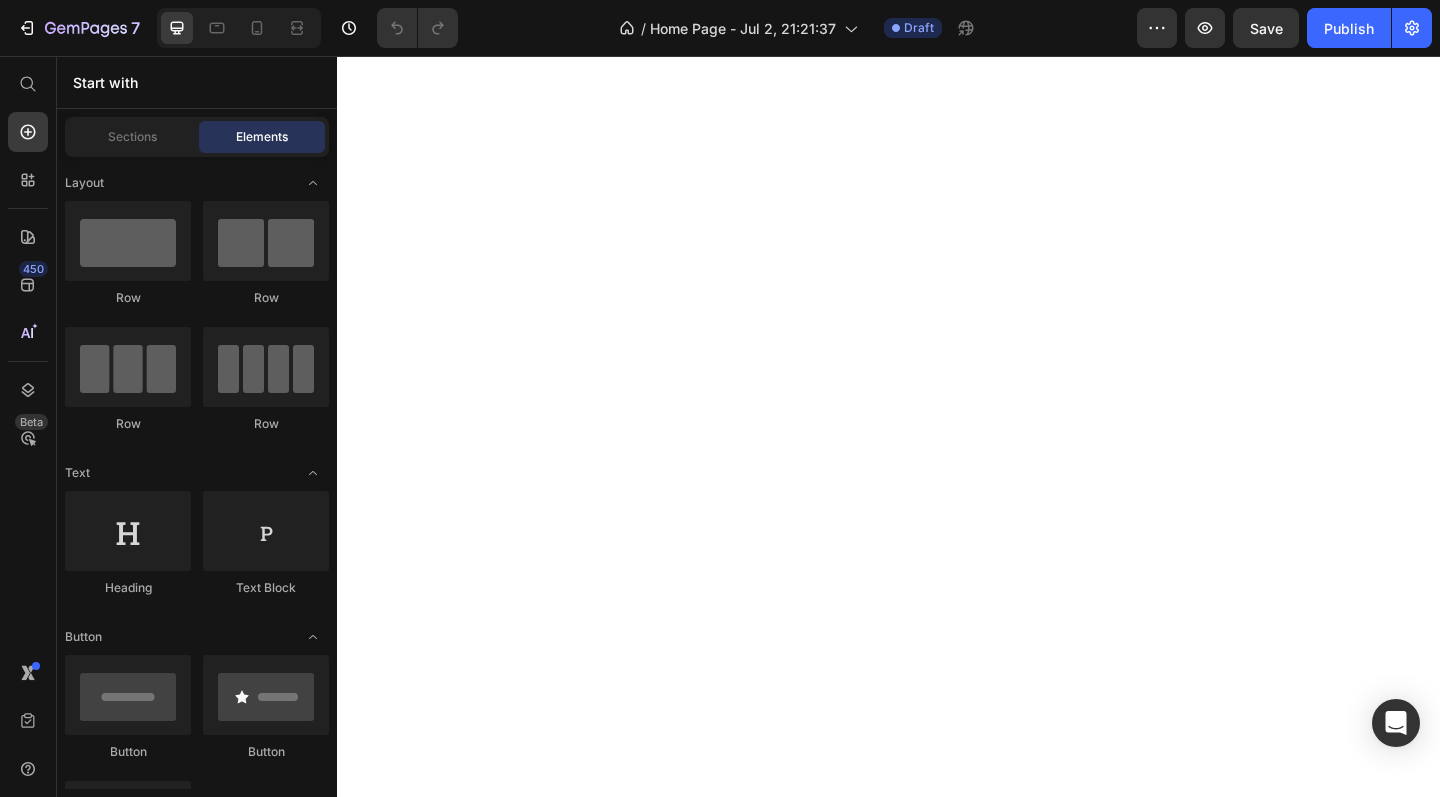 scroll, scrollTop: 0, scrollLeft: 0, axis: both 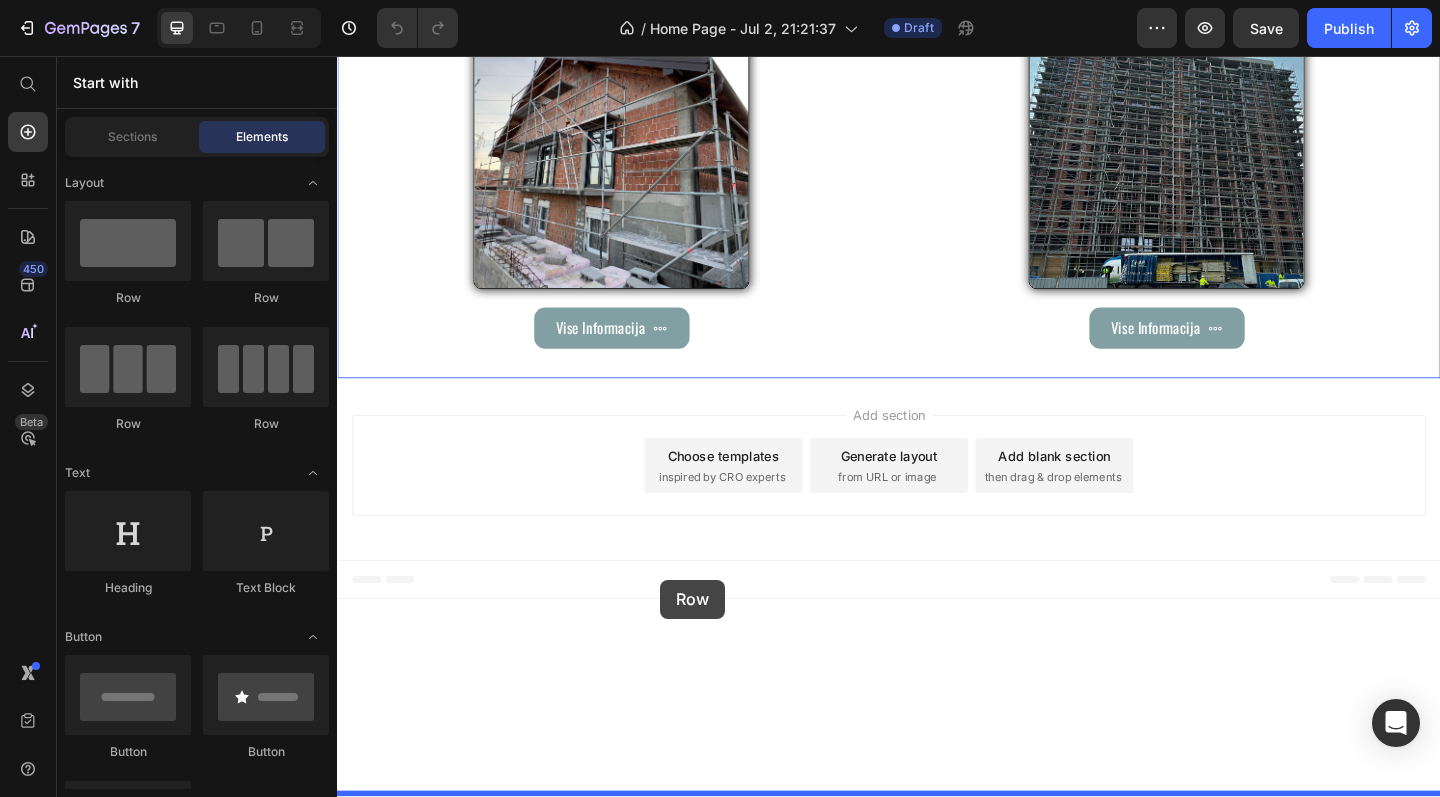 drag, startPoint x: 589, startPoint y: 302, endPoint x: 688, endPoint y: 626, distance: 338.78754 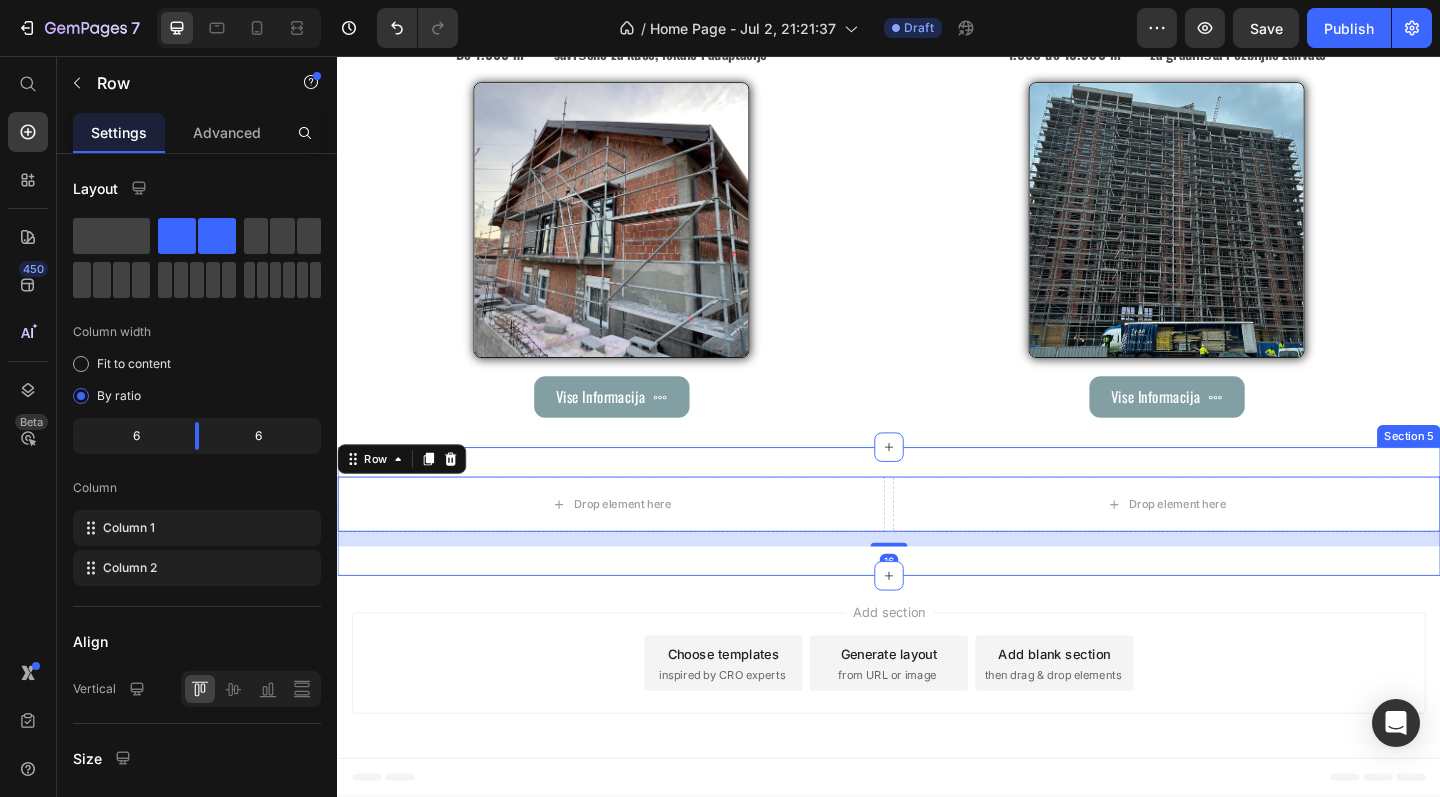 scroll, scrollTop: 2031, scrollLeft: 0, axis: vertical 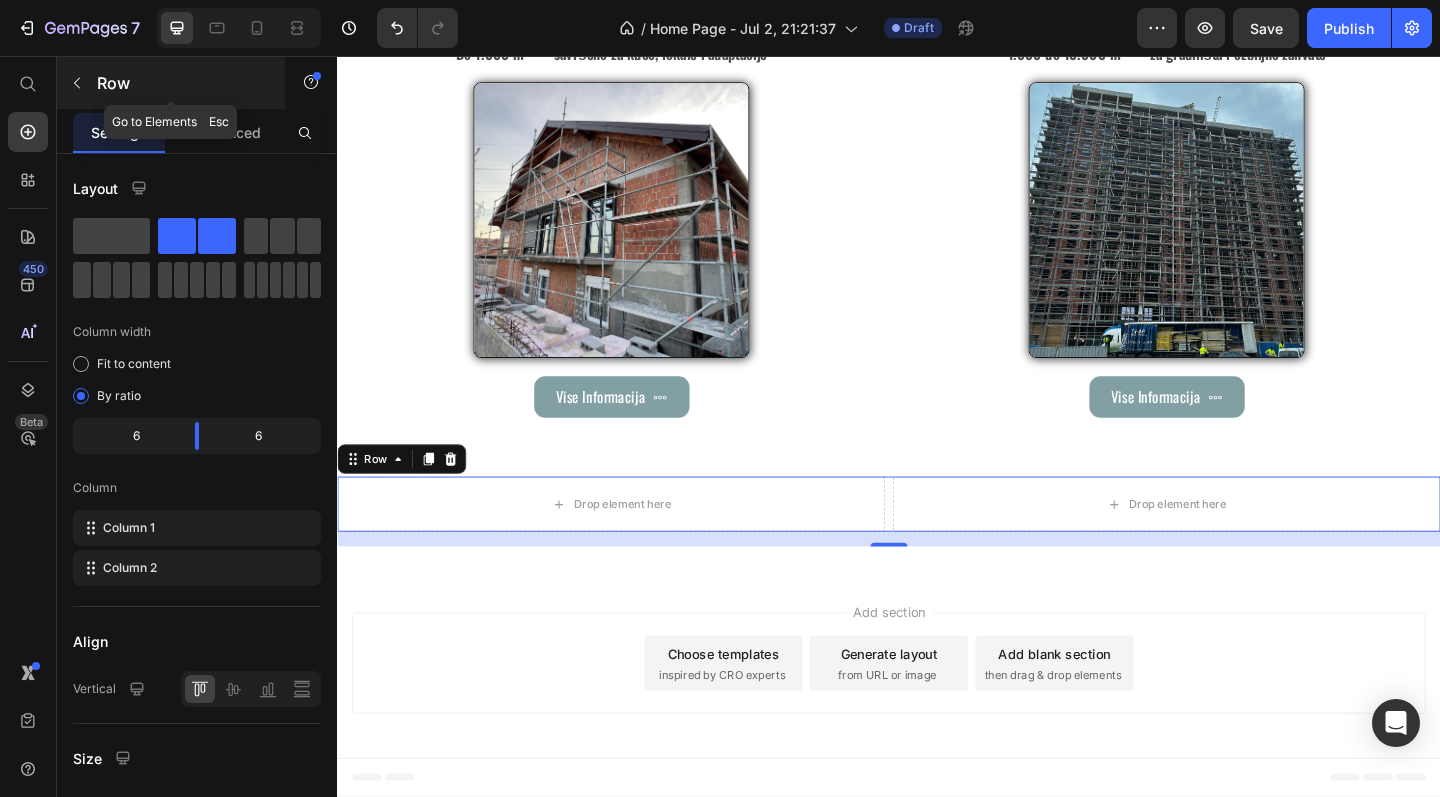 click 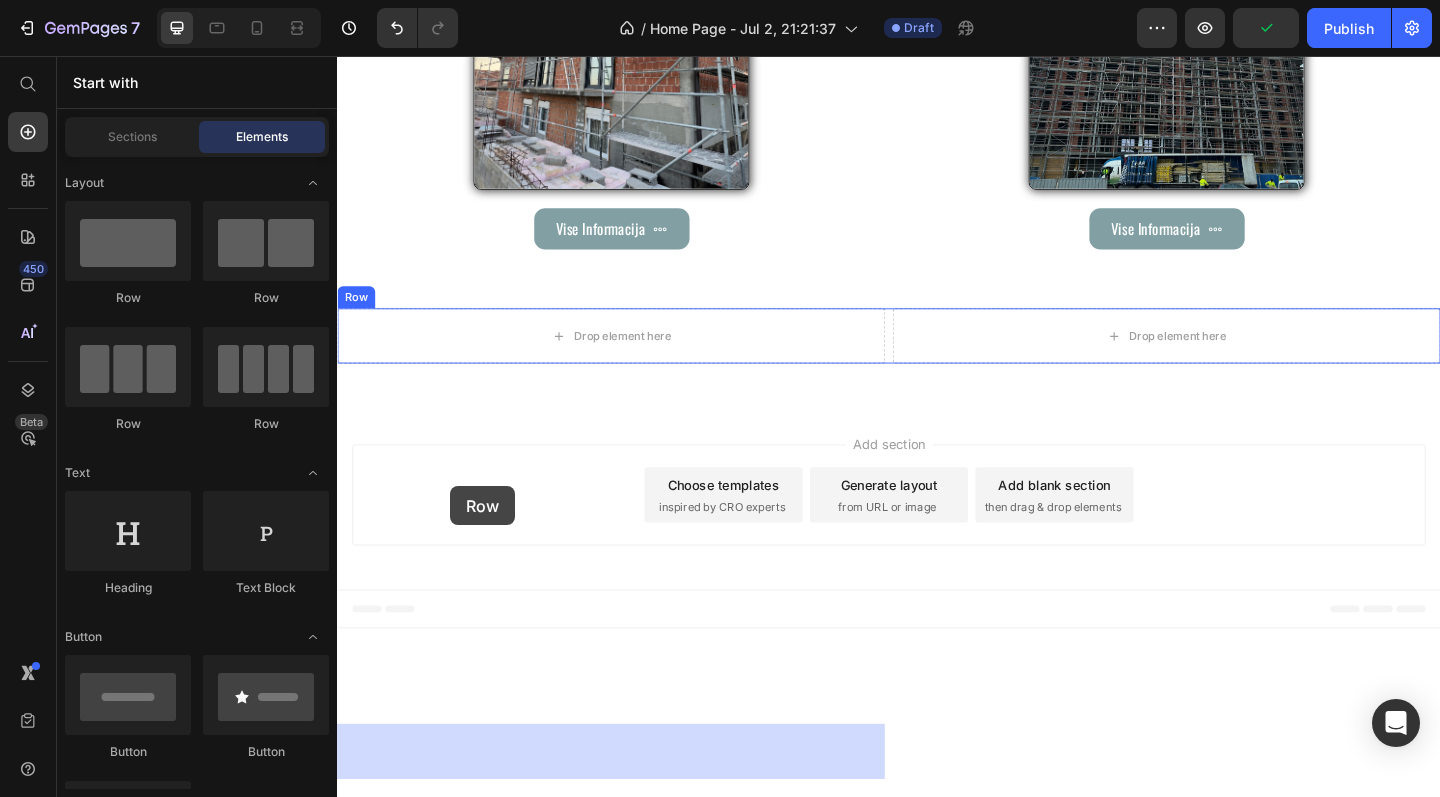 drag, startPoint x: 594, startPoint y: 316, endPoint x: 460, endPoint y: 524, distance: 247.42676 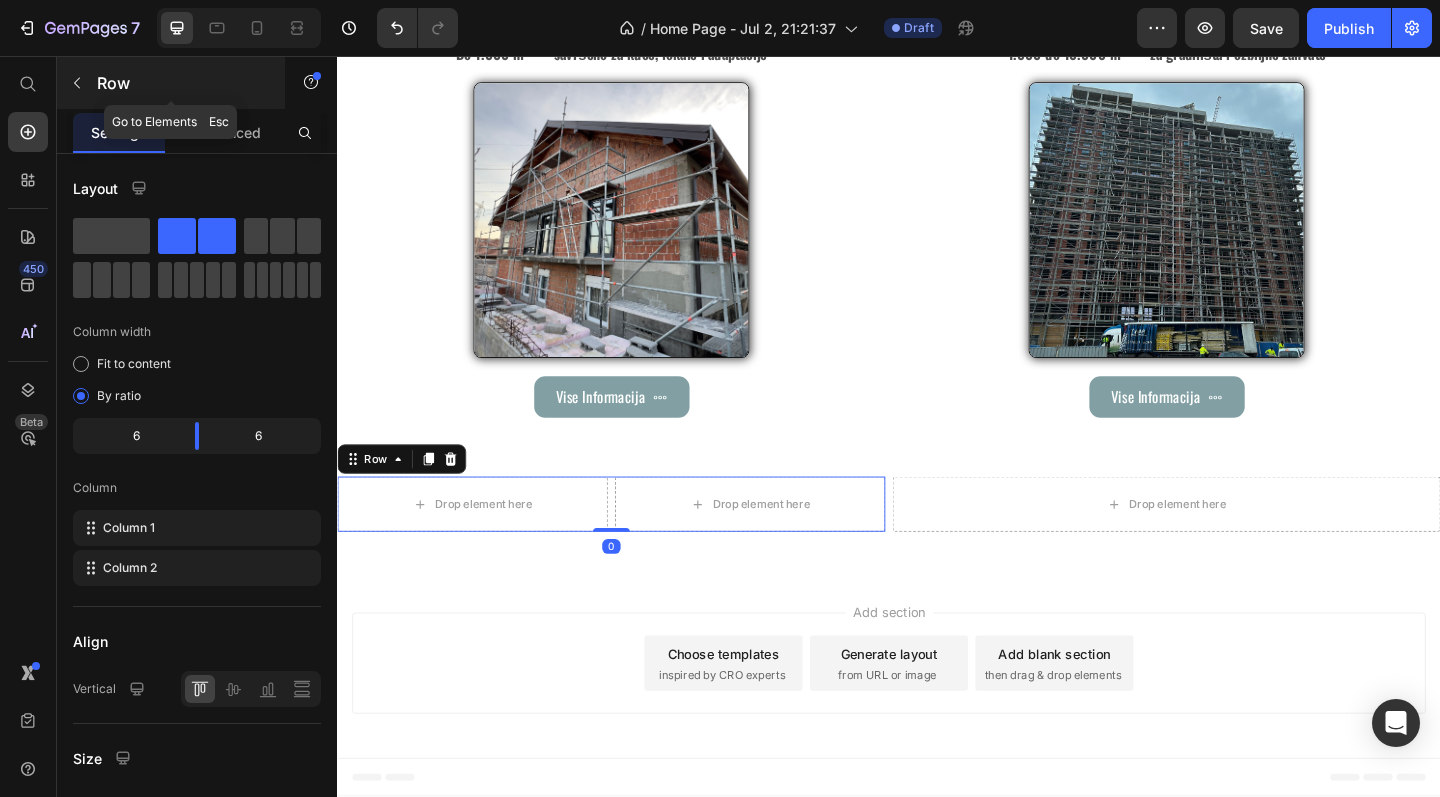 click 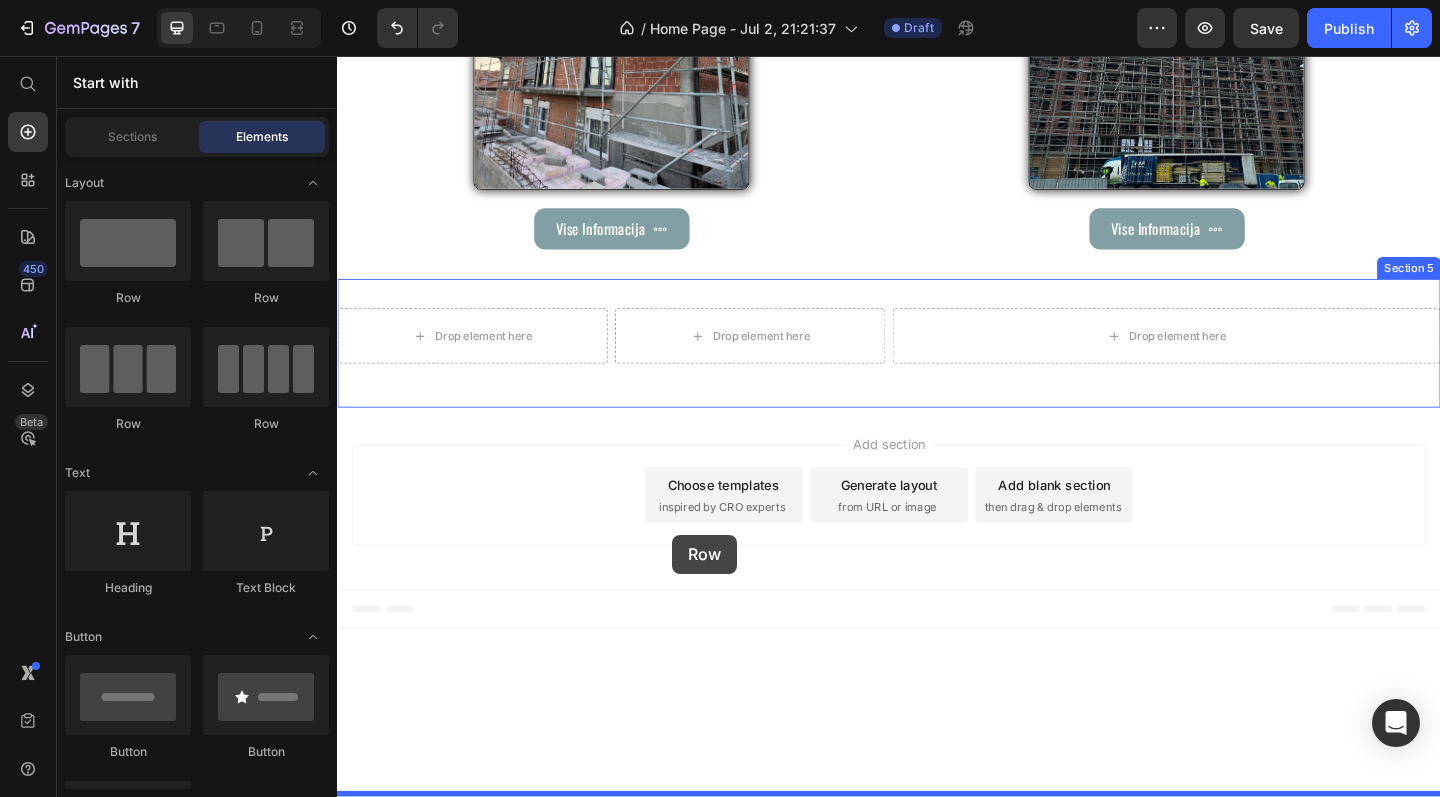 drag, startPoint x: 596, startPoint y: 301, endPoint x: 701, endPoint y: 577, distance: 295.29816 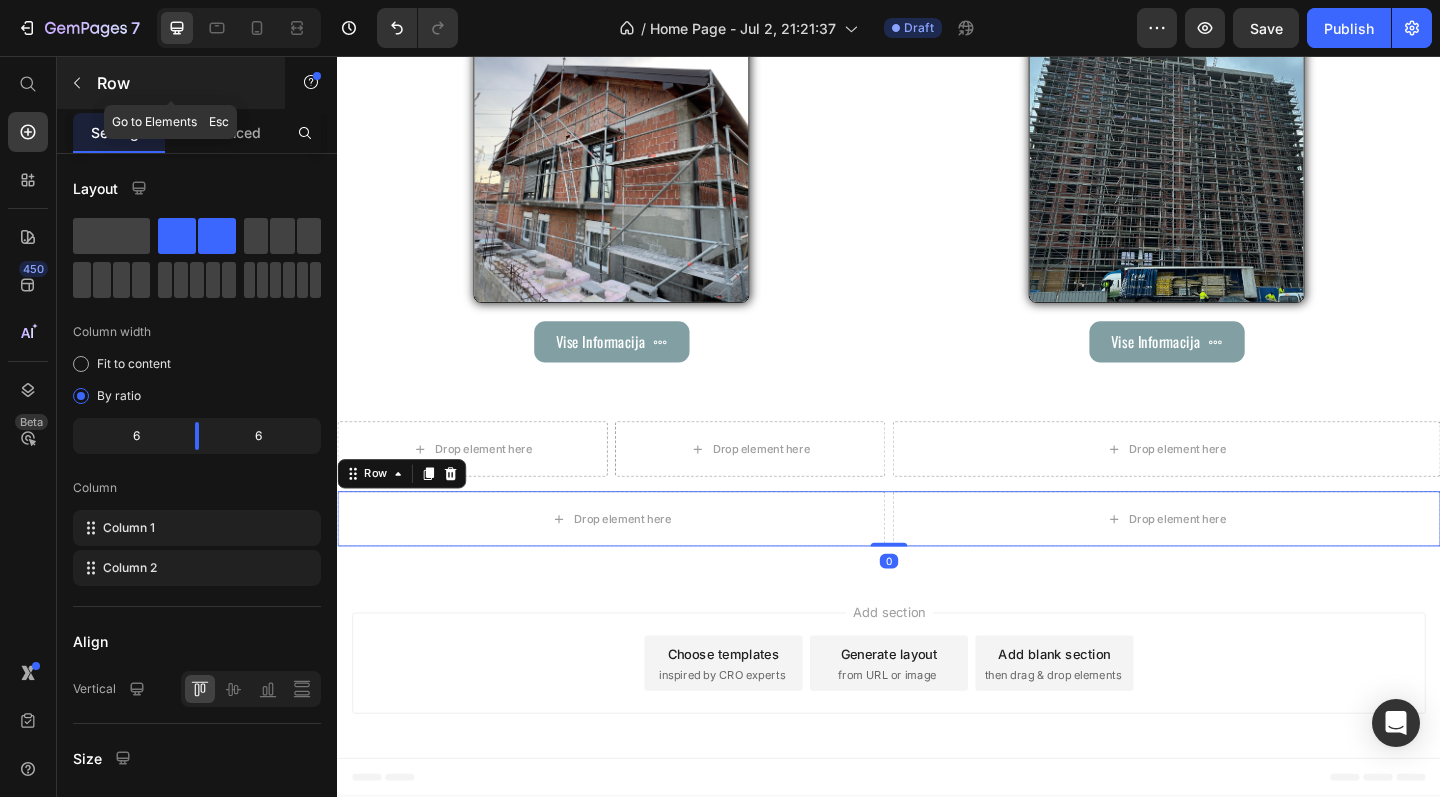 click 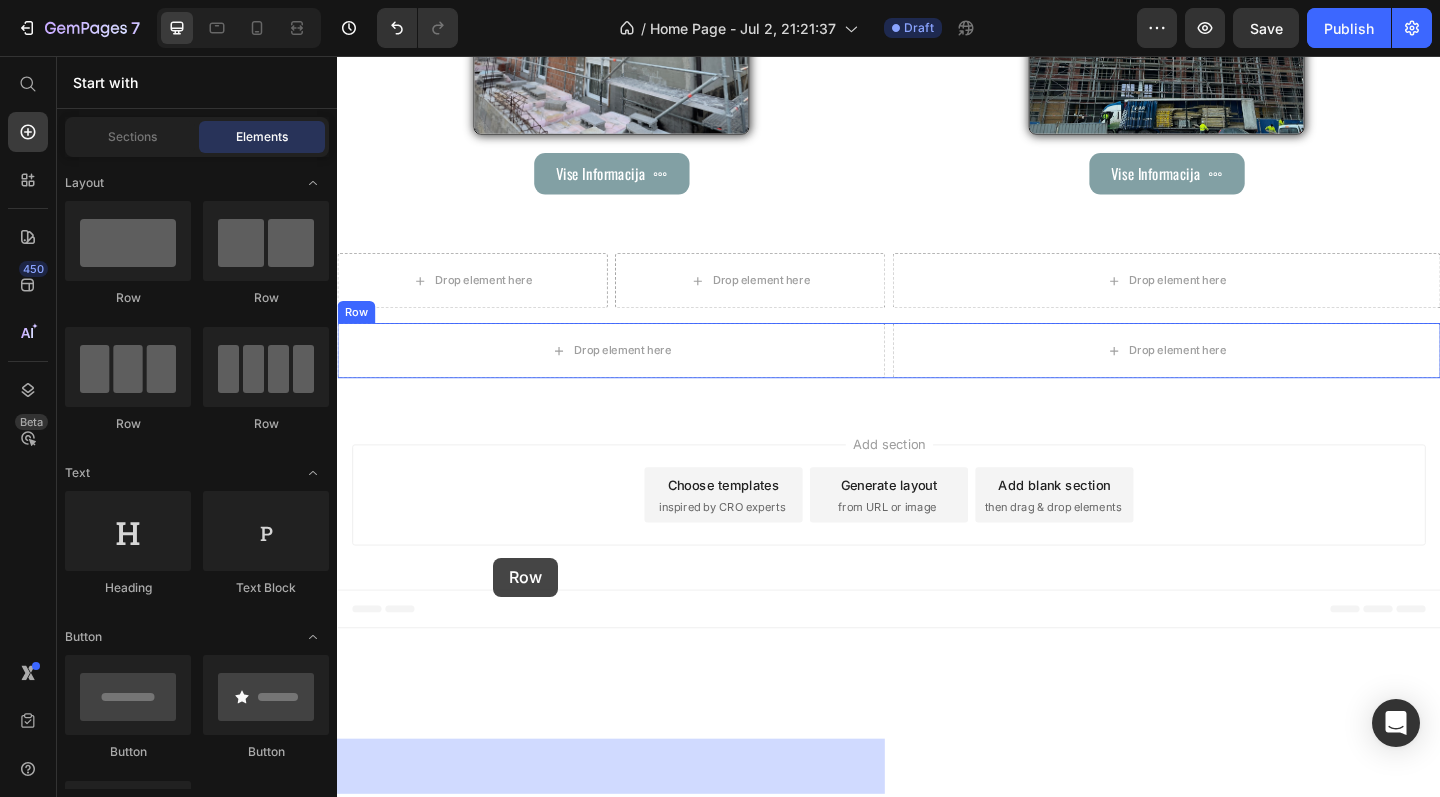 drag, startPoint x: 583, startPoint y: 298, endPoint x: 507, endPoint y: 602, distance: 313.35602 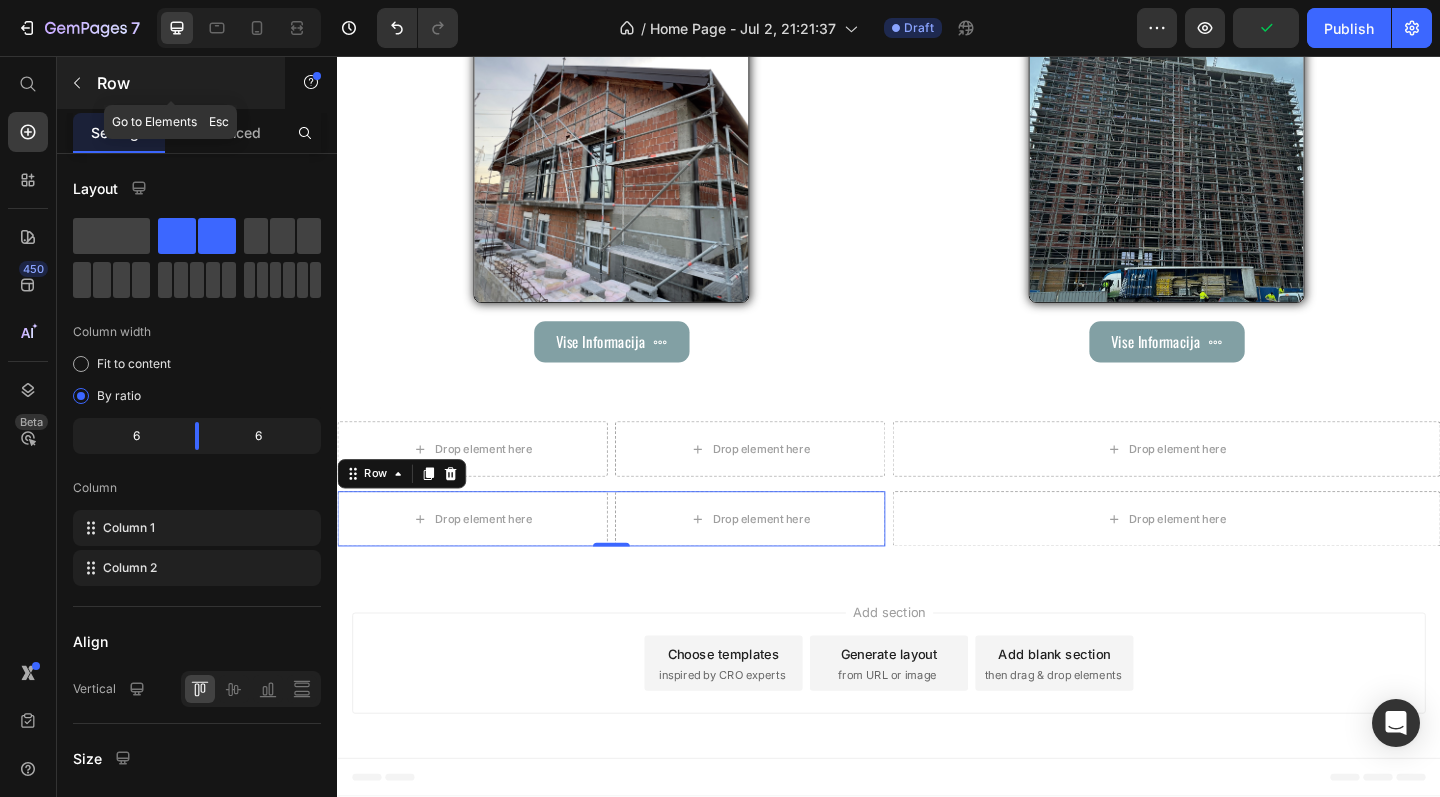 click 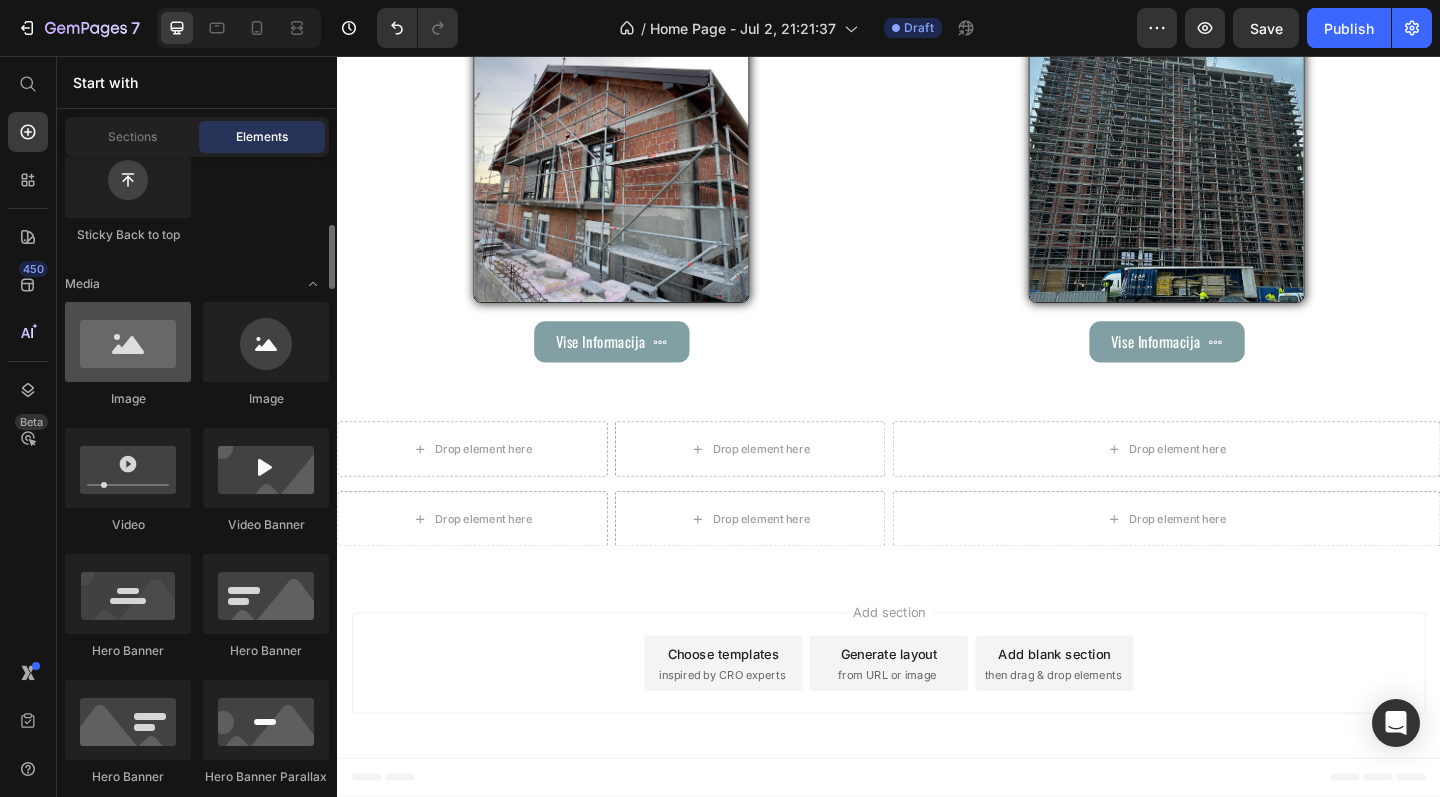 scroll, scrollTop: 647, scrollLeft: 0, axis: vertical 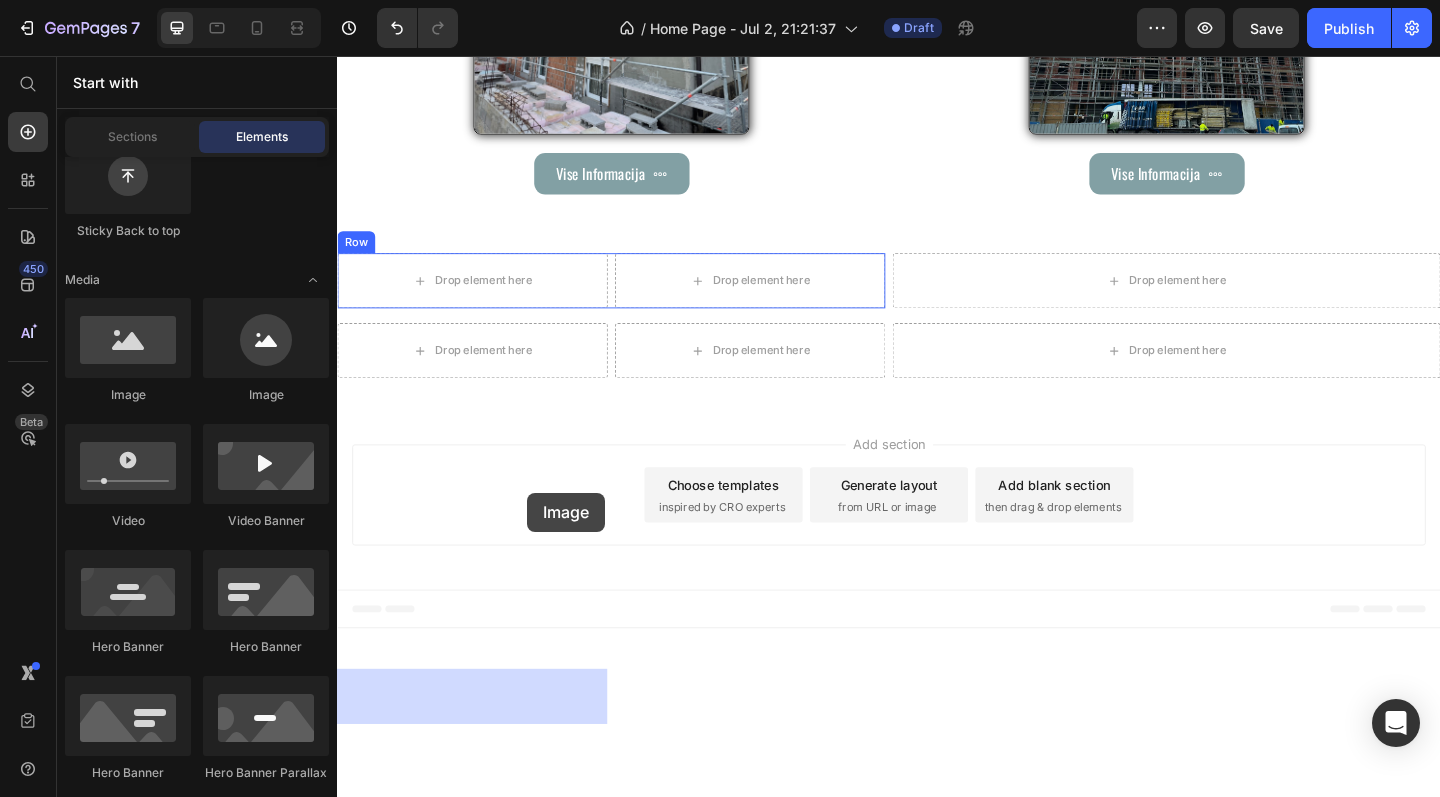 drag, startPoint x: 469, startPoint y: 394, endPoint x: 544, endPoint y: 528, distance: 153.56107 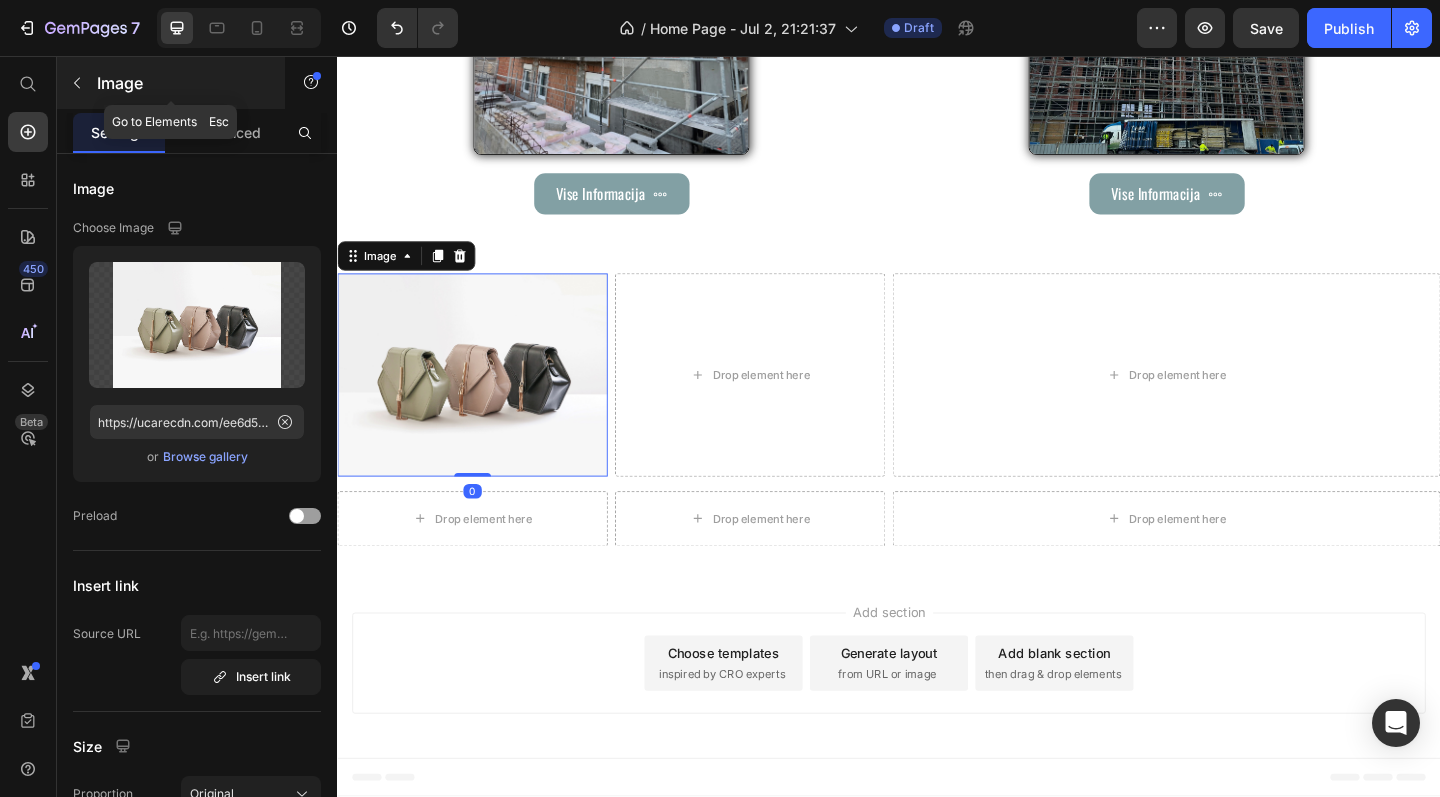click at bounding box center (77, 83) 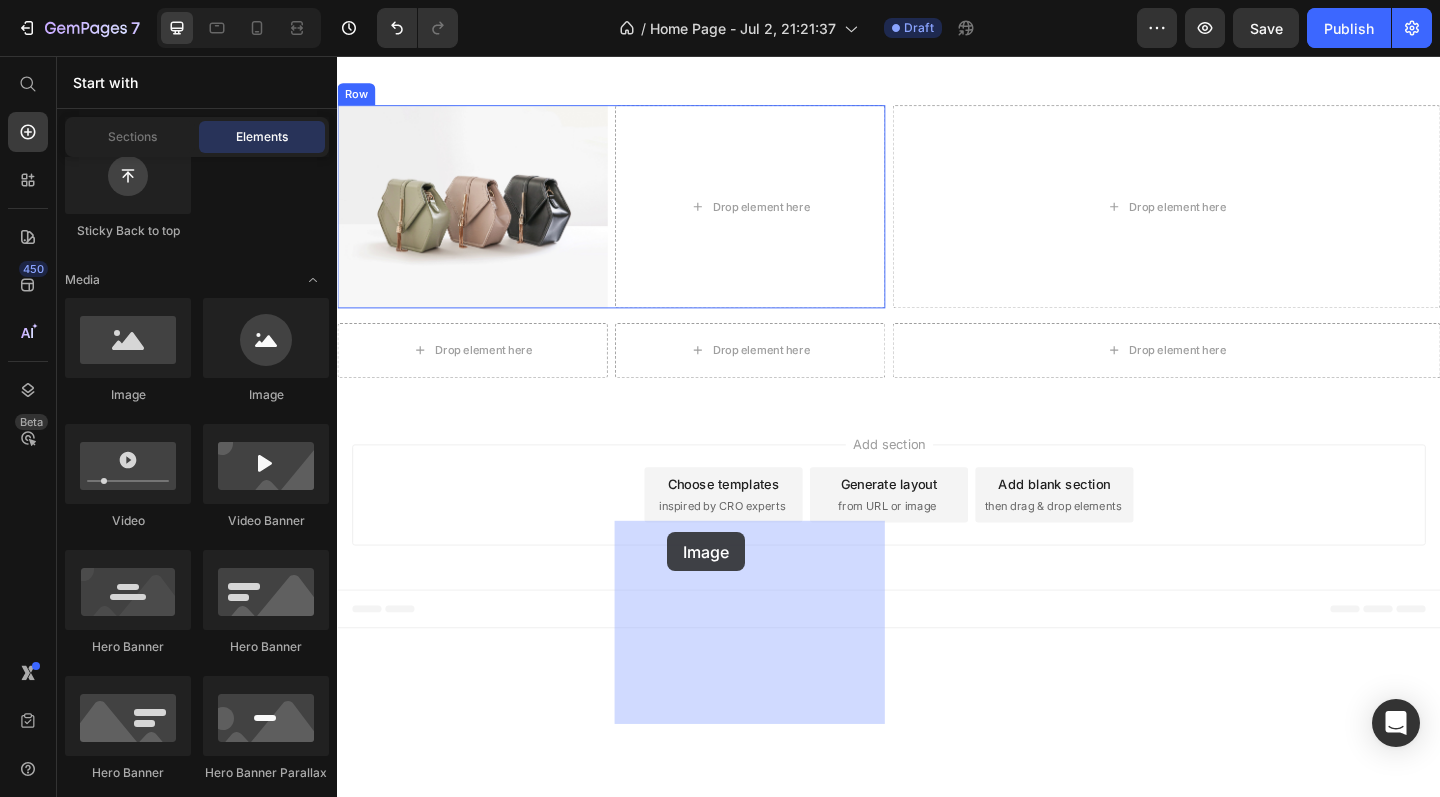 drag, startPoint x: 469, startPoint y: 396, endPoint x: 696, endPoint y: 574, distance: 288.46664 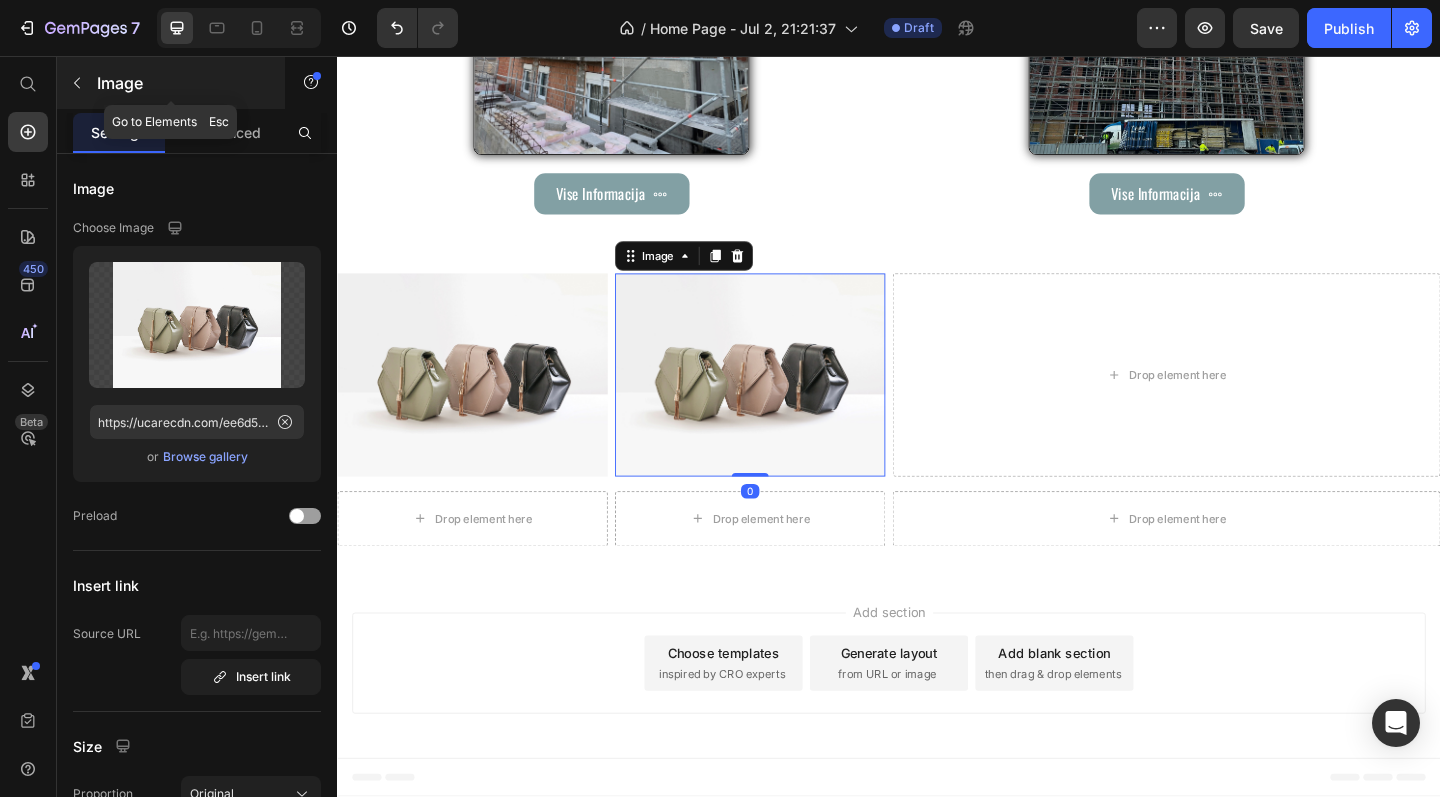 click 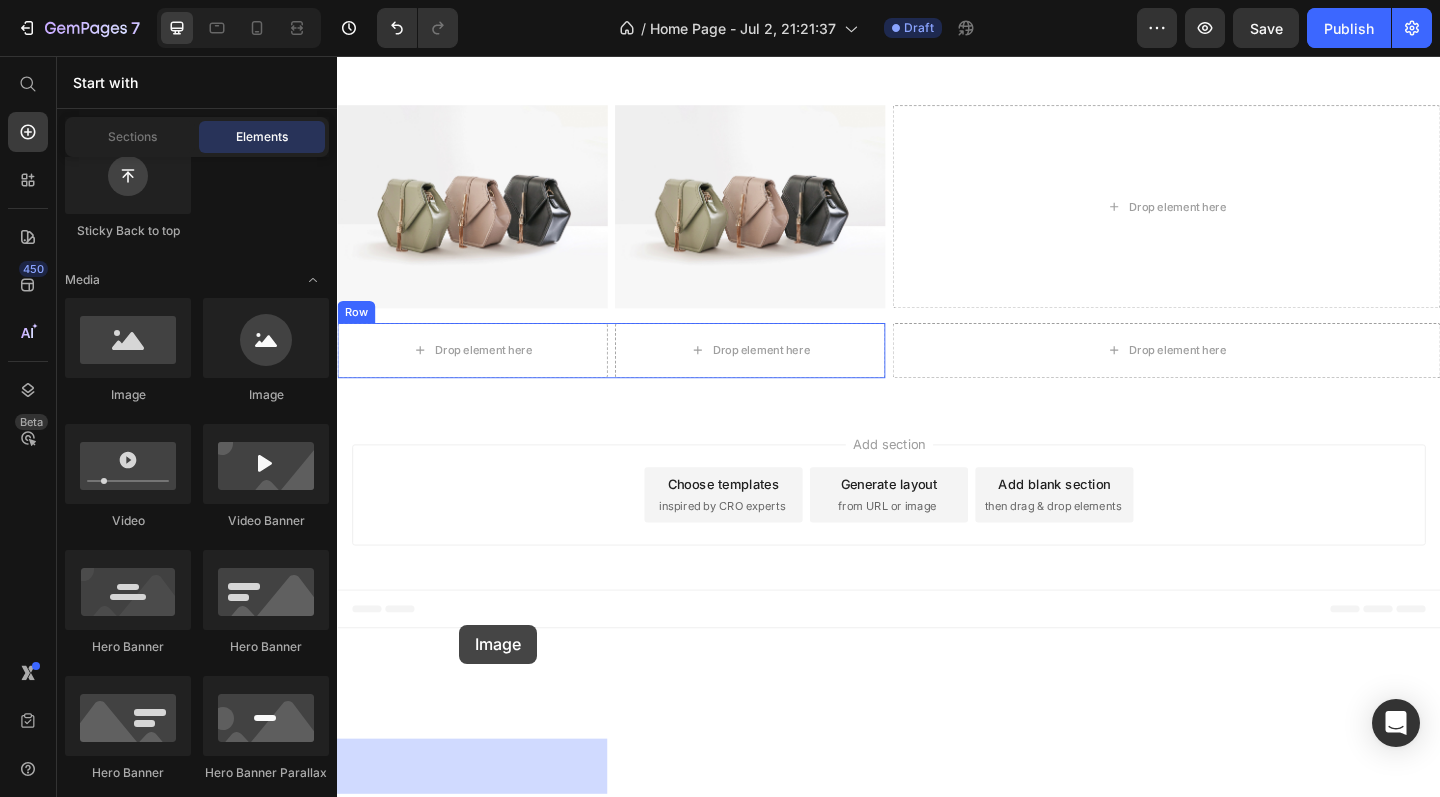 scroll, scrollTop: 2169, scrollLeft: 0, axis: vertical 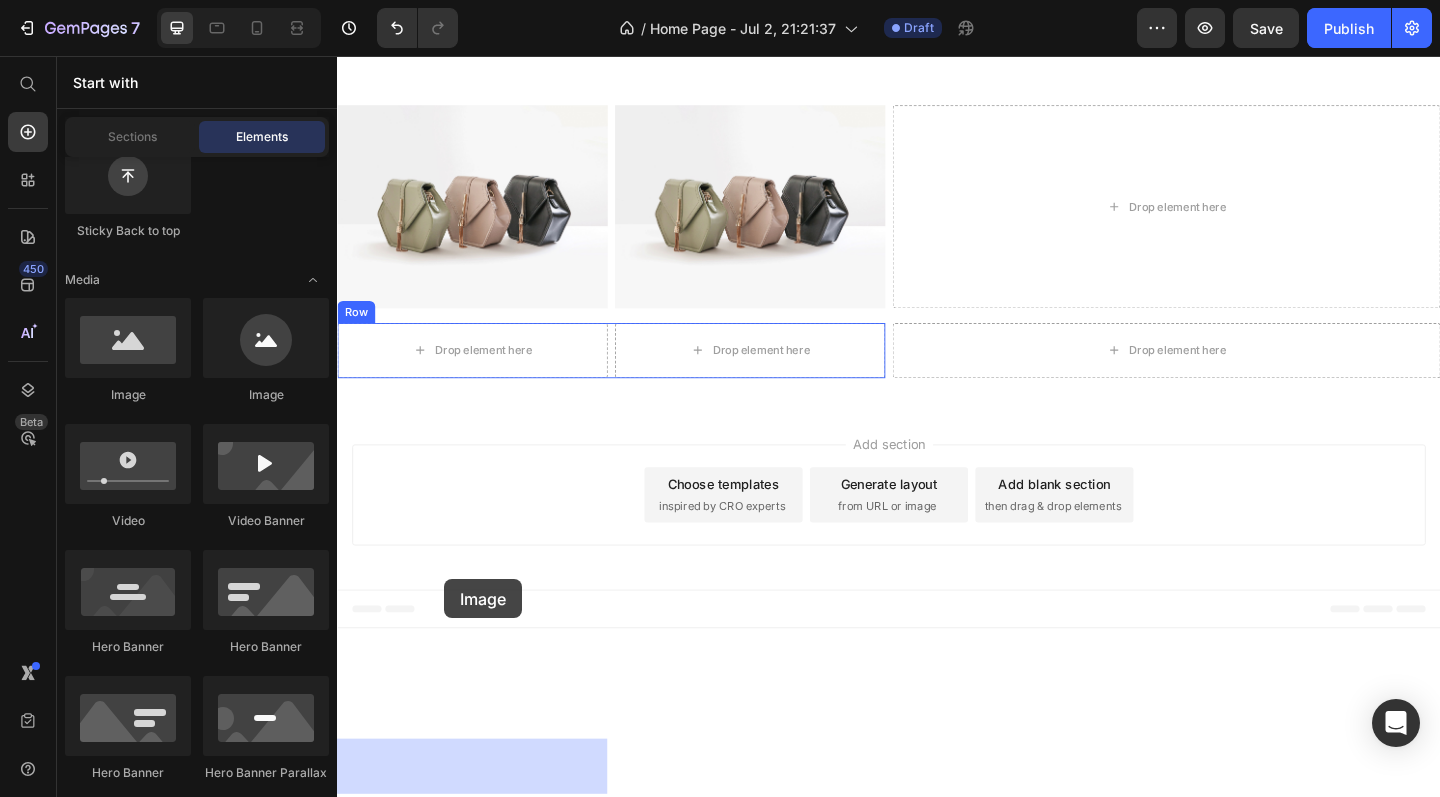 drag, startPoint x: 474, startPoint y: 394, endPoint x: 453, endPoint y: 625, distance: 231.95258 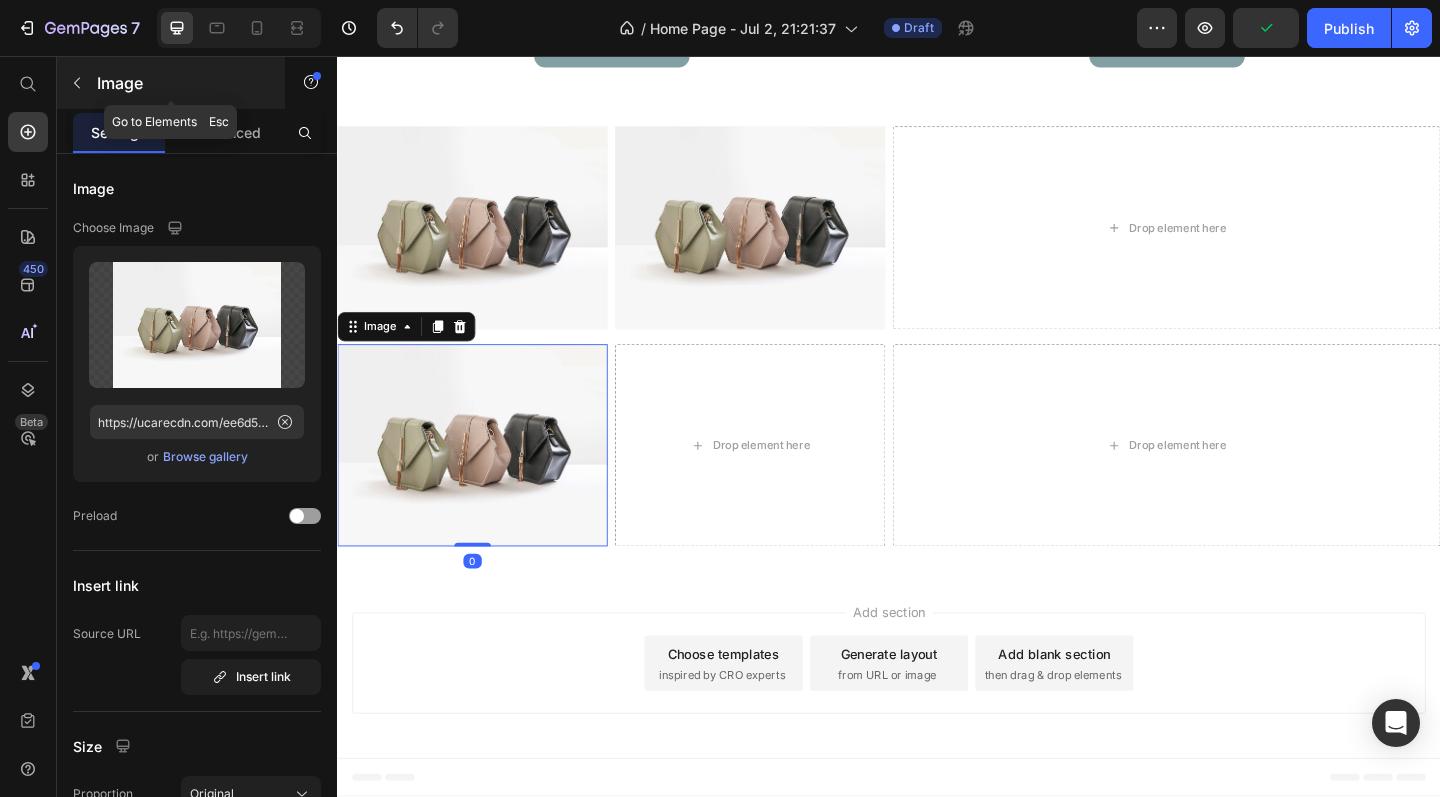 click 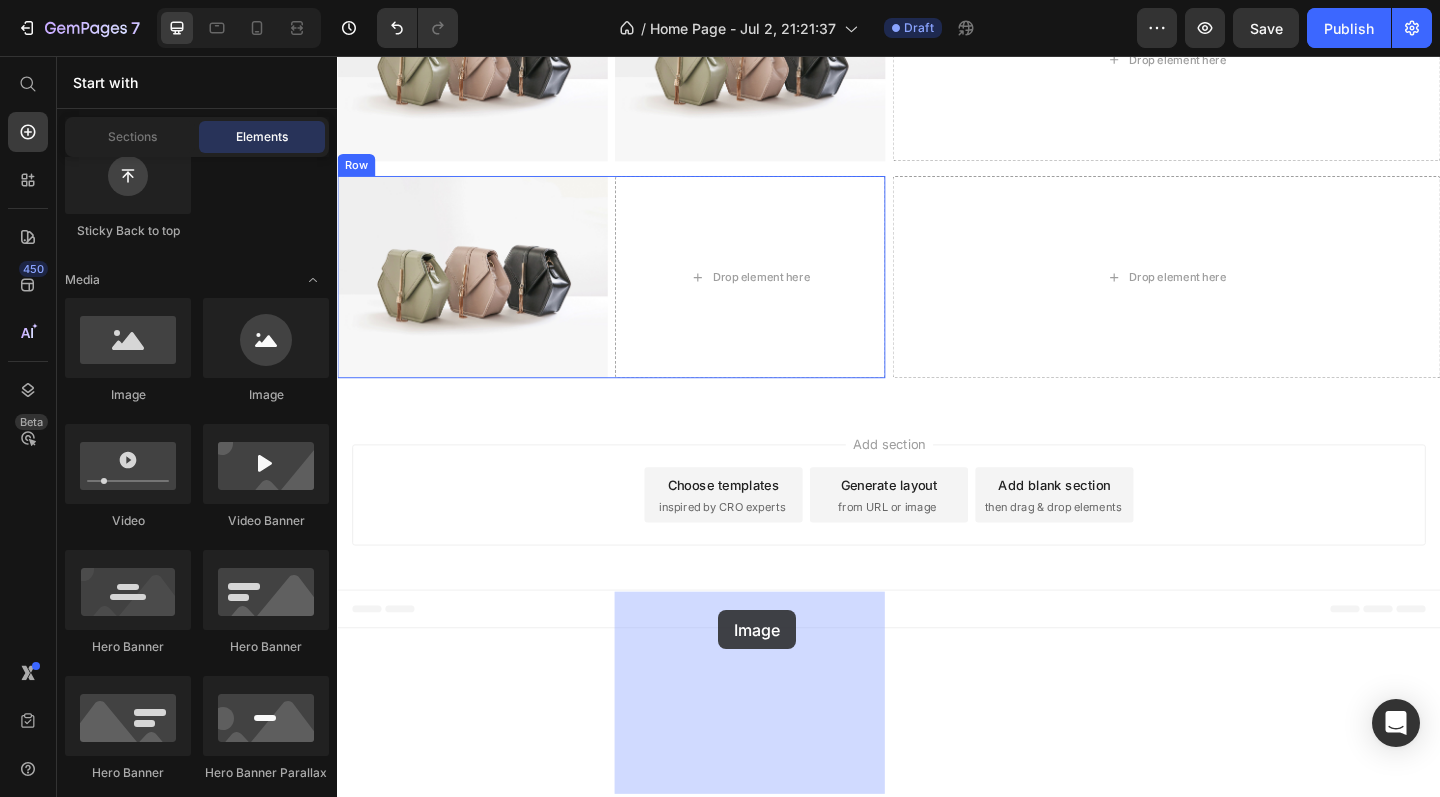 drag, startPoint x: 481, startPoint y: 413, endPoint x: 749, endPoint y: 659, distance: 363.78564 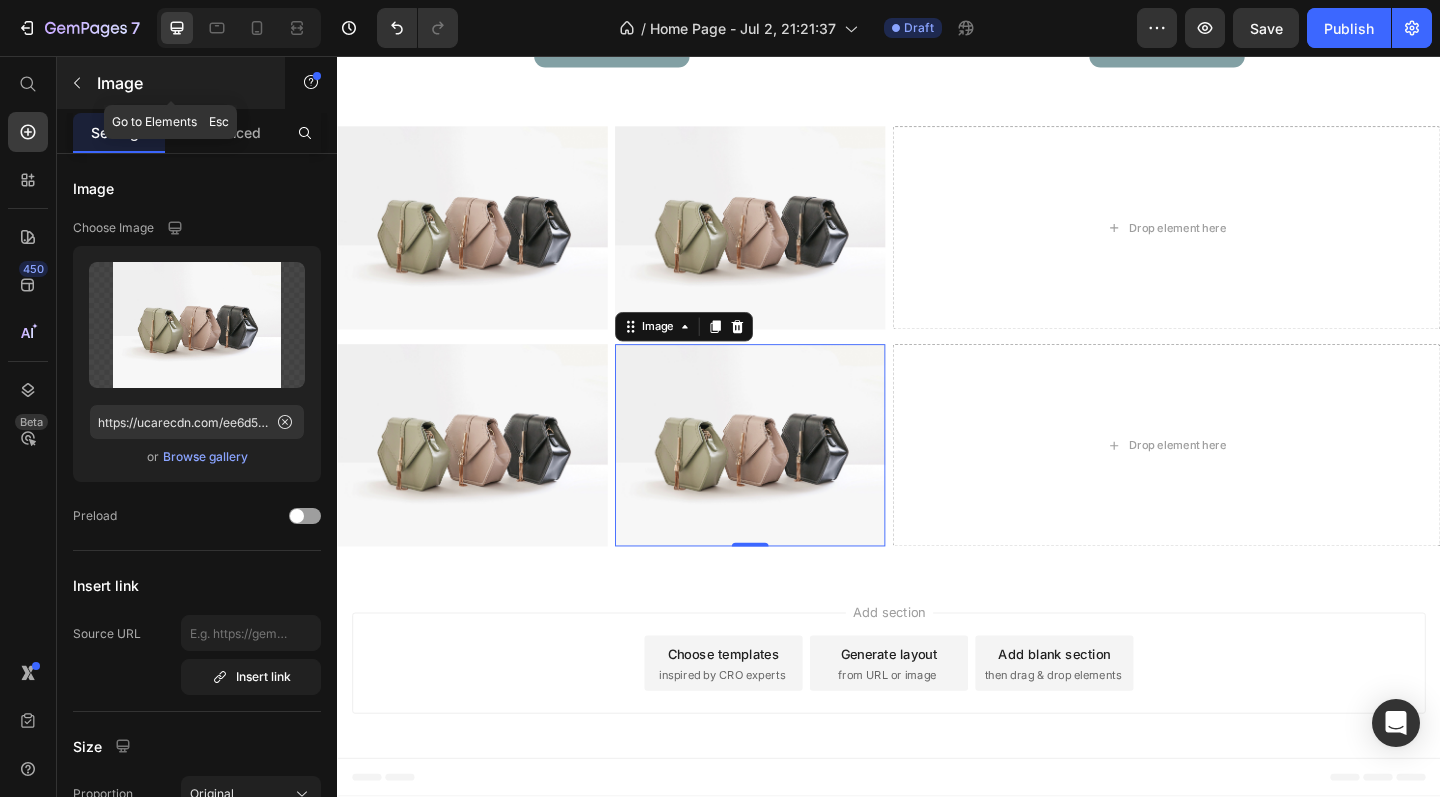 click 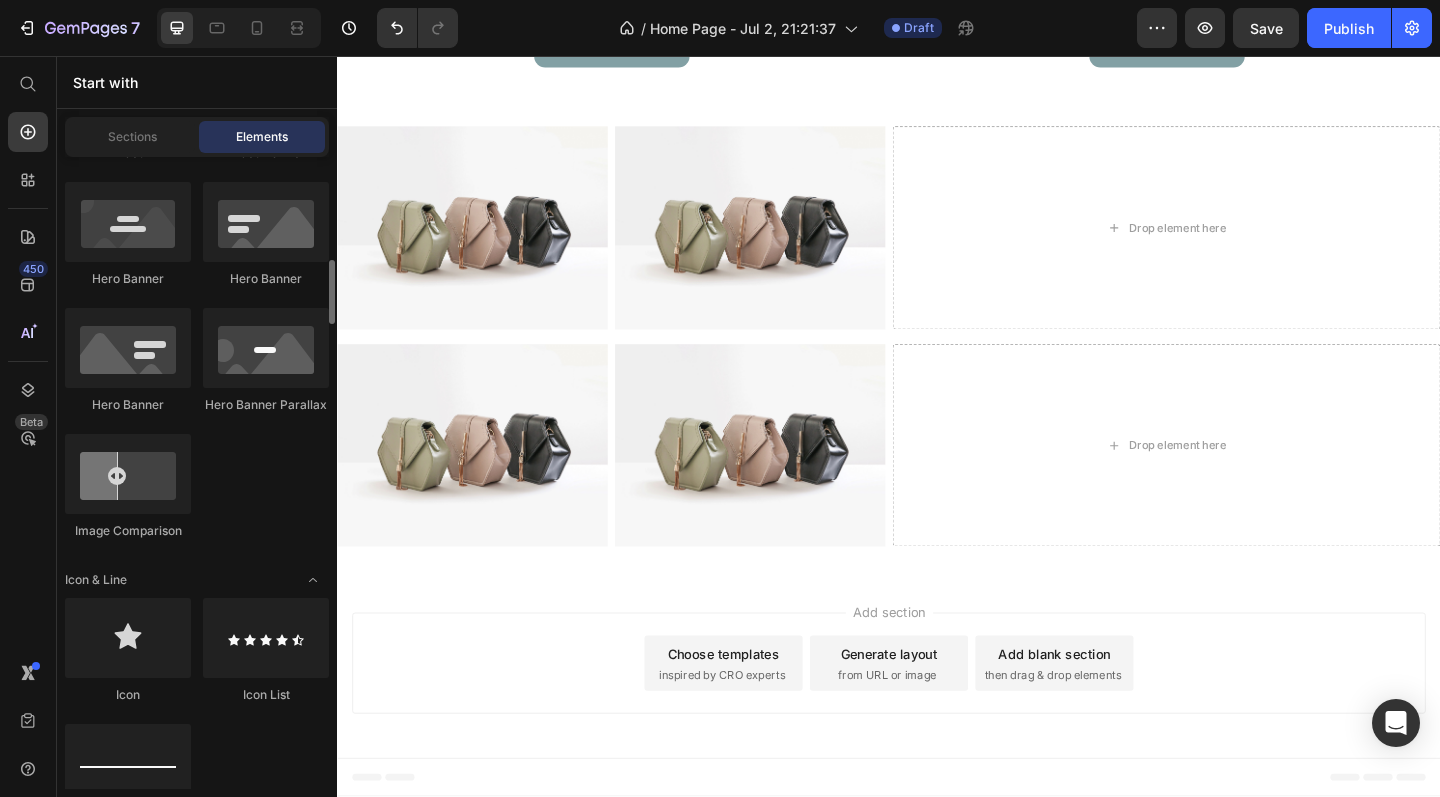 scroll, scrollTop: 1020, scrollLeft: 0, axis: vertical 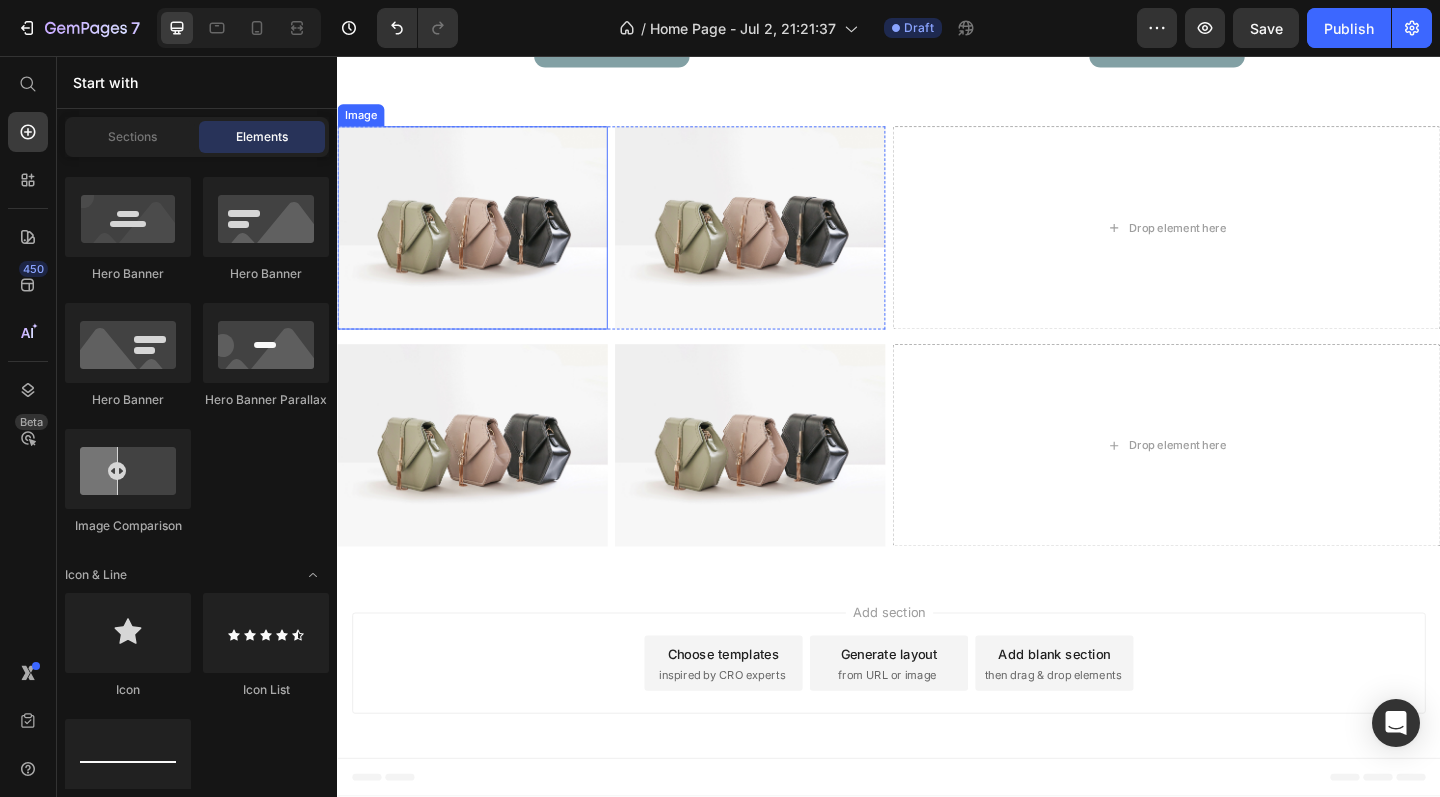 click at bounding box center [484, 243] 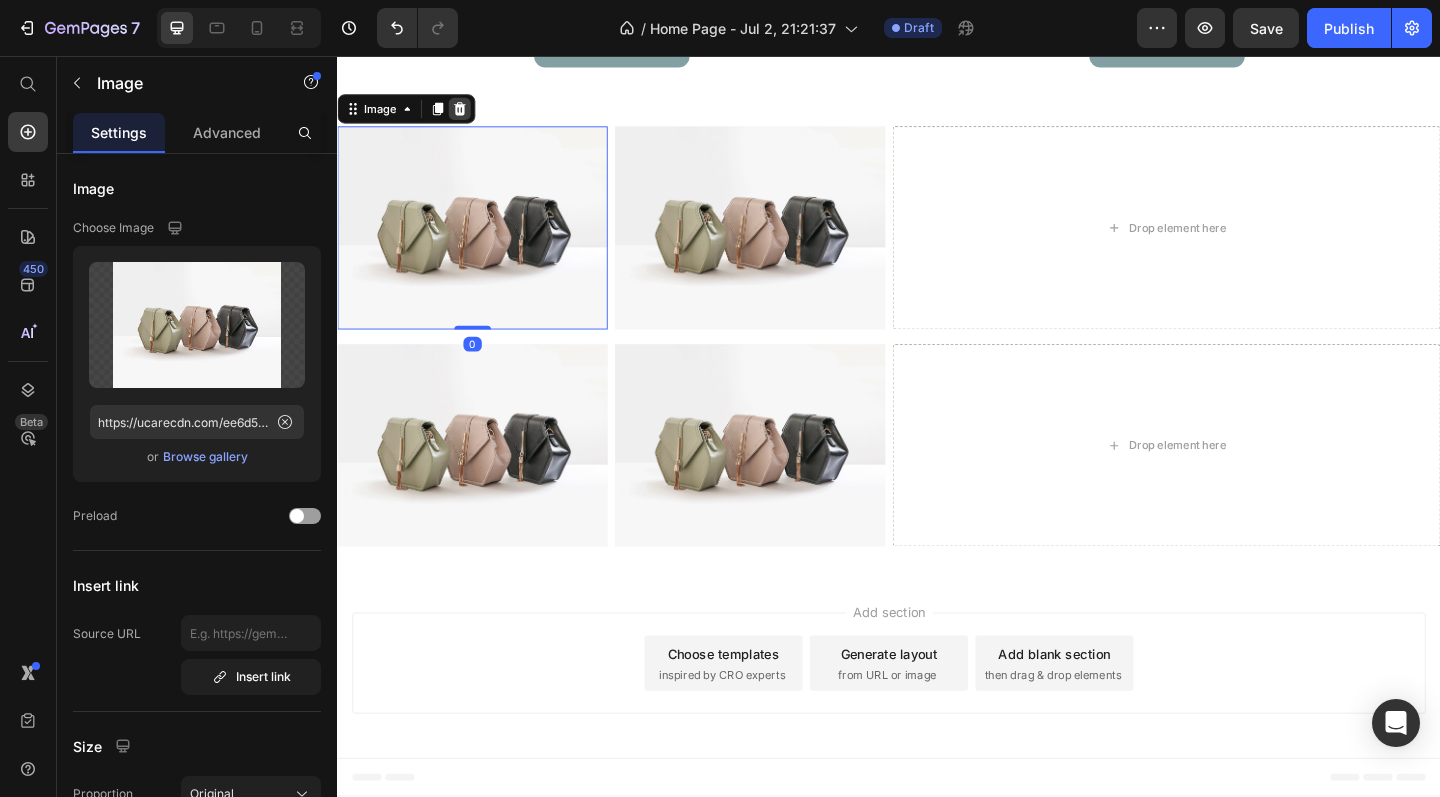 click 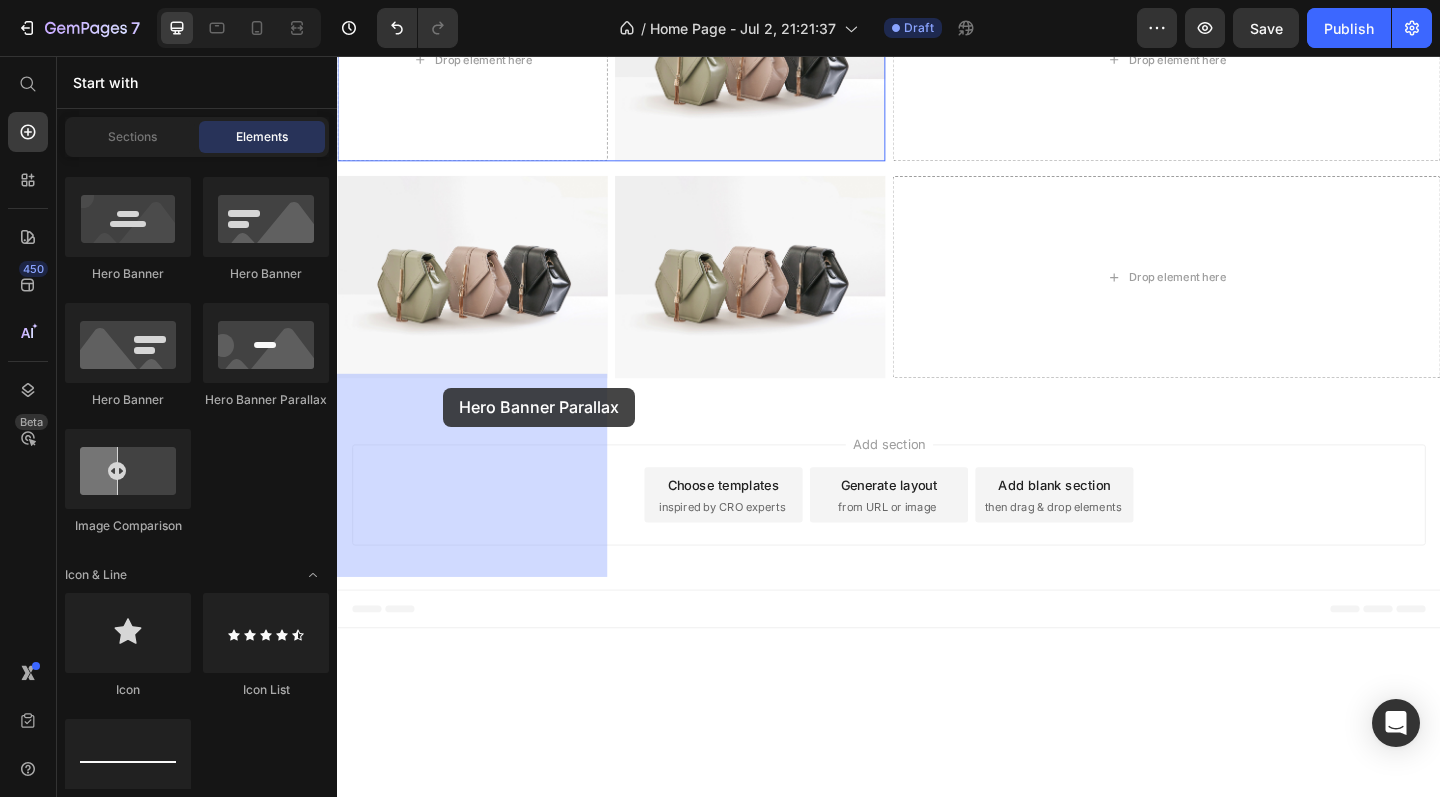 drag, startPoint x: 601, startPoint y: 403, endPoint x: 451, endPoint y: 416, distance: 150.56229 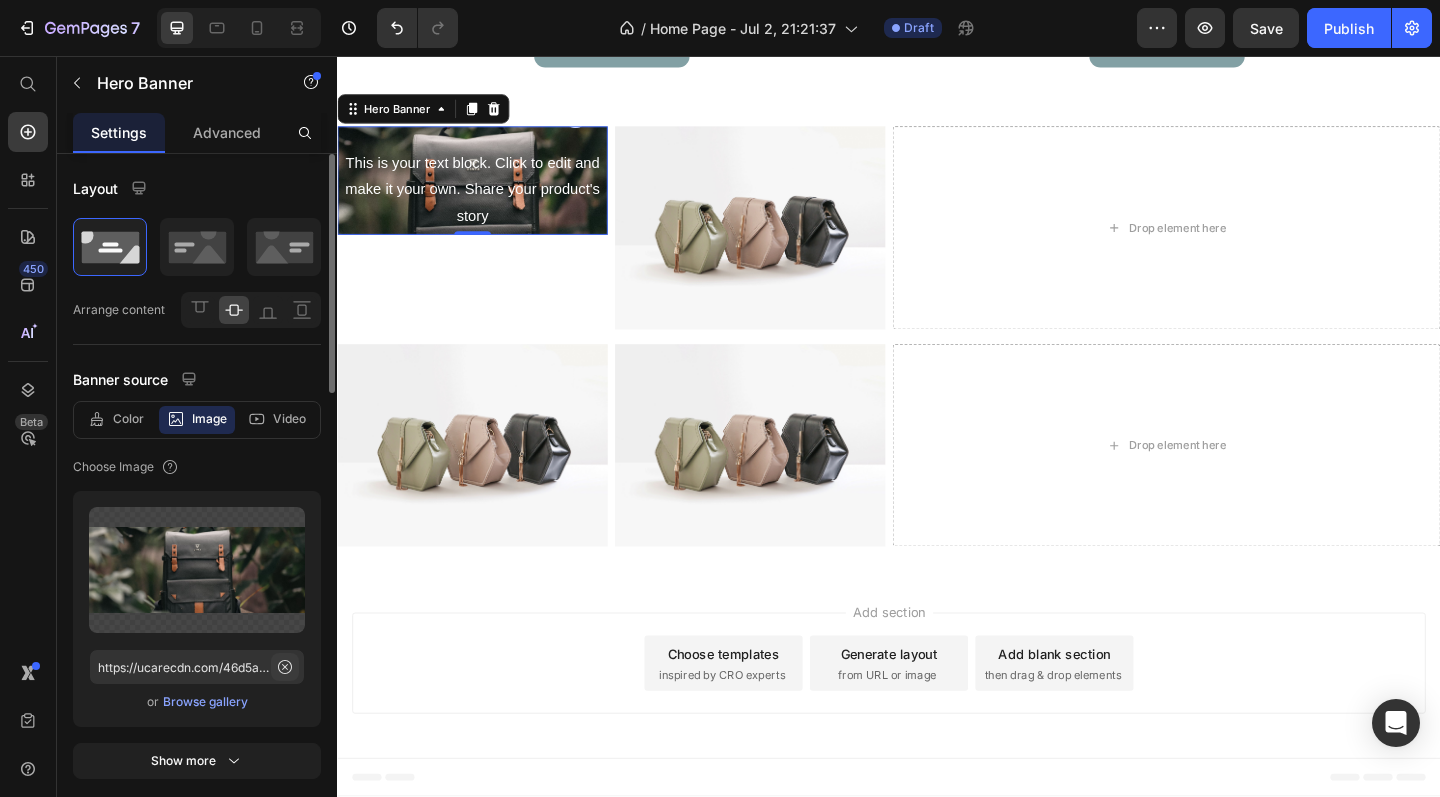 click 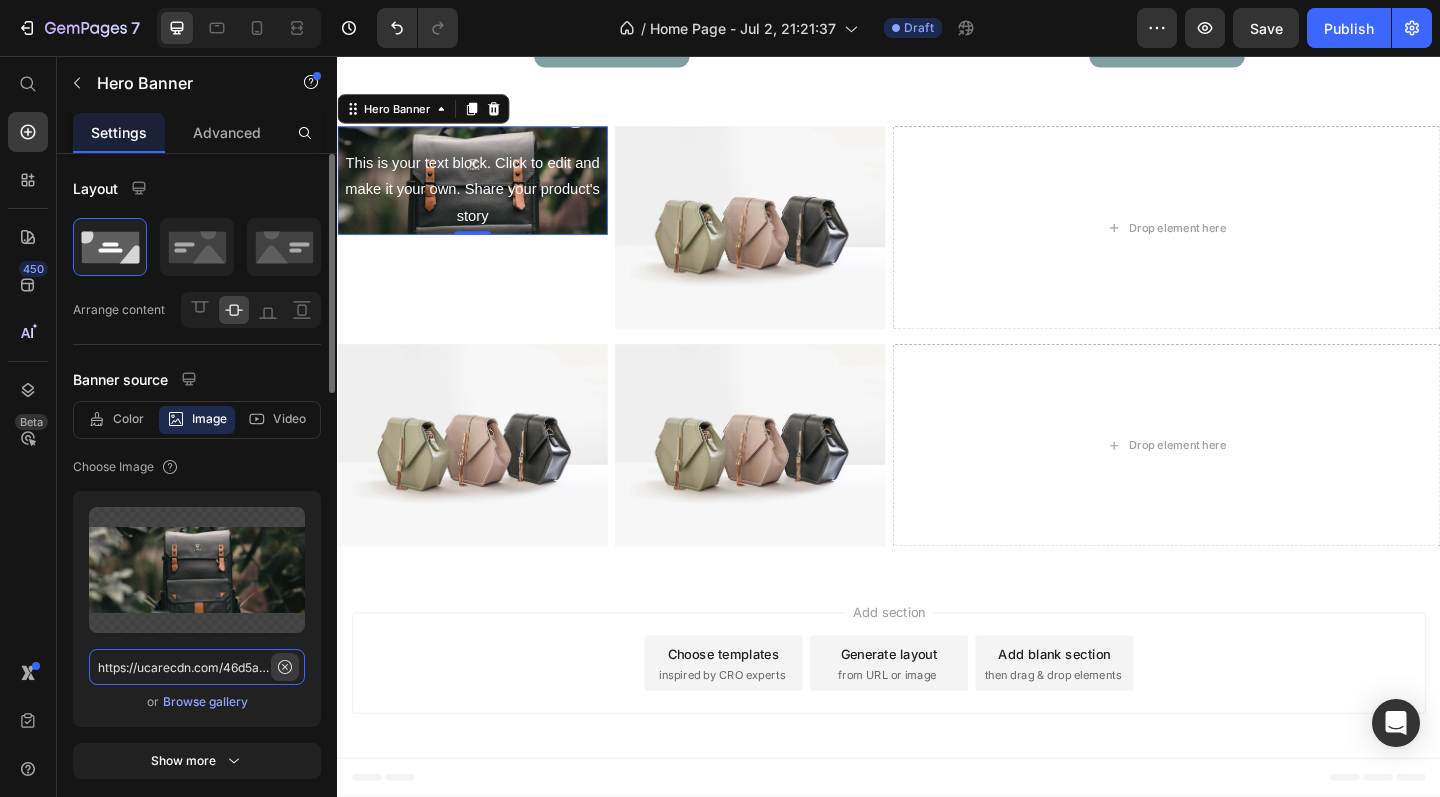 type 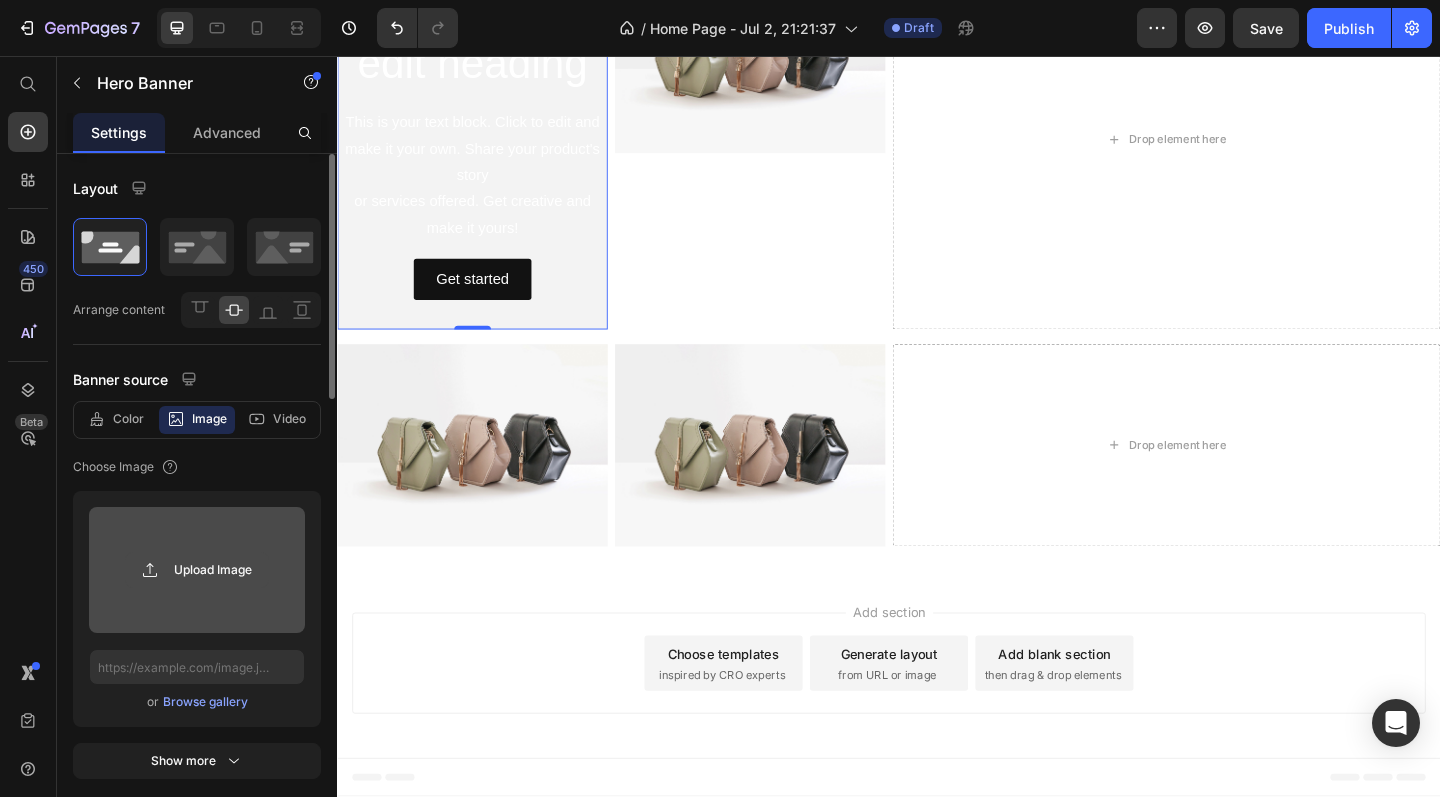 click 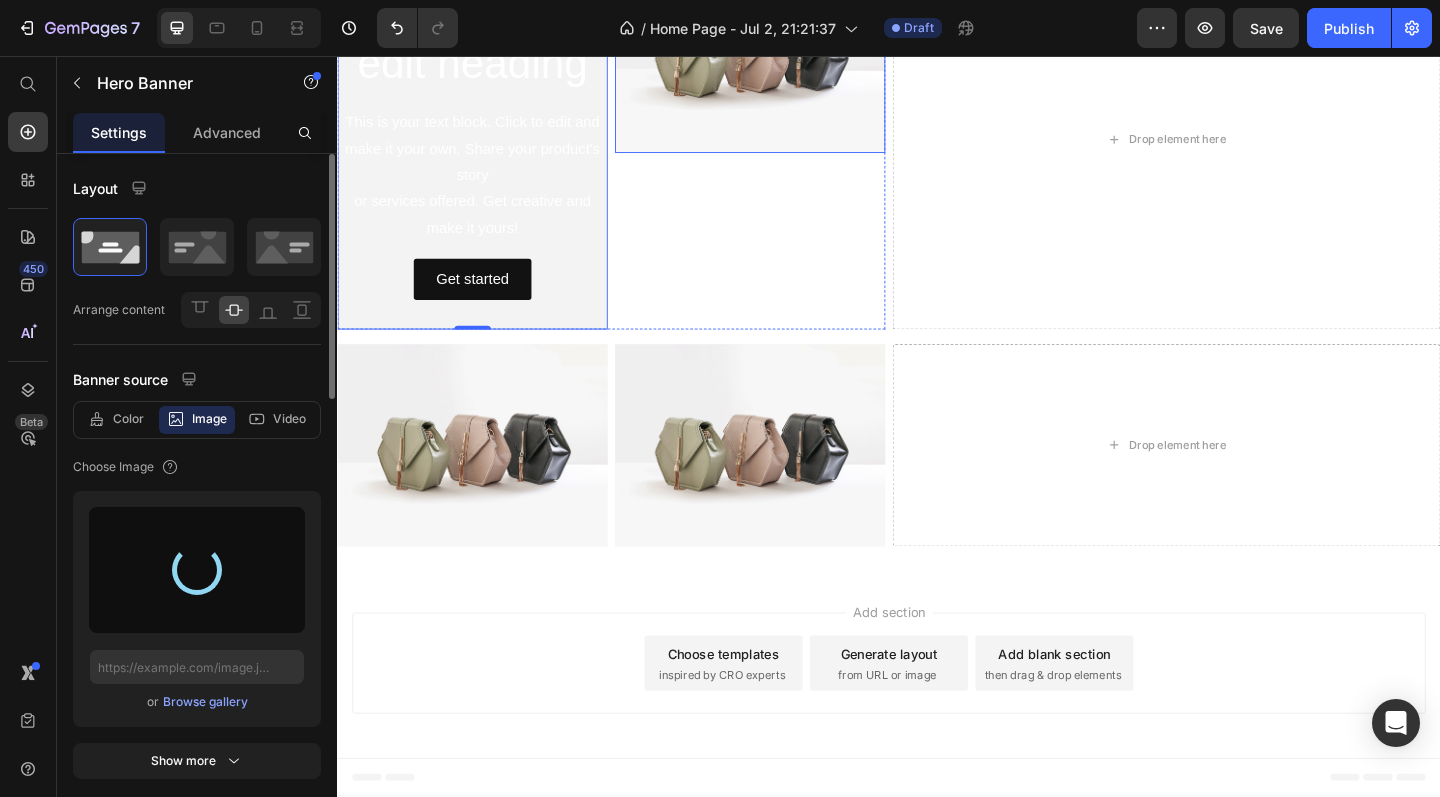 type on "https://cdn.shopify.com/s/files/1/0767/6352/9431/files/gempages_573553631110890403-eb4a4d88-91a9-4ef2-9311-abdf94a2cb0a.png" 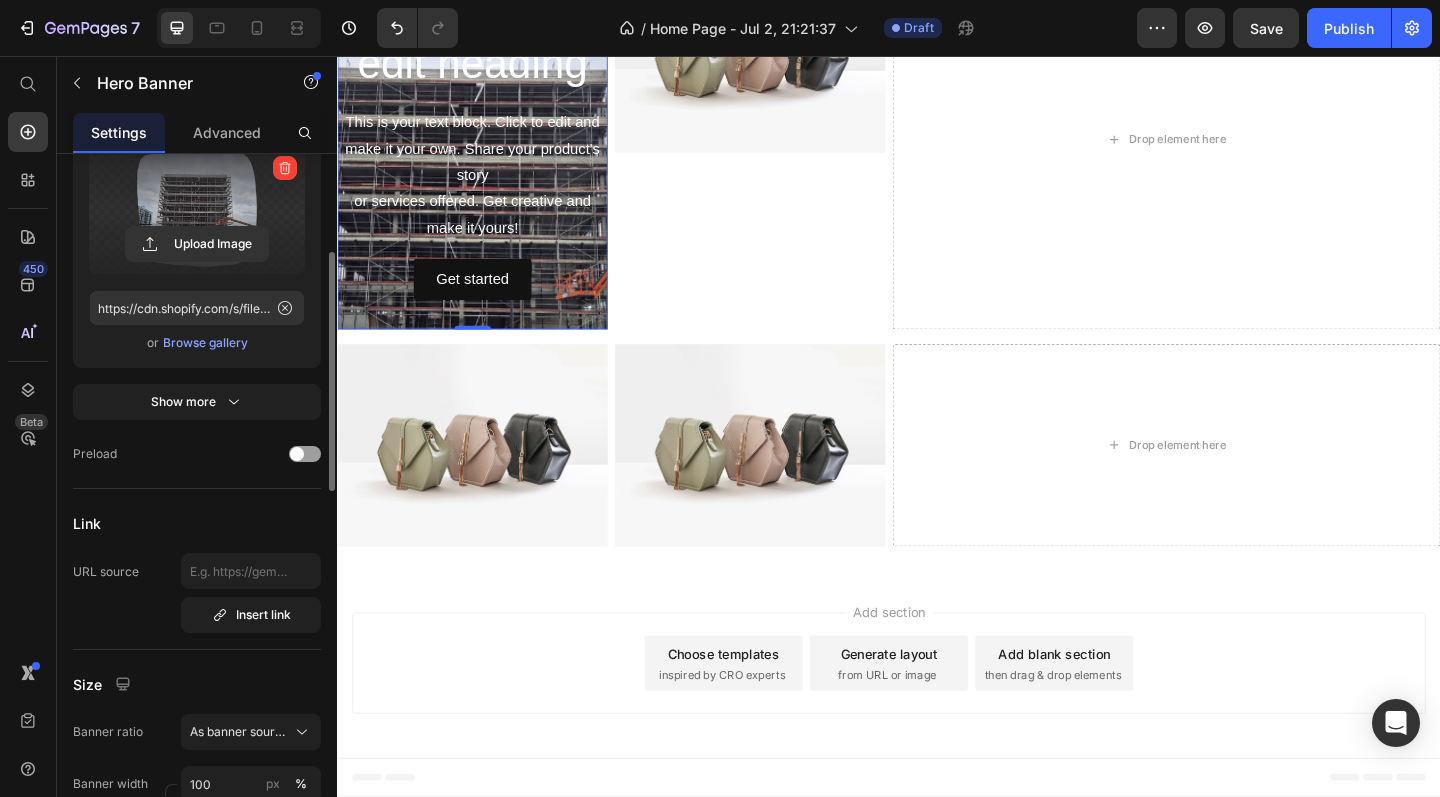 scroll, scrollTop: 359, scrollLeft: 0, axis: vertical 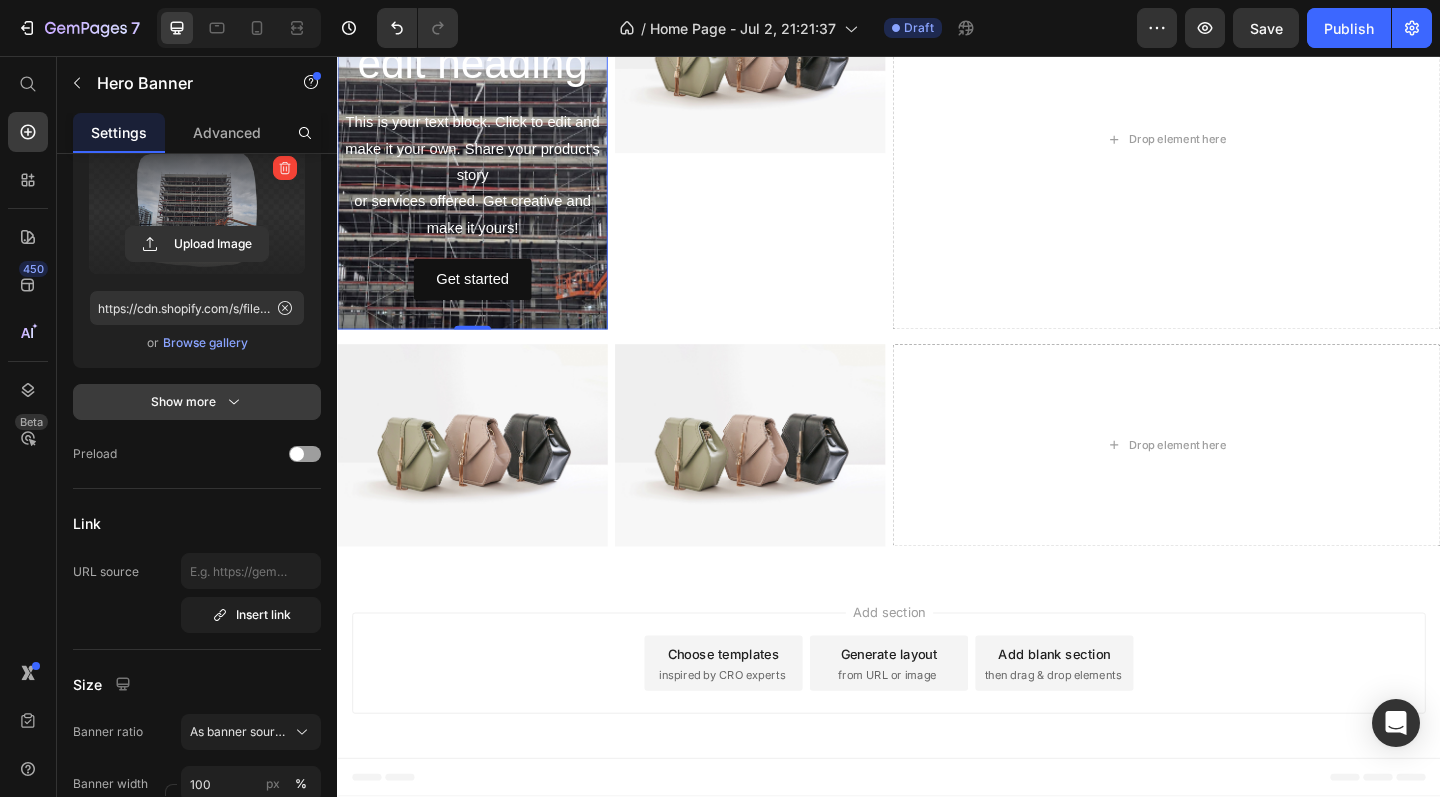 click on "Show more" at bounding box center (197, 402) 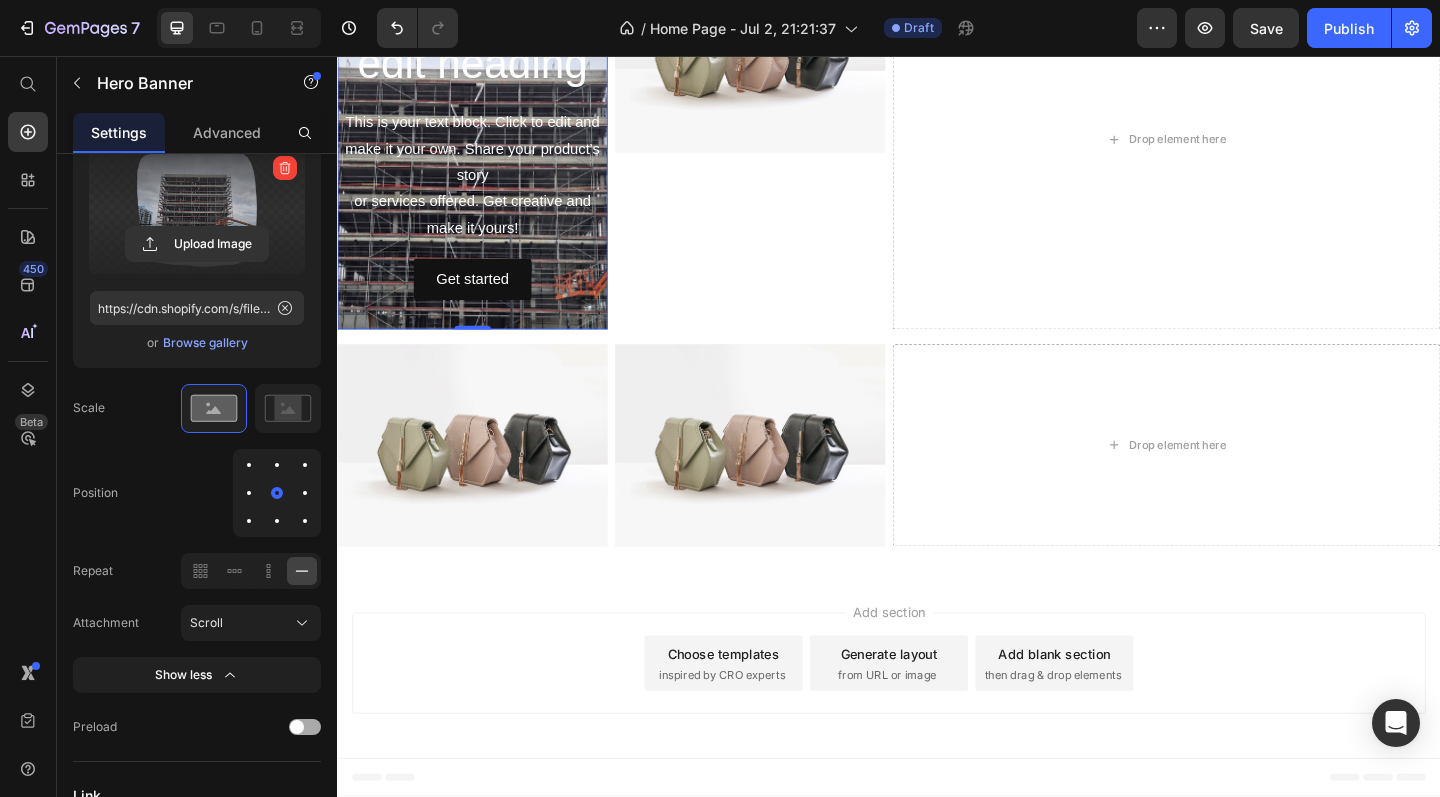 click at bounding box center (297, 727) 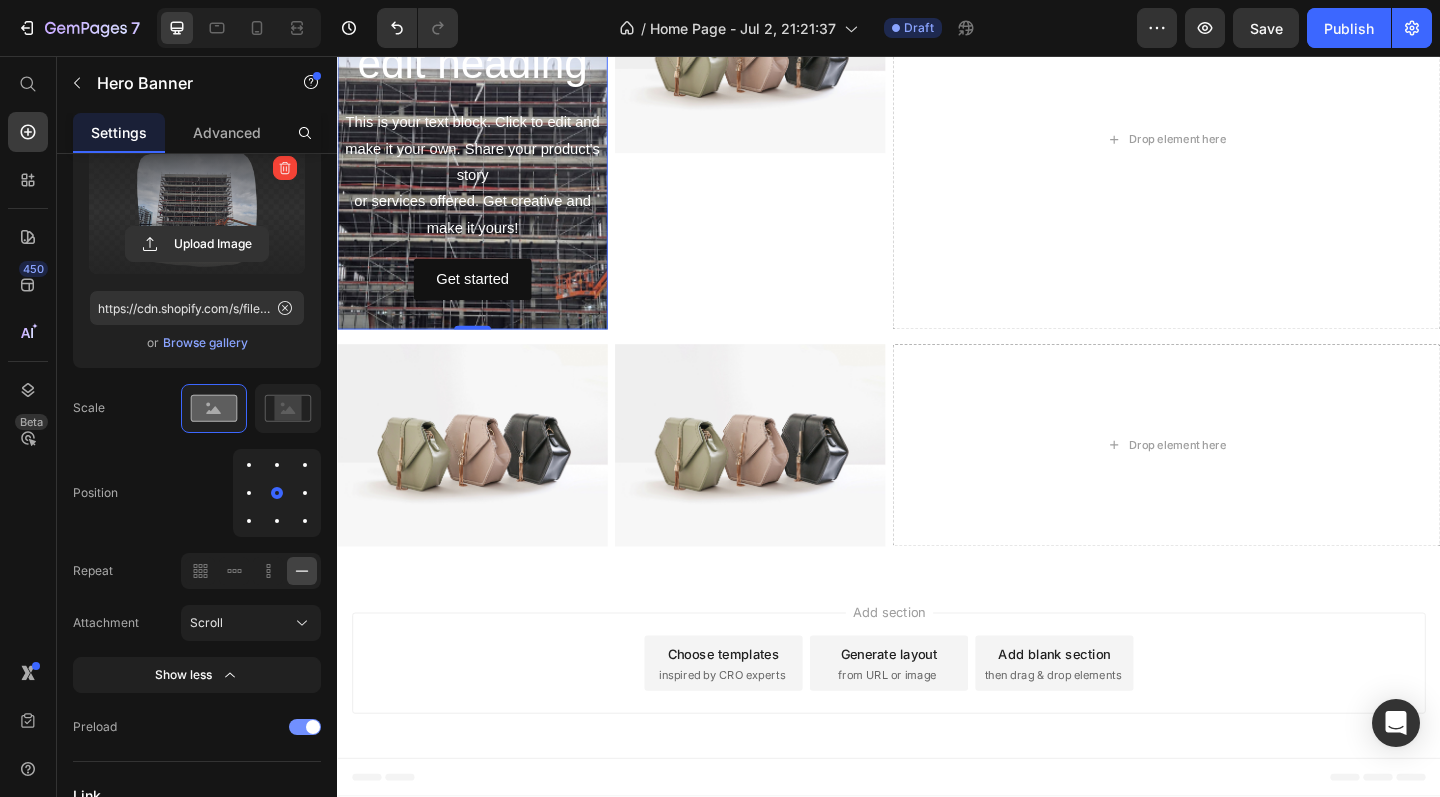 click at bounding box center (305, 727) 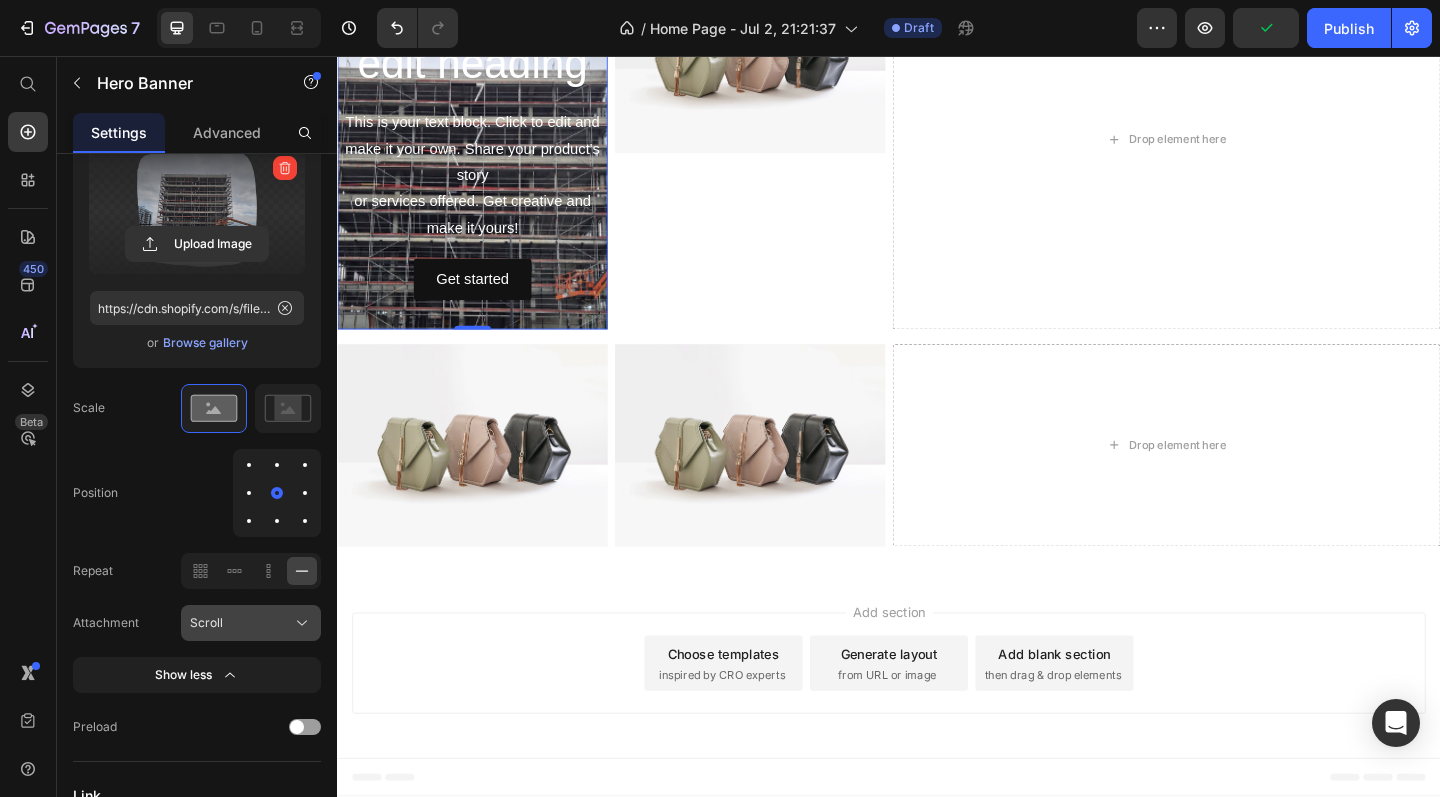 click on "Scroll" 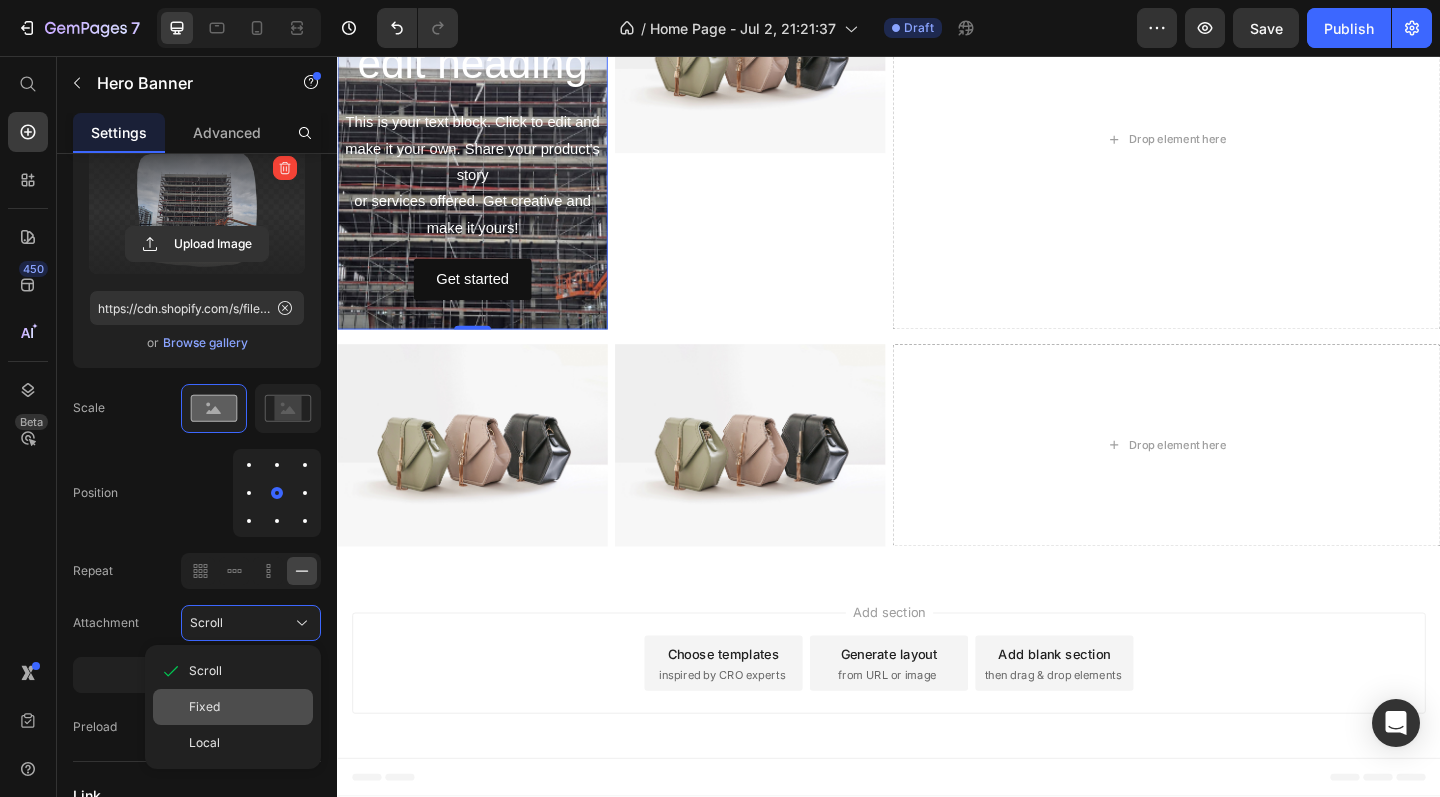 click on "Fixed" at bounding box center [247, 707] 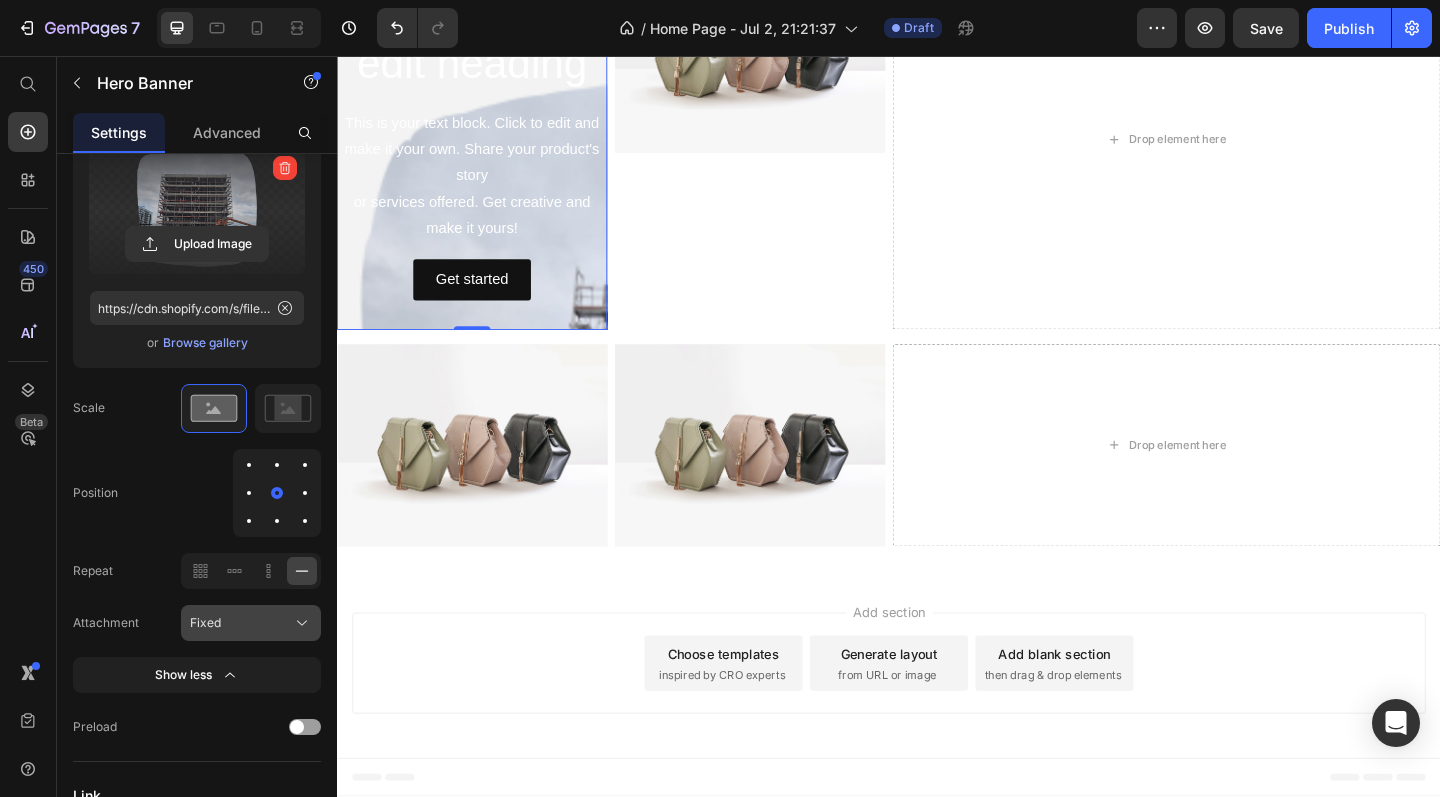 click on "Fixed" 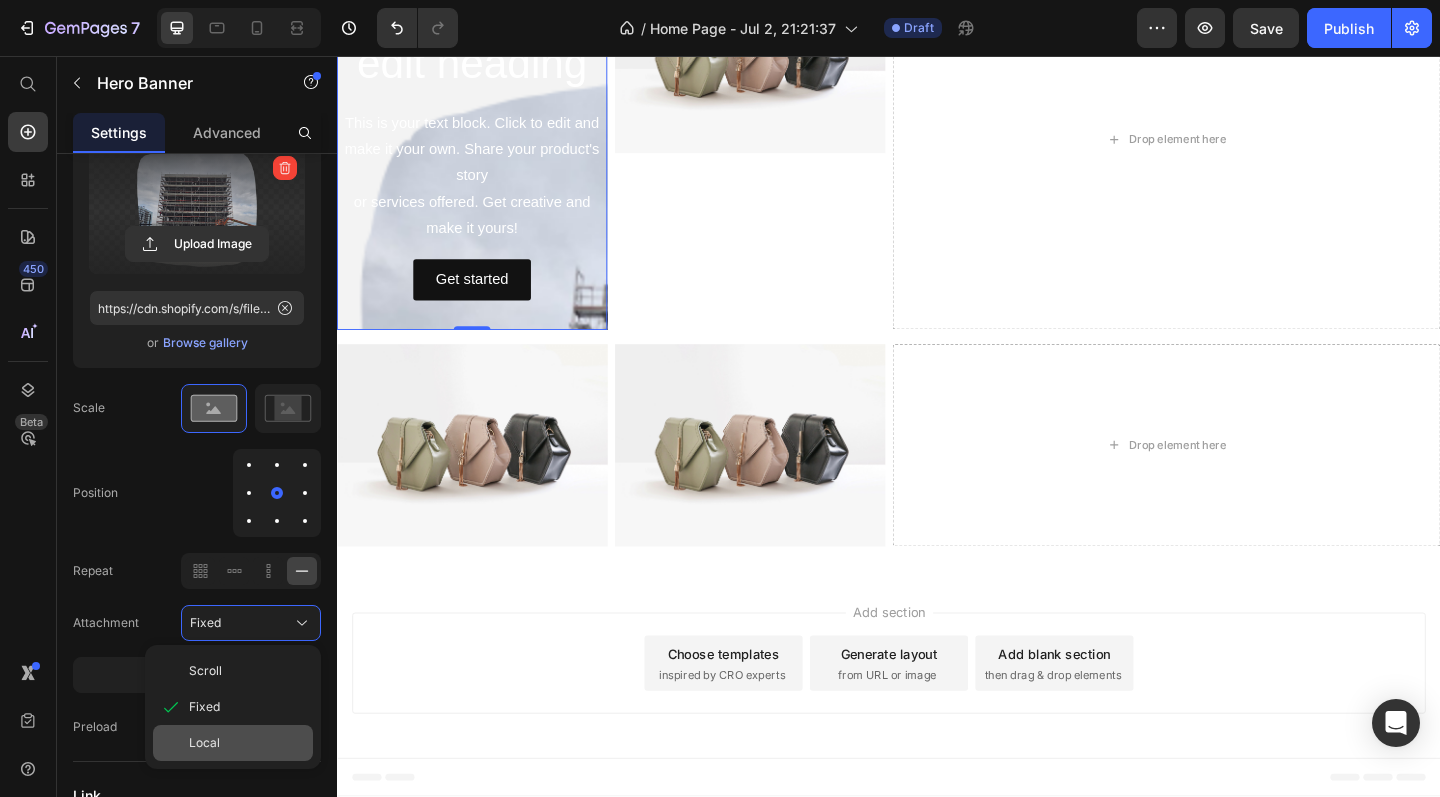 click on "Local" at bounding box center [204, 743] 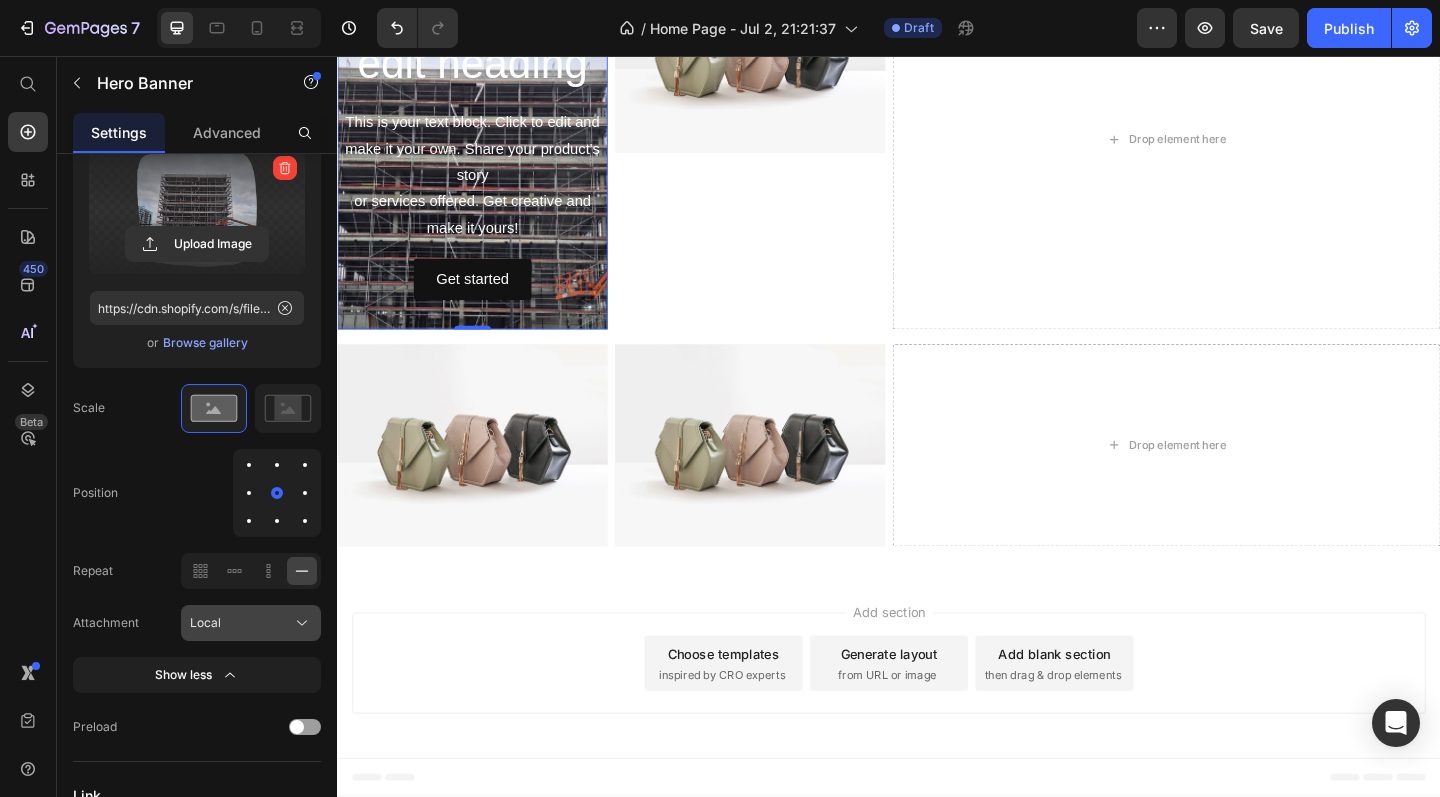 click on "Local" 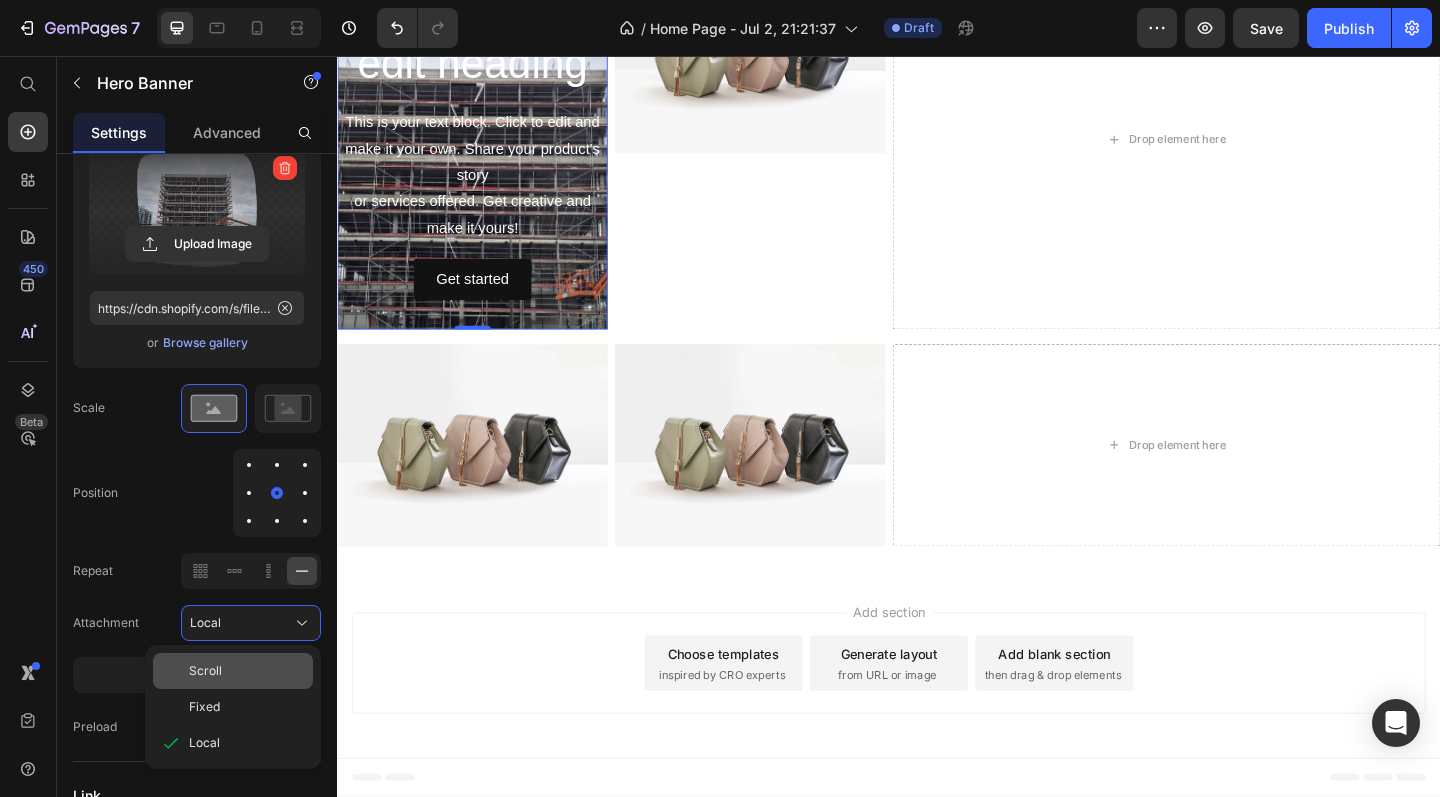 click on "Scroll" at bounding box center (205, 671) 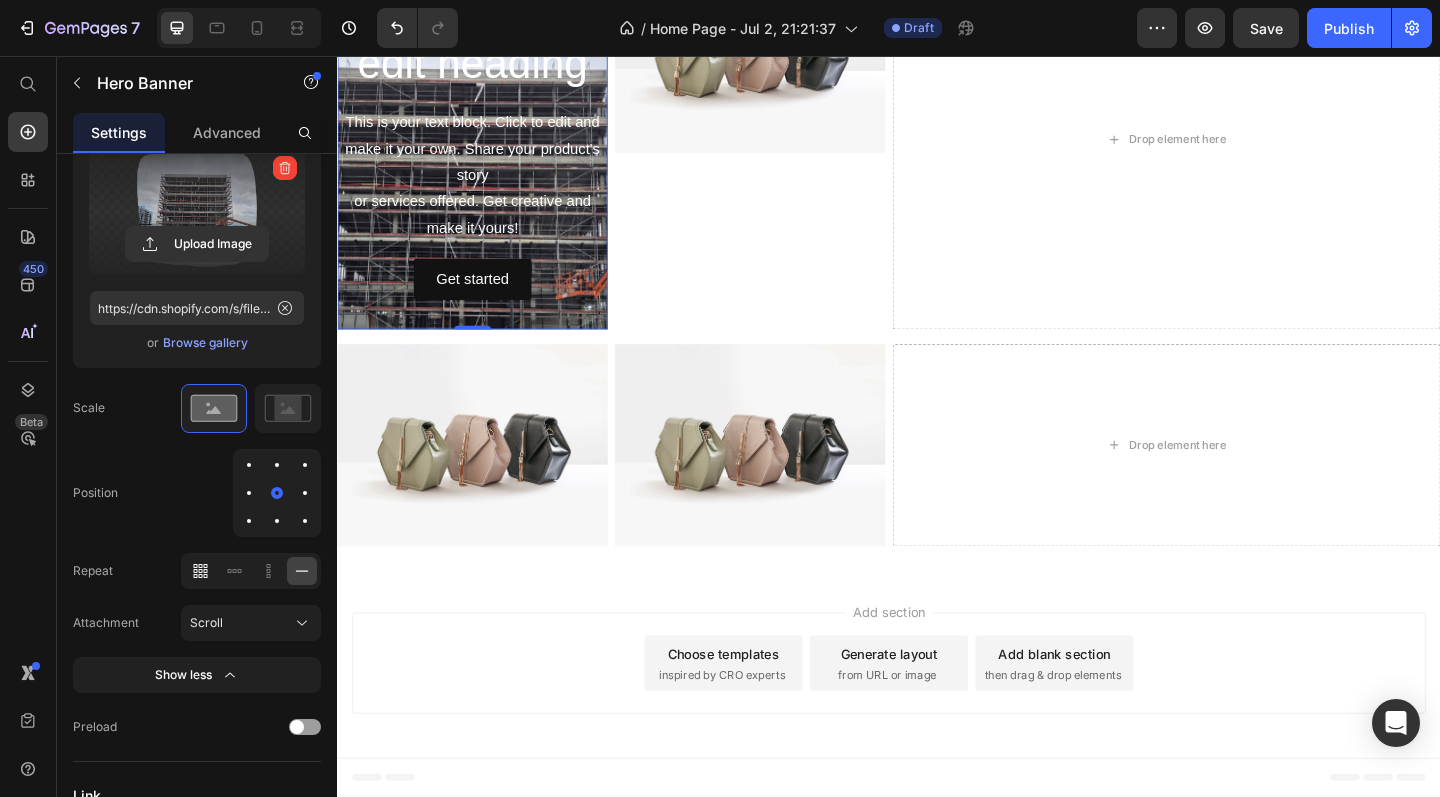click 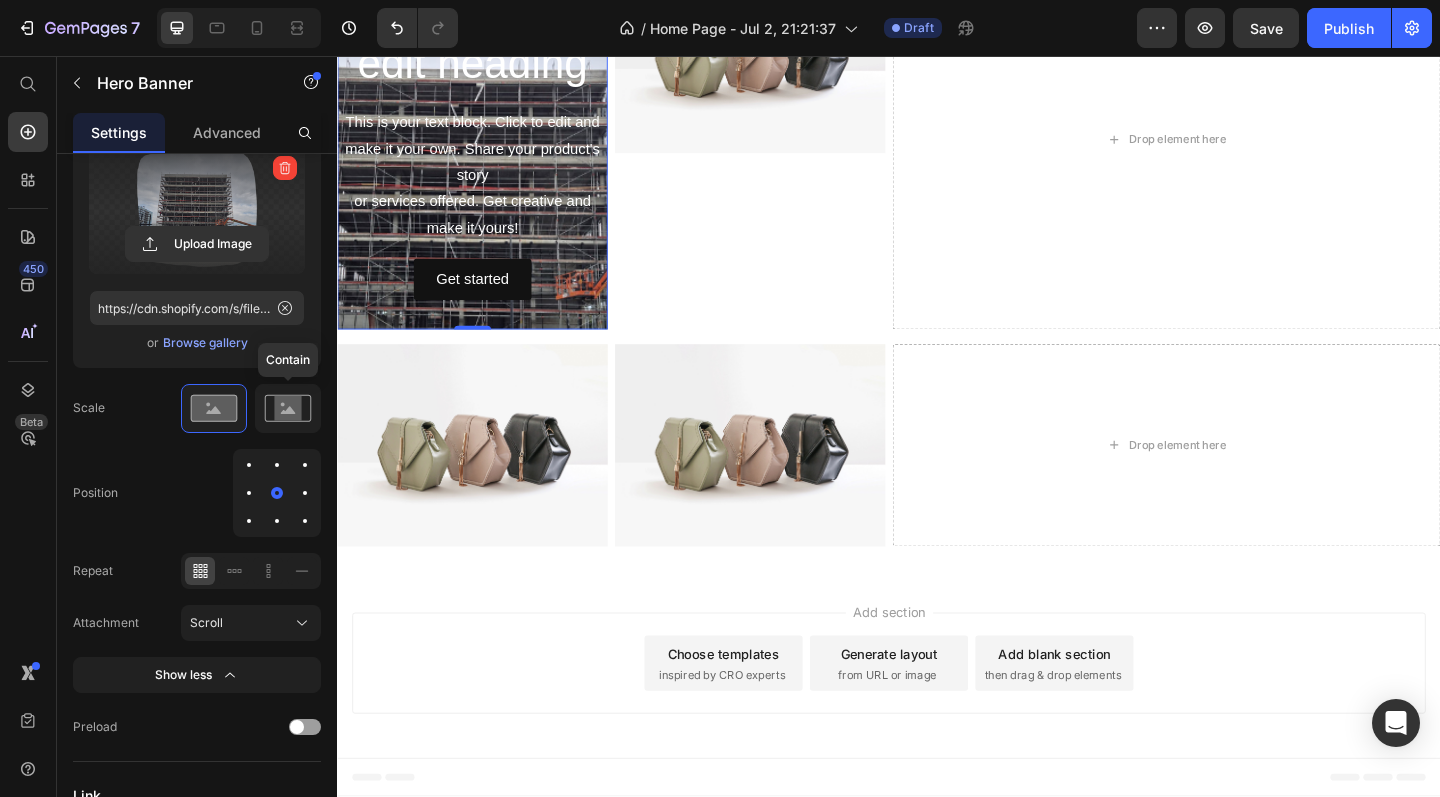 click 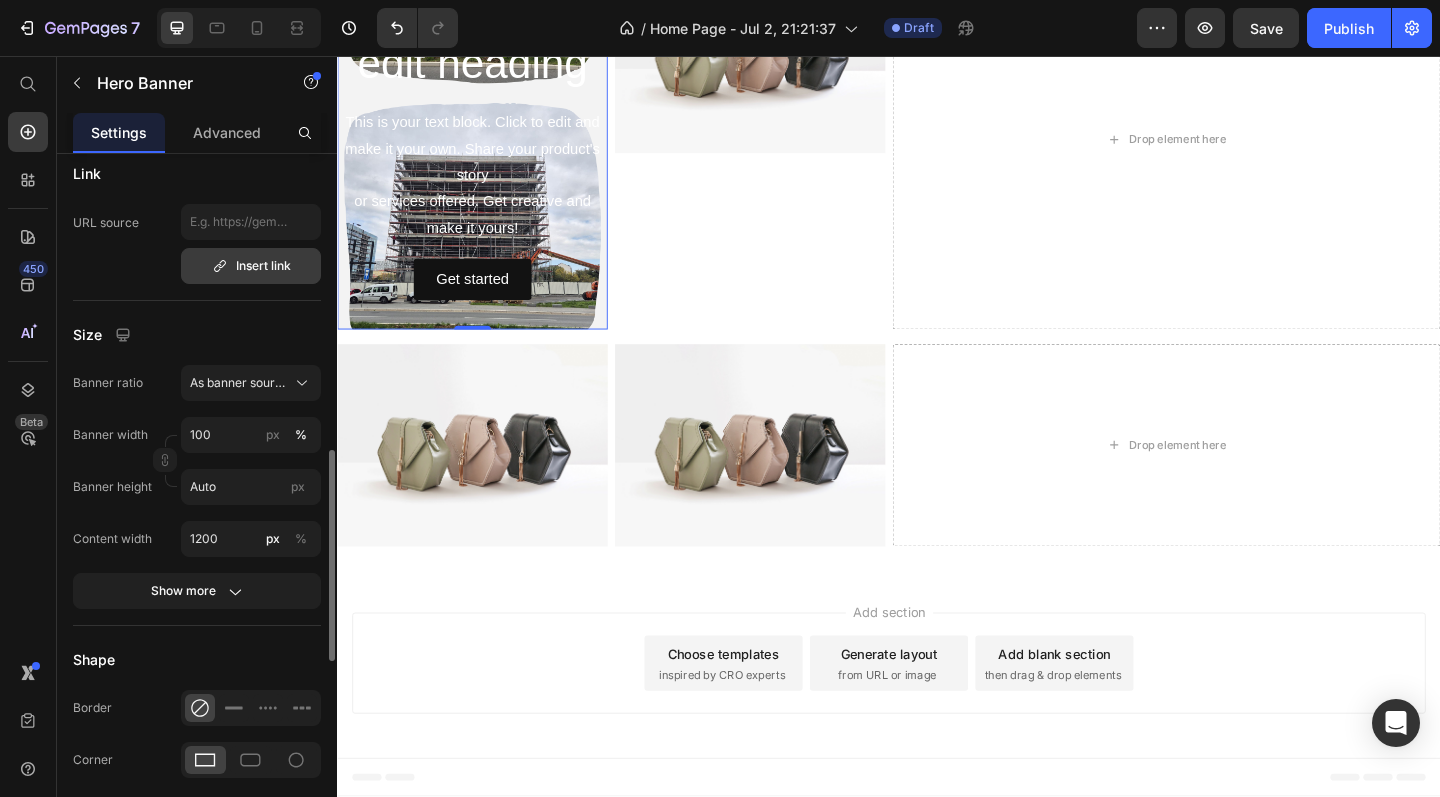 scroll, scrollTop: 981, scrollLeft: 0, axis: vertical 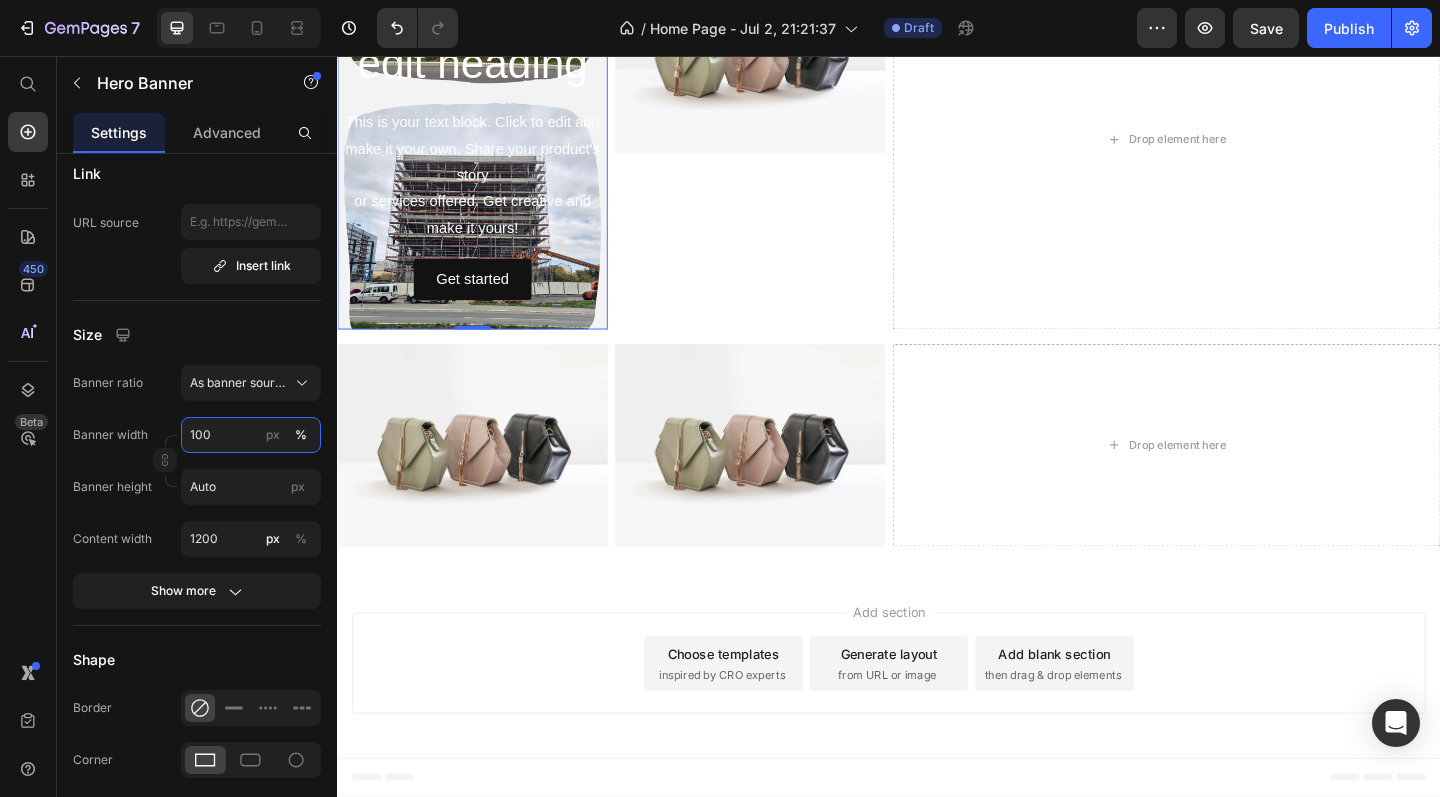click on "100" at bounding box center (251, 435) 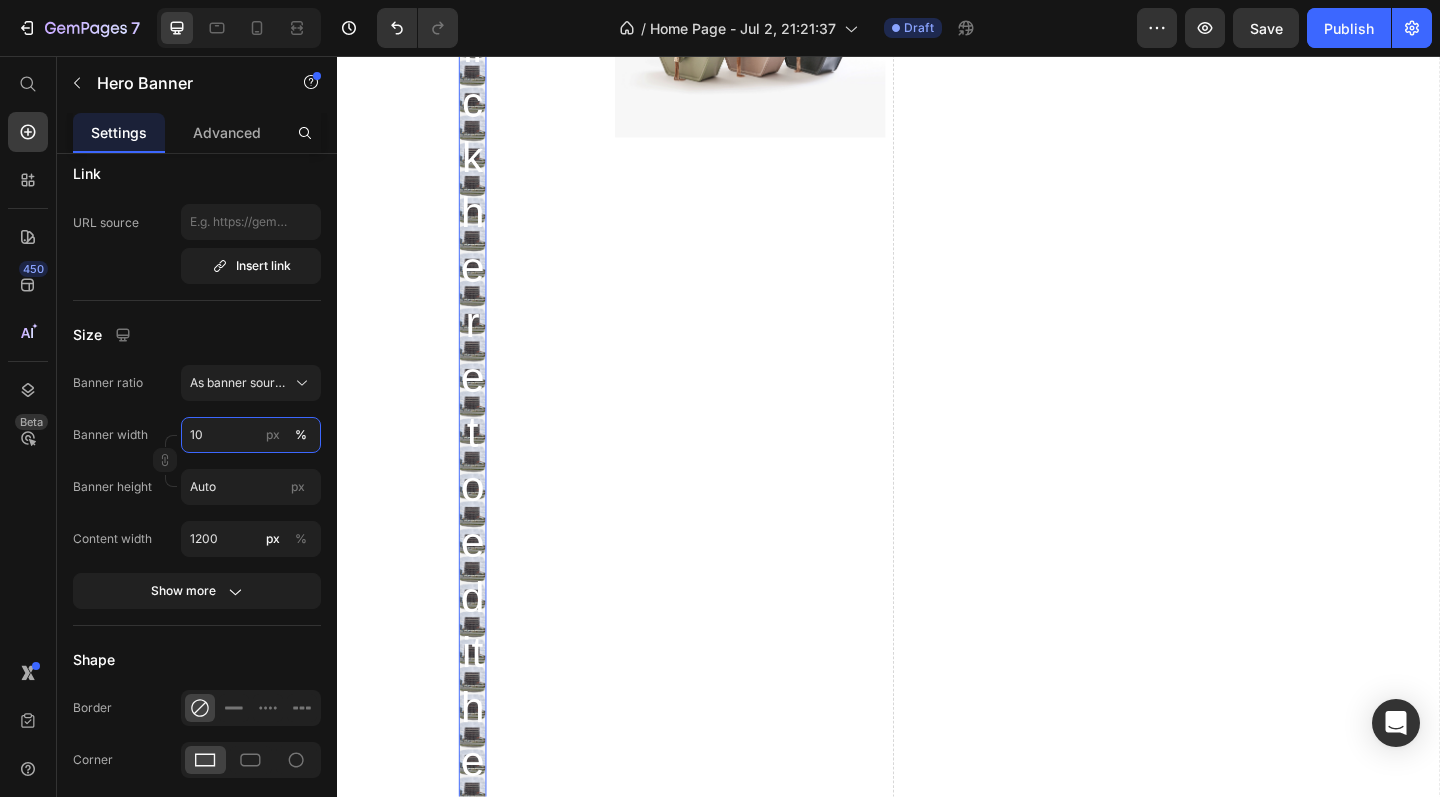 type on "1" 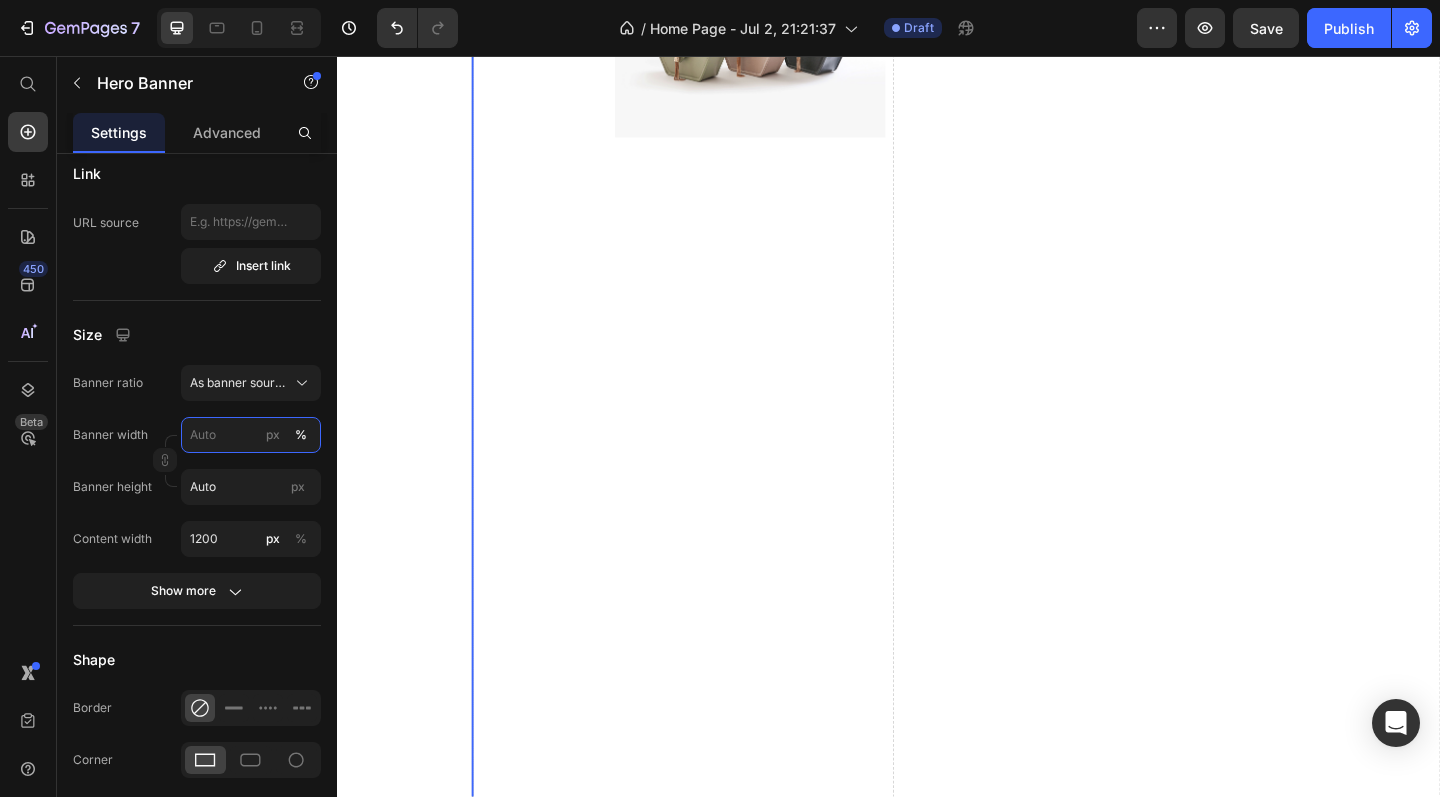 type on "1" 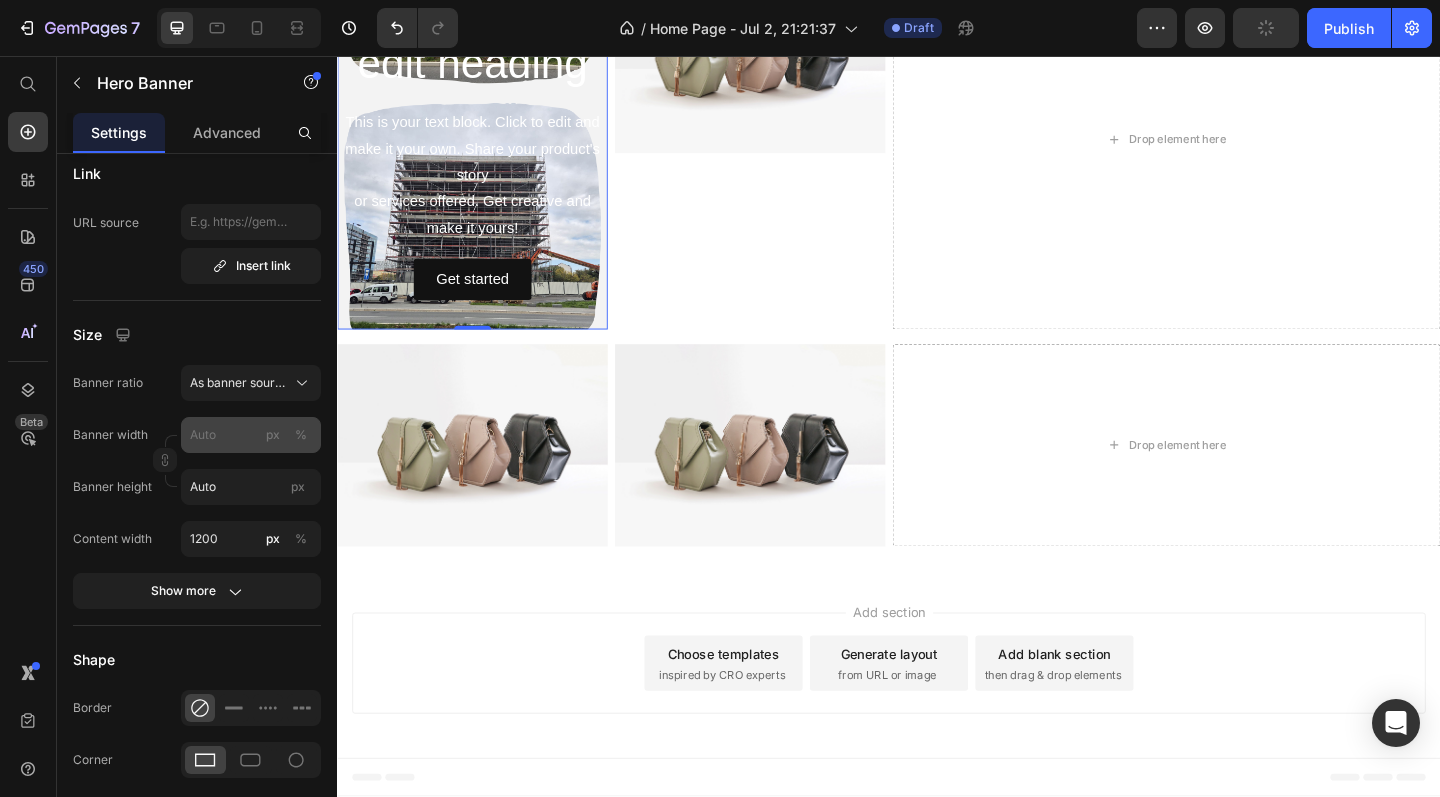 type on "1" 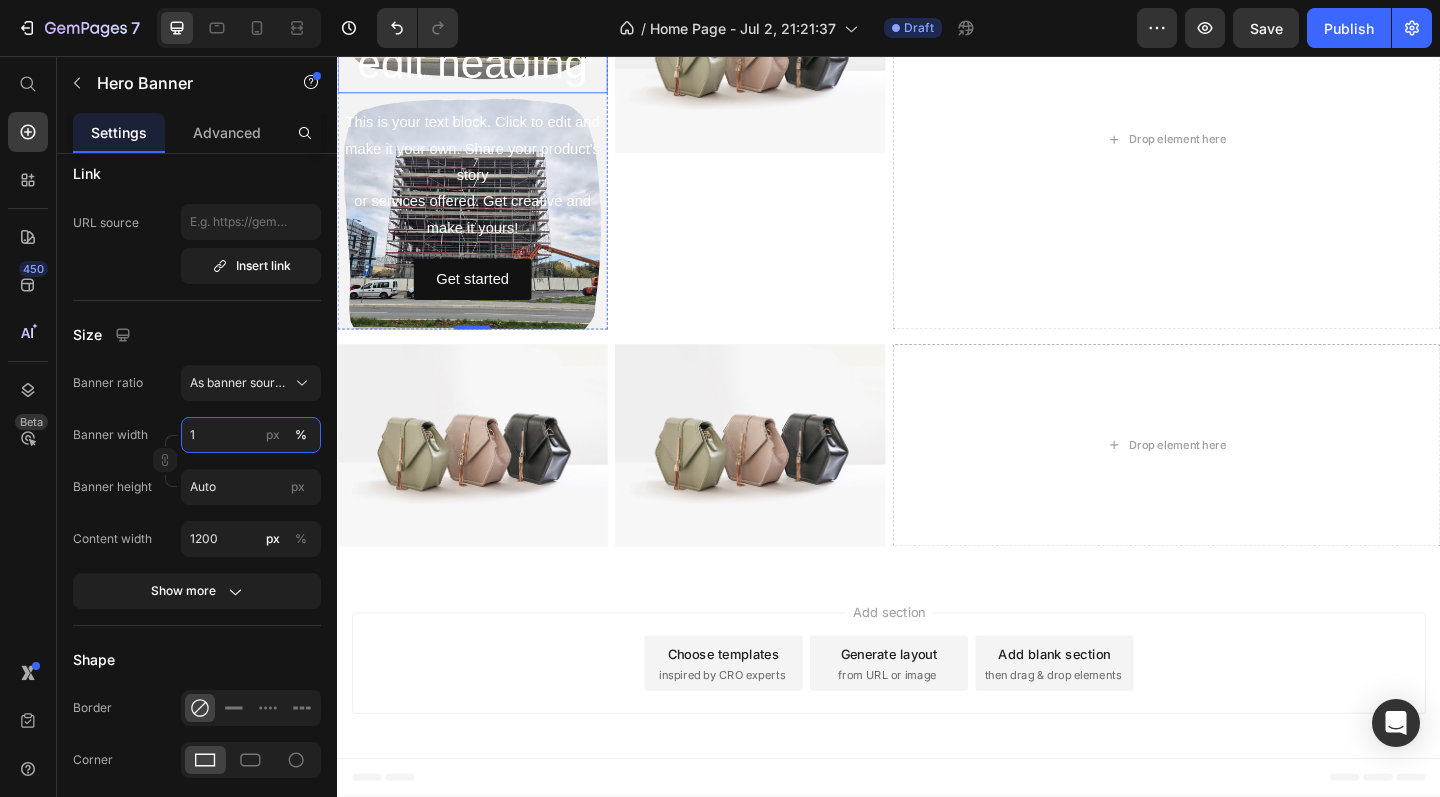 scroll, scrollTop: 2340, scrollLeft: 0, axis: vertical 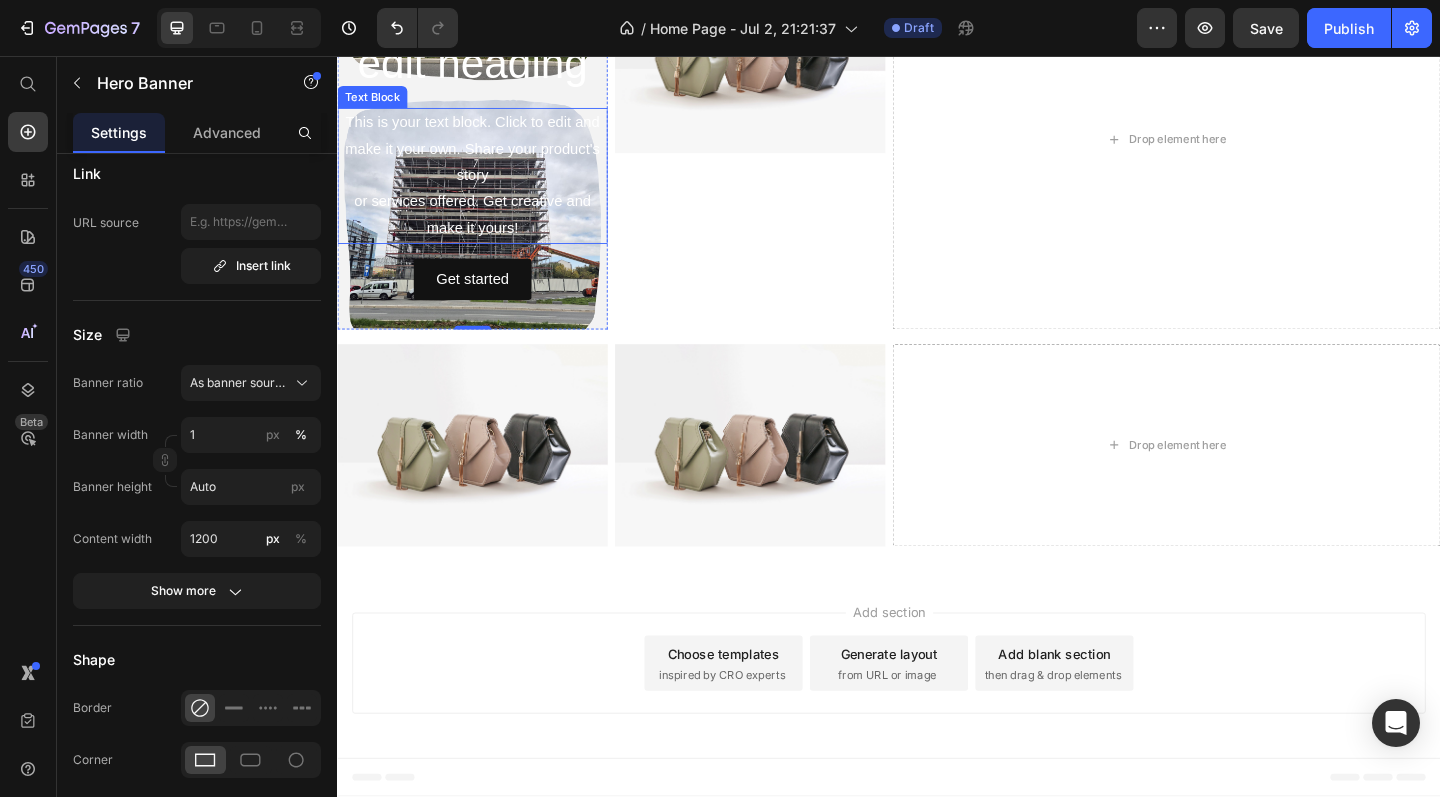 click on "Click here to edit heading Heading This is your text block. Click to edit and make it your own. Share your product's story                   or services offered. Get creative and make it yours! Text Block Get started Button Hero Banner   0" at bounding box center [484, 147] 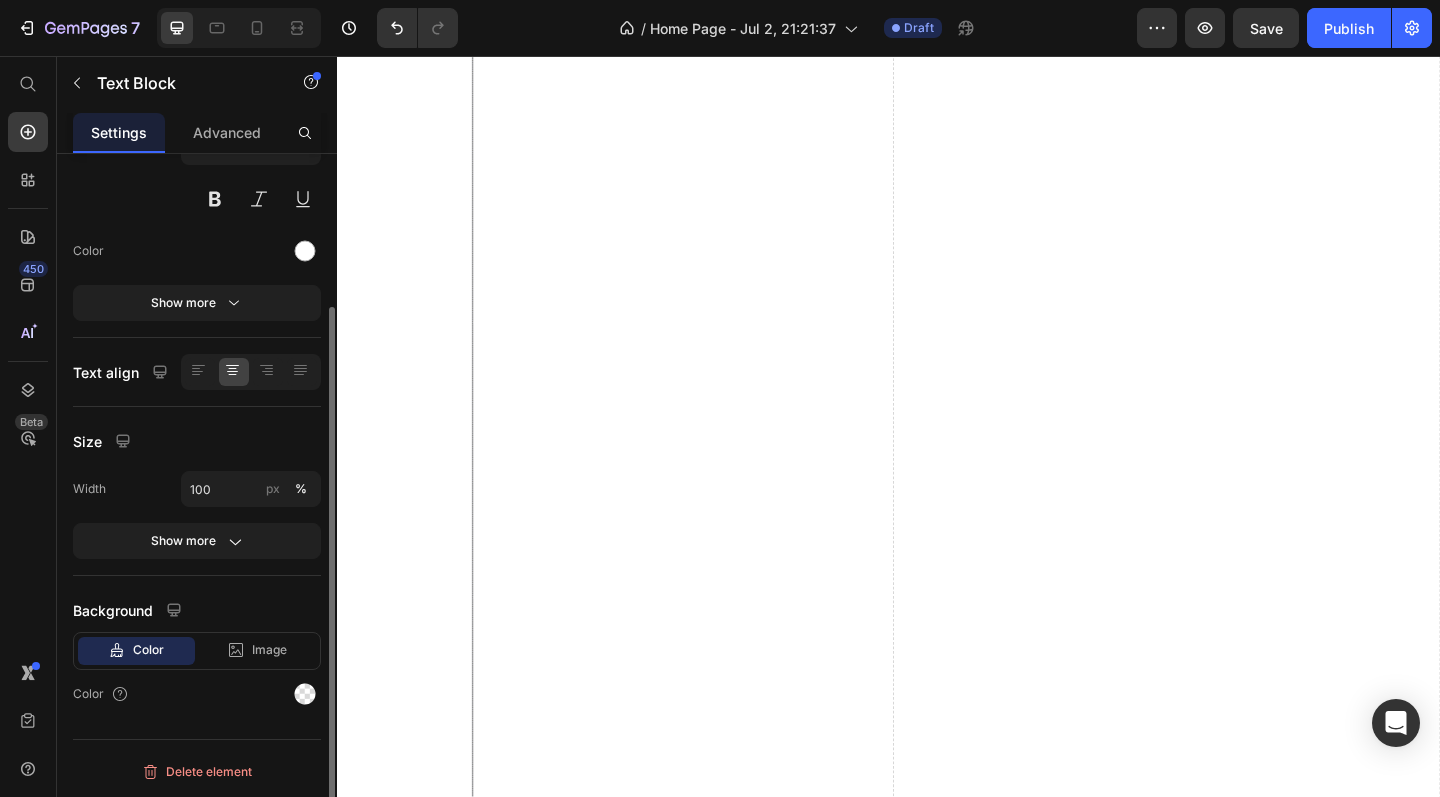 scroll, scrollTop: 0, scrollLeft: 0, axis: both 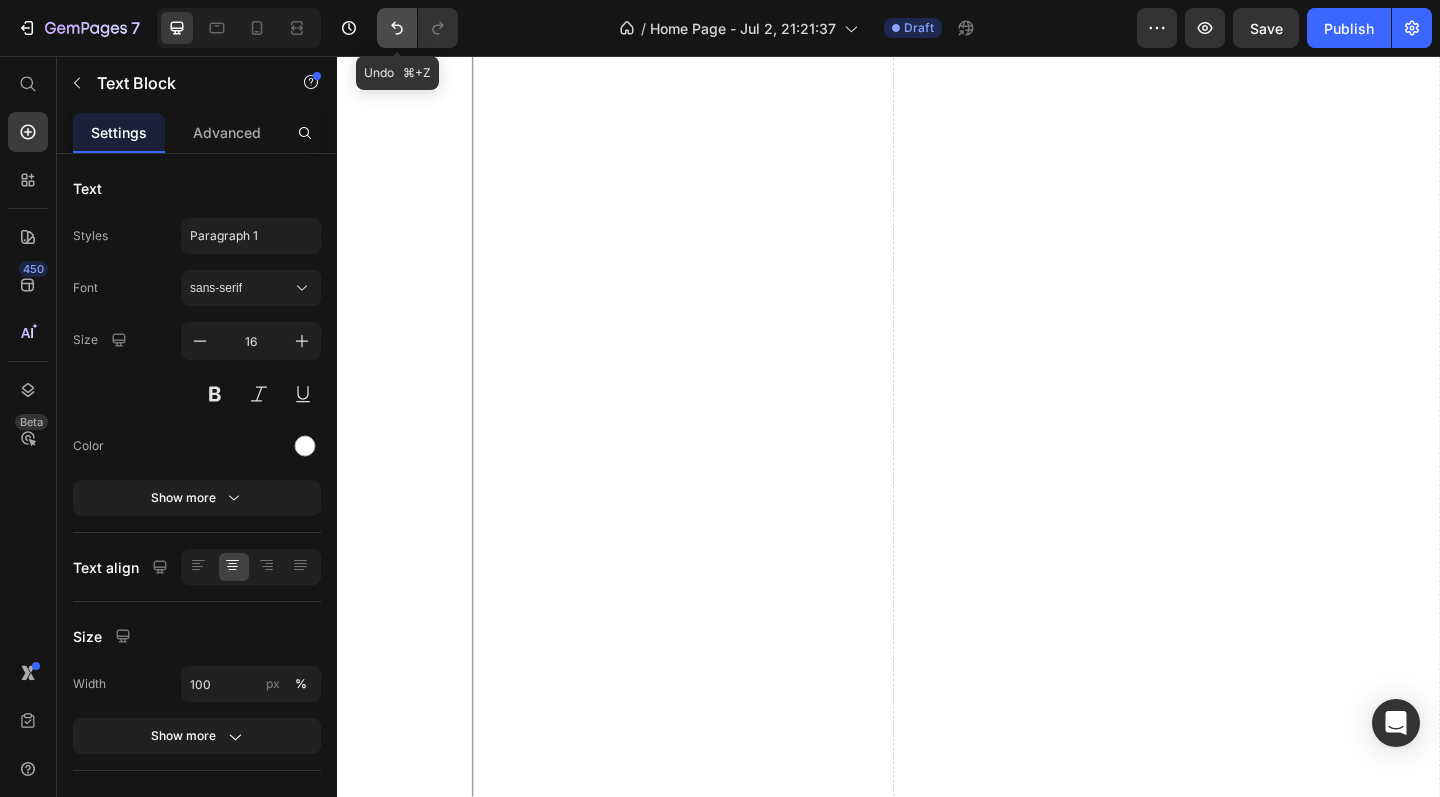 click 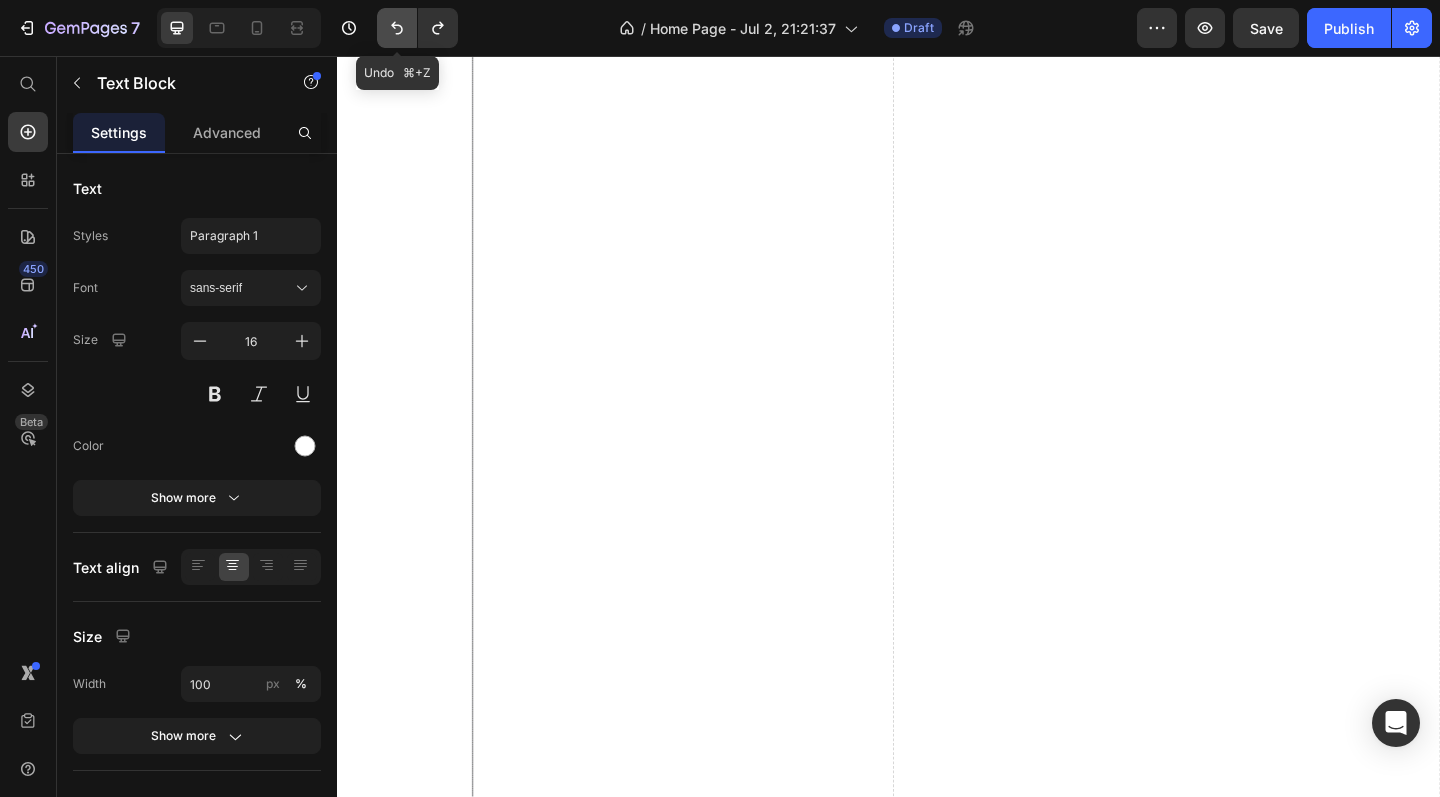 click 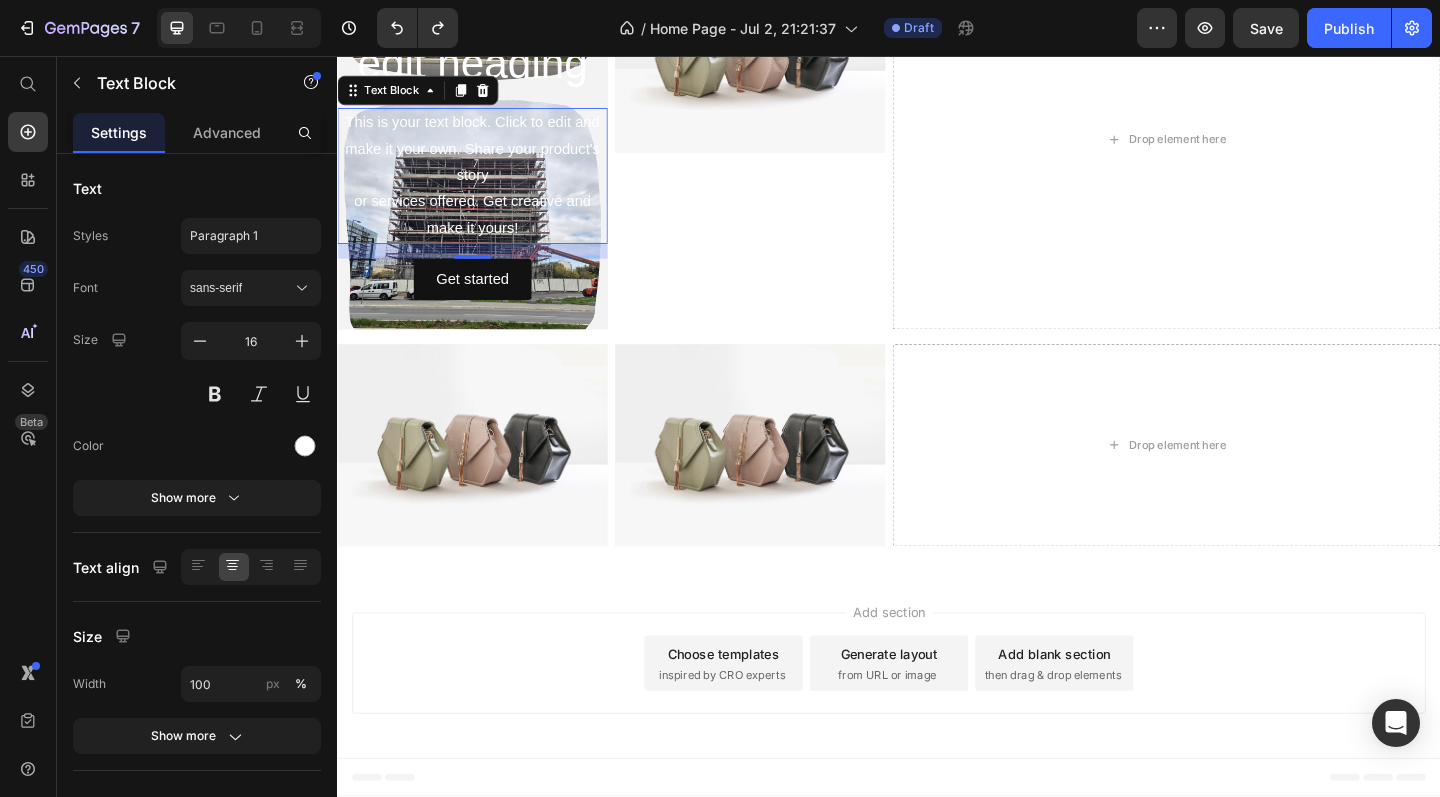click on "This is your text block. Click to edit and make it your own. Share your product's story                   or services offered. Get creative and make it yours!" at bounding box center (484, 187) 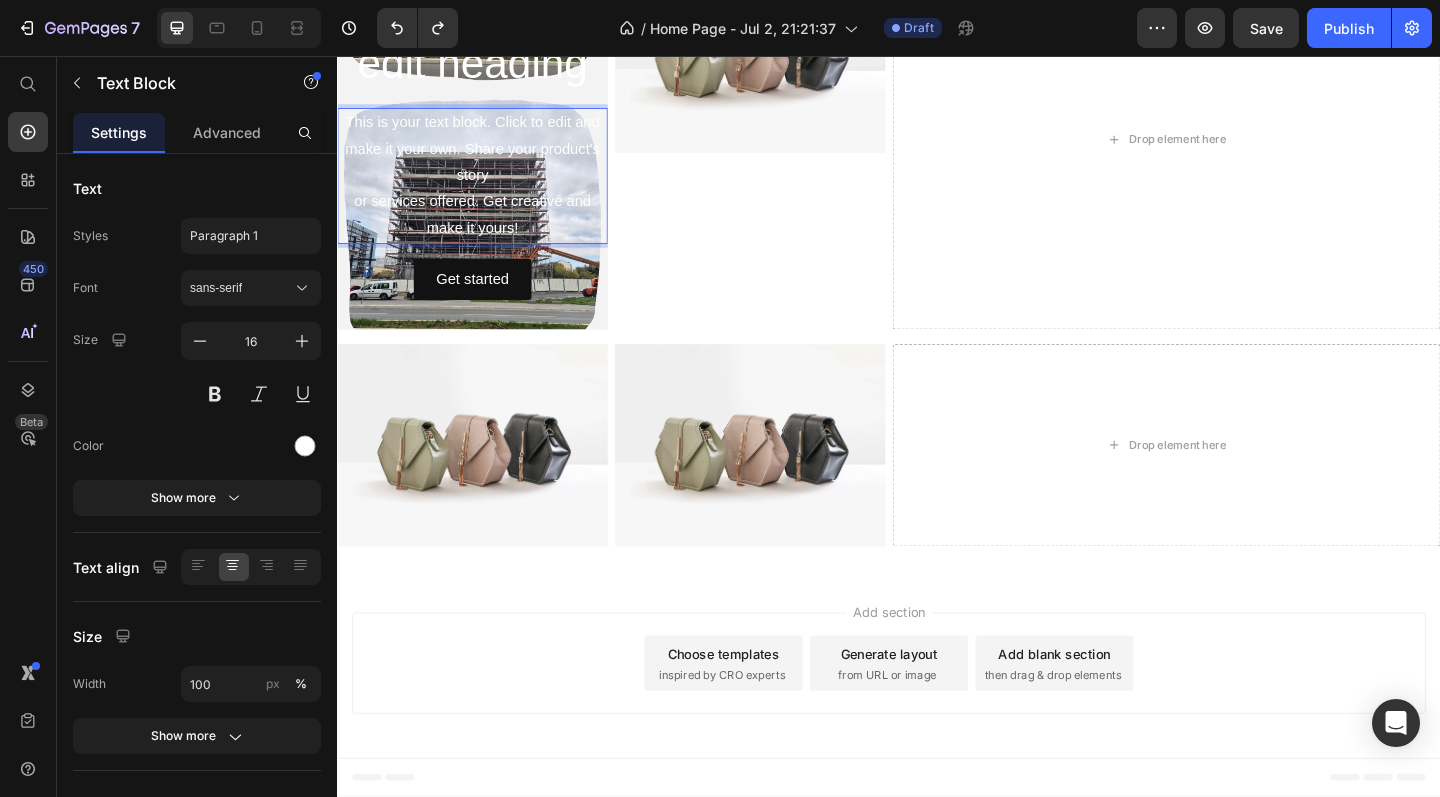click on "This is your text block. Click to edit and make it your own. Share your product's story or services offered. Get creative and make it yours!" at bounding box center [484, 187] 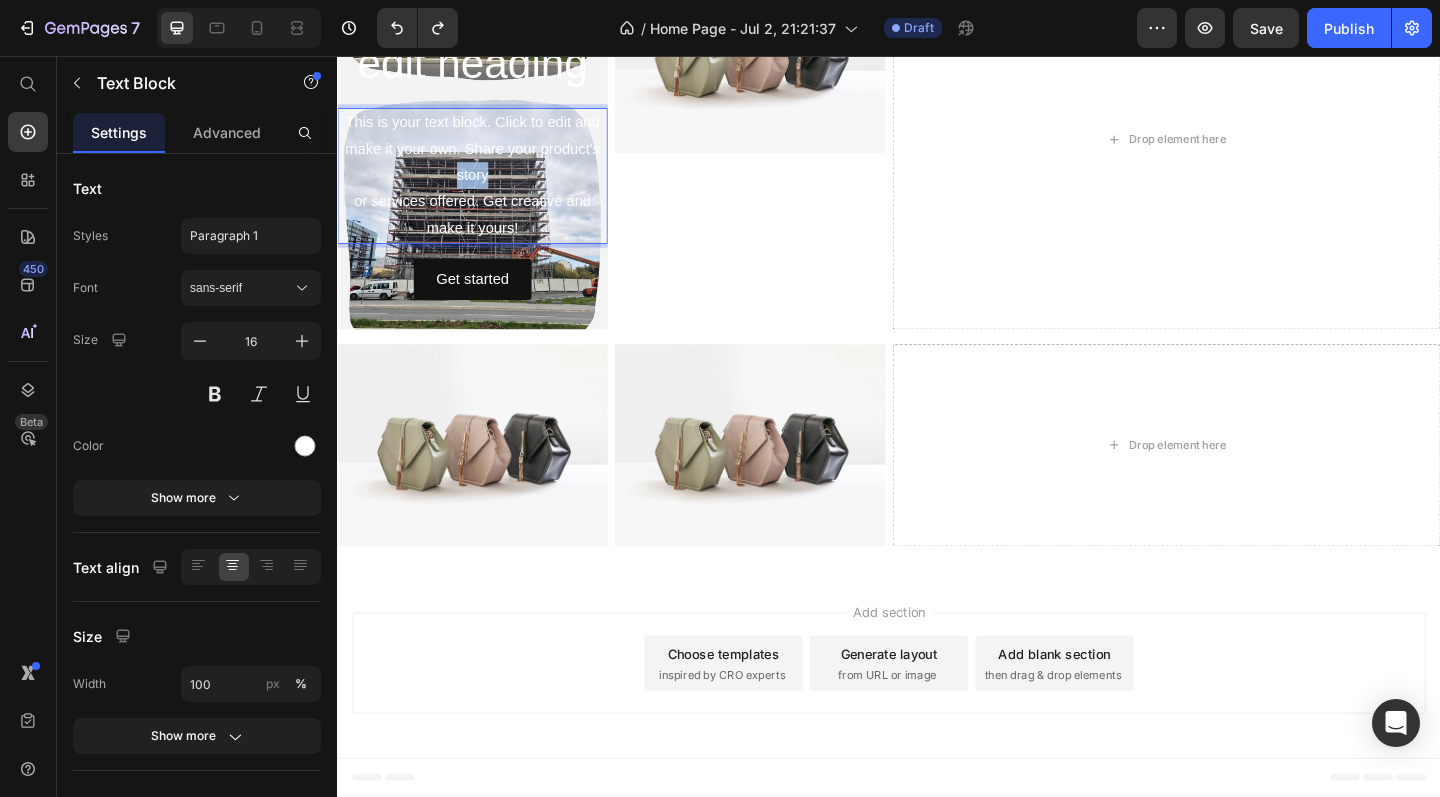 click on "This is your text block. Click to edit and make it your own. Share your product's story or services offered. Get creative and make it yours!" at bounding box center (484, 187) 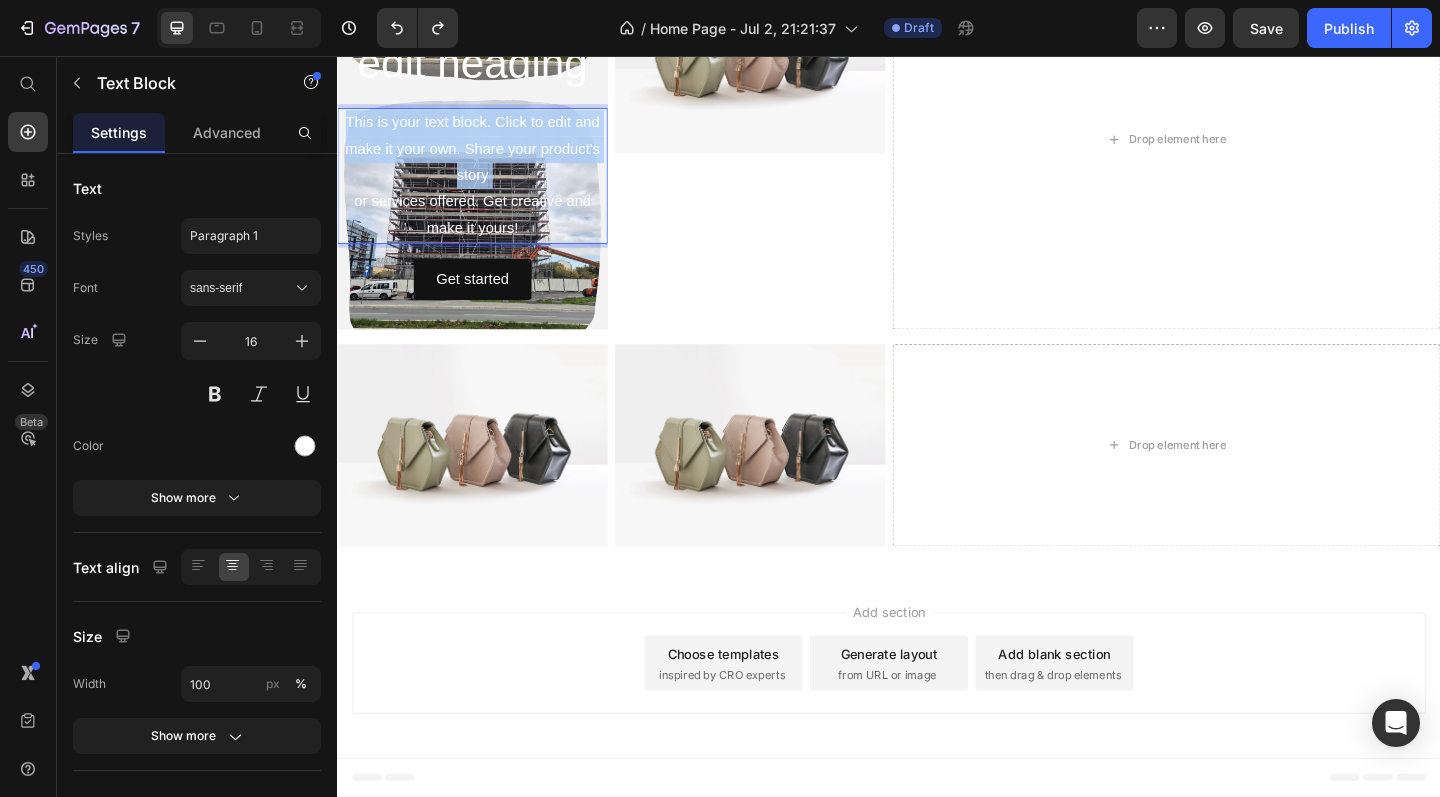 click on "This is your text block. Click to edit and make it your own. Share your product's story or services offered. Get creative and make it yours!" at bounding box center [484, 187] 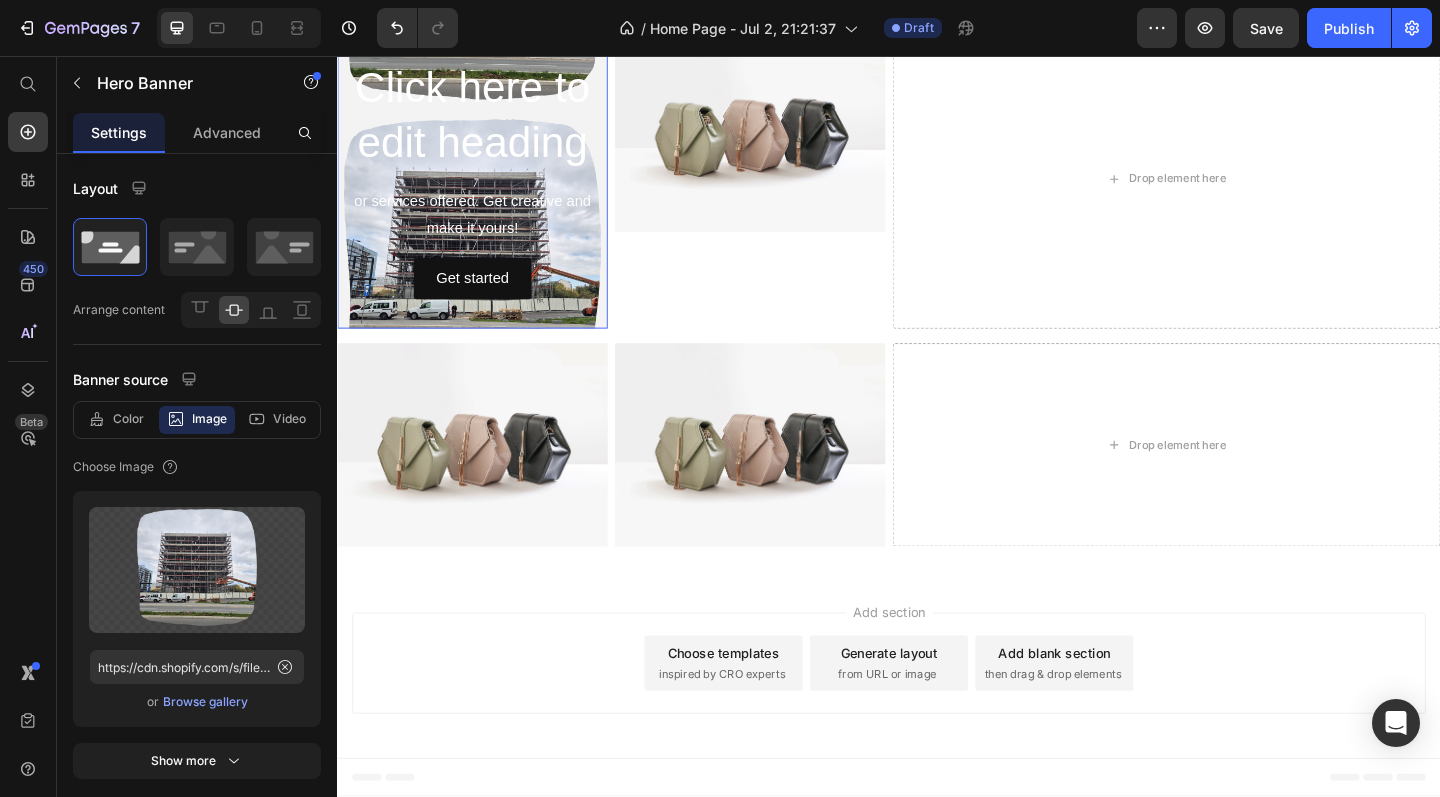 click on "Click here to edit heading Heading or services offered. Get creative and make it yours! Text Block   16 Get started Button" at bounding box center [484, 190] 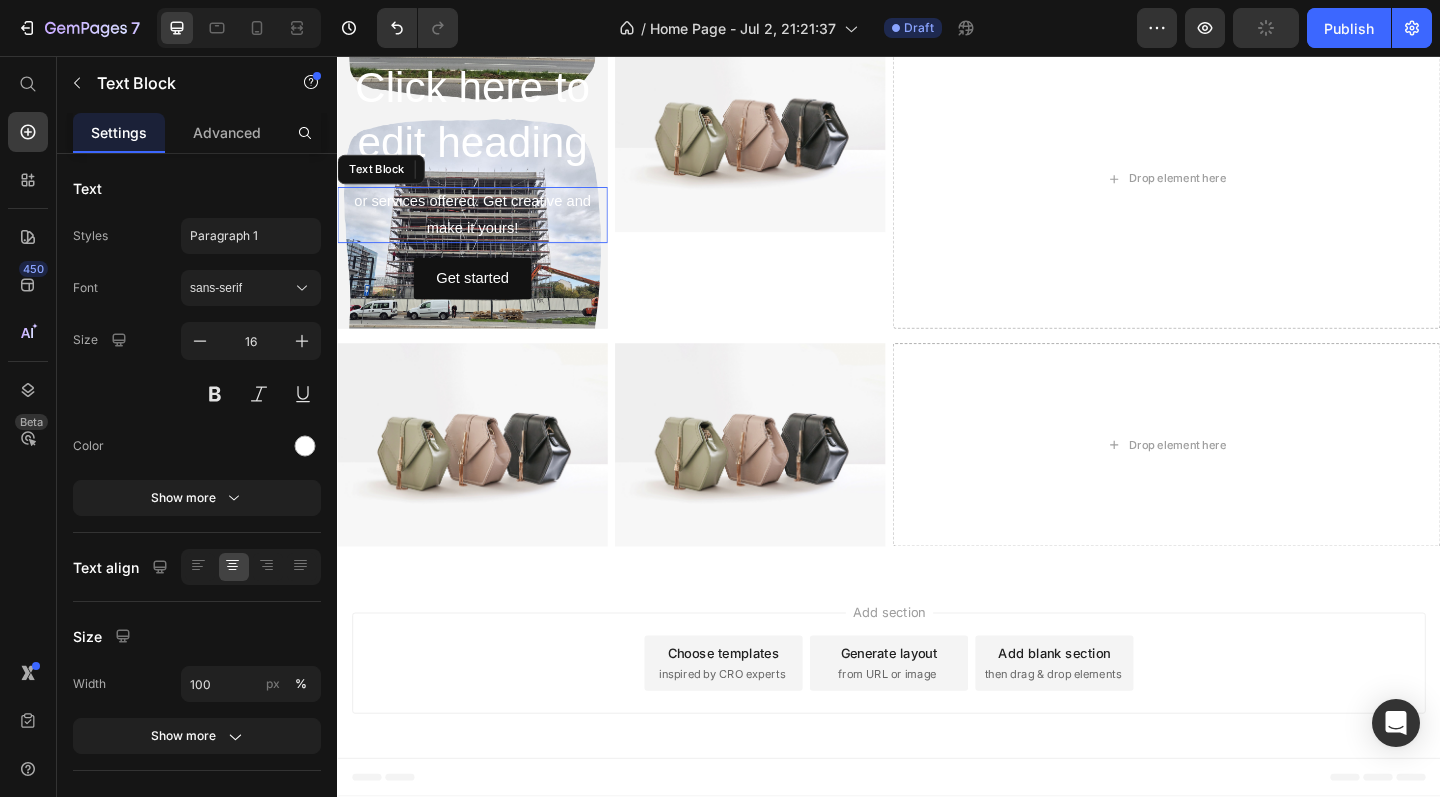 click on "or services offered. Get creative and make it yours!" at bounding box center (484, 230) 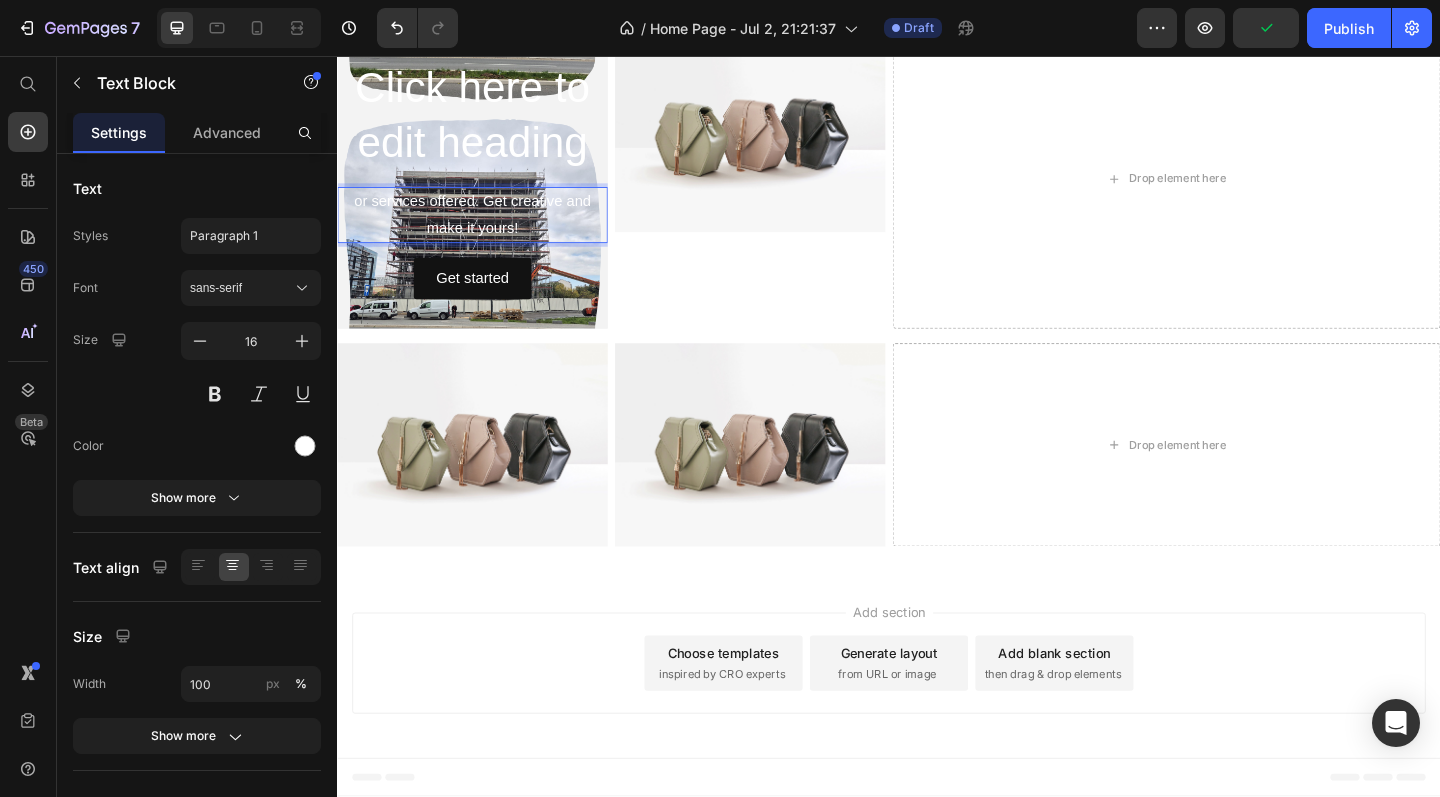 click on "or services offered. Get creative and make it yours!" at bounding box center (484, 230) 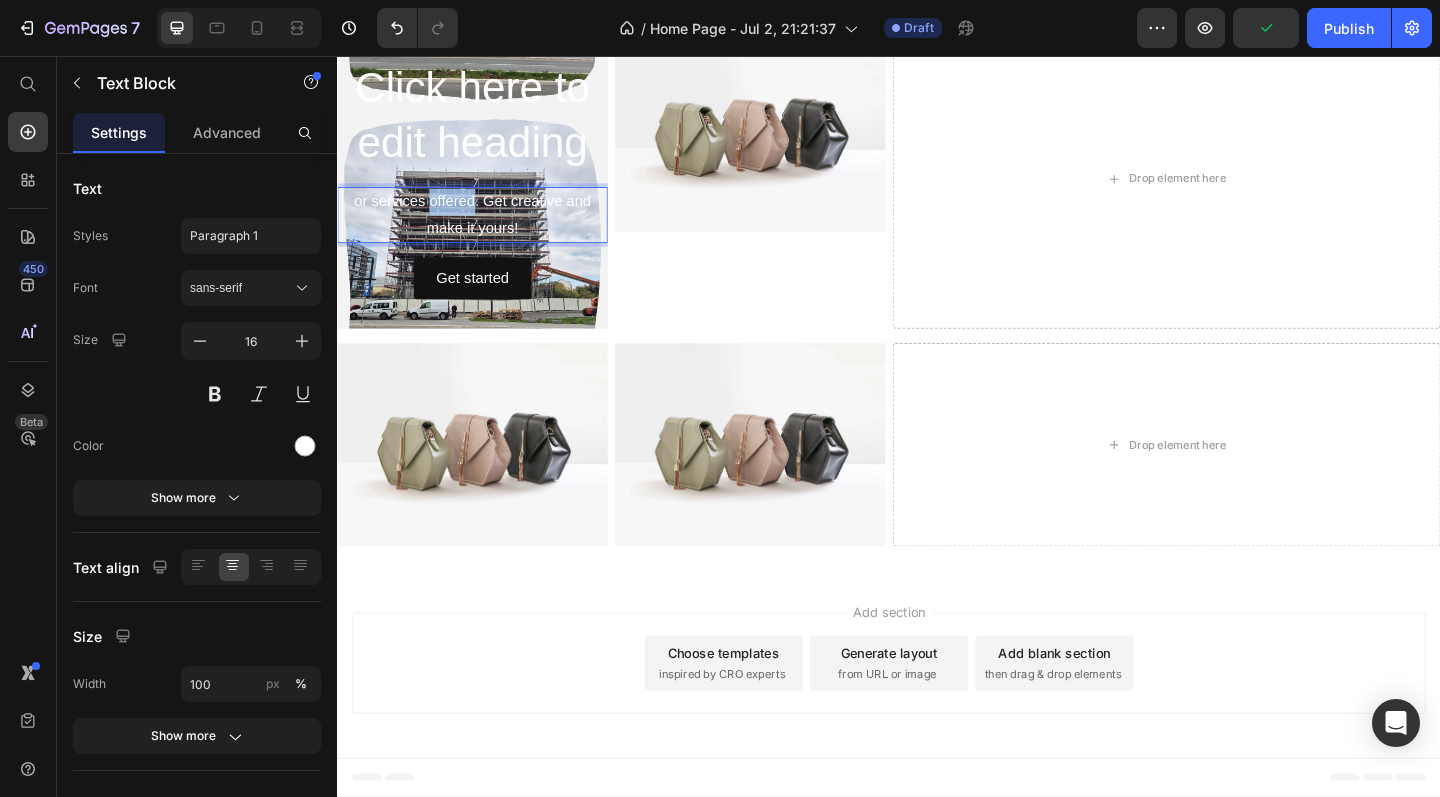 click on "or services offered. Get creative and make it yours!" at bounding box center (484, 230) 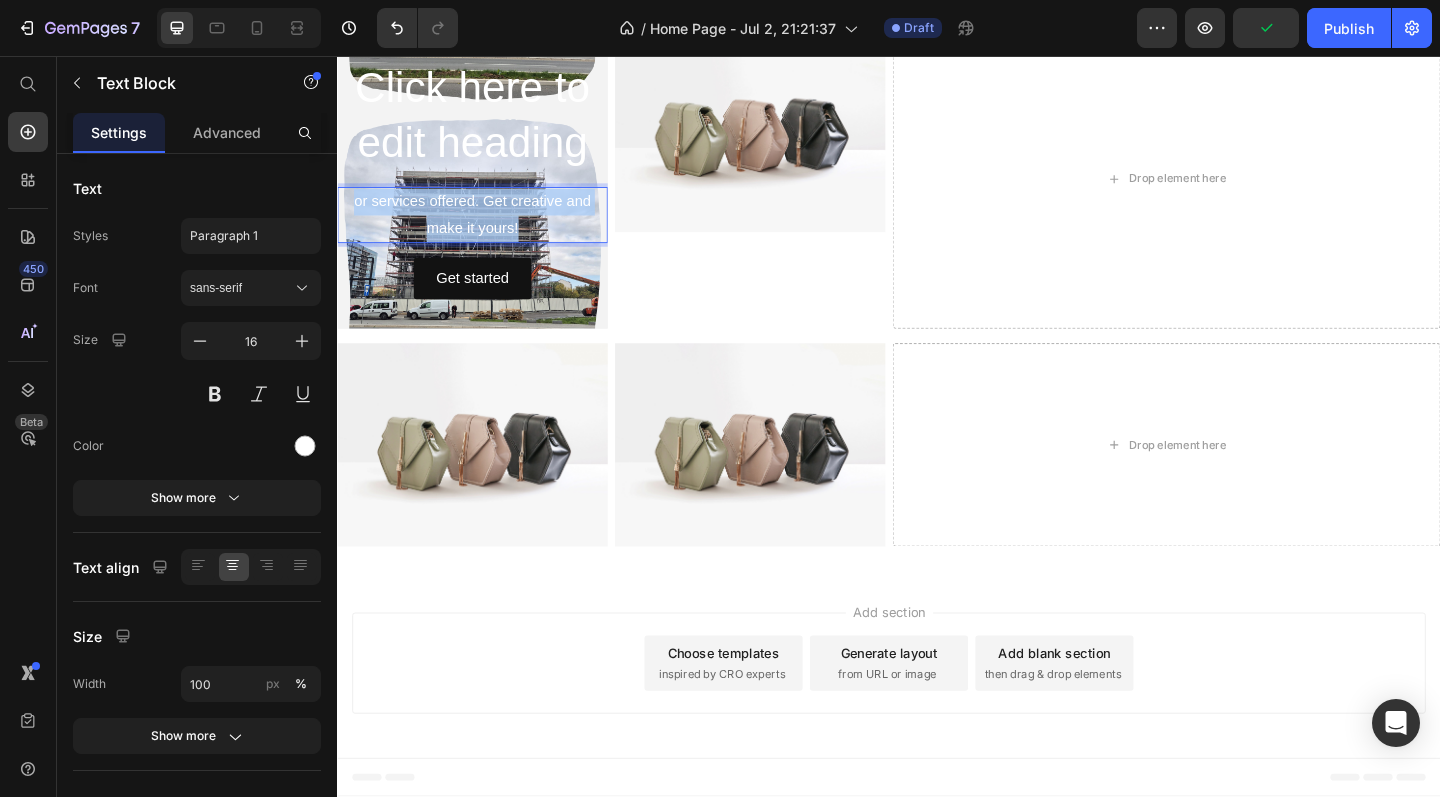 click on "or services offered. Get creative and make it yours!" at bounding box center [484, 230] 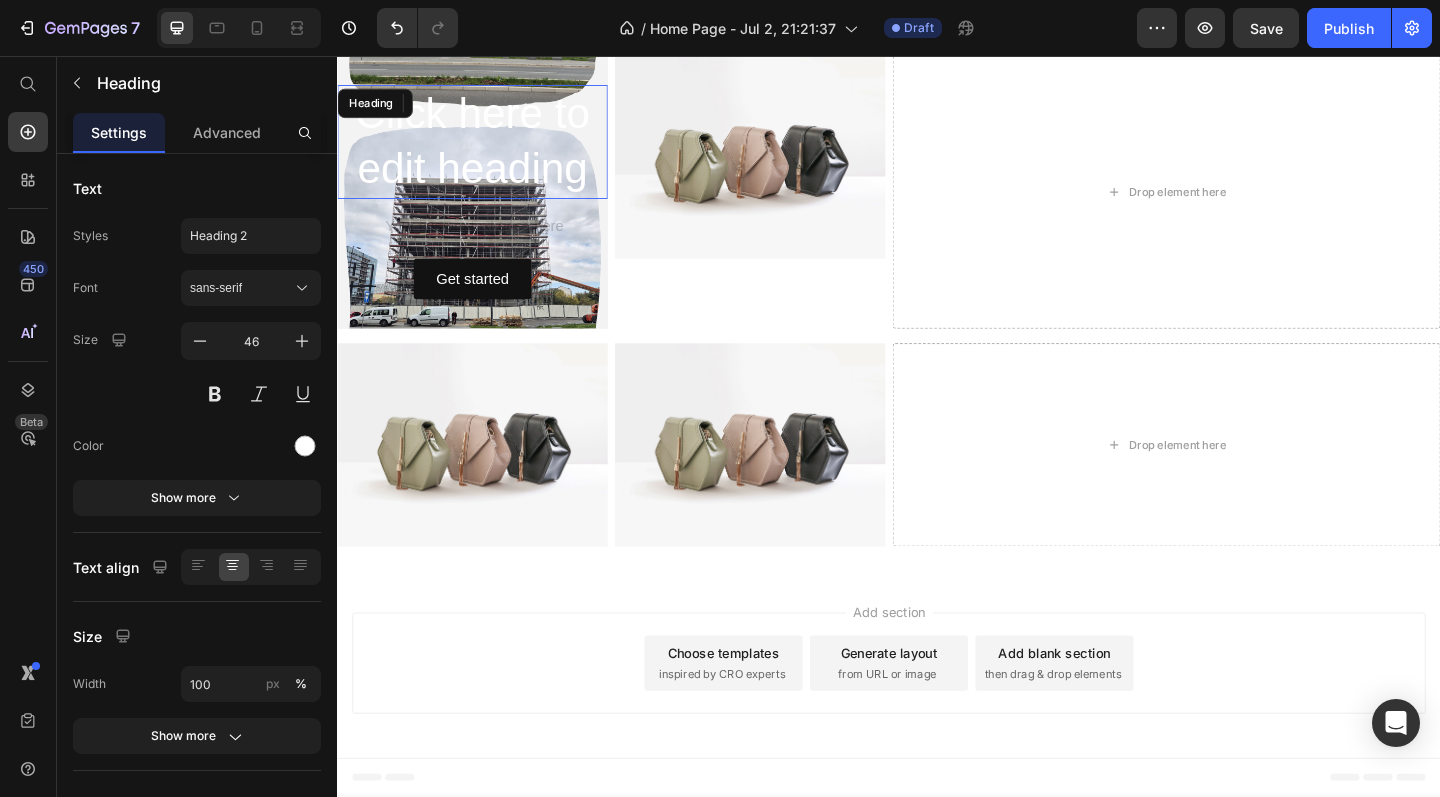 click on "Click here to edit heading" at bounding box center [484, 150] 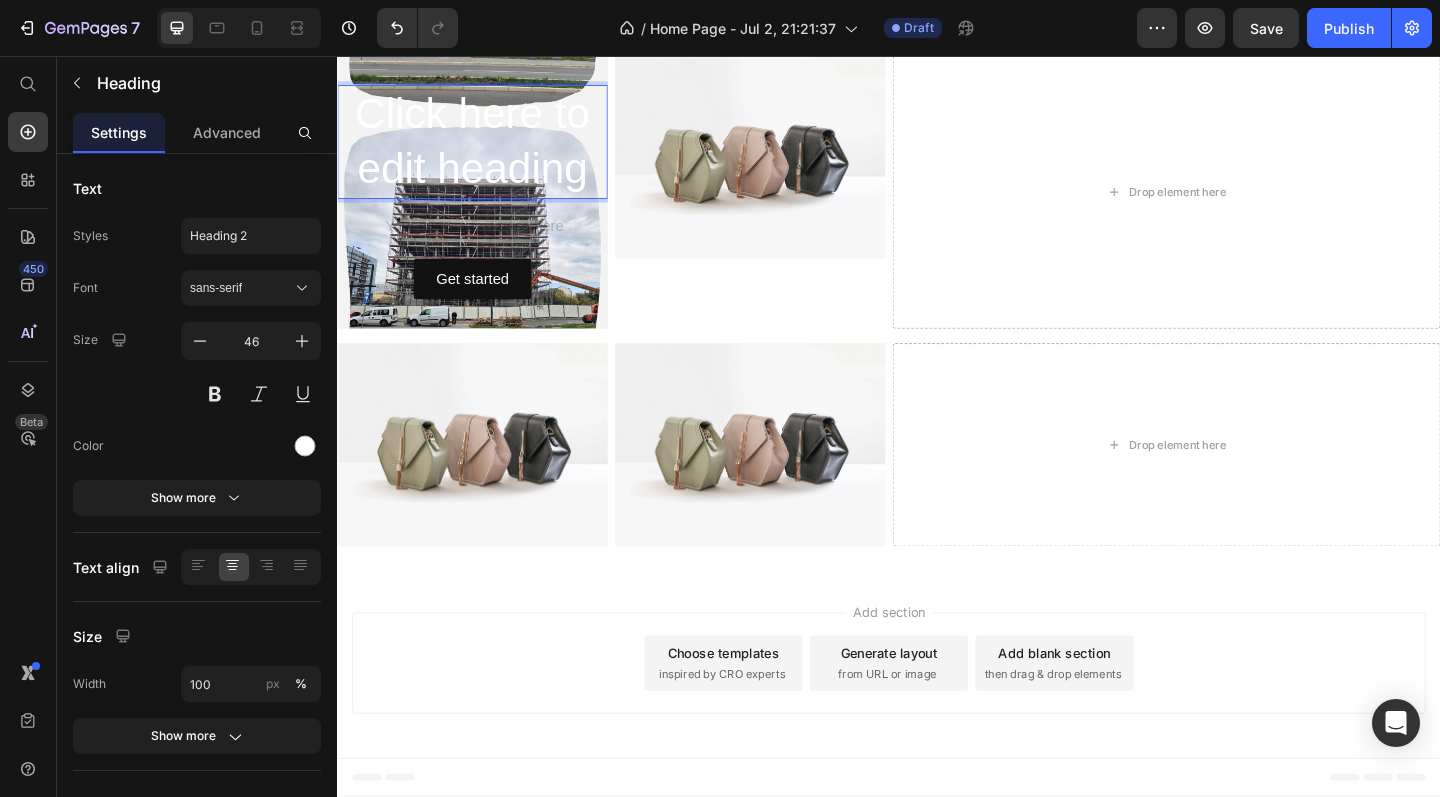 click on "Click here to edit heading" at bounding box center (484, 150) 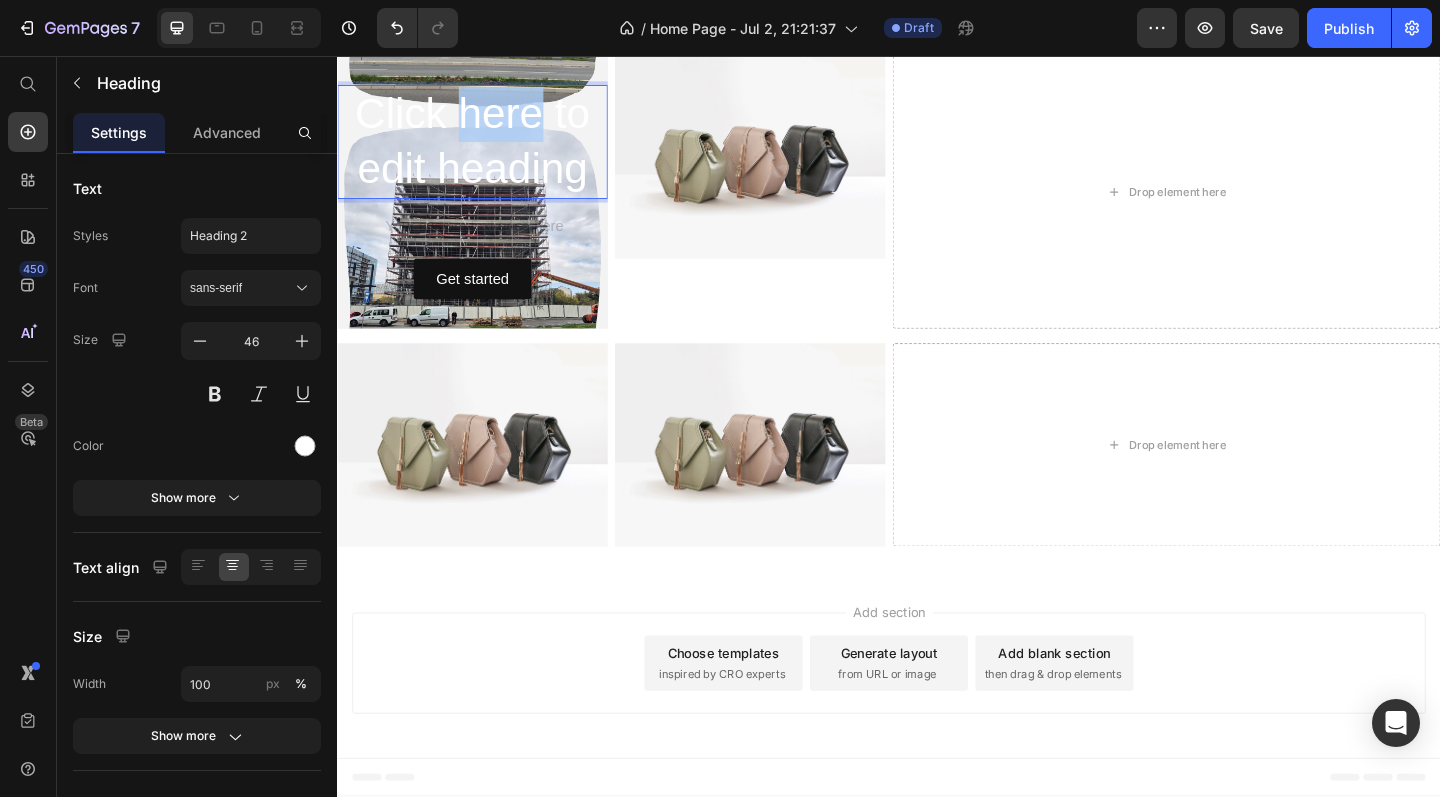click on "Click here to edit heading" at bounding box center [484, 150] 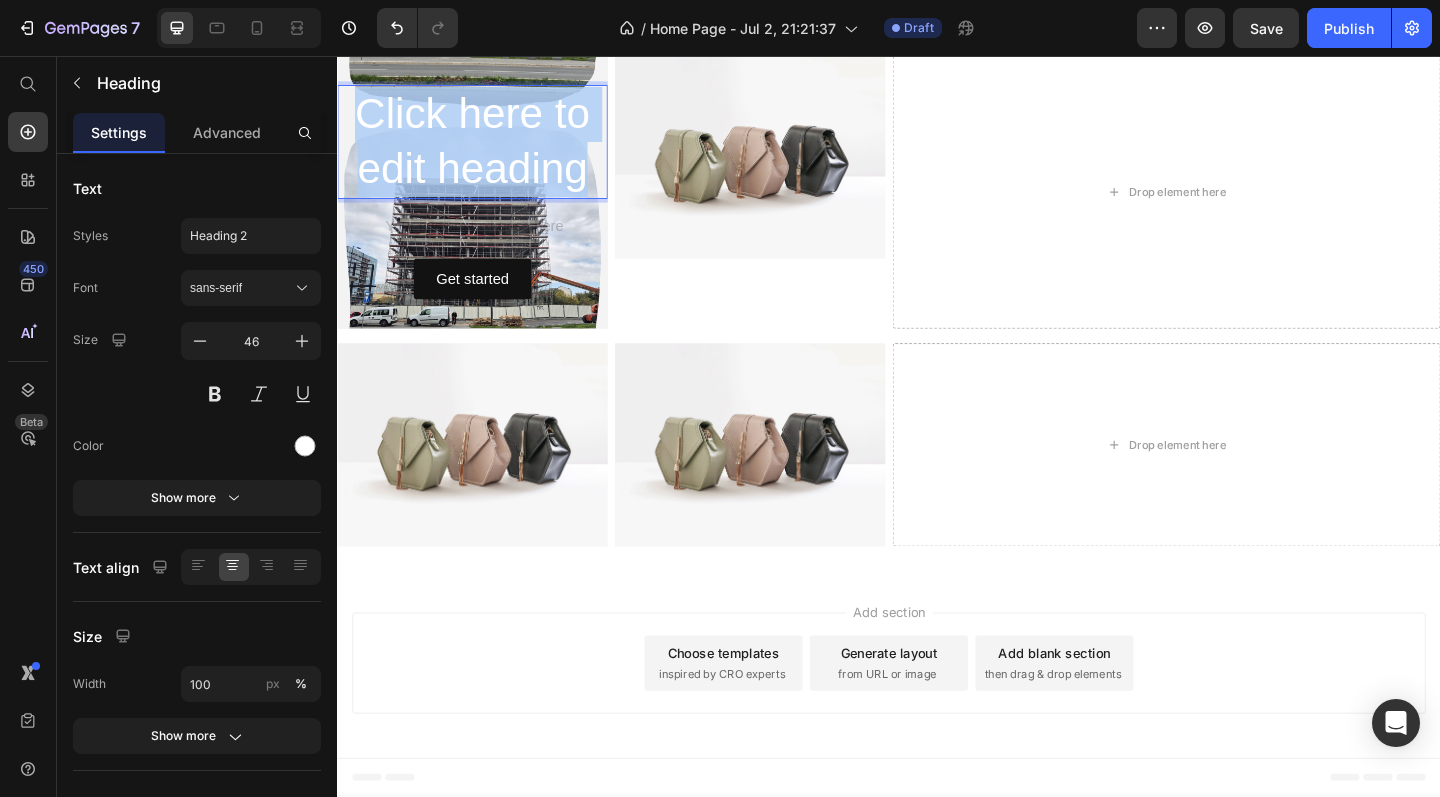 click on "Click here to edit heading" at bounding box center [484, 150] 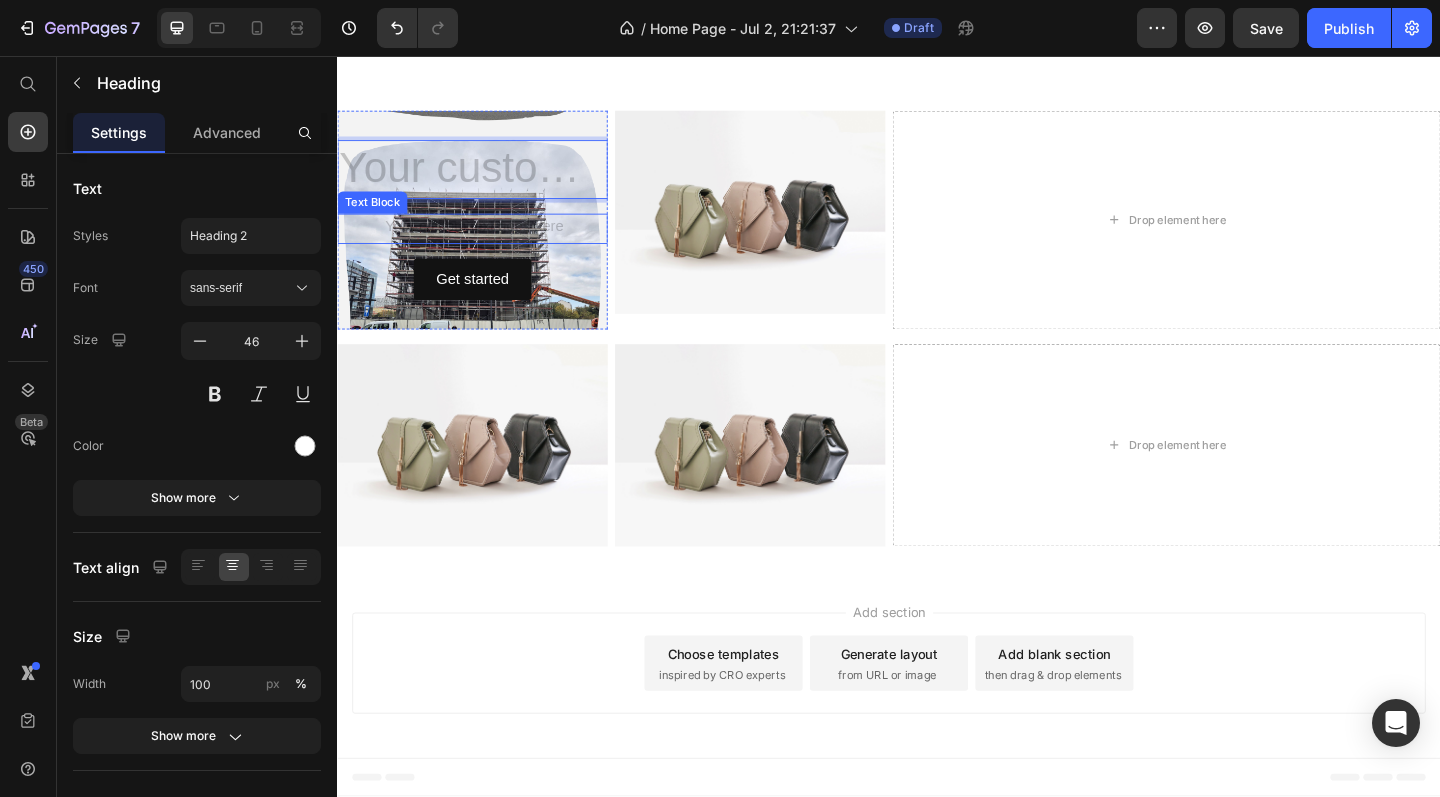 click at bounding box center [484, 244] 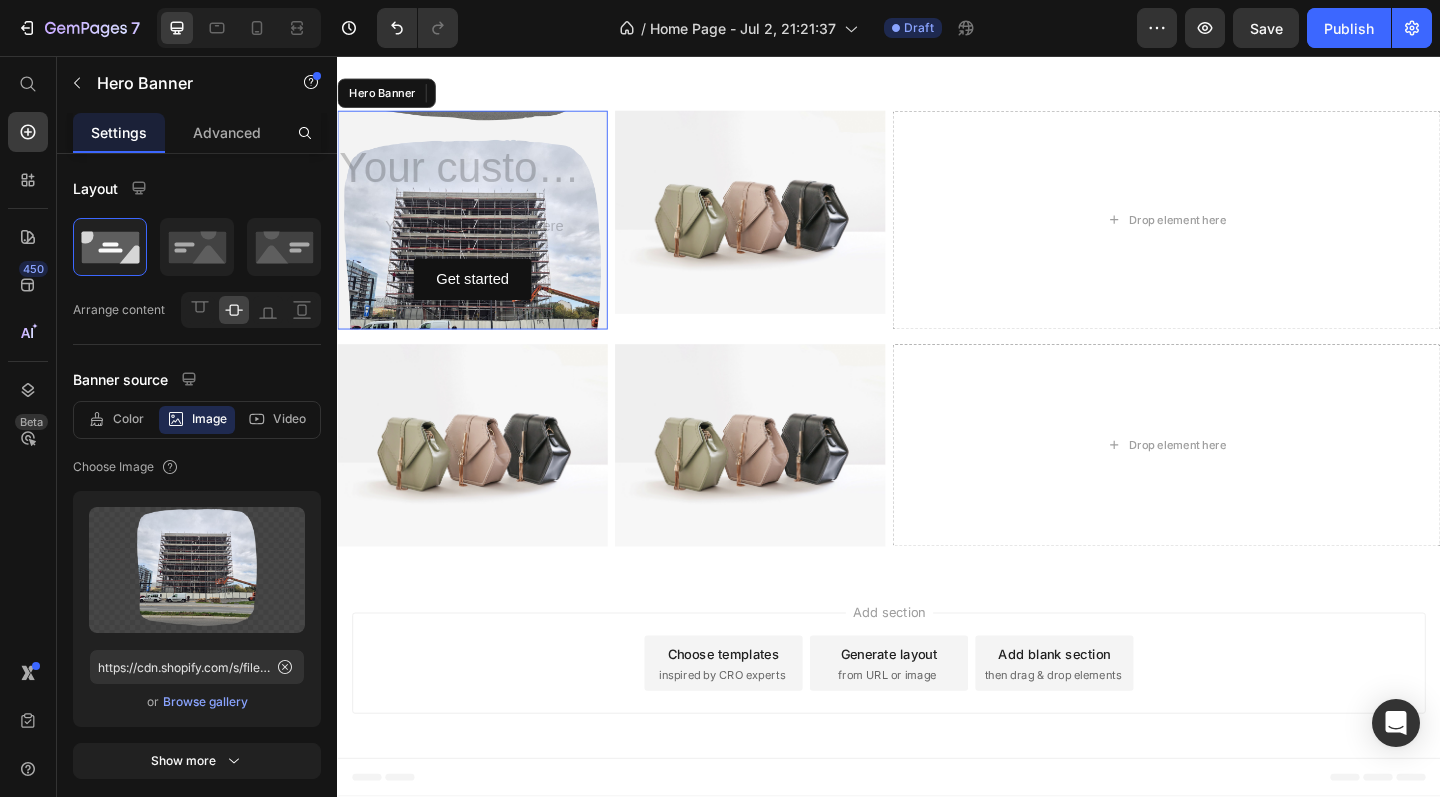 click on "Heading Text Block   16 Get started Button" at bounding box center [484, 234] 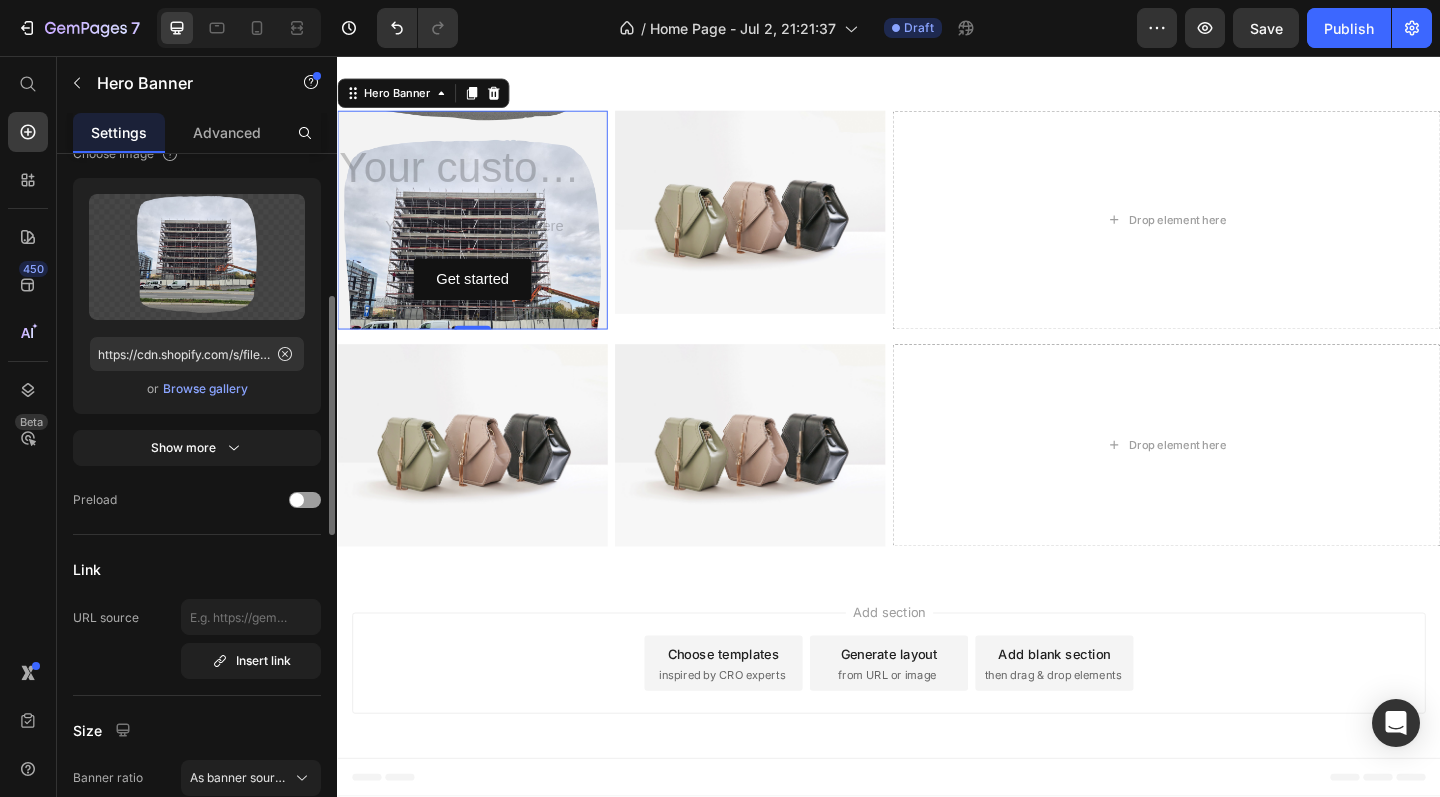 scroll, scrollTop: 339, scrollLeft: 0, axis: vertical 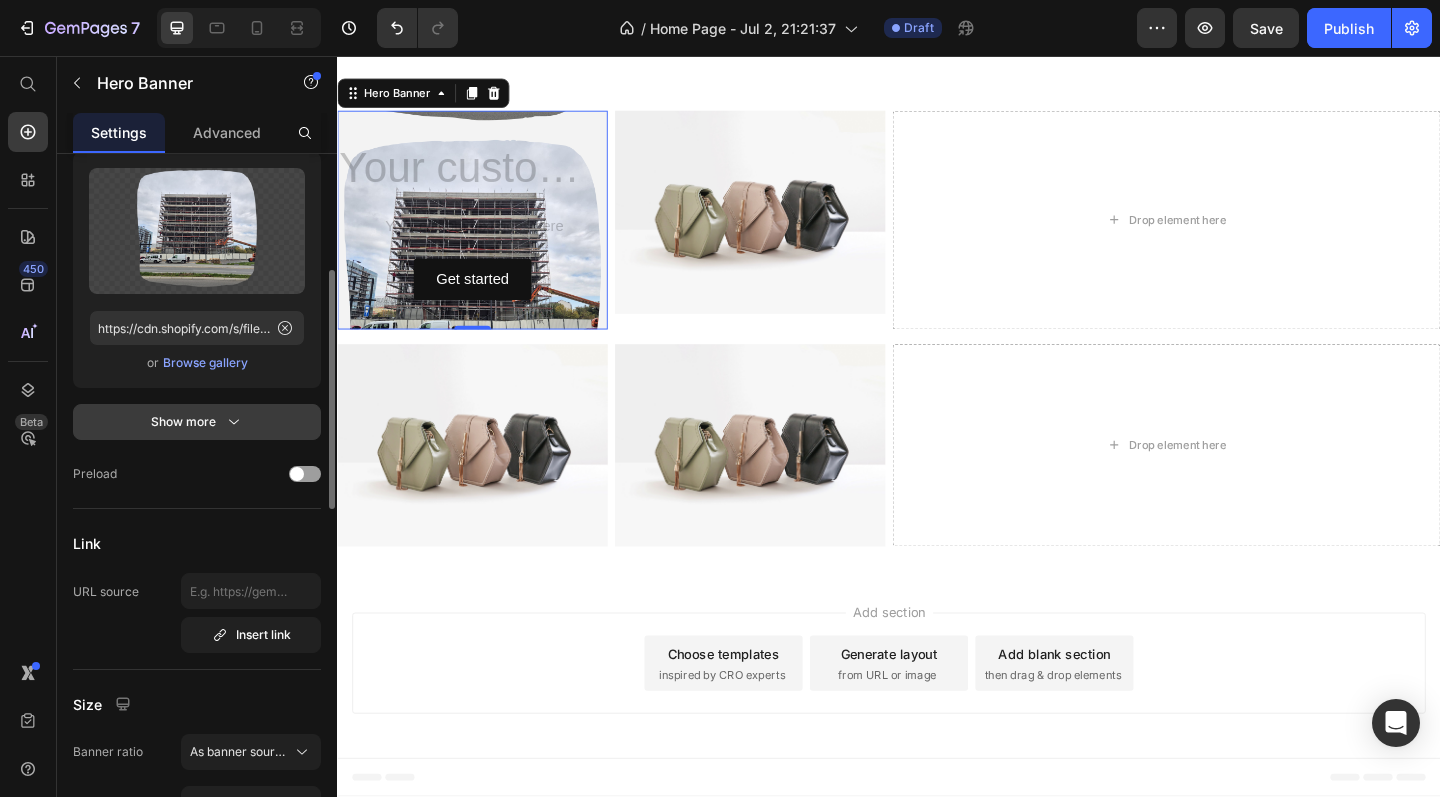 click on "Show more" at bounding box center [197, 422] 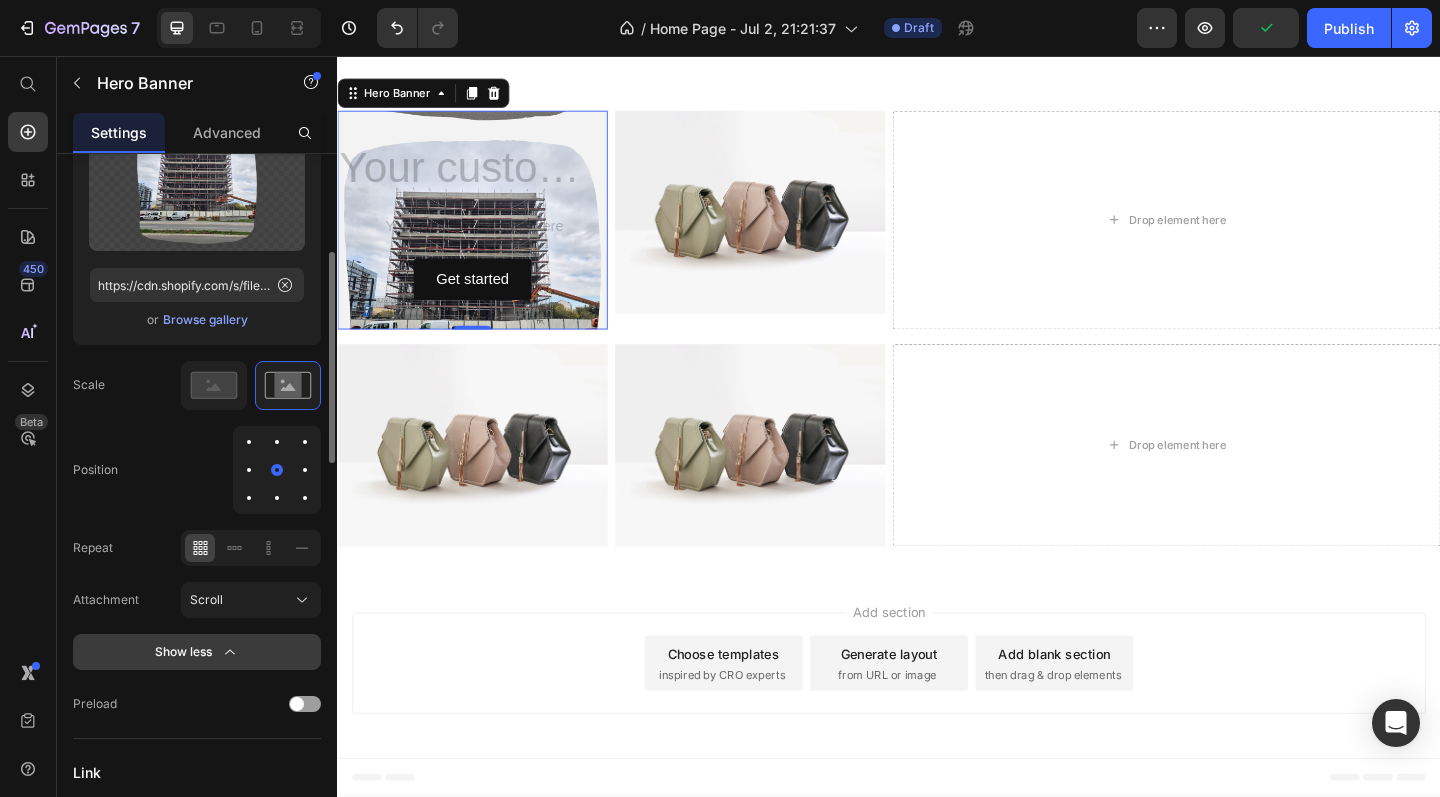 scroll, scrollTop: 399, scrollLeft: 0, axis: vertical 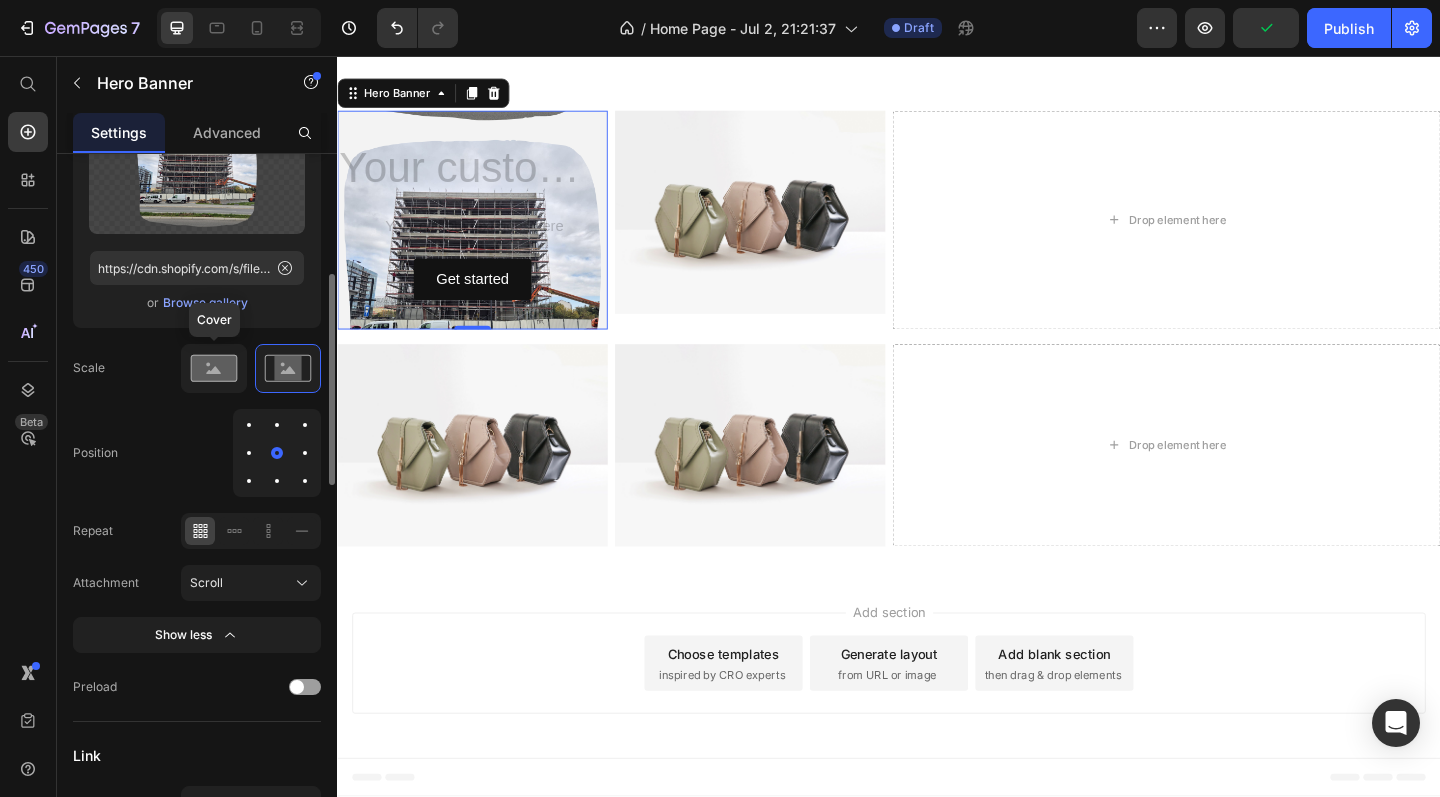 click 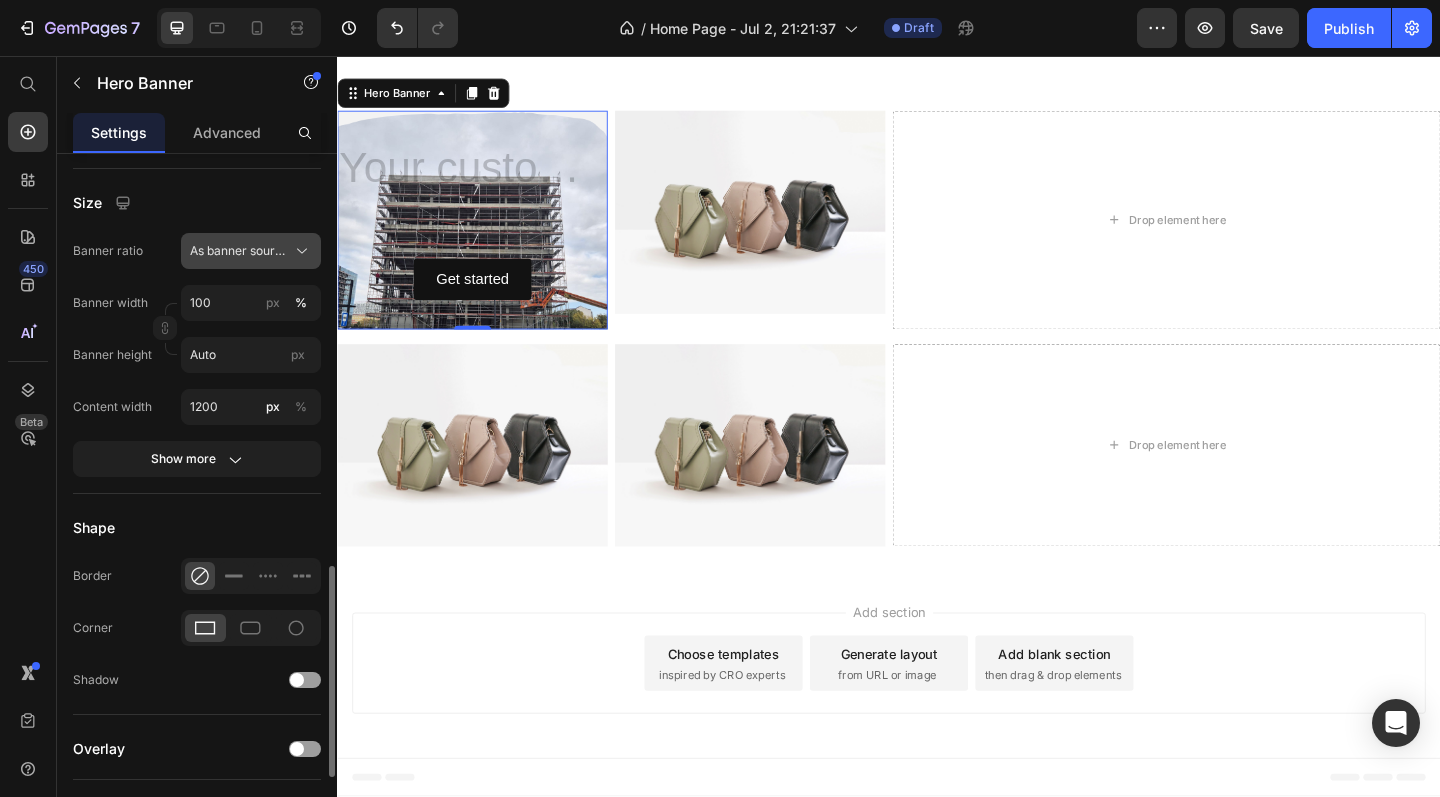 scroll, scrollTop: 1042, scrollLeft: 0, axis: vertical 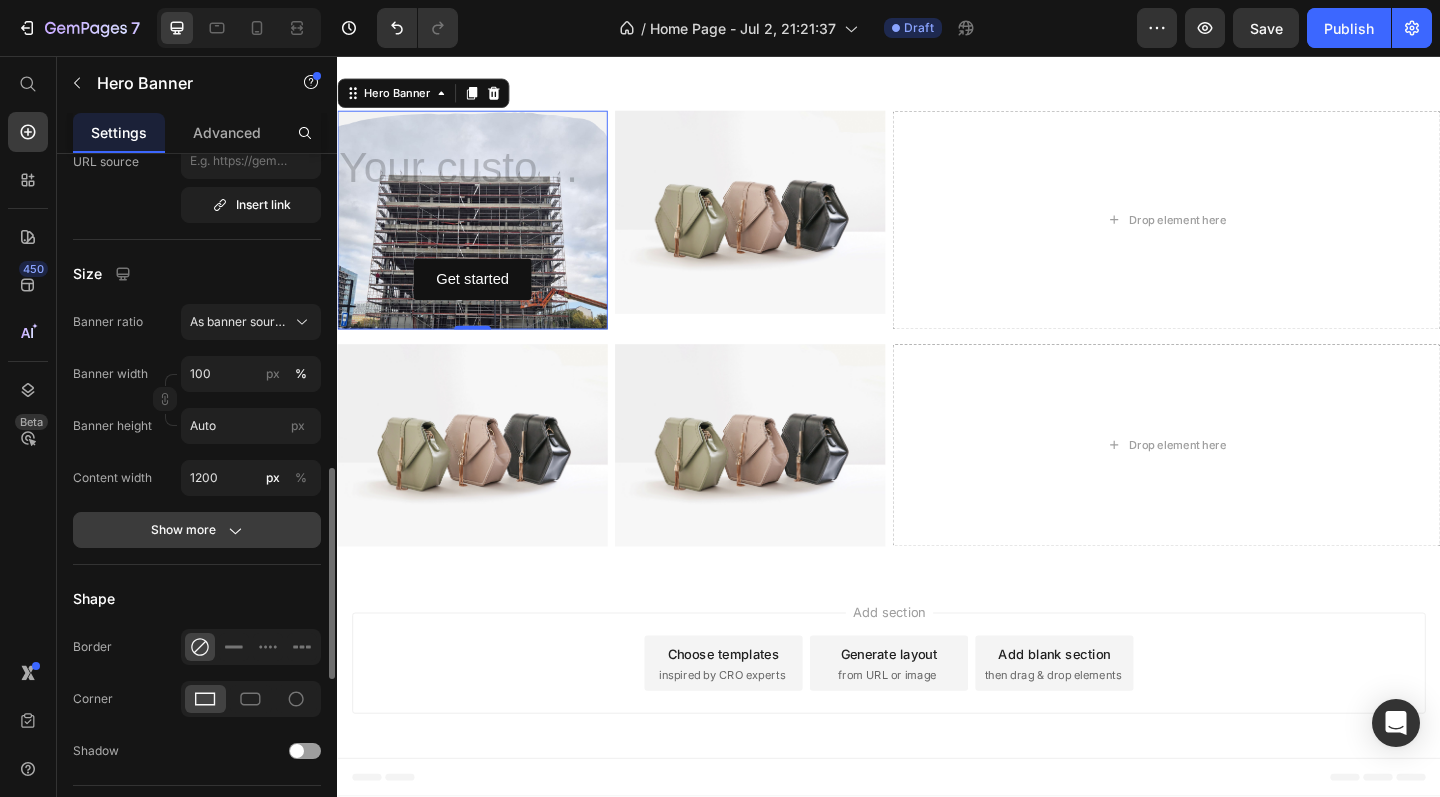 click on "Show more" at bounding box center (197, 530) 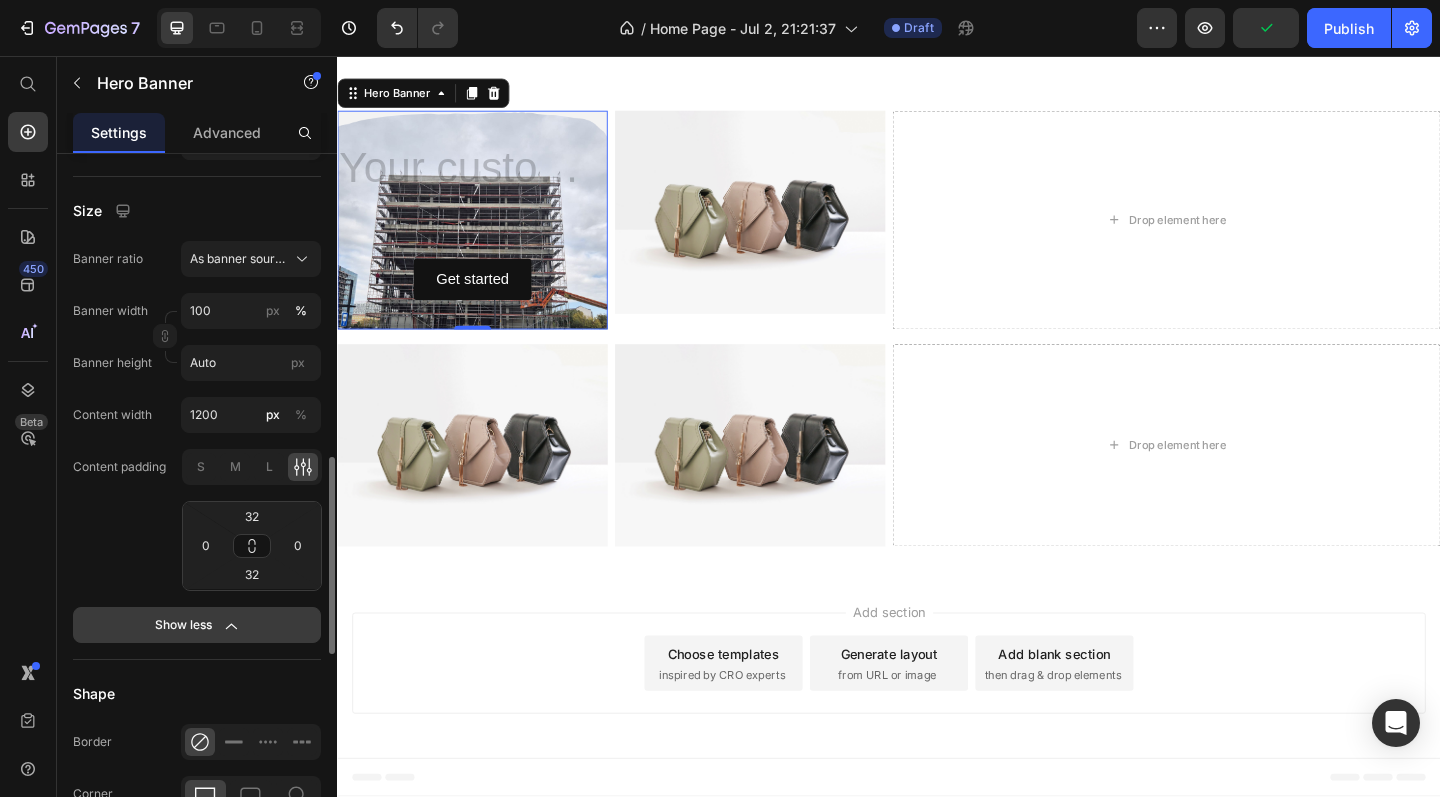 scroll, scrollTop: 1111, scrollLeft: 0, axis: vertical 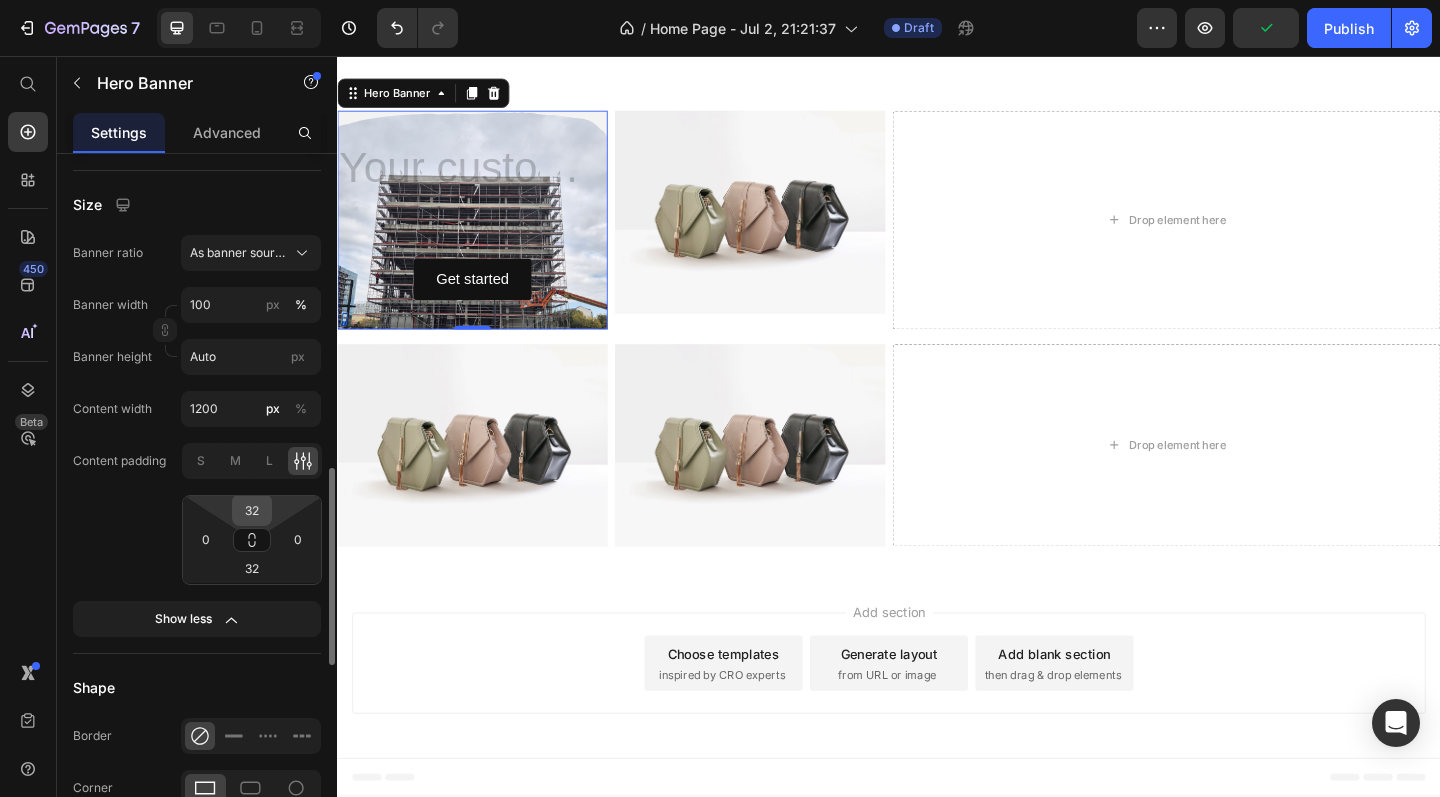 click on "32" at bounding box center [252, 510] 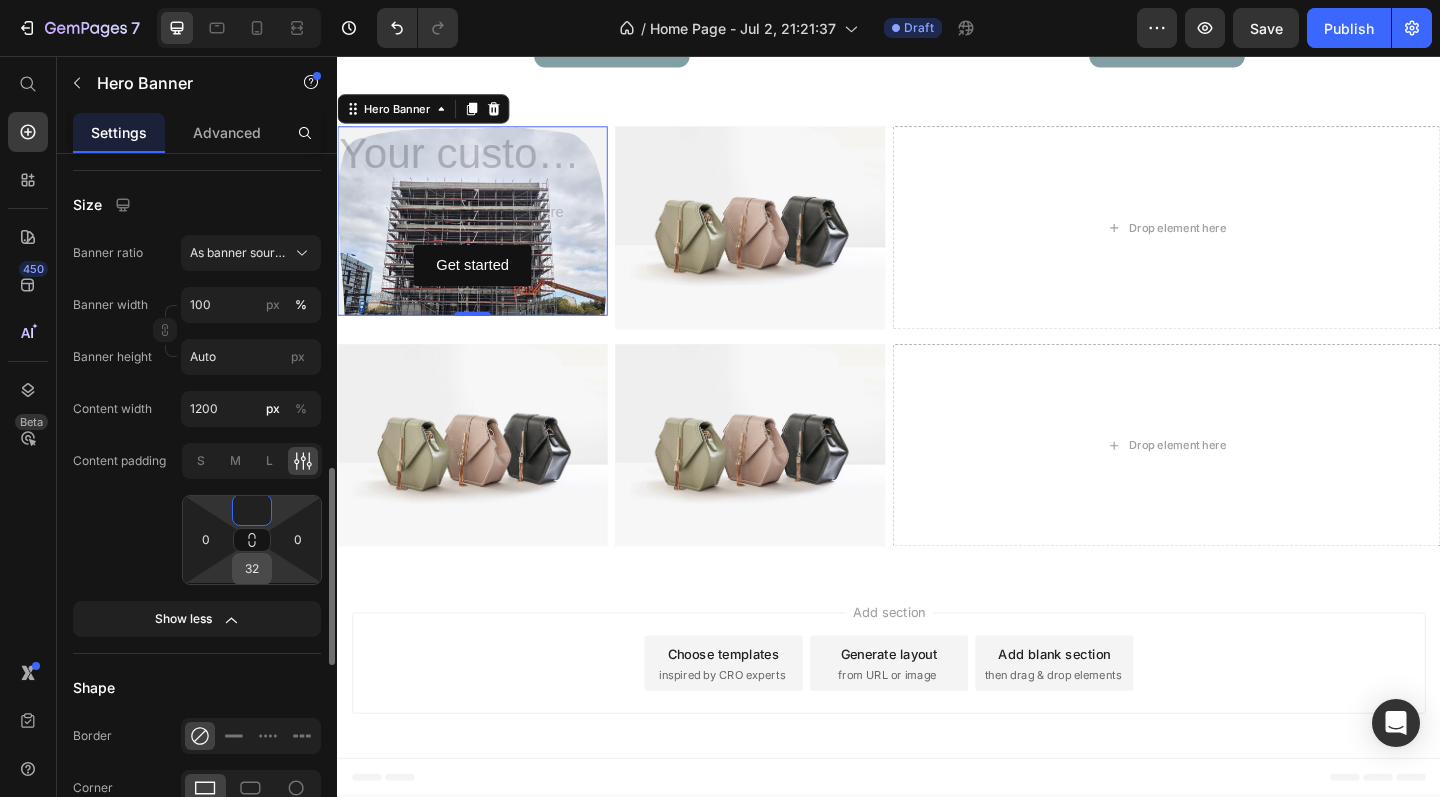type on "0" 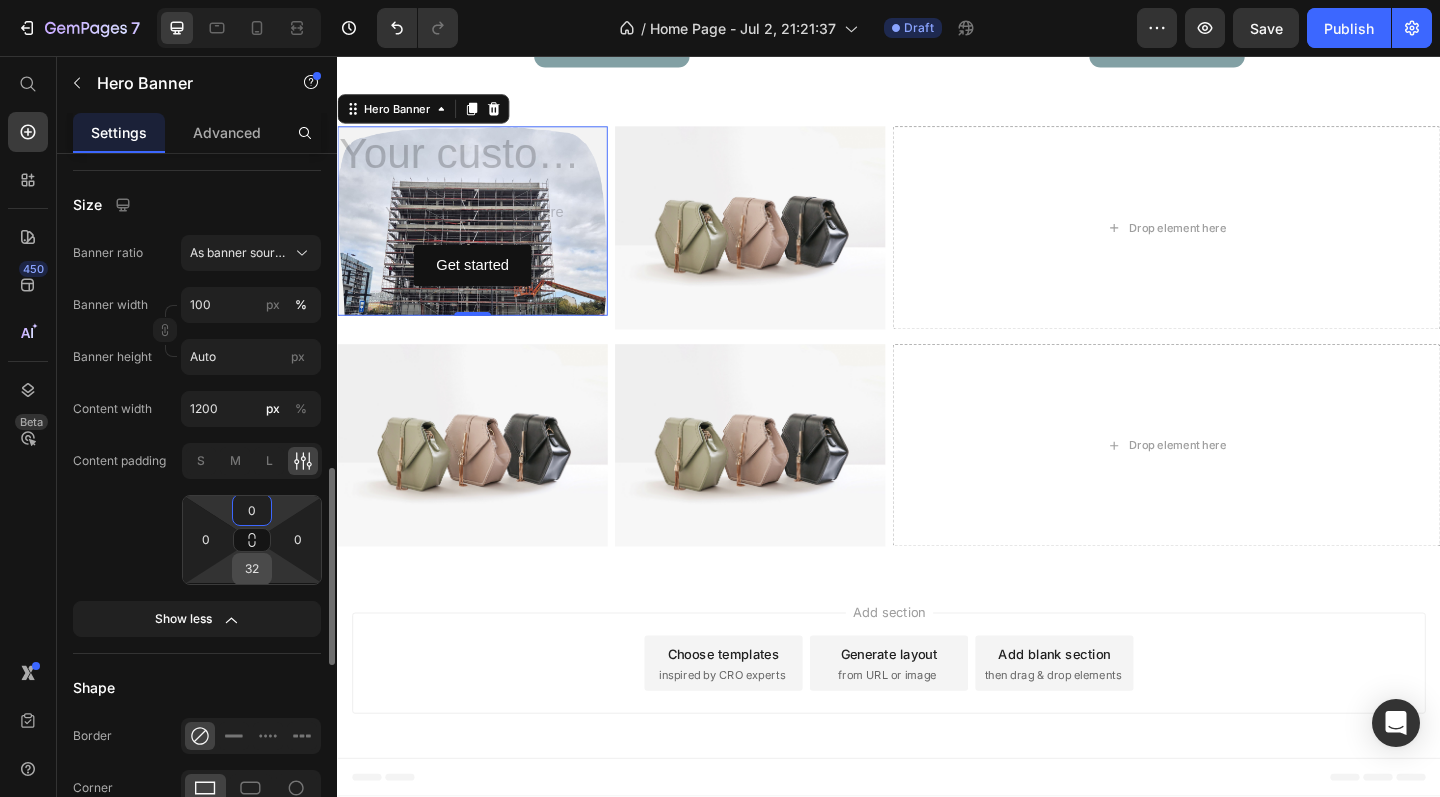 click on "32" at bounding box center [252, 569] 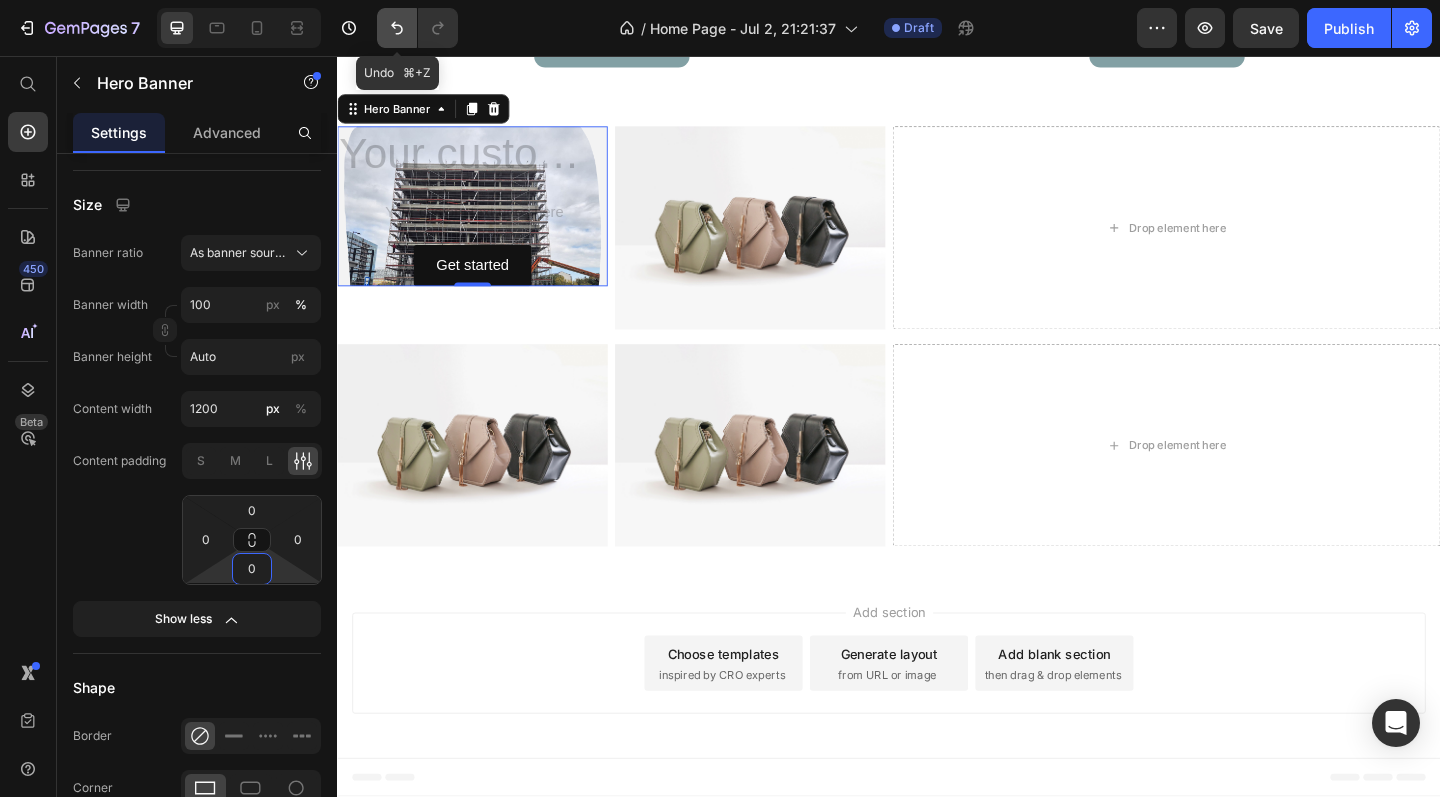 click 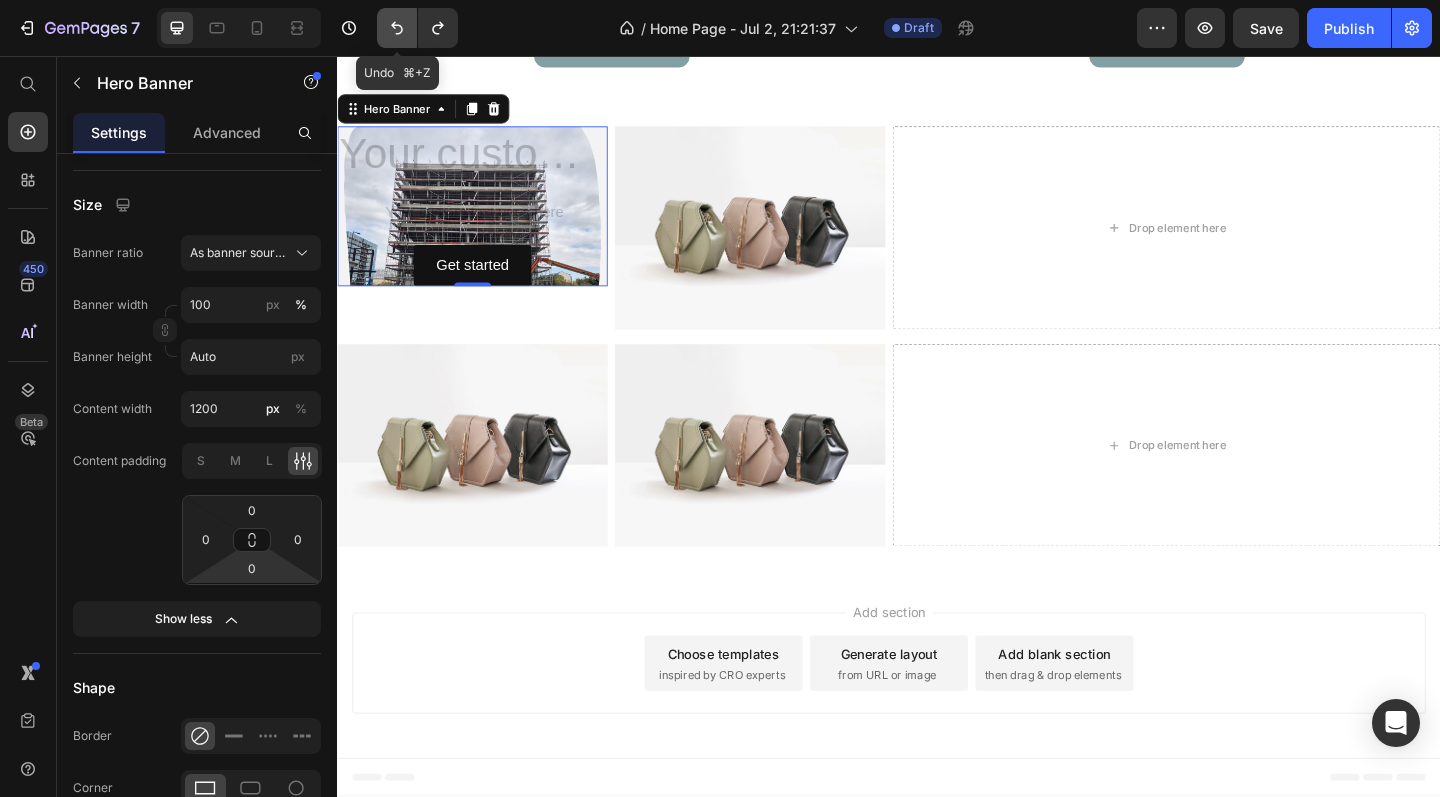 click 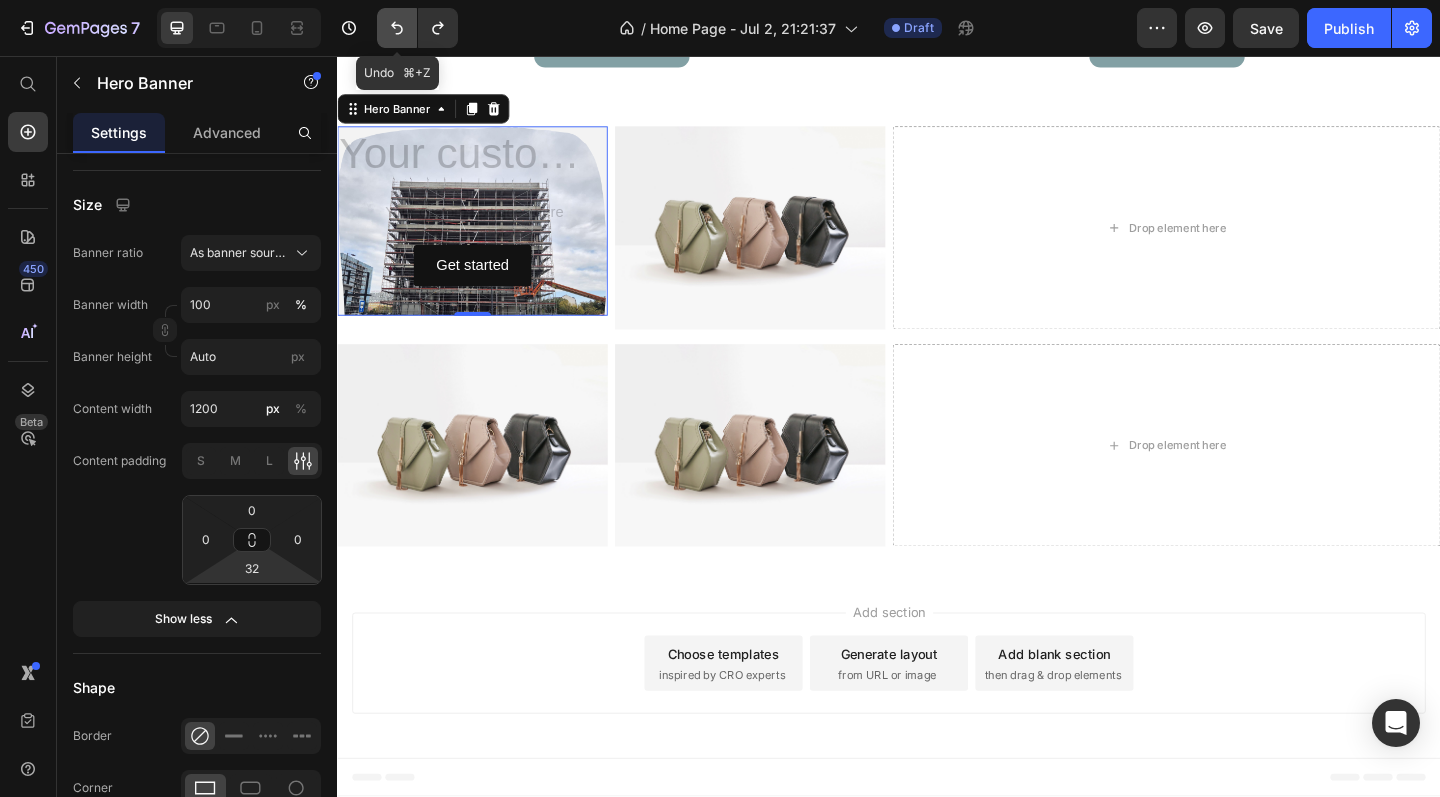 click 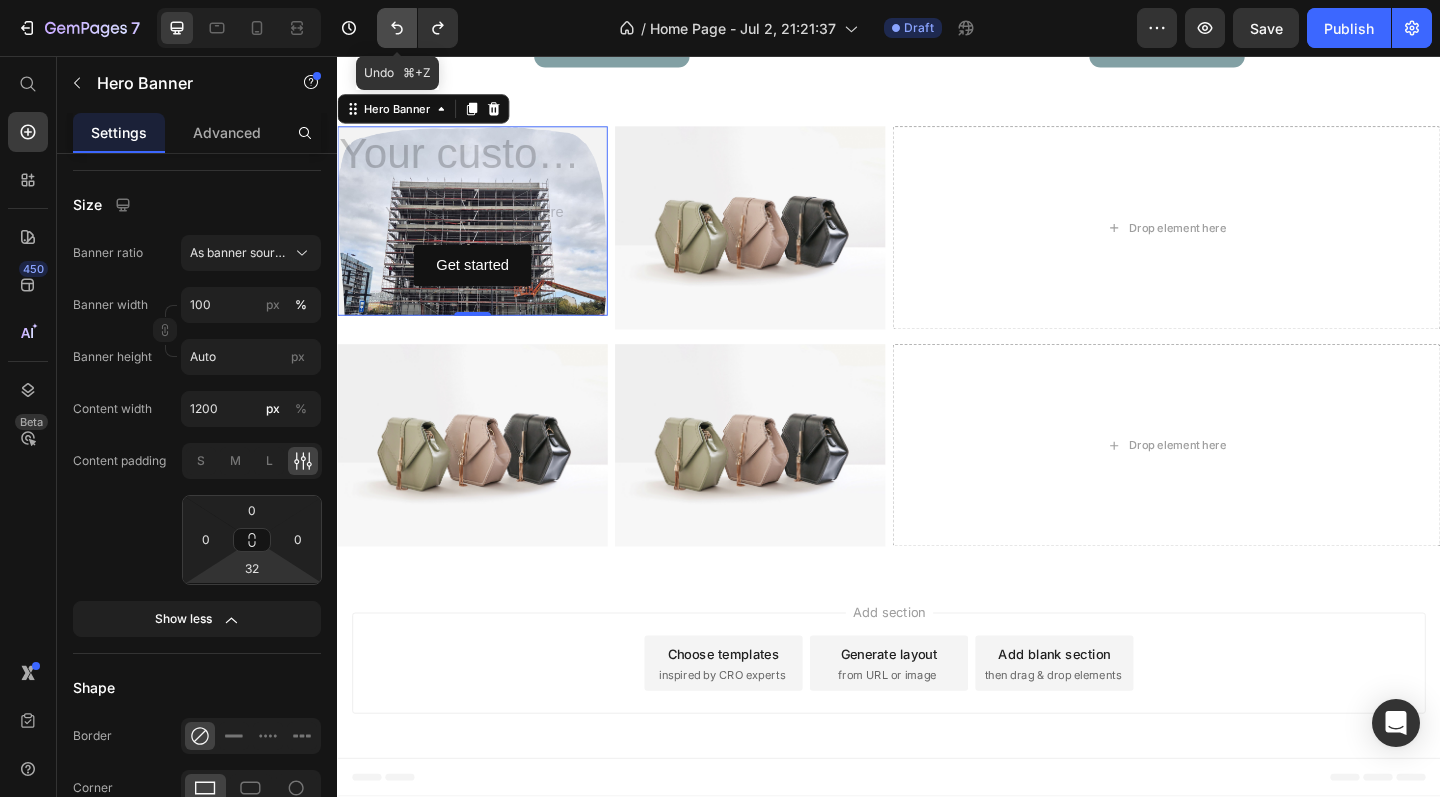 click 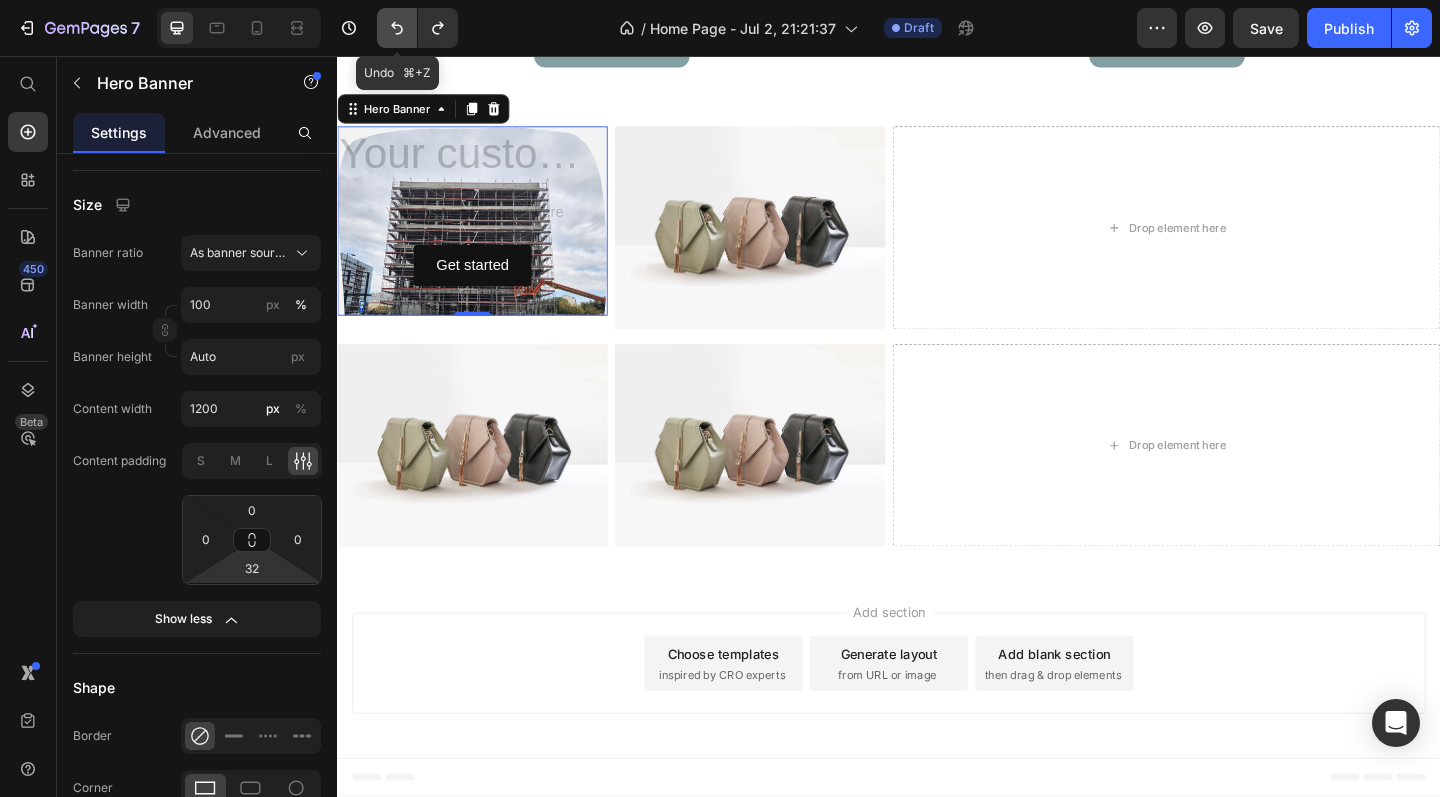 type on "32" 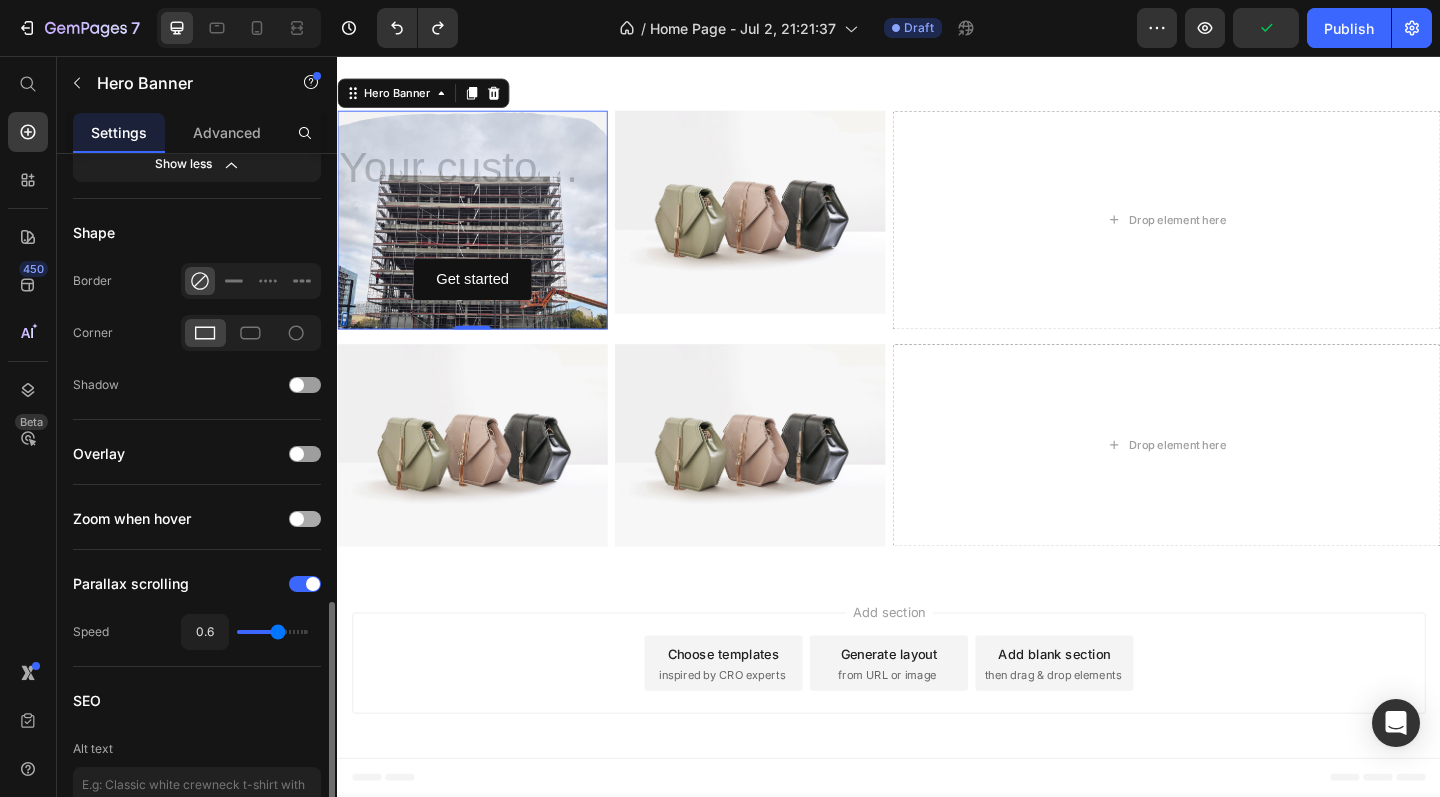 scroll, scrollTop: 1565, scrollLeft: 0, axis: vertical 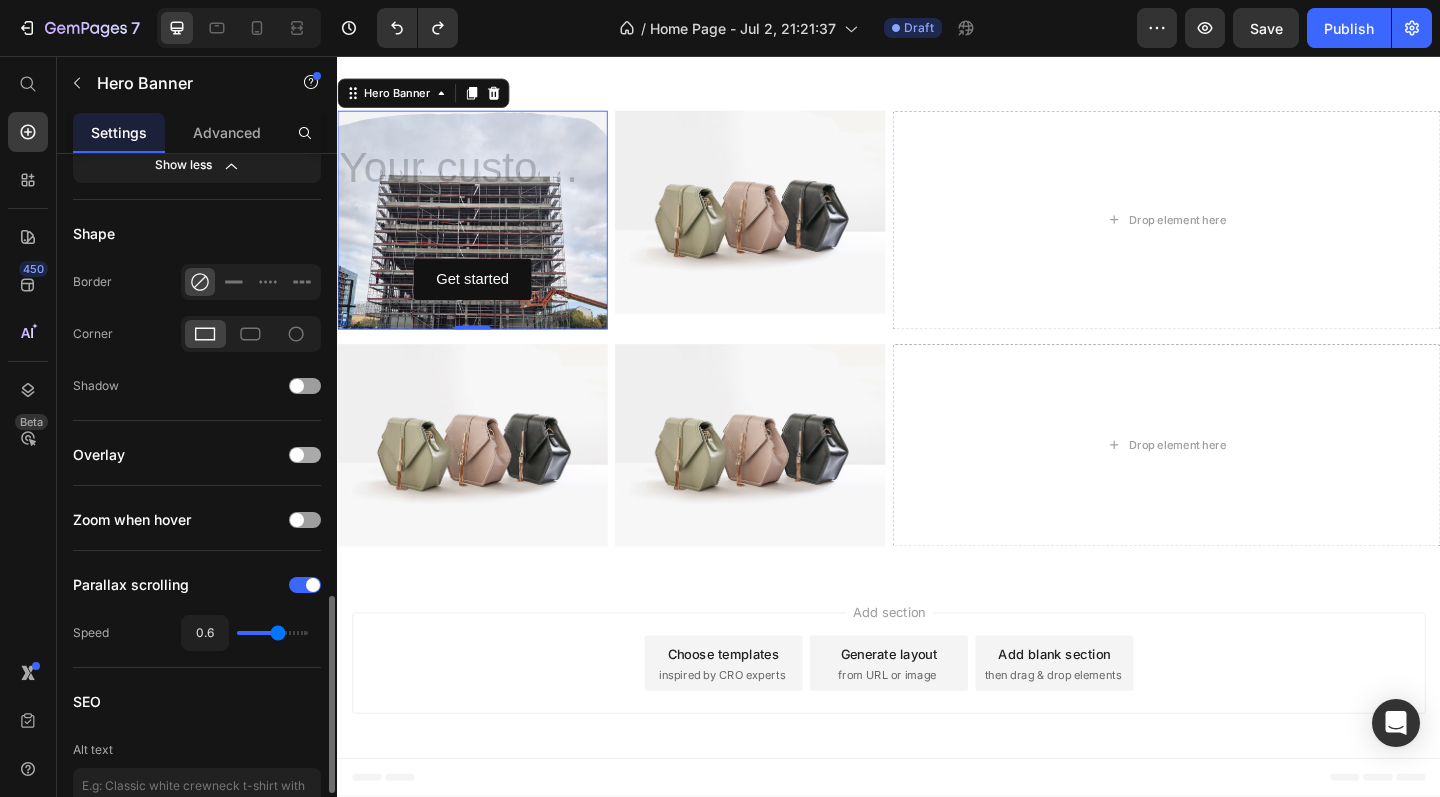 click at bounding box center (297, 455) 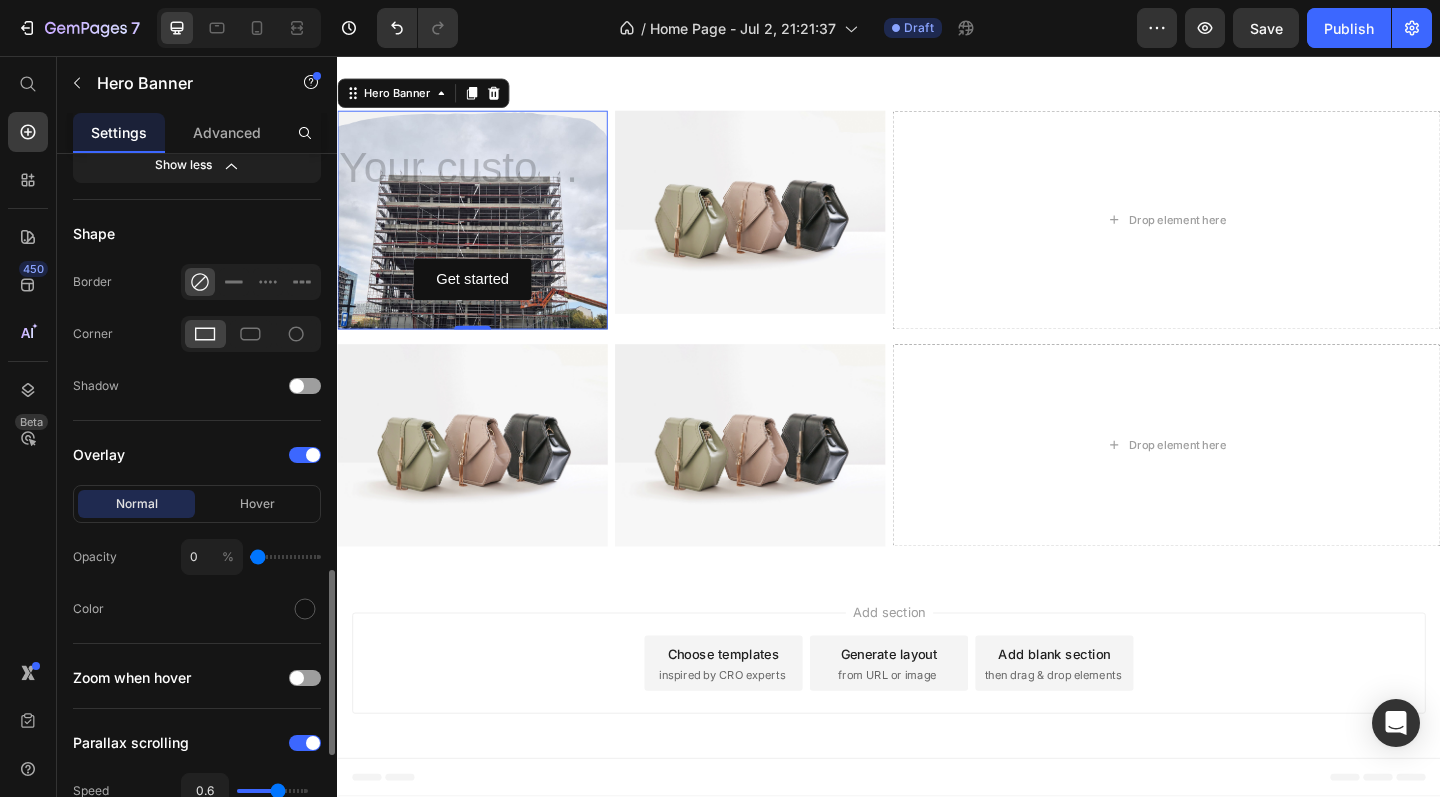 type on "1" 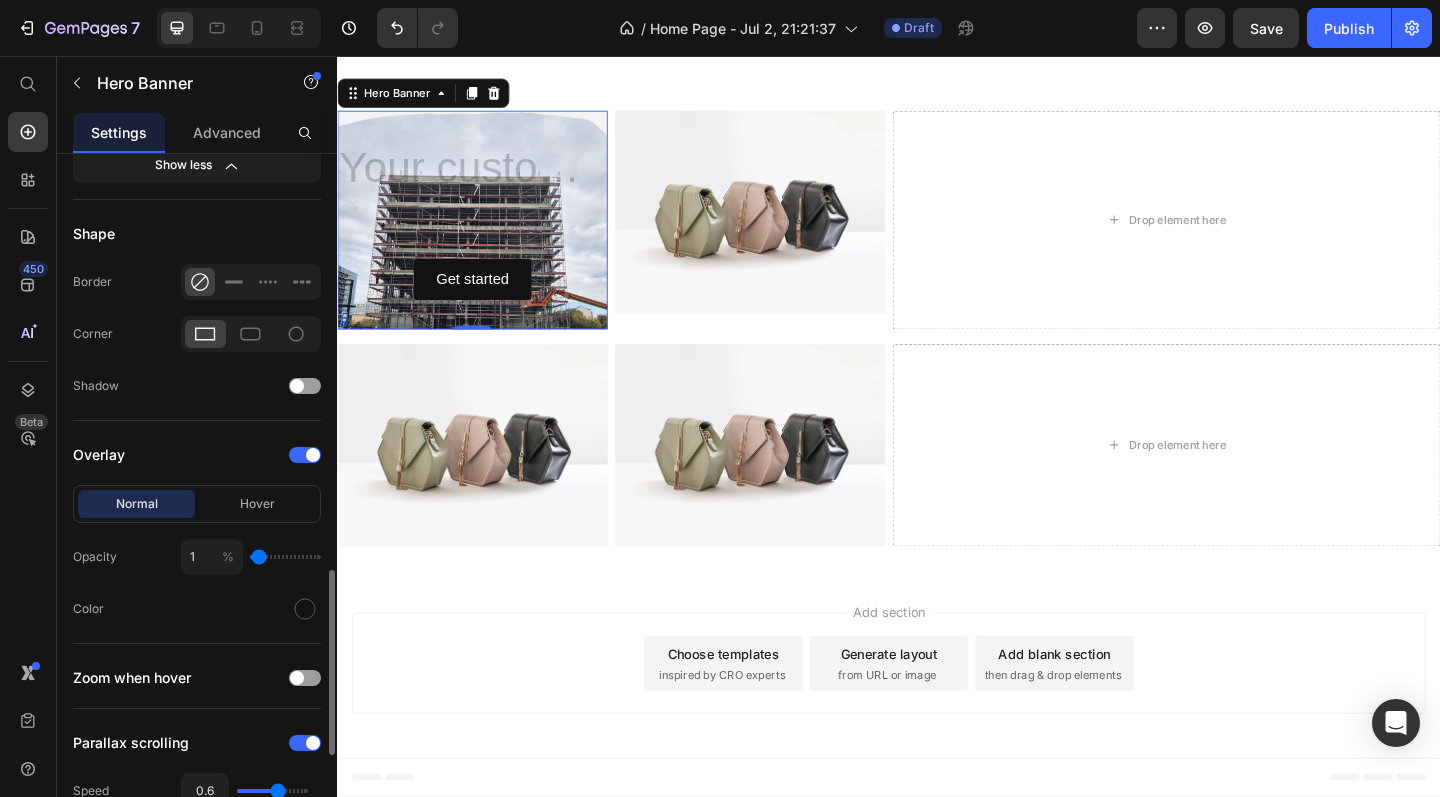 type on "5" 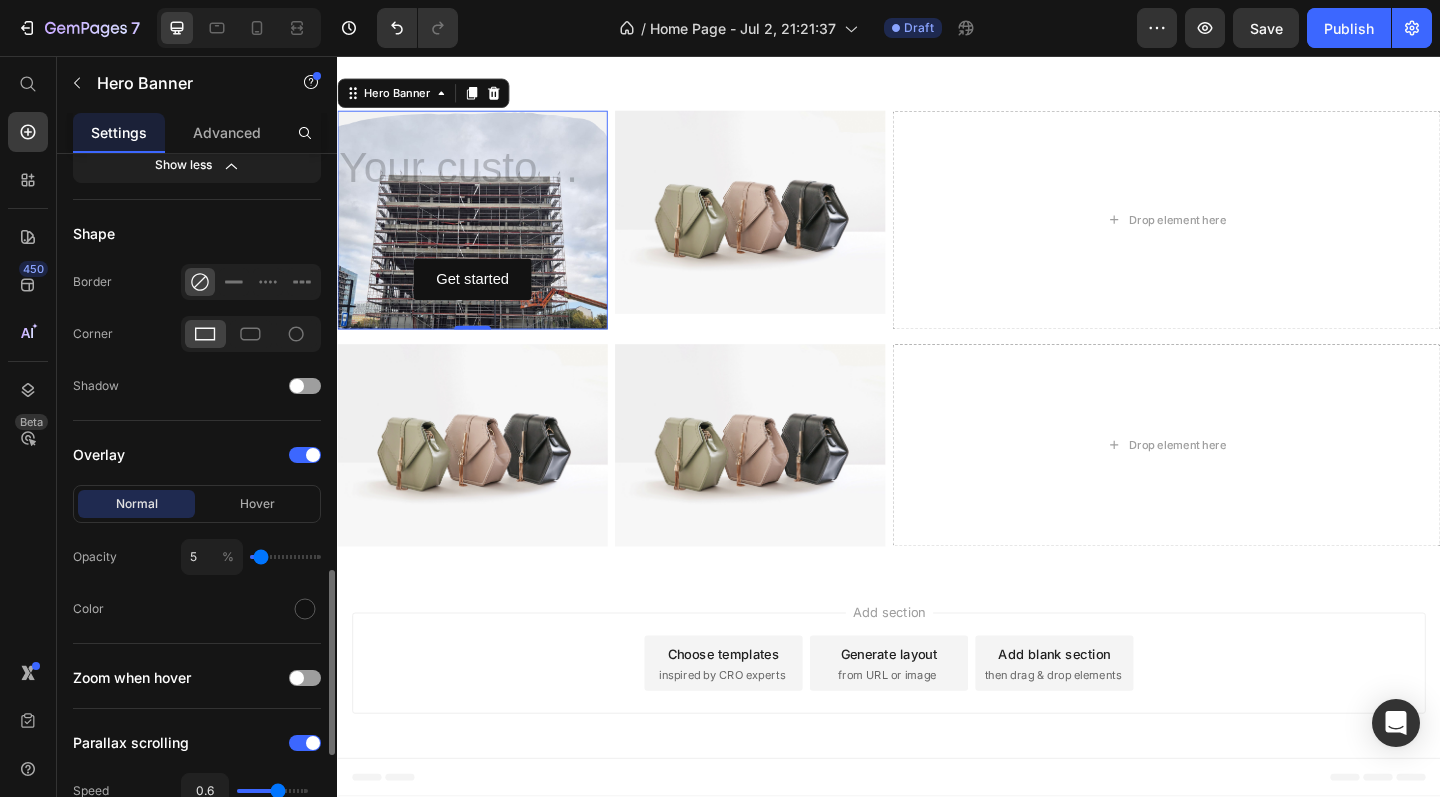 type on "10" 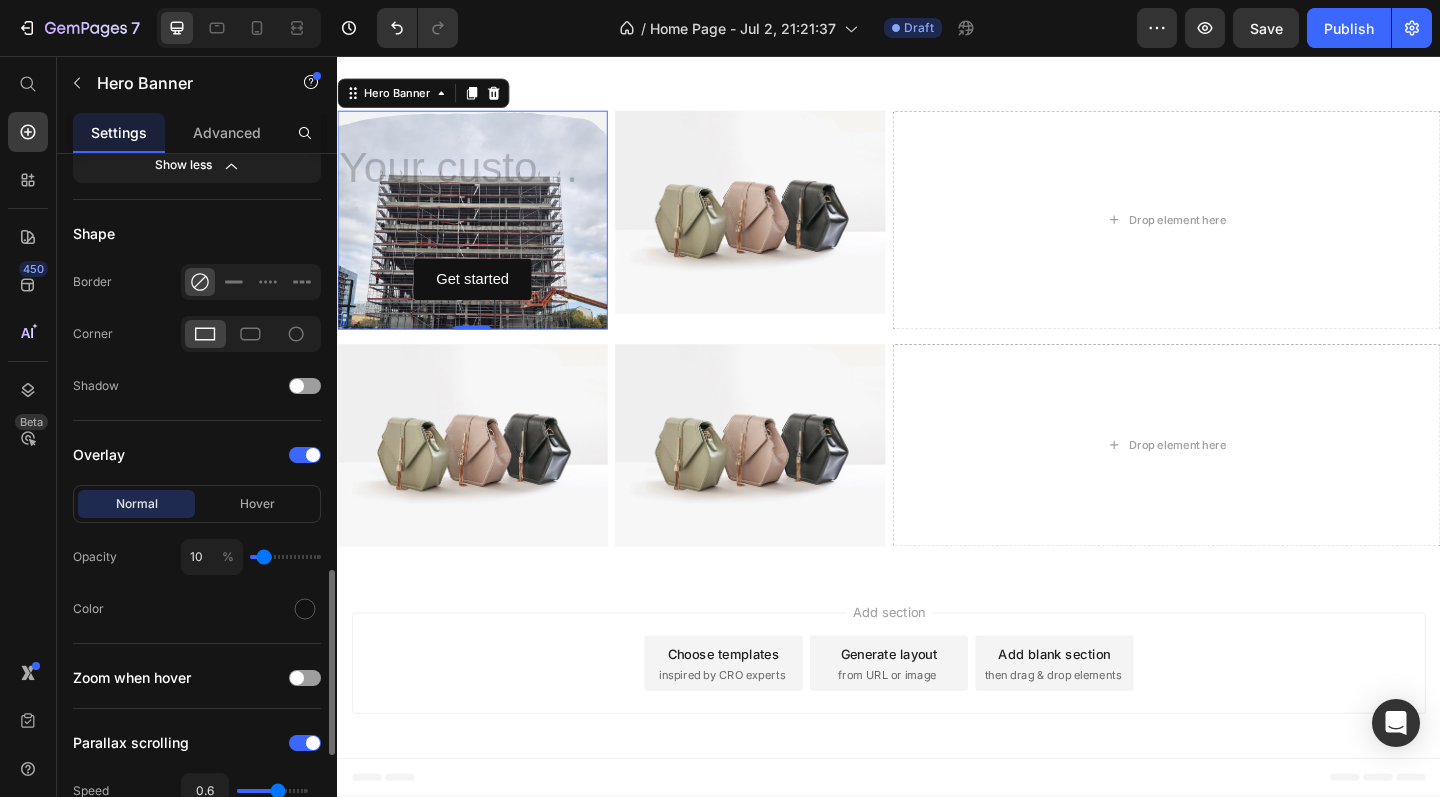 type on "18" 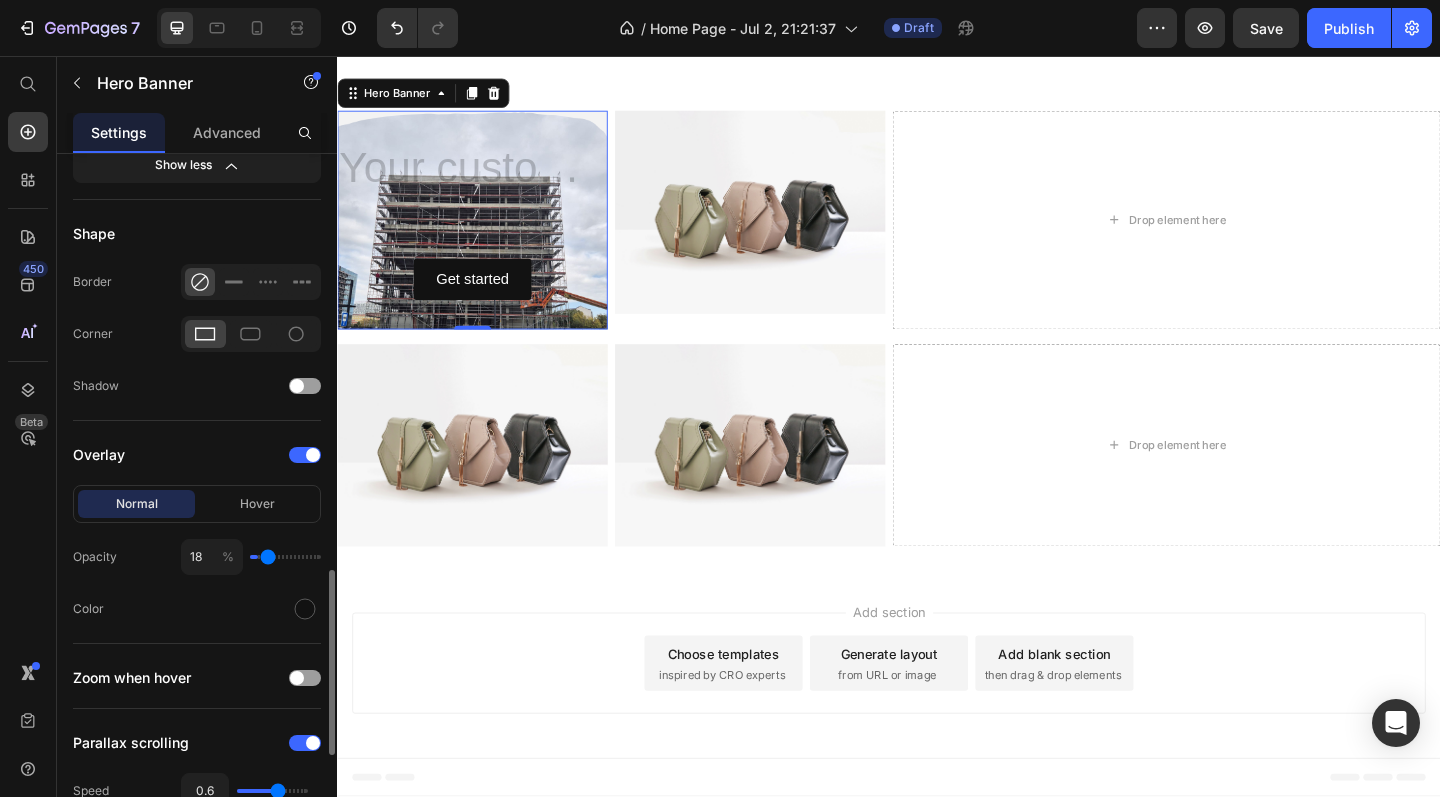 type on "25" 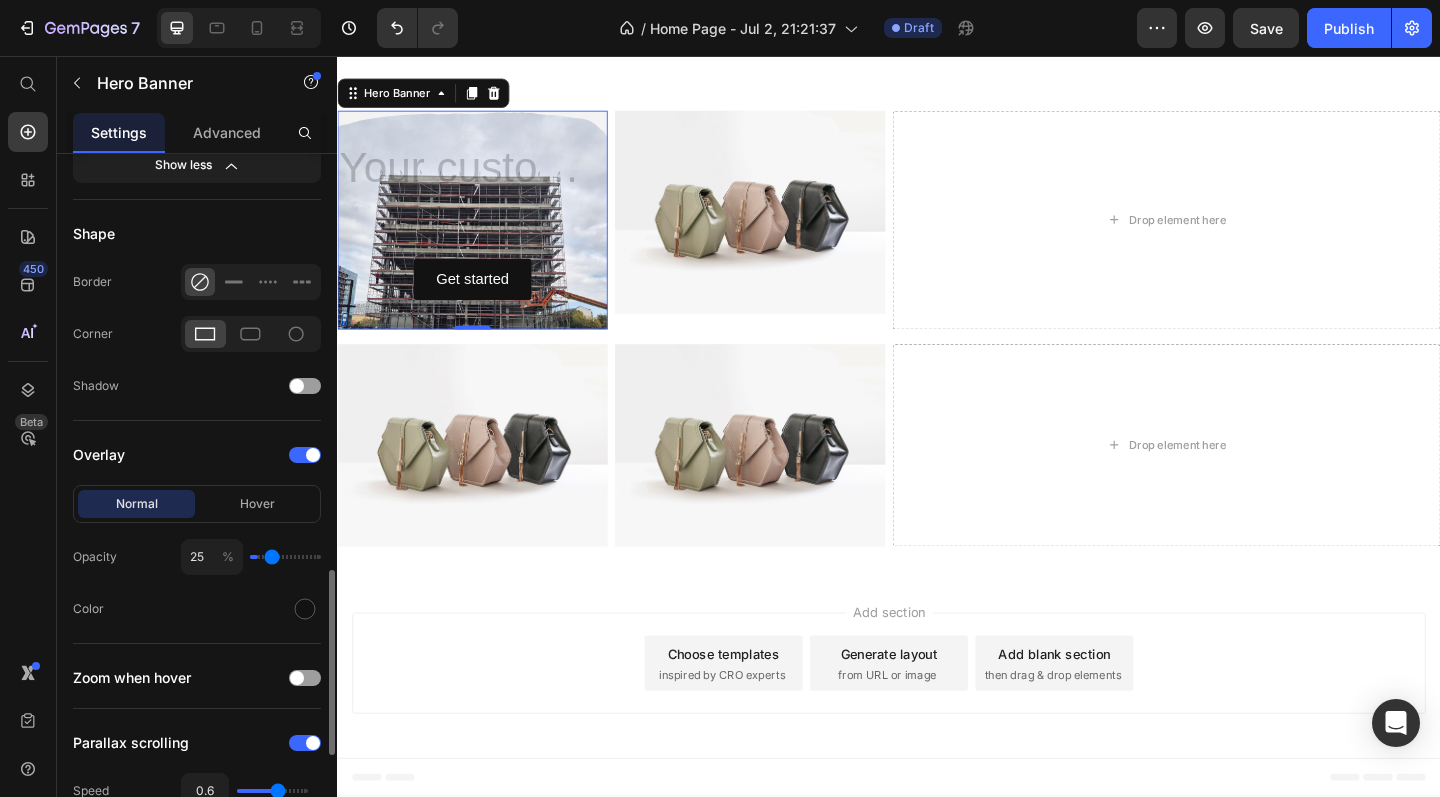 type on "34" 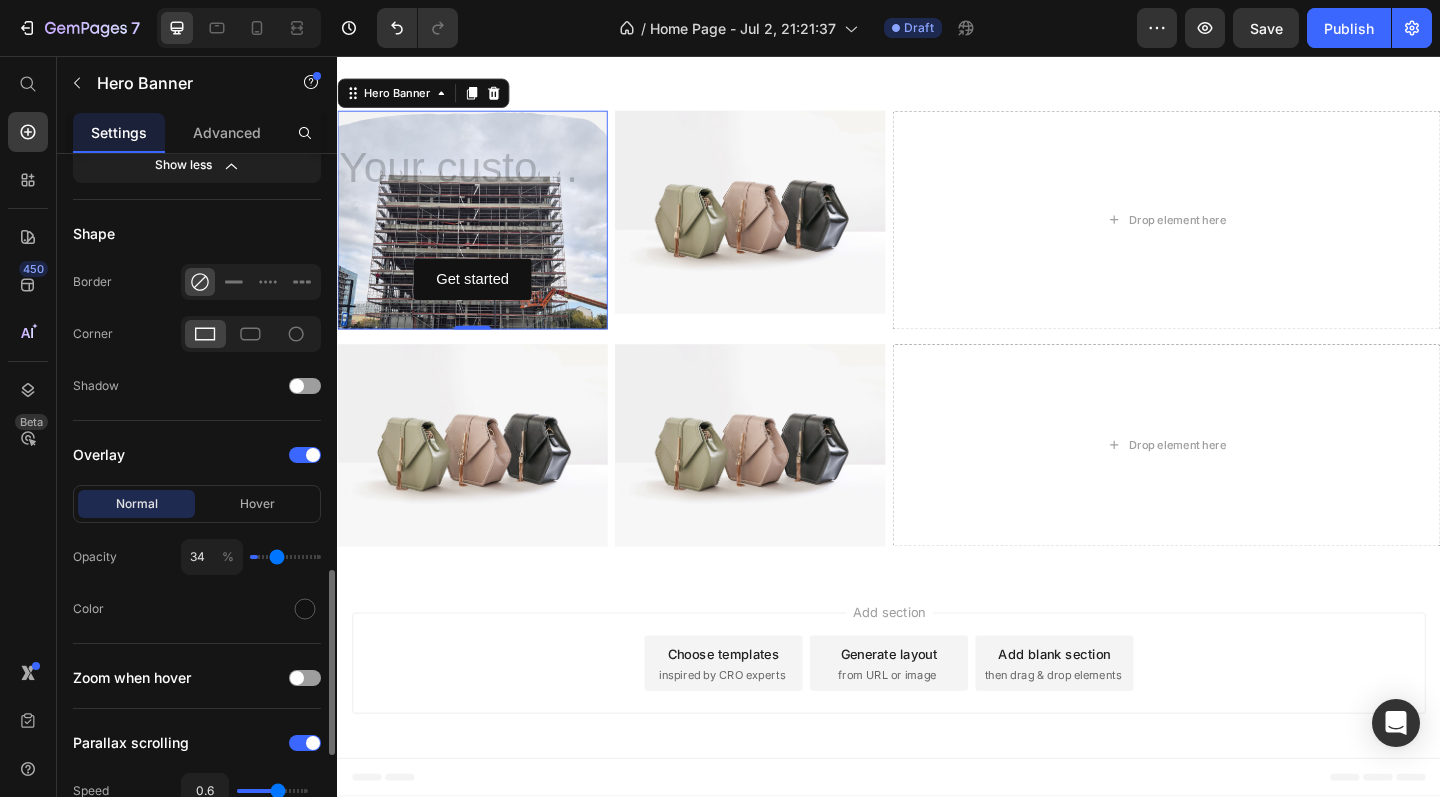 type on "42" 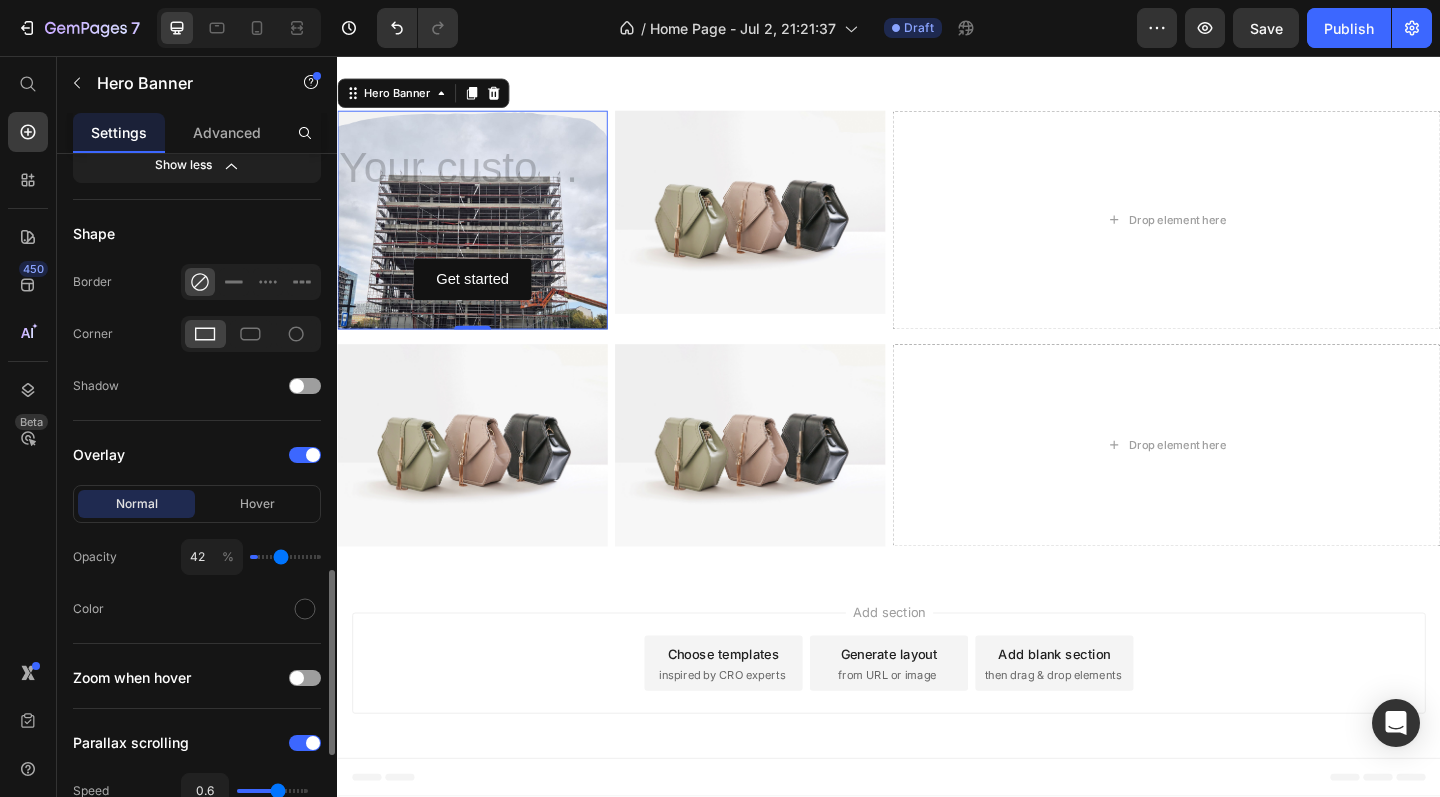 type on "51" 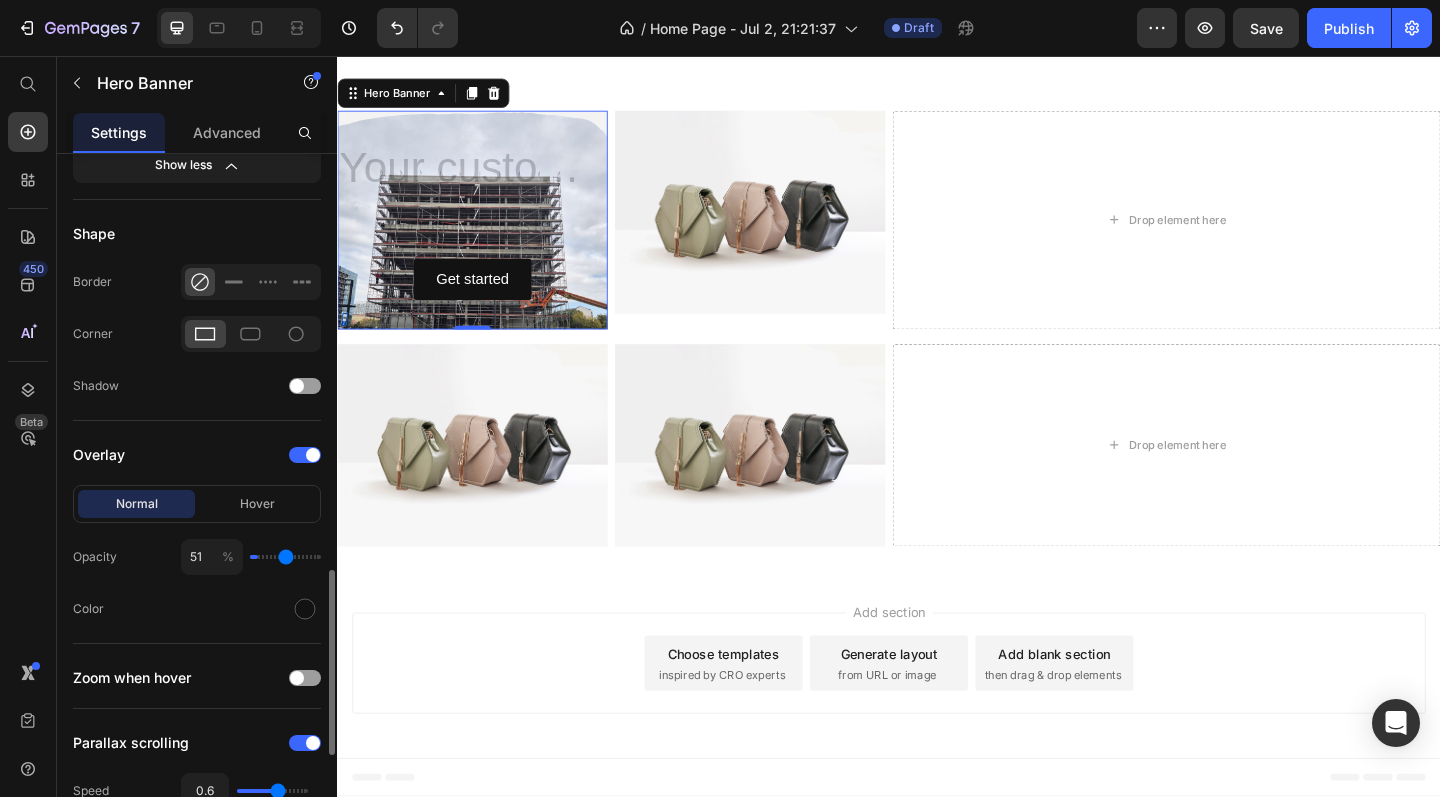 type on "58" 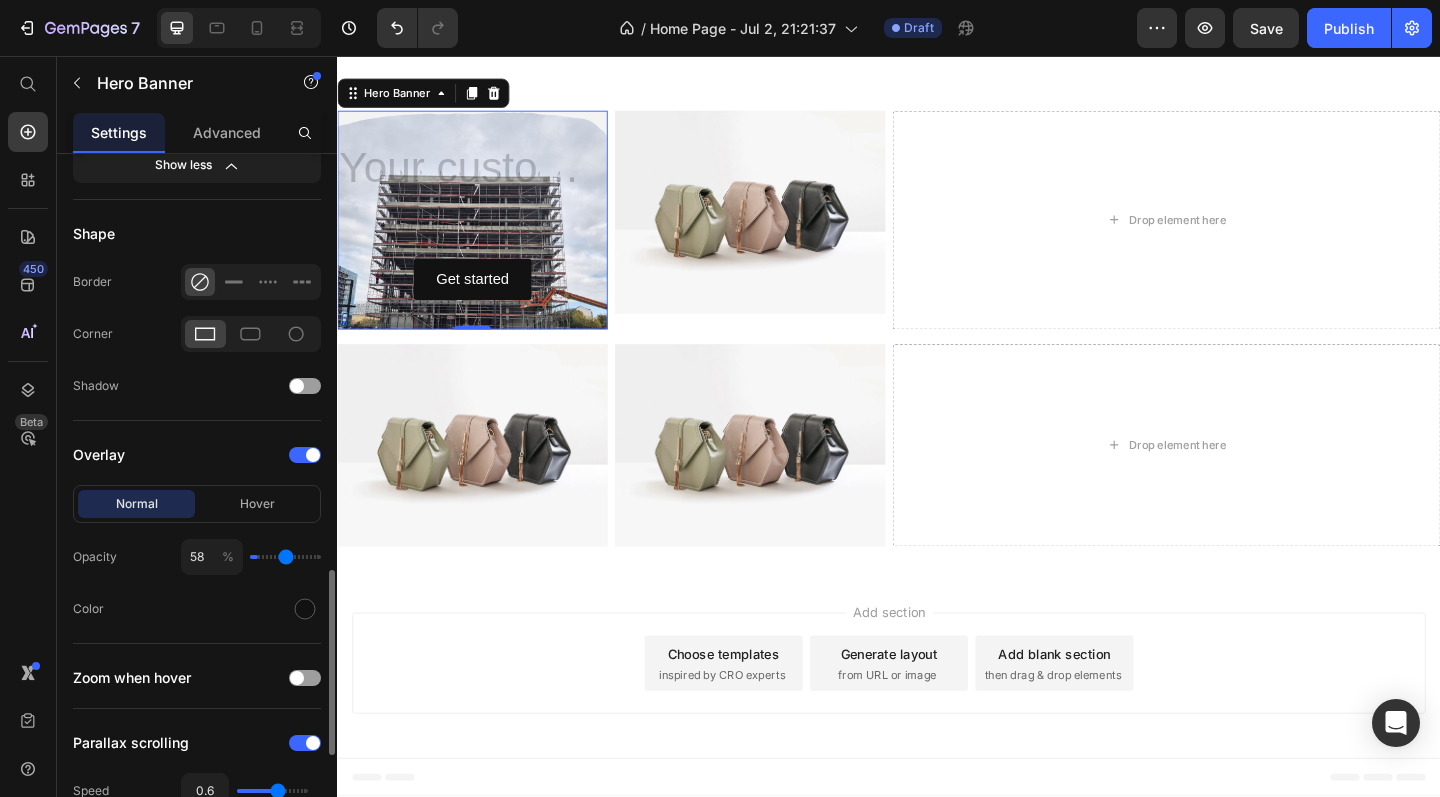 type on "58" 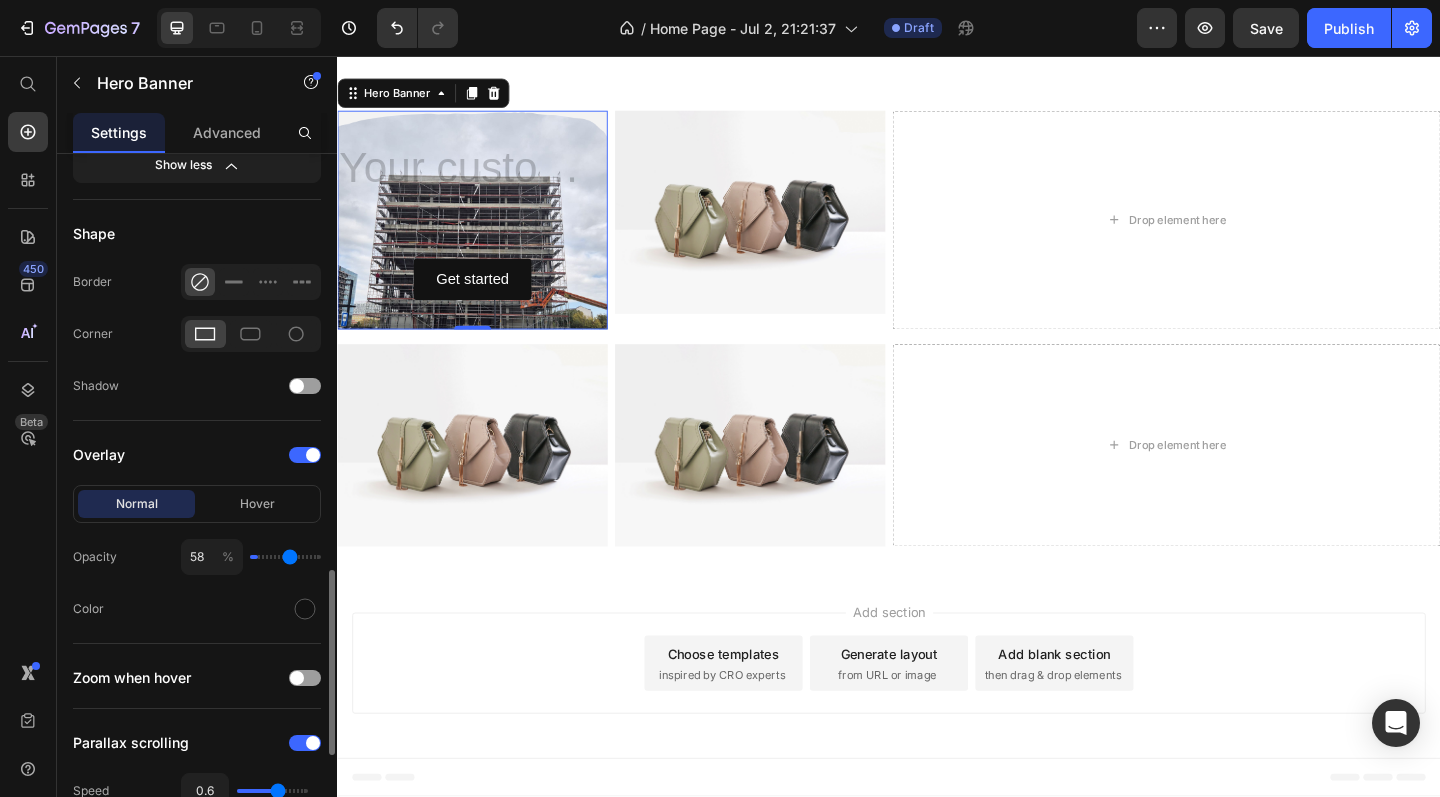 type on "66" 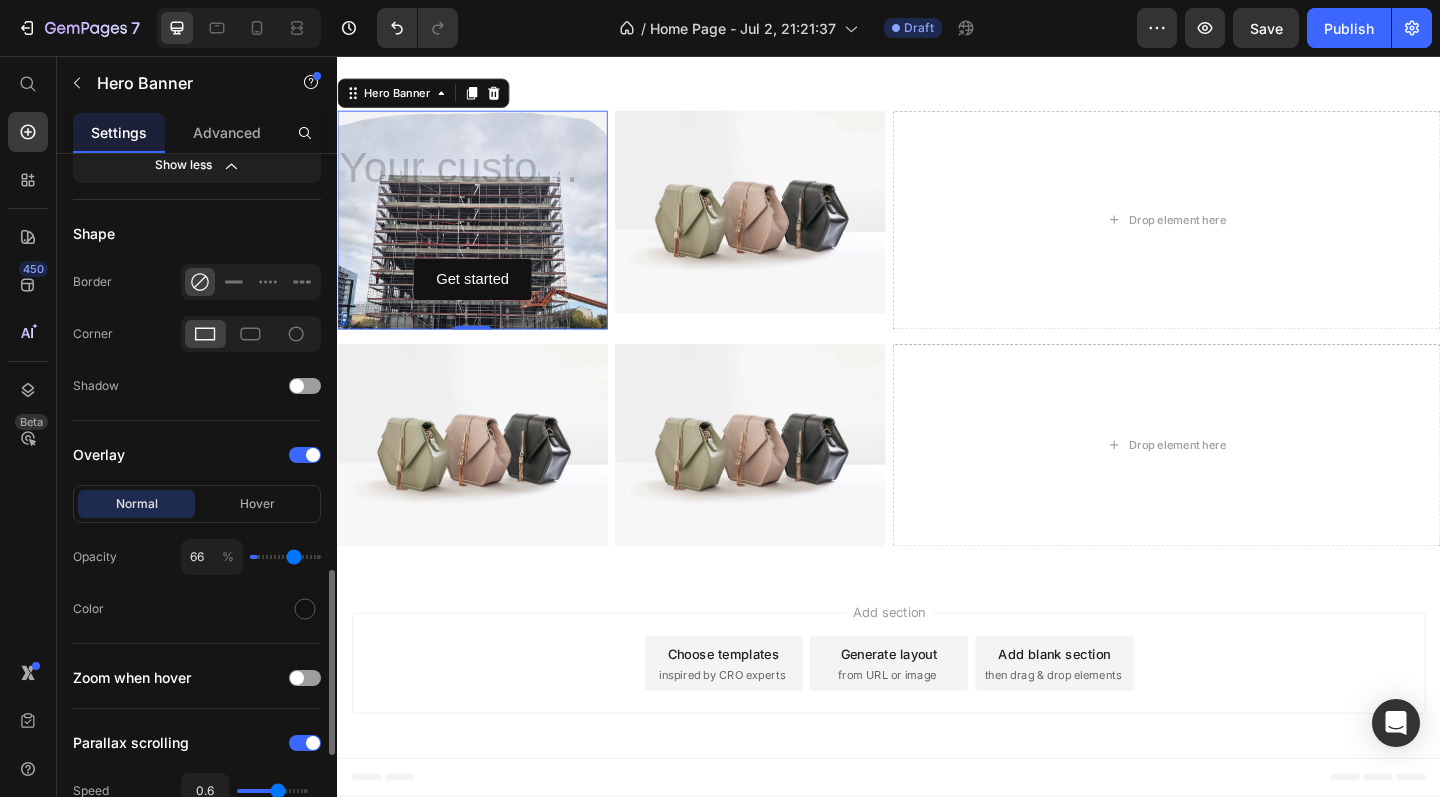 type on "68" 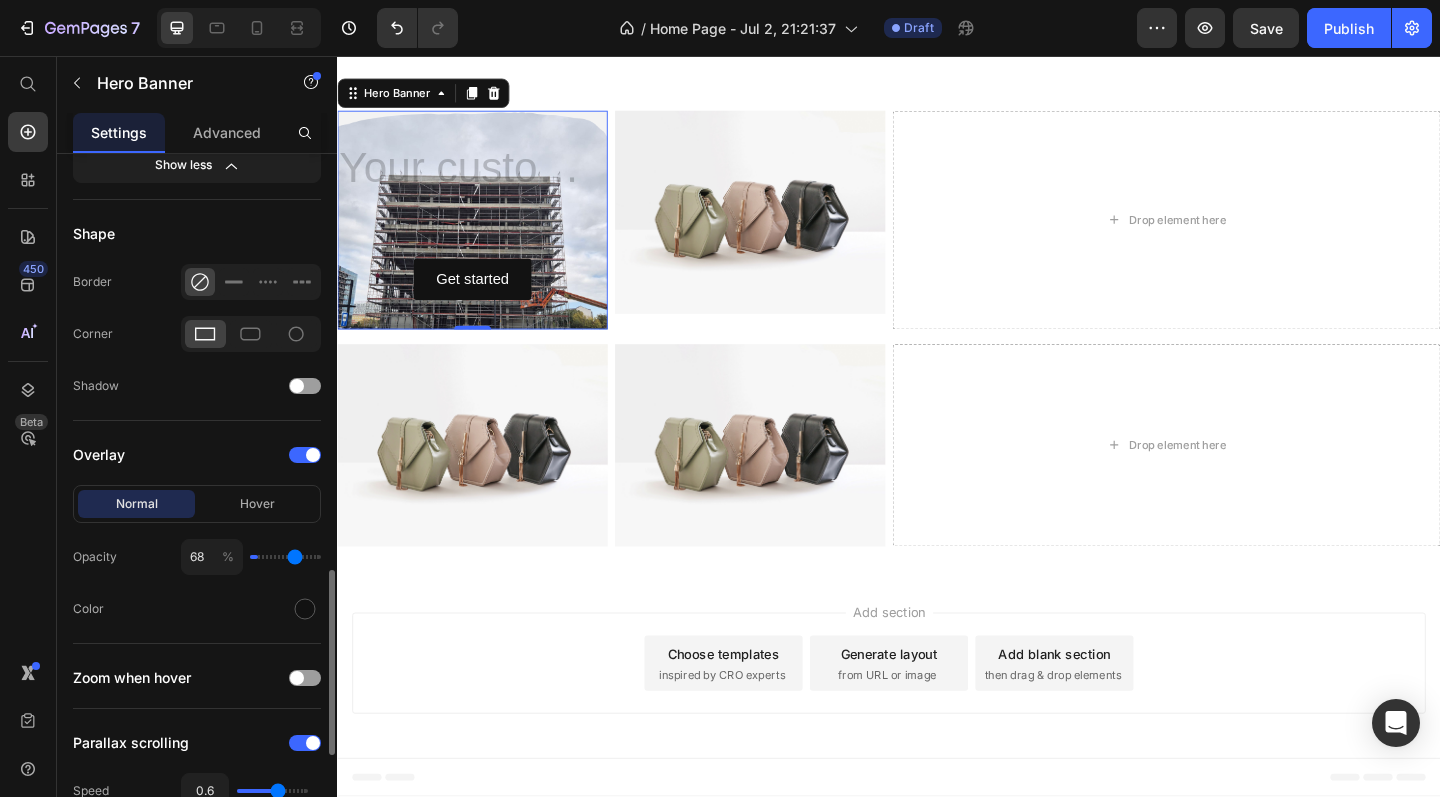 type on "73" 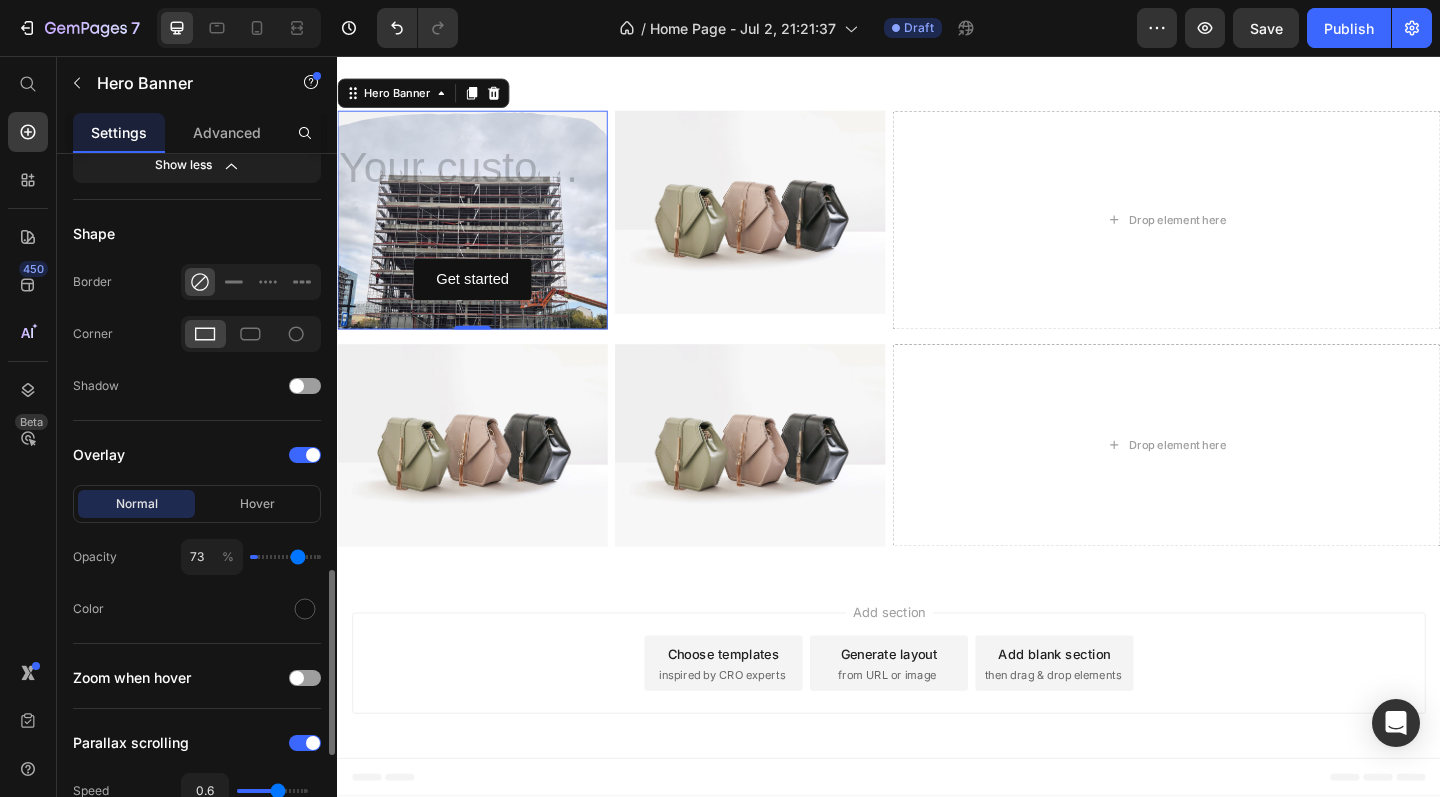 type on "77" 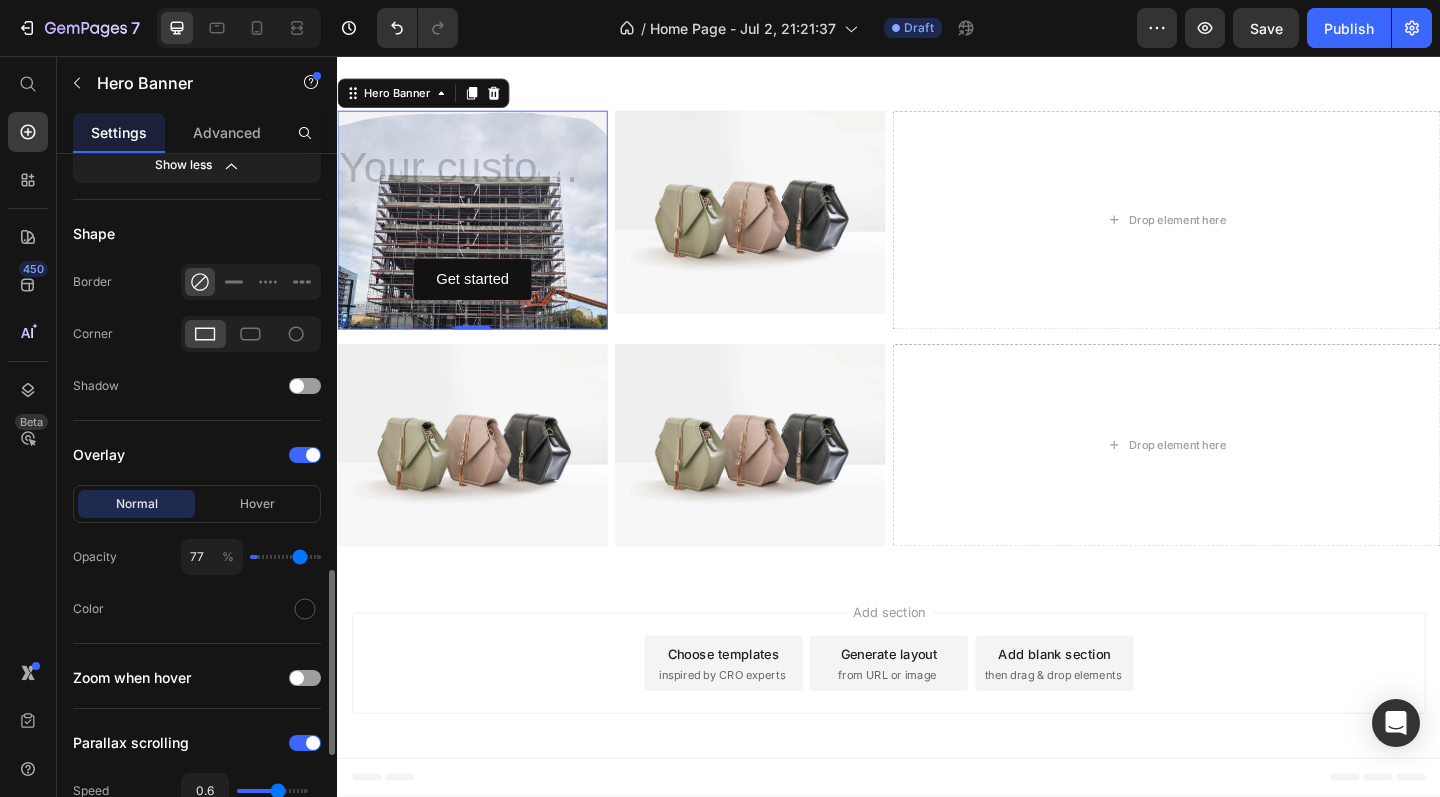 type on "82" 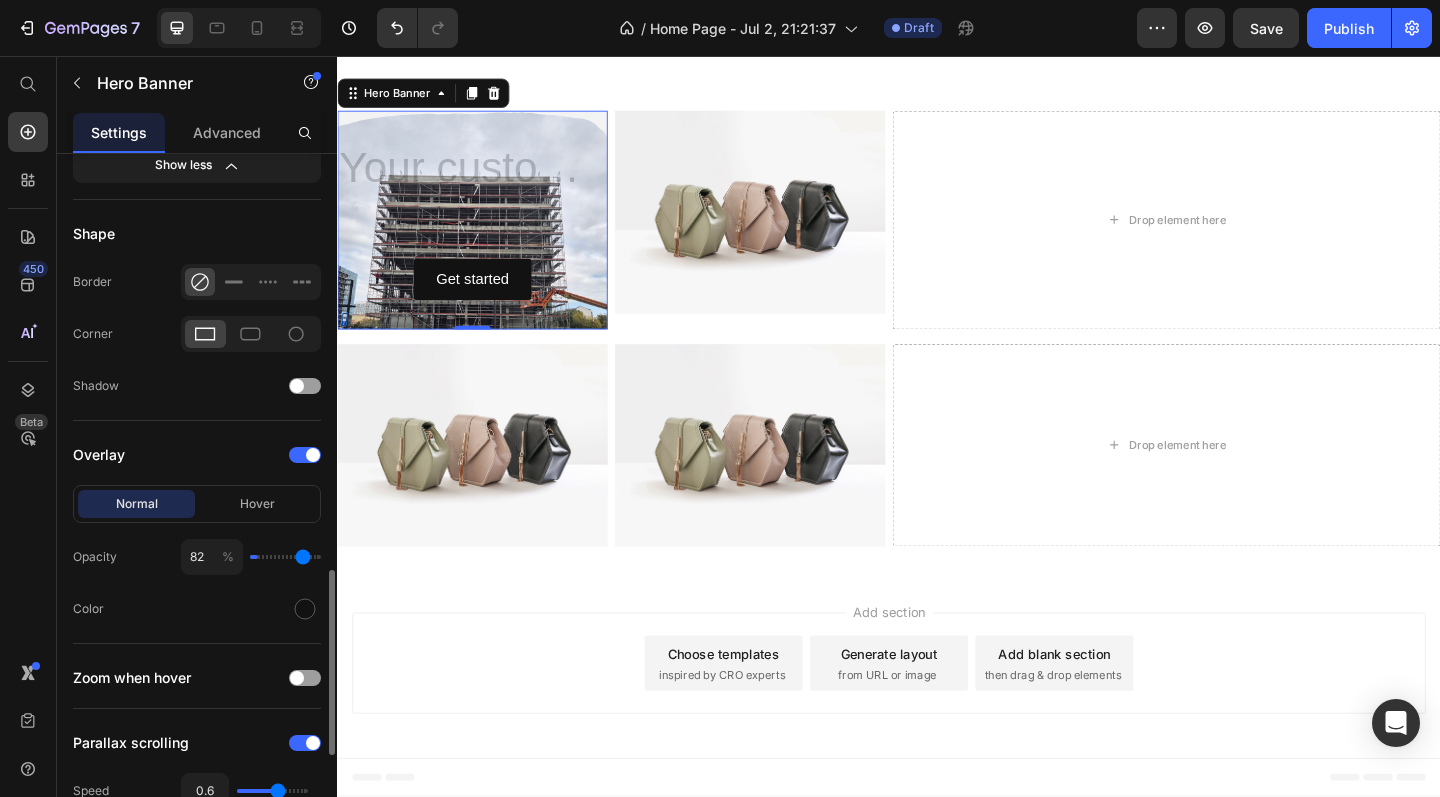 type on "84" 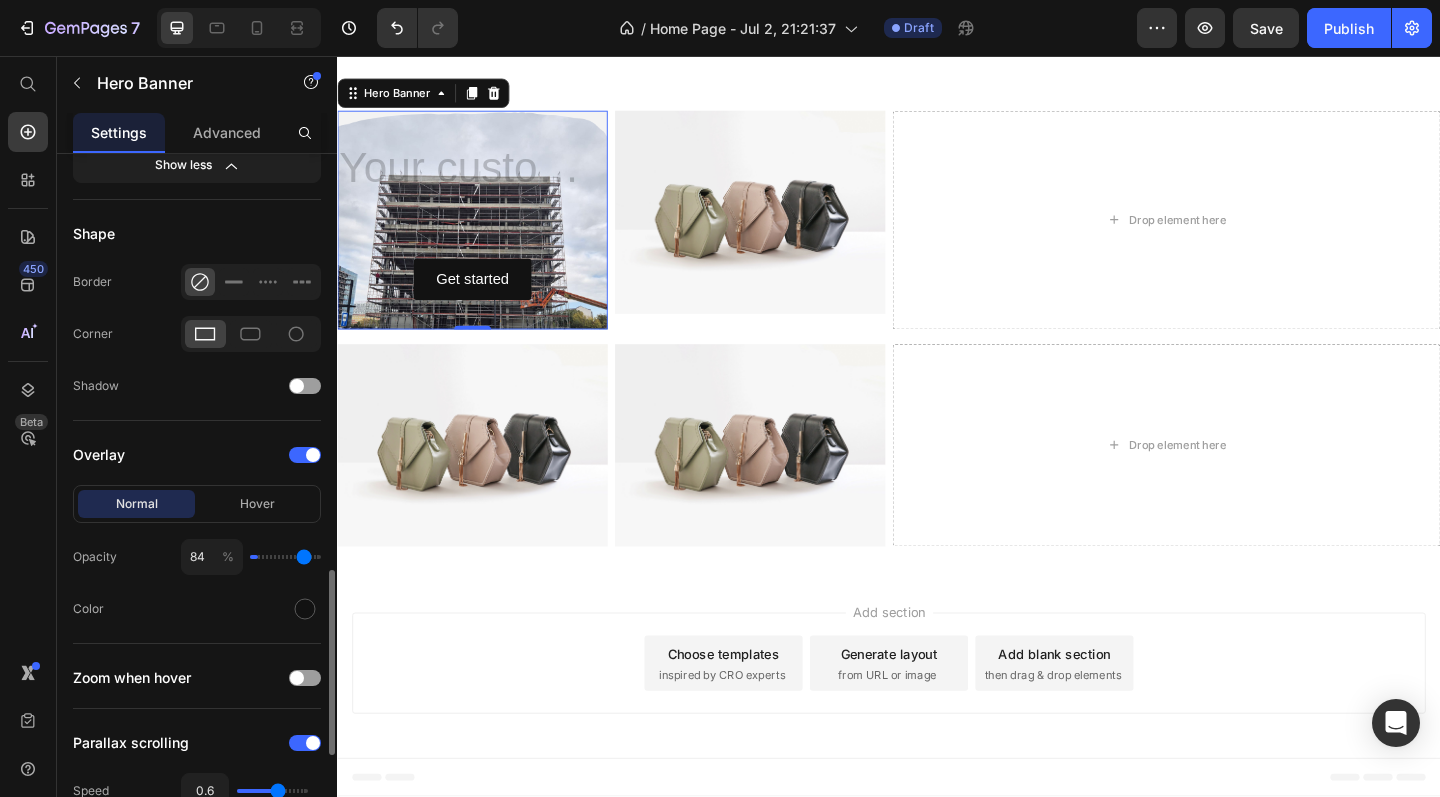 type on "88" 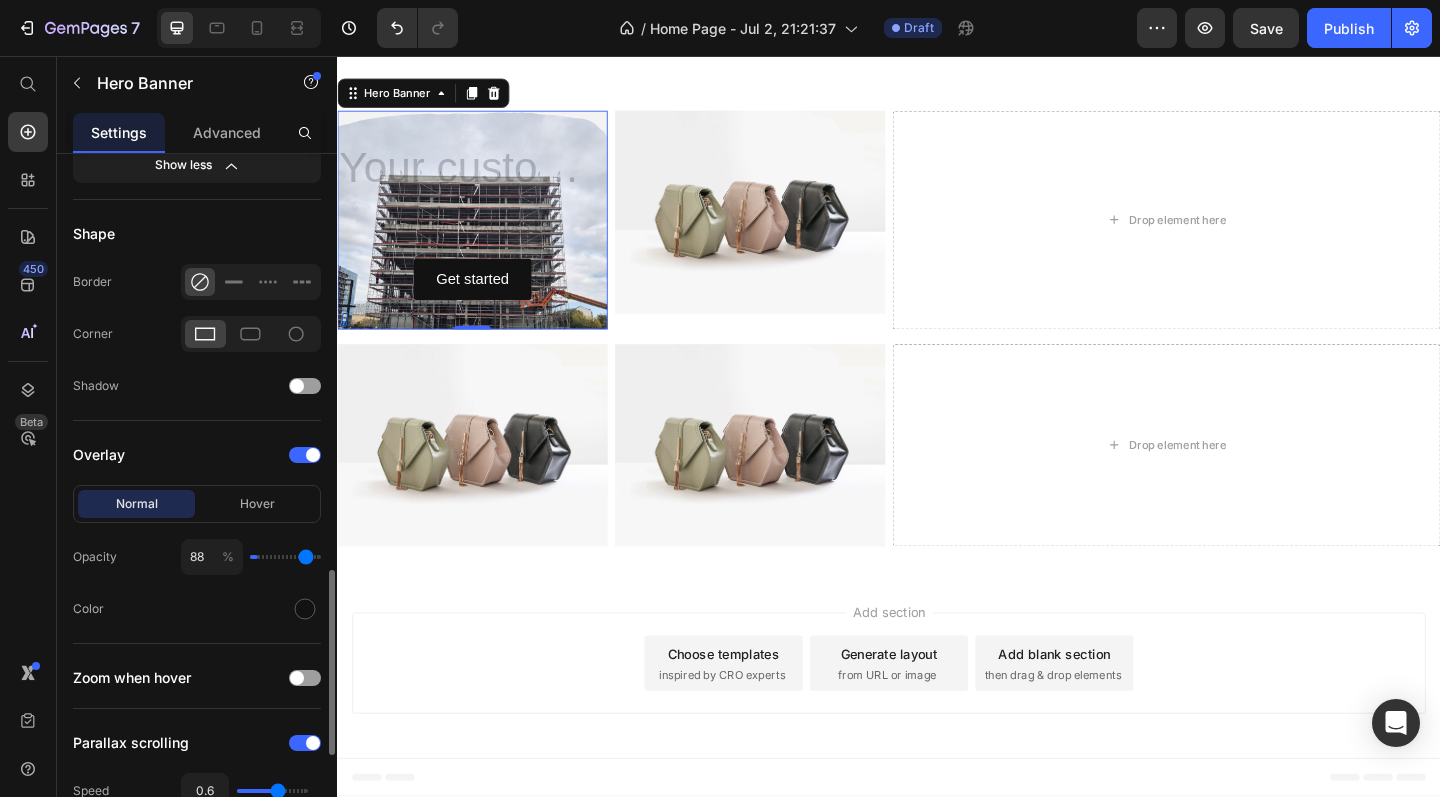 type on "92" 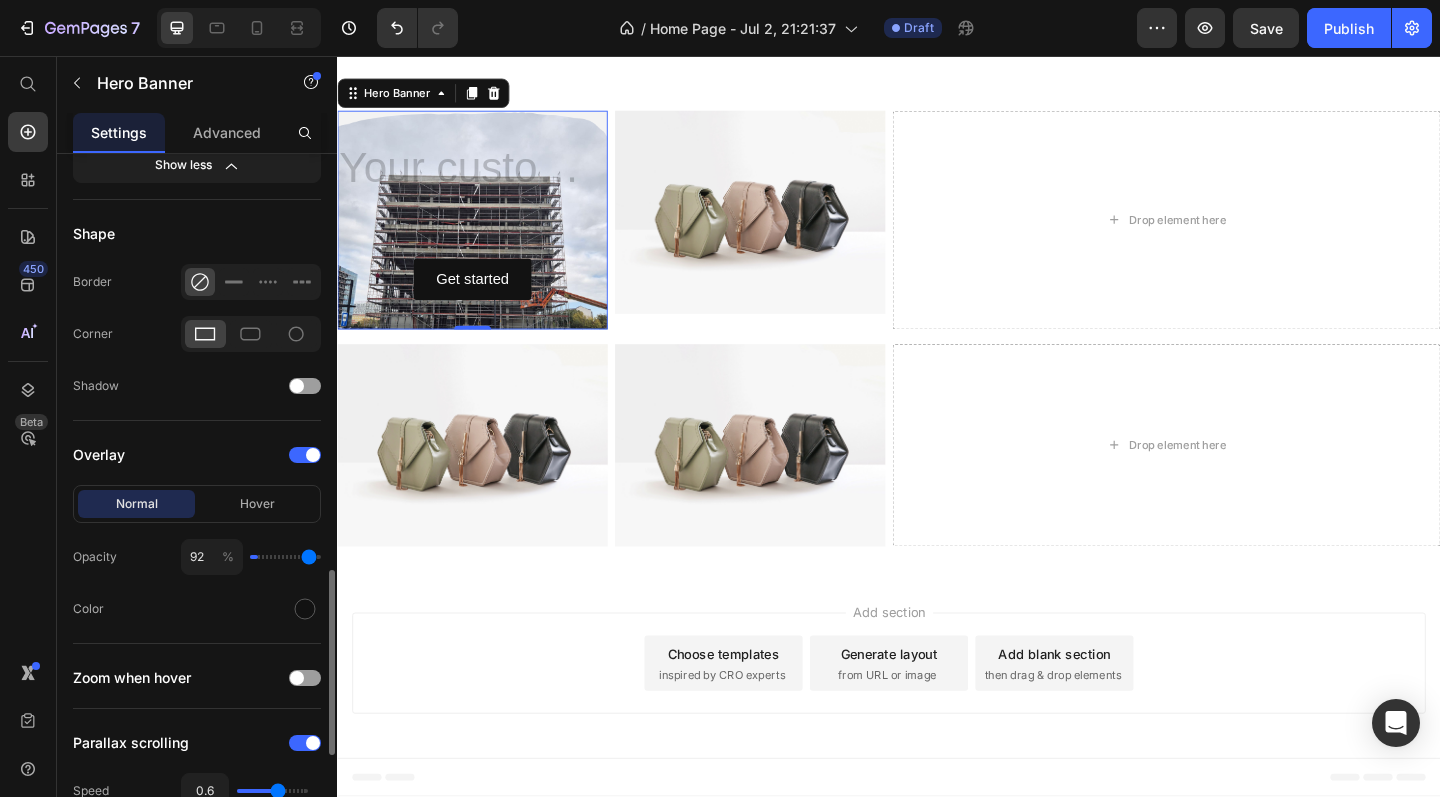 type on "94" 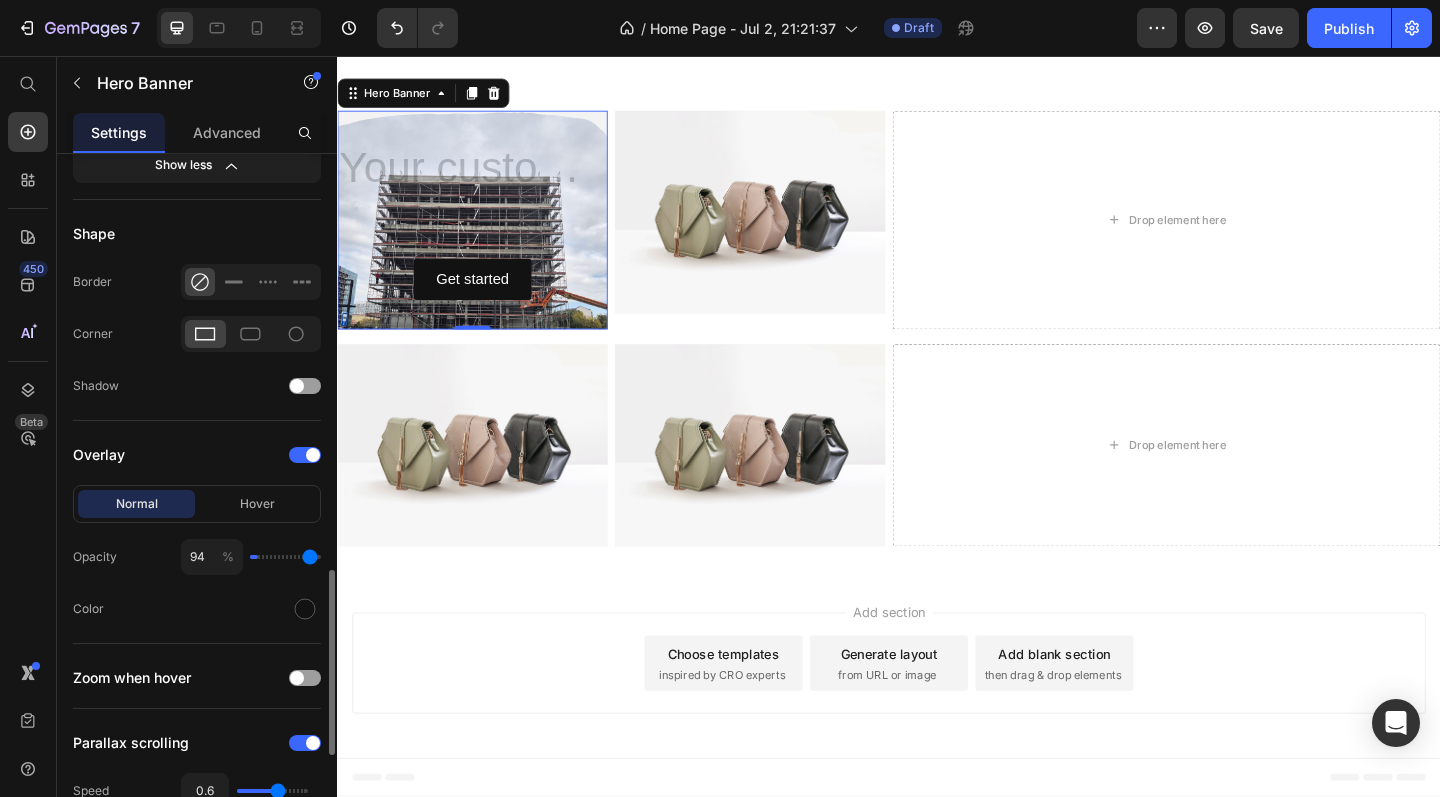 type on "95" 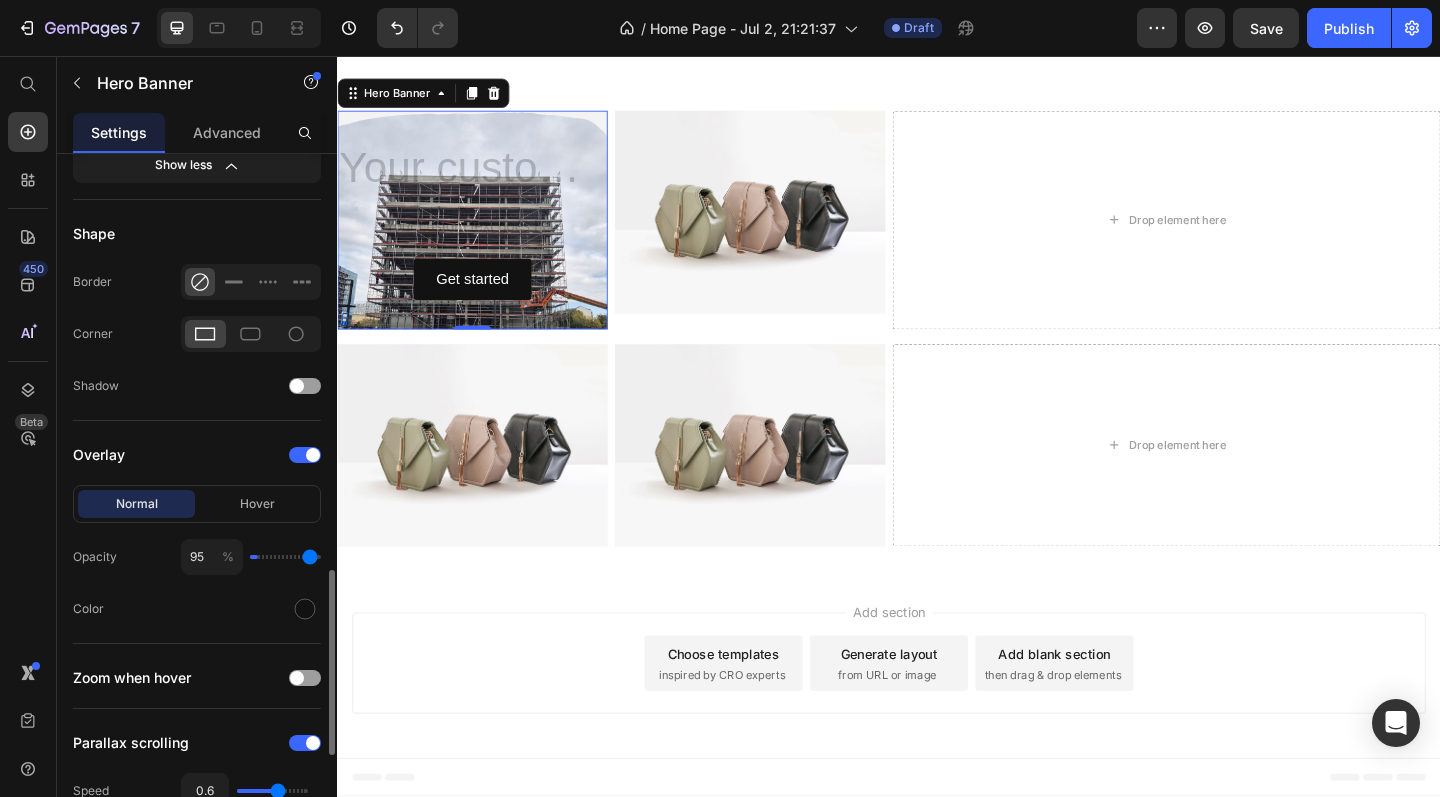 type on "97" 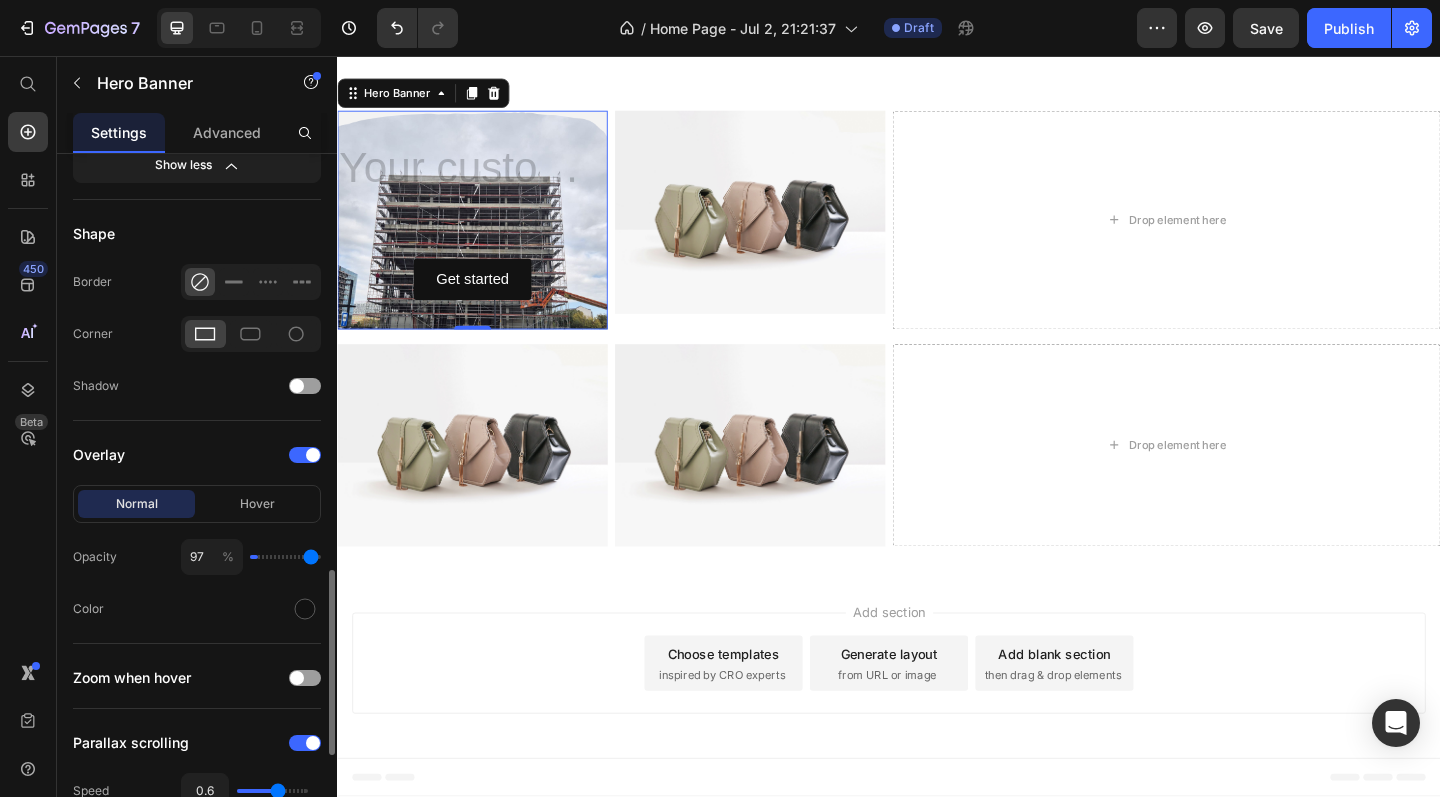 type on "99" 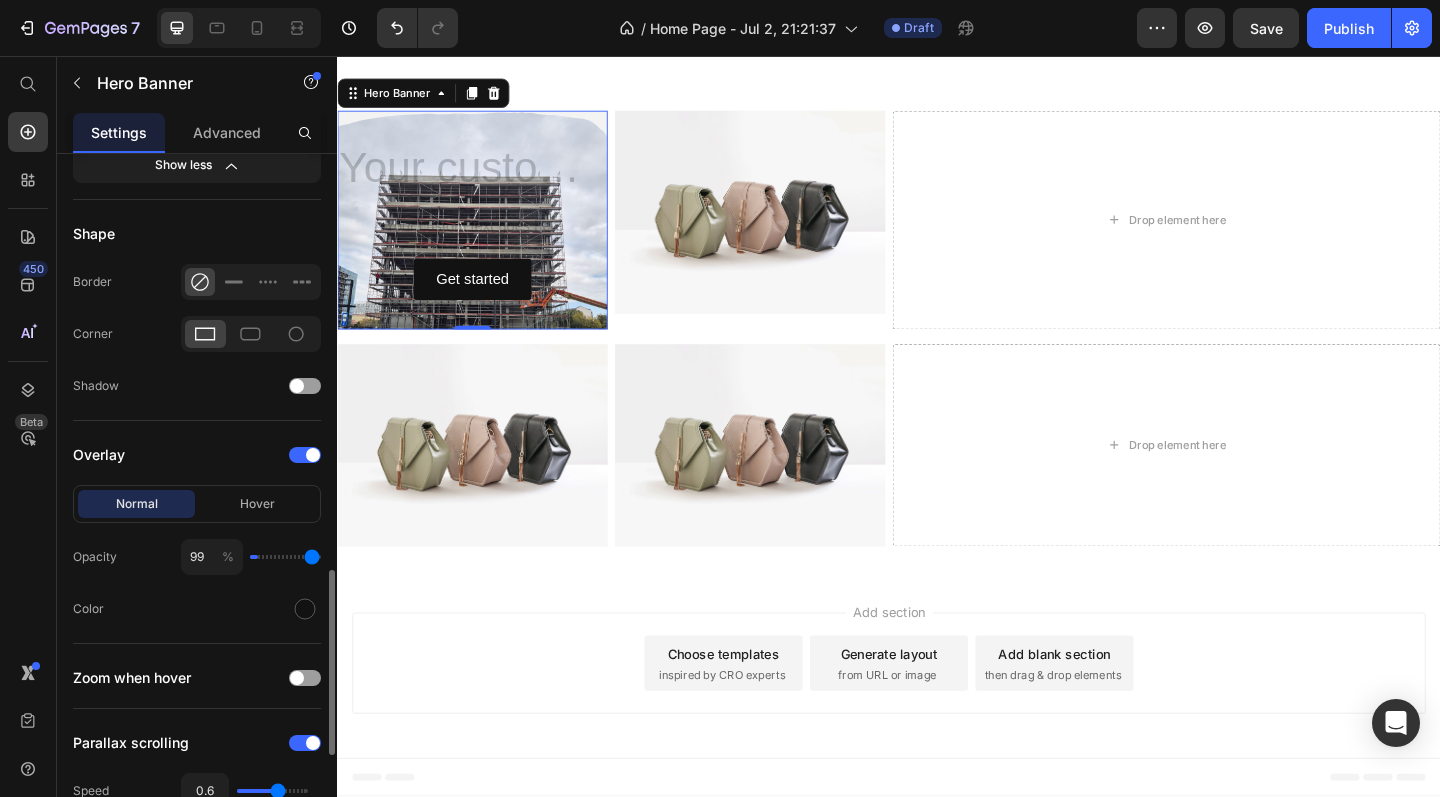 type on "100" 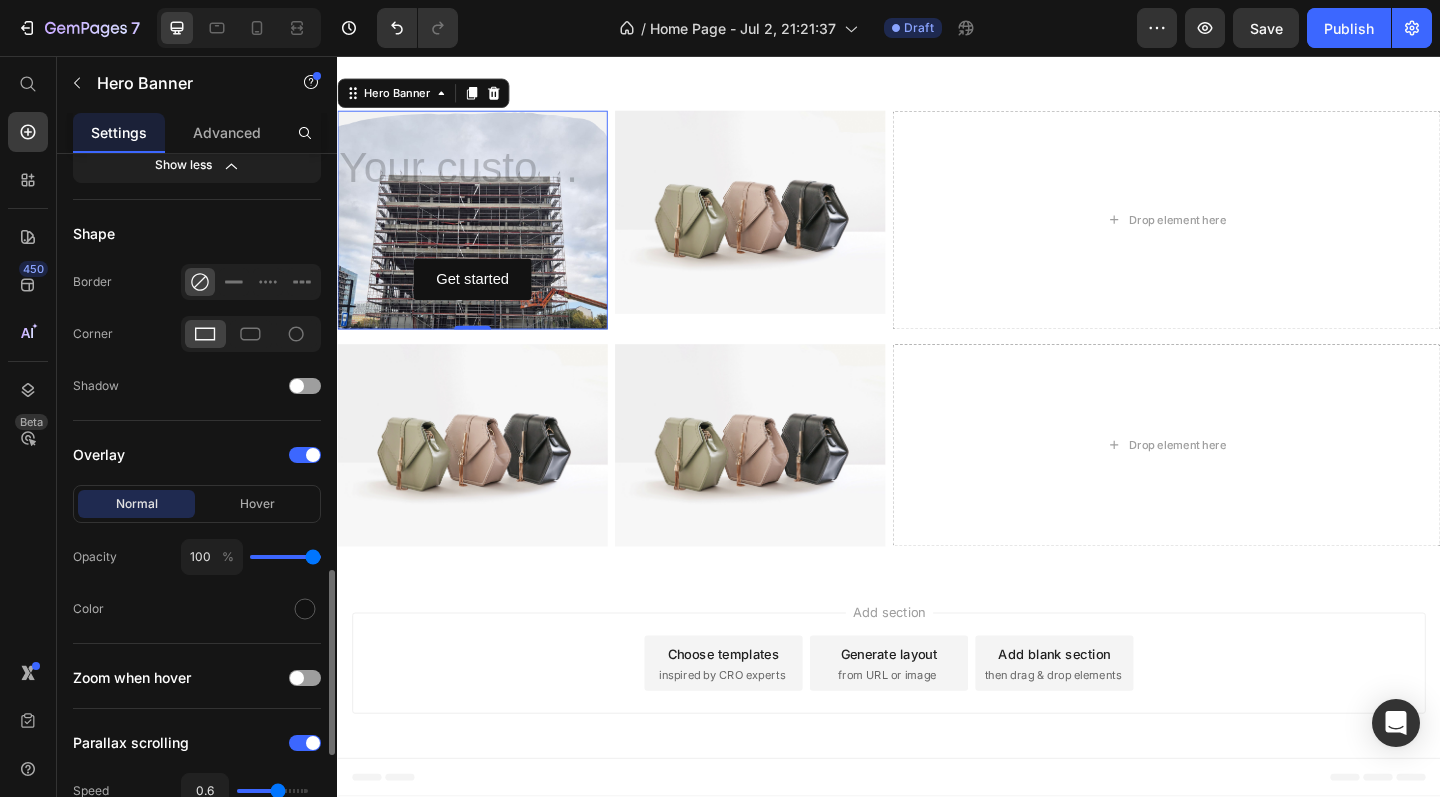 drag, startPoint x: 258, startPoint y: 561, endPoint x: 318, endPoint y: 561, distance: 60 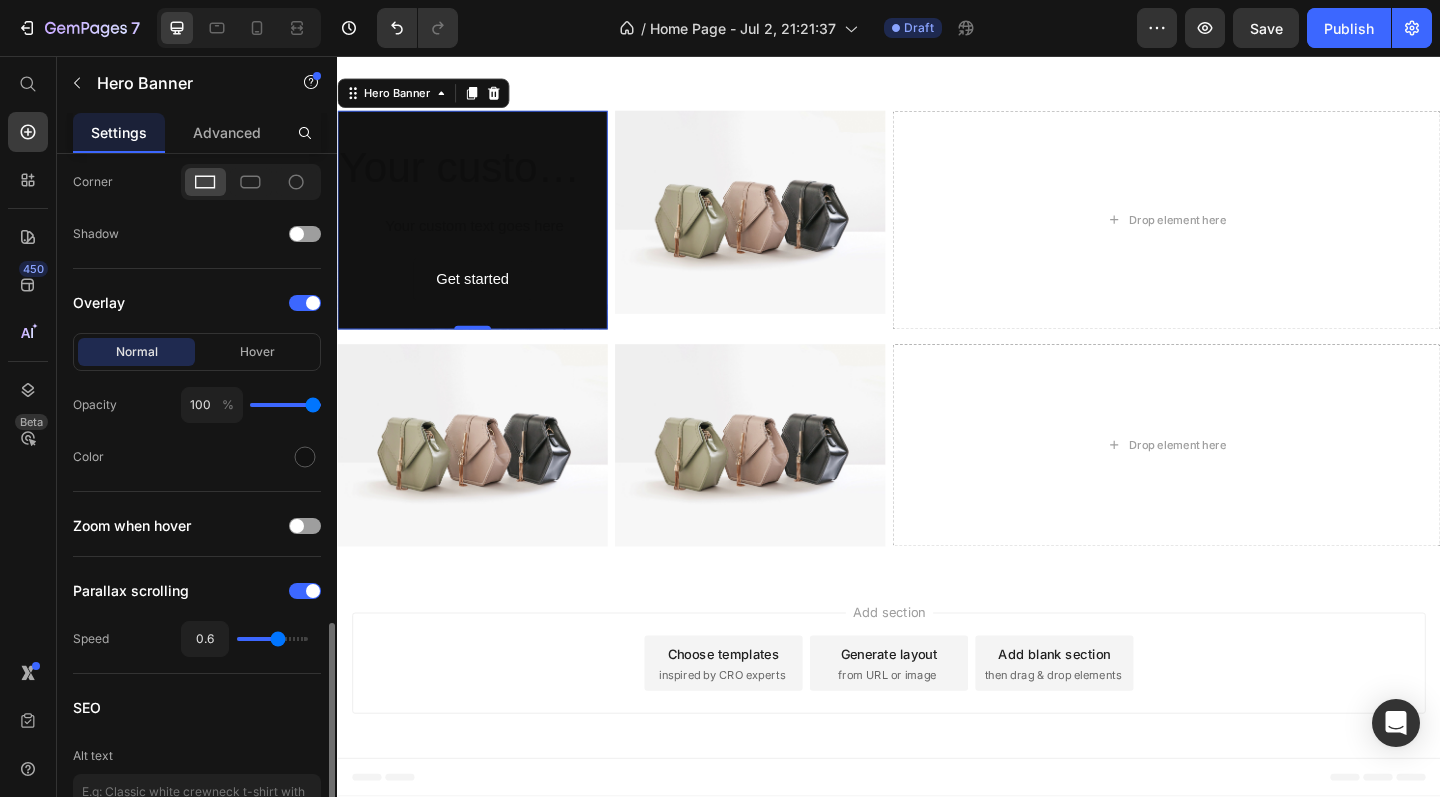 scroll, scrollTop: 1713, scrollLeft: 0, axis: vertical 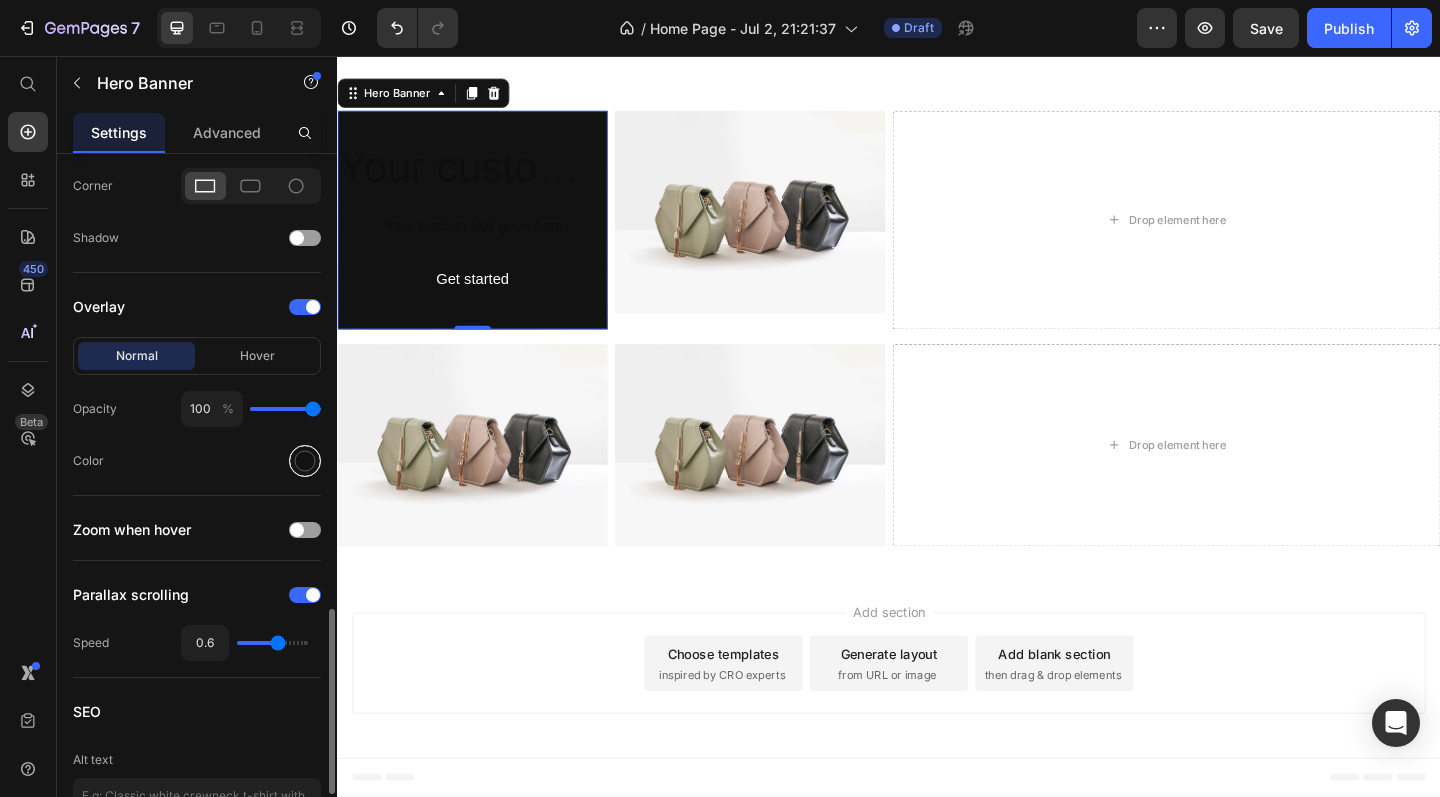 click at bounding box center (305, 460) 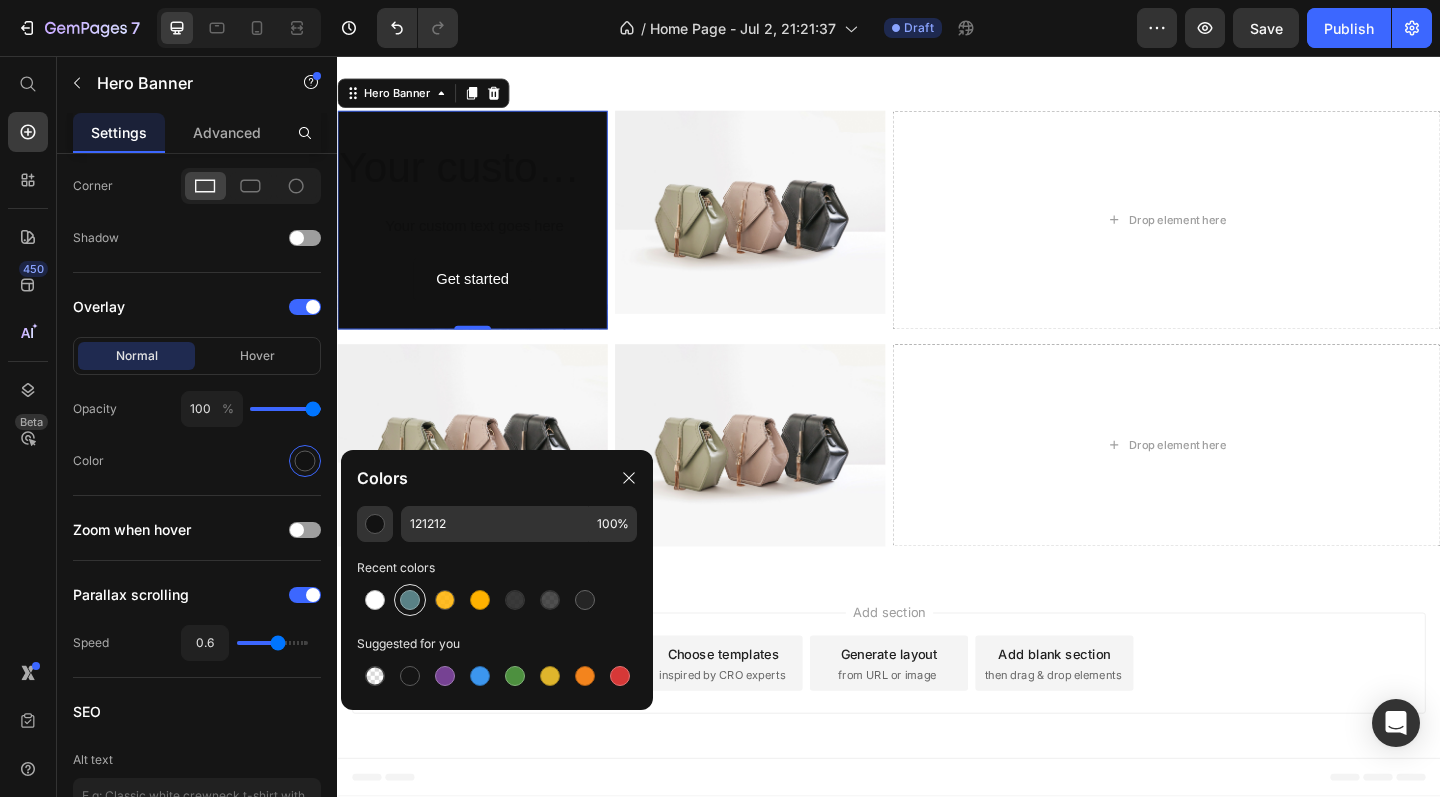 click at bounding box center (410, 600) 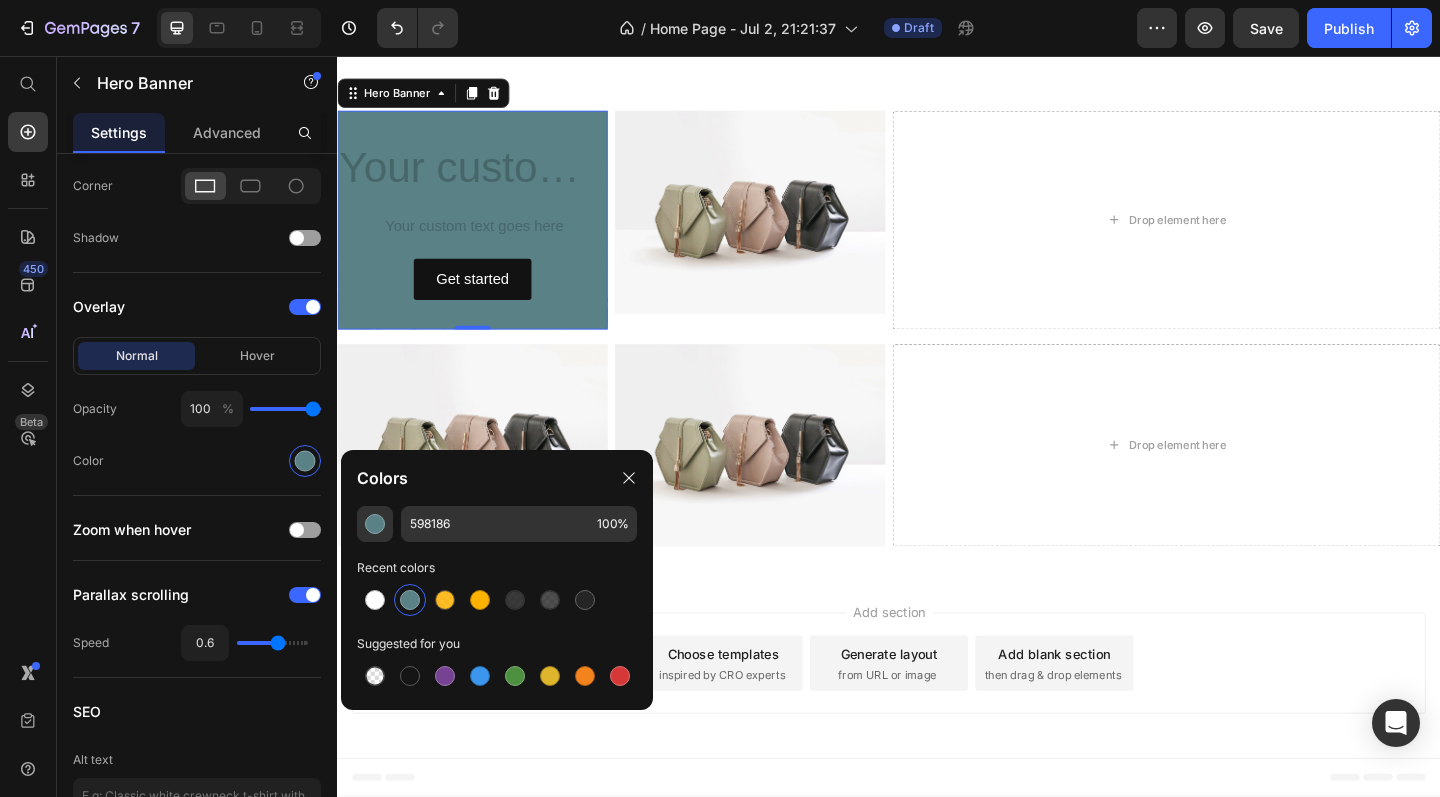 scroll, scrollTop: 2057, scrollLeft: 0, axis: vertical 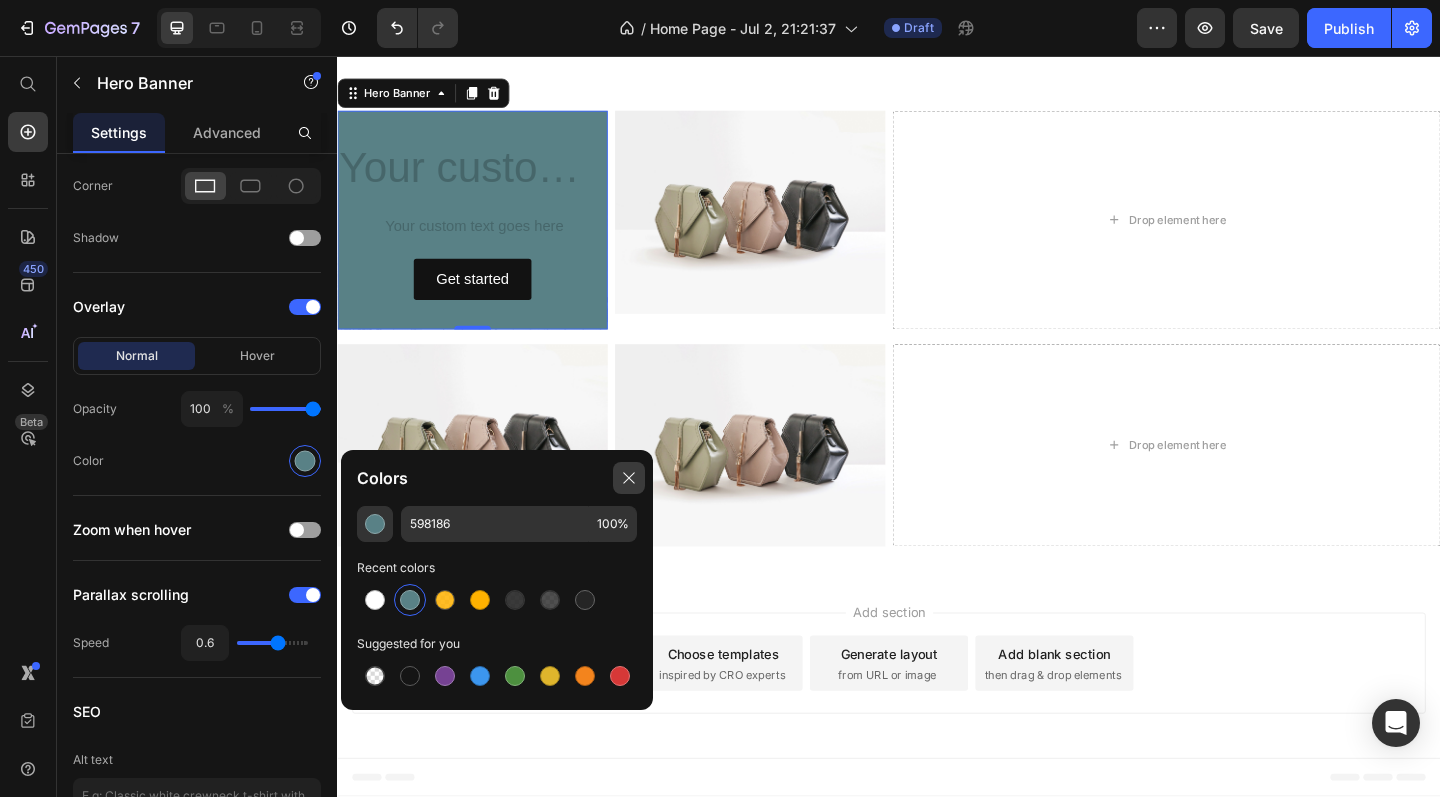 click 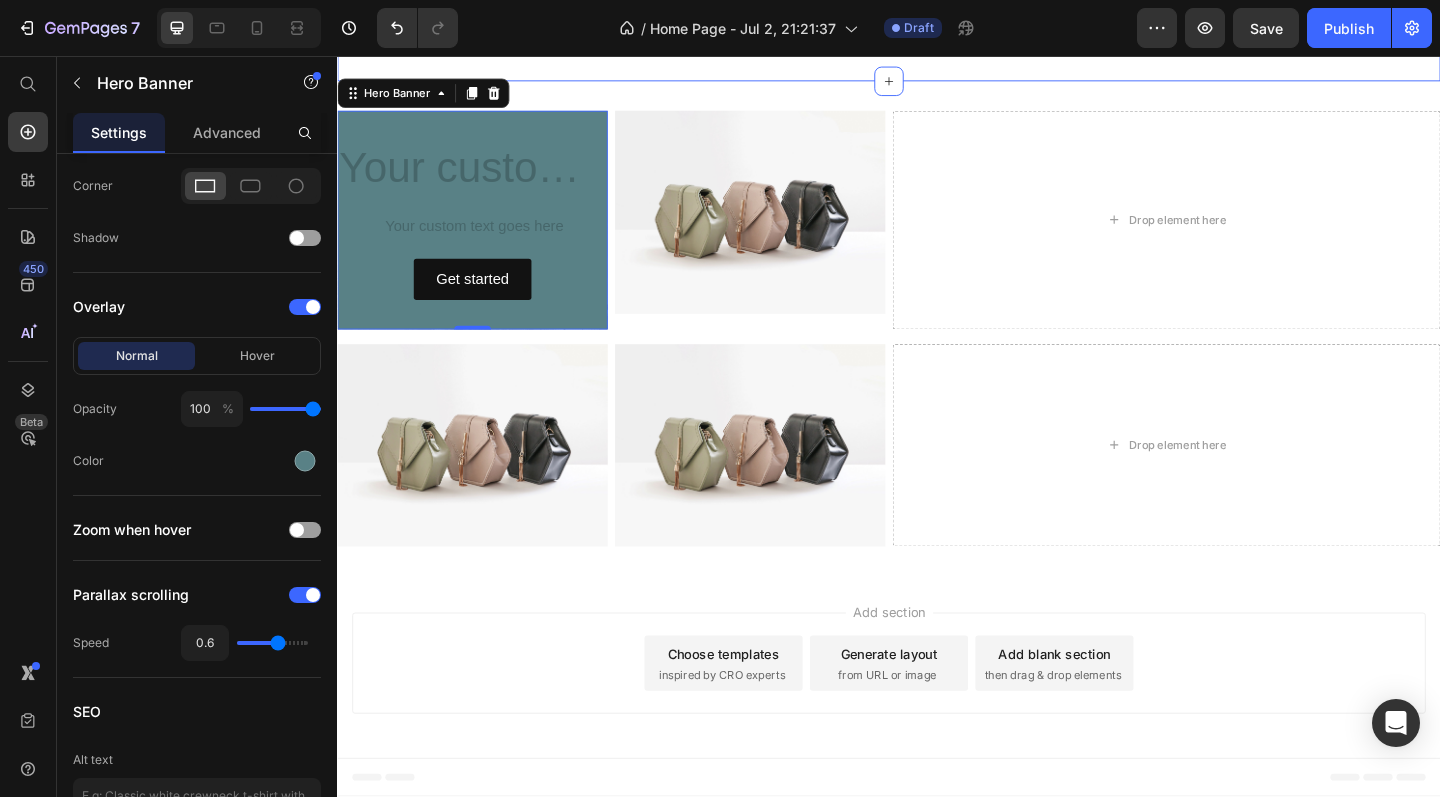 scroll, scrollTop: 2226, scrollLeft: 0, axis: vertical 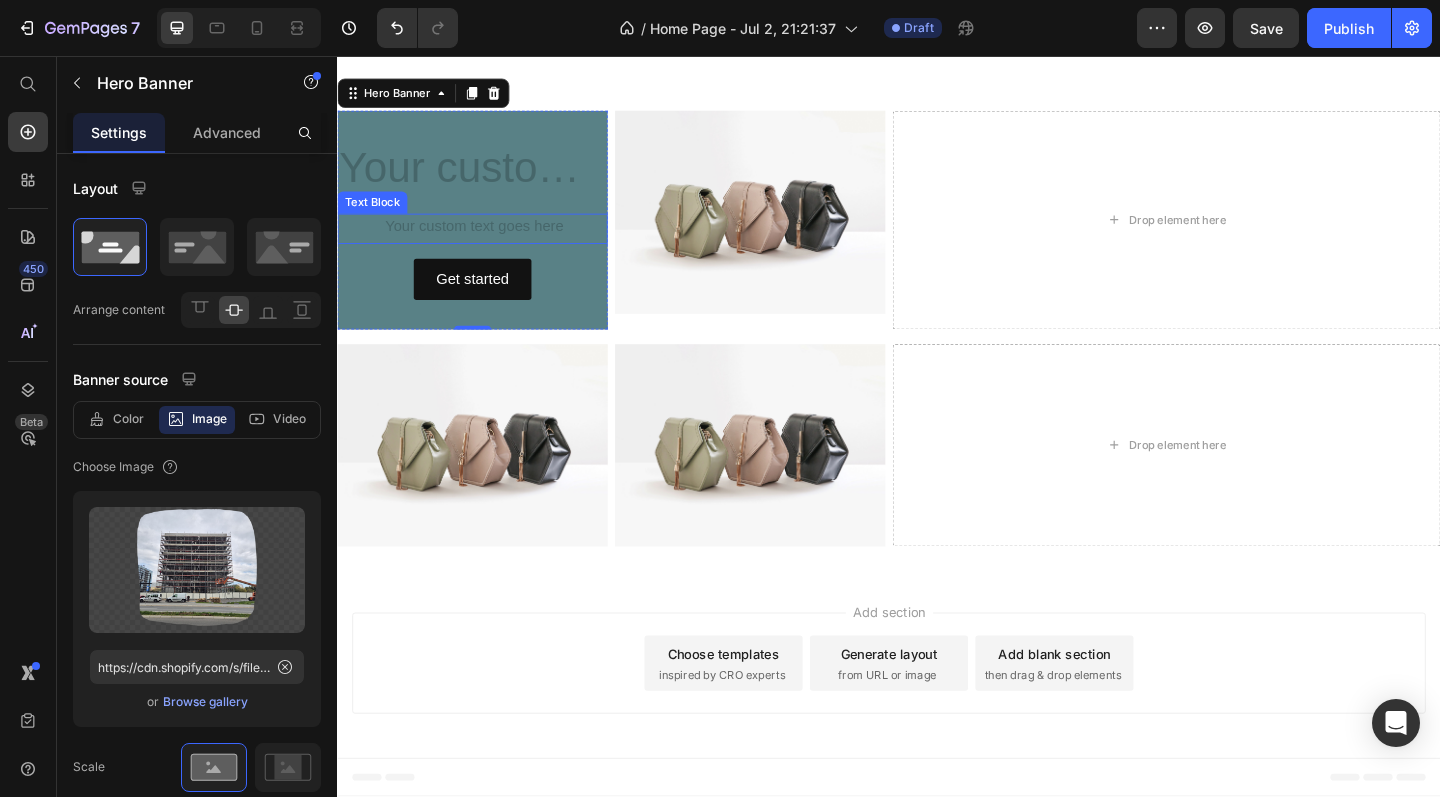 click at bounding box center [484, 244] 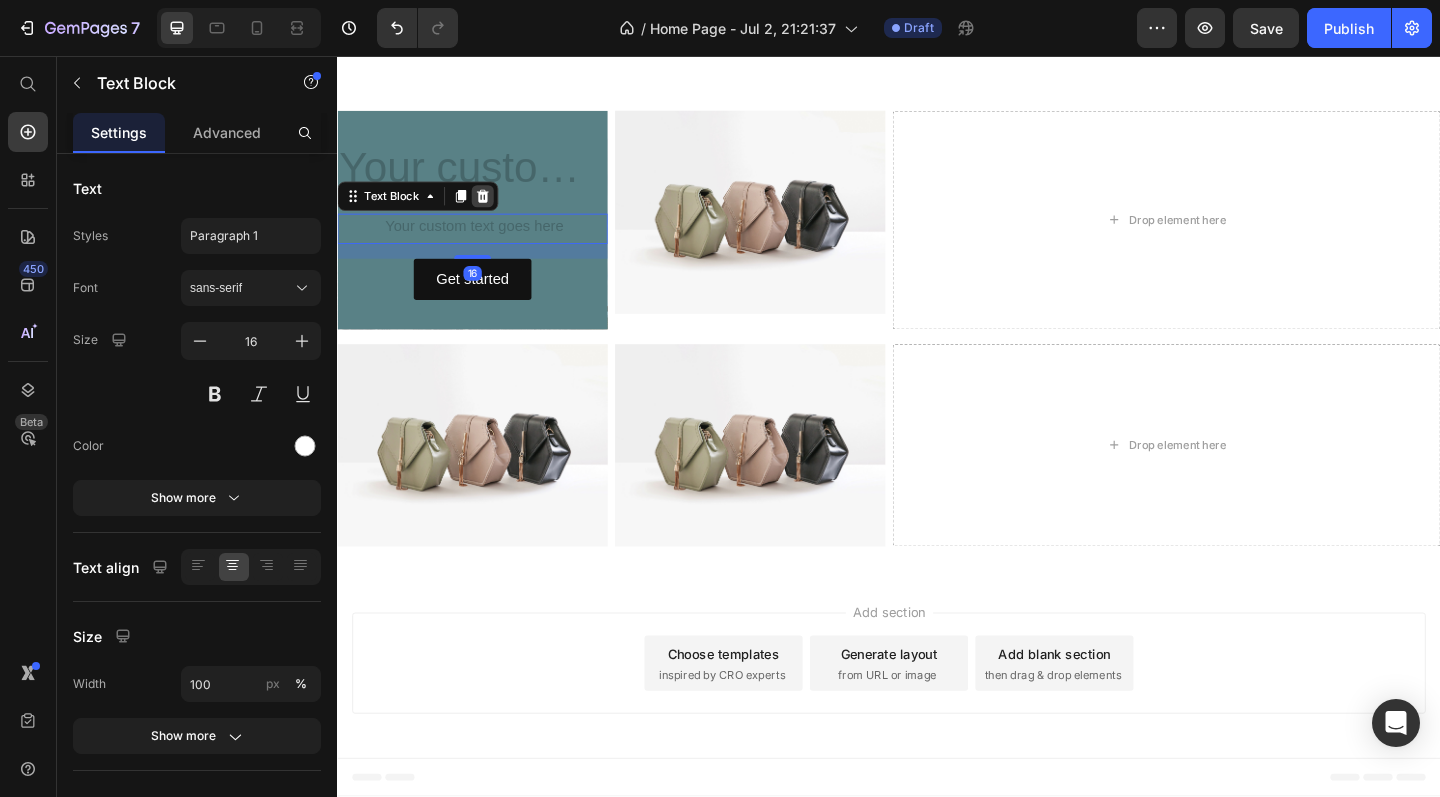 click 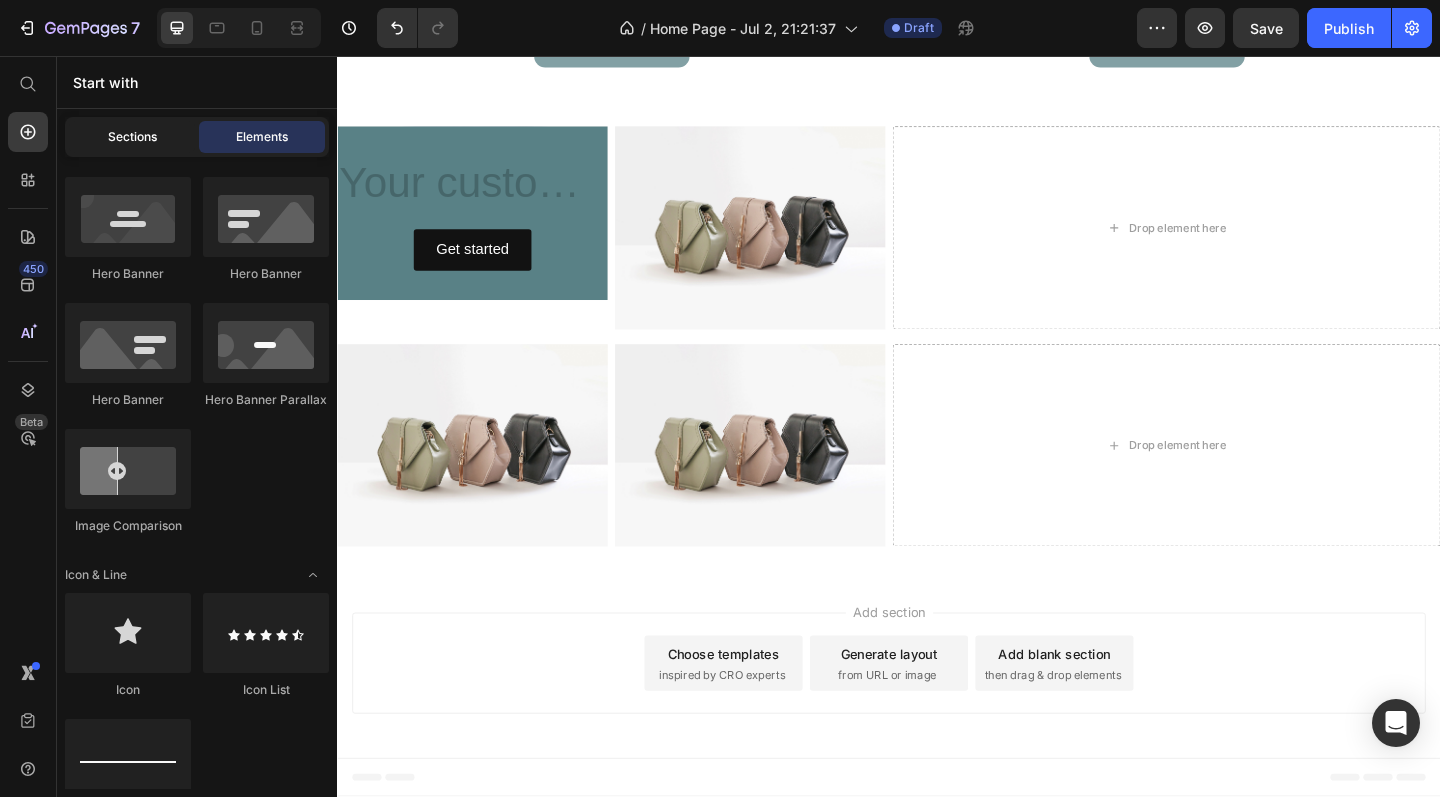 click on "Sections" at bounding box center [132, 137] 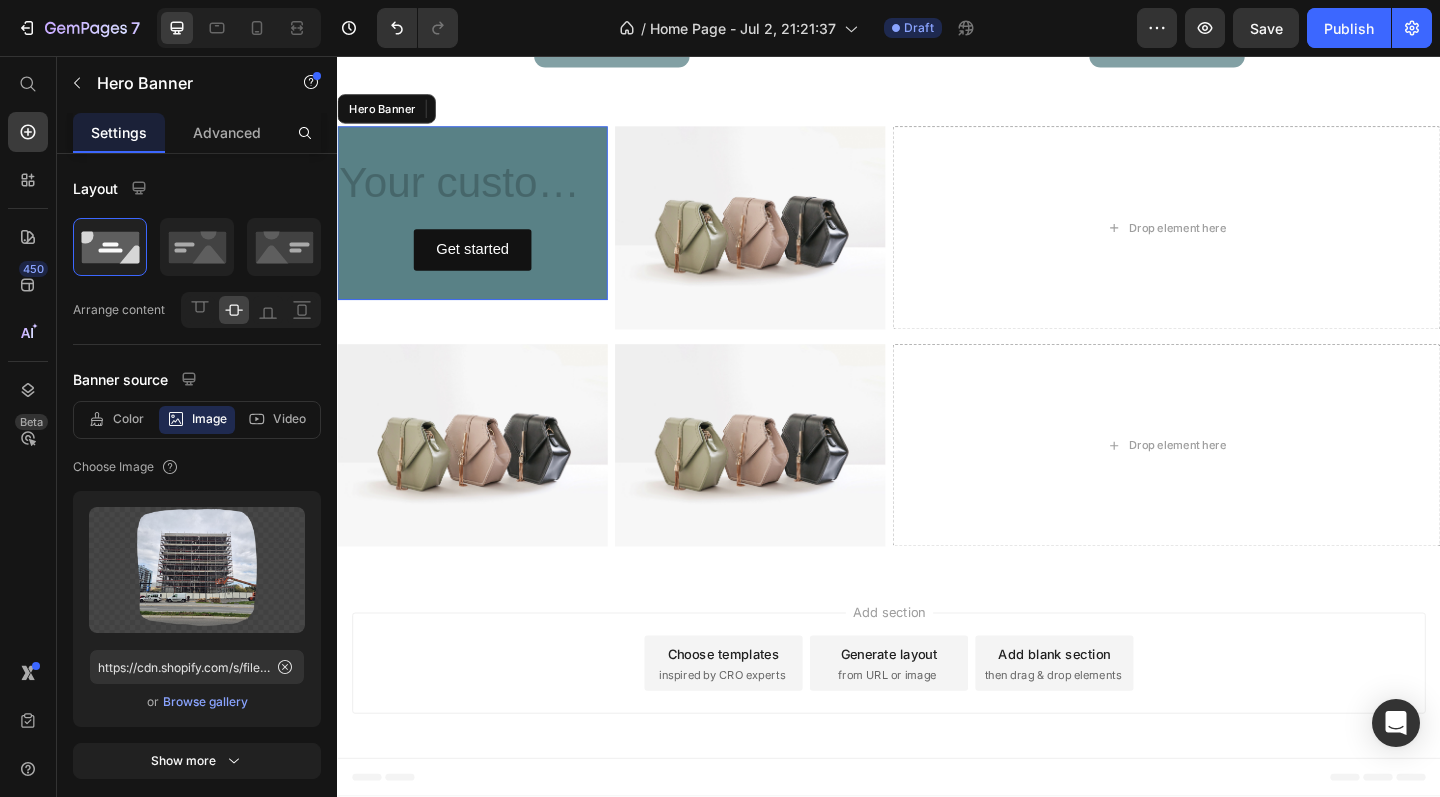 click on "Heading Get started Button" at bounding box center [484, 227] 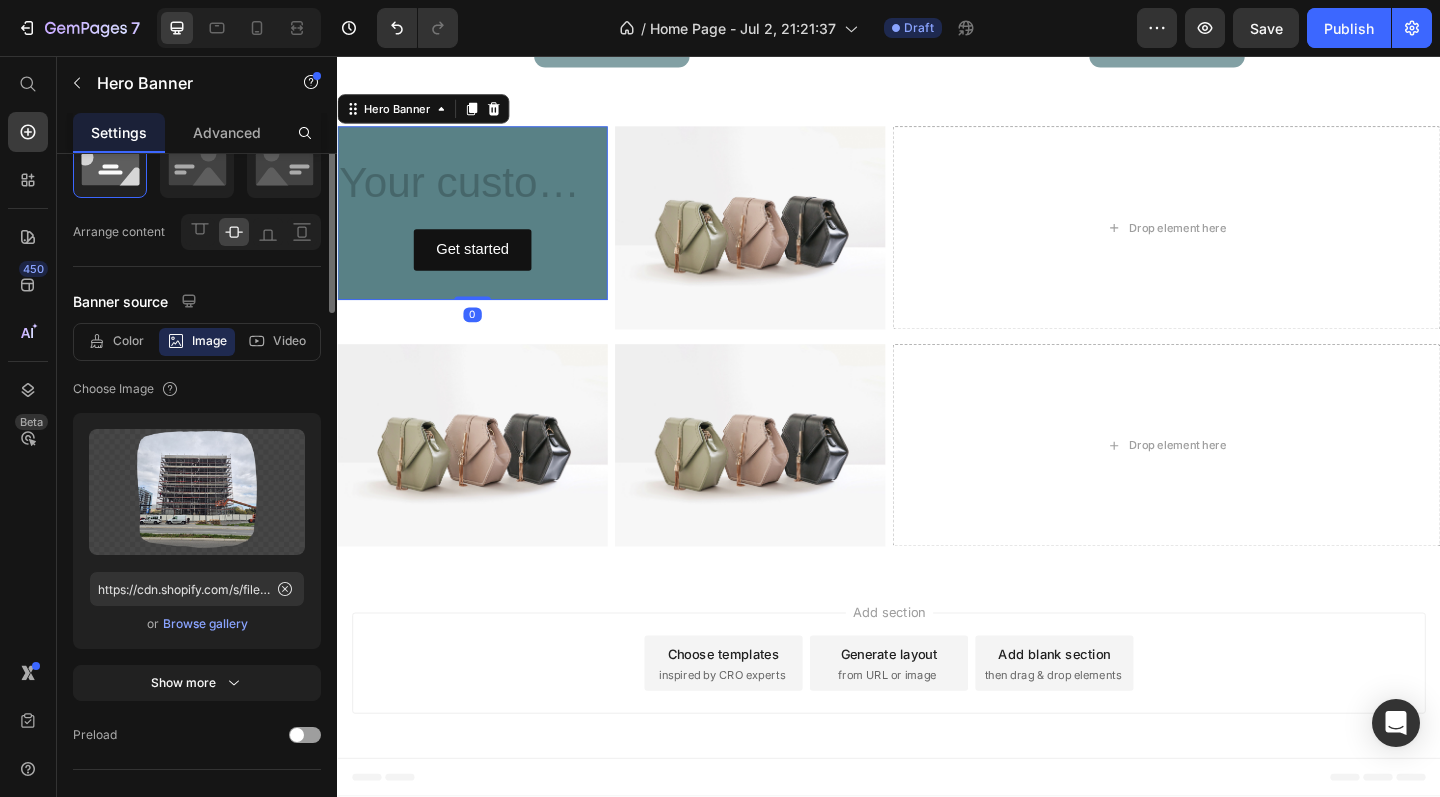 scroll, scrollTop: 210, scrollLeft: 0, axis: vertical 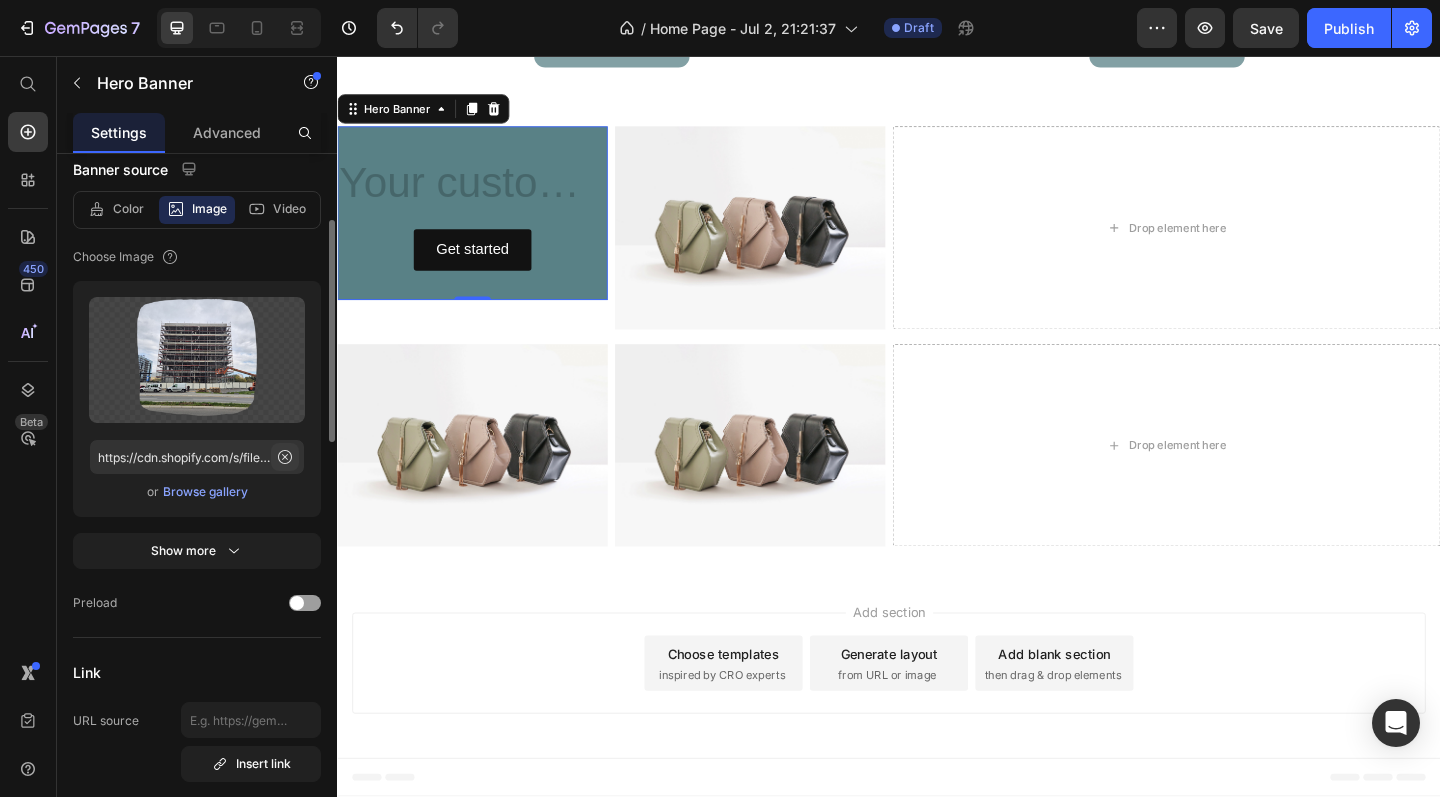 click 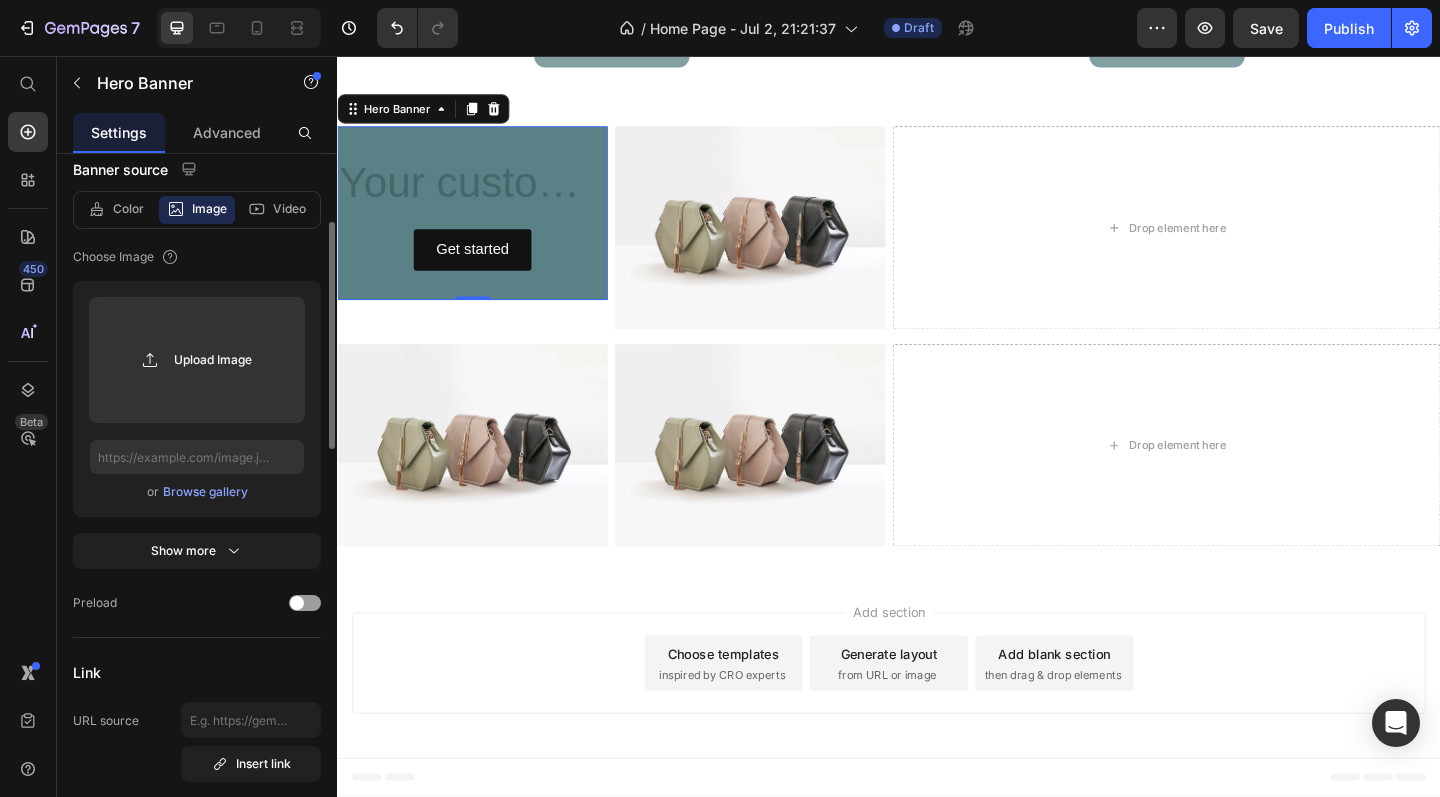 click on "Browse gallery" at bounding box center [205, 492] 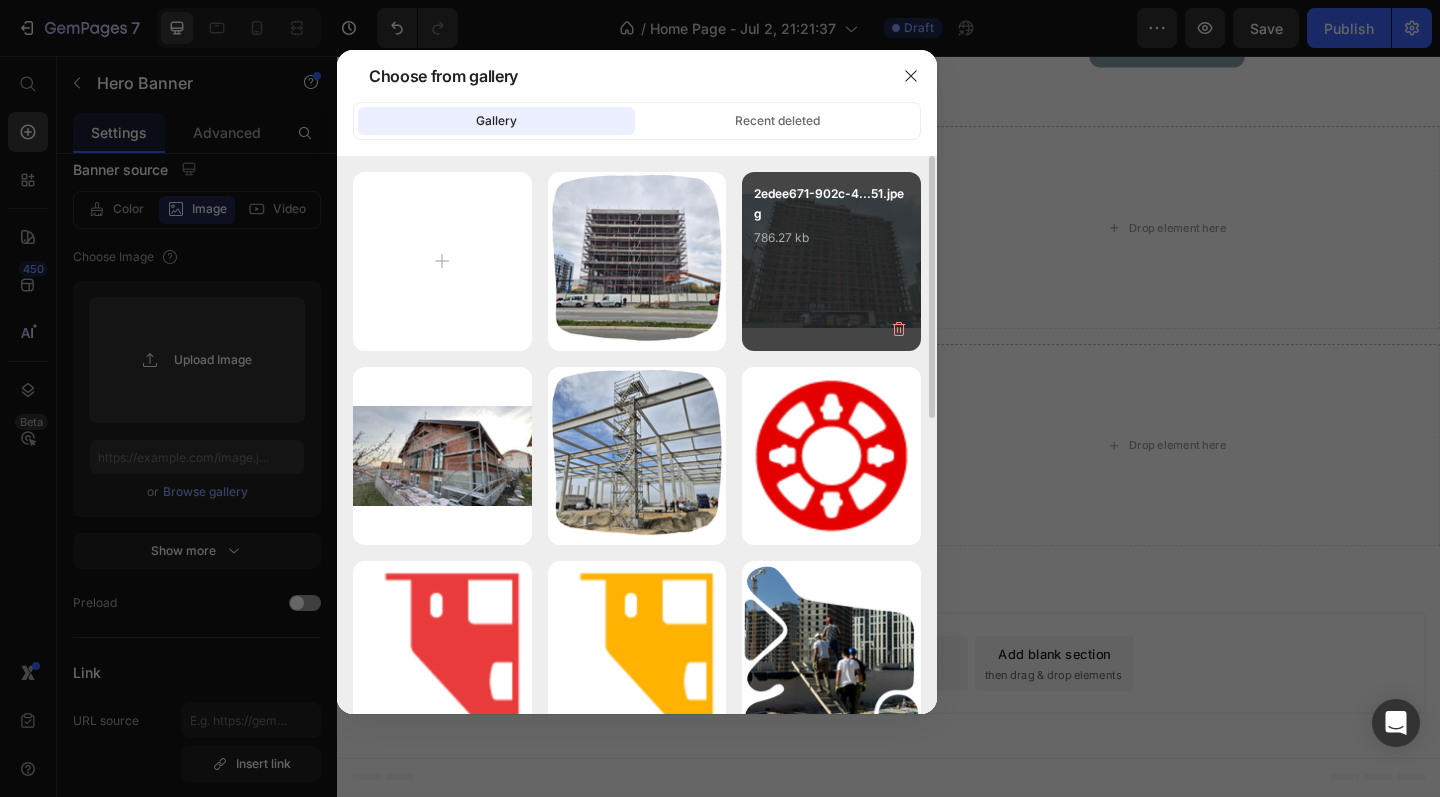 click on "2edee671-902c-4...51.jpeg 786.27 kb" at bounding box center (831, 261) 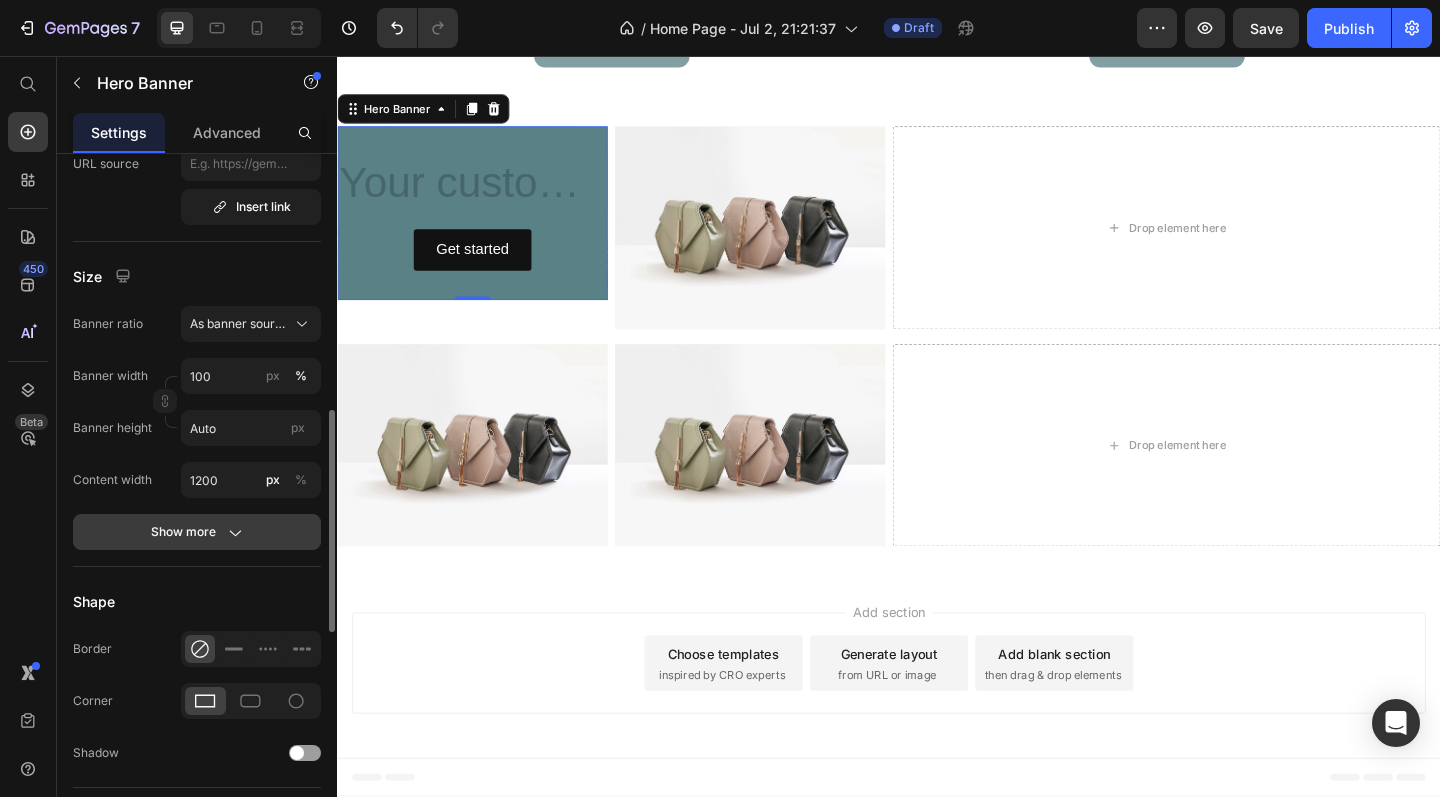 scroll, scrollTop: 781, scrollLeft: 0, axis: vertical 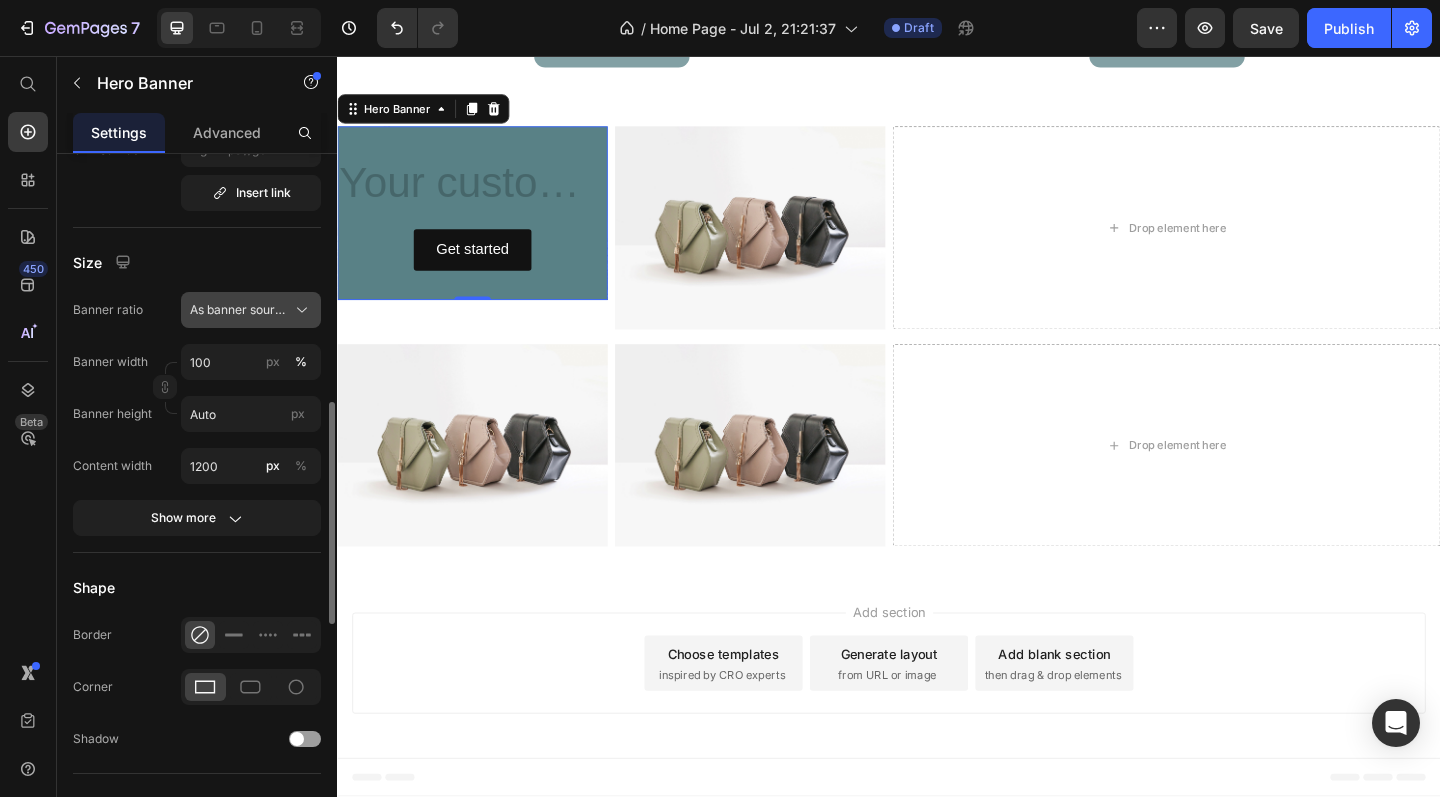 click on "As banner source" at bounding box center (251, 310) 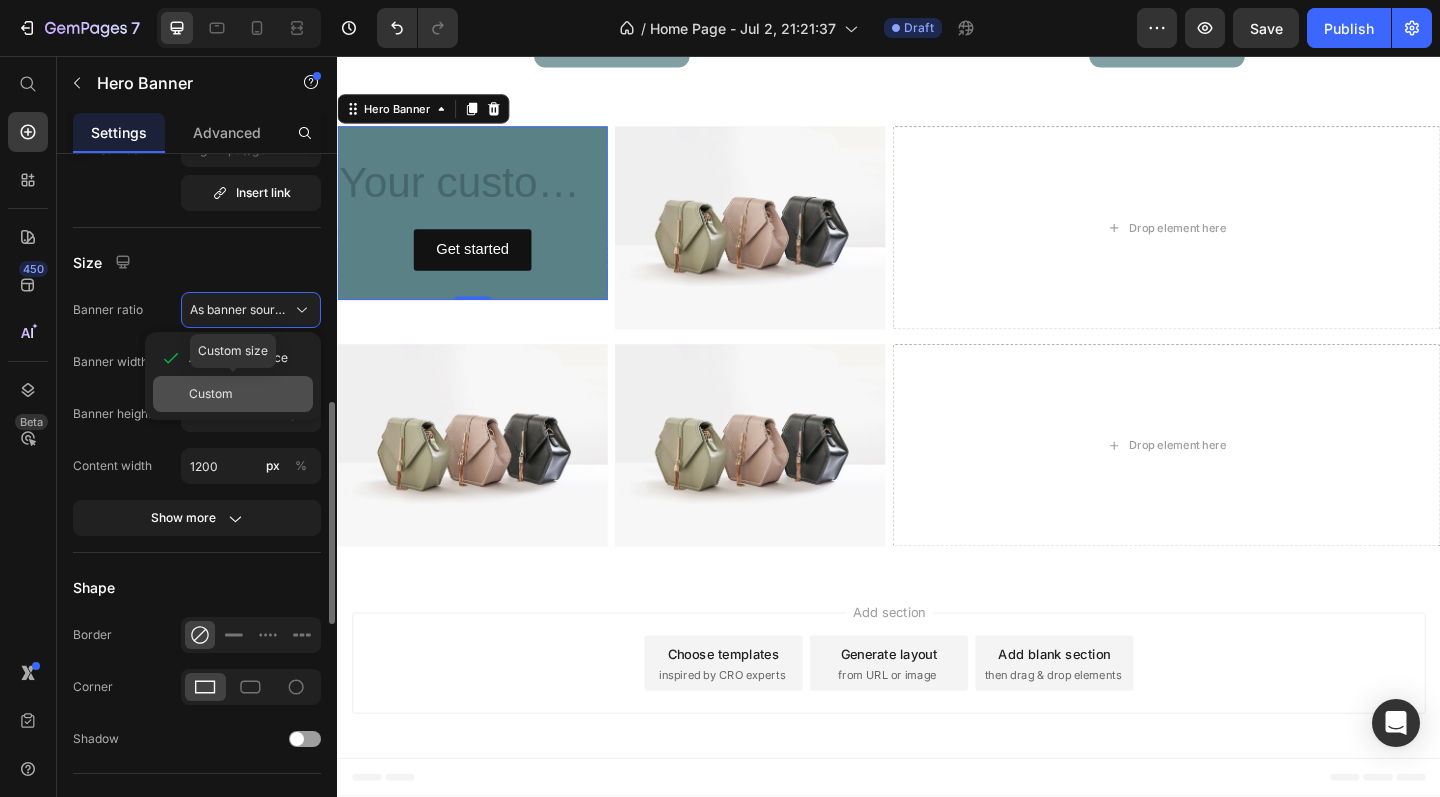 click on "Custom" at bounding box center (247, 394) 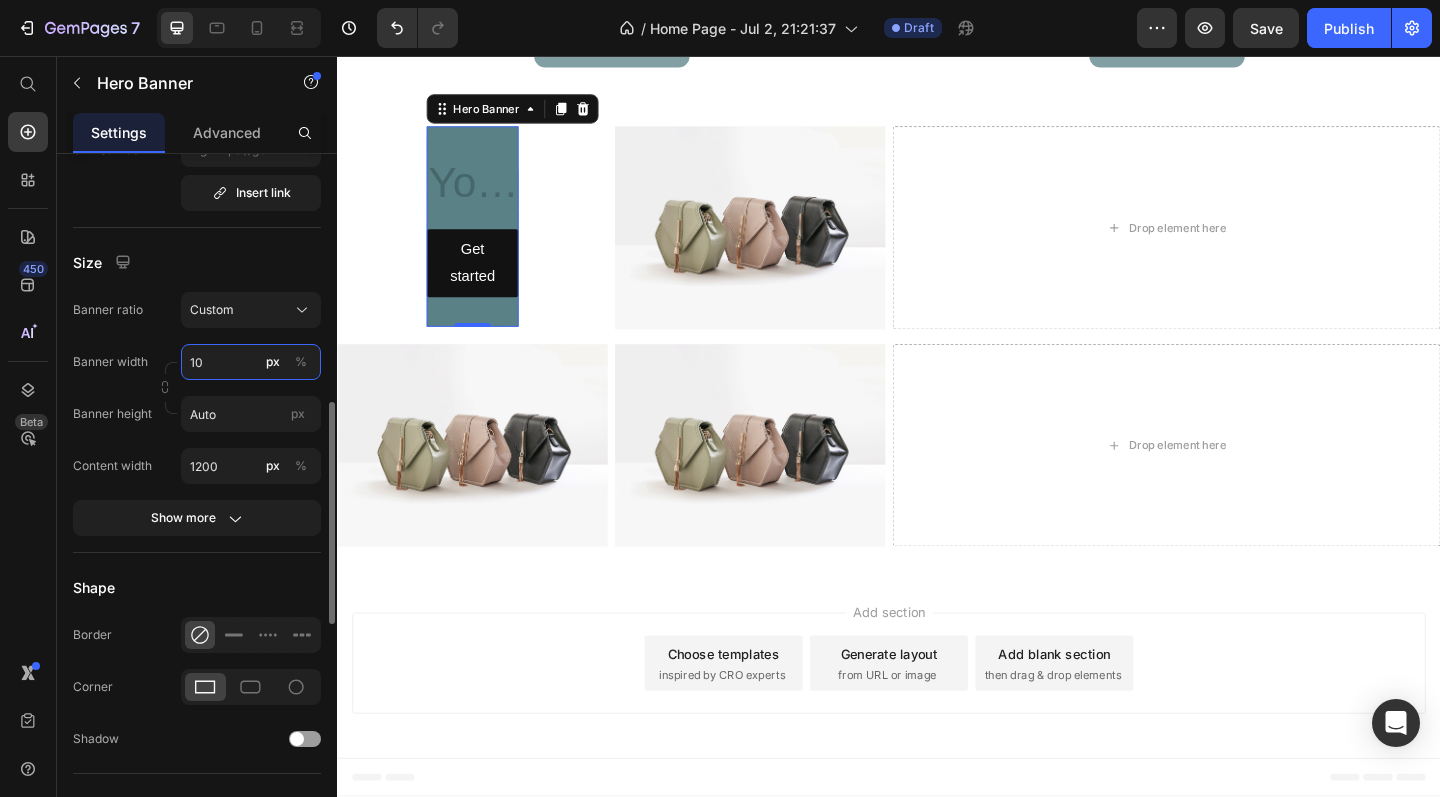 type on "1" 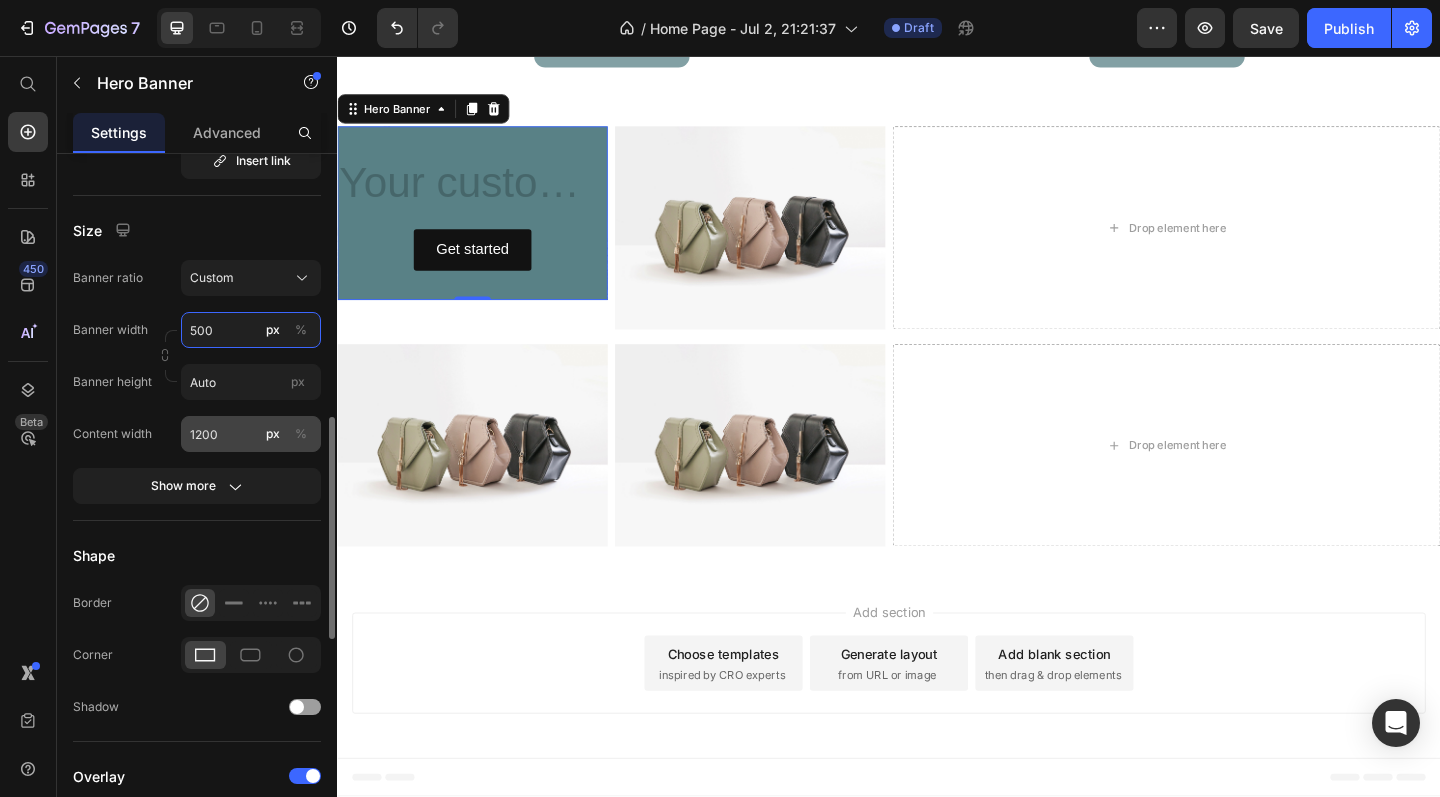scroll, scrollTop: 817, scrollLeft: 0, axis: vertical 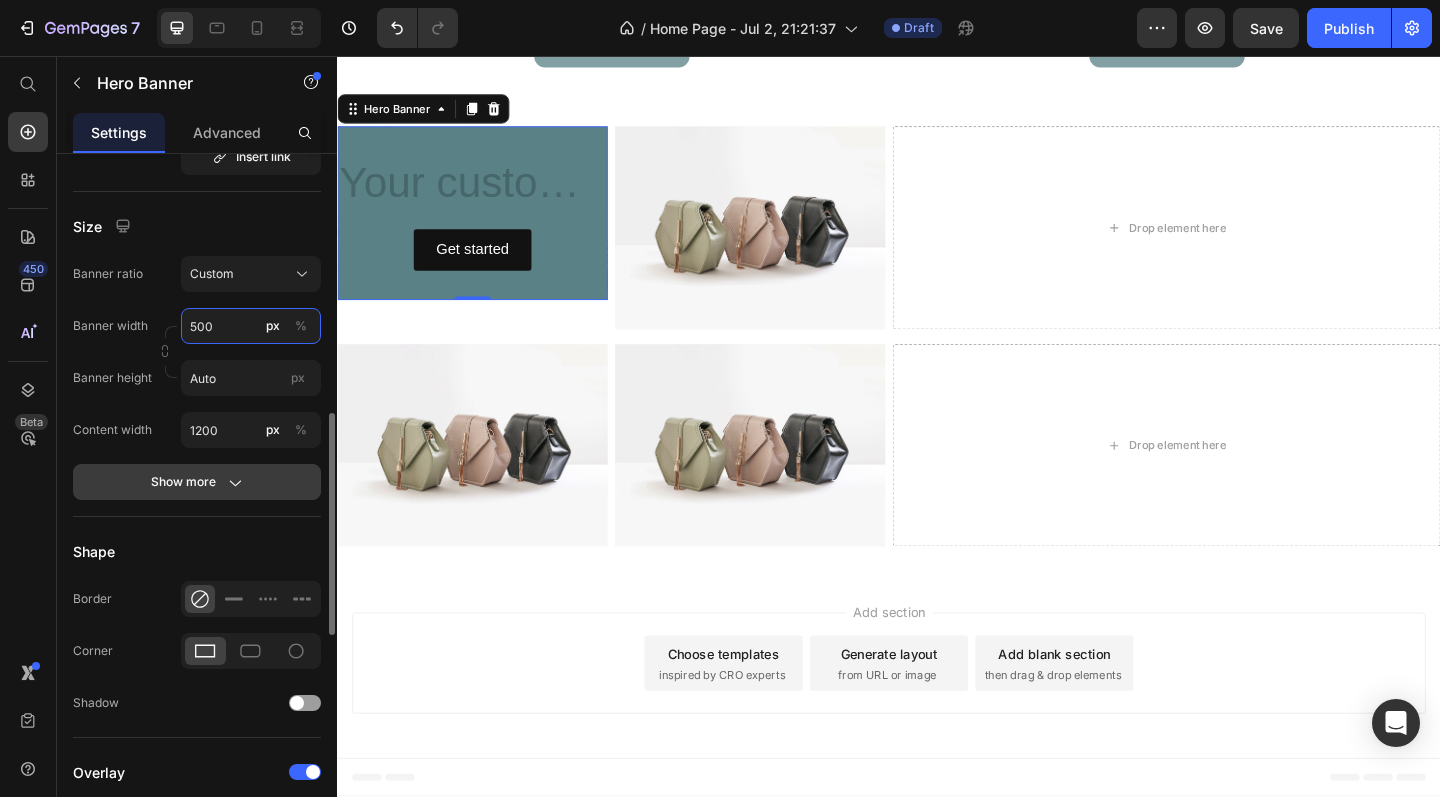 type on "500" 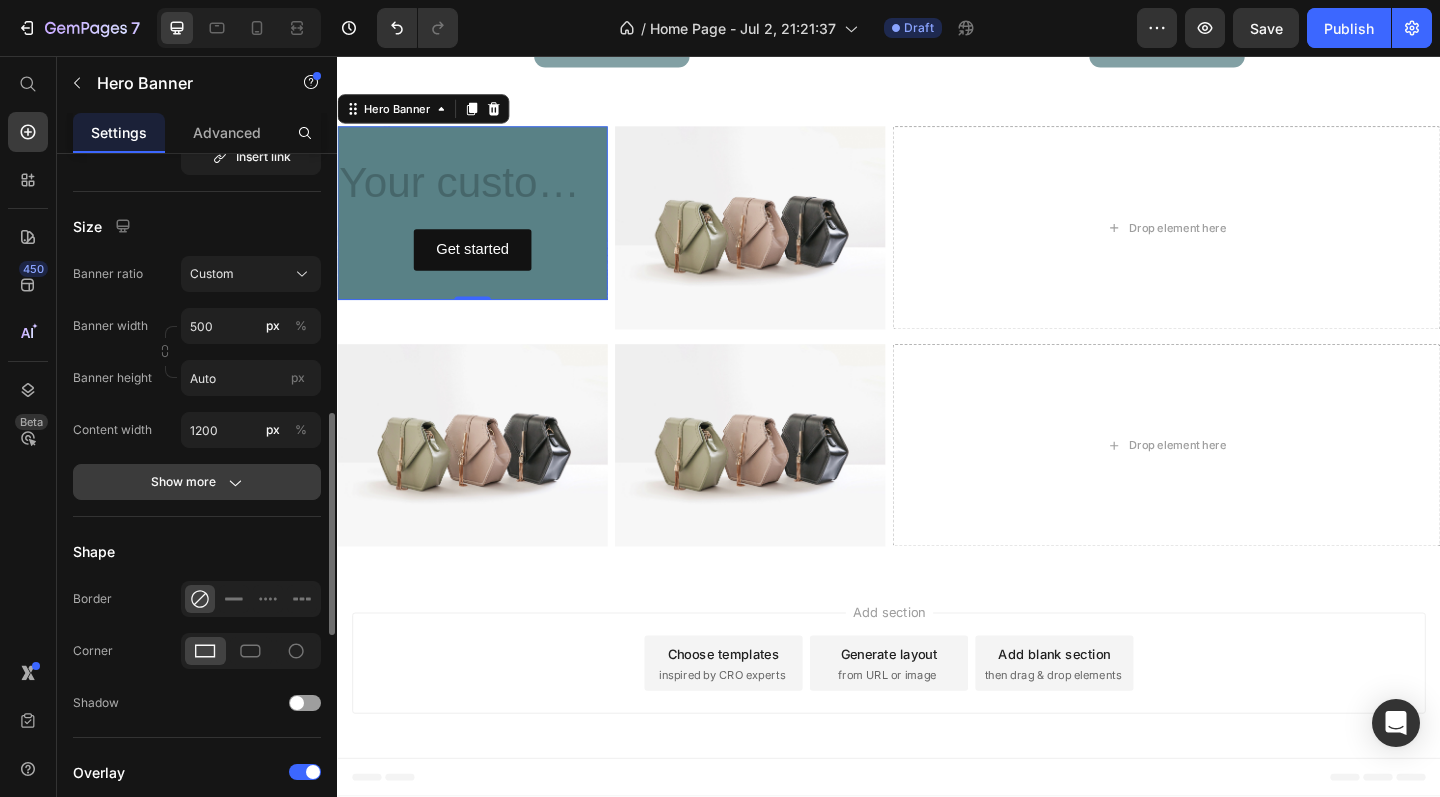 click on "Show more" at bounding box center (197, 482) 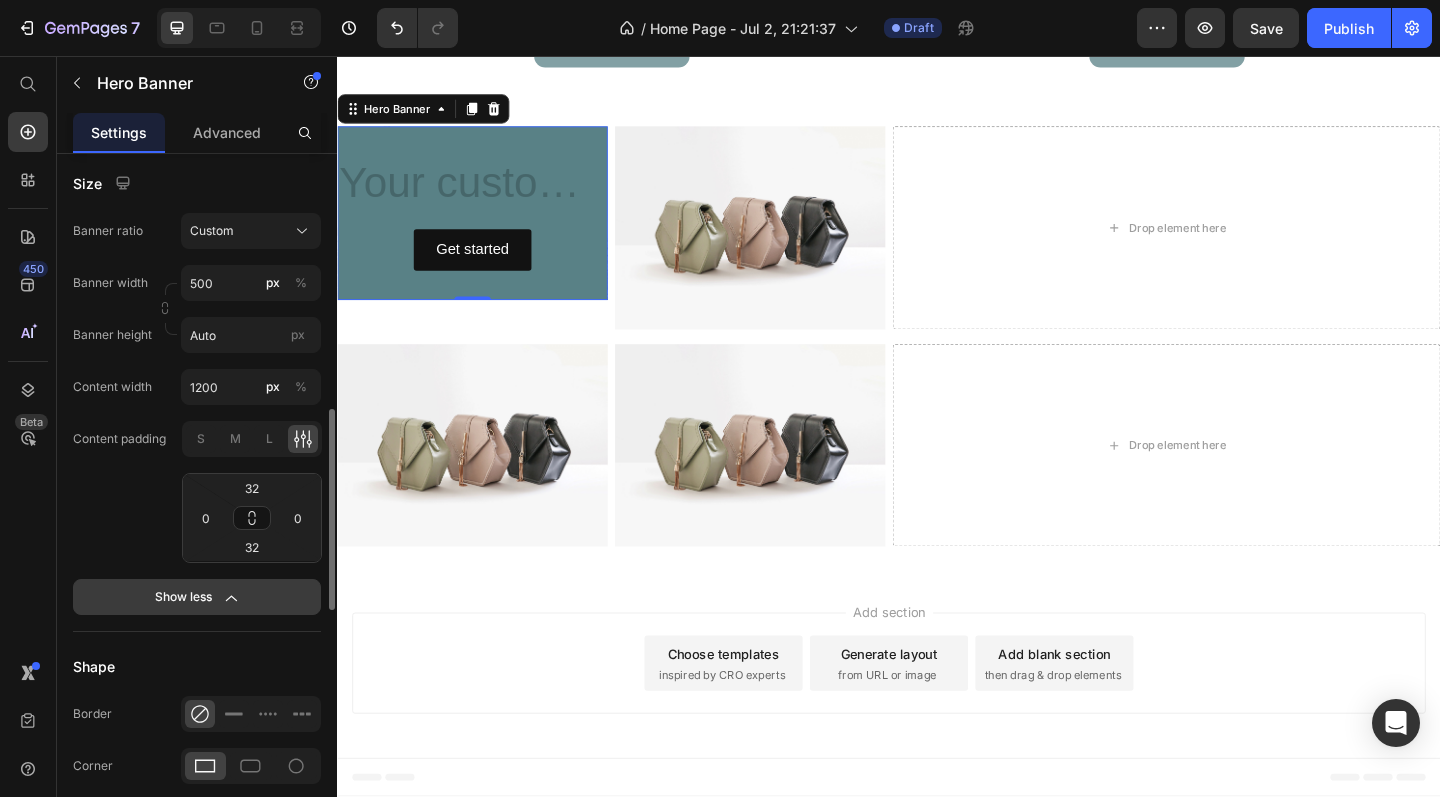 scroll, scrollTop: 874, scrollLeft: 0, axis: vertical 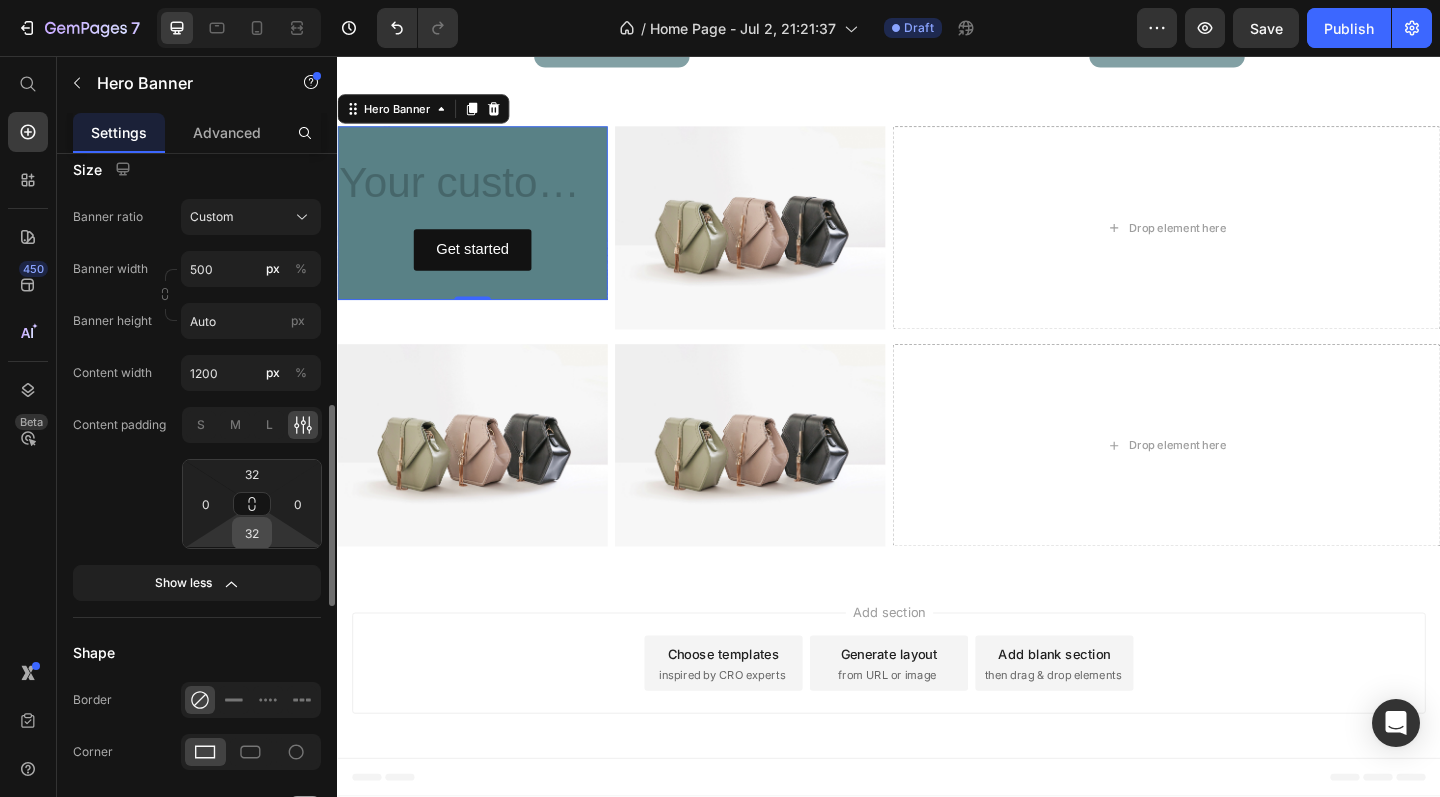 click on "32" at bounding box center [252, 533] 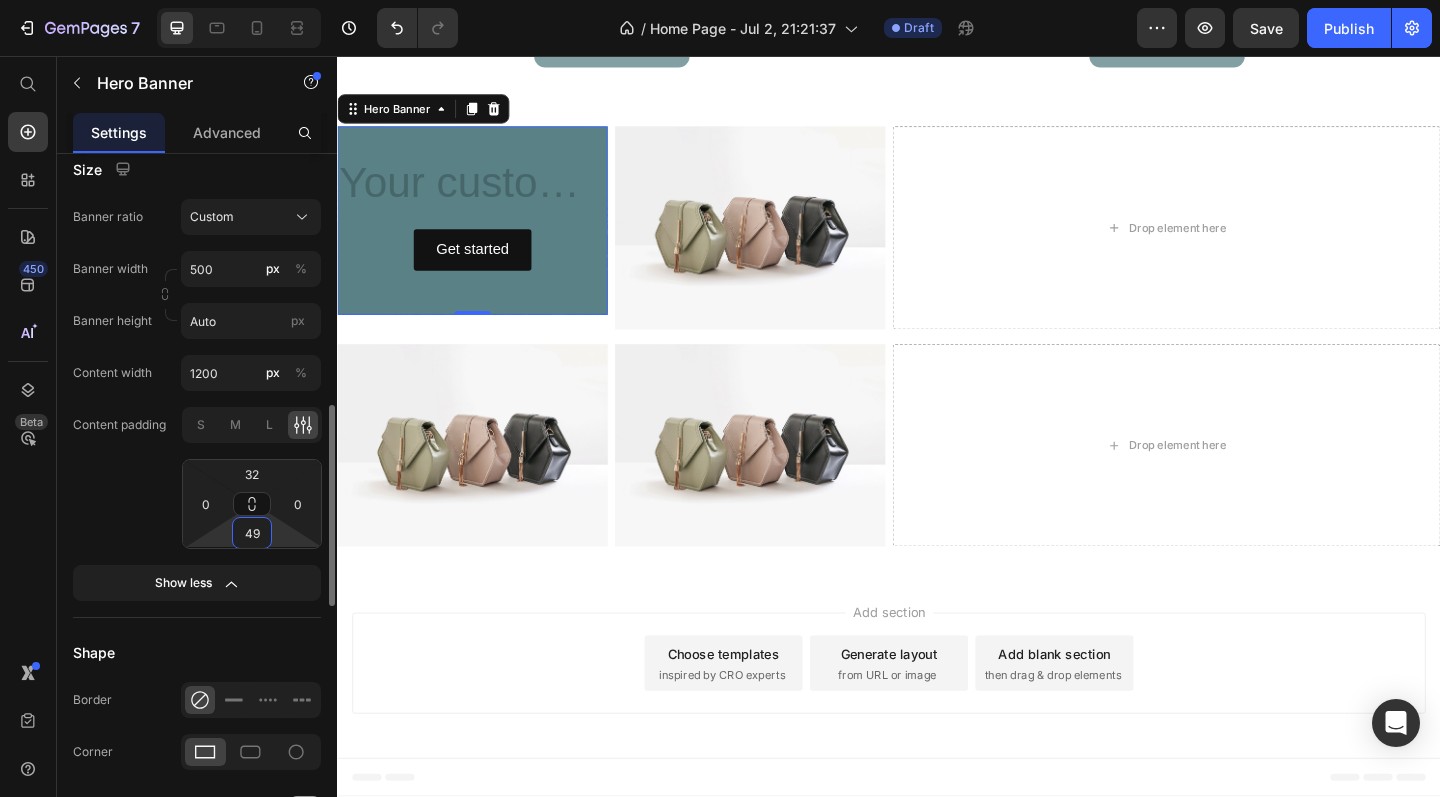 type on "50" 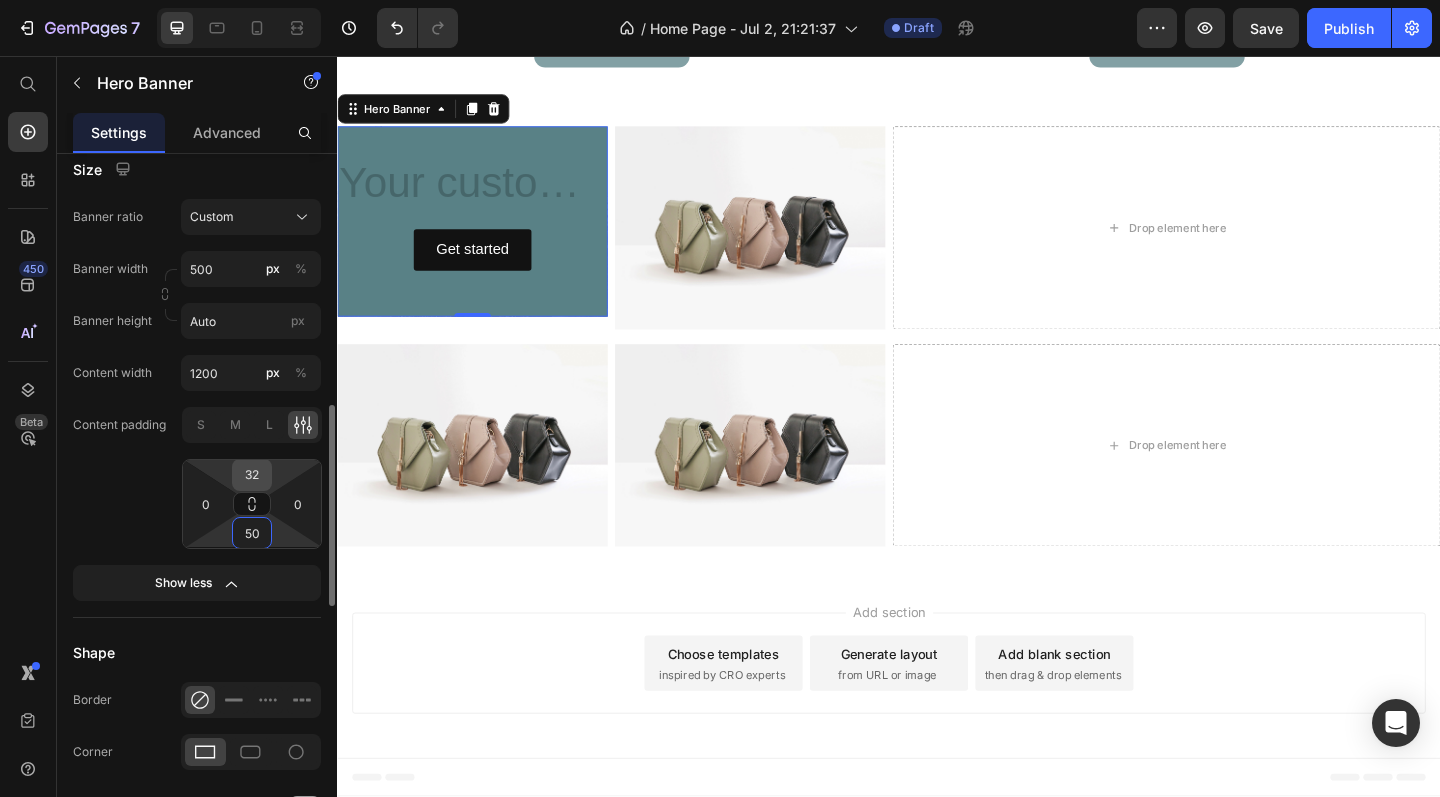 click on "32" at bounding box center (252, 475) 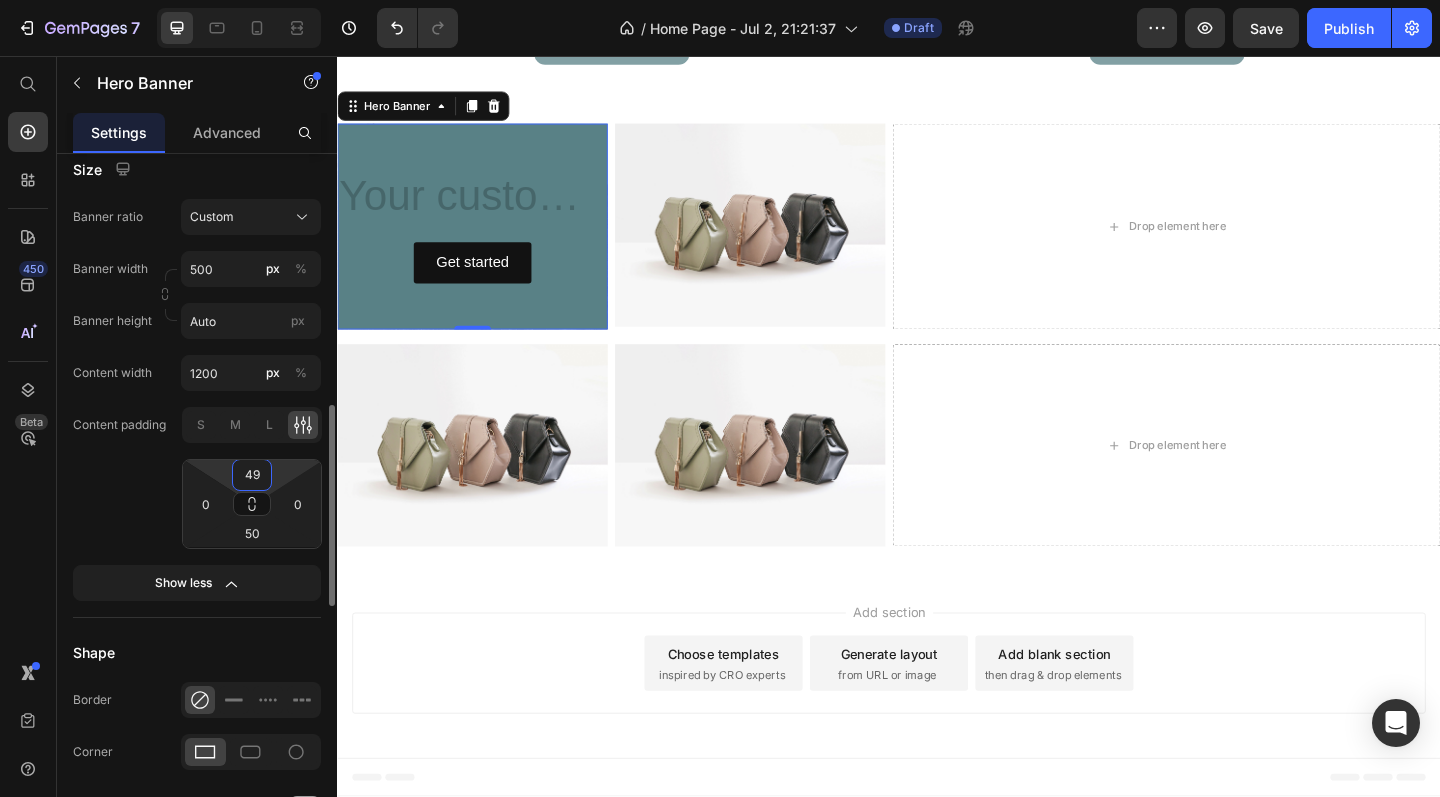 type on "50" 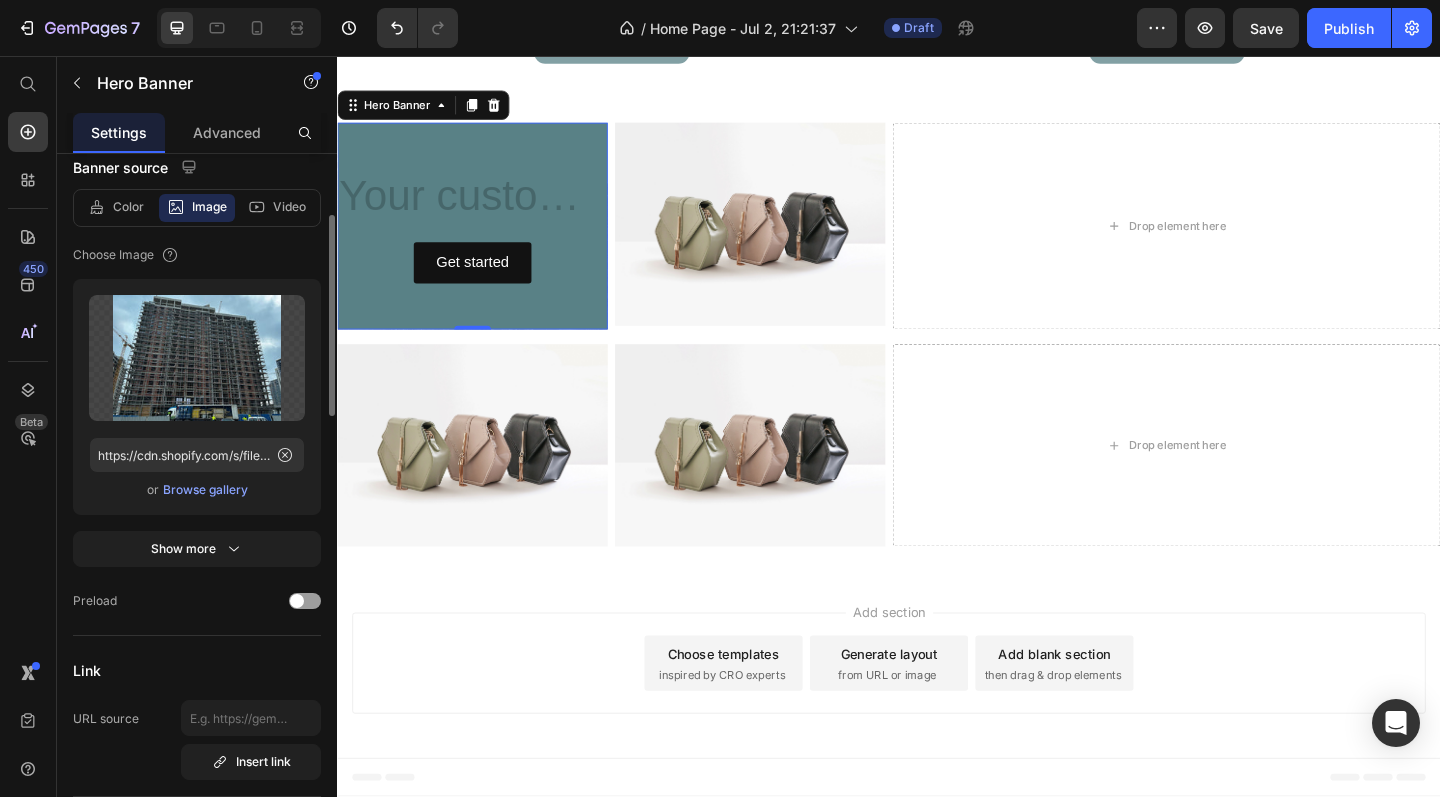 scroll, scrollTop: 212, scrollLeft: 0, axis: vertical 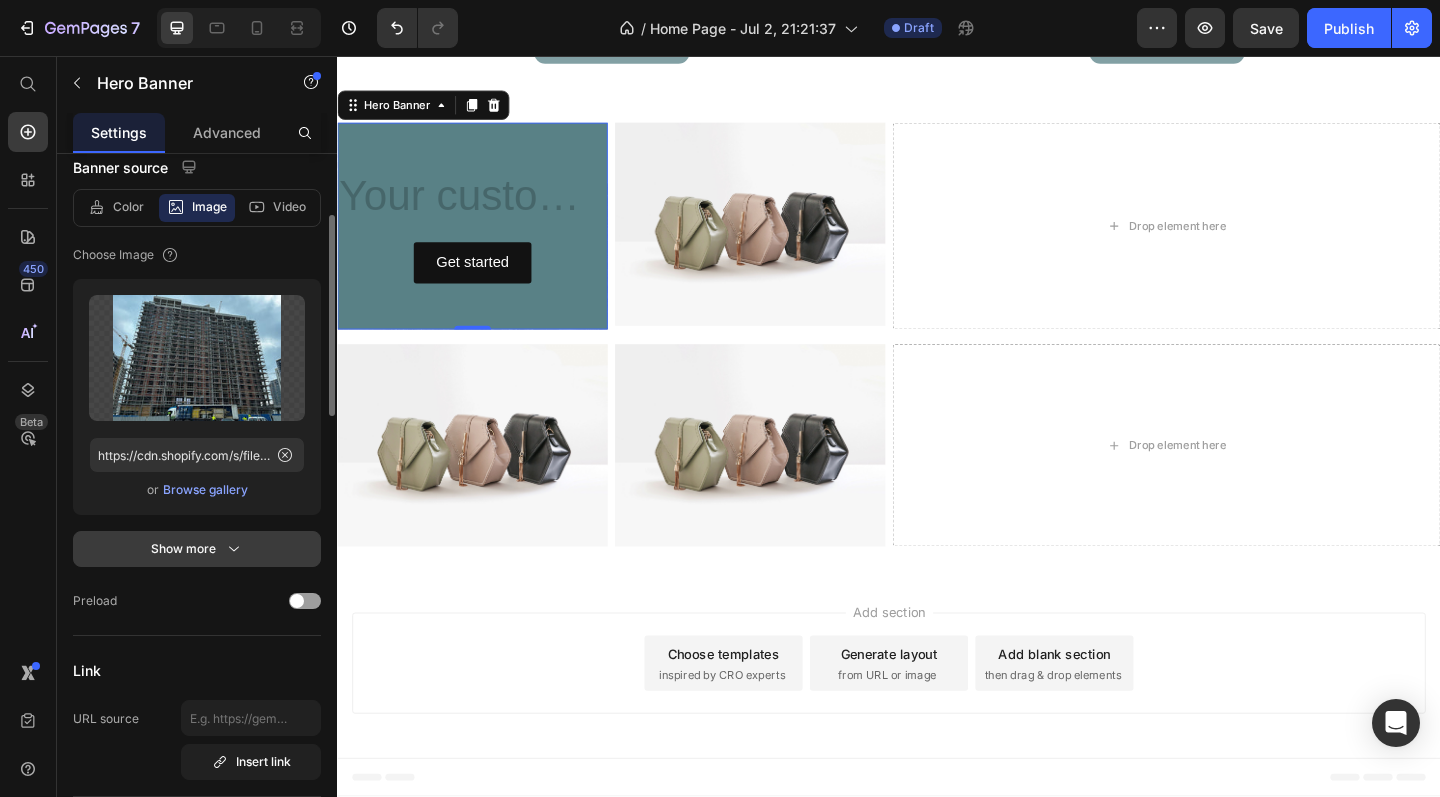 click on "Show more" at bounding box center [197, 549] 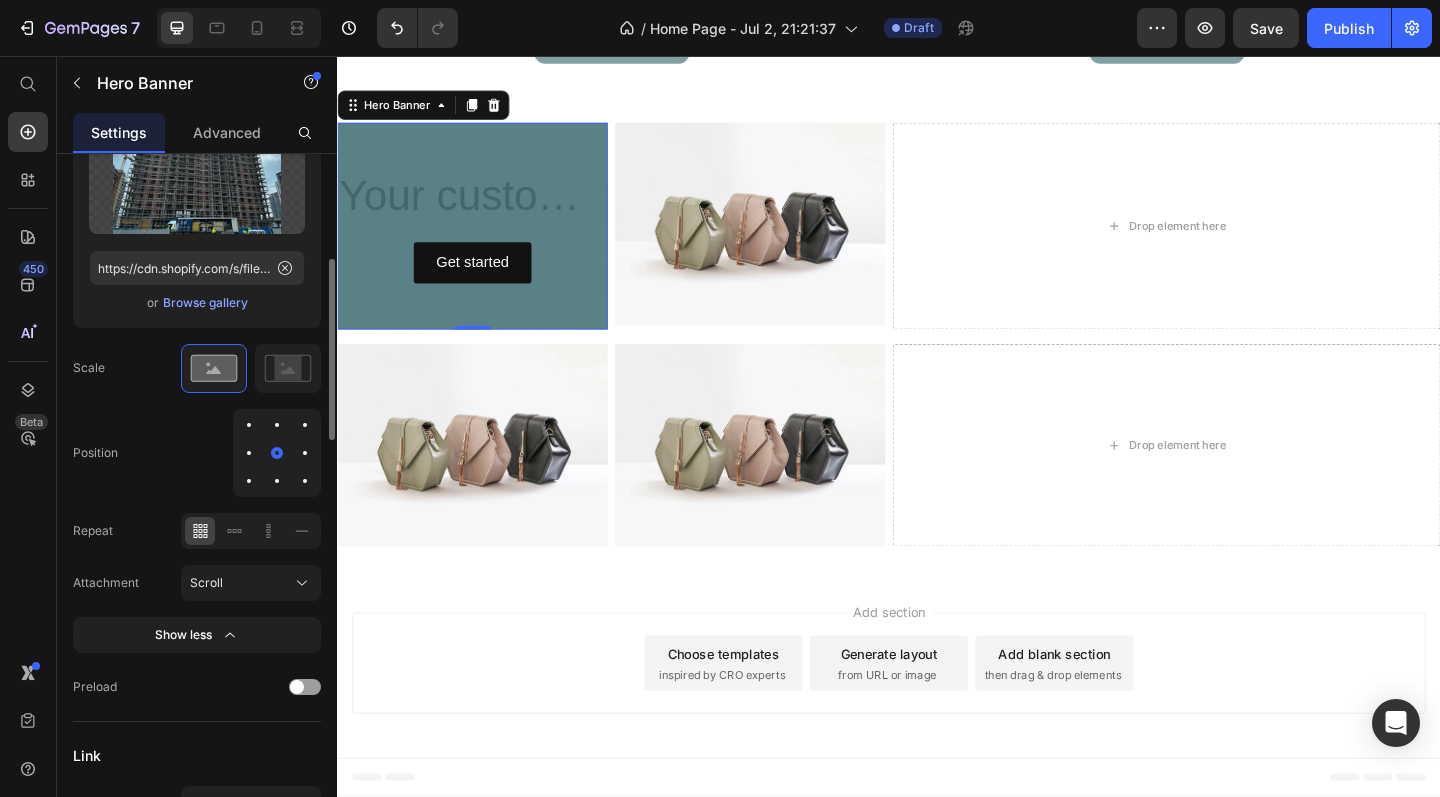 scroll, scrollTop: 401, scrollLeft: 0, axis: vertical 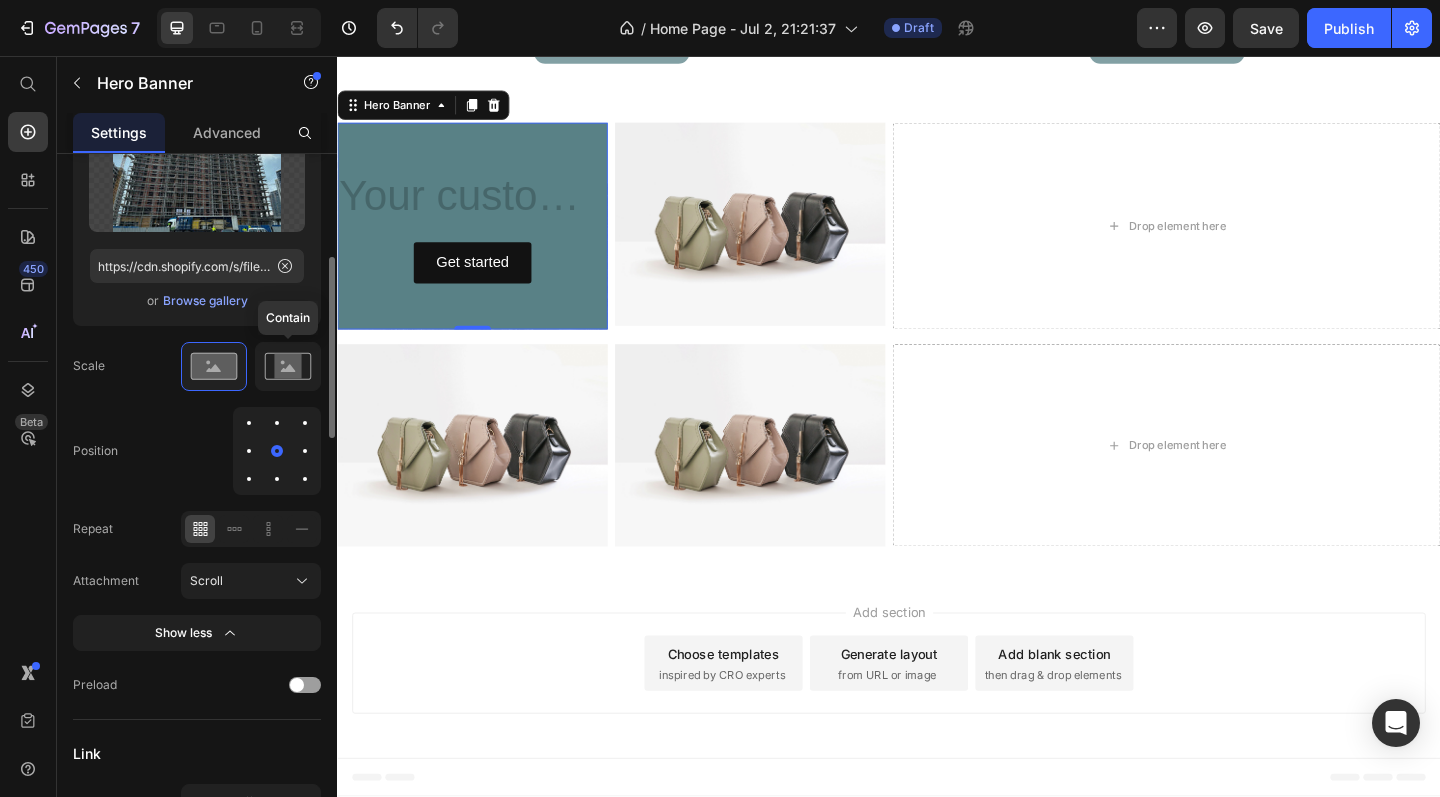 click 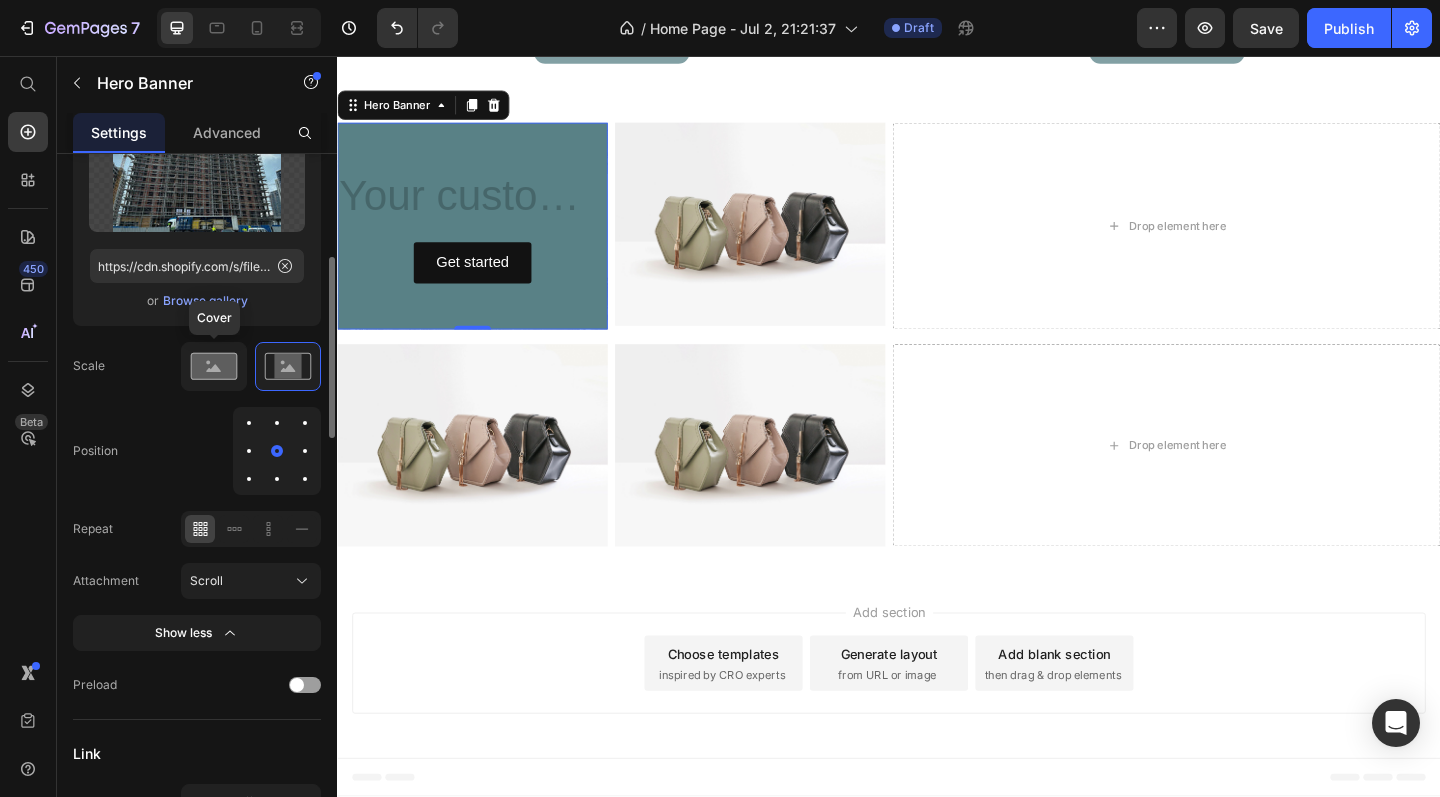 click 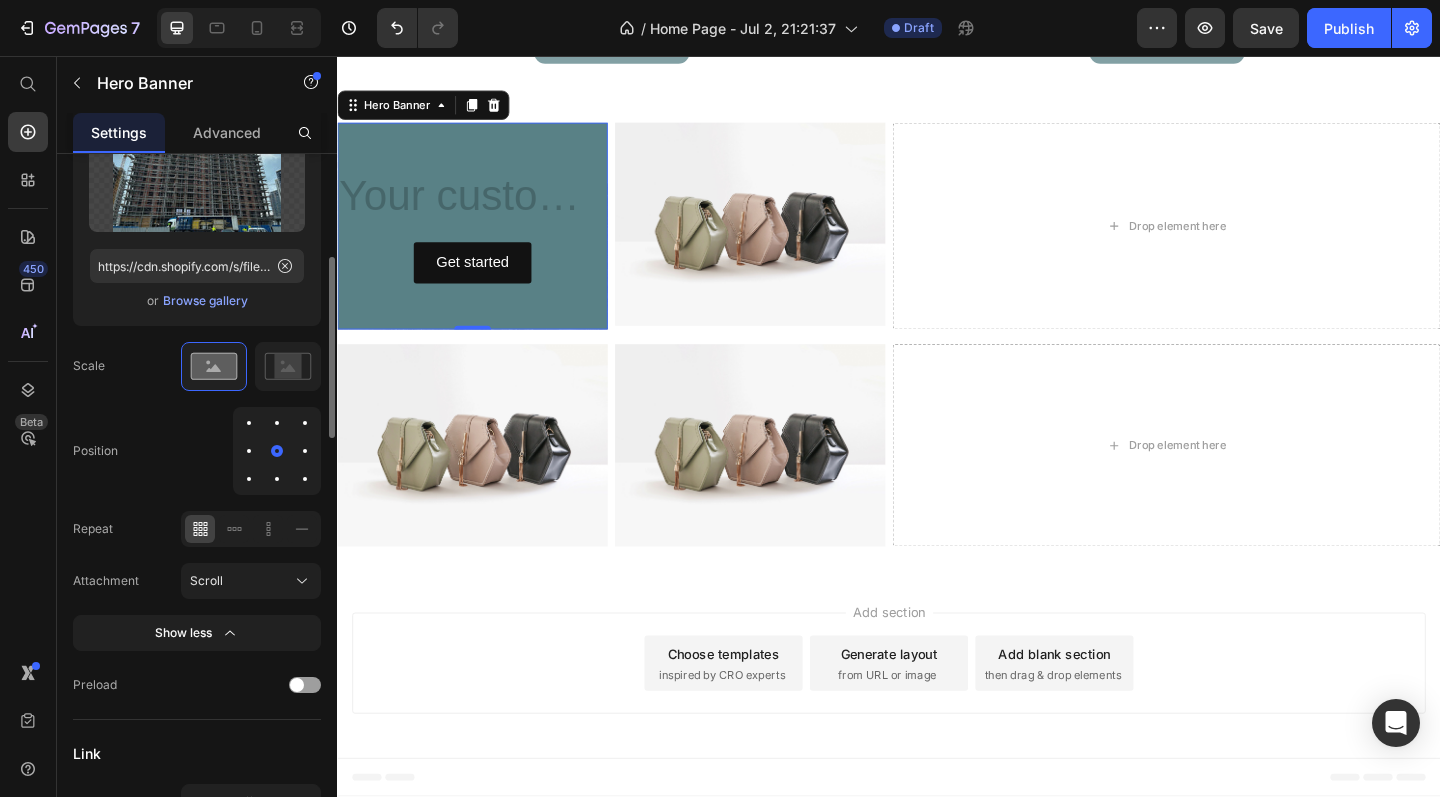 click at bounding box center [277, 479] 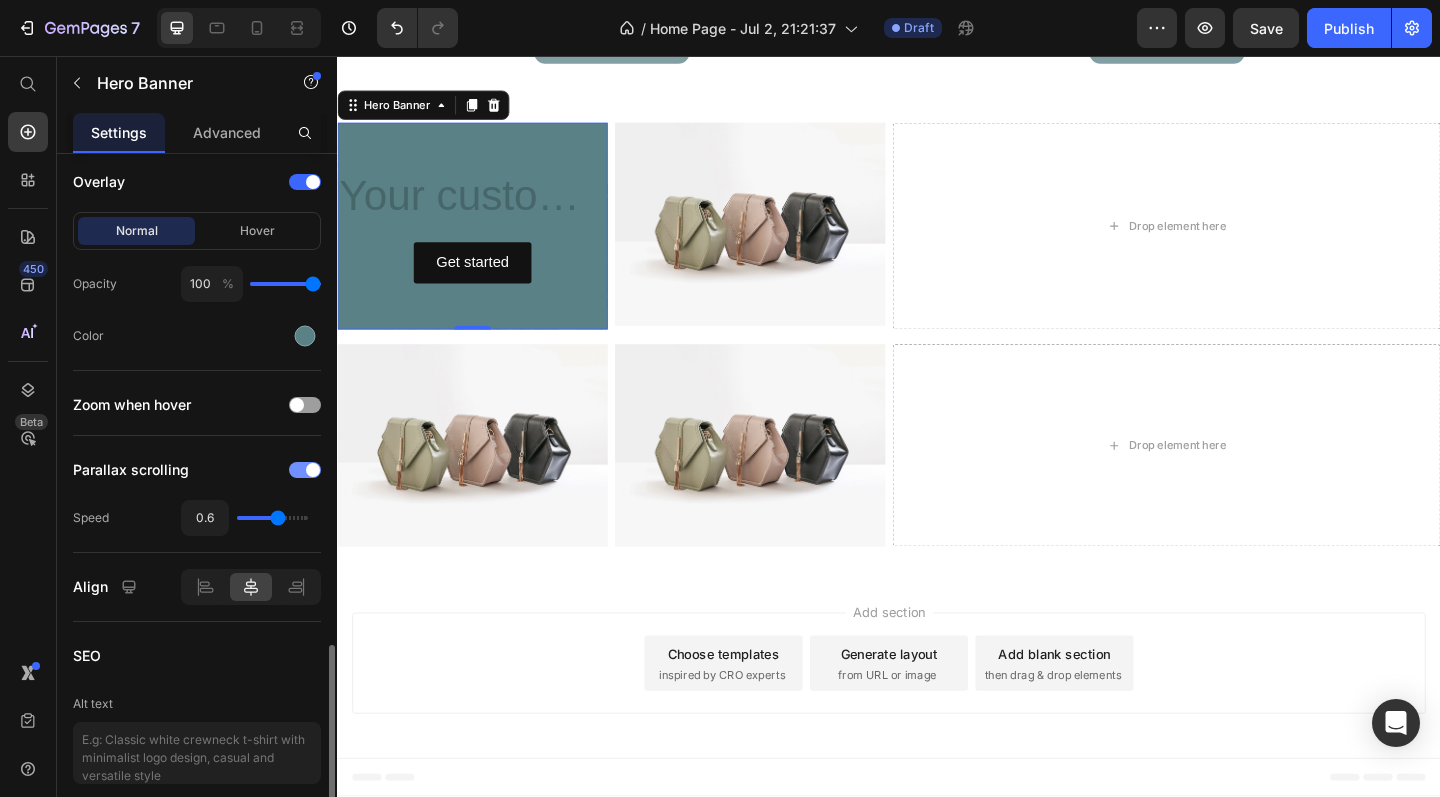 scroll, scrollTop: 1829, scrollLeft: 0, axis: vertical 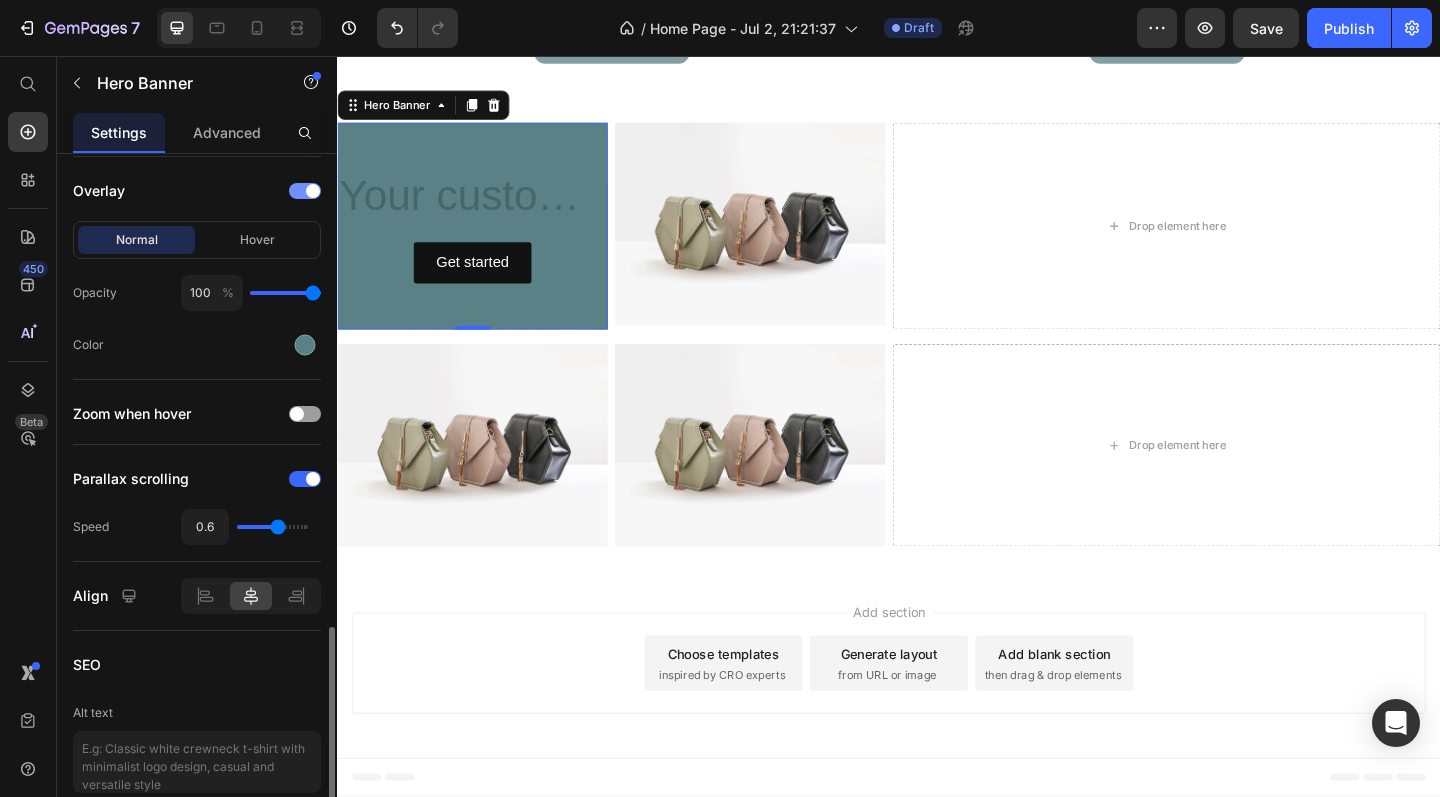 click at bounding box center (305, 191) 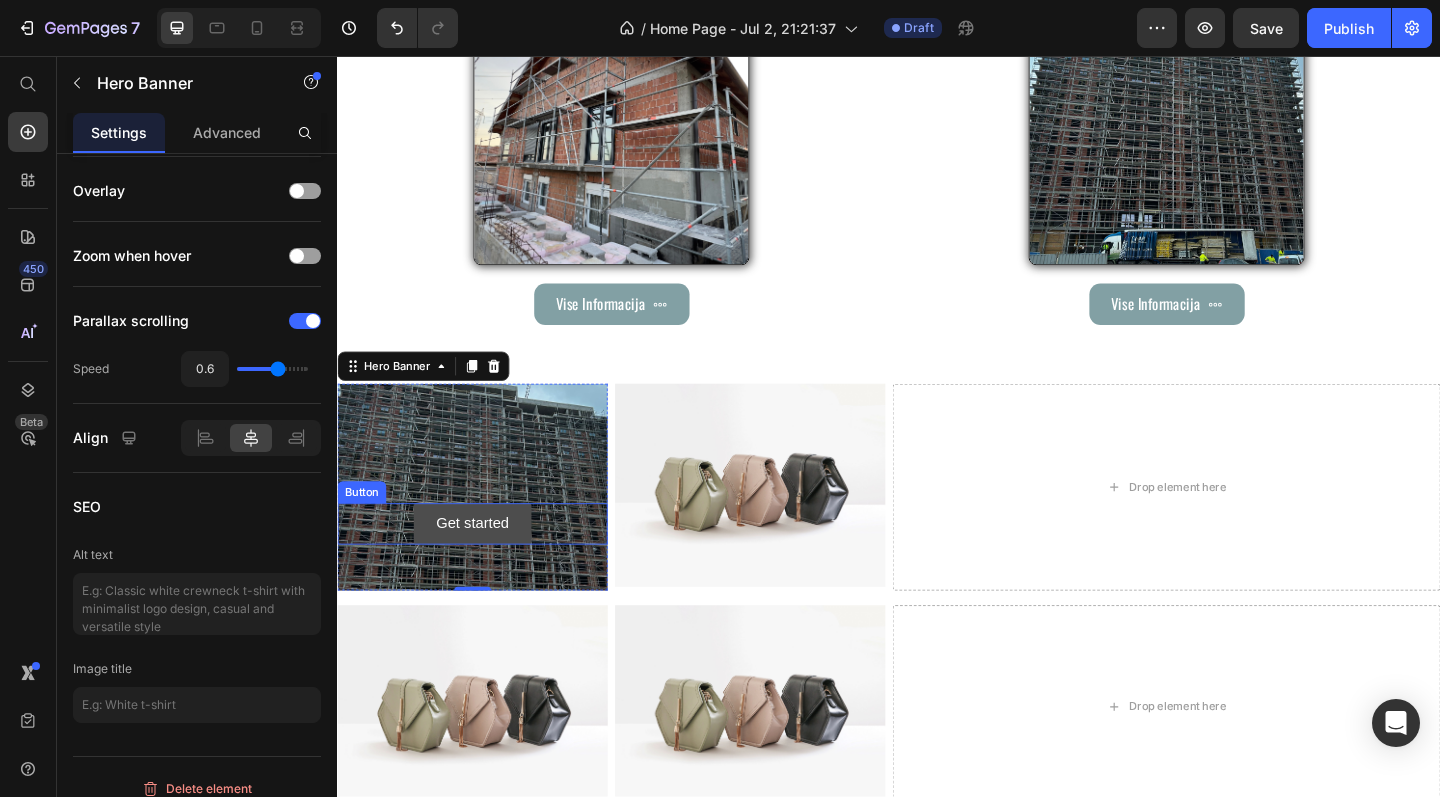 scroll, scrollTop: 1675, scrollLeft: 0, axis: vertical 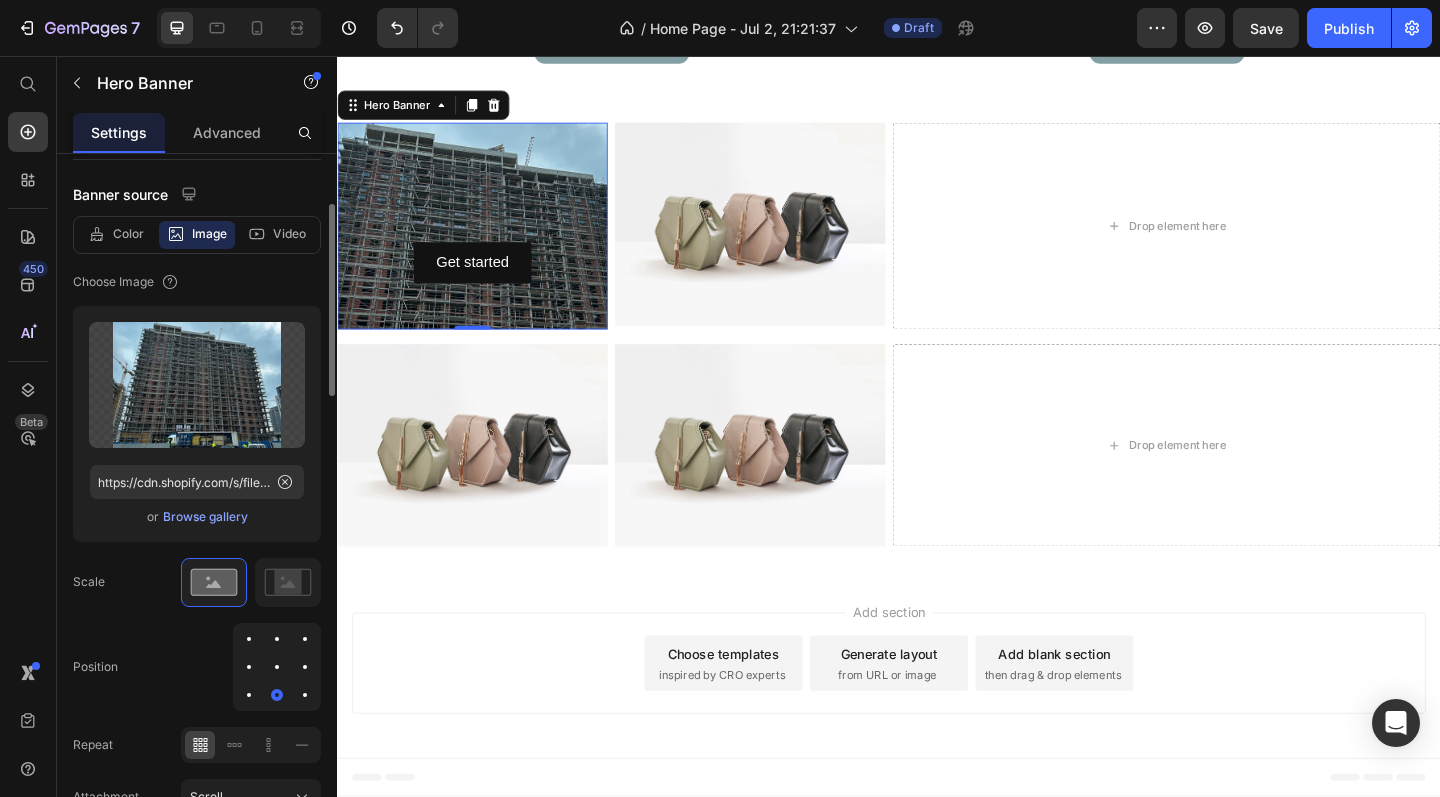 click at bounding box center [277, 667] 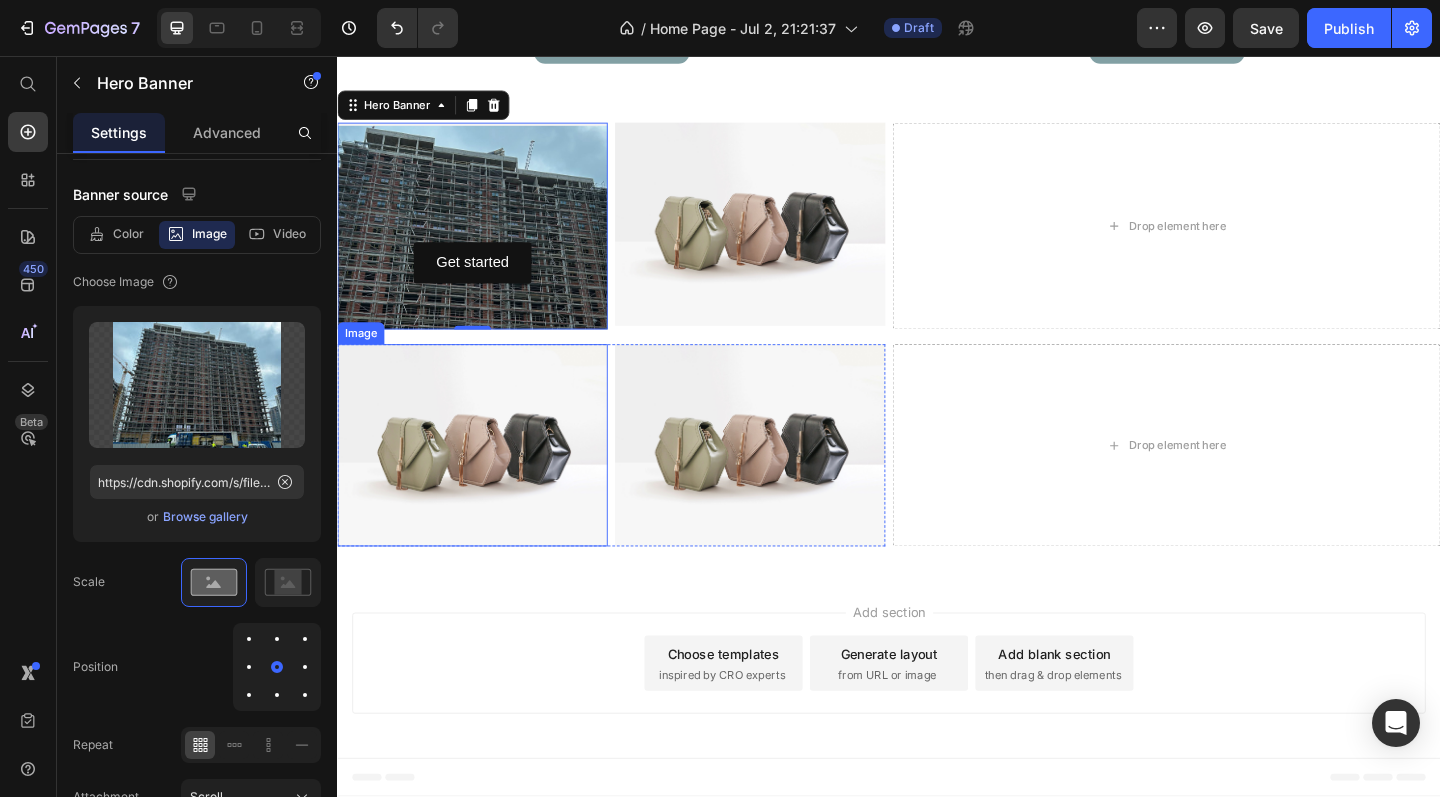 scroll, scrollTop: 2317, scrollLeft: 0, axis: vertical 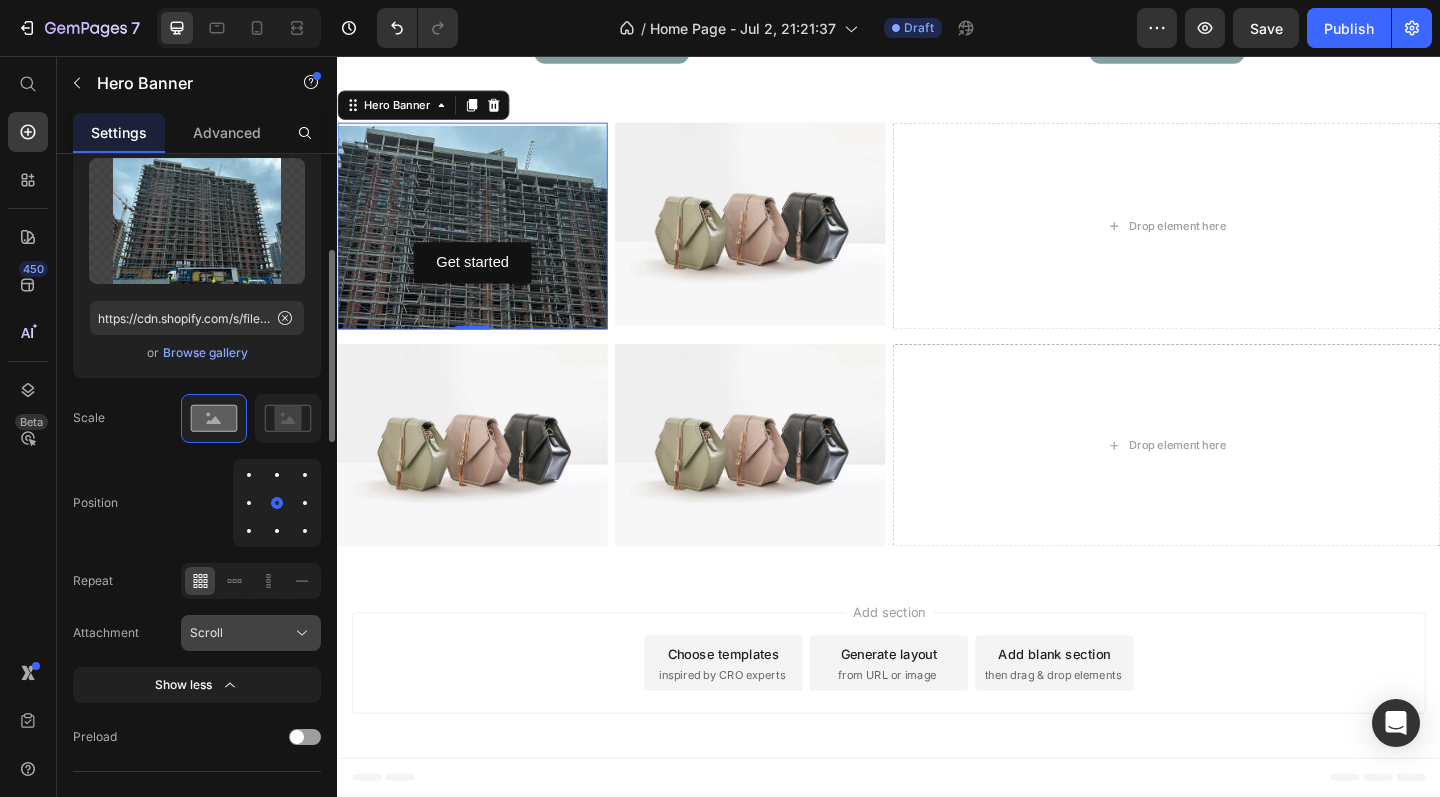 click on "Scroll" at bounding box center (206, 633) 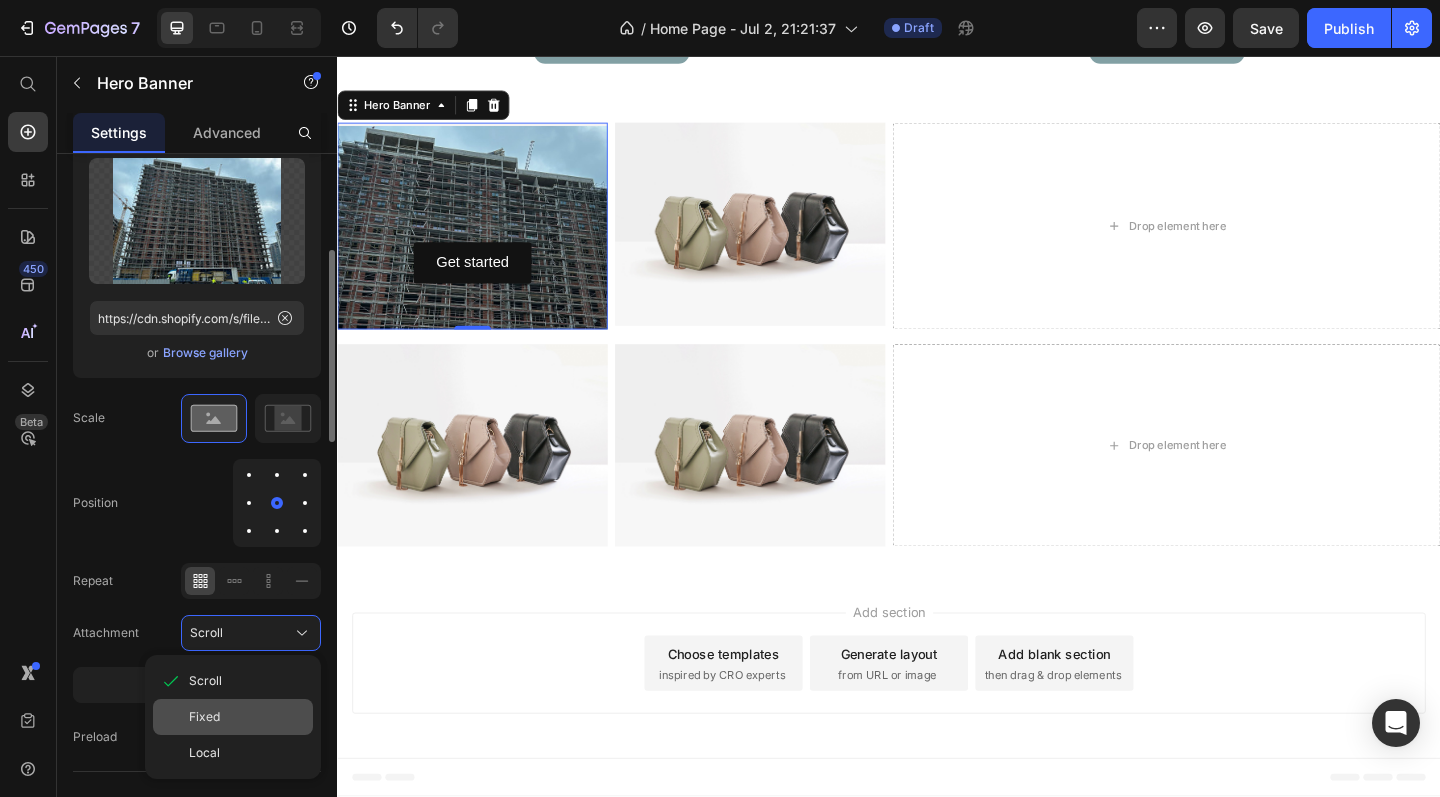 click on "Fixed" at bounding box center [204, 717] 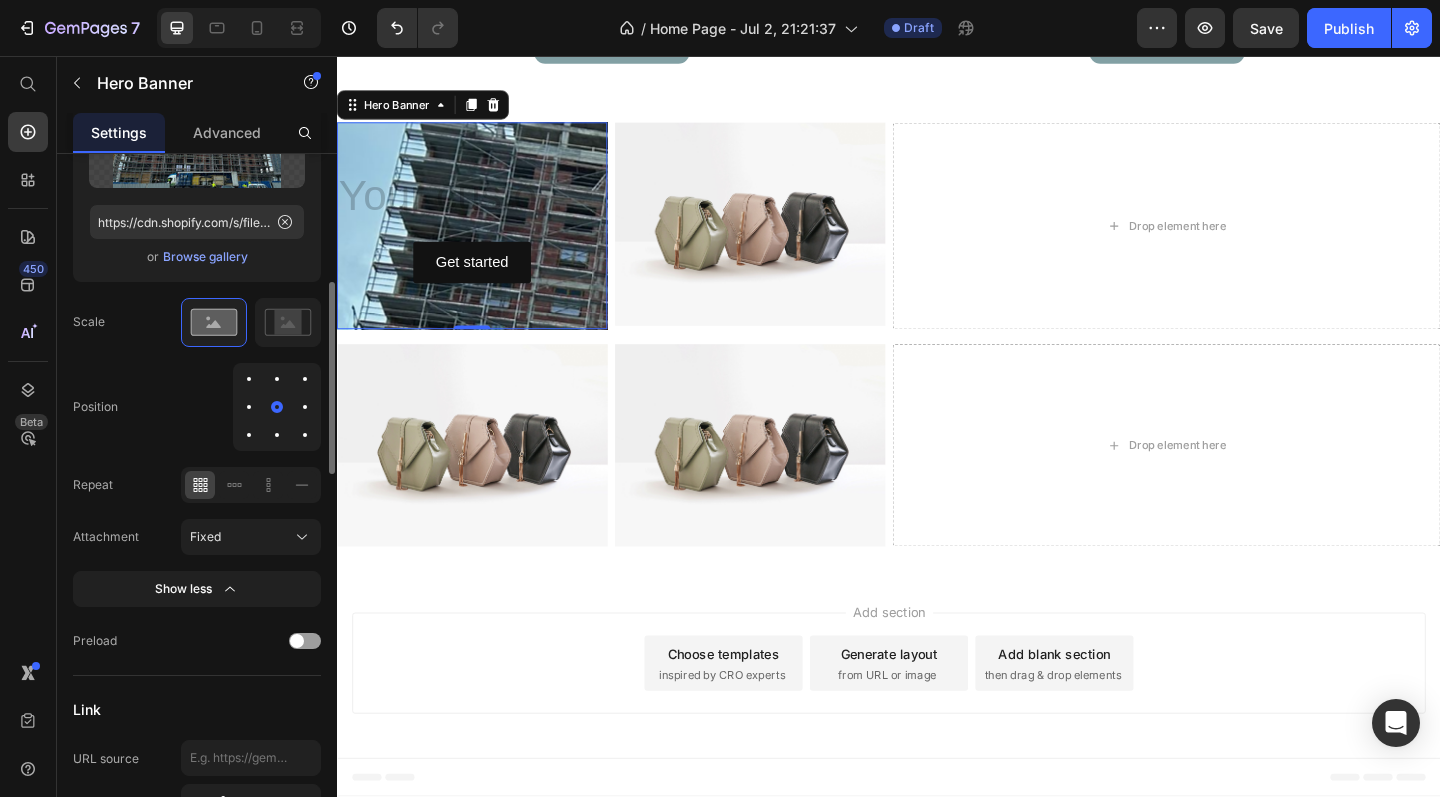 scroll, scrollTop: 456, scrollLeft: 0, axis: vertical 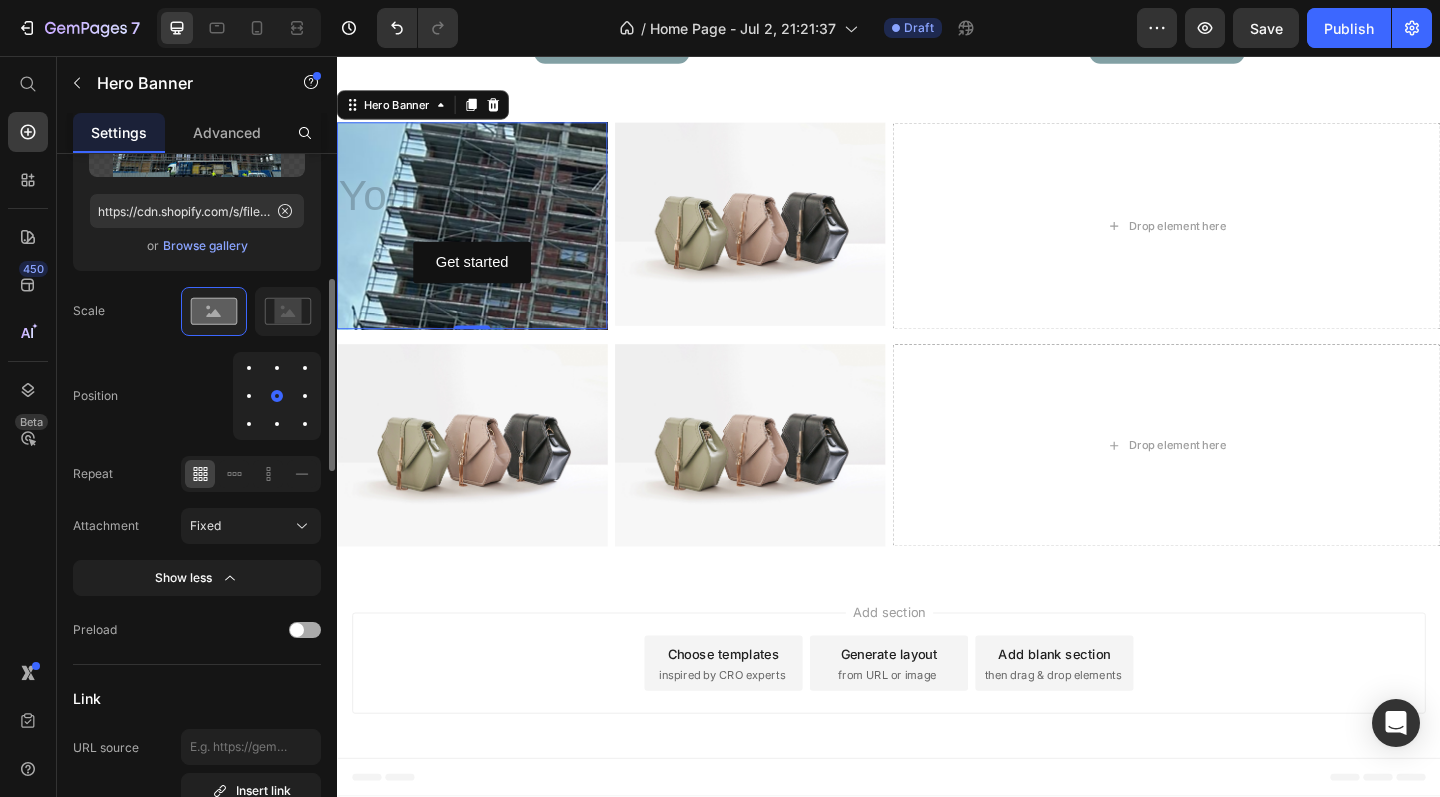 click at bounding box center (305, 630) 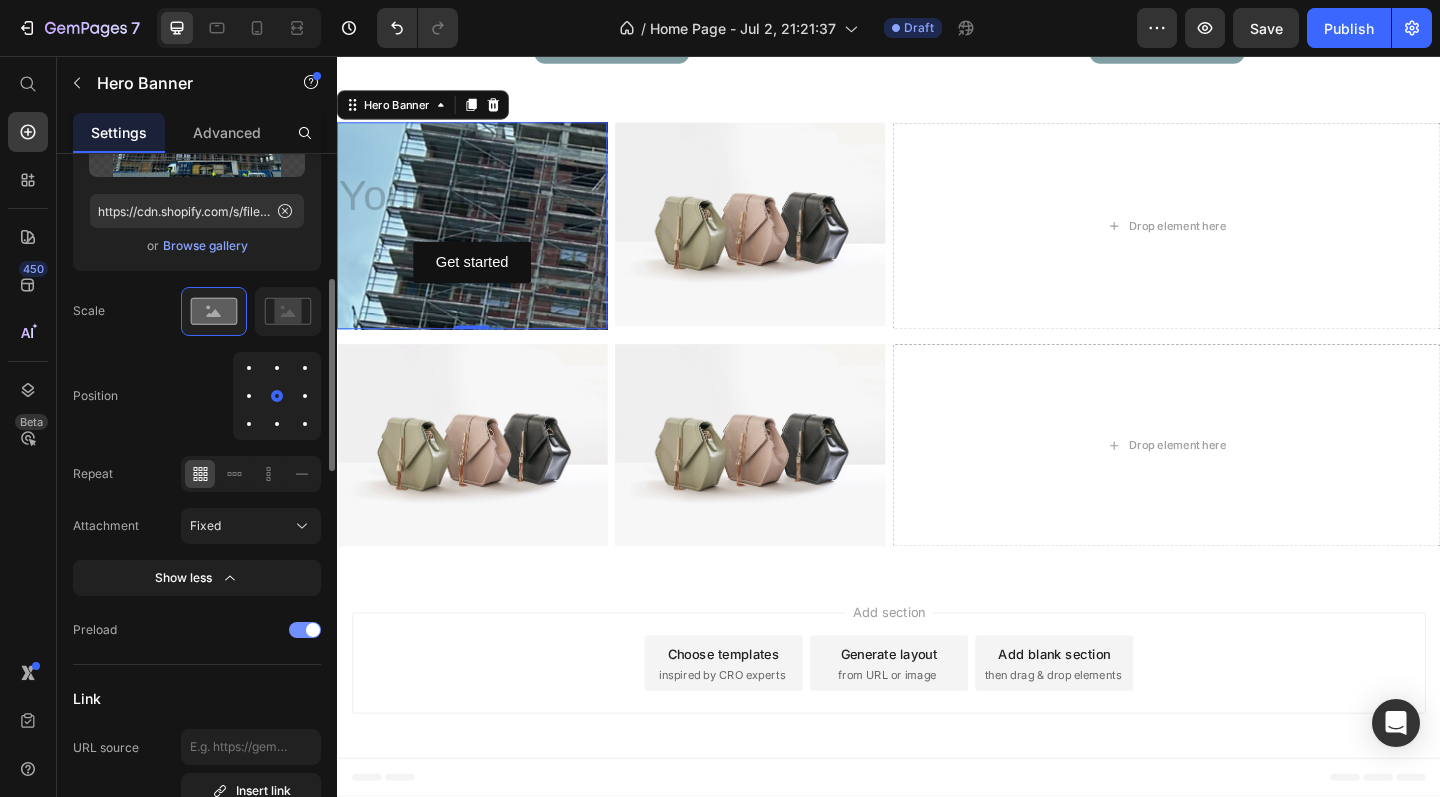 click at bounding box center (305, 630) 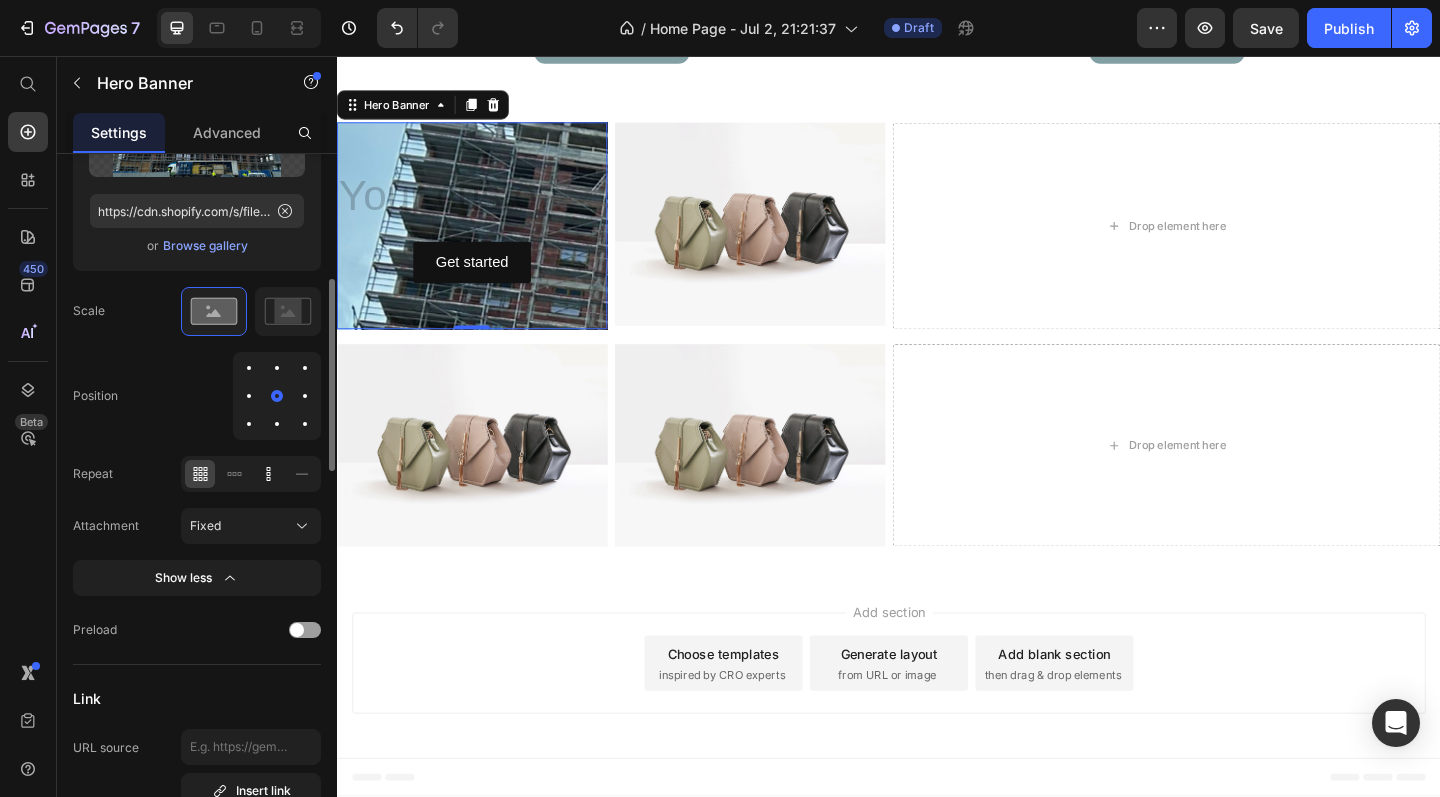 click 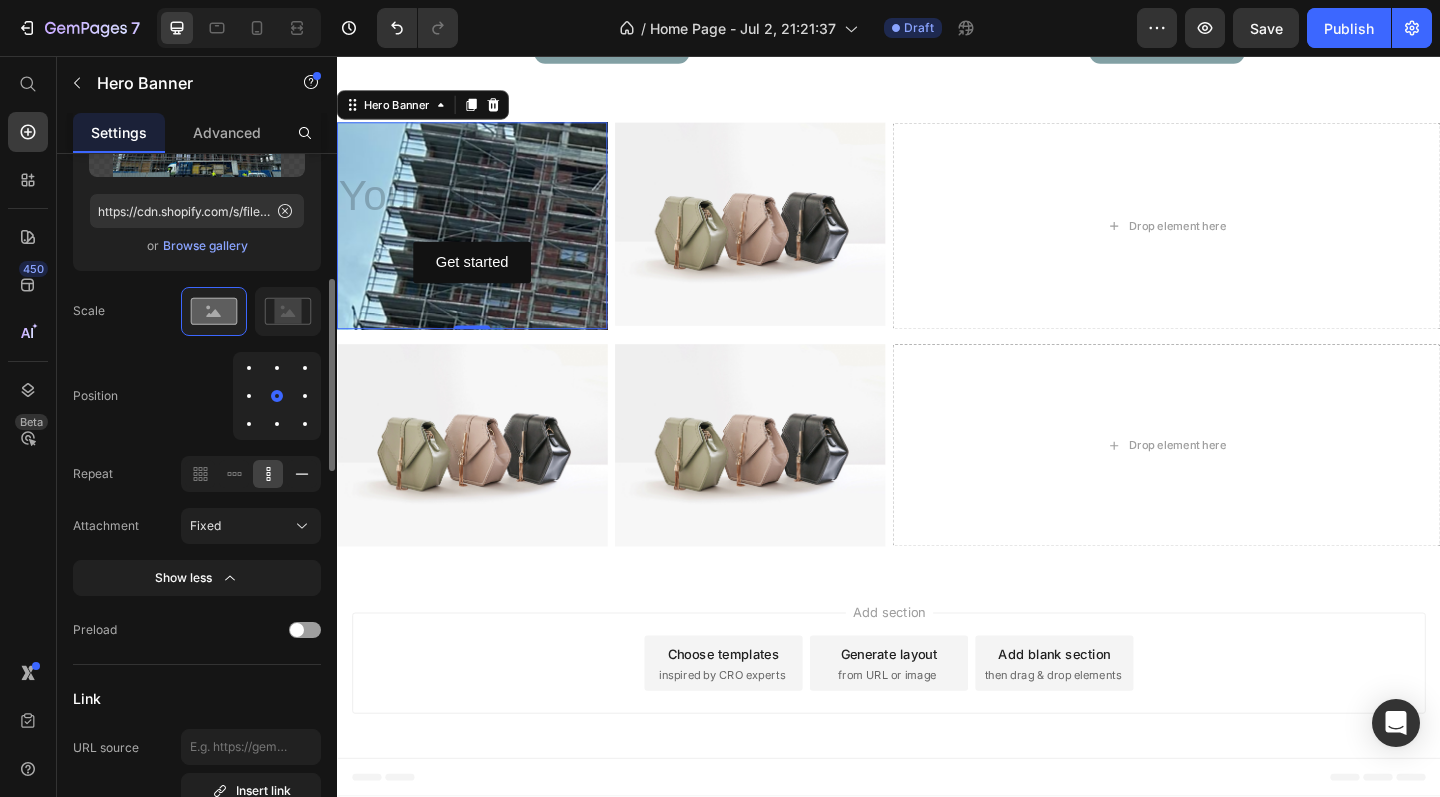 click 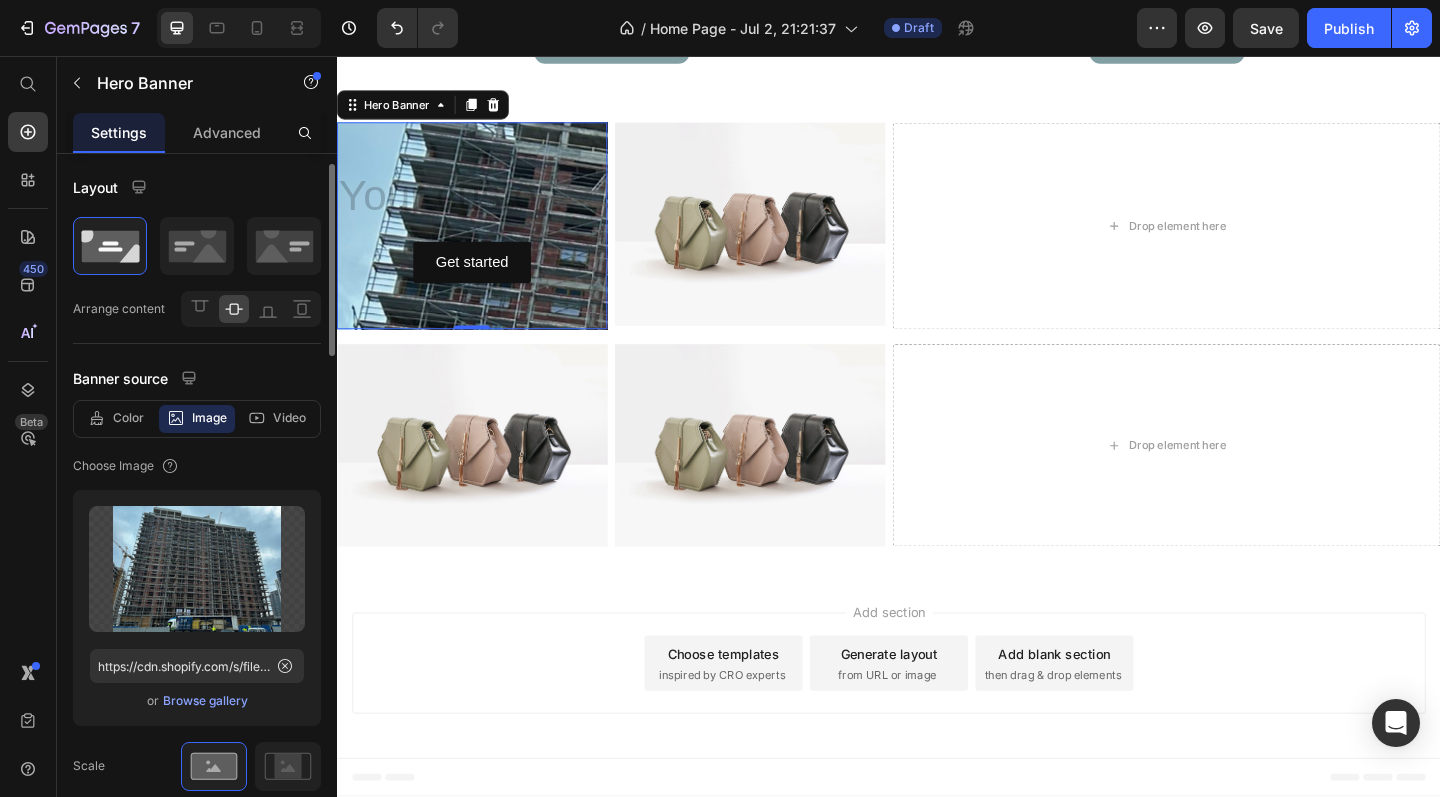 scroll, scrollTop: 0, scrollLeft: 0, axis: both 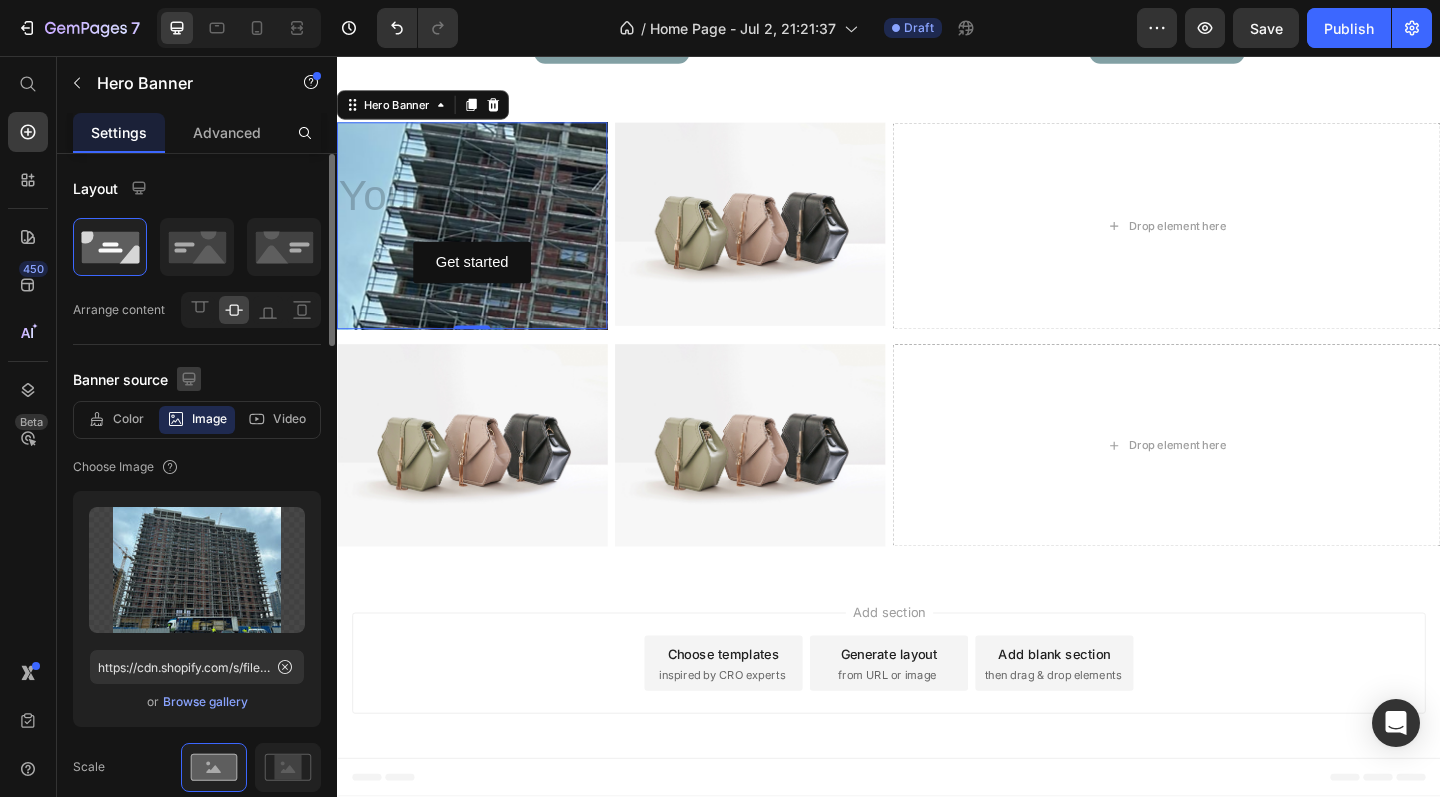 click 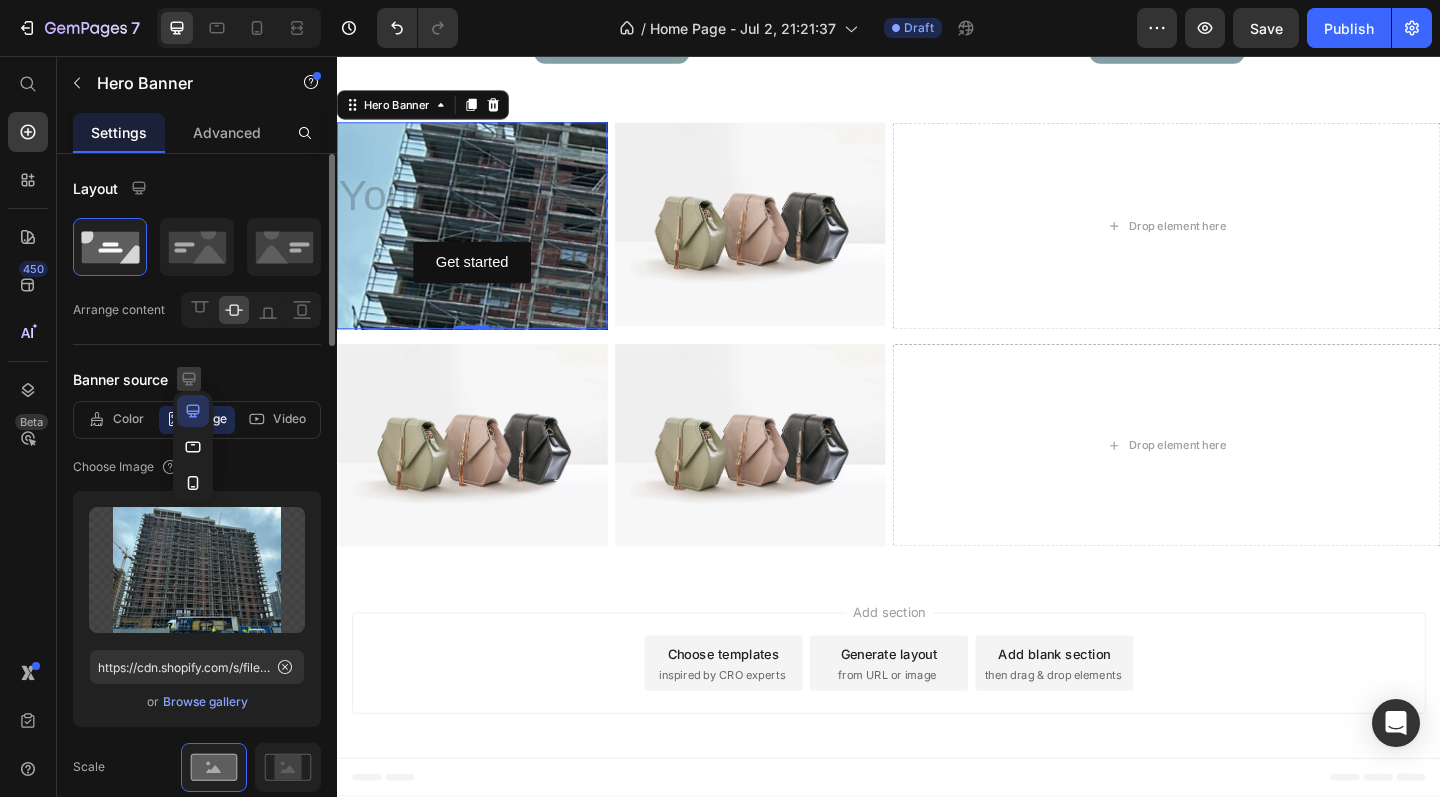 click 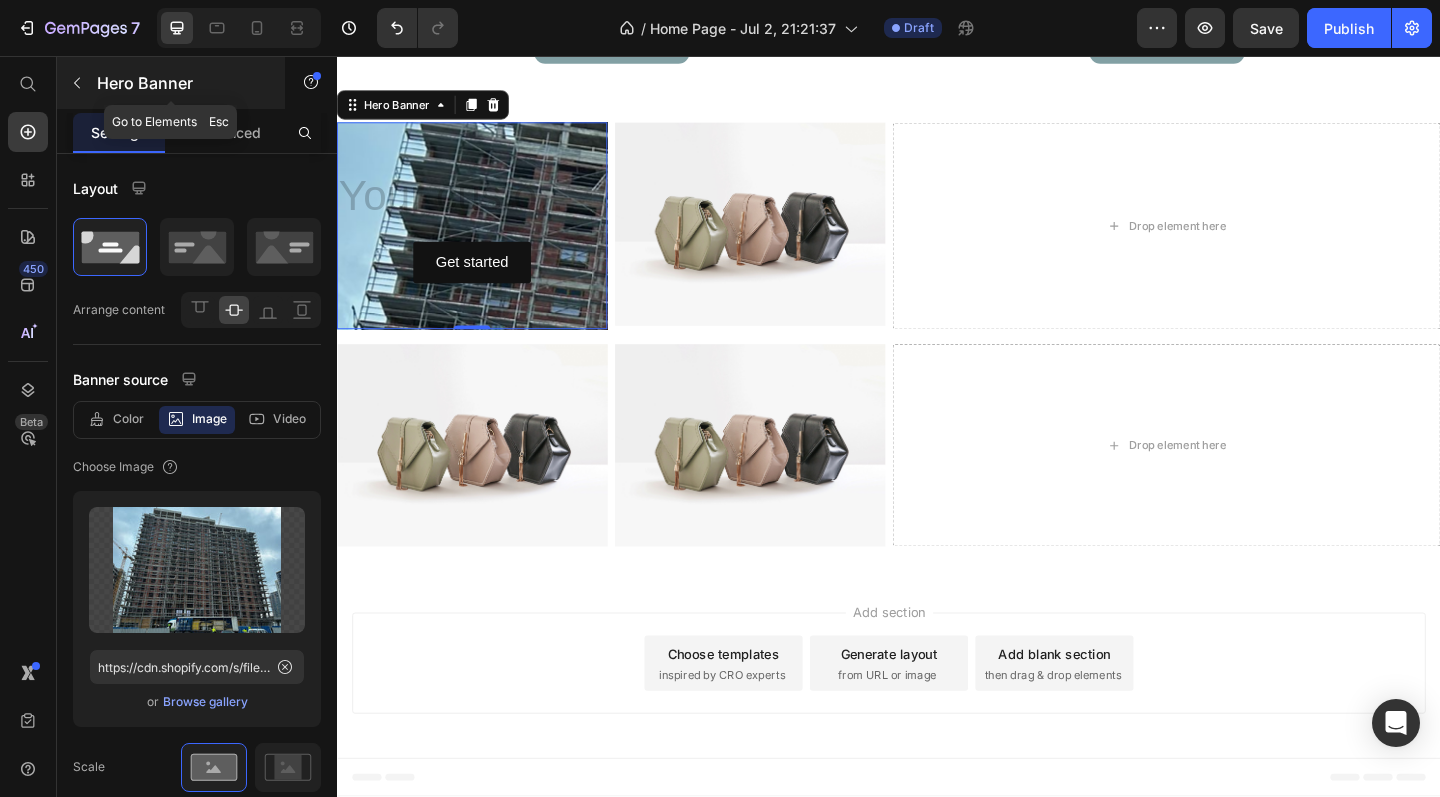 click 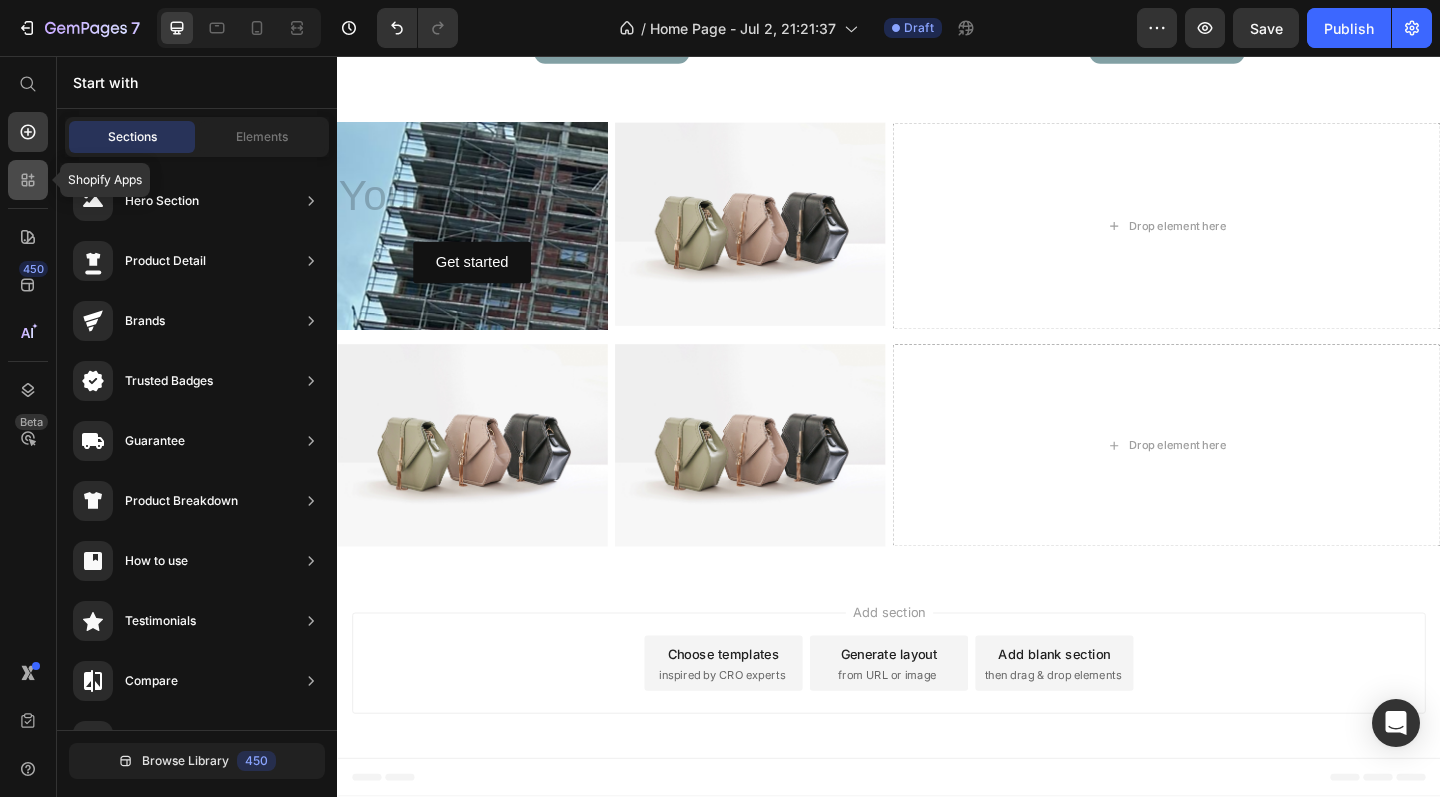 click 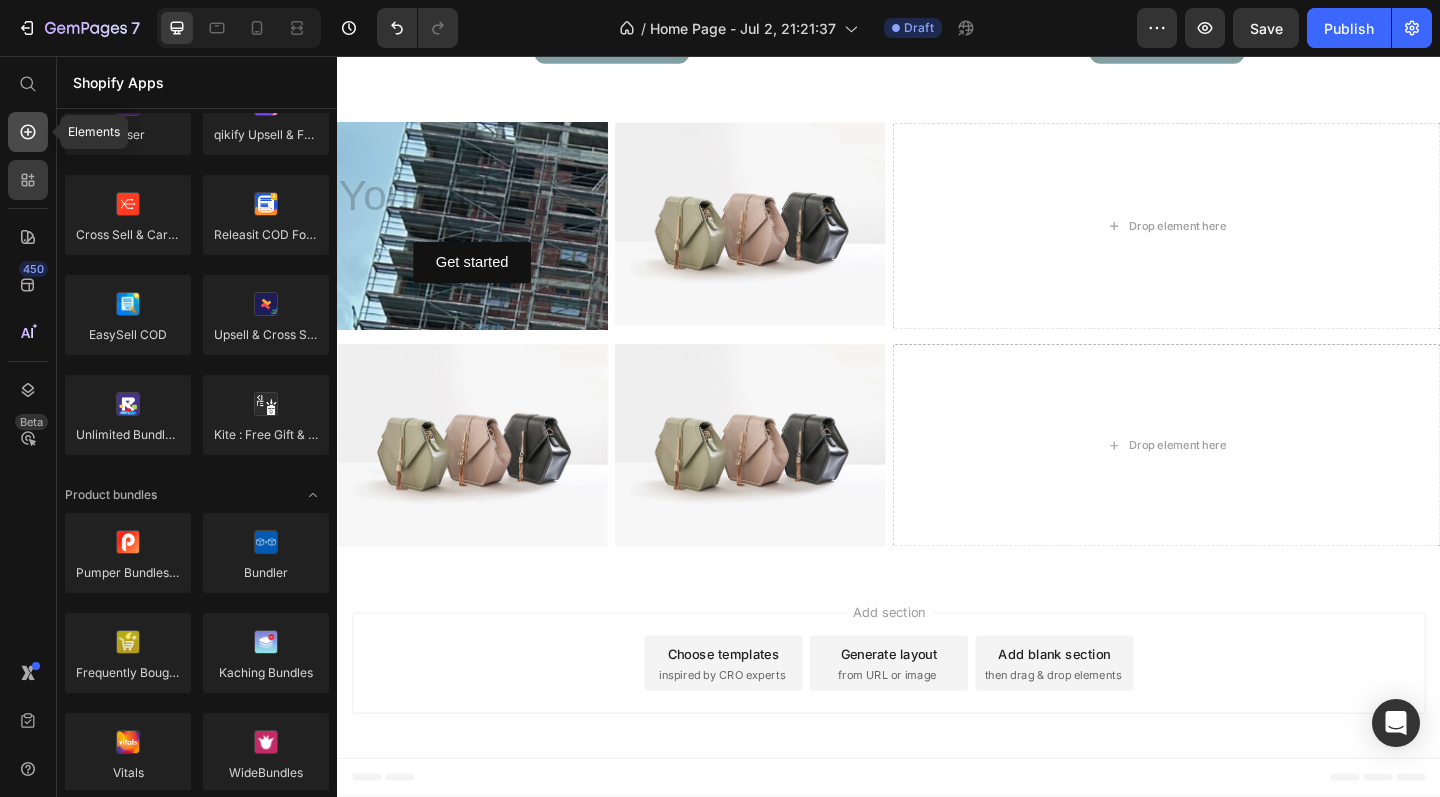 click 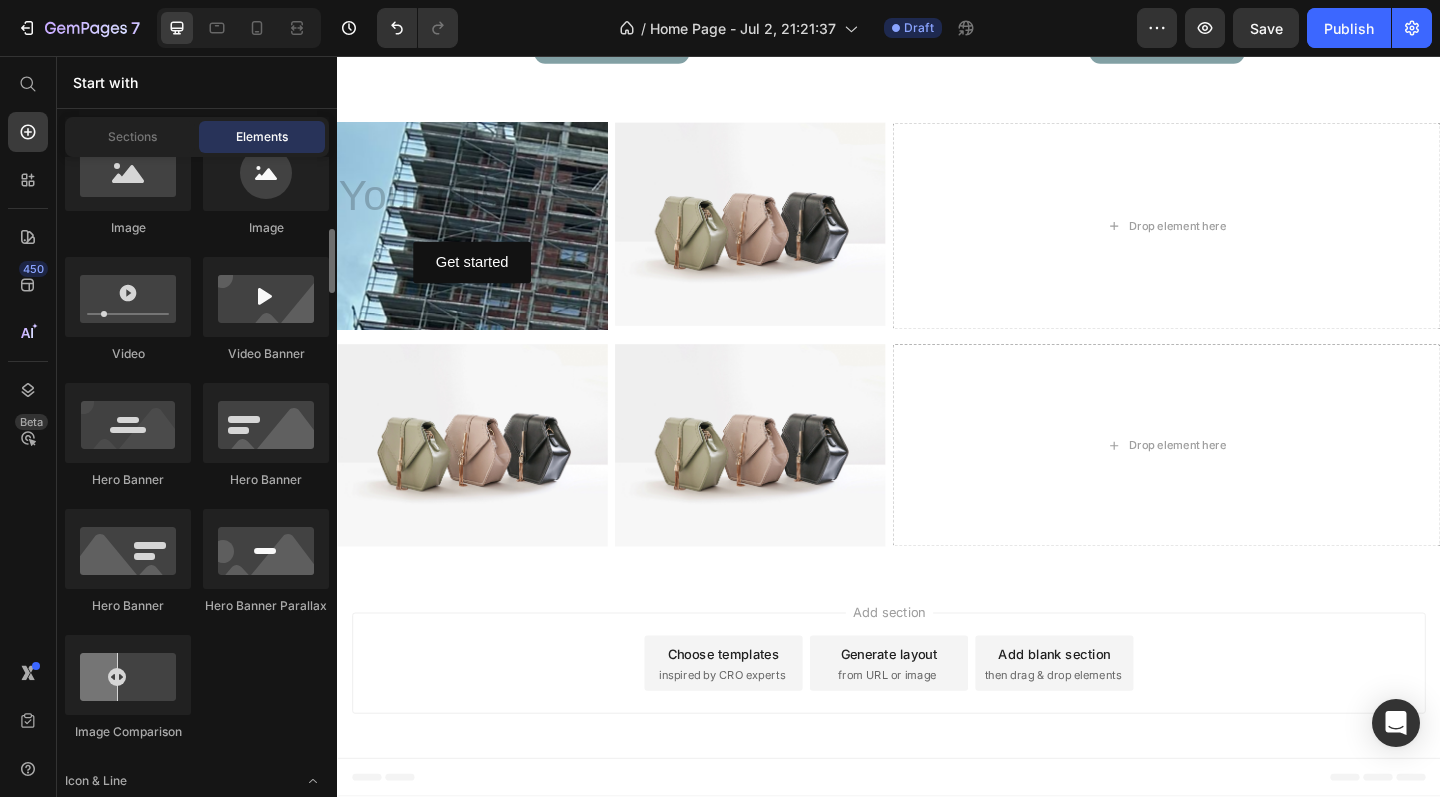 scroll, scrollTop: 816, scrollLeft: 0, axis: vertical 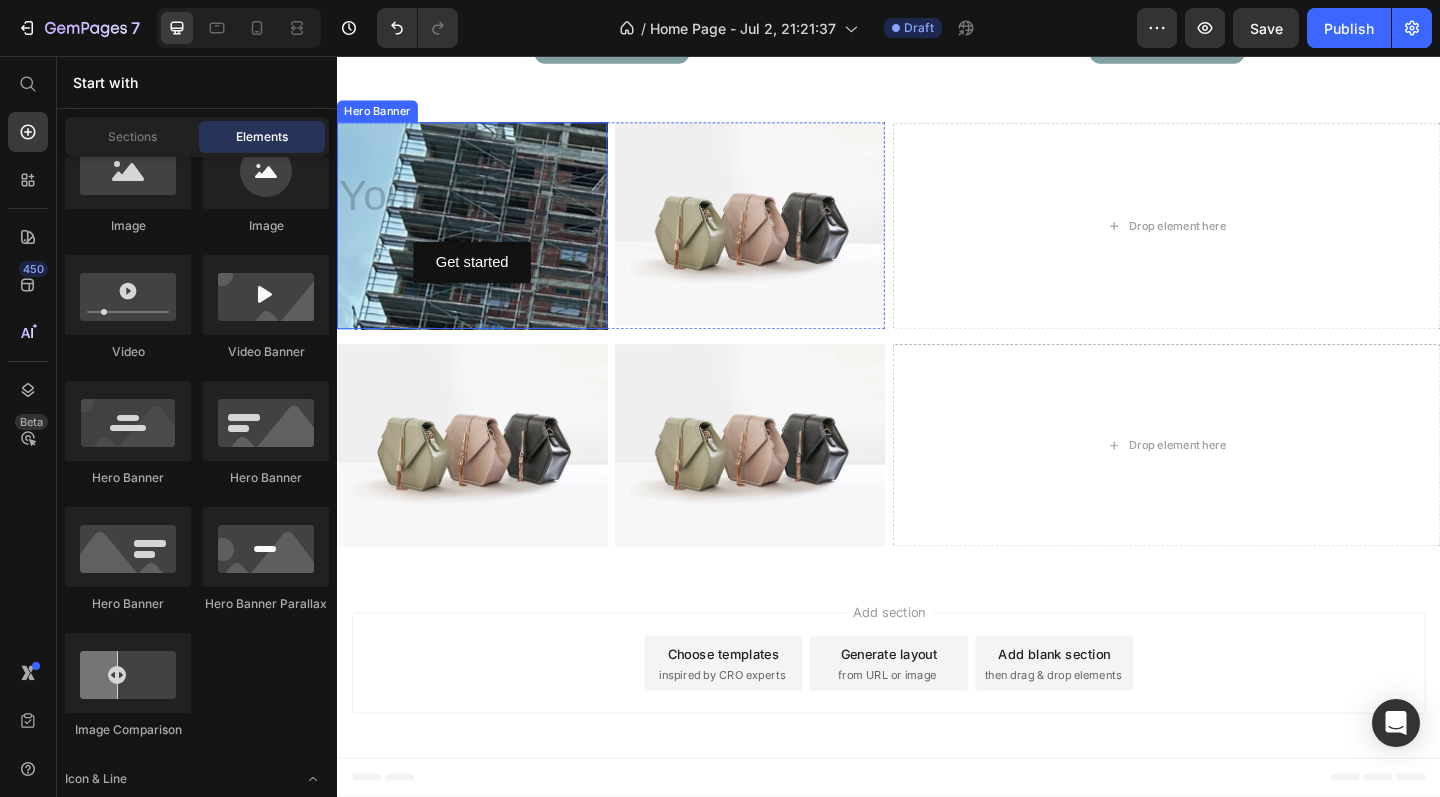 click on "Heading Get started Button" at bounding box center [484, 241] 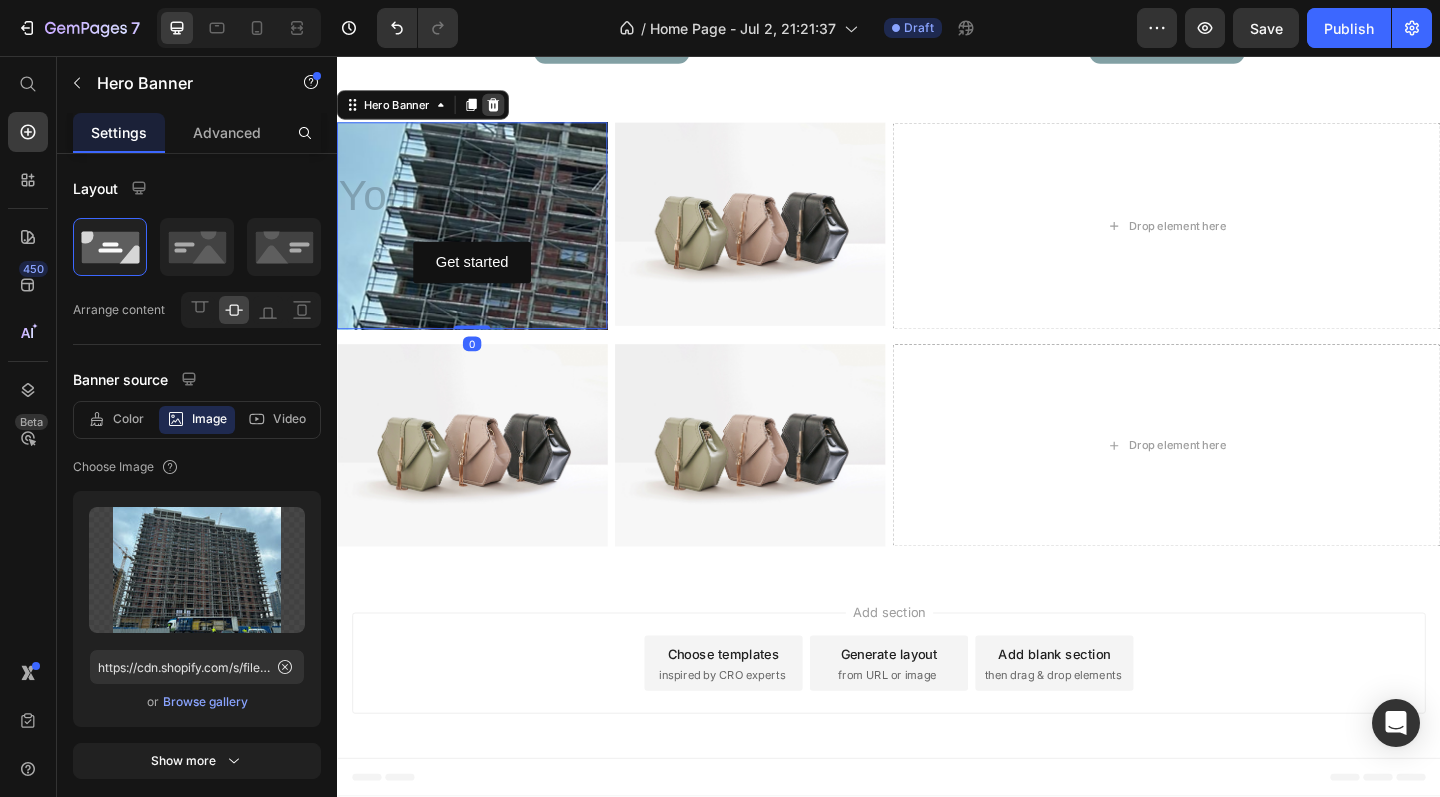 click 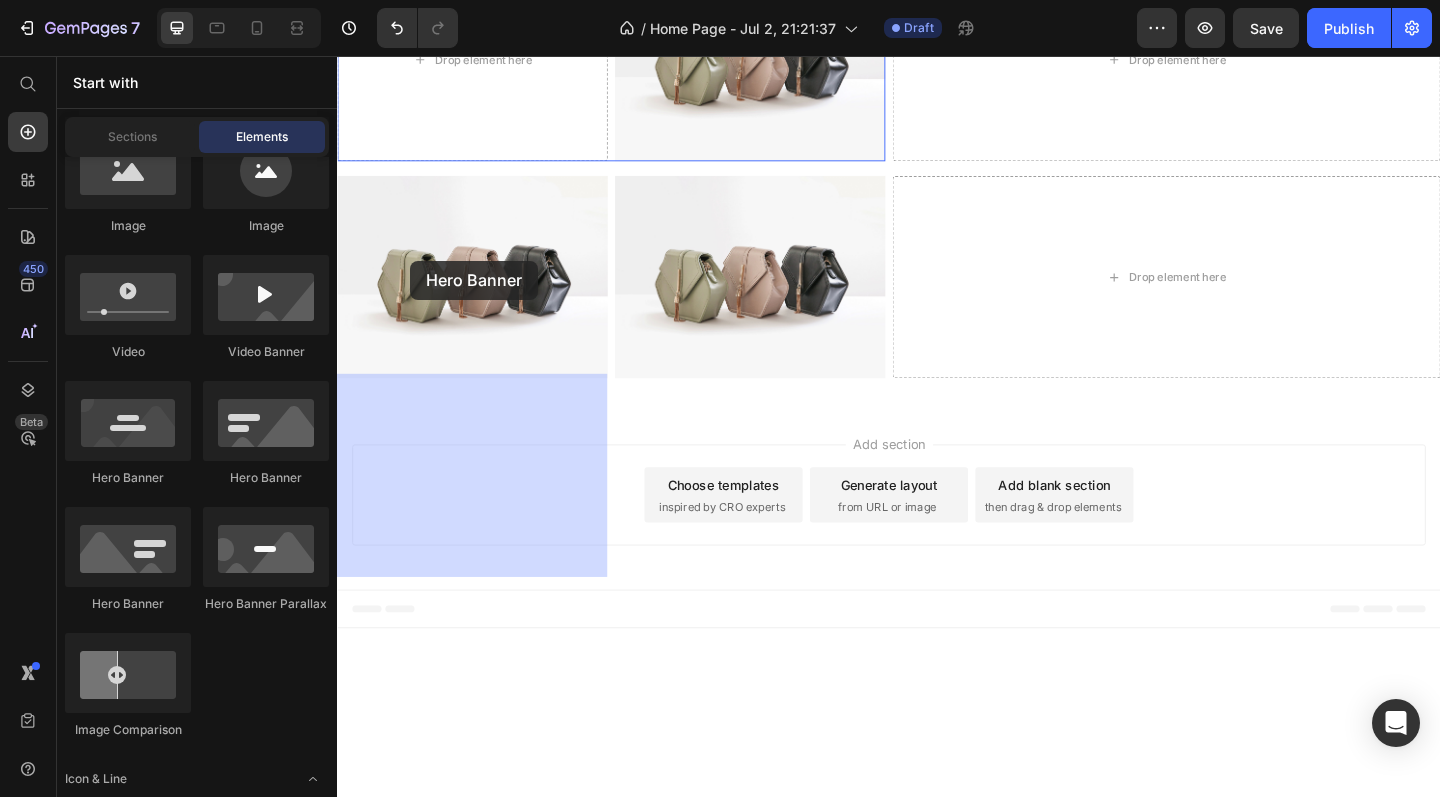 drag, startPoint x: 481, startPoint y: 479, endPoint x: 416, endPoint y: 279, distance: 210.29741 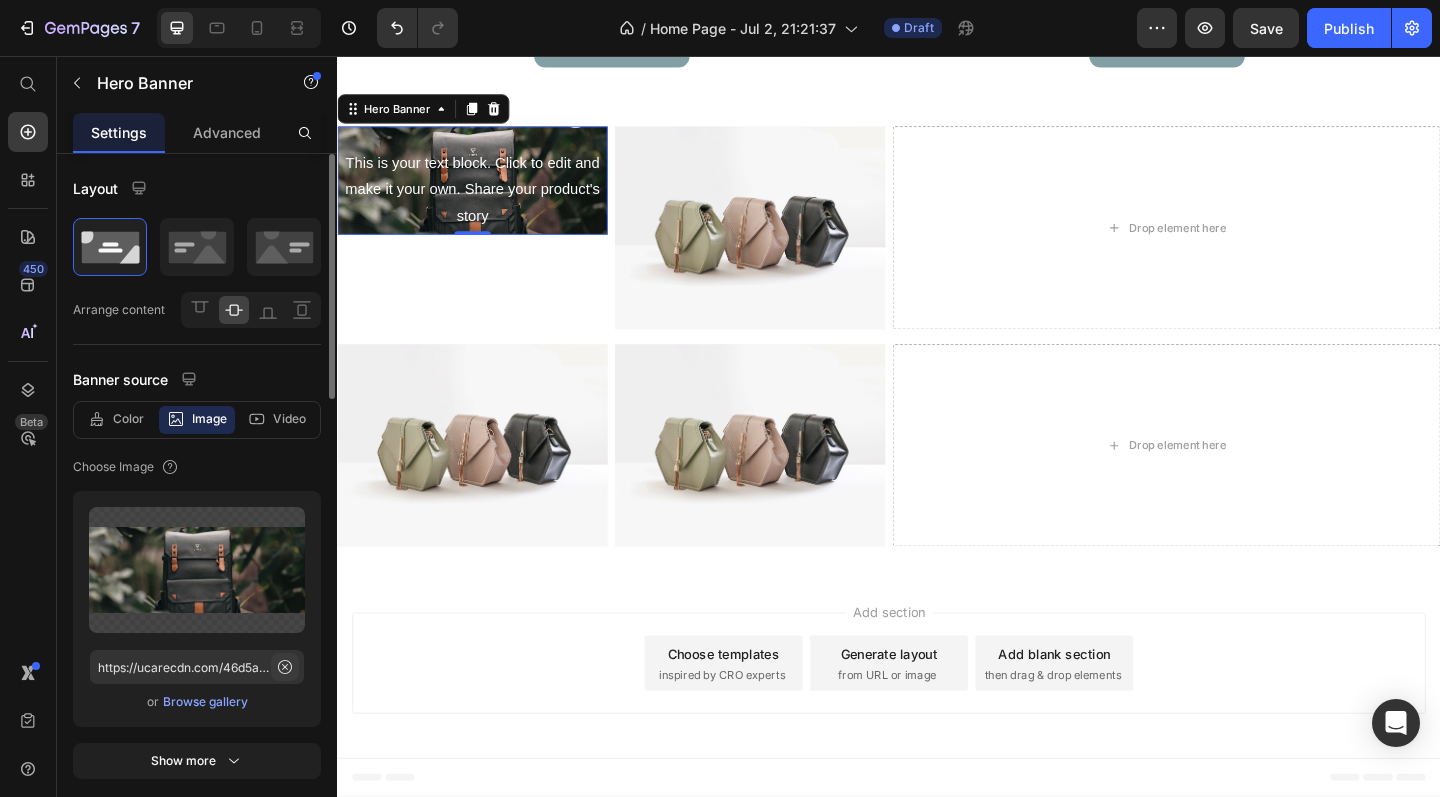 click 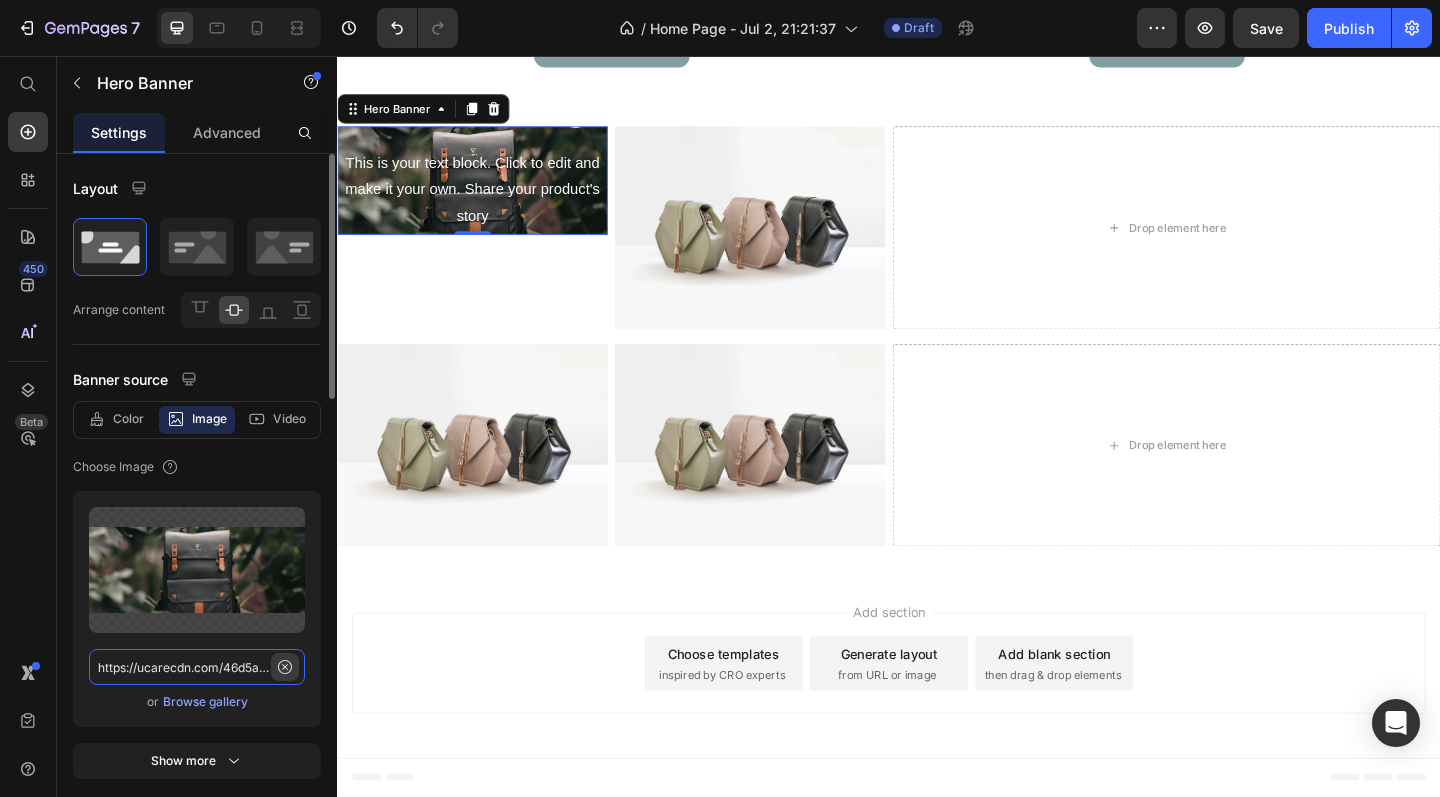 type 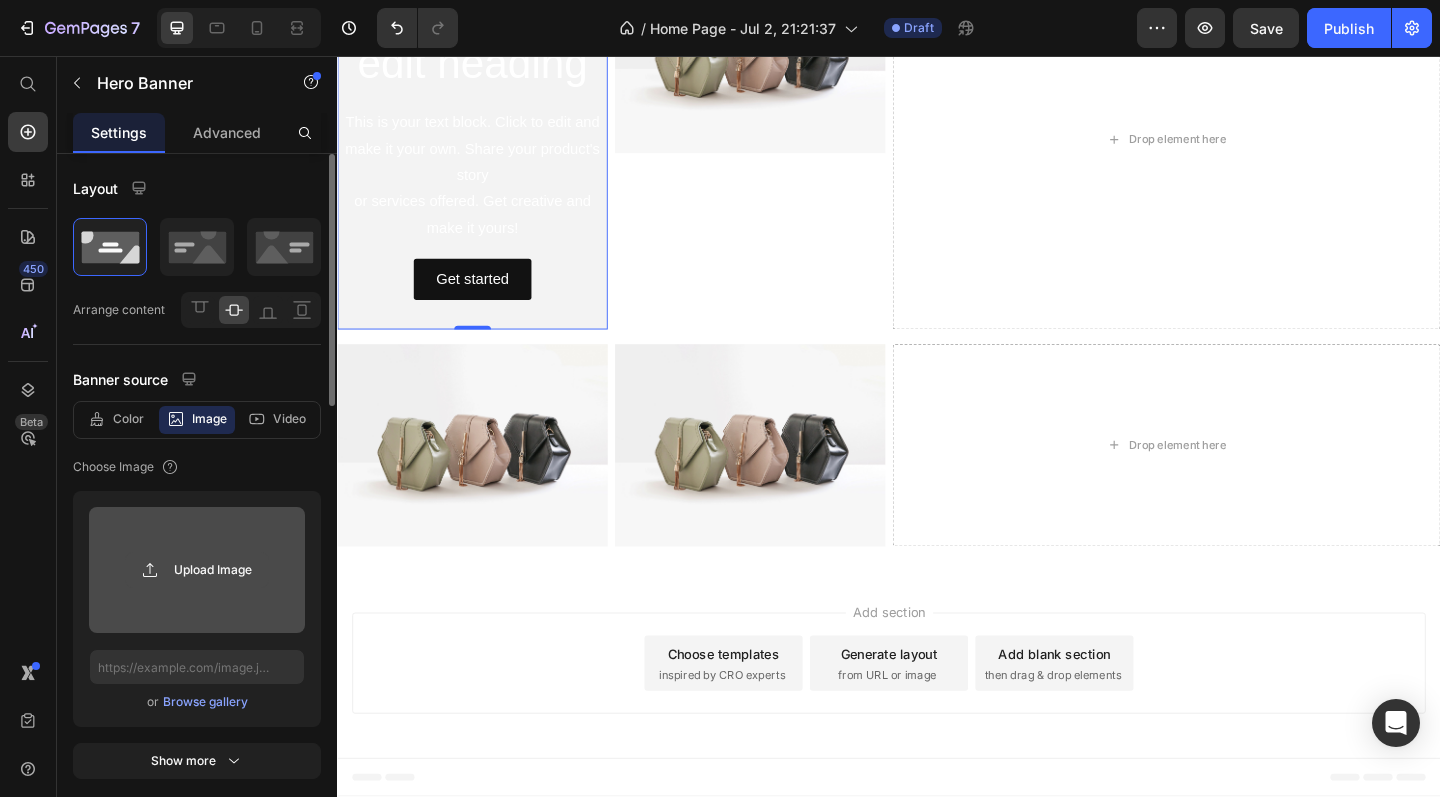 click 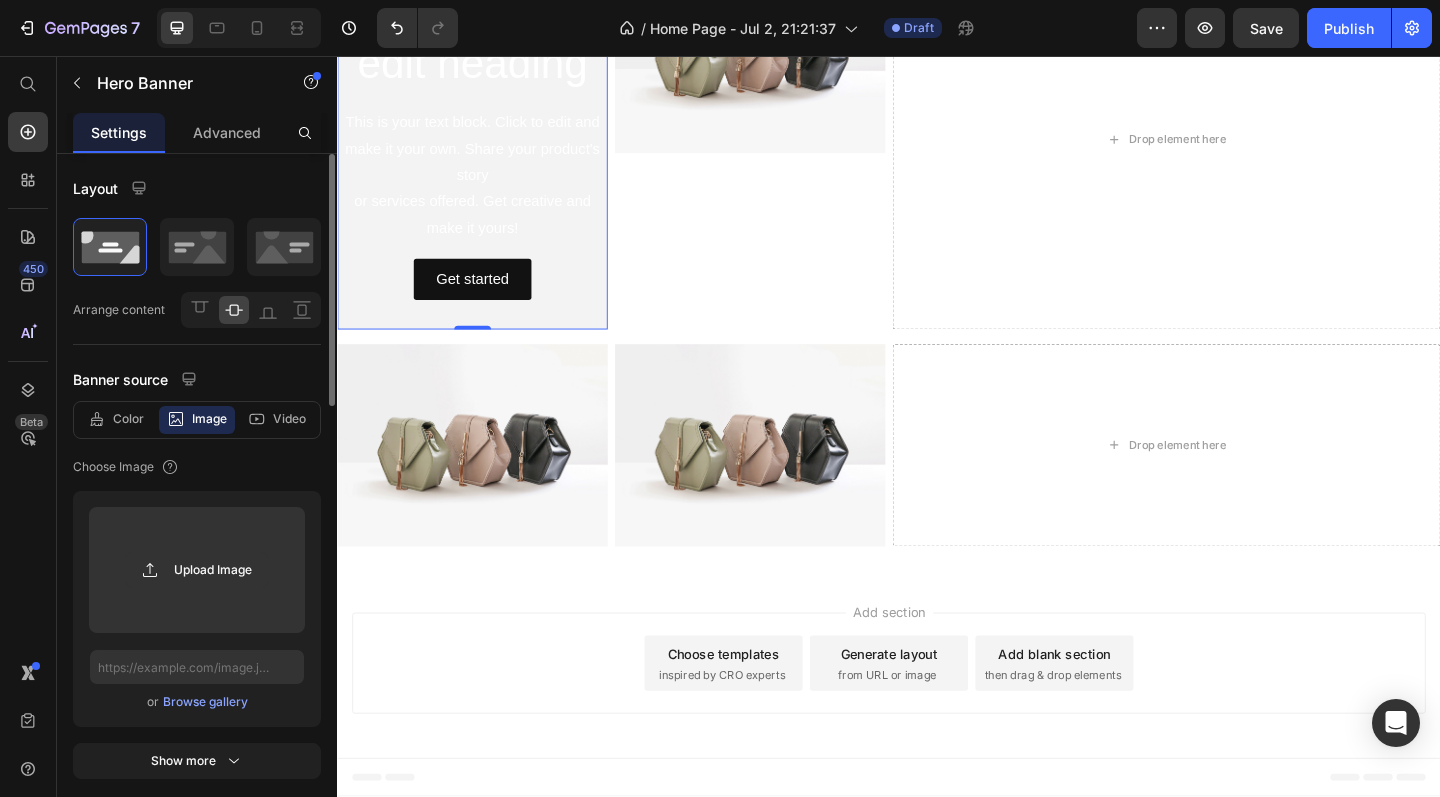 click on "Browse gallery" at bounding box center [205, 702] 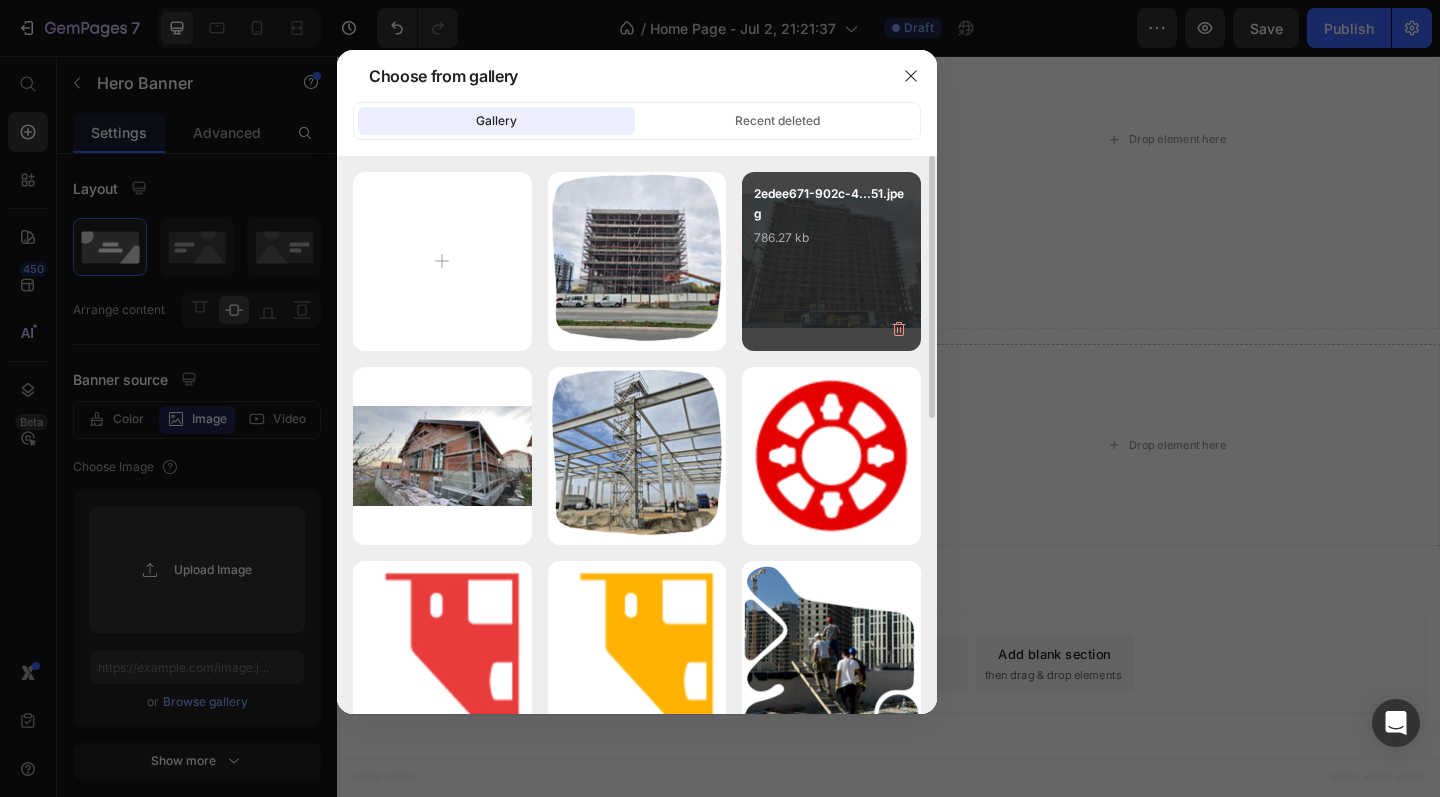 click on "2edee671-902c-4...51.jpeg 786.27 kb" at bounding box center (831, 224) 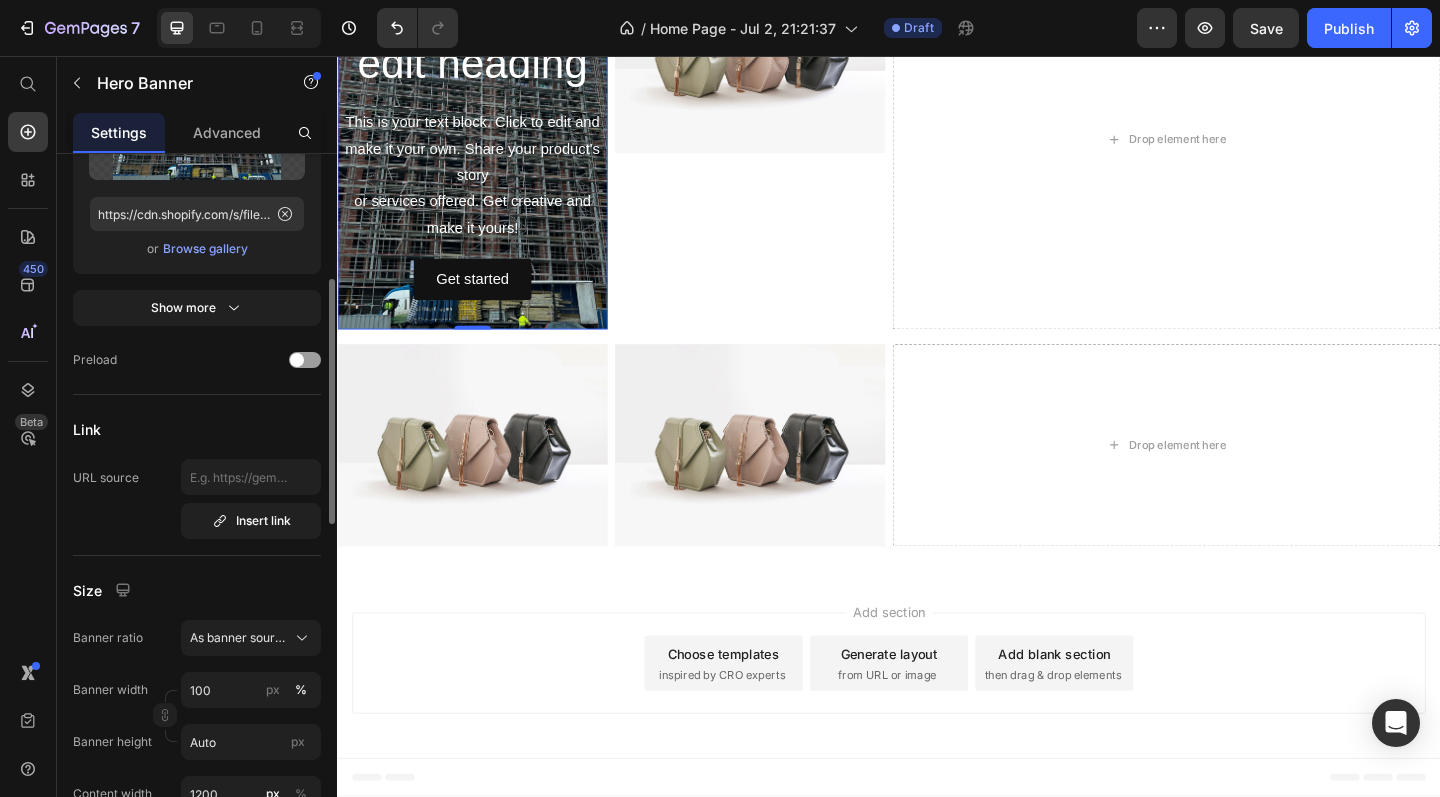 scroll, scrollTop: 456, scrollLeft: 0, axis: vertical 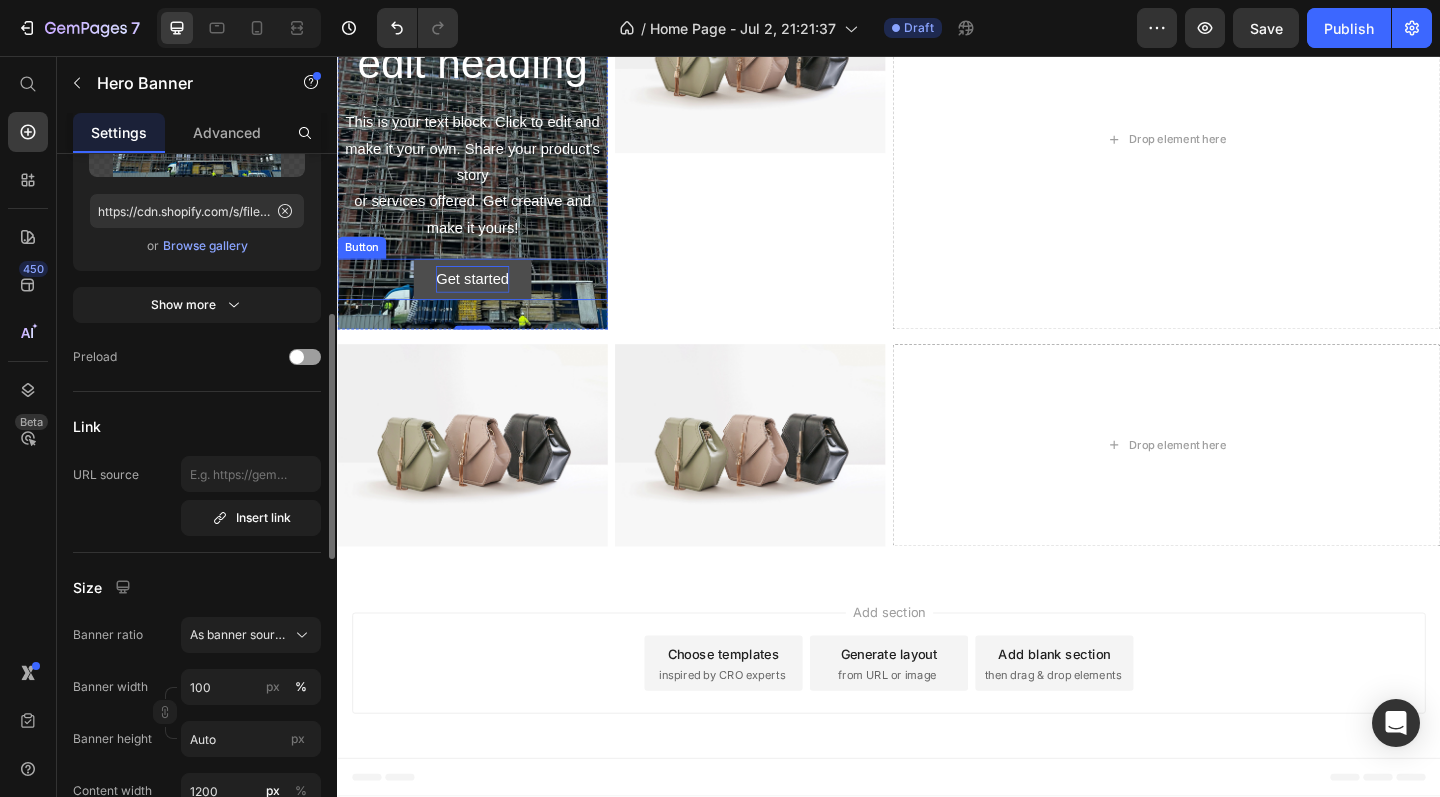 click on "Get started" at bounding box center (483, 299) 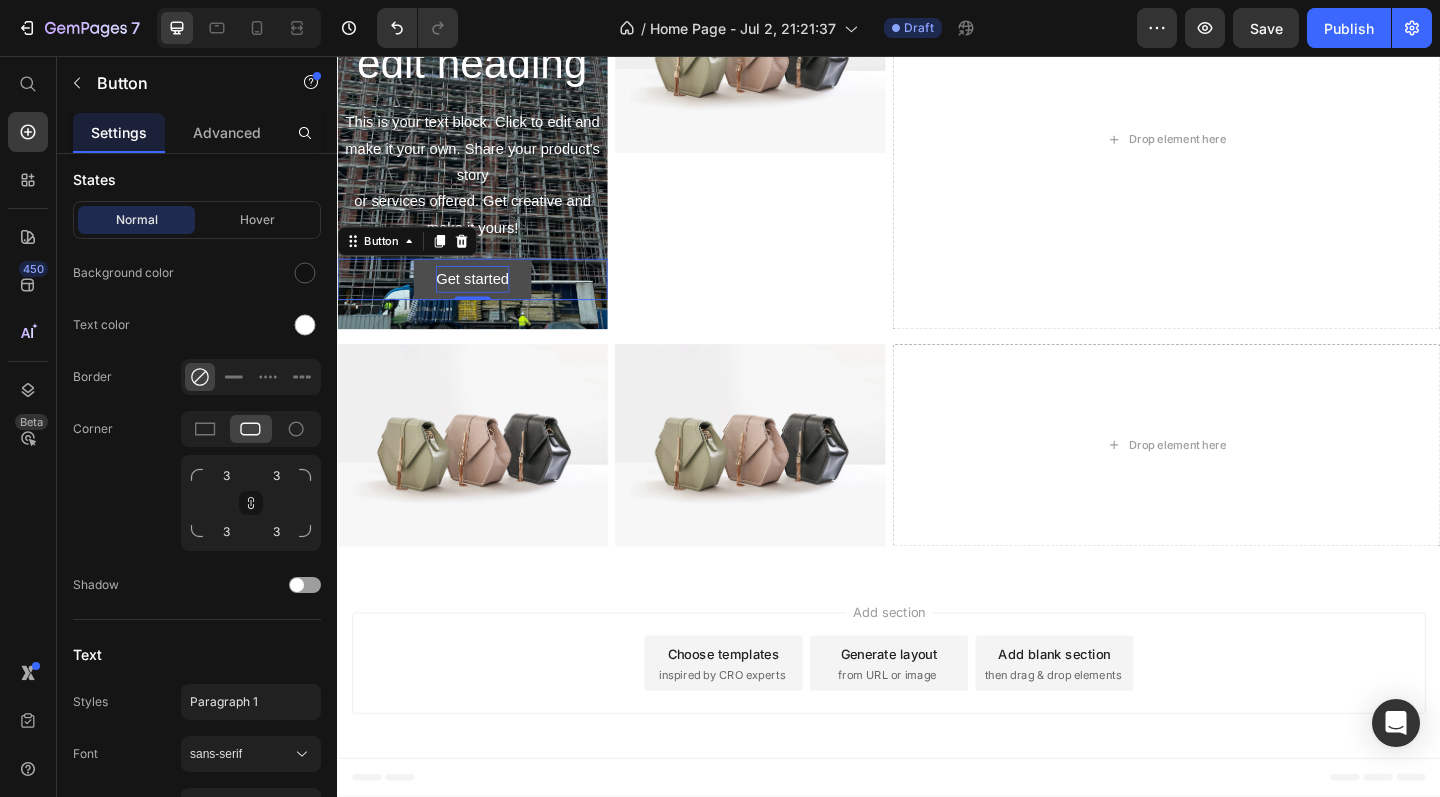 scroll, scrollTop: 0, scrollLeft: 0, axis: both 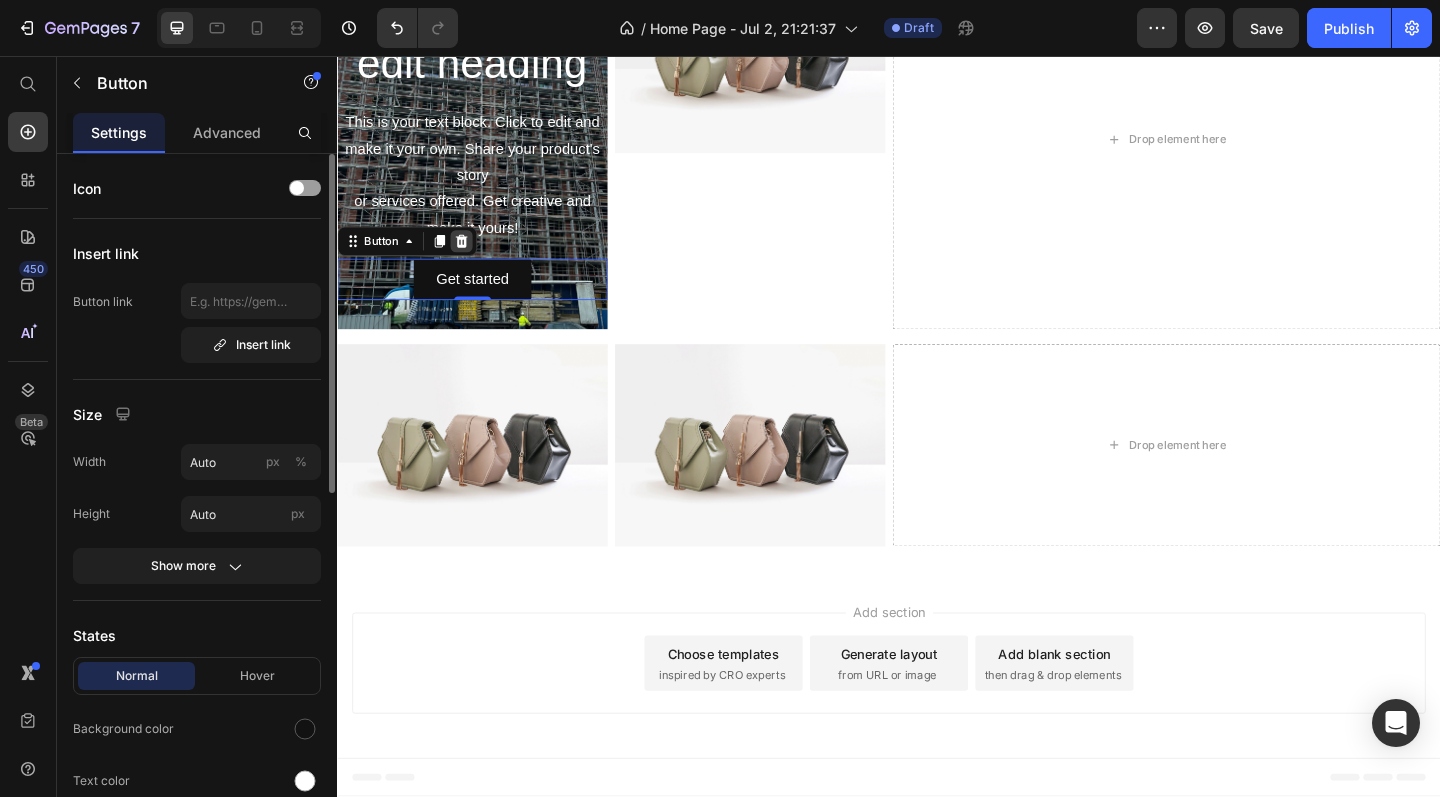click 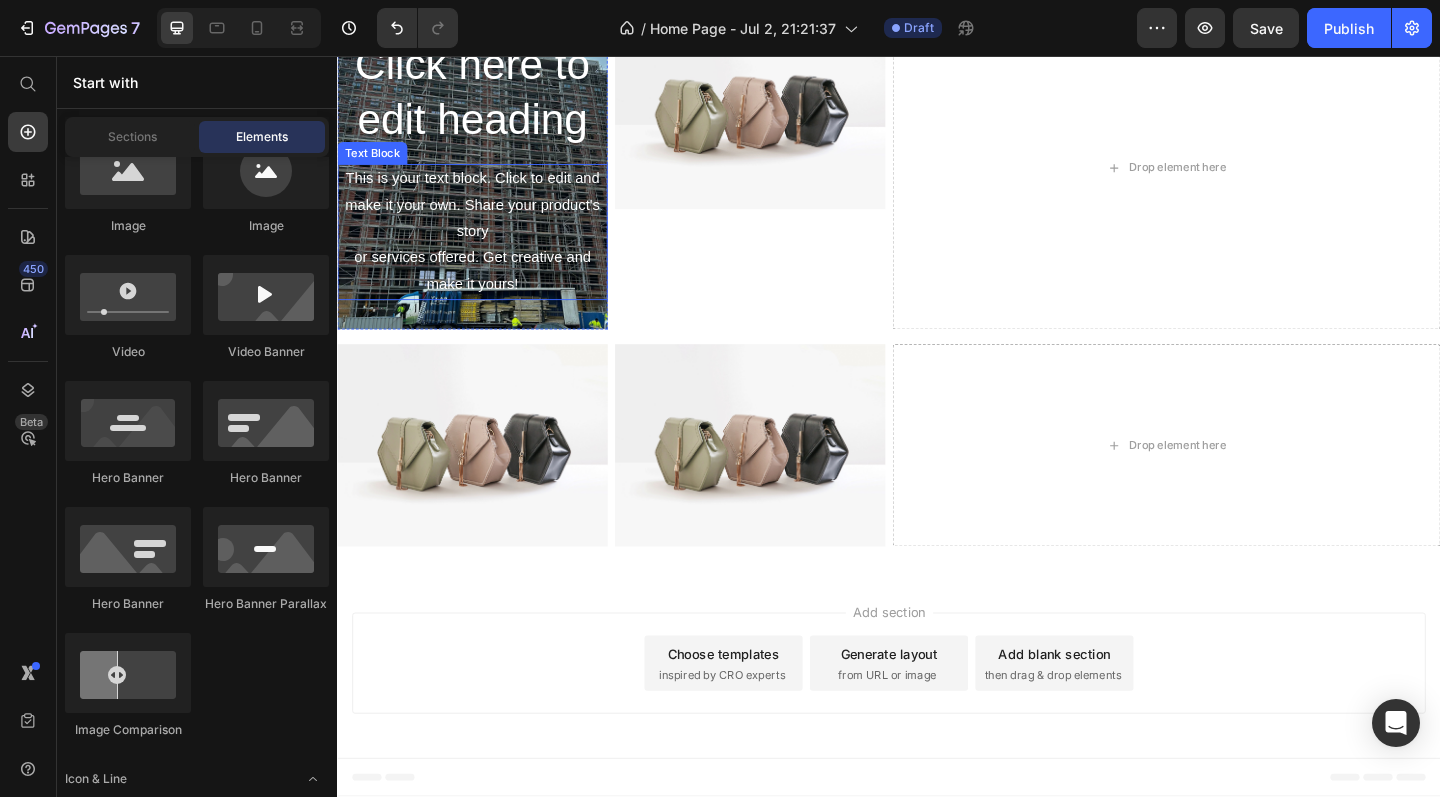 click on "This is your text block. Click to edit and make it your own. Share your product's story                   or services offered. Get creative and make it yours!" at bounding box center [484, 248] 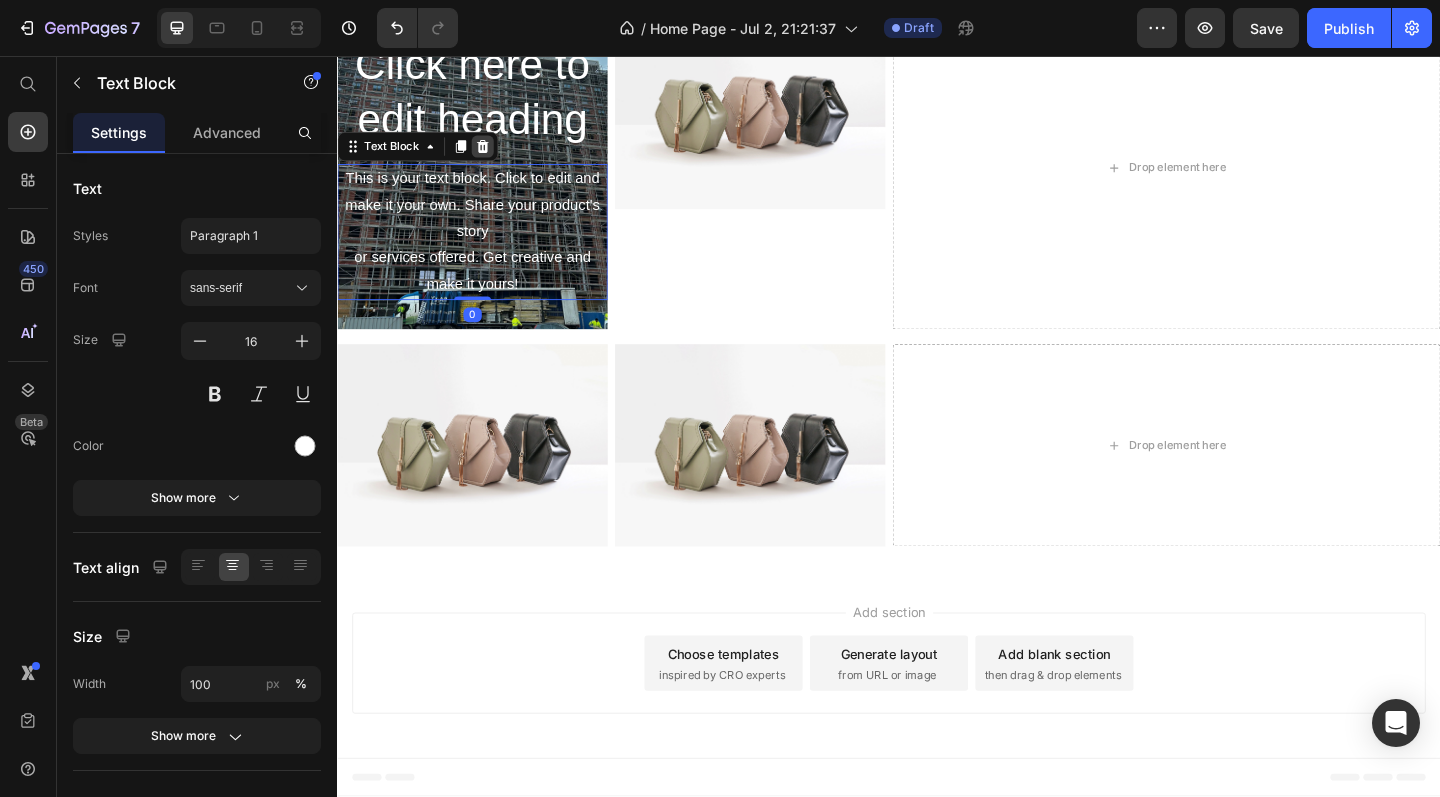 click 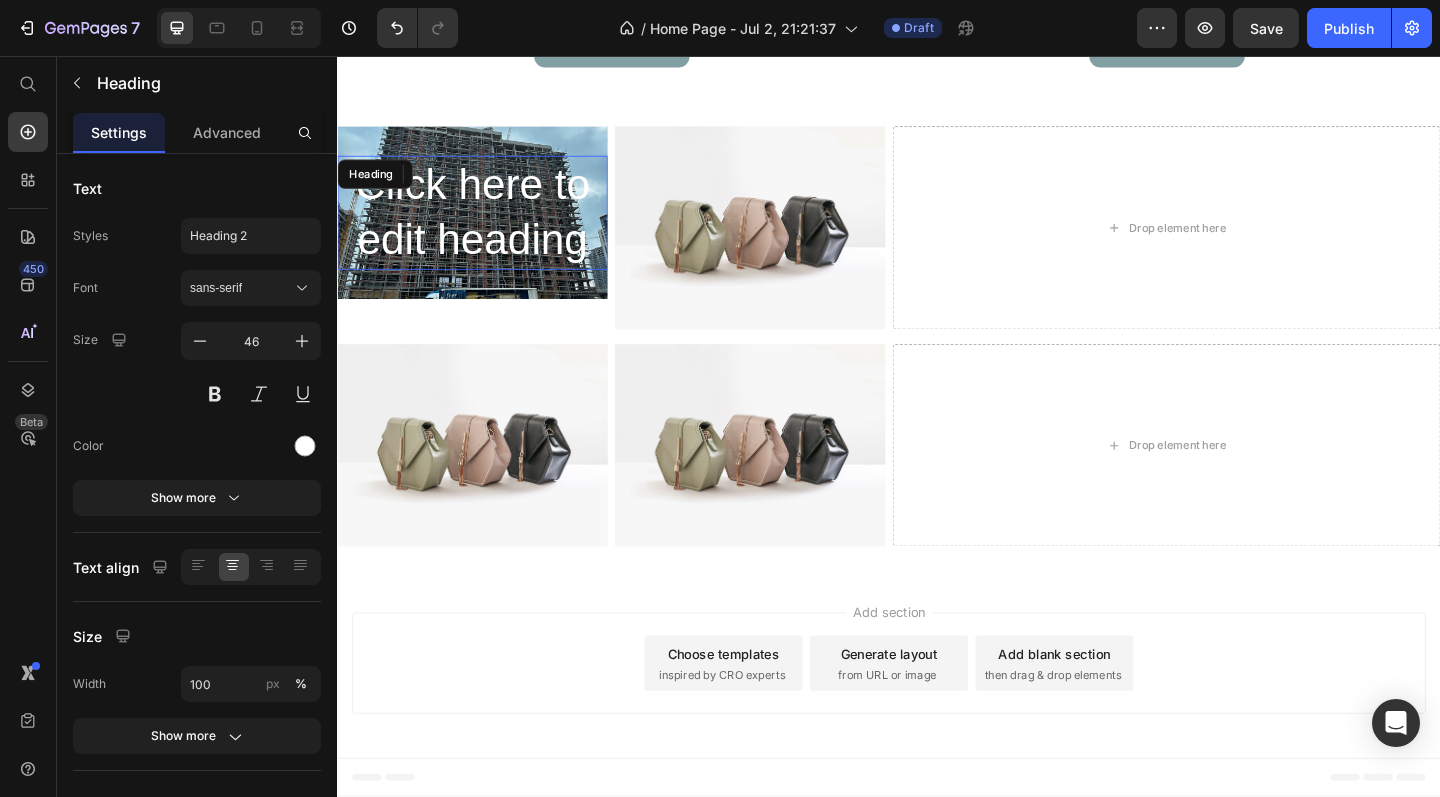 click on "Click here to edit heading" at bounding box center [484, 227] 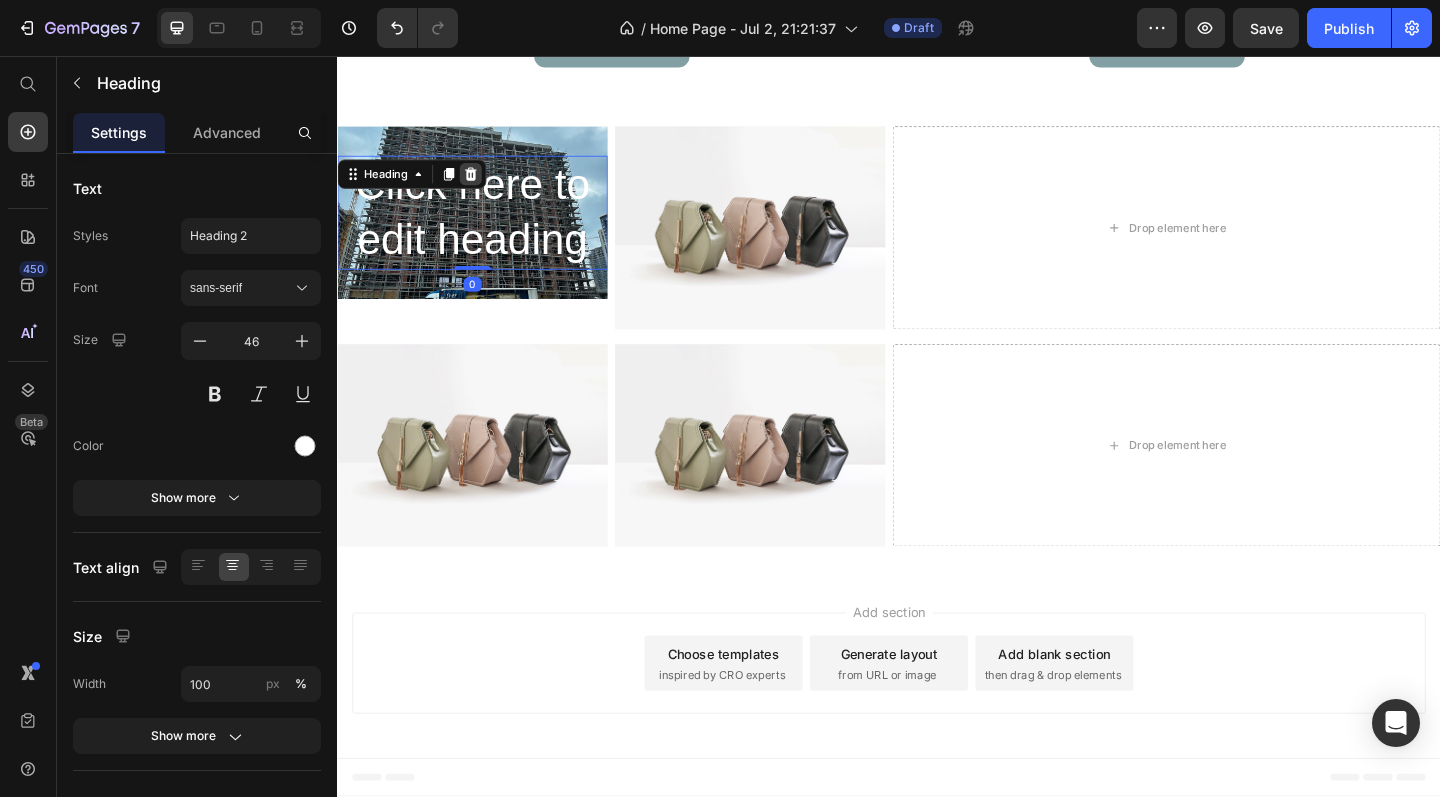 click 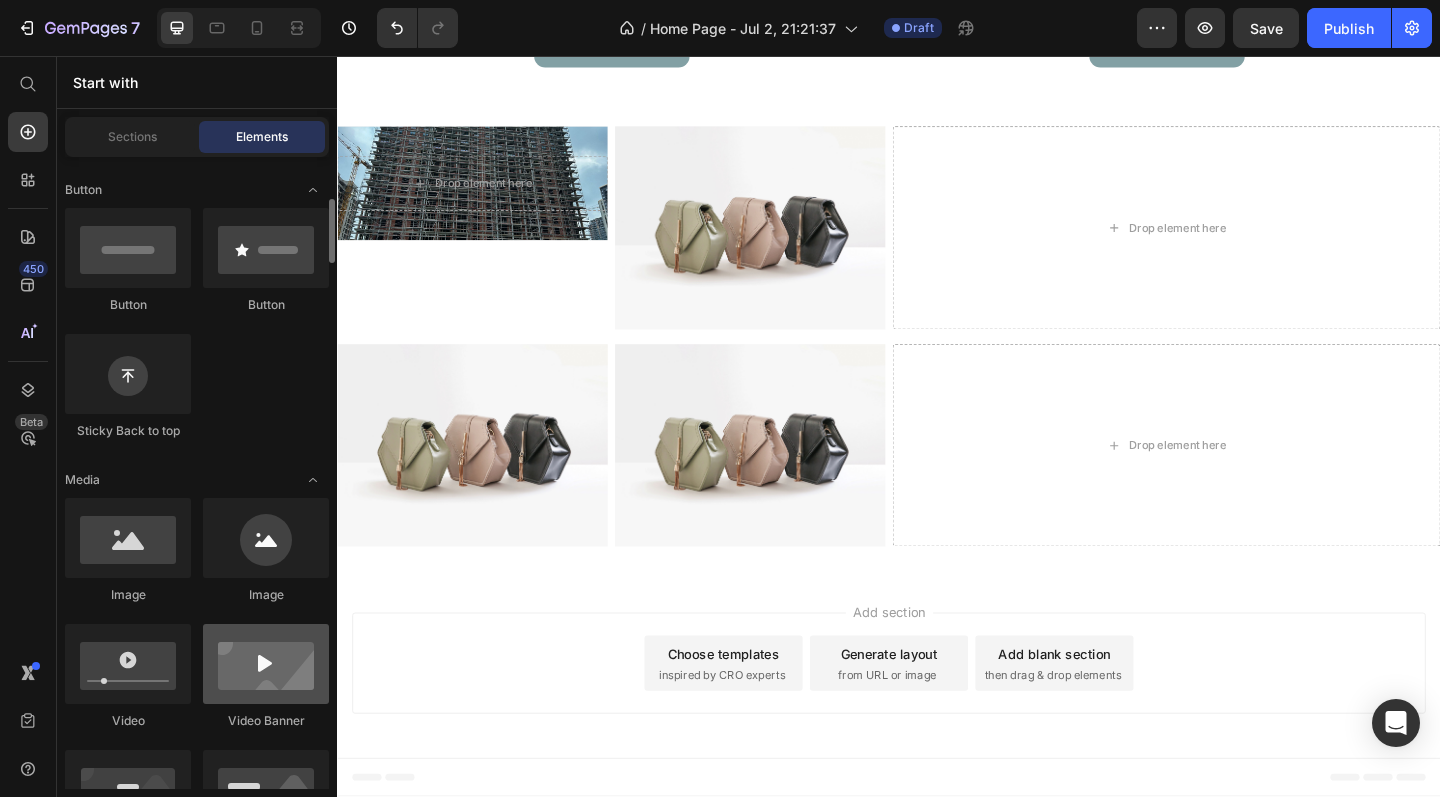 scroll, scrollTop: 450, scrollLeft: 0, axis: vertical 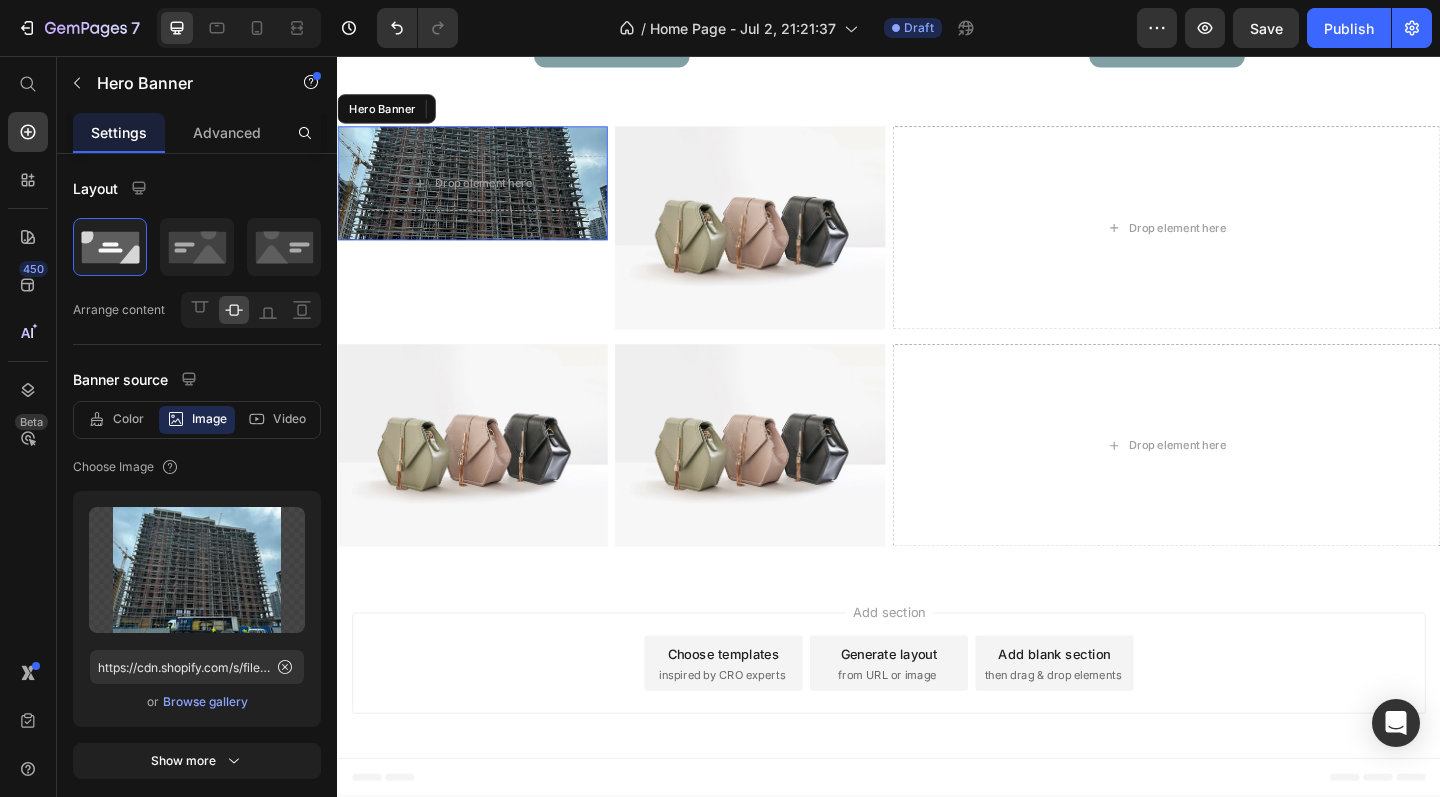 click on "Drop element here" at bounding box center (484, 195) 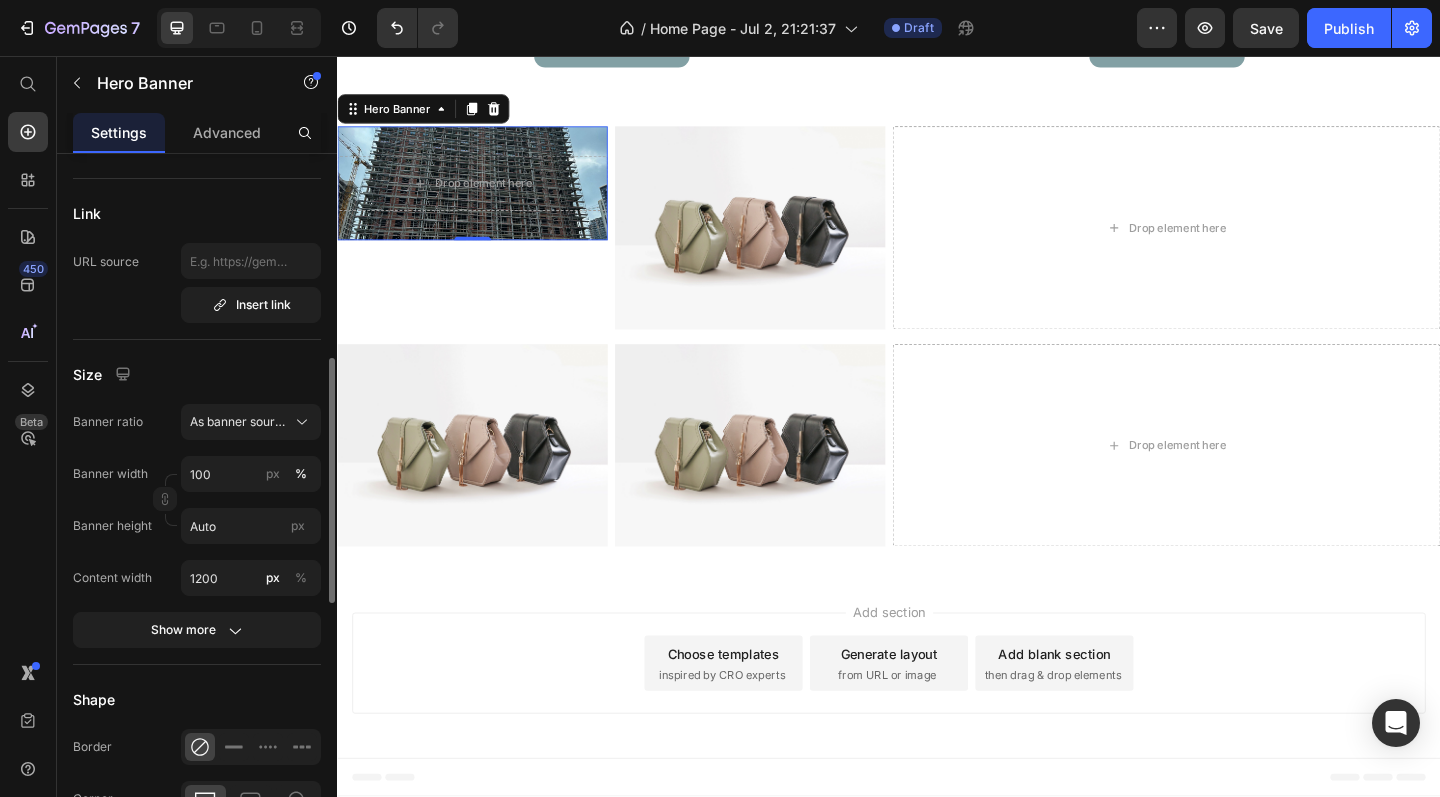 scroll, scrollTop: 671, scrollLeft: 0, axis: vertical 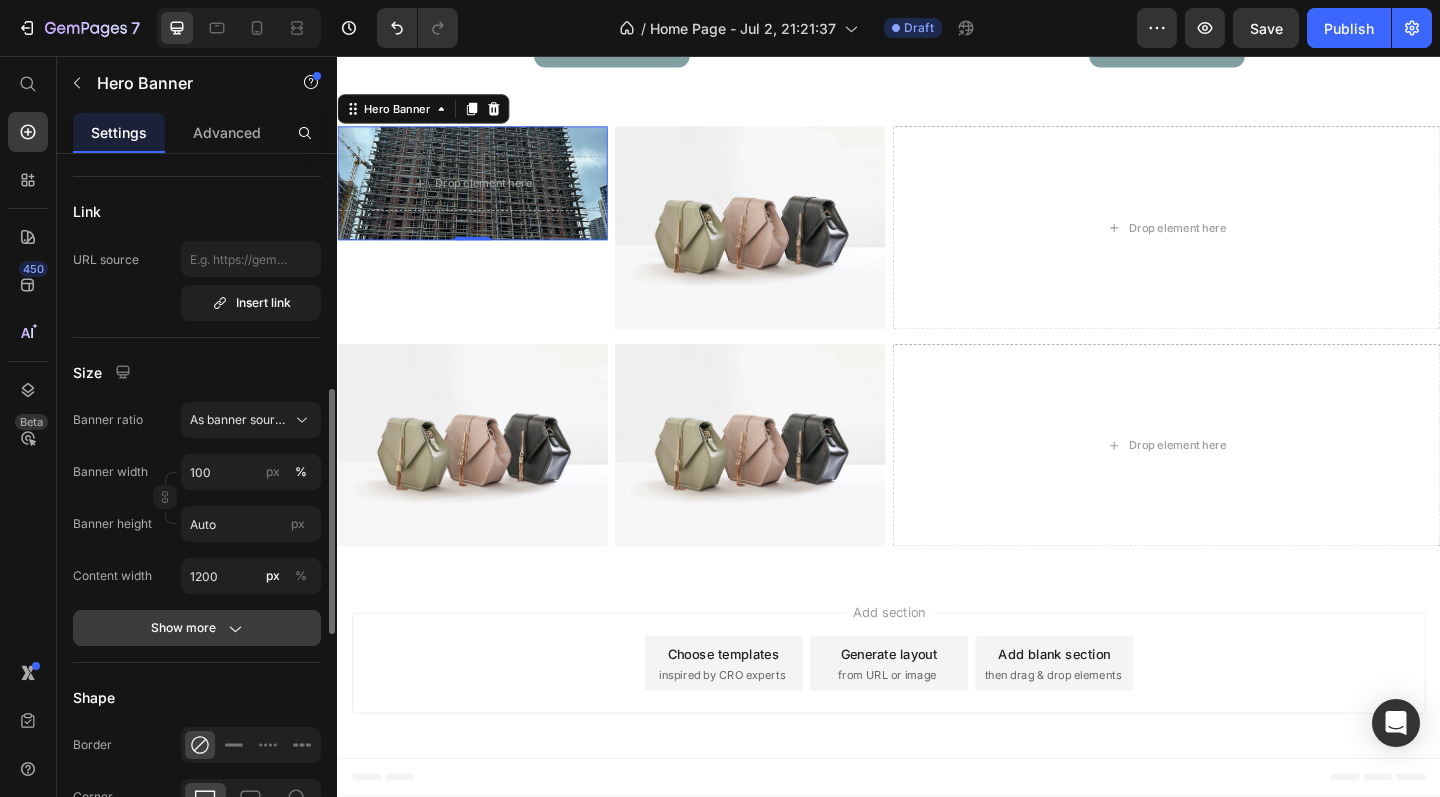 click 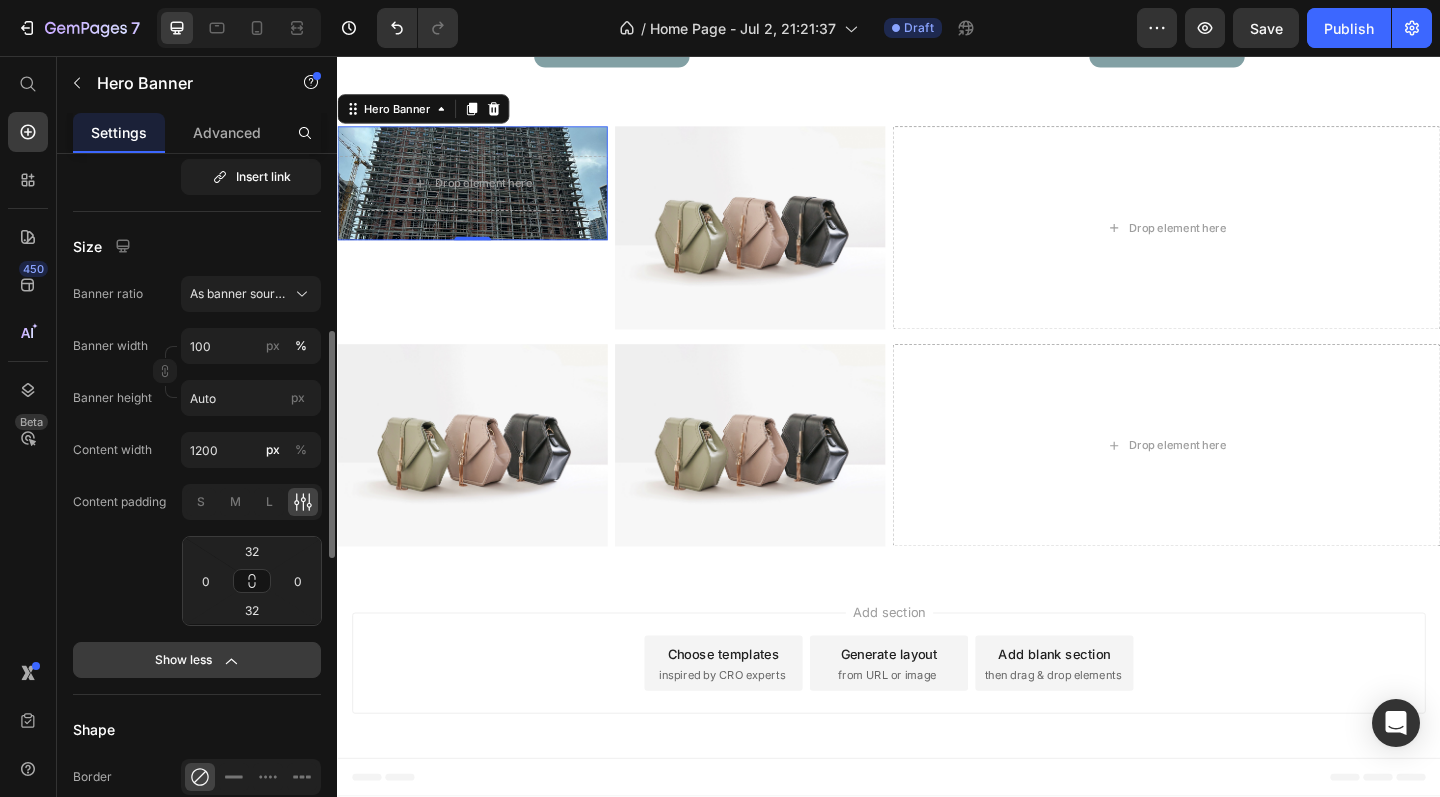 scroll, scrollTop: 855, scrollLeft: 0, axis: vertical 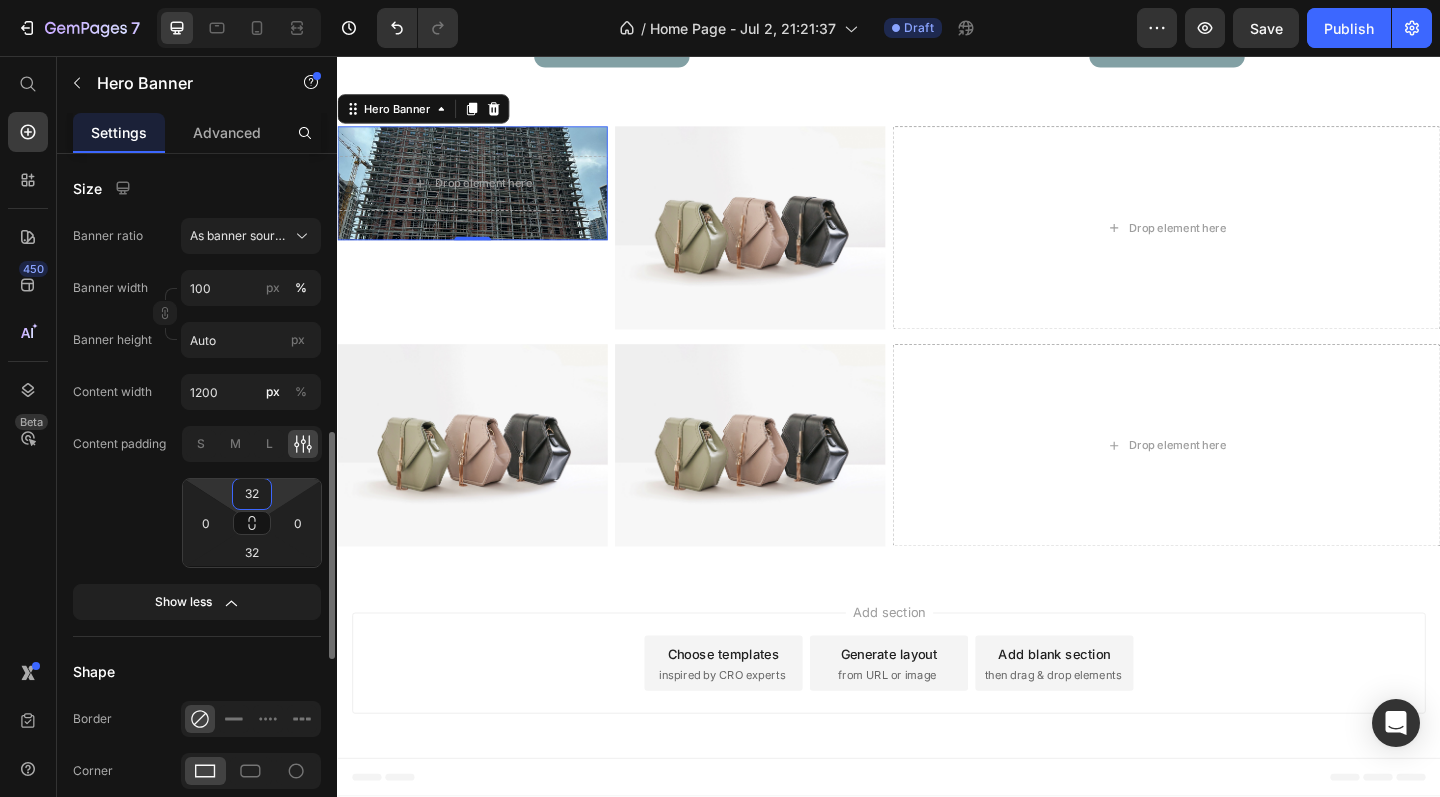 click on "32" at bounding box center (252, 494) 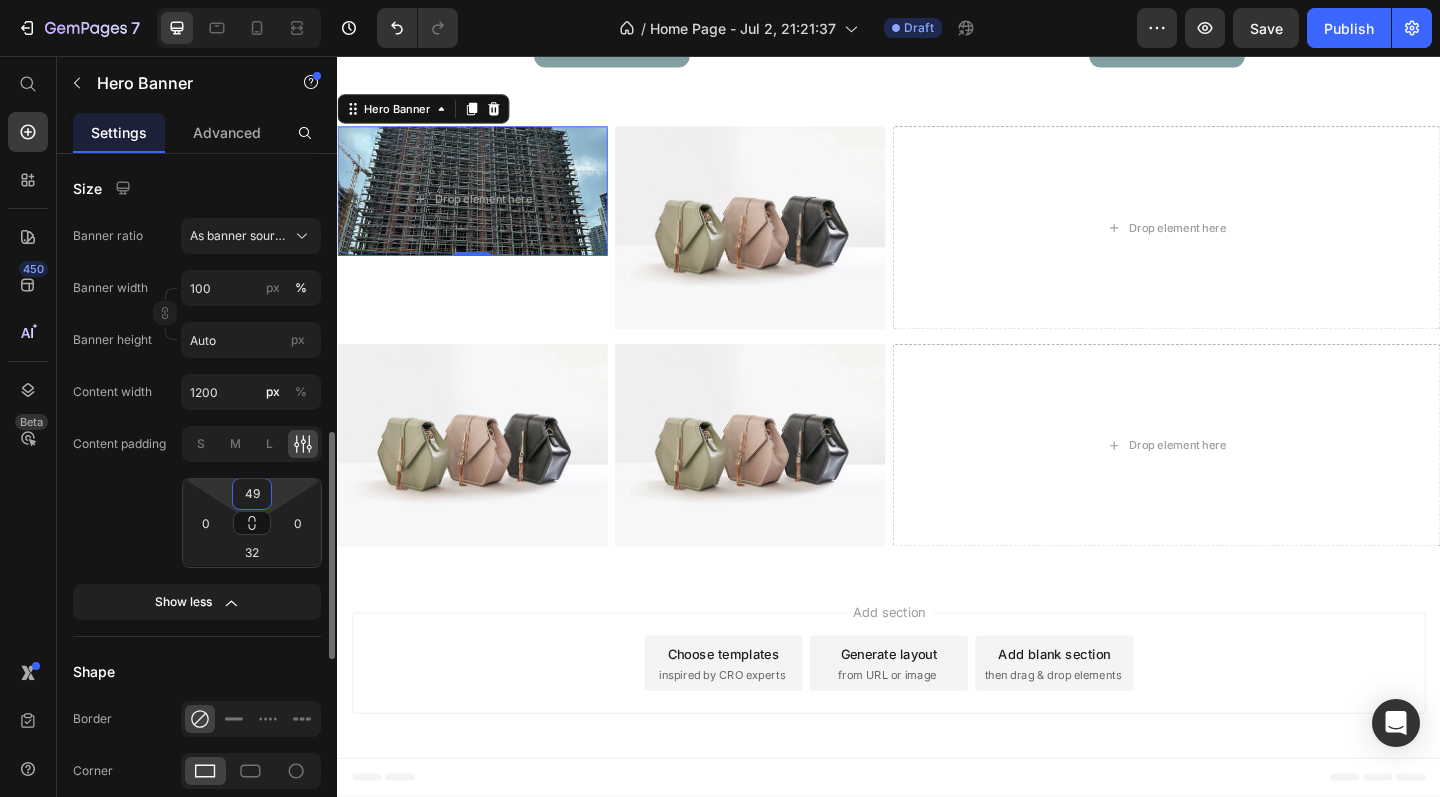 type on "50" 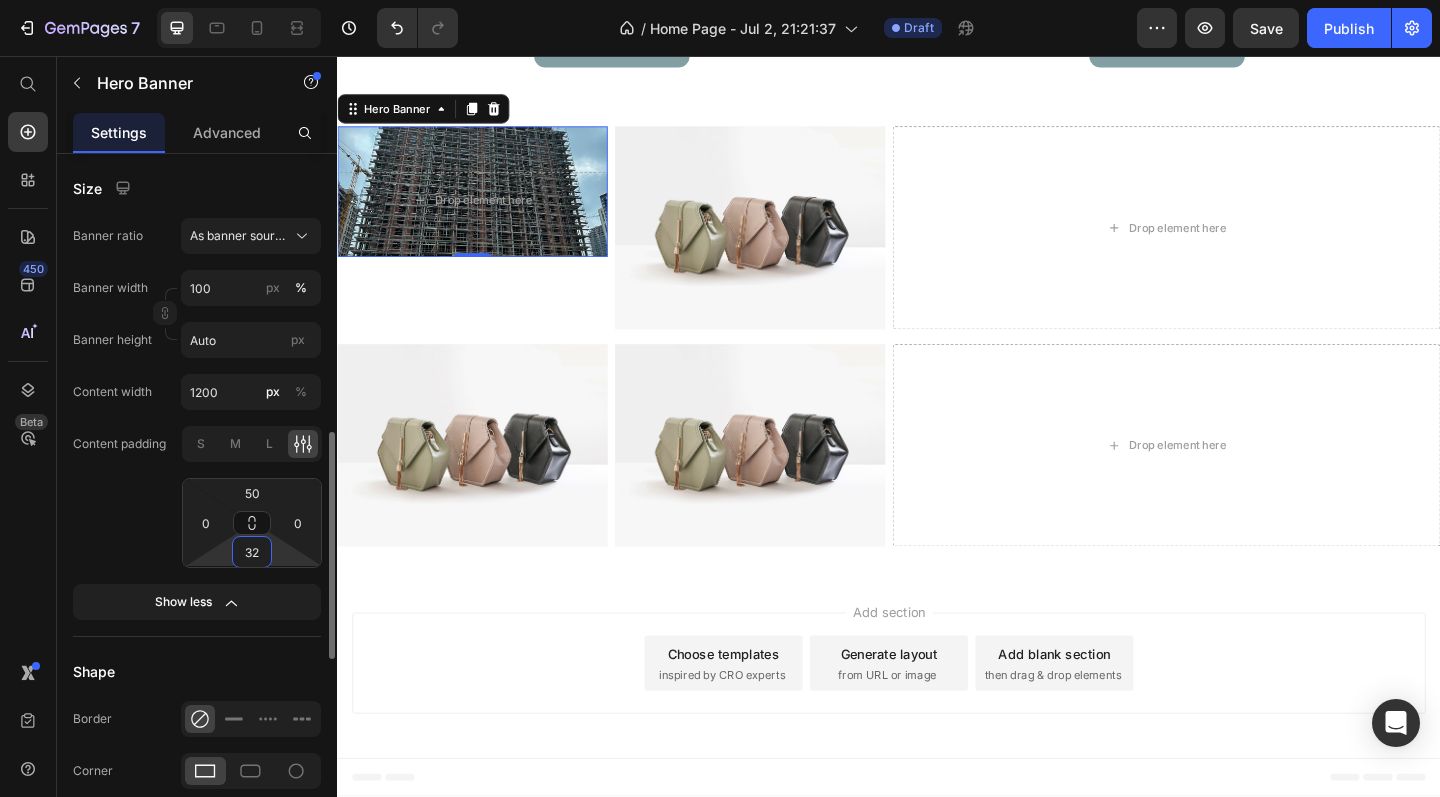 click on "32" at bounding box center [252, 552] 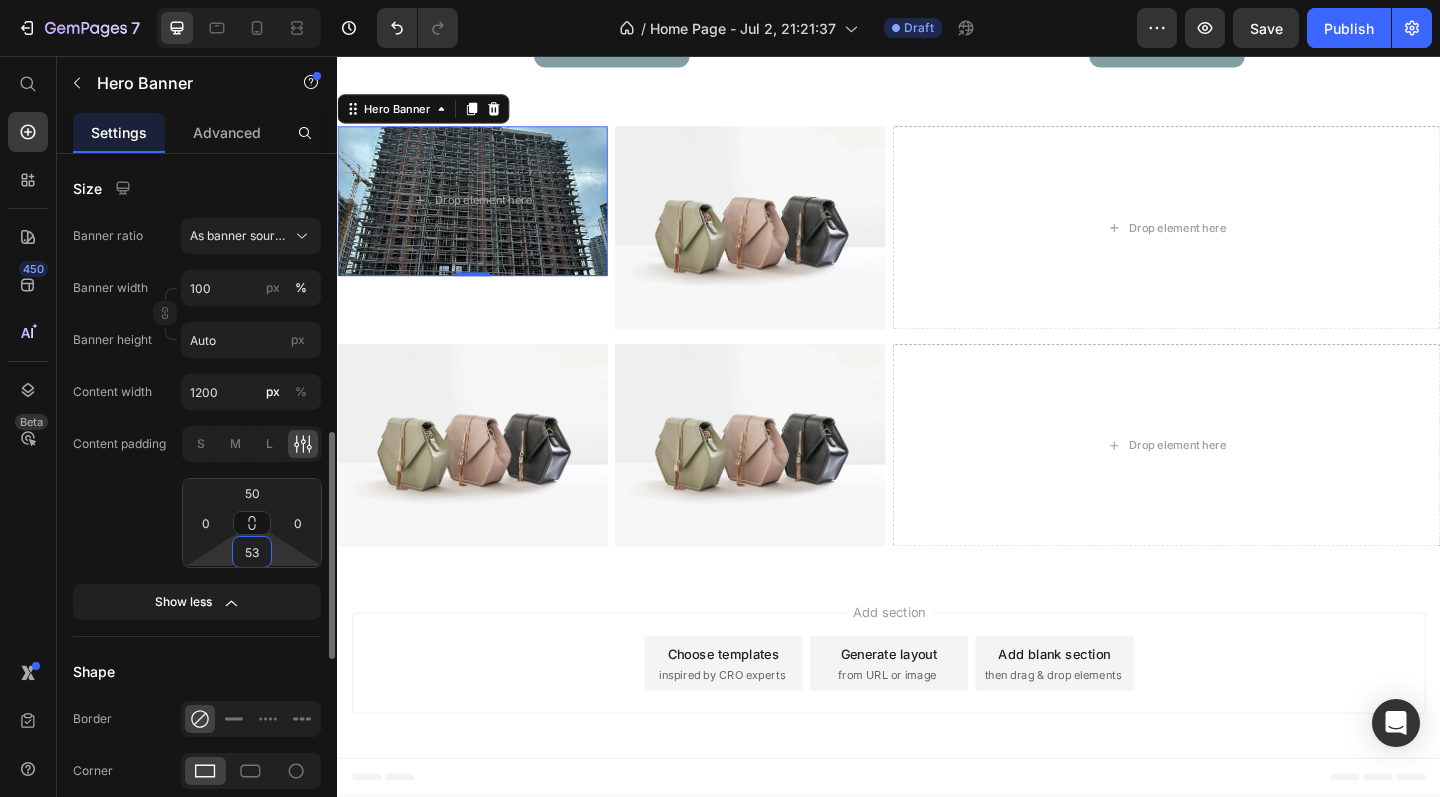 type on "5" 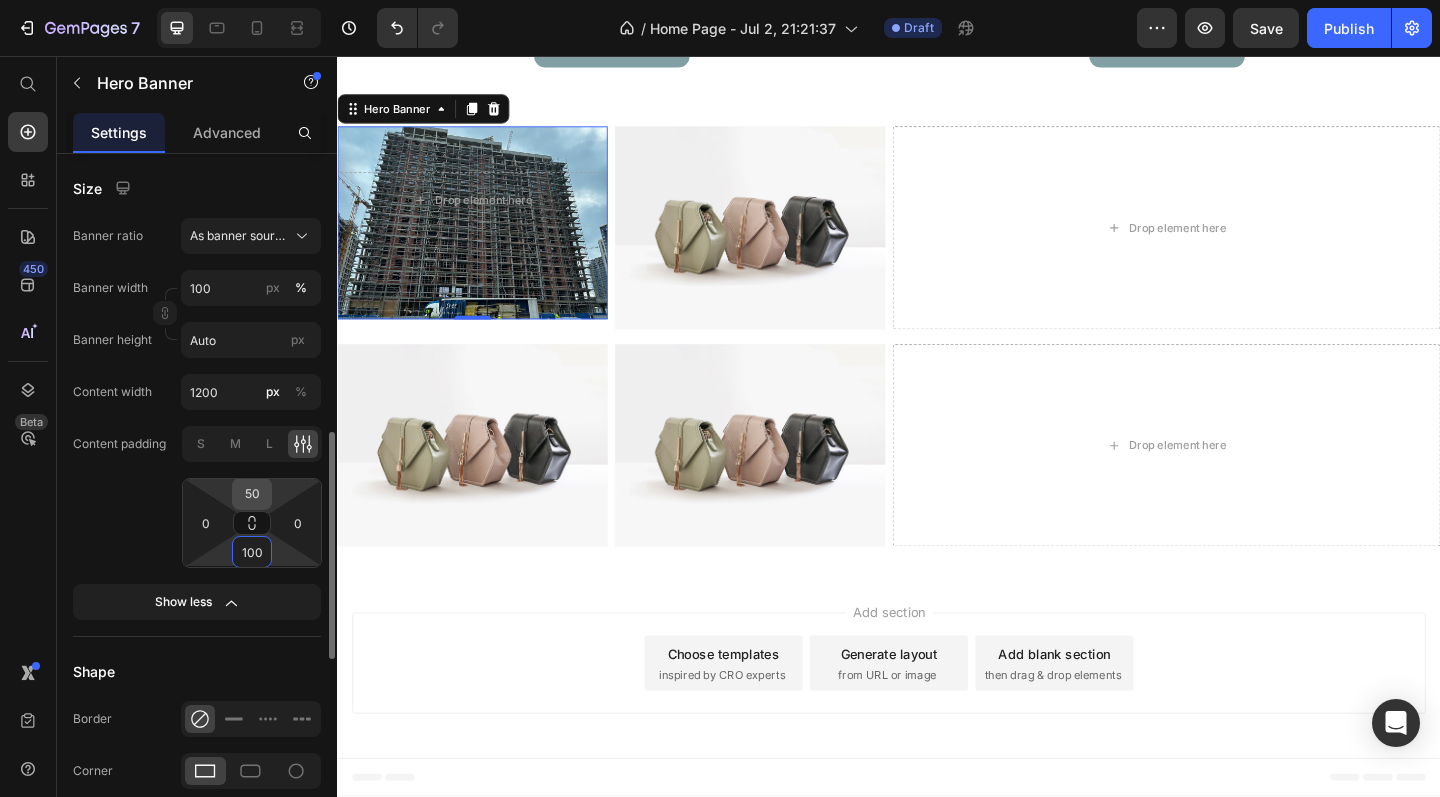 type on "100" 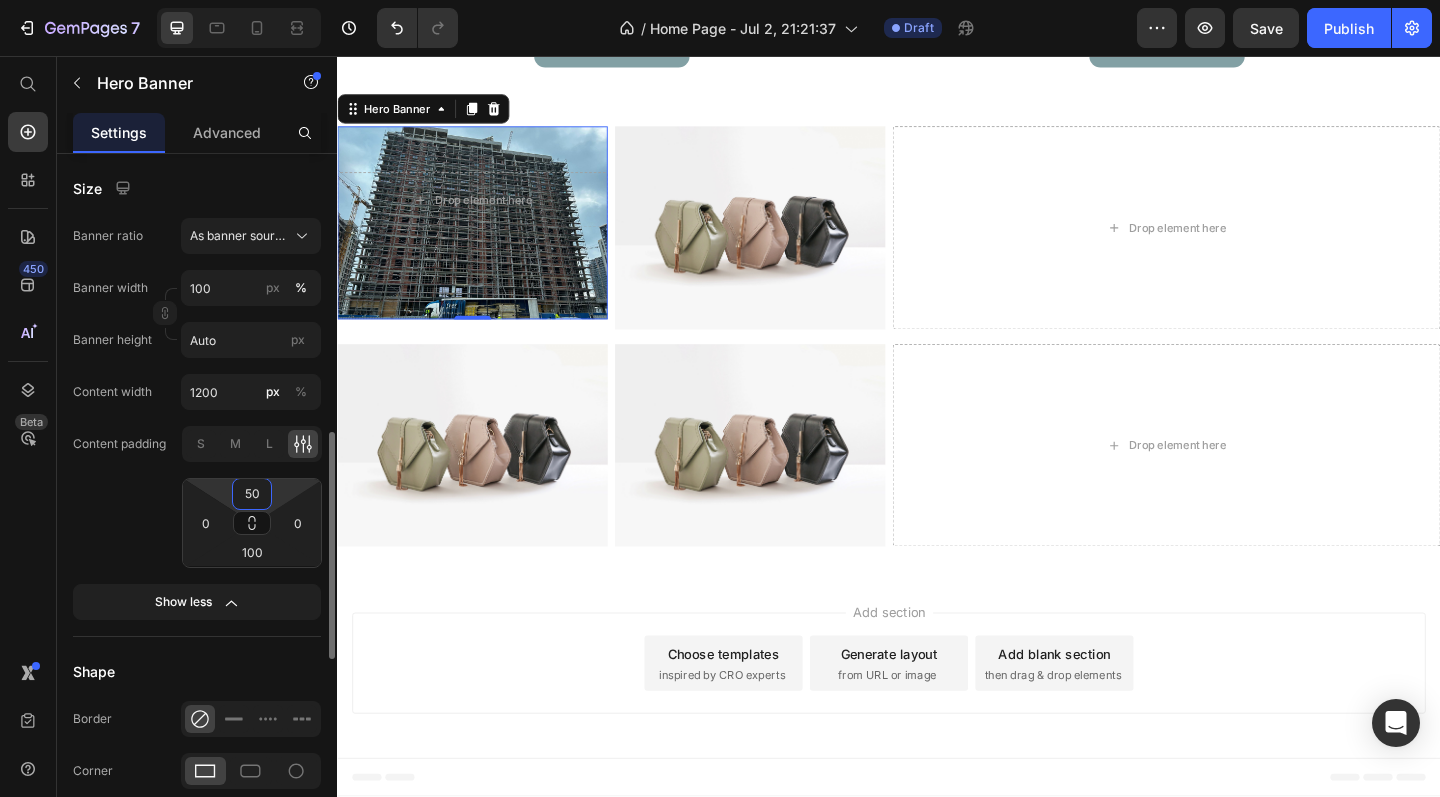 click on "50" at bounding box center (252, 494) 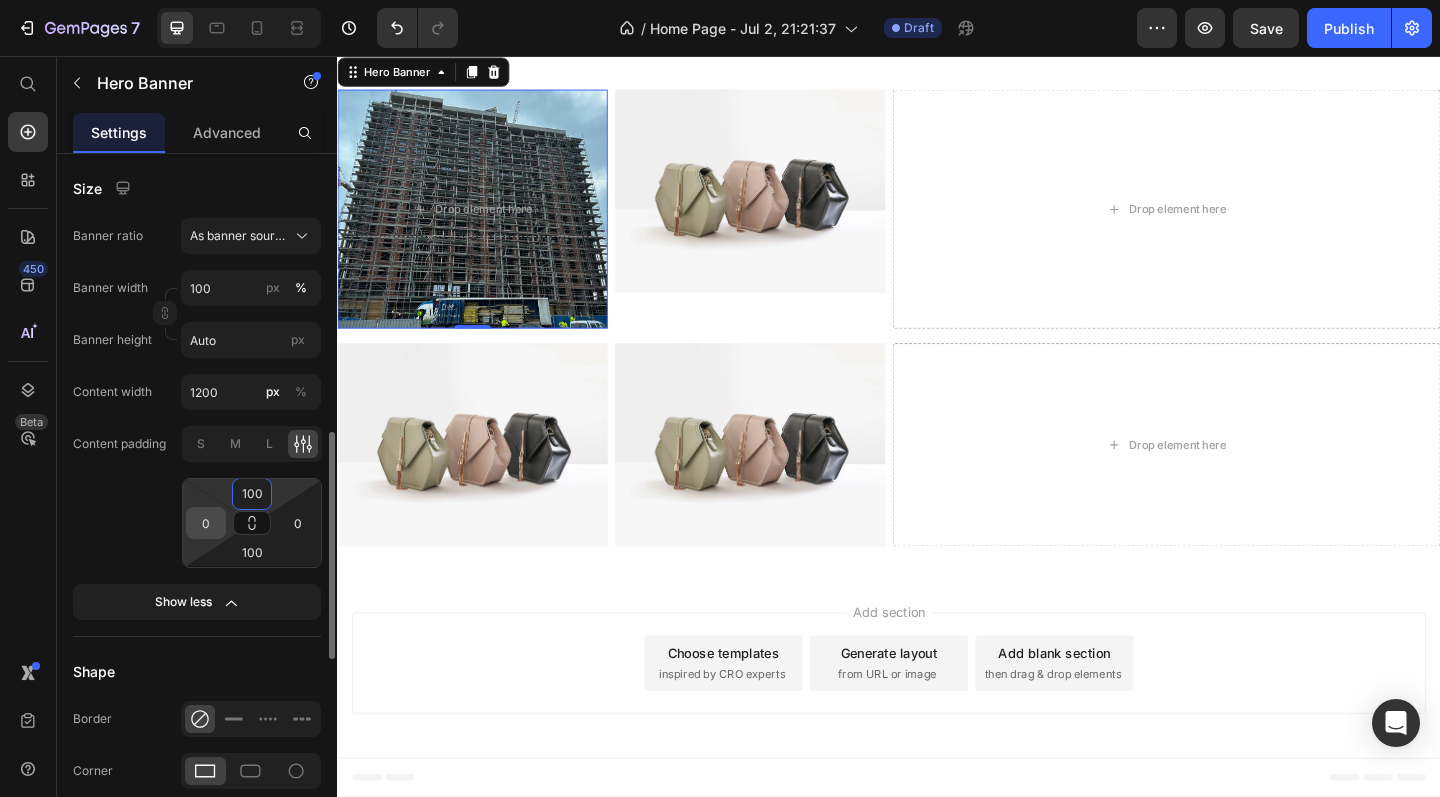 type on "100" 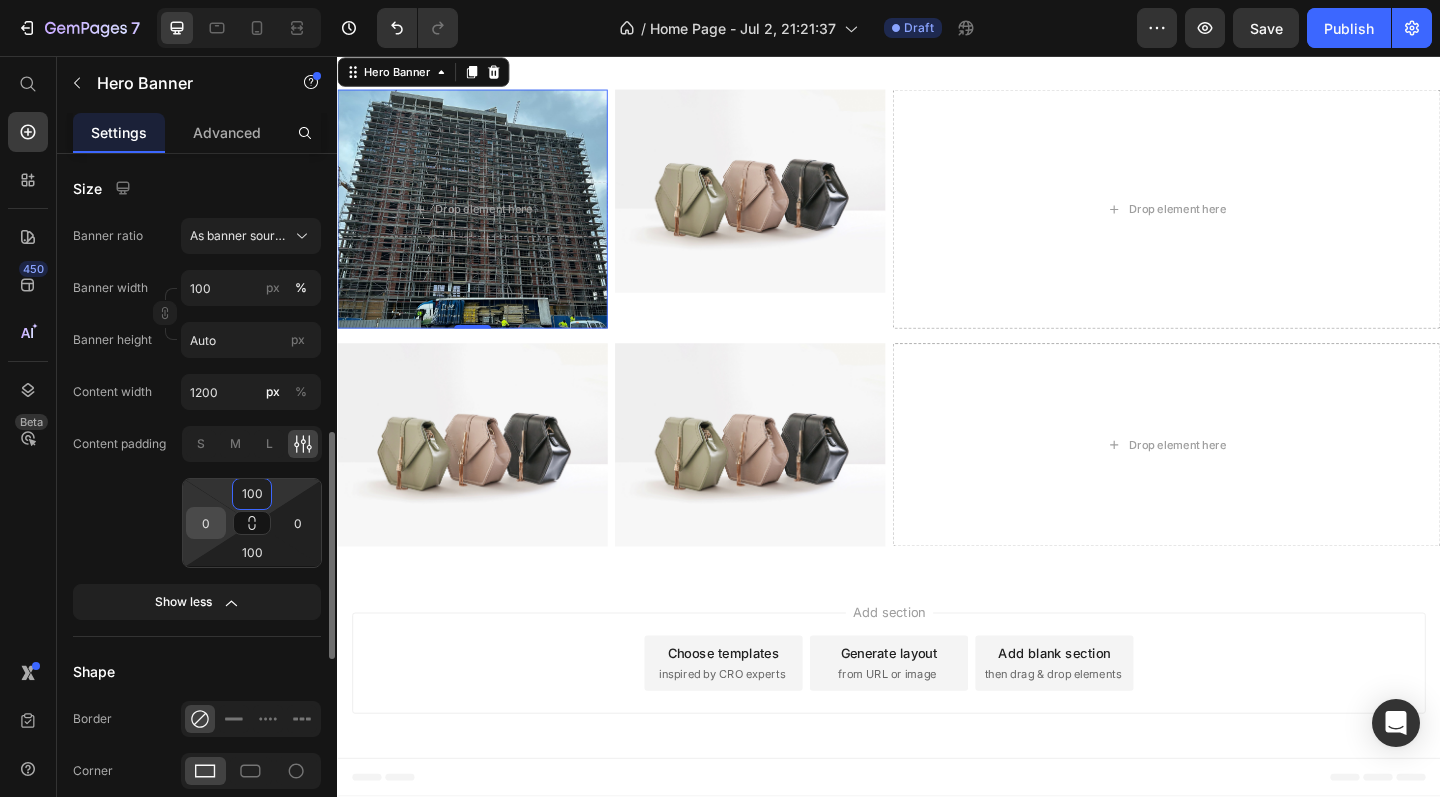 click on "0" at bounding box center [206, 523] 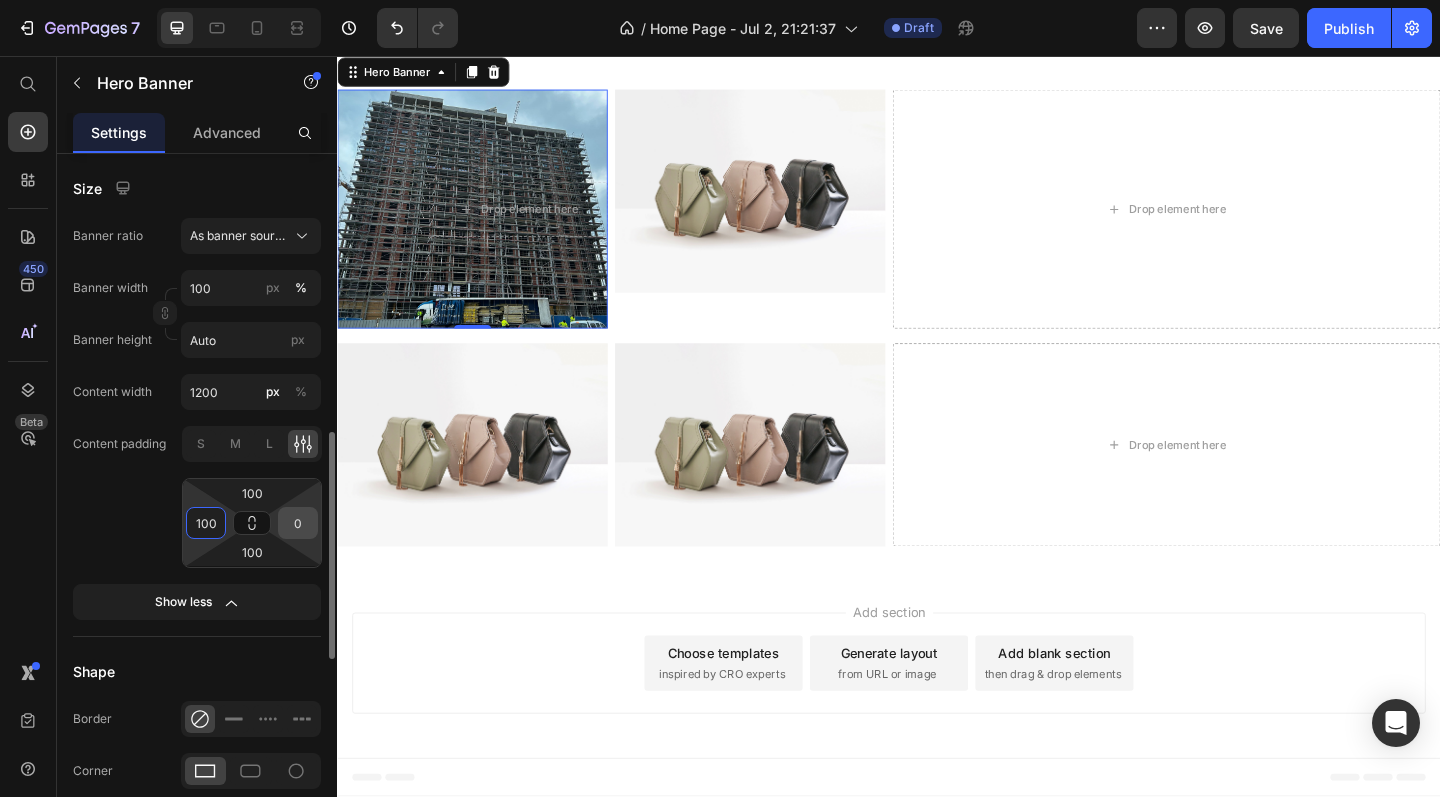 type on "100" 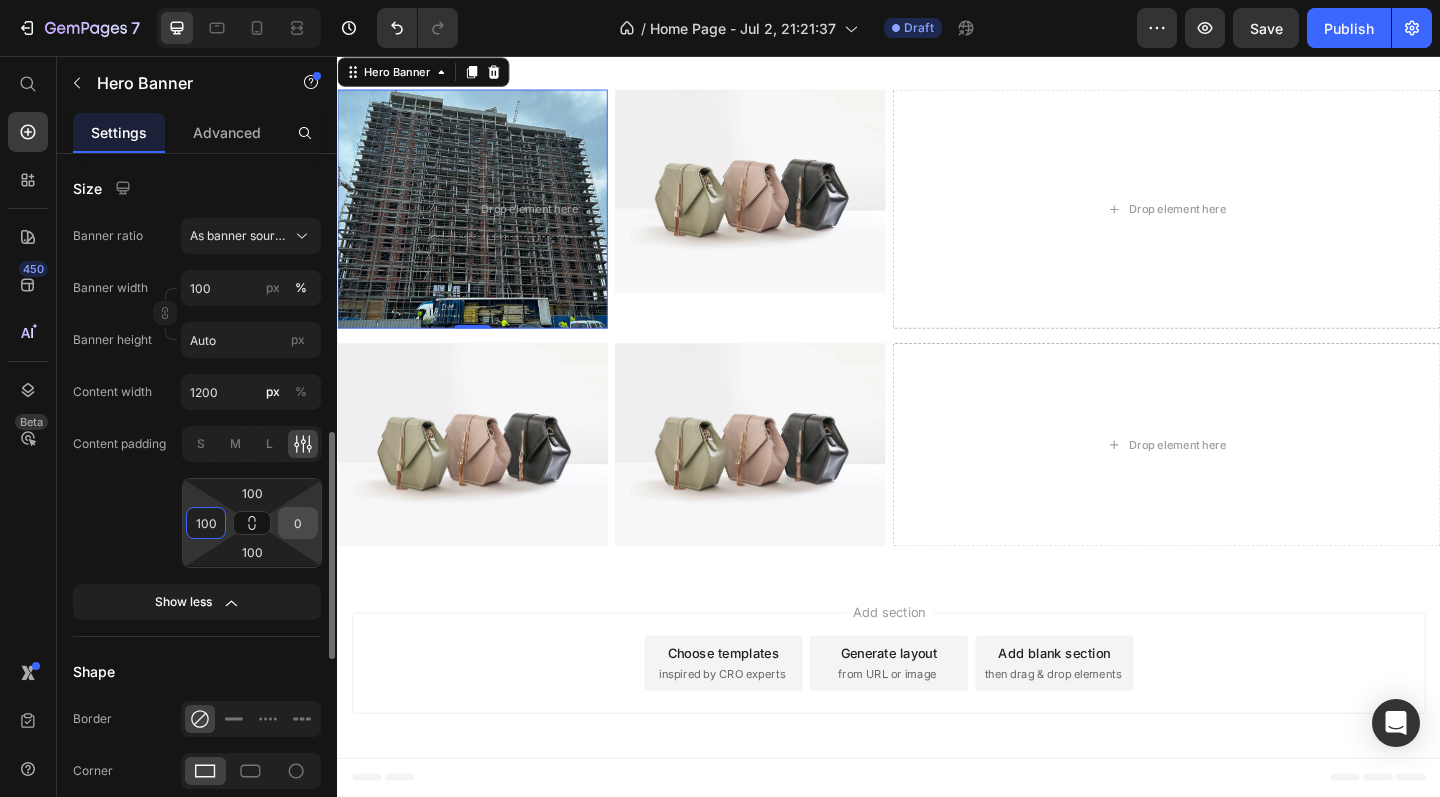 click on "0" at bounding box center (298, 523) 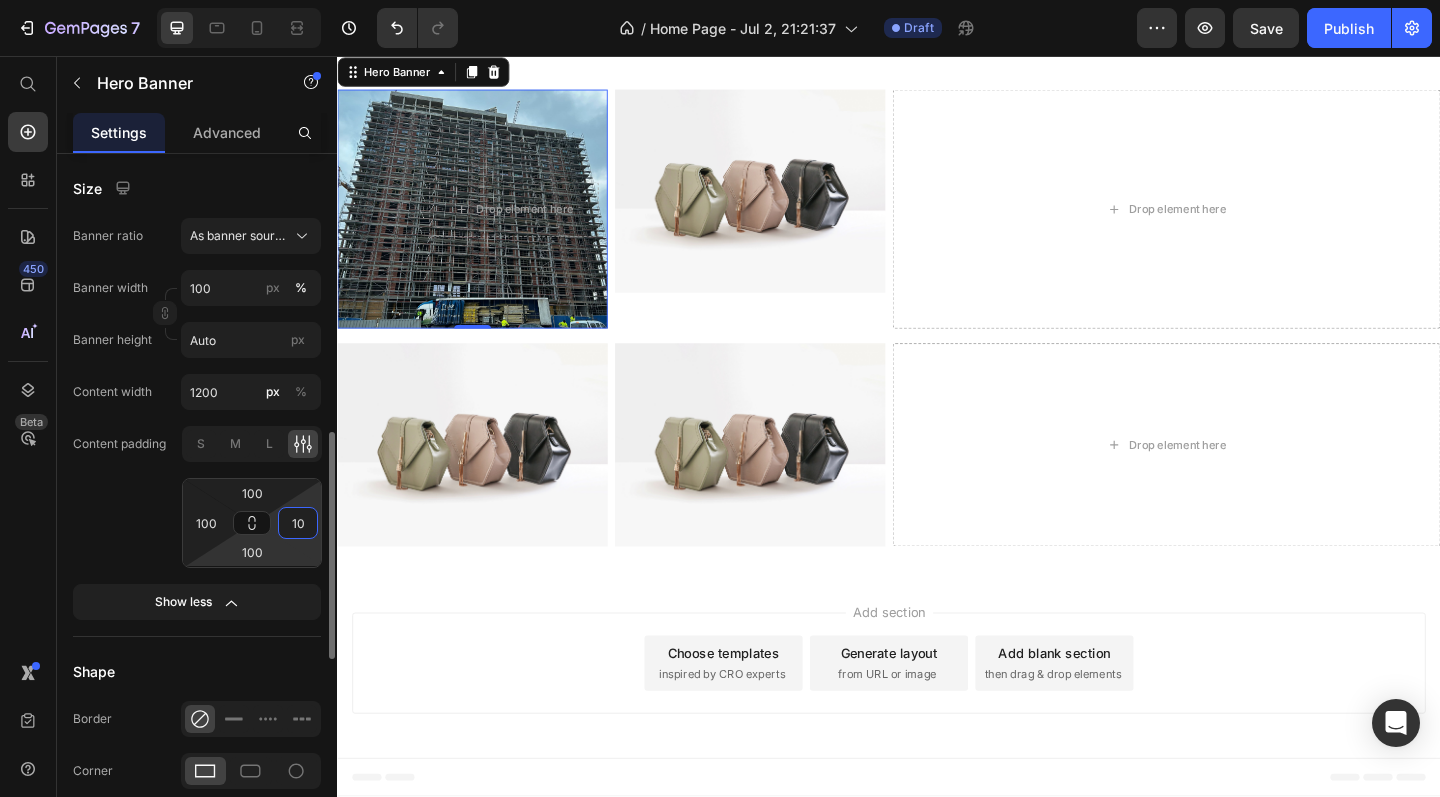 type on "1" 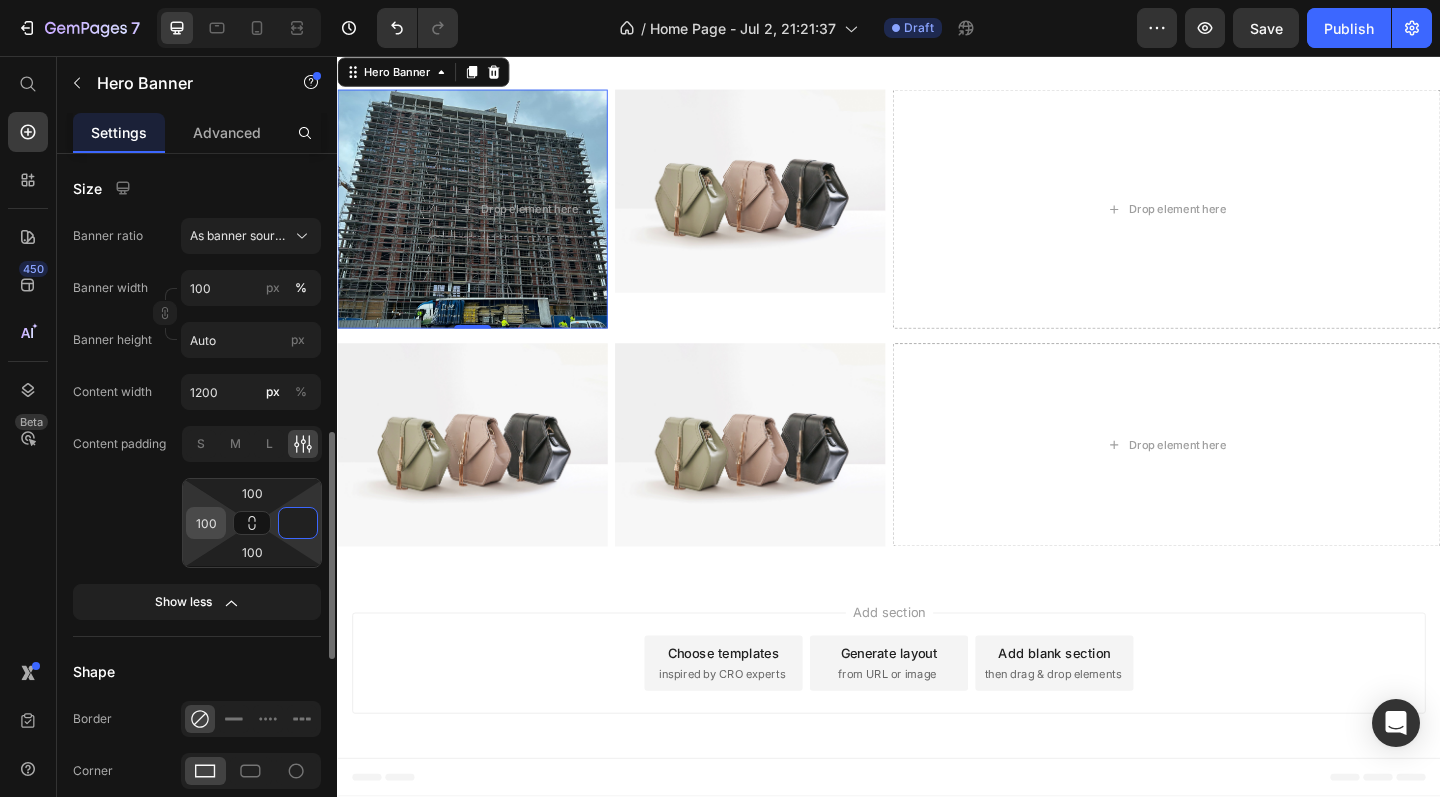 type on "0" 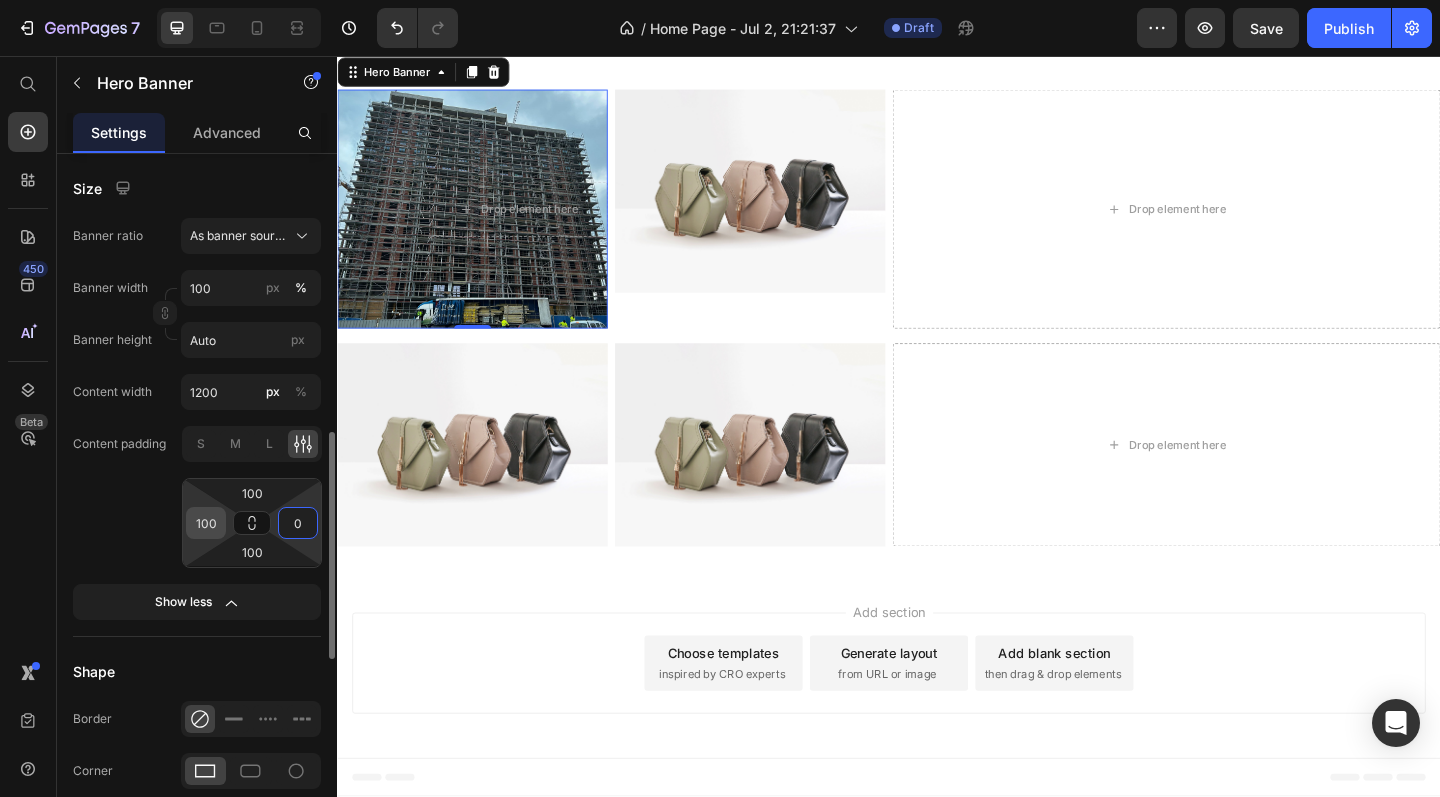 click on "100" at bounding box center (206, 523) 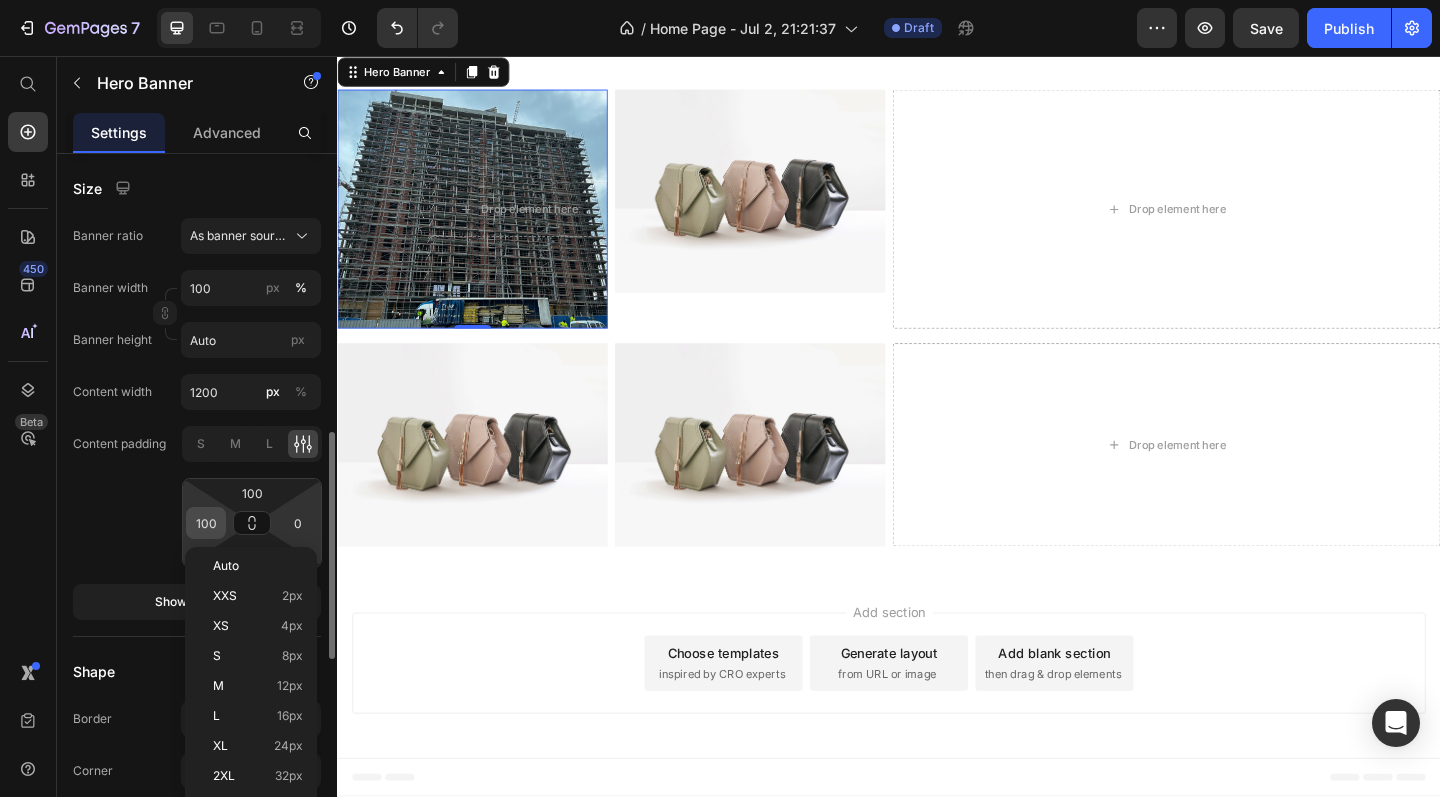 click on "100" at bounding box center (206, 523) 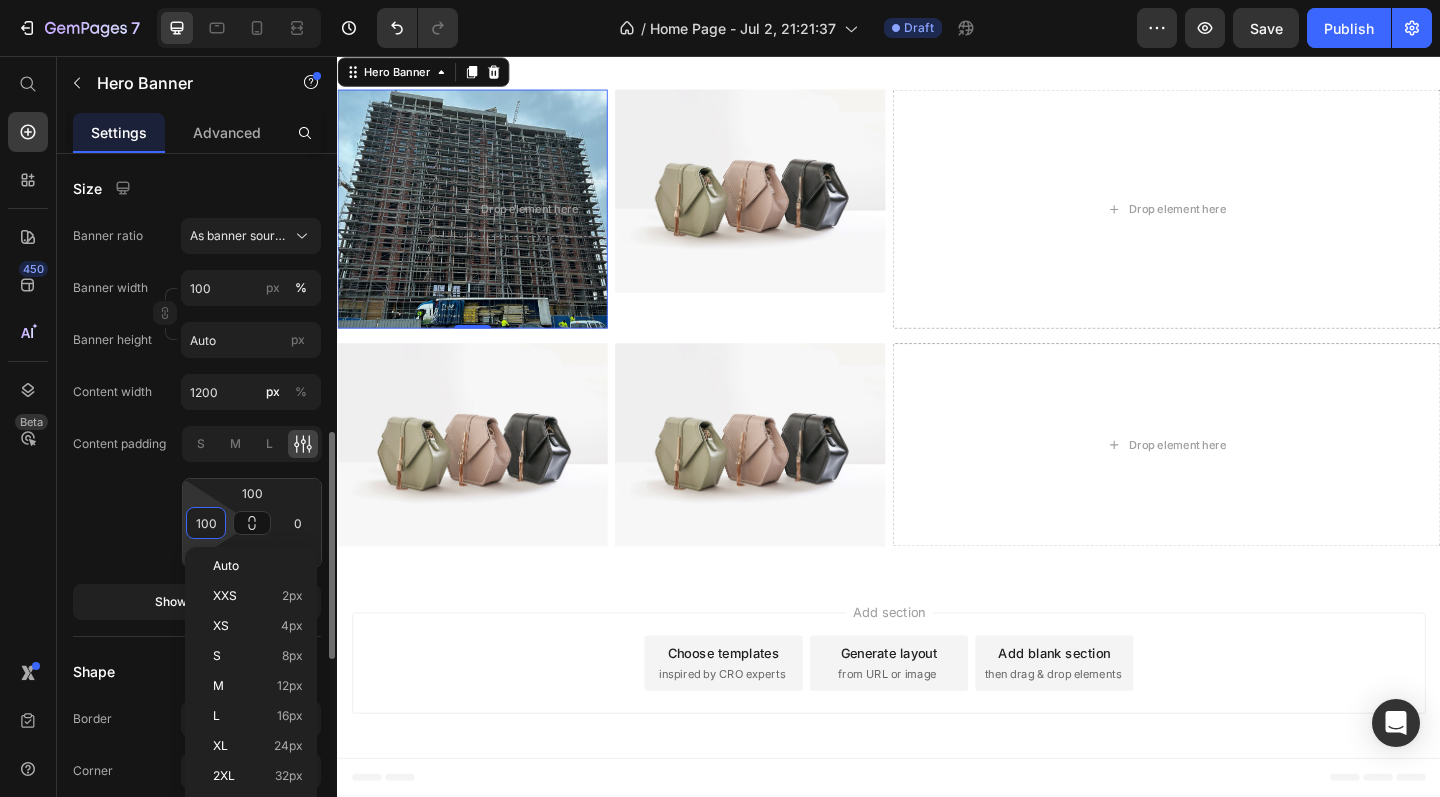 click on "100" at bounding box center [206, 523] 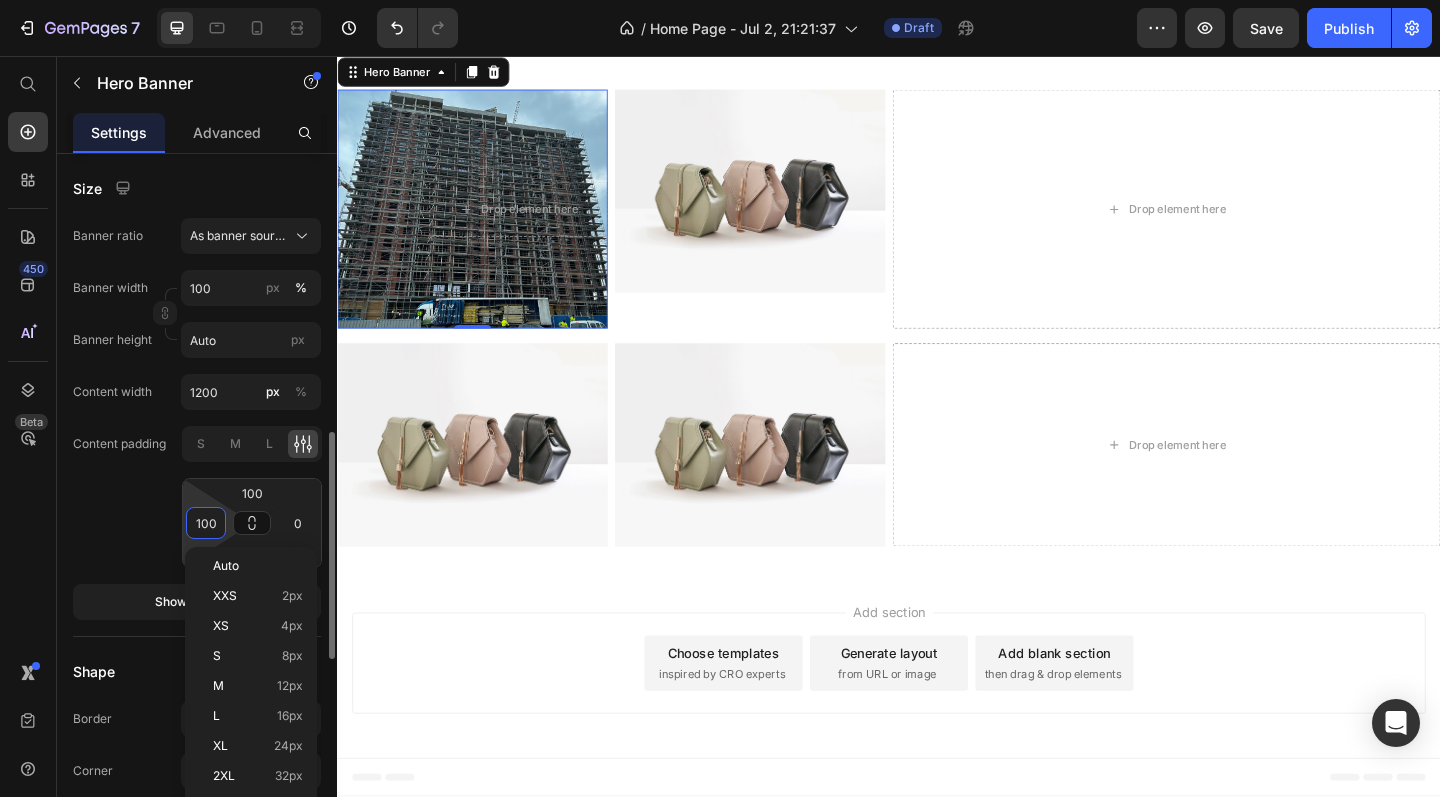 click on "100" at bounding box center [206, 523] 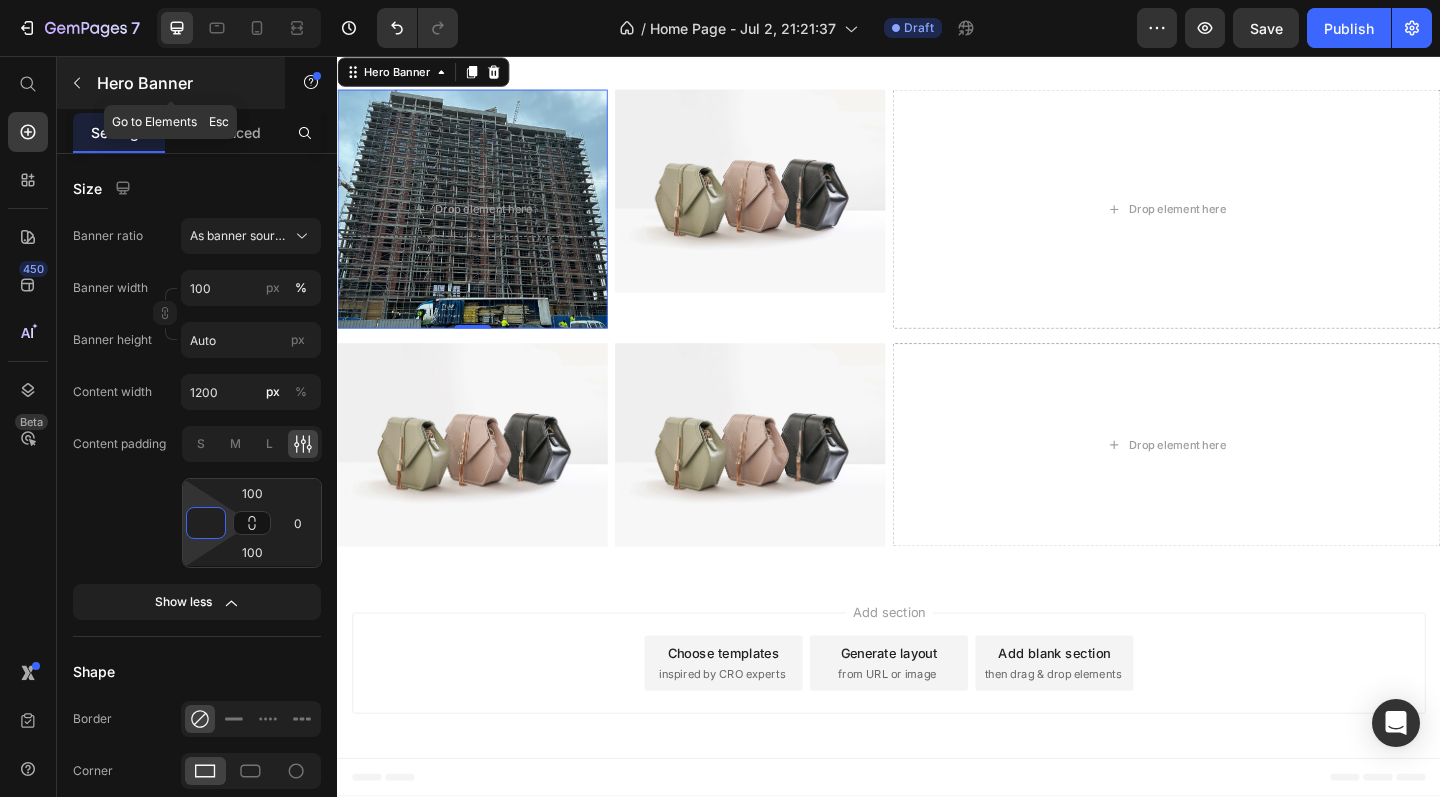 type on "0" 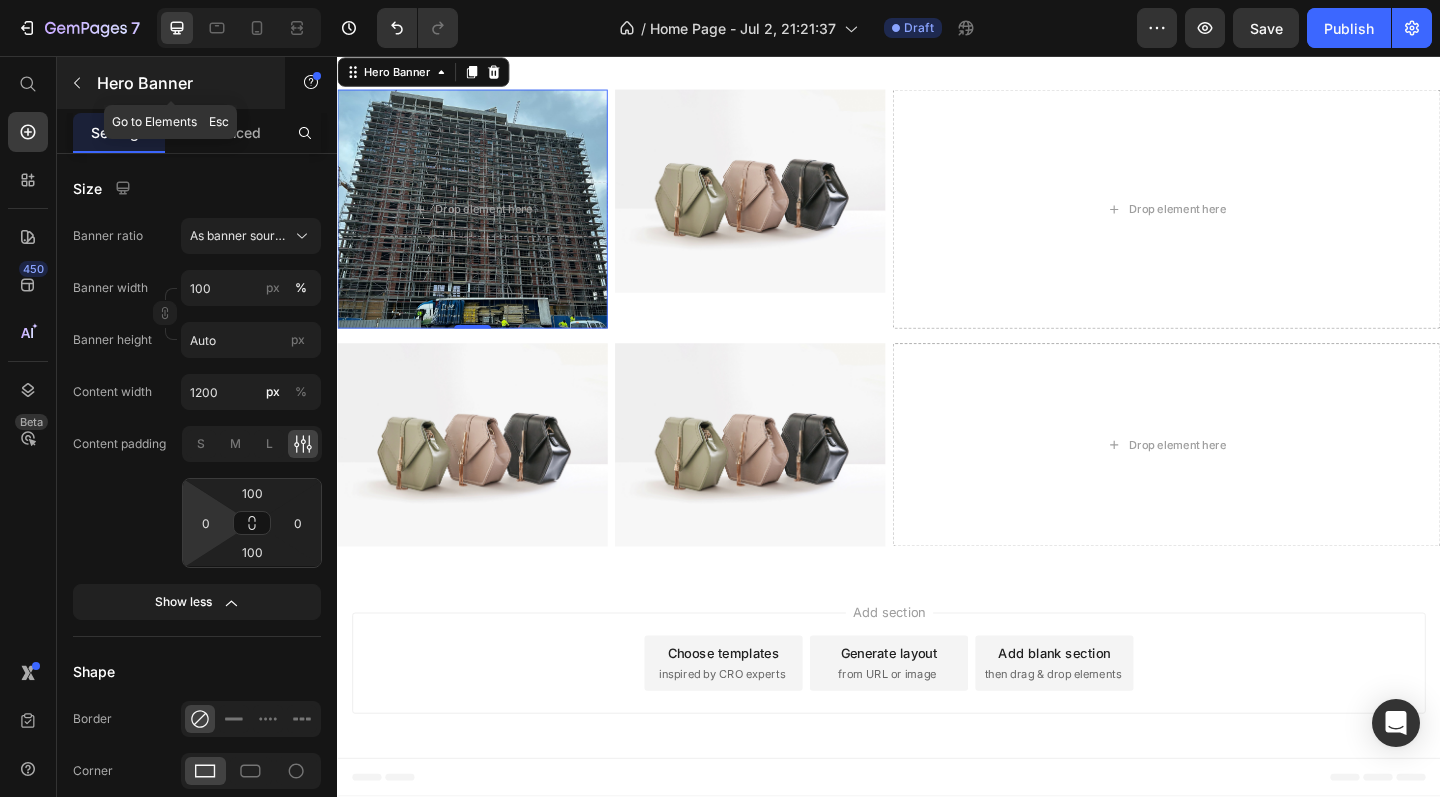 click at bounding box center (77, 83) 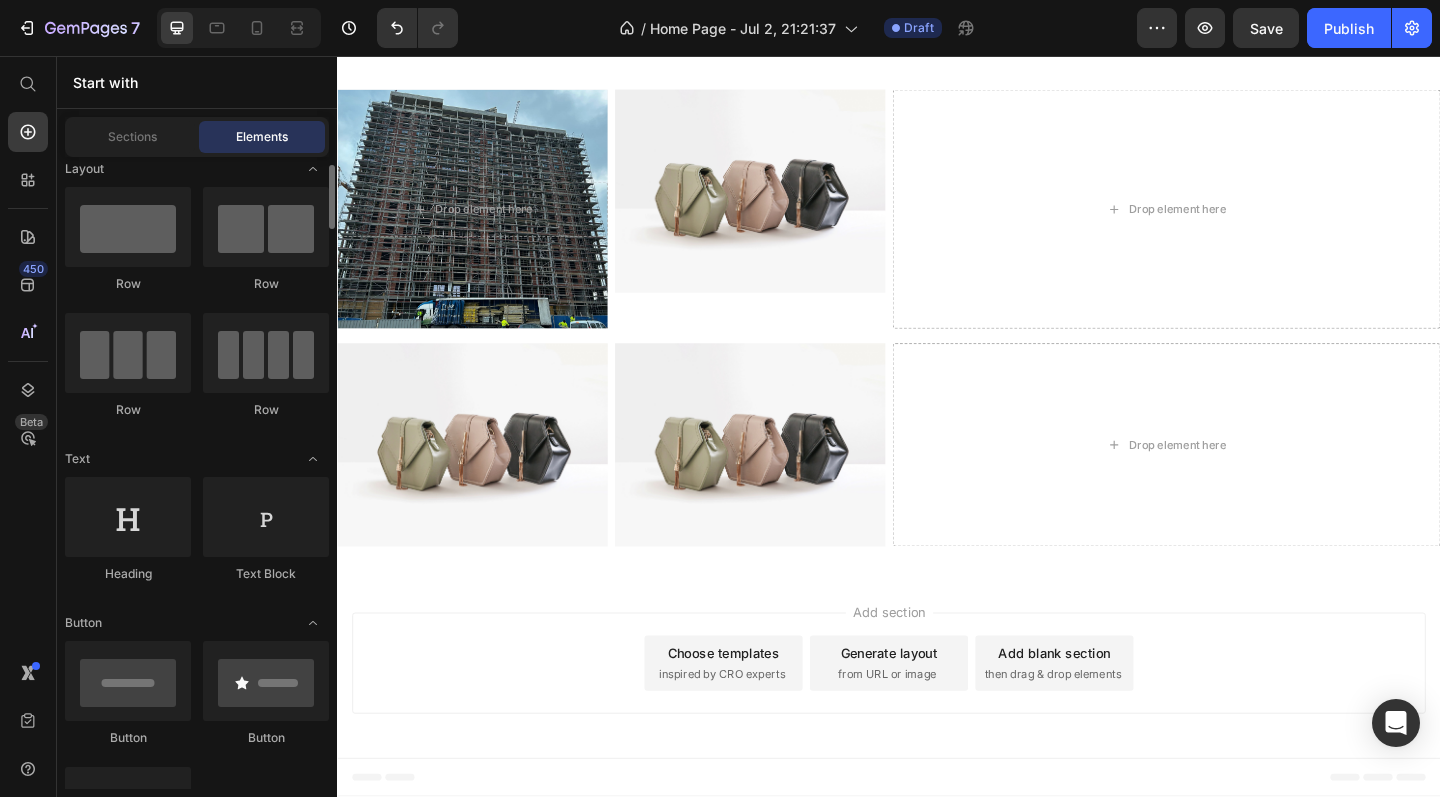 scroll, scrollTop: 20, scrollLeft: 0, axis: vertical 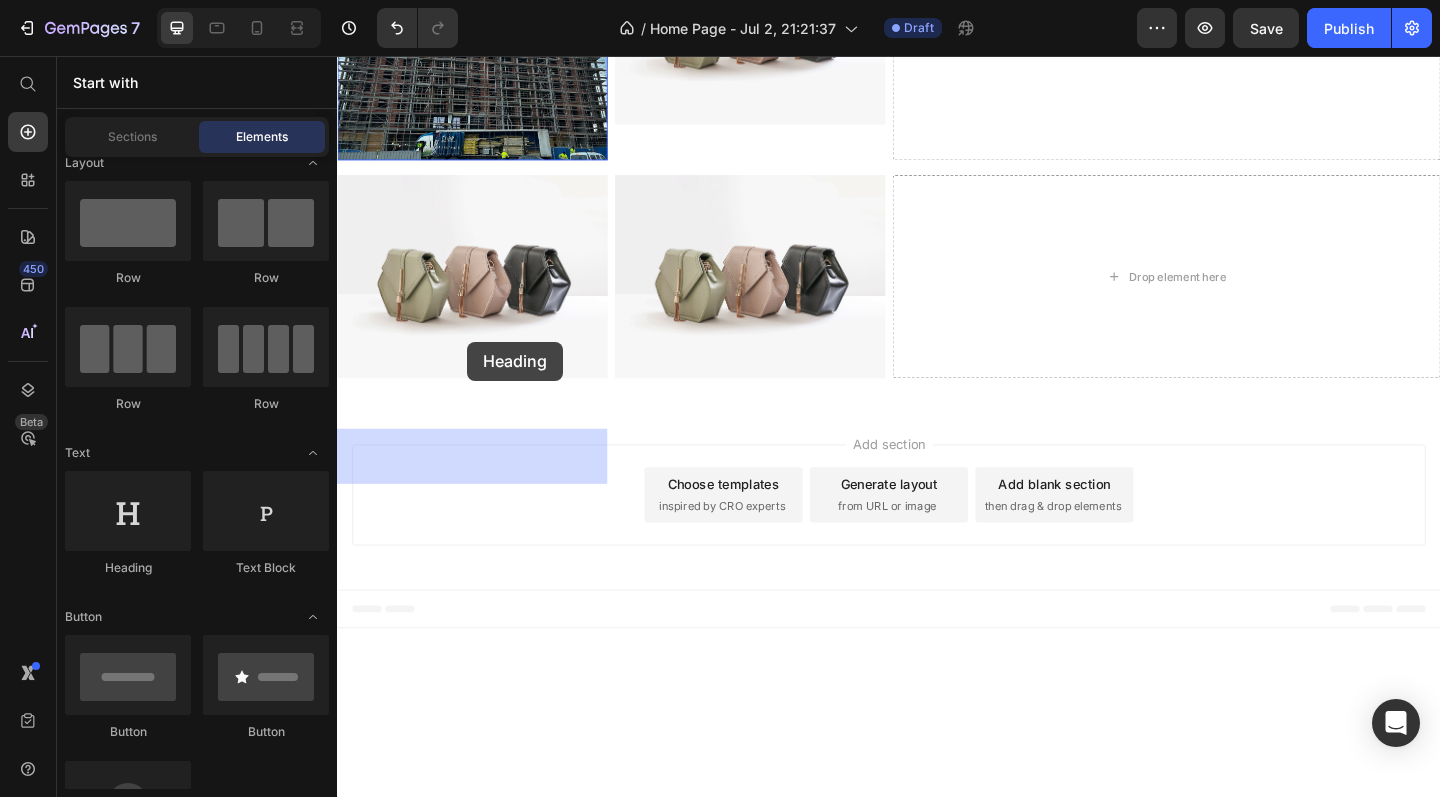 drag, startPoint x: 485, startPoint y: 581, endPoint x: 478, endPoint y: 367, distance: 214.11446 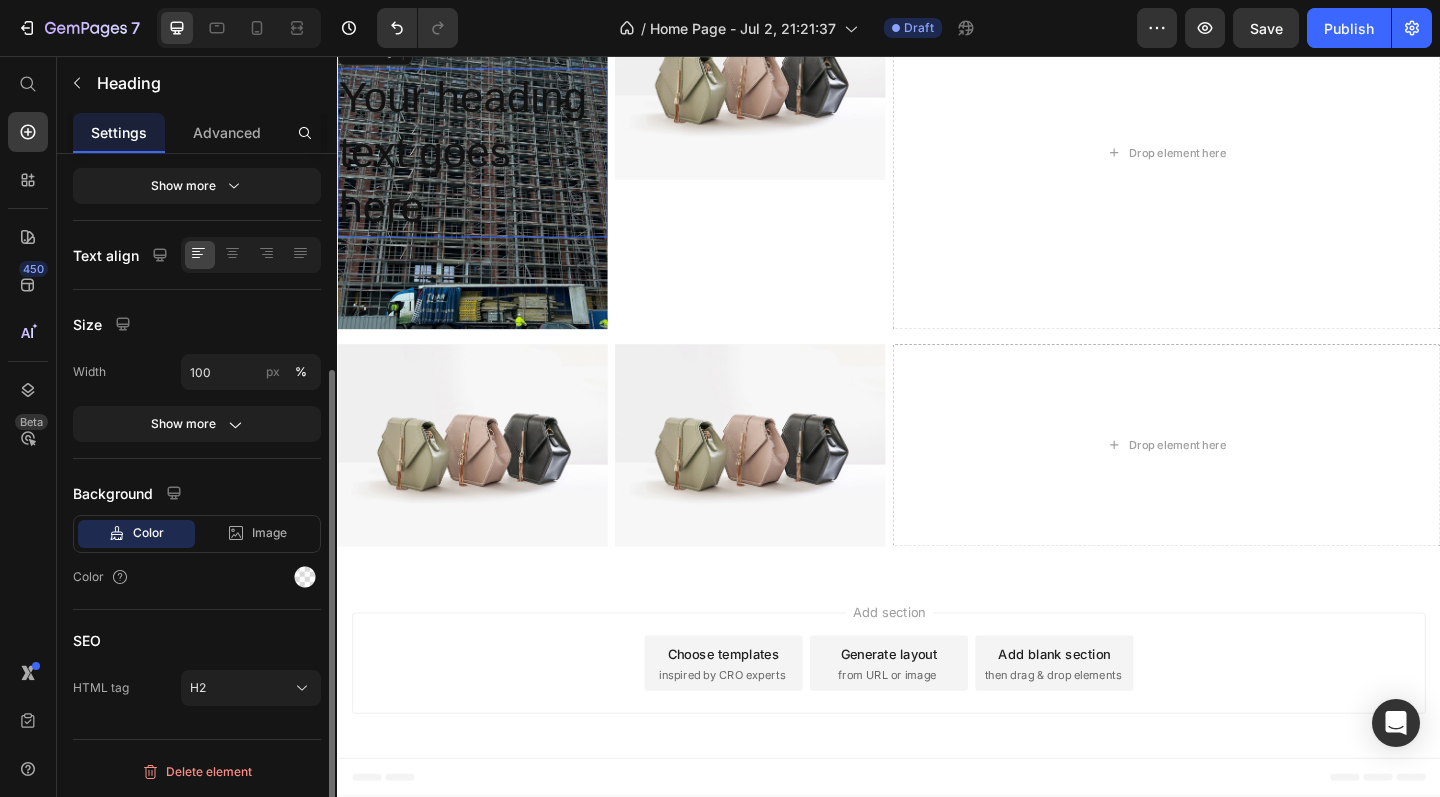 scroll, scrollTop: 0, scrollLeft: 0, axis: both 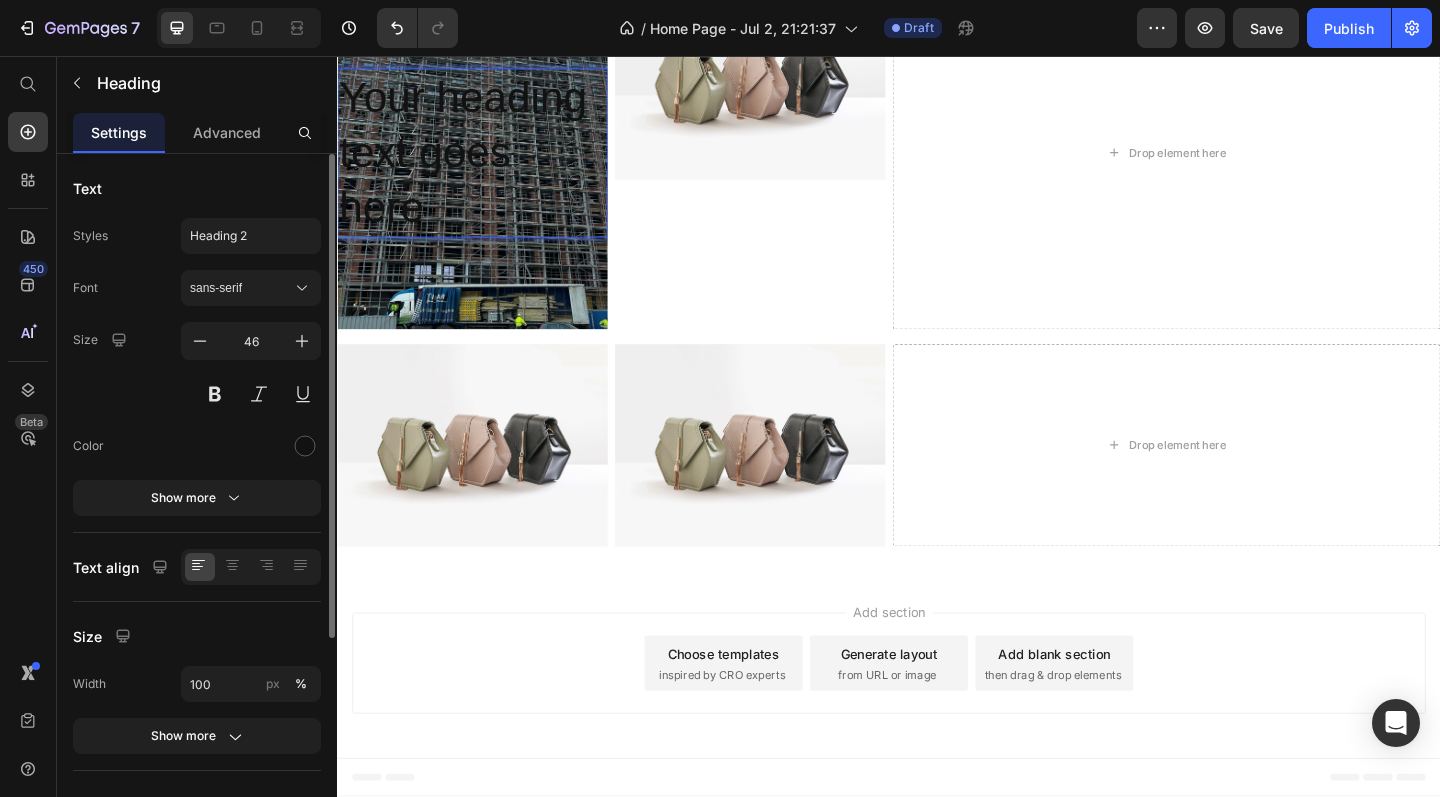 click on "Your heading text goes here" at bounding box center (484, 161) 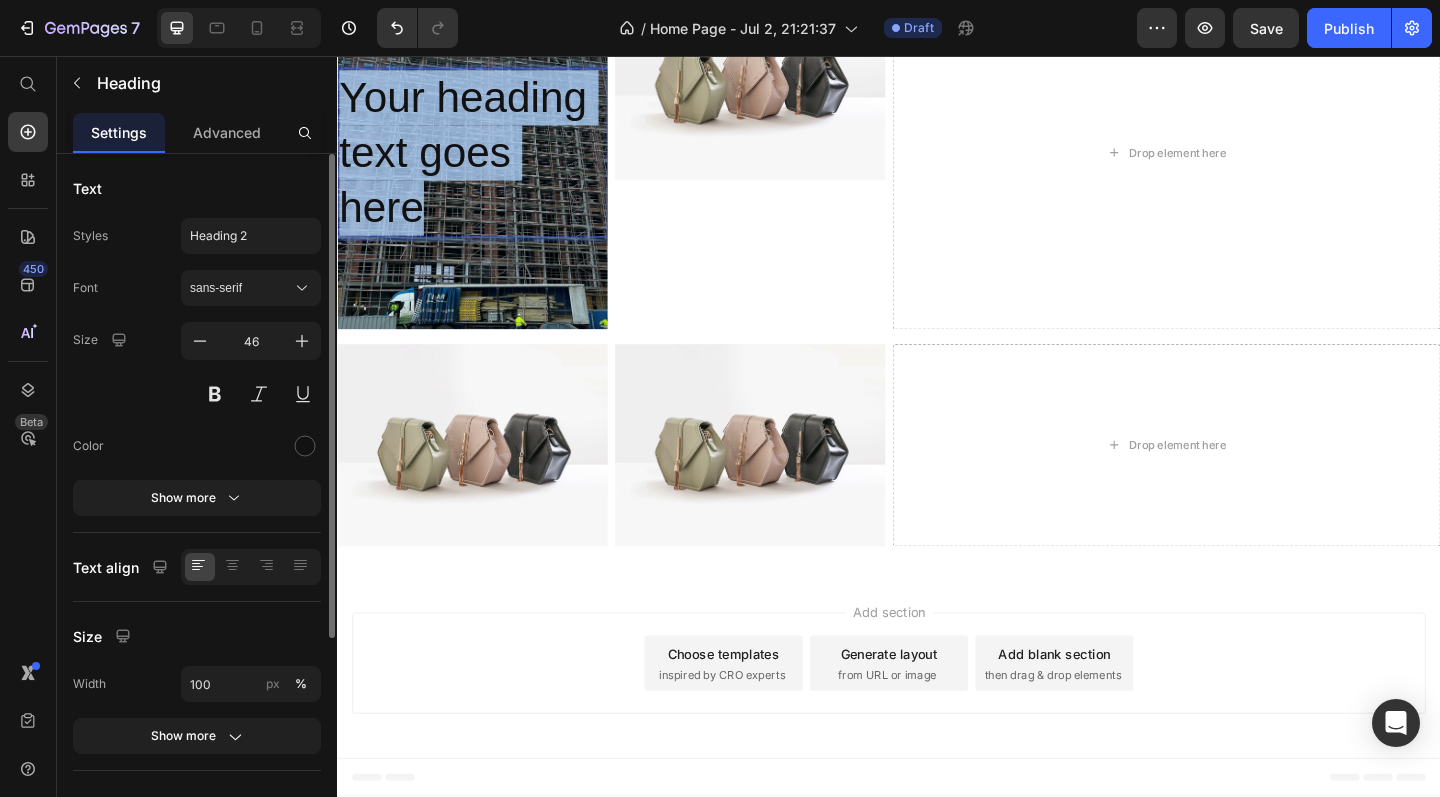 click on "Your heading text goes here" at bounding box center (484, 161) 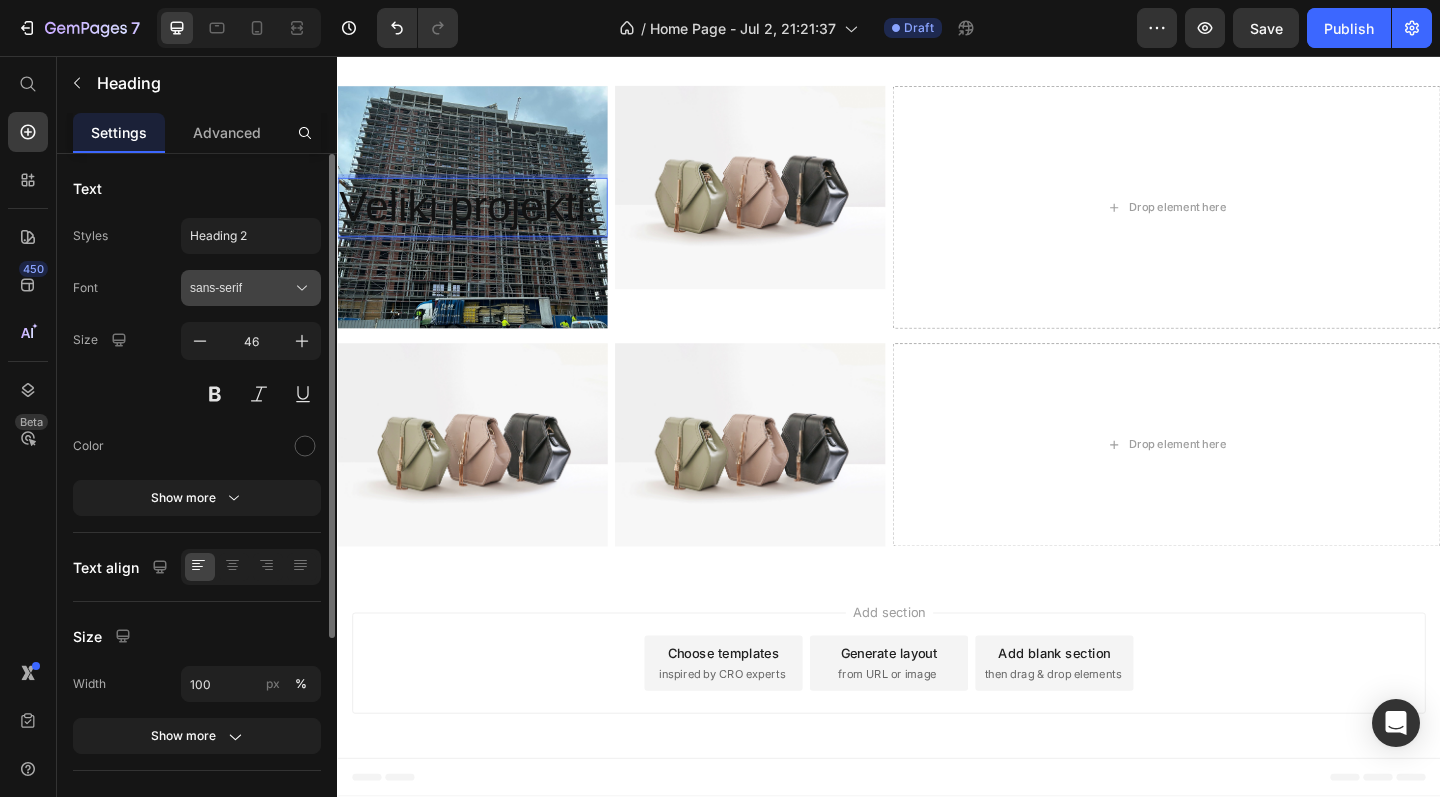 click on "sans-serif" at bounding box center [241, 288] 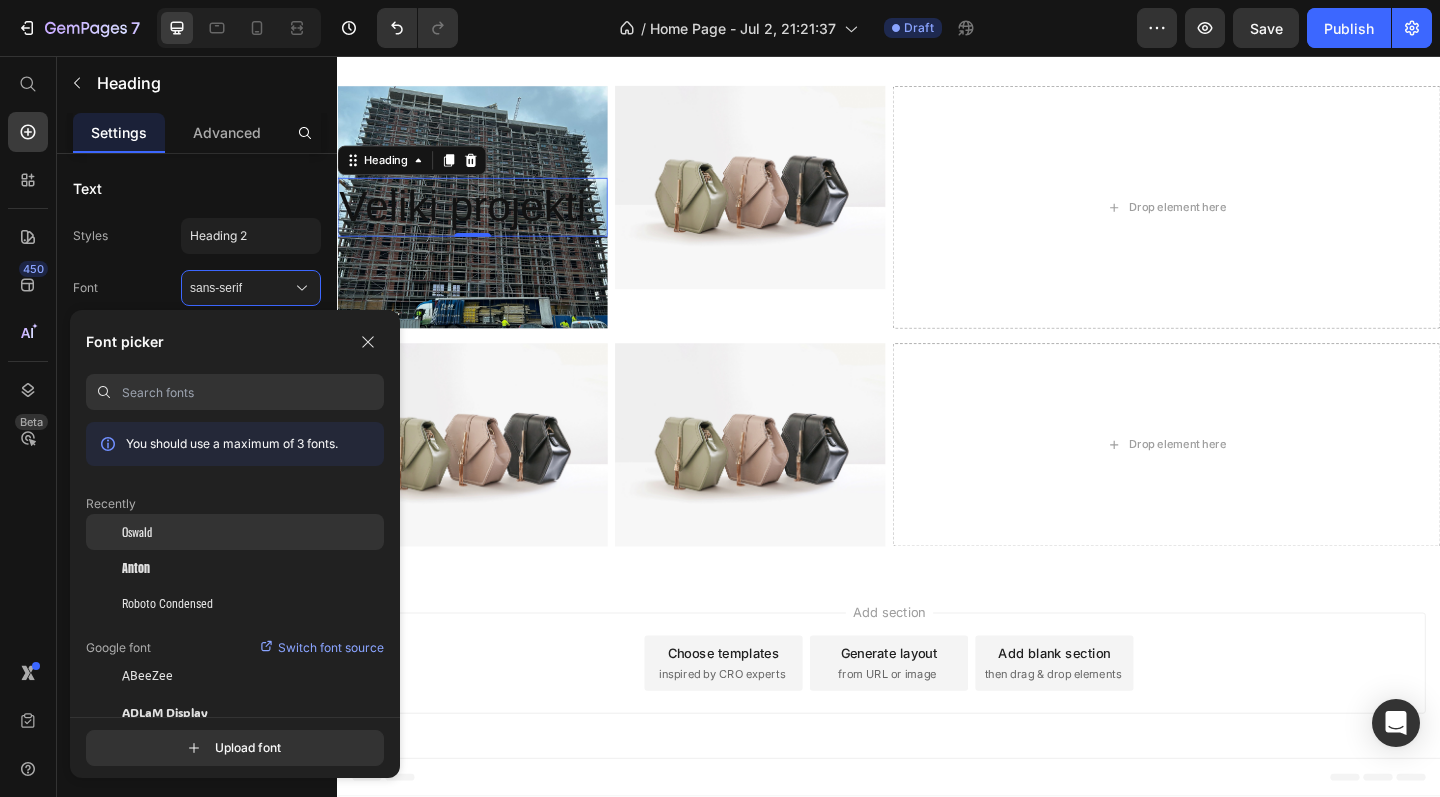 click on "Oswald" 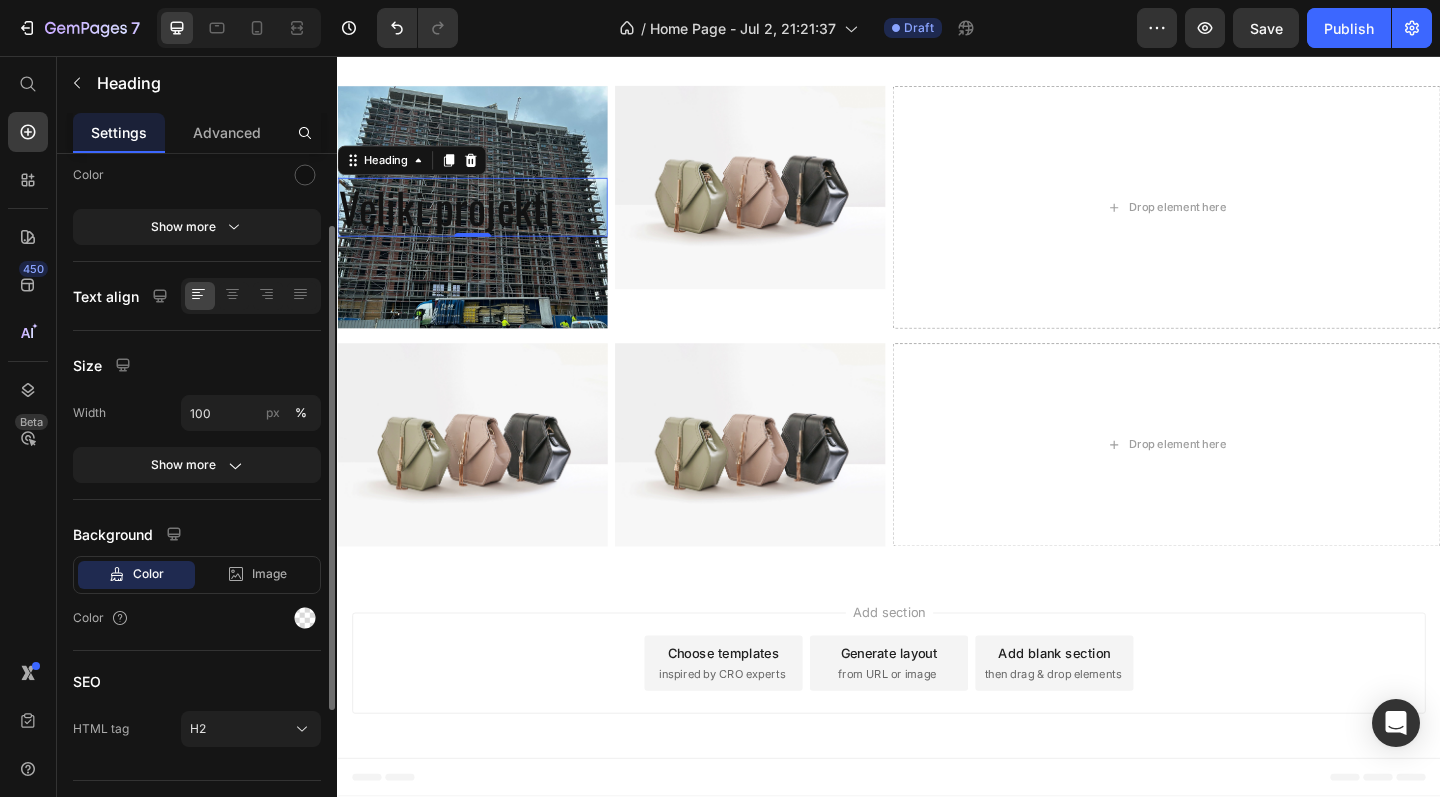 scroll, scrollTop: 312, scrollLeft: 0, axis: vertical 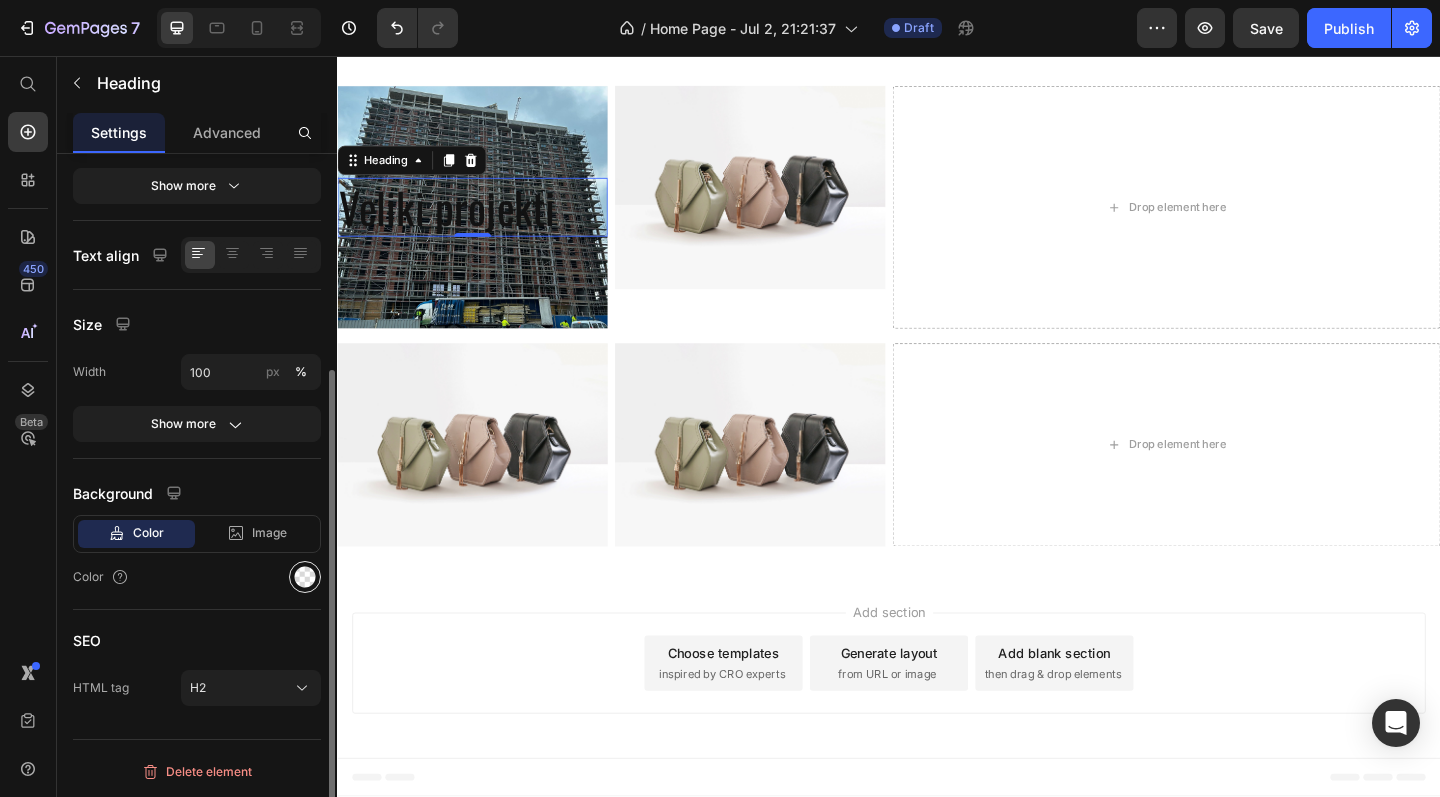 click at bounding box center [305, 577] 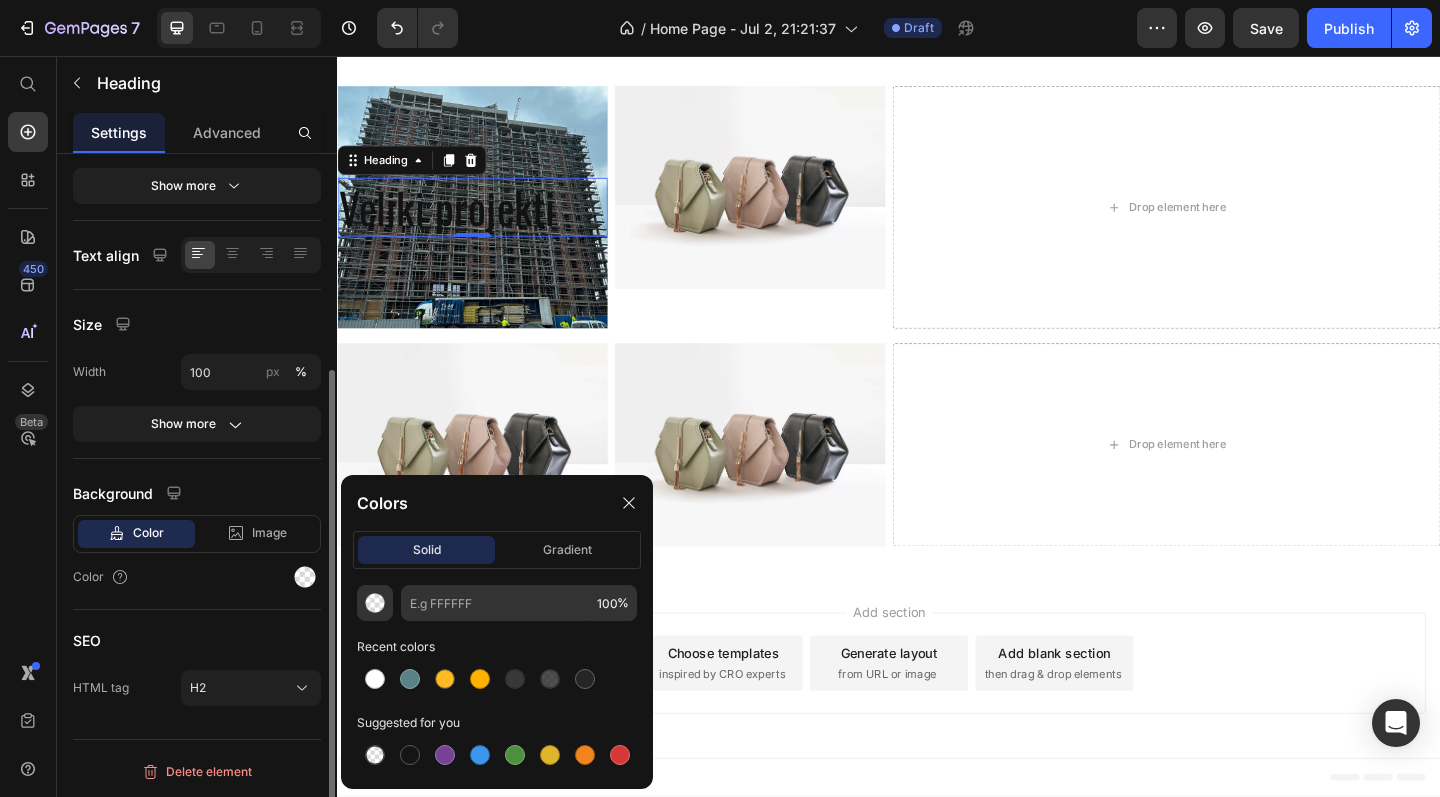 click on "Background" at bounding box center (197, 493) 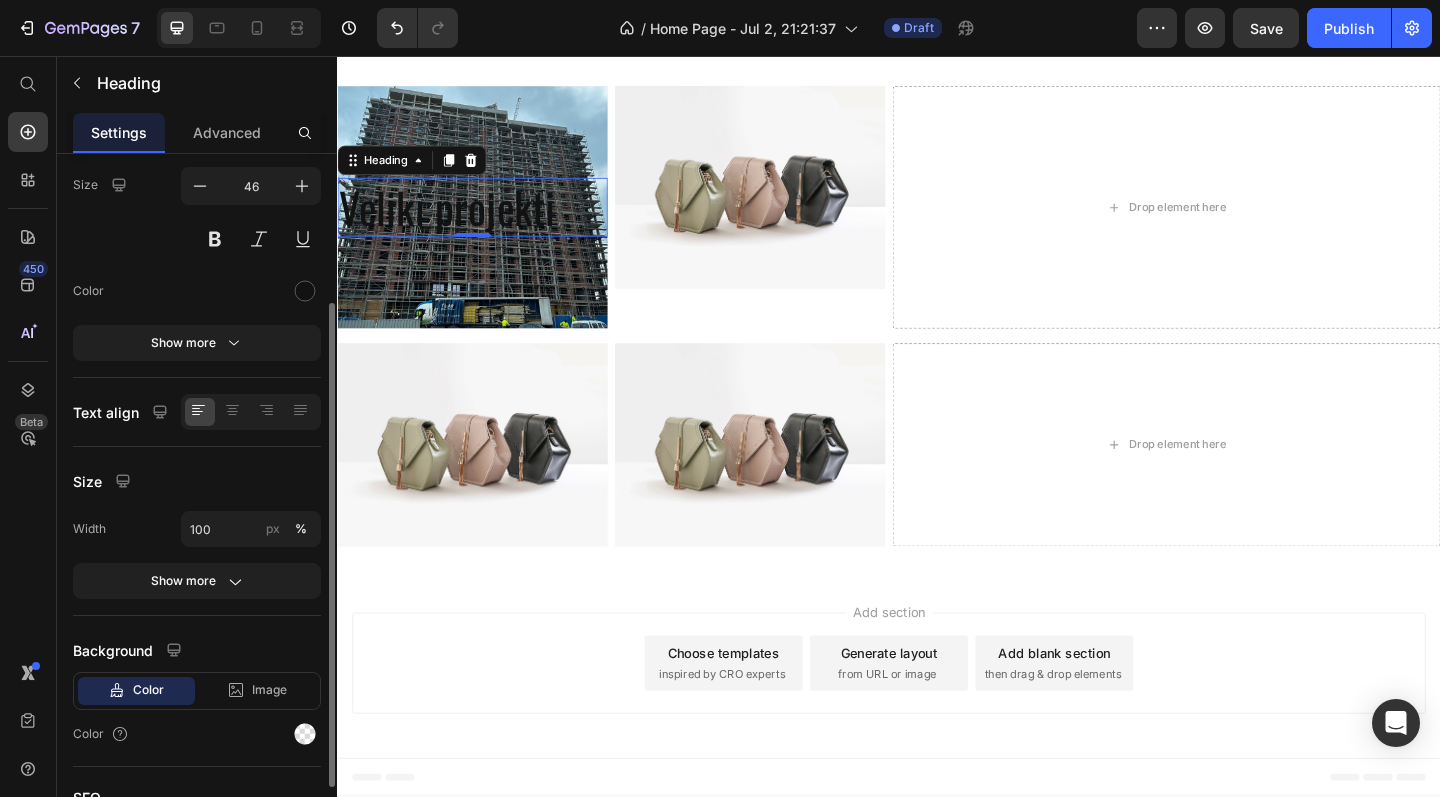 scroll, scrollTop: 147, scrollLeft: 0, axis: vertical 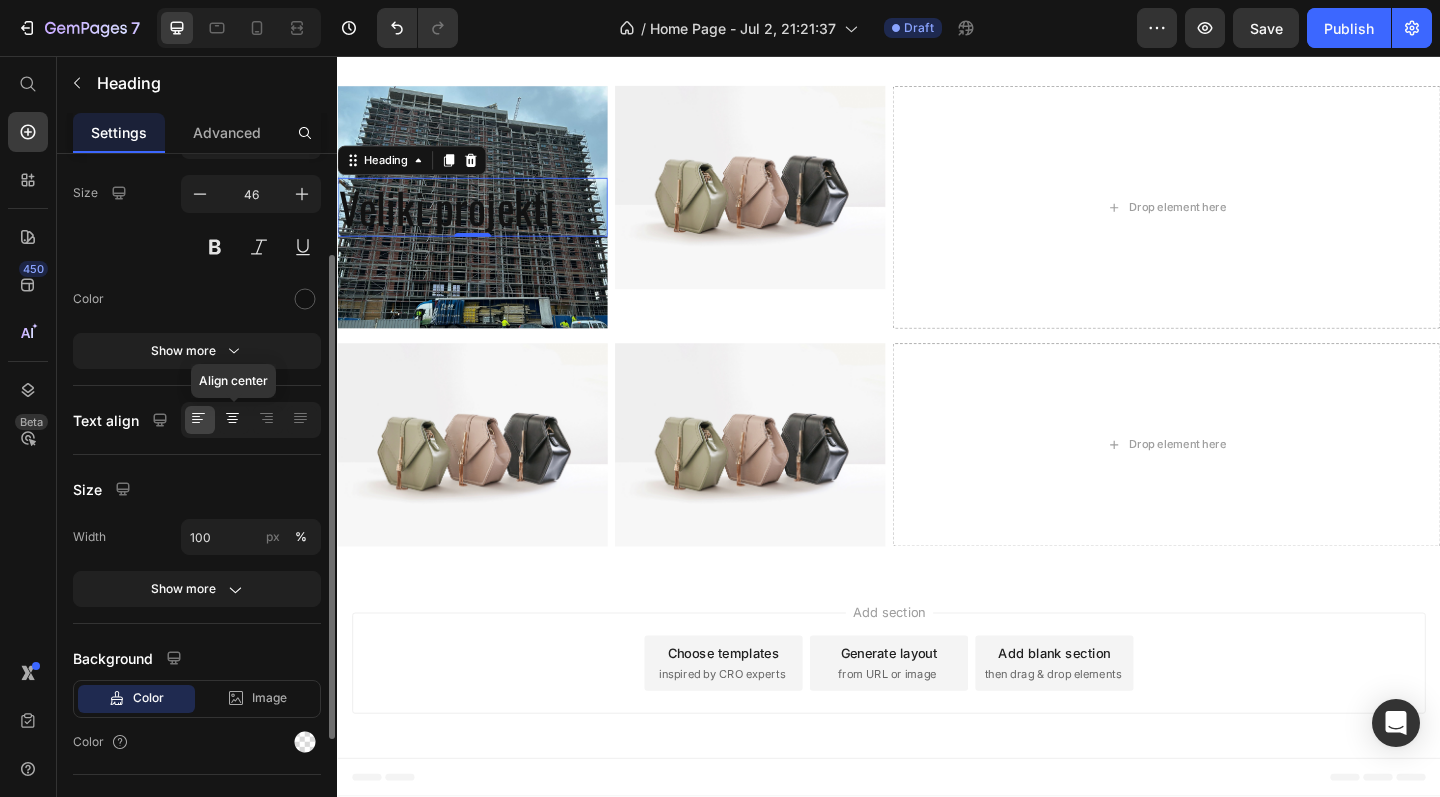 click 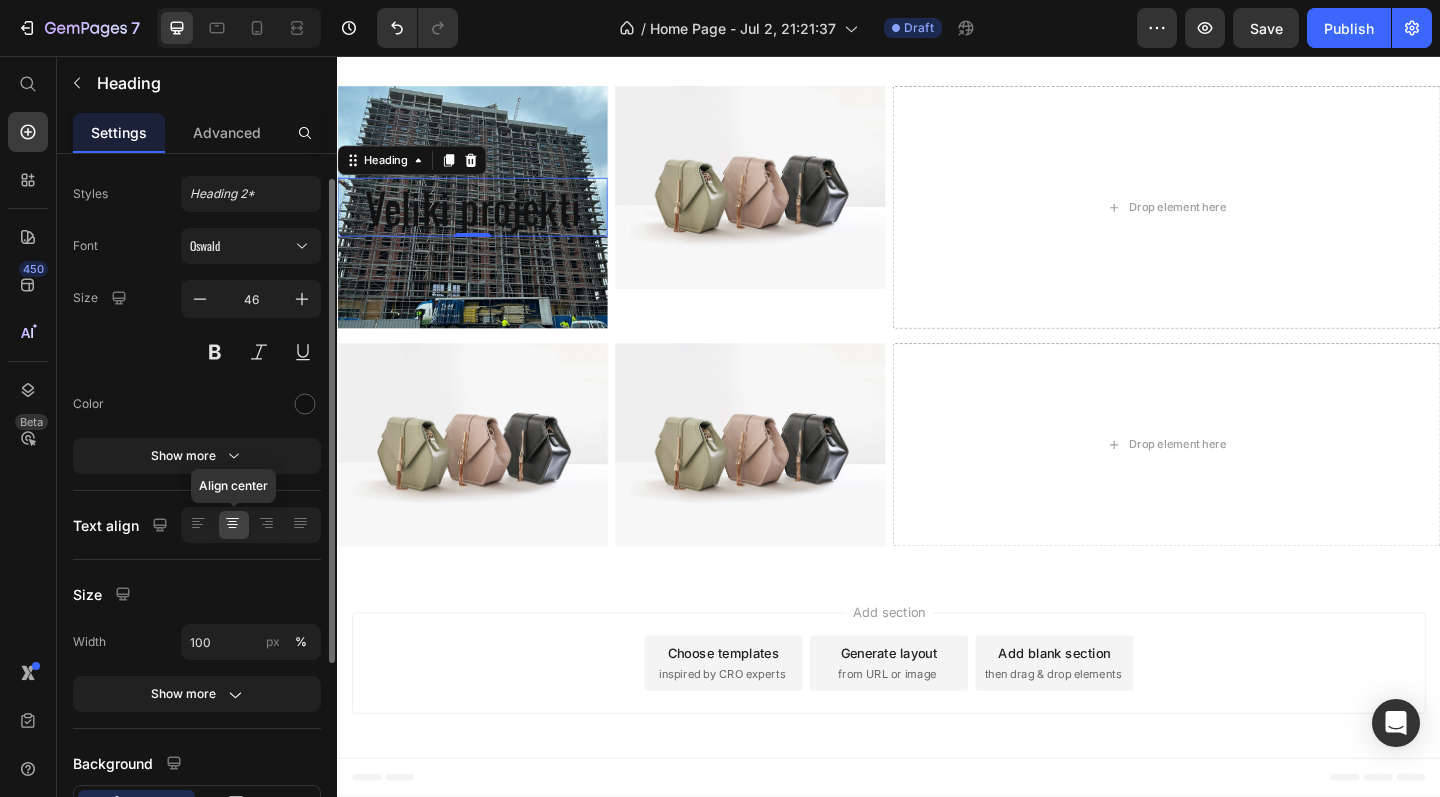 scroll, scrollTop: 40, scrollLeft: 0, axis: vertical 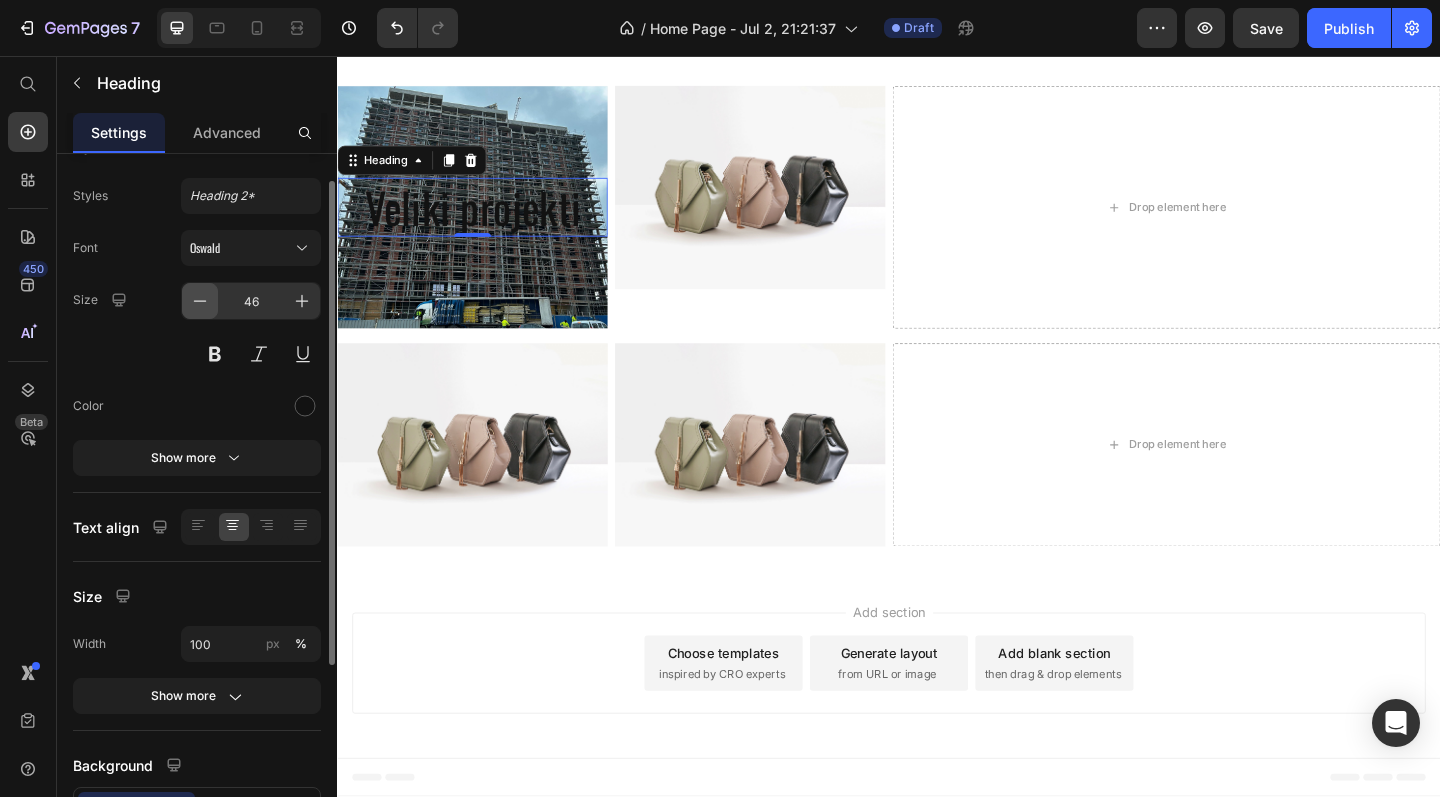 click 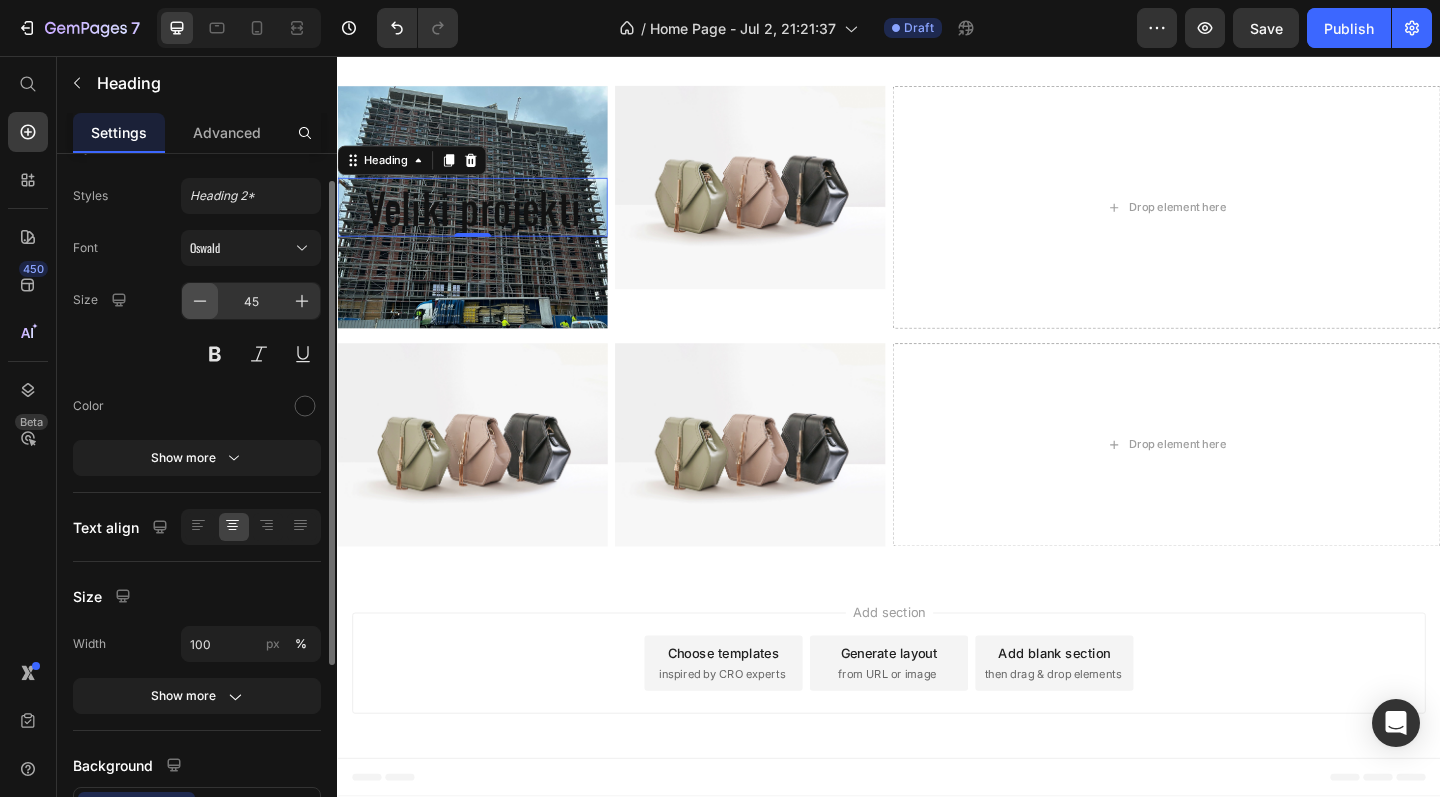 click 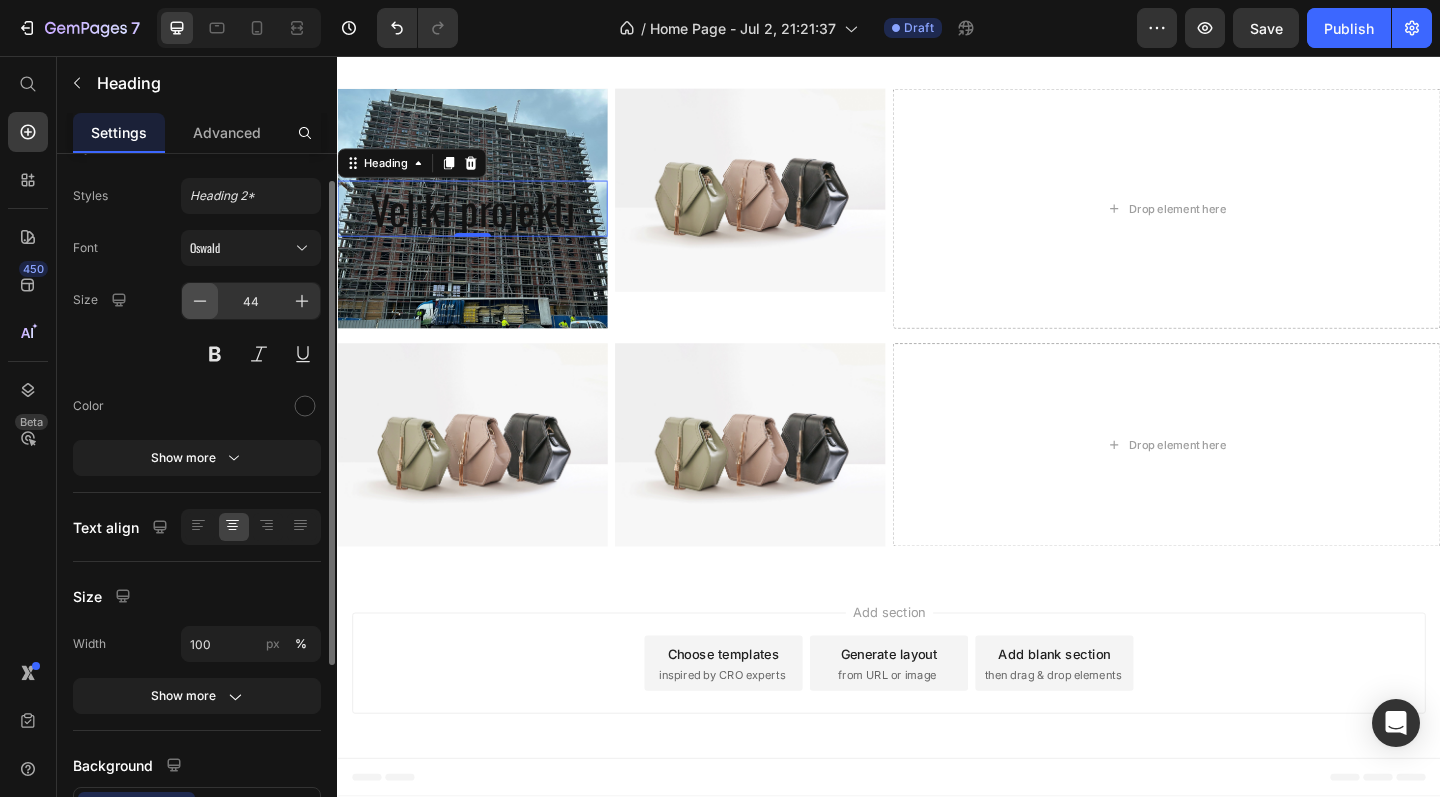 click 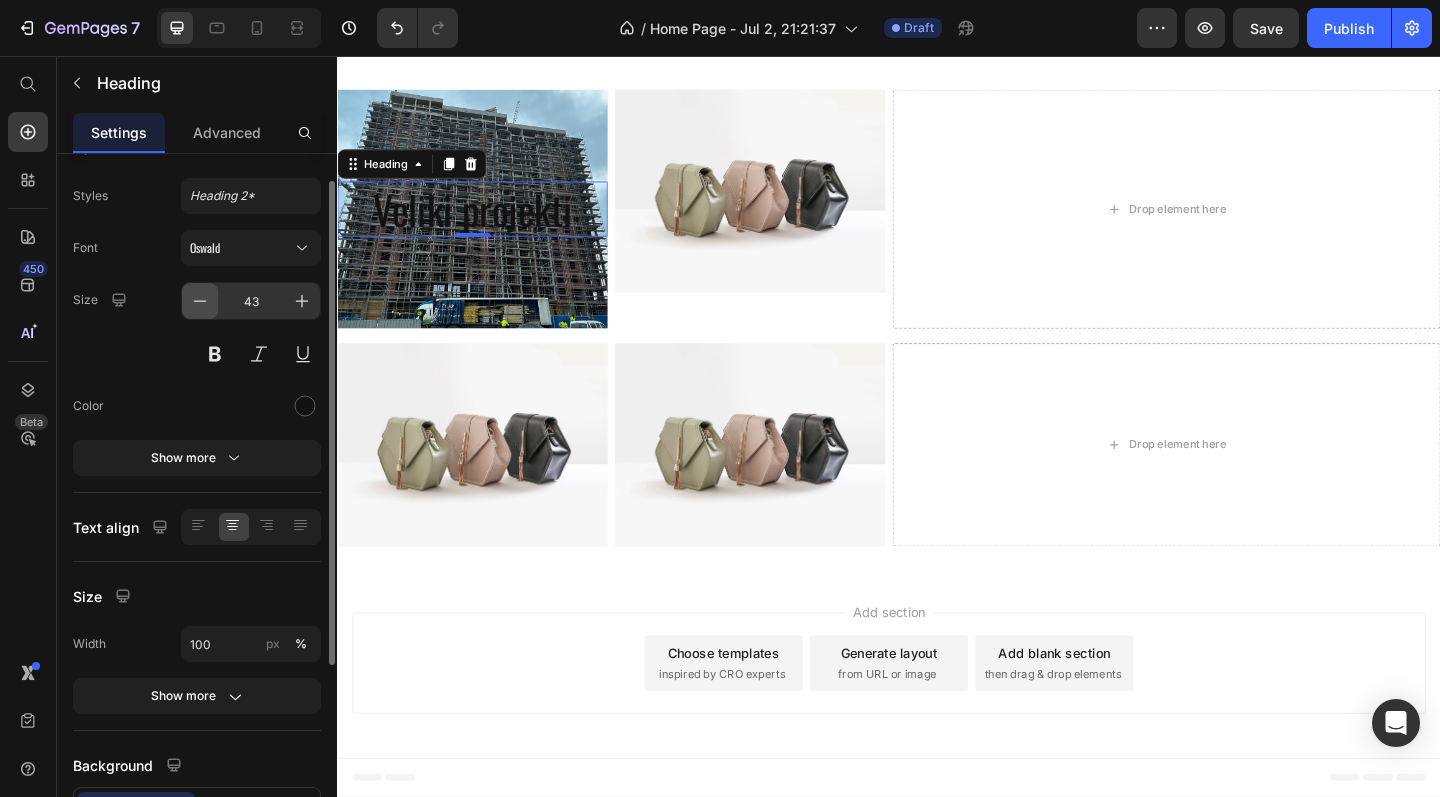 click 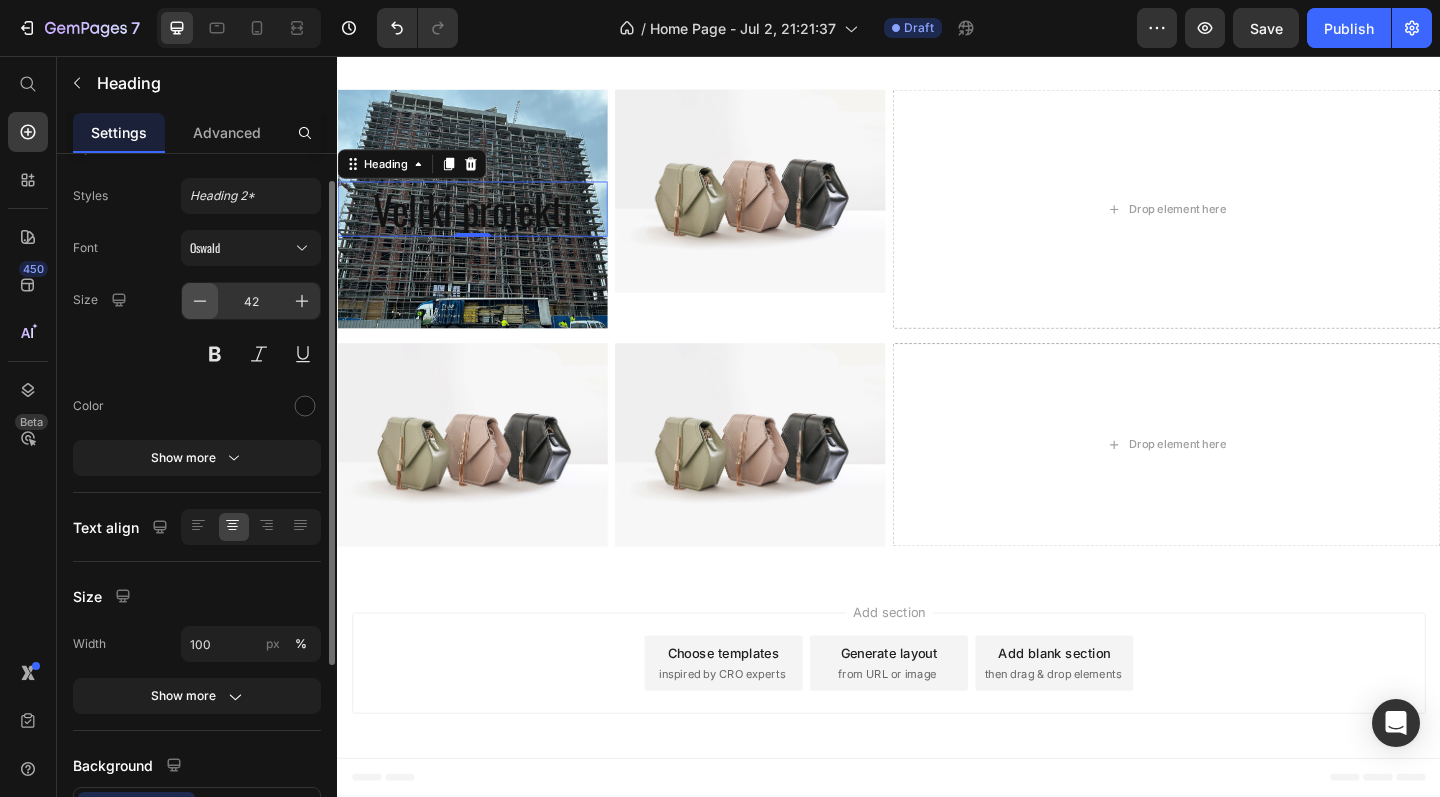 click 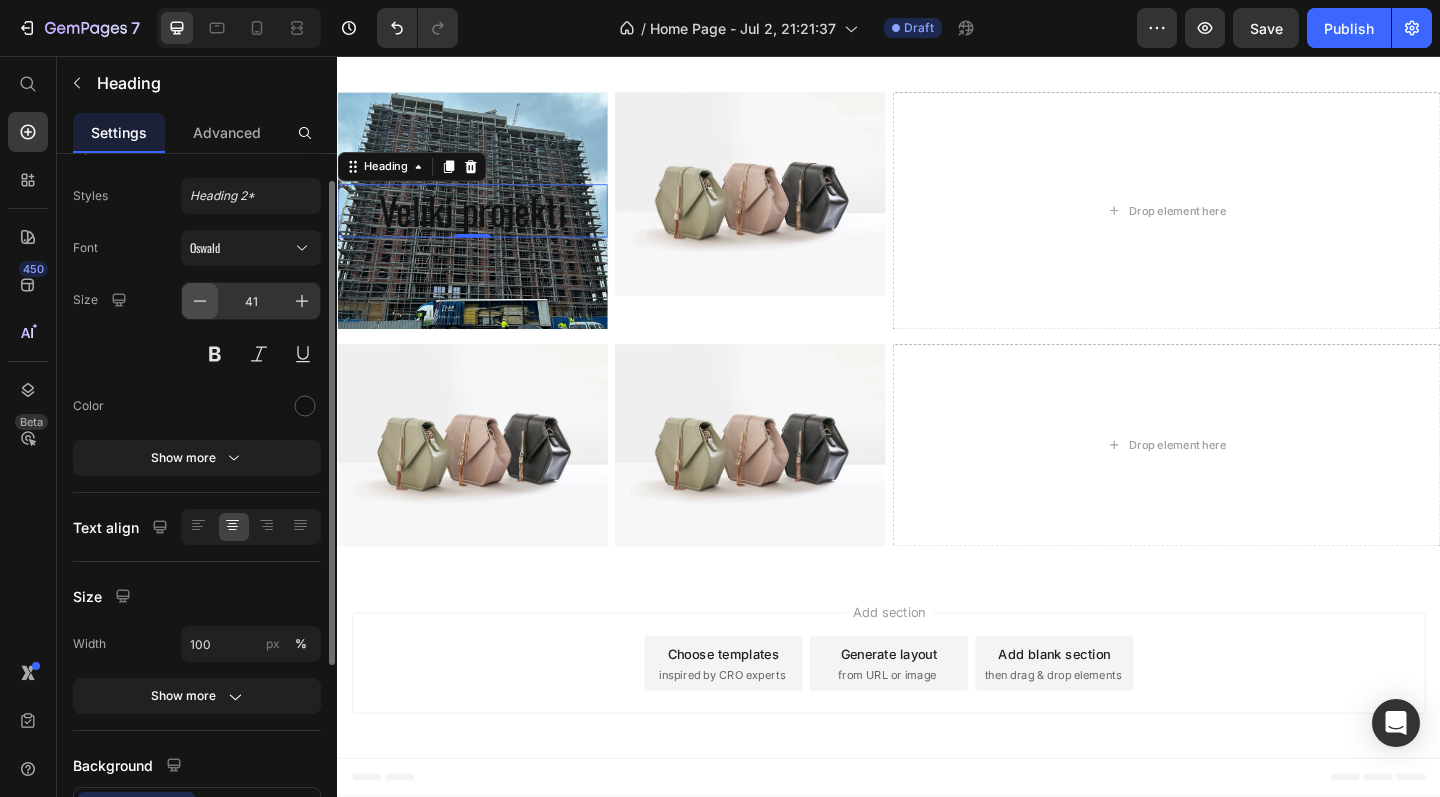 click 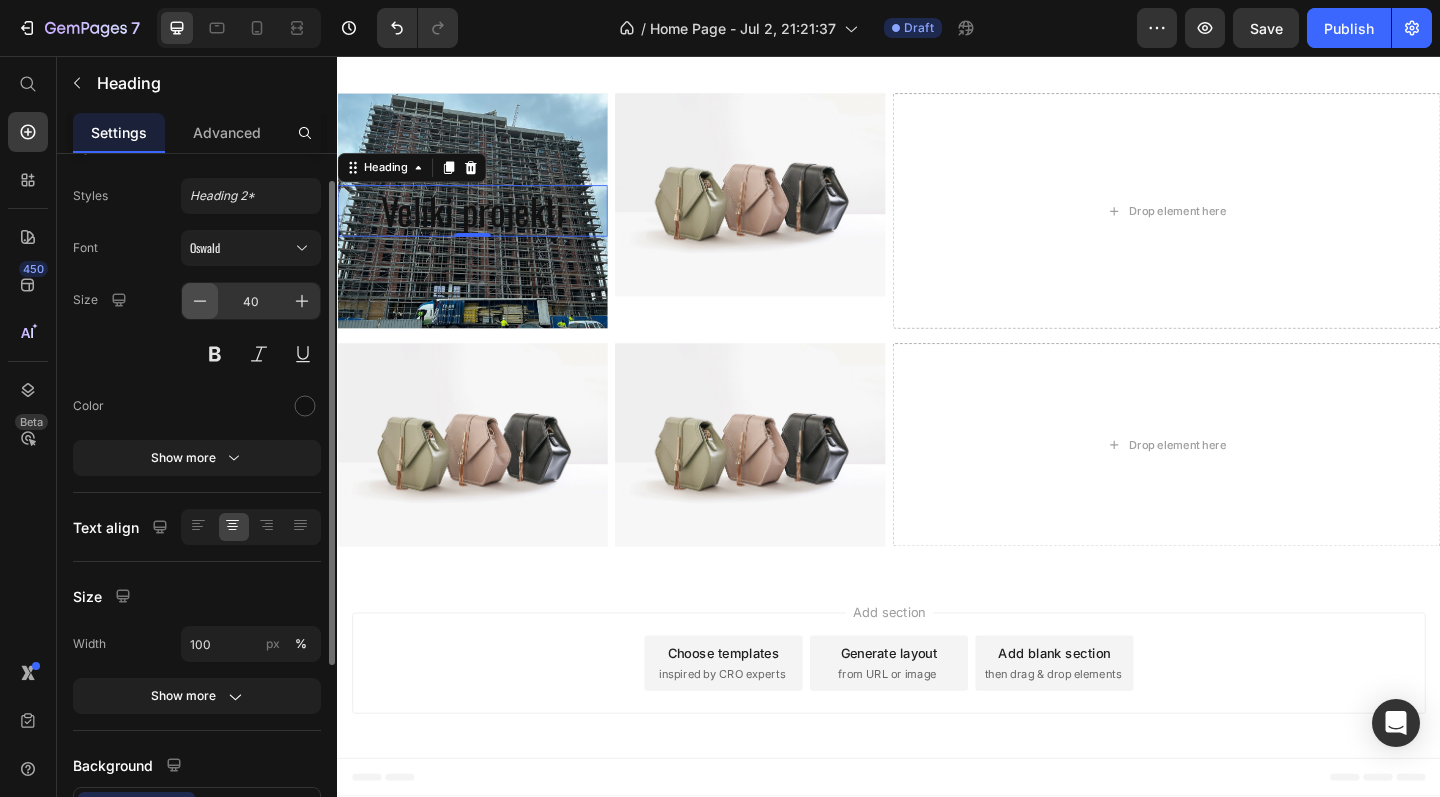 click 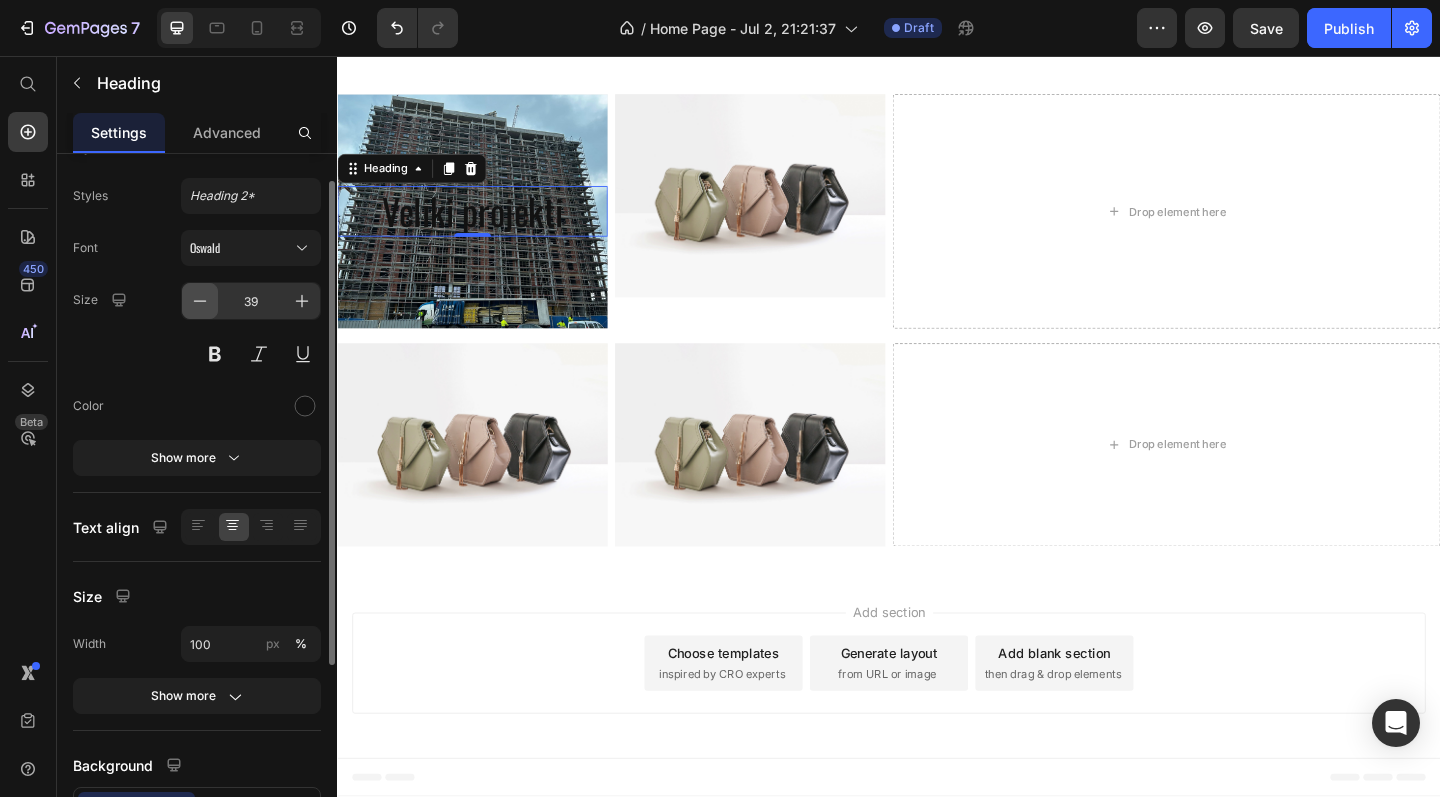 click 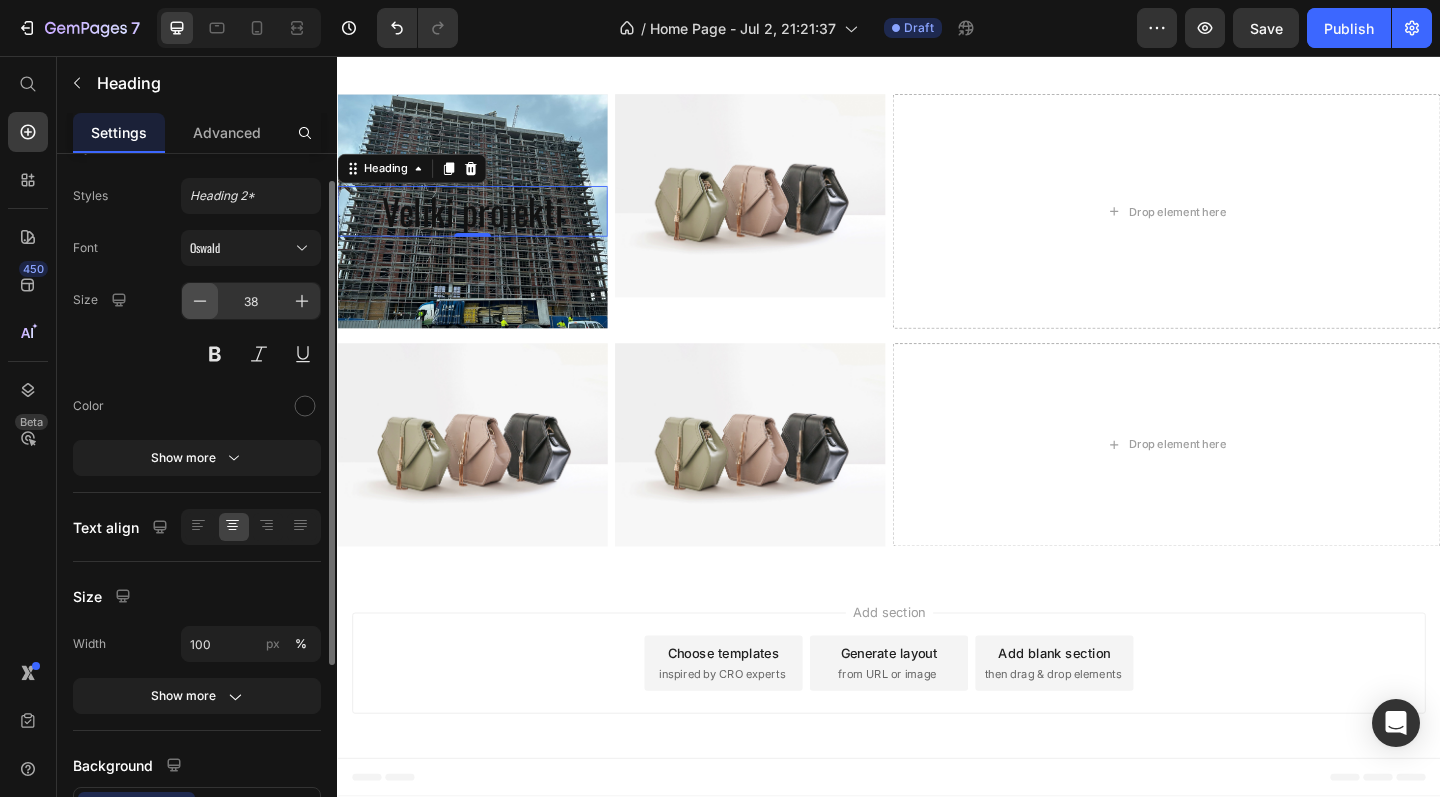 click 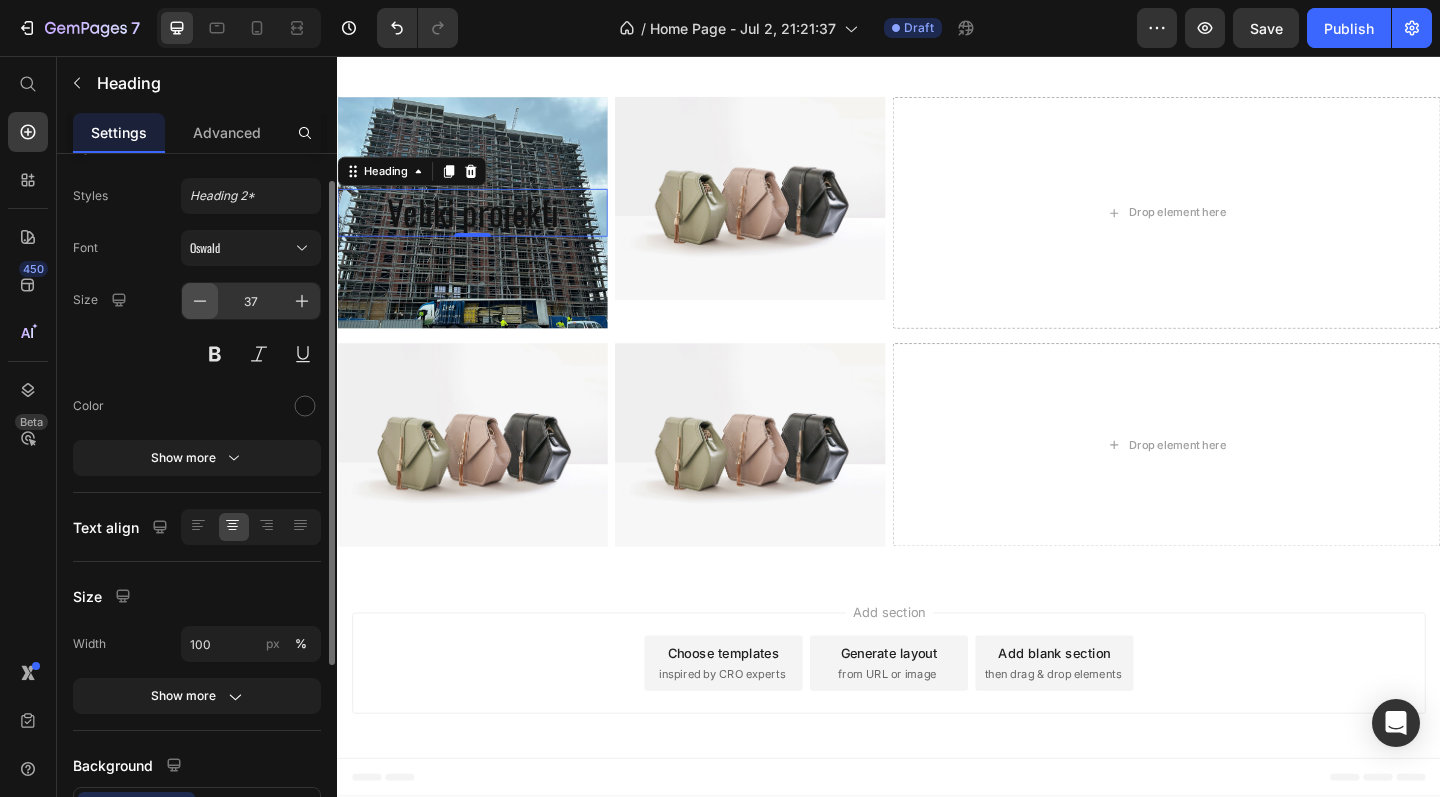 click 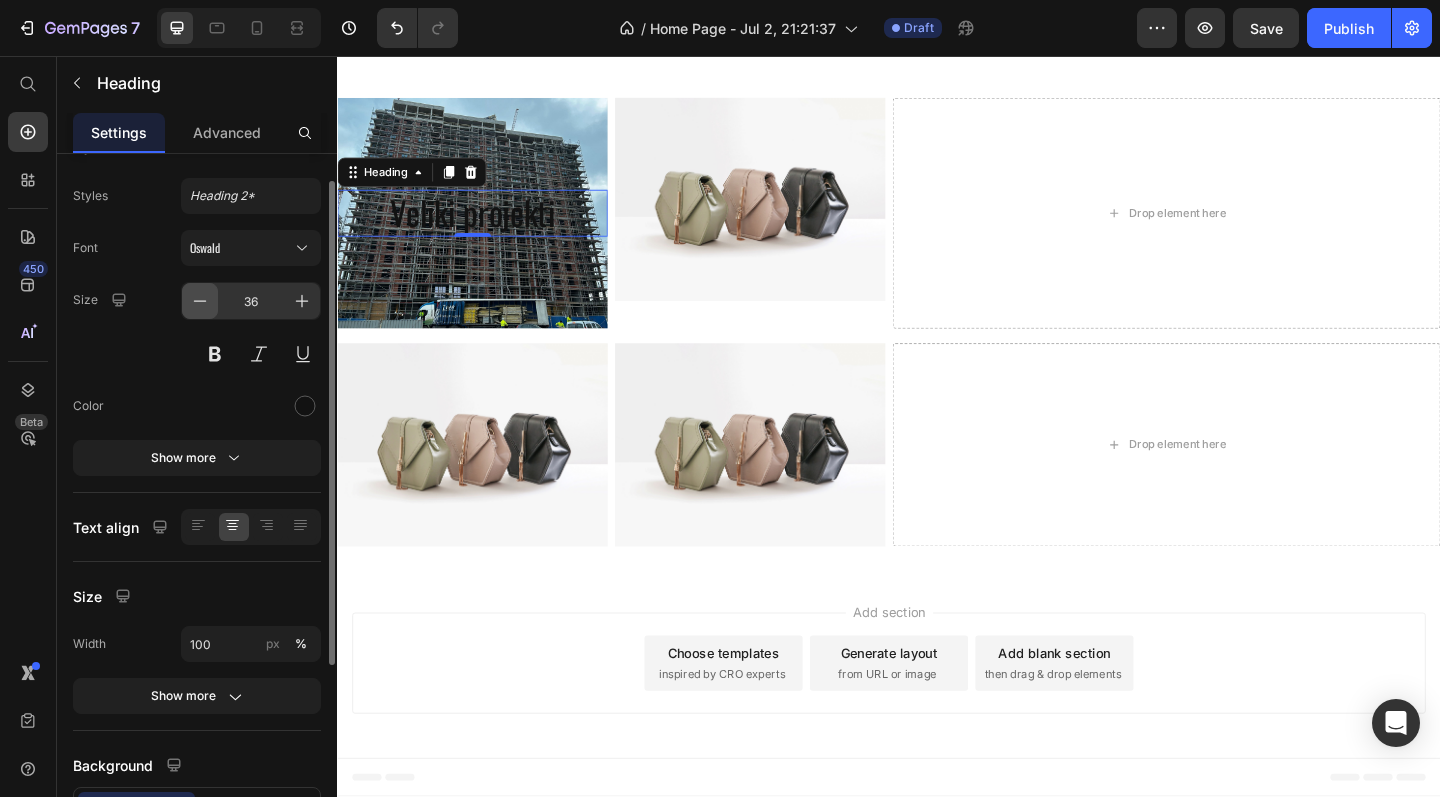 click 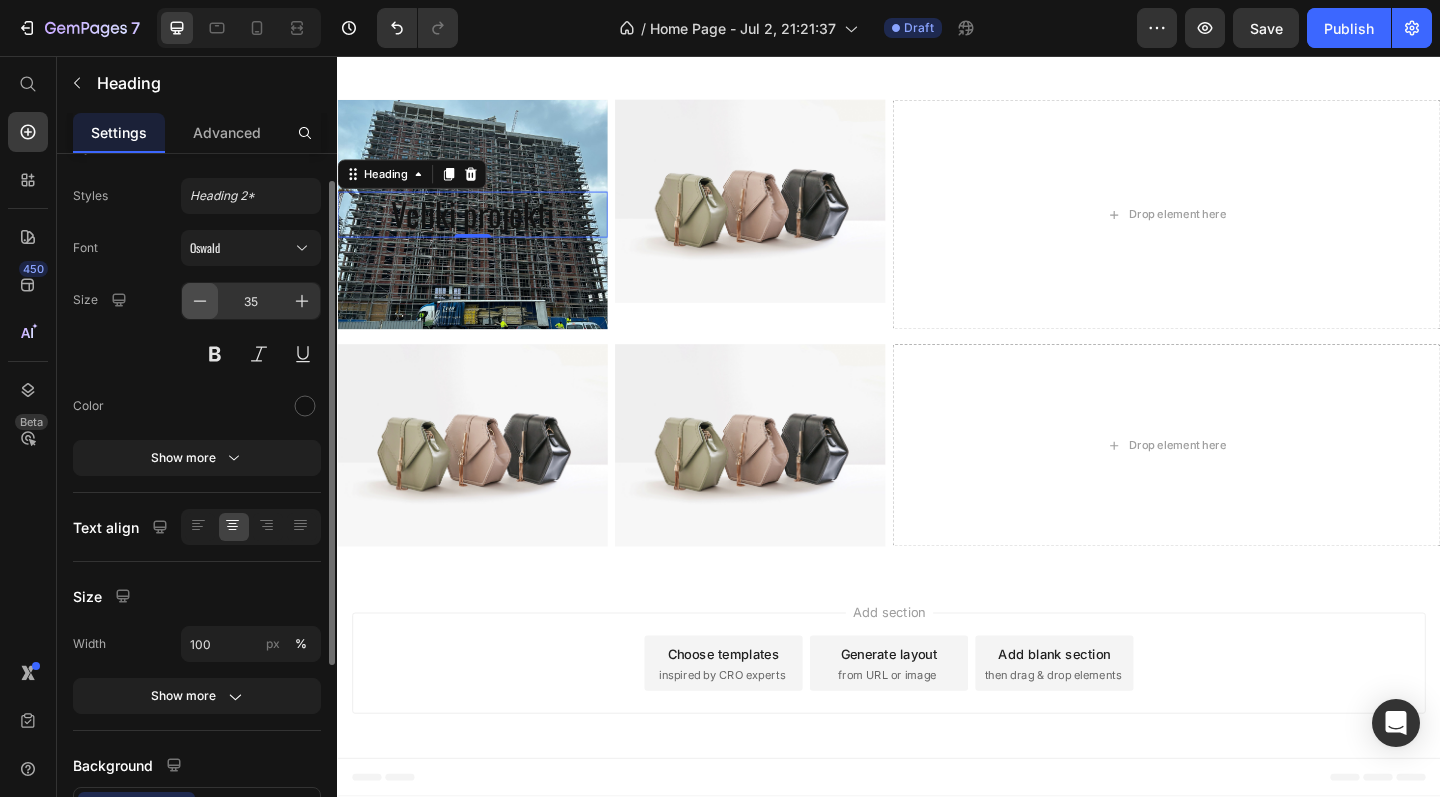 click 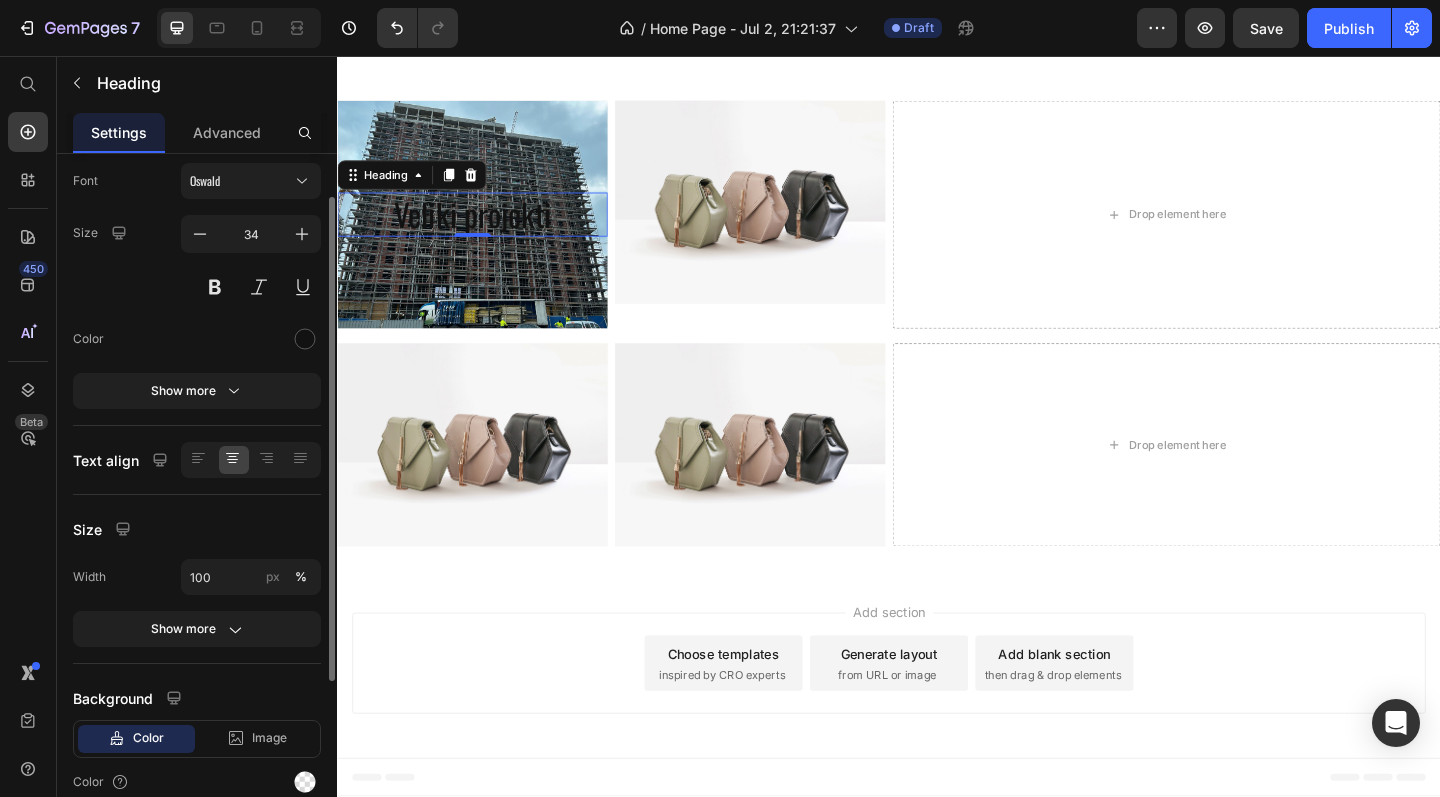 scroll, scrollTop: 113, scrollLeft: 0, axis: vertical 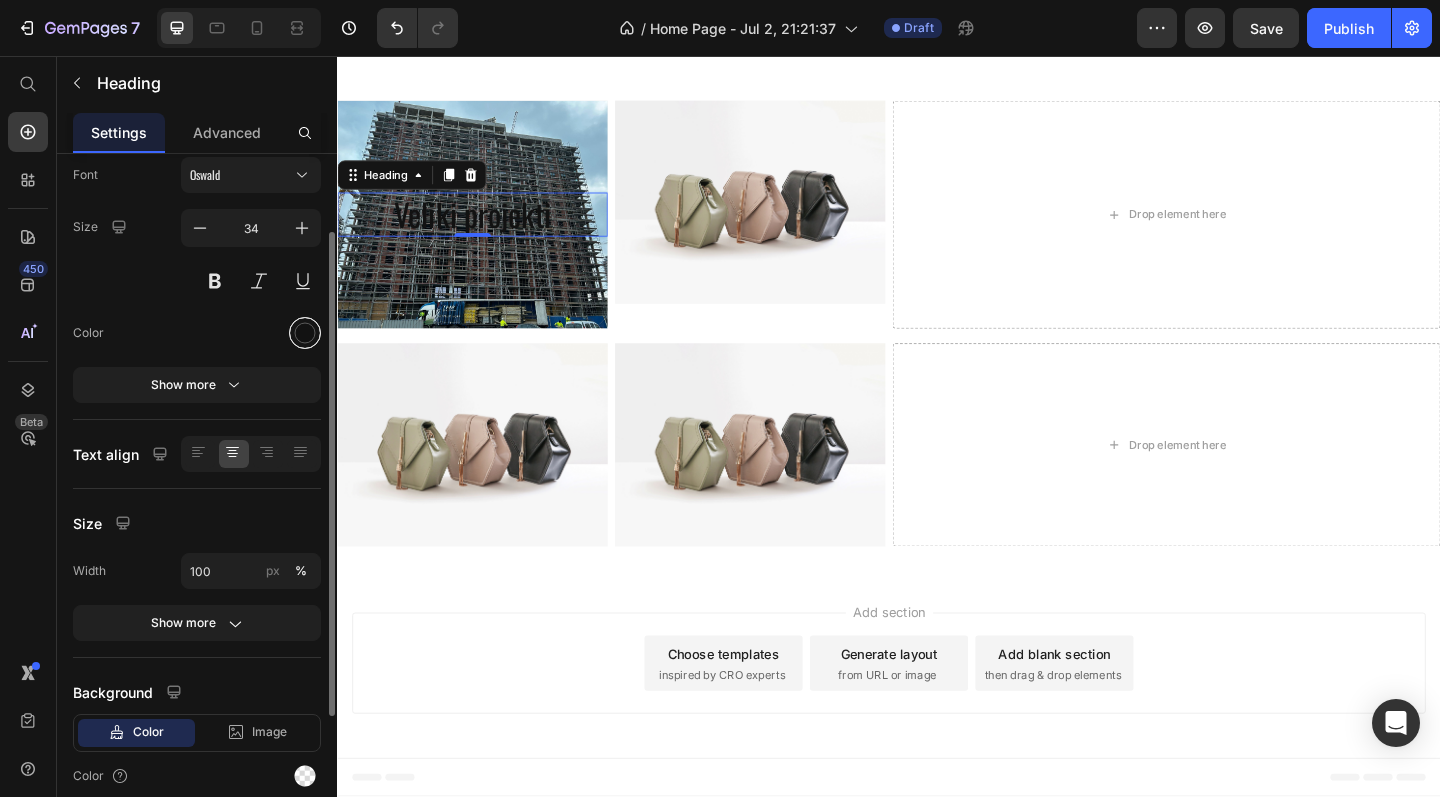 click at bounding box center [305, 333] 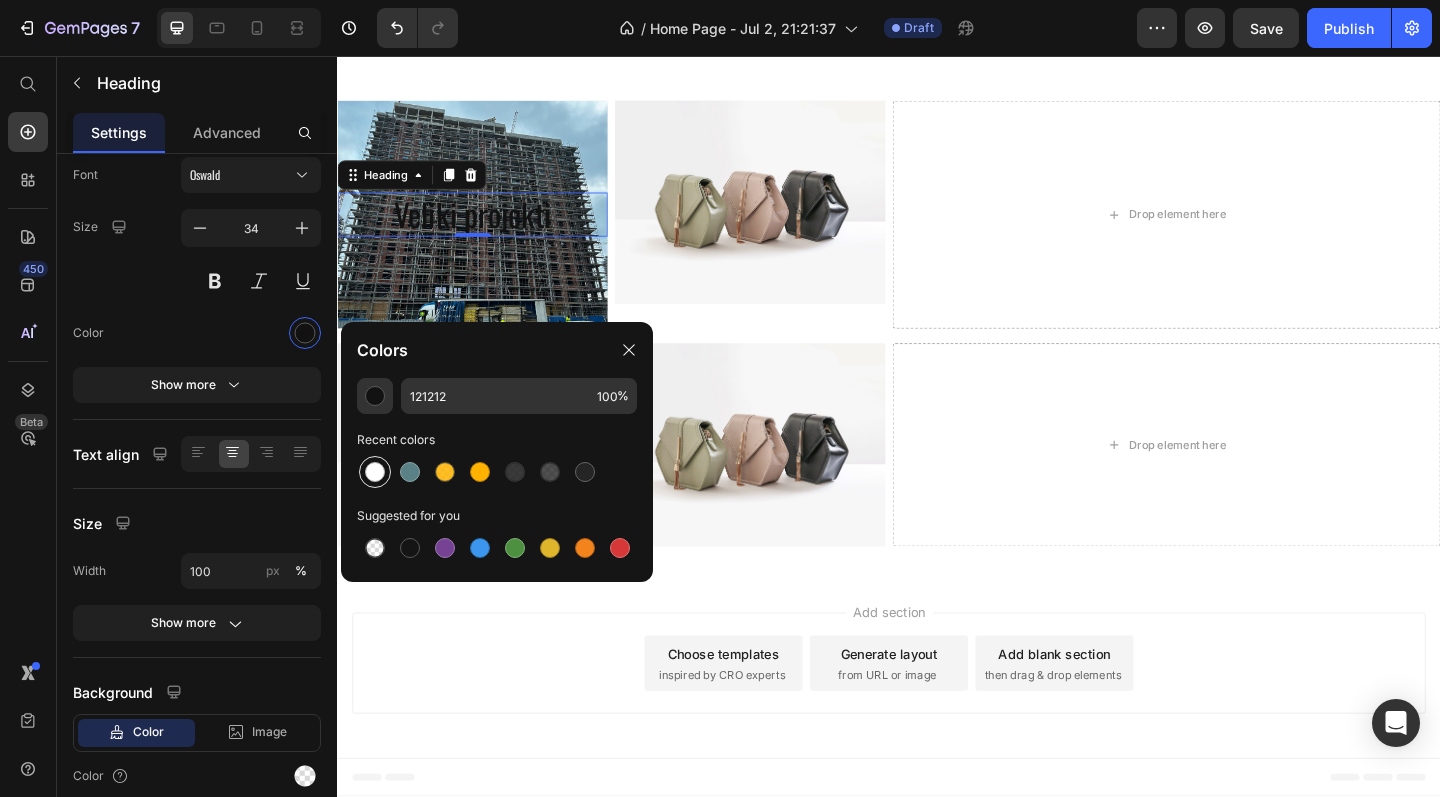 click at bounding box center (375, 472) 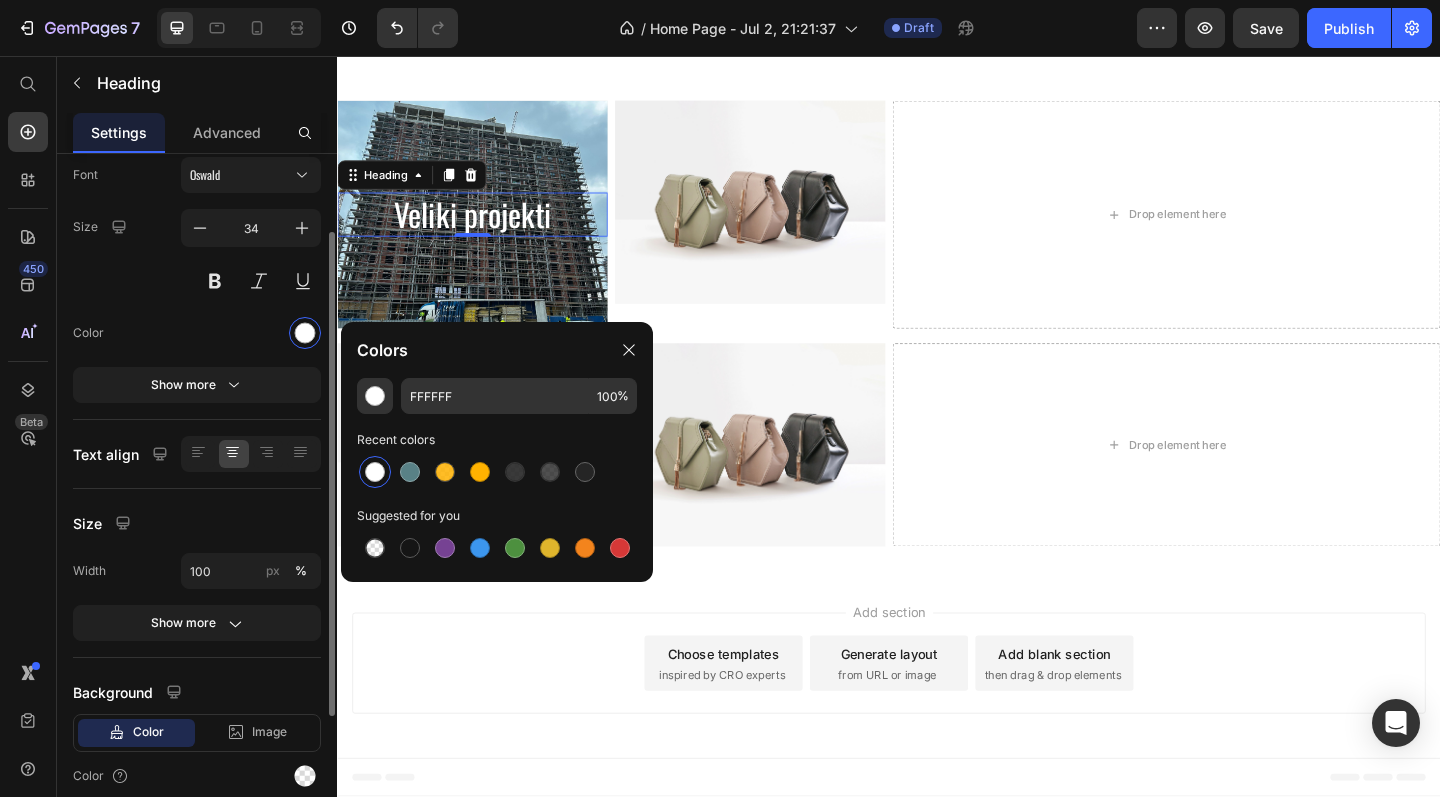 click at bounding box center [251, 333] 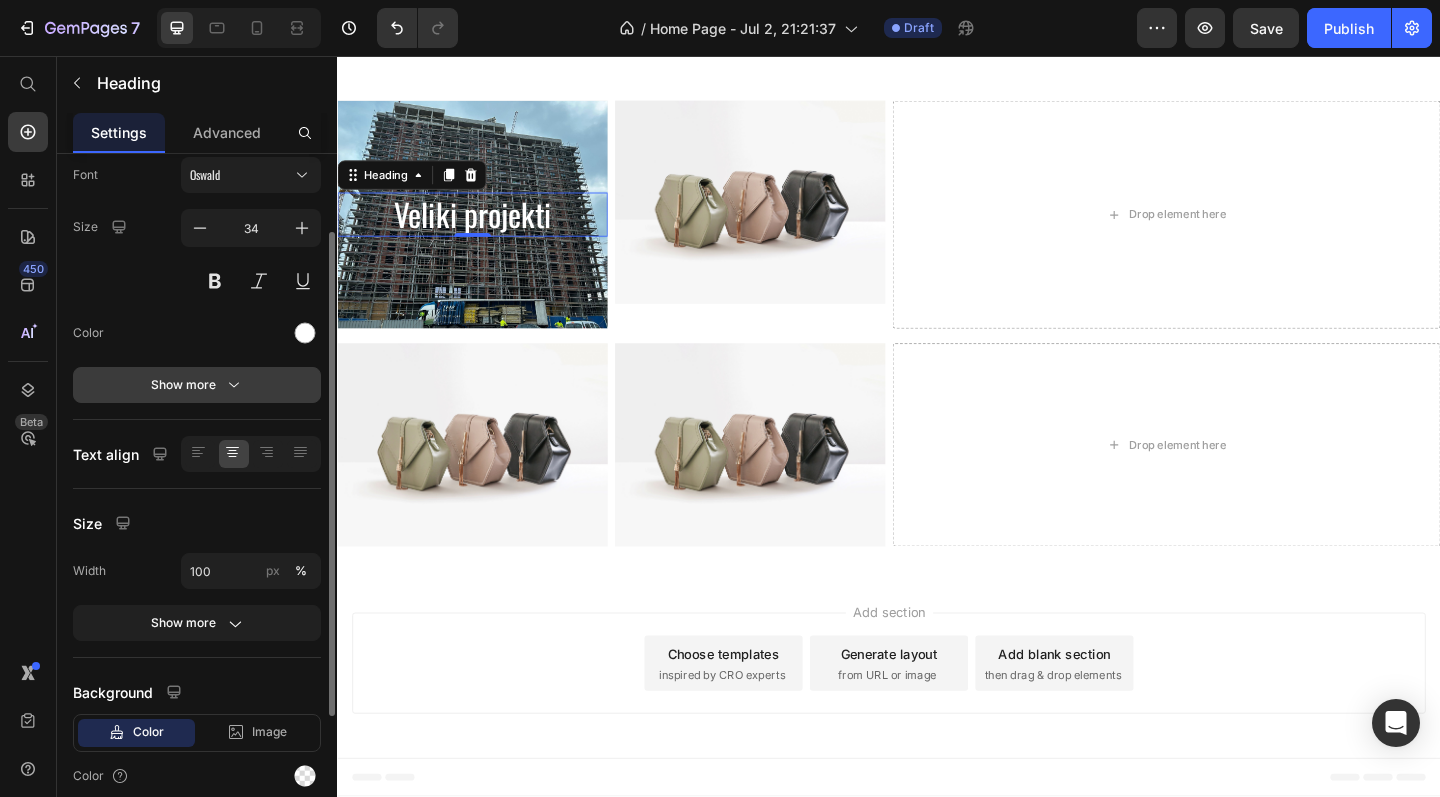 click 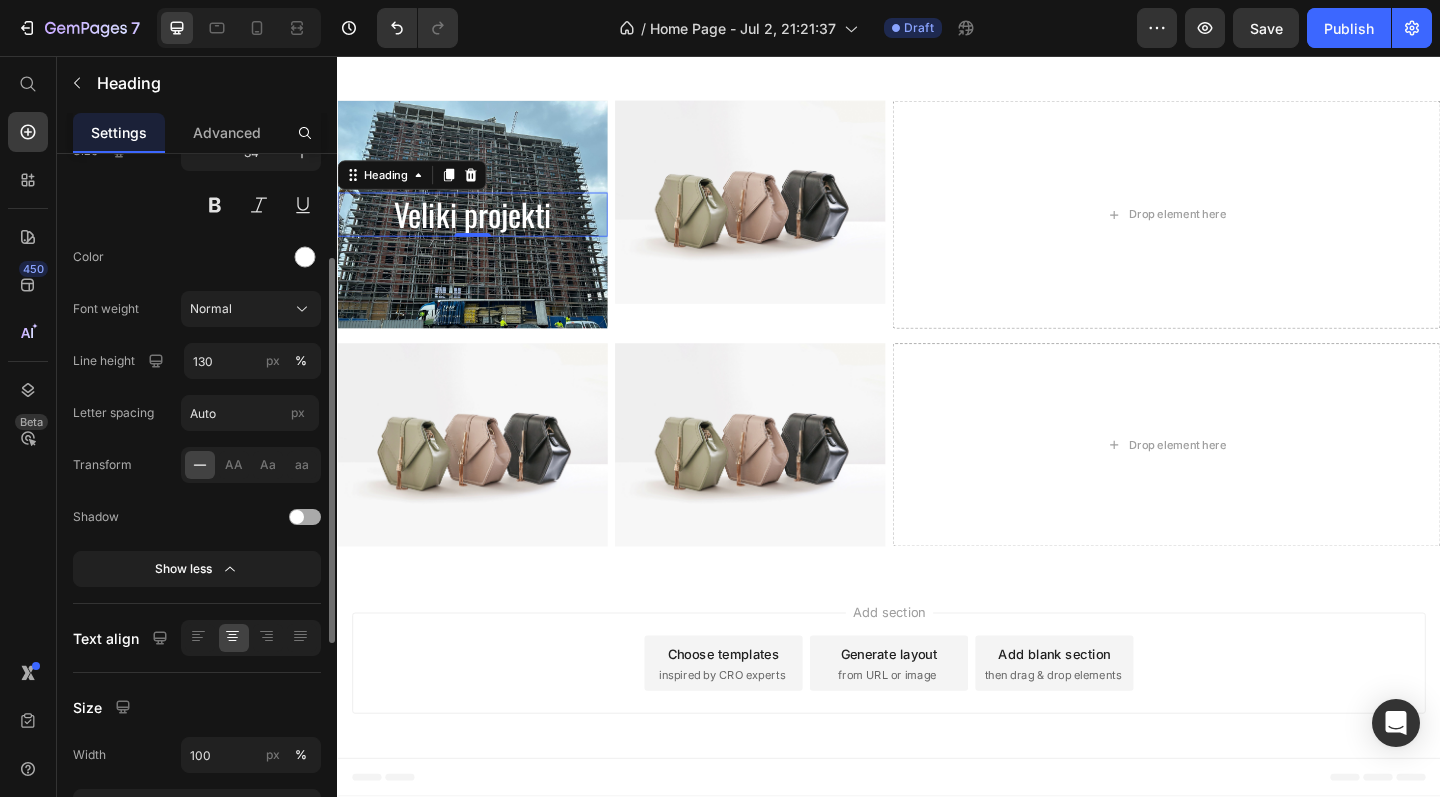 scroll, scrollTop: 246, scrollLeft: 0, axis: vertical 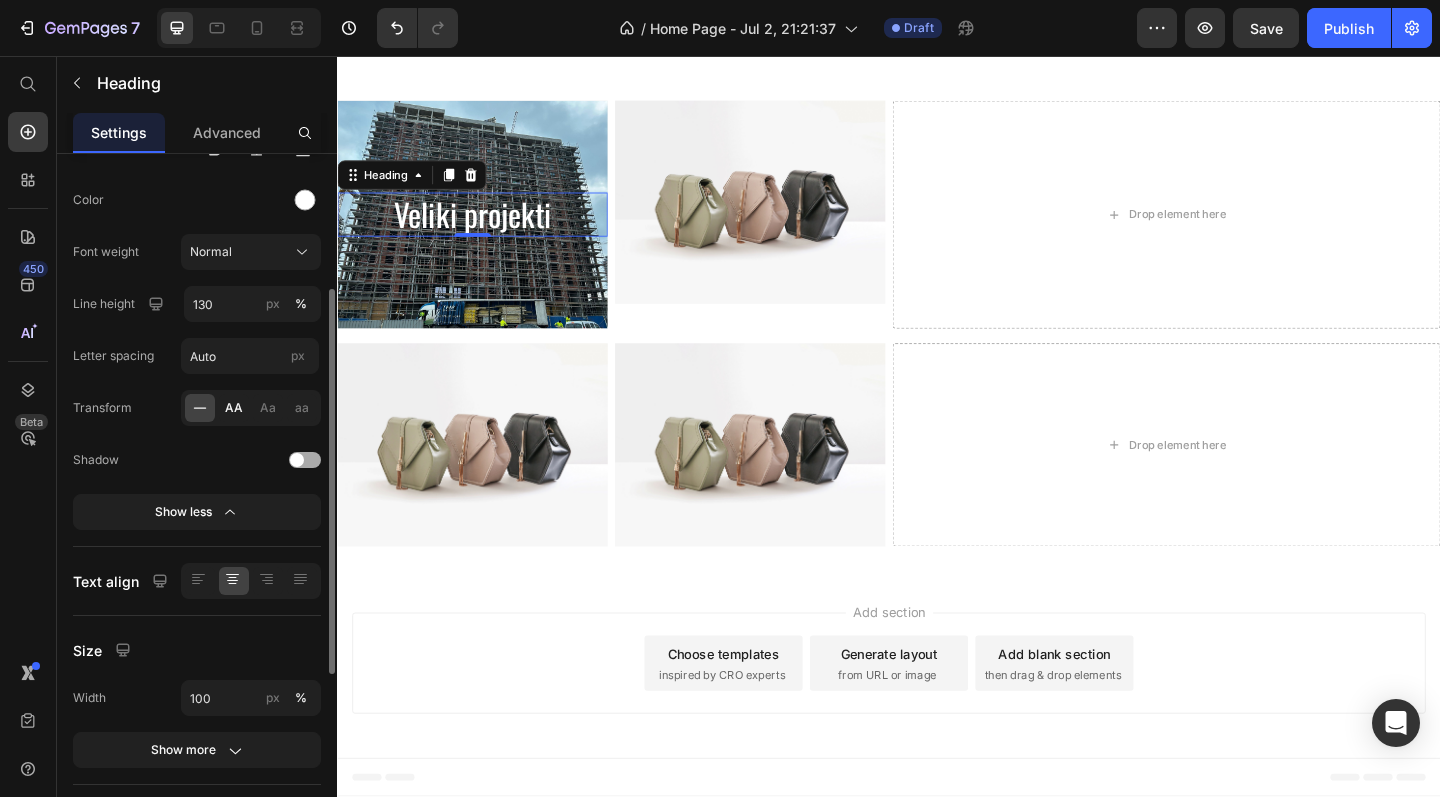 click on "AA" 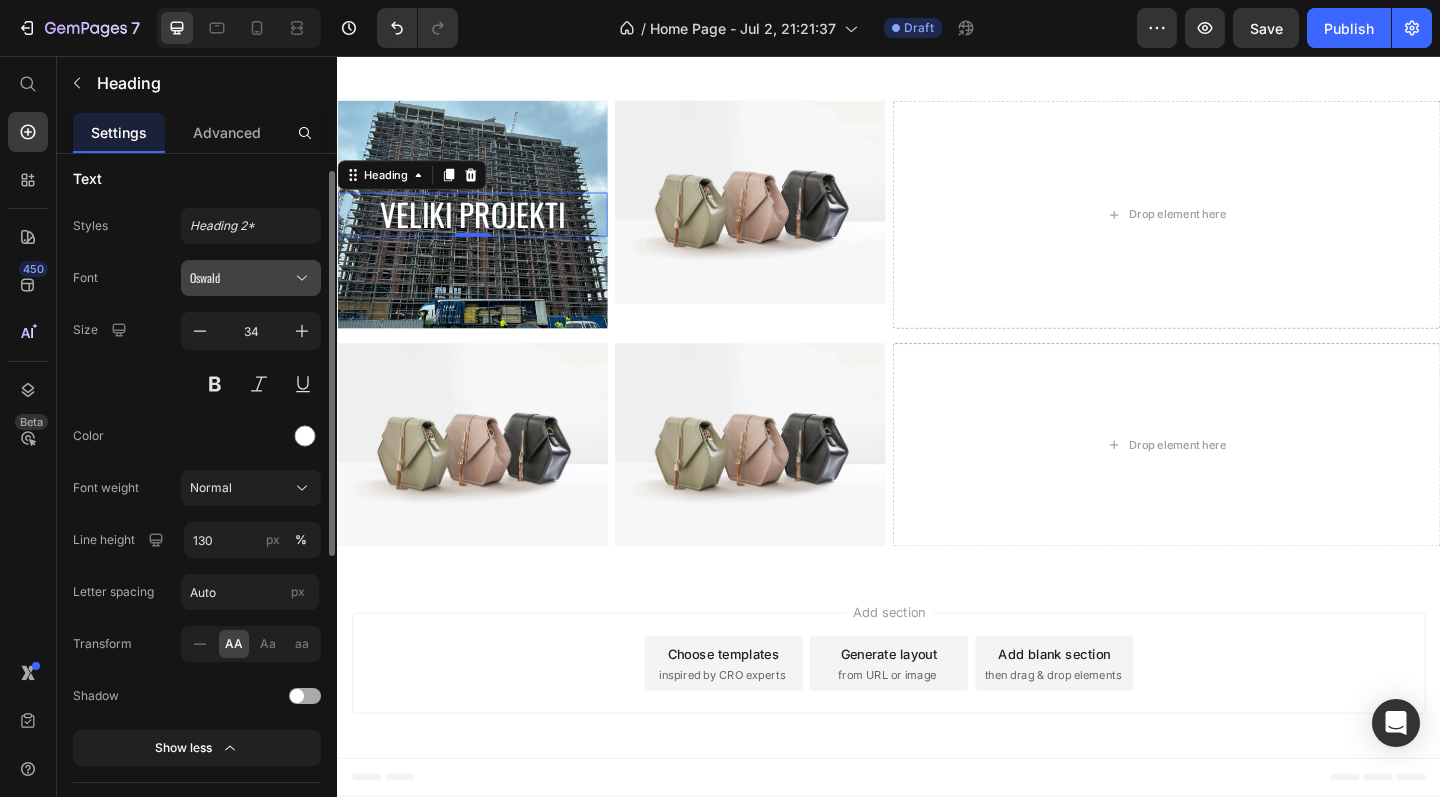 scroll, scrollTop: 0, scrollLeft: 0, axis: both 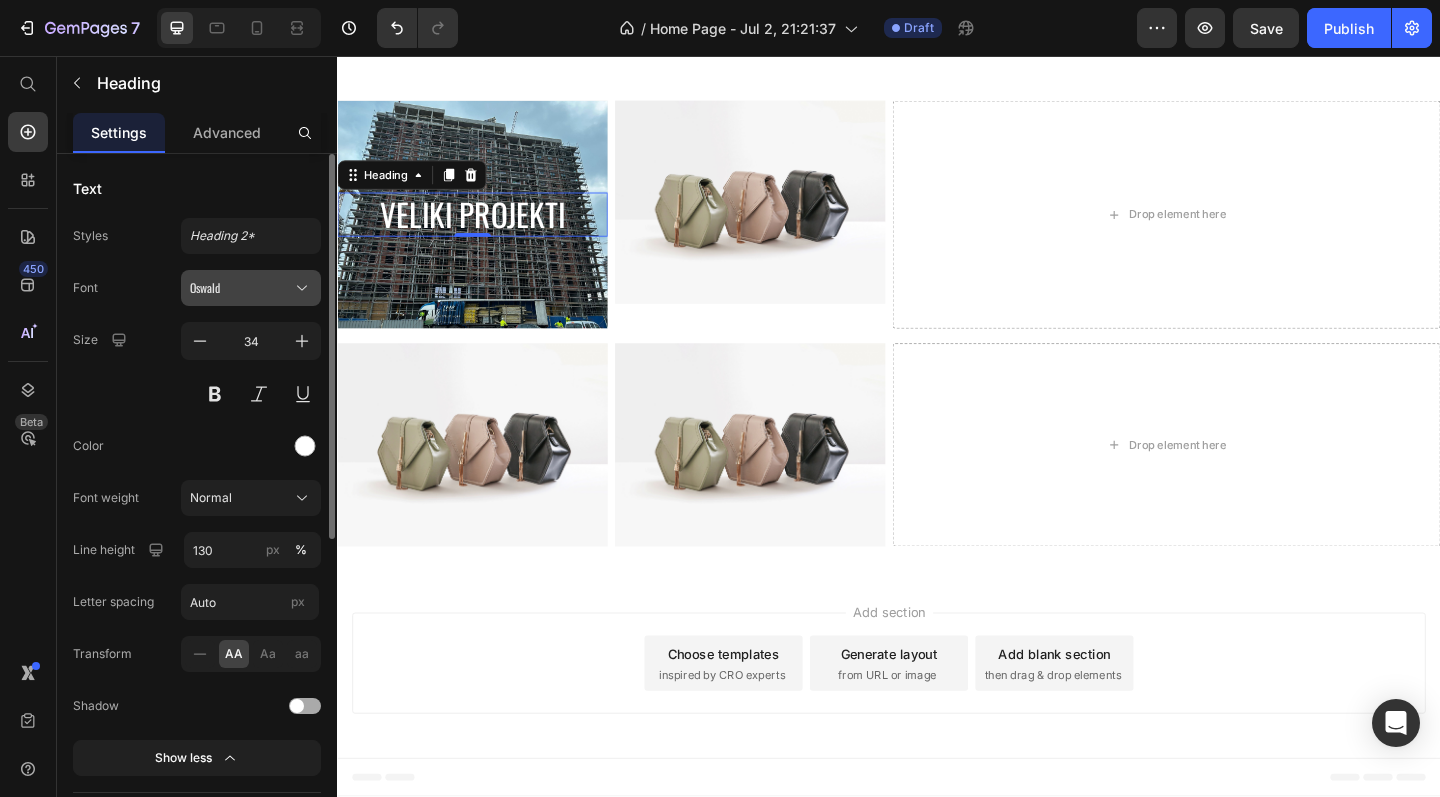 click on "Oswald" at bounding box center [241, 288] 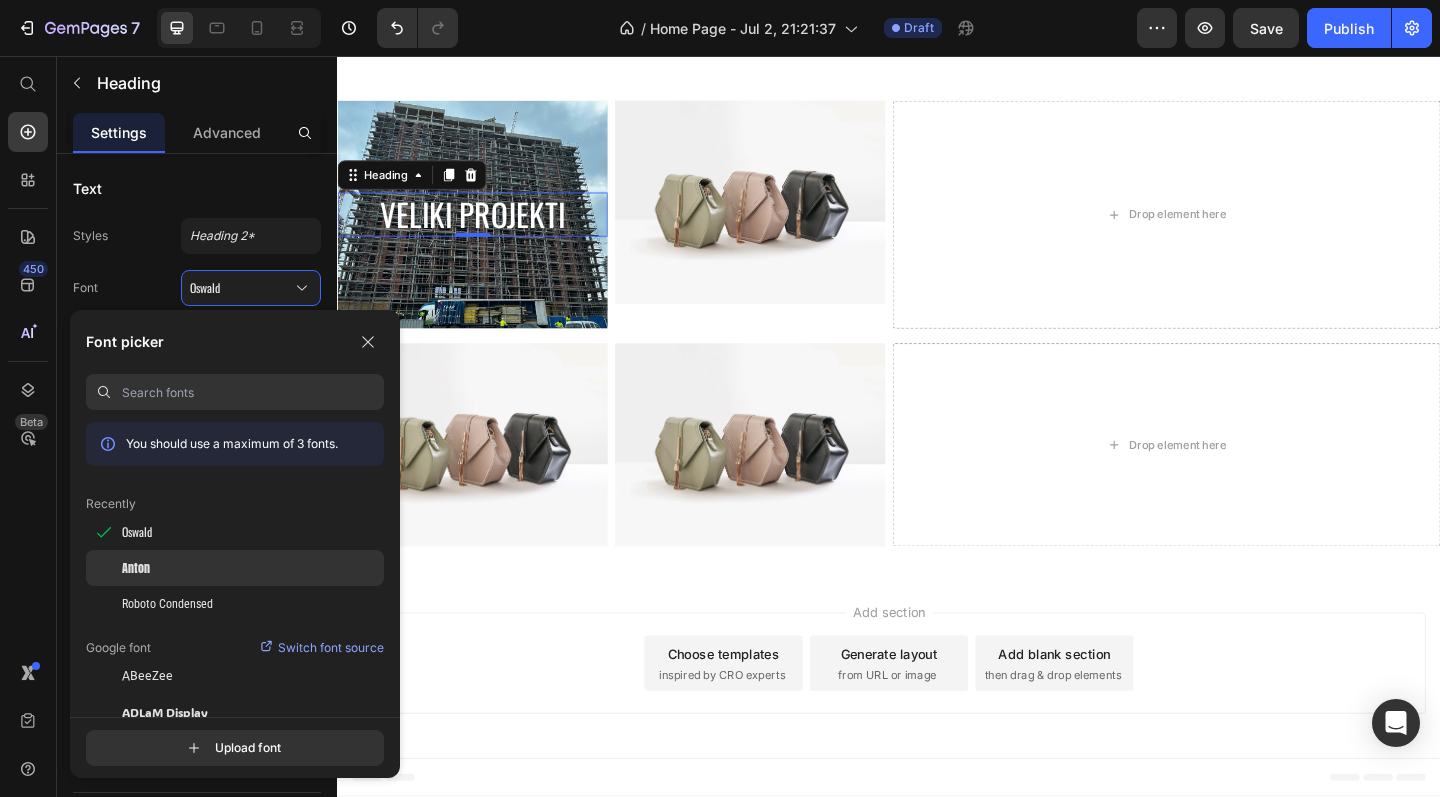 click on "Anton" 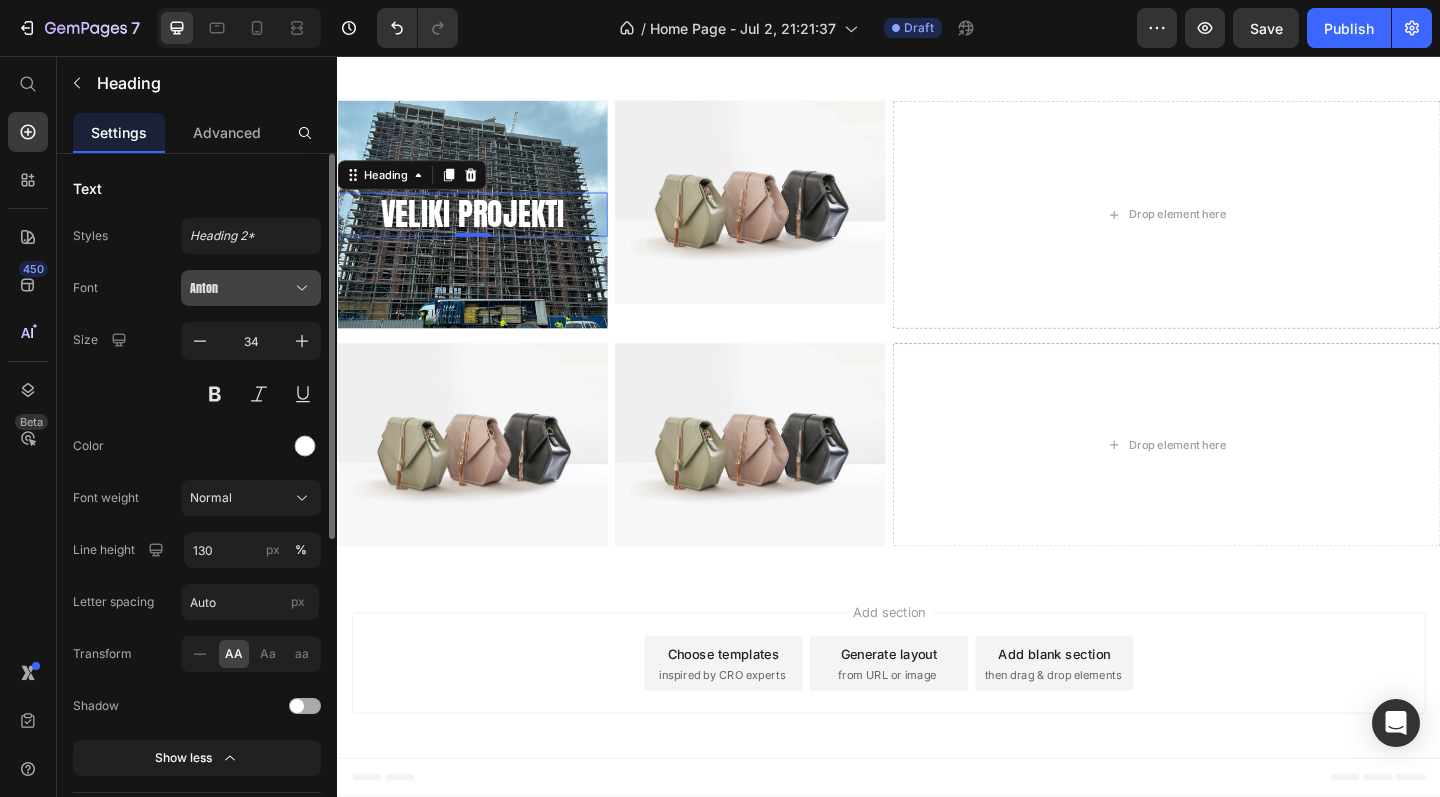 click on "Anton" at bounding box center (241, 288) 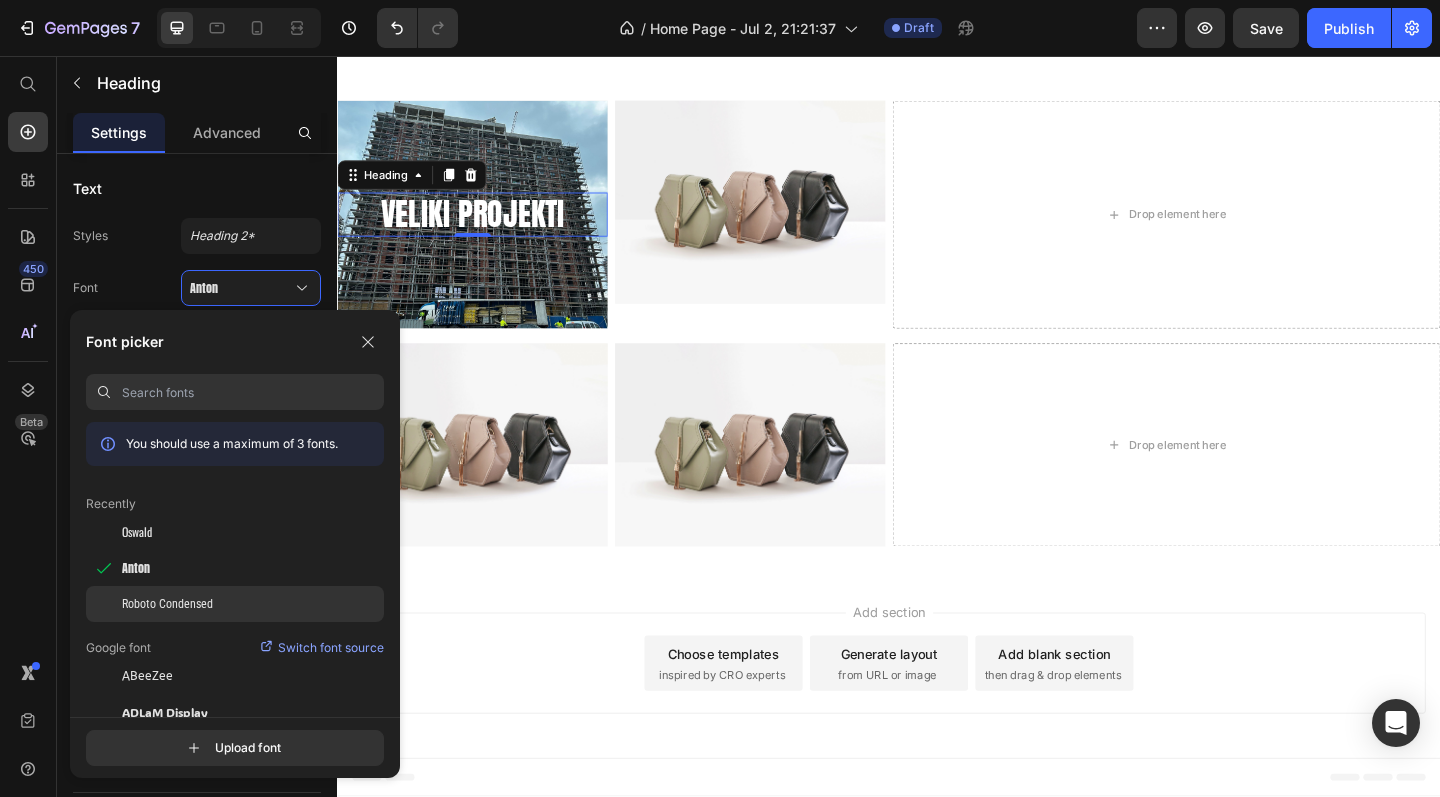 click on "Roboto Condensed" at bounding box center (167, 604) 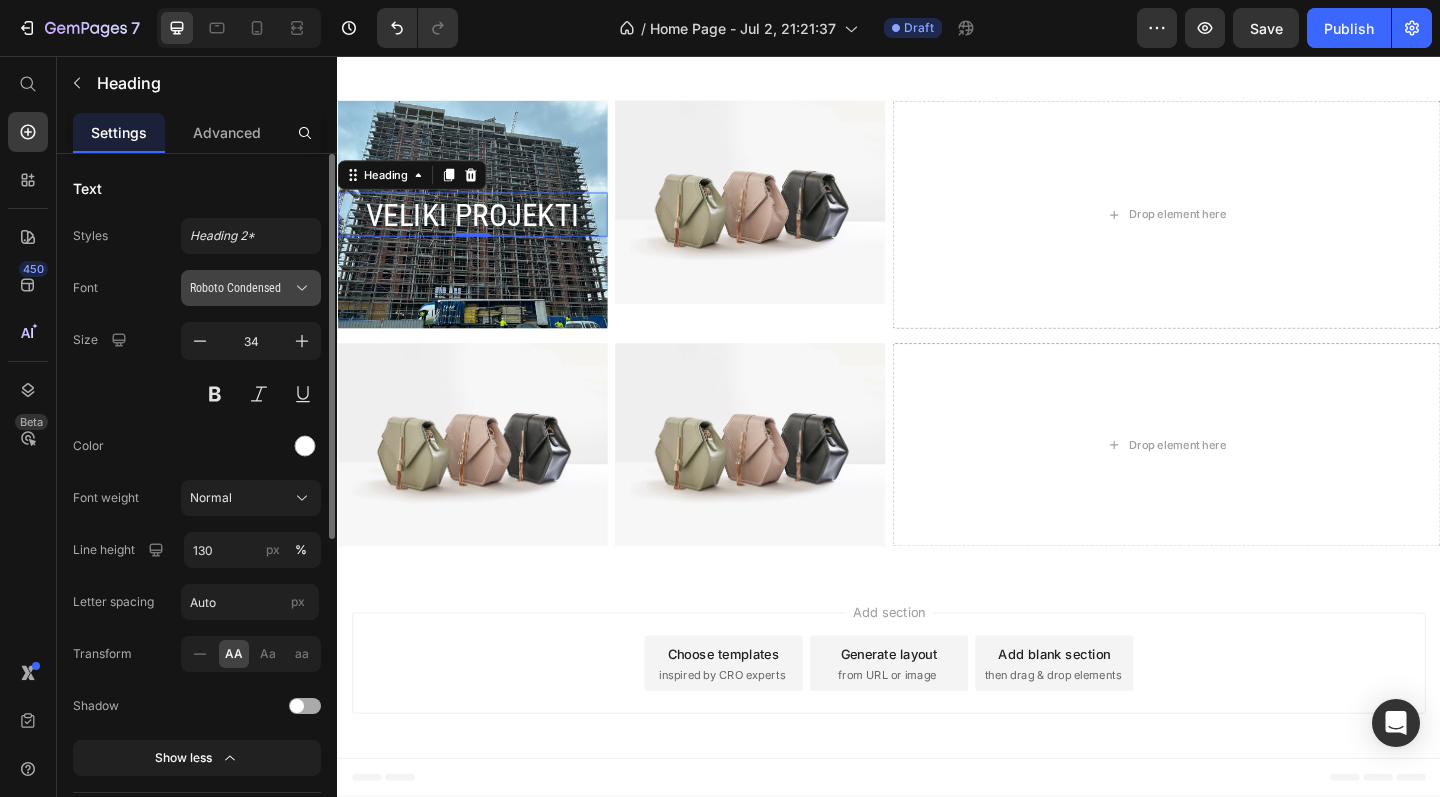 click on "Roboto Condensed" at bounding box center (241, 288) 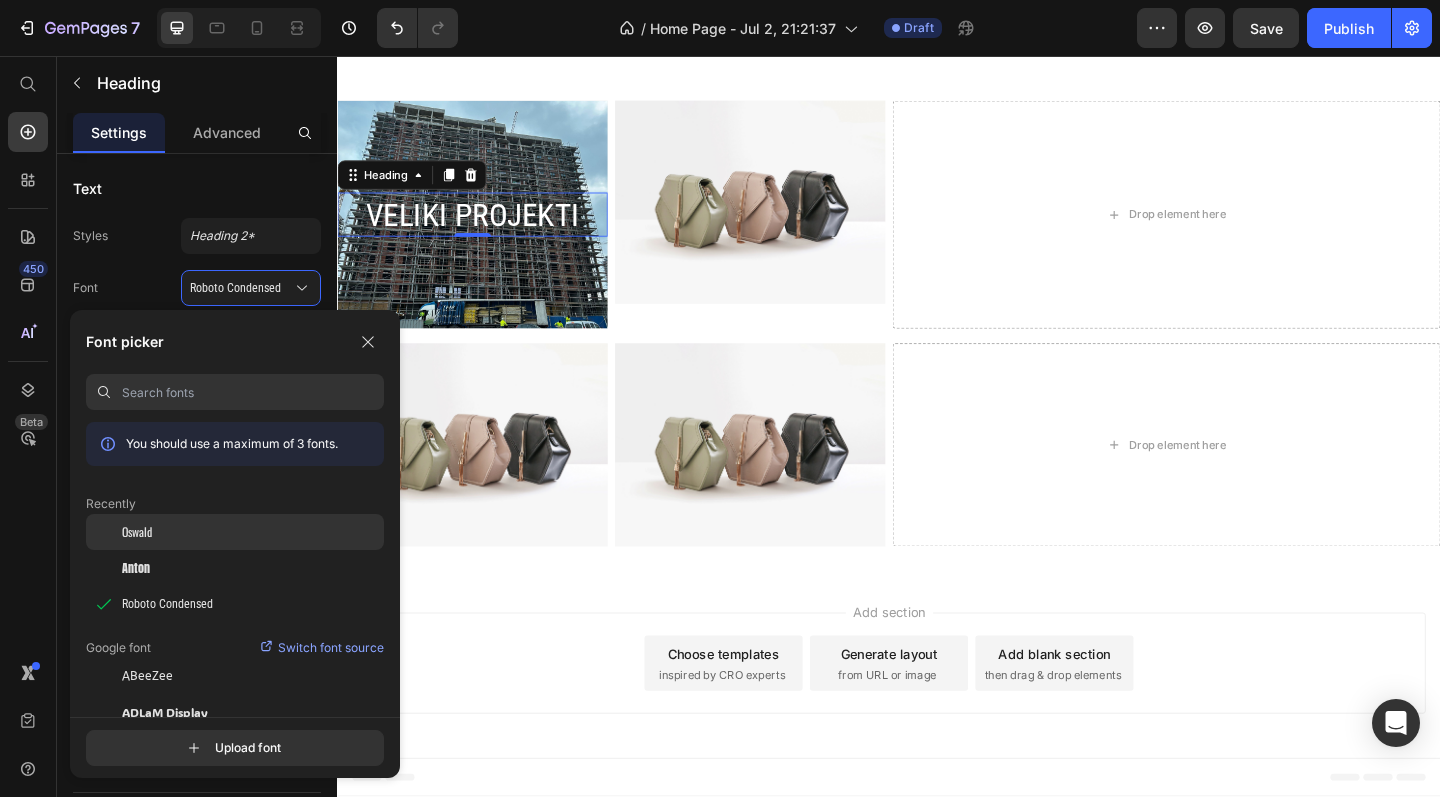 click on "Oswald" 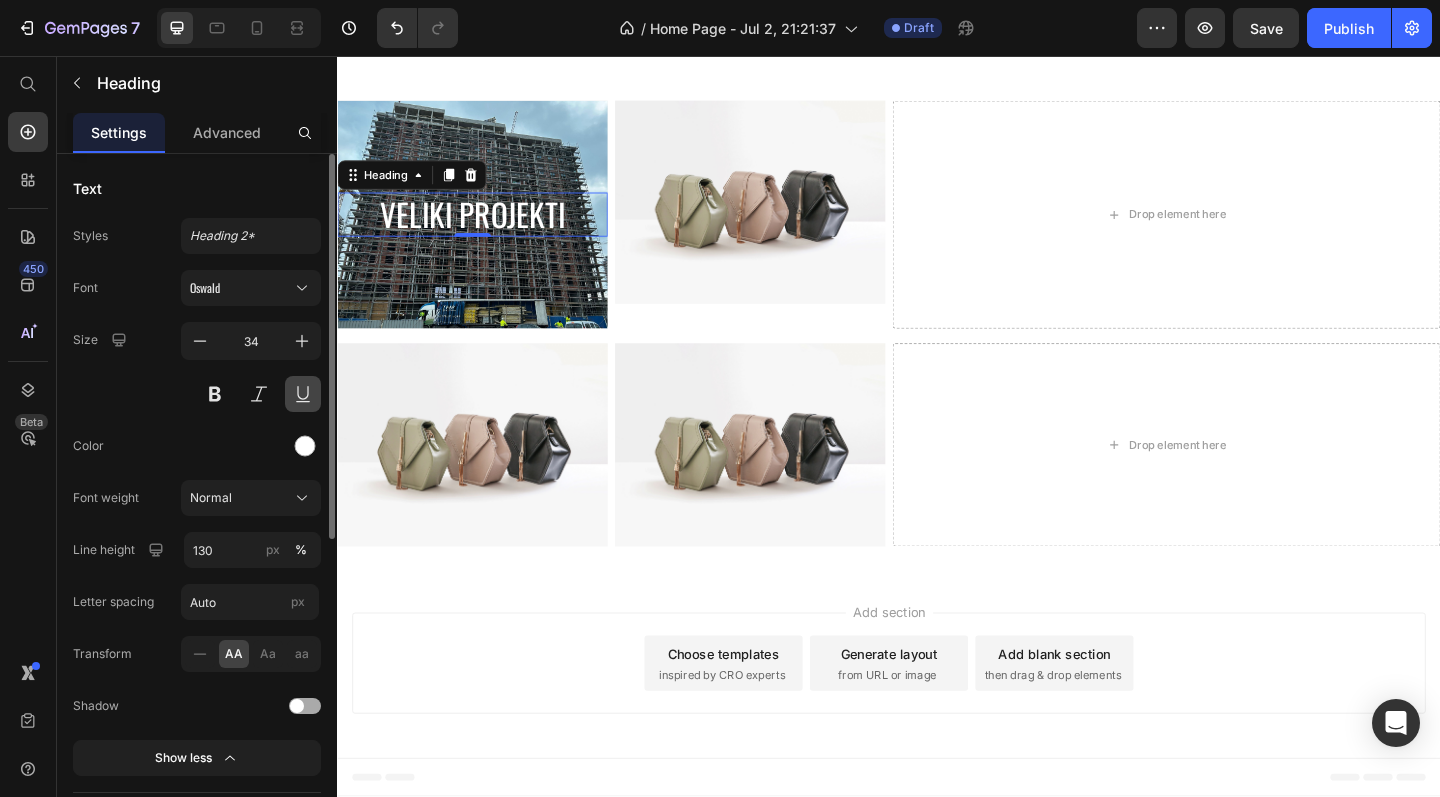 click at bounding box center (303, 394) 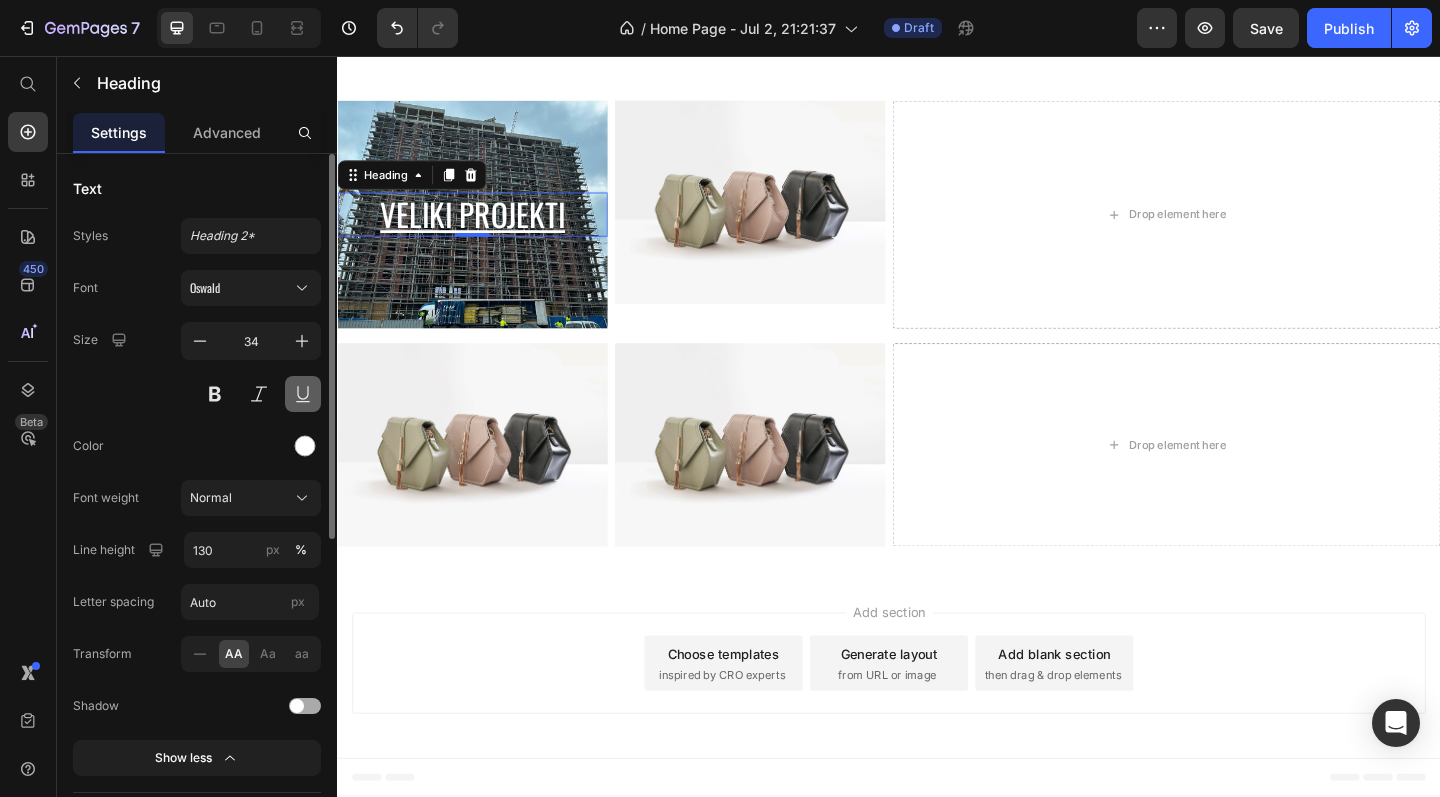 click at bounding box center [303, 394] 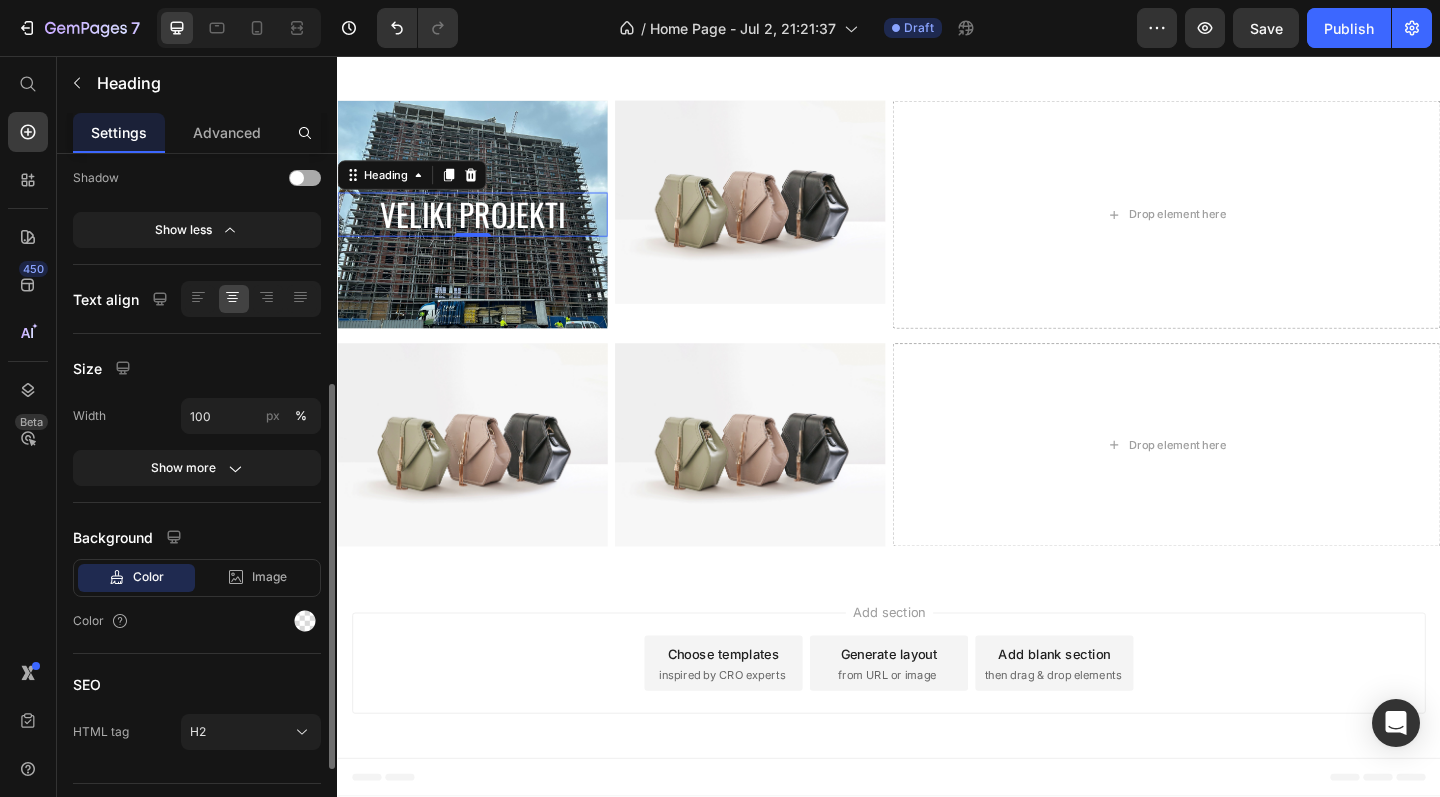 scroll, scrollTop: 572, scrollLeft: 0, axis: vertical 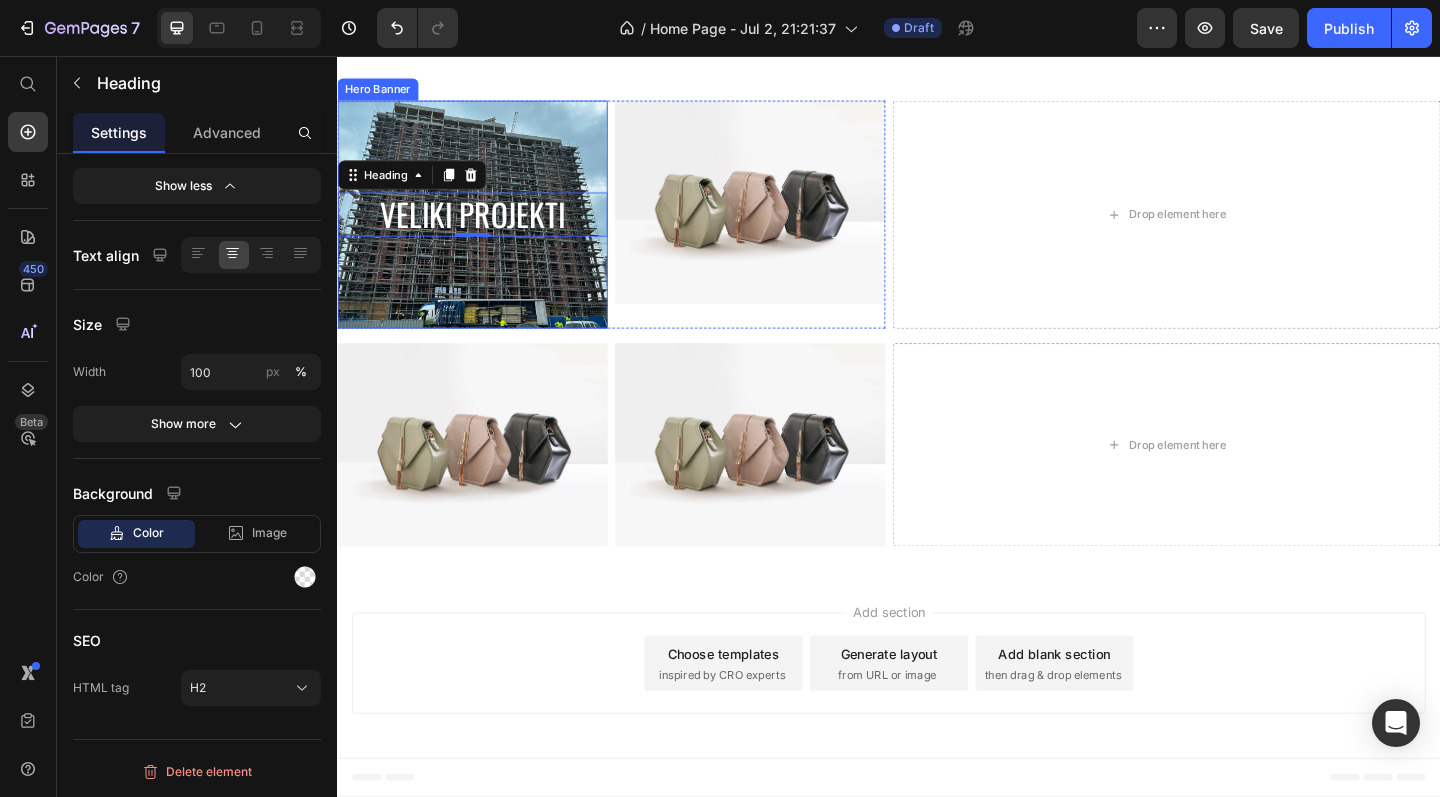click on "Veliki projekti Heading   0" at bounding box center (484, 229) 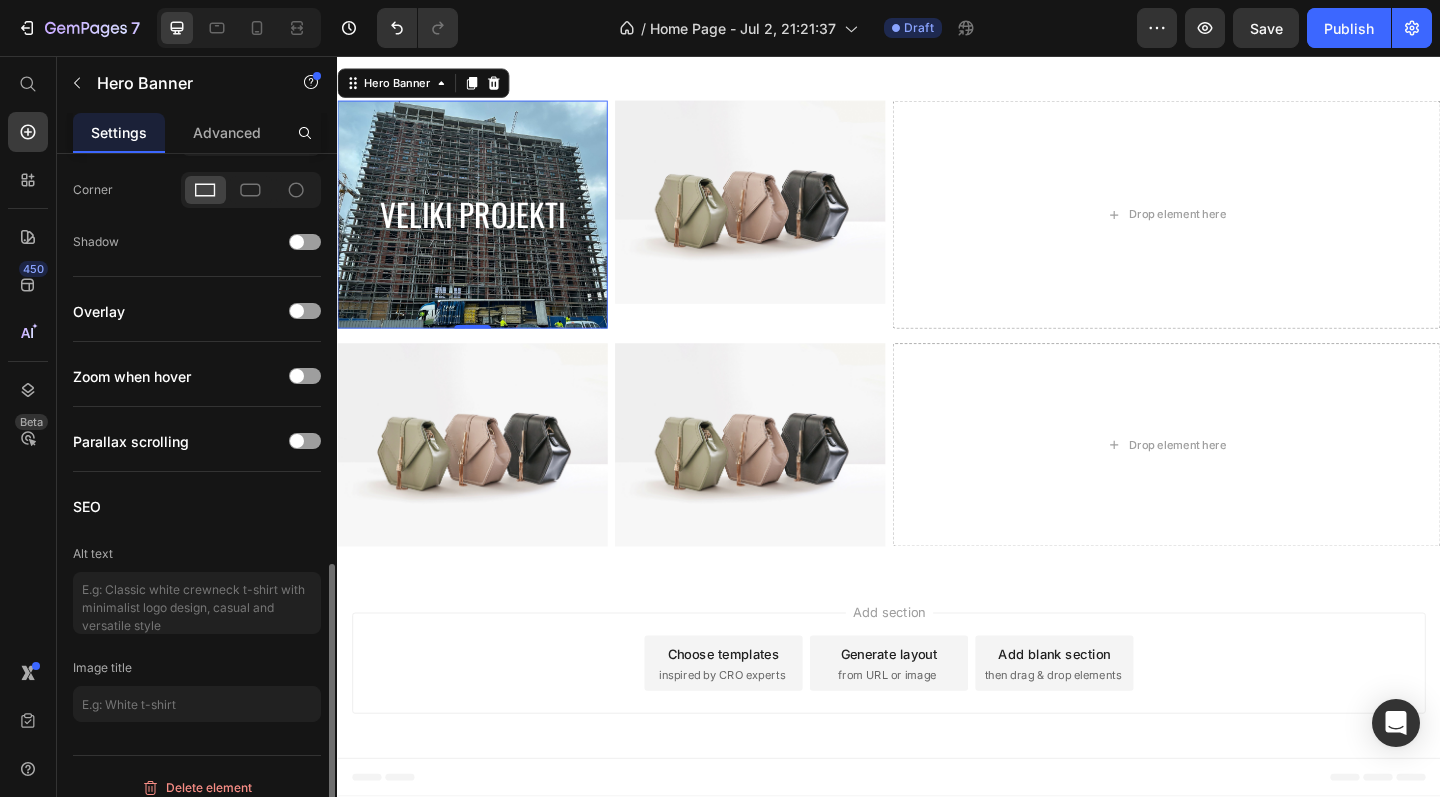 scroll, scrollTop: 1294, scrollLeft: 0, axis: vertical 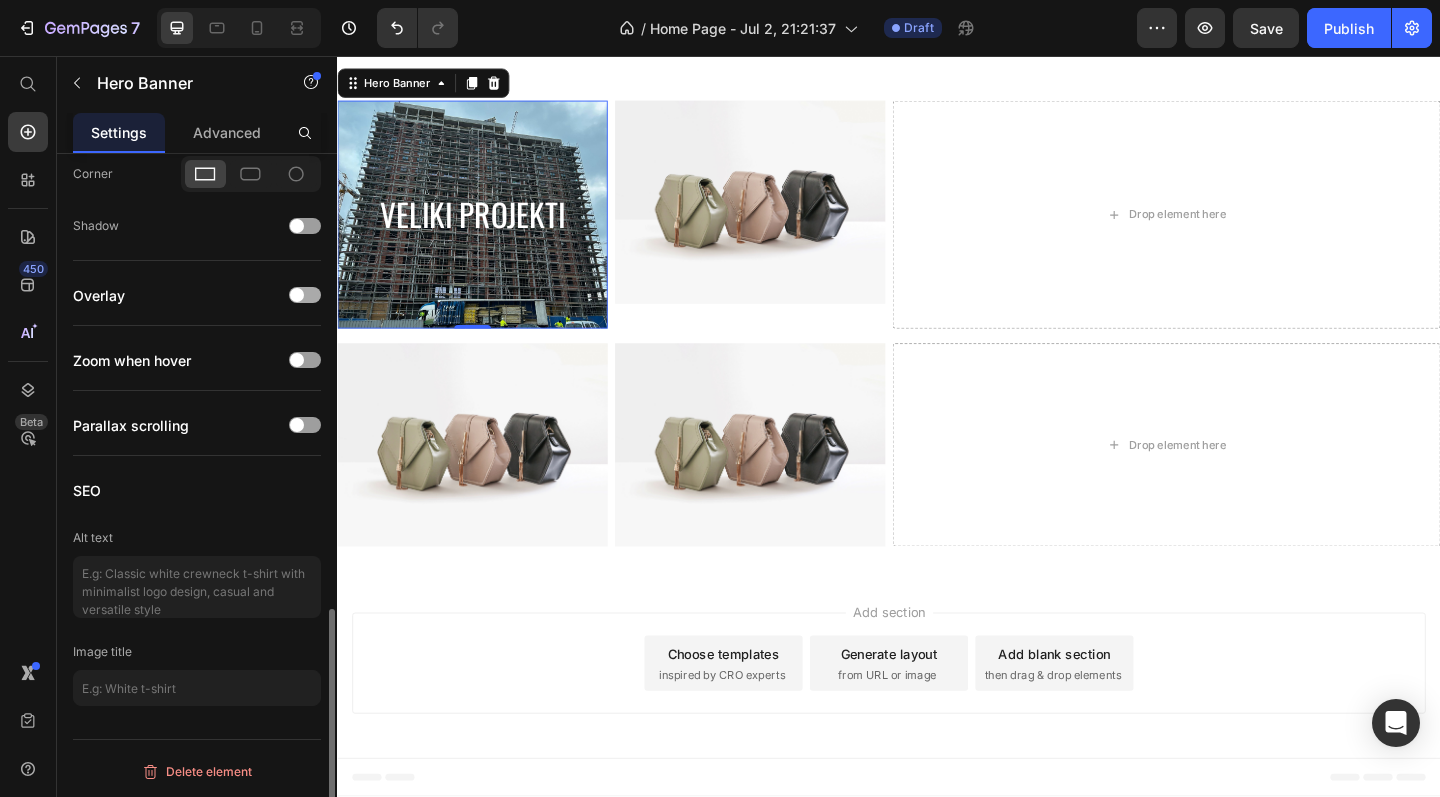 click at bounding box center (297, 295) 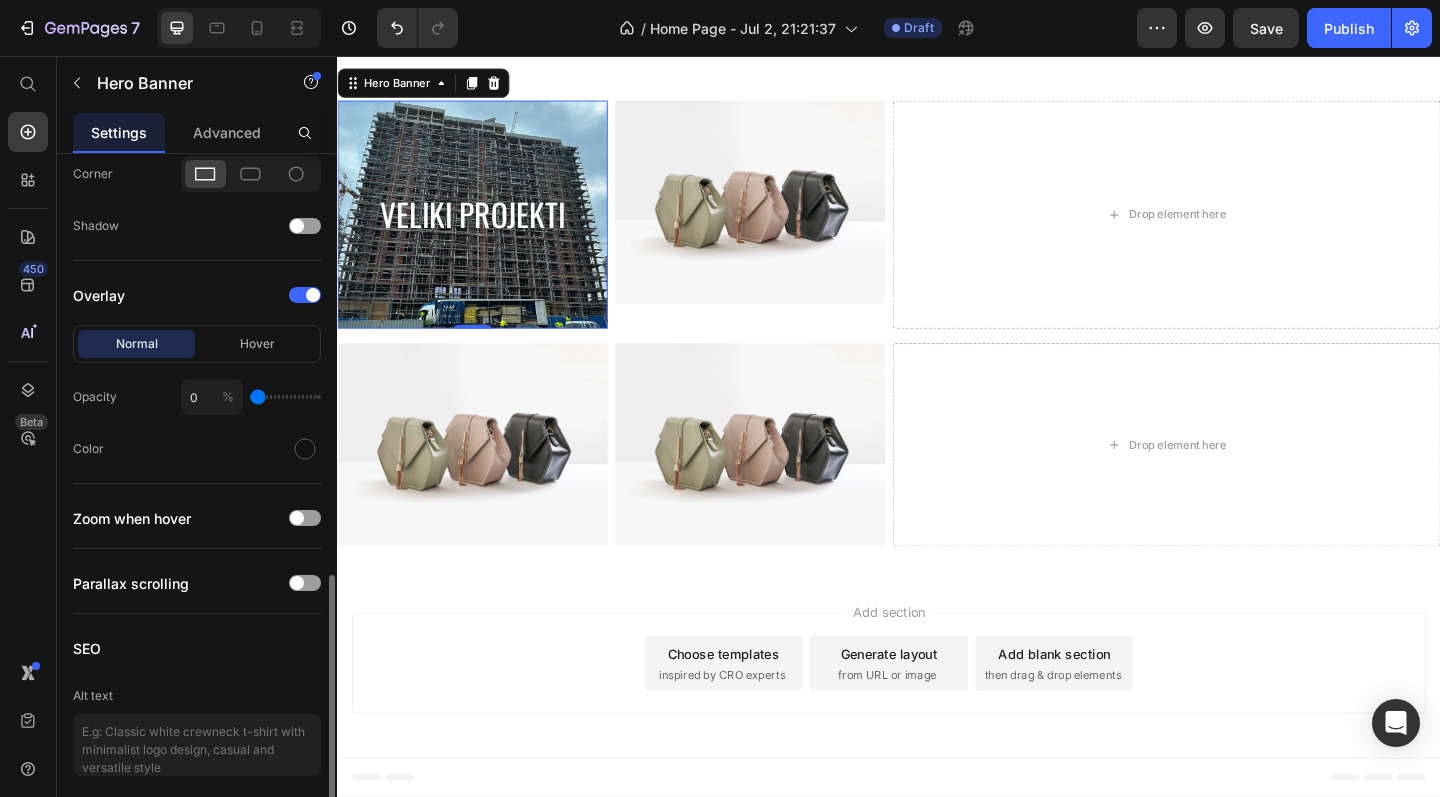 type on "5" 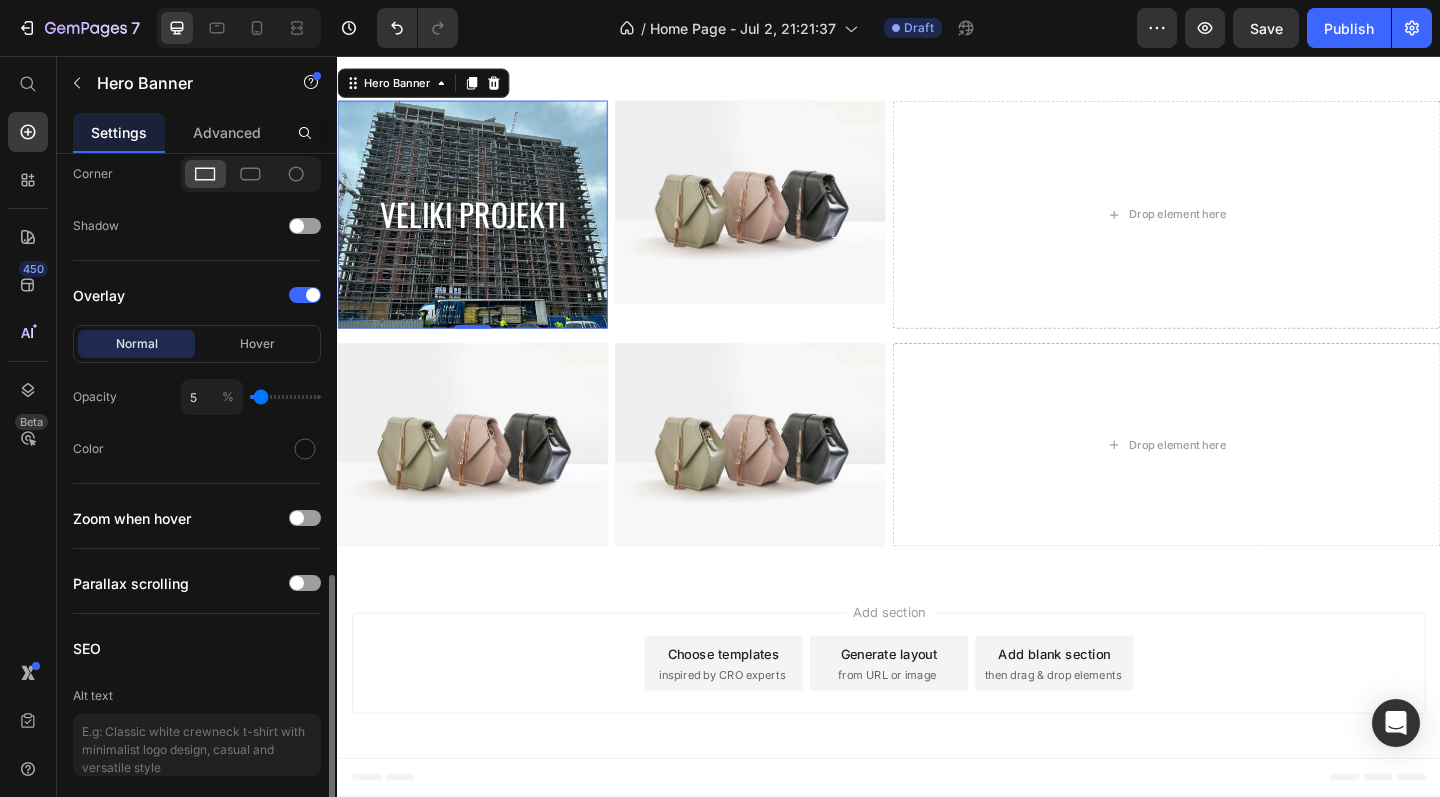 type on "8" 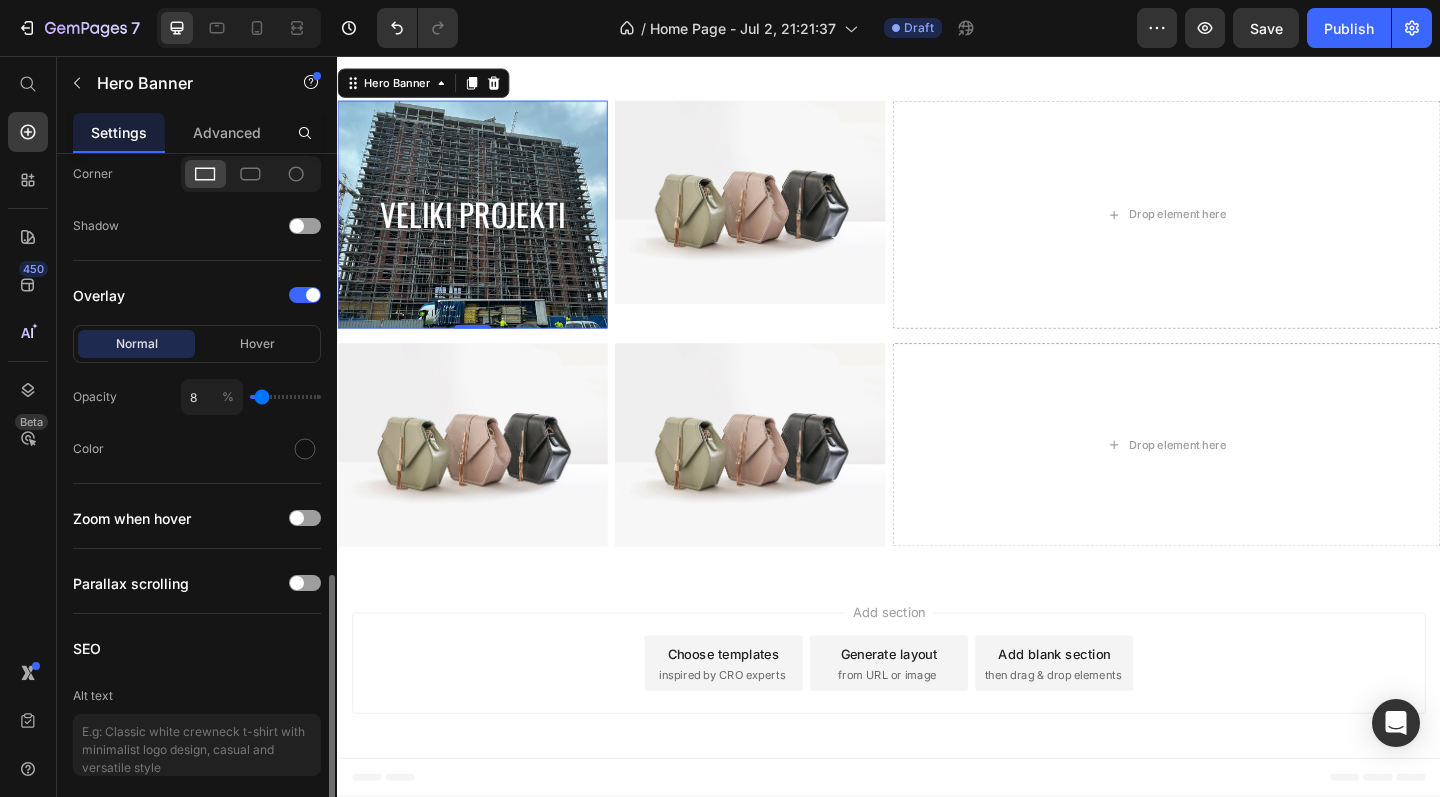 type on "10" 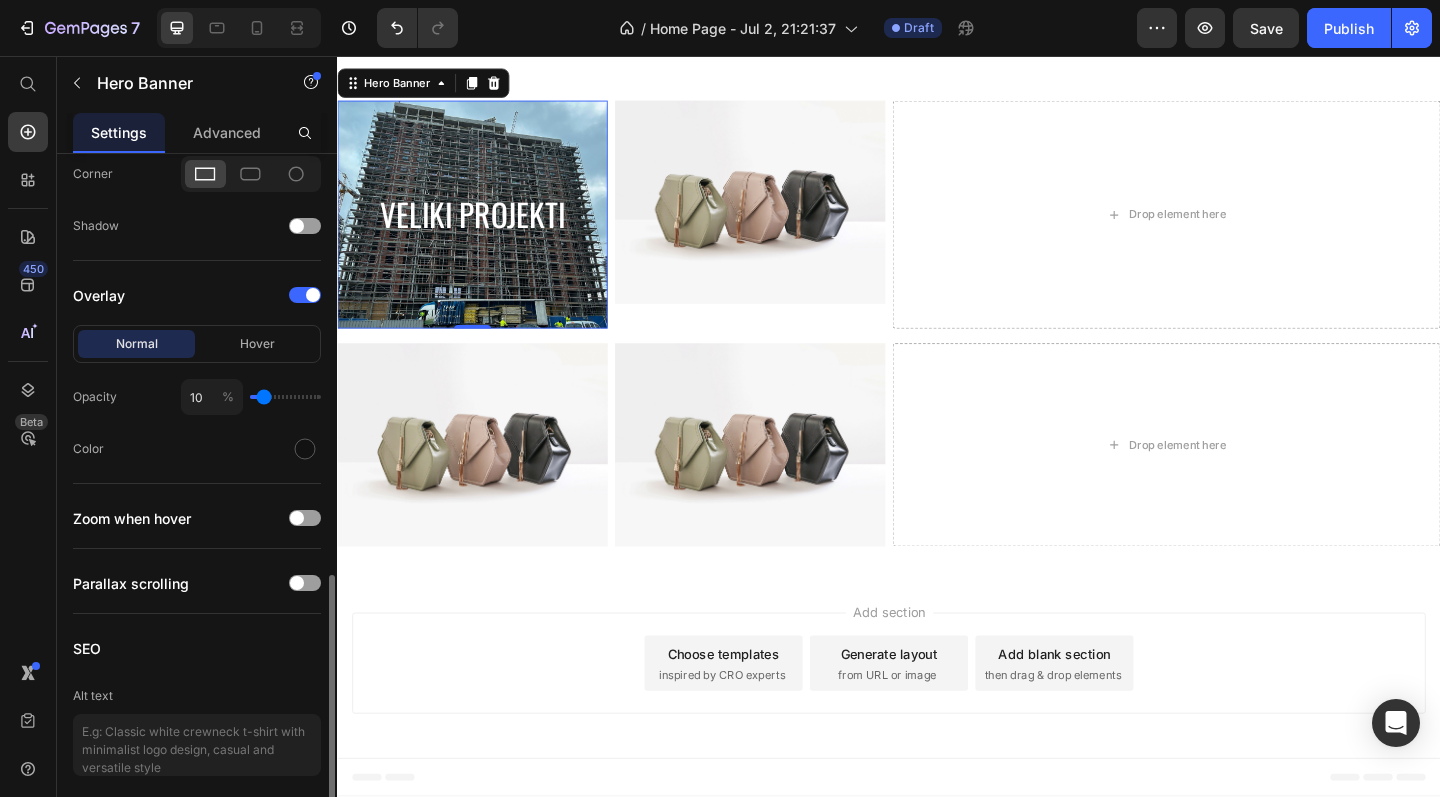 type on "12" 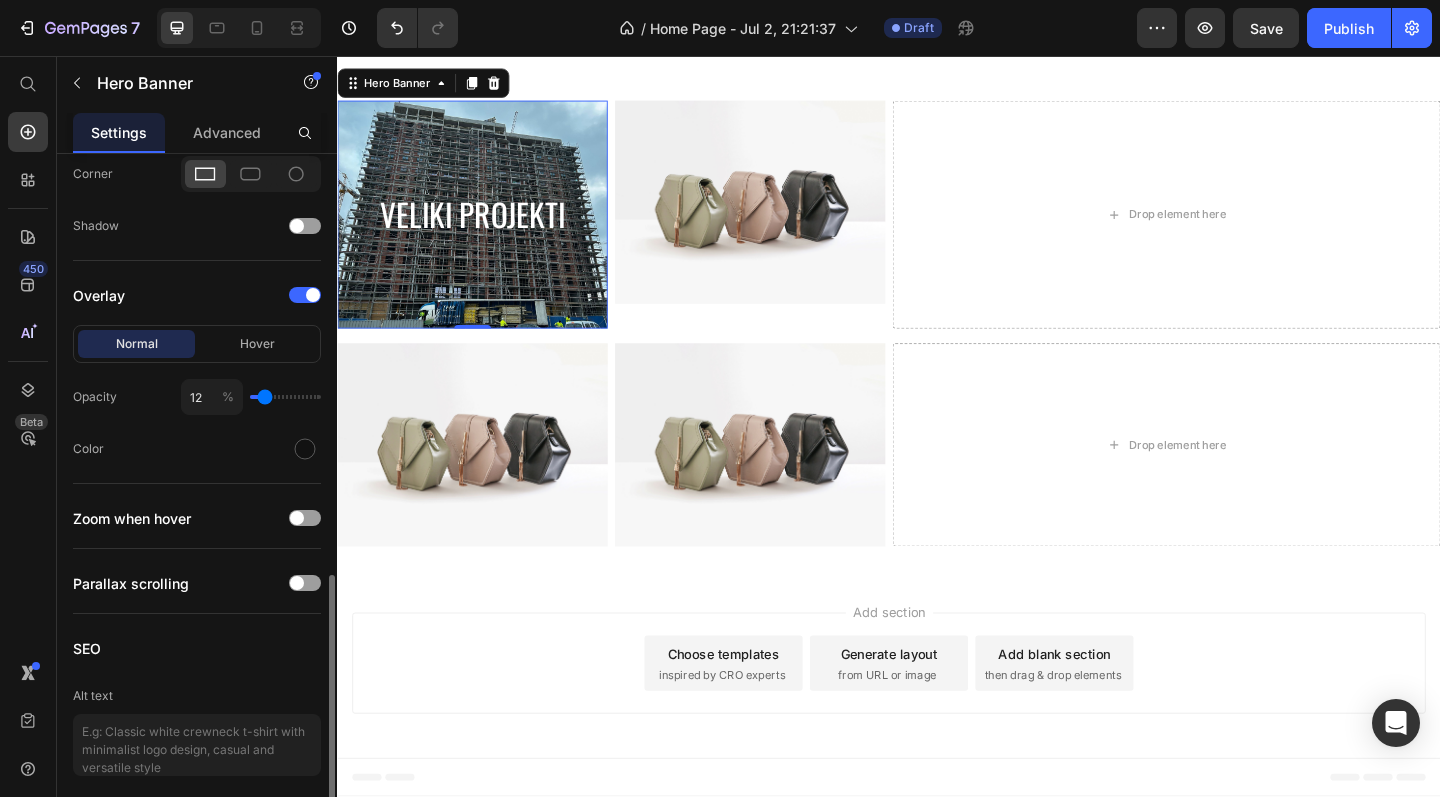 type on "16" 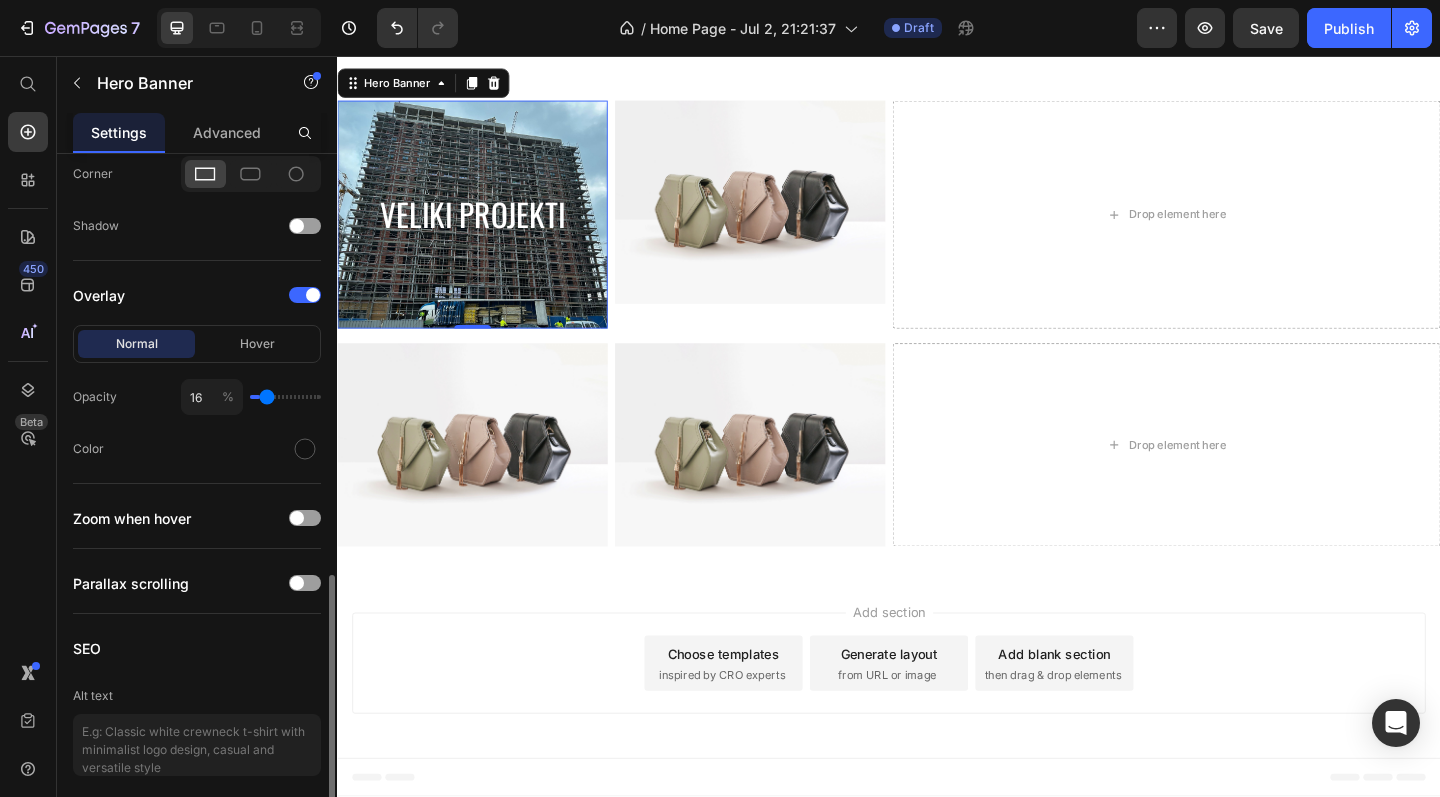 type on "21" 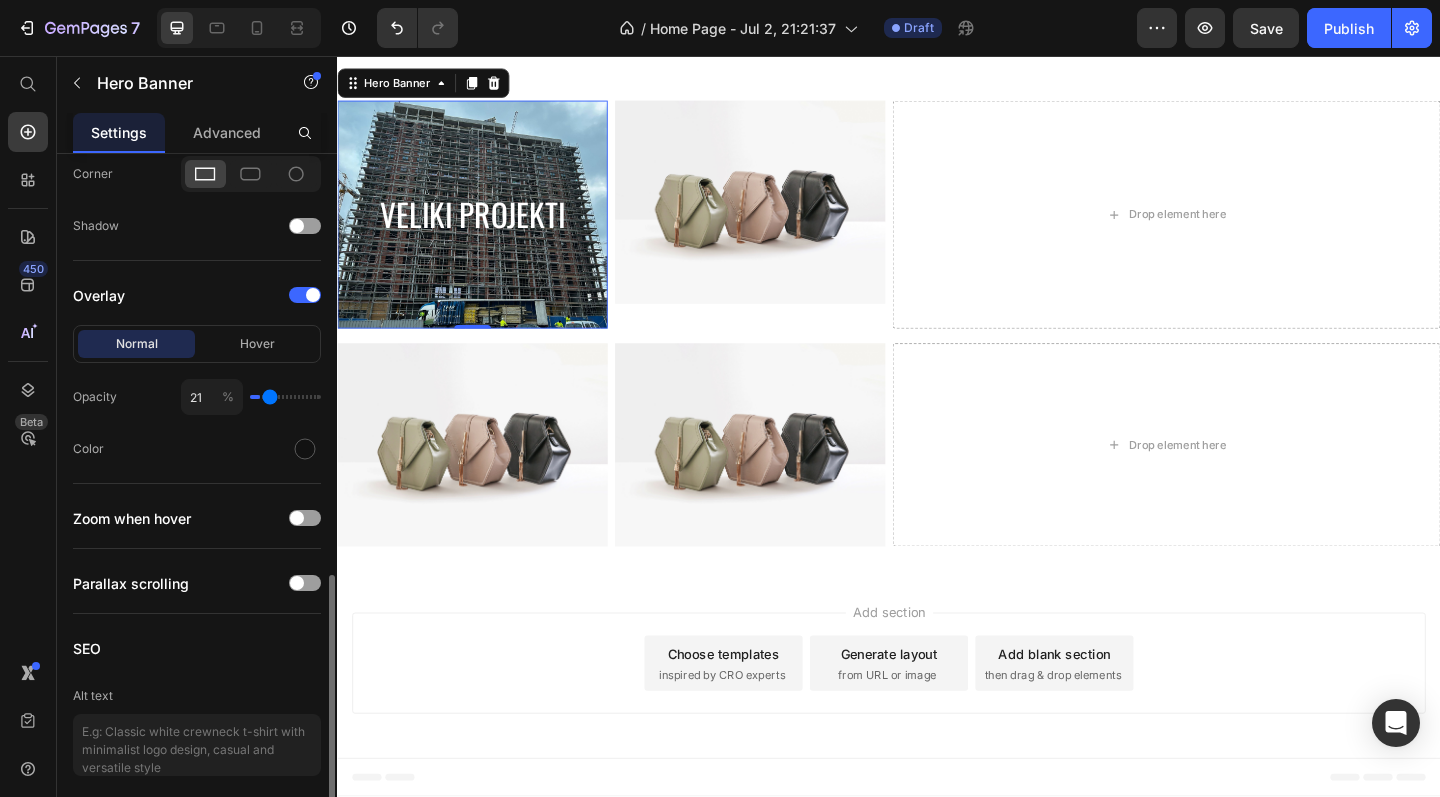 type on "25" 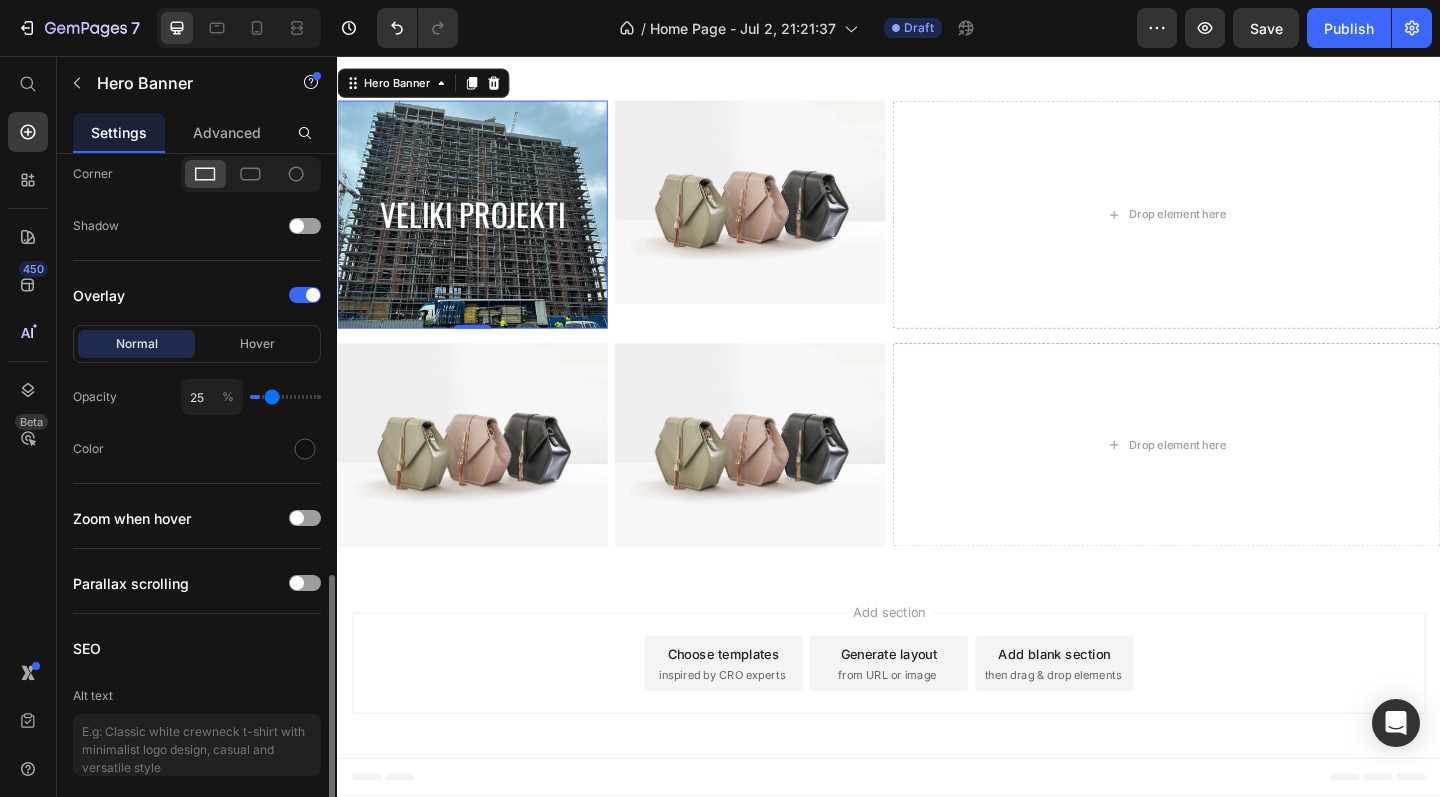 type on "32" 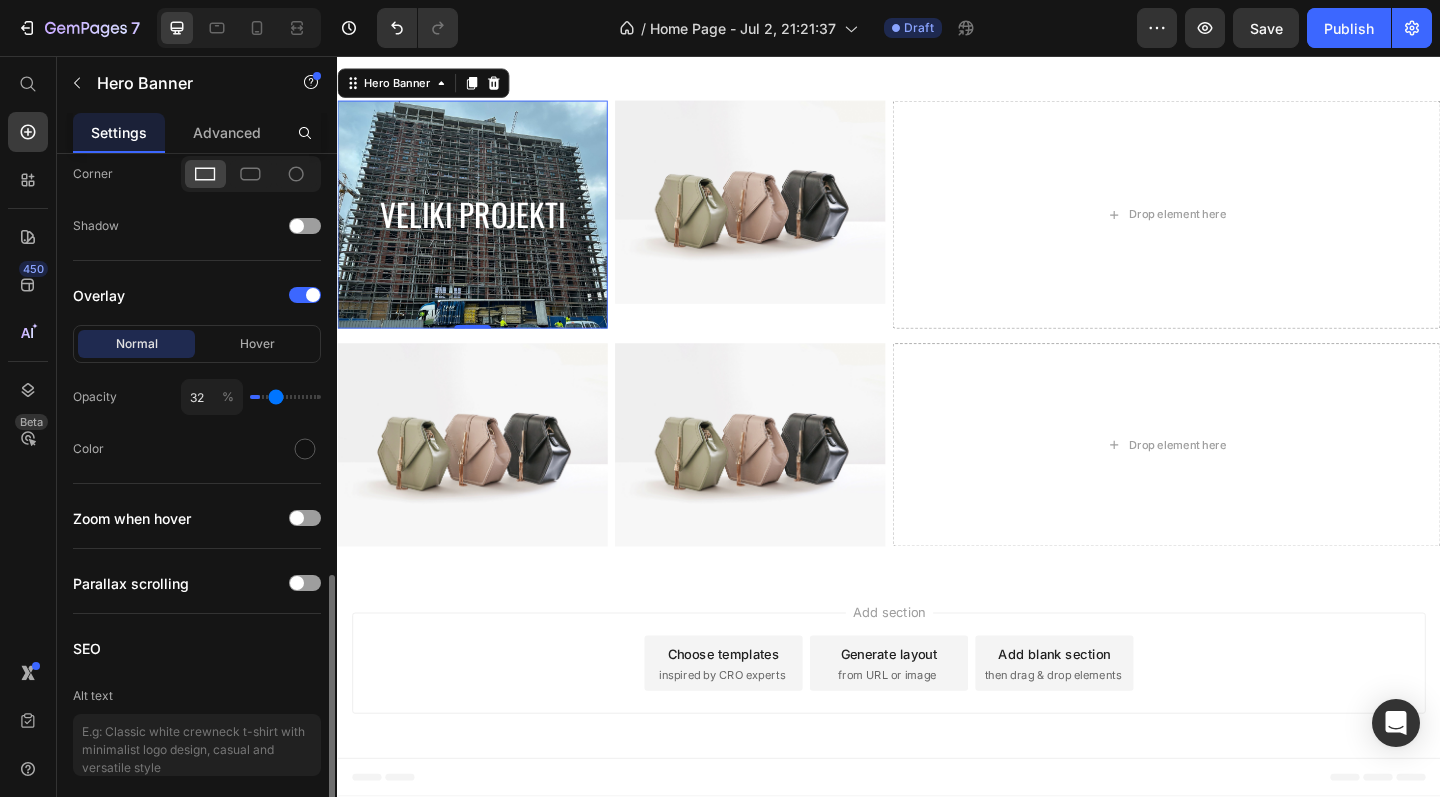 type on "38" 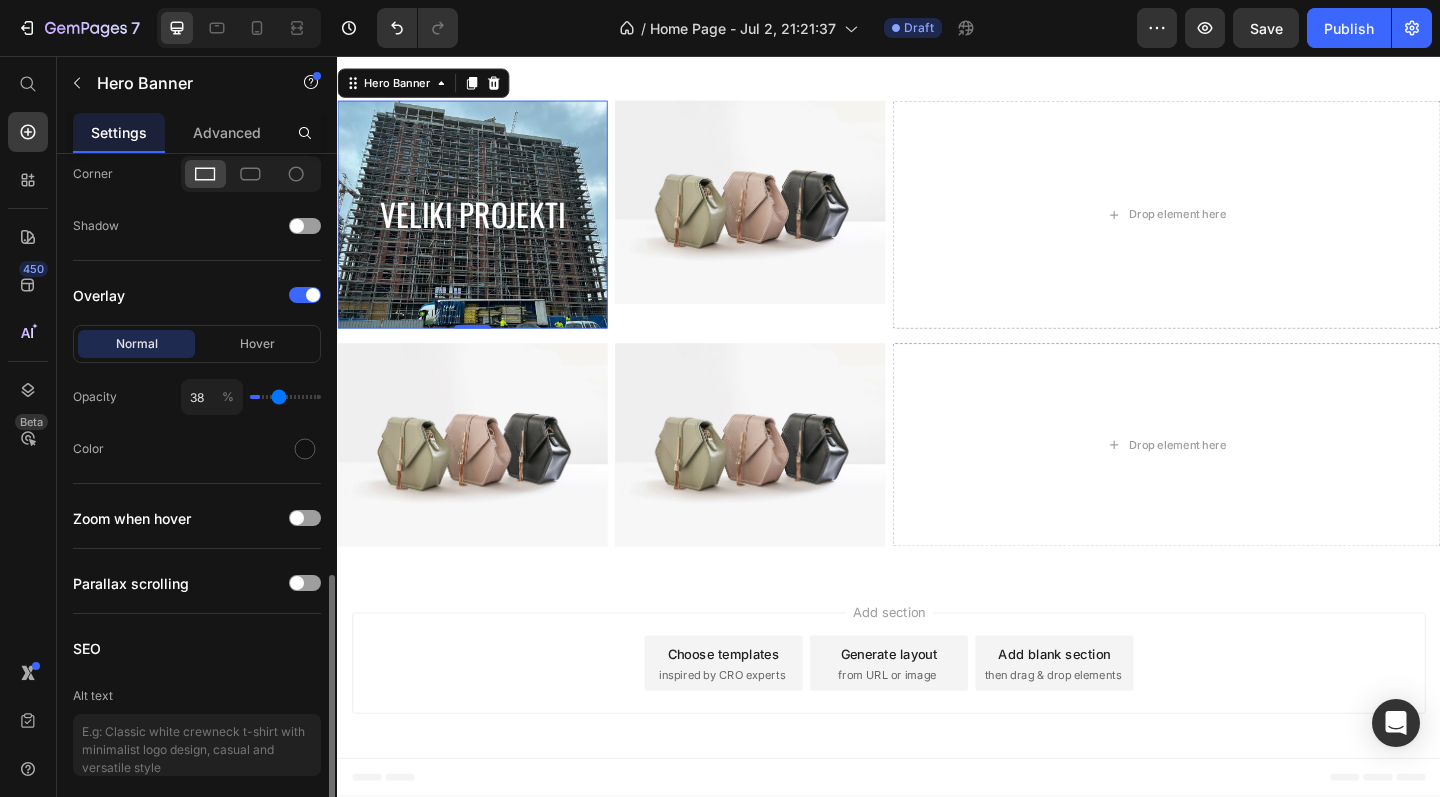 type on "42" 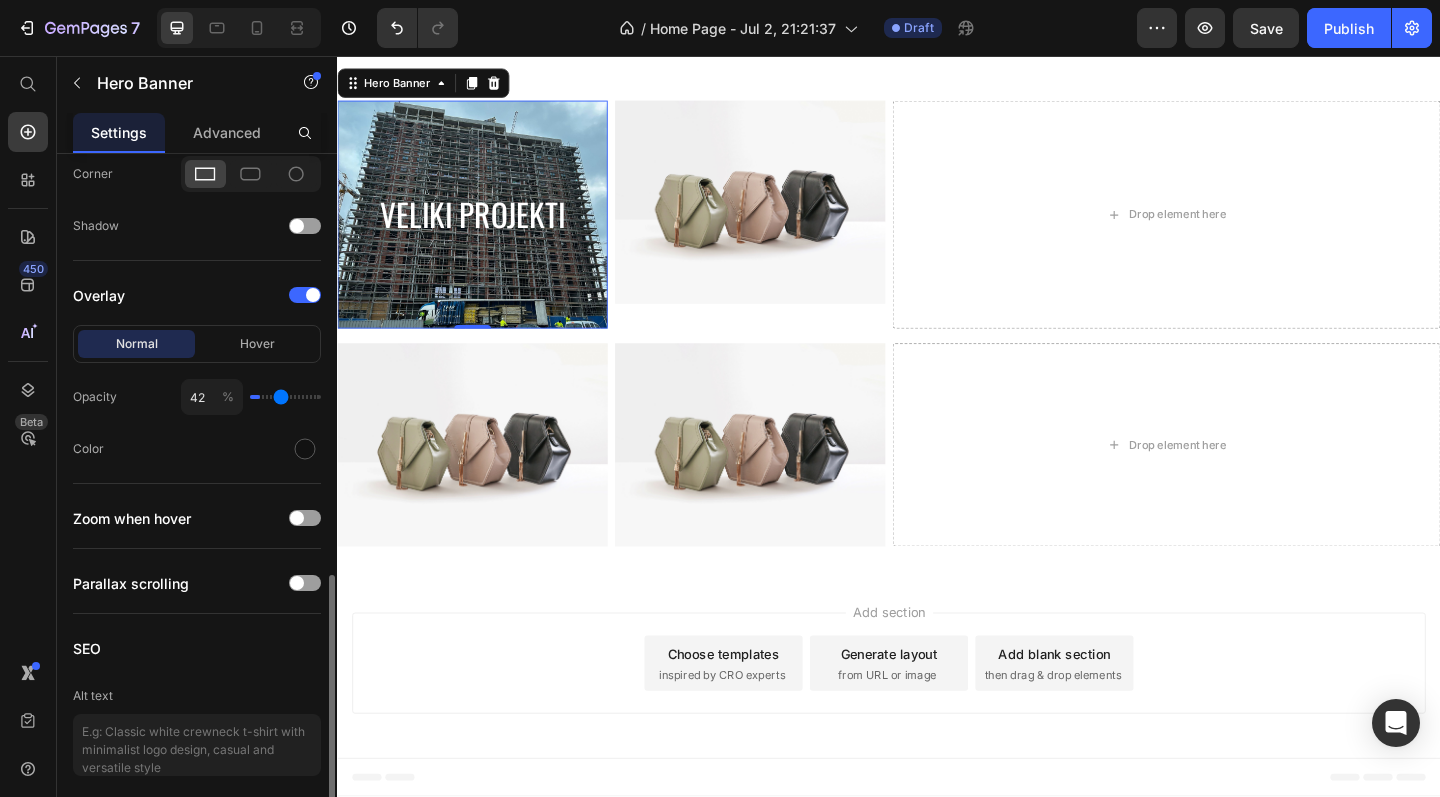 type on "47" 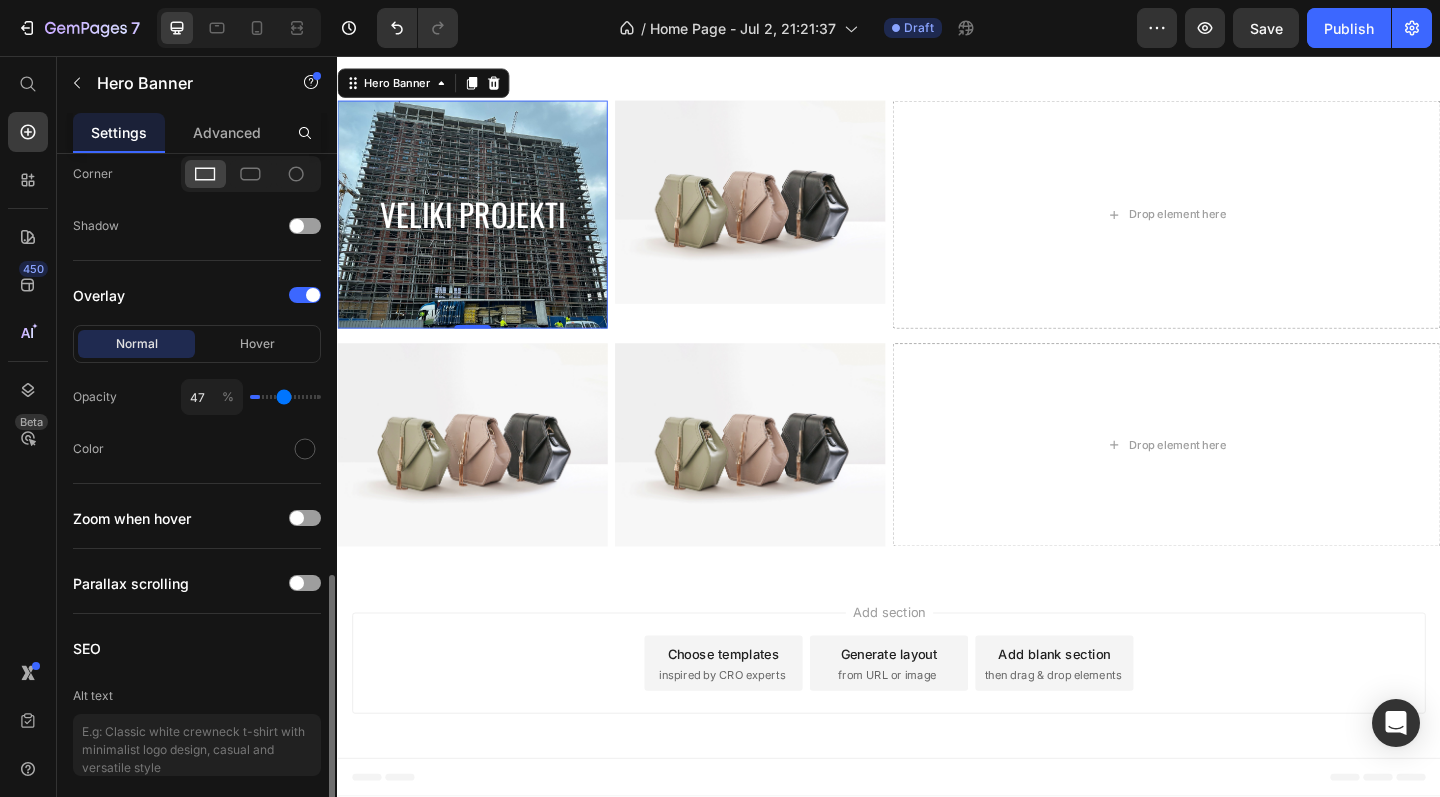 type on "49" 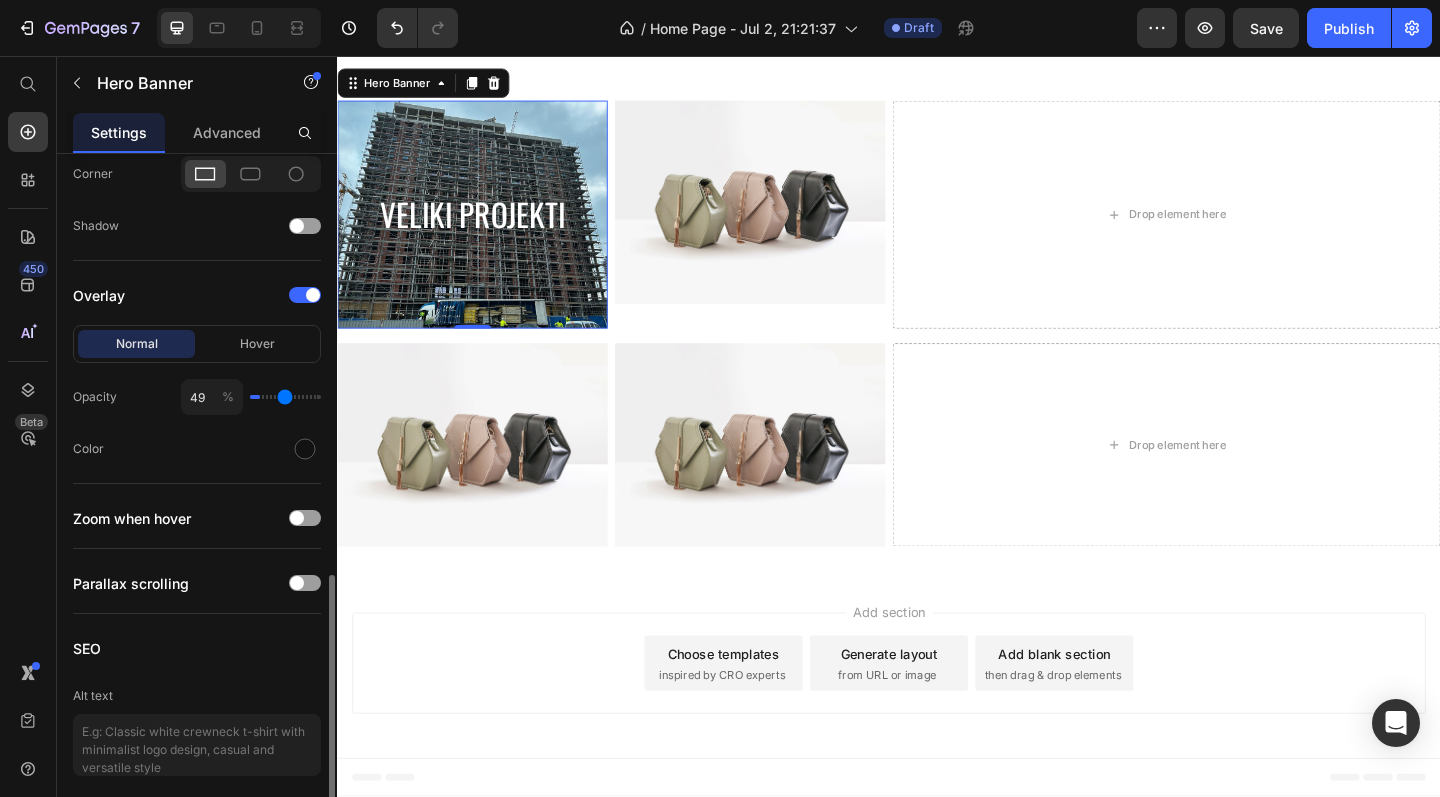 type on "55" 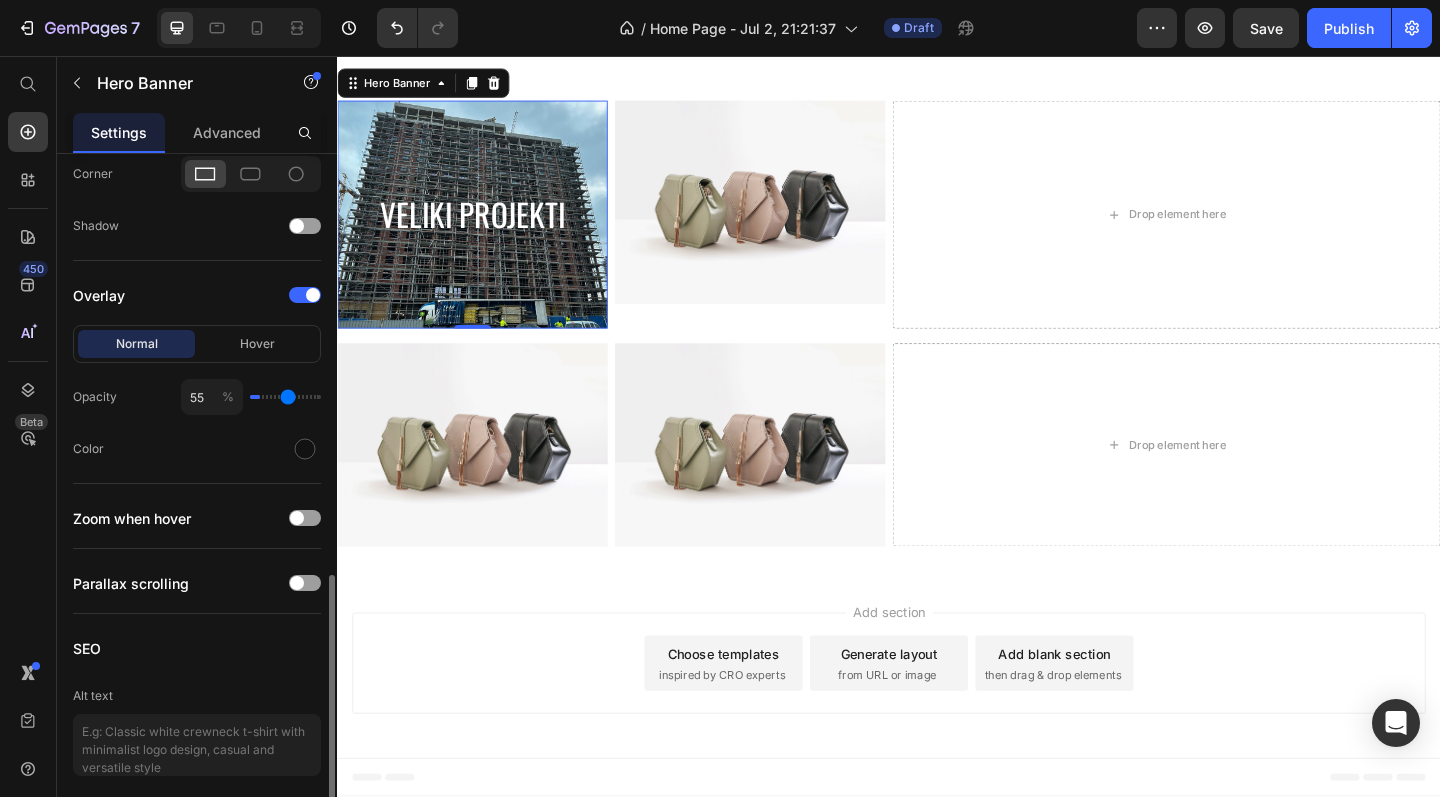 type on "58" 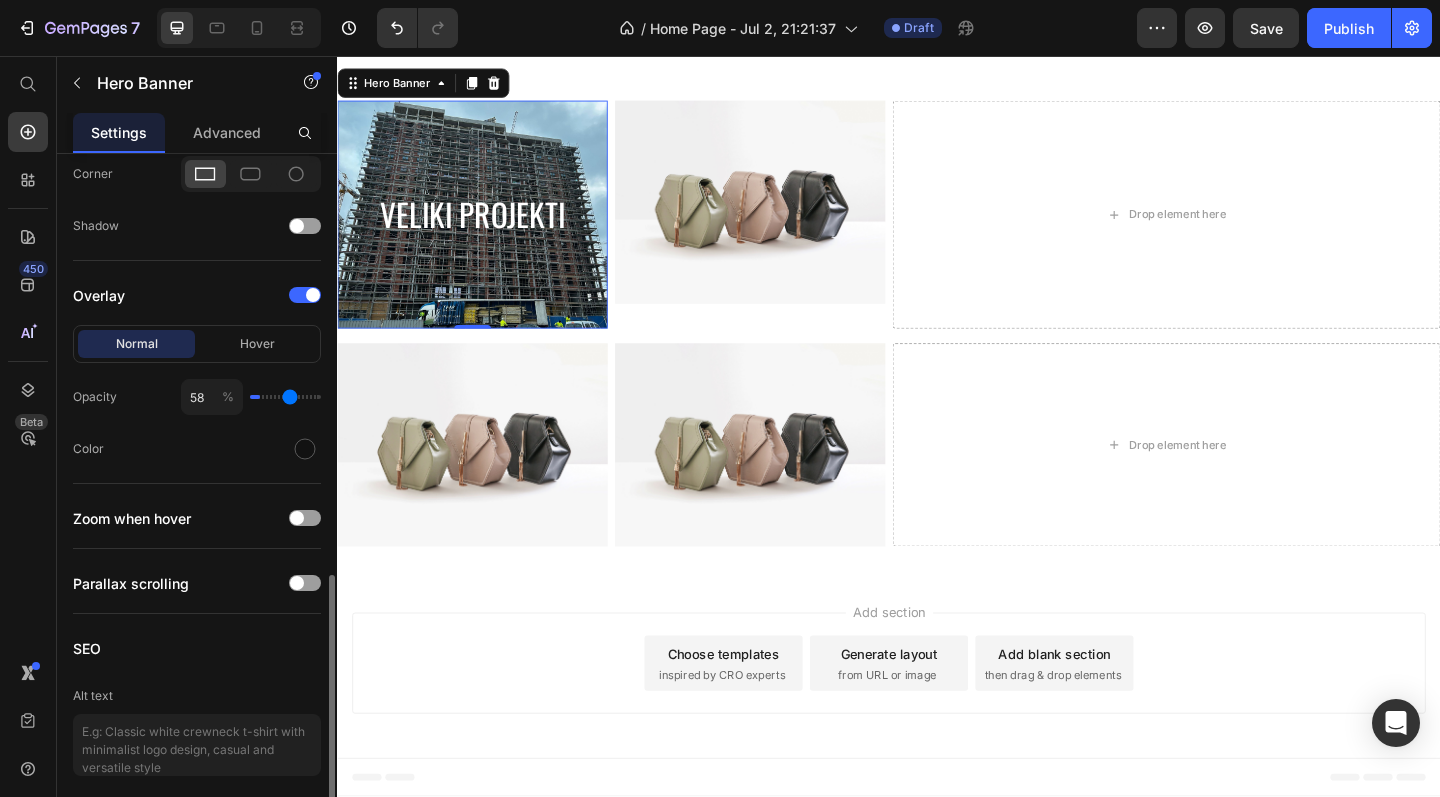 type on "62" 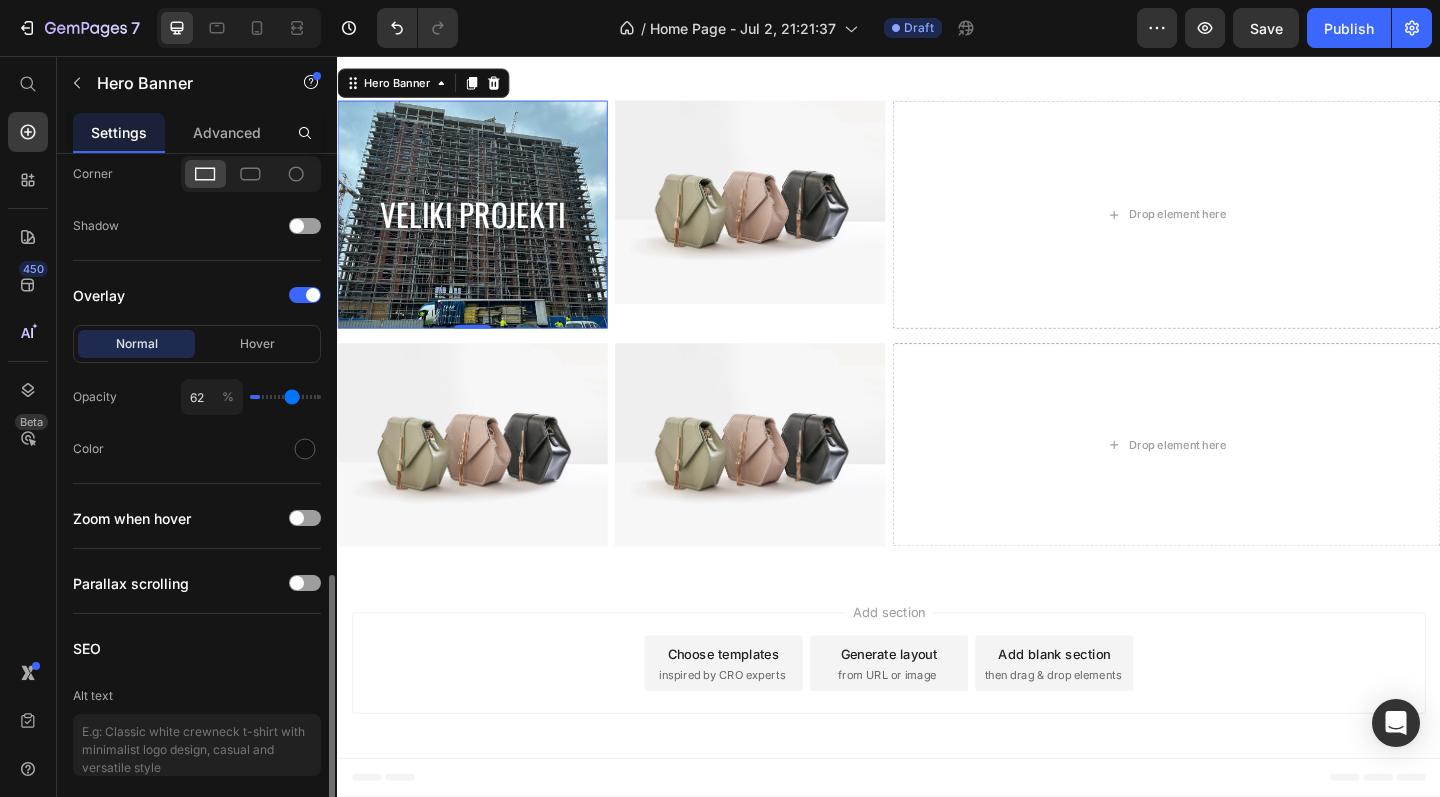 type on "64" 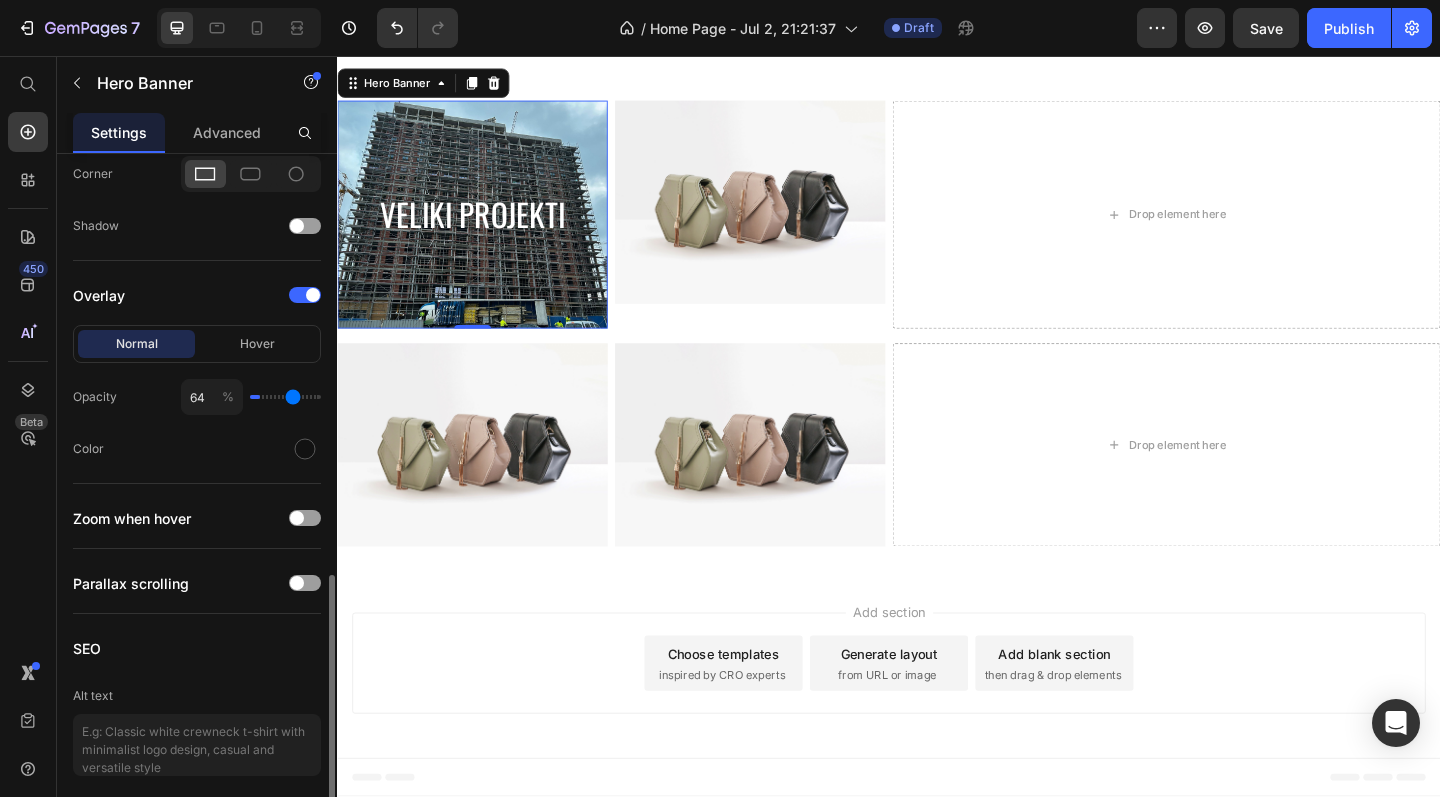 type on "66" 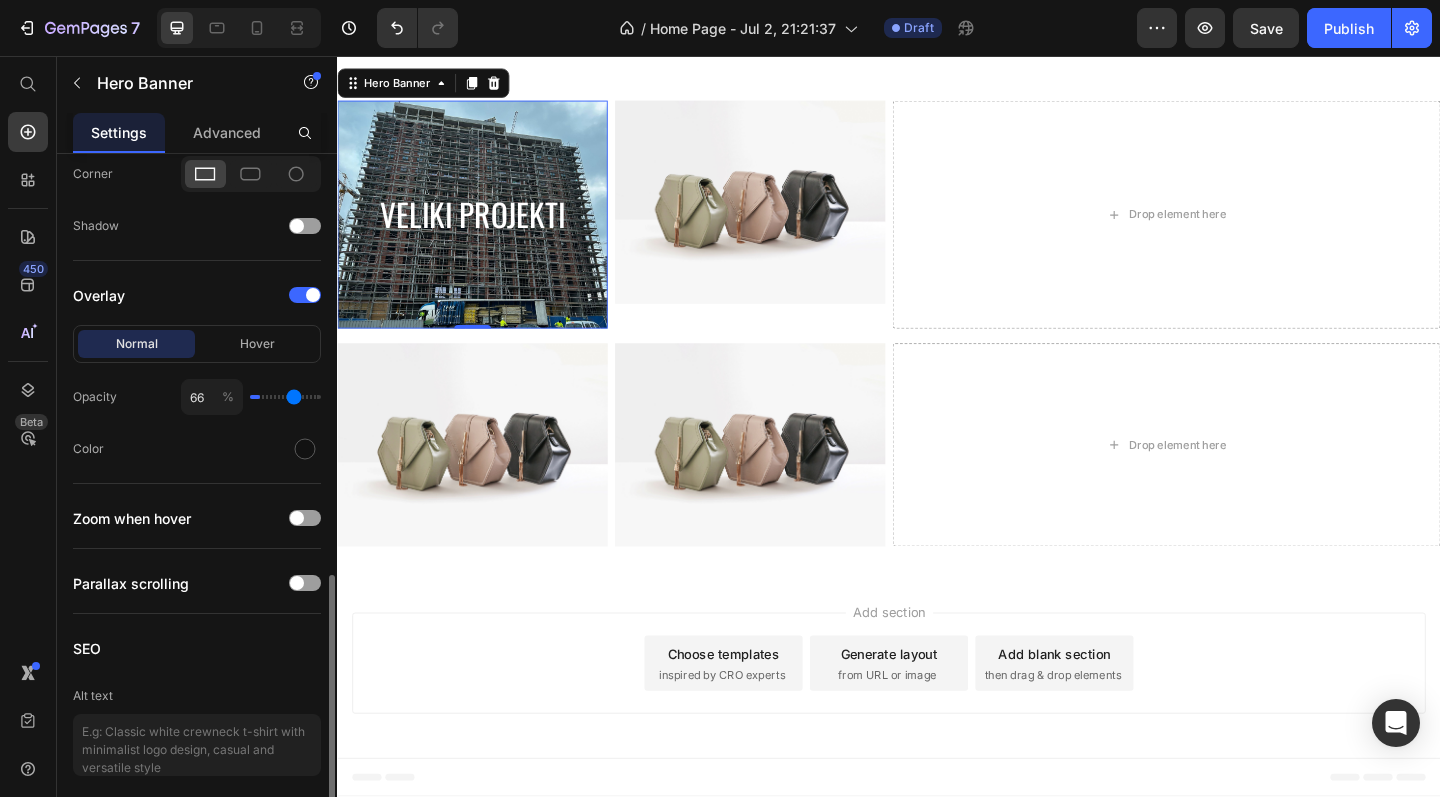 type on "68" 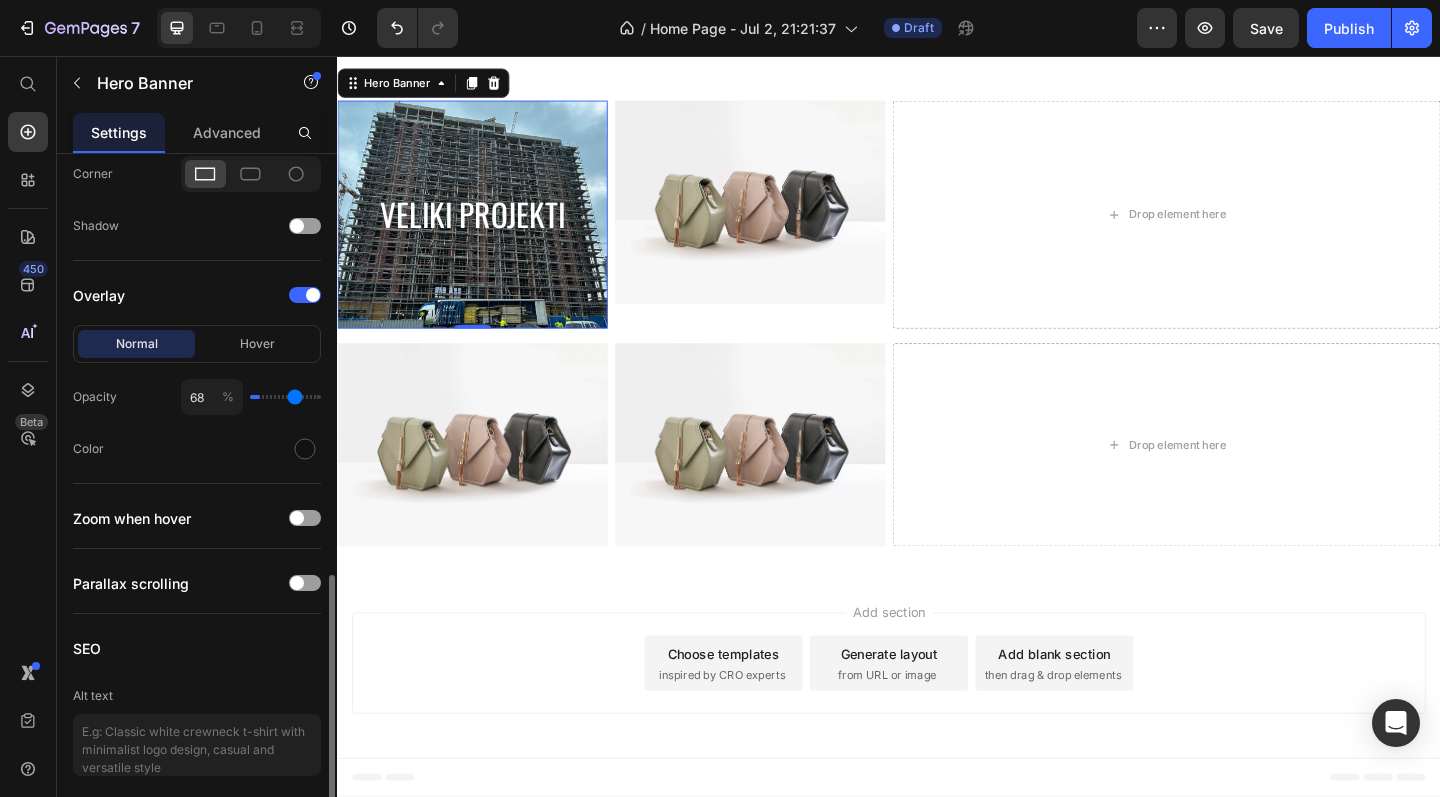 type on "69" 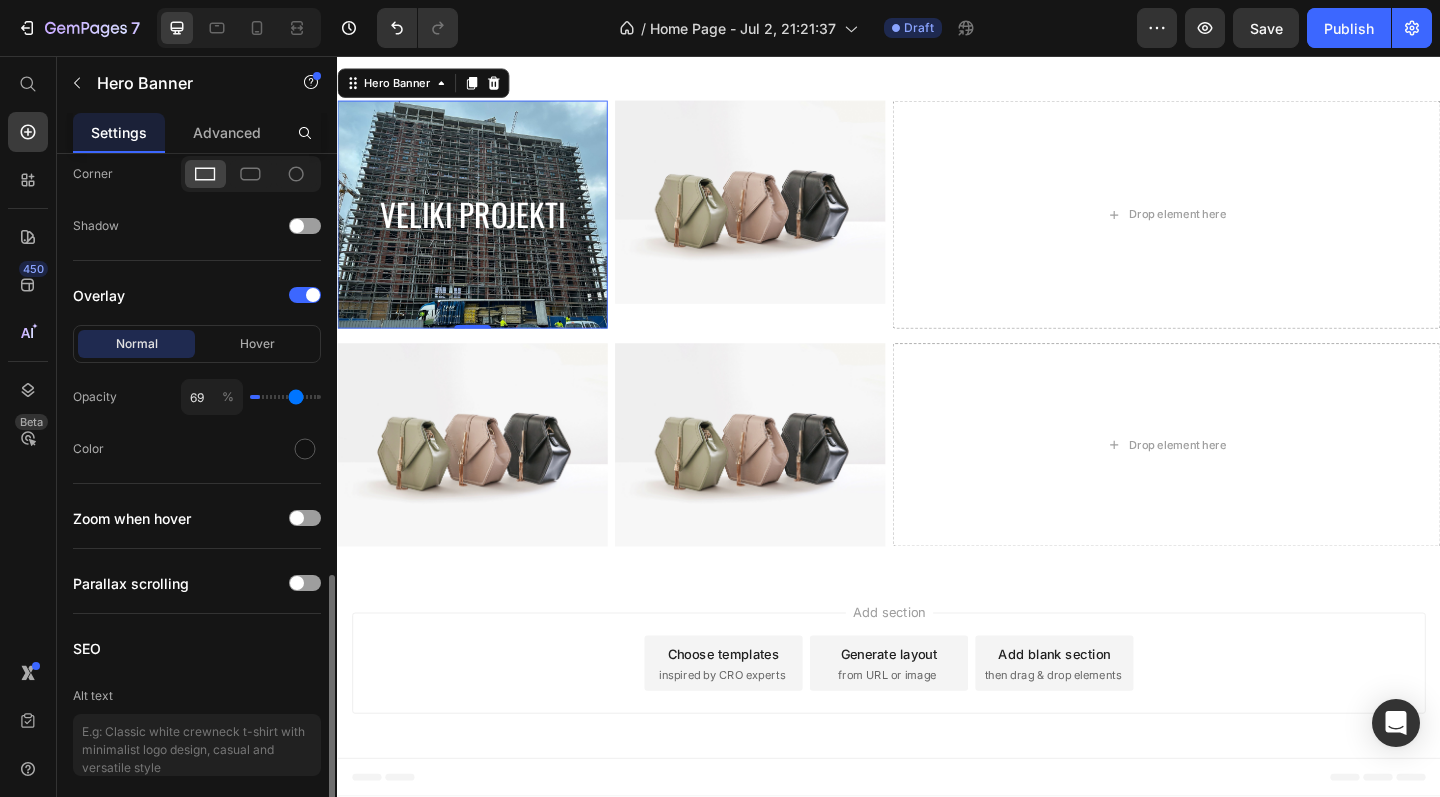 type on "71" 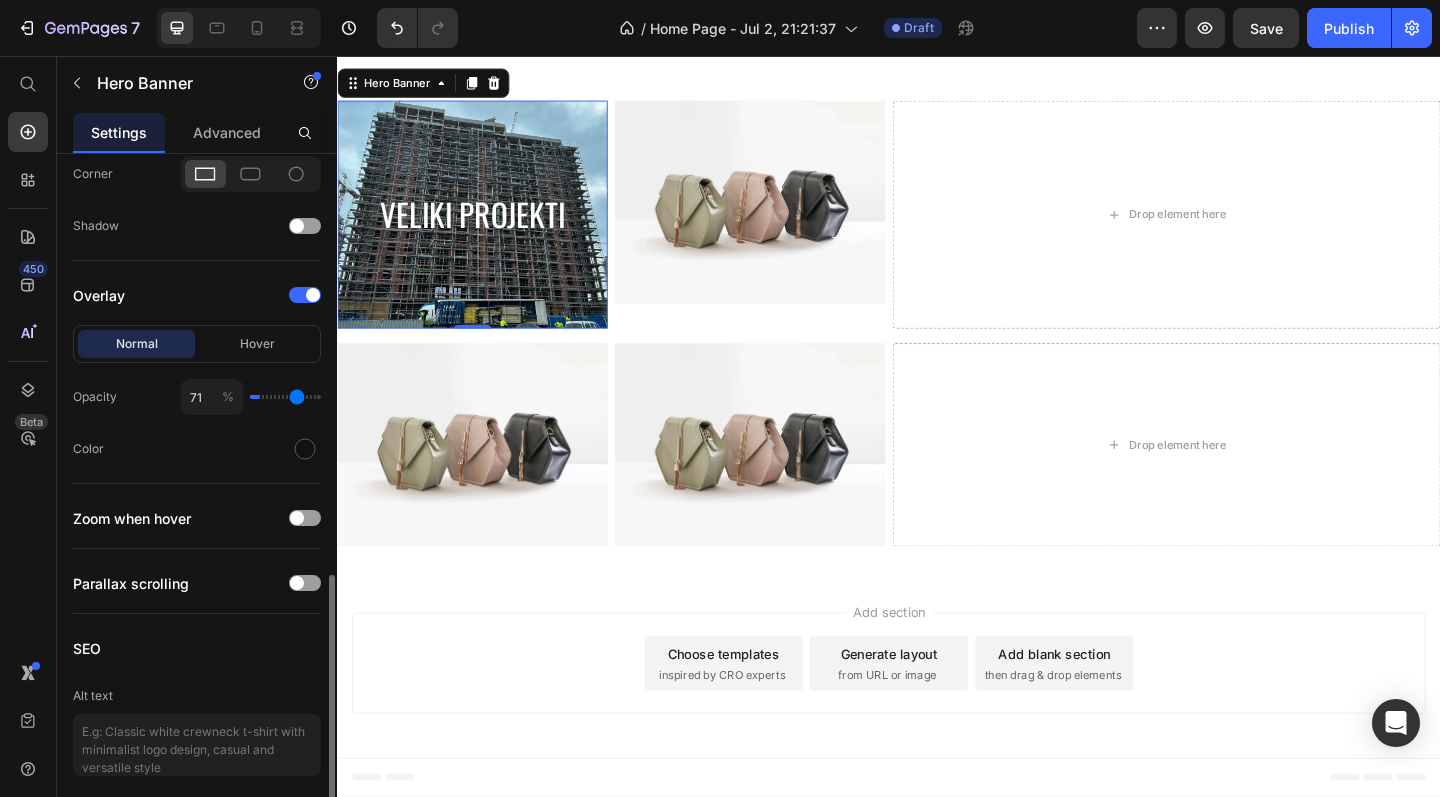 type on "73" 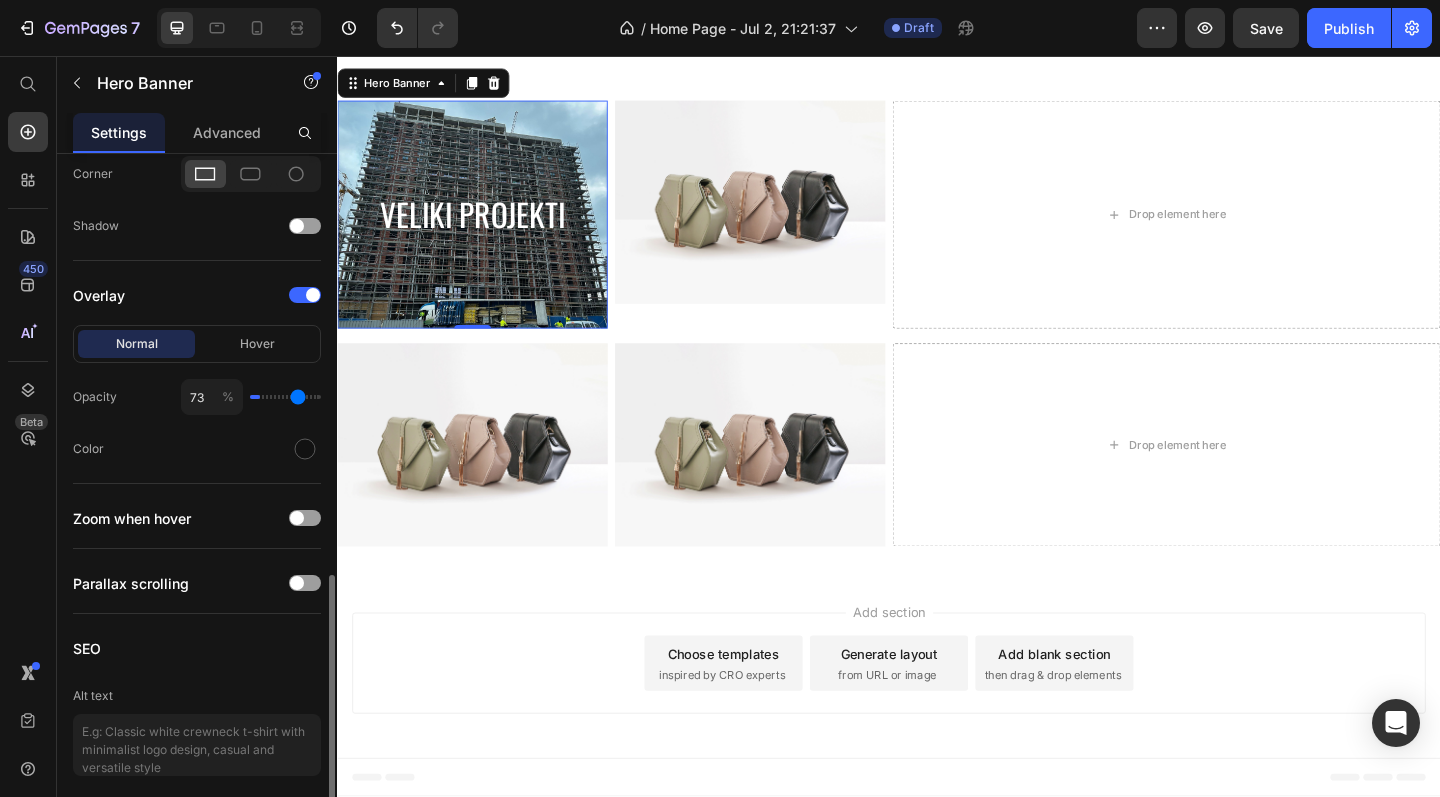type on "75" 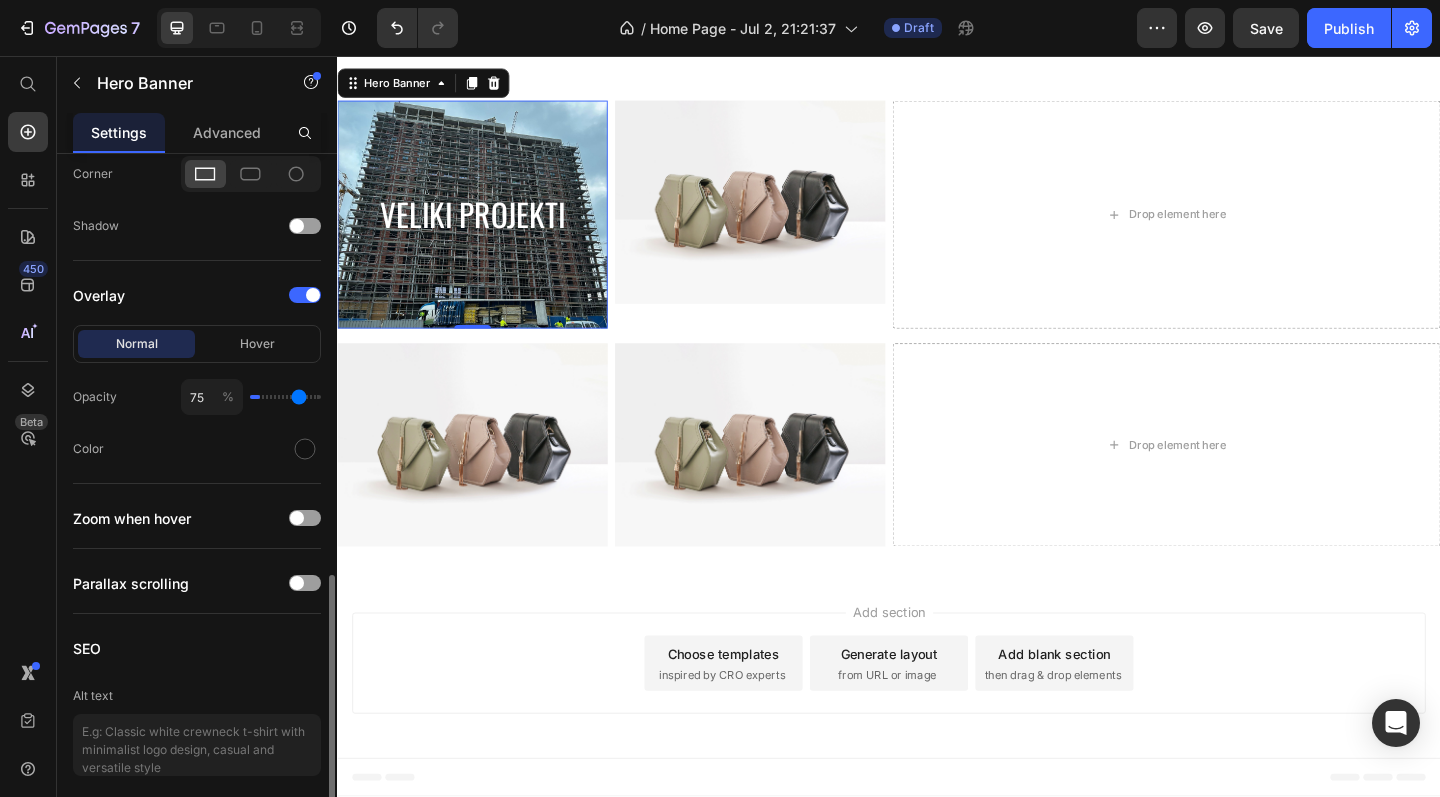type on "77" 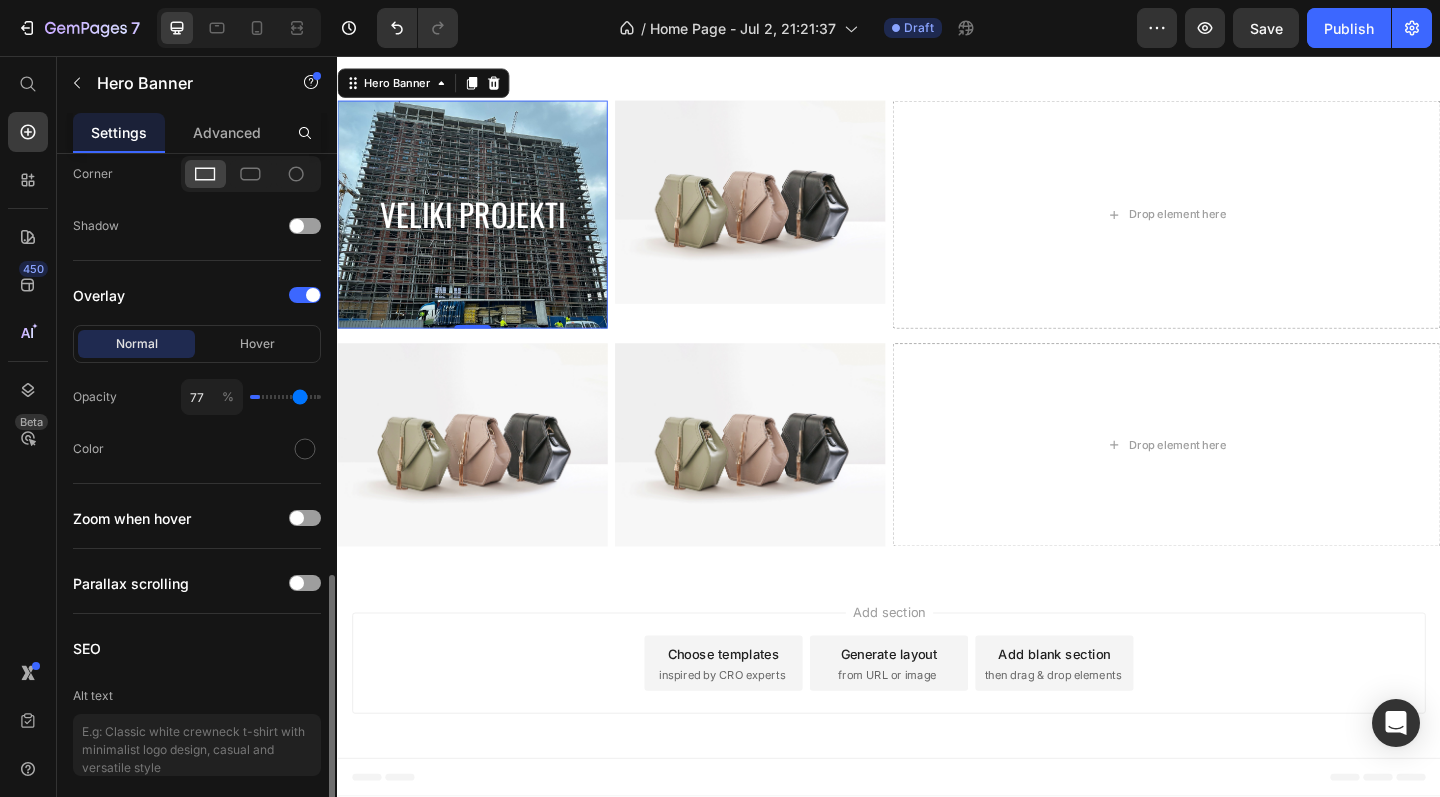 type on "79" 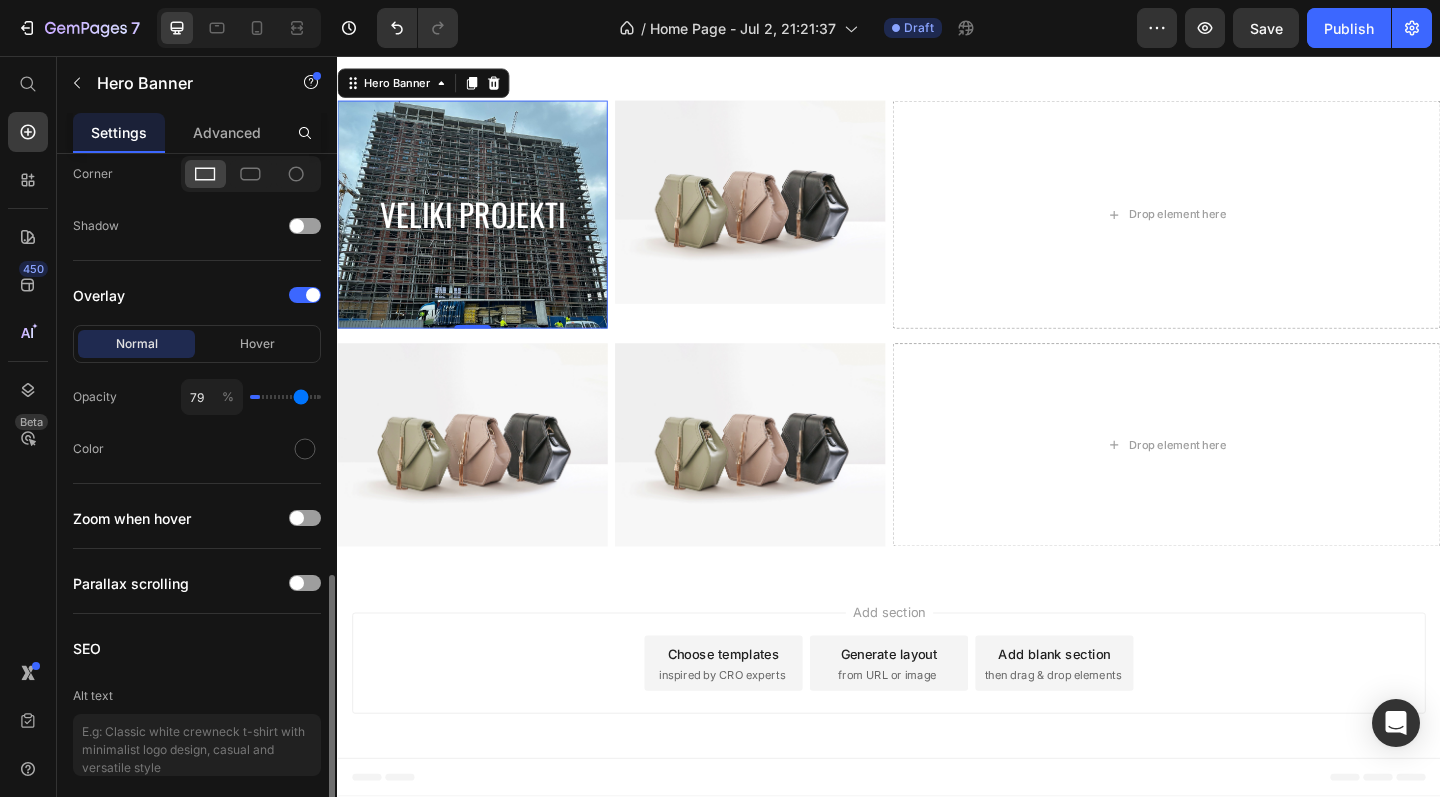 type on "81" 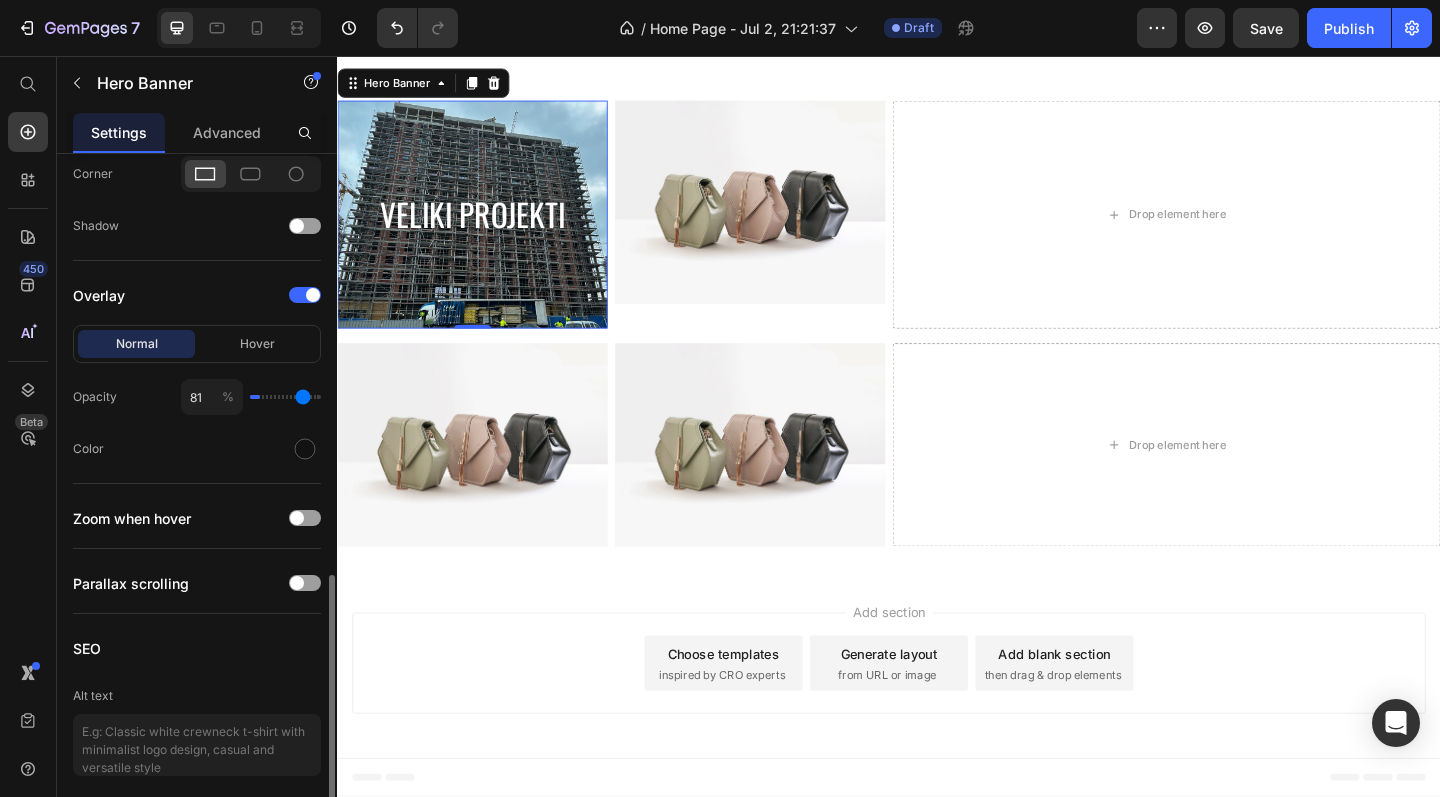 type on "82" 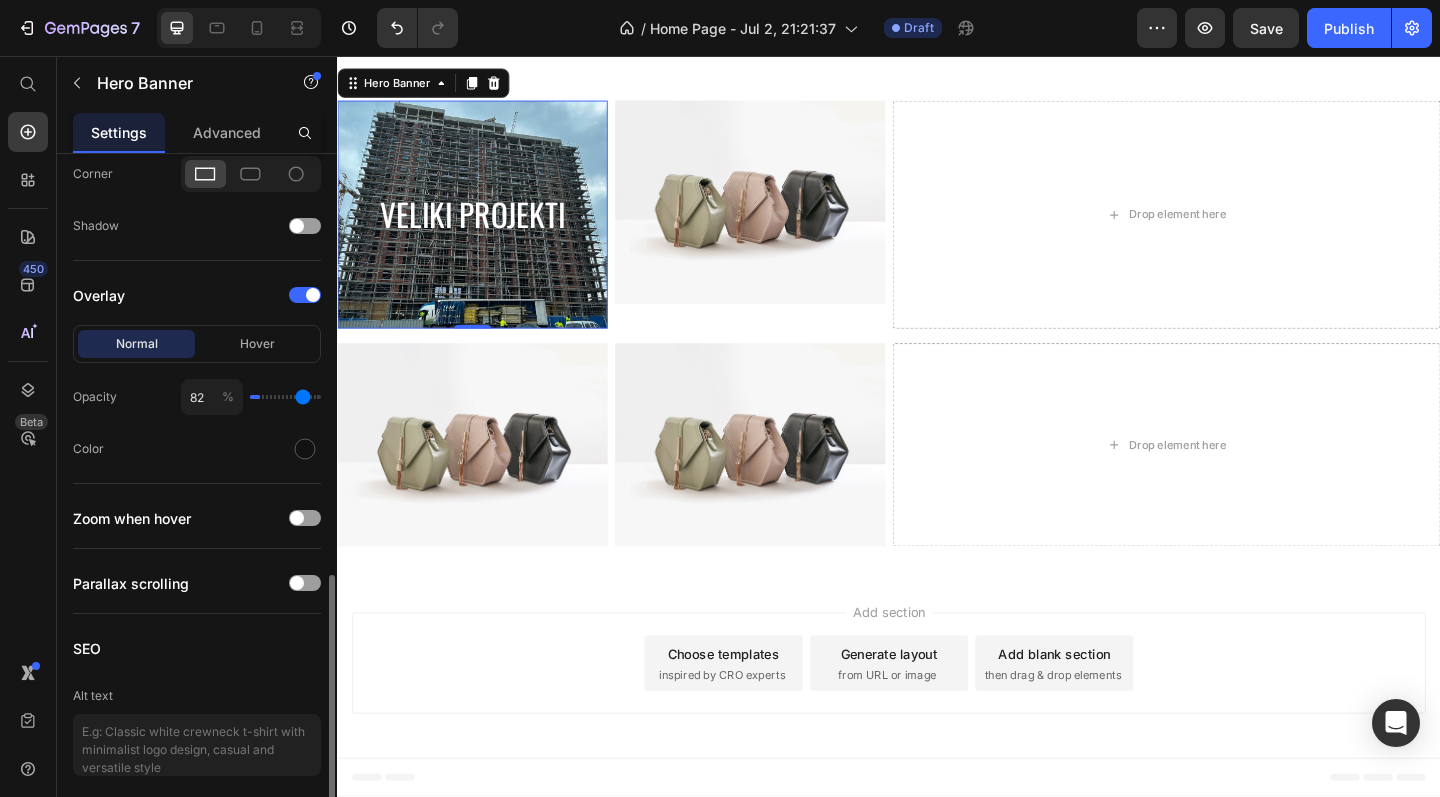 type on "84" 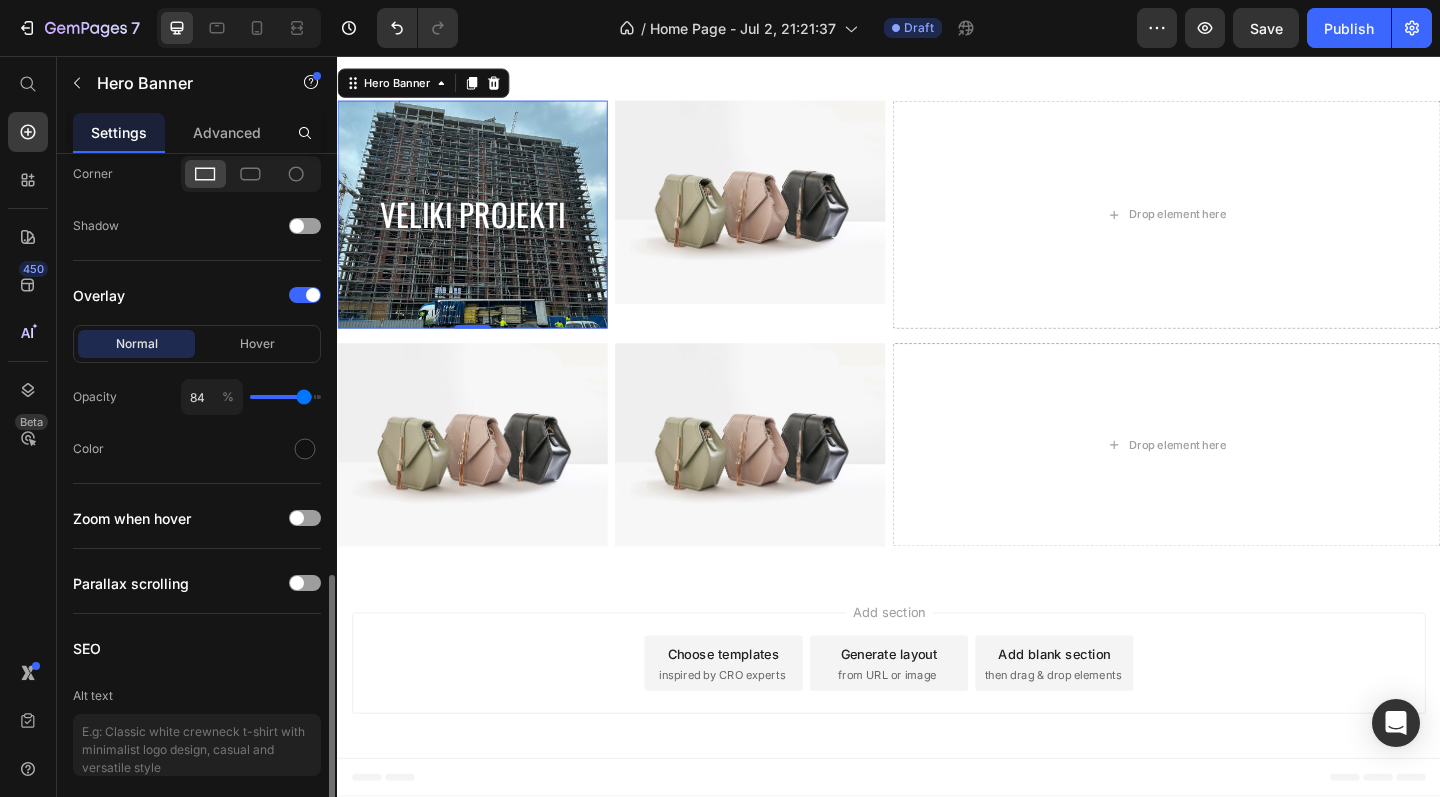 type on "86" 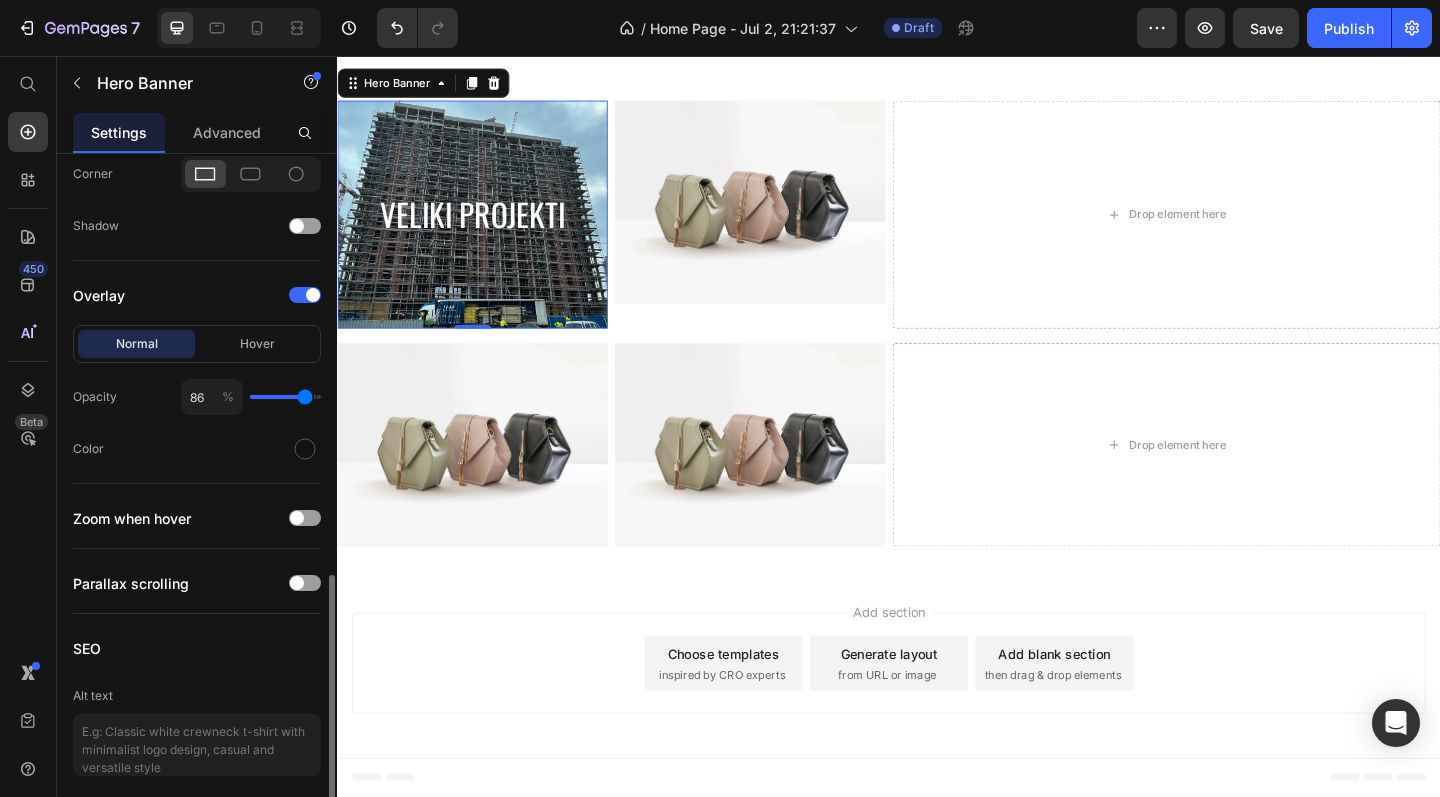 type on "90" 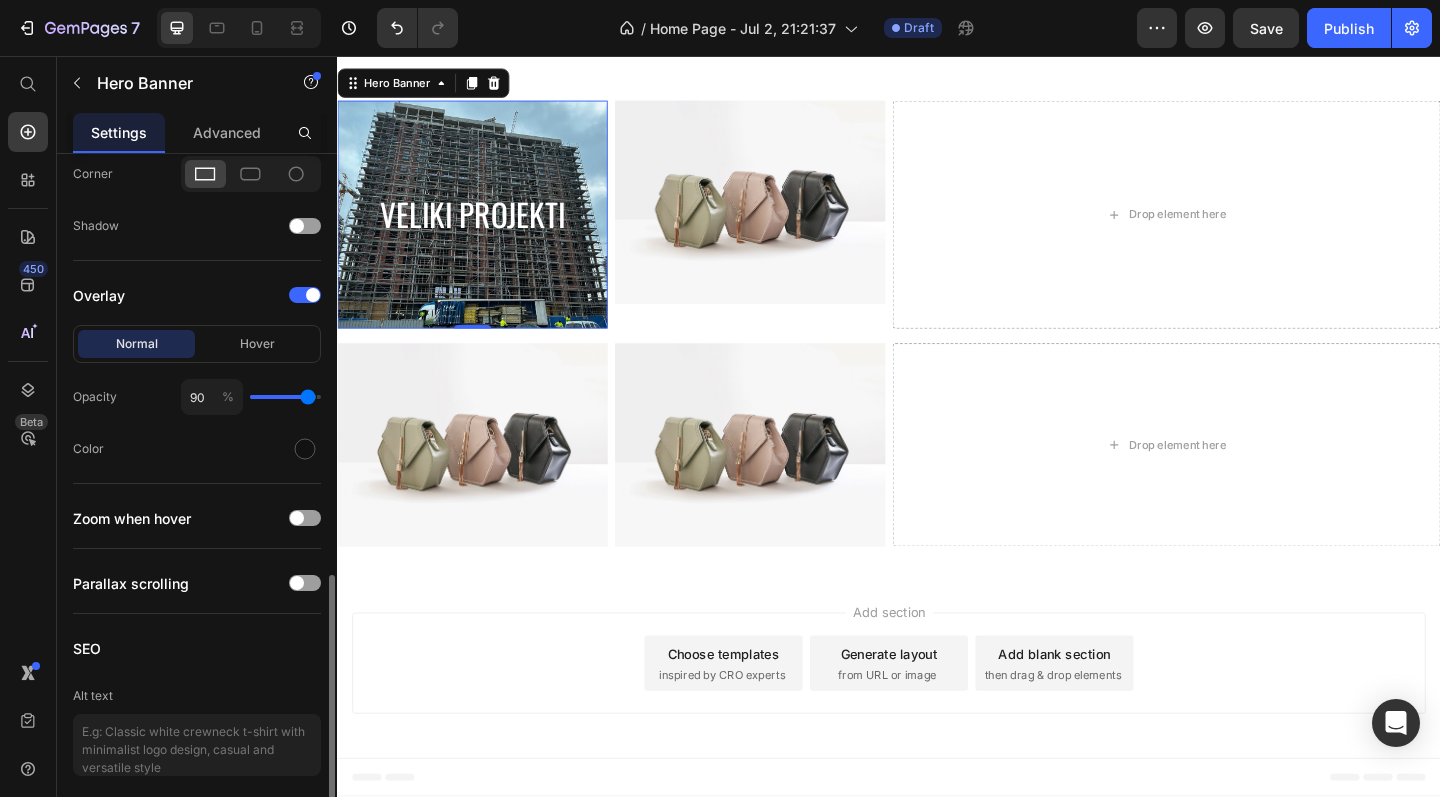 type on "92" 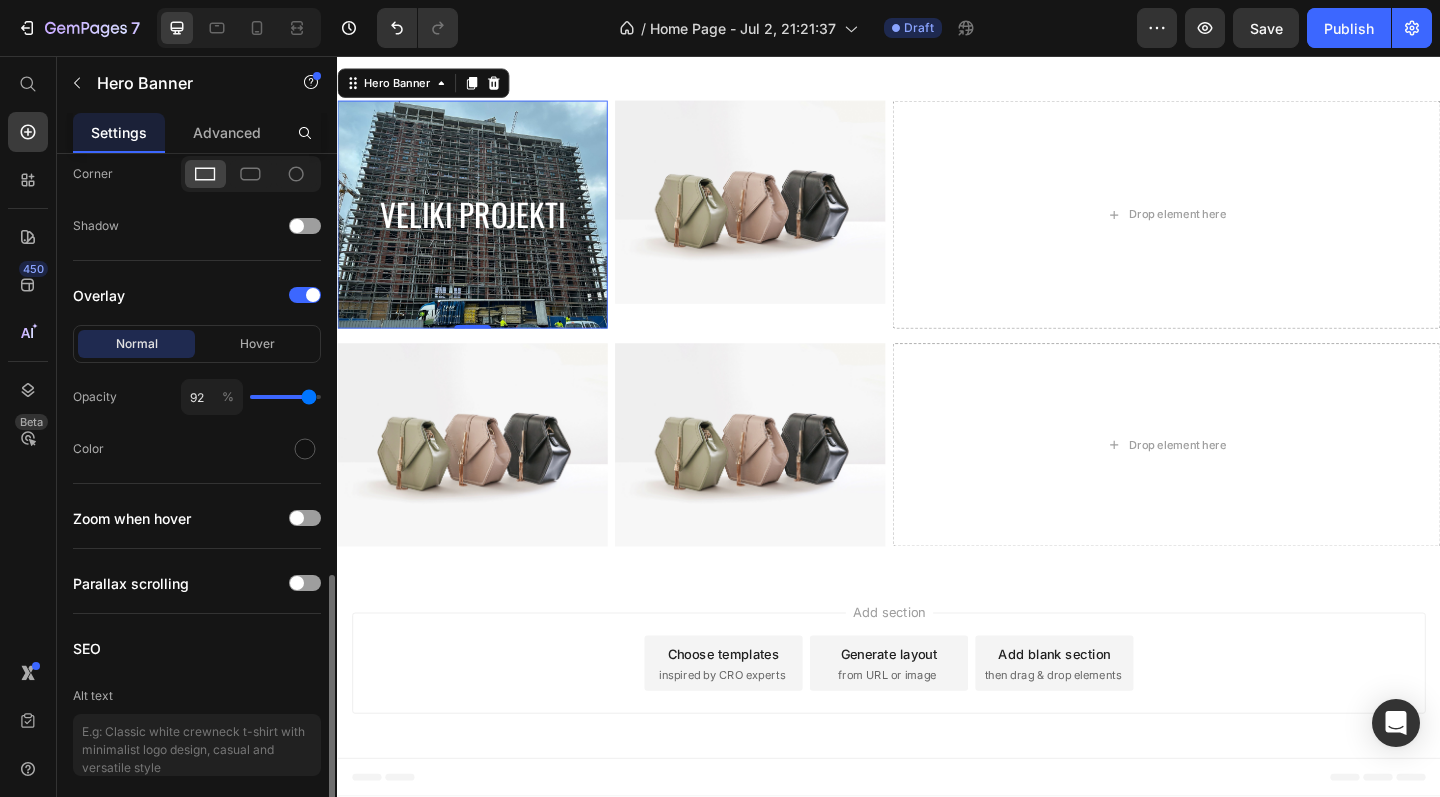 type on "94" 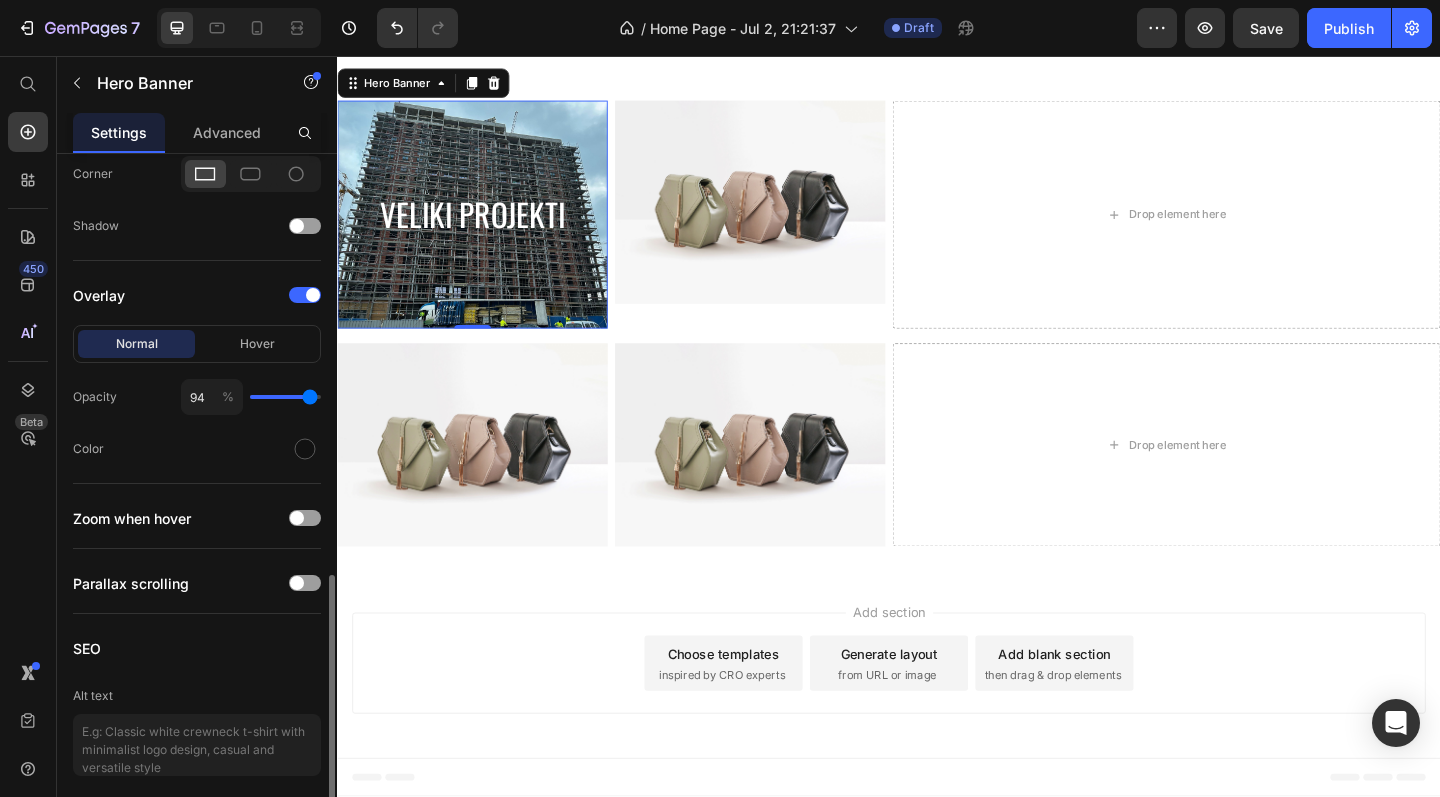 type on "95" 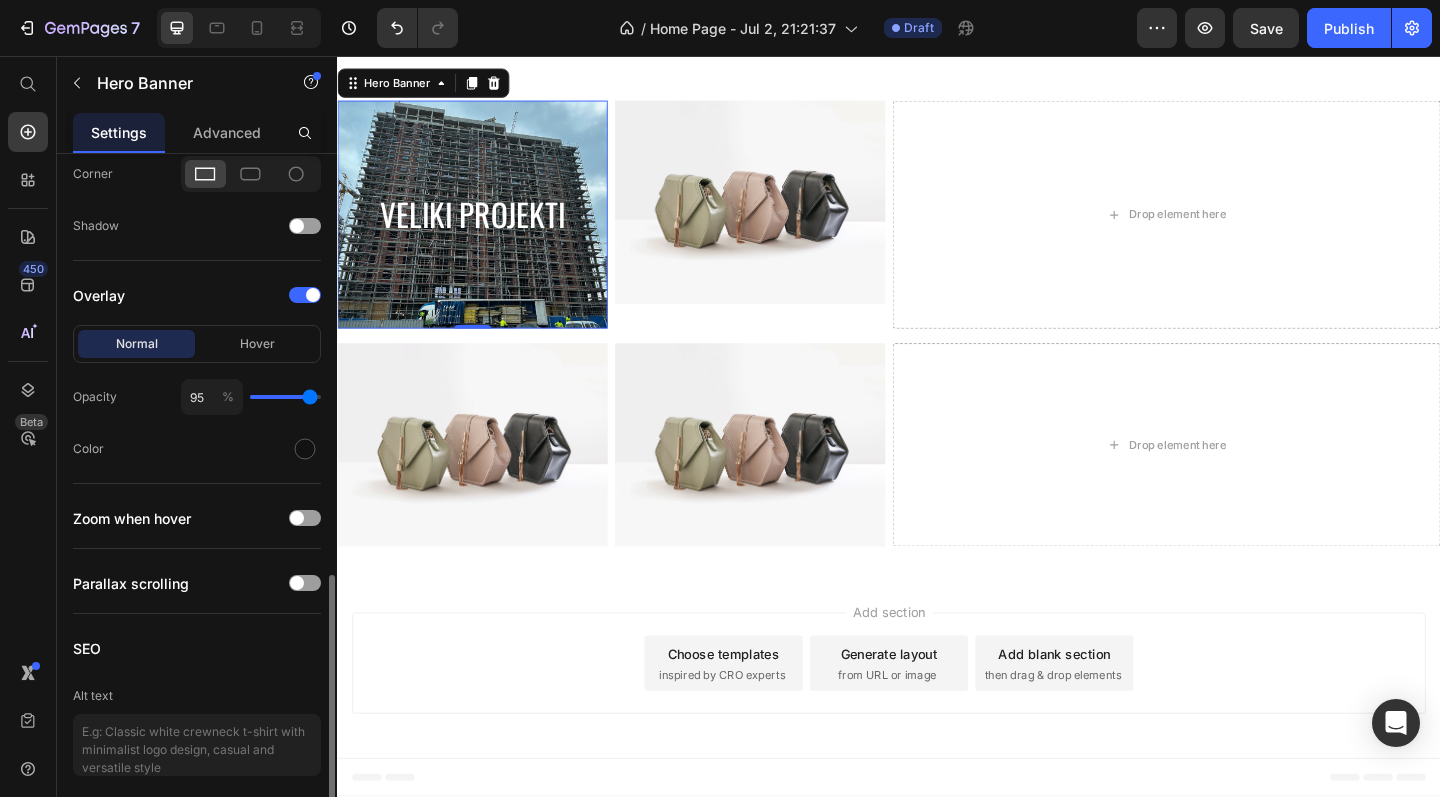 type on "97" 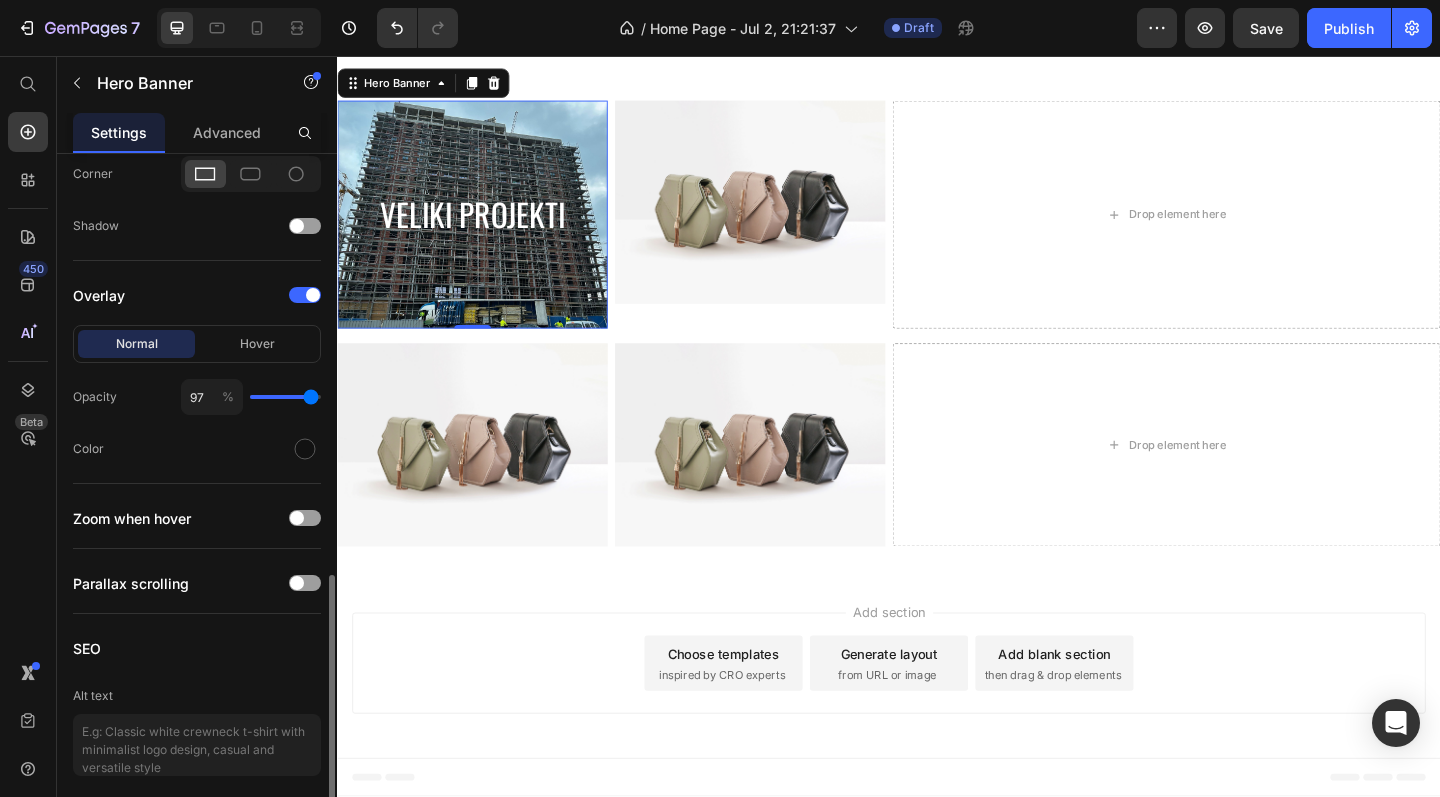 type on "100" 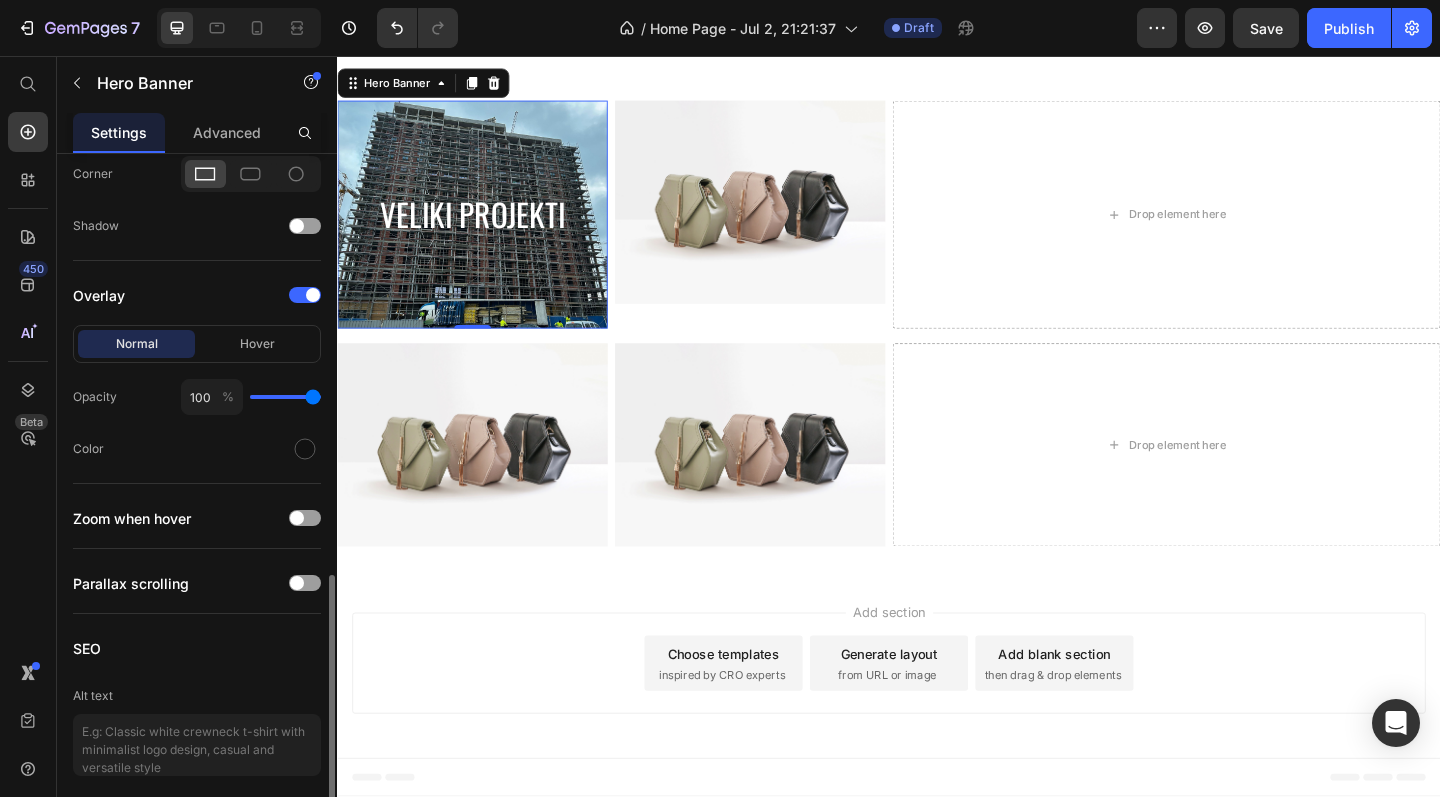 drag, startPoint x: 260, startPoint y: 400, endPoint x: 327, endPoint y: 404, distance: 67.11929 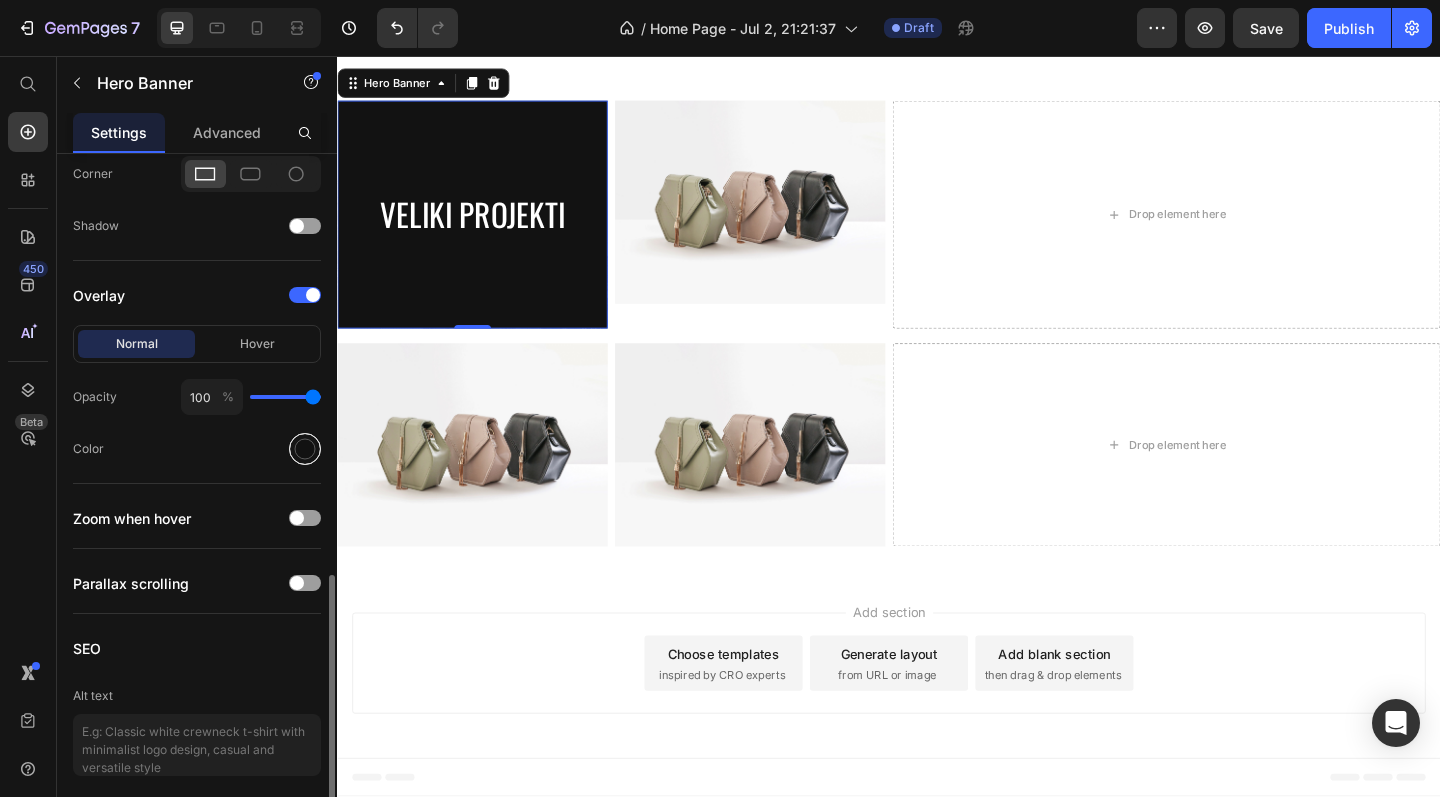 click at bounding box center [305, 449] 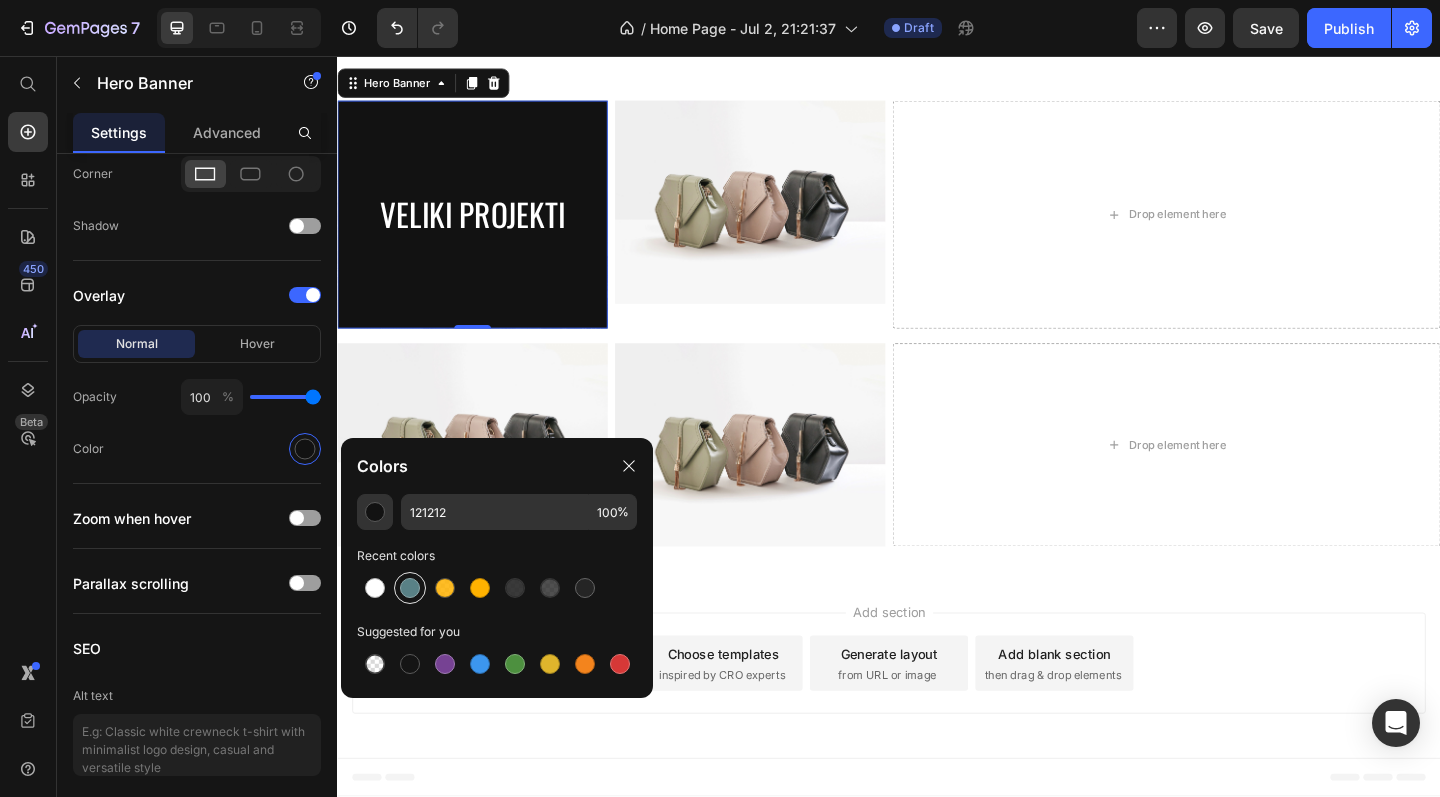 click at bounding box center [410, 588] 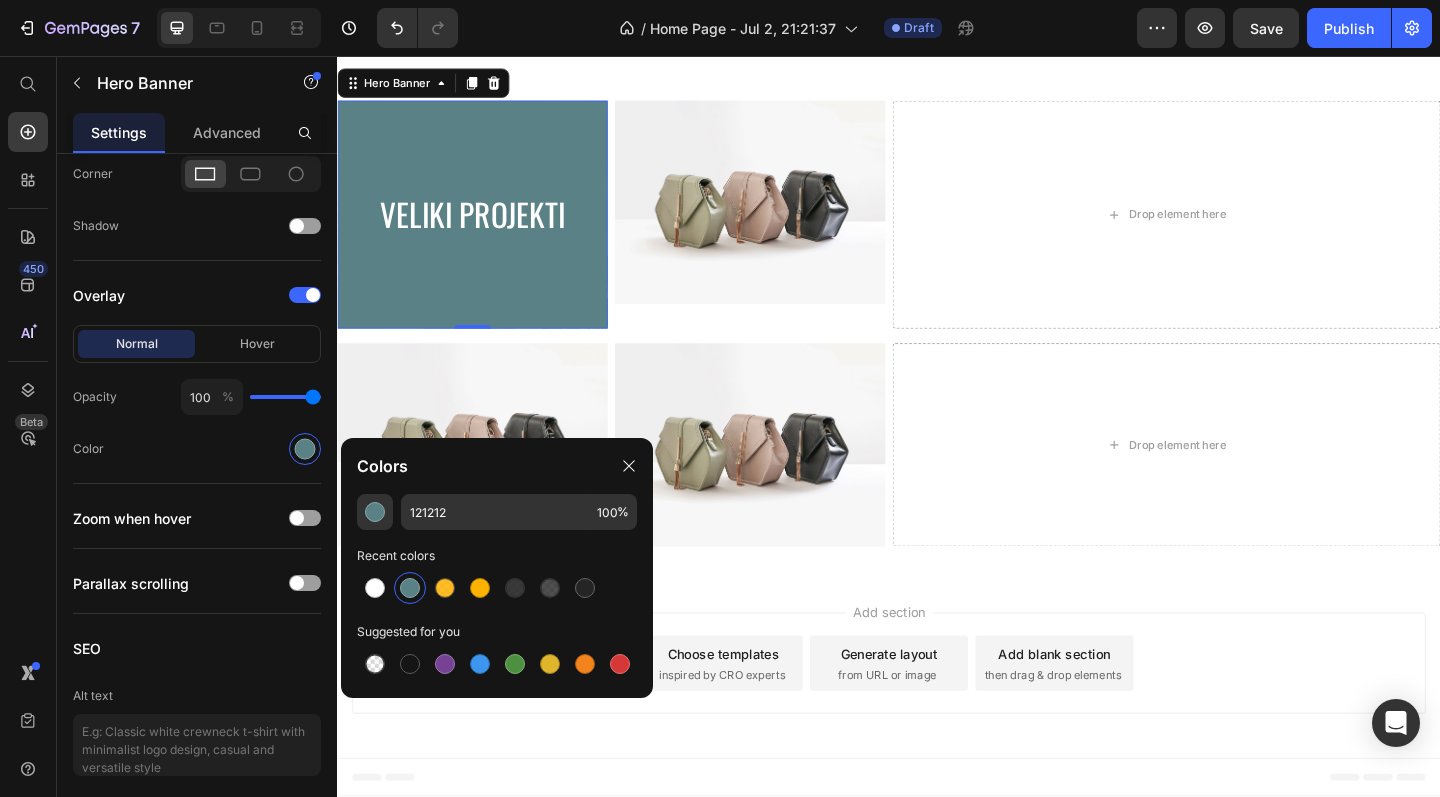 type on "598186" 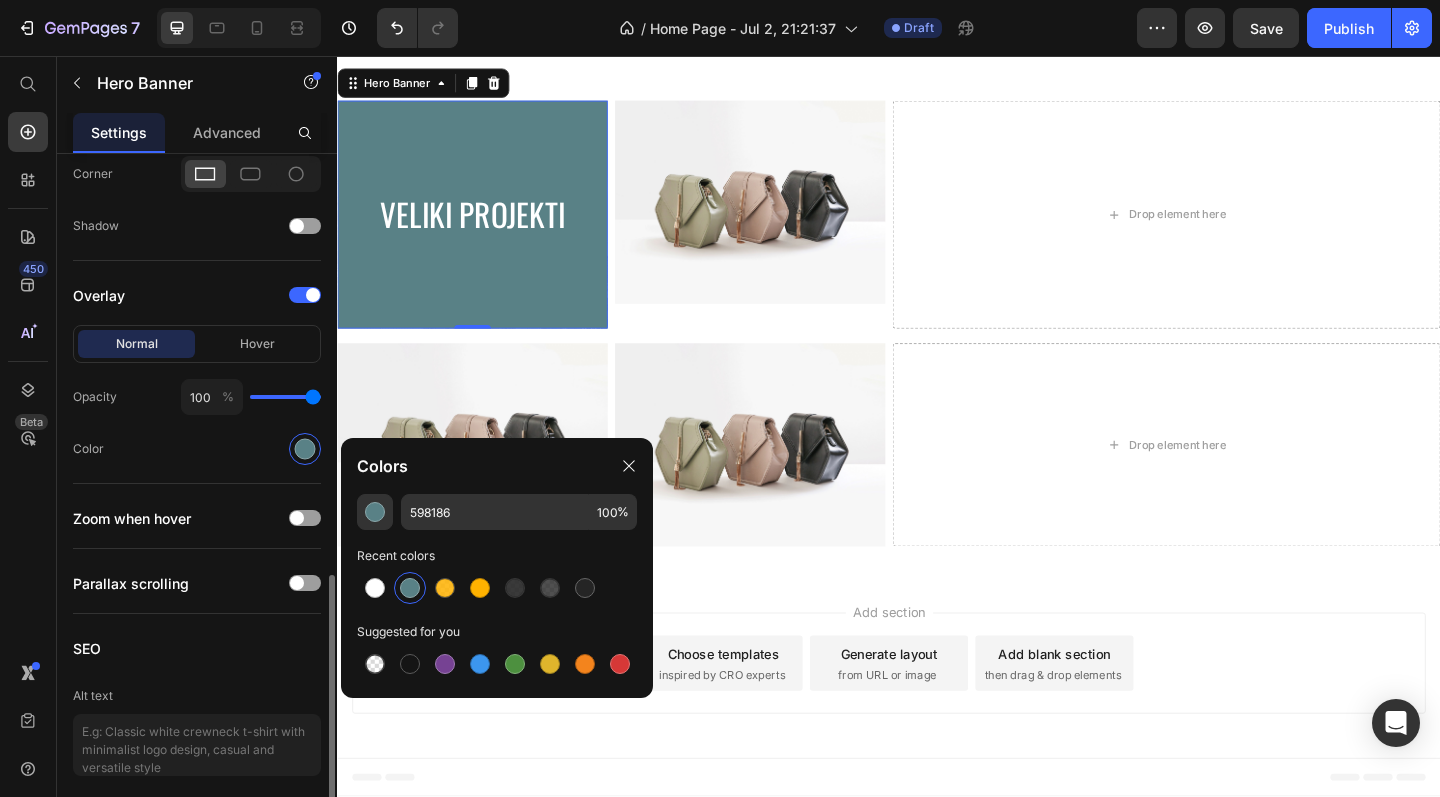 click on "Color" 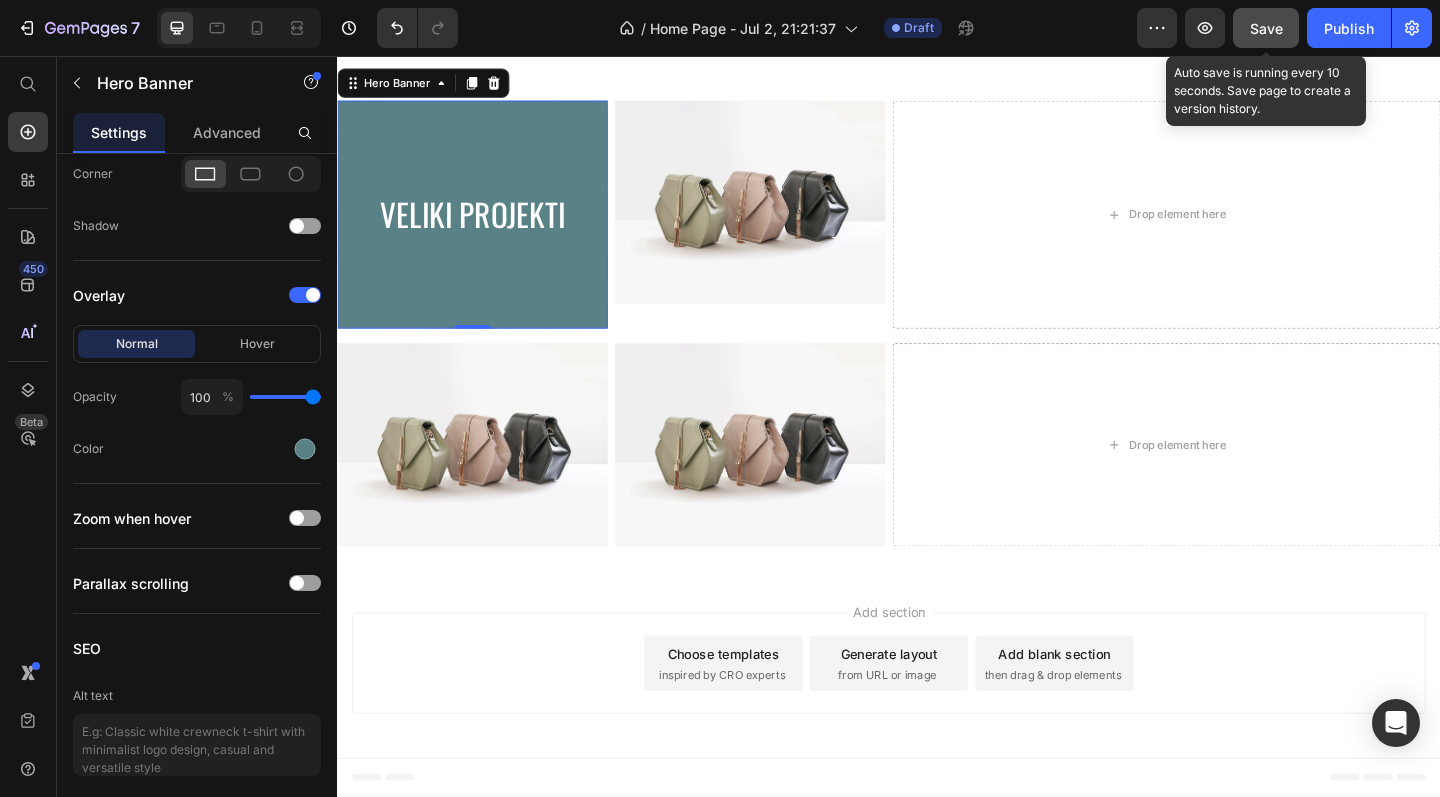 click on "Save" 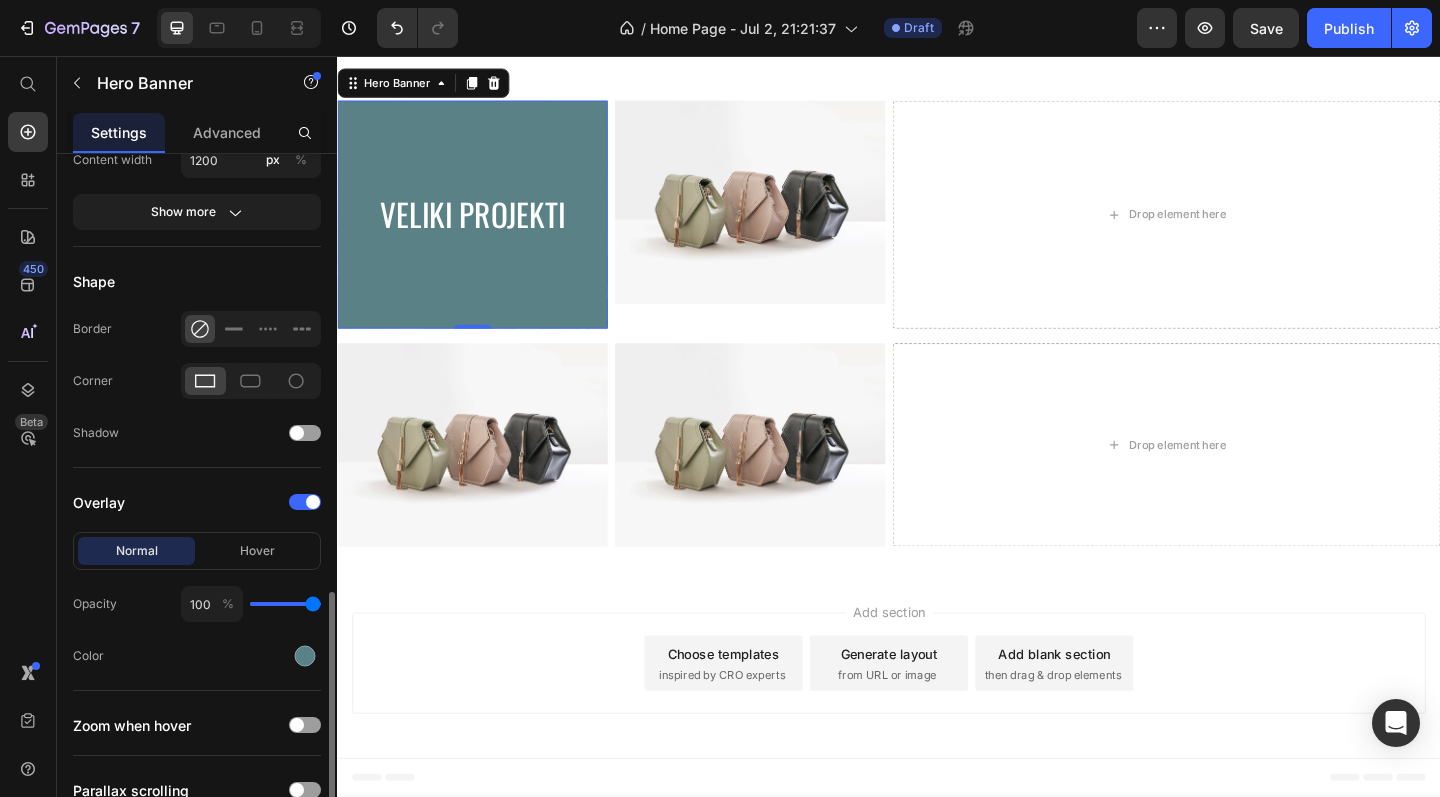 scroll, scrollTop: 1005, scrollLeft: 0, axis: vertical 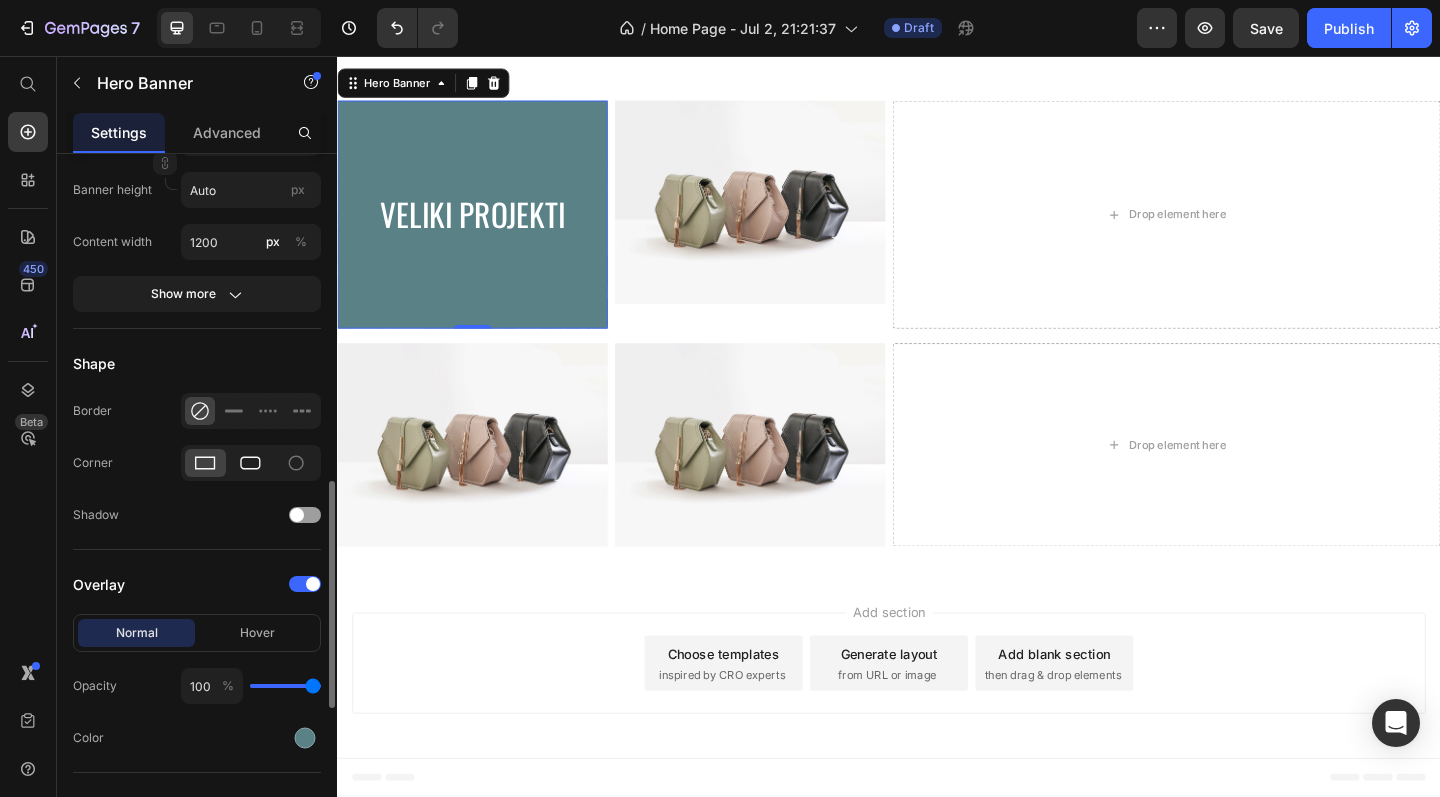 click 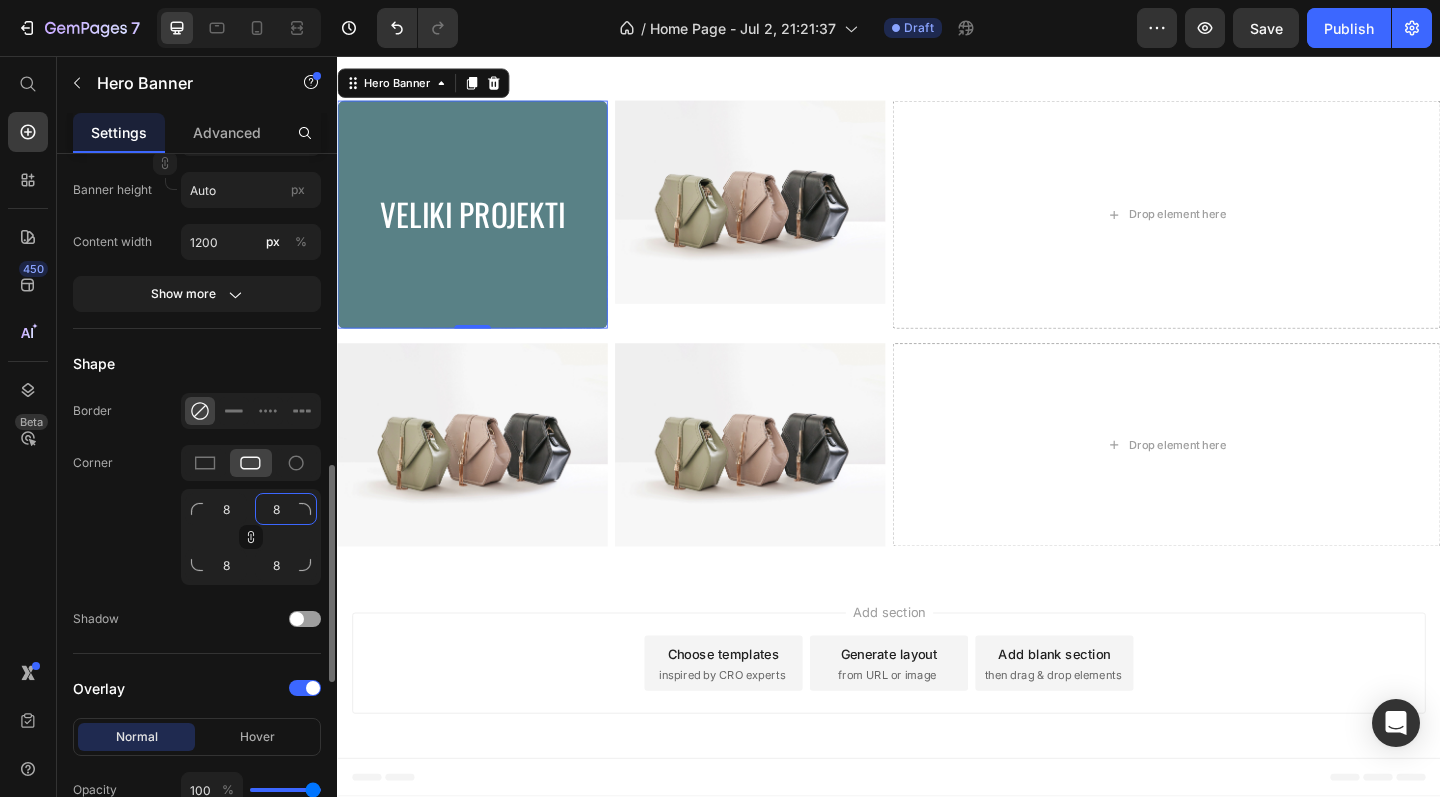click on "8" 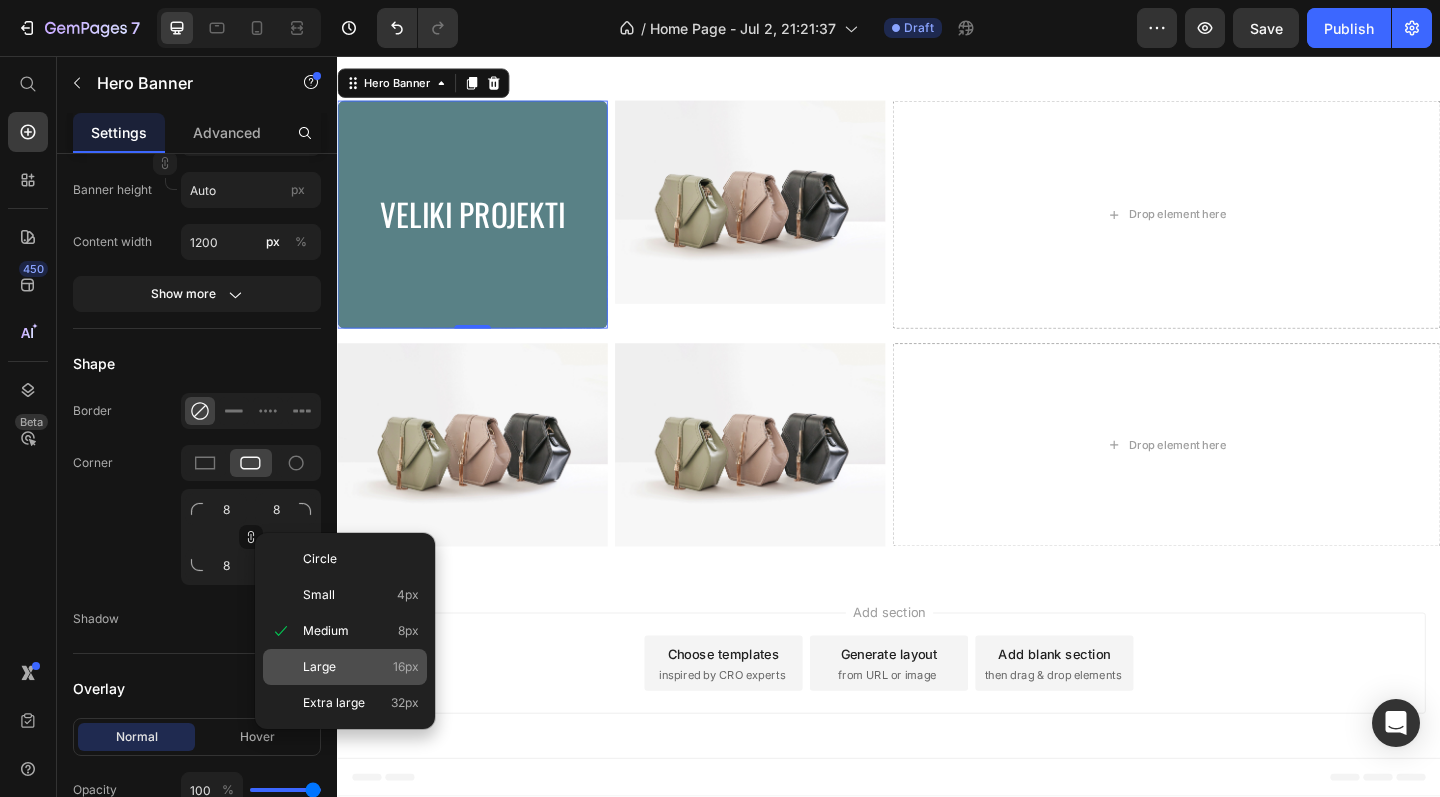 click on "Large" at bounding box center (319, 667) 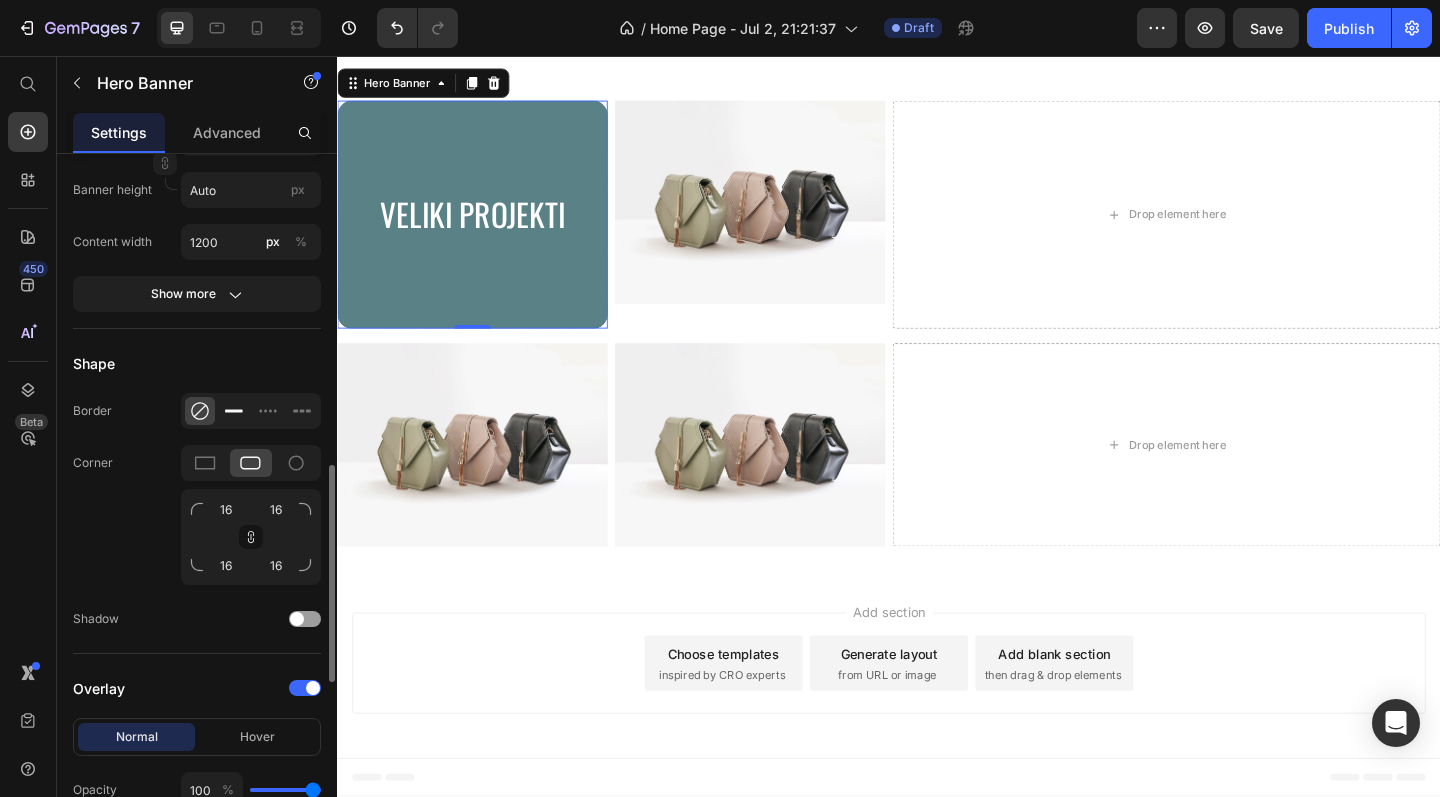 click 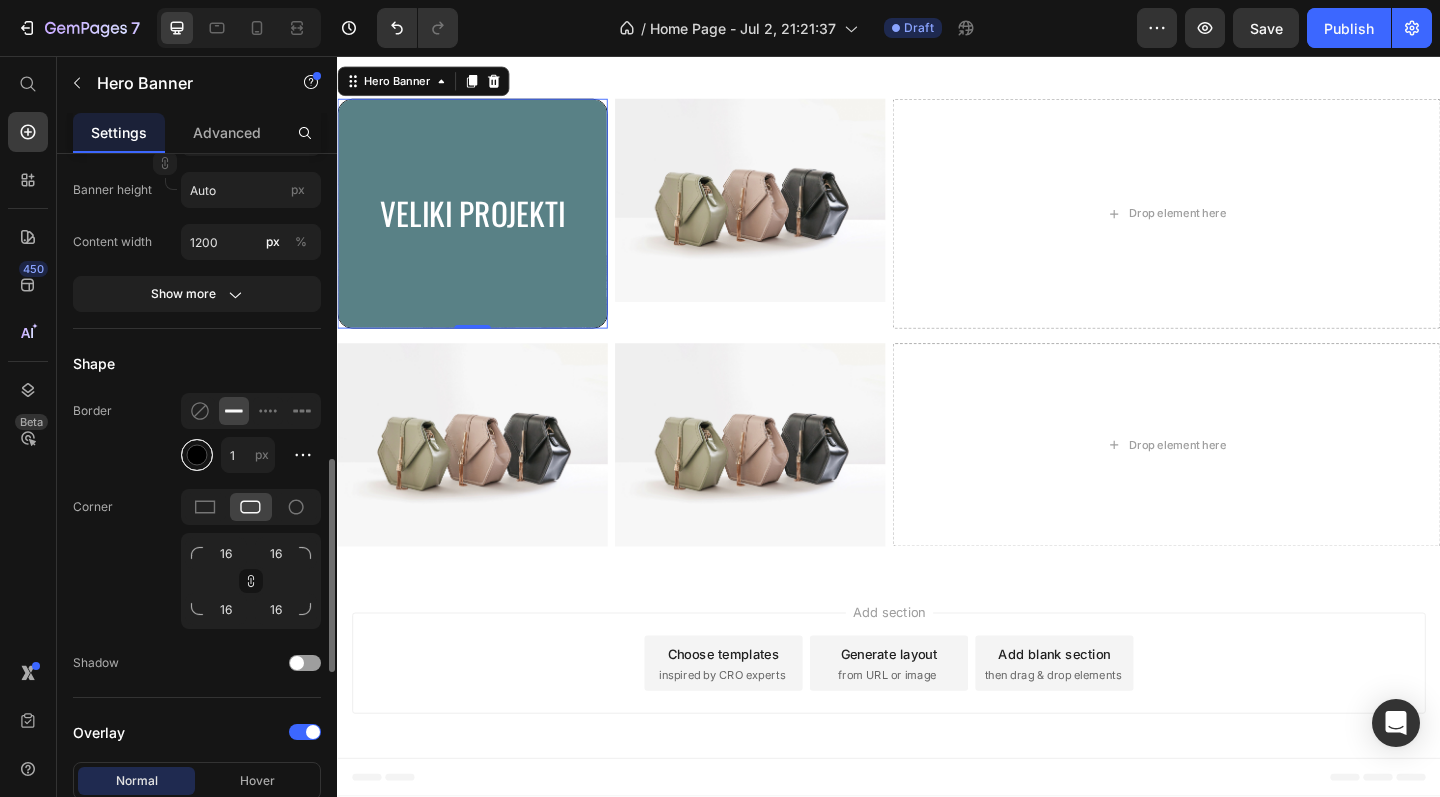 click at bounding box center (197, 455) 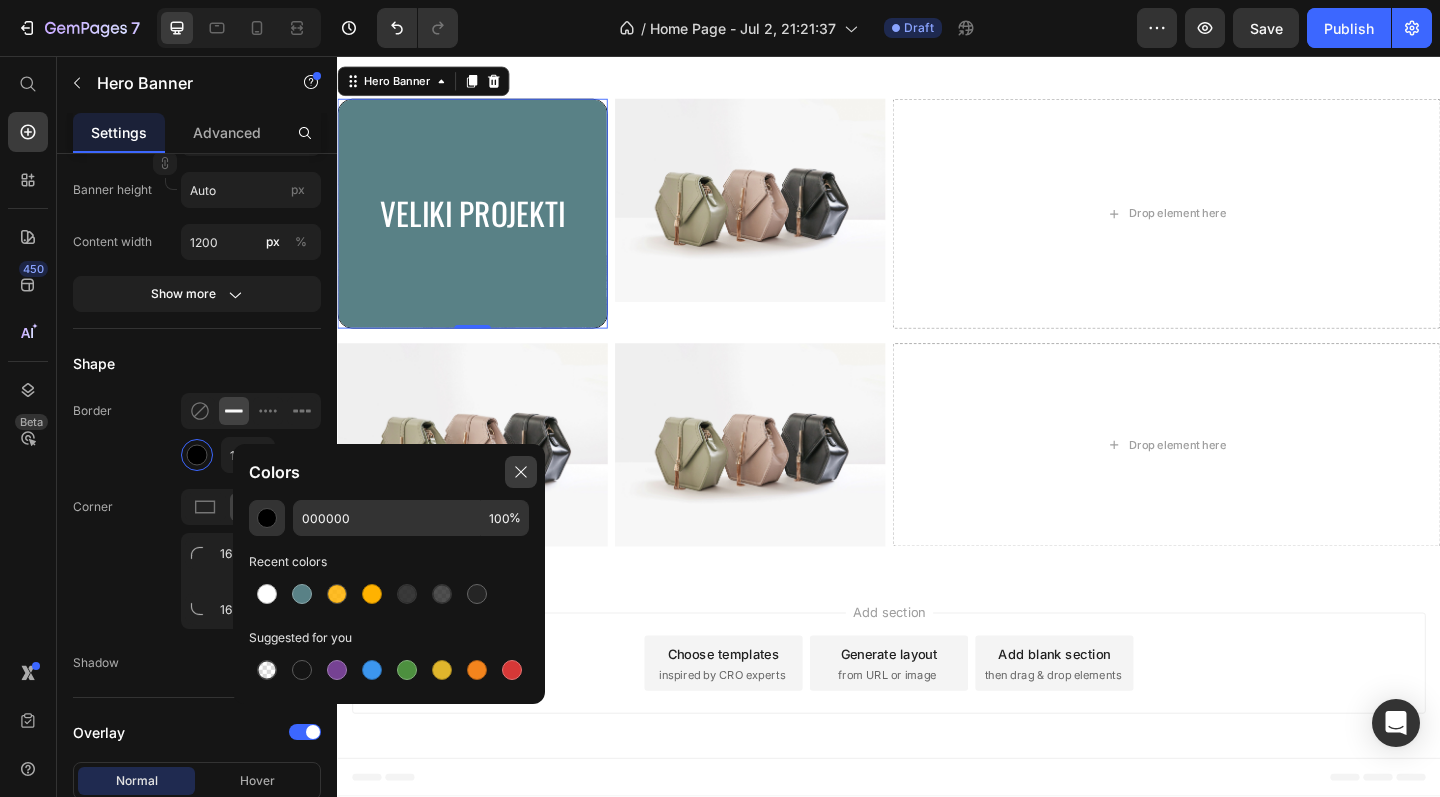 click 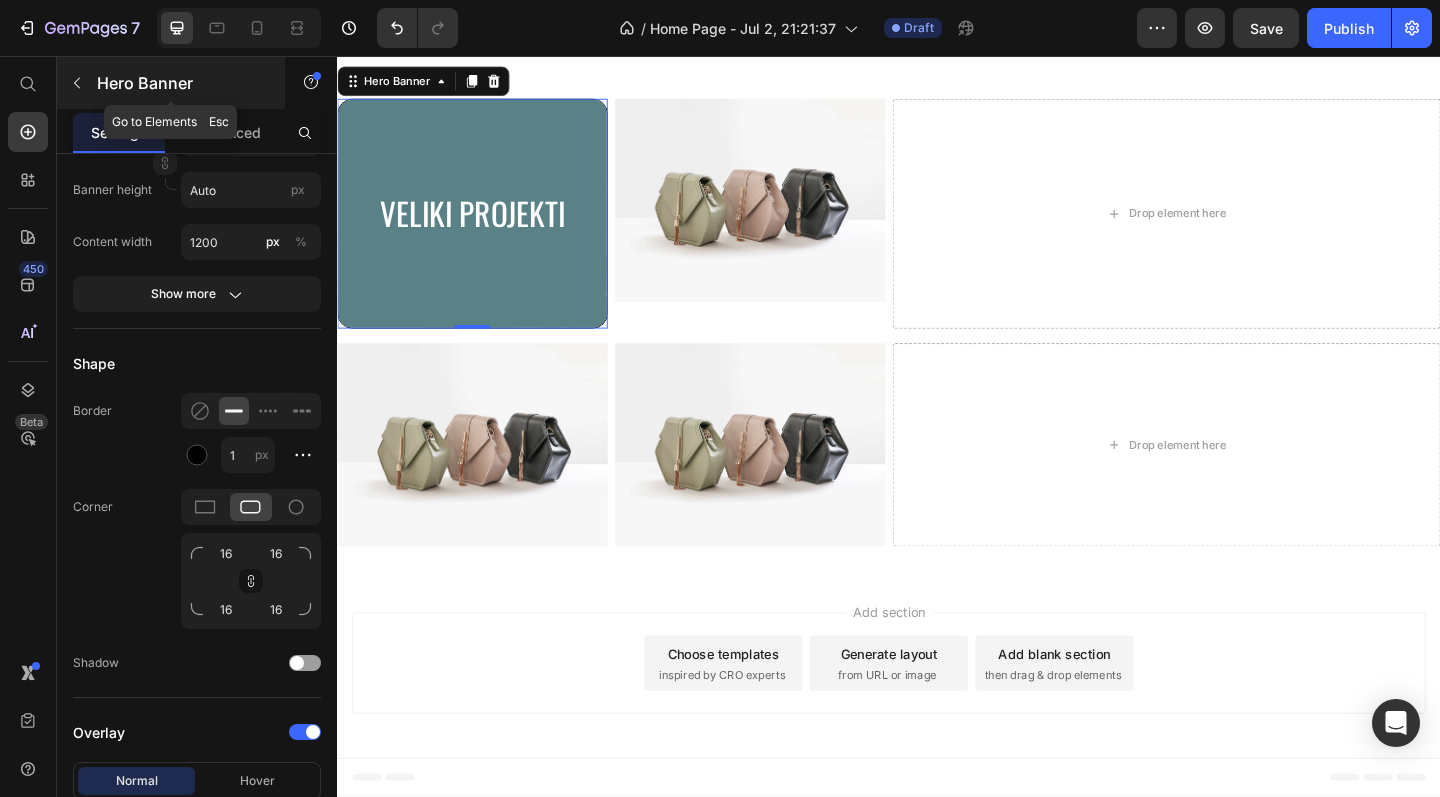 click 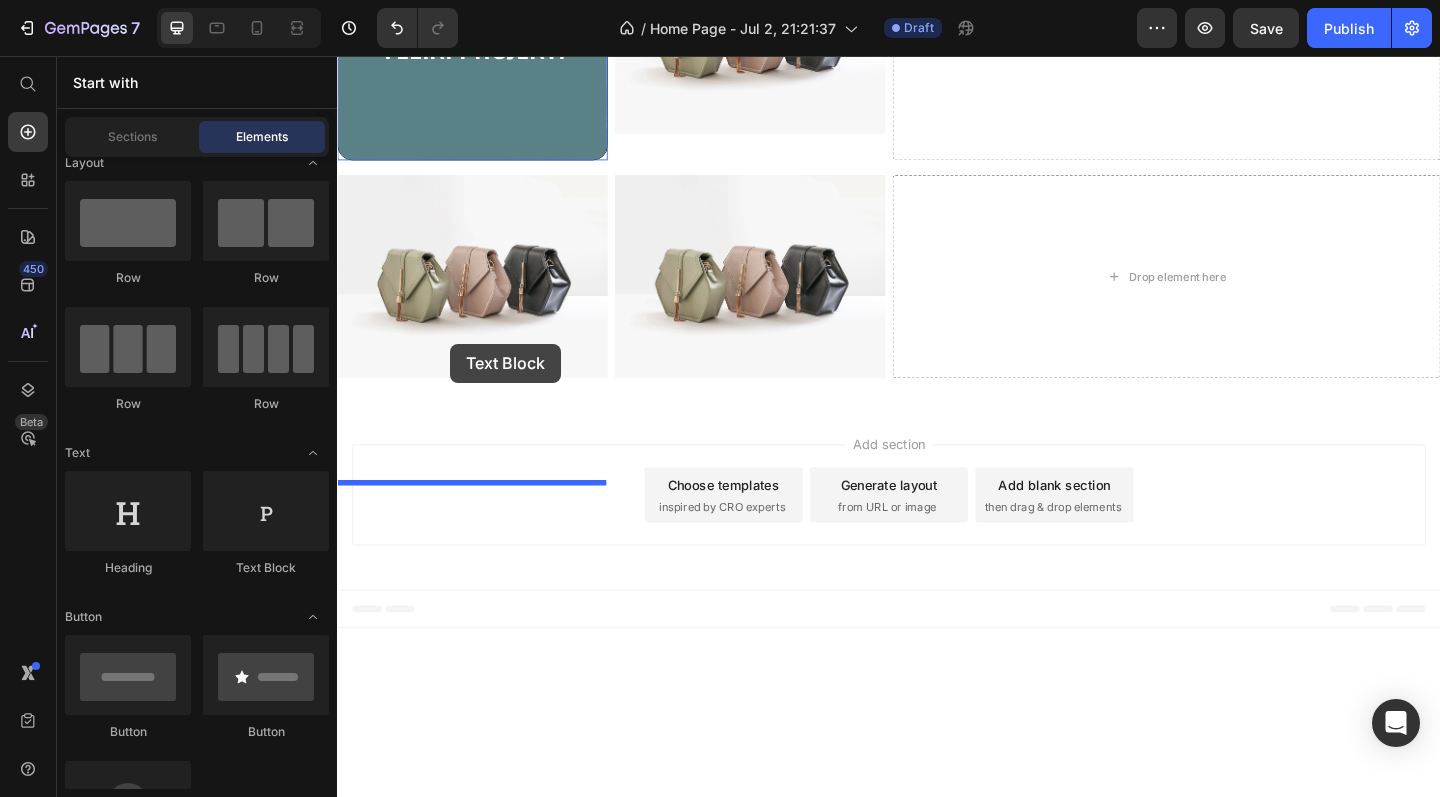 drag, startPoint x: 600, startPoint y: 581, endPoint x: 460, endPoint y: 372, distance: 251.55714 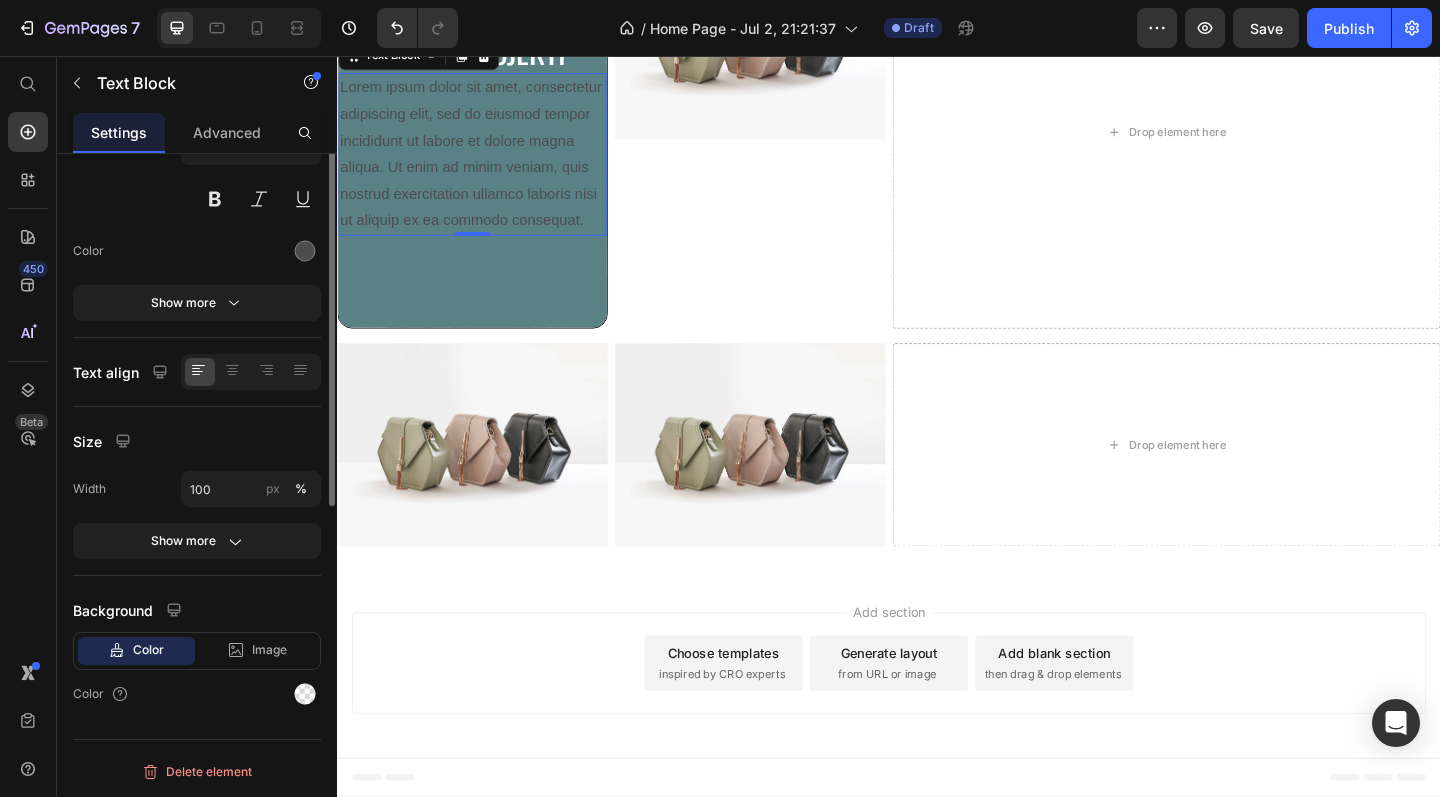 scroll, scrollTop: 0, scrollLeft: 0, axis: both 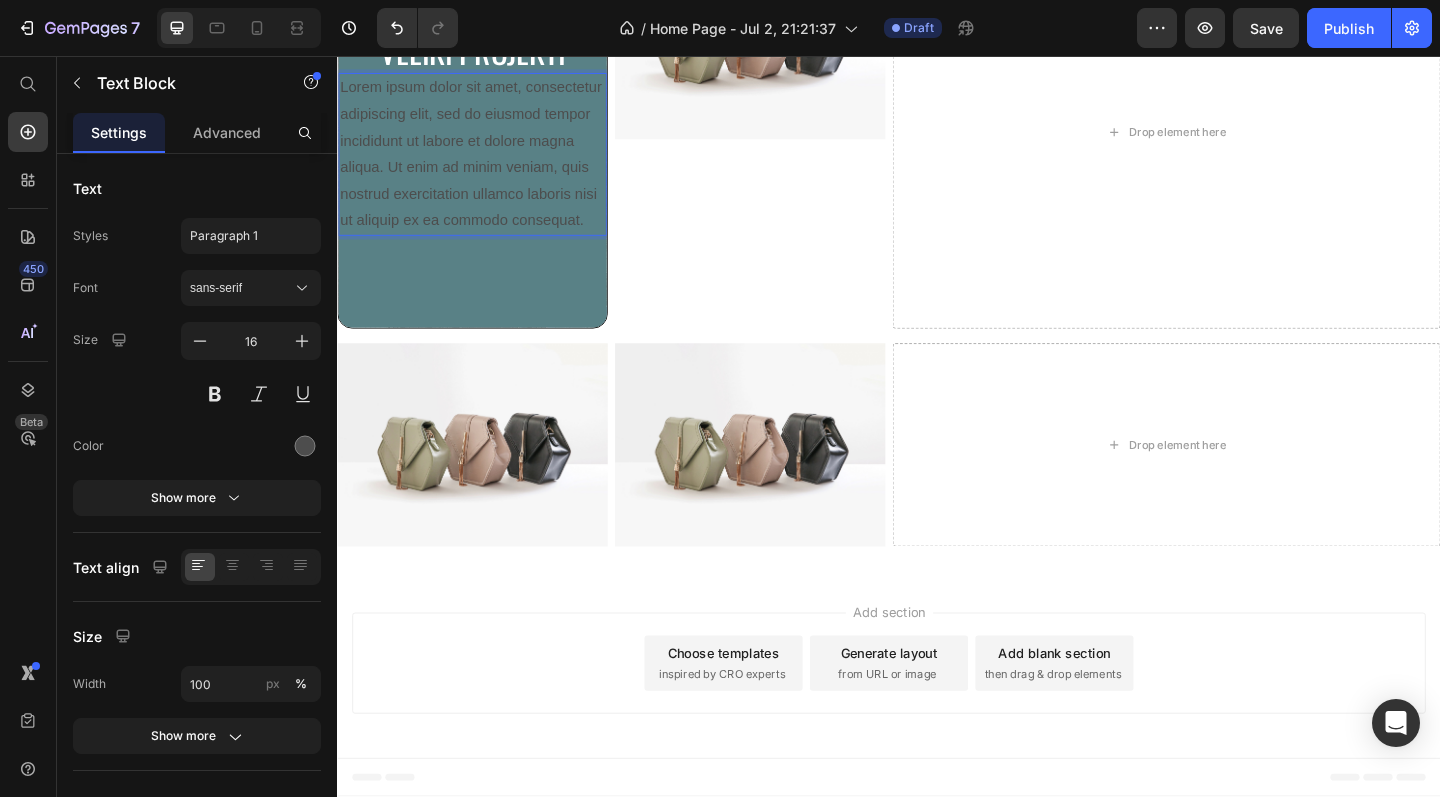click on "Lorem ipsum dolor sit amet, consectetur adipiscing elit, sed do eiusmod tempor incididunt ut labore et dolore magna aliqua. Ut enim ad minim veniam, quis nostrud exercitation ullamco laboris nisi ut aliquip ex ea commodo consequat." at bounding box center [484, 163] 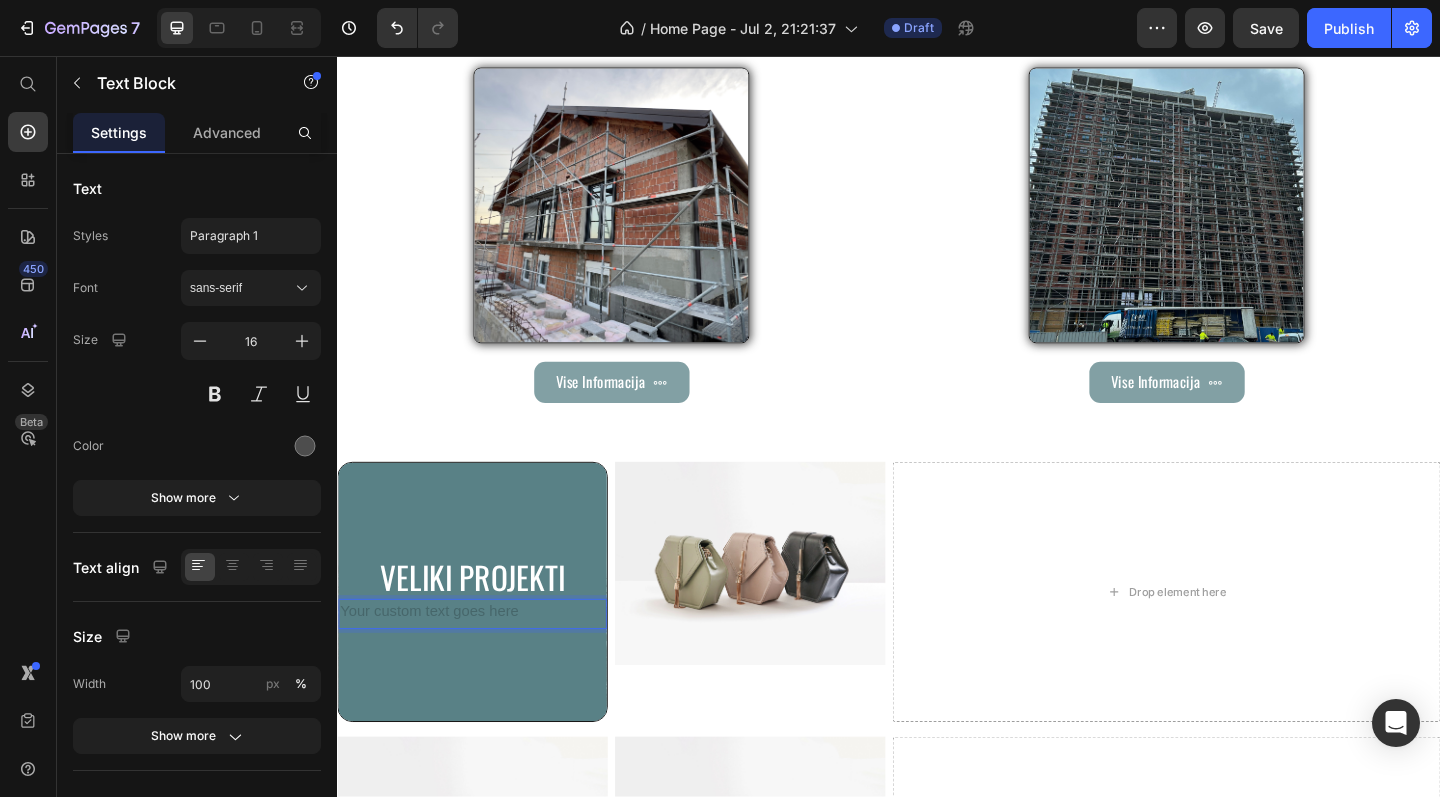 scroll, scrollTop: 1589, scrollLeft: 0, axis: vertical 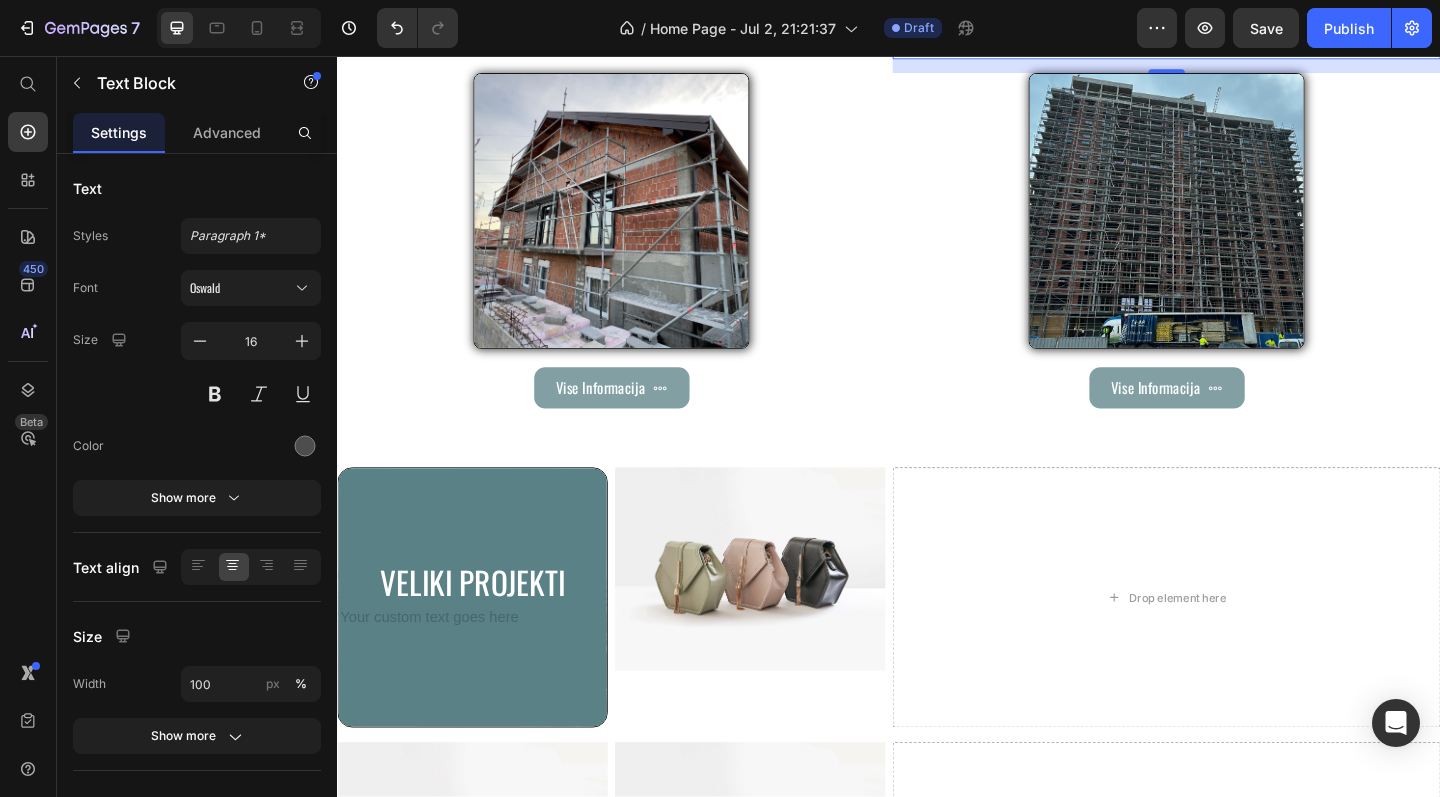 click on "1.000 do 10.000 m² — za gradilišta i ozbiljne zahvate" at bounding box center [1239, 44] 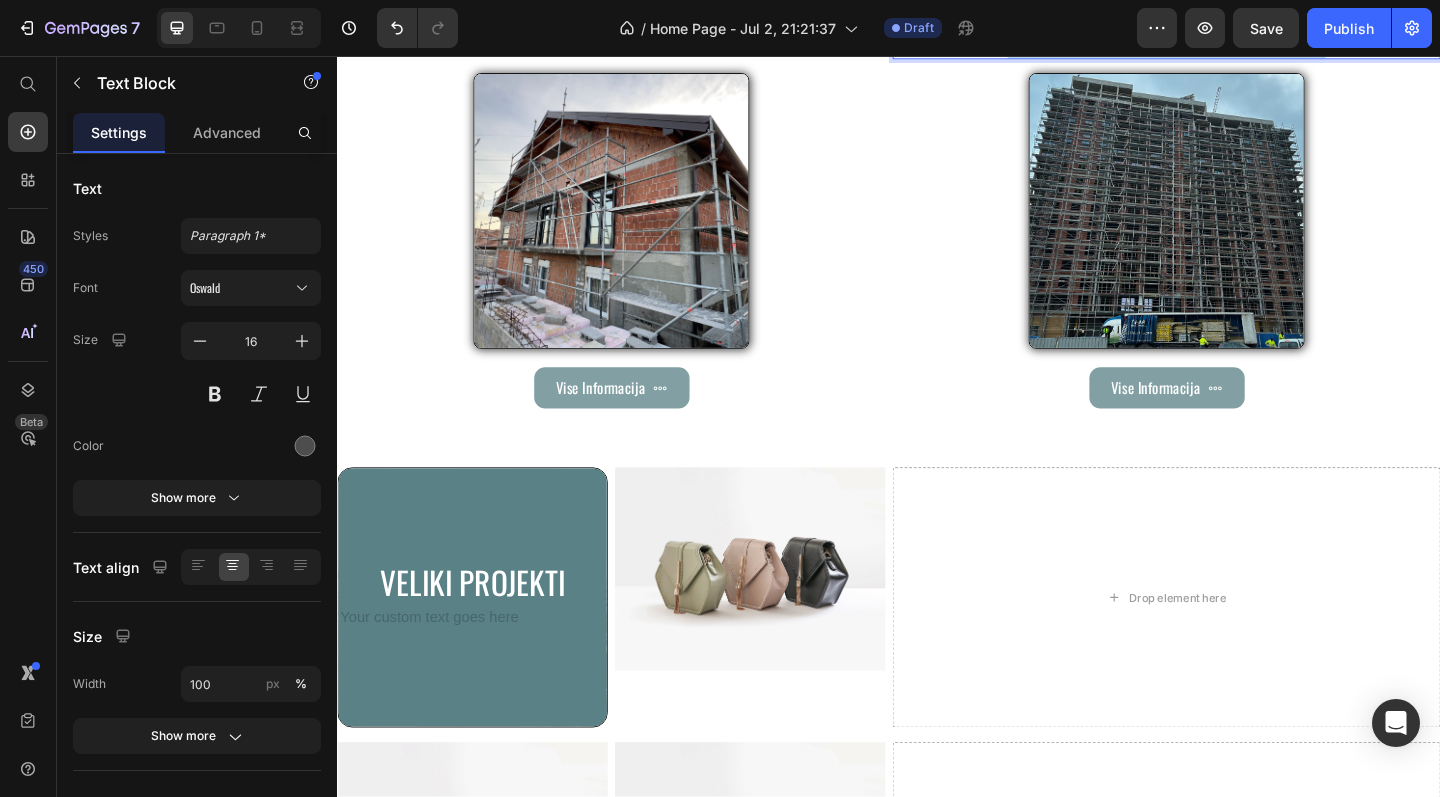 click on "1.000 do 10.000 m² — za gradilišta i ozbiljne zahvate" at bounding box center [1239, 44] 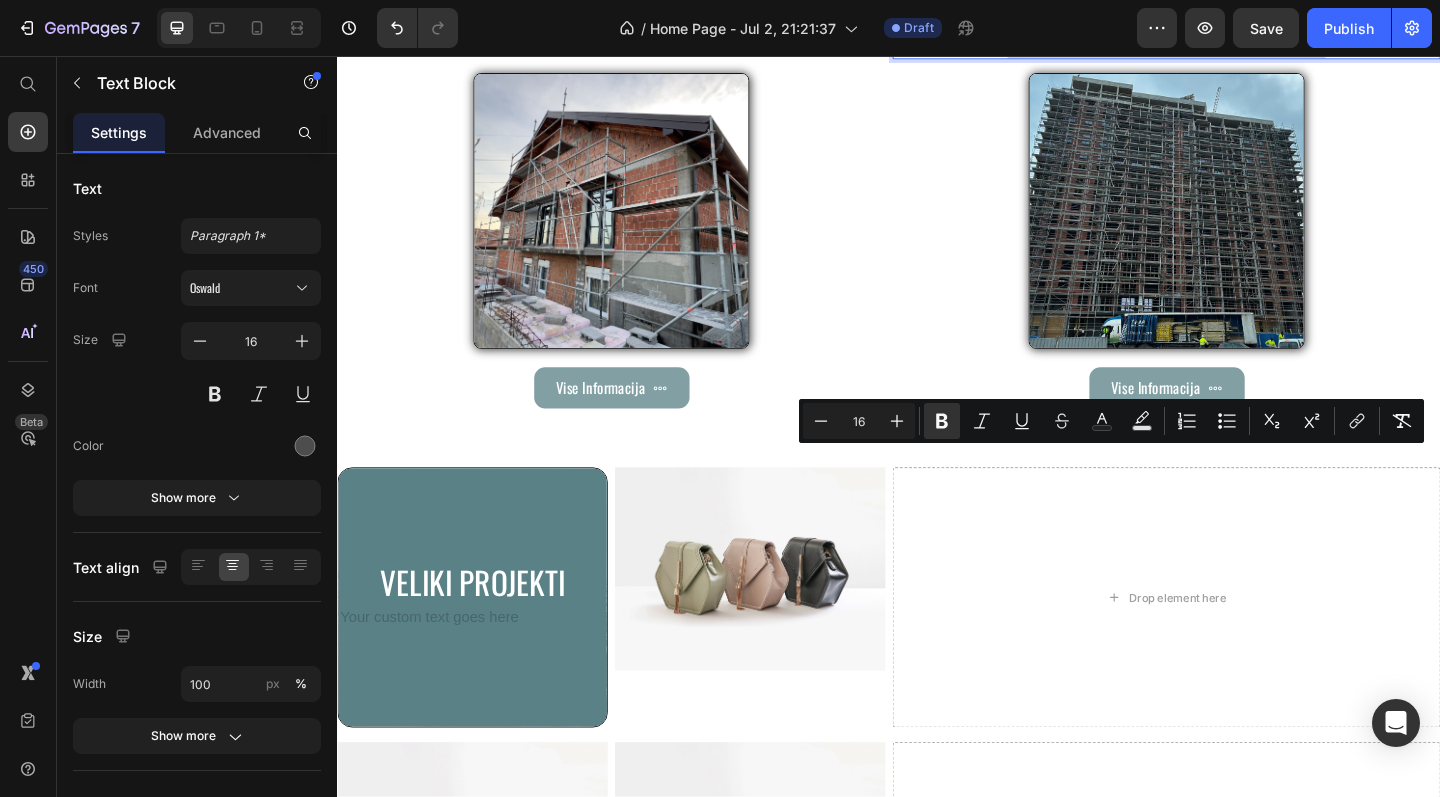 copy on "1.000 do 10.000 m² — za gradilišta i ozbiljne zahvate" 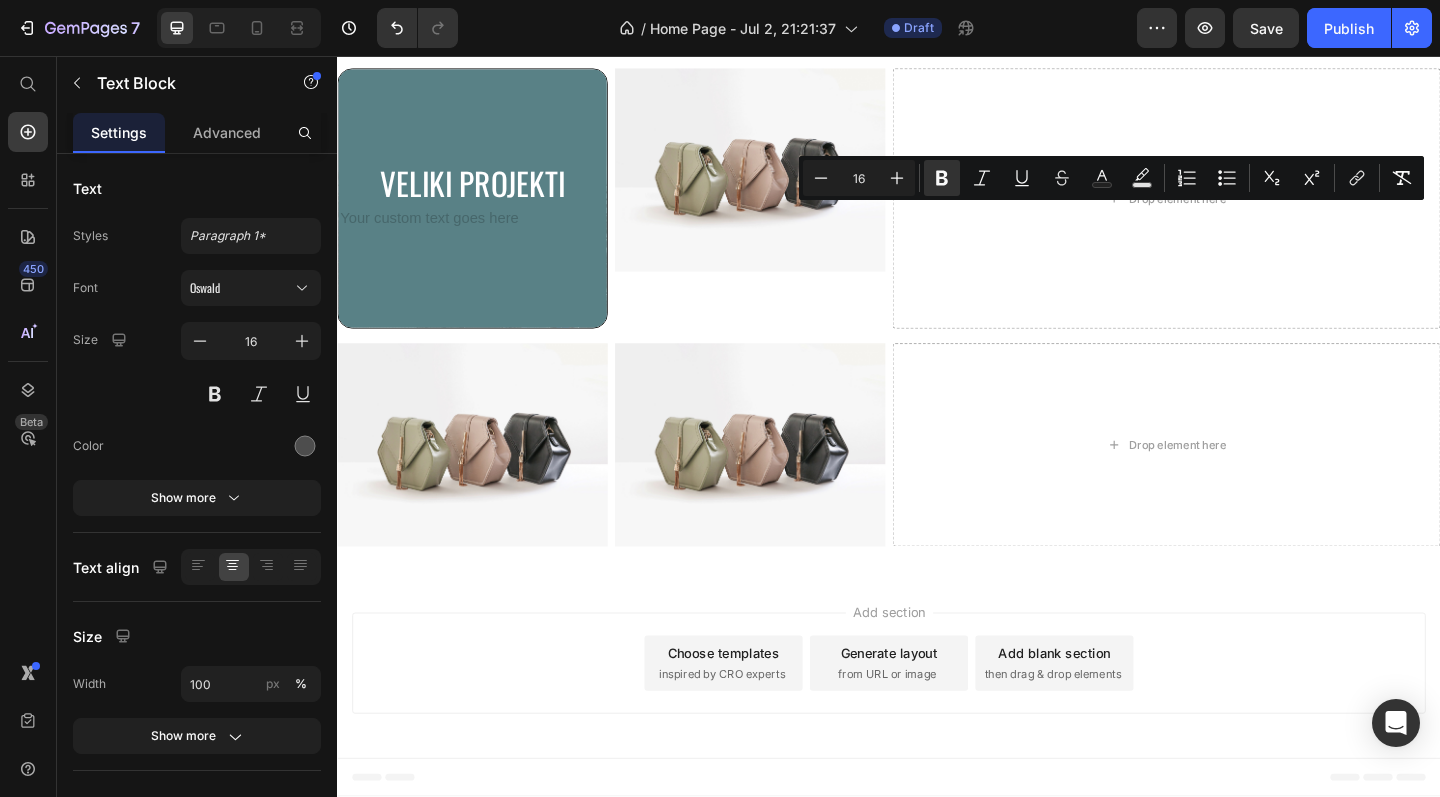 scroll, scrollTop: 2125, scrollLeft: 0, axis: vertical 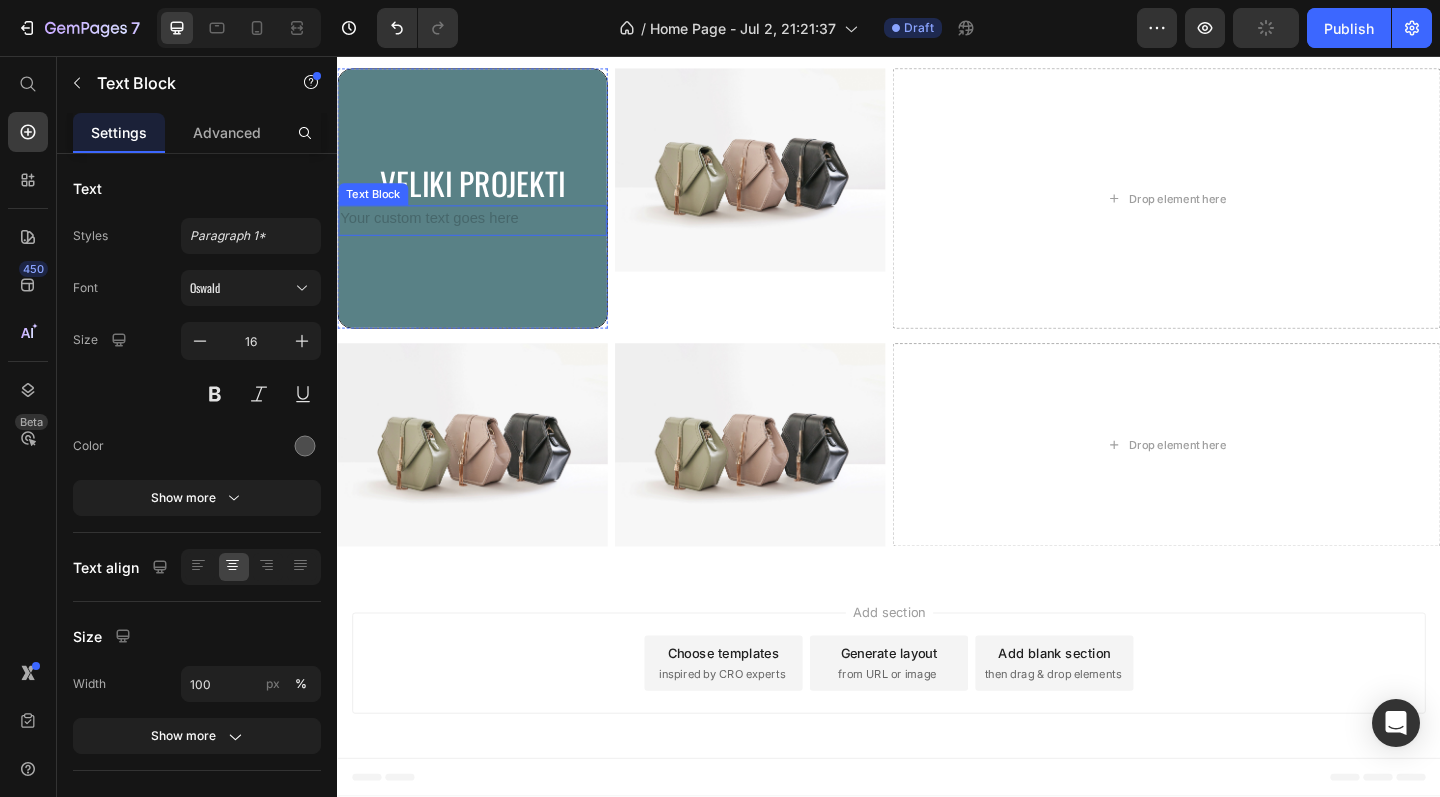 click at bounding box center (484, 235) 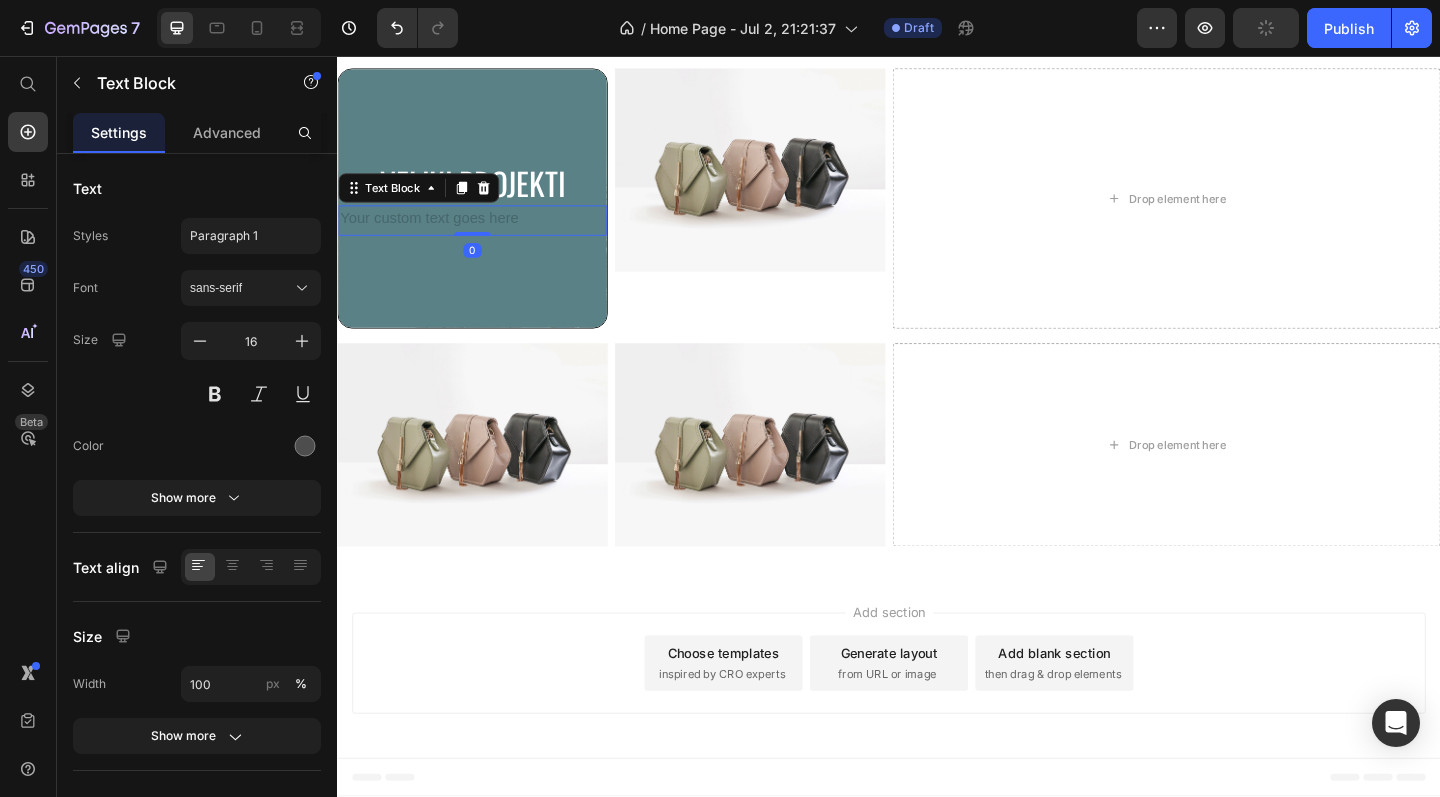 click at bounding box center (484, 235) 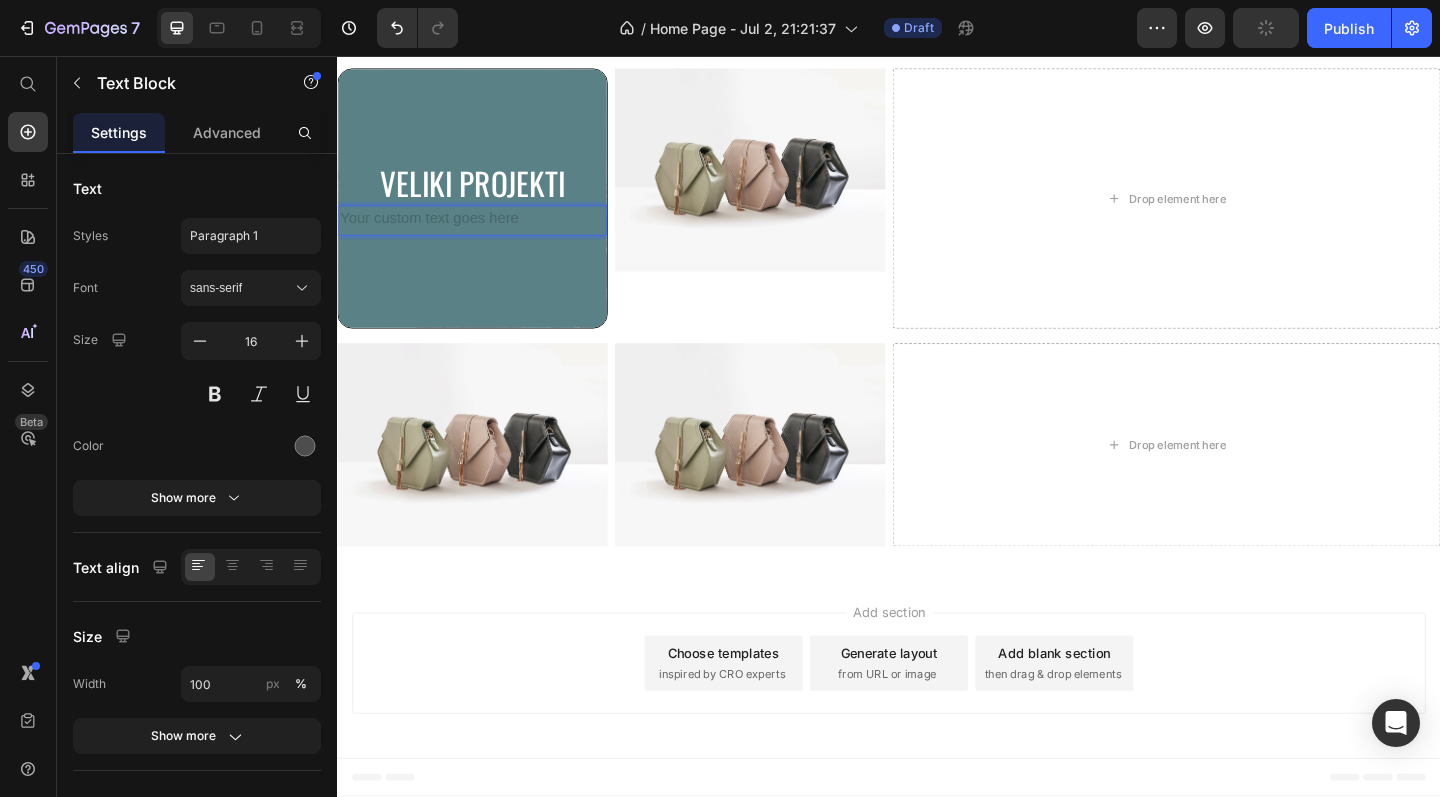 click at bounding box center [484, 235] 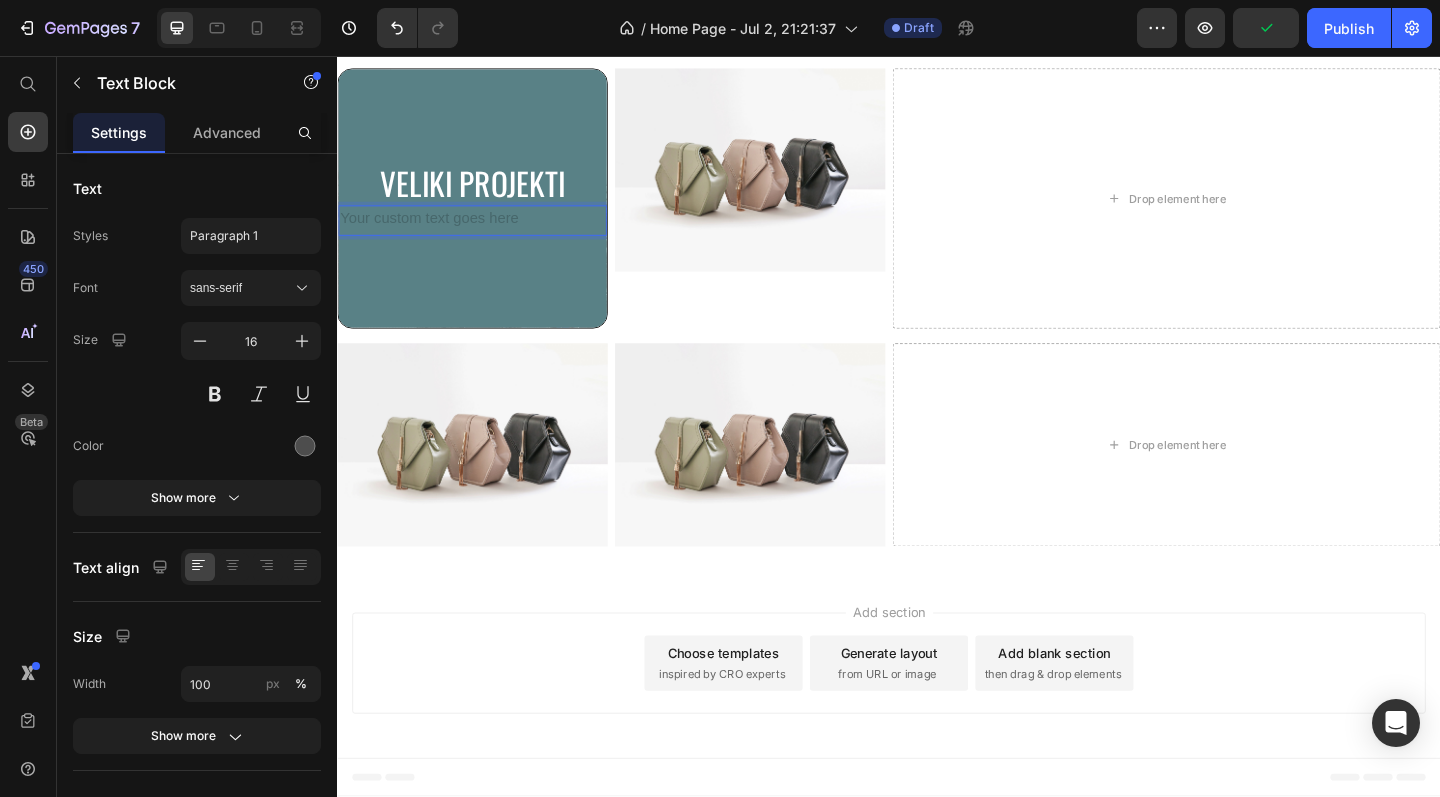 click at bounding box center (484, 235) 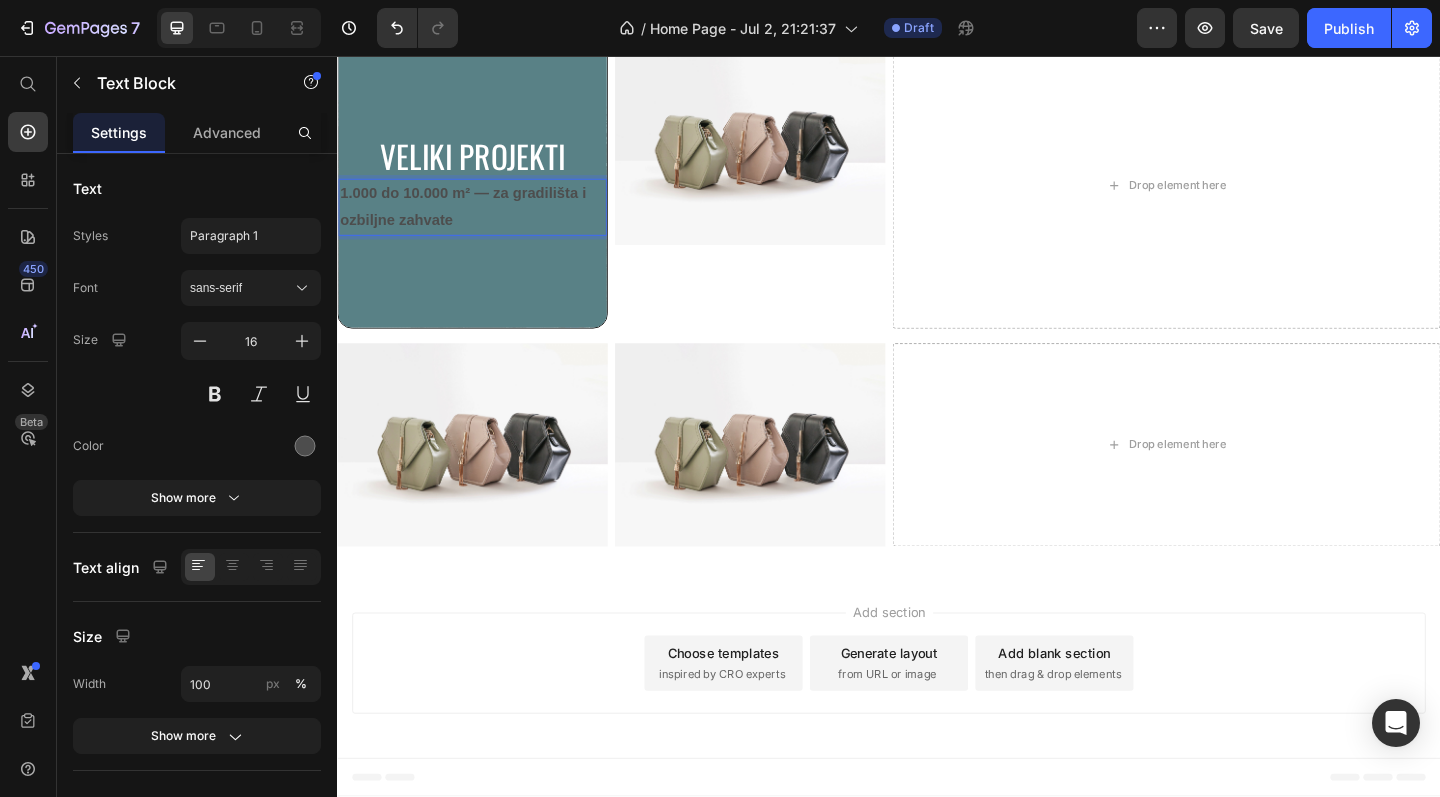 scroll, scrollTop: 2299, scrollLeft: 0, axis: vertical 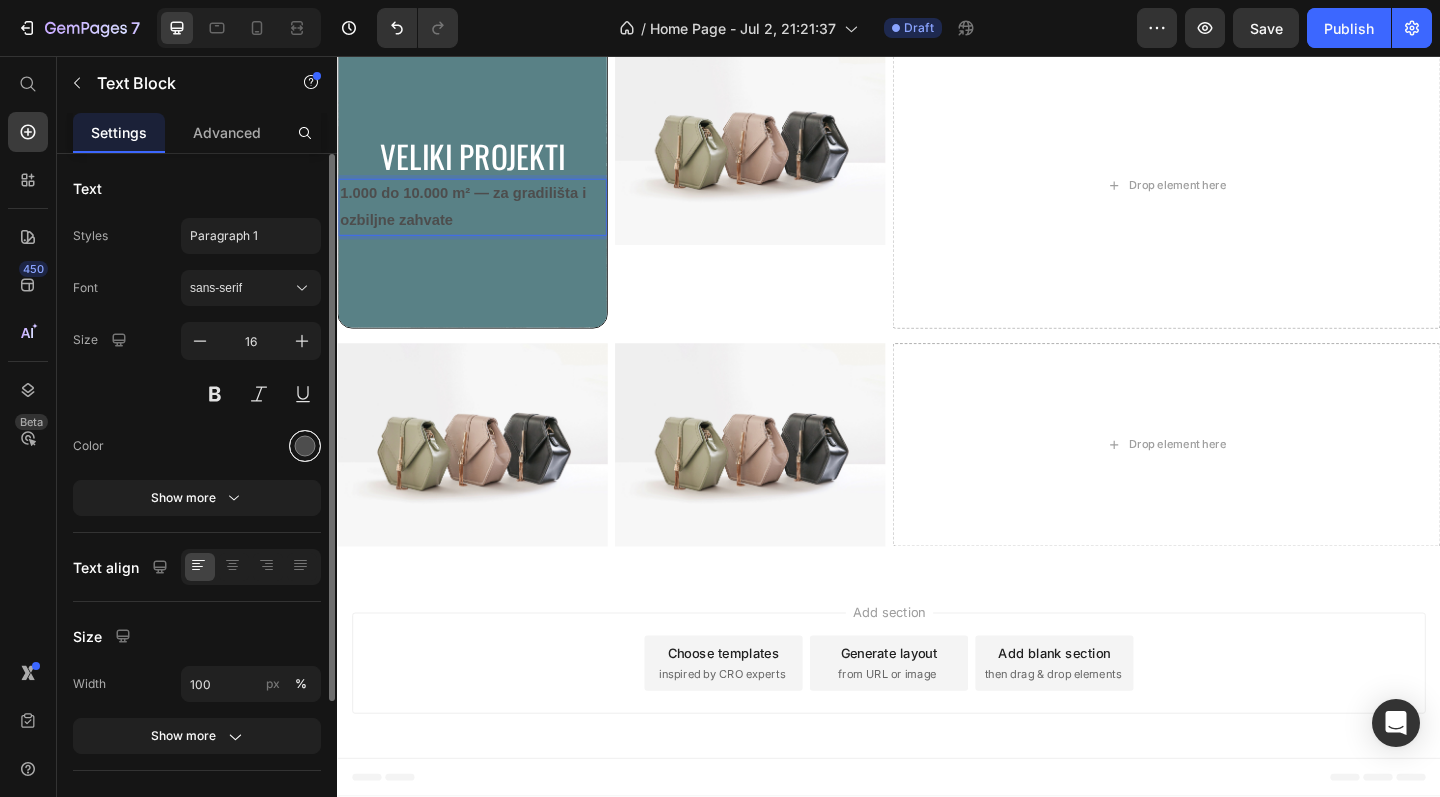 click at bounding box center [305, 446] 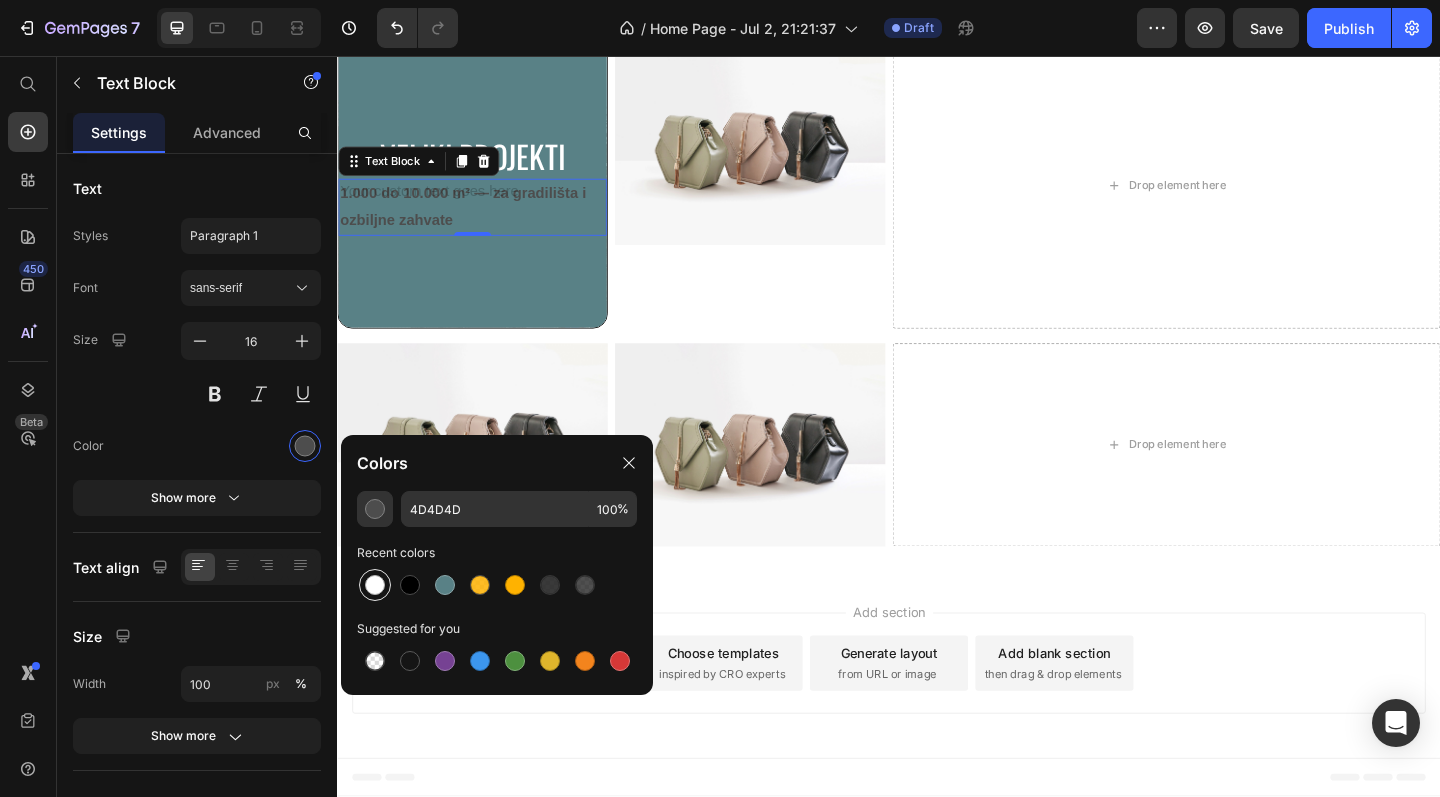 click at bounding box center [375, 585] 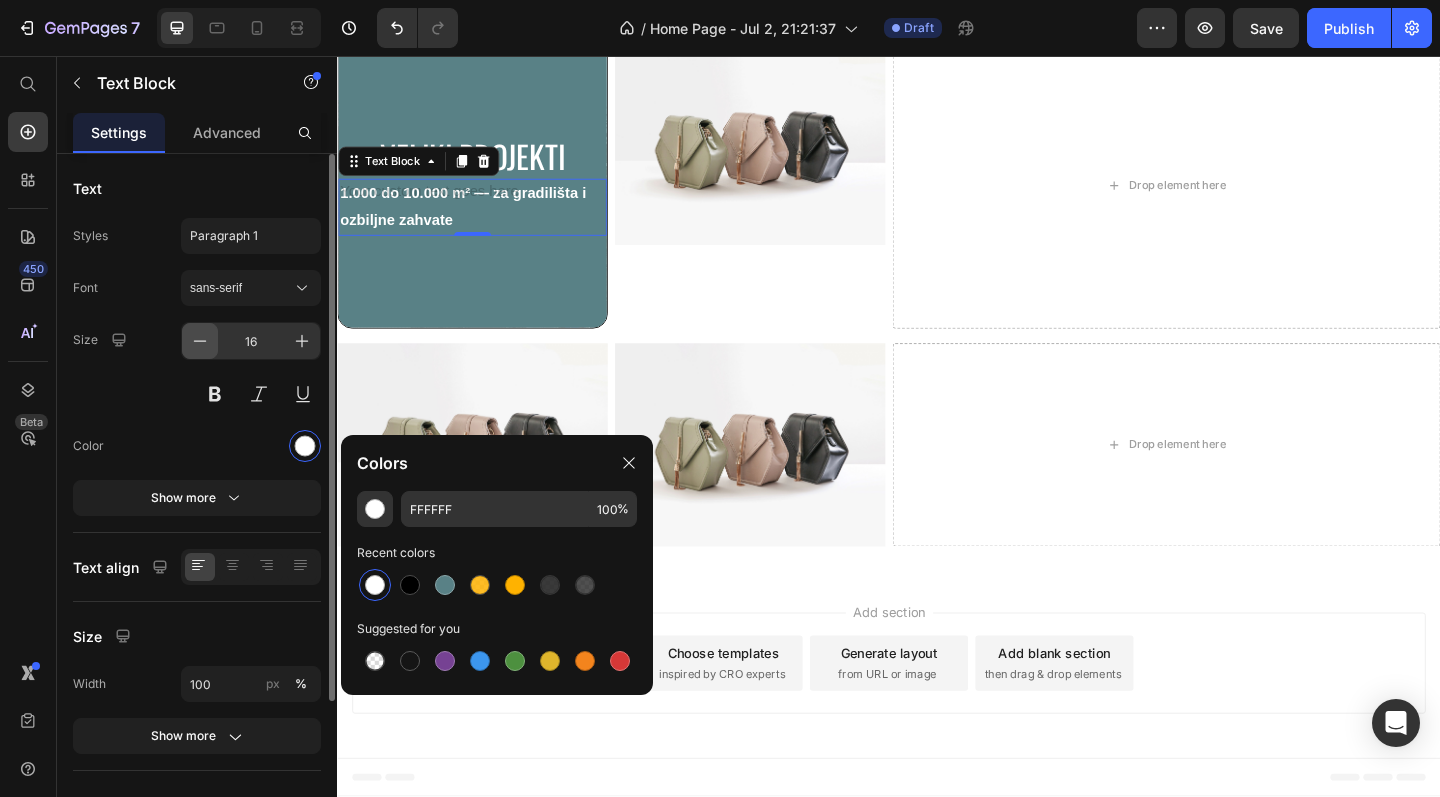 click 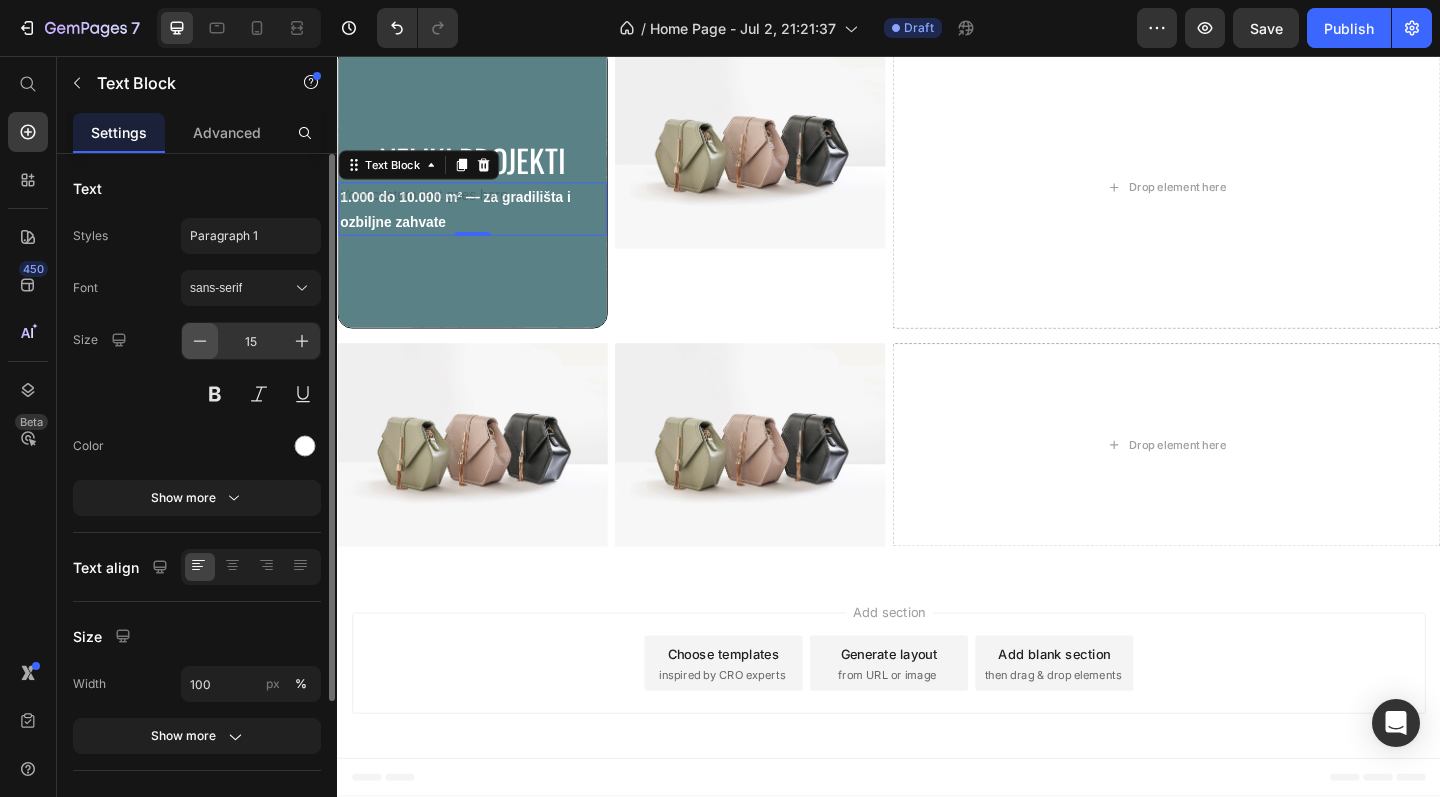 click 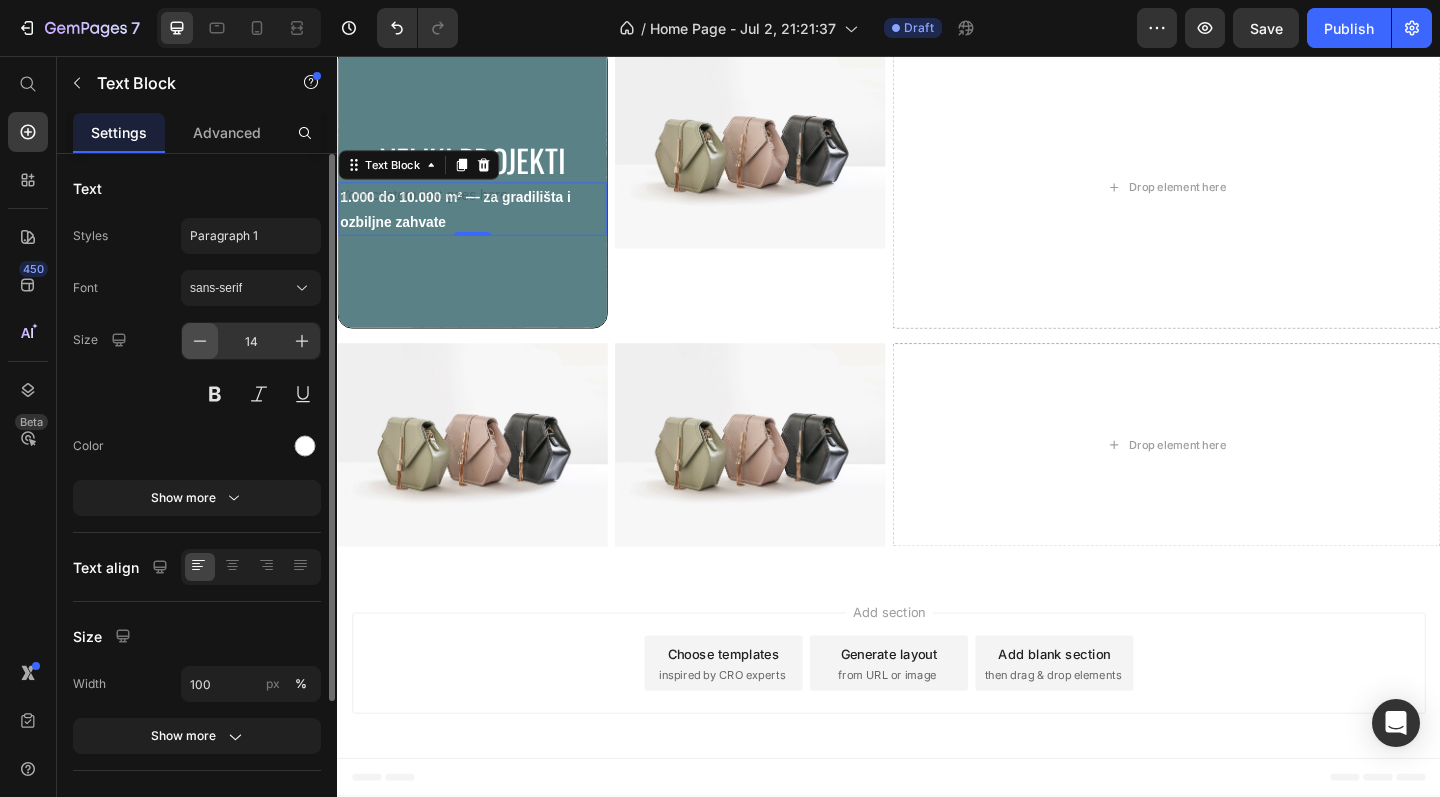 click 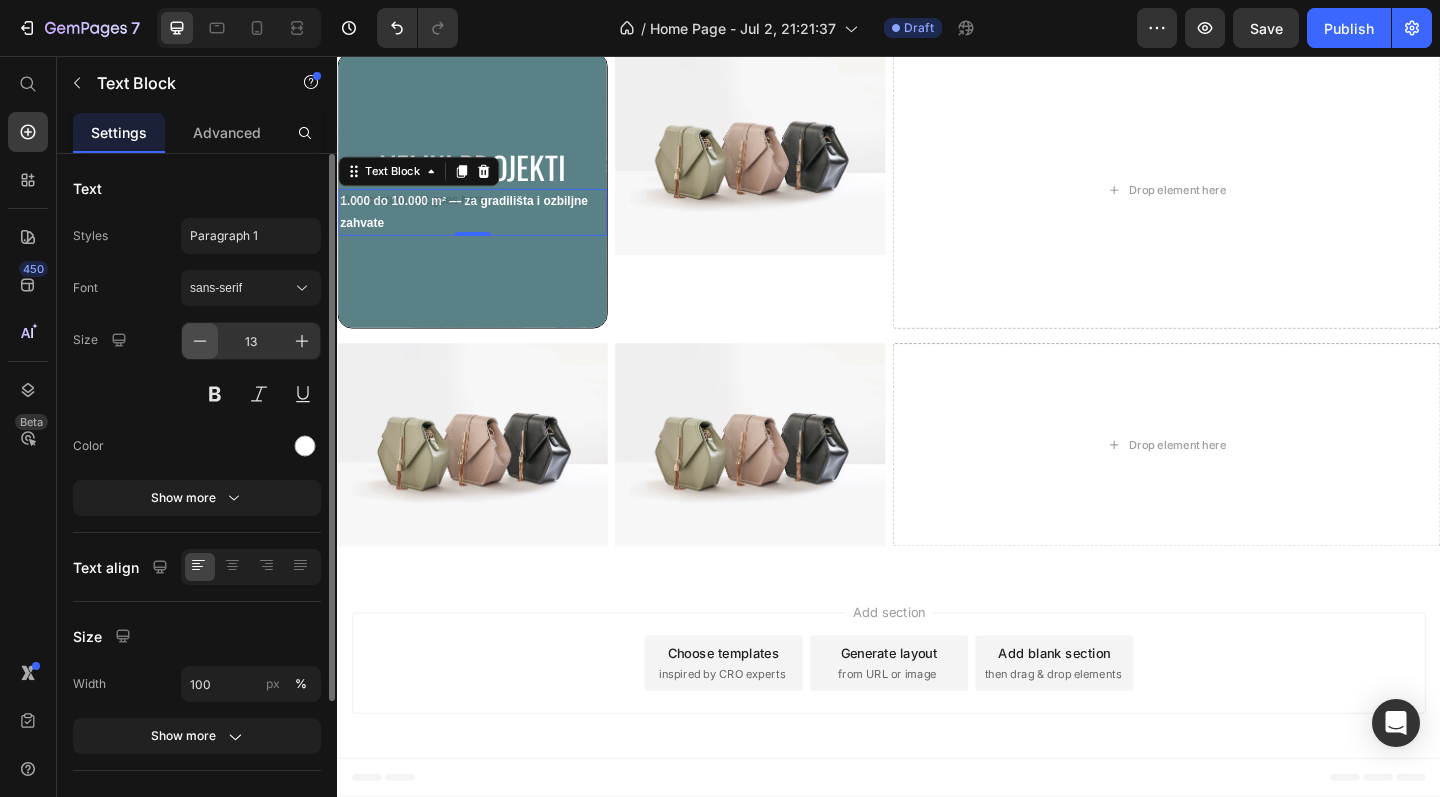 click 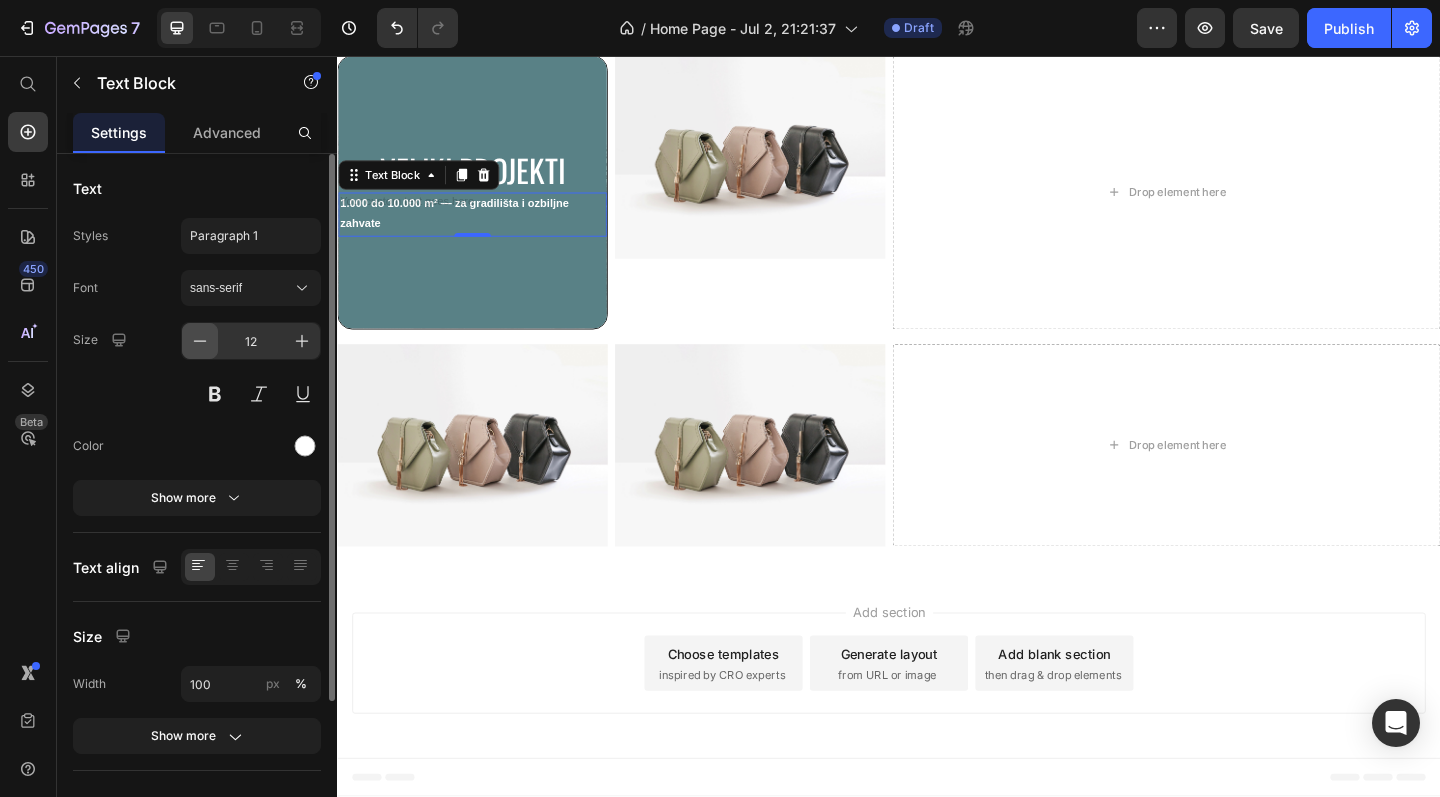 click 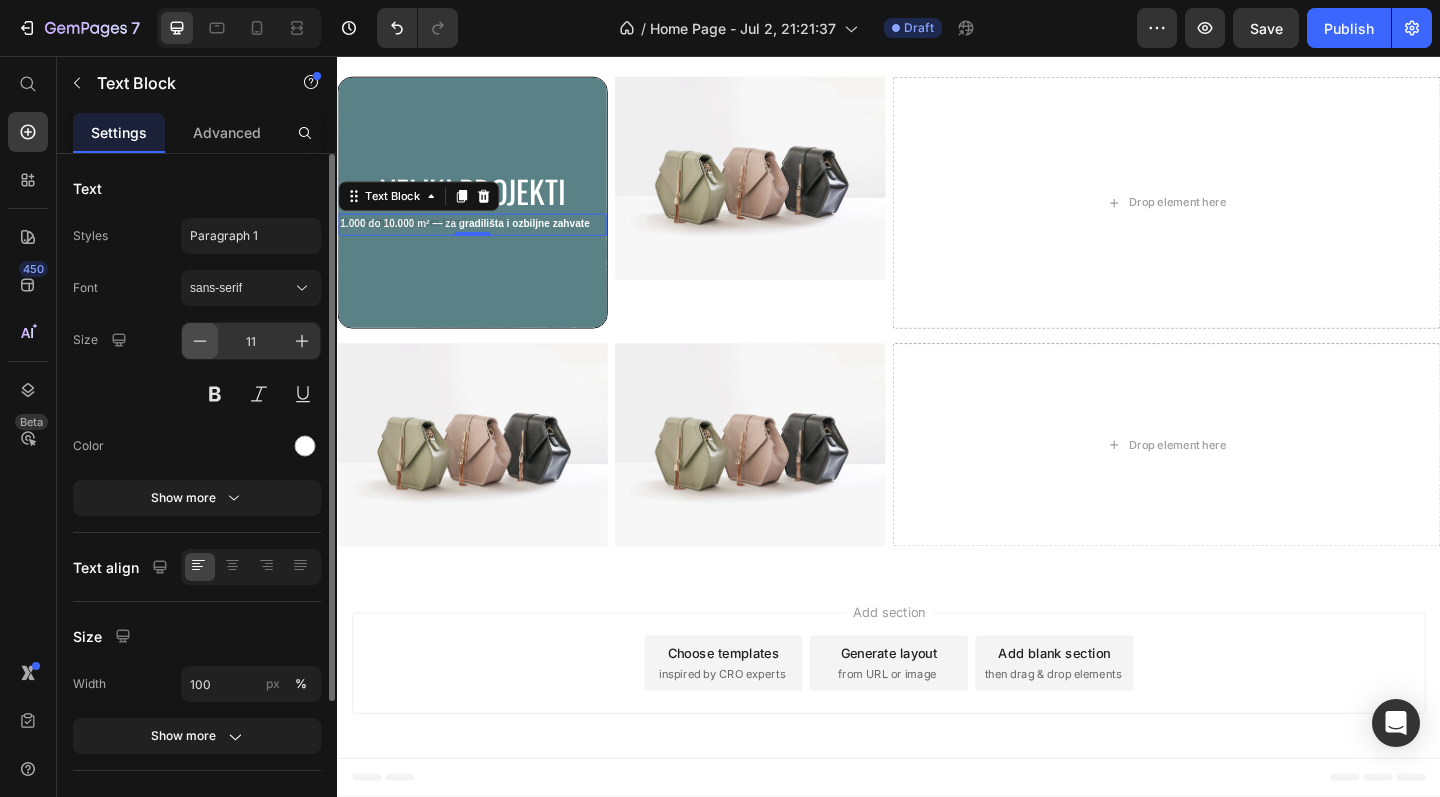 click 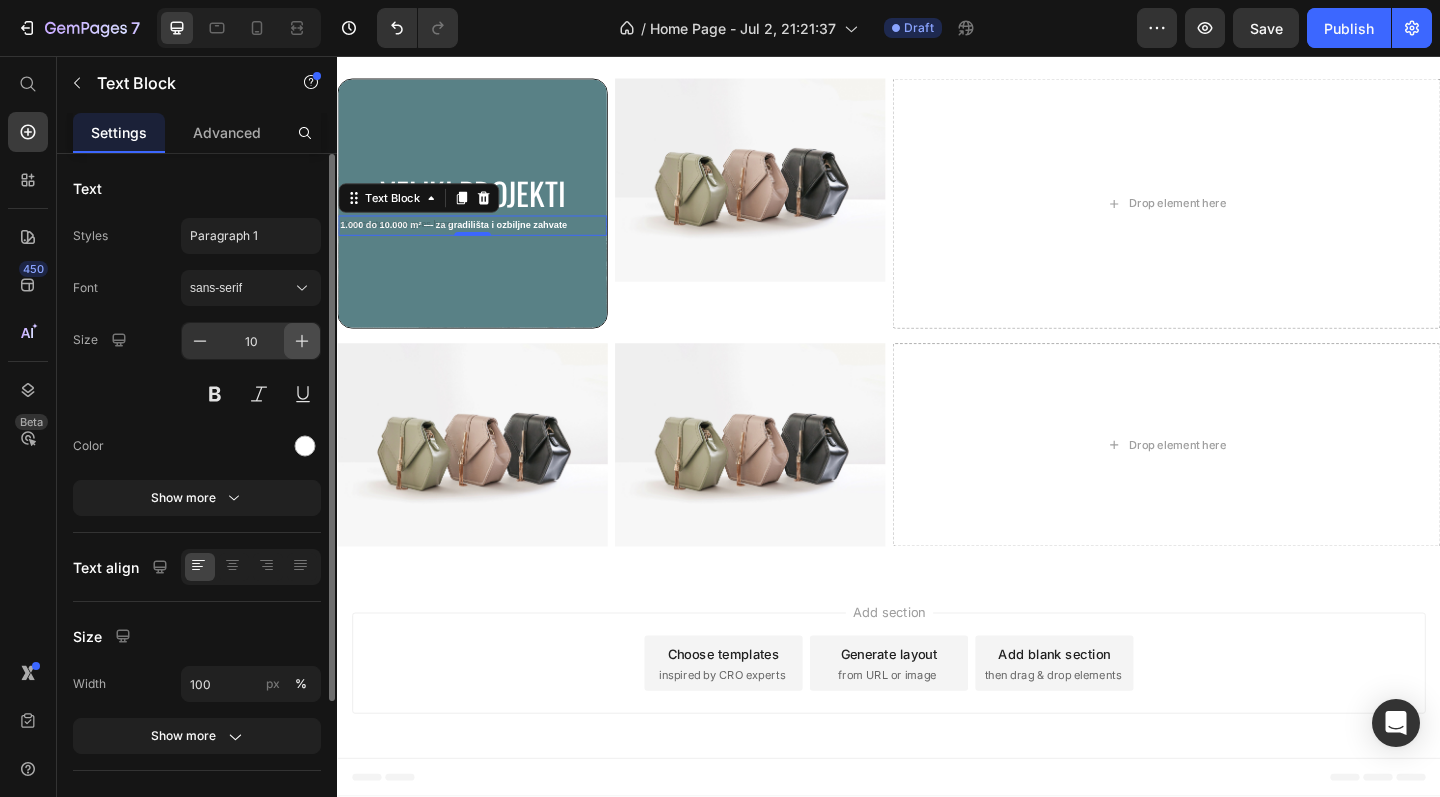 click 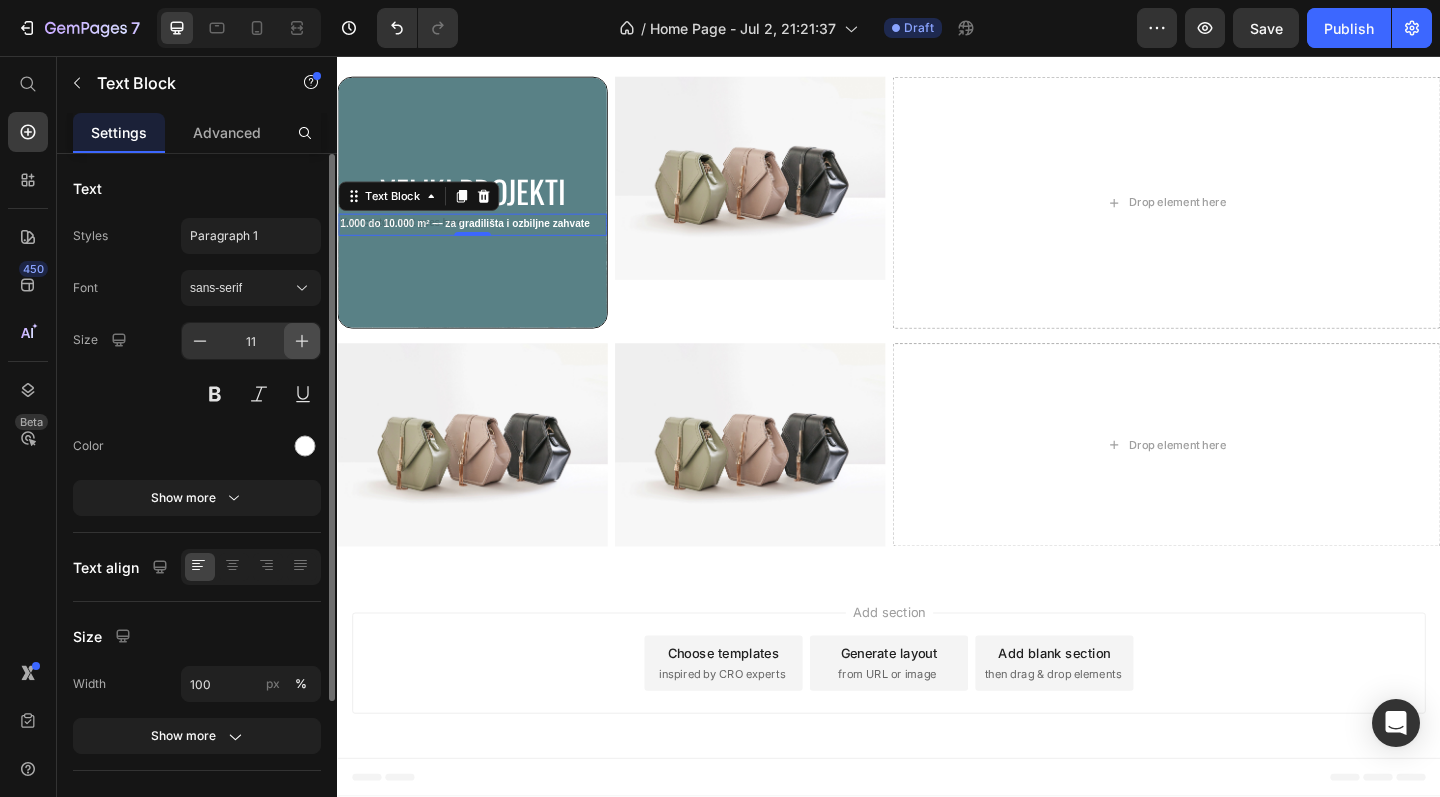 click 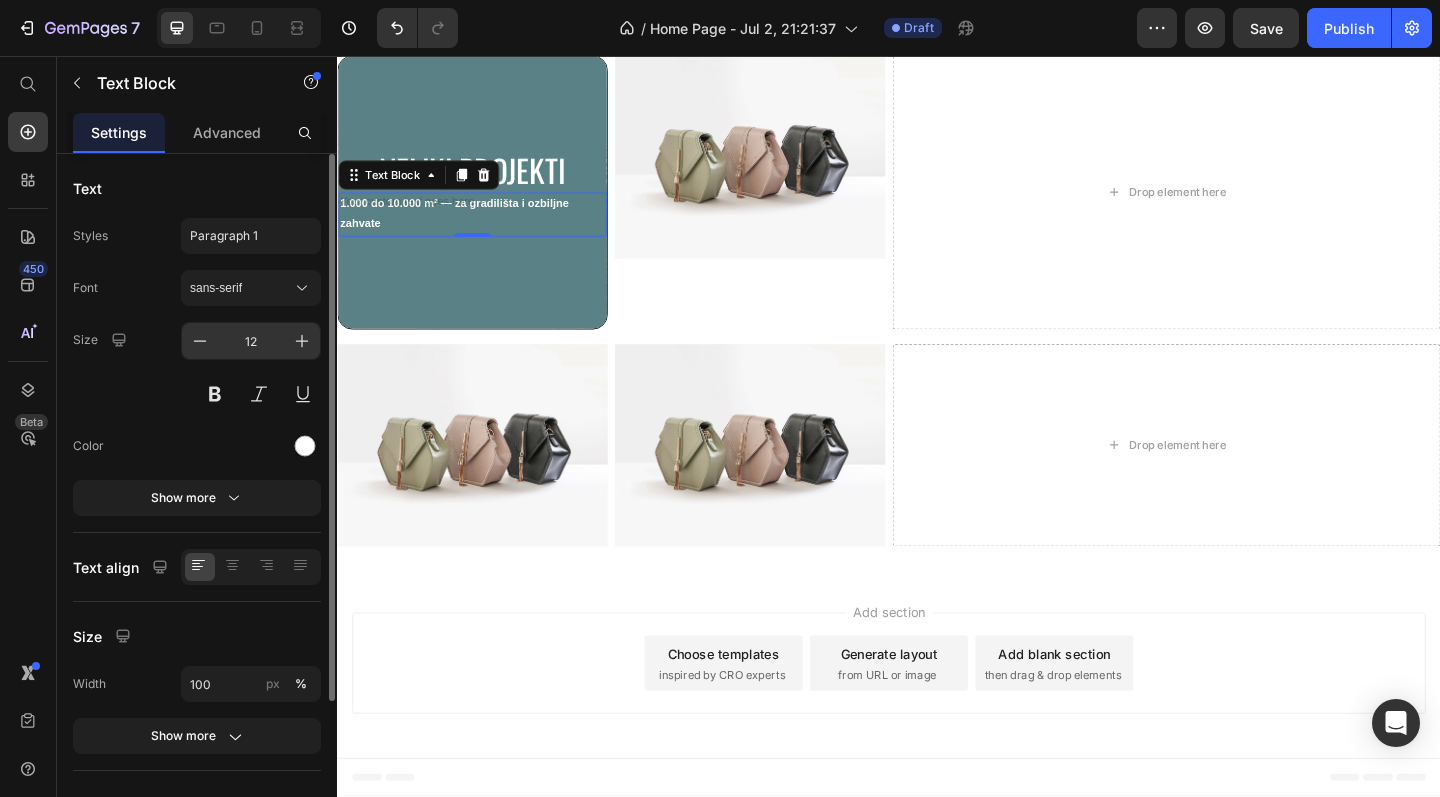 click on "12" 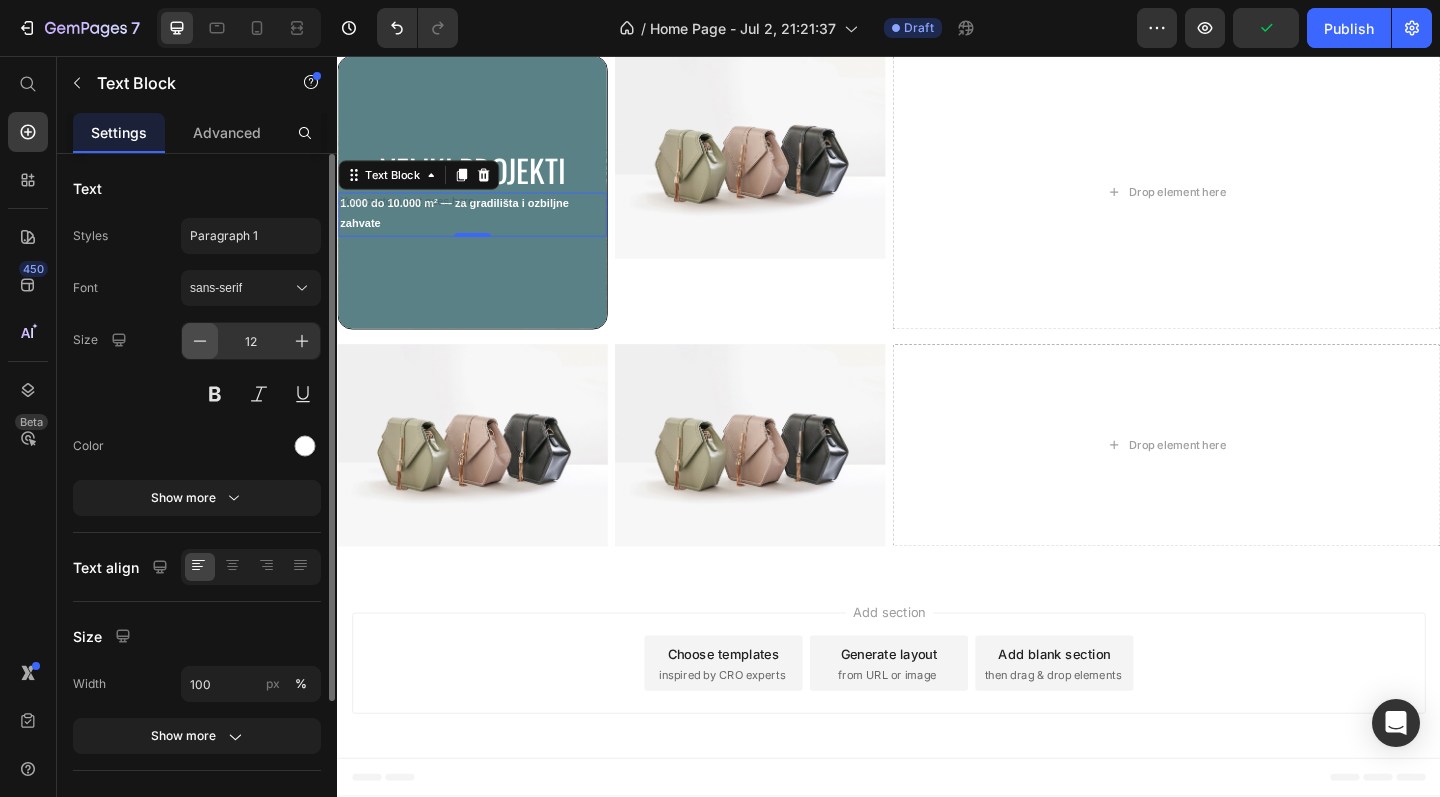 click 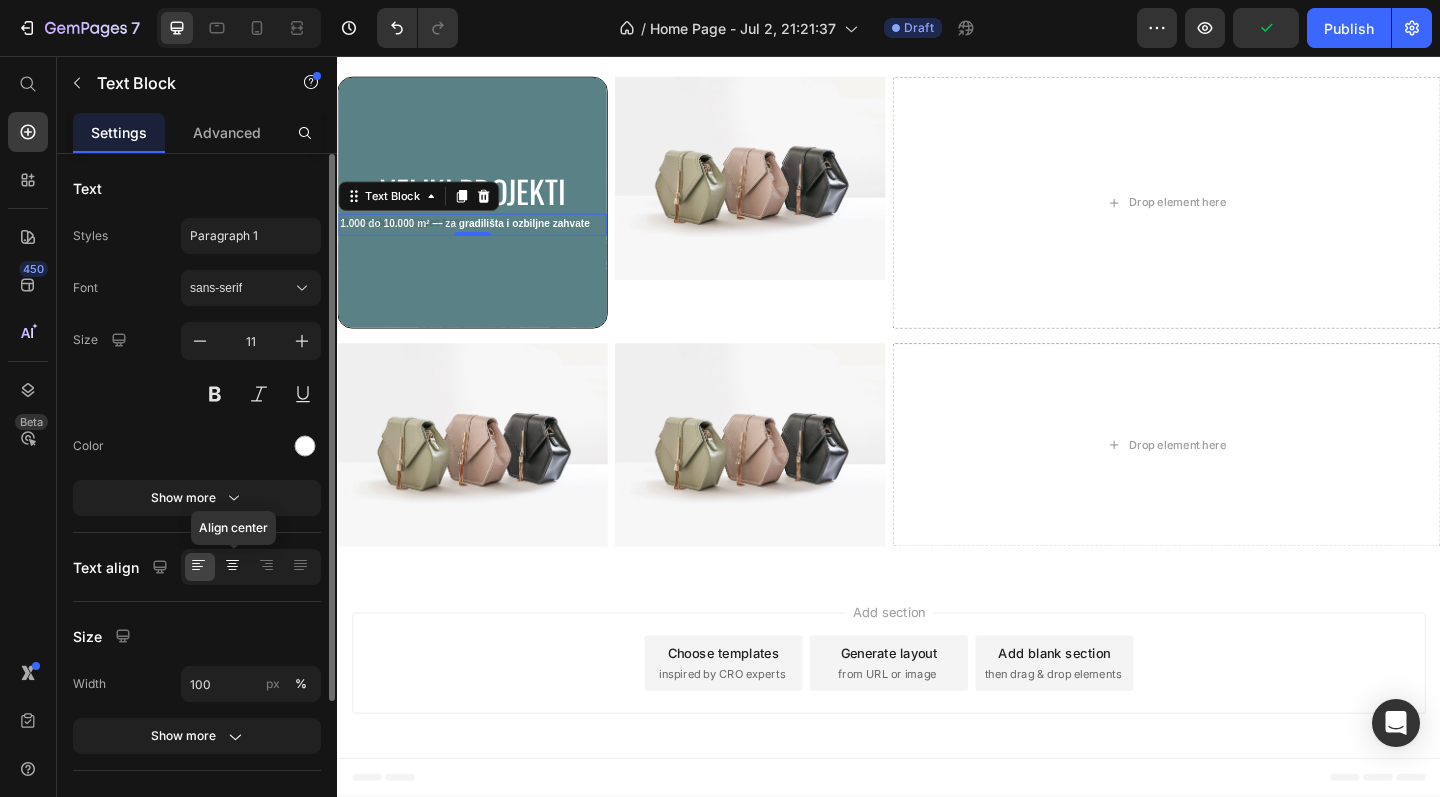 click 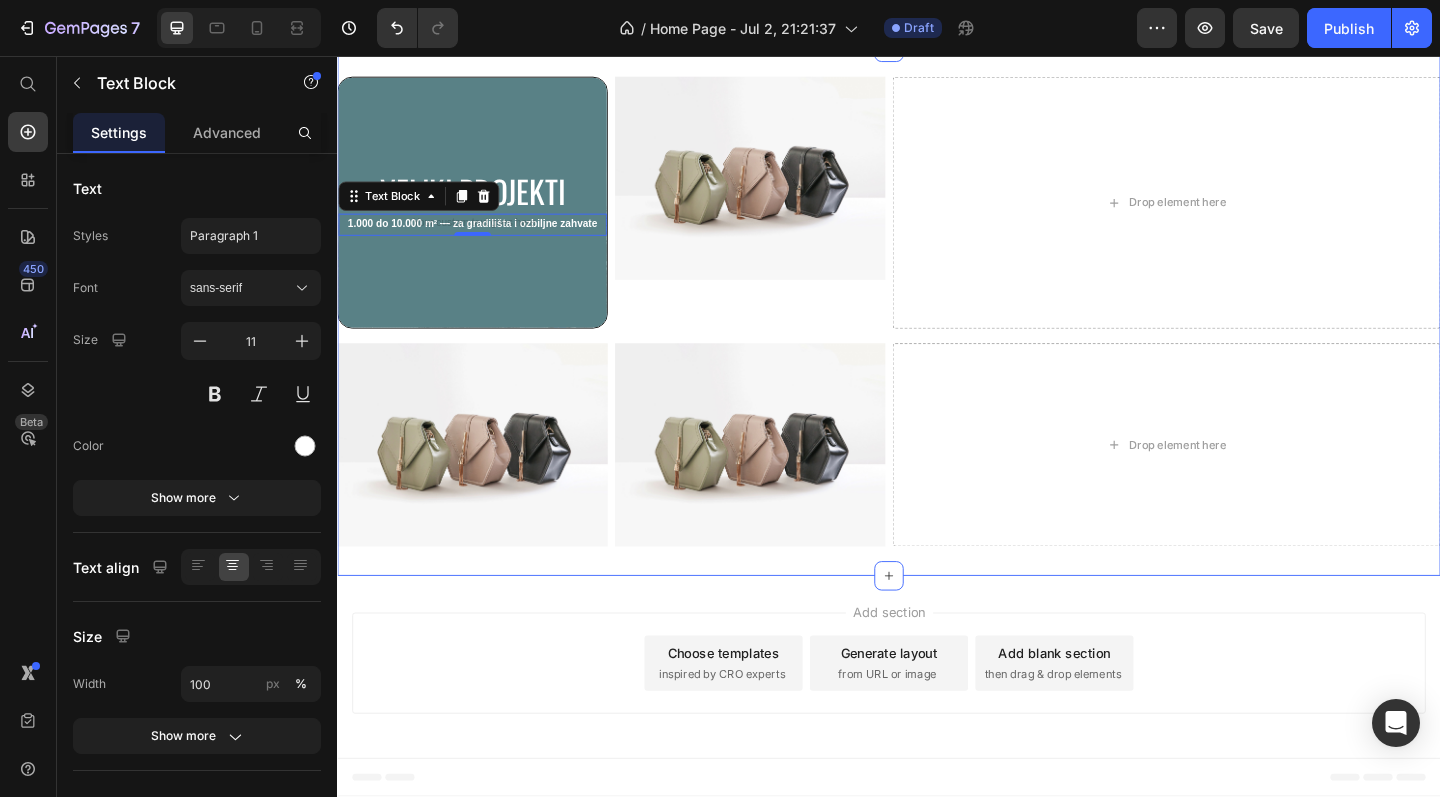 click on "Veliki projekti Heading 1.000 do 10.000 m² — za gradilišta i ozbiljne zahvate Text Block   0 Hero Banner Image Row
Drop element here Row Image Image Row
Drop element here Row" at bounding box center [937, 334] 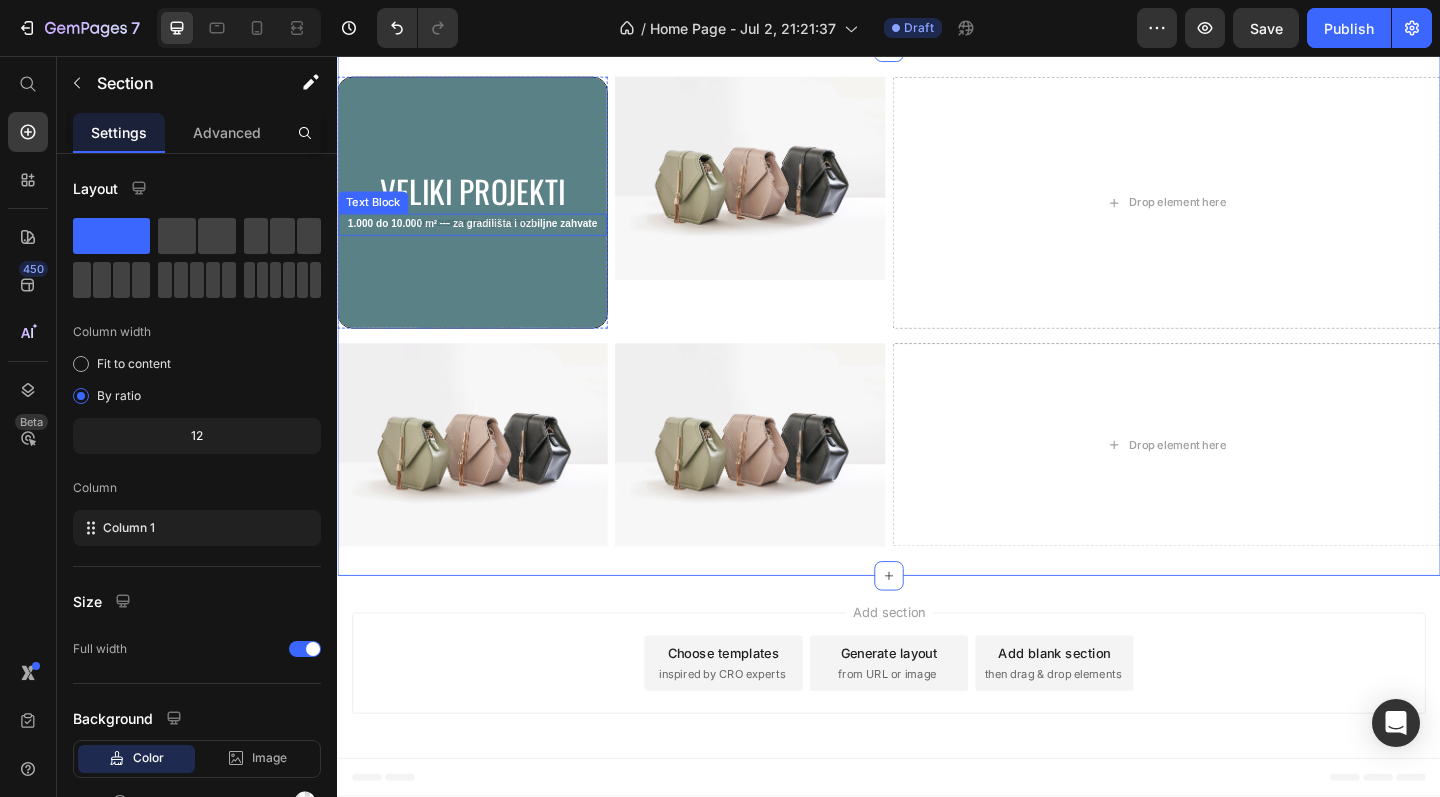 click on "1.000 do 10.000 m² — za gradilišta i ozbiljne zahvate" at bounding box center (484, 240) 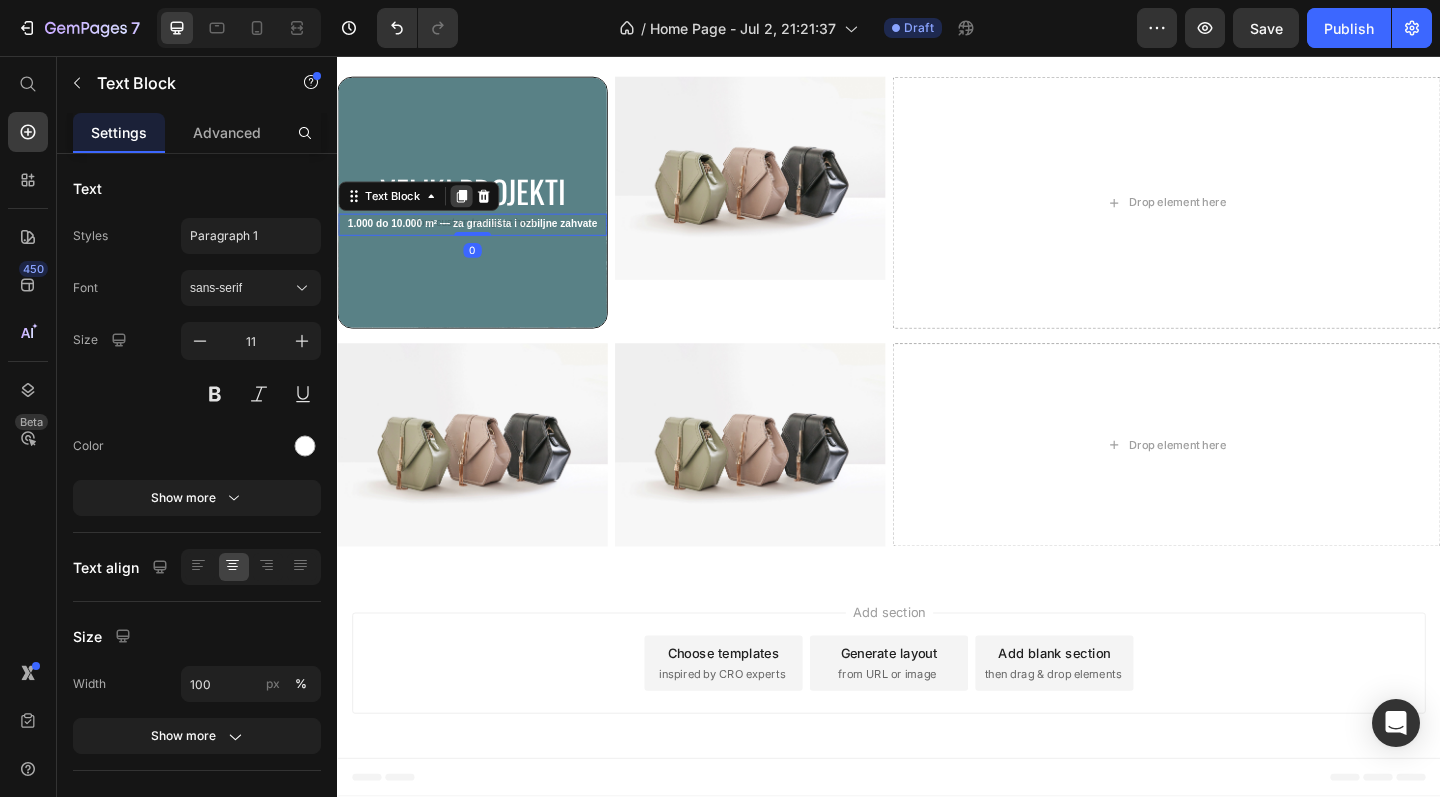 click 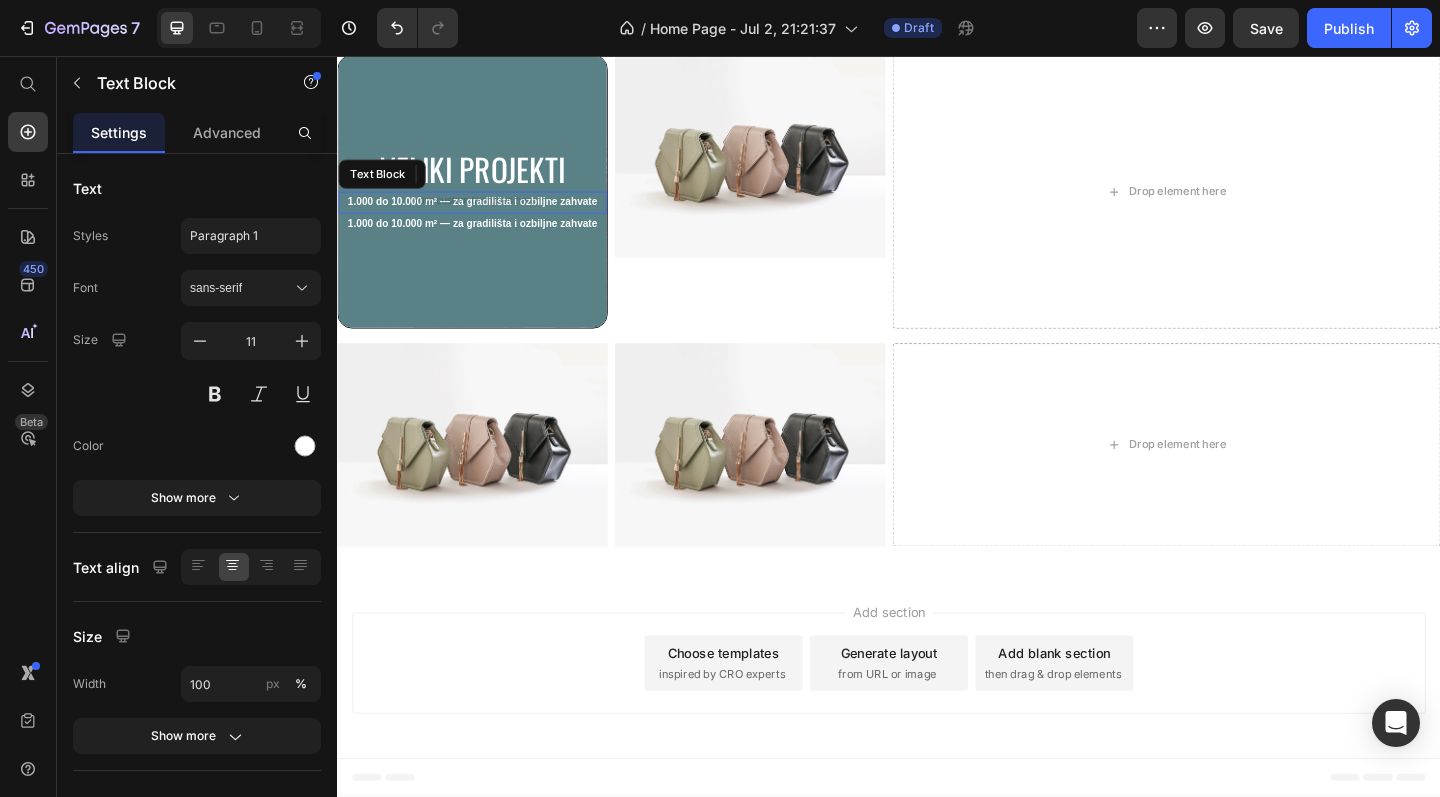 click on "1.000 do 10.000 m² — za gradilišta i ozbiljne zahvate" at bounding box center [484, 216] 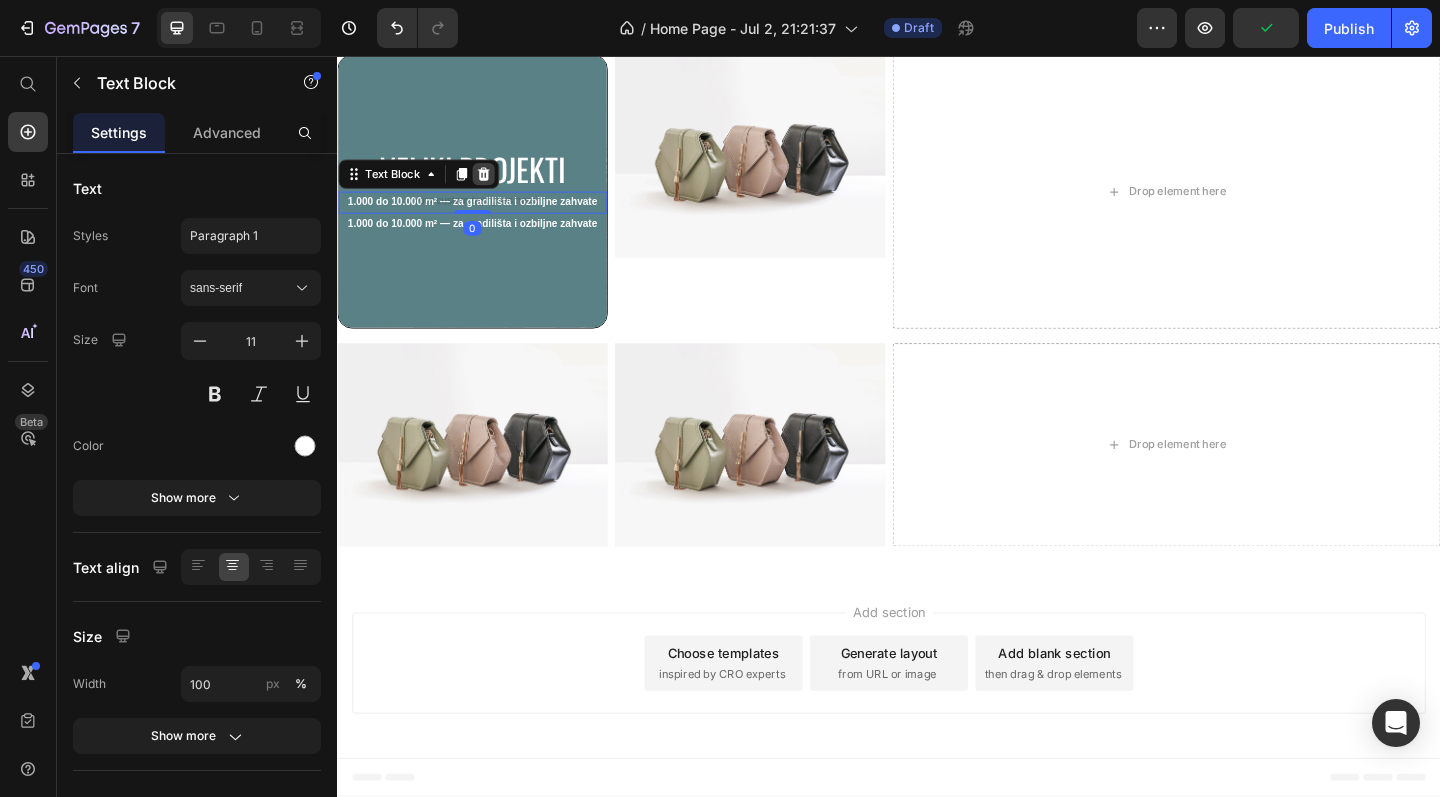click 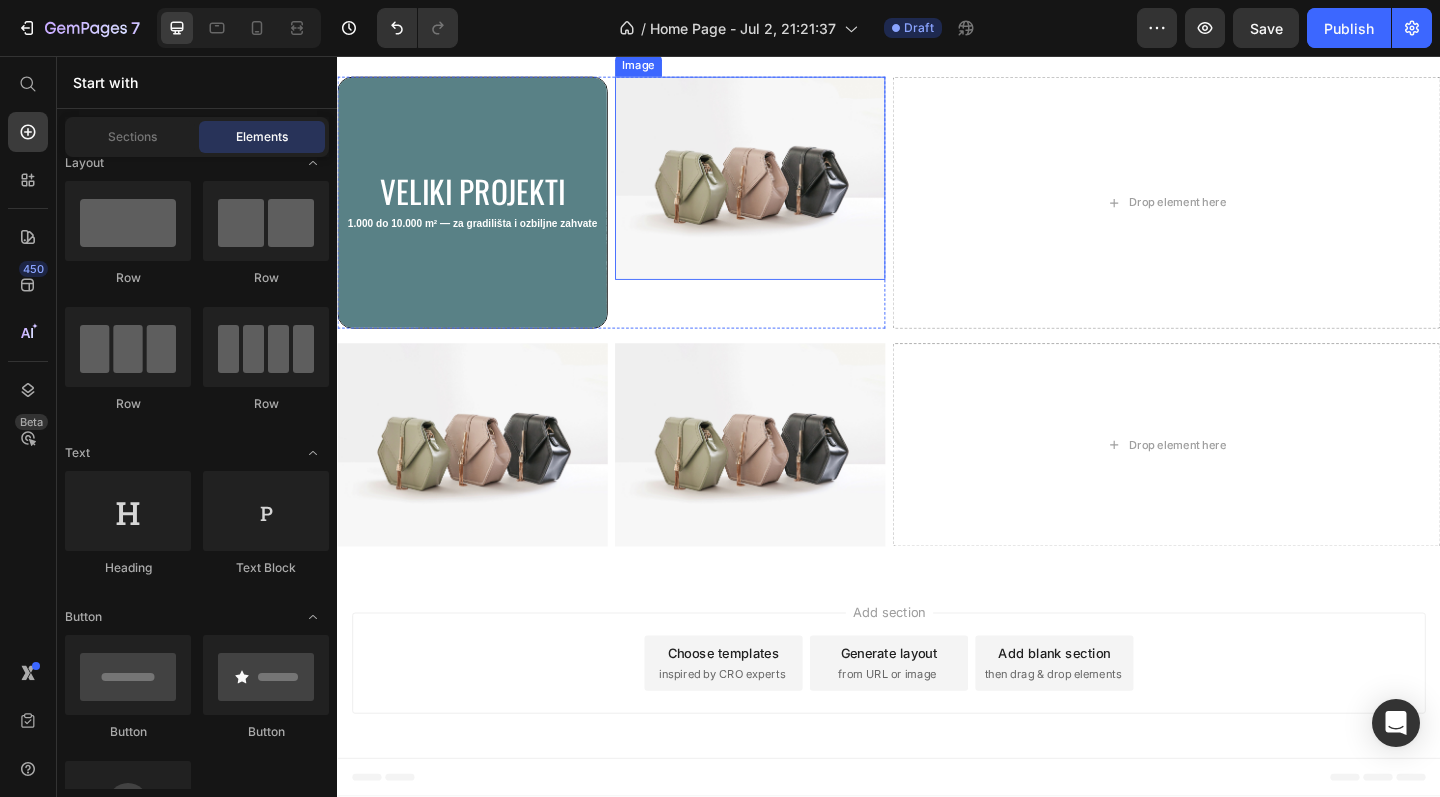 click at bounding box center [786, 189] 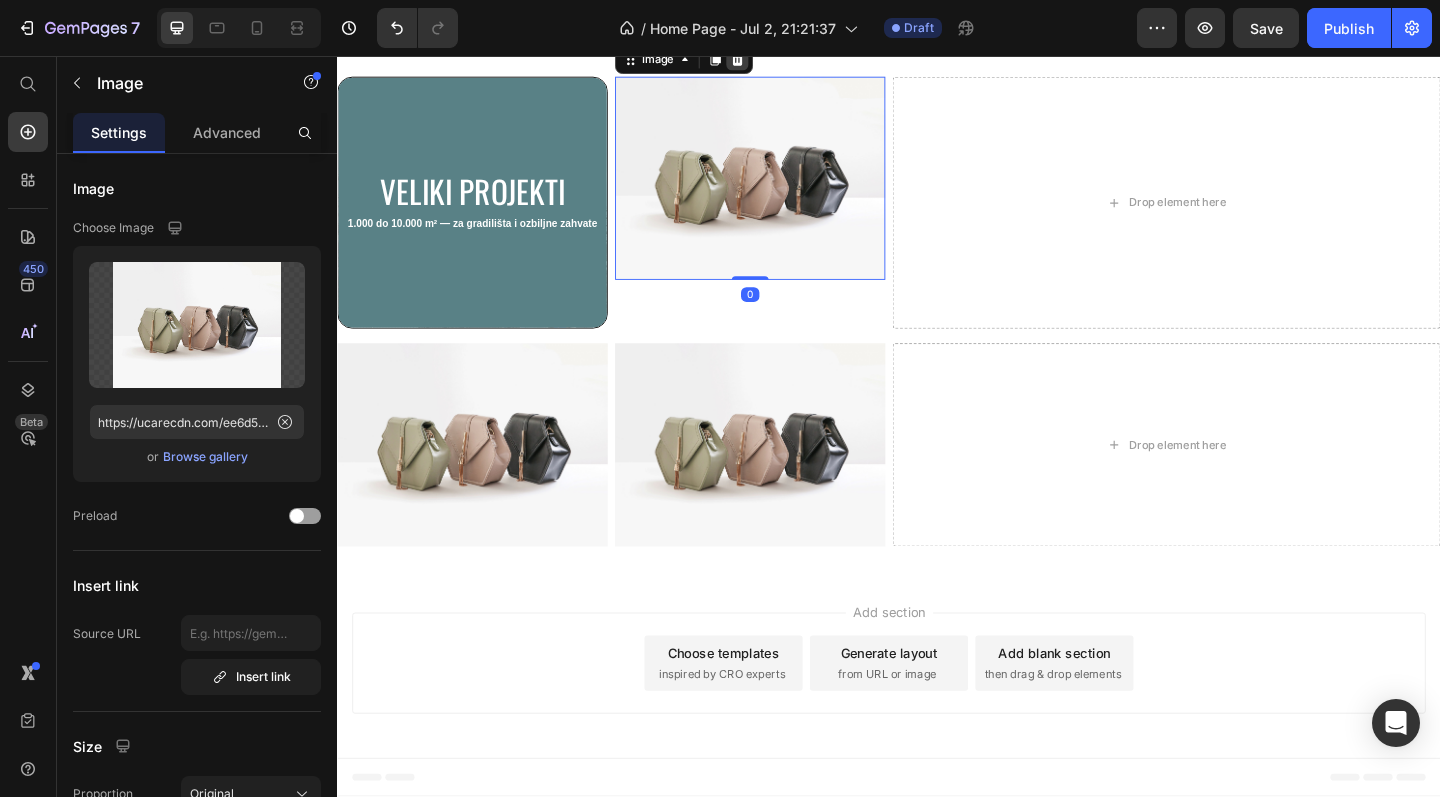 click 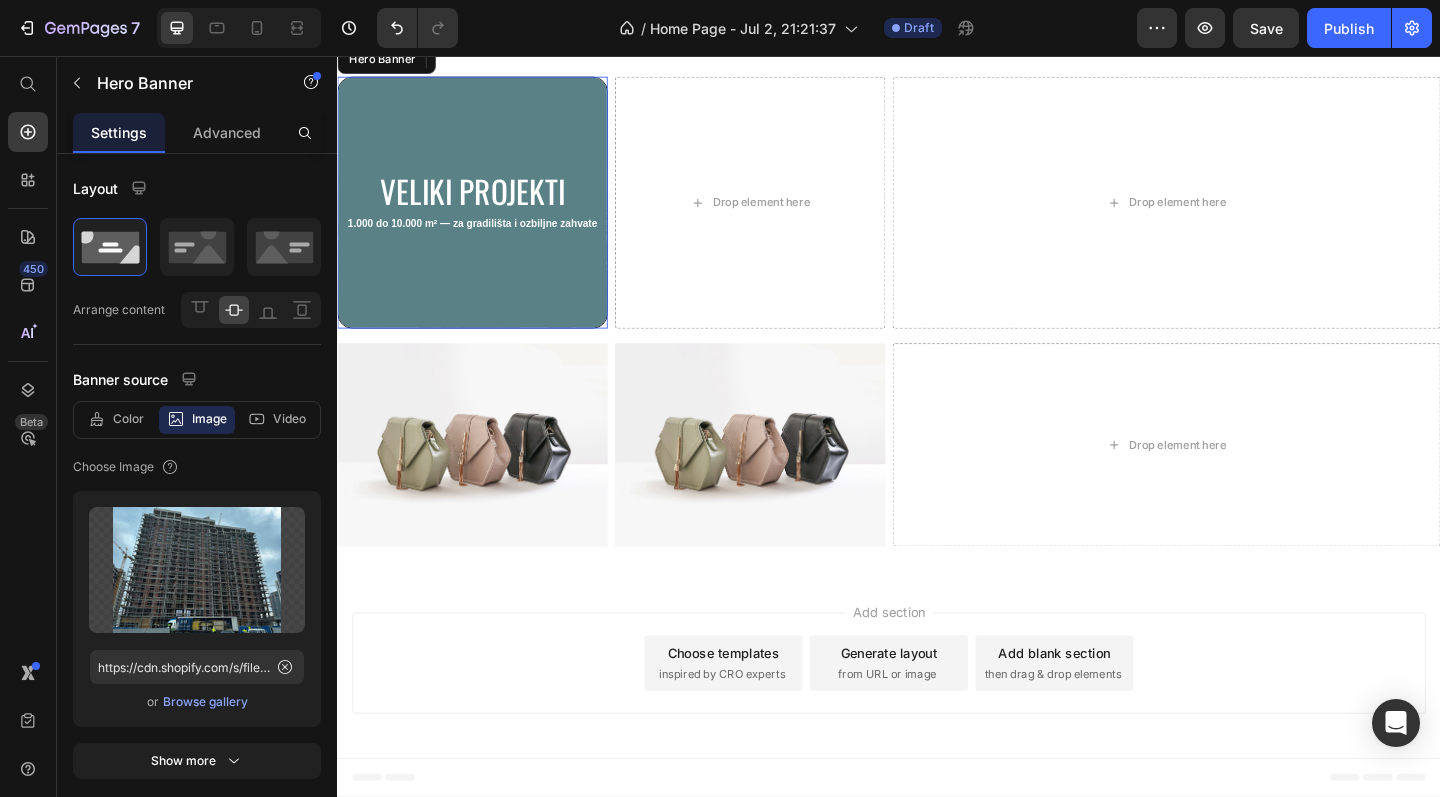 click on "Veliki projekti Heading 1.000 do 10.000 m² — za gradilišta i ozbiljne zahvate Text Block" at bounding box center (484, 216) 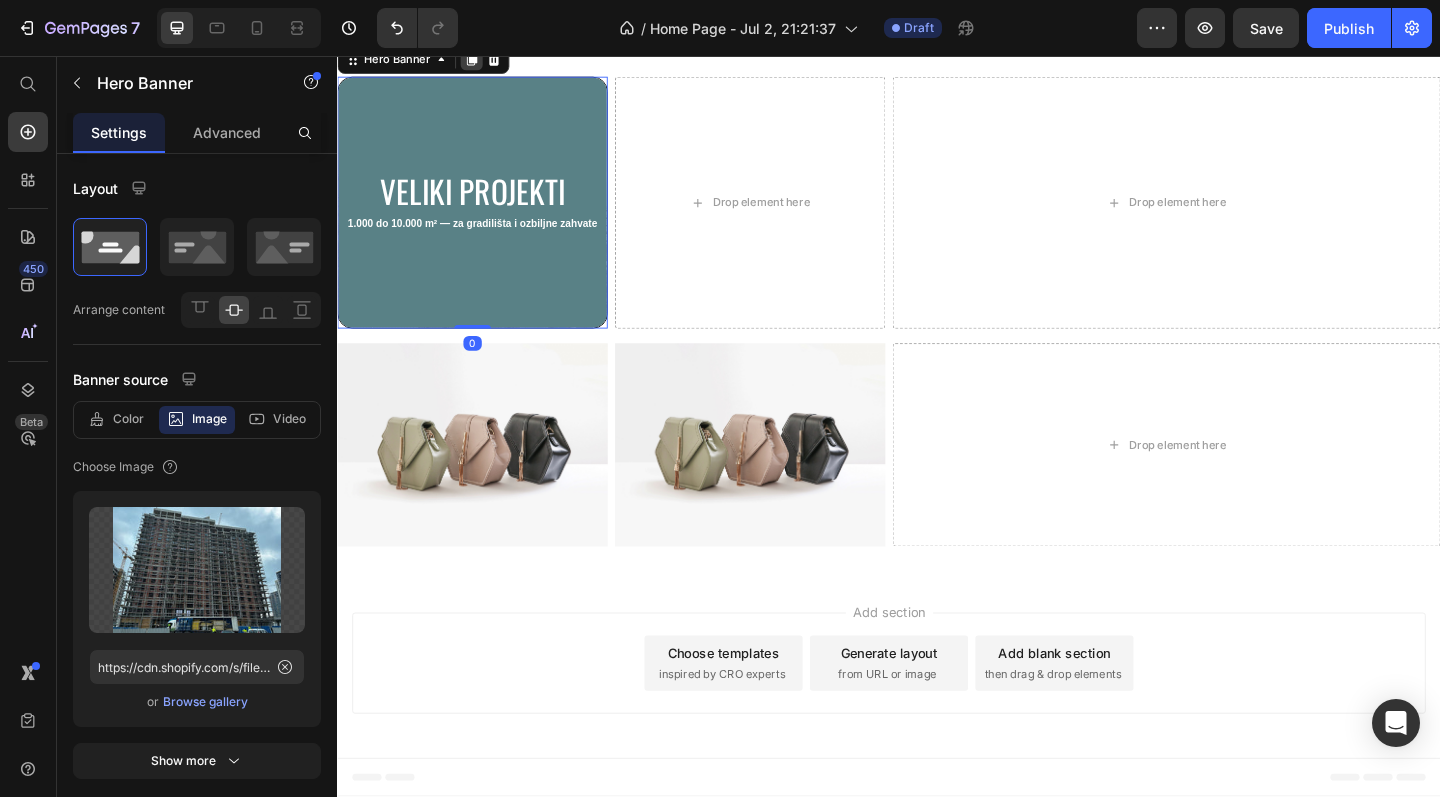 click 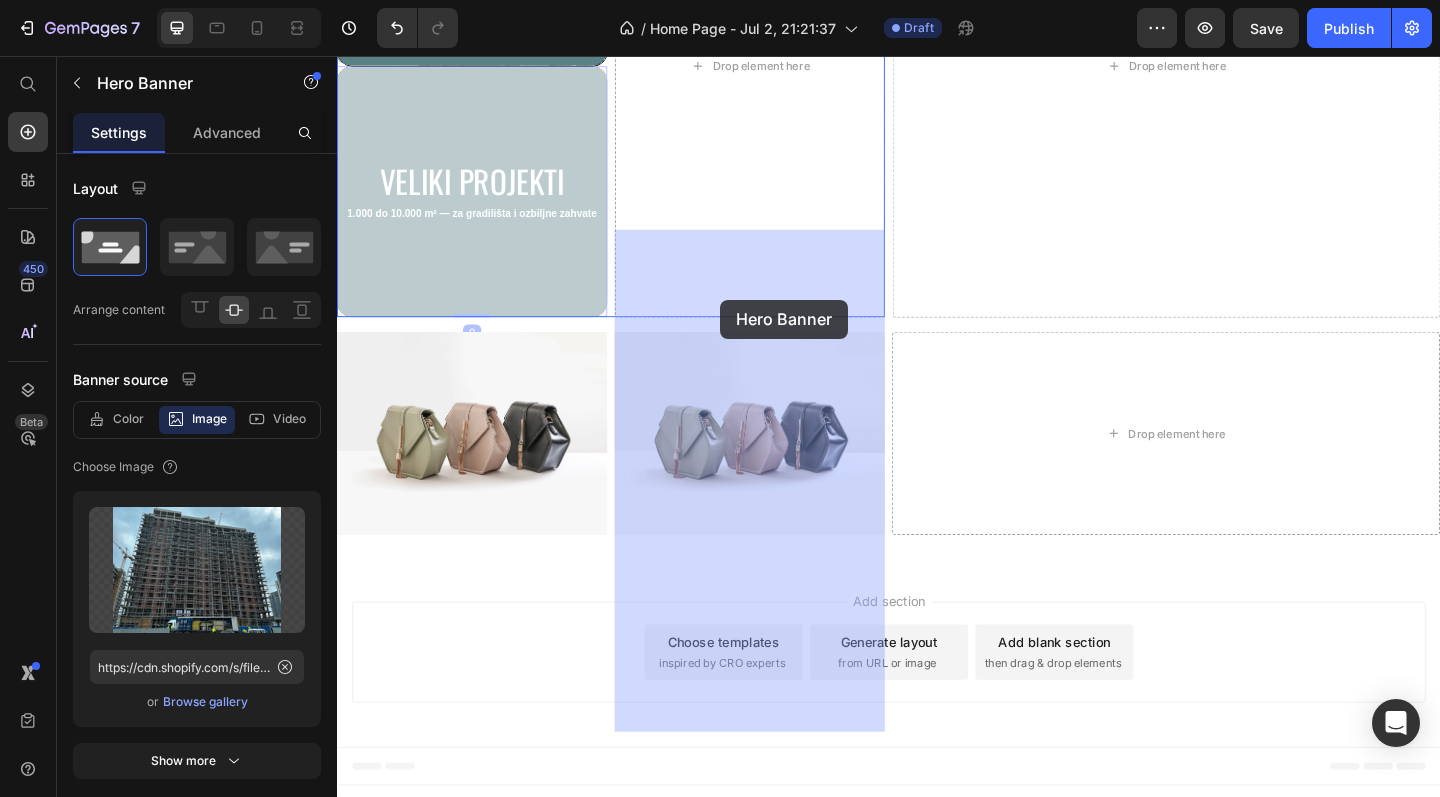 drag, startPoint x: 493, startPoint y: 614, endPoint x: 754, endPoint y: 321, distance: 392.3901 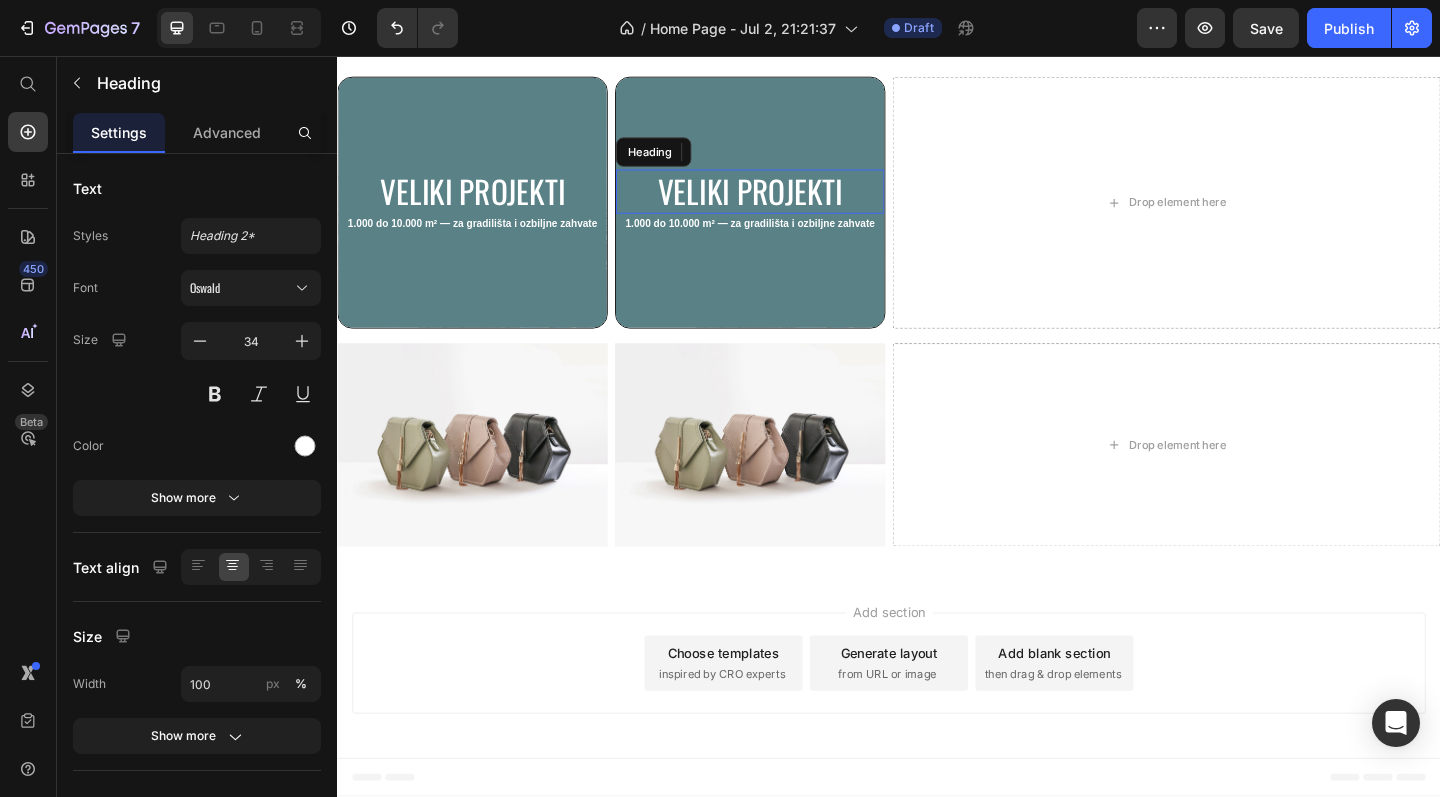 click on "Veliki projekti" at bounding box center (786, 204) 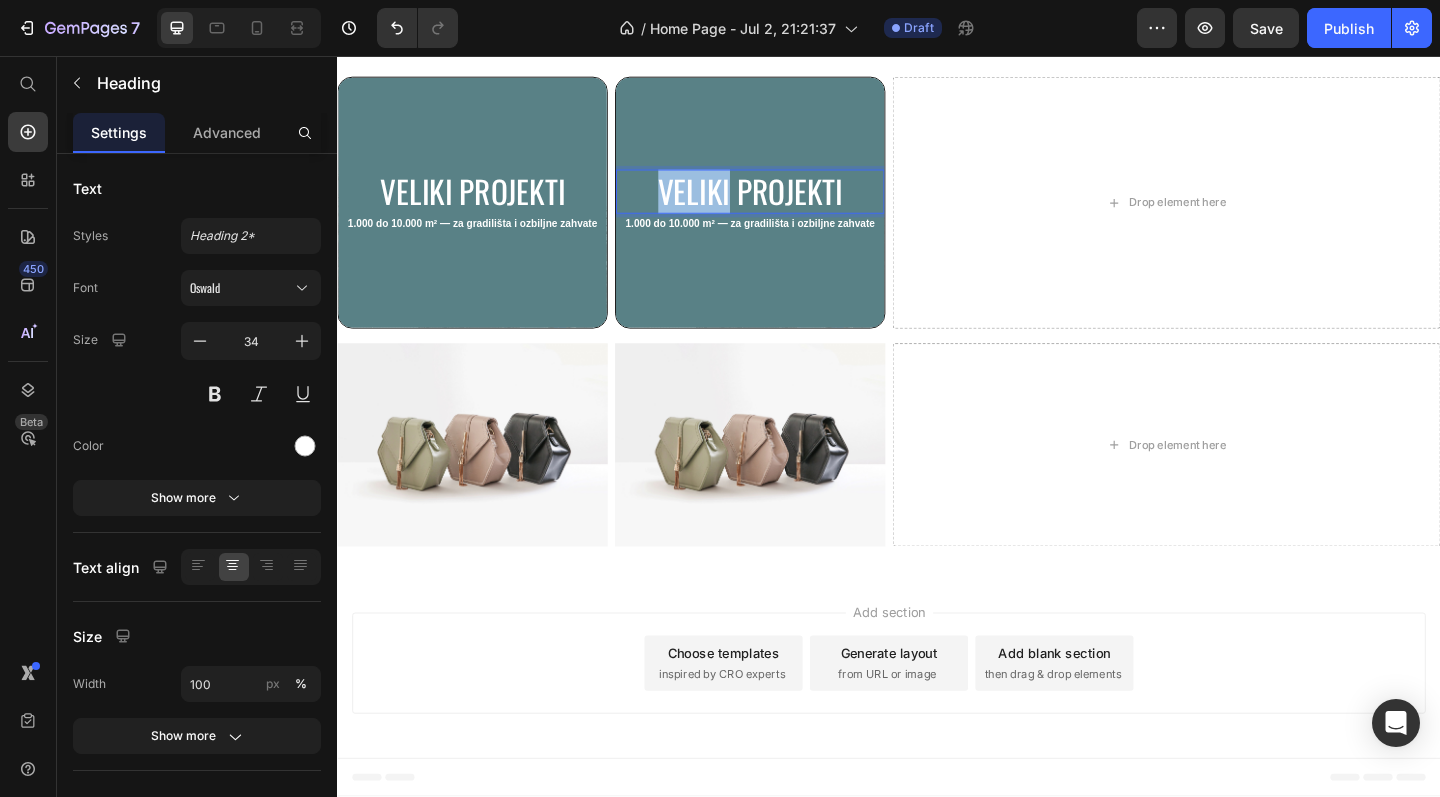 drag, startPoint x: 763, startPoint y: 369, endPoint x: 691, endPoint y: 369, distance: 72 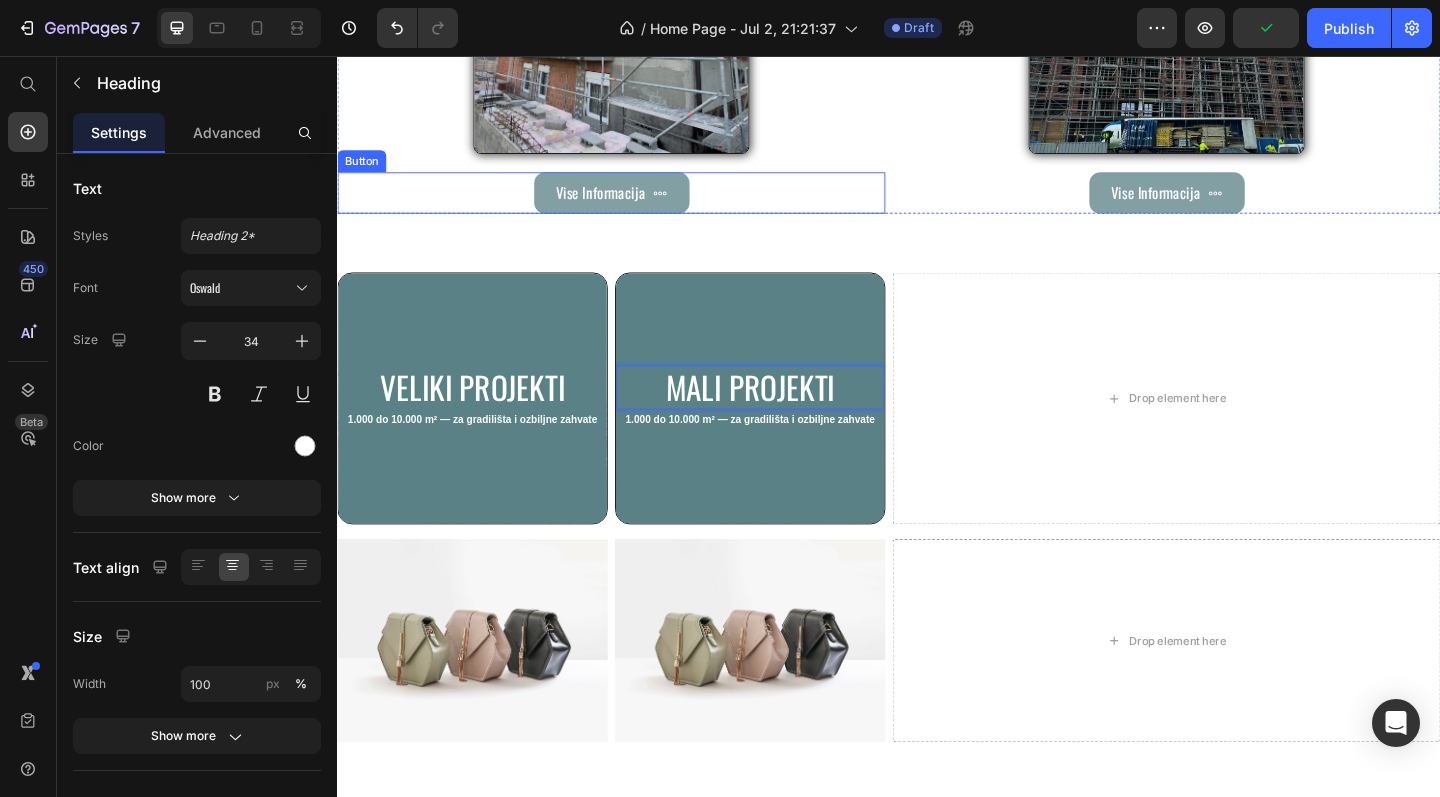 scroll, scrollTop: 1606, scrollLeft: 0, axis: vertical 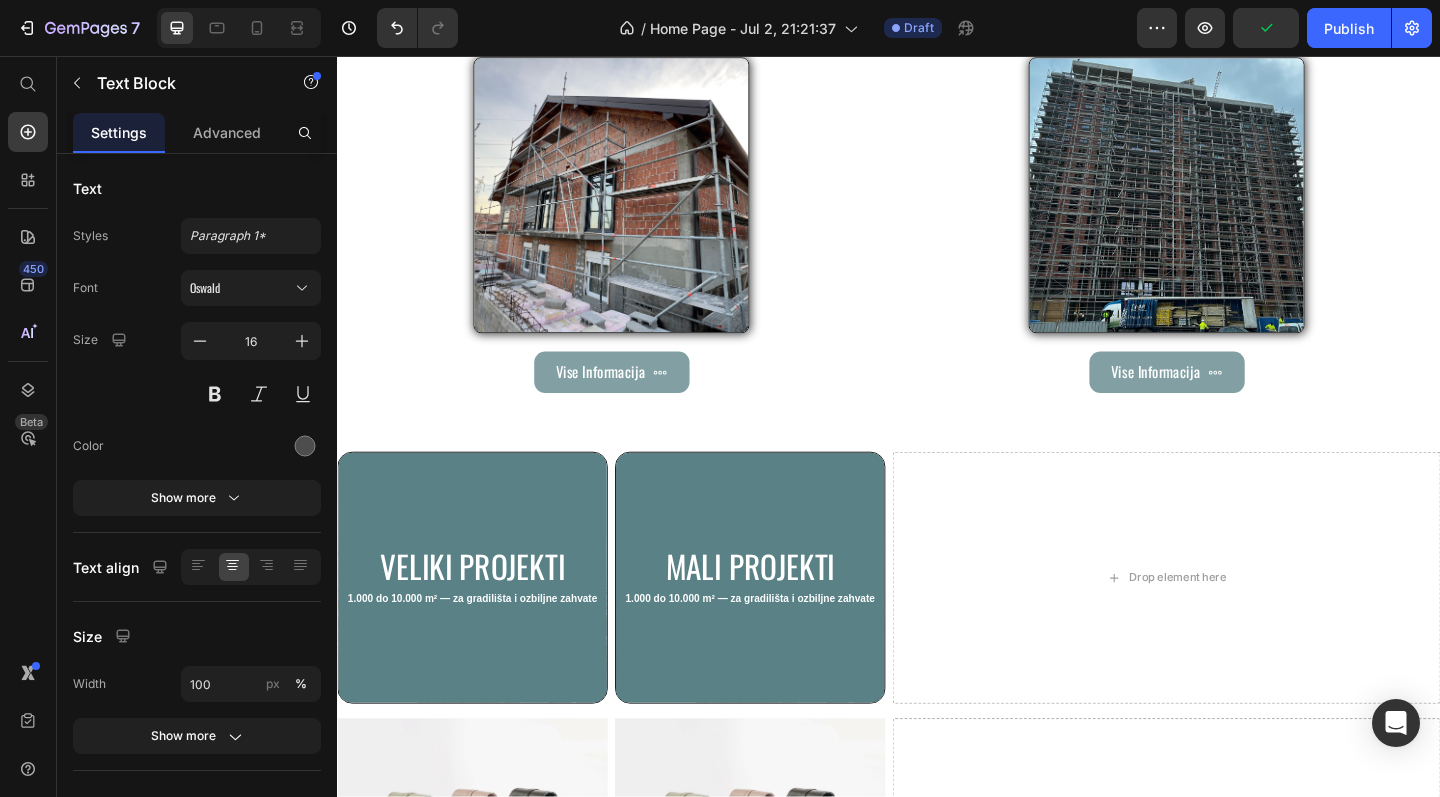 click on "Do 1.000 m² — savršeno za kuće, lokale i adaptacije" at bounding box center [635, 27] 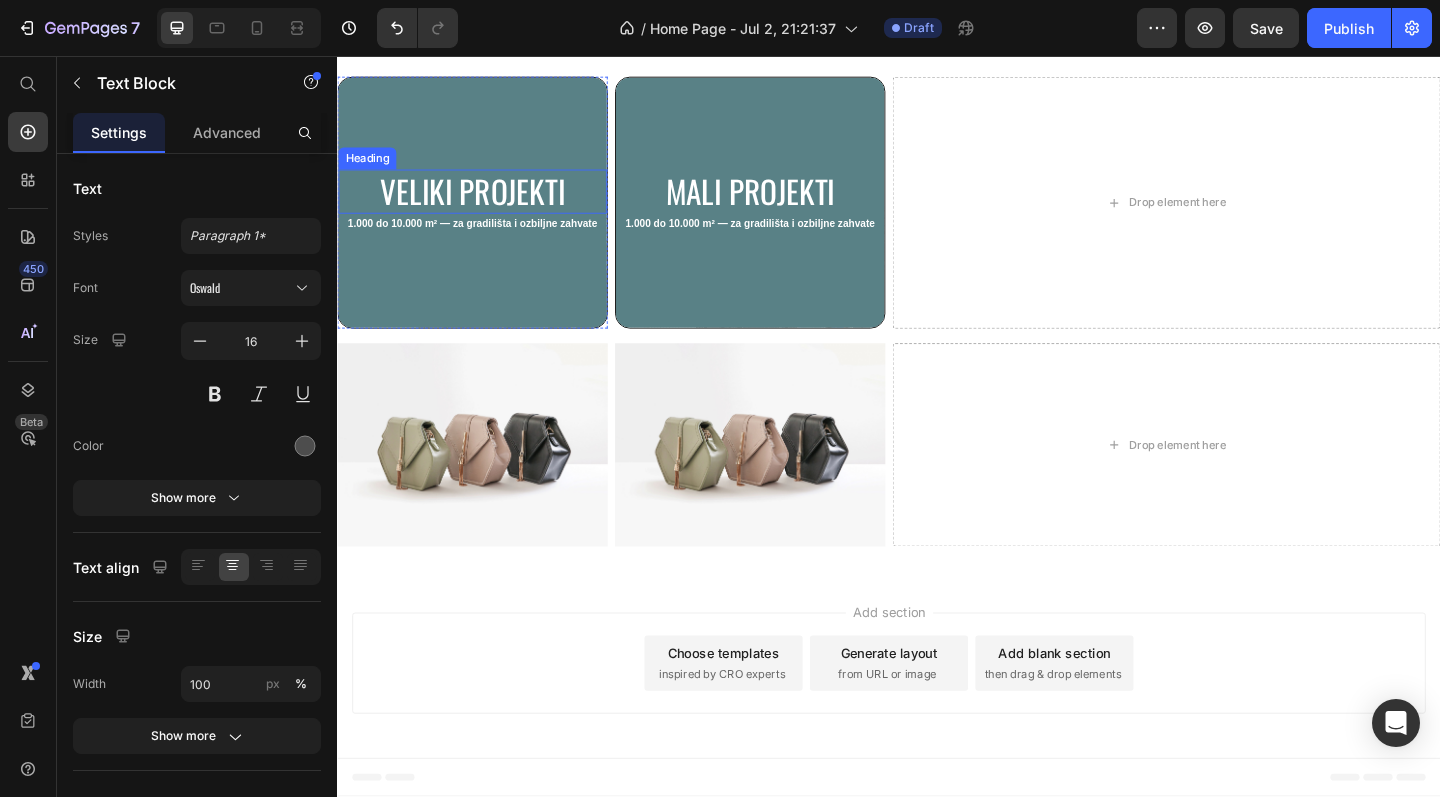 scroll, scrollTop: 2191, scrollLeft: 0, axis: vertical 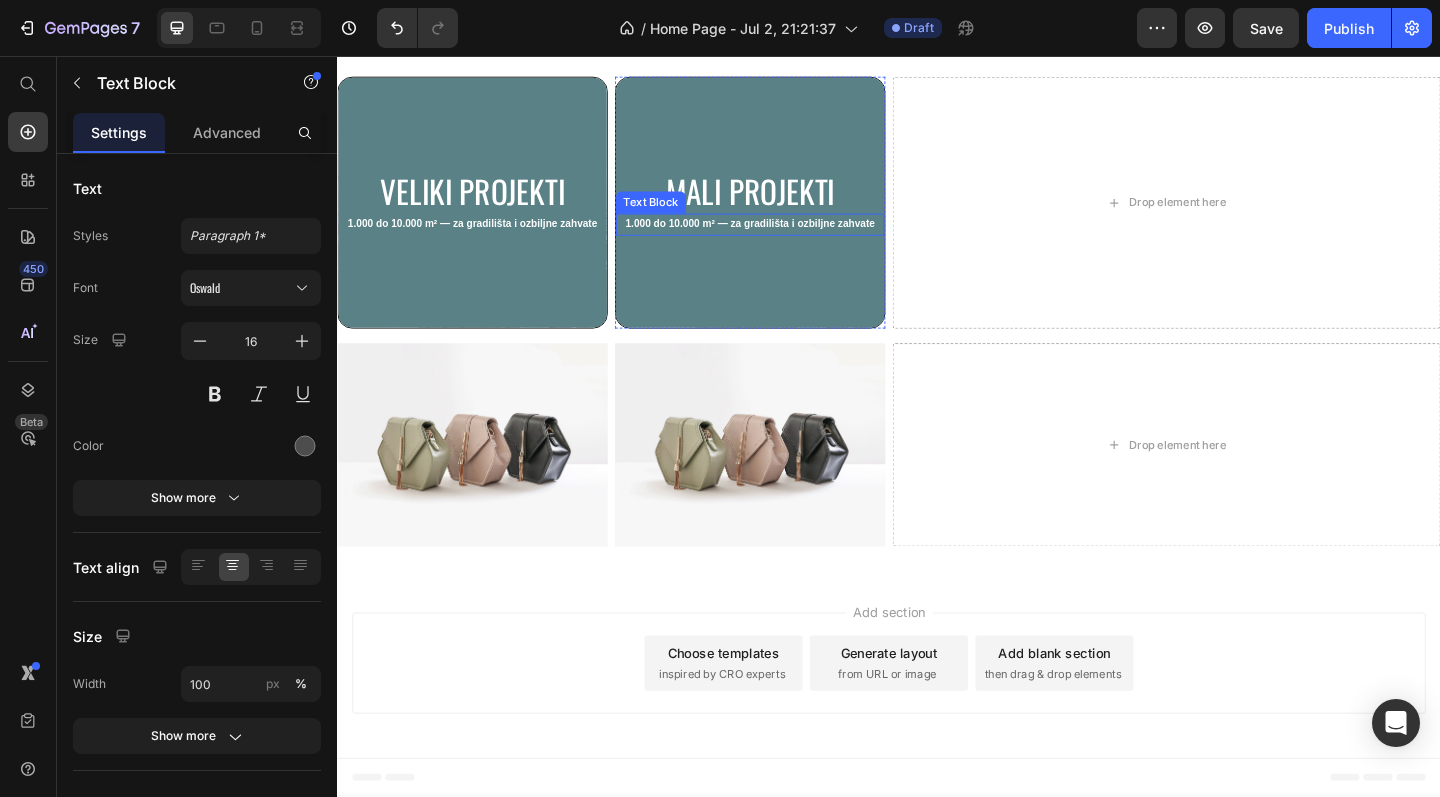 click on "1.000 do 10.000 m² — za gradilišta i ozbiljne zahvate" at bounding box center [785, 239] 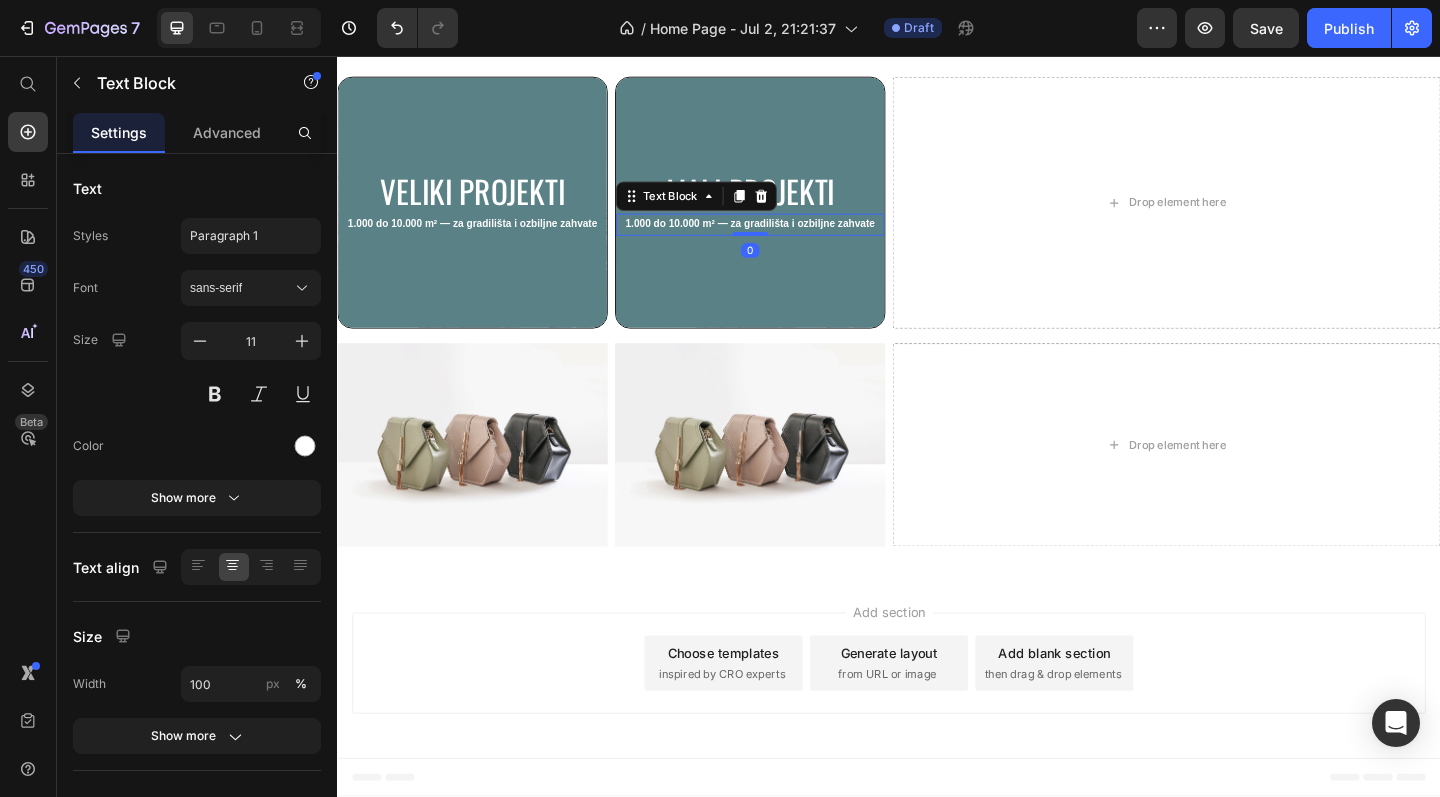 click on "1.000 do 10.000 m² — za gradilišta i ozbiljne zahvate" at bounding box center [785, 239] 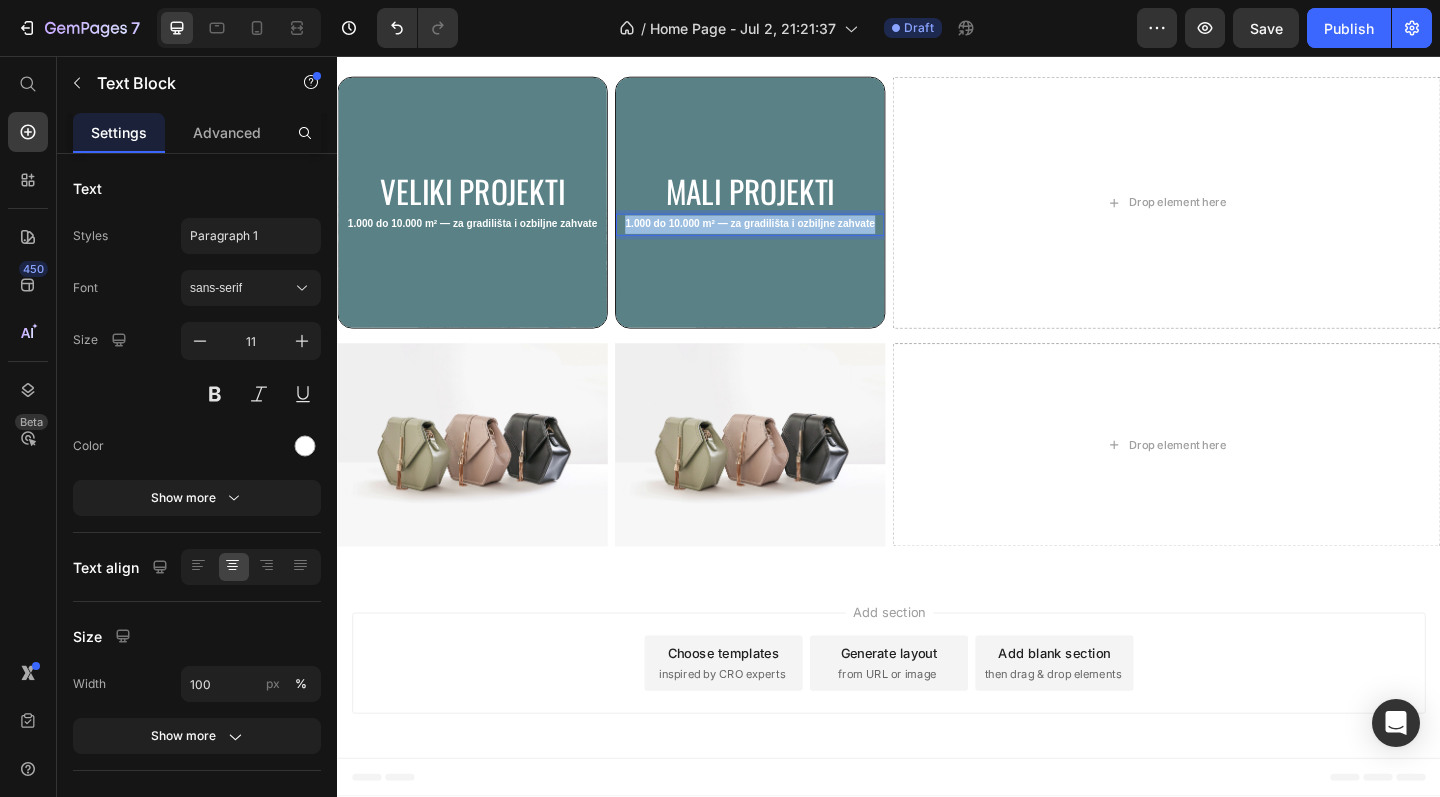 click on "1.000 do 10.000 m² — za gradilišta i ozbiljne zahvate" at bounding box center [785, 239] 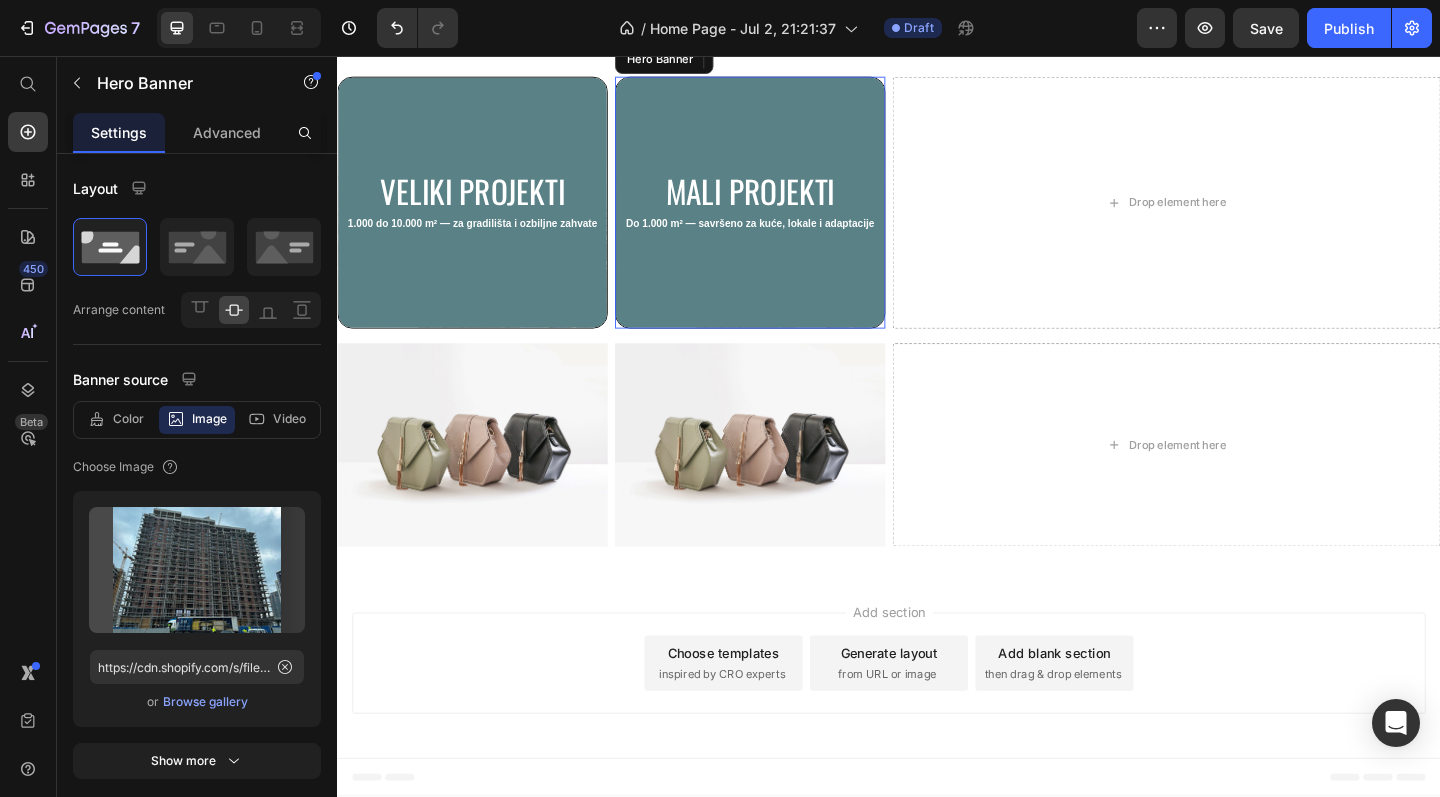 click on "mali projekti Heading Do 1.000 m² — savršeno za kuće, lokale i adaptacije Text Block   0" at bounding box center (786, 216) 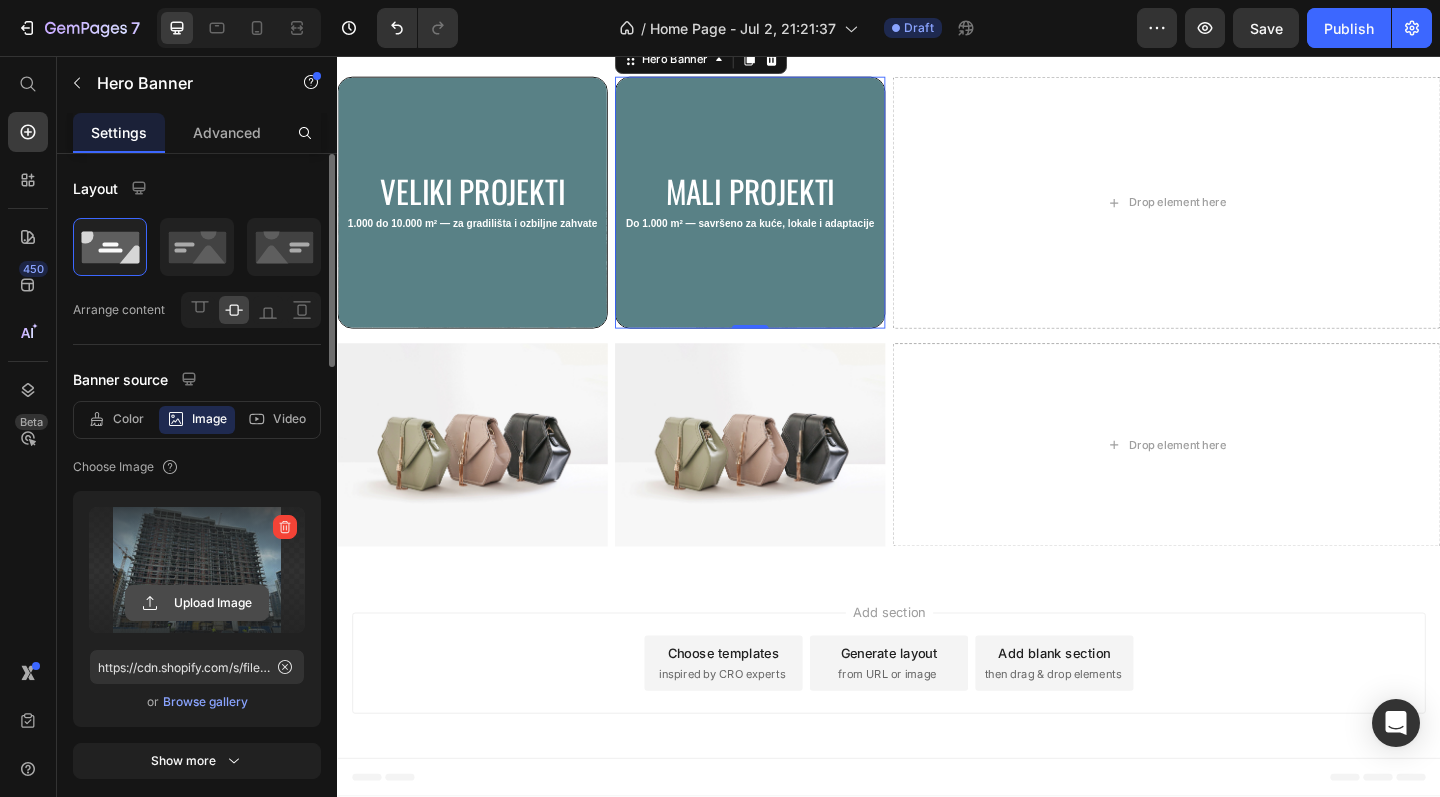 click 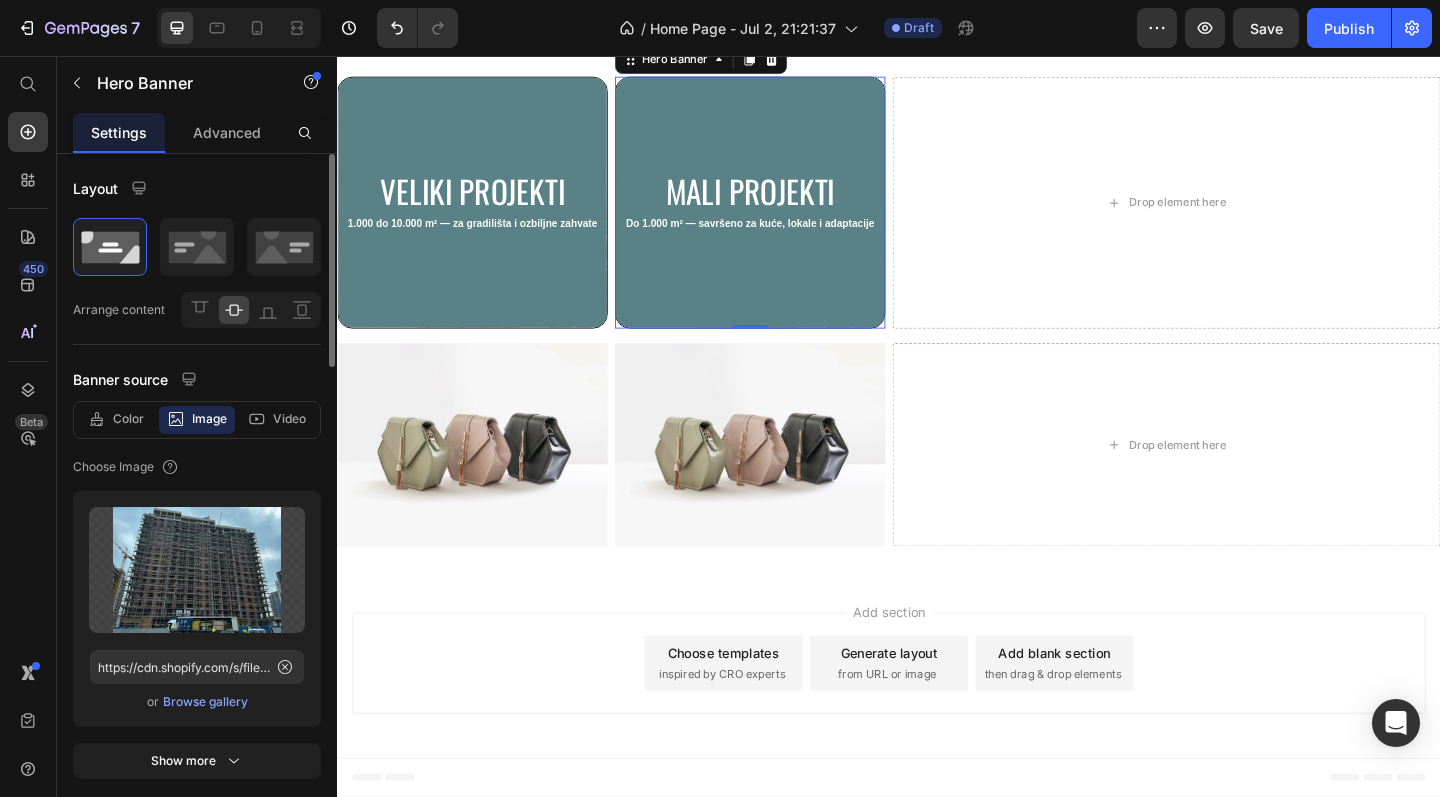 click on "Browse gallery" at bounding box center [205, 702] 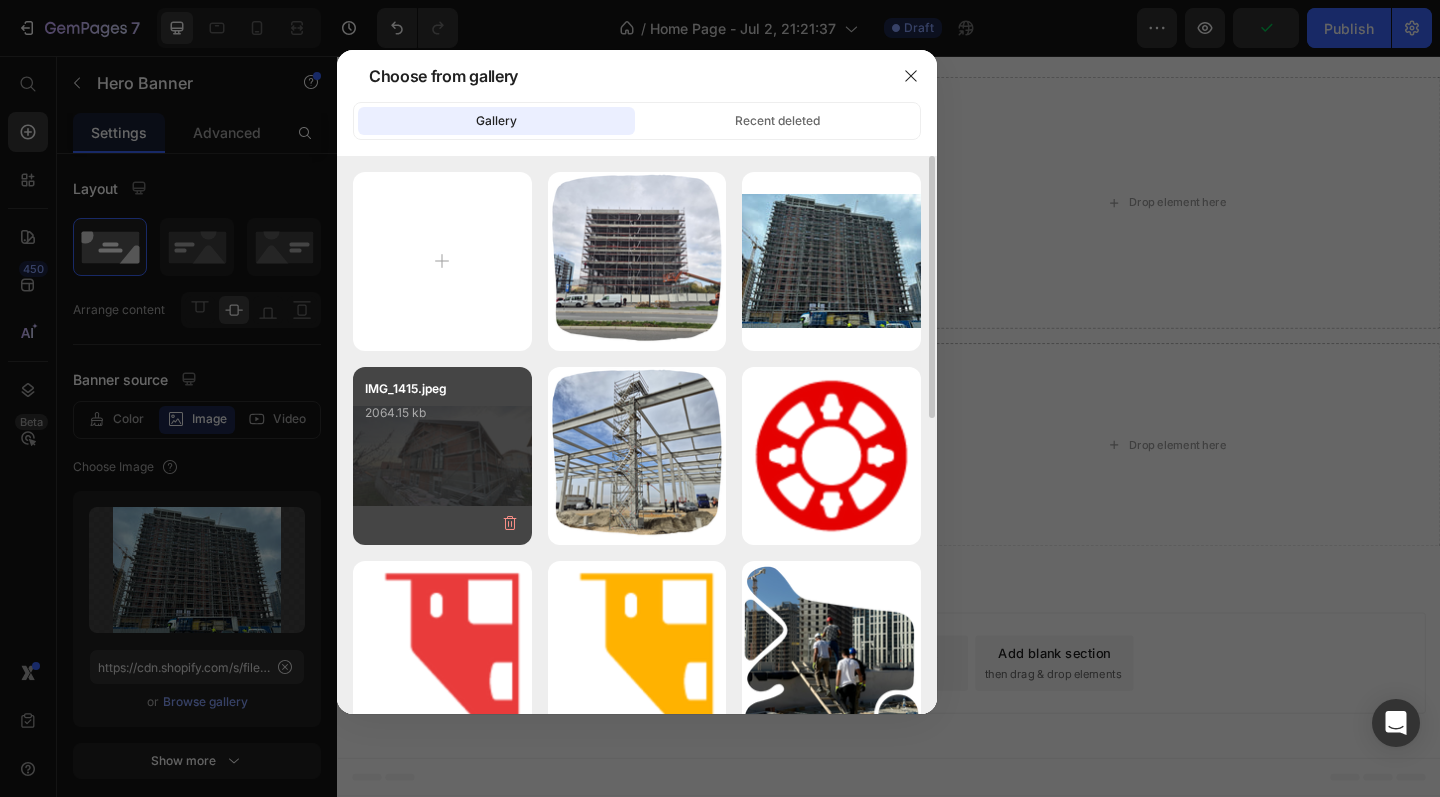 click on "IMG_1415.jpeg 2064.15 kb" at bounding box center (442, 419) 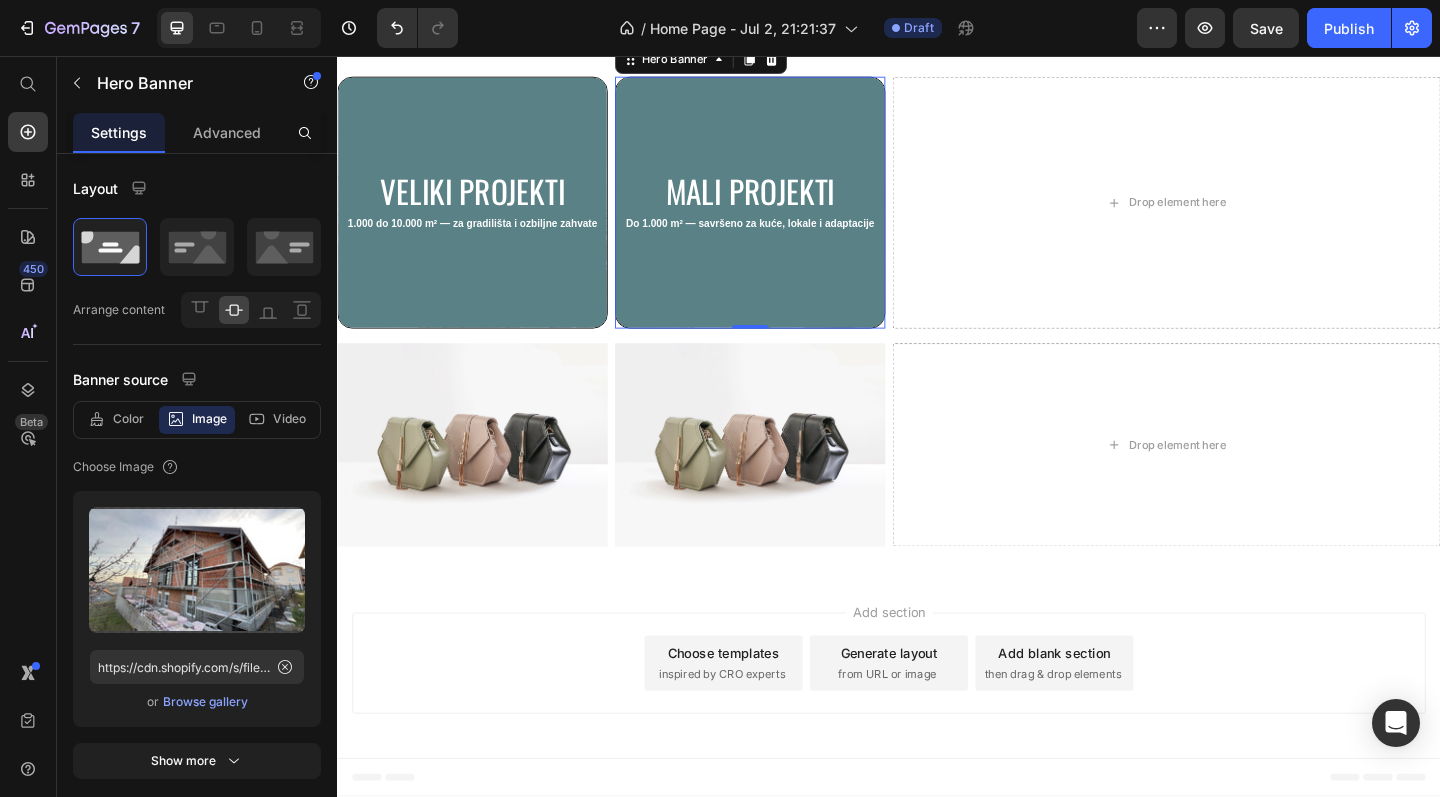 scroll, scrollTop: 2352, scrollLeft: 0, axis: vertical 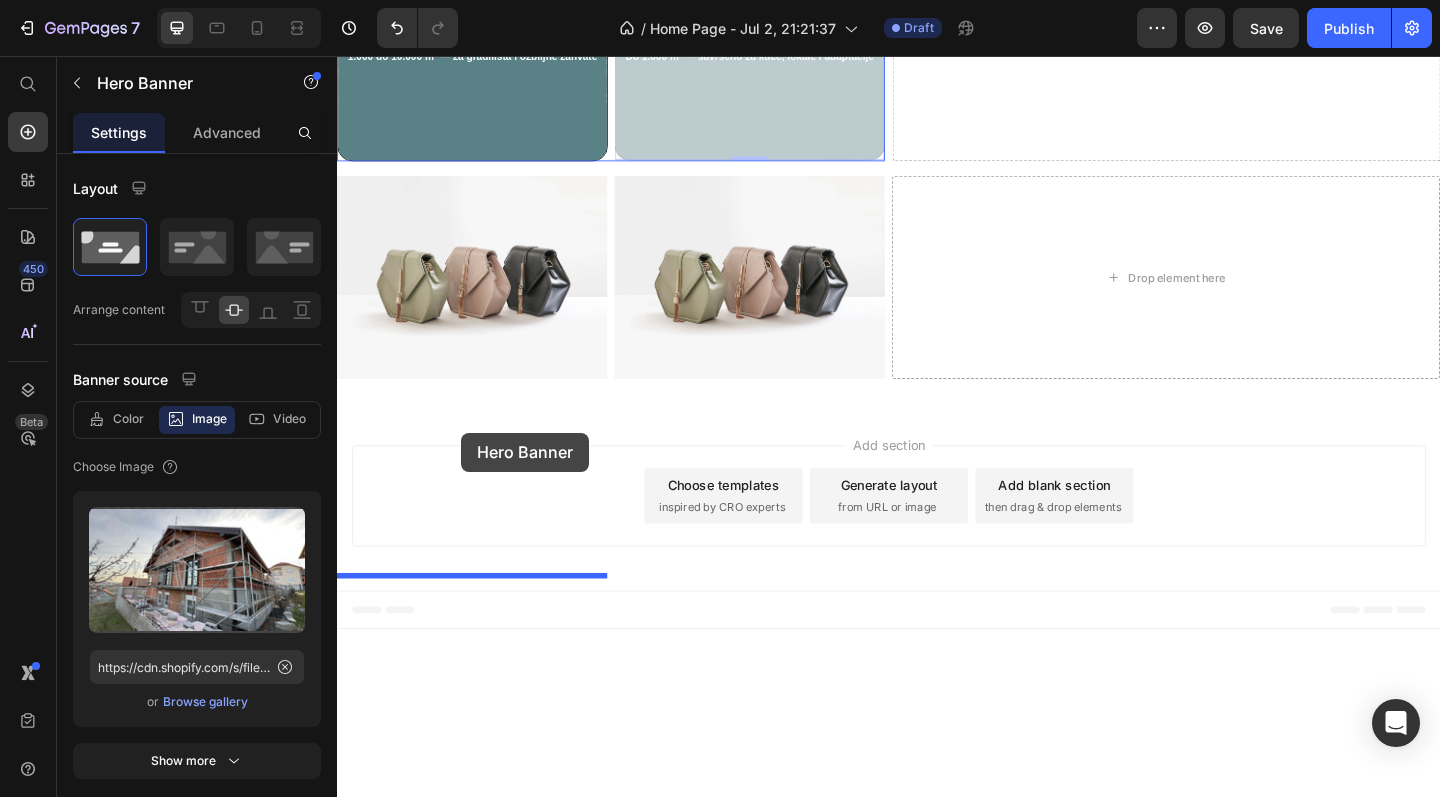 drag, startPoint x: 787, startPoint y: 233, endPoint x: 472, endPoint y: 466, distance: 391.80862 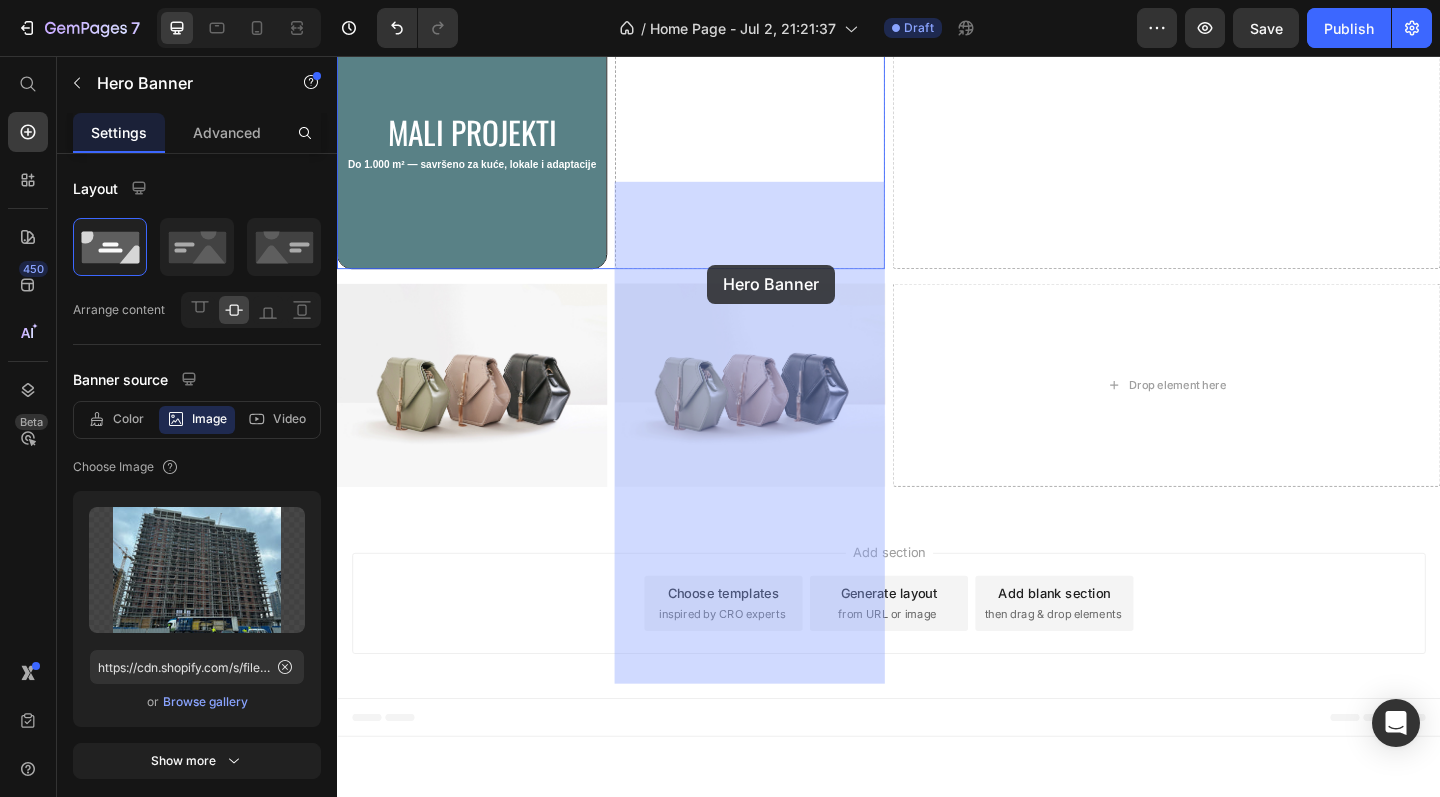 drag, startPoint x: 462, startPoint y: 288, endPoint x: 740, endPoint y: 283, distance: 278.04495 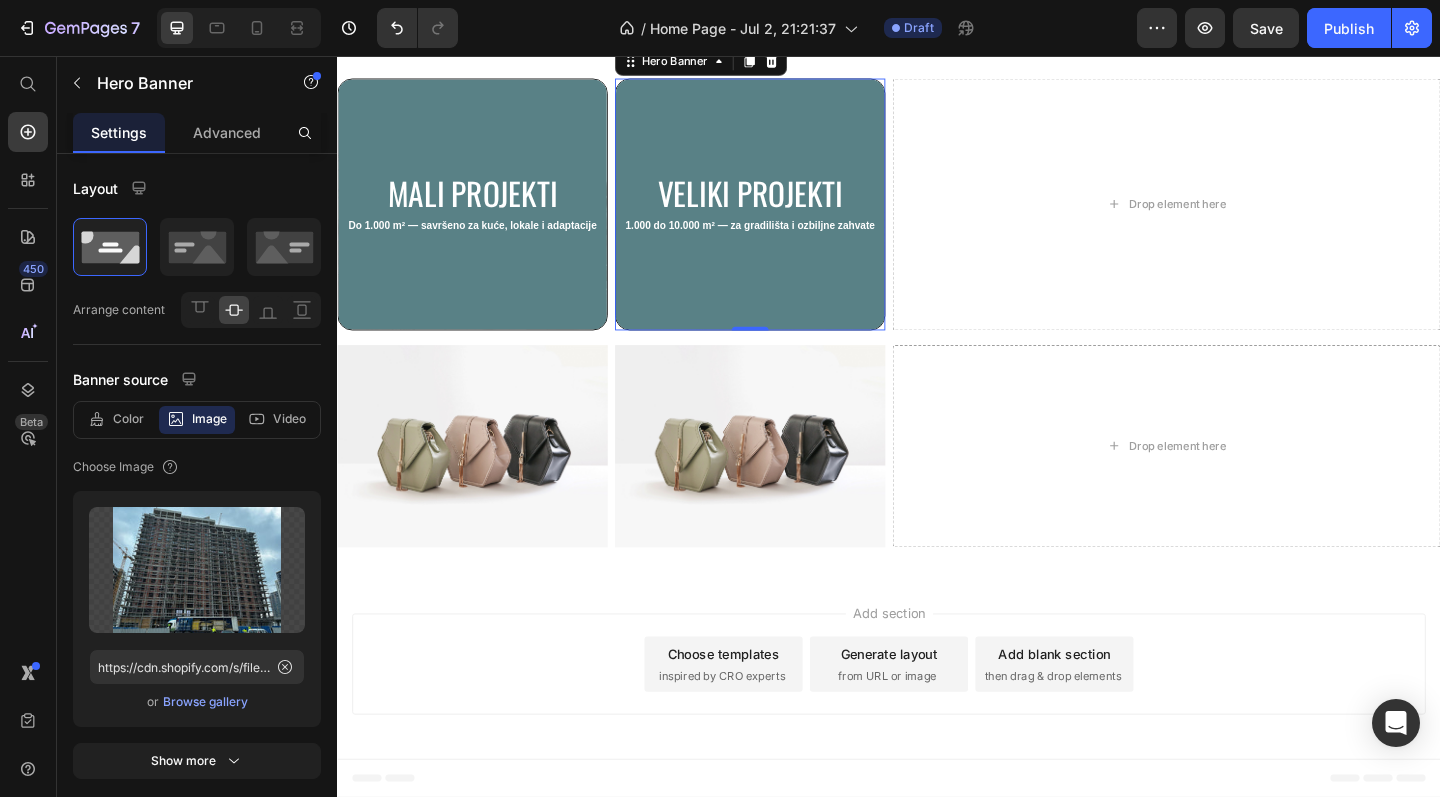 scroll, scrollTop: 2465, scrollLeft: 0, axis: vertical 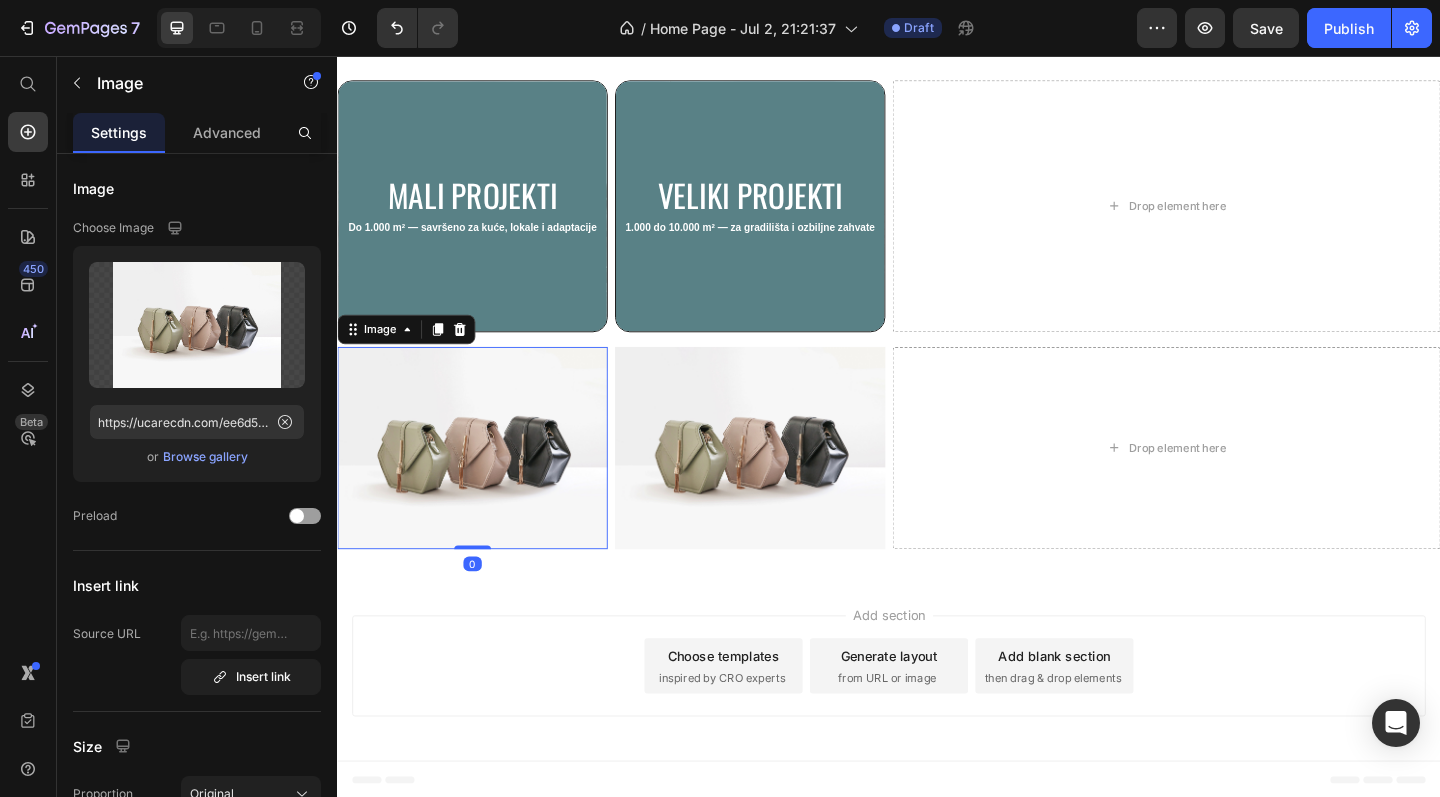 click at bounding box center [484, 483] 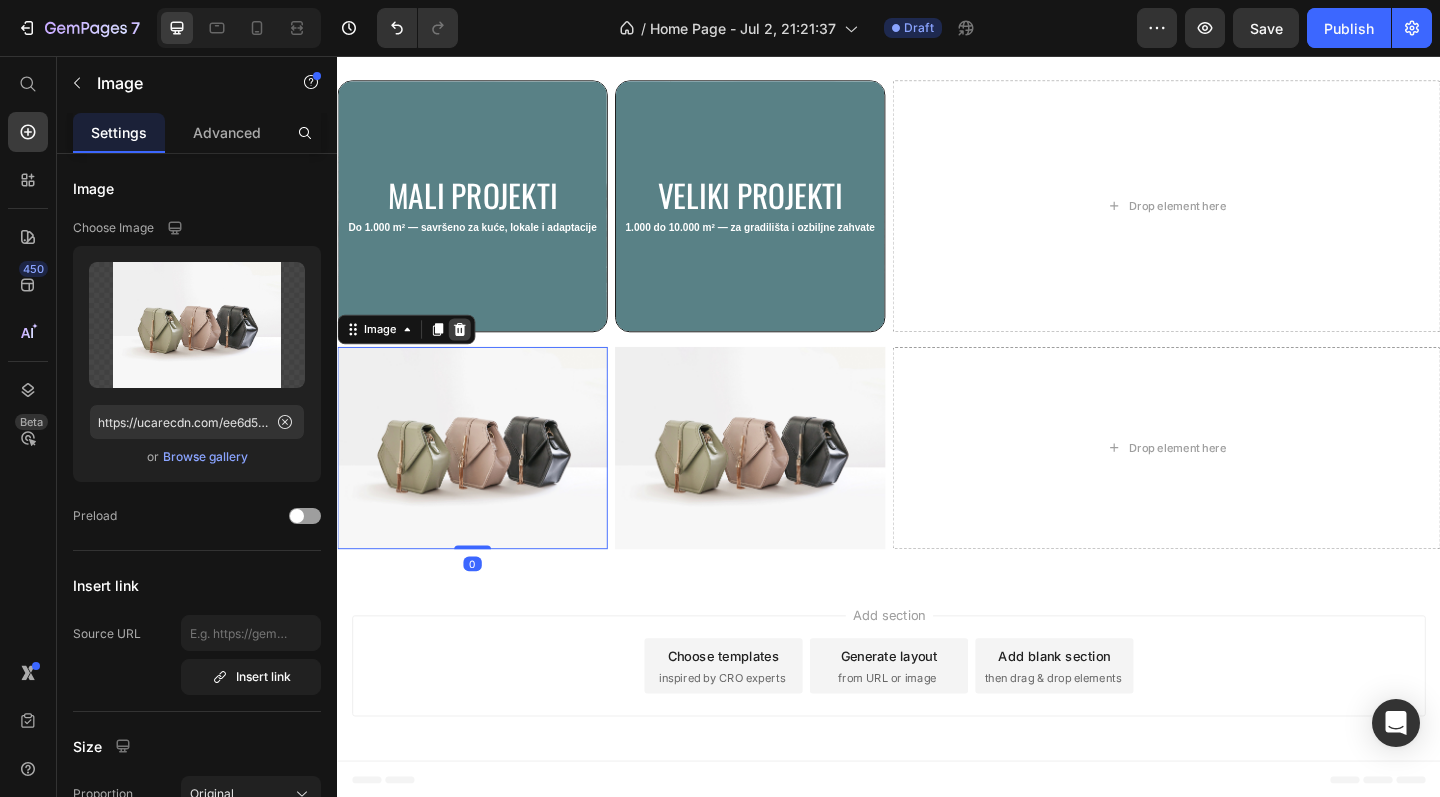 click 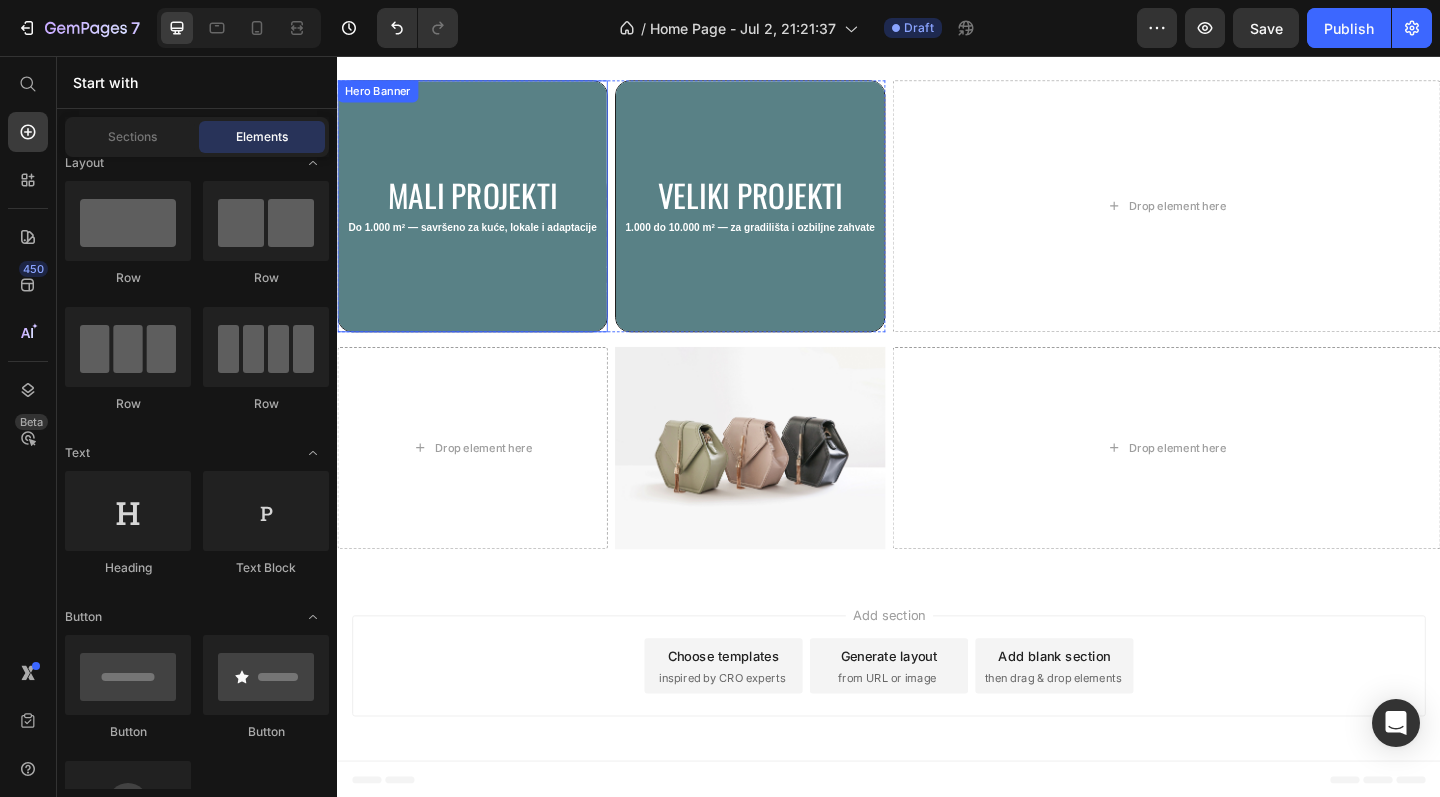 click on "mali projekti Heading Do 1.000 m² — savršeno za kuće, lokale i adaptacije Text Block" at bounding box center [484, 220] 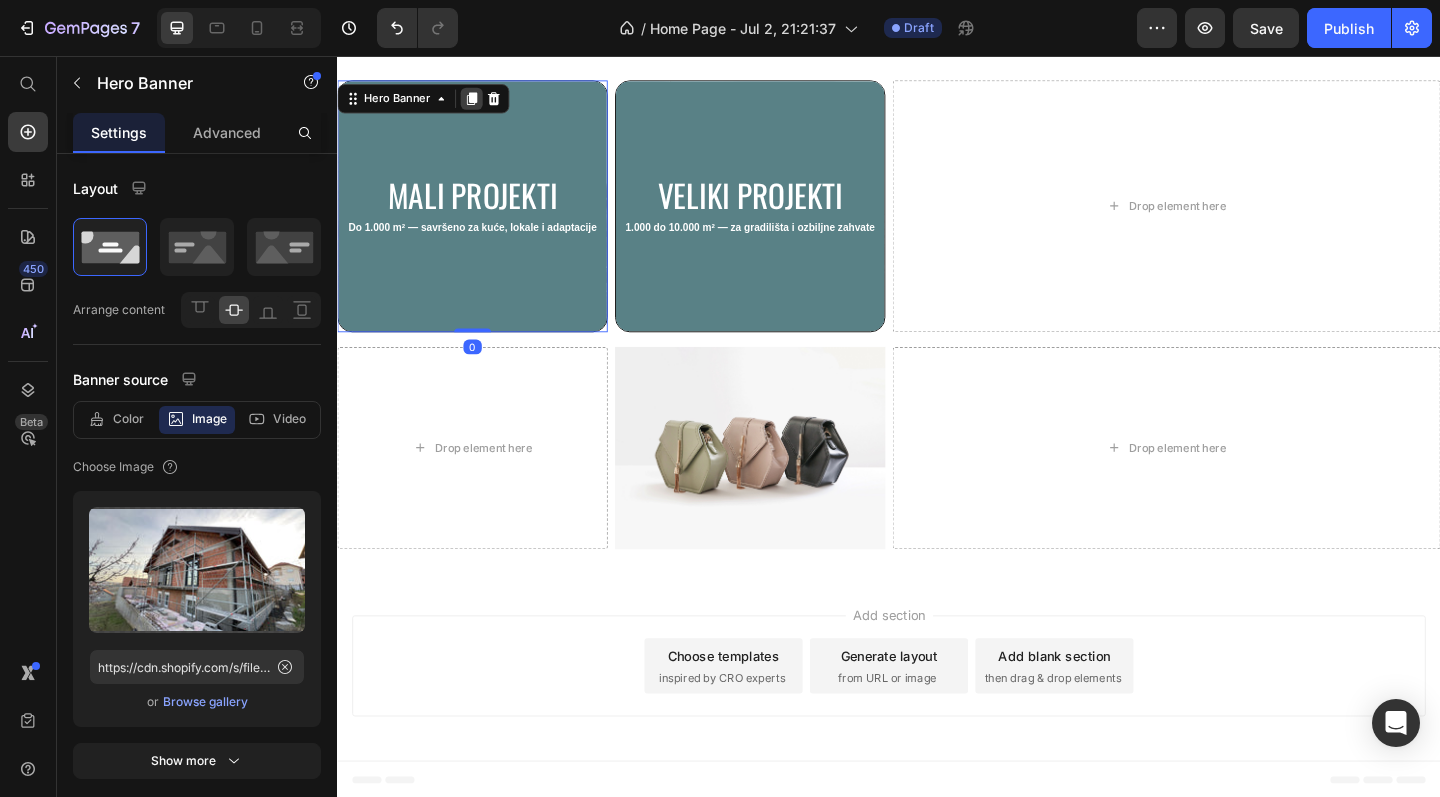 click 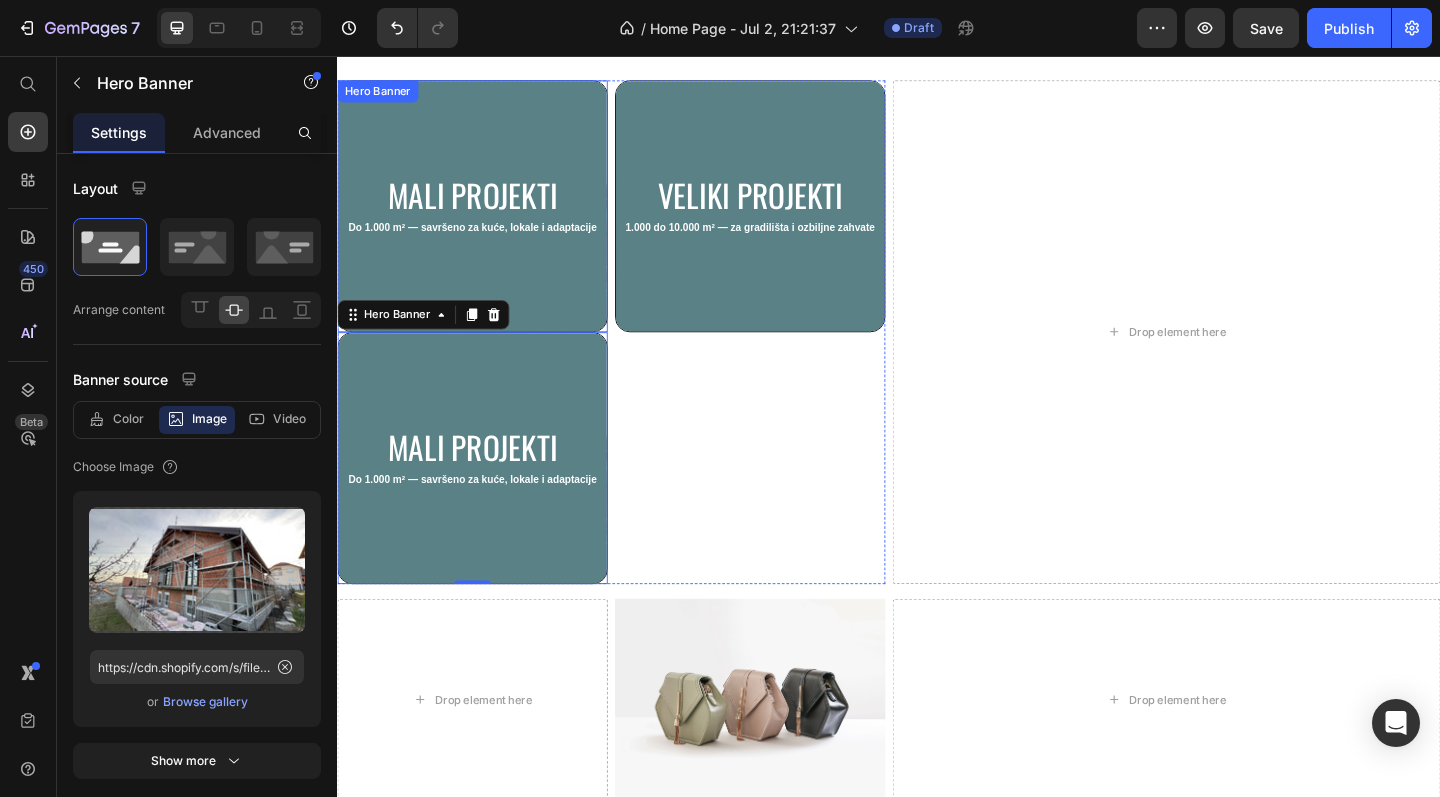 click on "mali projekti Heading Do 1.000 m² — savršeno za kuće, lokale i adaptacije Text Block" at bounding box center [484, 220] 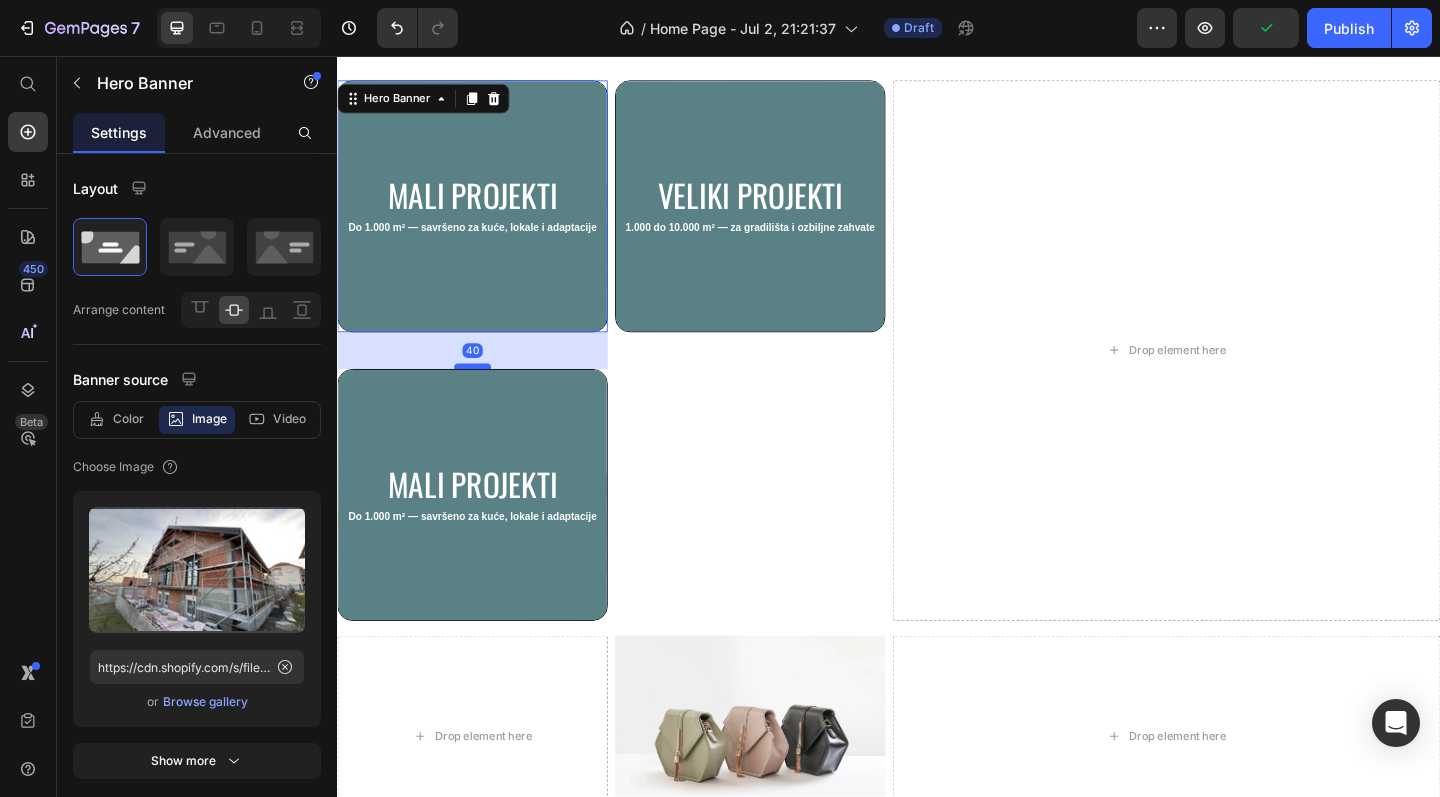 drag, startPoint x: 486, startPoint y: 352, endPoint x: 486, endPoint y: 392, distance: 40 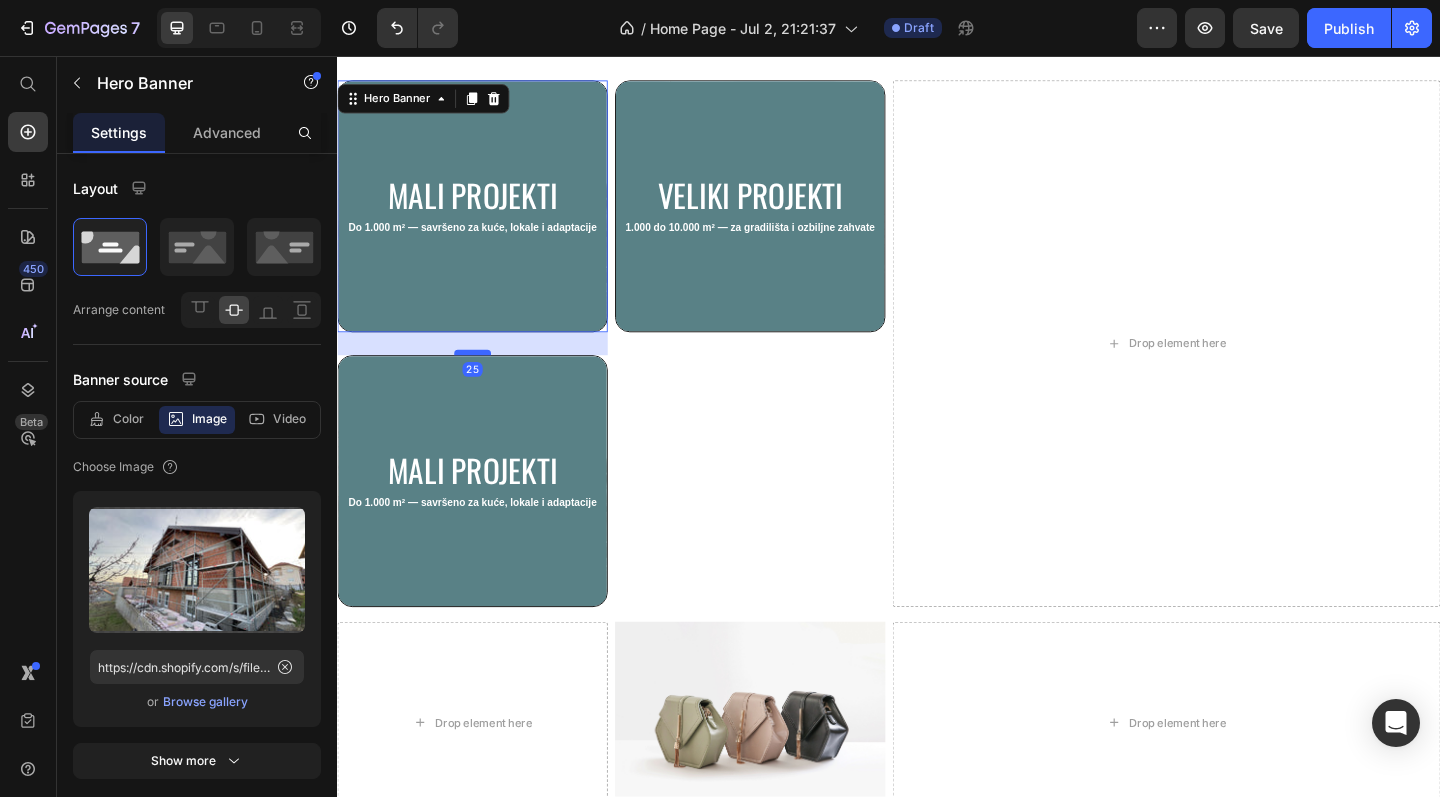 drag, startPoint x: 484, startPoint y: 391, endPoint x: 484, endPoint y: 376, distance: 15 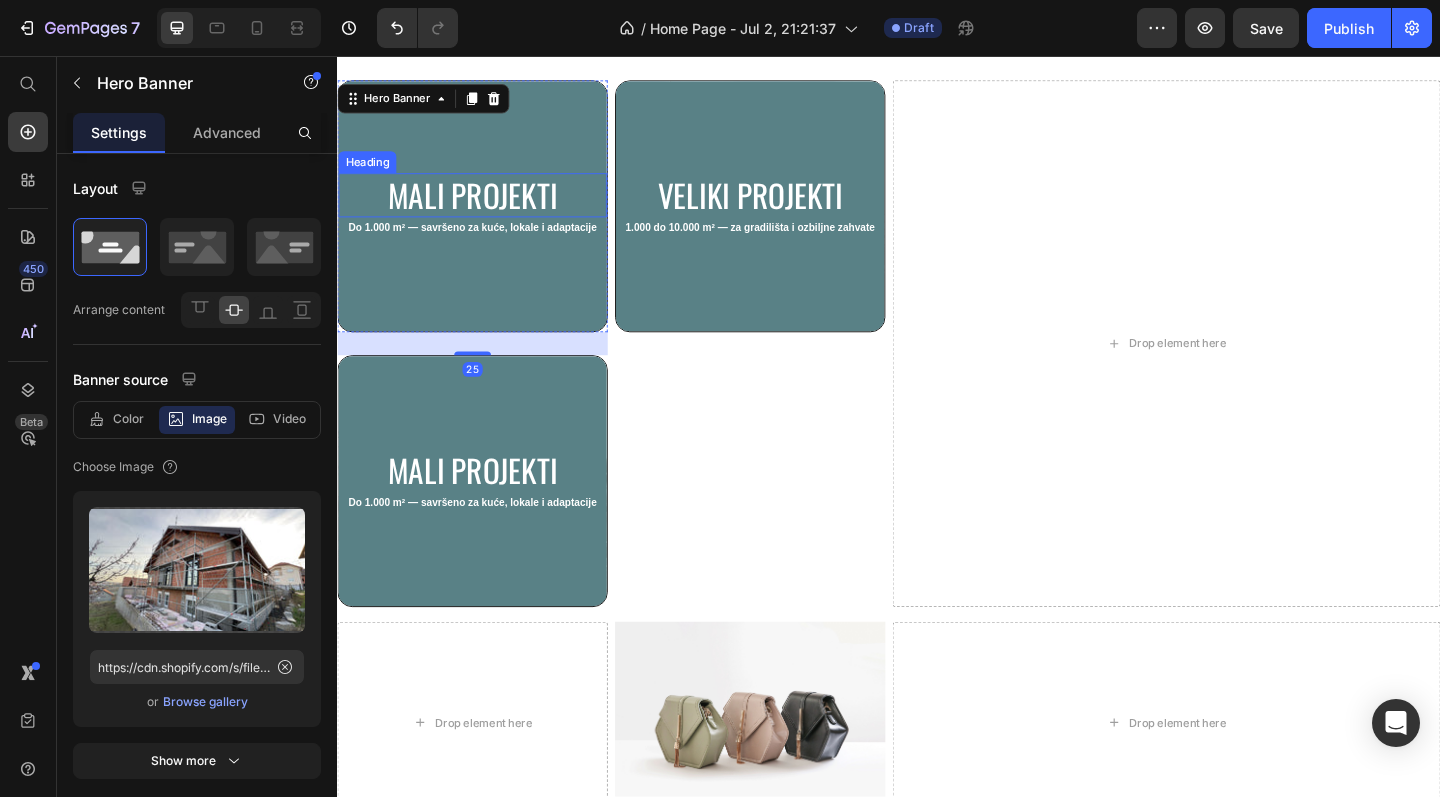 click on "mali projekti" at bounding box center [484, 208] 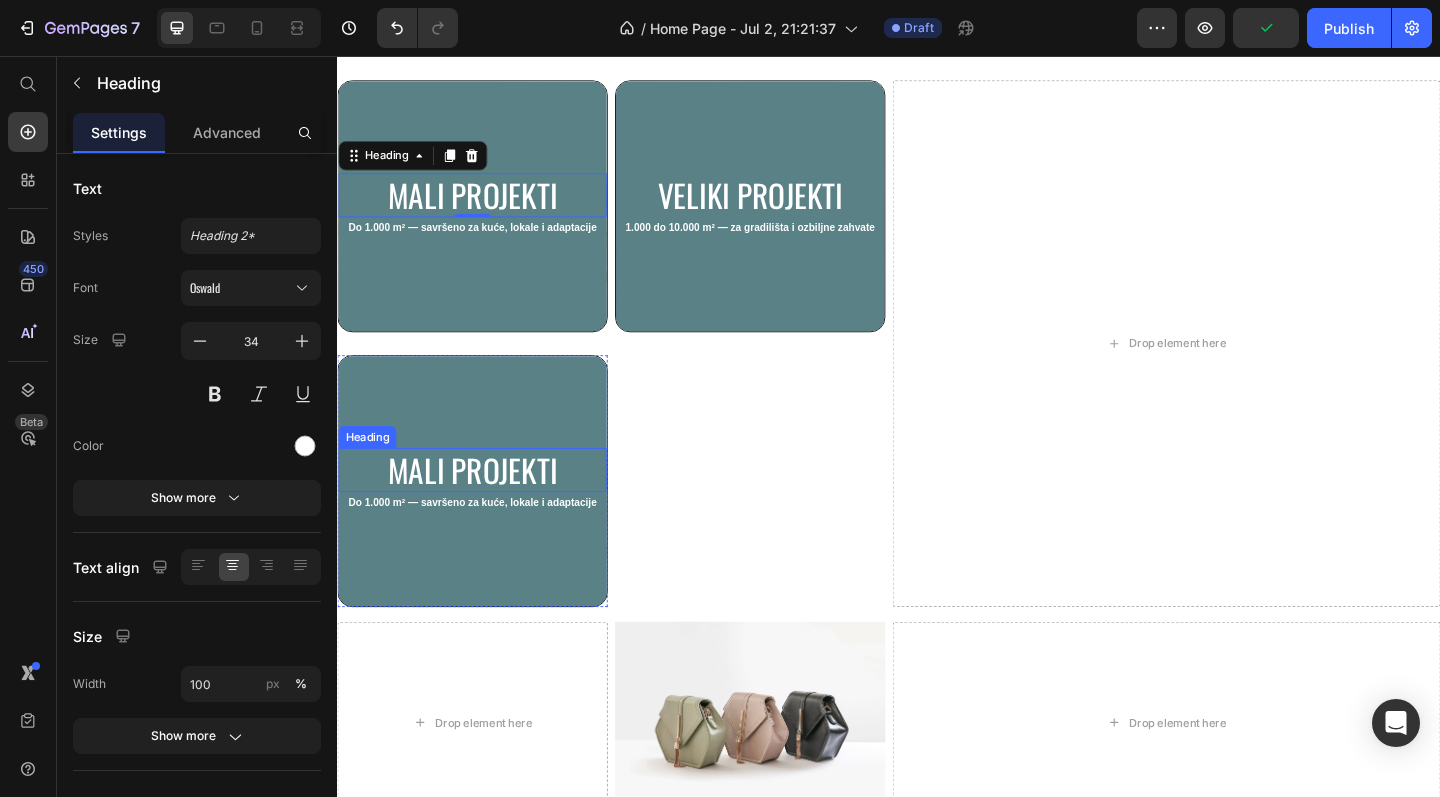 click on "mali projekti" at bounding box center (484, 507) 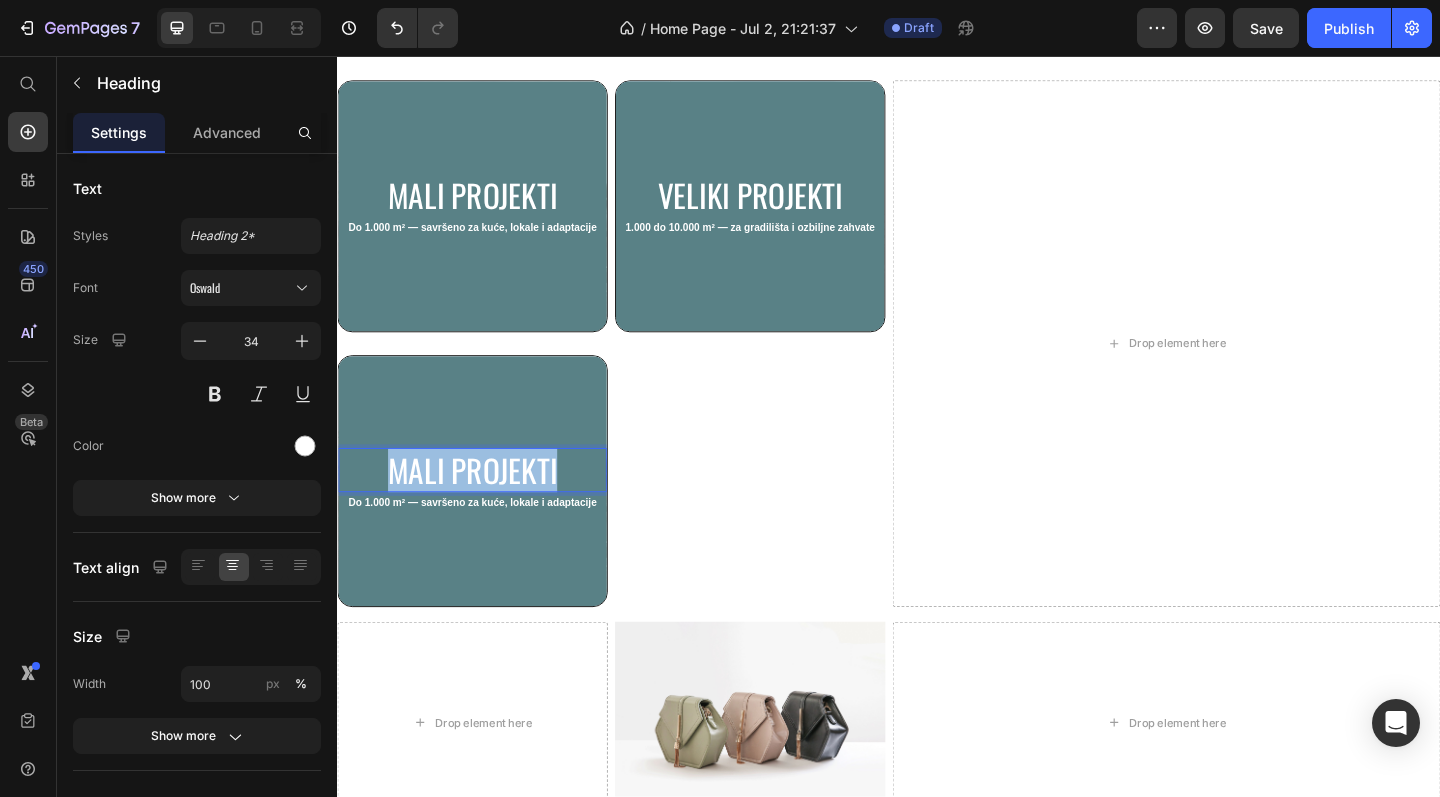 click on "mali projekti" at bounding box center (484, 507) 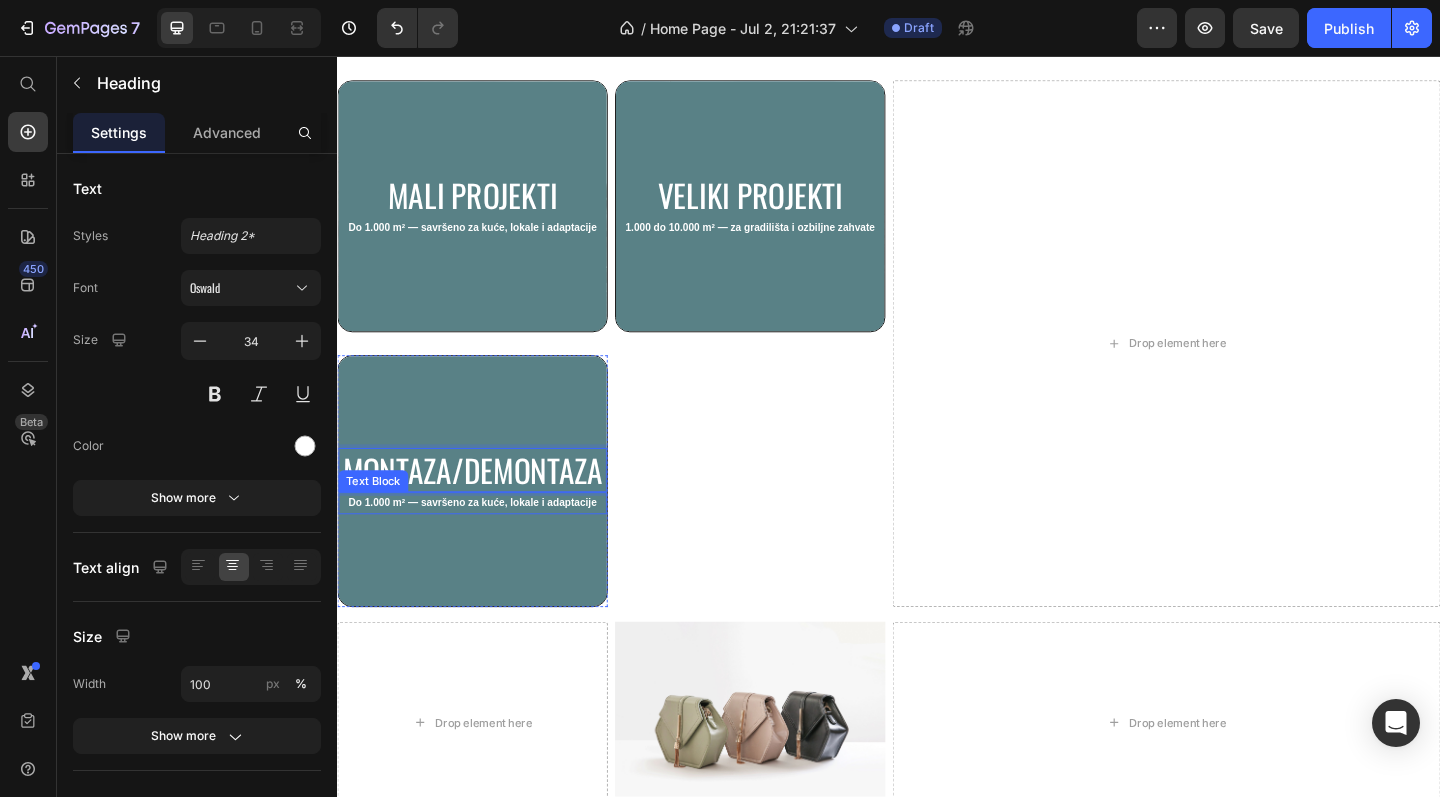click on "Do 1.000 m² — savršeno za kuće, lokale i adaptacije" at bounding box center [484, 542] 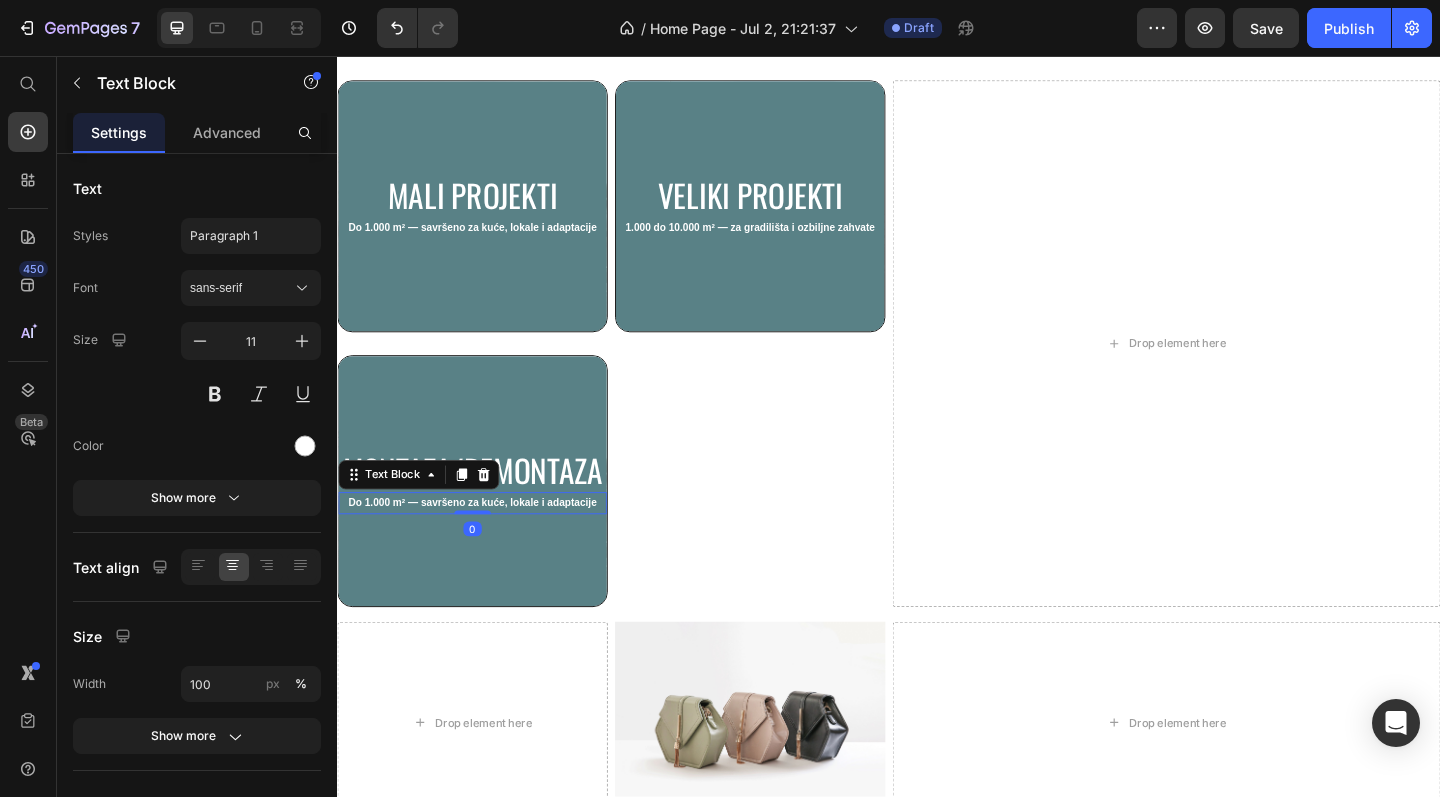 click on "Do 1.000 m² — savršeno za kuće, lokale i adaptacije" at bounding box center (484, 542) 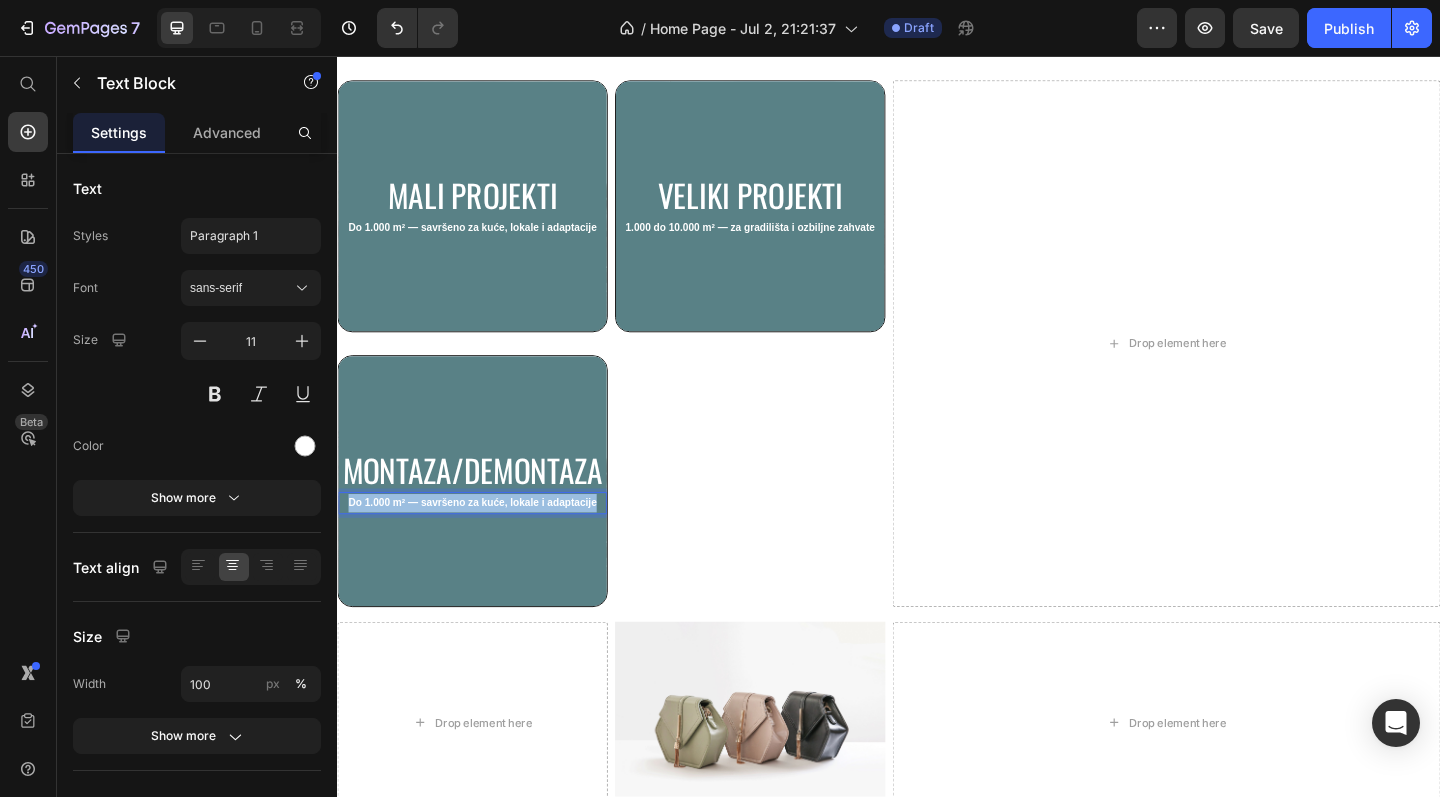 click on "Do 1.000 m² — savršeno za kuće, lokale i adaptacije" at bounding box center [484, 542] 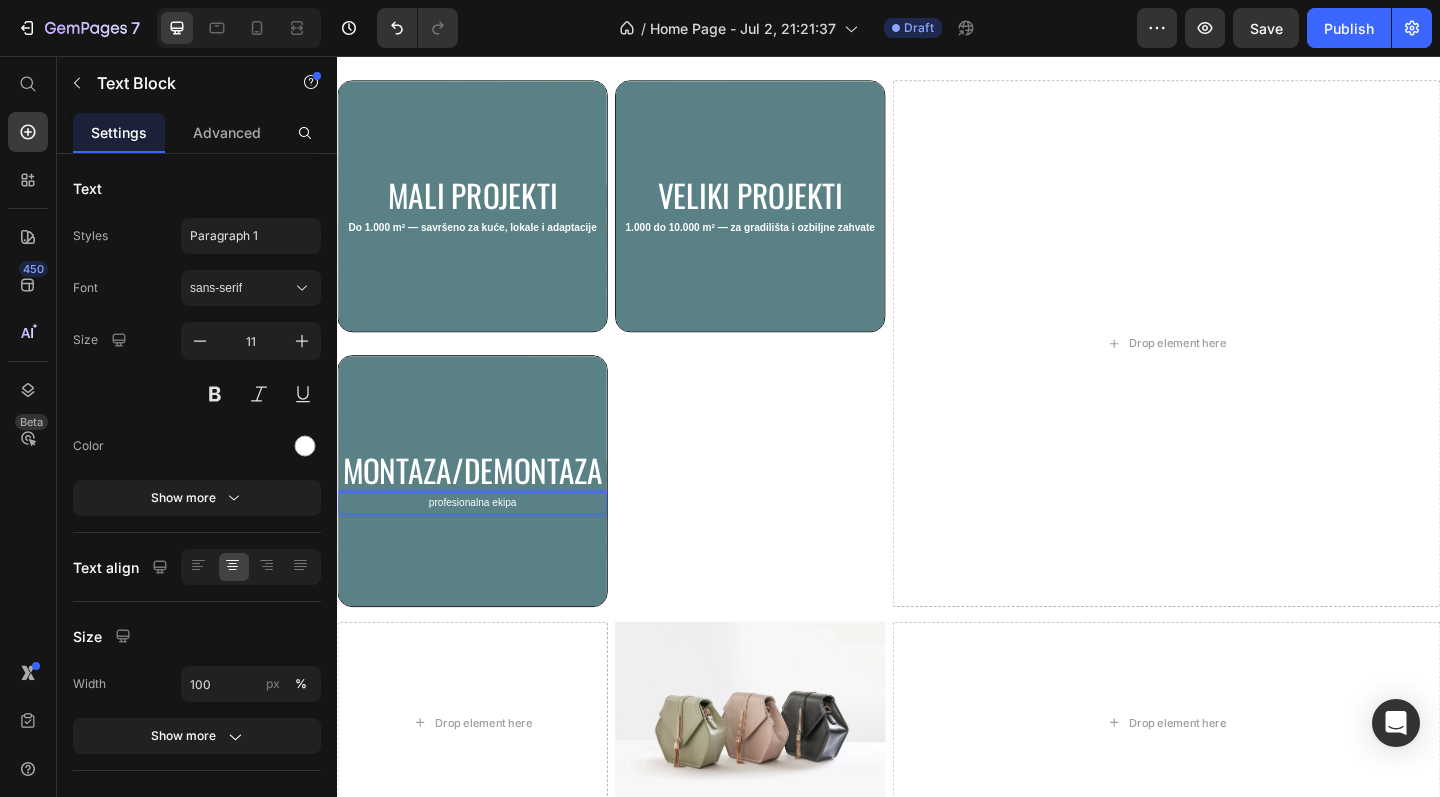 click on "profesionalna ekipa" at bounding box center (484, 543) 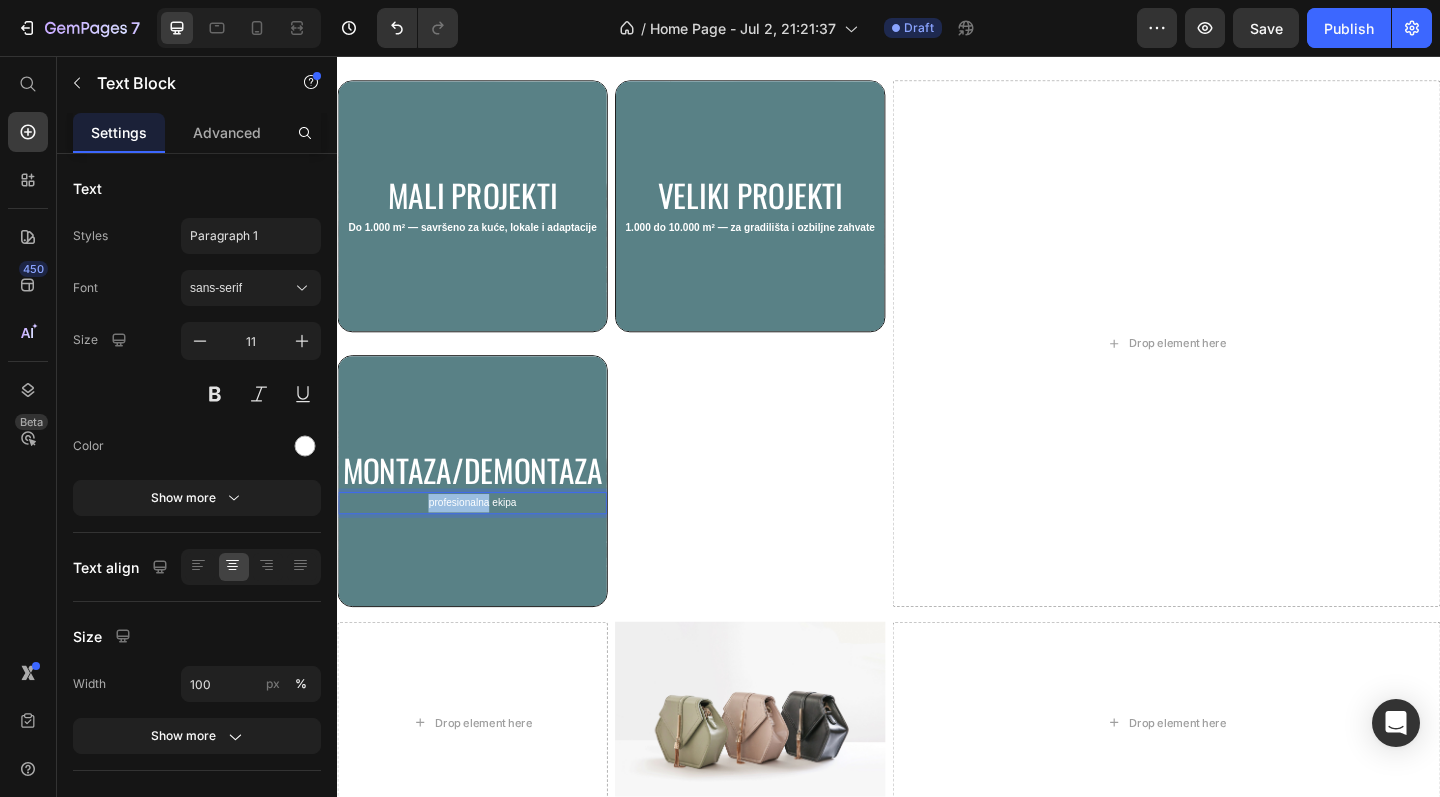 click on "profesionalna ekipa" at bounding box center [484, 543] 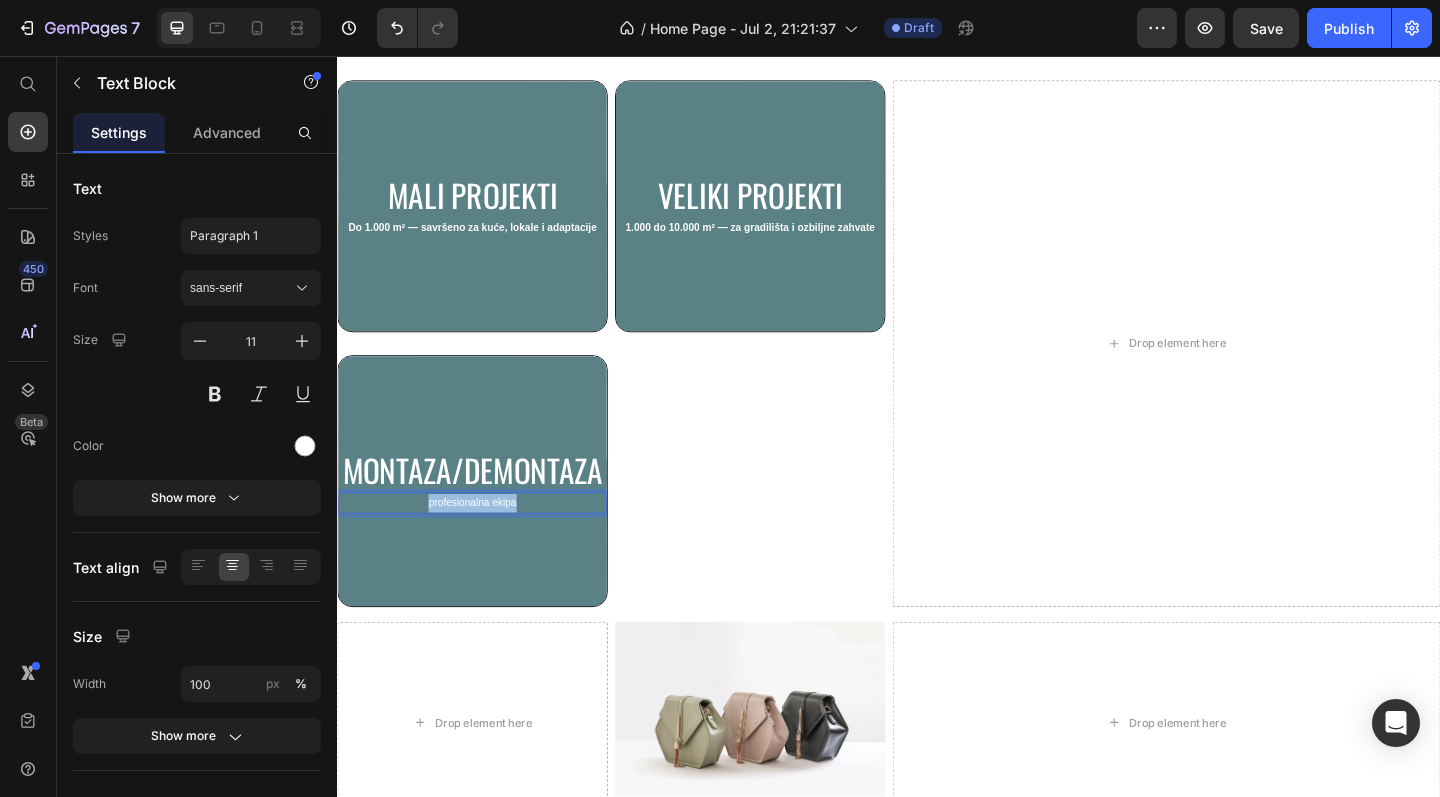 click on "profesionalna ekipa" at bounding box center [484, 543] 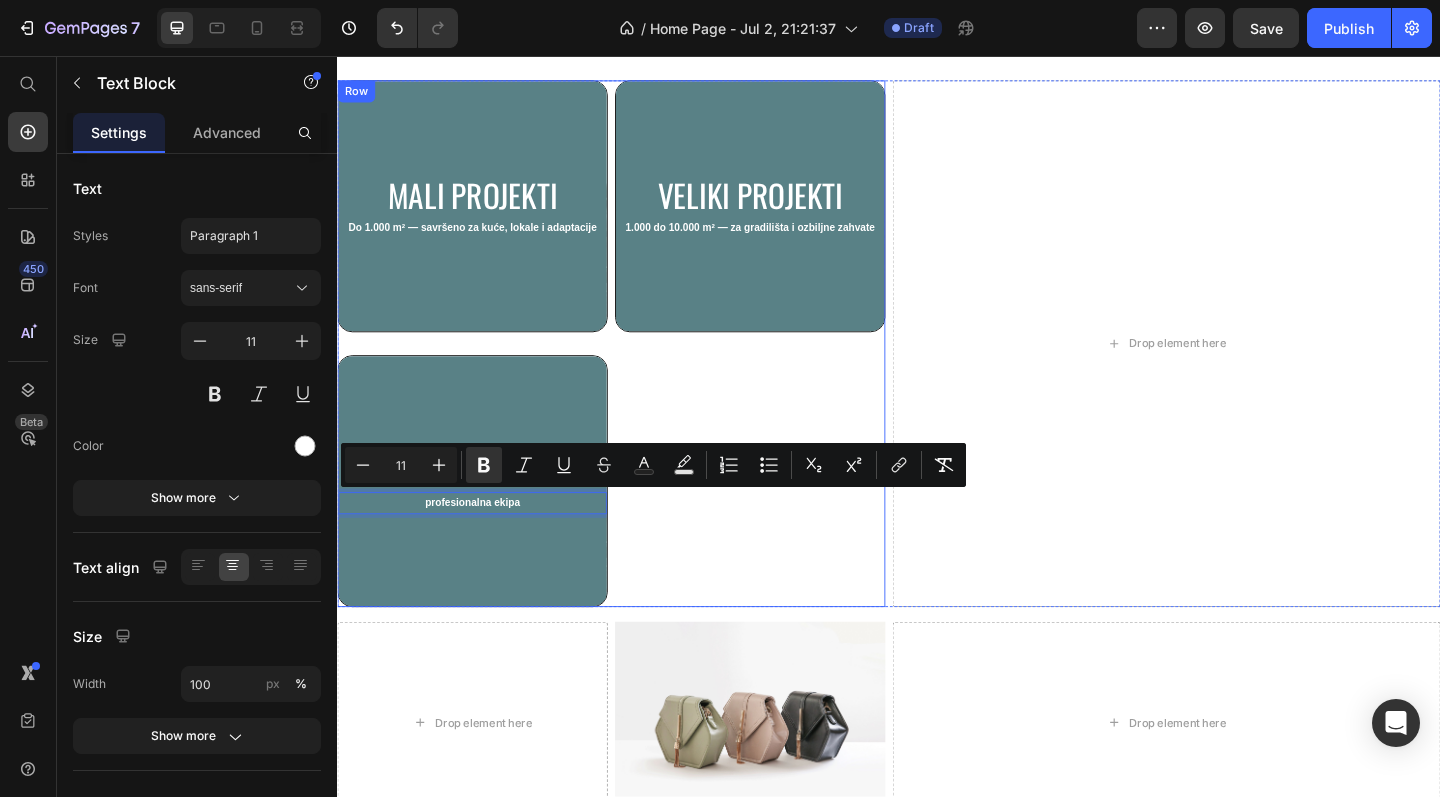 click on "Veliki projekti Heading 1.000 do 10.000 m² — za gradilišta i ozbiljne zahvate Text Block Hero Banner" at bounding box center [786, 369] 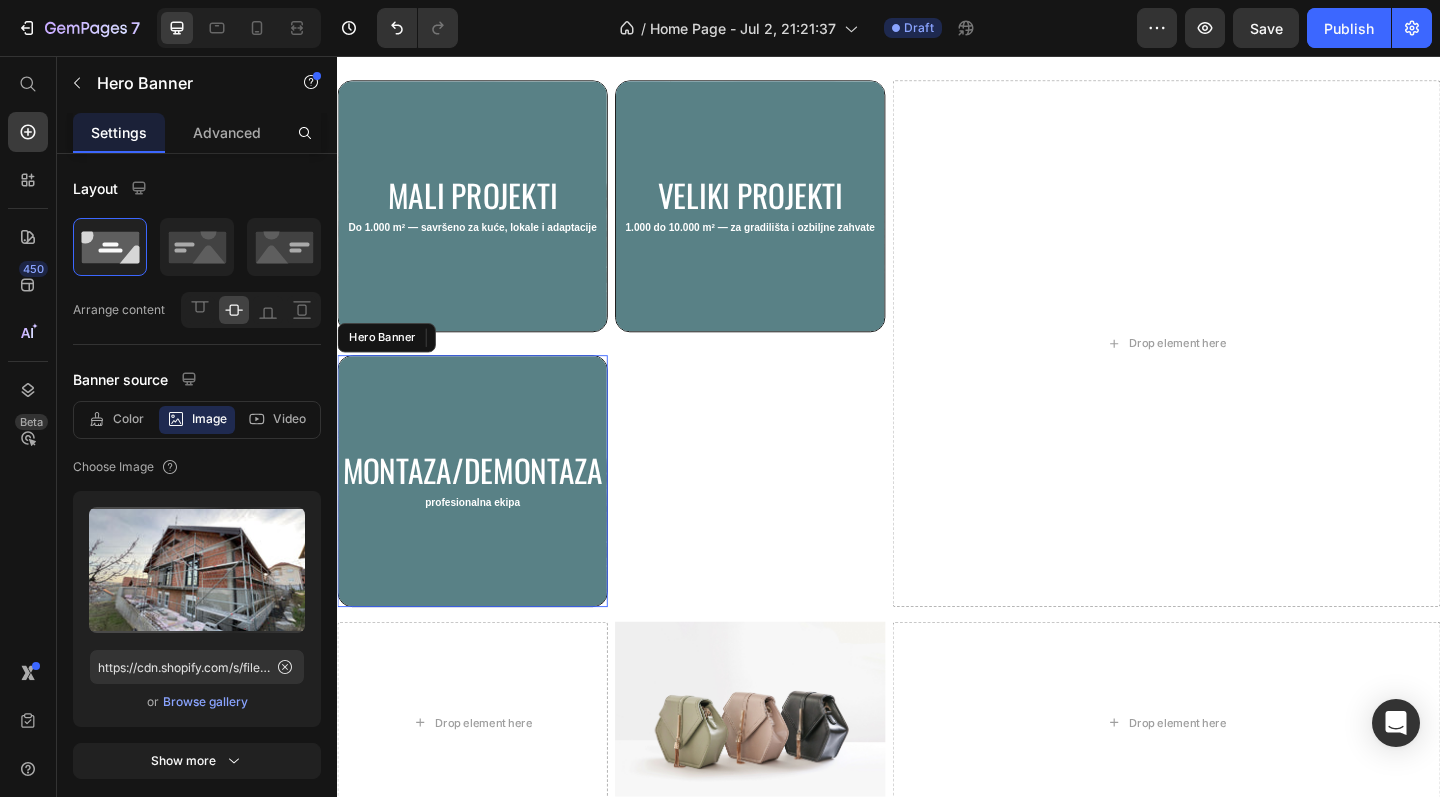 click on "Montaza/demontaza Heading profesionalna ekipa Text Block" at bounding box center (484, 519) 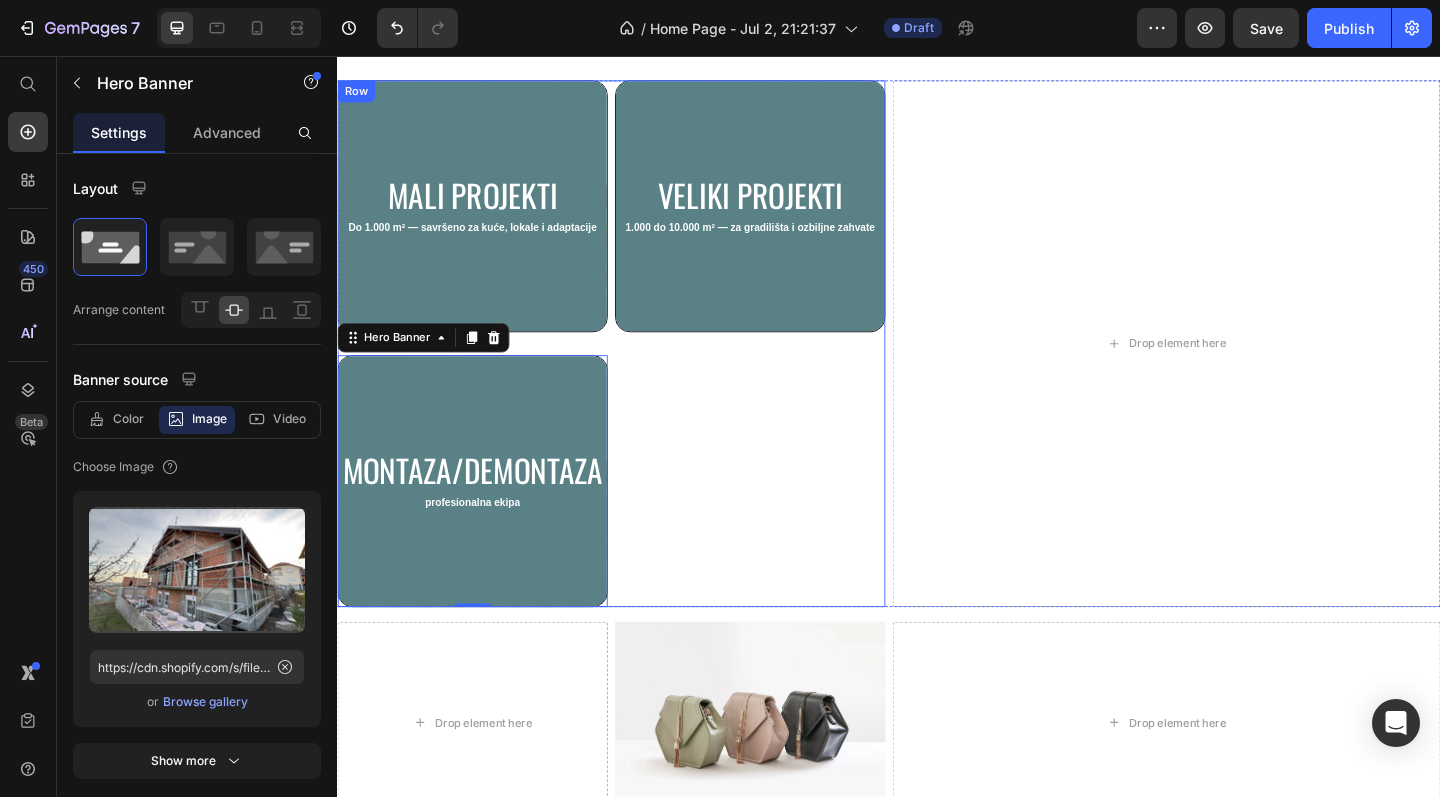 click on "mali projekti Heading Do 1.000 m² — savršeno za kuće, lokale i adaptacije Text Block Hero Banner Montaza/demontaza Heading profesionalna ekipa Text Block Hero Banner   0" at bounding box center (484, 369) 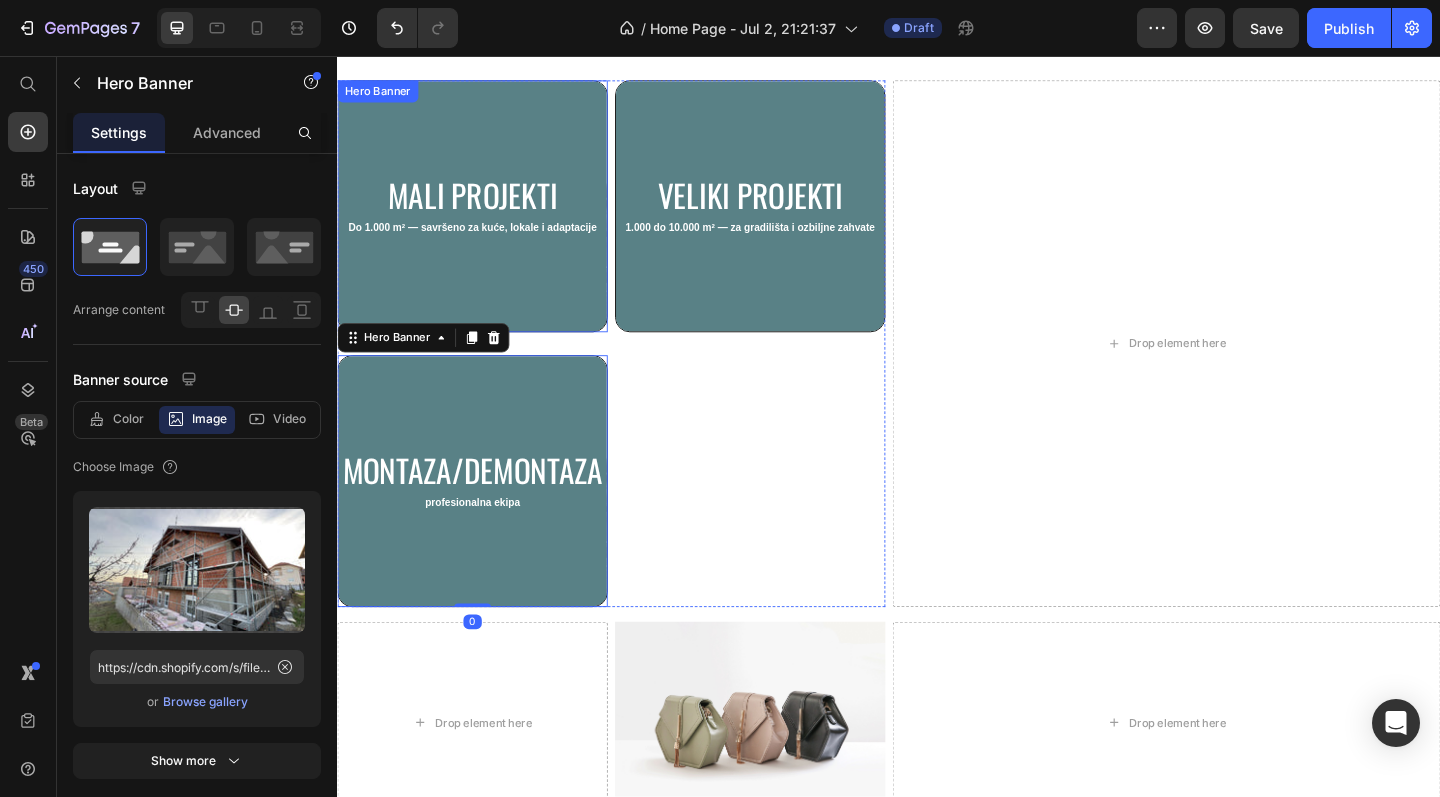 click on "mali projekti Heading Do 1.000 m² — savršeno za kuće, lokale i adaptacije Text Block" at bounding box center (484, 220) 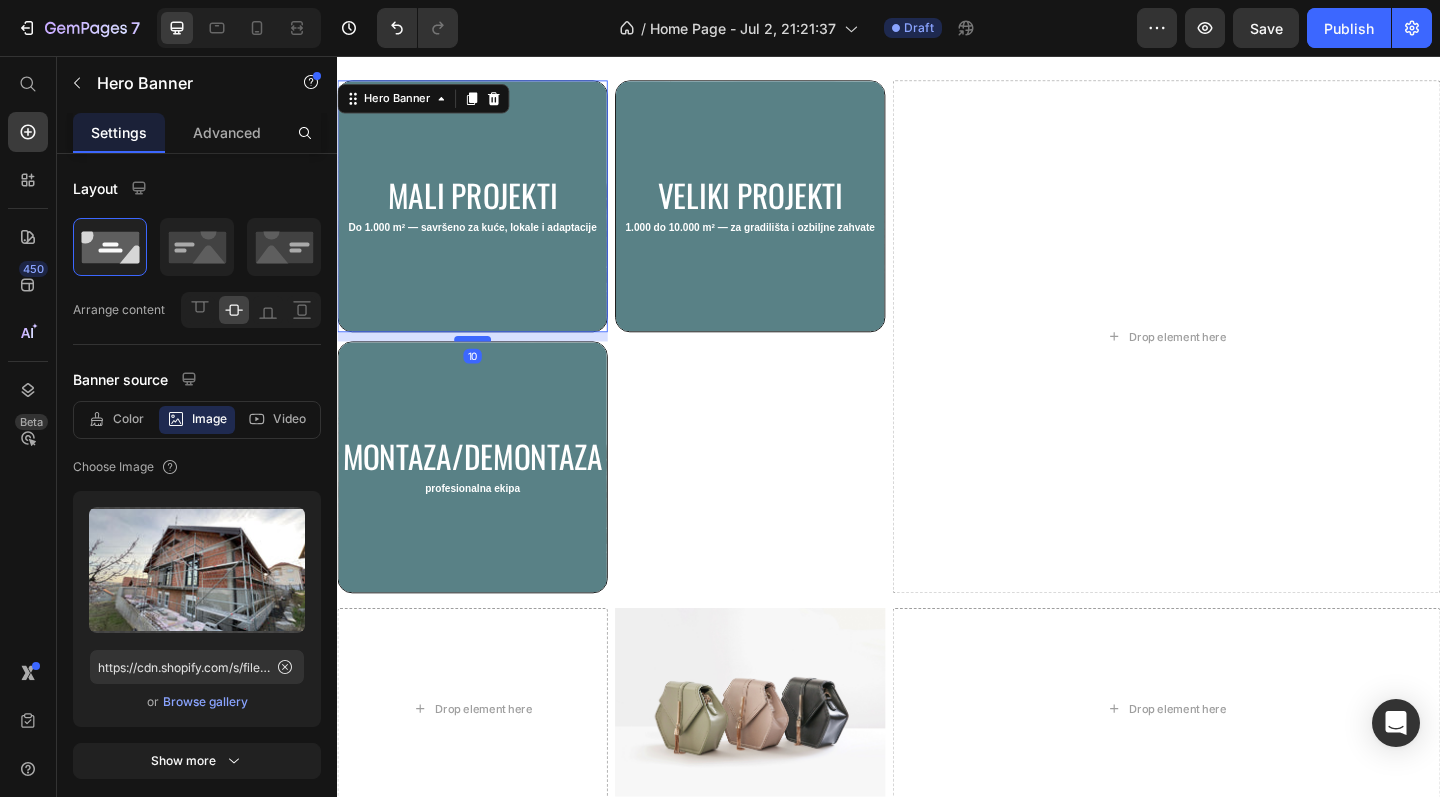 drag, startPoint x: 484, startPoint y: 377, endPoint x: 483, endPoint y: 362, distance: 15.033297 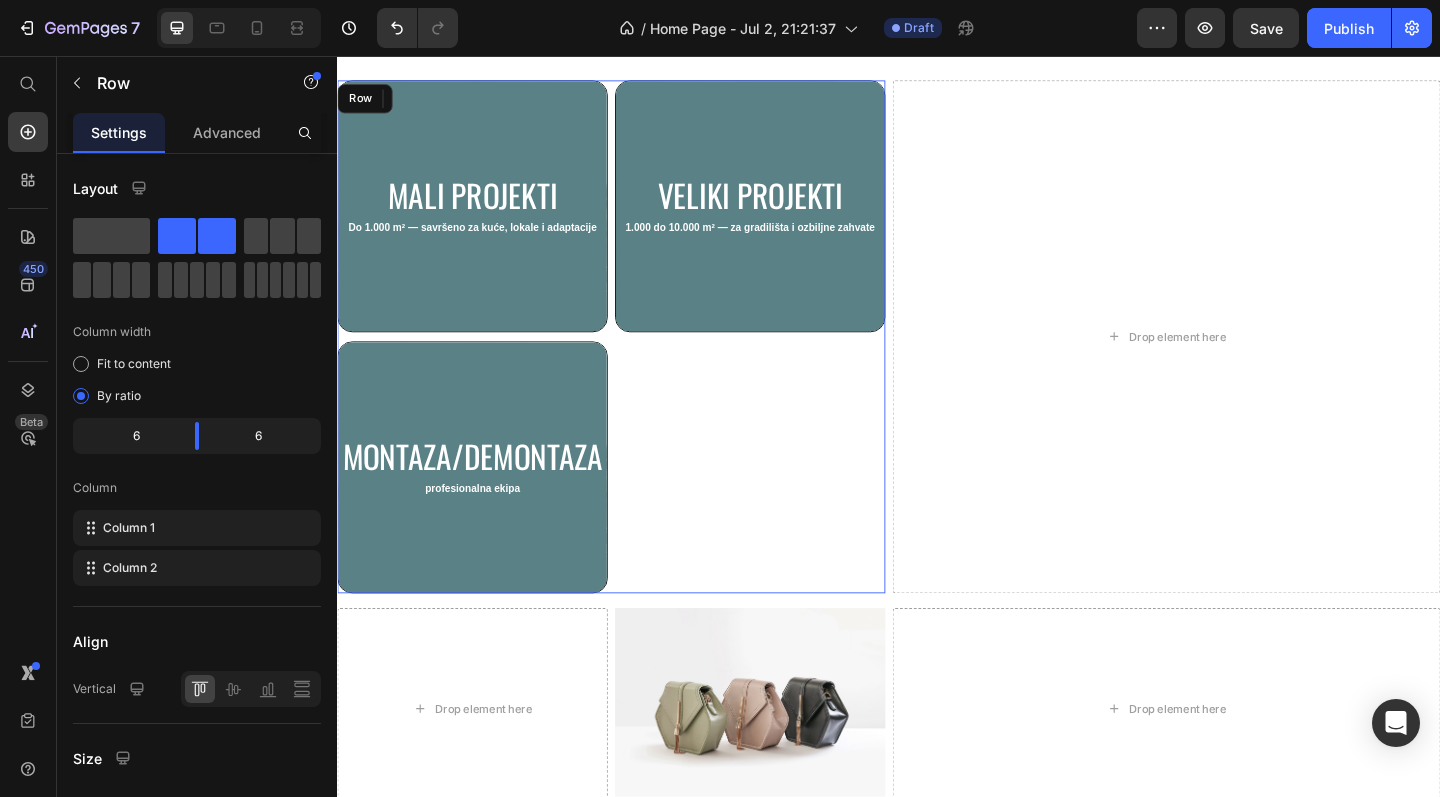 click on "Veliki projekti Heading 1.000 do 10.000 m² — za gradilišta i ozbiljne zahvate Text Block Hero Banner" at bounding box center (786, 362) 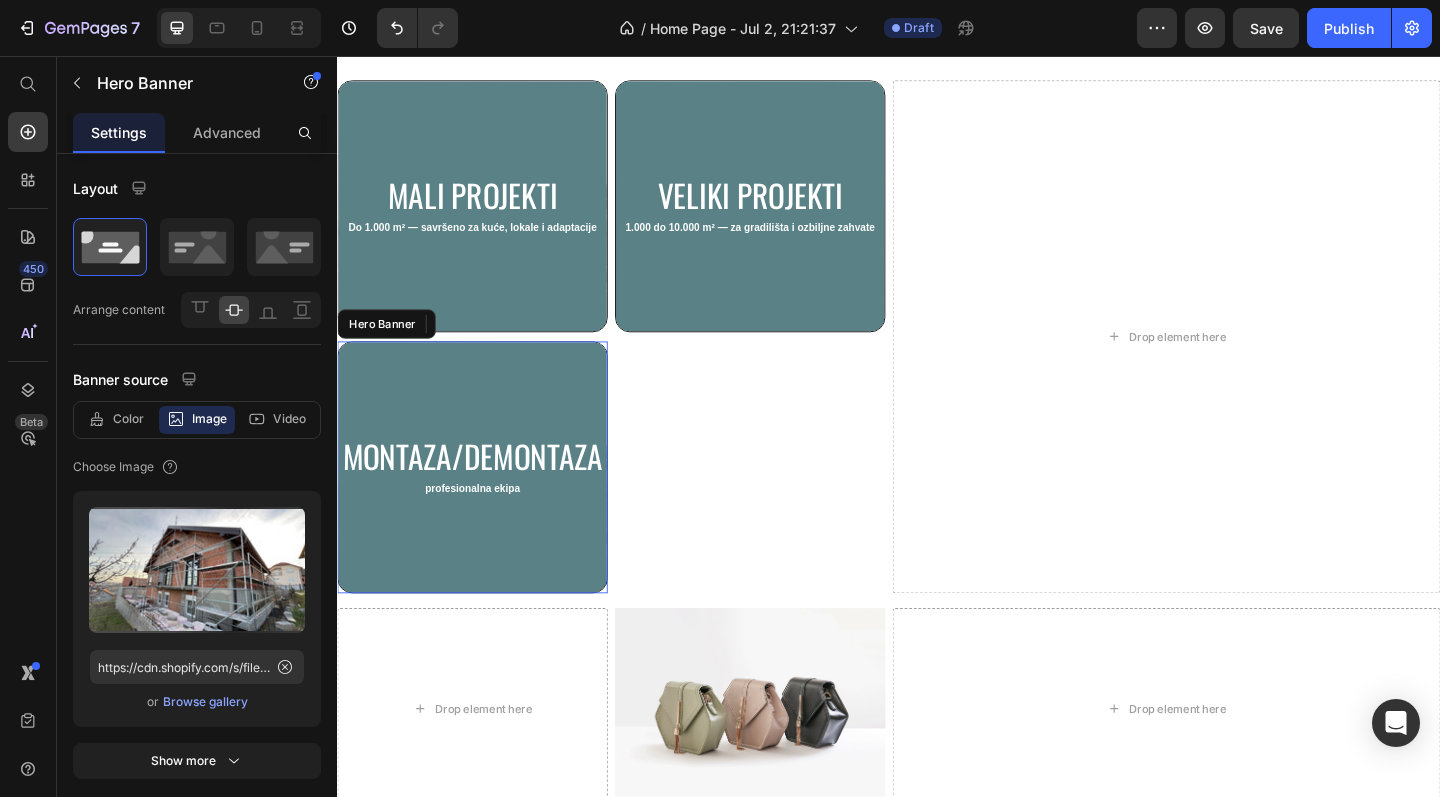 click on "Montaza/demontaza Heading profesionalna ekipa Text Block" at bounding box center [484, 504] 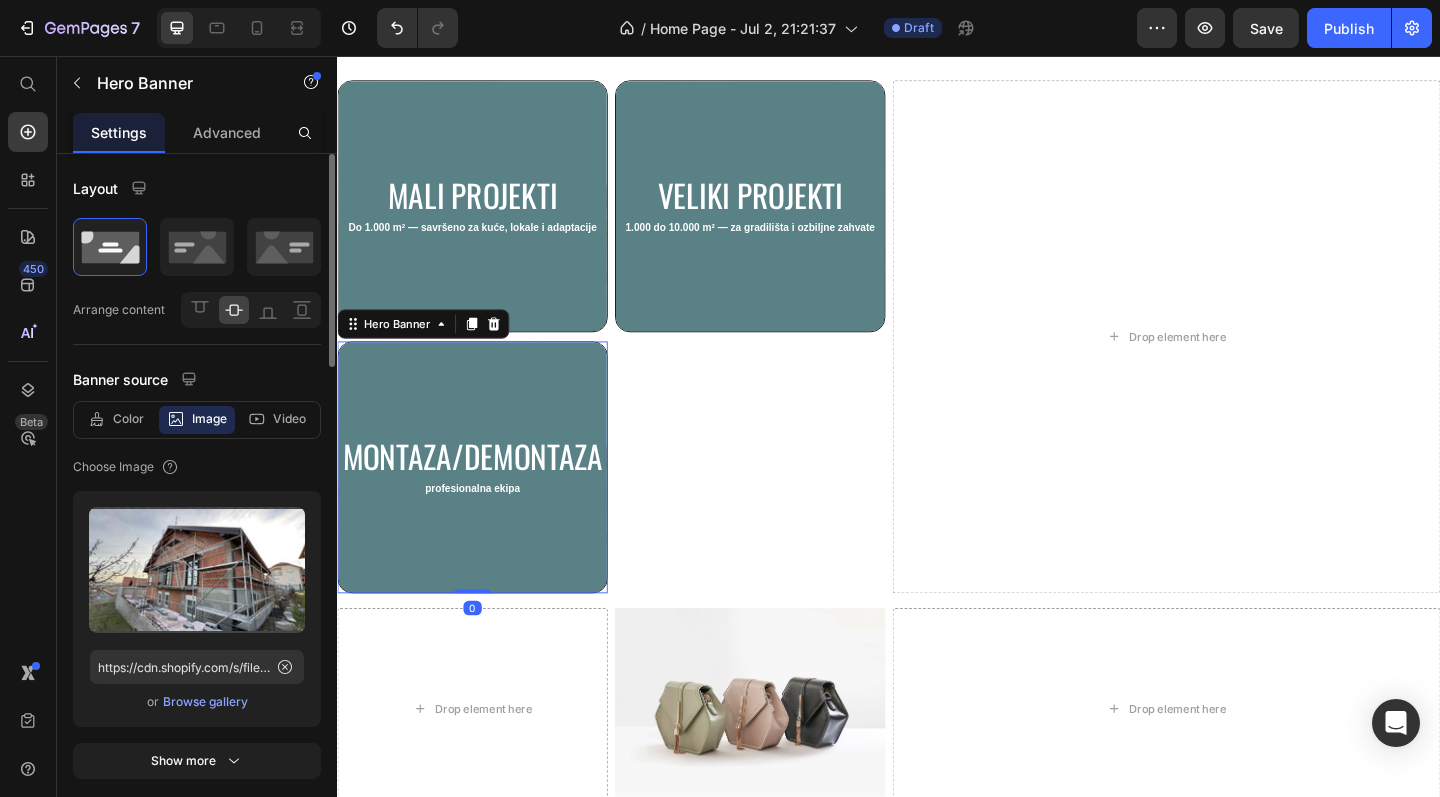 click on "Browse gallery" at bounding box center [205, 702] 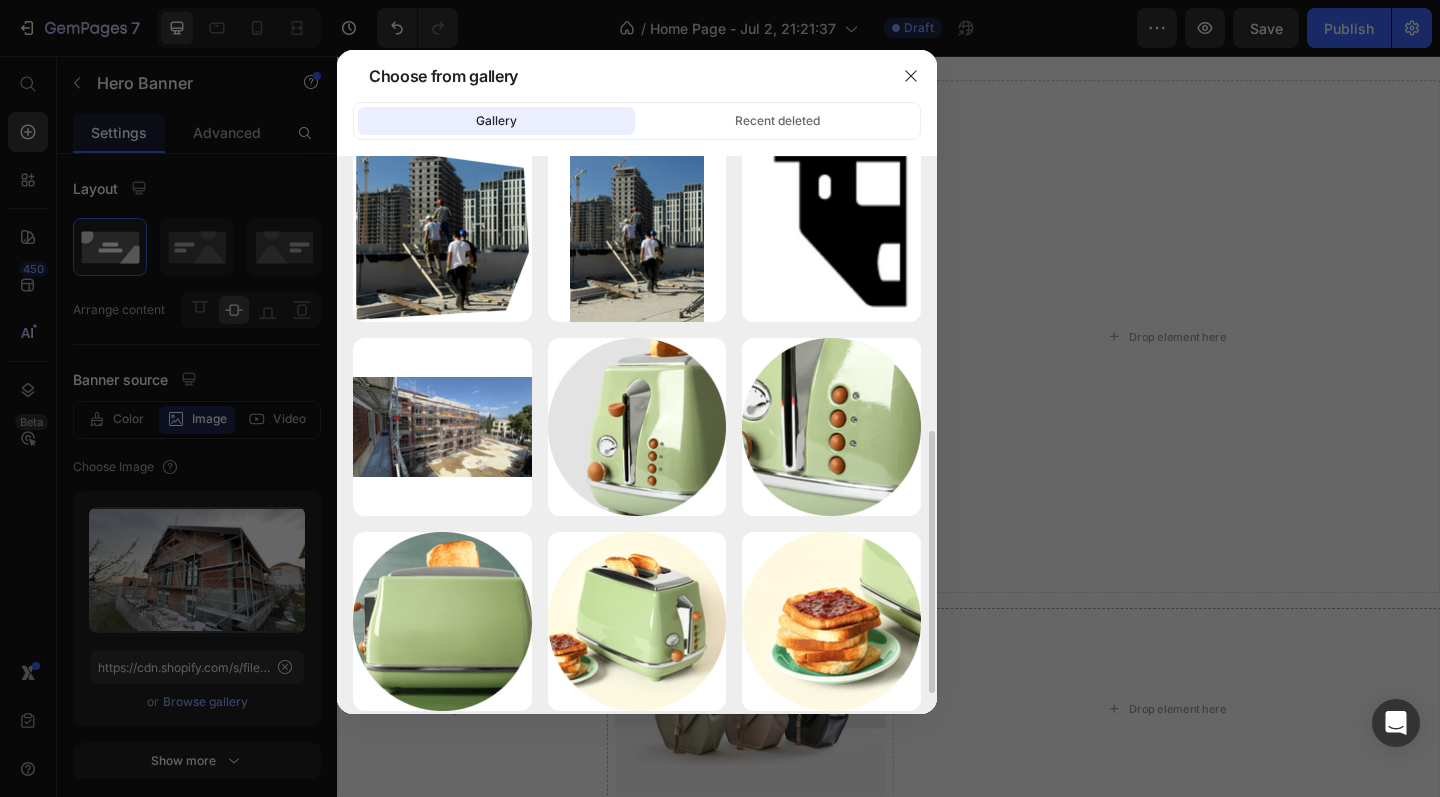 scroll, scrollTop: 621, scrollLeft: 0, axis: vertical 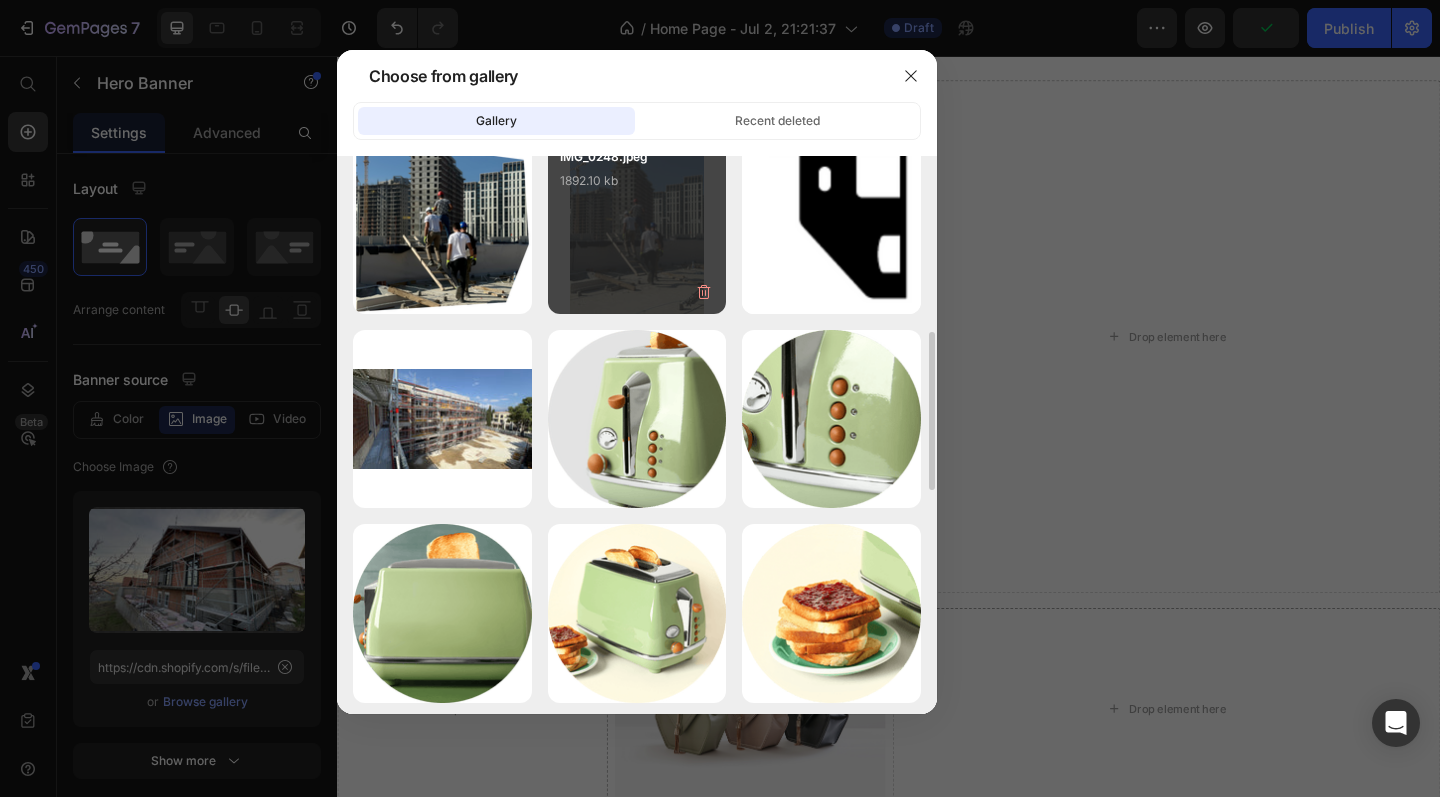 click on "IMG_0248.jpeg 1892.10 kb" at bounding box center (637, 187) 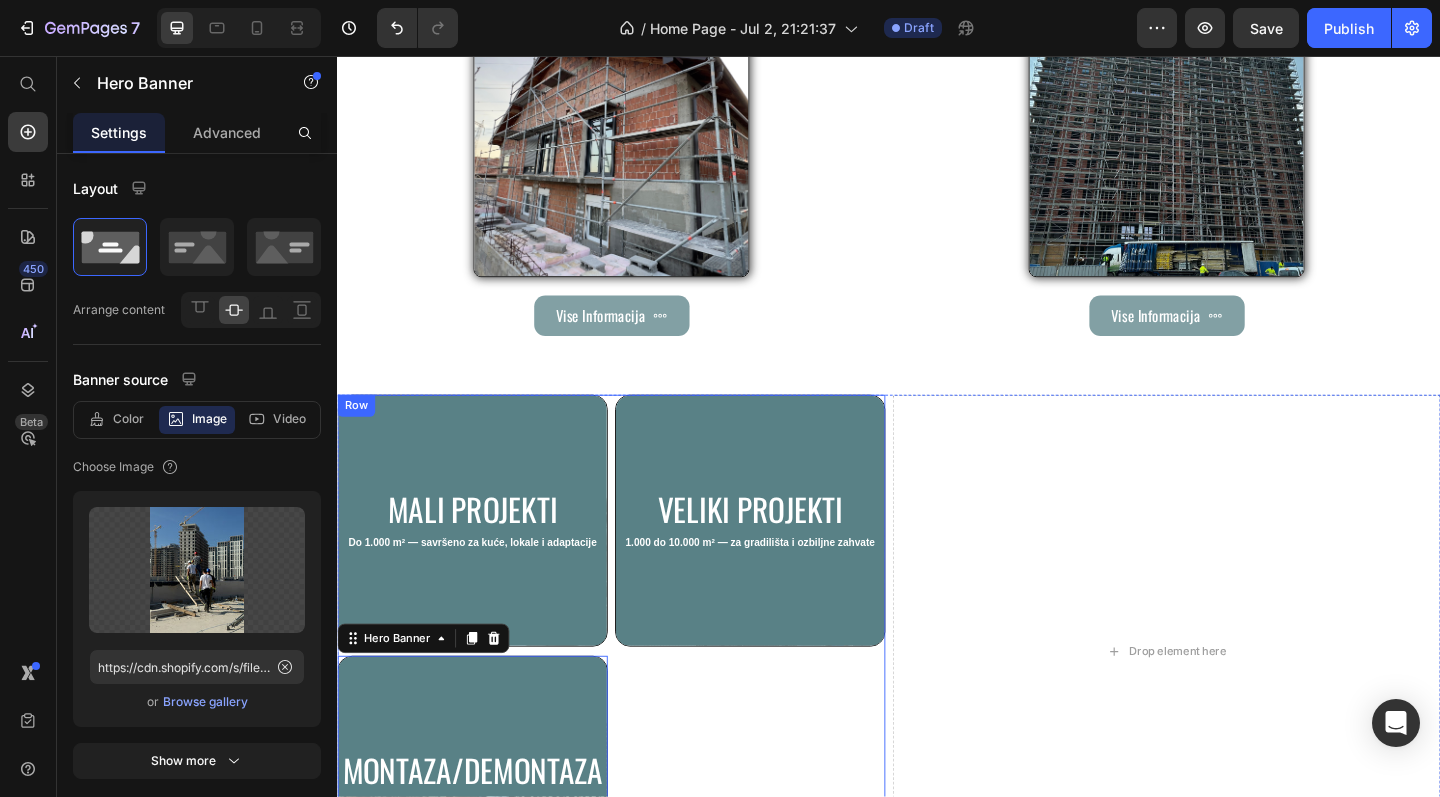 scroll, scrollTop: 2322, scrollLeft: 0, axis: vertical 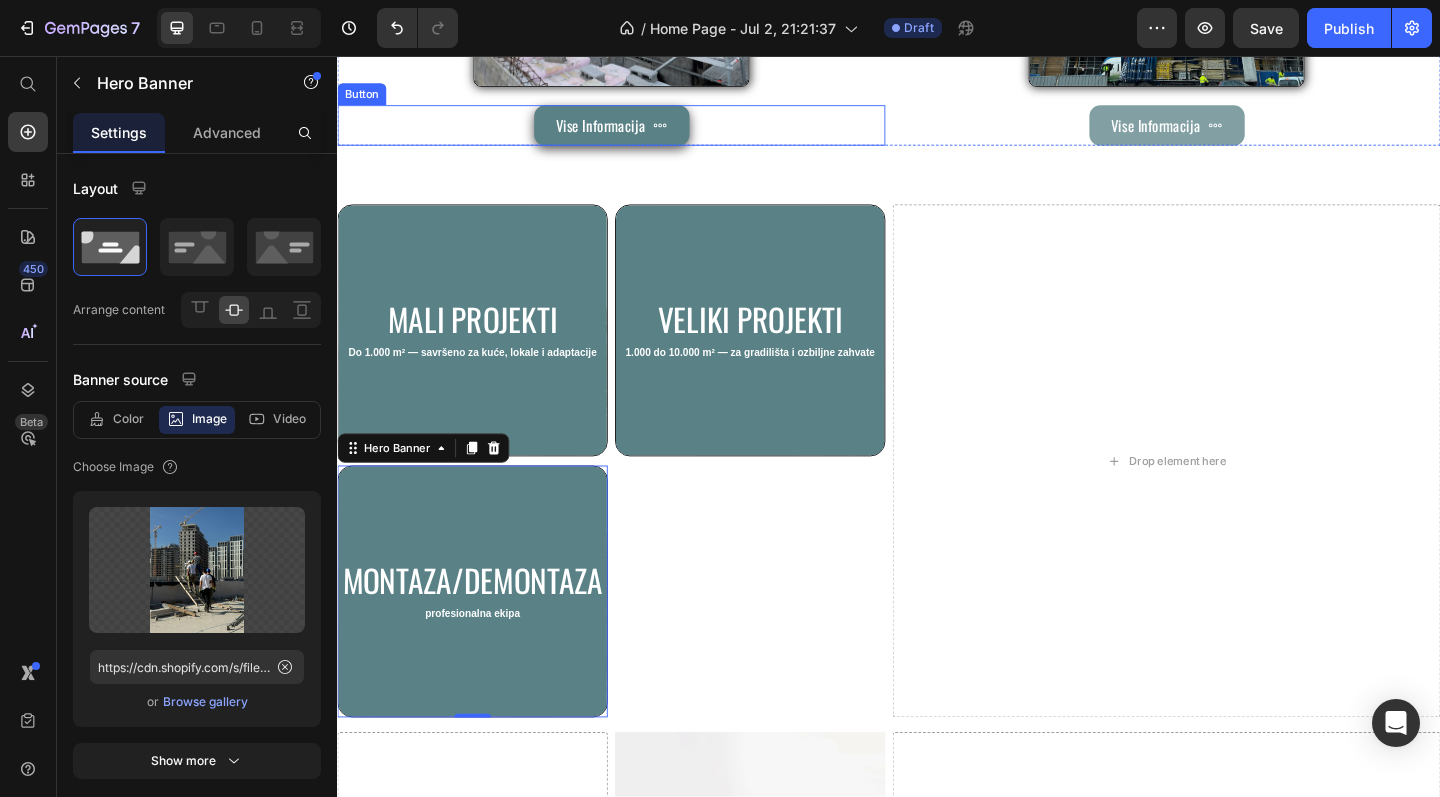 click on "Vise Informacija" at bounding box center (635, 132) 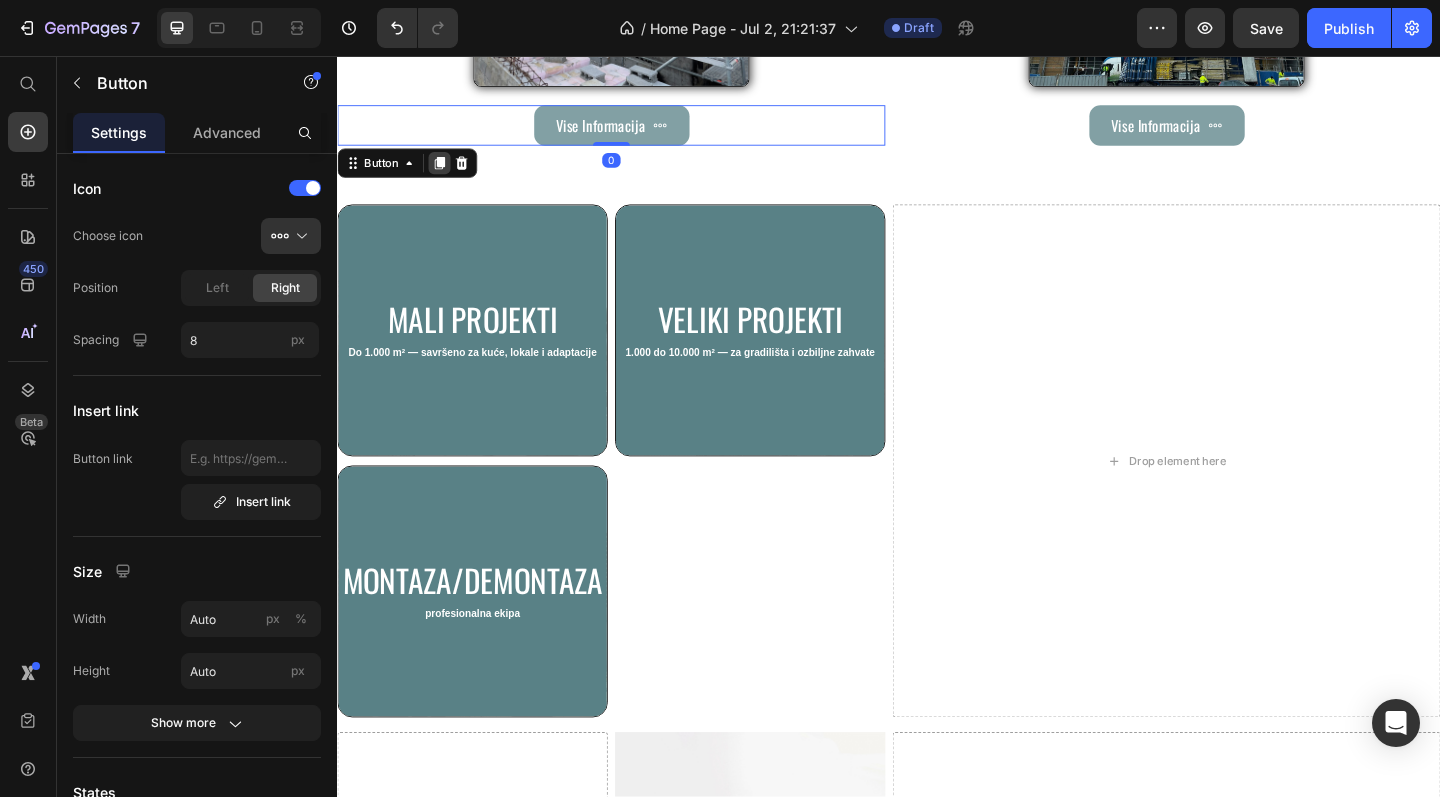 click 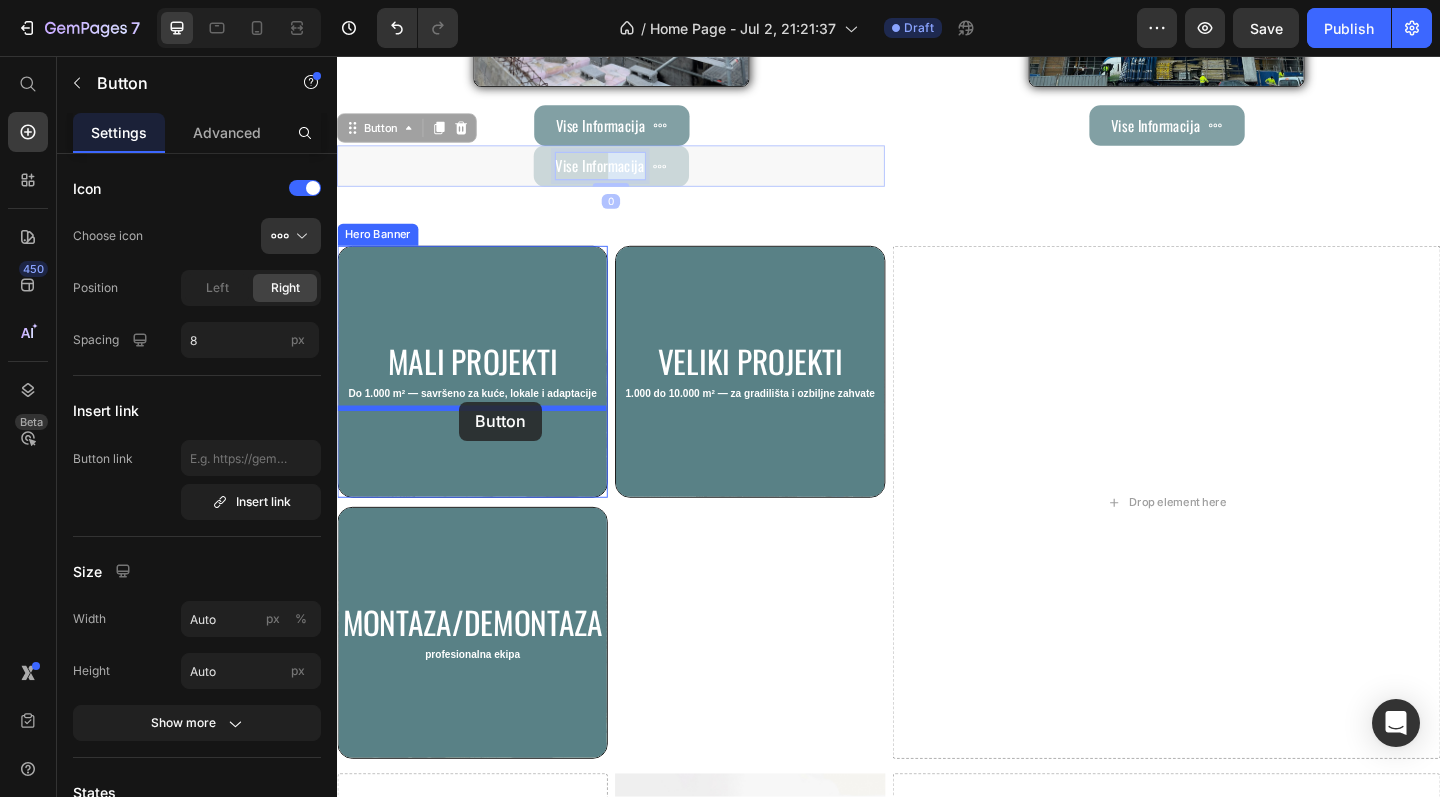 drag, startPoint x: 635, startPoint y: 169, endPoint x: 470, endPoint y: 432, distance: 310.47385 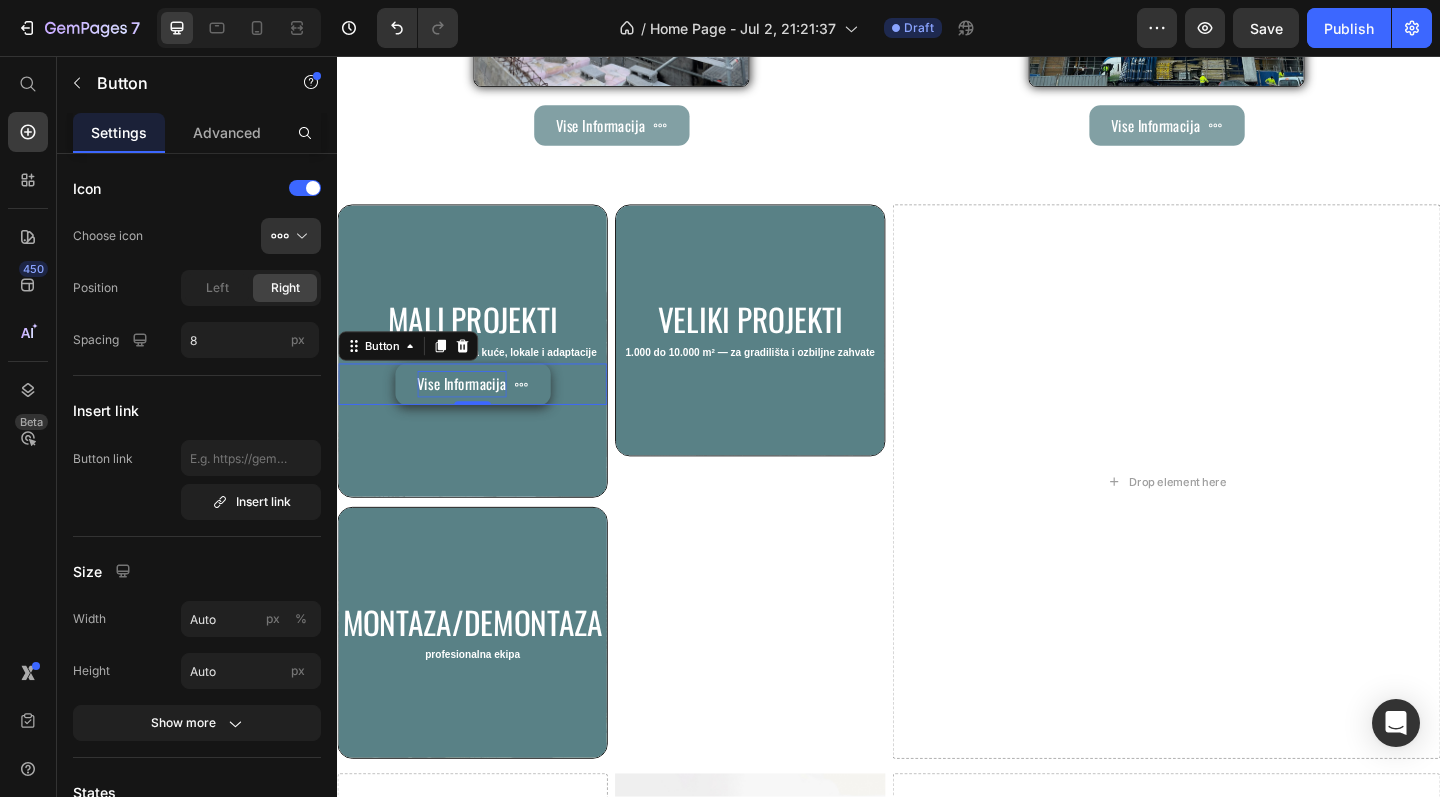 click on "Vise Informacija" at bounding box center [472, 413] 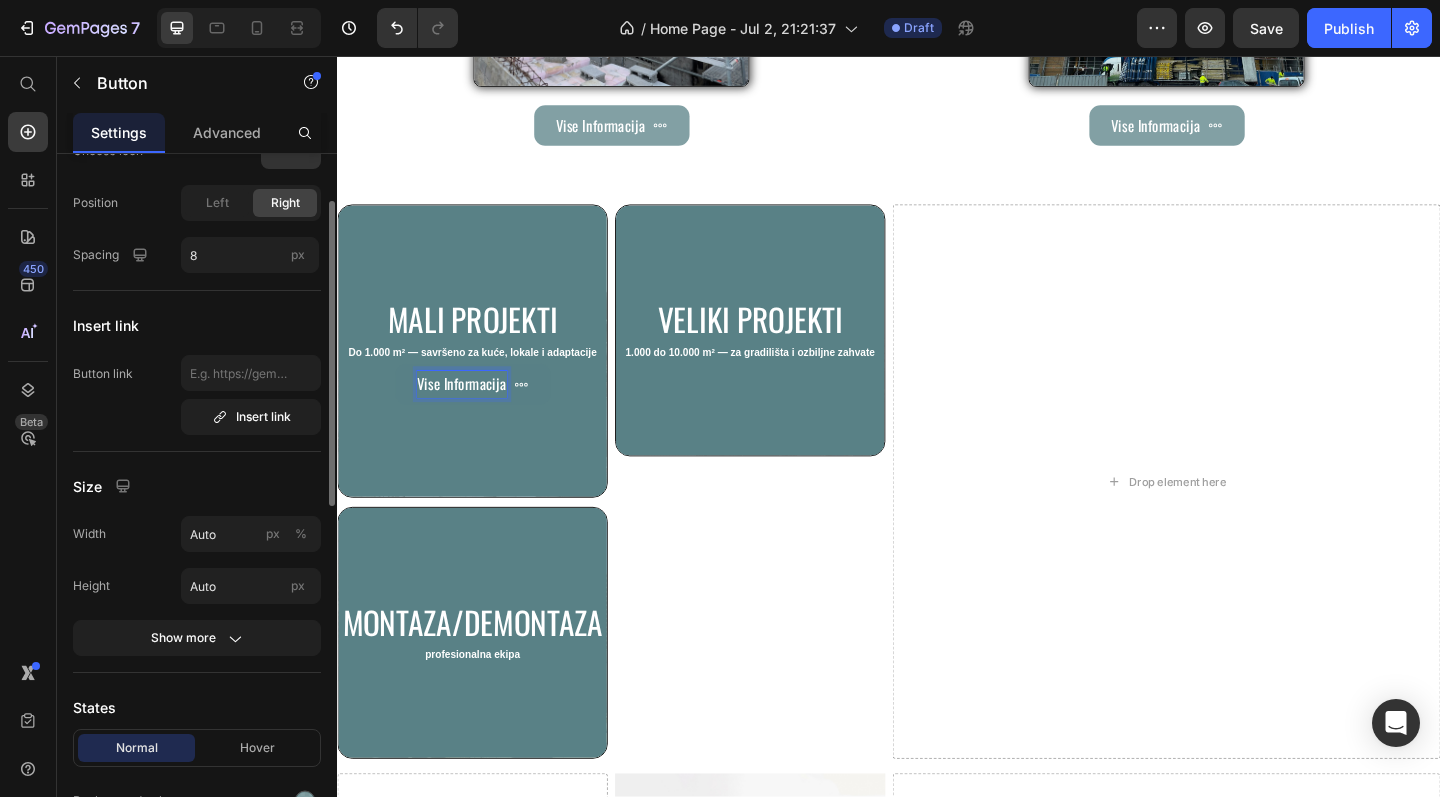 scroll, scrollTop: 92, scrollLeft: 0, axis: vertical 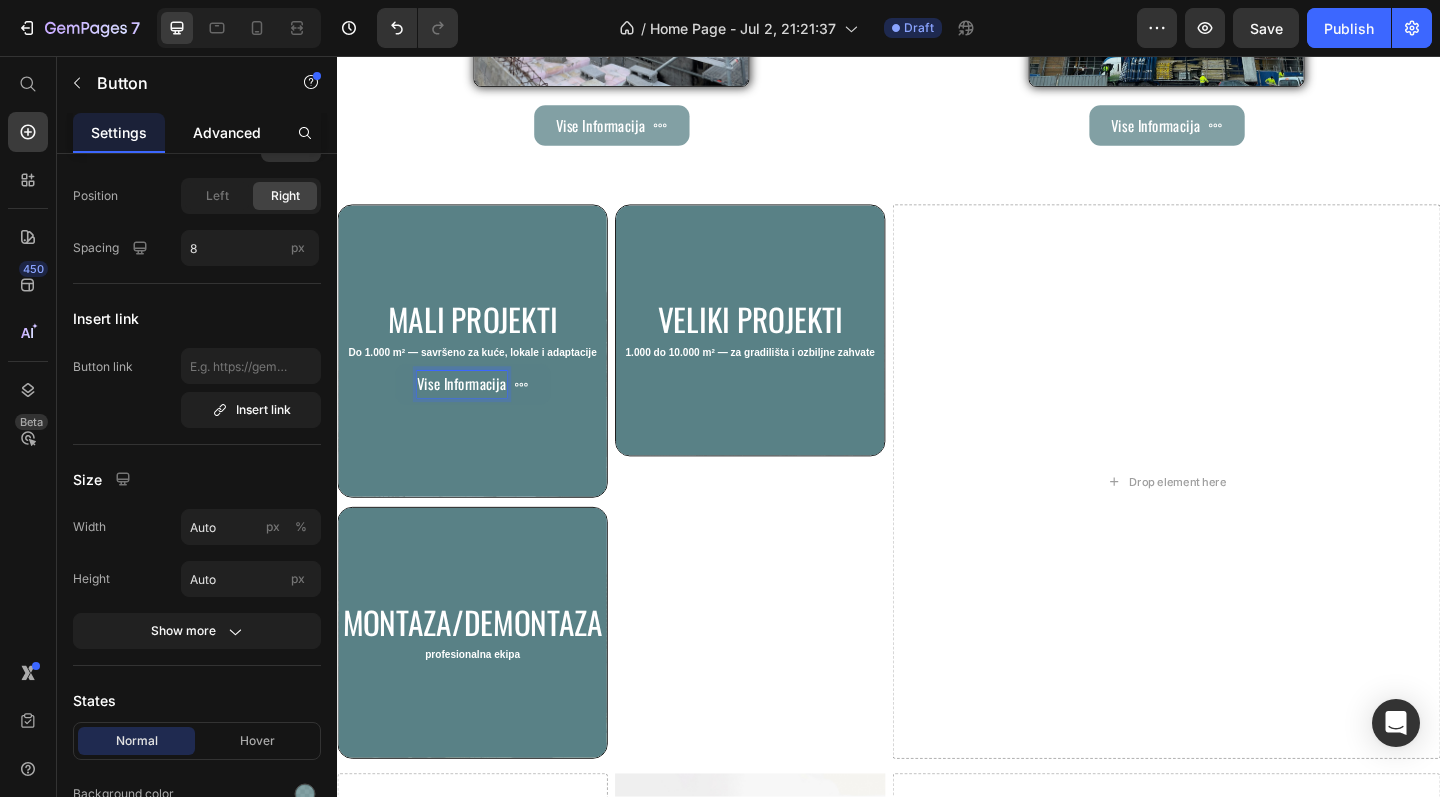 click on "Advanced" at bounding box center [227, 132] 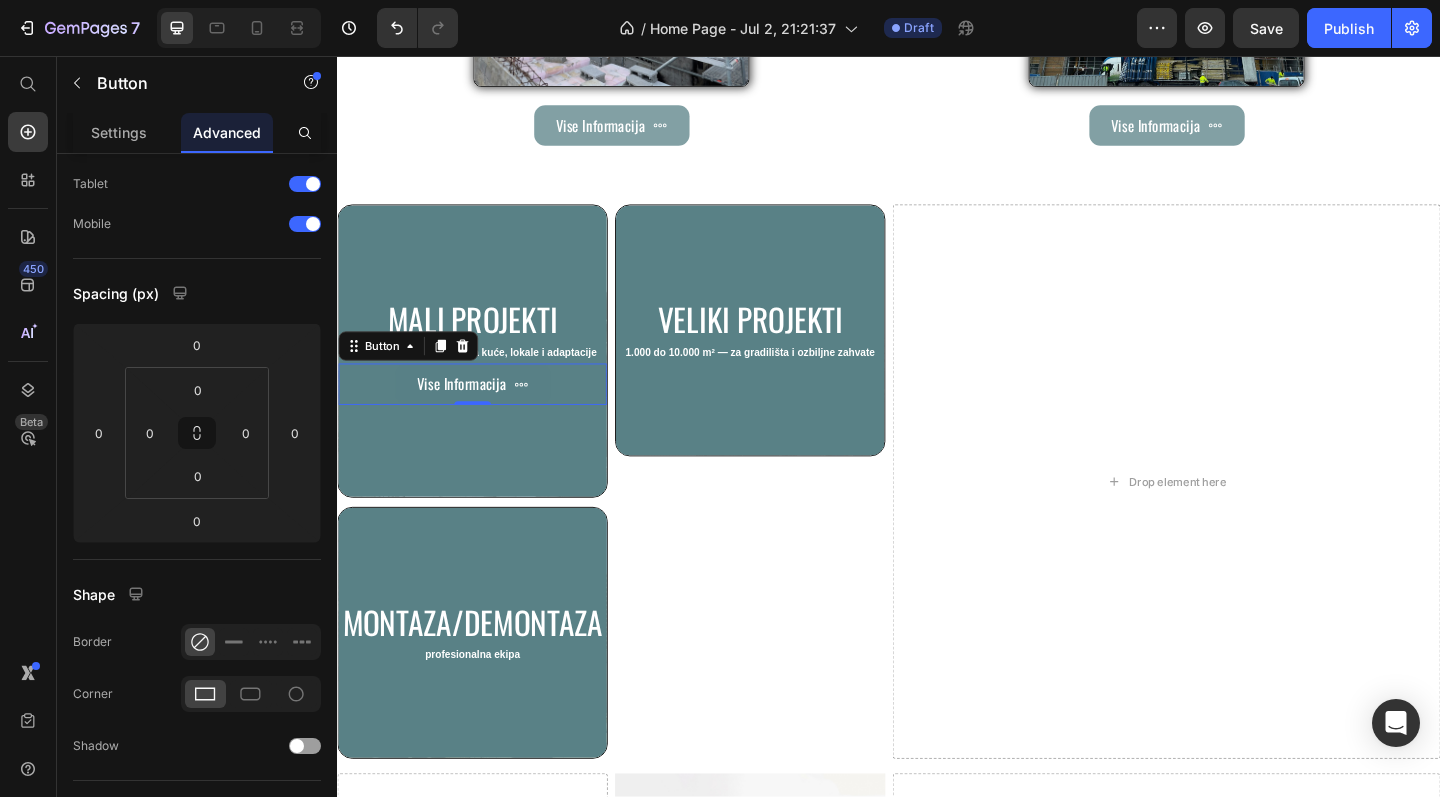 scroll, scrollTop: 0, scrollLeft: 0, axis: both 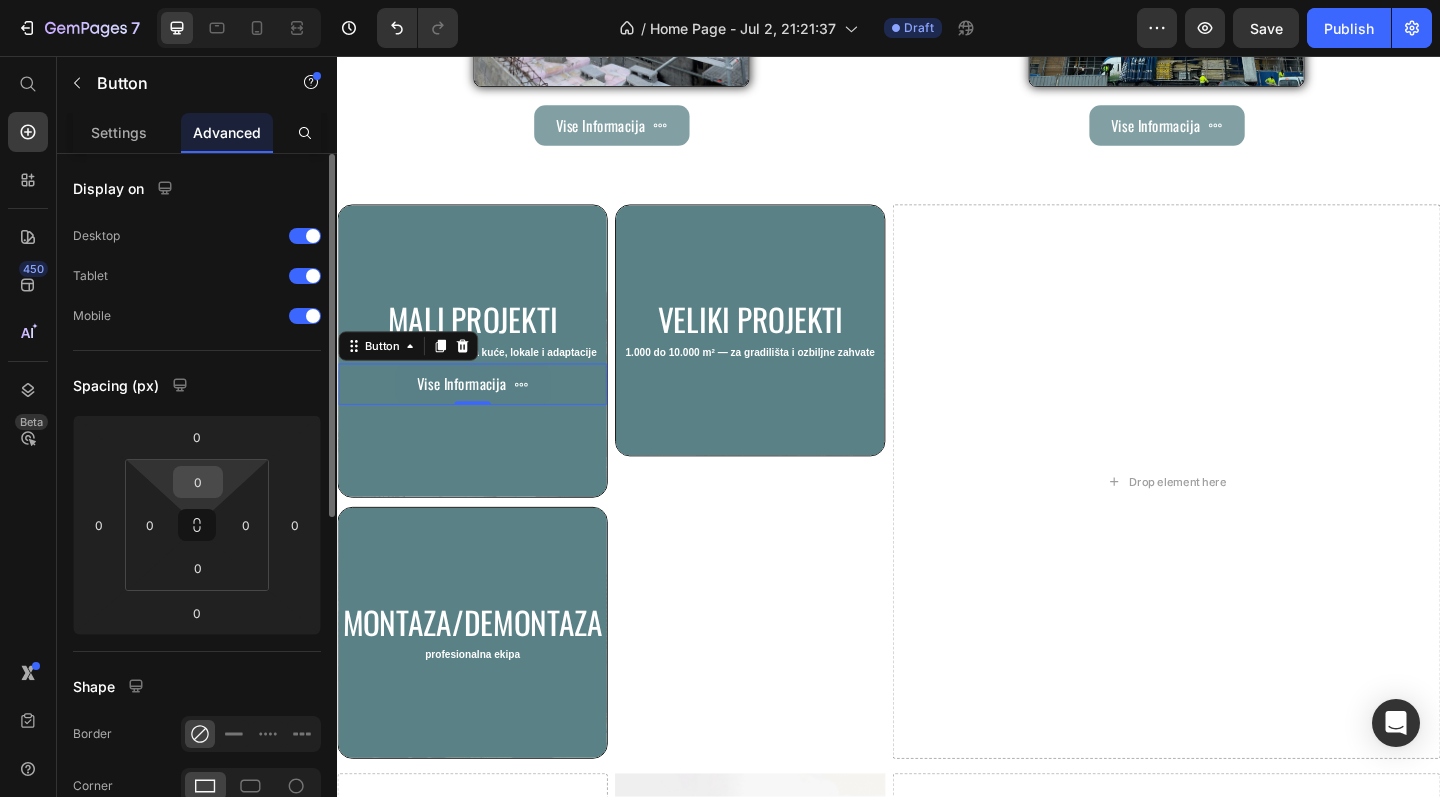 click on "0" at bounding box center [198, 482] 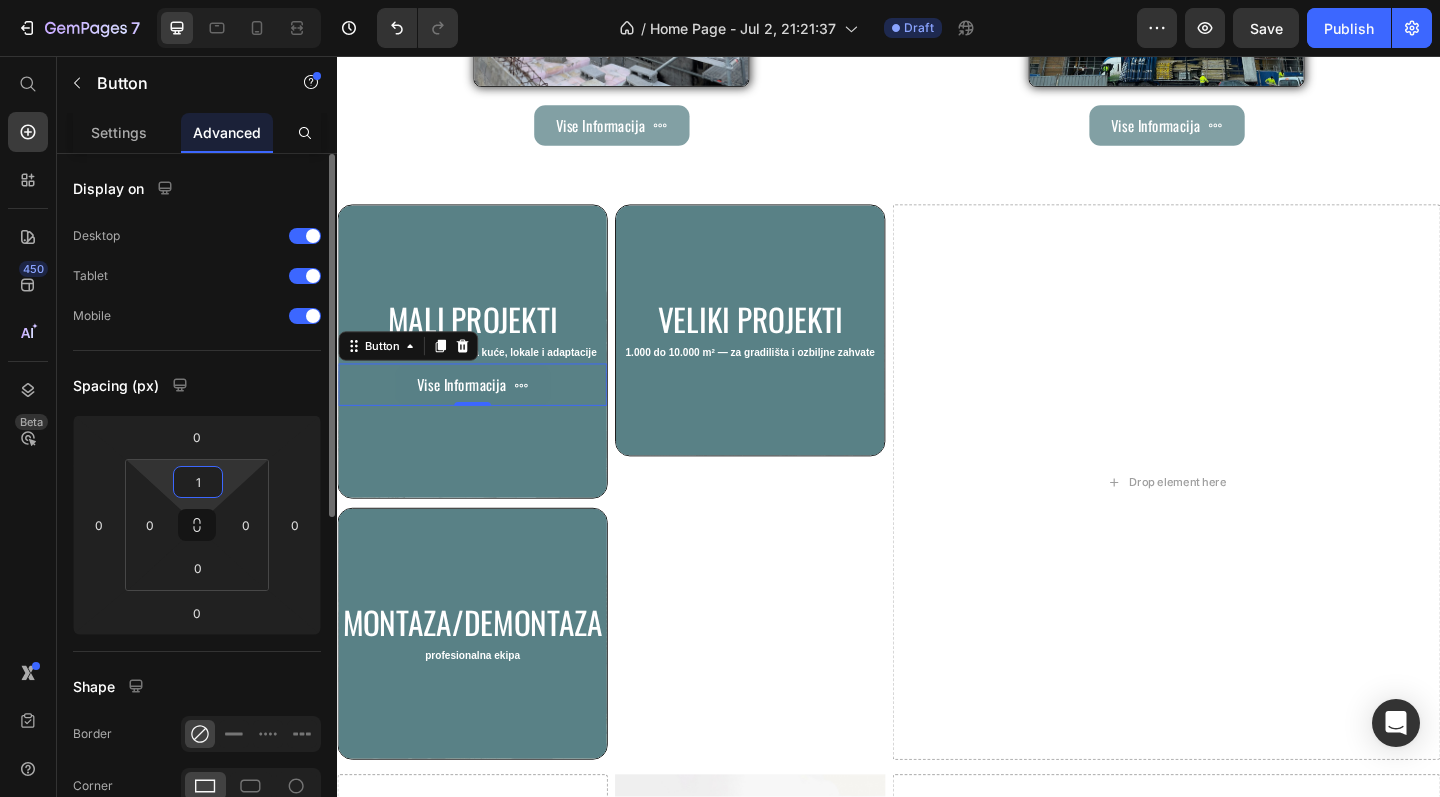 type on "0" 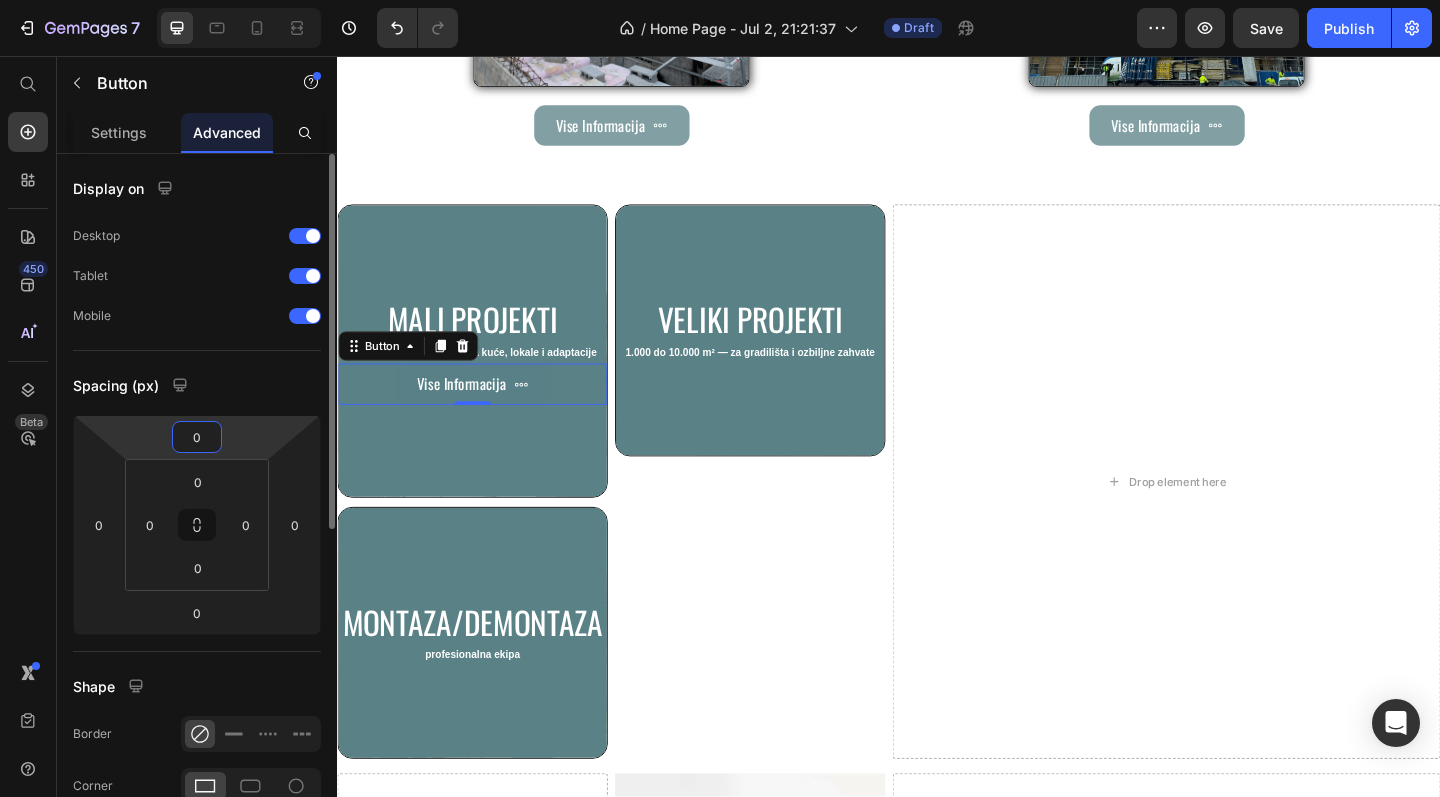 click on "0" at bounding box center (197, 437) 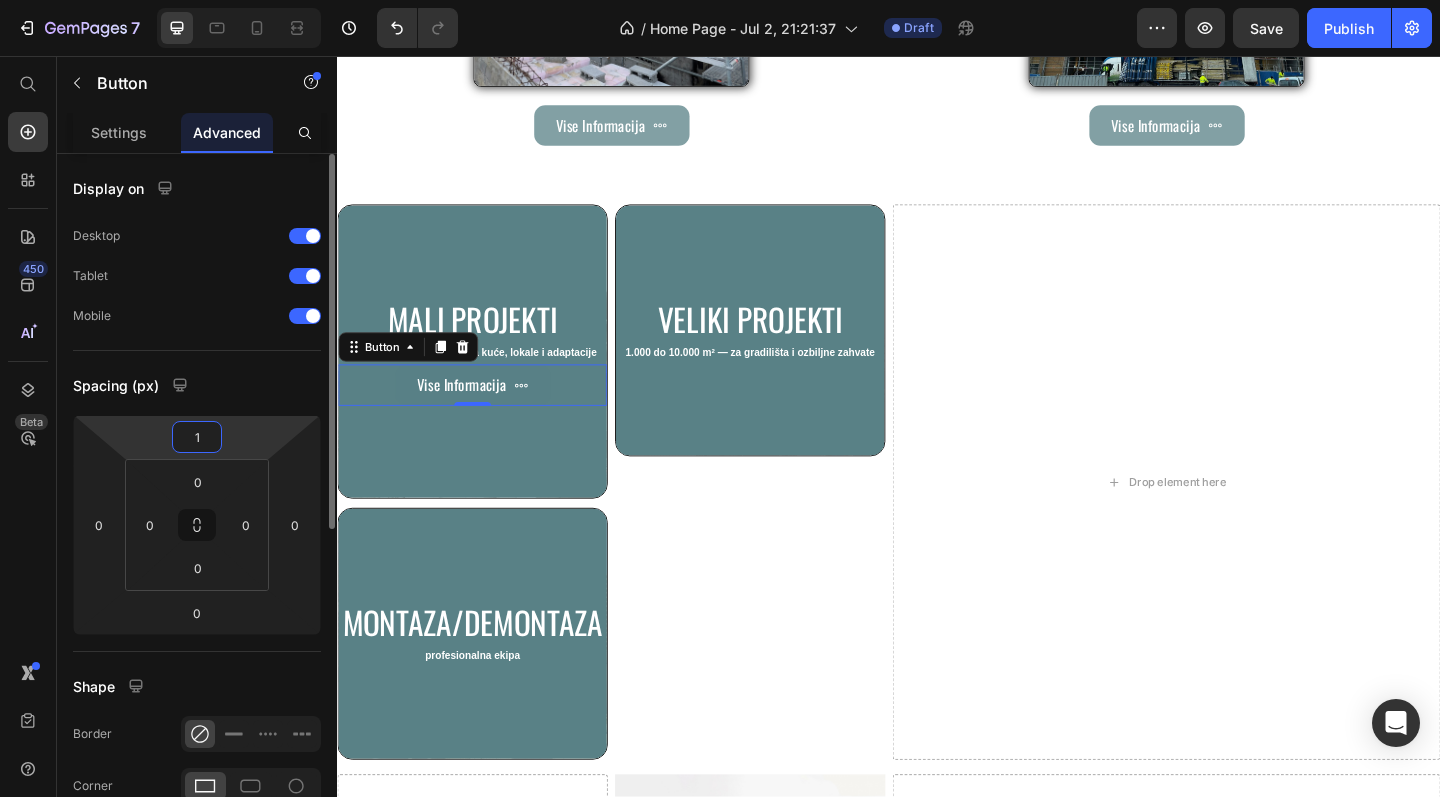 type on "0" 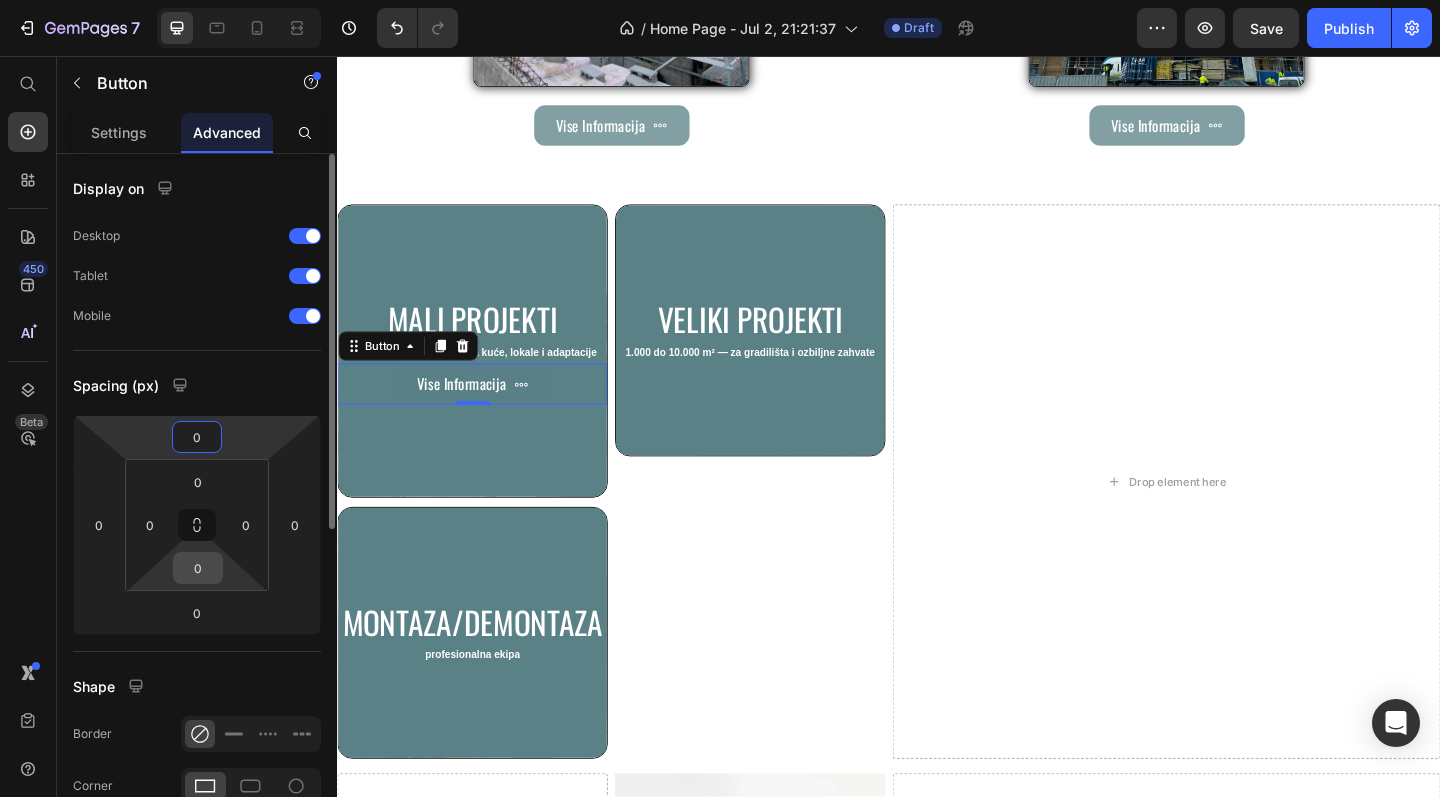 click on "0" at bounding box center (198, 568) 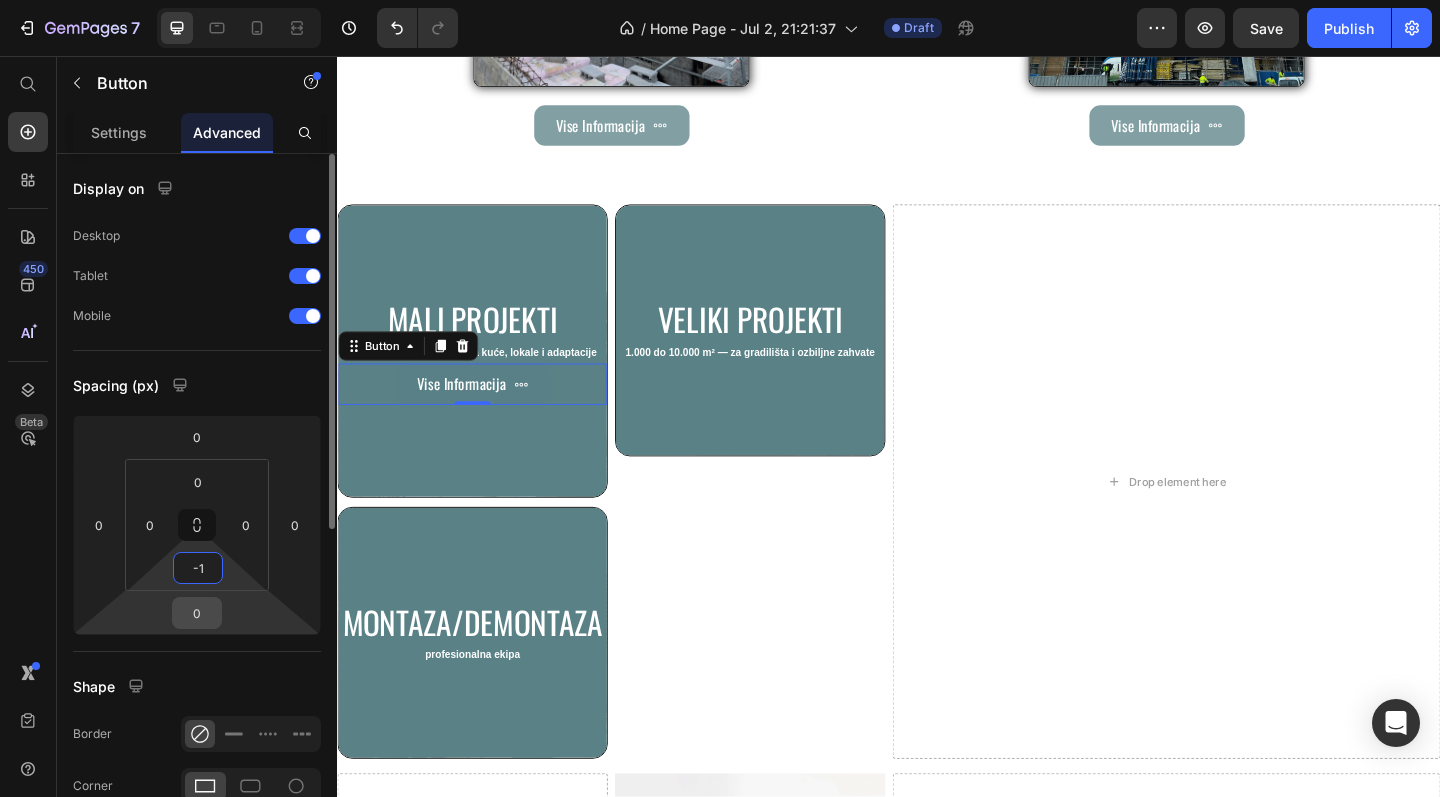 type on "0" 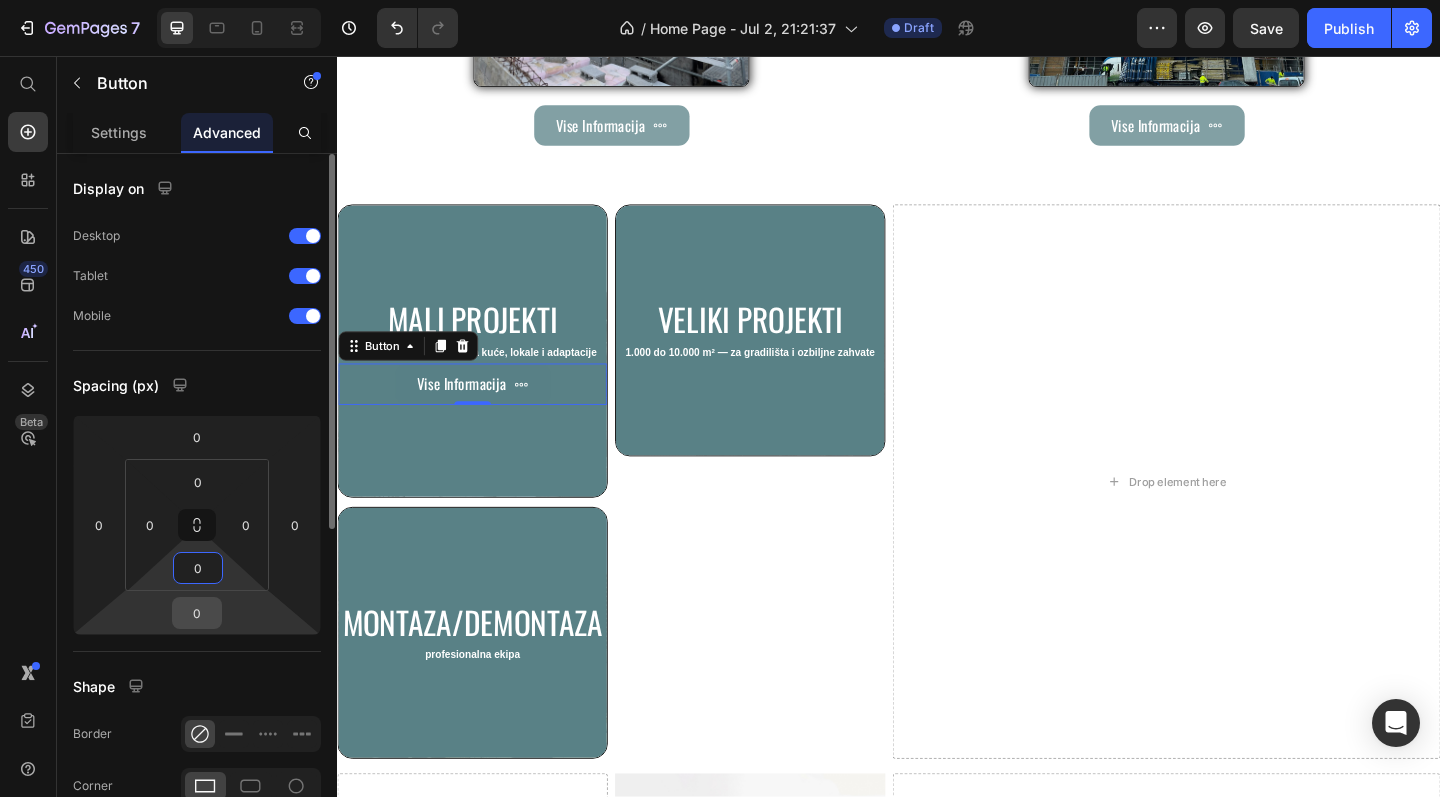 click on "0" at bounding box center (197, 613) 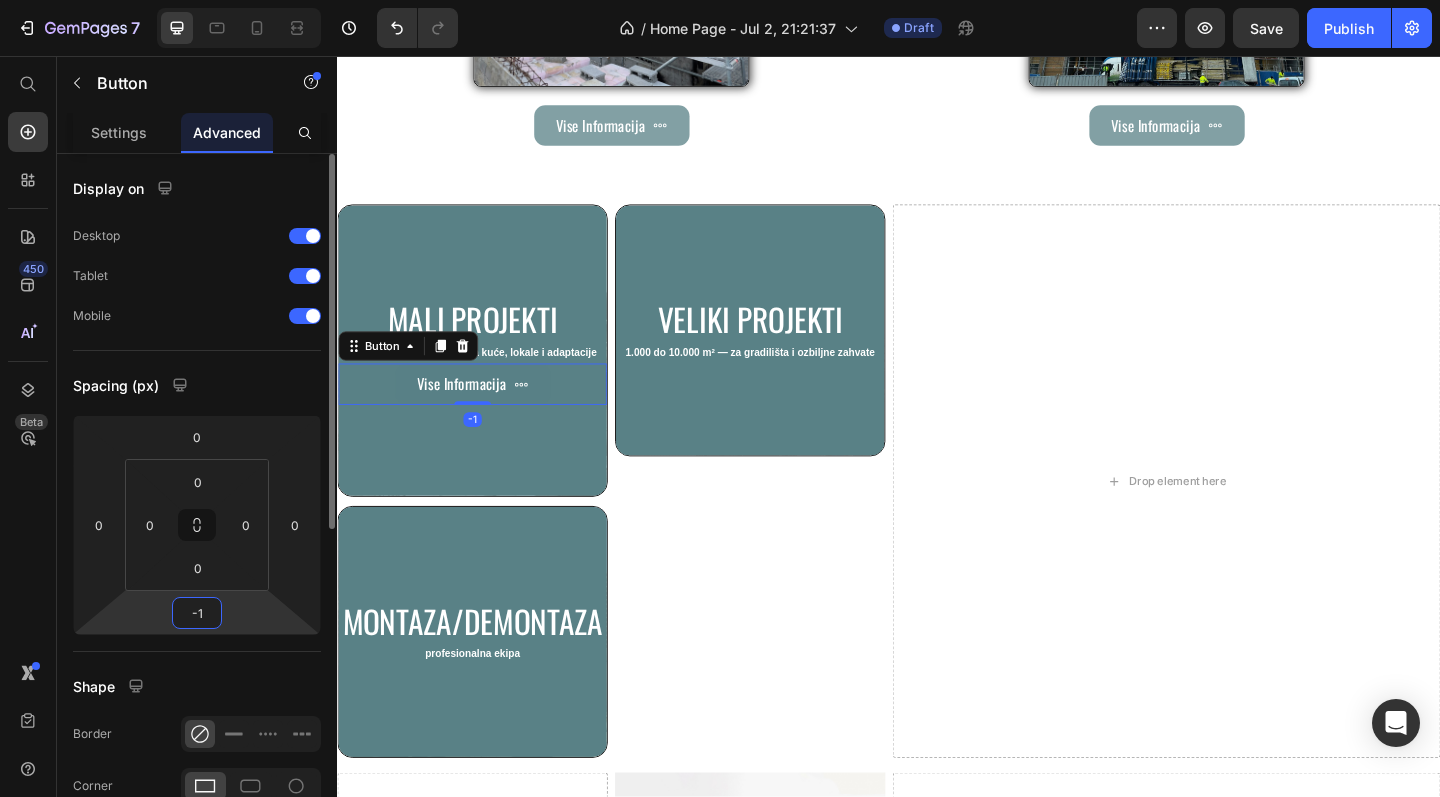 type on "0" 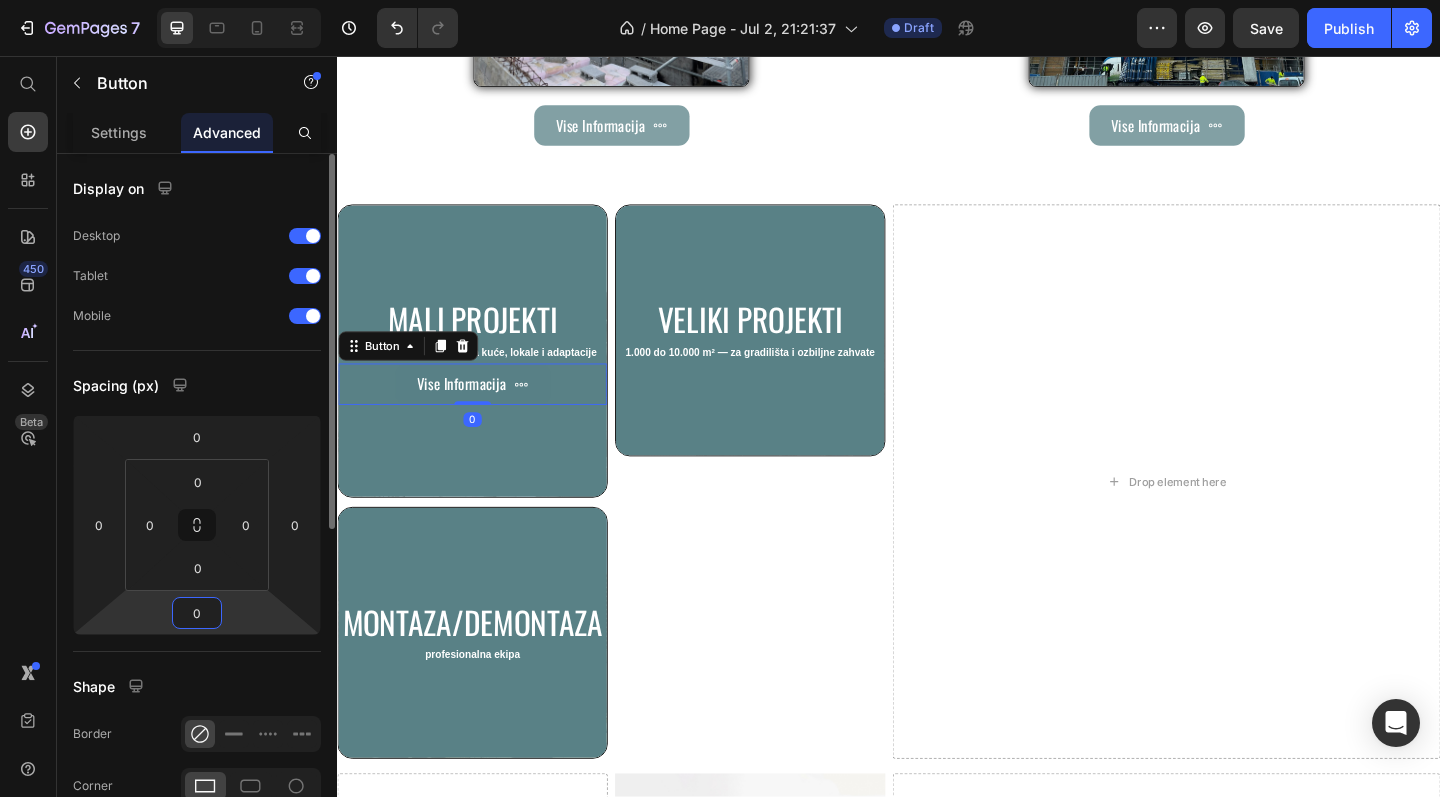 click on "Spacing (px)" at bounding box center (197, 385) 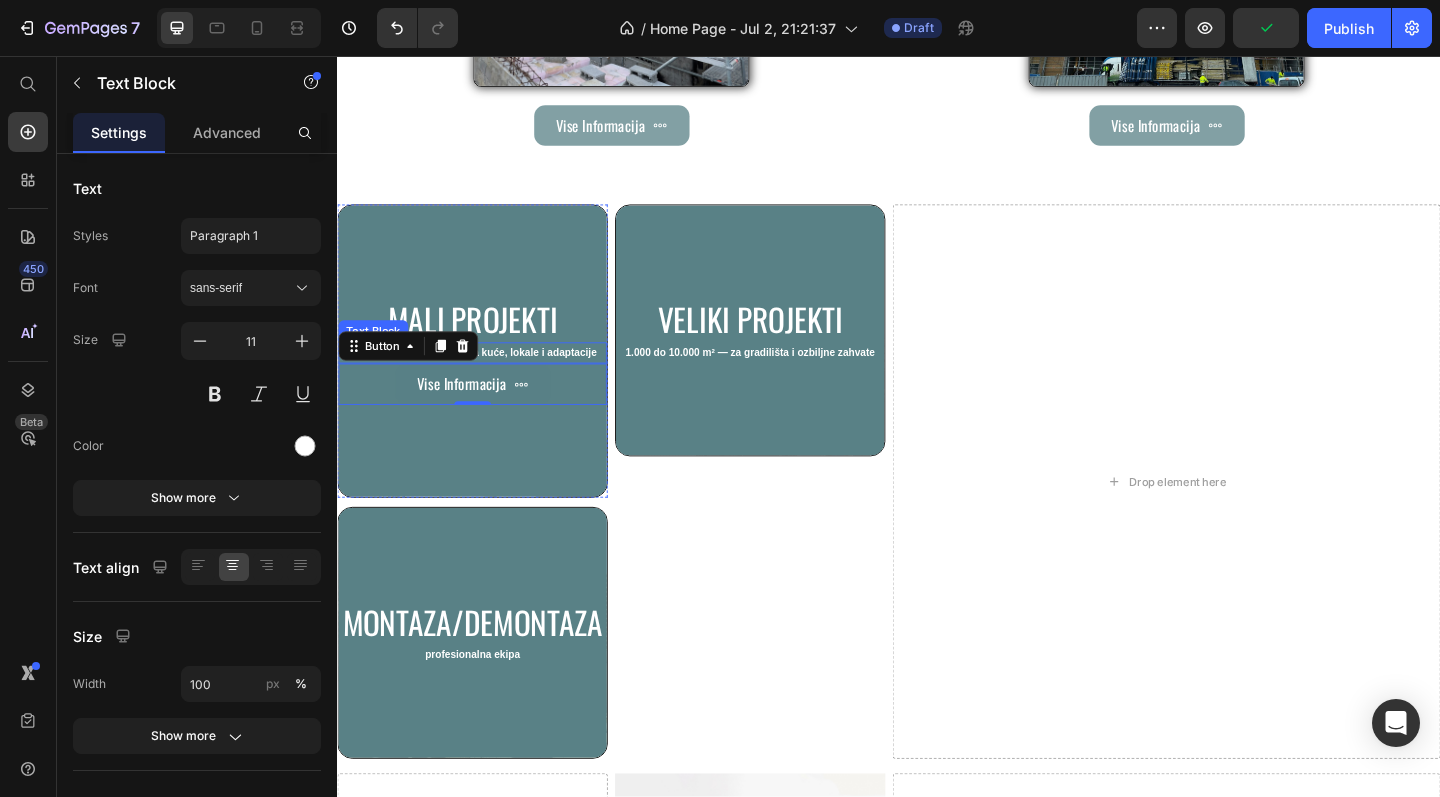 click on "Do 1.000 m² — savršeno za kuće, lokale i adaptacije" at bounding box center [484, 379] 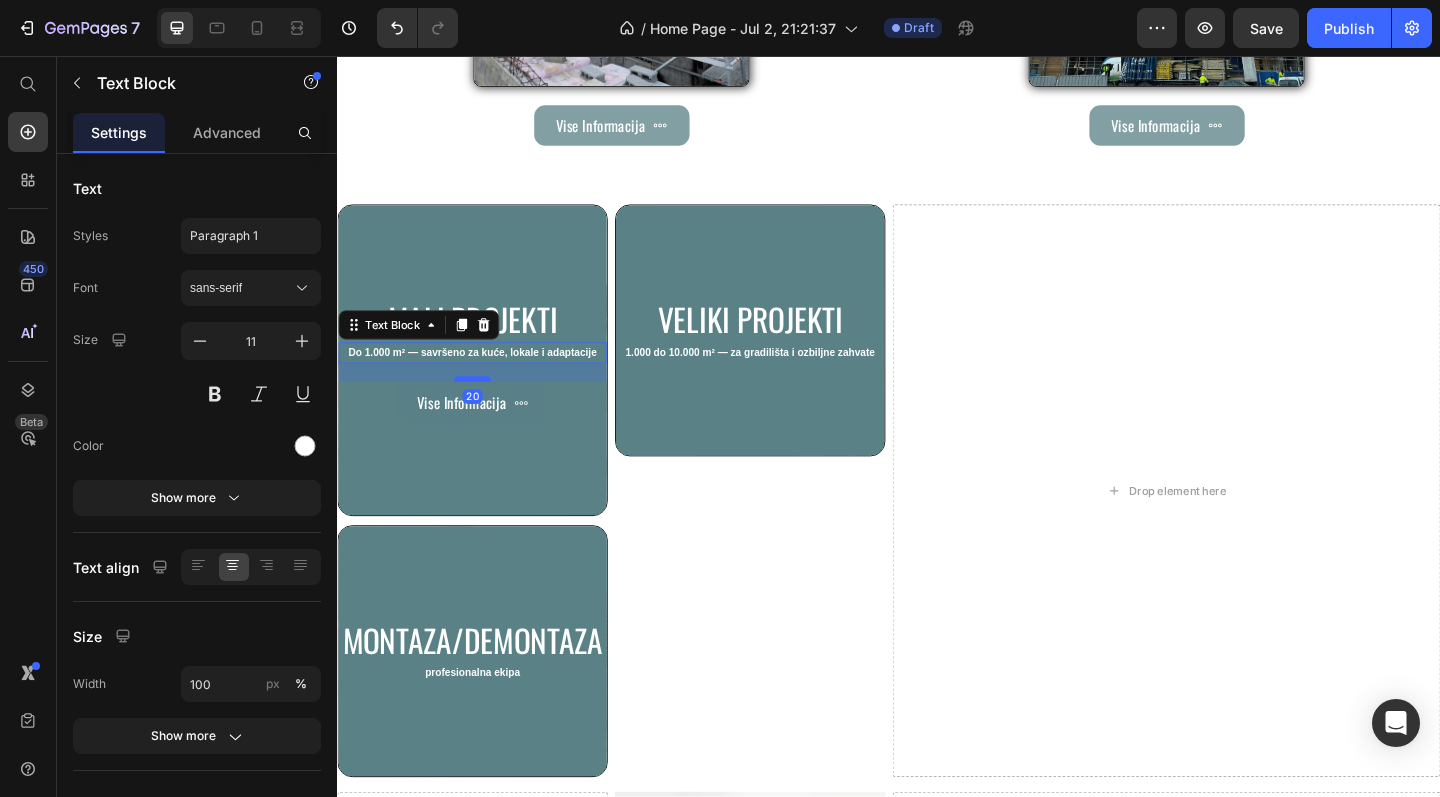 drag, startPoint x: 488, startPoint y: 394, endPoint x: 476, endPoint y: 413, distance: 22.472204 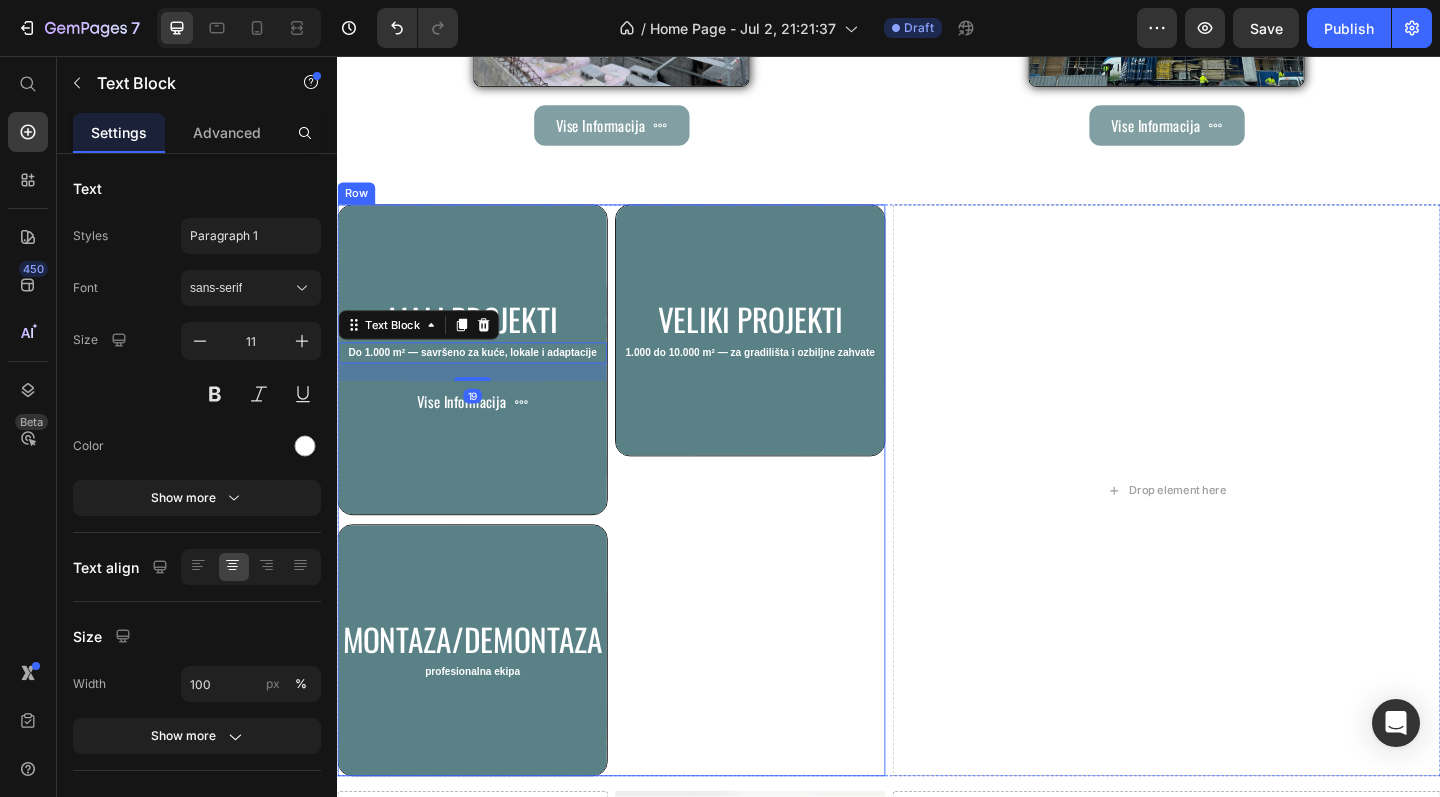 click on "Veliki projekti Heading 1.000 do 10.000 m² — za gradilišta i ozbiljne zahvate Text Block Hero Banner" at bounding box center (786, 529) 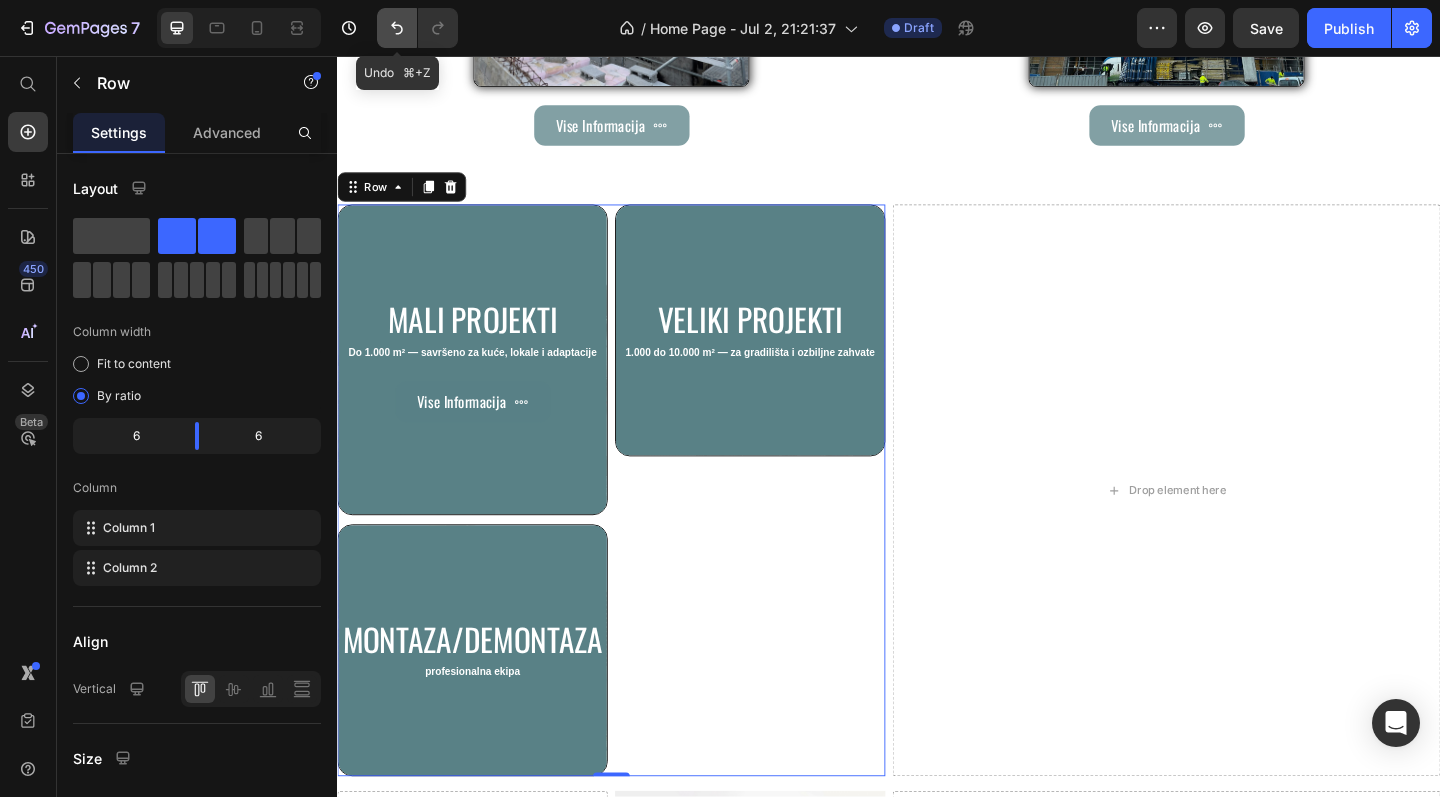 click 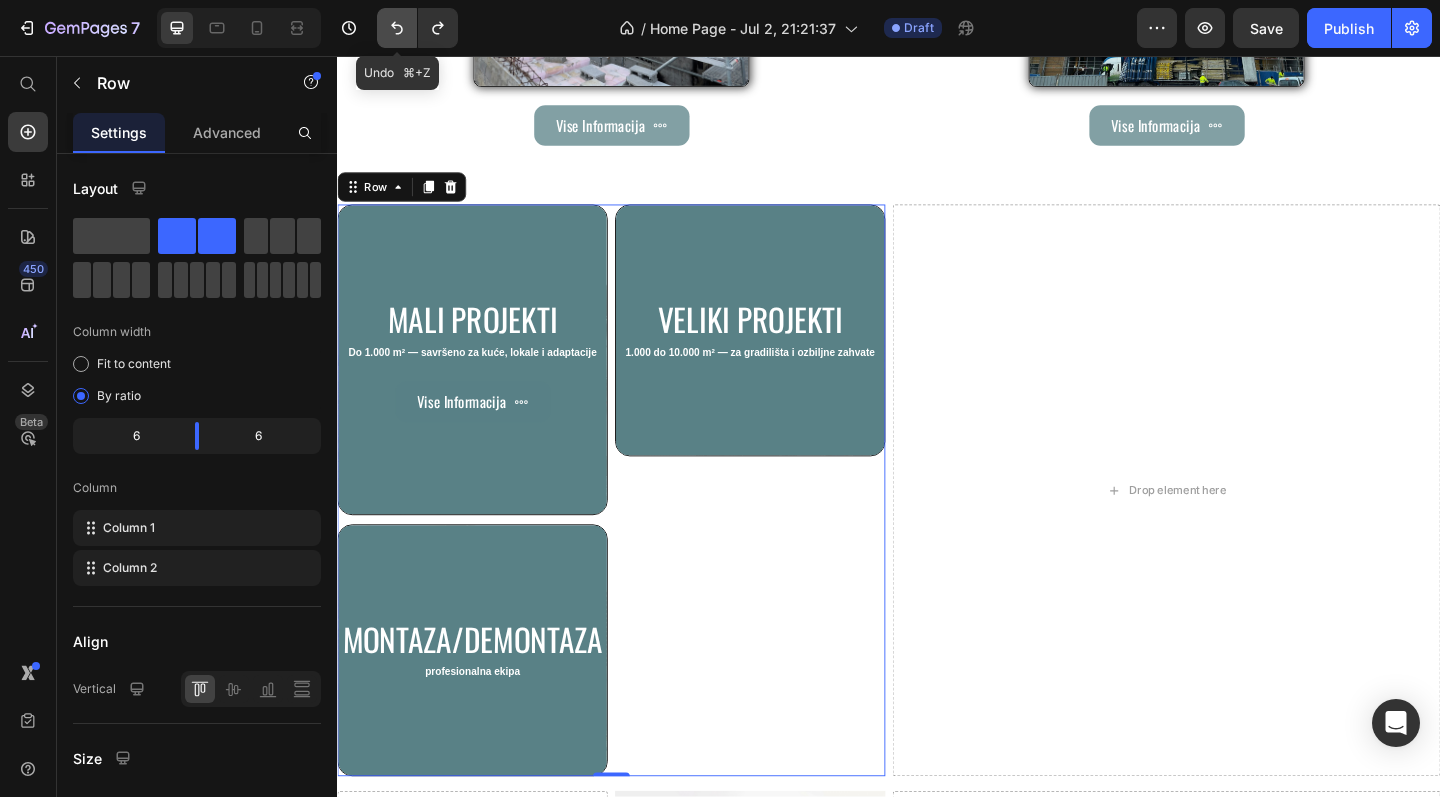 click 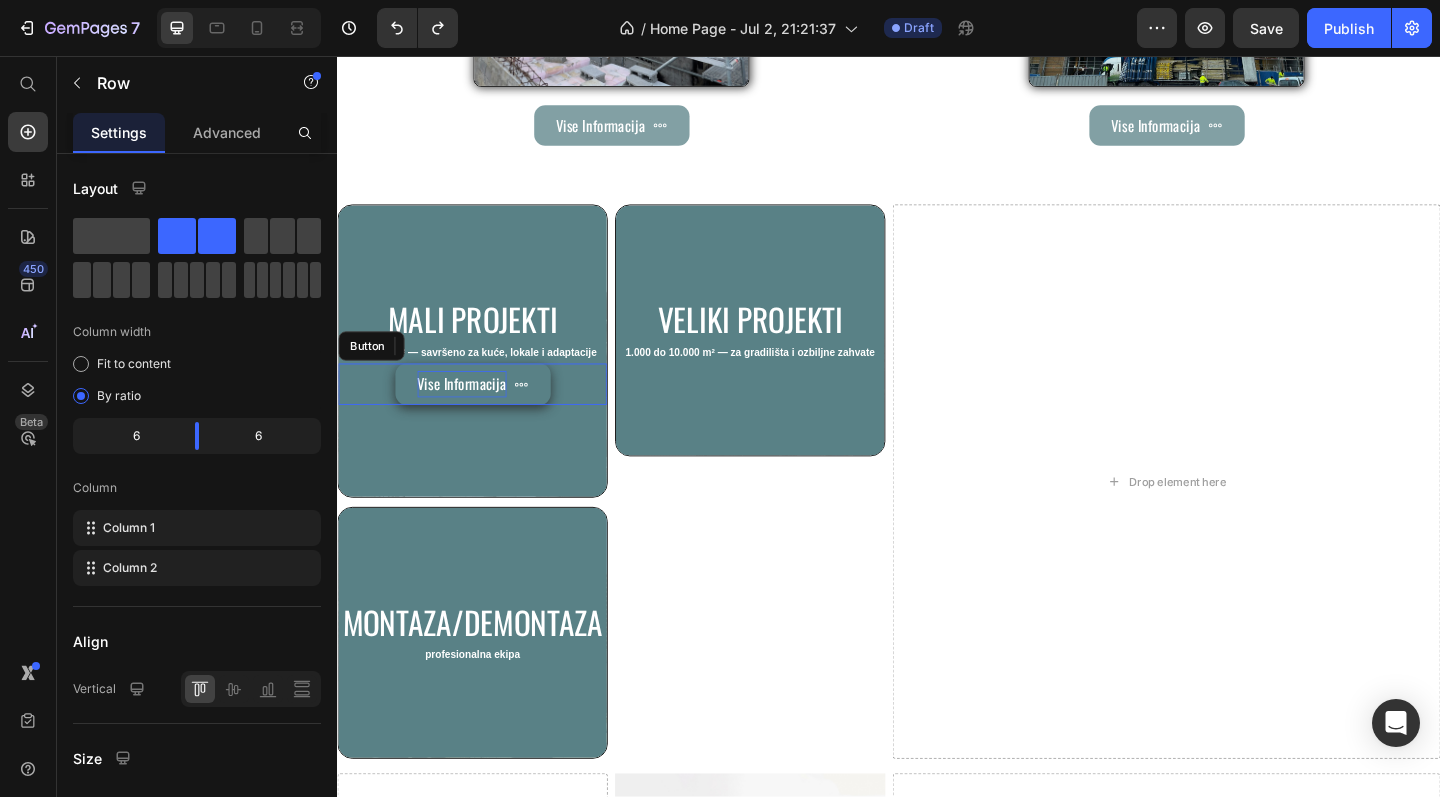 click on "Vise Informacija" at bounding box center (472, 413) 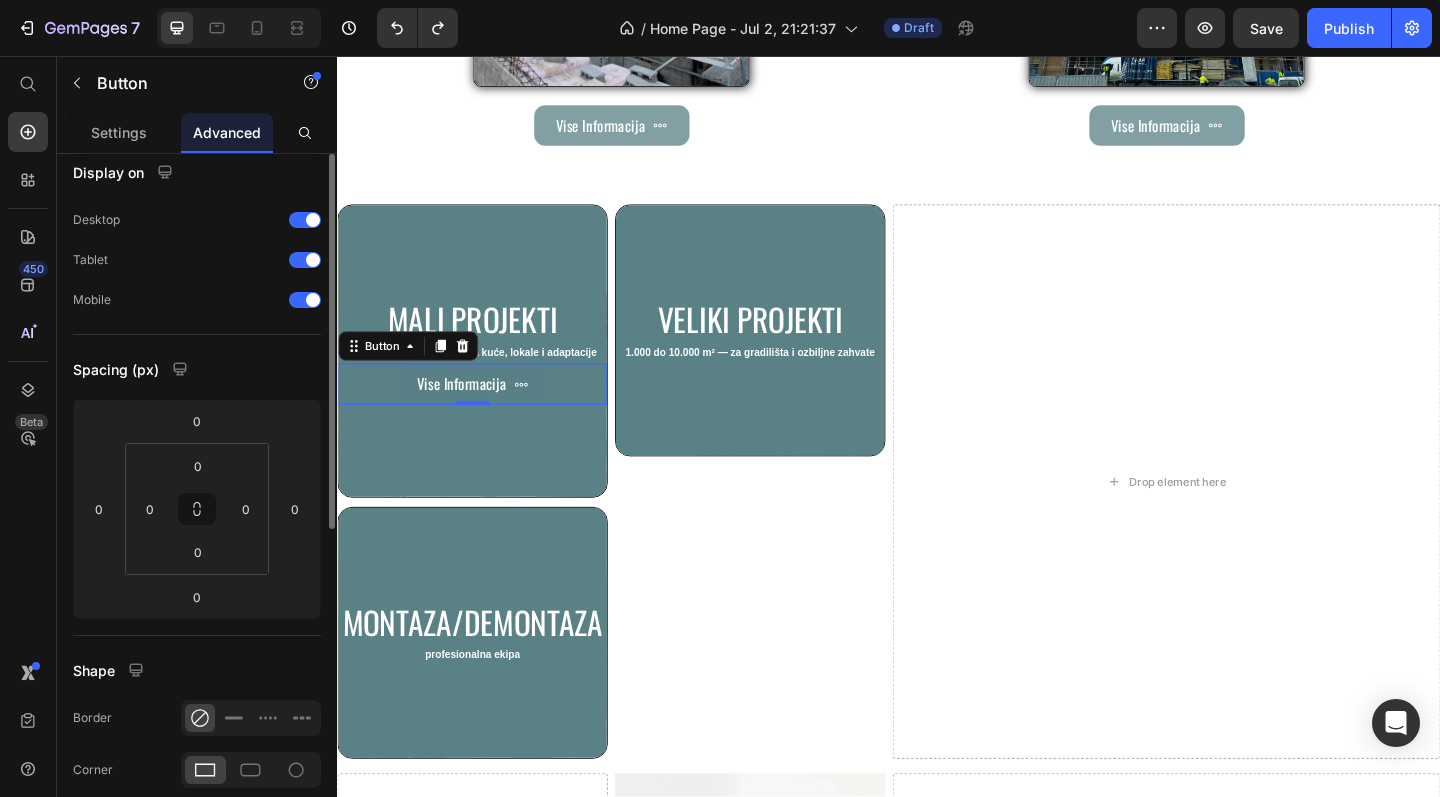 scroll, scrollTop: 0, scrollLeft: 0, axis: both 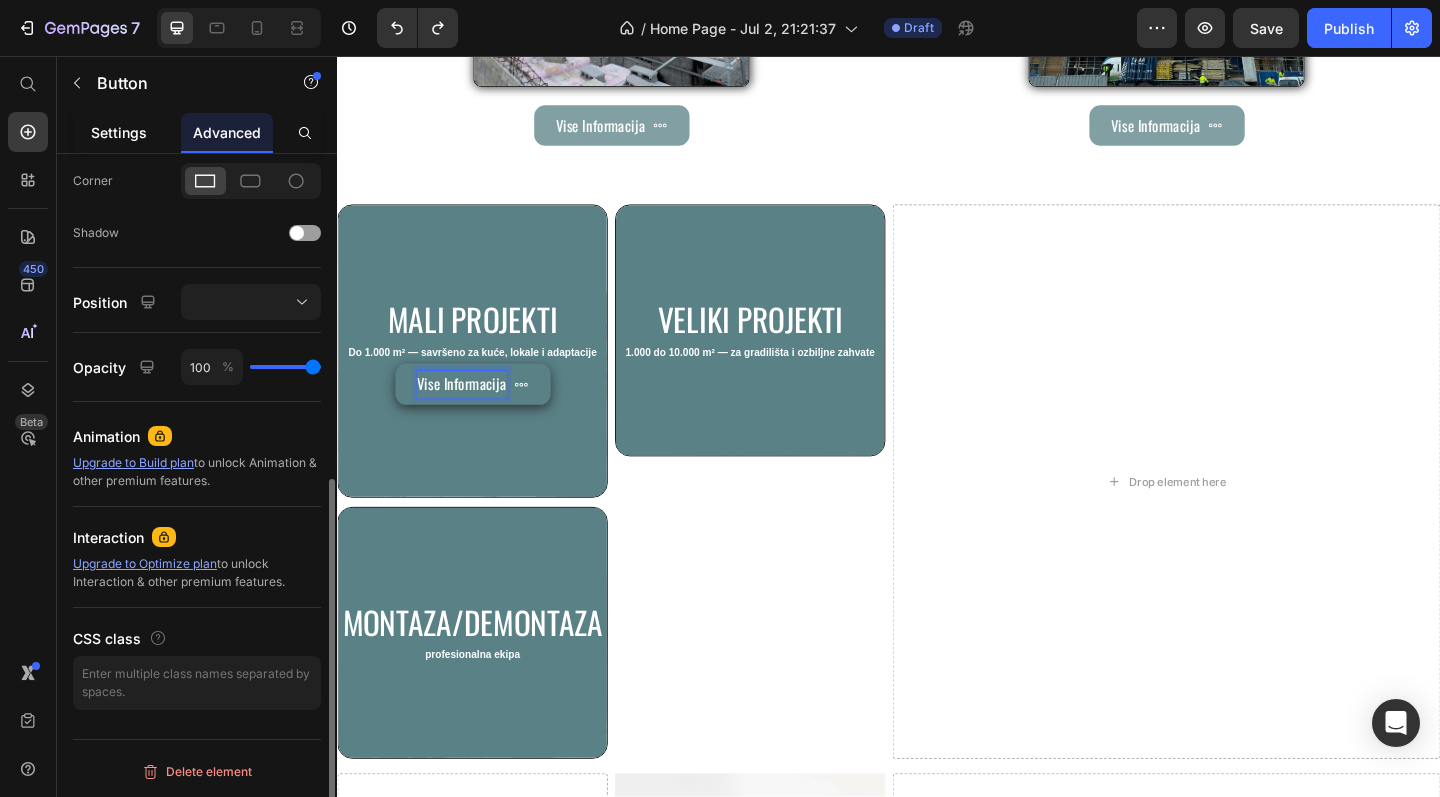 click on "Settings" at bounding box center (119, 132) 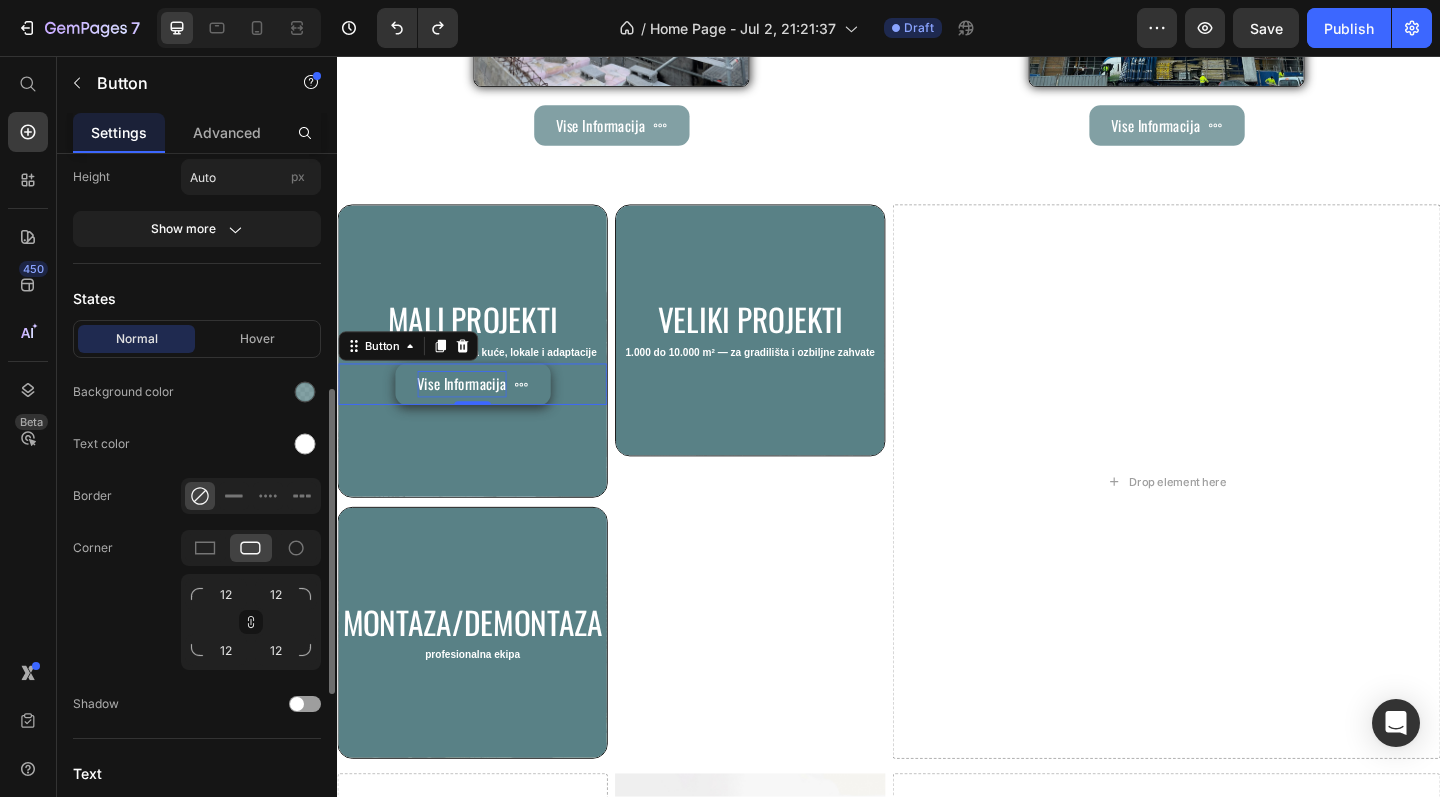 scroll, scrollTop: 528, scrollLeft: 0, axis: vertical 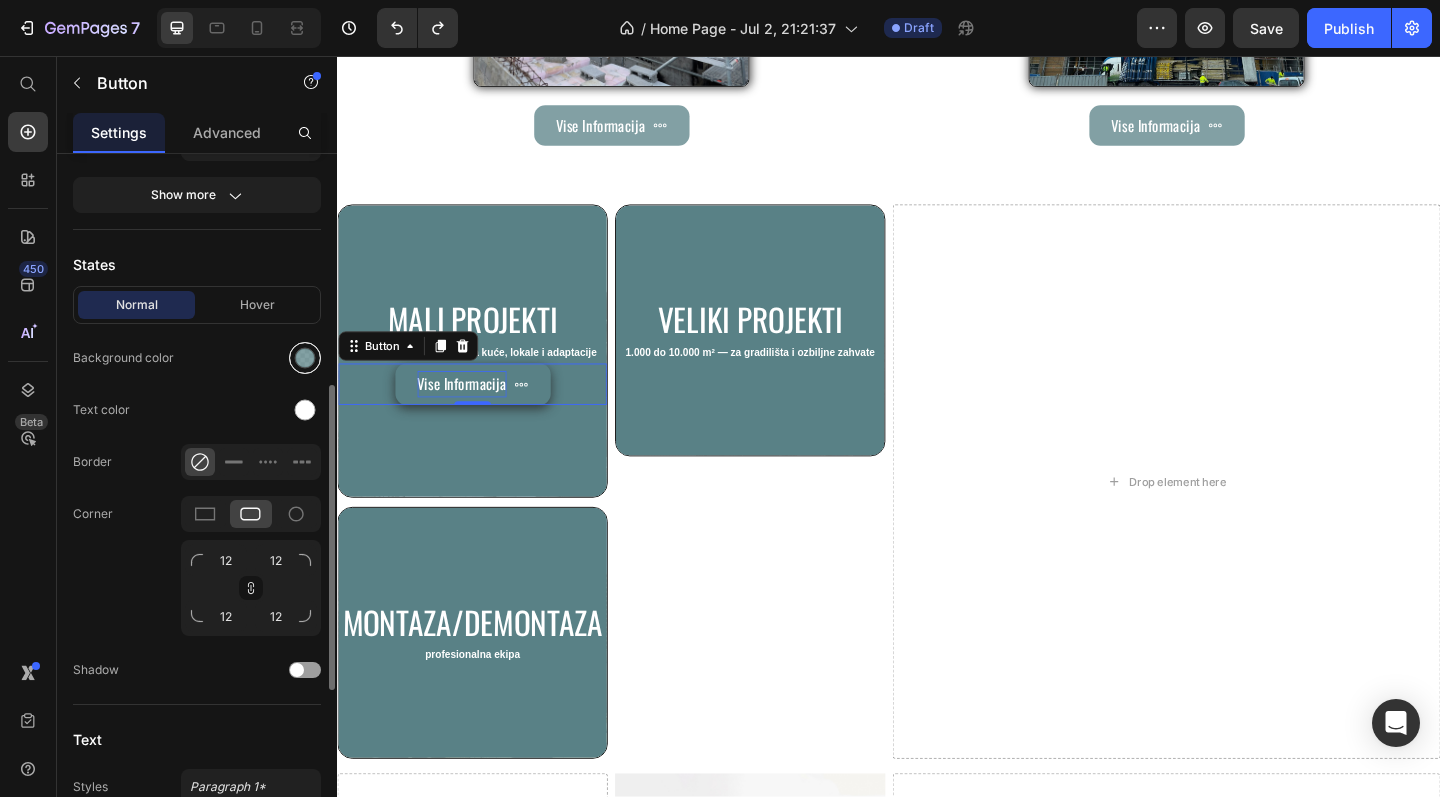 click at bounding box center (305, 358) 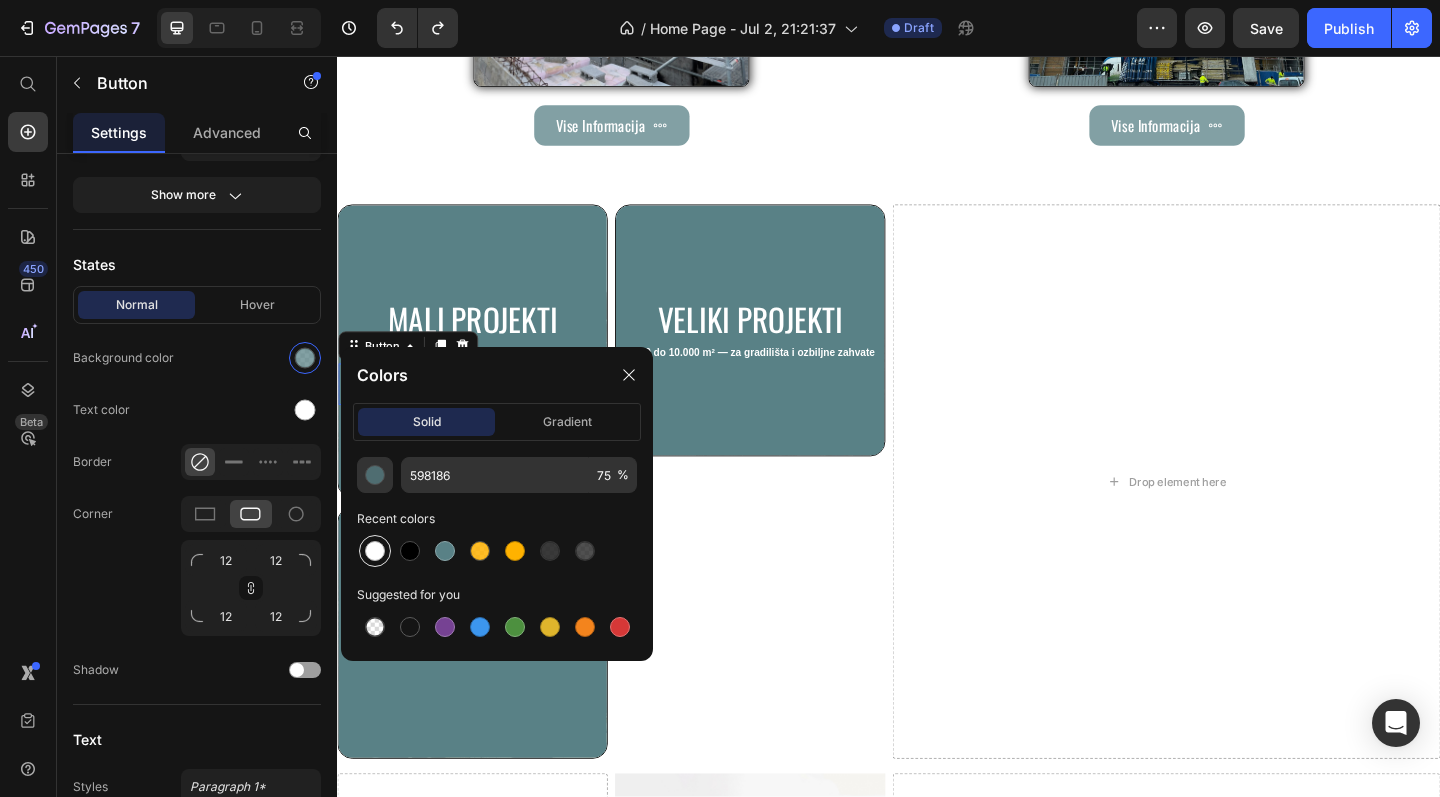 click at bounding box center (375, 551) 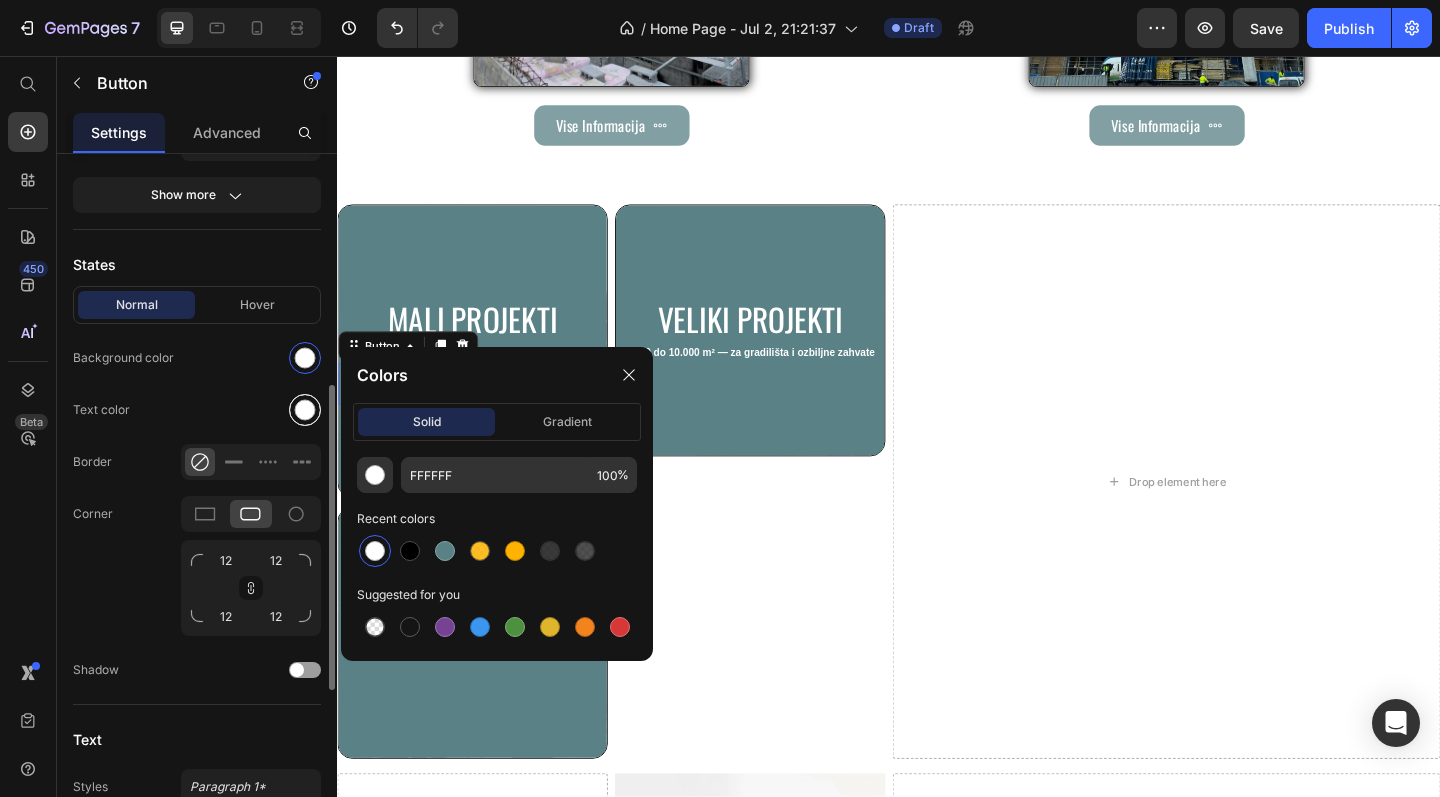 click at bounding box center [305, 410] 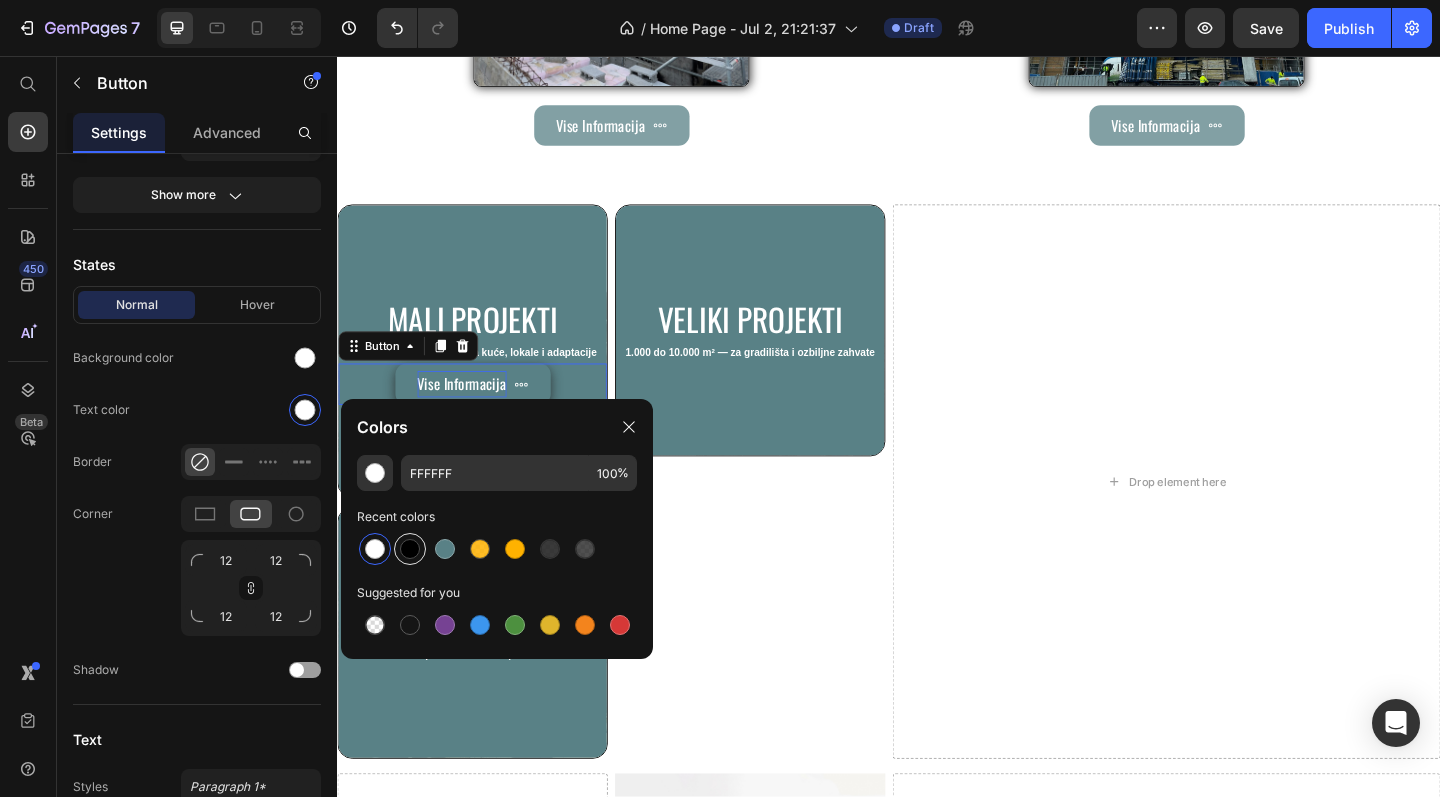 click at bounding box center [410, 549] 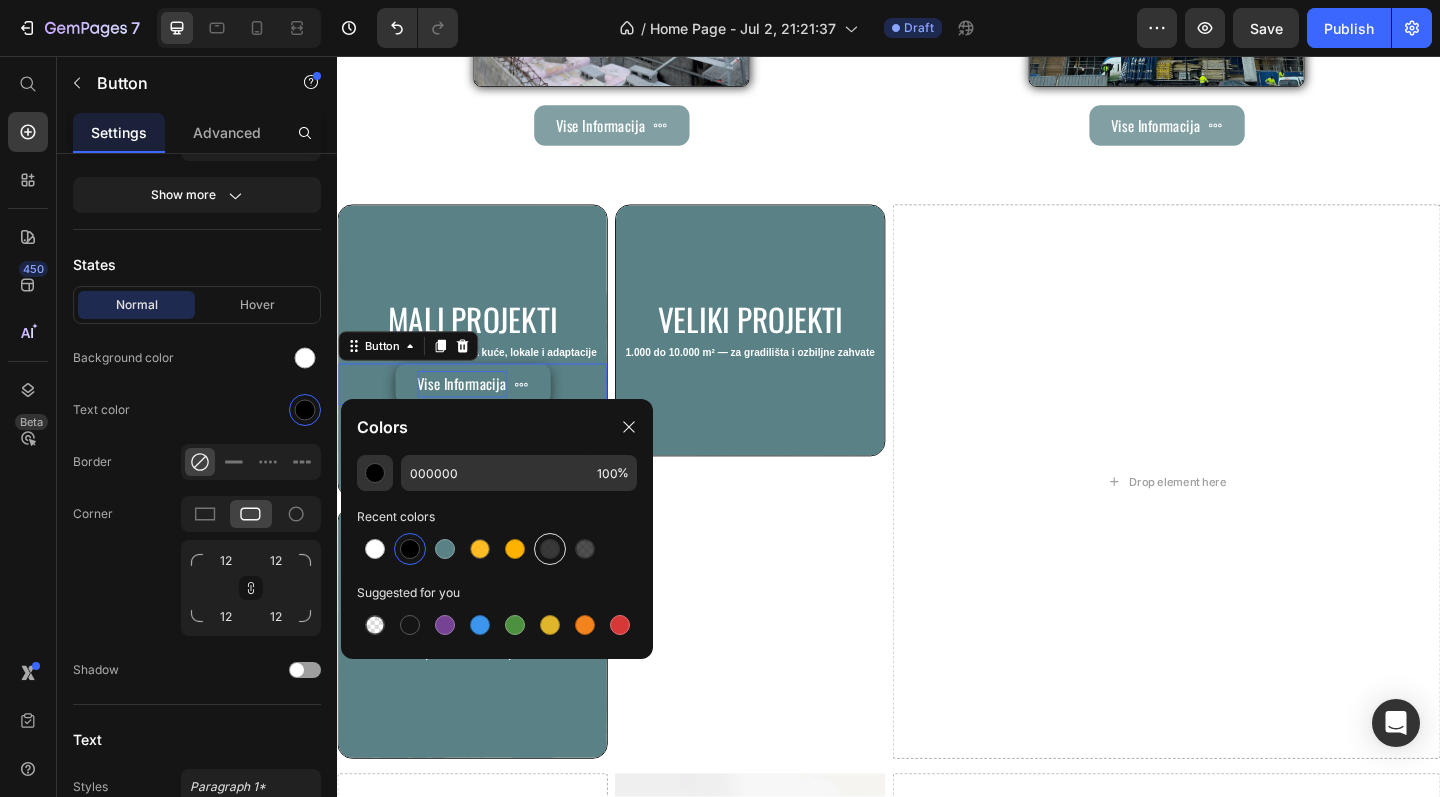 click at bounding box center [550, 549] 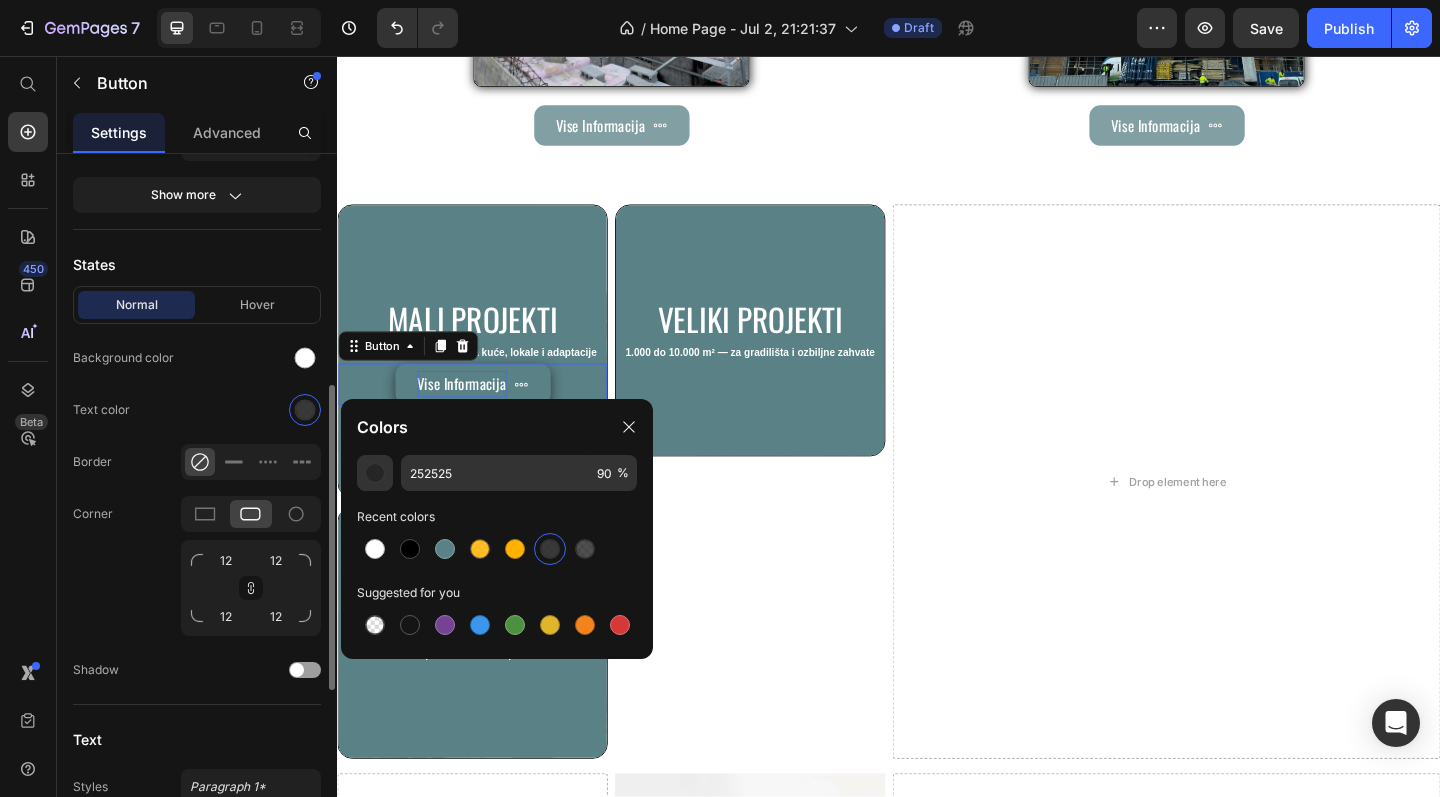 click on "Normal Hover Background color Text color Border Corner 12 12 12 12 Shadow" 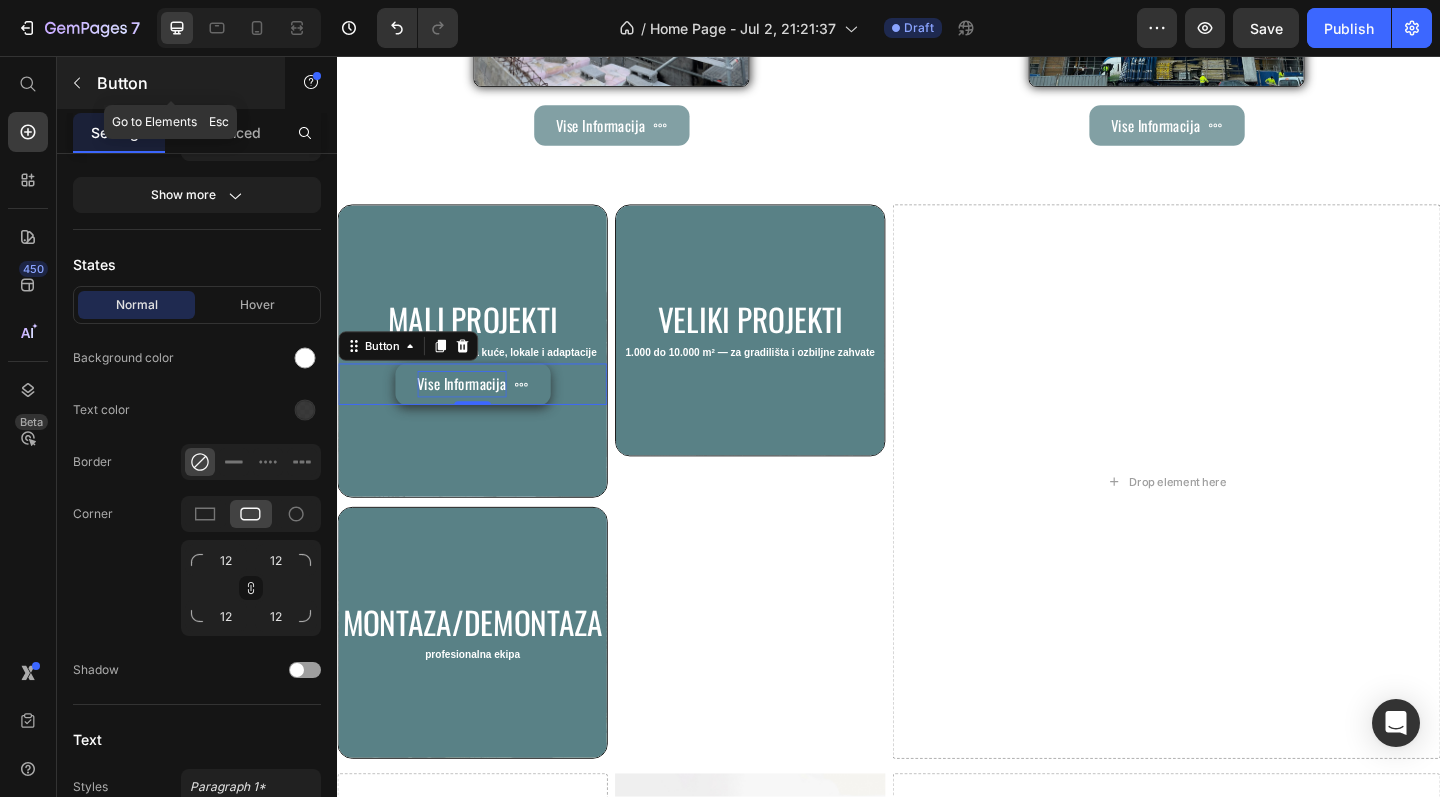 click on "Button" at bounding box center [171, 83] 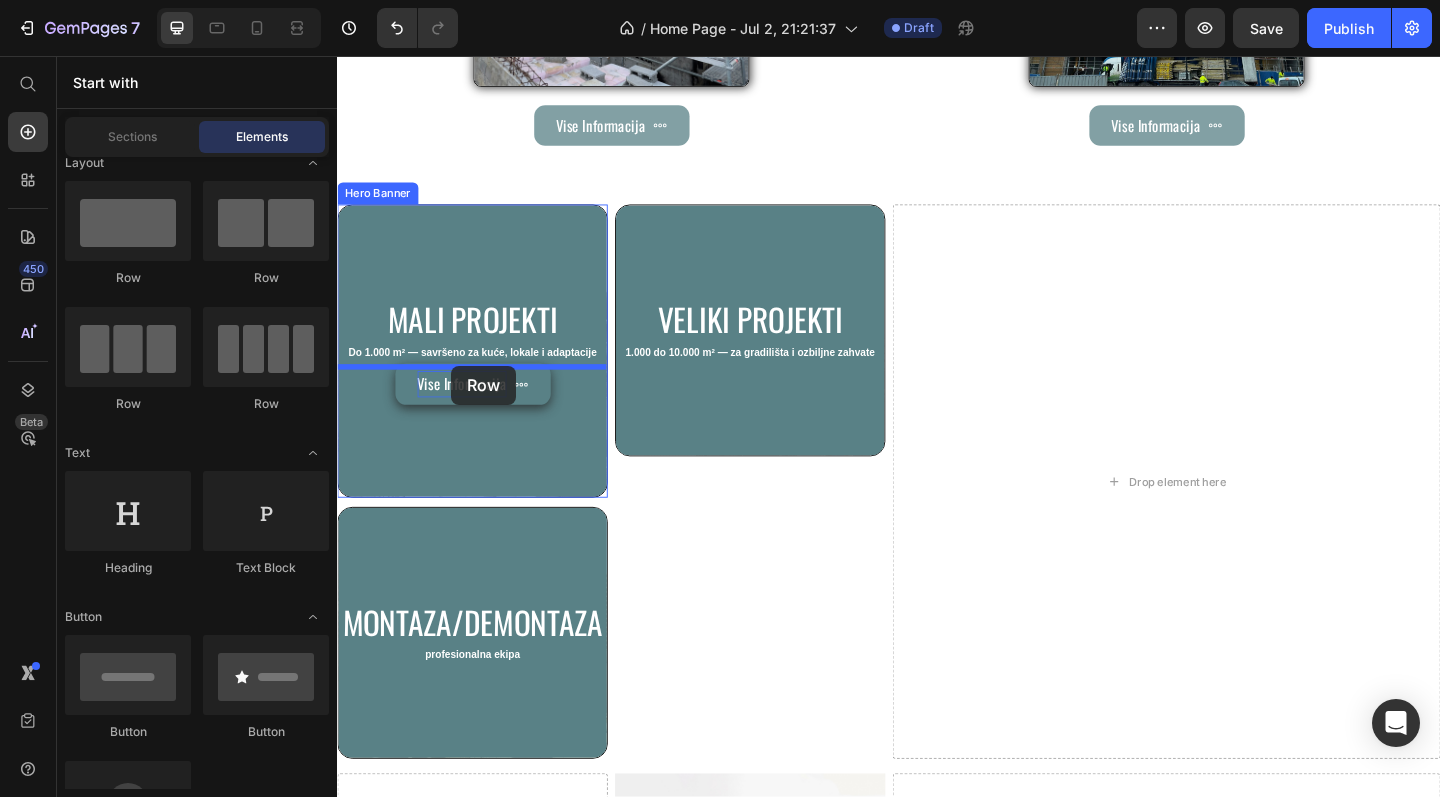 drag, startPoint x: 466, startPoint y: 270, endPoint x: 461, endPoint y: 393, distance: 123.101585 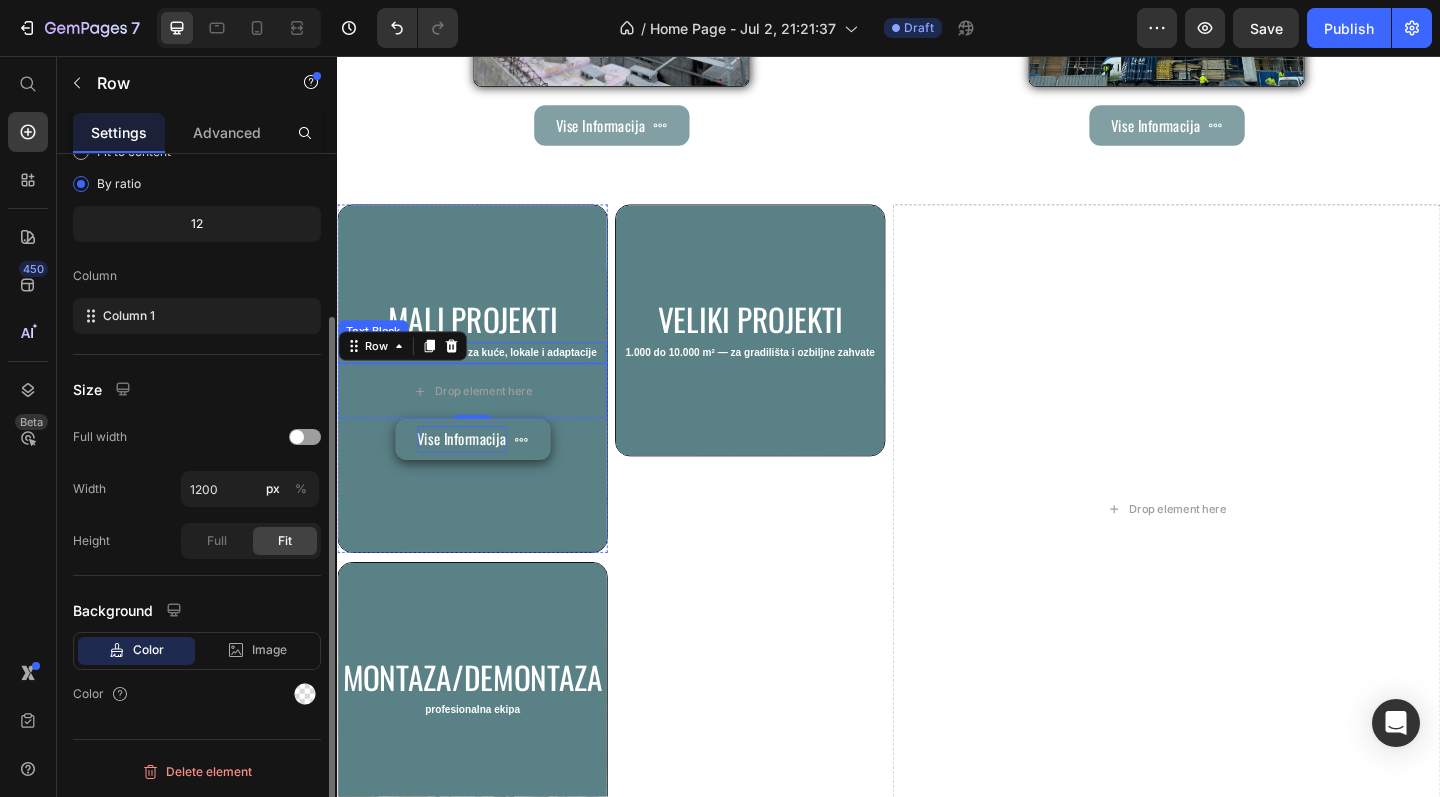 scroll, scrollTop: 0, scrollLeft: 0, axis: both 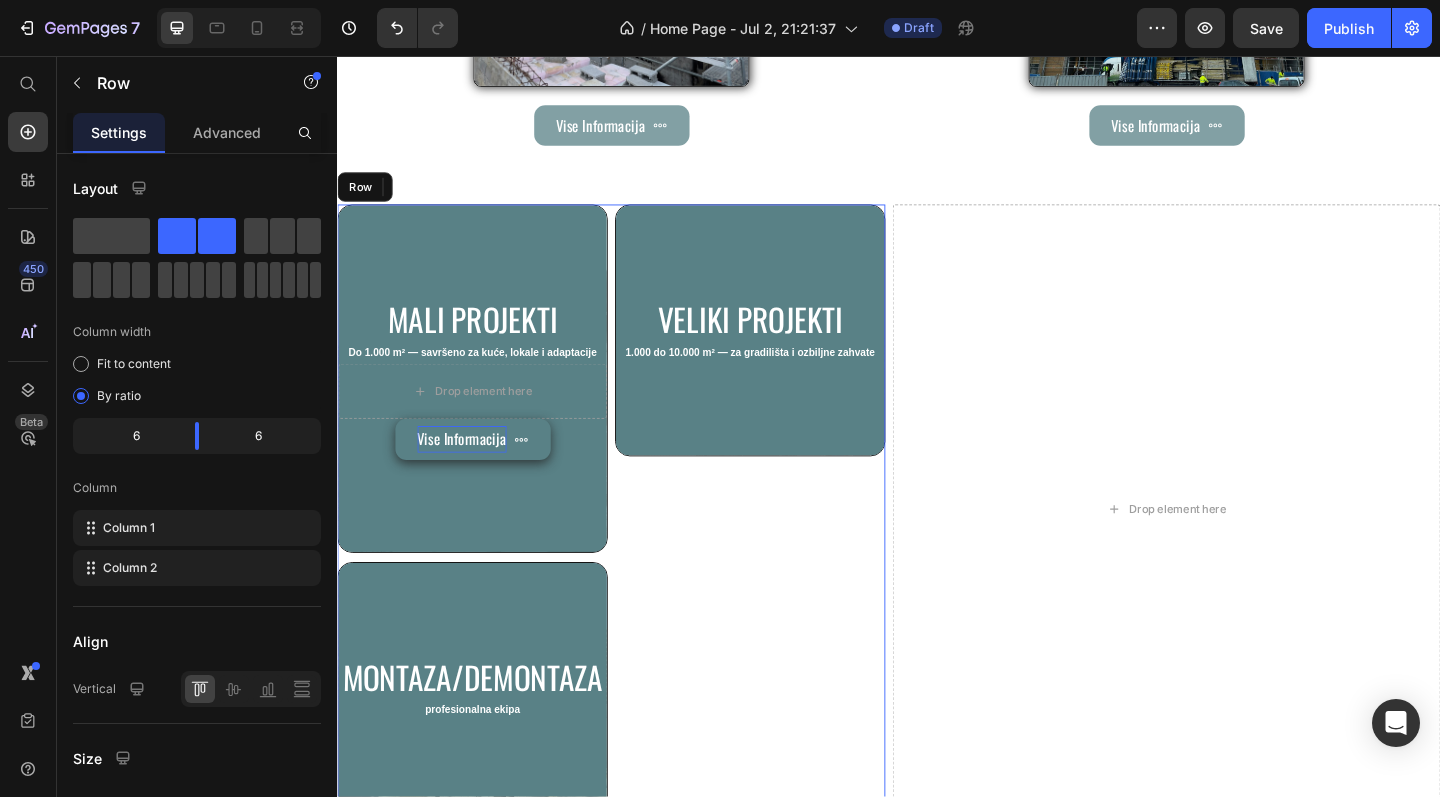 click on "Veliki projekti Heading 1.000 do 10.000 m² — za gradilišta i ozbiljne zahvate Text Block Hero Banner" at bounding box center (786, 549) 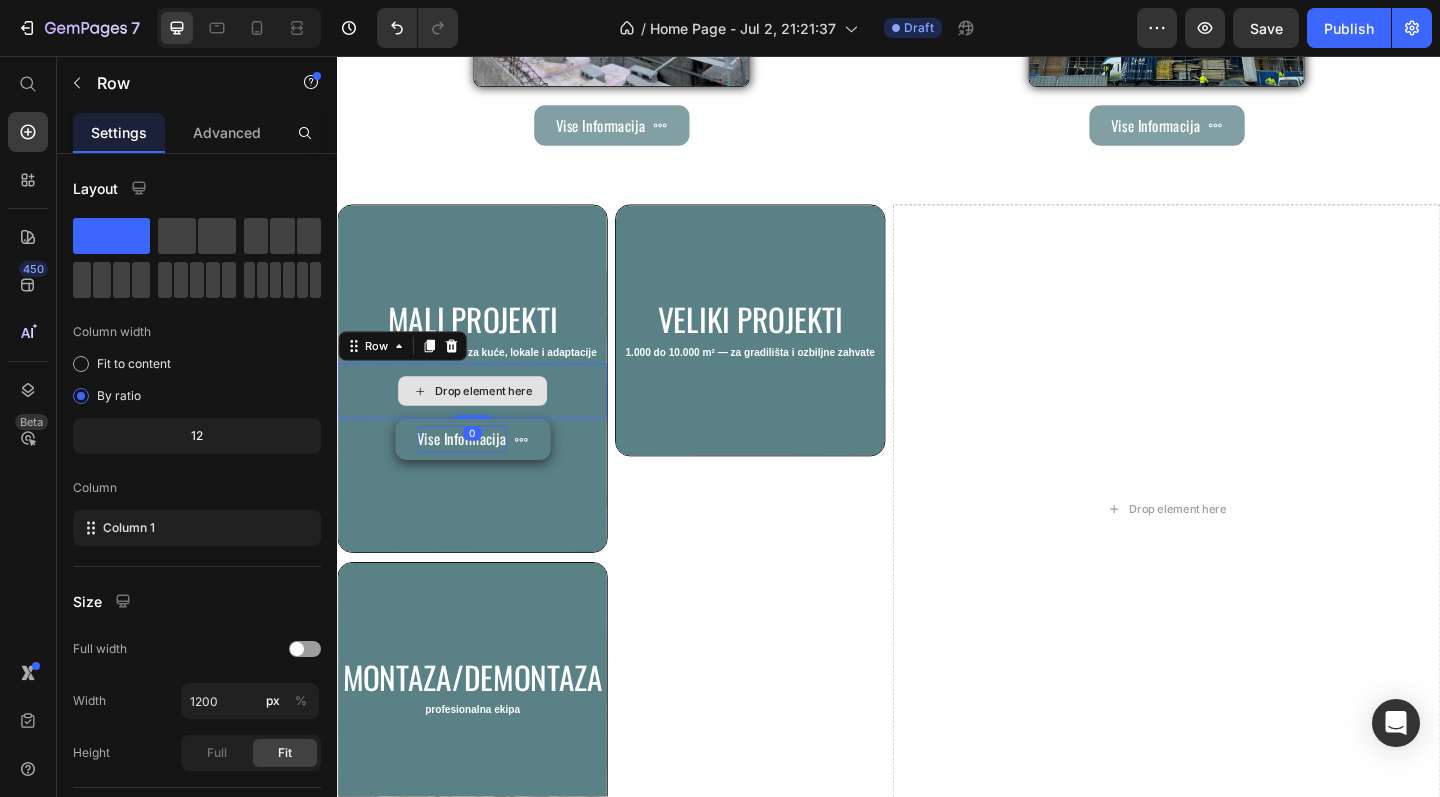 click on "Drop element here" at bounding box center [484, 421] 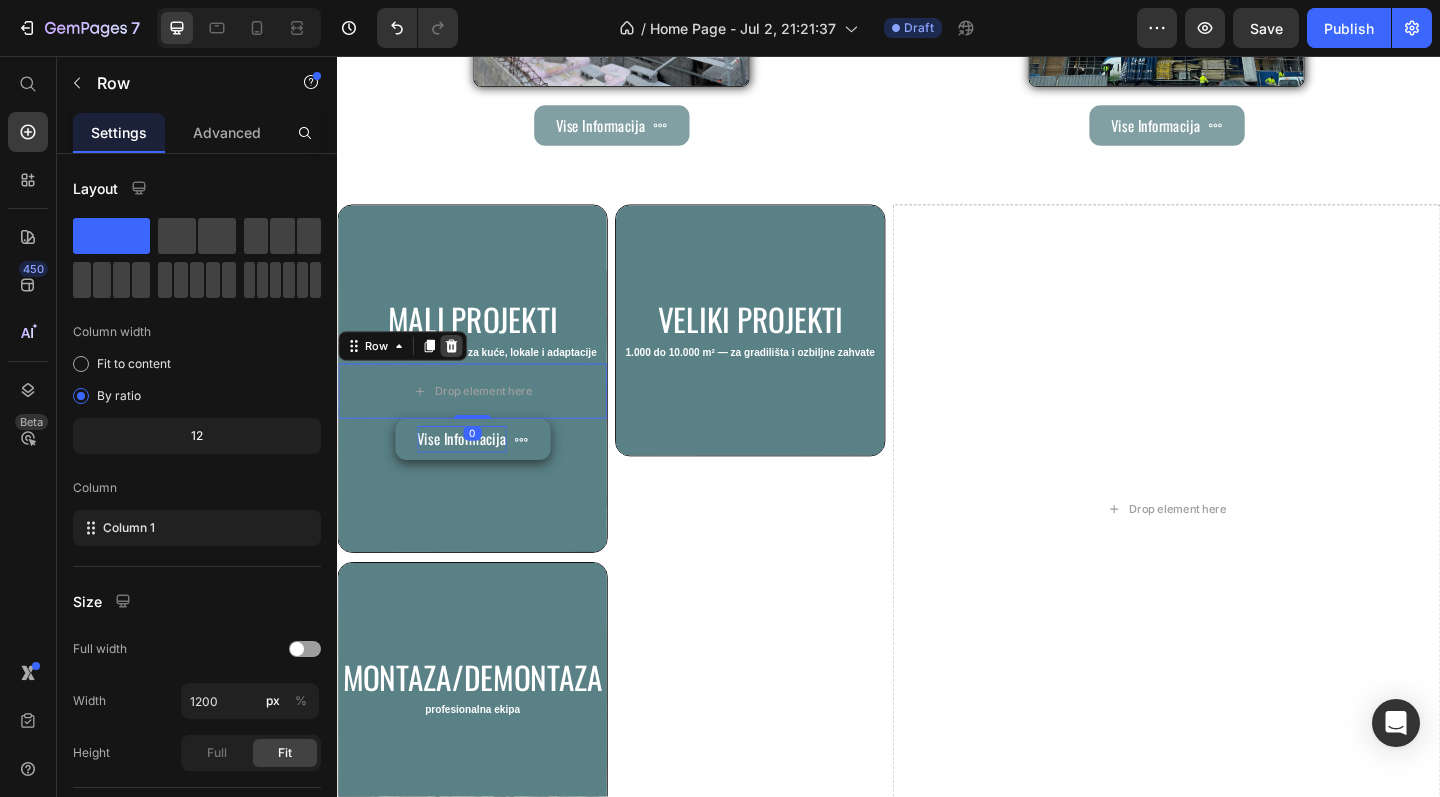 click 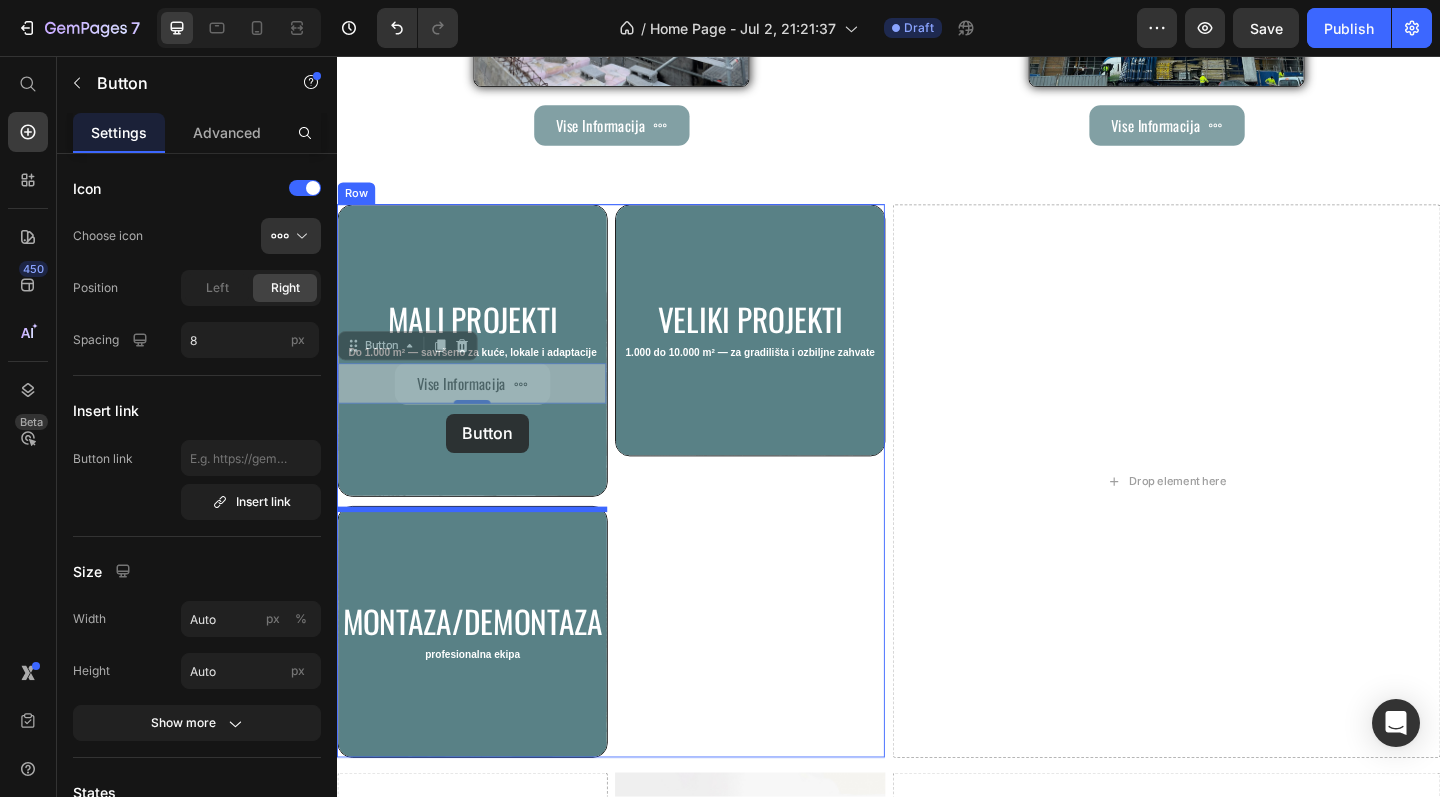 drag, startPoint x: 447, startPoint y: 400, endPoint x: 456, endPoint y: 447, distance: 47.853943 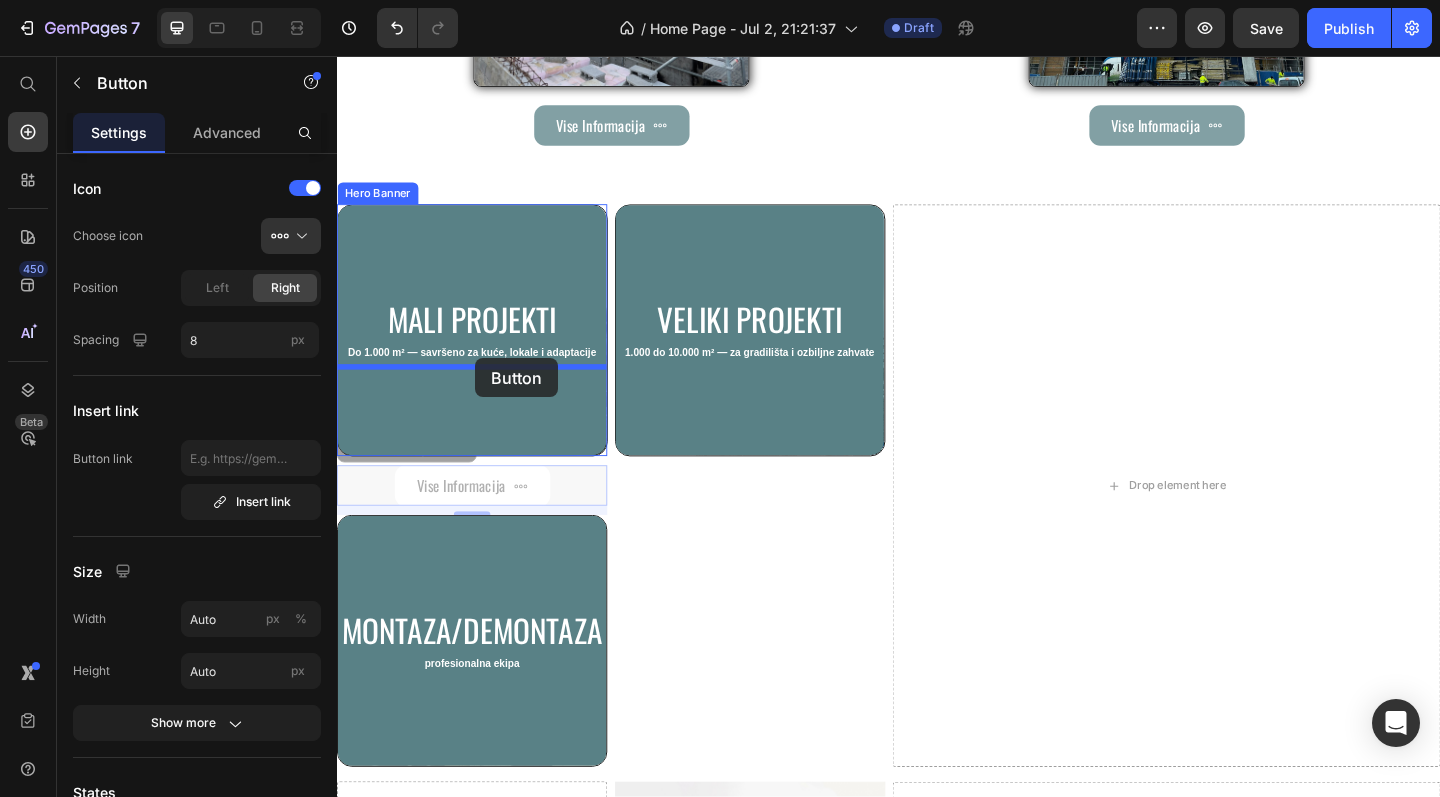 drag, startPoint x: 521, startPoint y: 511, endPoint x: 487, endPoint y: 386, distance: 129.5415 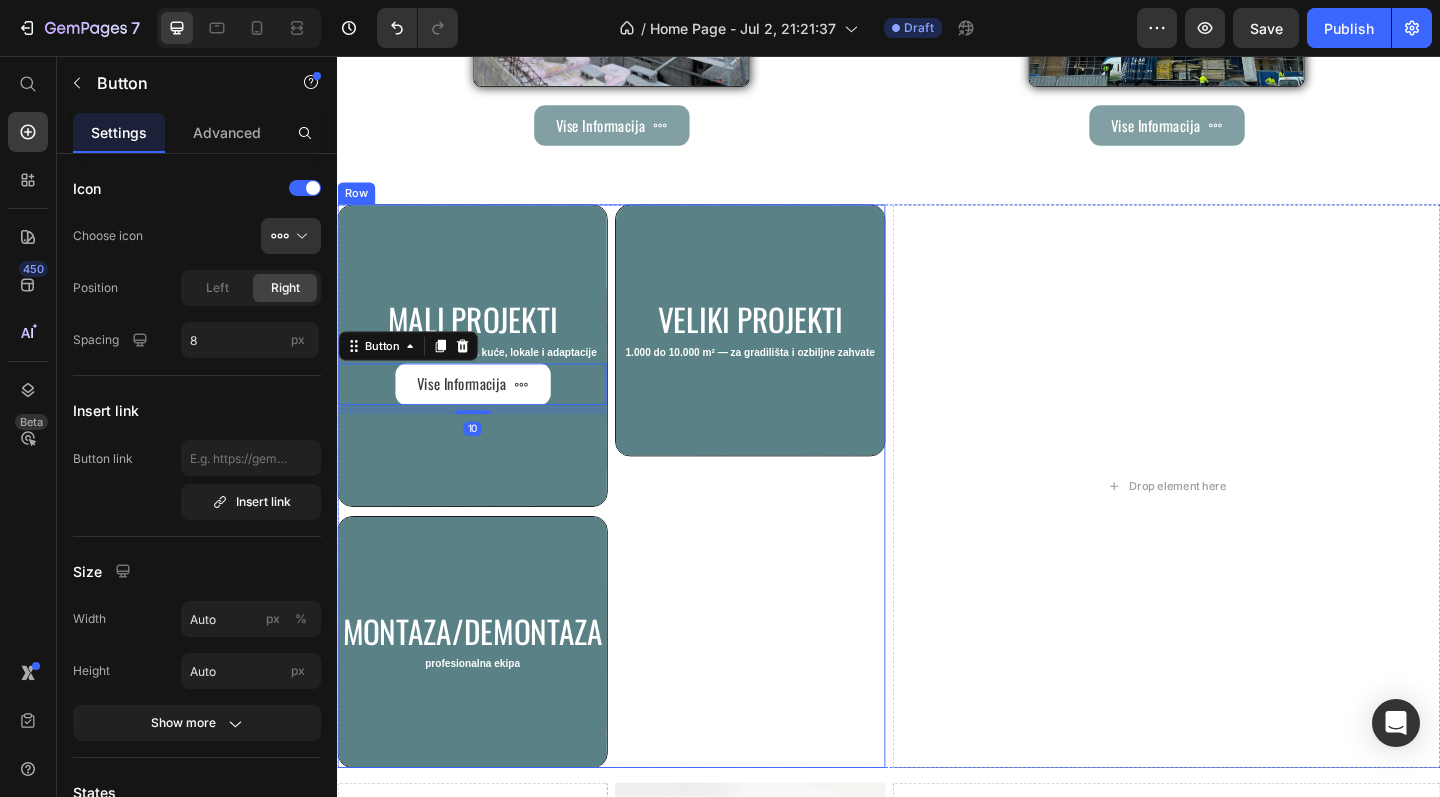 click on "Veliki projekti Heading 1.000 do 10.000 m² — za gradilišta i ozbiljne zahvate Text Block Hero Banner" at bounding box center (786, 524) 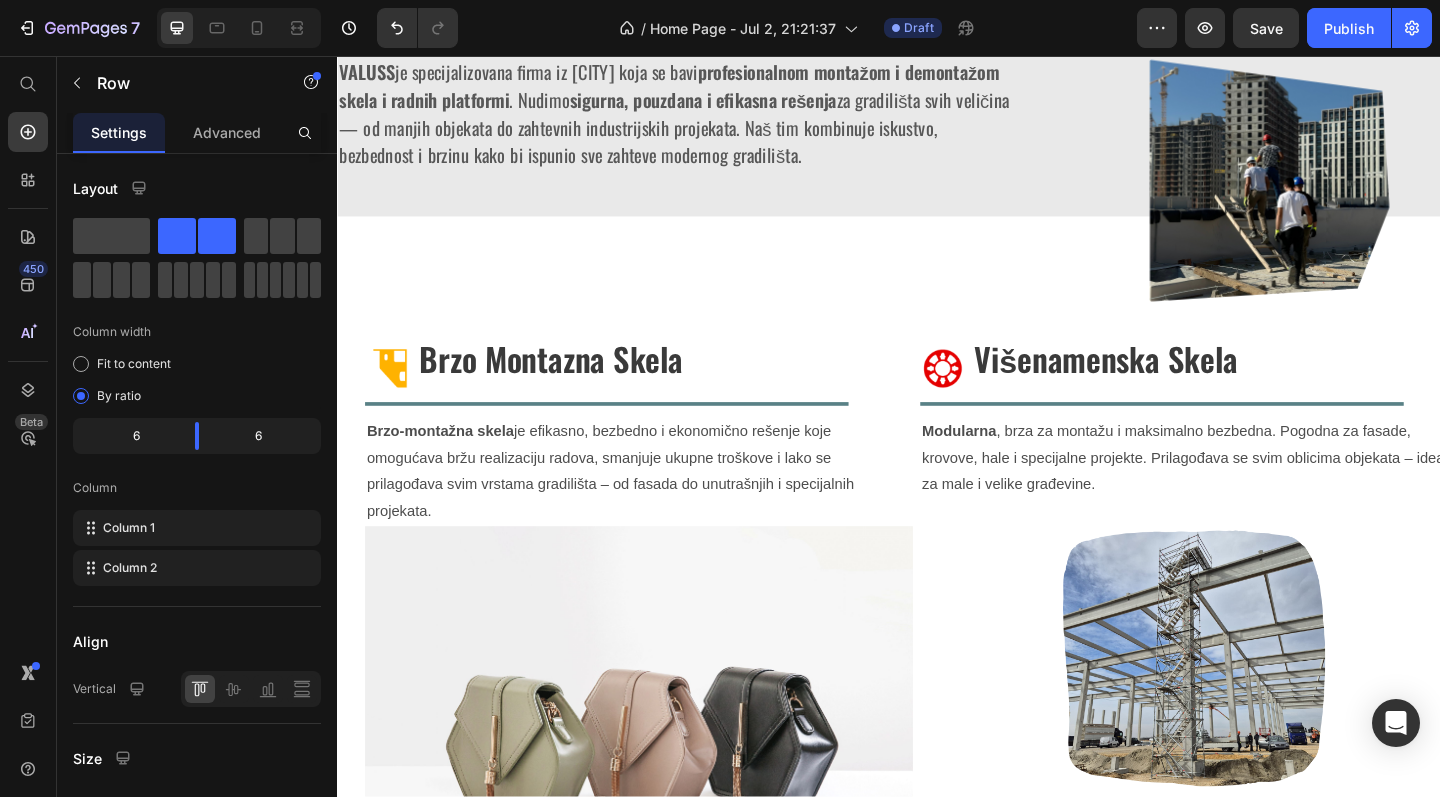 scroll, scrollTop: 996, scrollLeft: 0, axis: vertical 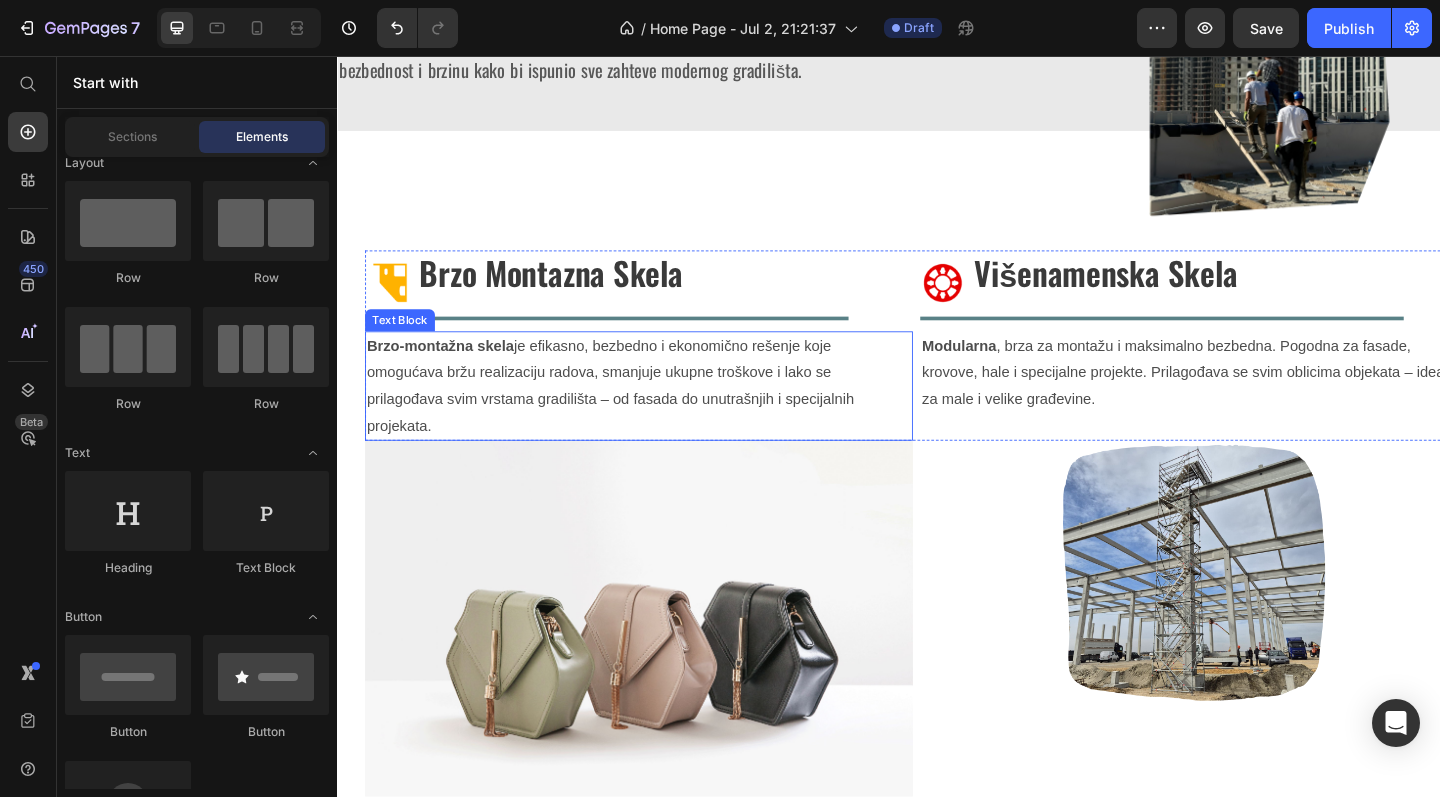 drag, startPoint x: 373, startPoint y: 241, endPoint x: 517, endPoint y: 404, distance: 217.49713 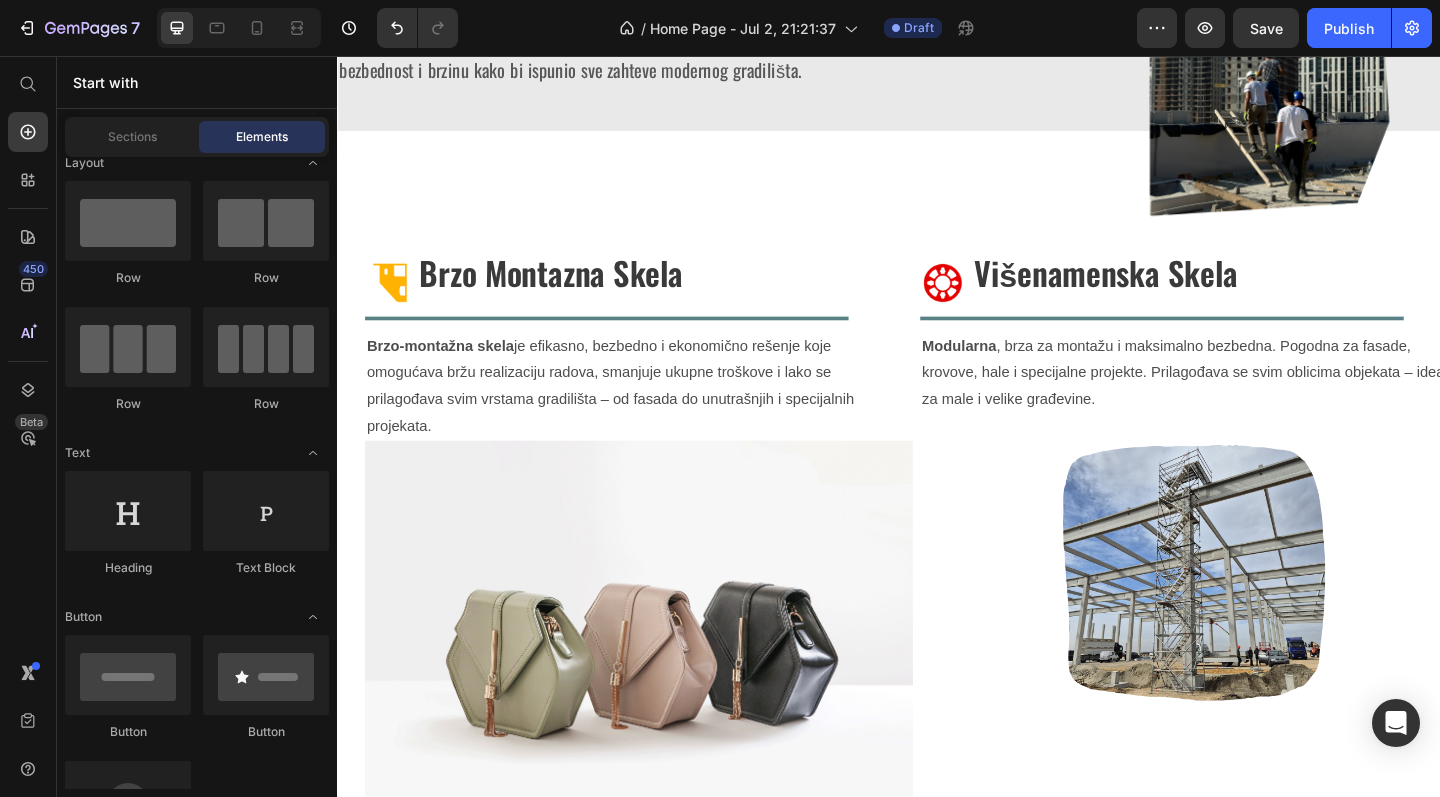click on "Stručnost i iskustvo Heading Bezbednost na prvom mestu Heading Brza i pouzdana realizacija Heading leksibilnost i rad u specijalnim uslovima Heading Carousel Hero Banner Prvo da se predstavimo Heading VALUSS je specijalizovana firma iz [CITY] koja se bavi profesionalnom montažom i demontažom skela i radnih platformi. Nudimo sigurna, pouzdana i efikasna rešenja za gradilišta svih veličina — od manjih objekata do zahtevnih industrijskih projekata. Naš tim kombinuje iskustvo, bezbednost i brzinu kako bi ispunio sve zahteve modernog gradilišta. Text block Image Row Section 2 Drop element here Row Section 3 mali projekti Heading Do 1.000 m² — savršeno za kuće, lokale i adaptacije Text Block Vise Informacija Button Hero Banner 10 Veliki projekti Heading 1.000 do 10.000 m² — za gradilišta i ozbiljne zahvate Text Block Hero Banner Montaza/demontaza Heading profesionalna ekipa Text Block Hero Banner Row Section 4 Drop element here" at bounding box center (937, 767) 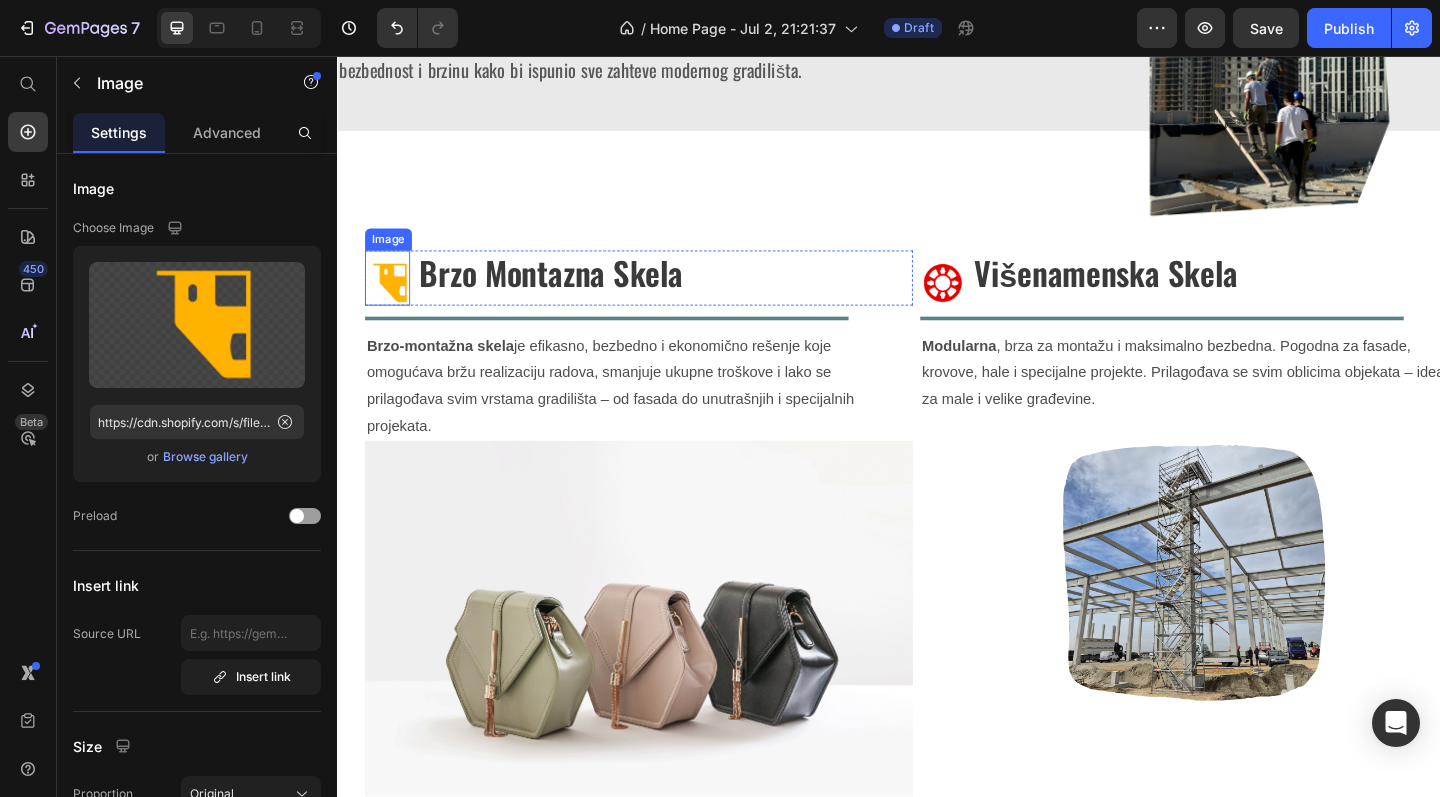 click at bounding box center [391, 298] 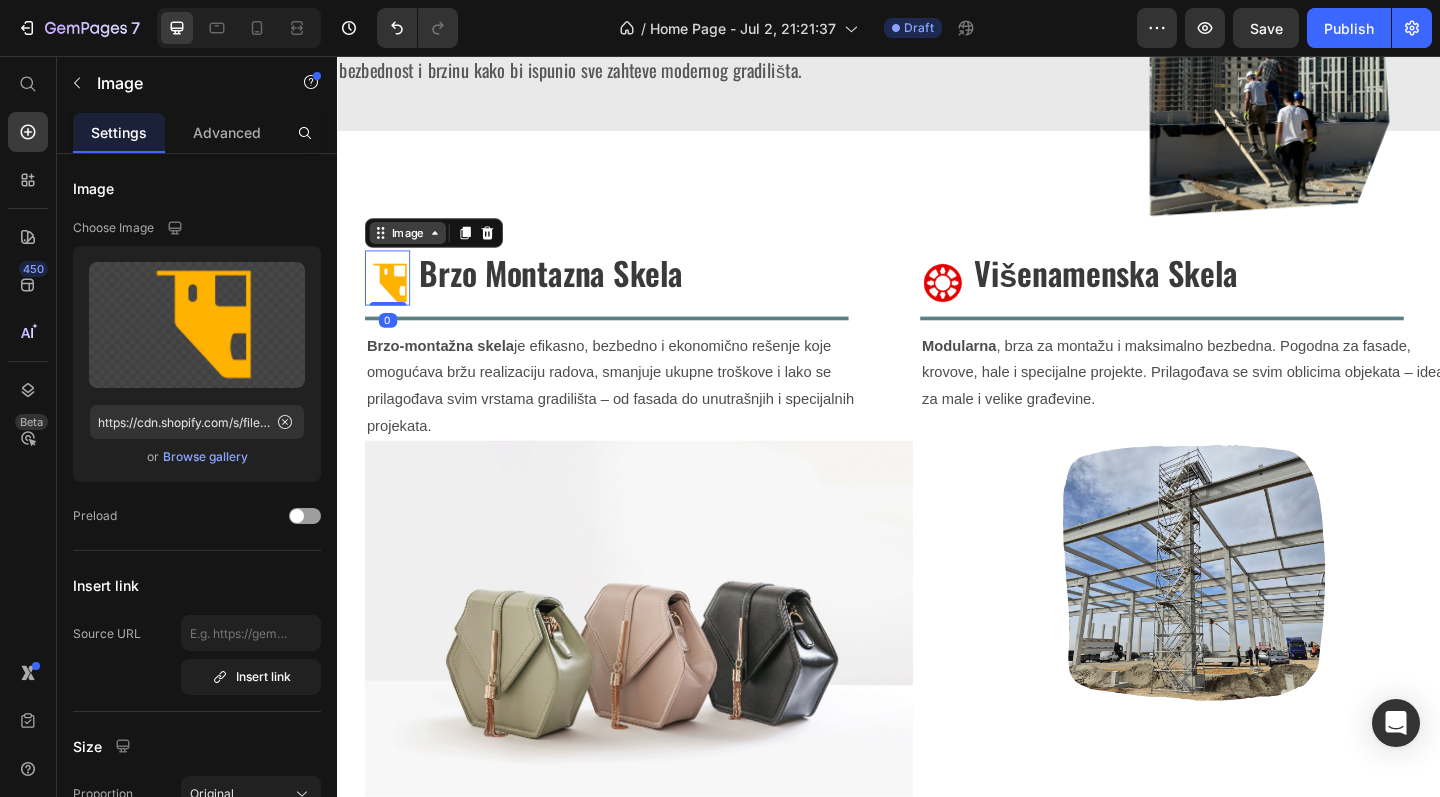 click 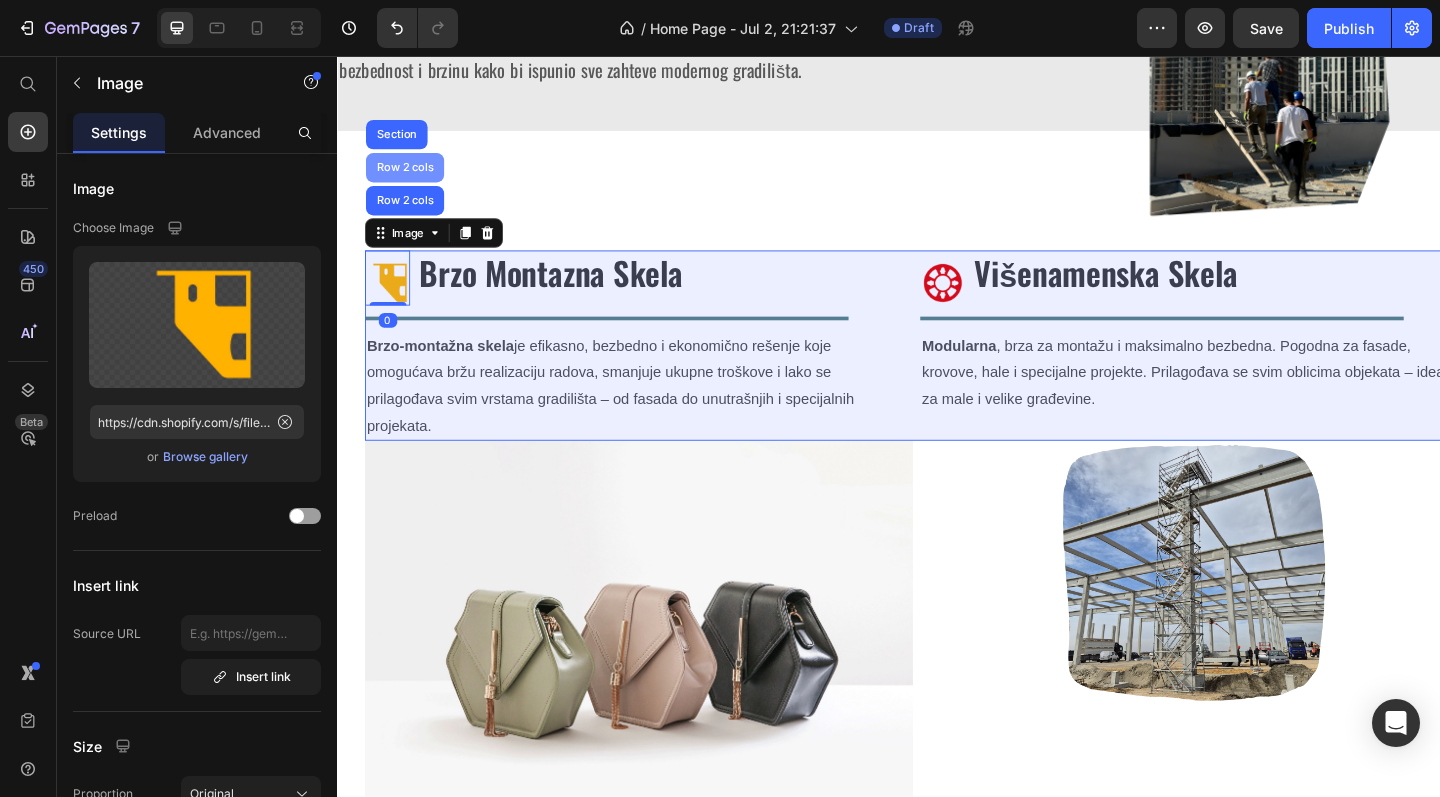 click on "Row 2 cols" at bounding box center [410, 178] 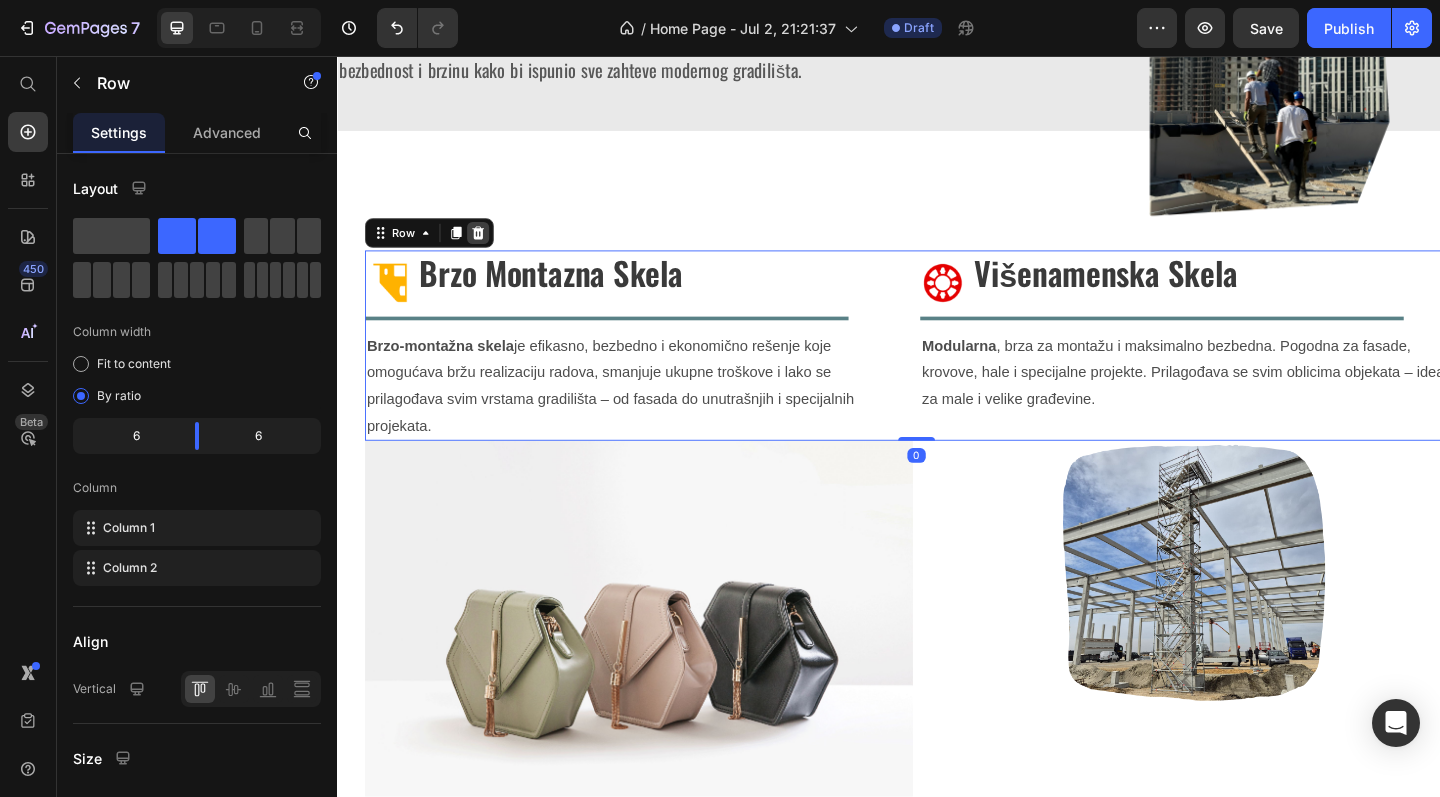 click 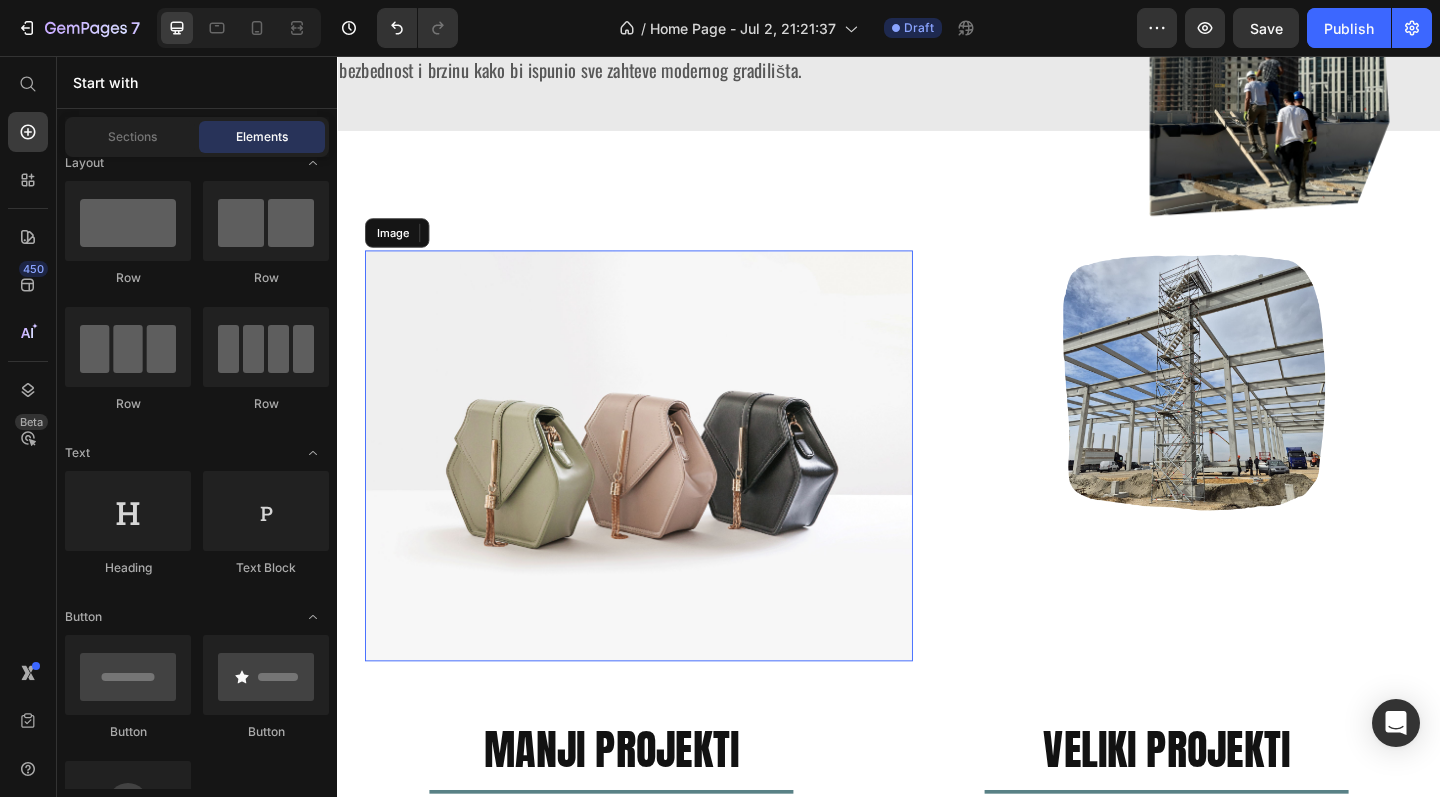 click at bounding box center (665, 491) 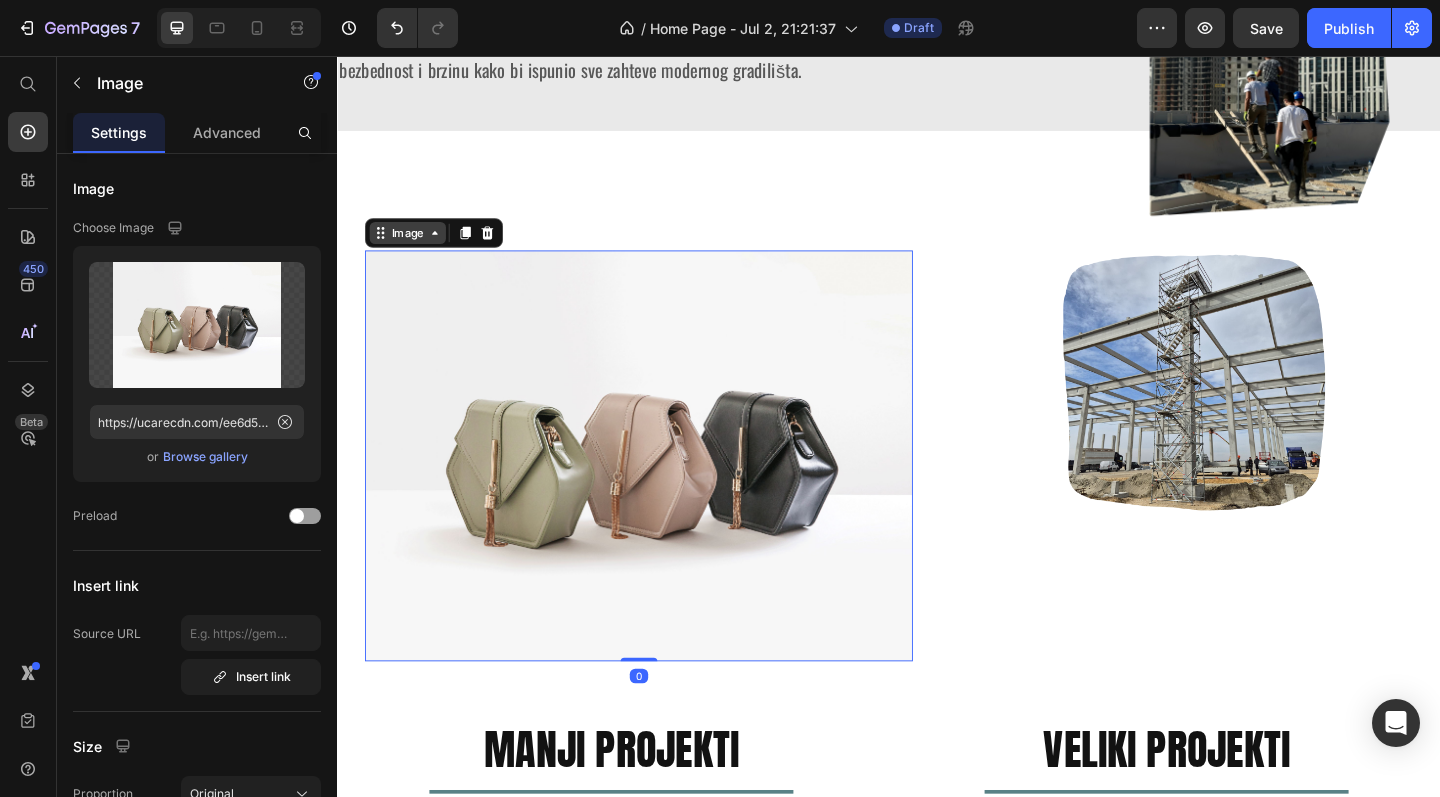 click on "Image" at bounding box center (413, 249) 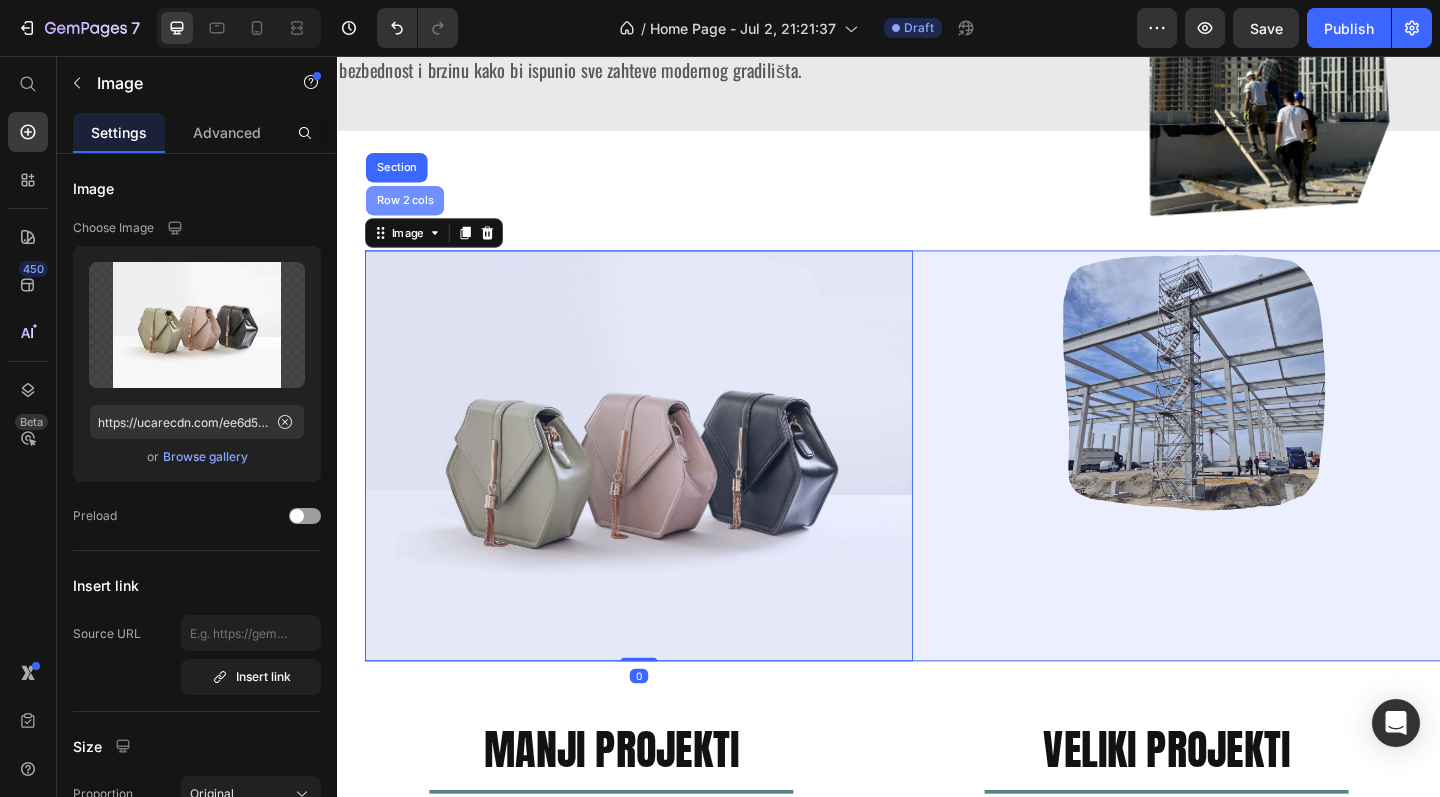 click on "Row 2 cols" at bounding box center [410, 214] 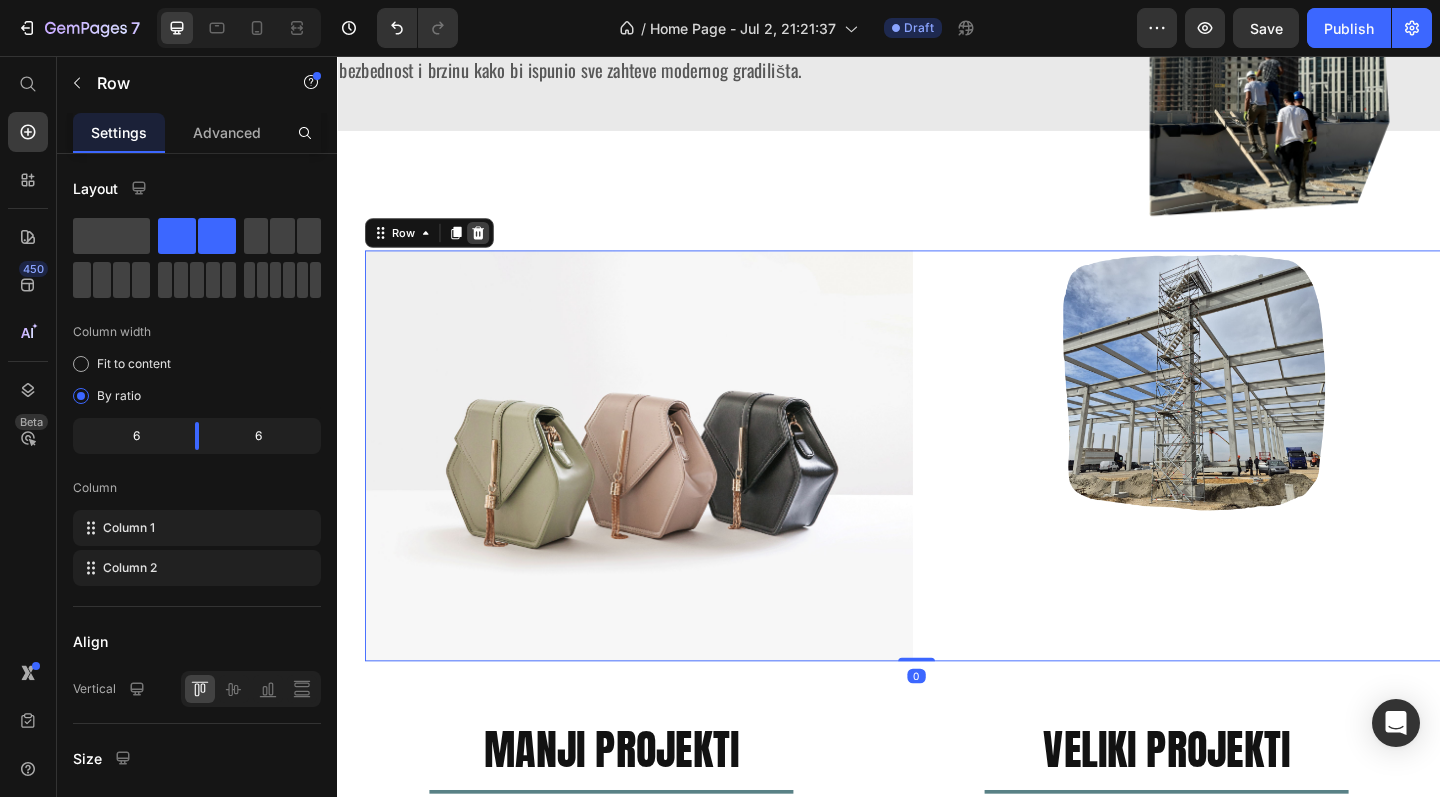 click 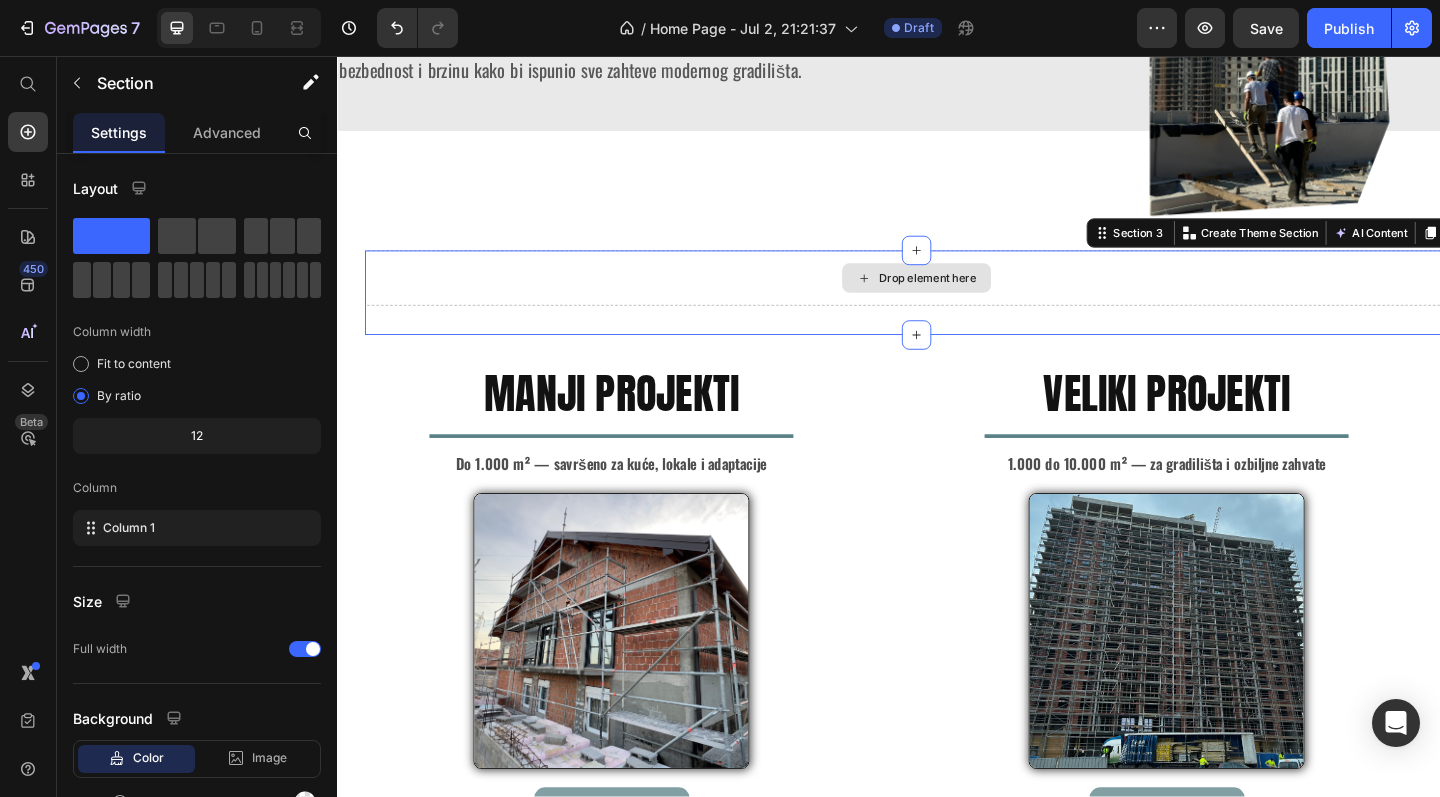 click on "Drop element here" at bounding box center [967, 298] 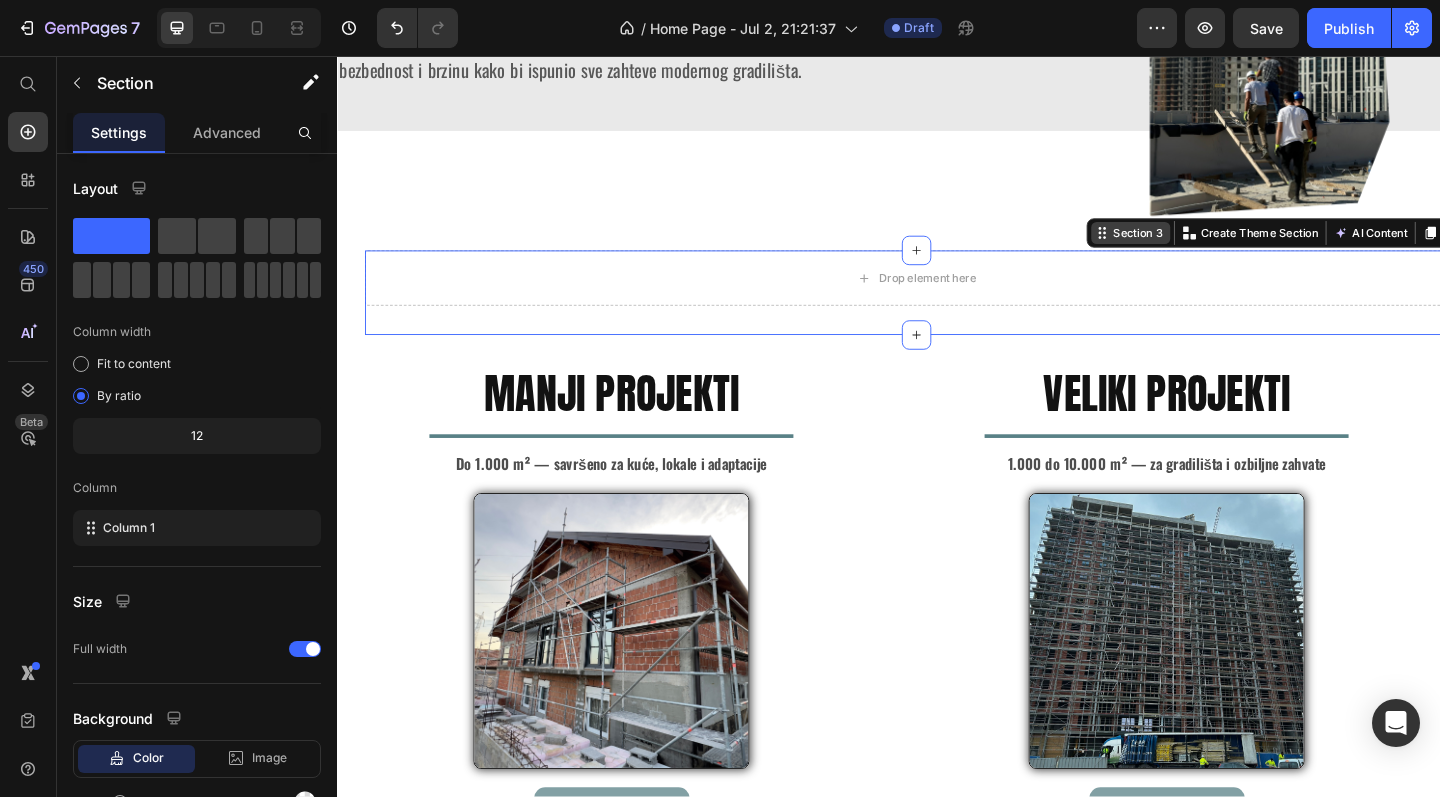 click on "Section 3" at bounding box center [1208, 249] 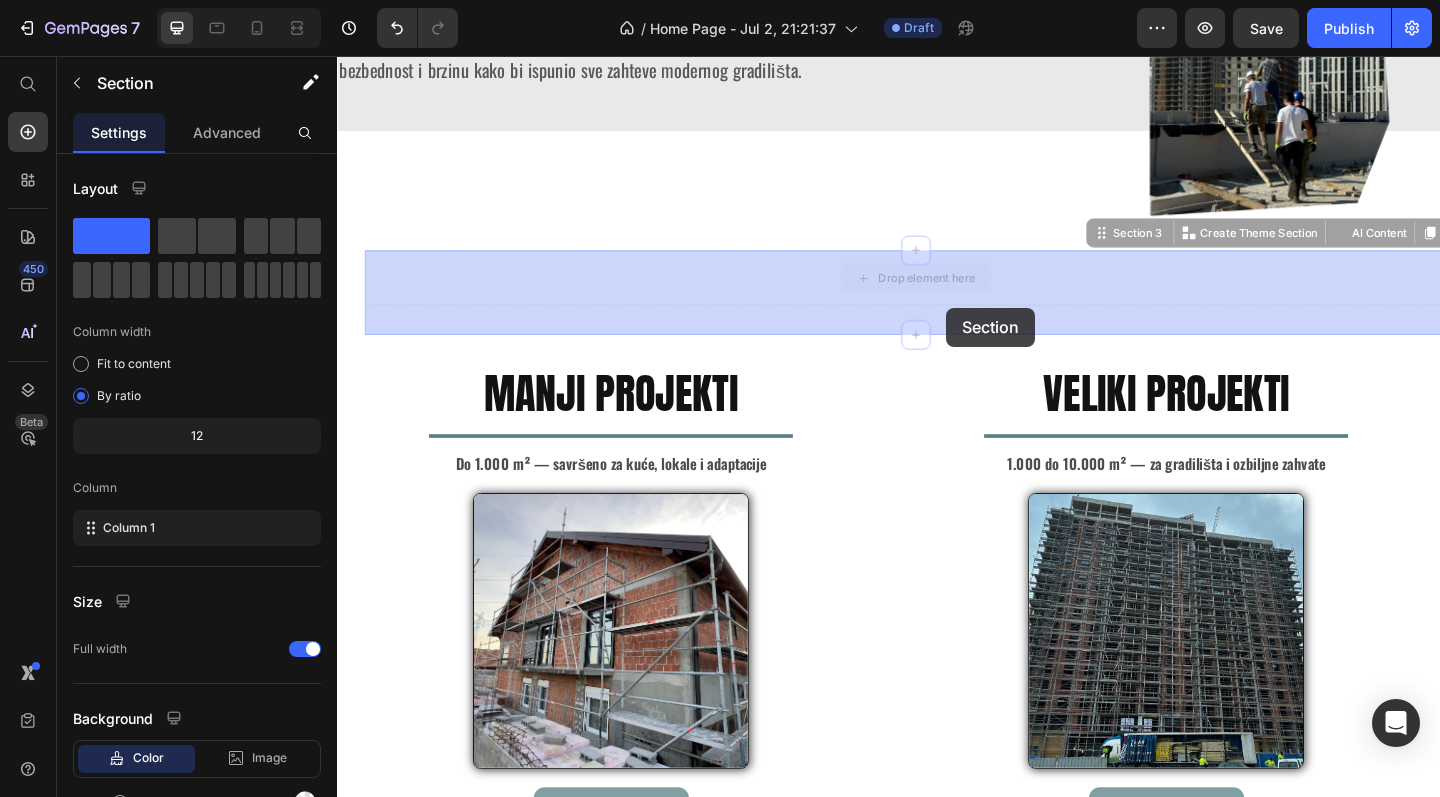 drag, startPoint x: 1108, startPoint y: 312, endPoint x: 968, endPoint y: 331, distance: 141.2834 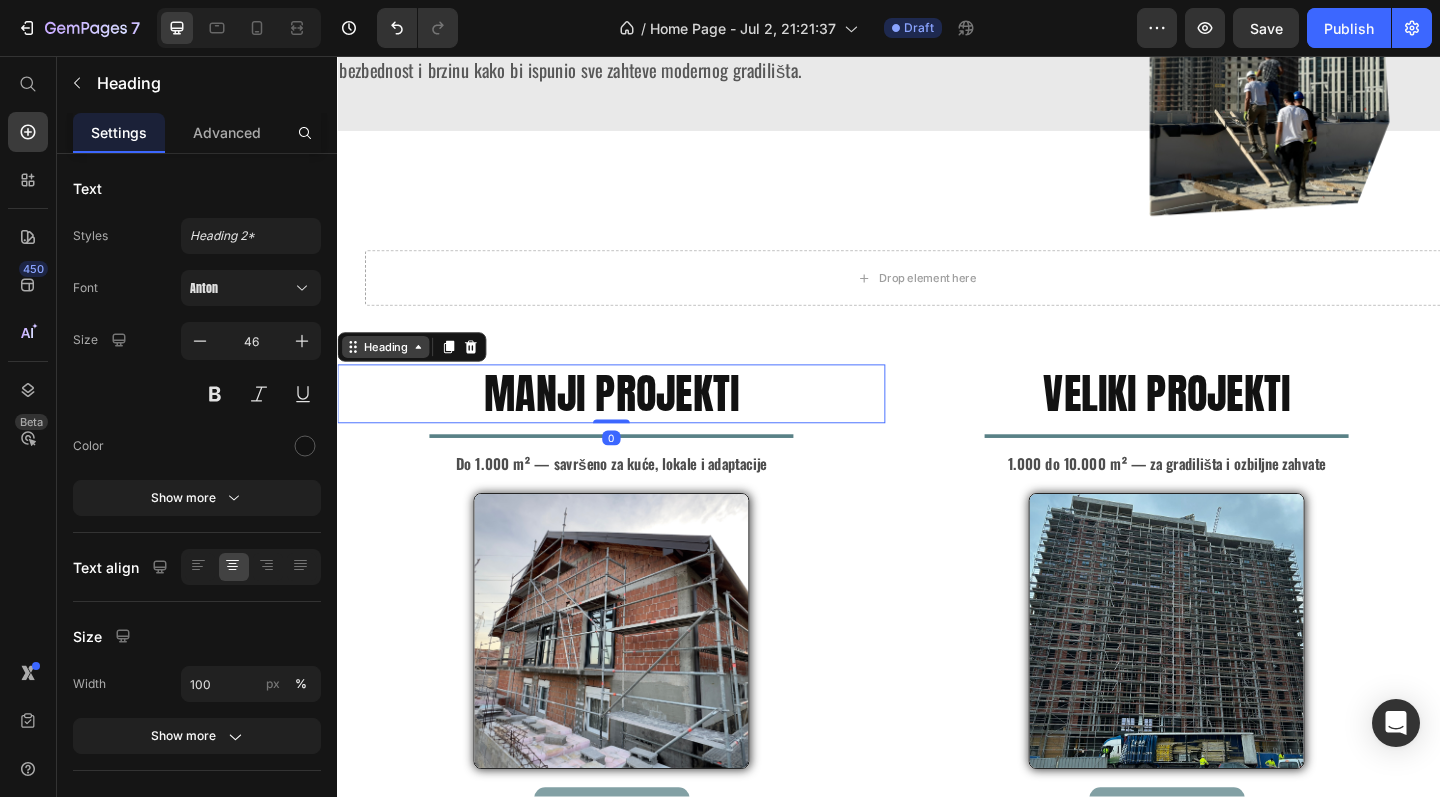 click on "Heading" at bounding box center (389, 373) 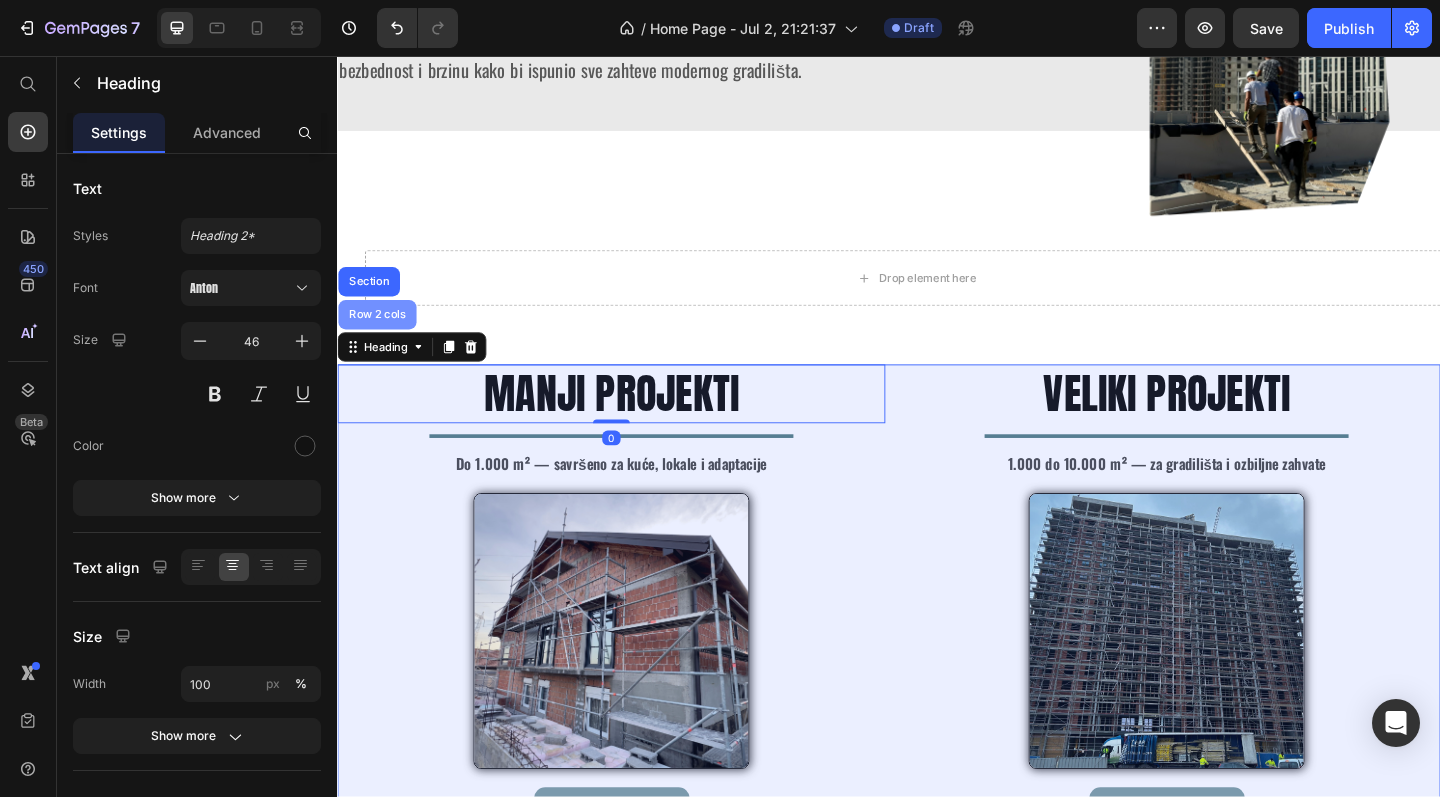 click on "Row 2 cols" at bounding box center (380, 338) 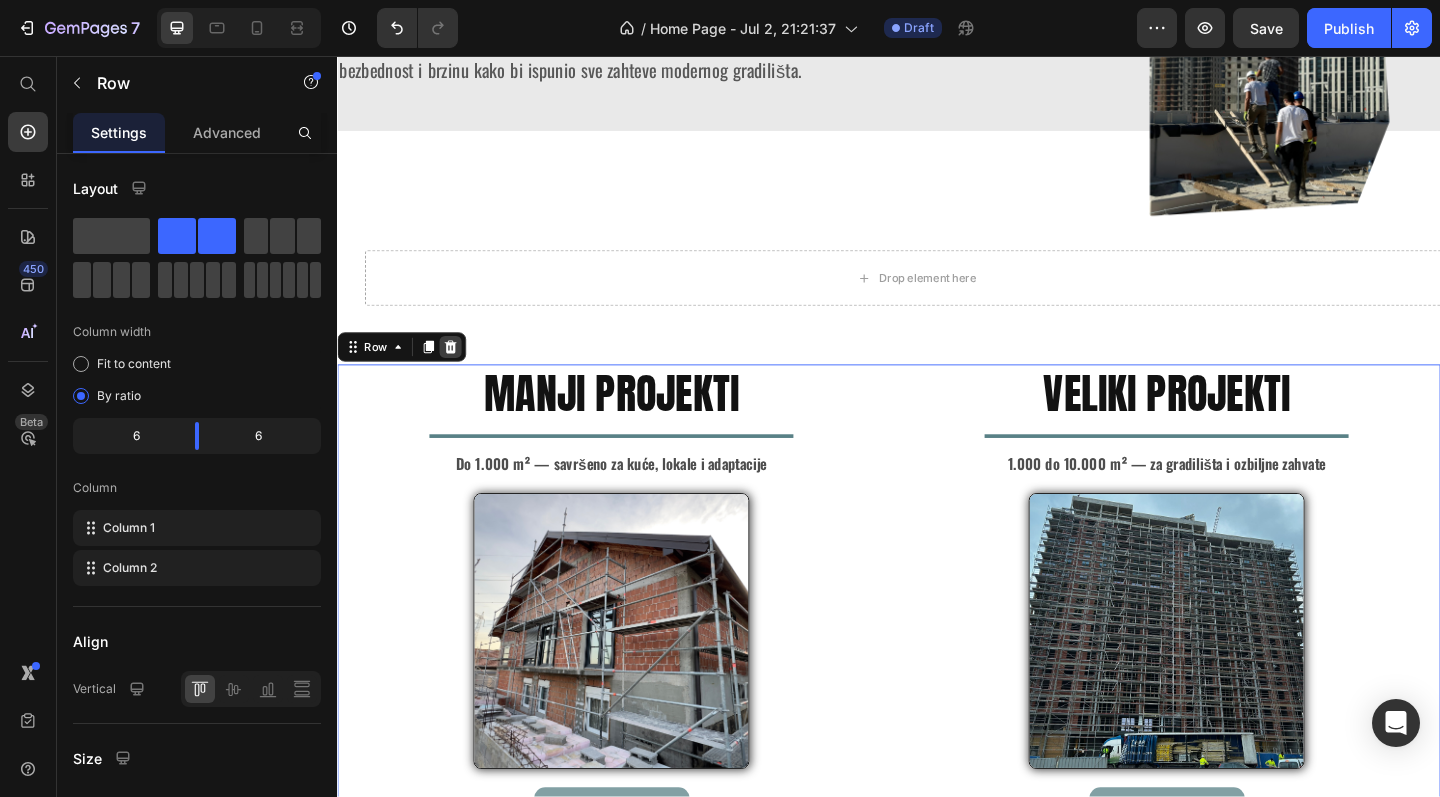 click 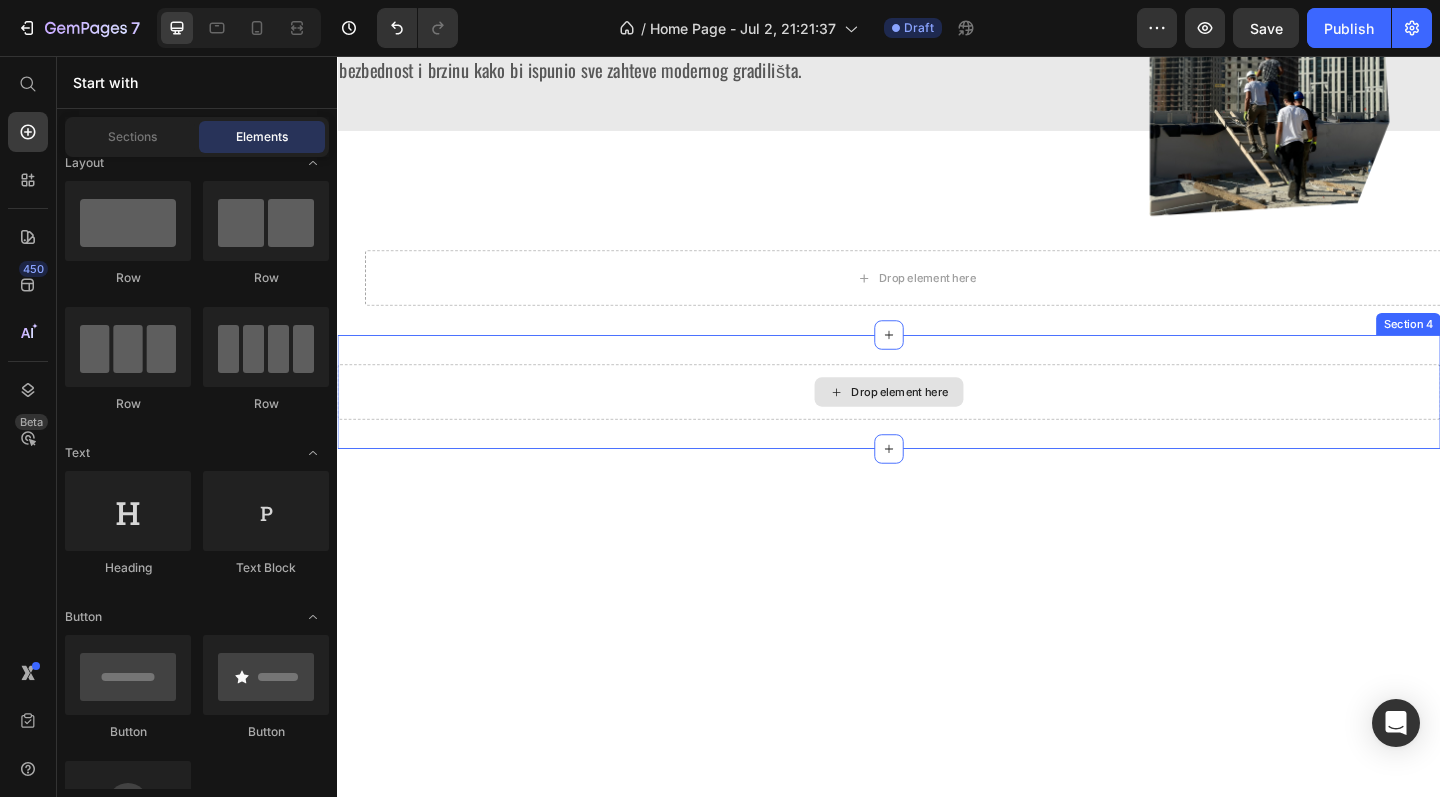 click on "Drop element here" at bounding box center (937, 422) 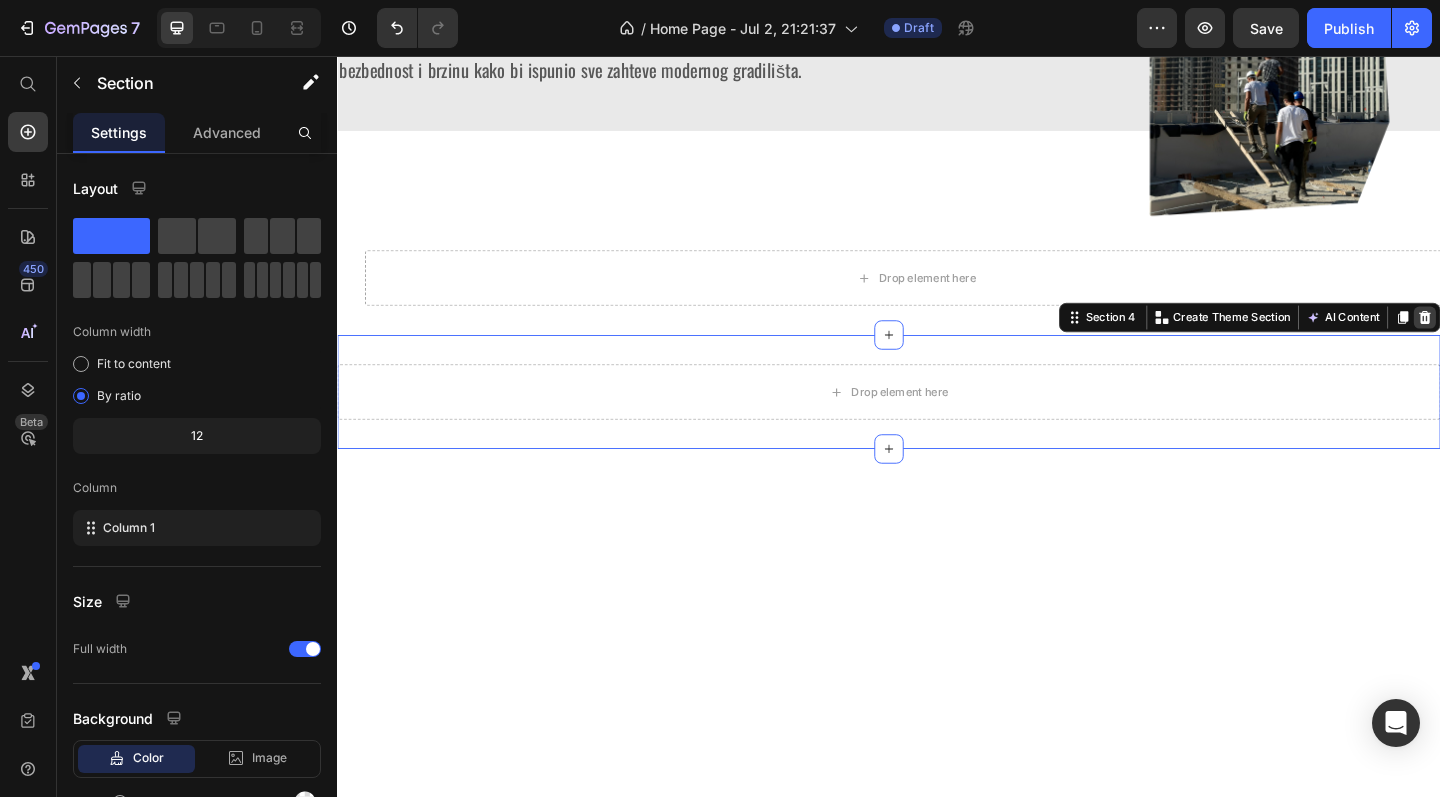 click 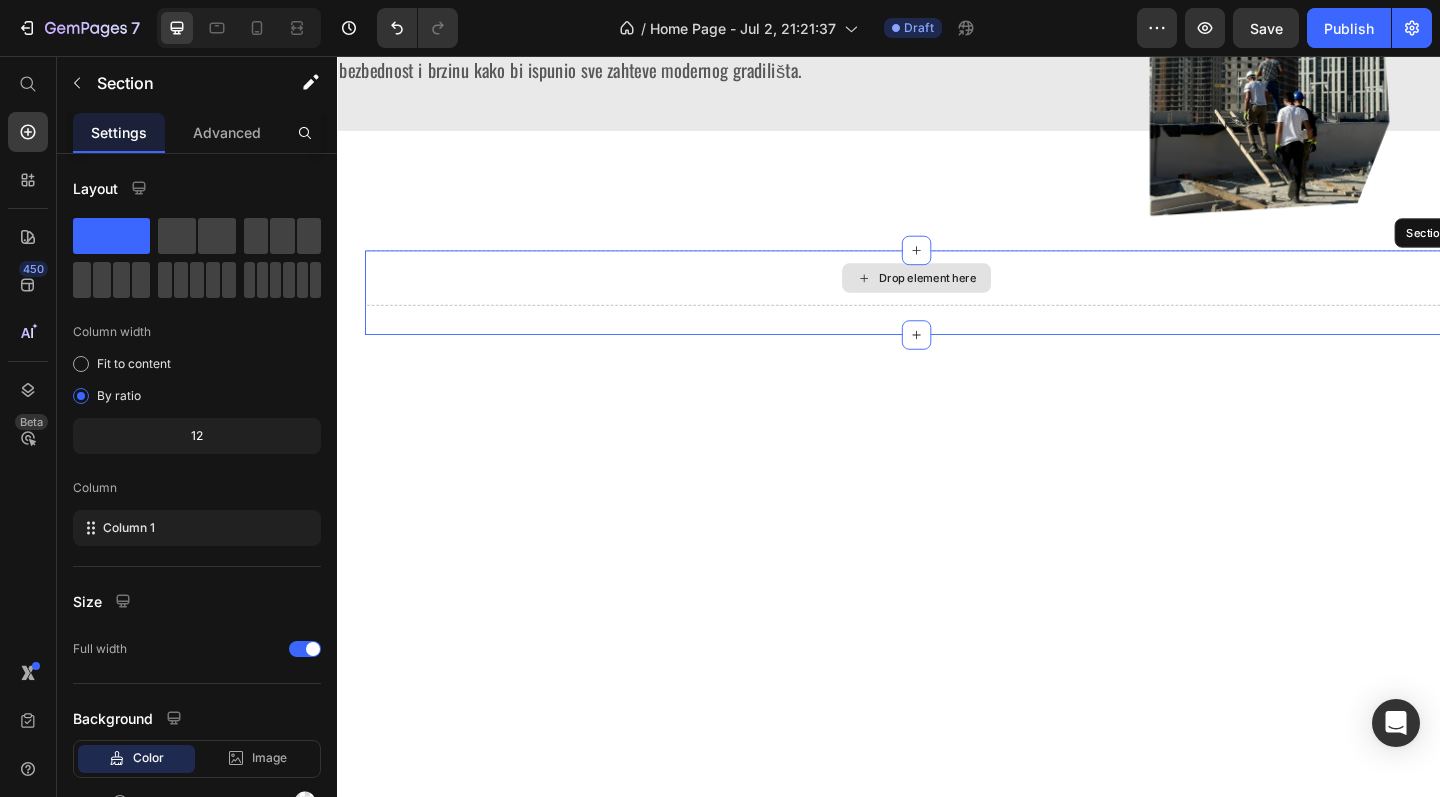 click on "Drop element here" at bounding box center (967, 298) 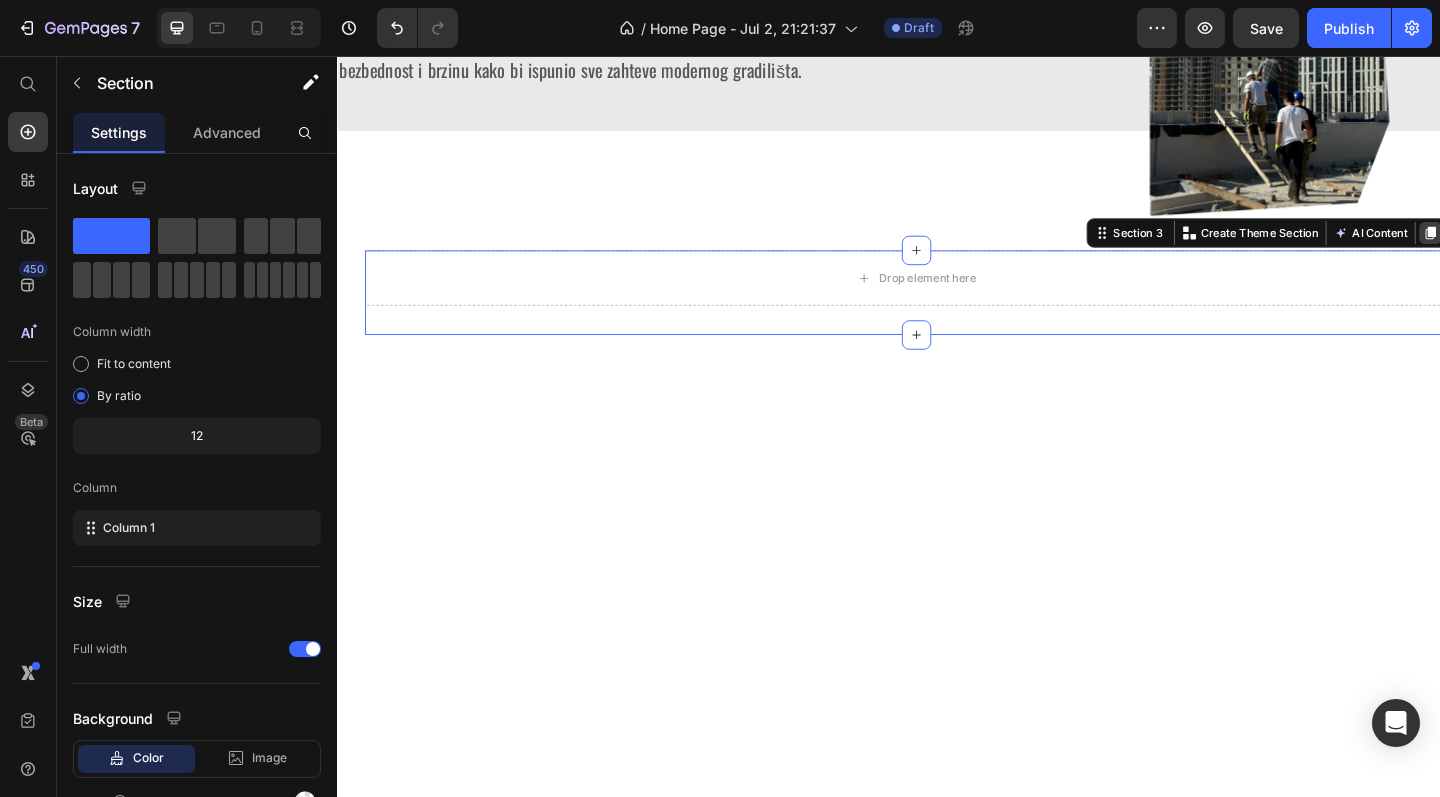 click at bounding box center (1526, 249) 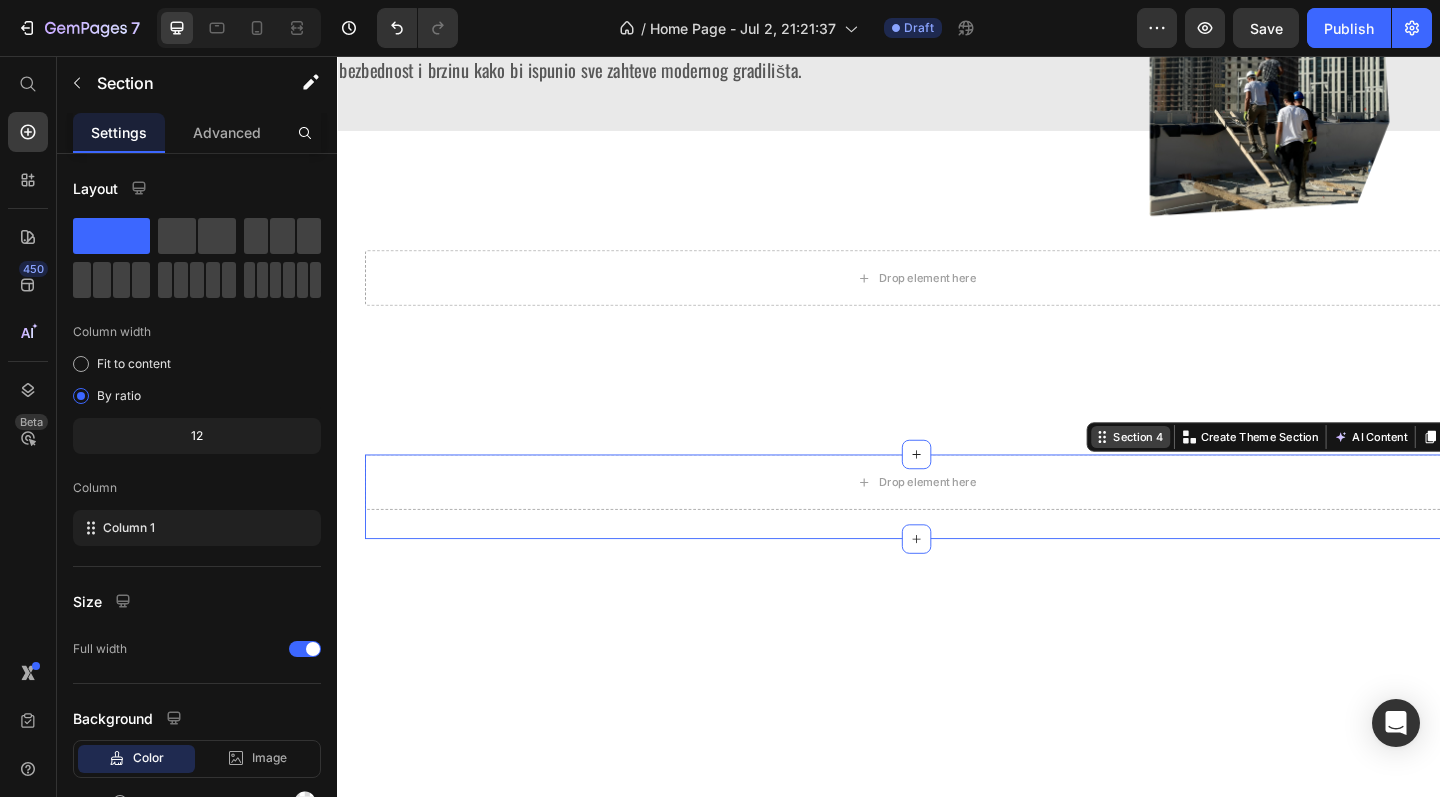 click on "Section 4" at bounding box center [1208, 471] 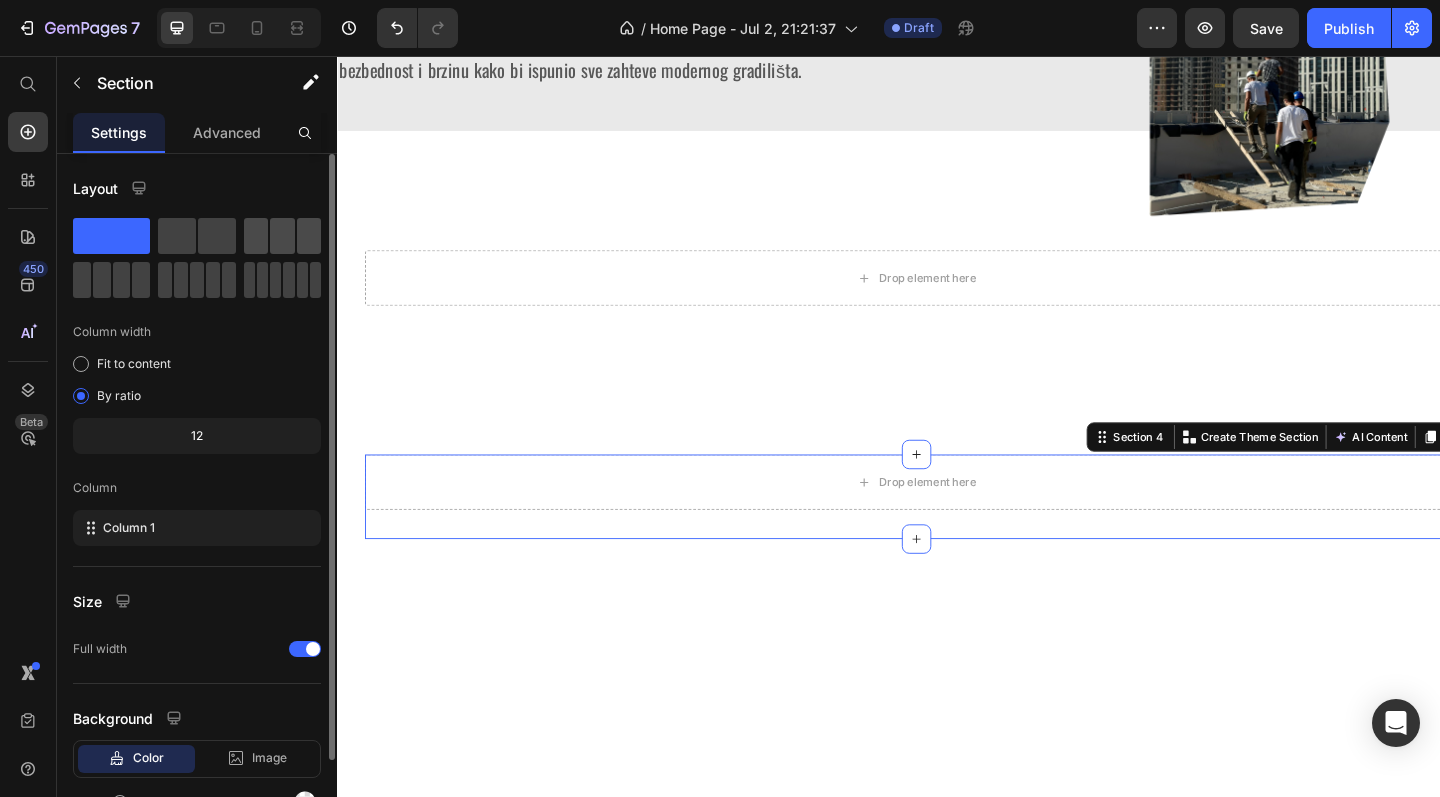 click 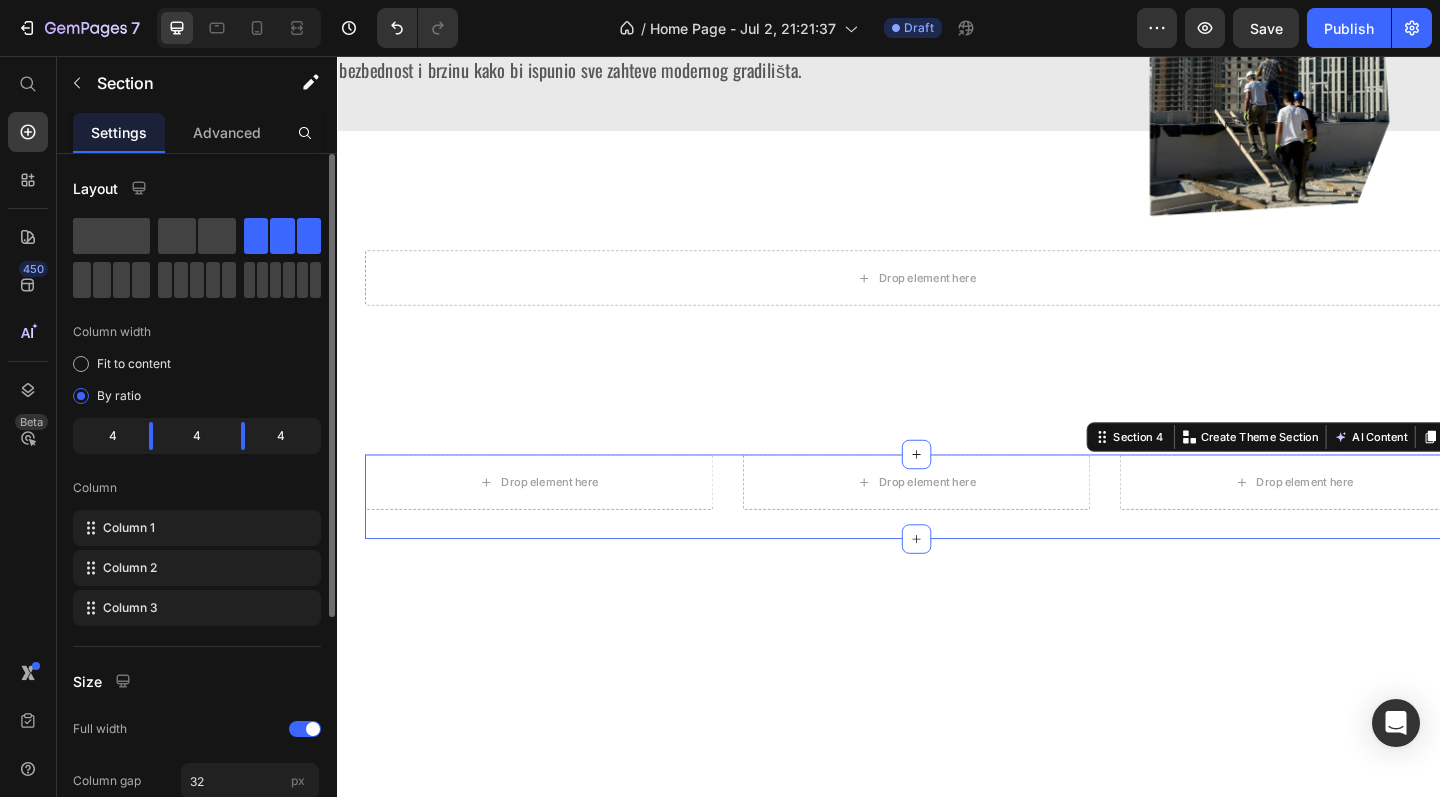 scroll, scrollTop: 8, scrollLeft: 0, axis: vertical 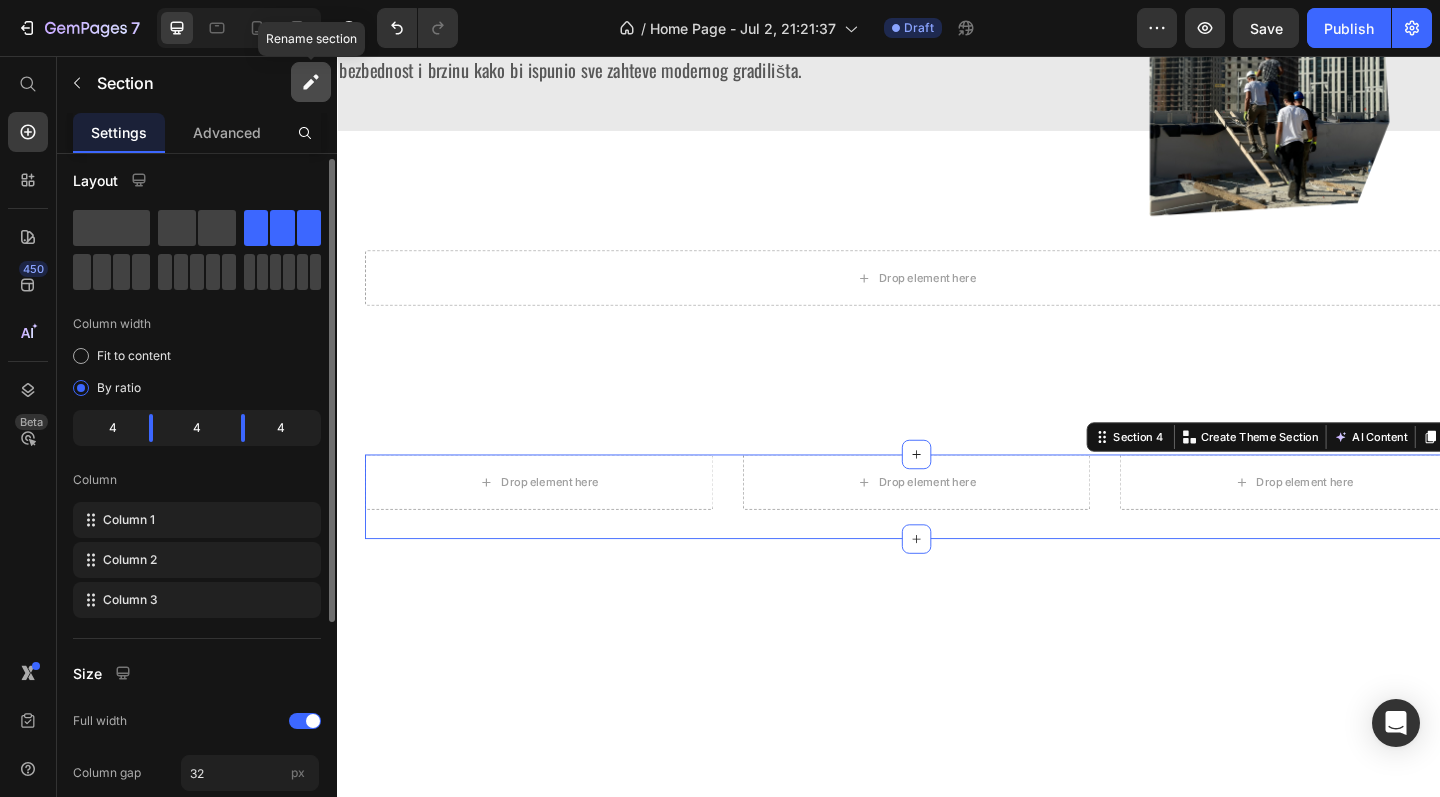 click 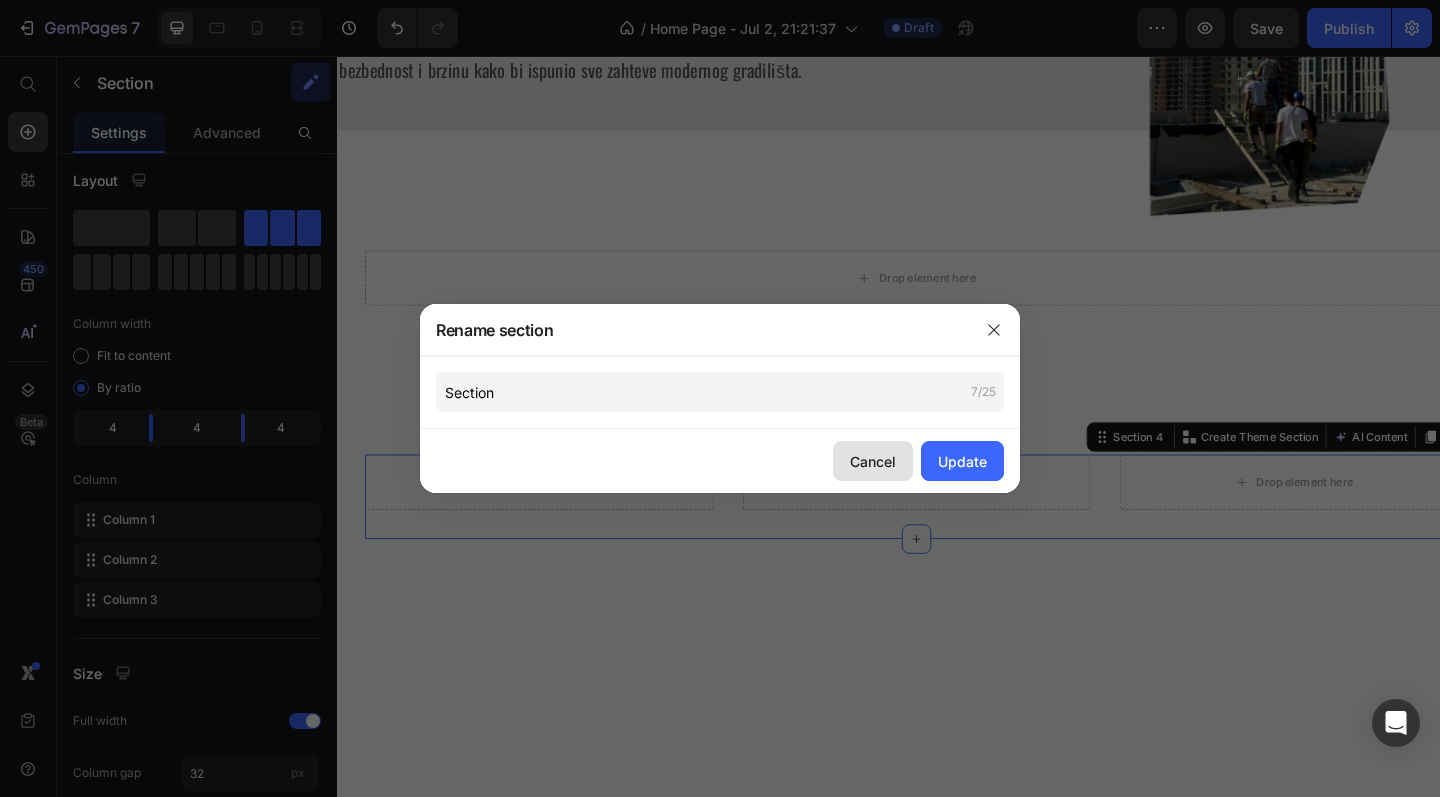 click on "Cancel" at bounding box center [873, 461] 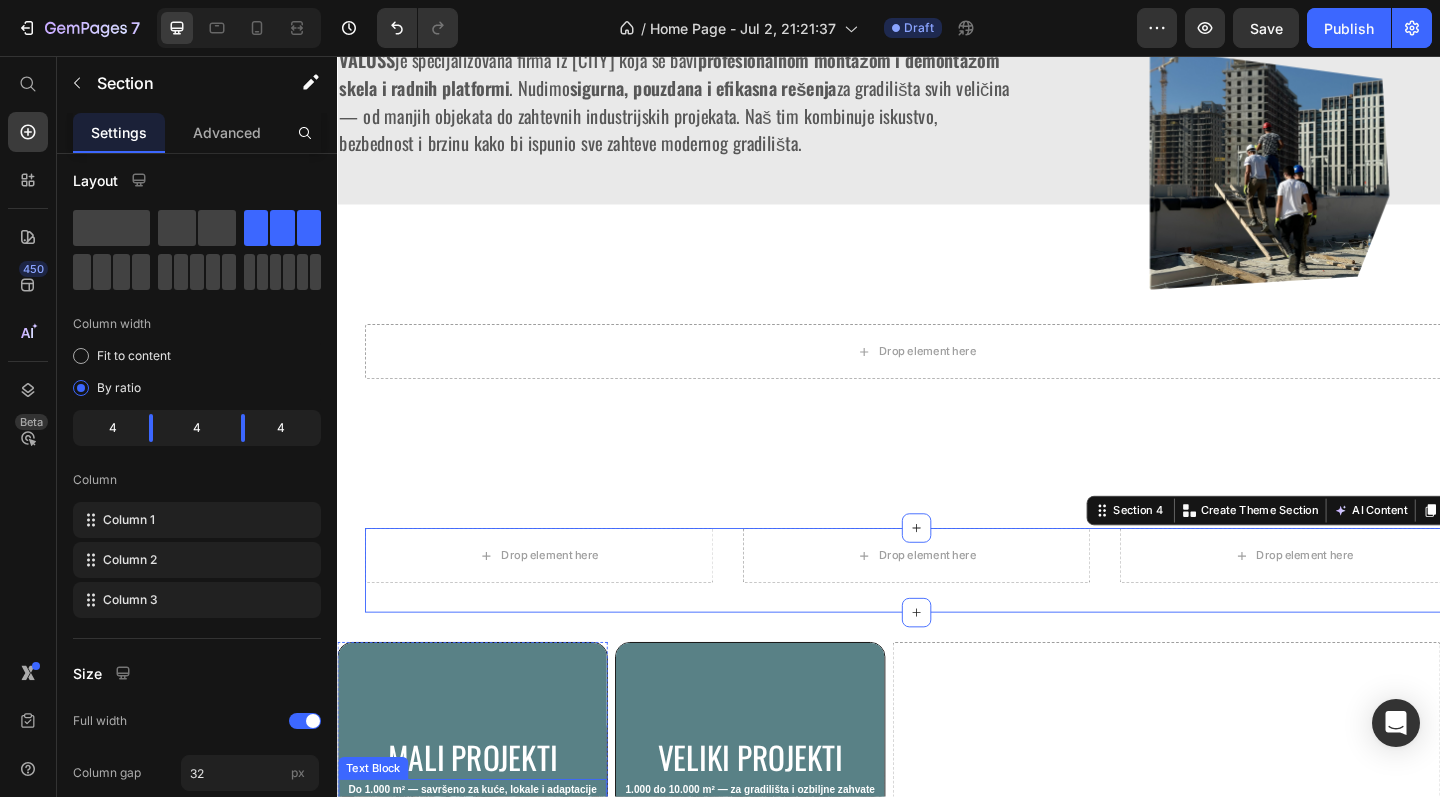 scroll, scrollTop: 927, scrollLeft: 0, axis: vertical 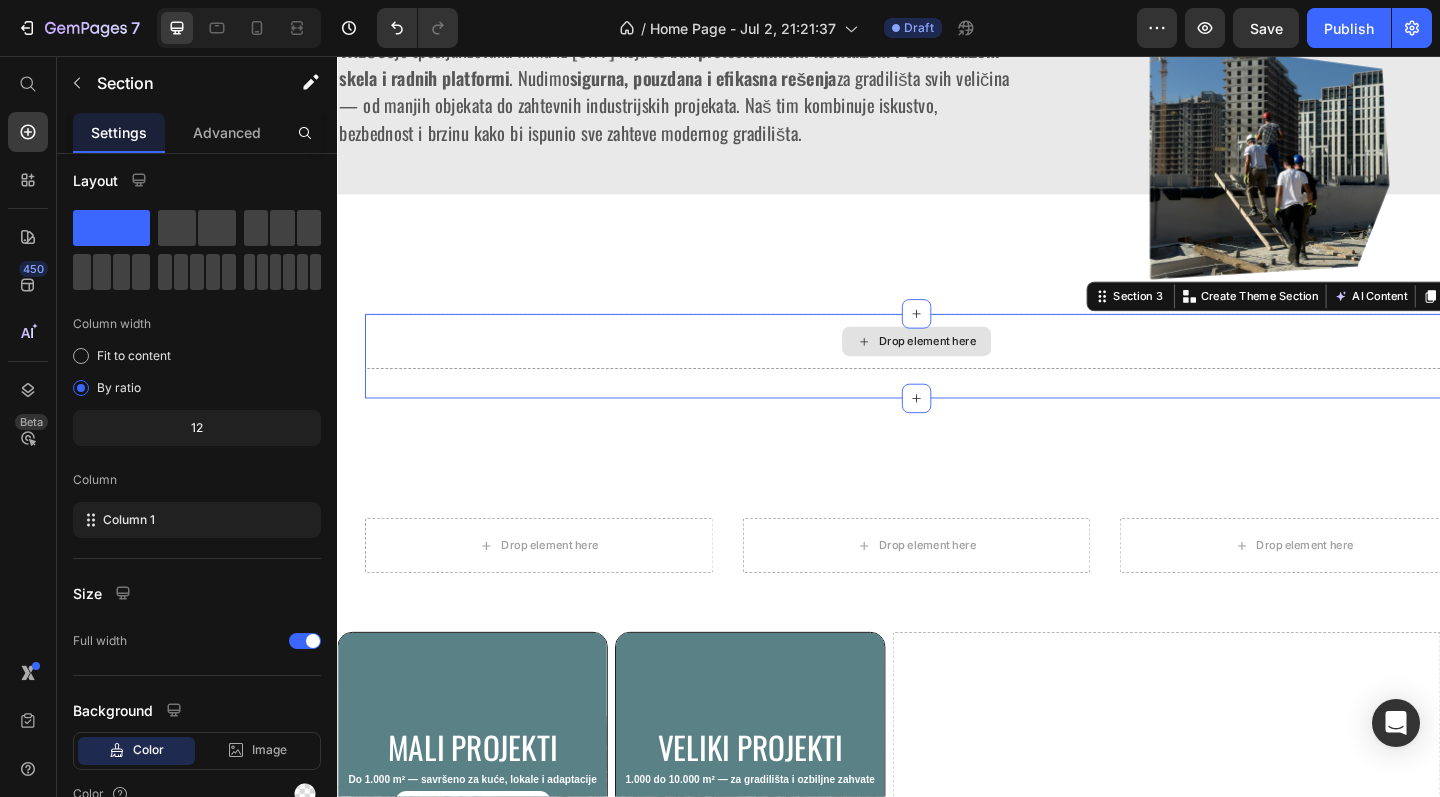 click on "Drop element here" at bounding box center (967, 367) 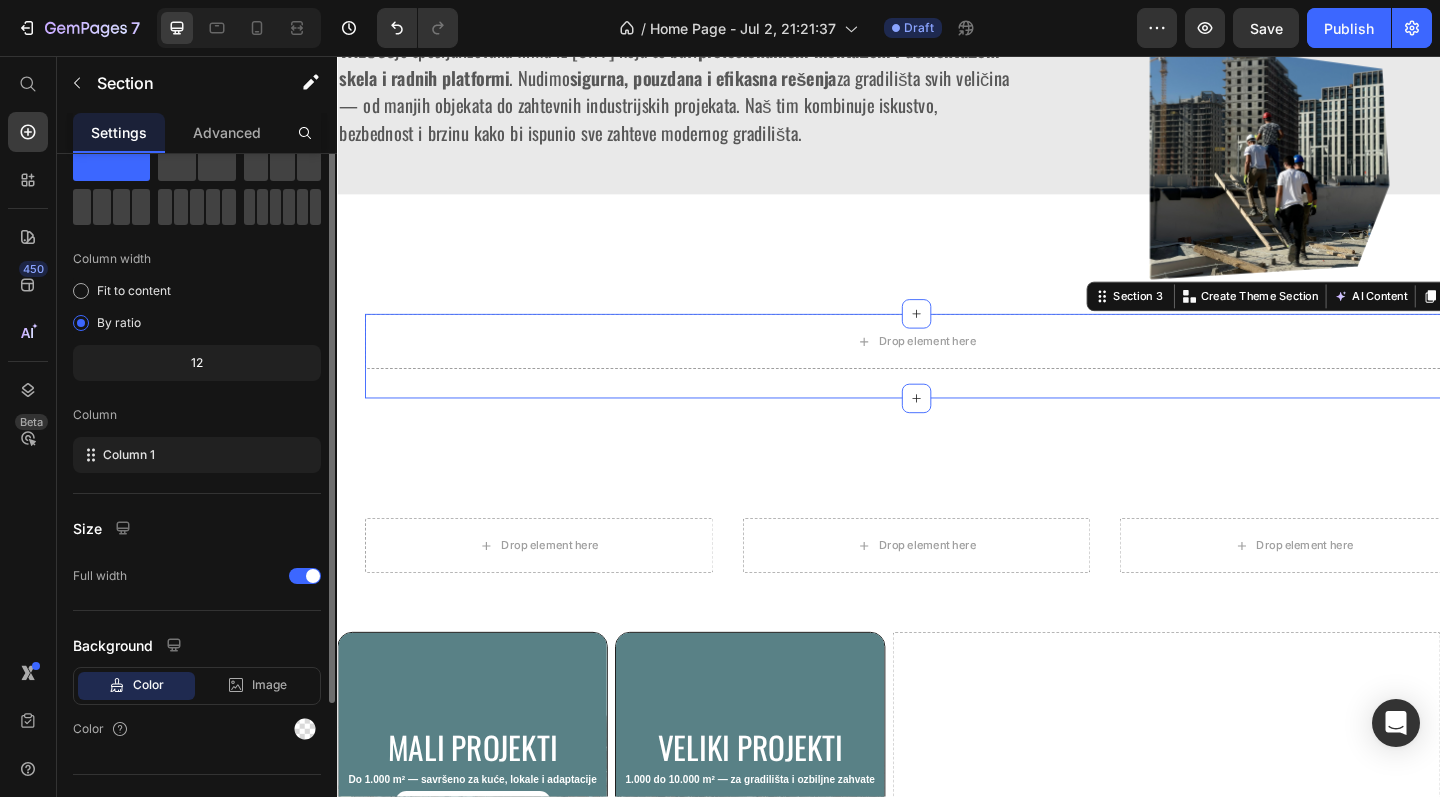 scroll, scrollTop: 108, scrollLeft: 0, axis: vertical 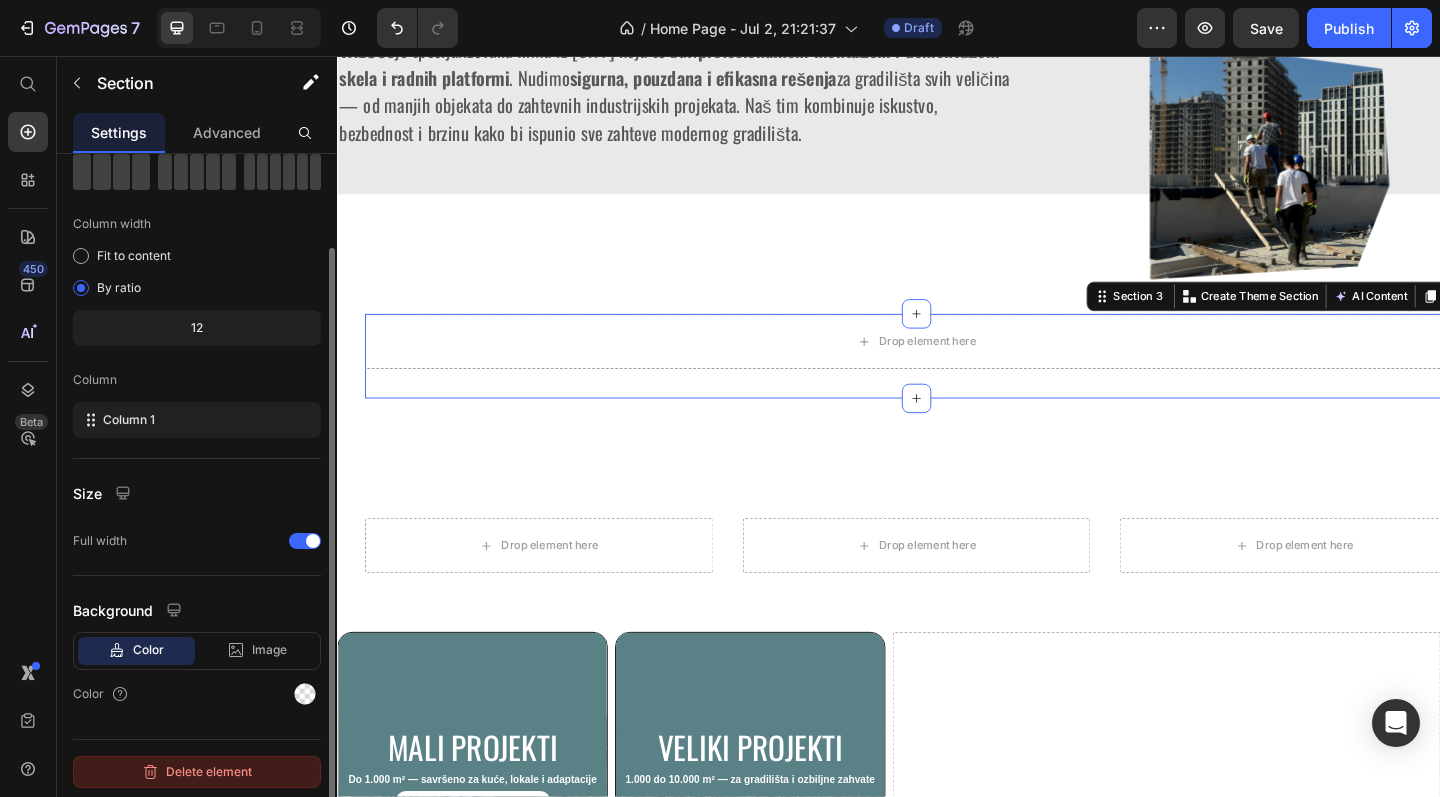 click on "Delete element" at bounding box center (197, 772) 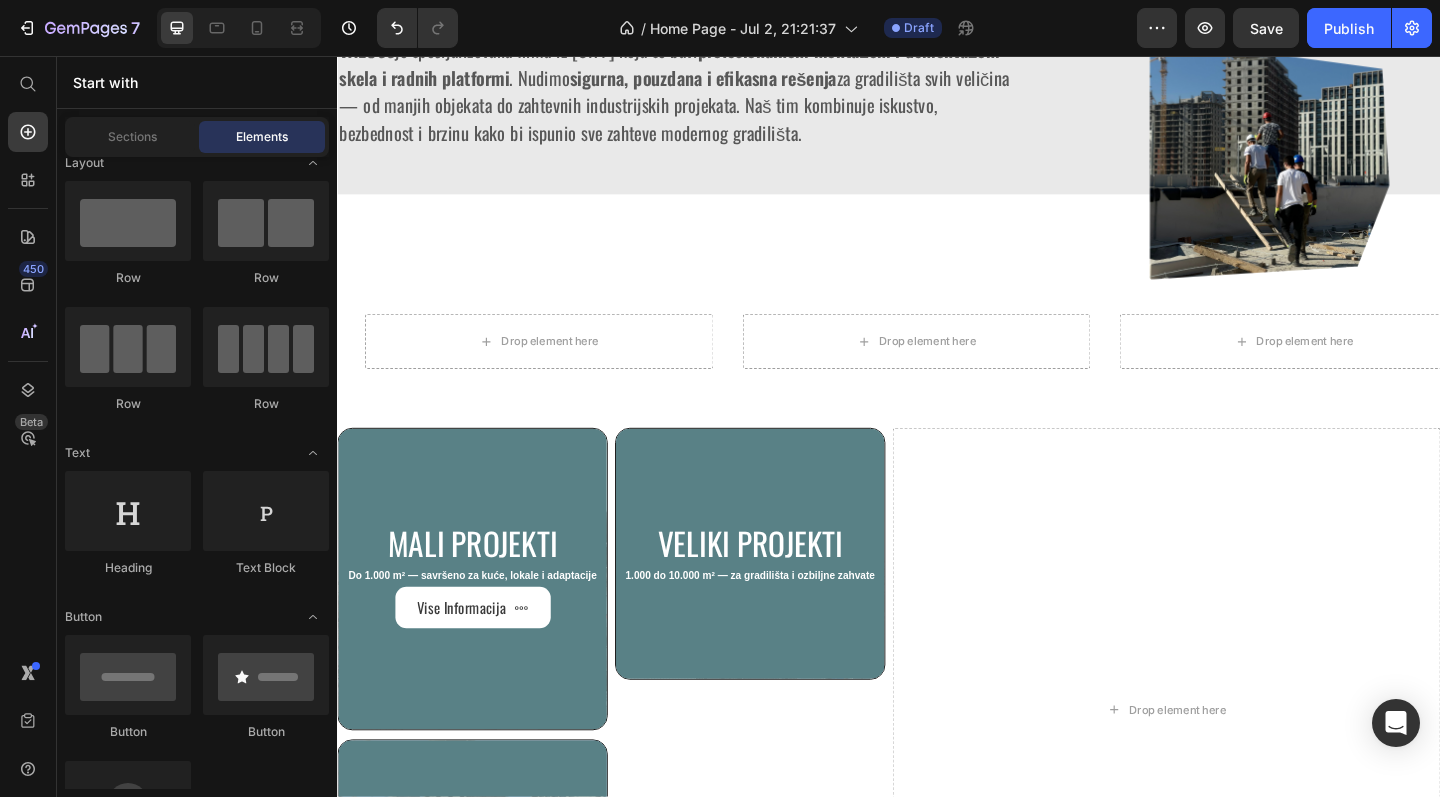 click on "Stručnost i iskustvo Heading Bezbednost na prvom mestu Heading Brza i pouzdana realizacija Heading leksibilnost i rad u specijalnim uslovima Heading Carousel Hero Banner Prvo da se predstavimo Heading VALUSS je specijalizovana firma iz [CITY] koja se bavi profesionalnom montažom i demontažom skela i radnih platformi. Nudimo sigurna, pouzdana i efikasna rešenja za gradilišta svih veličina — od manjih objekata do zahtevnih industrijskih projekata. Naš tim kombinuje iskustvo, bezbednost i brzinu kako bi ispunio sve zahteve modernog gradilišta. Text block Image Row Section 2 Drop element here Drop element here Drop element here Section 3 mali projekti Heading Do 1.000 m² — savršeno za kuće, lokale i adaptacije Text Block Vise Informacija Button Hero Banner Montaza/demontaza Heading profesionalna ekipa Text Block Hero Banner Veliki projekti Heading 1.000 do 10.000 m² — za gradilišta i ozbiljne zahvate Text Block Row Row" at bounding box center [937, 256] 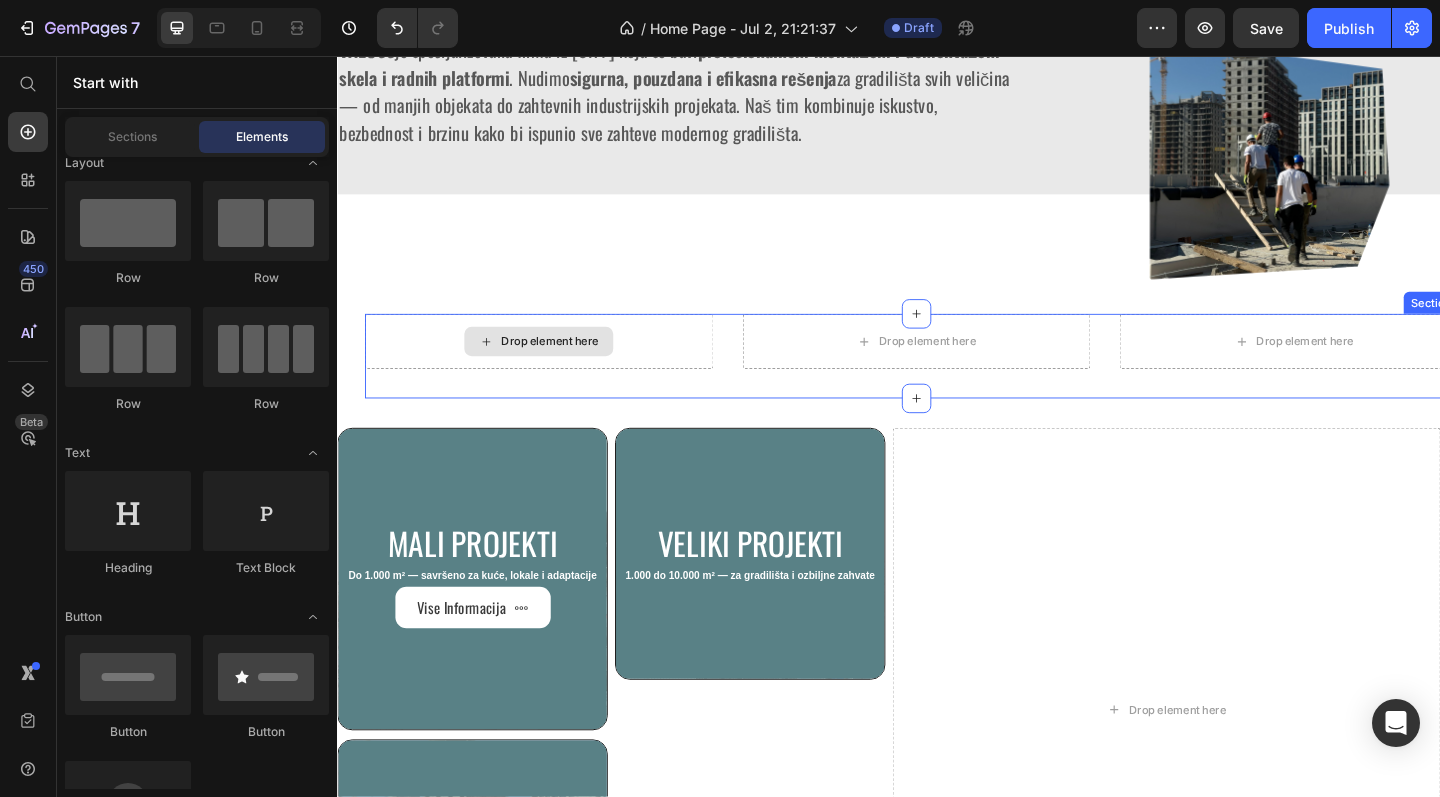 click on "Drop element here" at bounding box center [556, 367] 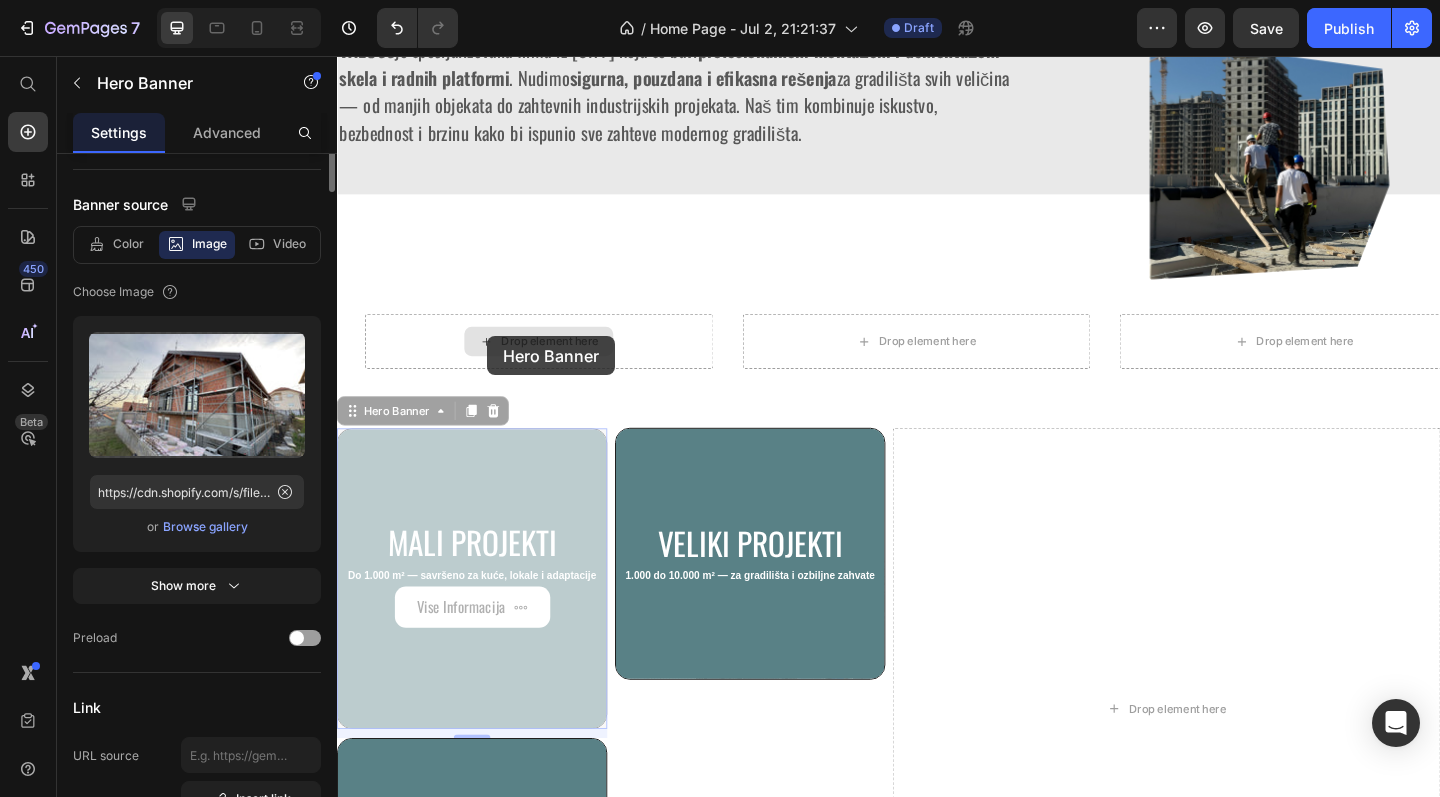 scroll, scrollTop: 0, scrollLeft: 0, axis: both 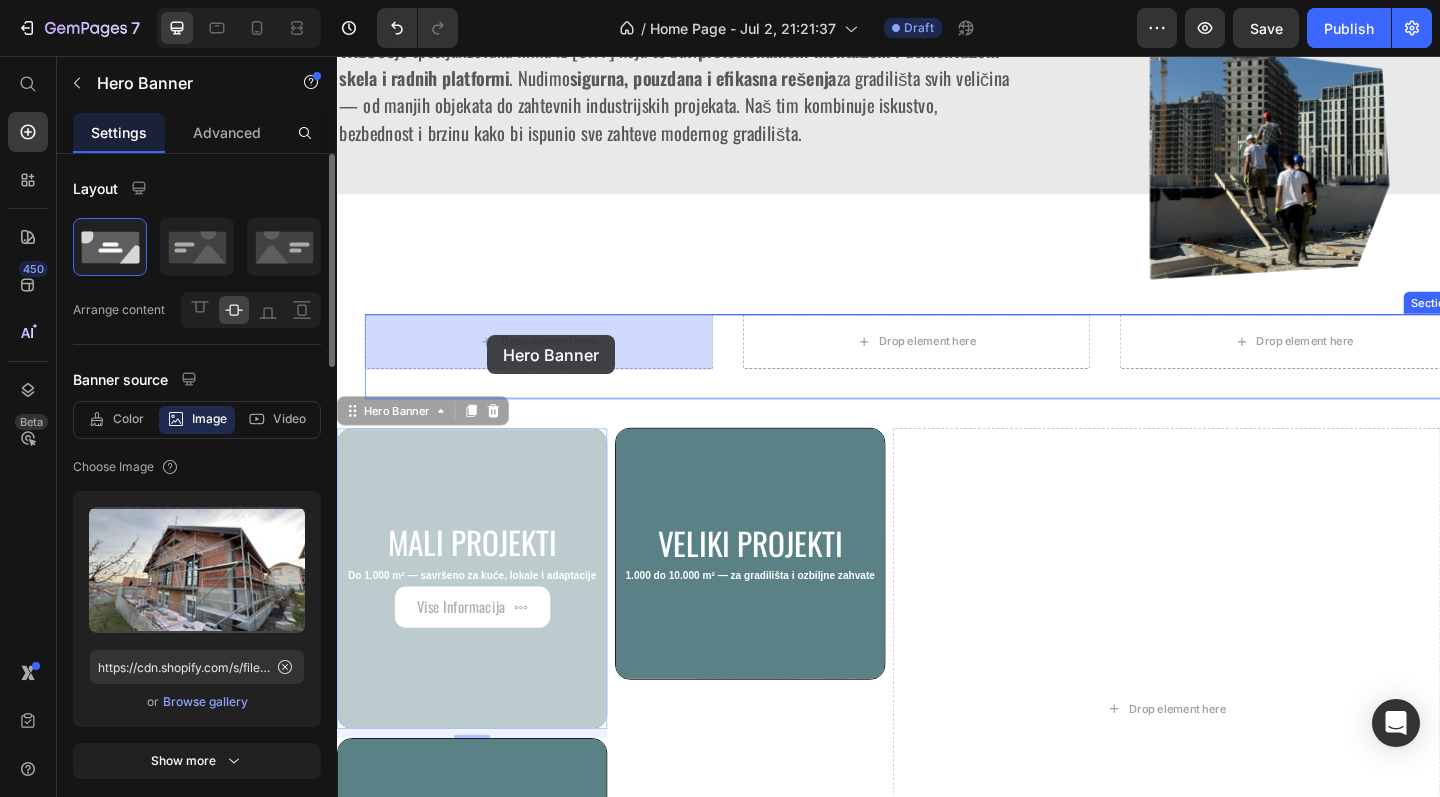drag, startPoint x: 494, startPoint y: 477, endPoint x: 500, endPoint y: 360, distance: 117.15375 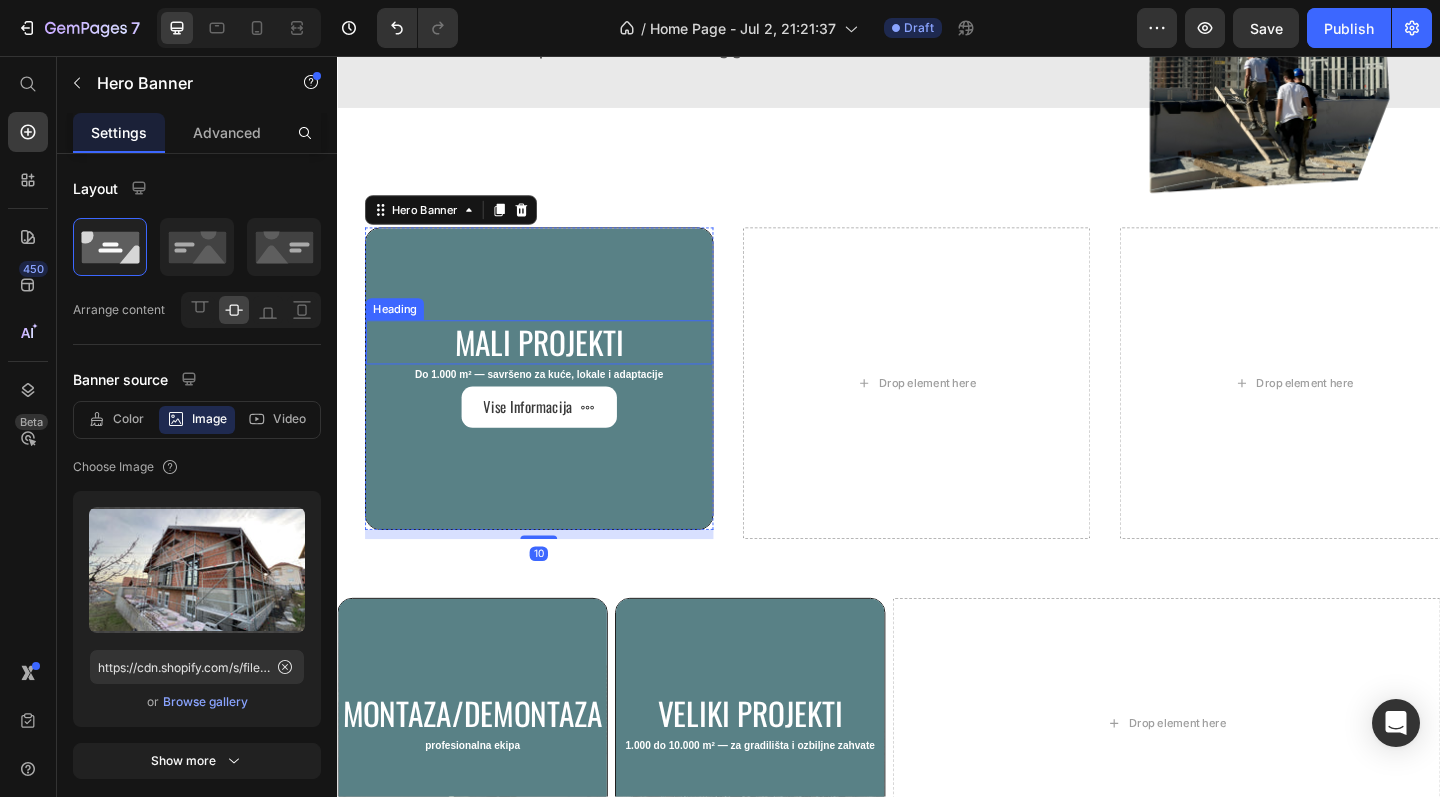 scroll, scrollTop: 1114, scrollLeft: 0, axis: vertical 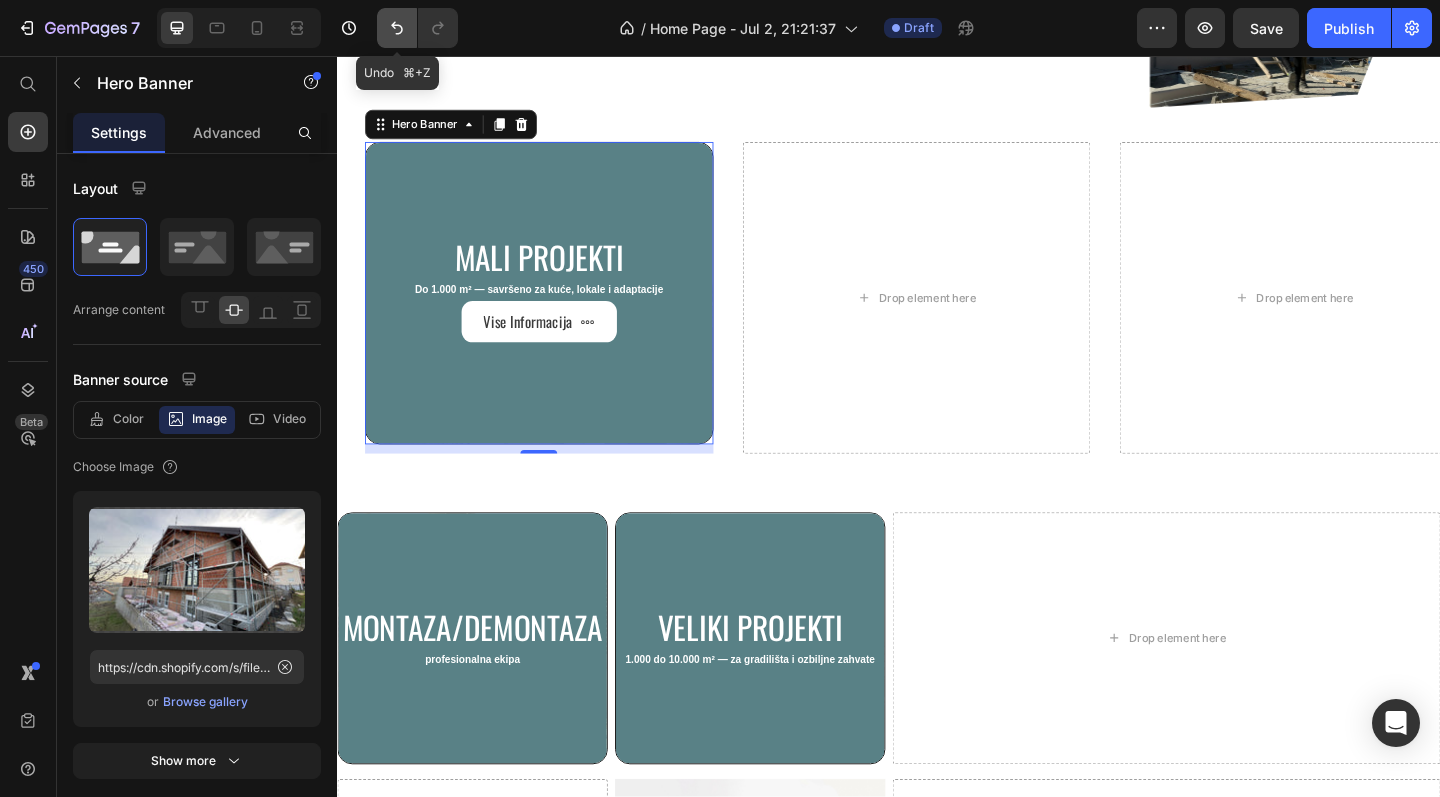 click 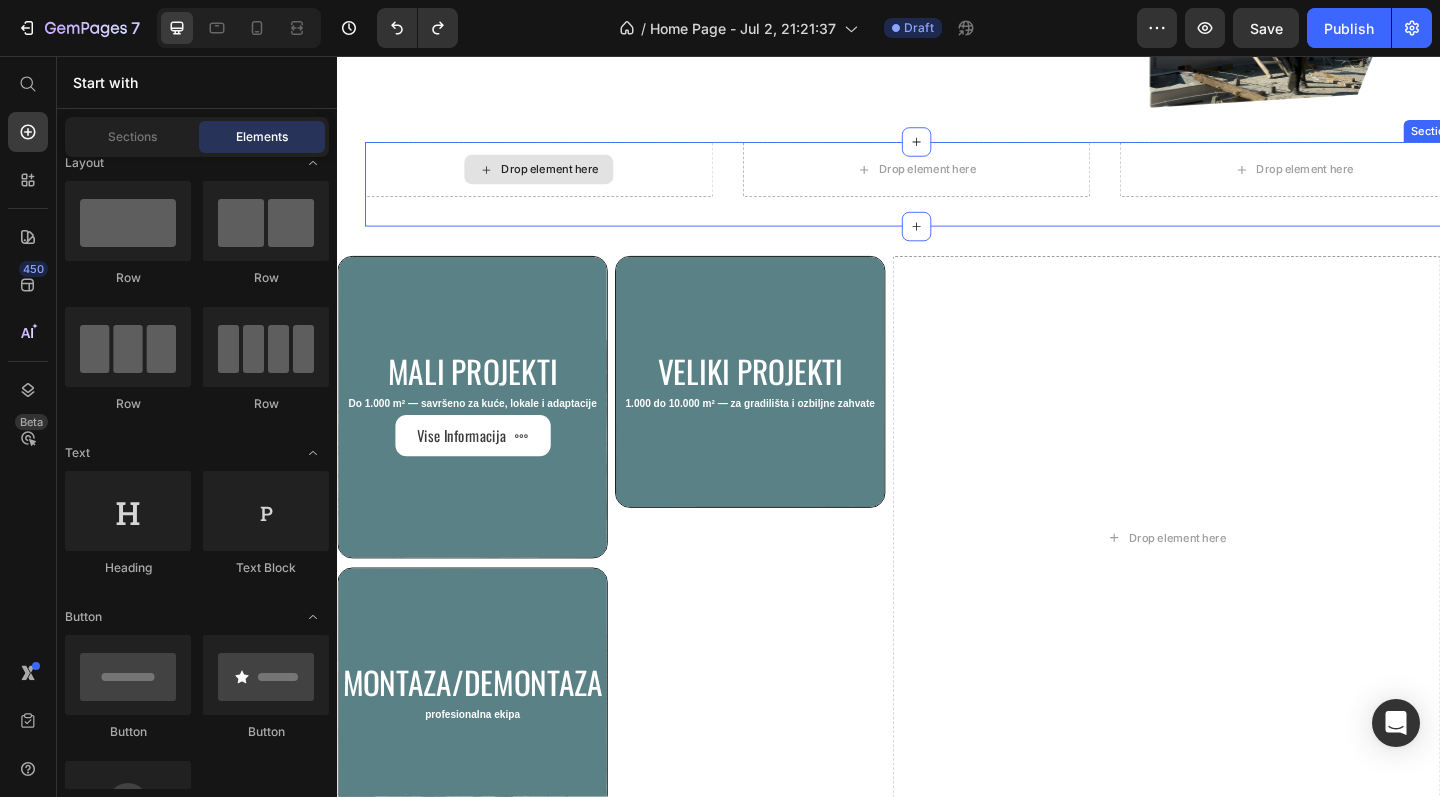 click on "Drop element here" at bounding box center [556, 180] 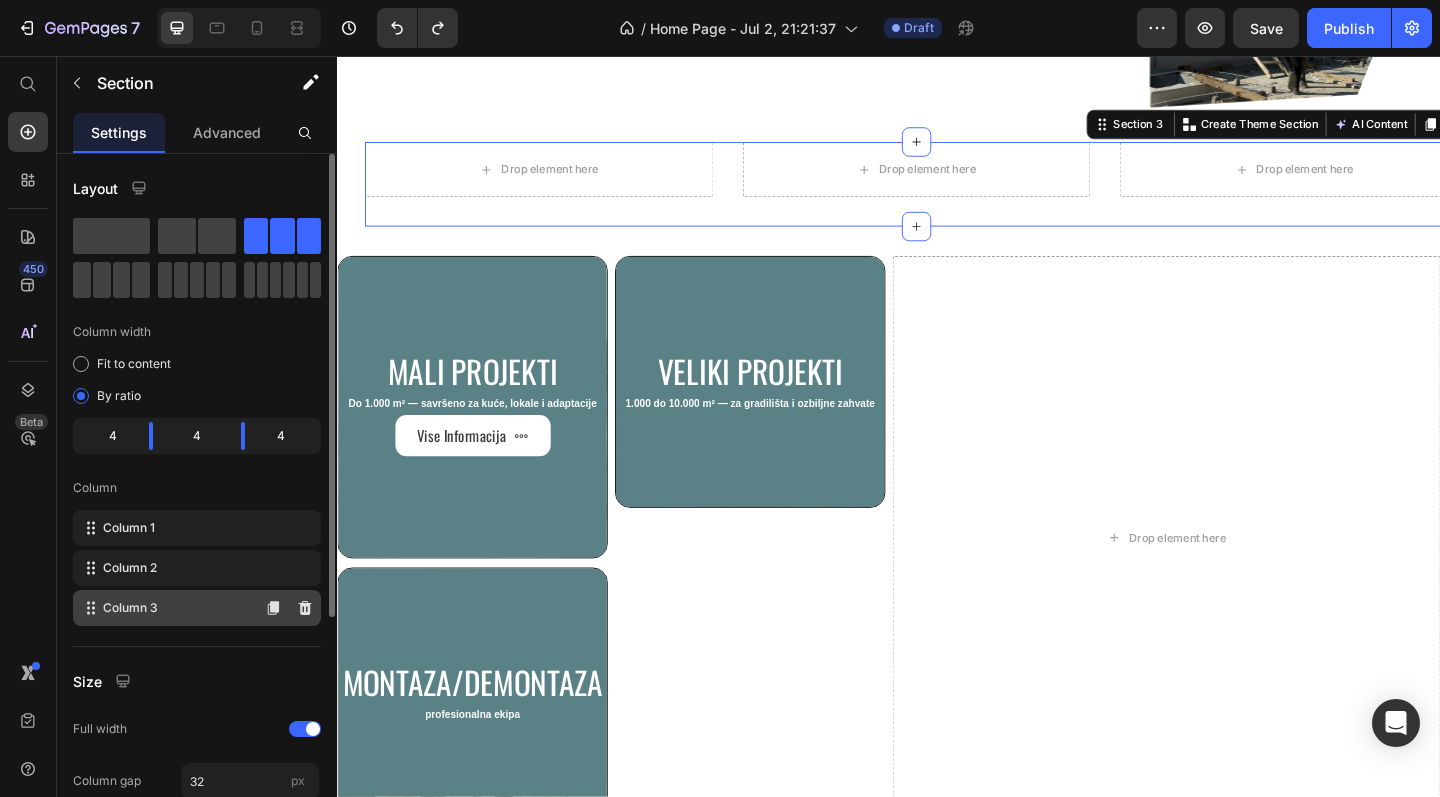scroll, scrollTop: 357, scrollLeft: 0, axis: vertical 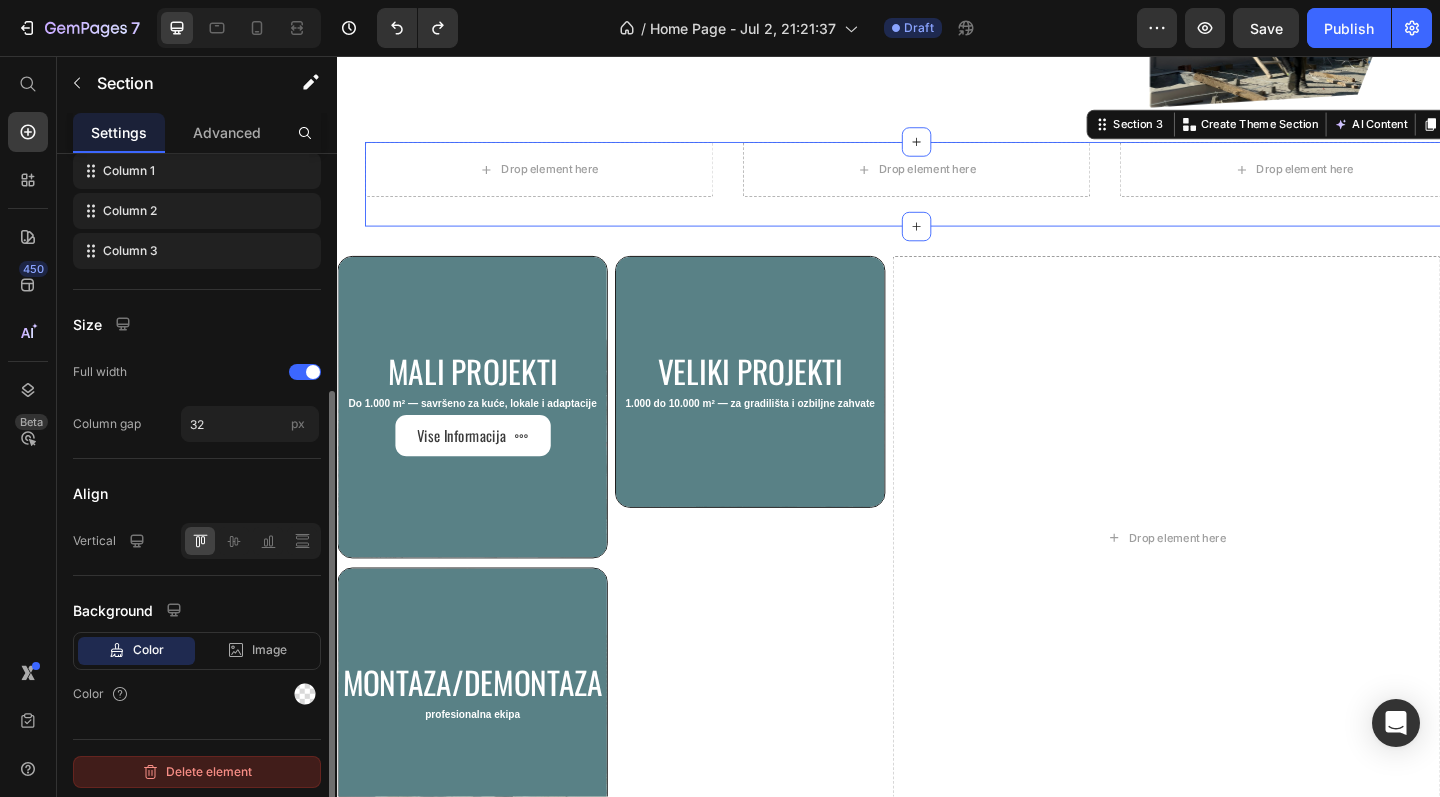 click on "Delete element" at bounding box center (197, 772) 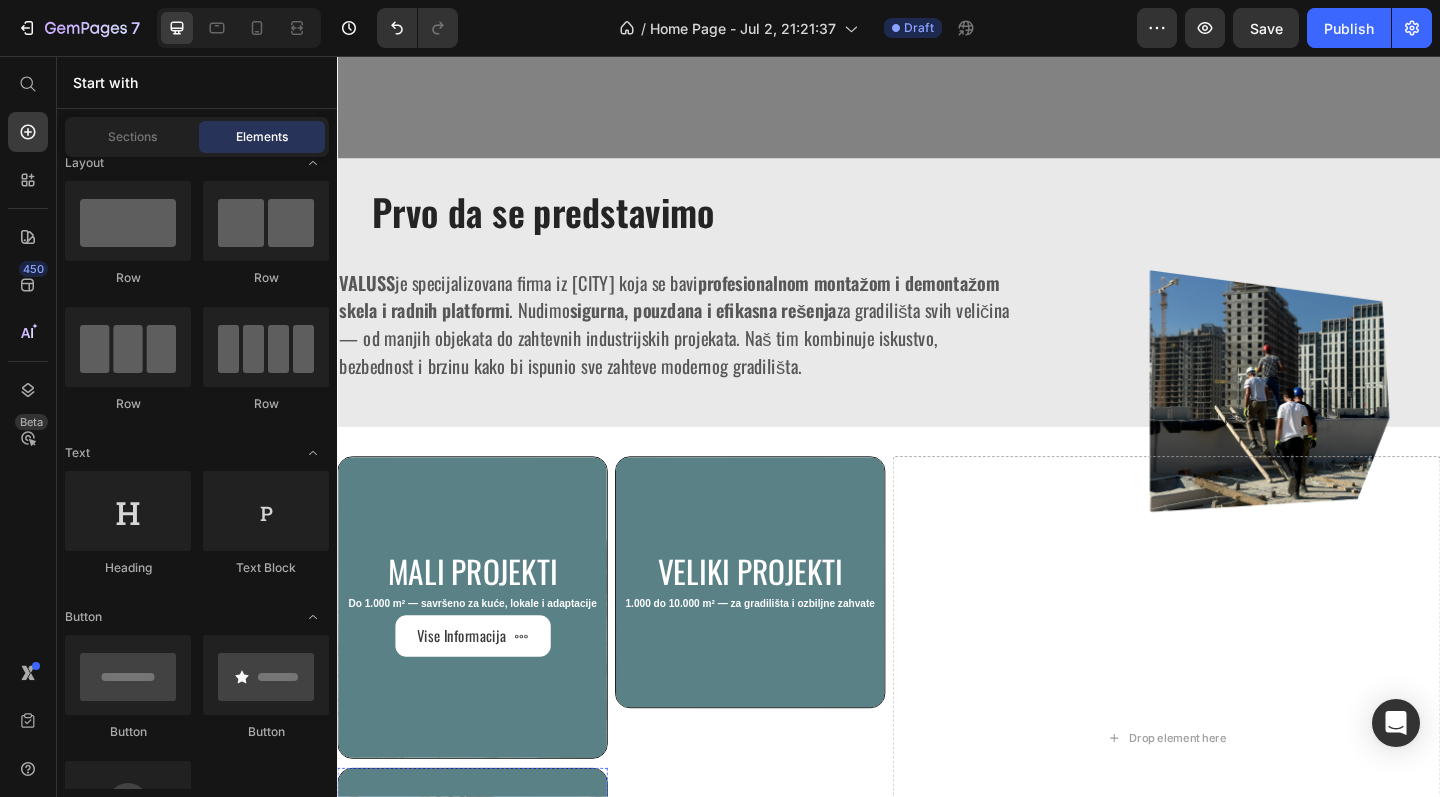 scroll, scrollTop: 698, scrollLeft: 0, axis: vertical 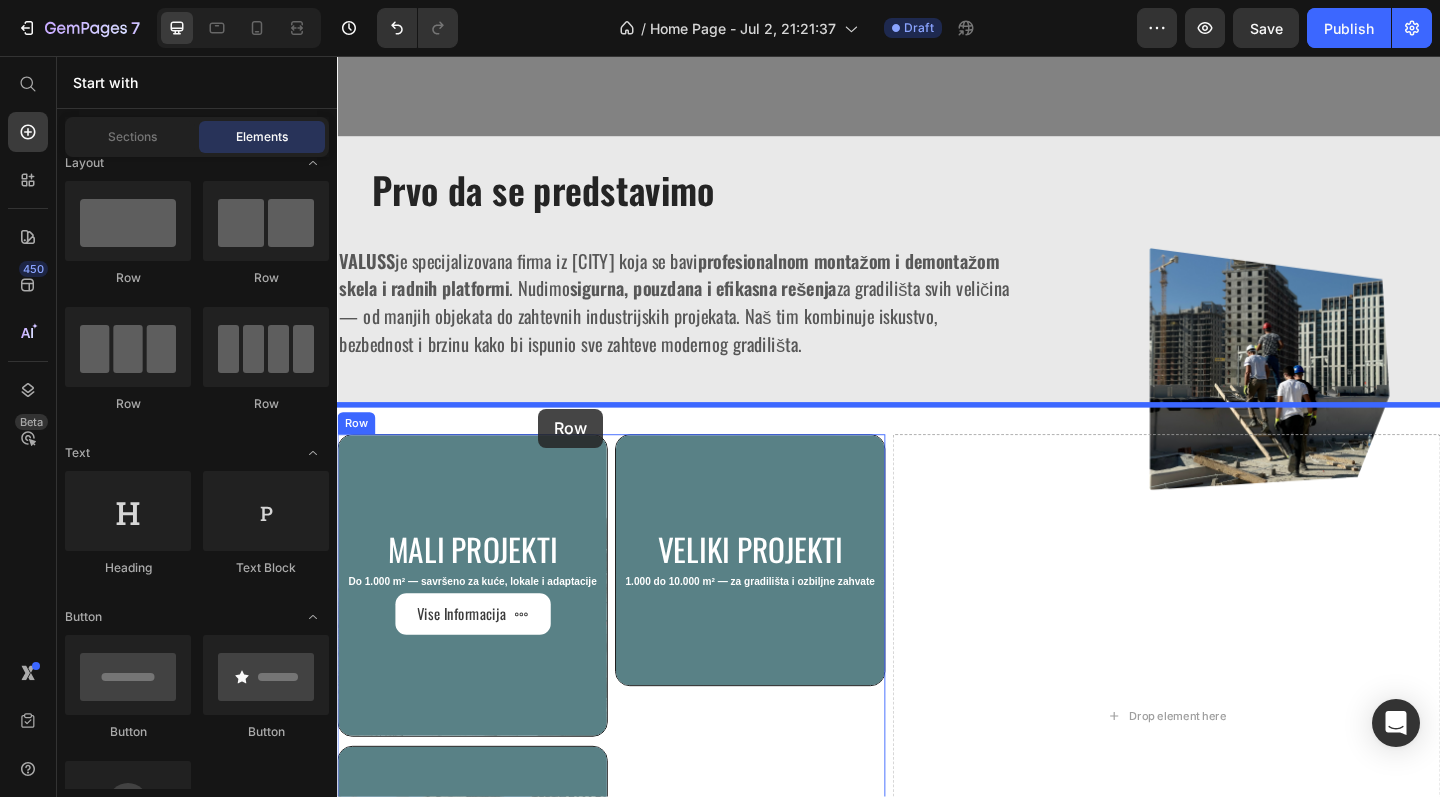 drag, startPoint x: 479, startPoint y: 401, endPoint x: 556, endPoint y: 440, distance: 86.313385 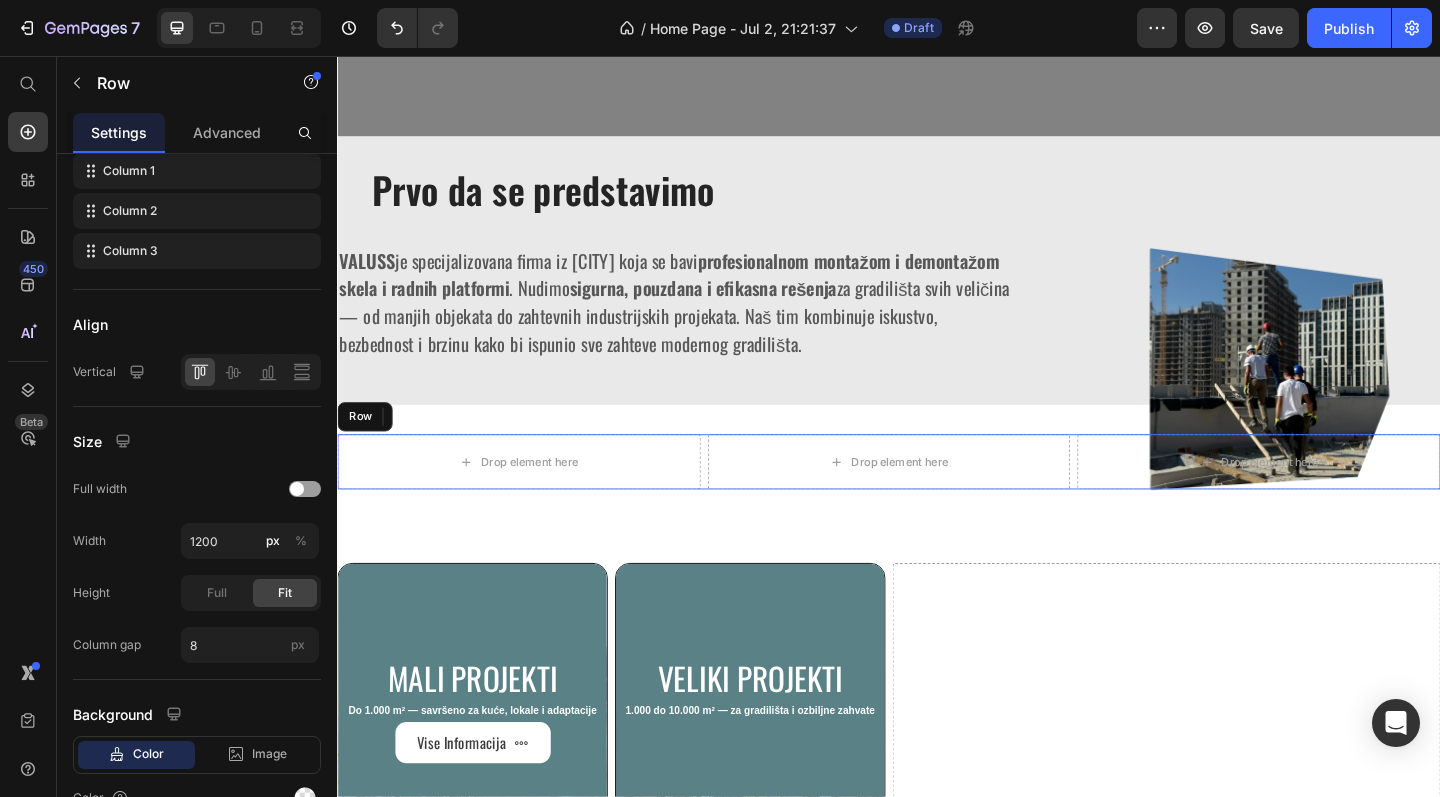 scroll, scrollTop: 0, scrollLeft: 0, axis: both 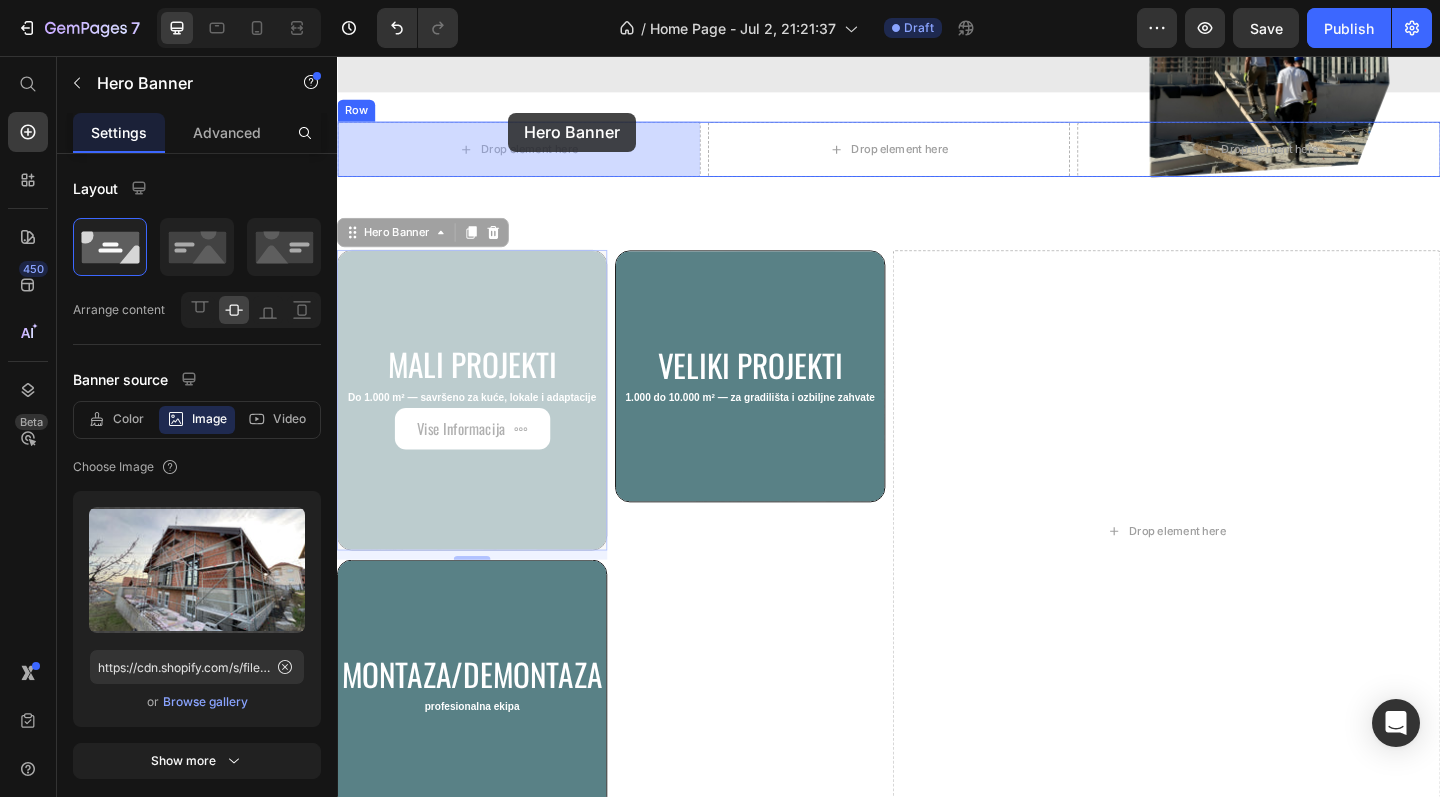 drag, startPoint x: 518, startPoint y: 274, endPoint x: 523, endPoint y: 119, distance: 155.08063 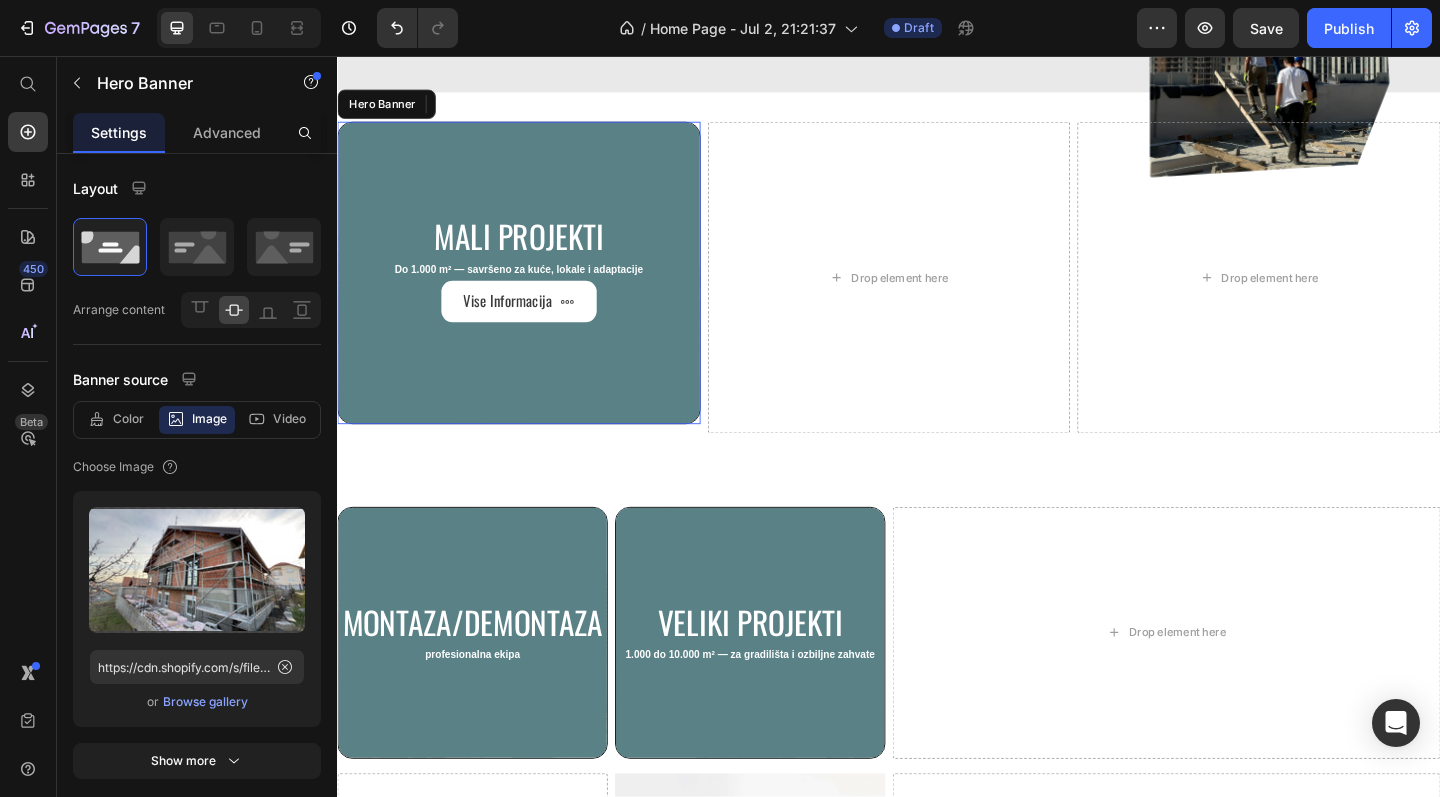 scroll, scrollTop: 1032, scrollLeft: 0, axis: vertical 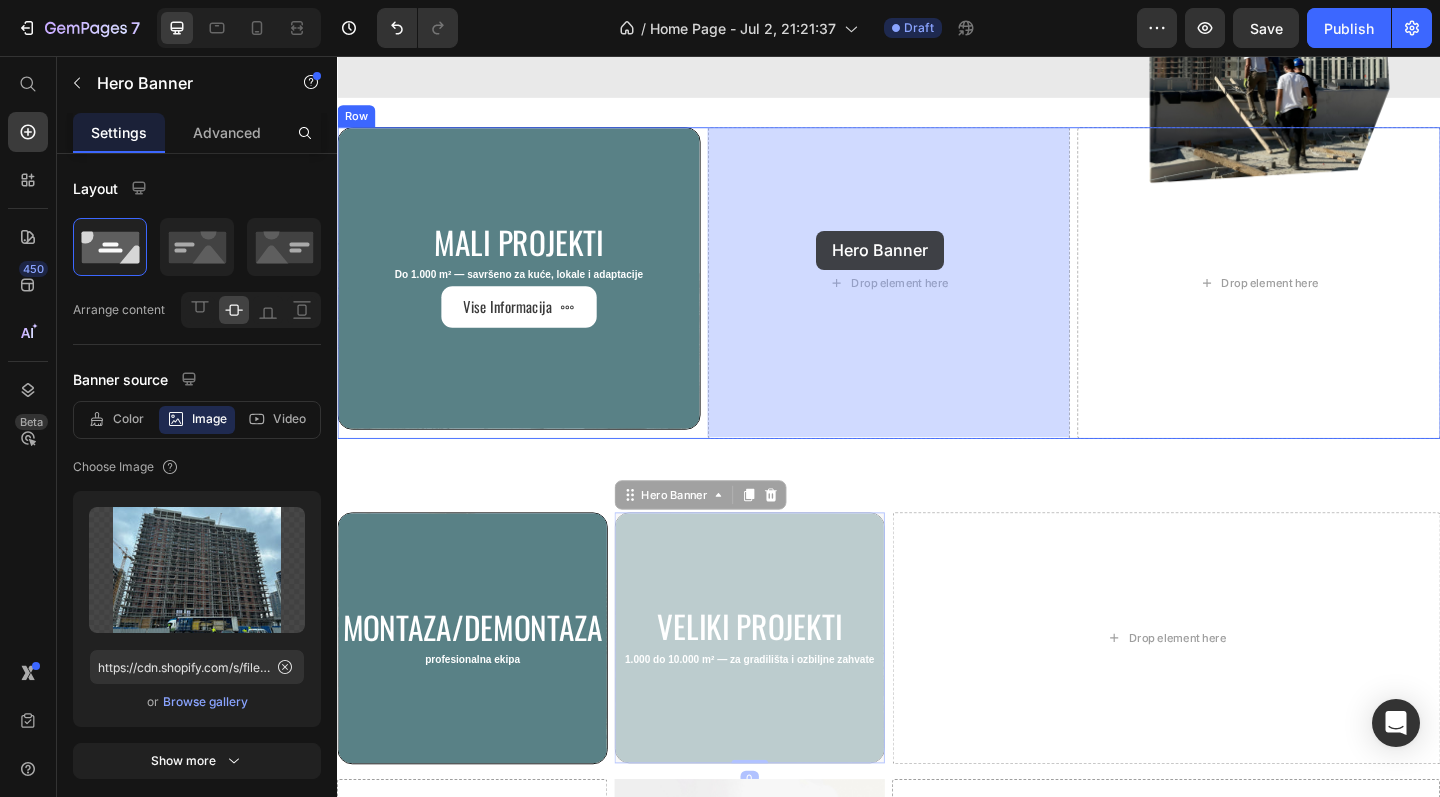 drag, startPoint x: 738, startPoint y: 630, endPoint x: 857, endPoint y: 240, distance: 407.75116 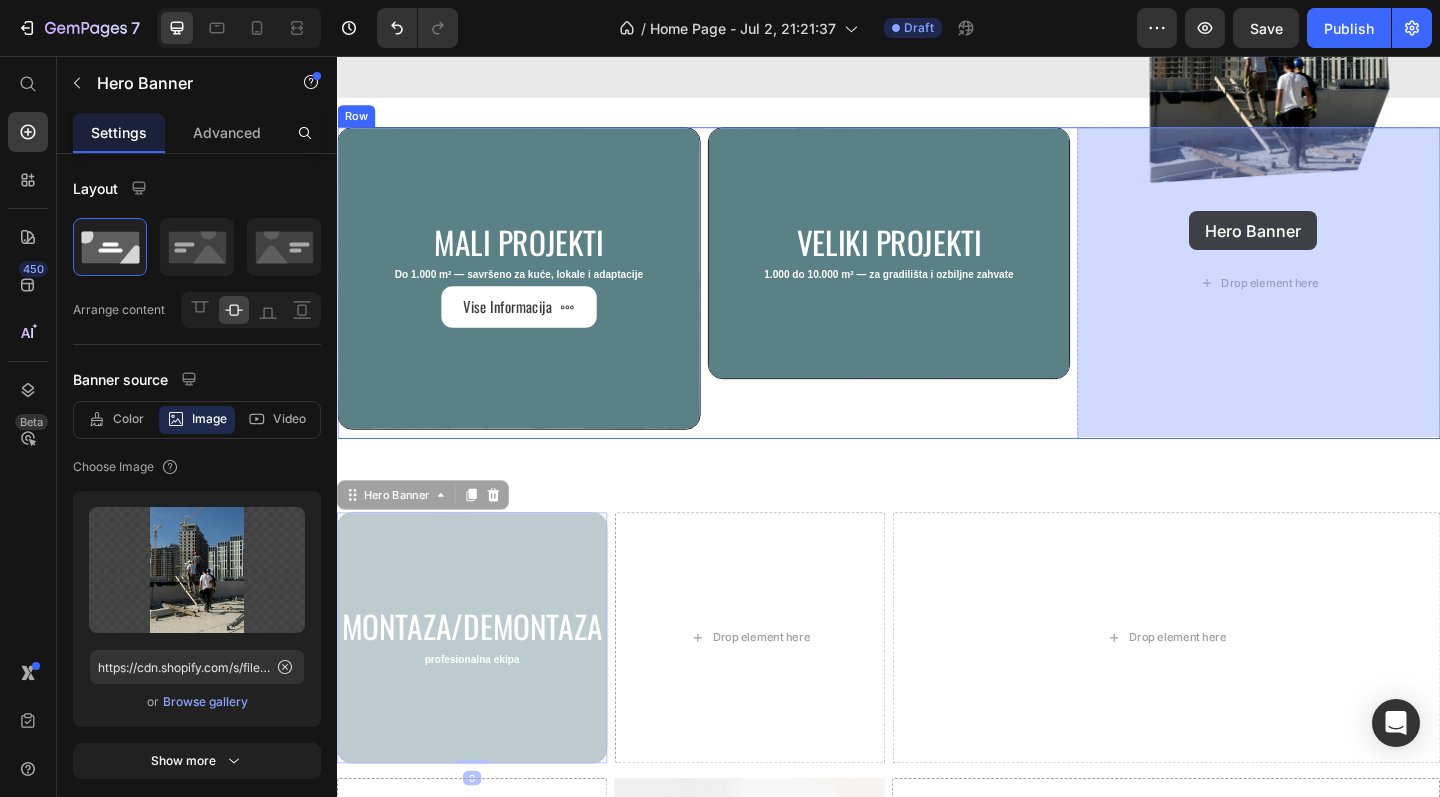 drag, startPoint x: 567, startPoint y: 622, endPoint x: 1262, endPoint y: 226, distance: 799.90063 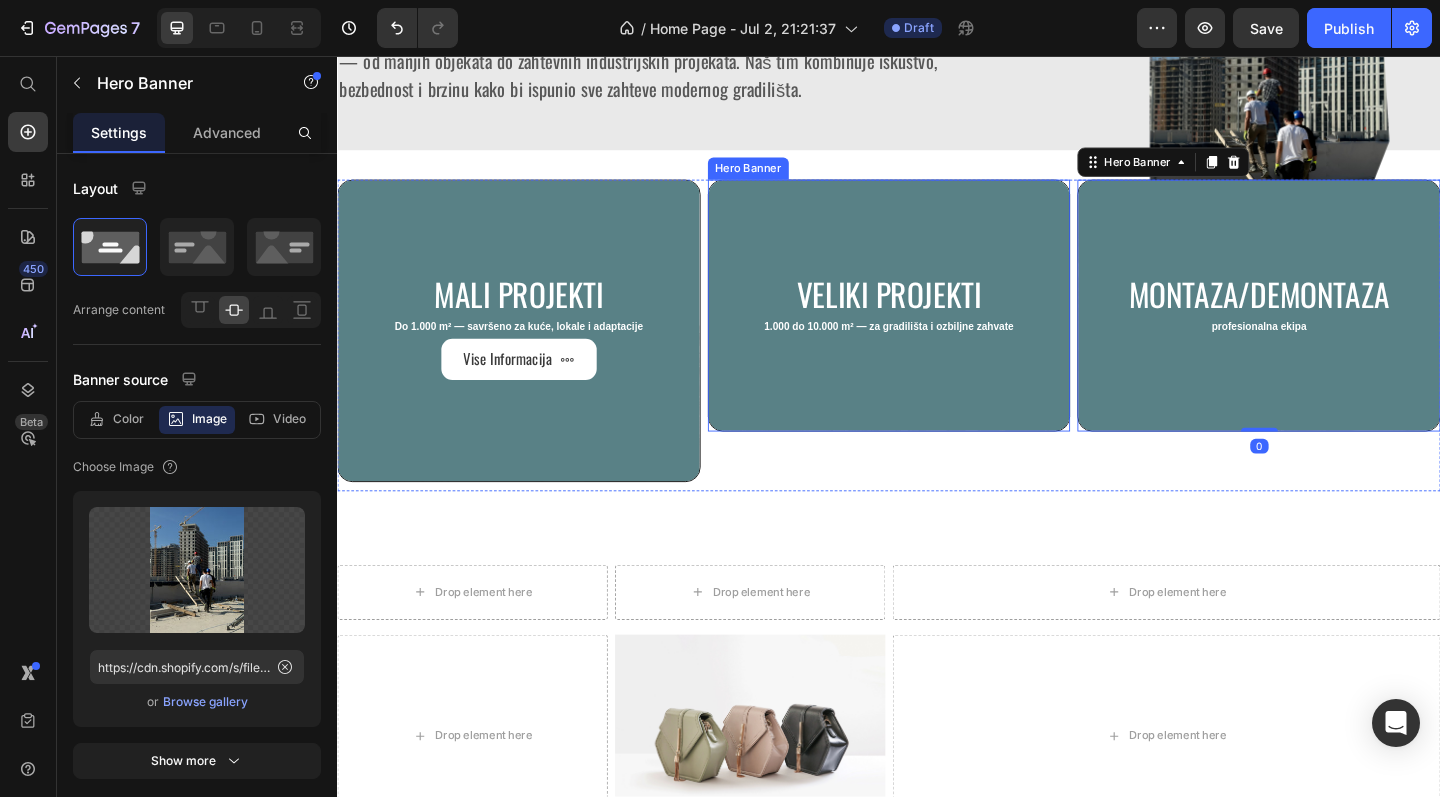scroll, scrollTop: 971, scrollLeft: 0, axis: vertical 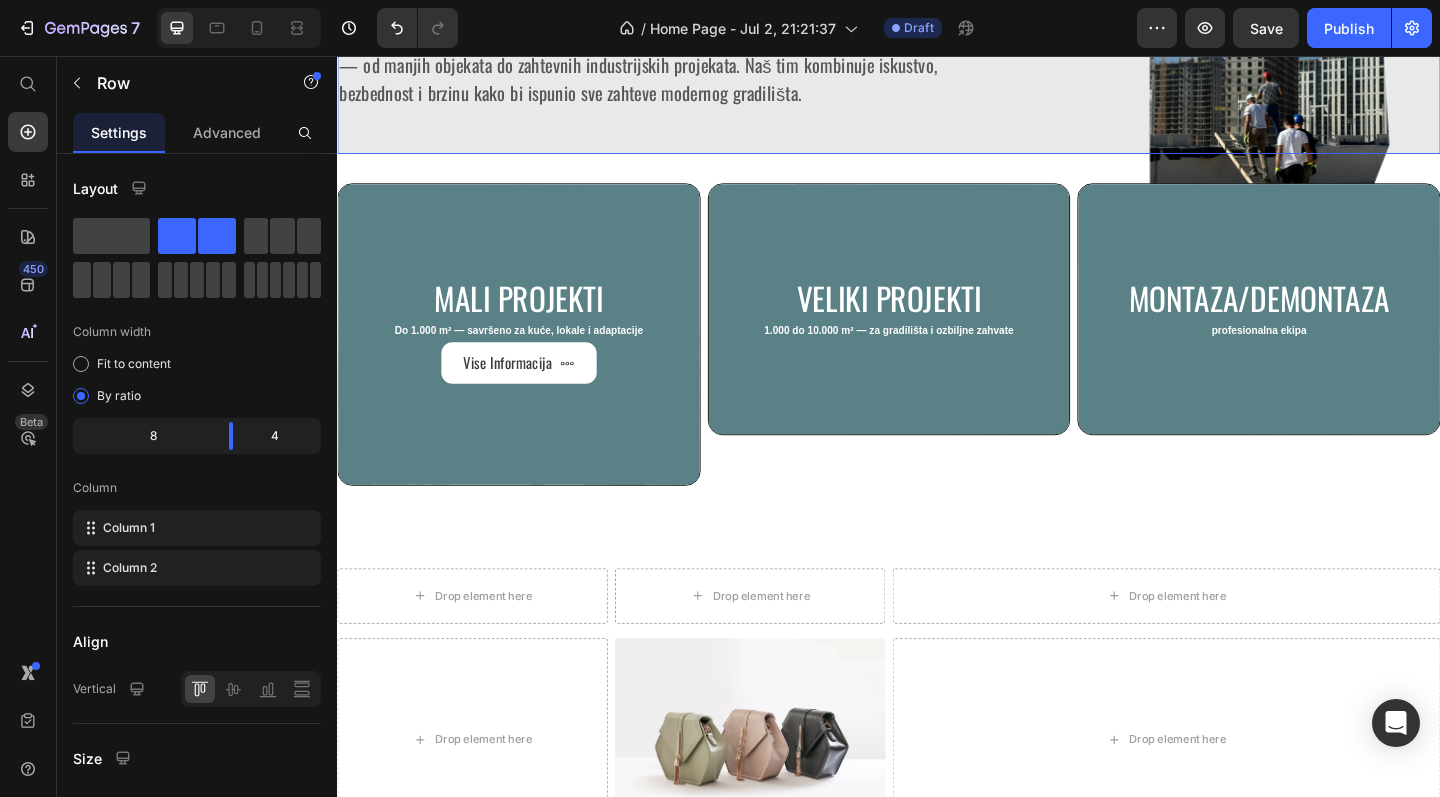 click on "VALUSS  je specijalizovana firma iz [CITY] koja se bavi  profesionalnom montažom i demontažom skela i radnih platformi . Nudimo  sigurna, pouzdana i efikasna rešenja  za gradilišta svih veličina — od manjih objekata do zahtevnih industrijskih projekata. Naš tim kombinuje iskustvo, bezbednost i brzinu kako bi ispunio sve zahteve modernog gradilišta. Text block Image Row" at bounding box center (937, 76) 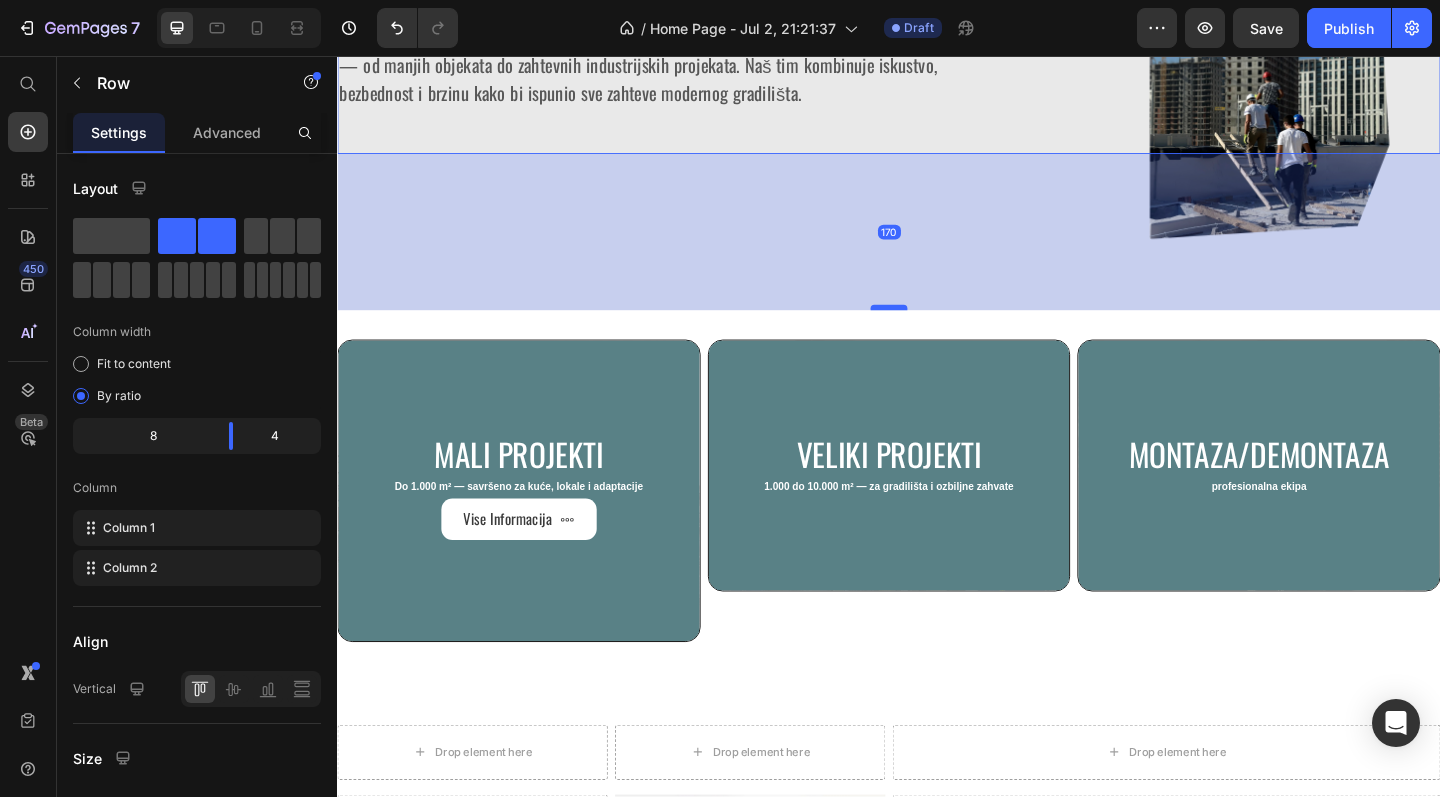 drag, startPoint x: 935, startPoint y: 159, endPoint x: 928, endPoint y: 329, distance: 170.14406 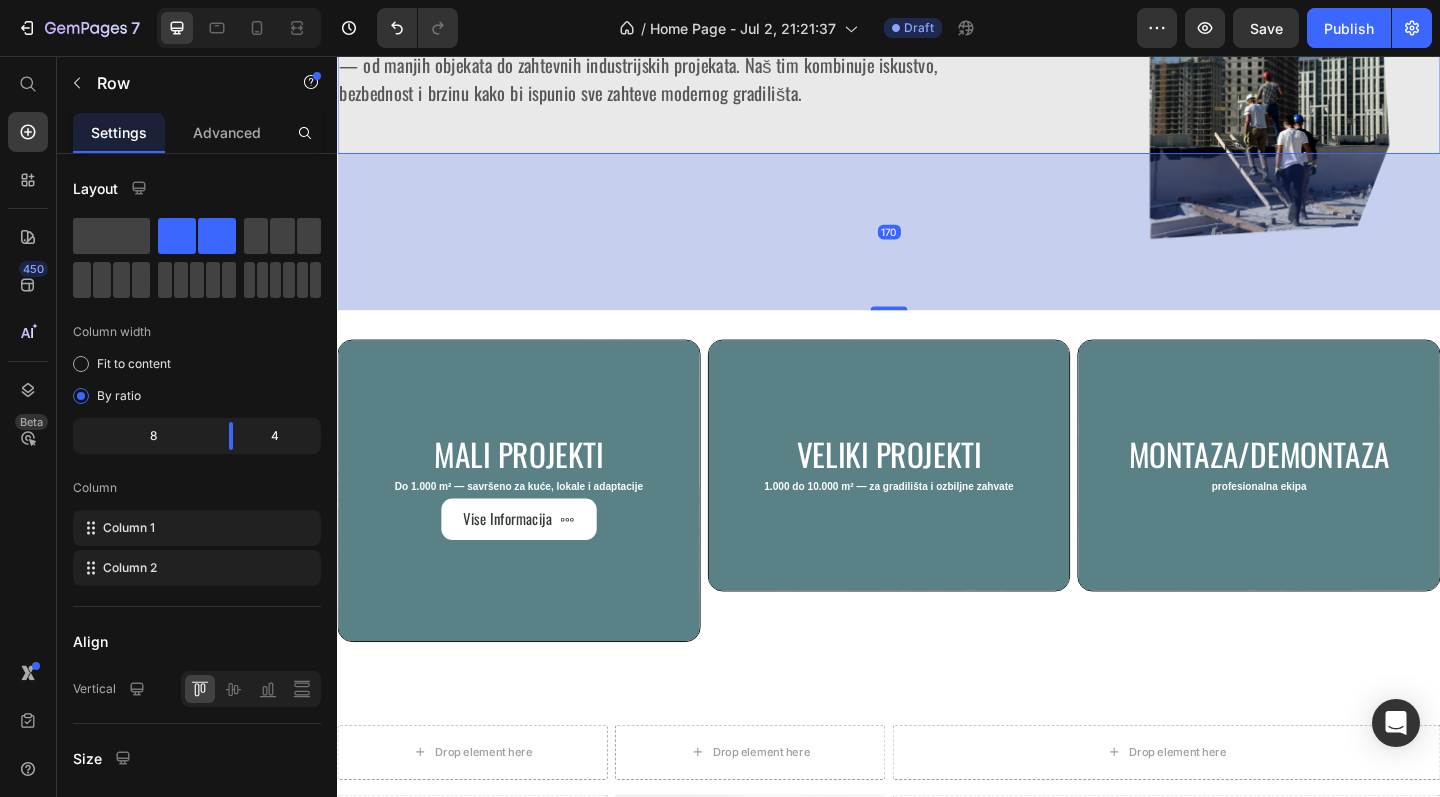 click on "VALUSS  je specijalizovana firma iz [CITY] koja se bavi  profesionalnom montažom i demontažom skela i radnih platformi . Nudimo  sigurna, pouzdana i efikasna rešenja  za gradilišta svih veličina — od manjih objekata do zahtevnih industrijskih projekata. Naš tim kombinuje iskustvo, bezbednost i brzinu kako bi ispunio sve zahteve modernog gradilišta. Text block" at bounding box center (734, 61) 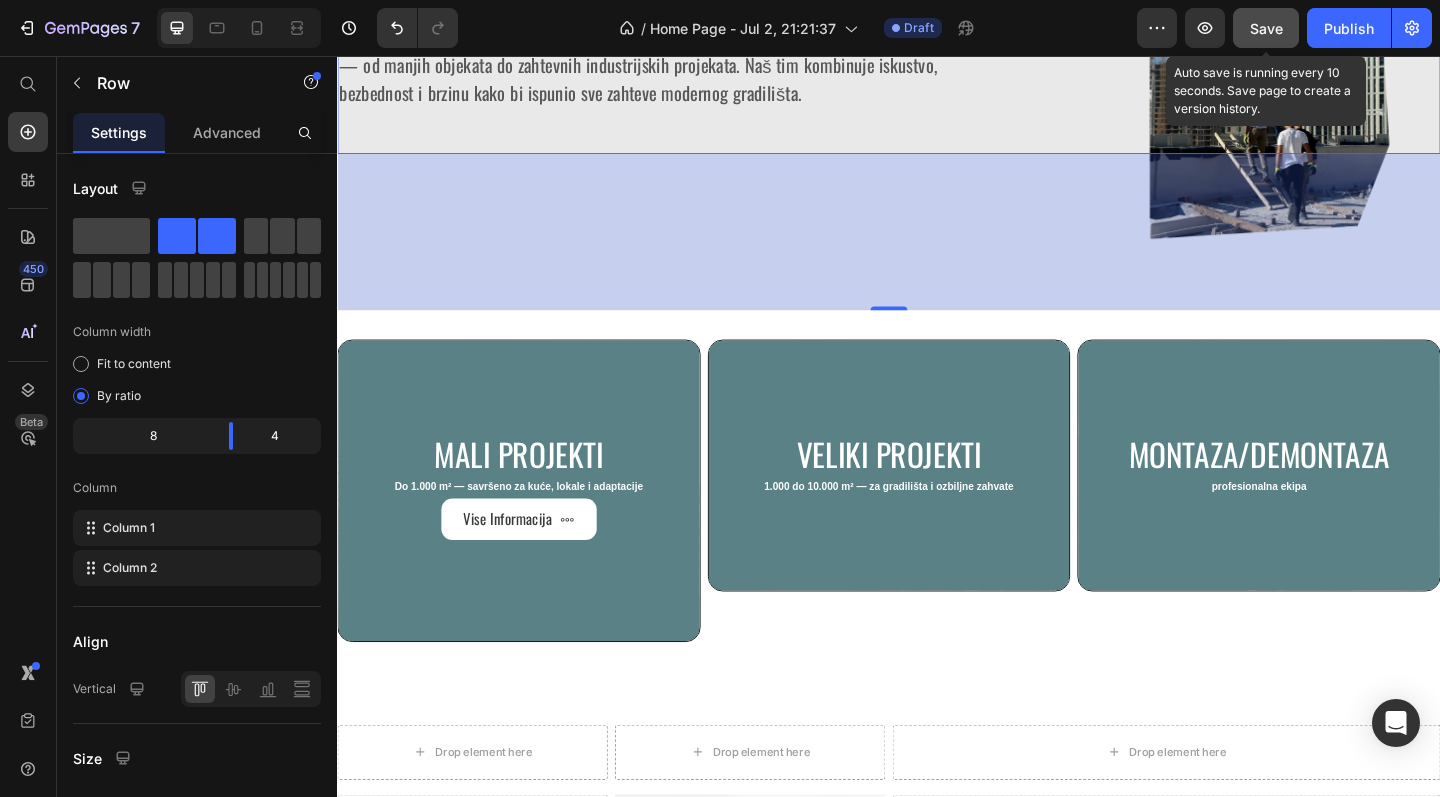 click on "Save" 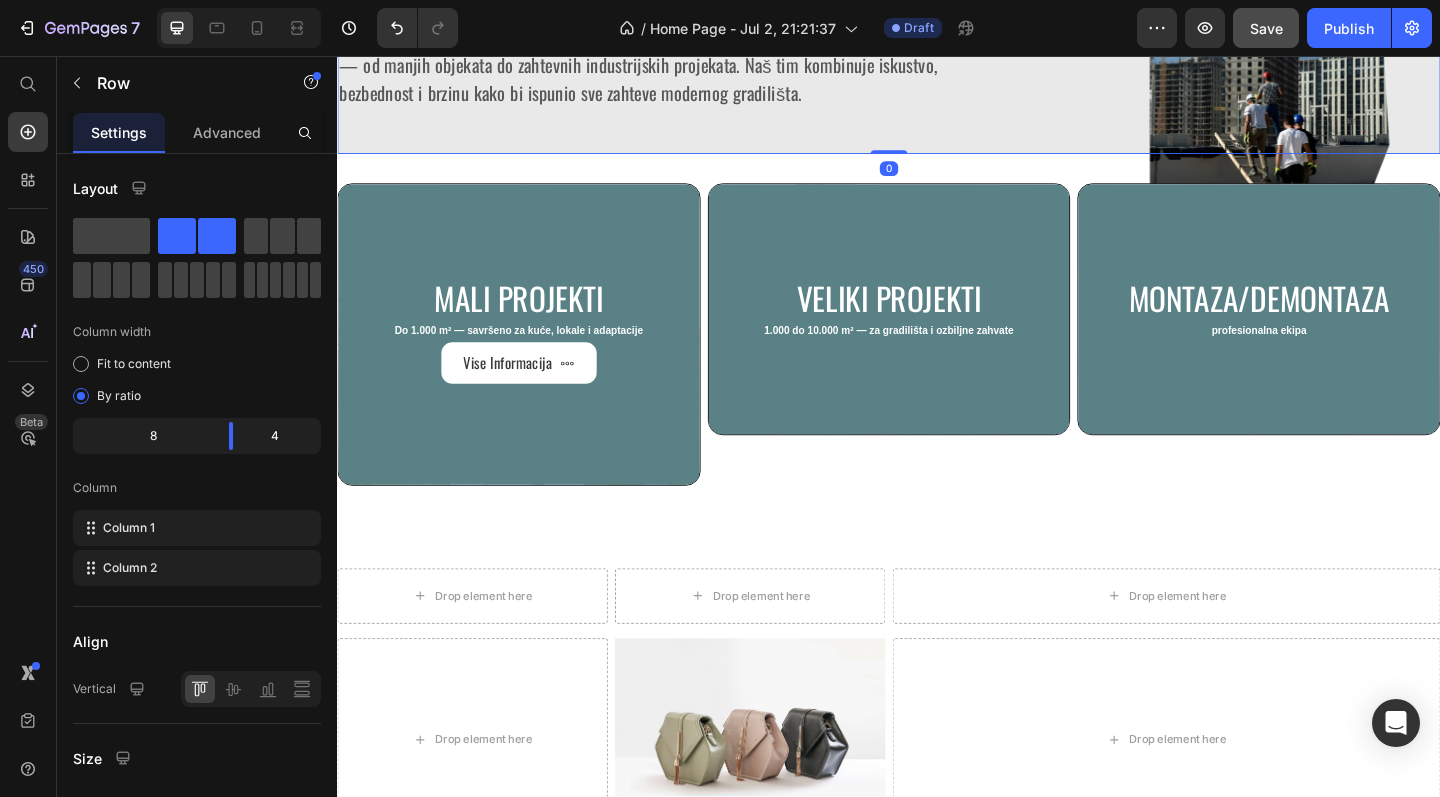 drag, startPoint x: 936, startPoint y: 329, endPoint x: 928, endPoint y: 138, distance: 191.16747 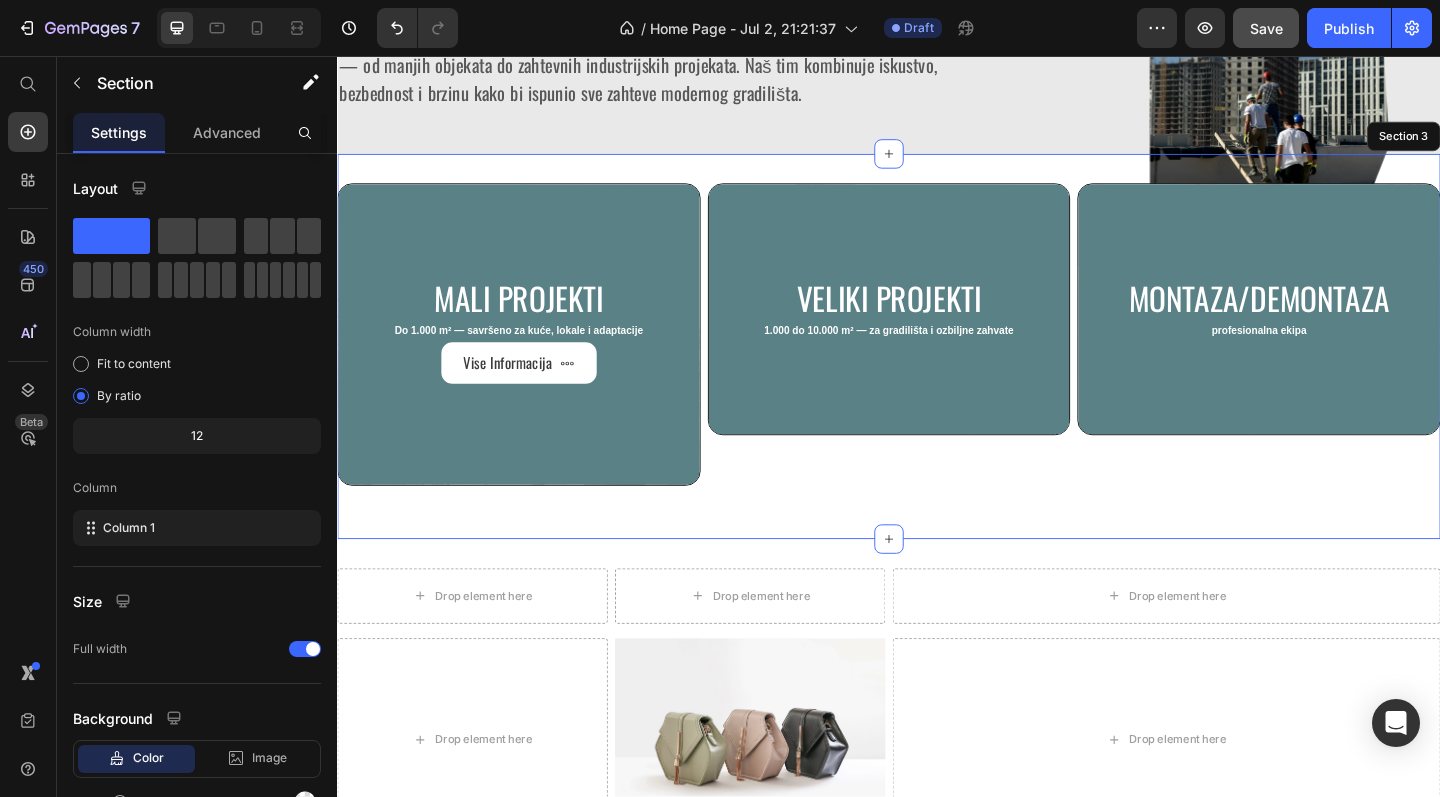 click on "mali projekti Heading Do 1.000 m² — savršeno za kuće, lokale i adaptacije Text Block
Vise Informacija Button Hero Banner Veliki projekti Heading 1.000 do 10.000 m² — za gradilišta i ozbiljne zahvate Text Block Hero Banner Montaza/demontaza Heading profesionalna ekipa Text Block Hero Banner Row Section 3" at bounding box center [937, 372] 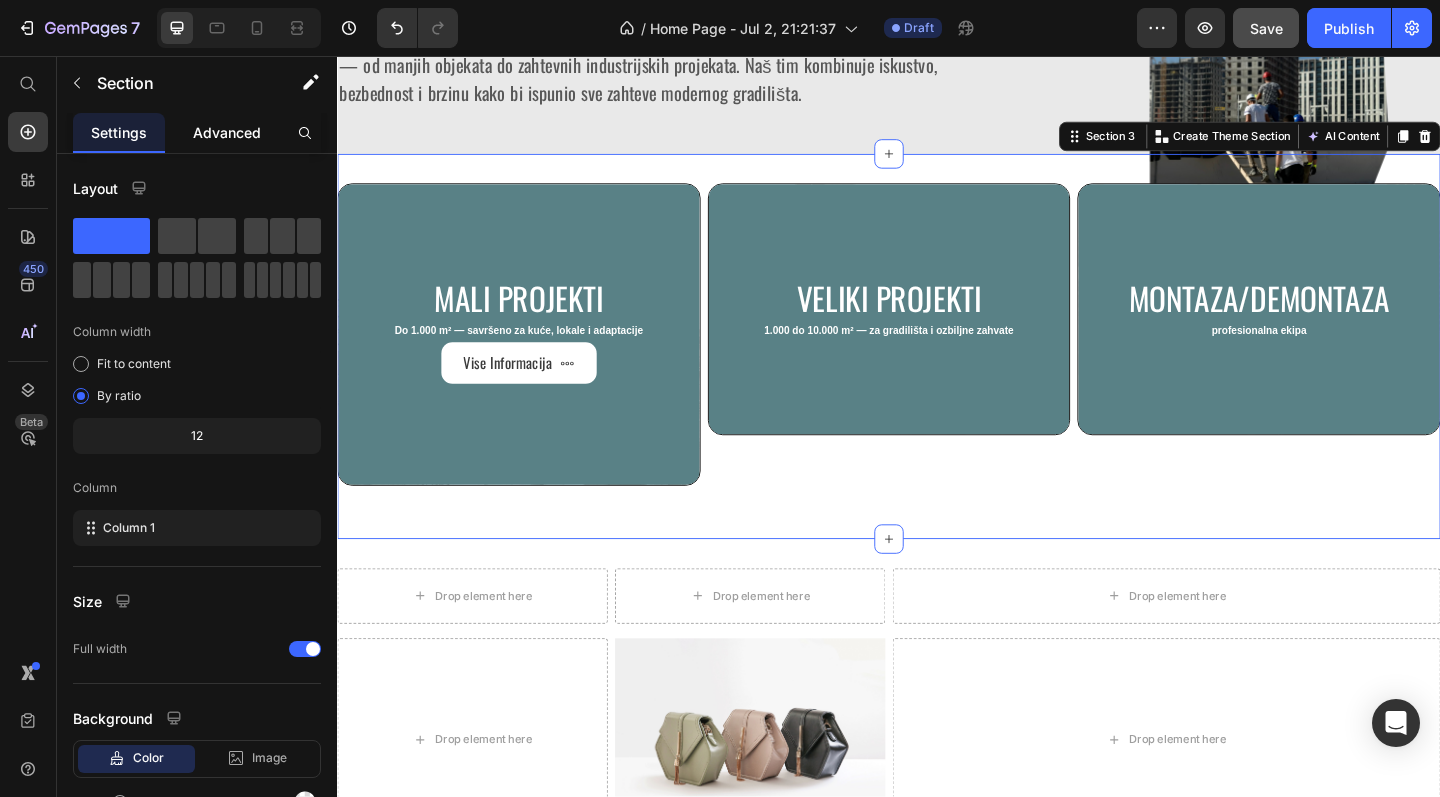 click on "Advanced" at bounding box center [227, 132] 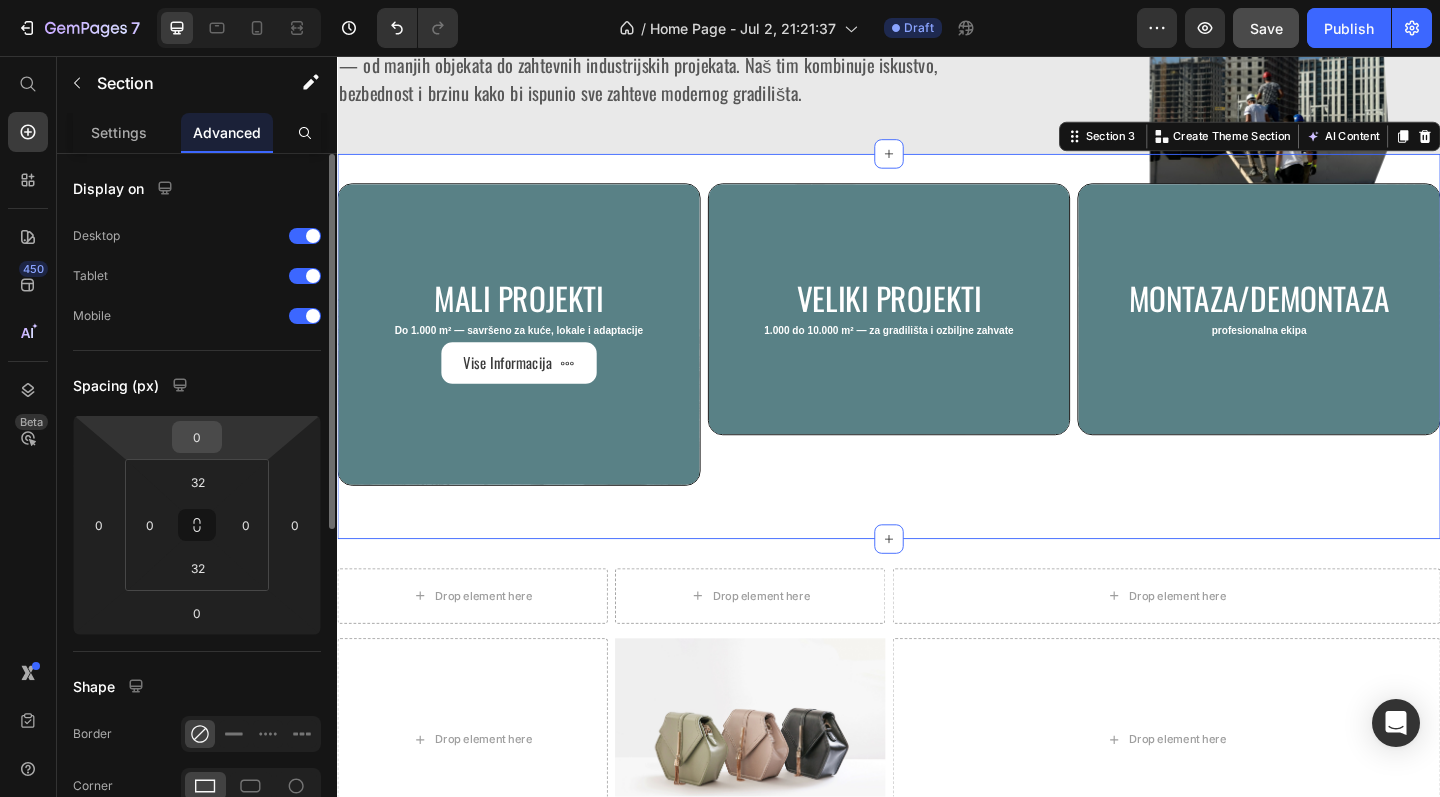 click on "0" at bounding box center (197, 437) 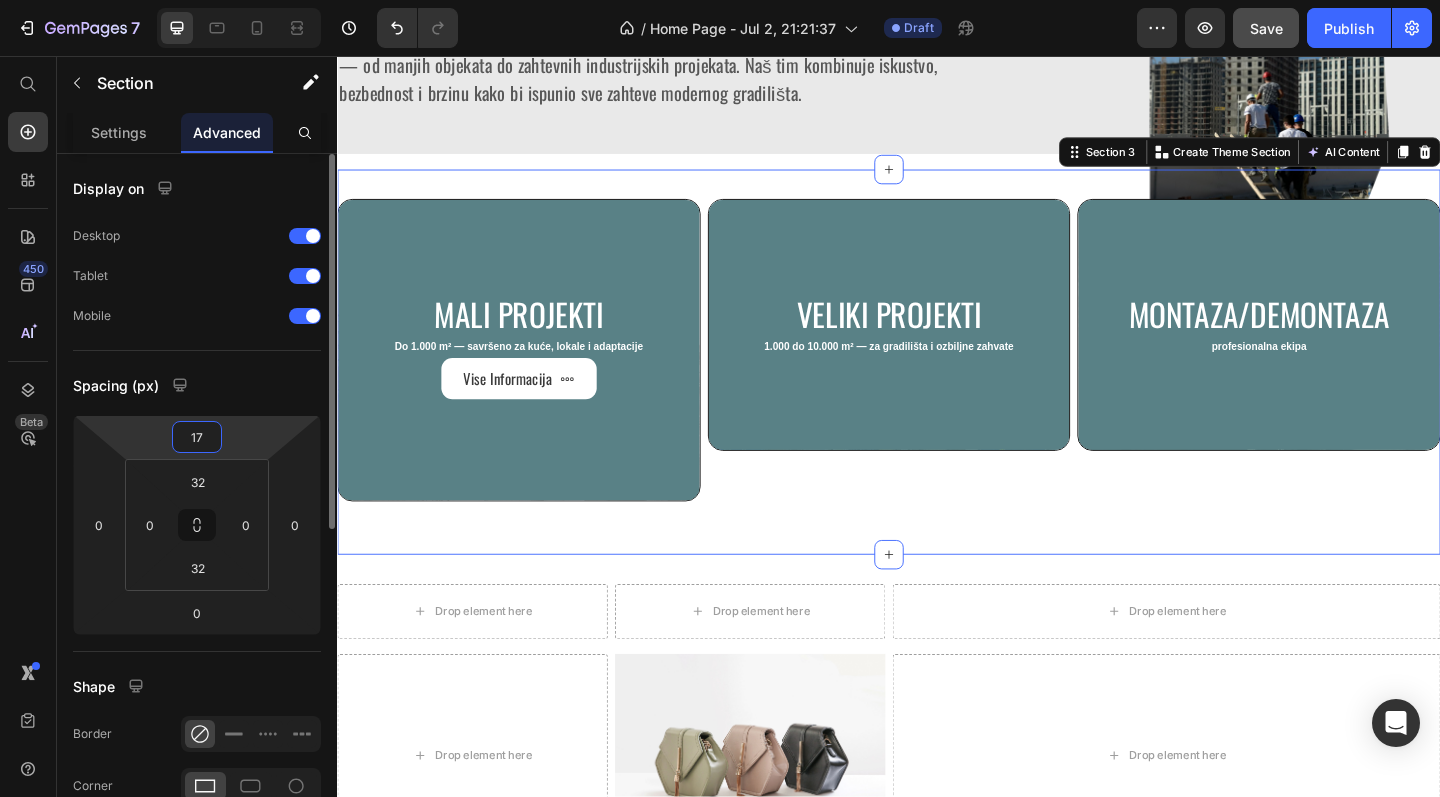 type on "170" 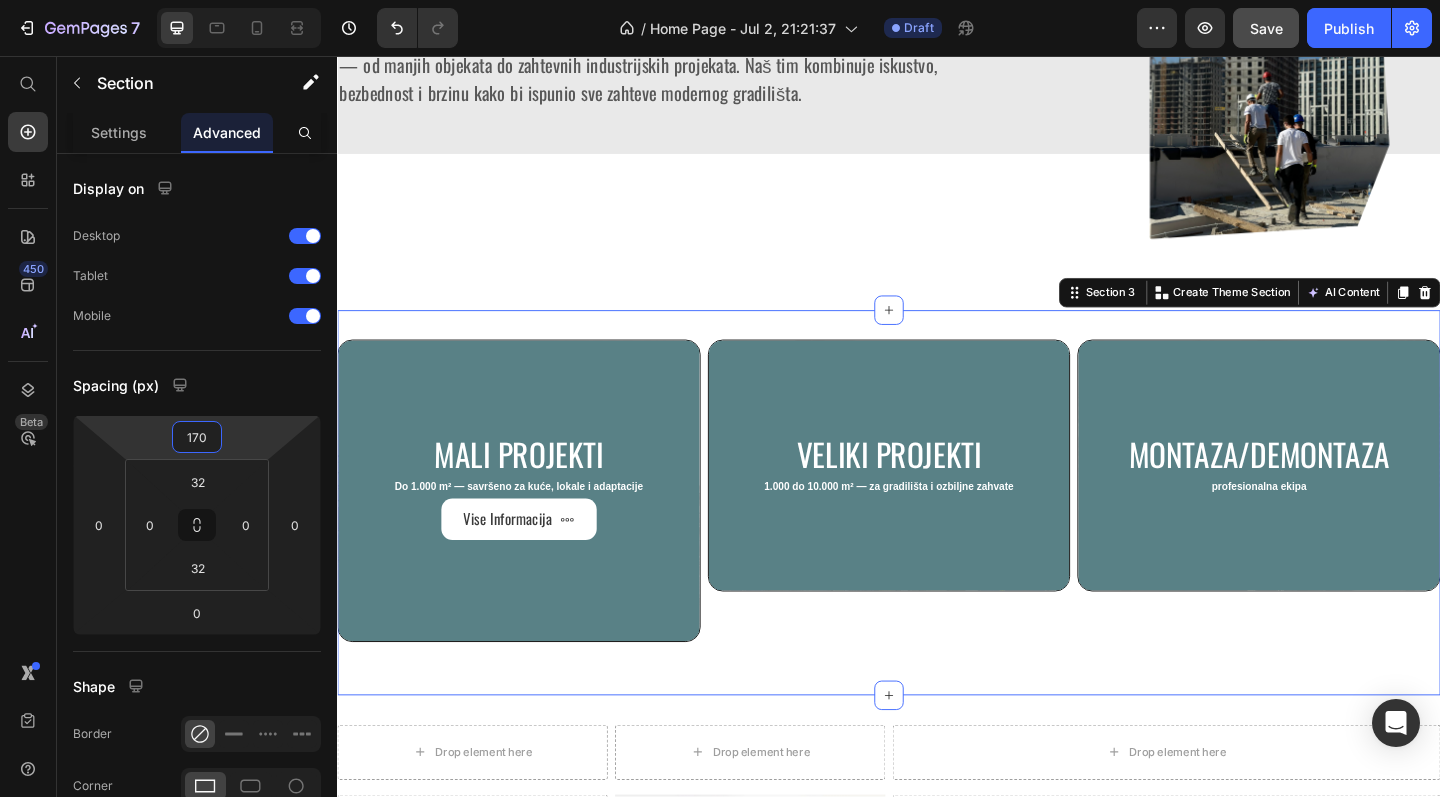 click on "Stručnost i iskustvo Heading Bezbednost na prvom mestu Heading Brza i pouzdana realizacija Heading leksibilnost i rad u specijalnim uslovima Heading Carousel Hero Banner Prvo da se predstavimo Heading VALUSS  je specijalizovana firma iz [CITY] koja se bavi  profesionalnom montažom i demontažom skela i radnih platformi . Nudimo  sigurna, pouzdana i efikasna rešenja  za gradilišta svih veličina — od manjih objekata do zahtevnih industrijskih projekata. Naš tim kombinuje iskustvo, bezbednost i brzinu kako bi ispunio sve zahteve modernog gradilišta. Text block Image Row Section 2 mali projekti Heading Do 1.000 m² — savršeno za kuće, lokale i adaptacije Text Block
Vise Informacija Button Hero Banner Veliki projekti Heading 1.000 do 10.000 m² — za gradilišta i ozbiljne zahvate Text Block Hero Banner Montaza/demontaza Heading profesionalna ekipa Text Block Hero Banner Row Section 3   You can create reusable sections Create Theme Section AI Content Write with GemAI Tone and Voice" at bounding box center [937, 119] 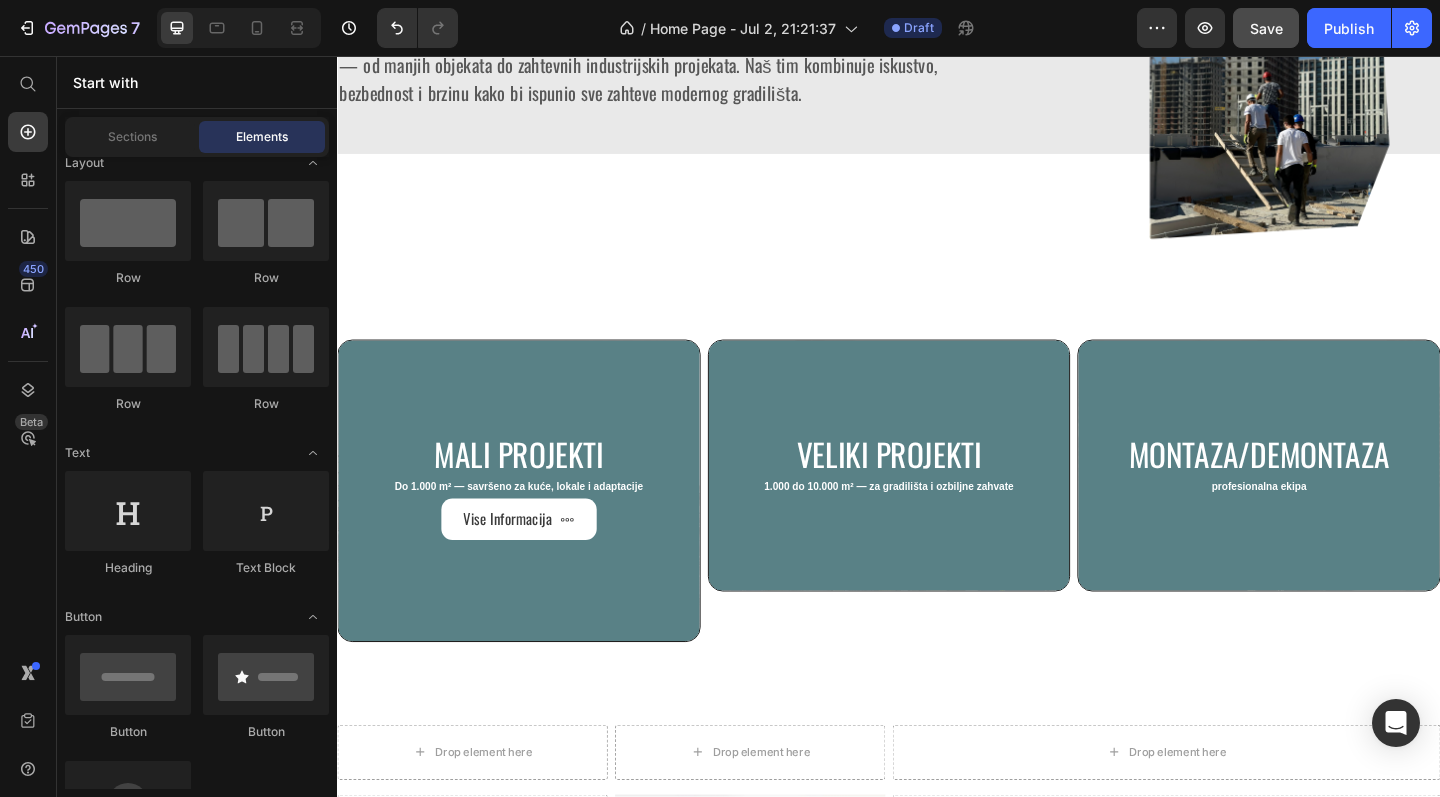 click on "Stručnost i iskustvo Heading Bezbednost na prvom mestu Heading Brza i pouzdana realizacija Heading leksibilnost i rad u specijalnim uslovima Heading Carousel Hero Banner Prvo da se predstavimo Heading VALUSS je specijalizovana firma iz [CITY] koja se bavi profesionalnom montažom i demontažom skela i radnih platformi. Nudimo sigurna, pouzdana i efikasna rešenja za gradilišta svih veličina — od manjih objekata do zahtevnih industrijskih projekata. Naš tim kombinuje iskustvo, bezbednost i brzinu kako bi ispunio sve zahteve modernog gradilišta. Text block Image Row Section 2 mali projekti Heading Do 1.000 m² — savršeno za kuće, lokale i adaptacije Text Block Vise Informacija Button Hero Banner Veliki projekti Heading 1.000 do 10.000 m² — za gradilišta i ozbiljne zahvate Text Block Hero Banner Montaza/demontaza Heading profesionalna ekipa Text Block Hero Banner Row Section 3 Drop element here Drop element here Row Drop element here Row" at bounding box center (937, 119) 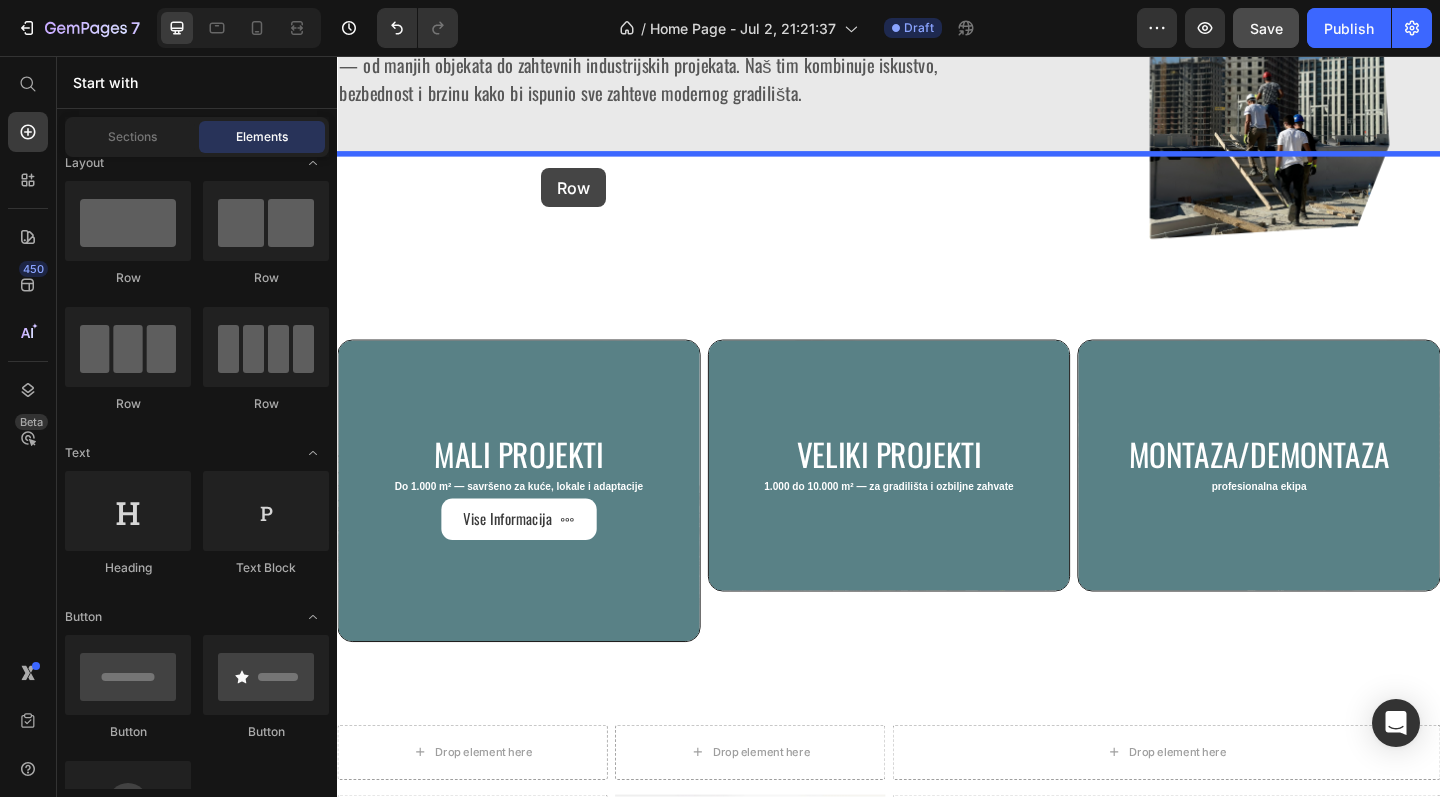 drag, startPoint x: 486, startPoint y: 281, endPoint x: 559, endPoint y: 178, distance: 126.24579 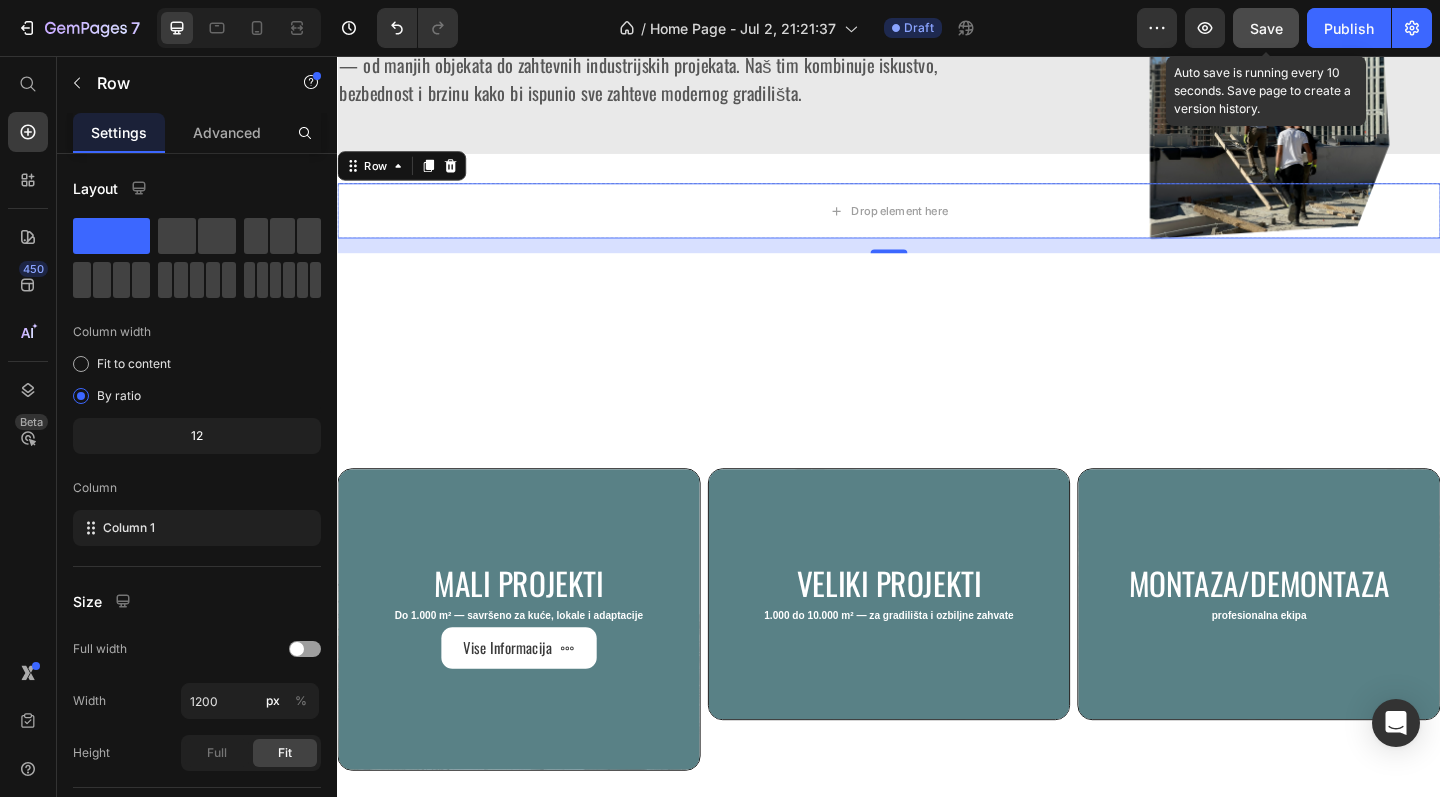 click on "Save" at bounding box center [1266, 28] 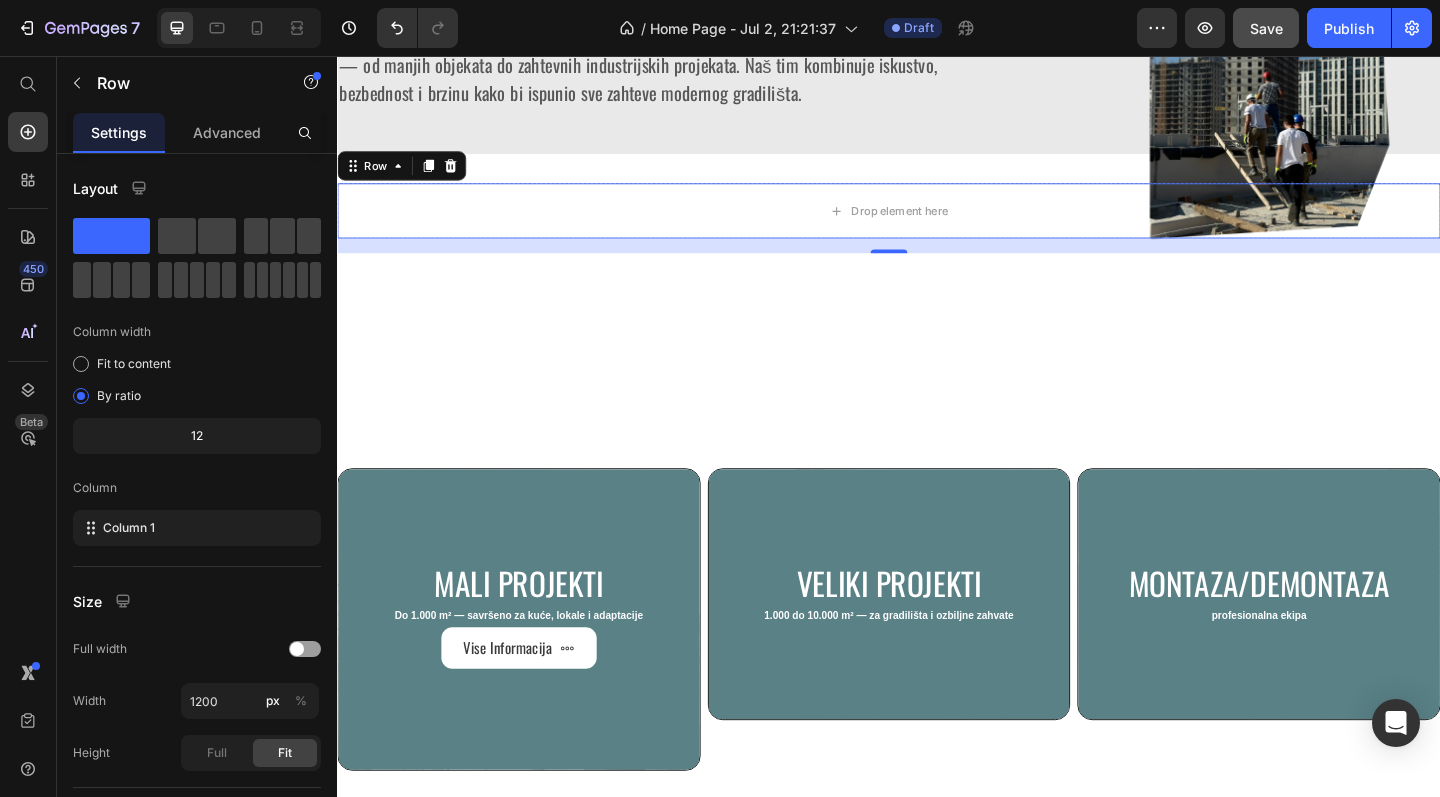 click on "Stručnost i iskustvo Heading Bezbednost na prvom mestu Heading Brza i pouzdana realizacija Heading leksibilnost i rad u specijalnim uslovima Heading Carousel Hero Banner Prvo da se predstavimo Heading VALUSS  je specijalizovana firma iz [CITY] koja se bavi  profesionalnom montažom i demontažom skela i radnih platformi . Nudimo  sigurna, pouzdana i efikasna rešenja  za gradilišta svih veličina — od manjih objekata do zahtevnih industrijskih projekata. Naš tim kombinuje iskustvo, bezbednost i brzinu kako bi ispunio sve zahteve modernog gradilišta. Text block Image Row Section 2
Drop element here Row Section 3 mali projekti Heading Do 1.000 m² — savršeno za kuće, lokale i adaptacije Text Block
Vise Informacija Button Hero Banner Veliki projekti Heading 1.000 do 10.000 m² — za gradilišta i ozbiljne zahvate Text Block Hero Banner Montaza/demontaza Heading profesionalna ekipa Text Block Hero Banner Row Section 4
Drop element here" at bounding box center [937, 189] 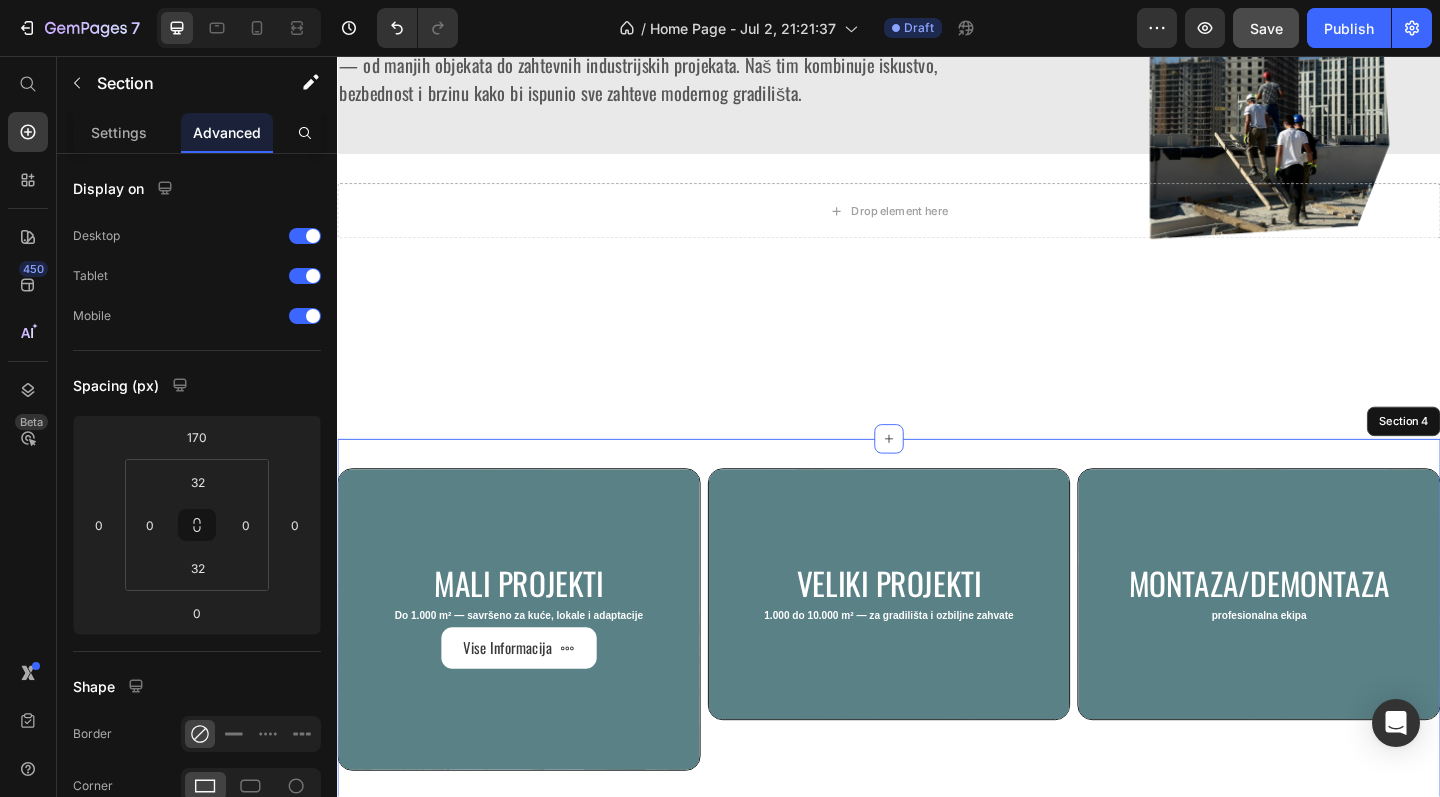 click on "mali projekti Heading Do 1.000 m² — savršeno za kuće, lokale i adaptacije Text Block
Vise Informacija Button Hero Banner Veliki projekti Heading 1.000 do 10.000 m² — za gradilišta i ozbiljne zahvate Text Block Hero Banner Montaza/demontaza Heading profesionalna ekipa Text Block Hero Banner Row Section 4" at bounding box center (937, 682) 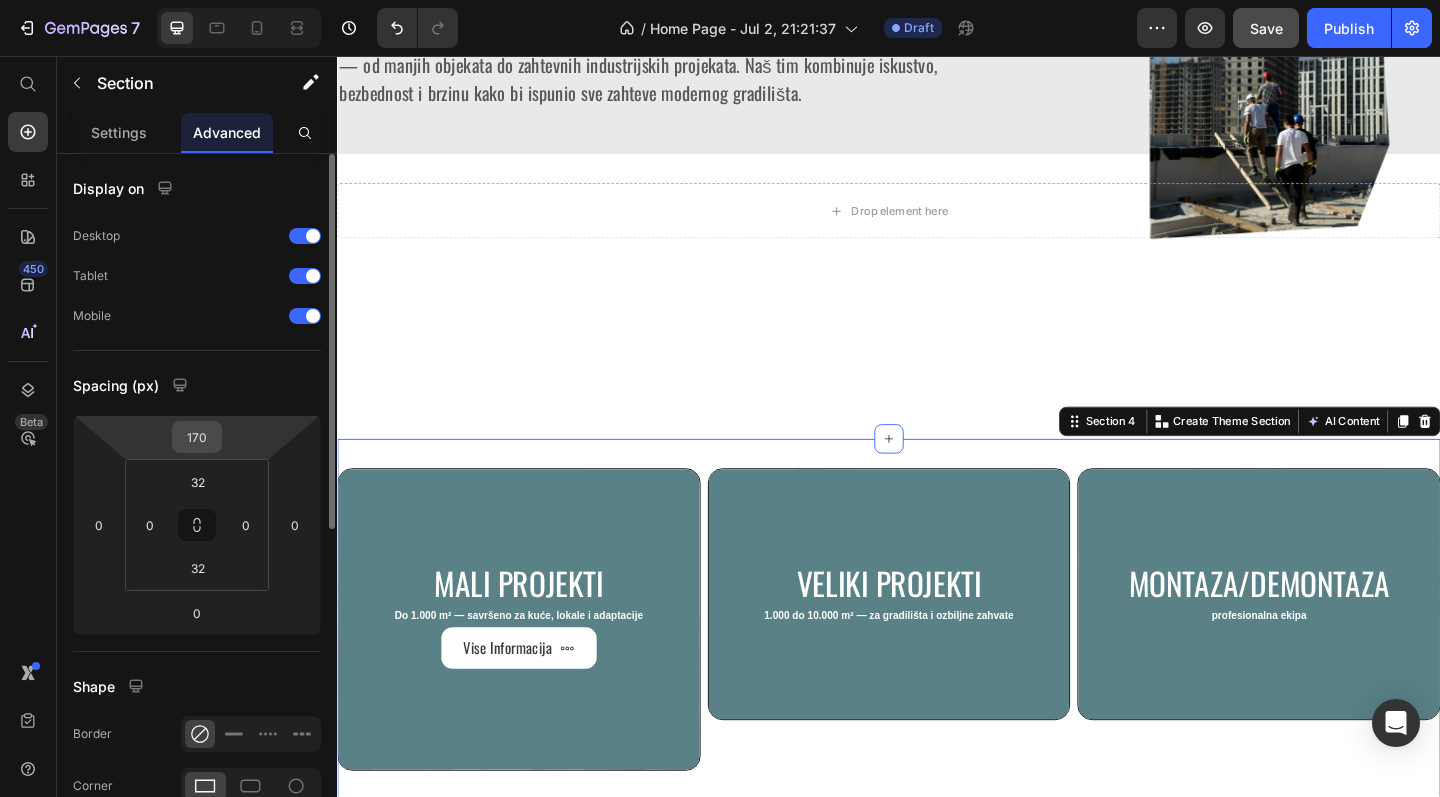 click on "170" at bounding box center (197, 437) 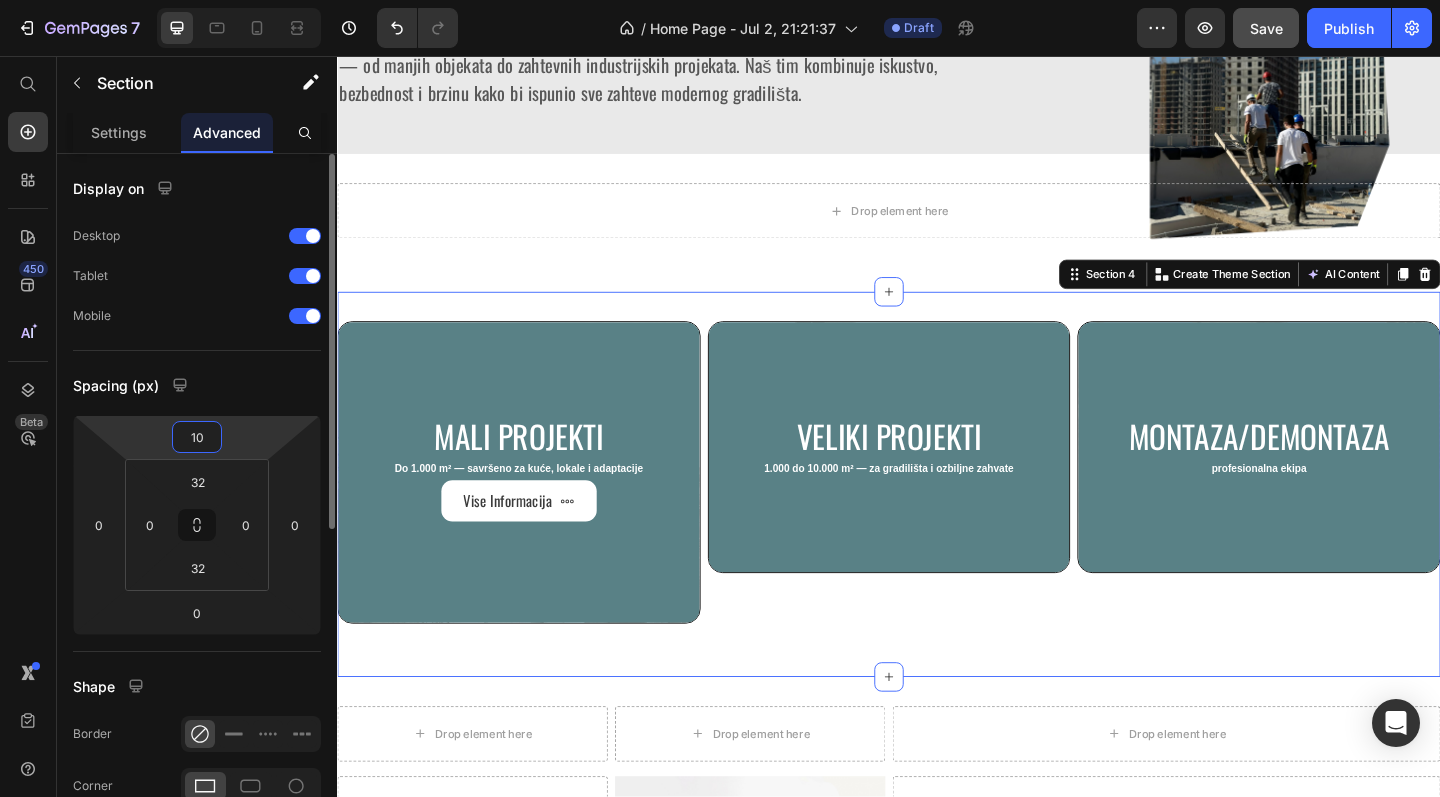 type on "1" 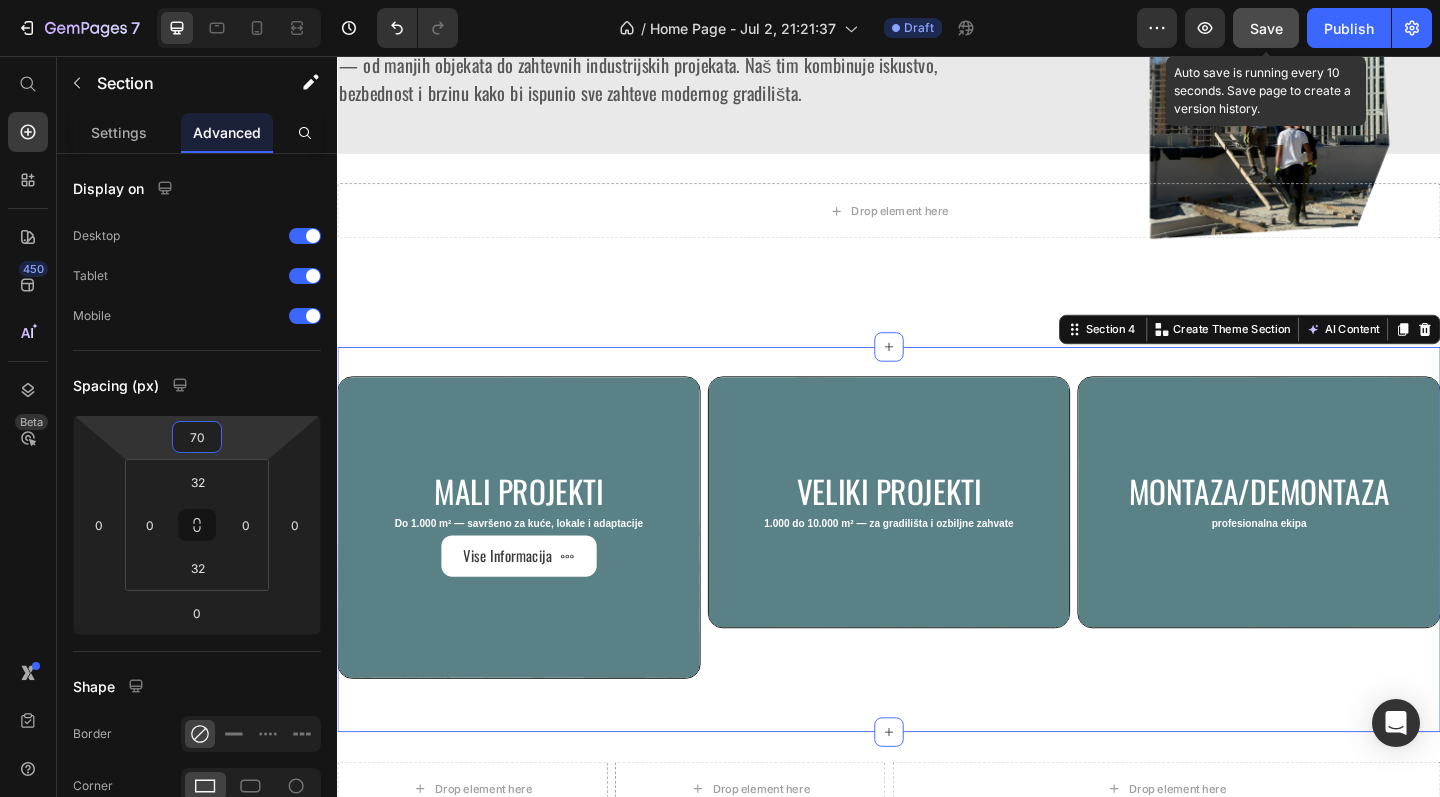 type on "70" 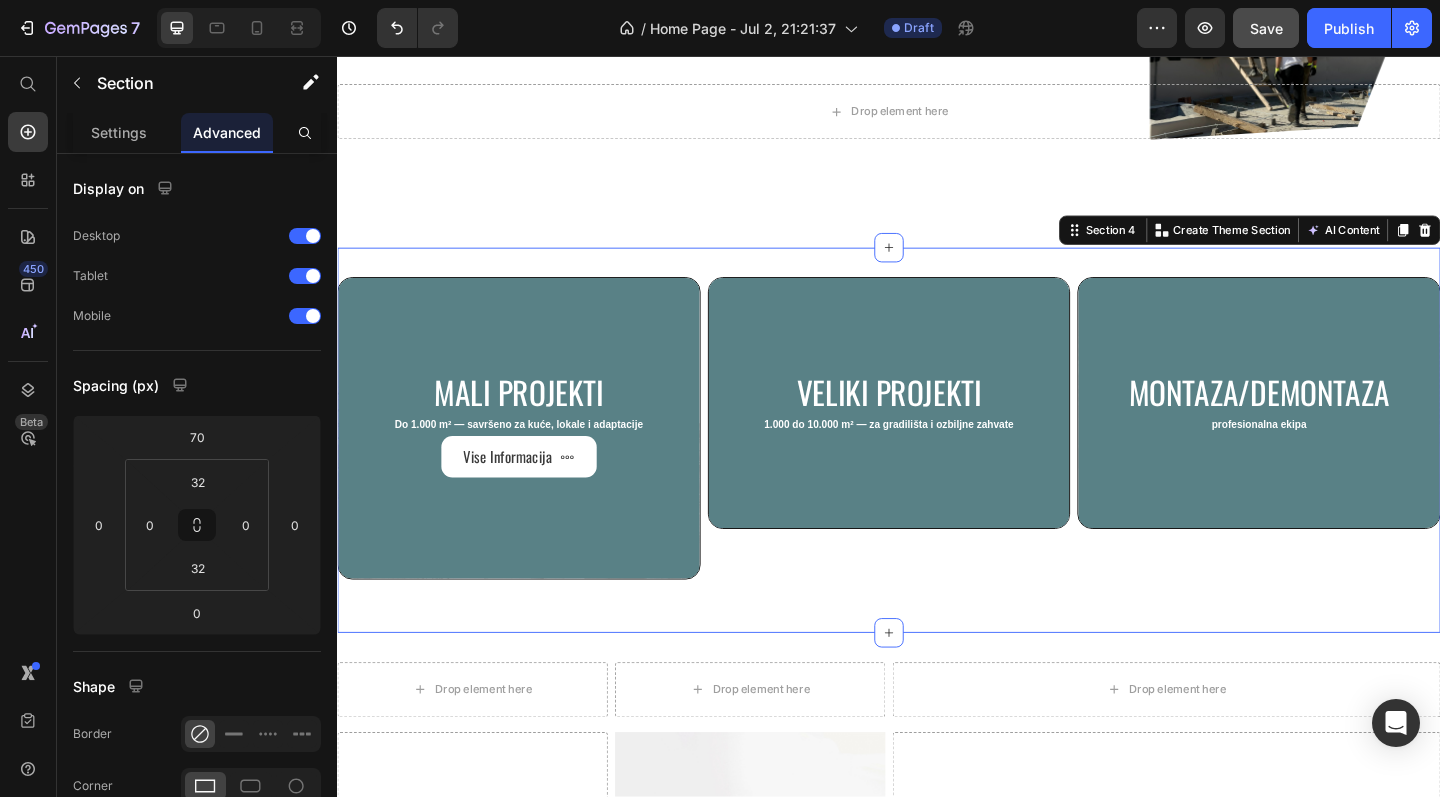 scroll, scrollTop: 1102, scrollLeft: 0, axis: vertical 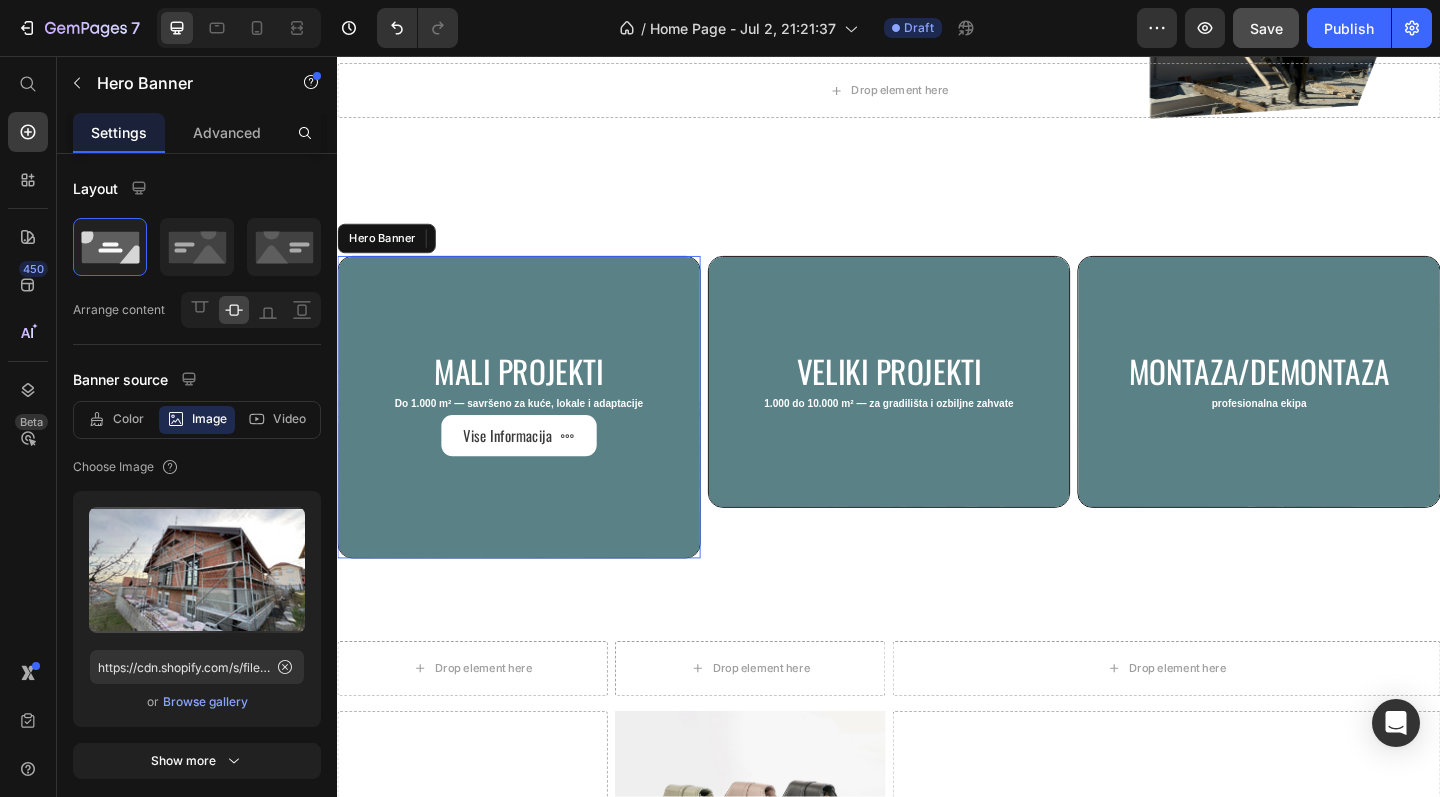 click on "mali projekti Heading Do 1.000 m² — savršeno za kuće, lokale i adaptacije Text Block
Vise Informacija Button" at bounding box center [534, 438] 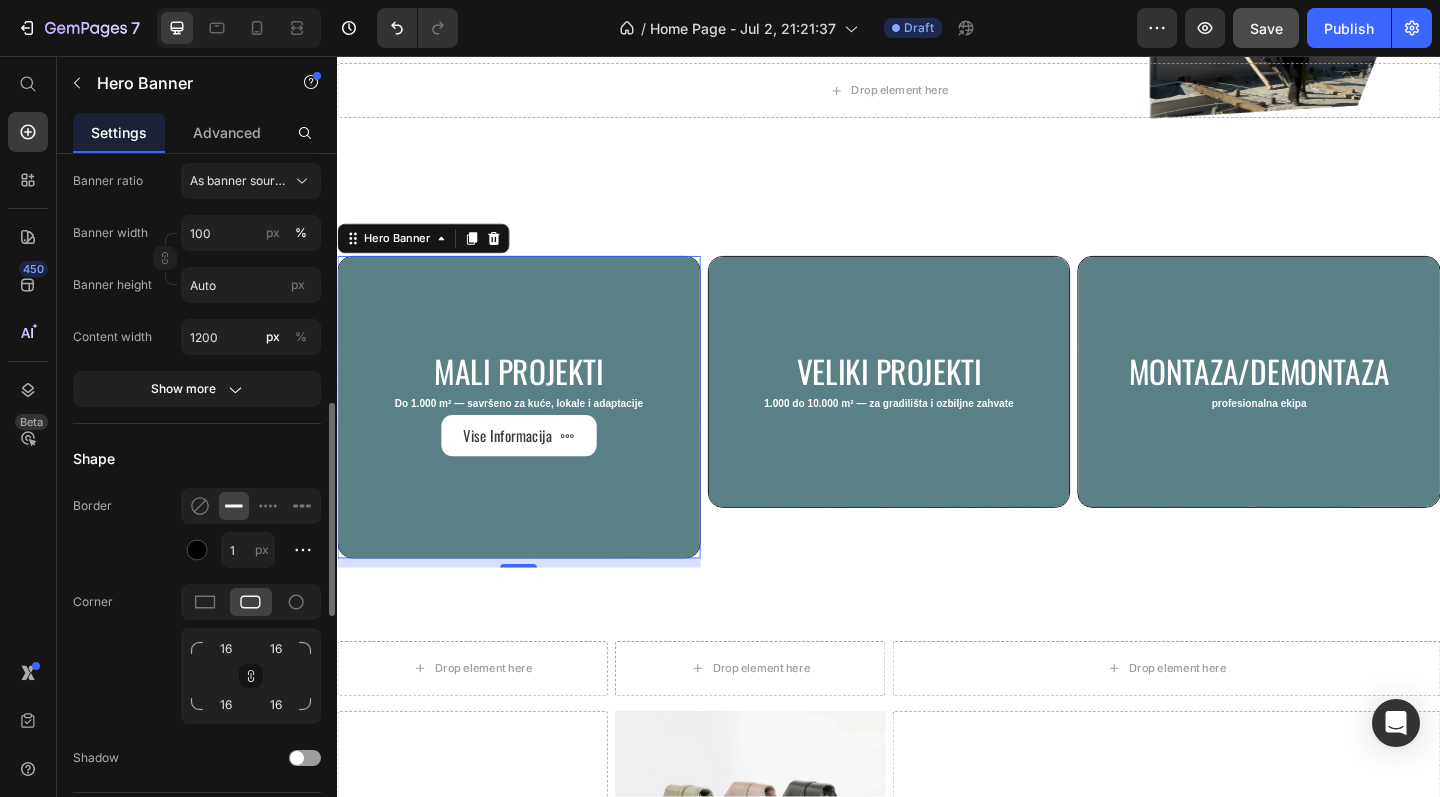 scroll, scrollTop: 958, scrollLeft: 0, axis: vertical 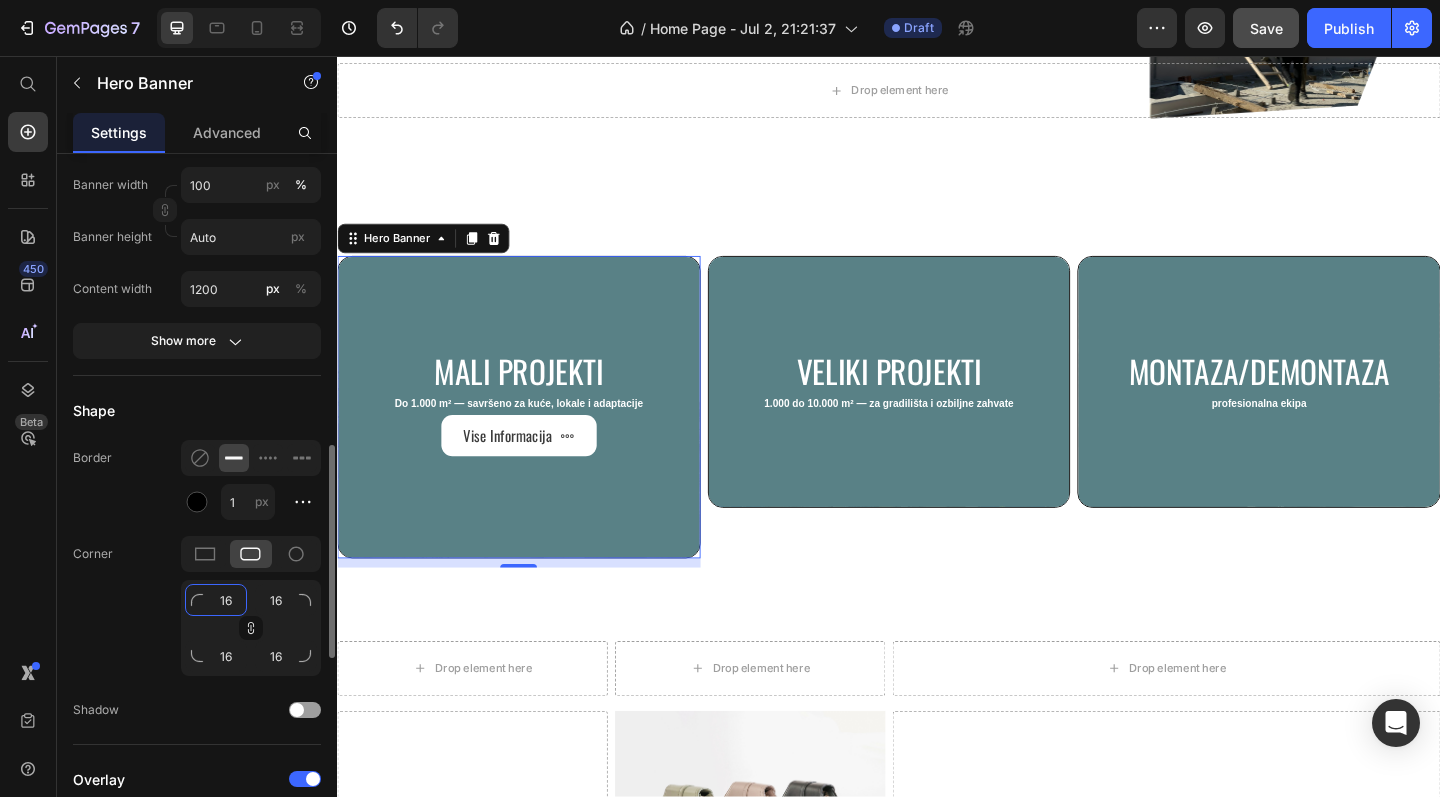click on "16" 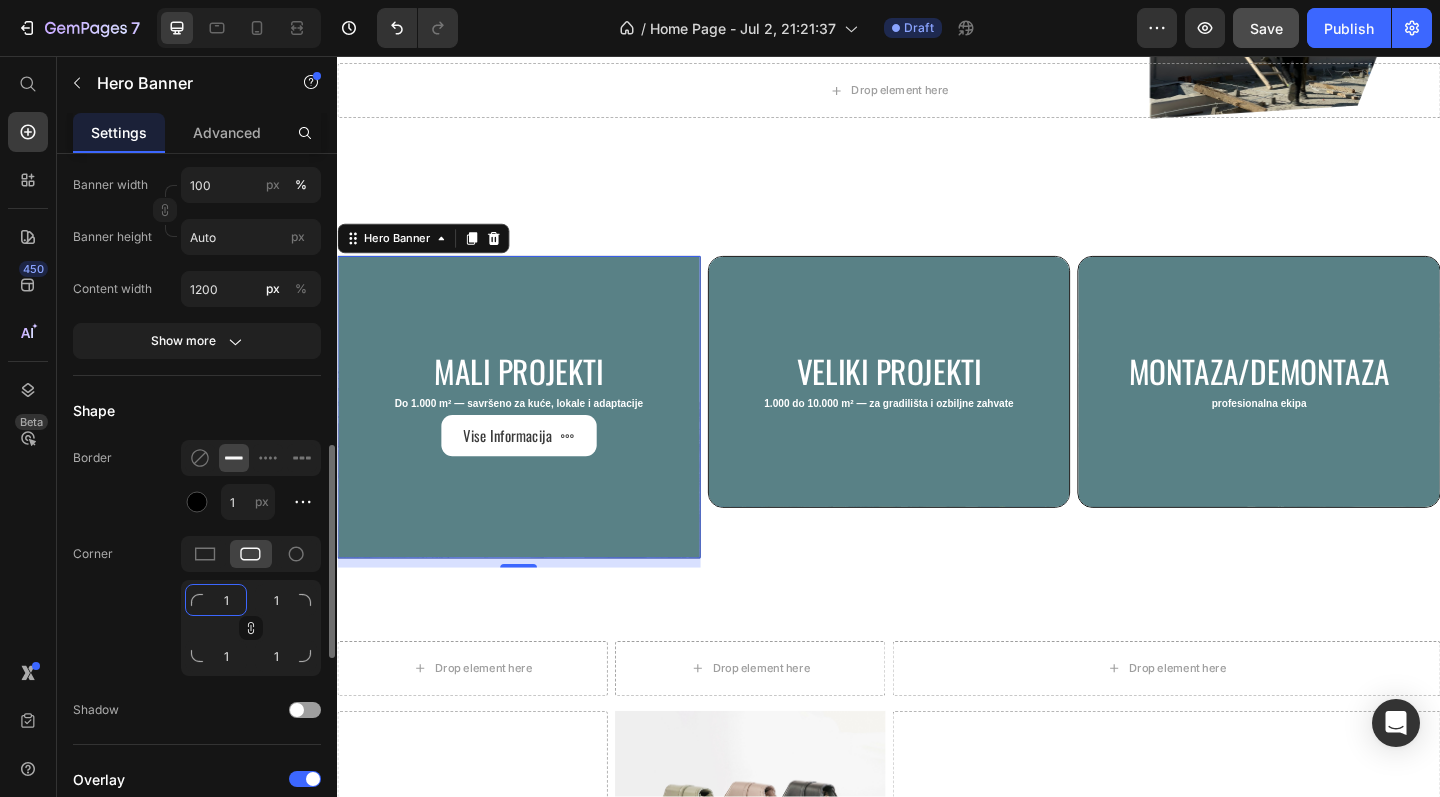 type 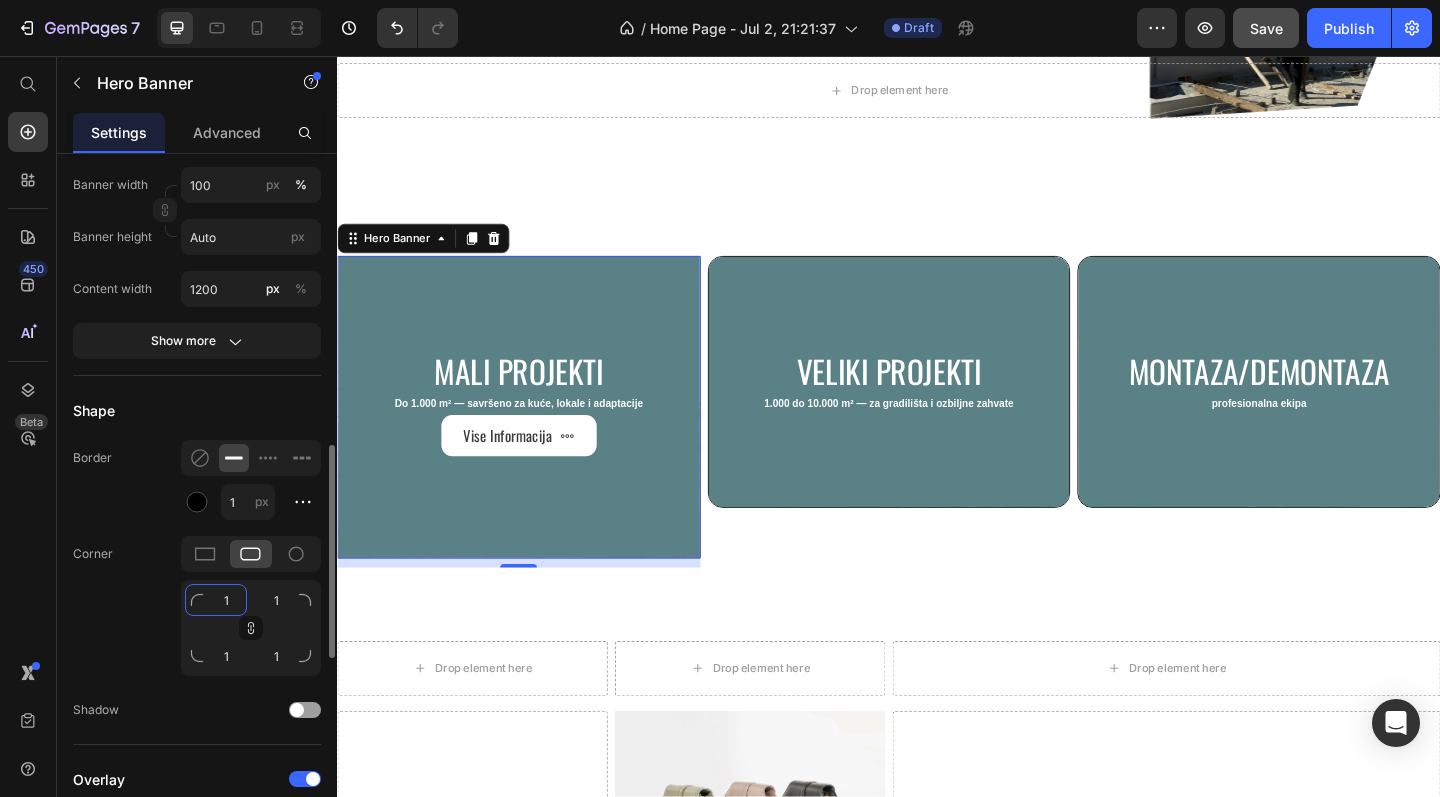 type 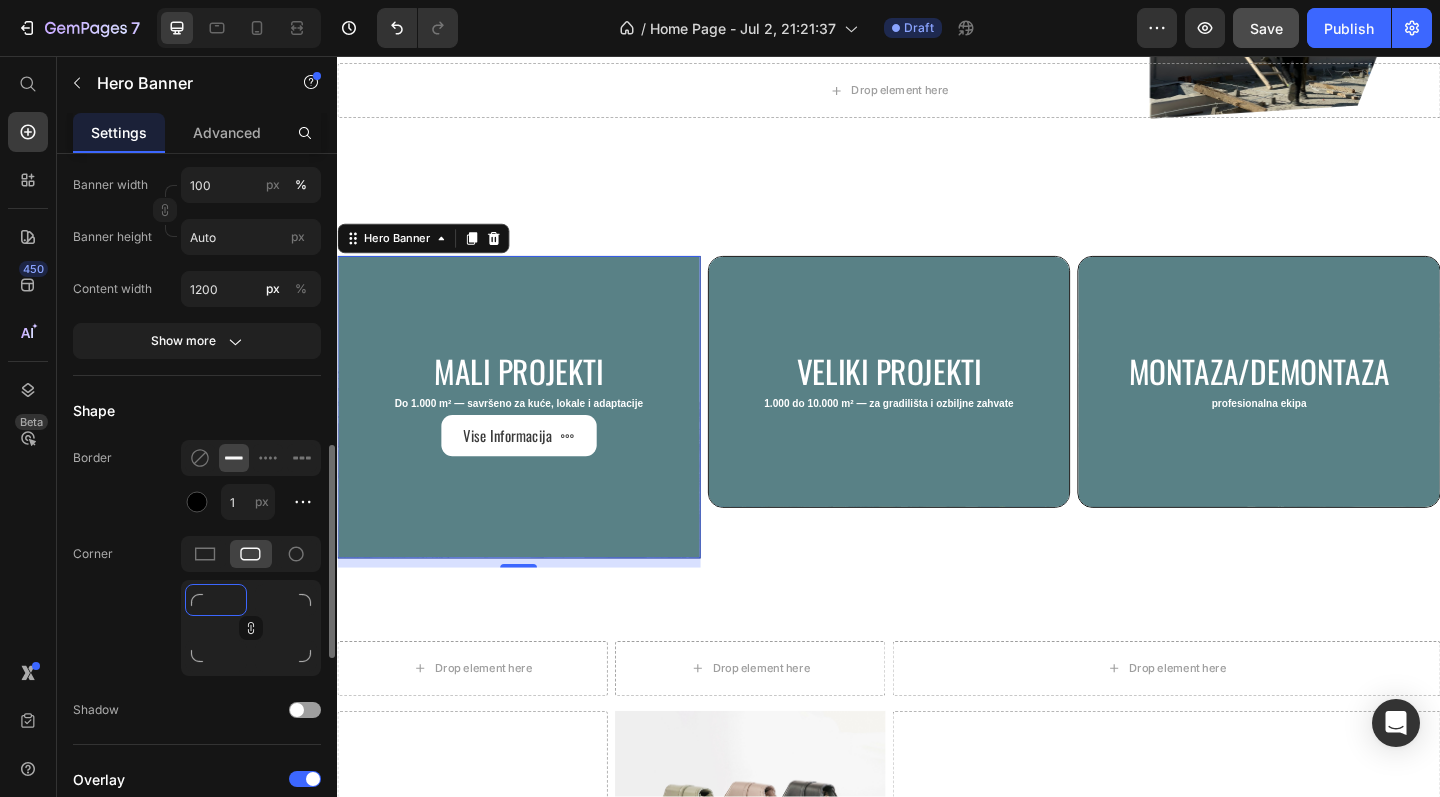 type on "3" 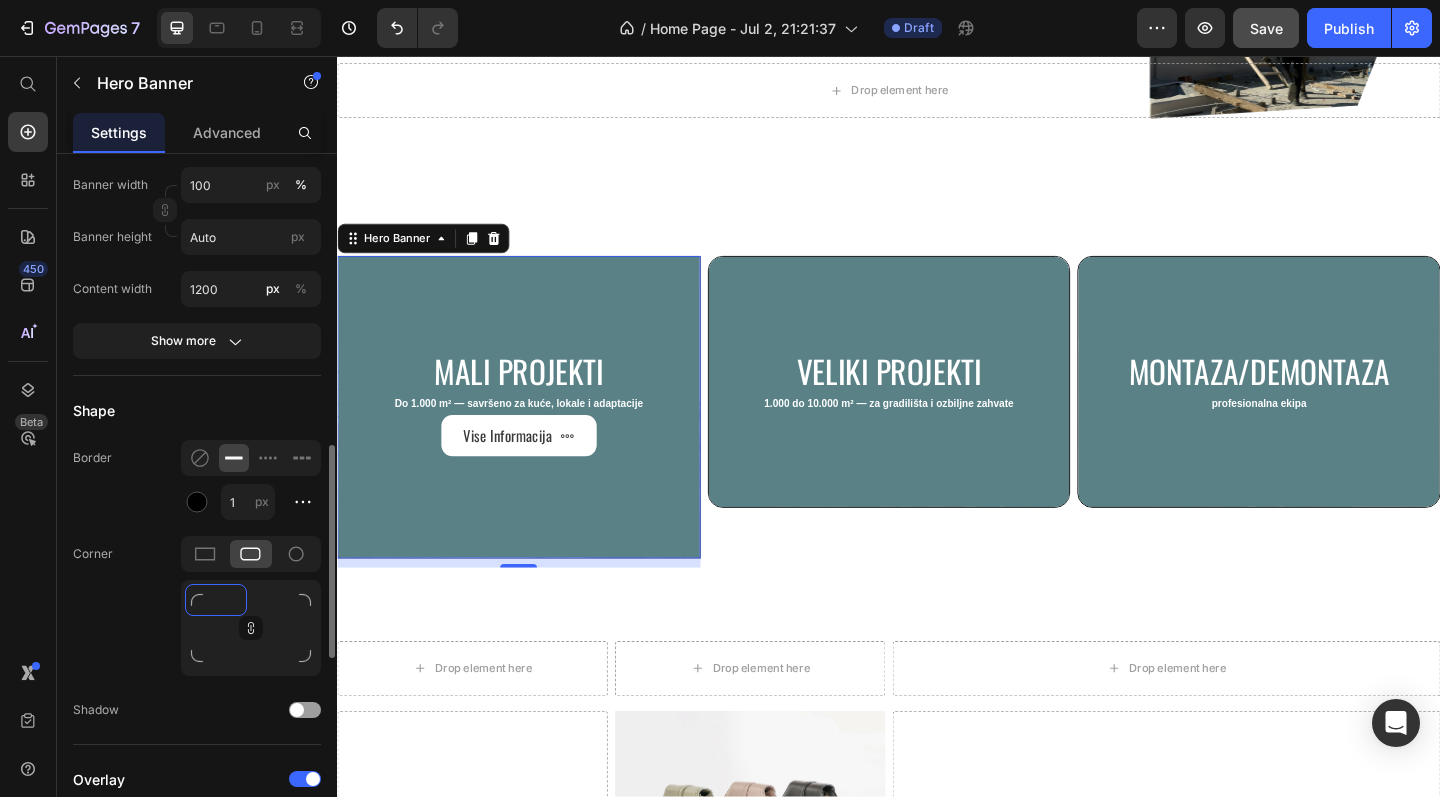 type on "3" 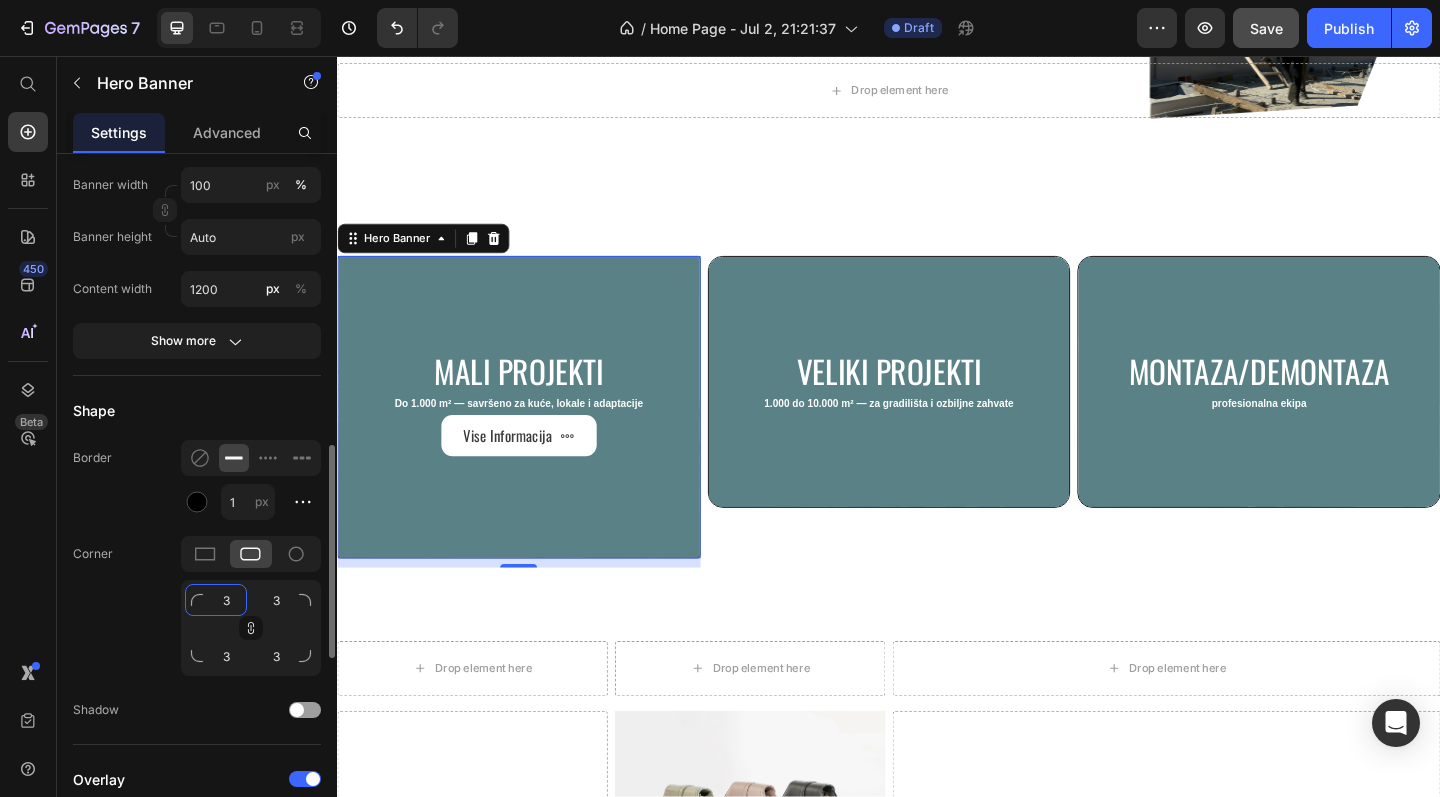 type 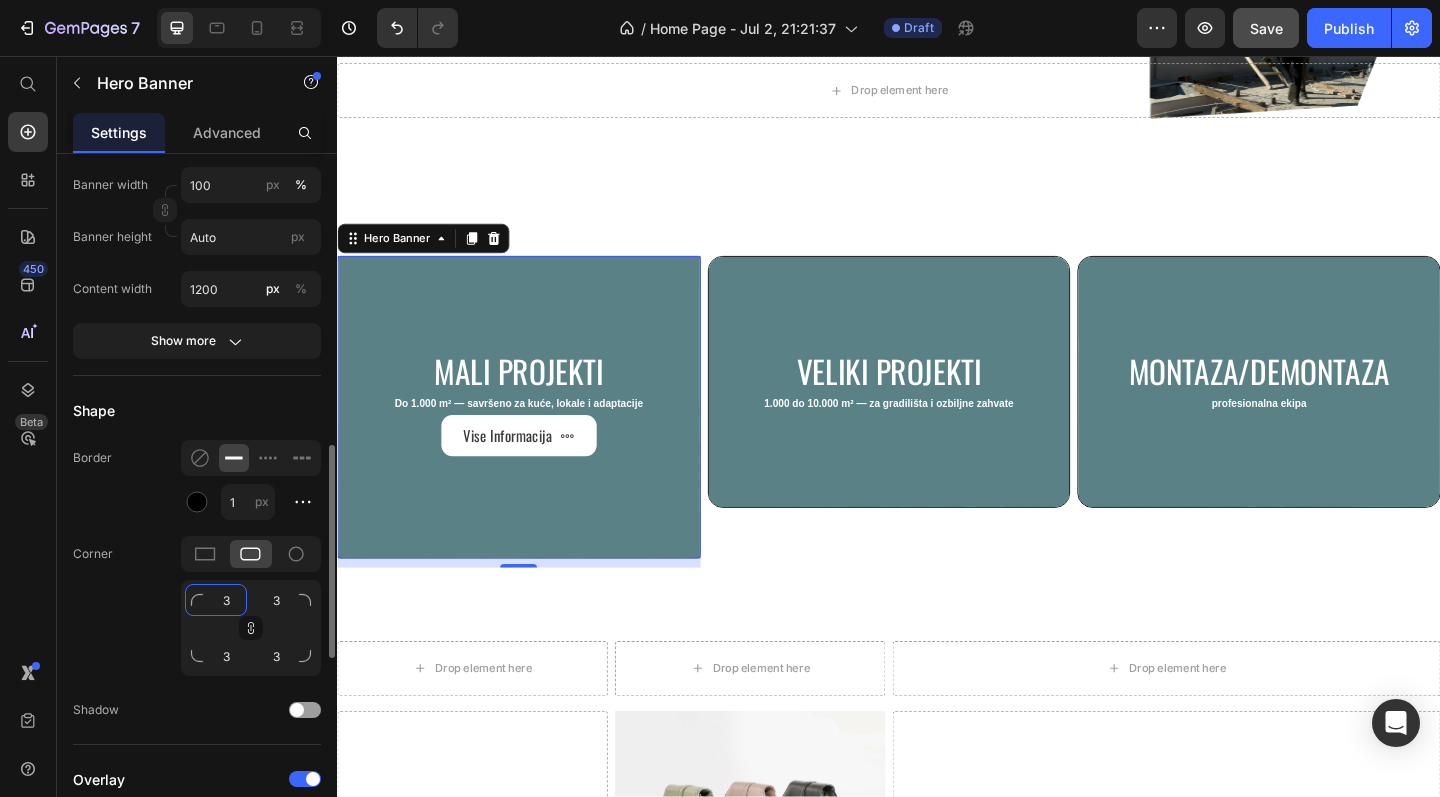 type 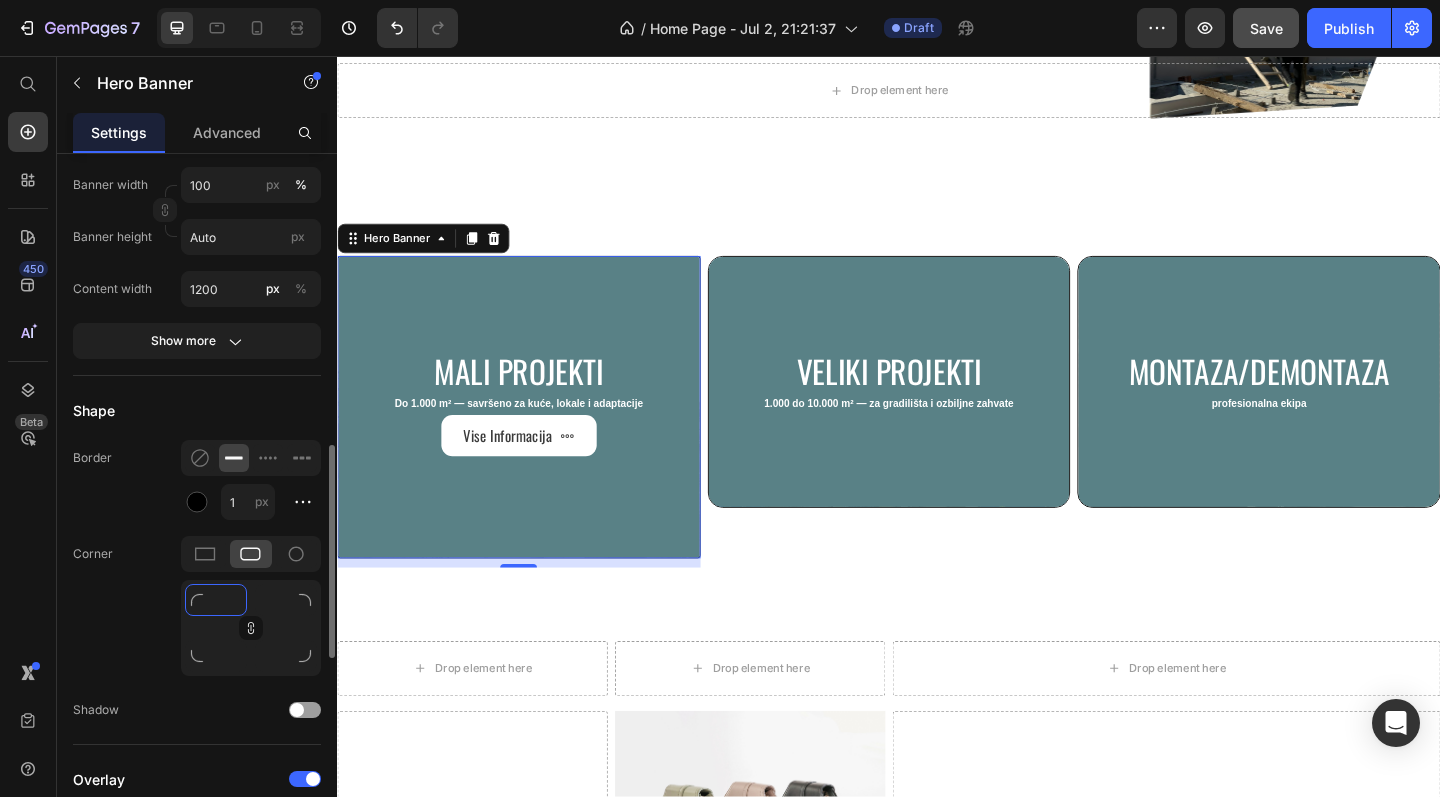 type on "4" 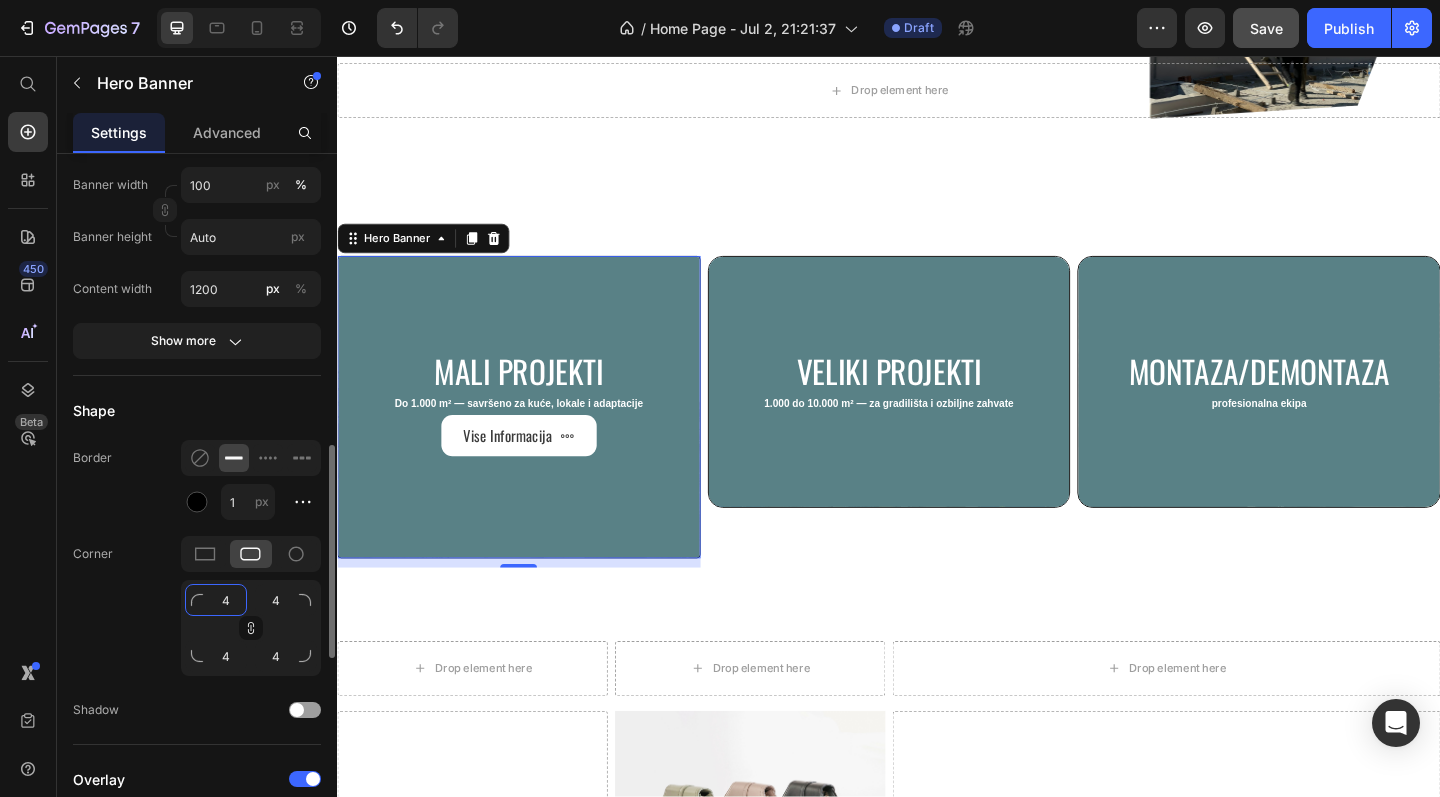 type 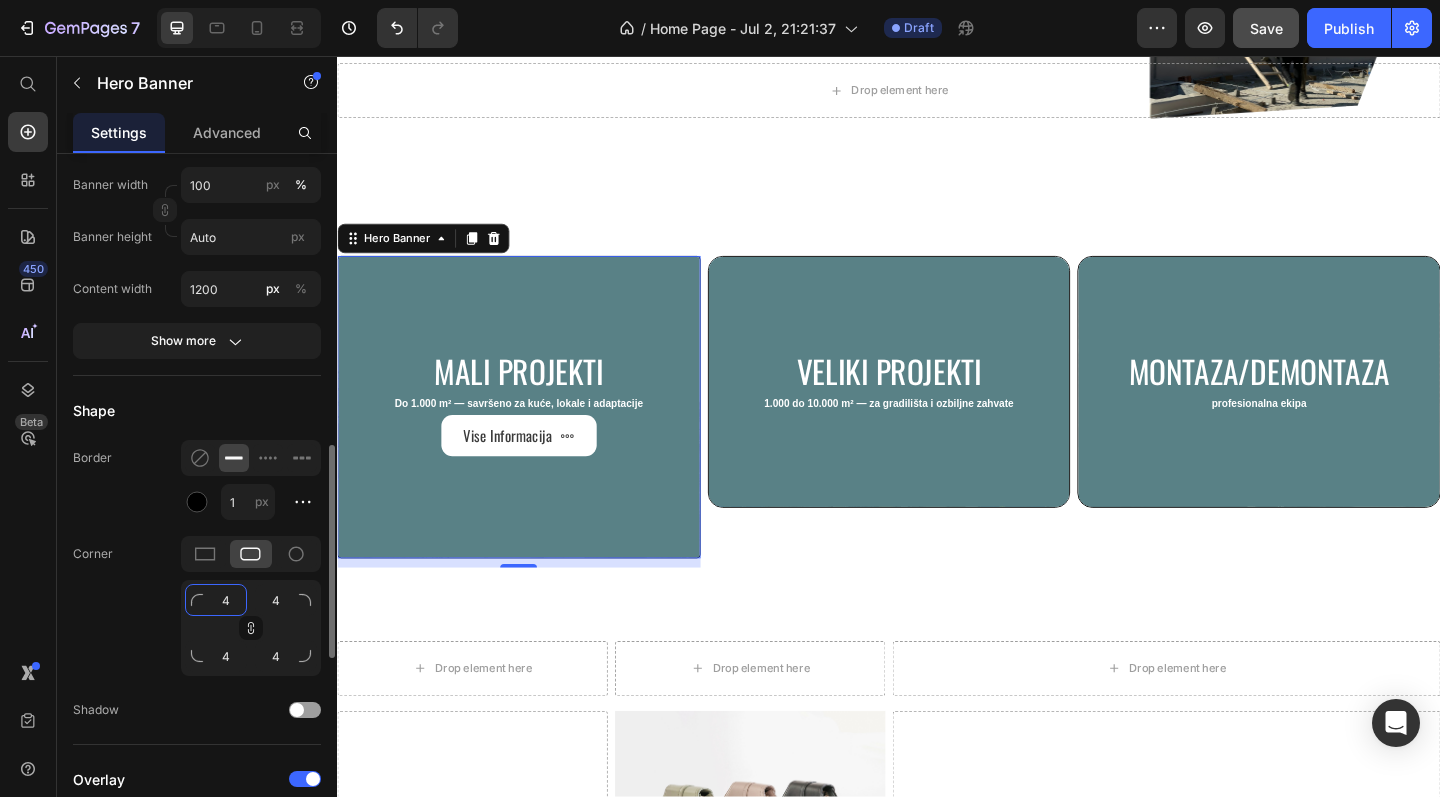type 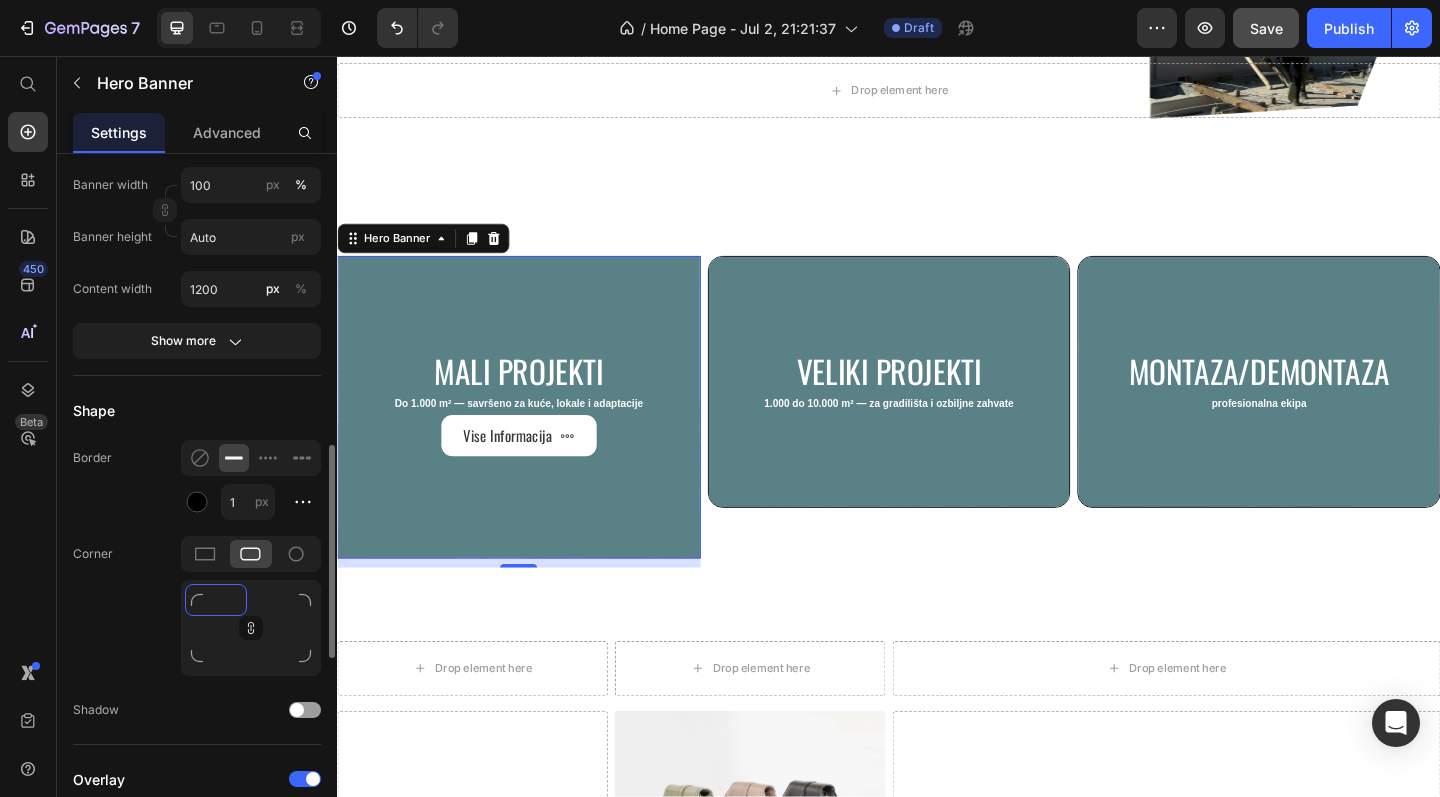type on "8" 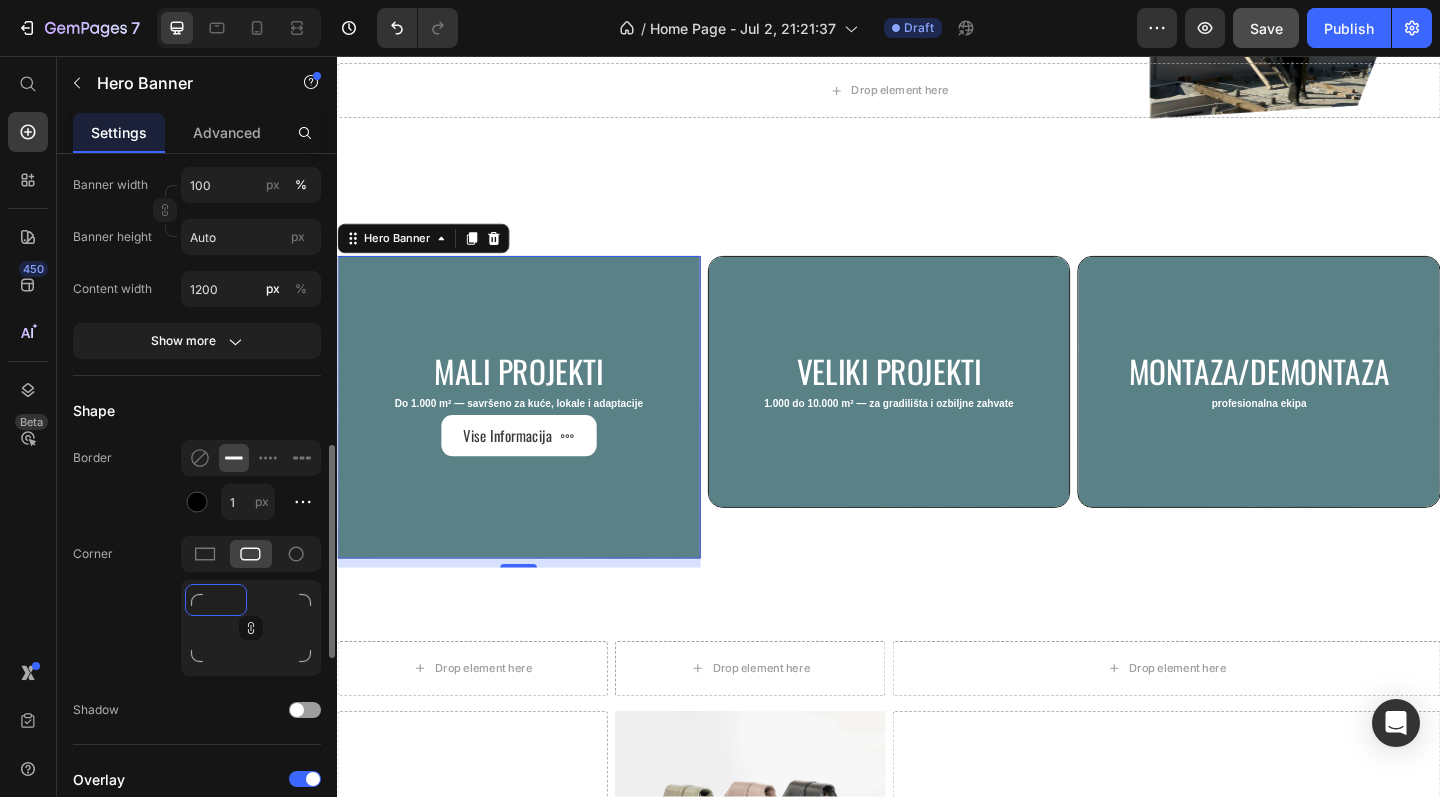 type on "8" 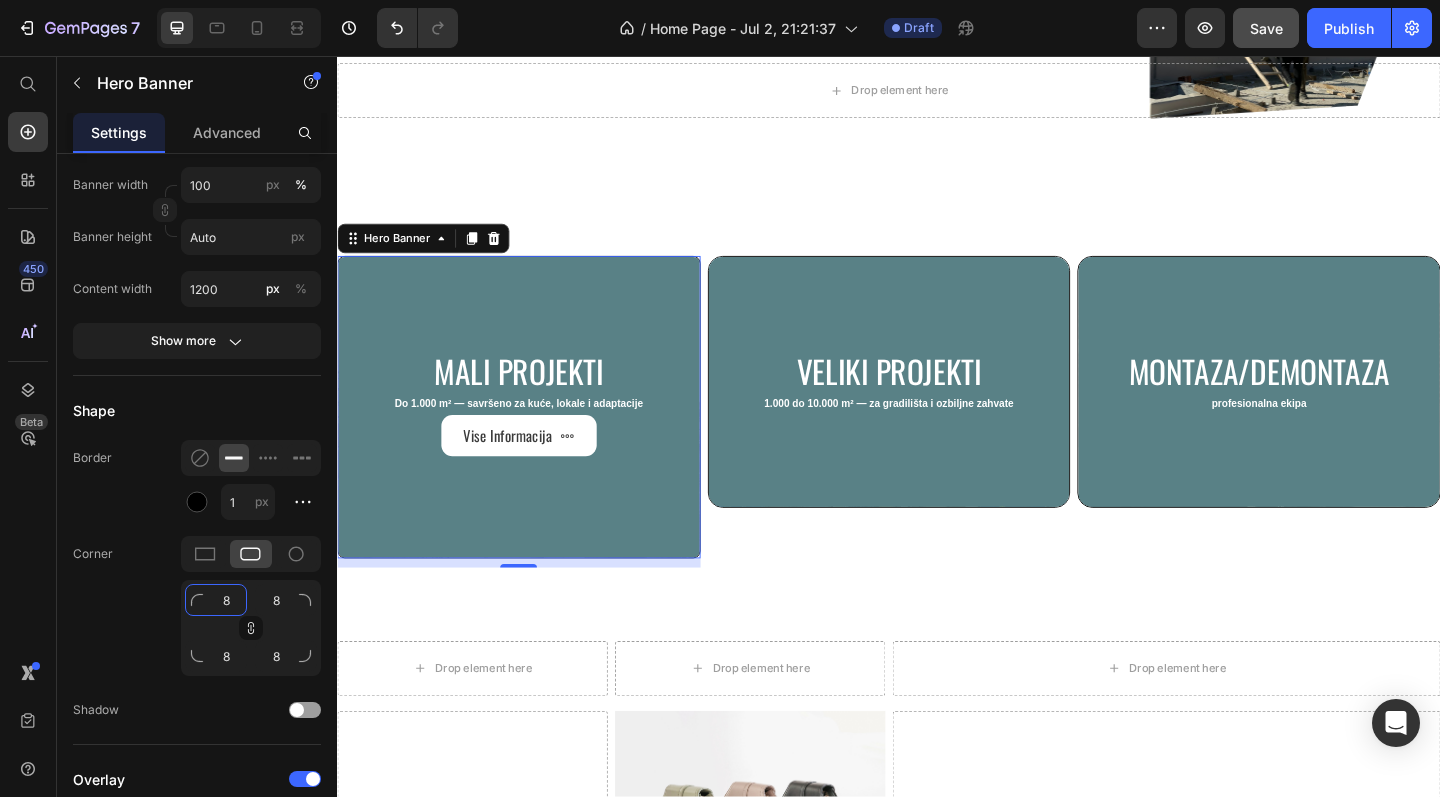 click on "VALUSS je specijalizovana firma iz [CITY] koja se bavi profesionalnom montažom i demontažom skela i radnih platformi. Nudimo sigurna, pouzdana i efikasna rešenja za gradilišta svih veličina — od manjih objekata do zahtevnih industrijskih projekata. Naš tim kombinuje iskustvo, bezbednost i brzinu kako bi ispunio sve zahteve modernog gradilišta. Text block Image Row Section 2 Drop element here Row Section 3 mali projekti Heading Do 1.000 m² — savršeno za kuće, lokale i adaptacije Text Block Vise Informacija Button Hero Banner 10 Veliki projekti Heading 1.000 do 10.000 m² — za gradilišta i ozbiljne zahvate Text Block Hero Banner Montaza/demontaza Heading profesionalna ekipa Text Block Hero Banner Row Section 4 Drop element here" at bounding box center [937, 8] 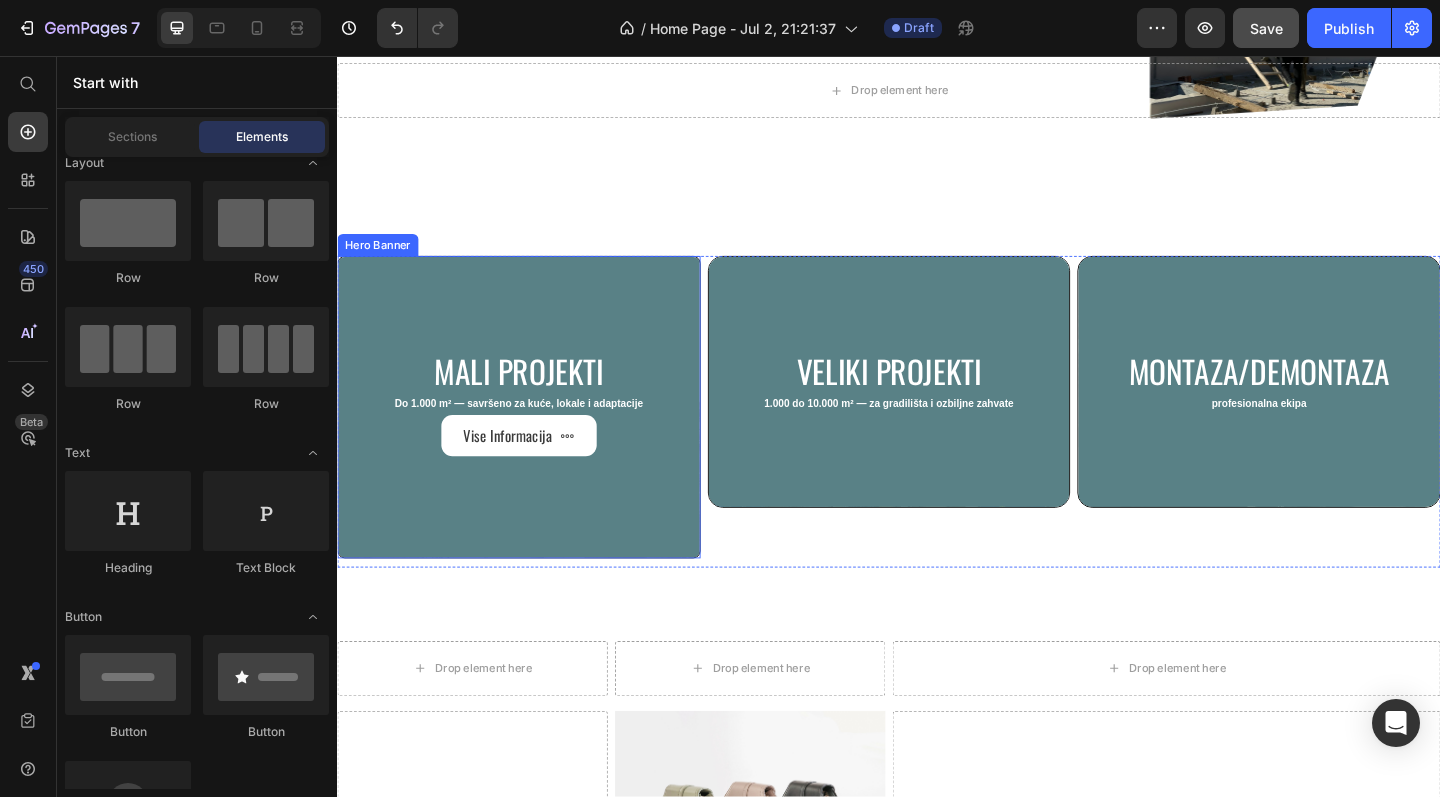 click on "mali projekti Heading Do 1.000 m² — savršeno za kuće, lokale i adaptacije Text Block
Vise Informacija Button" at bounding box center (534, 438) 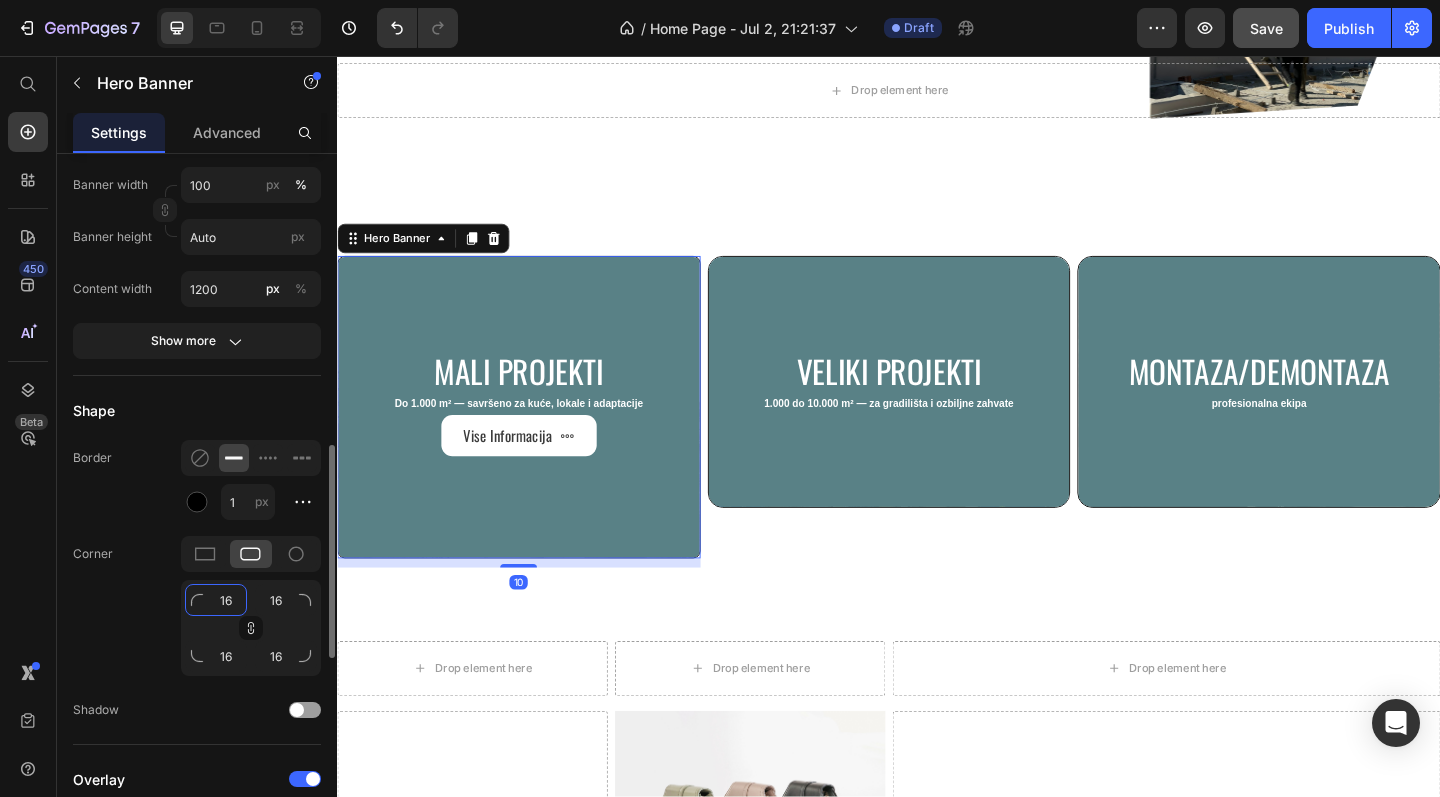 click on "16" 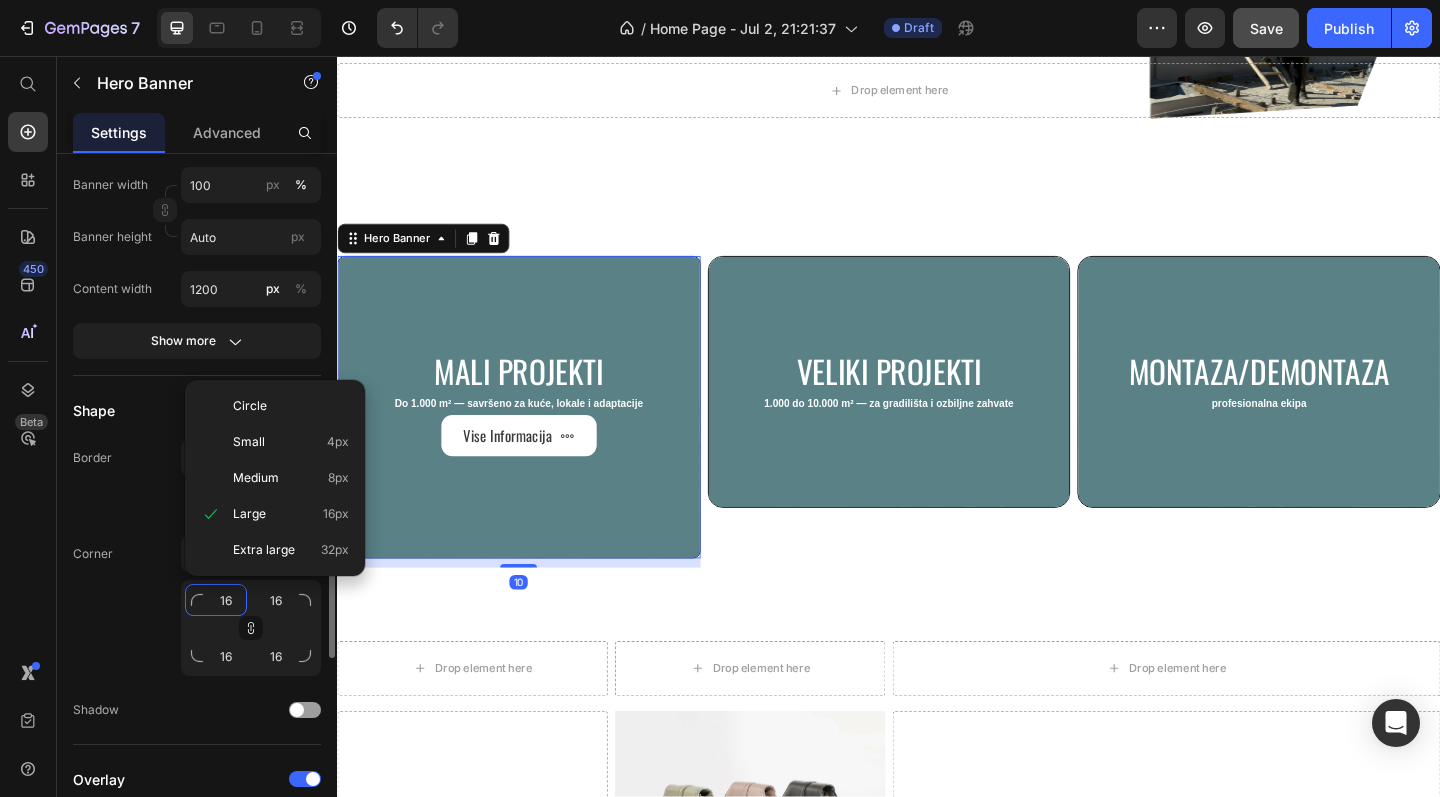 type on "15" 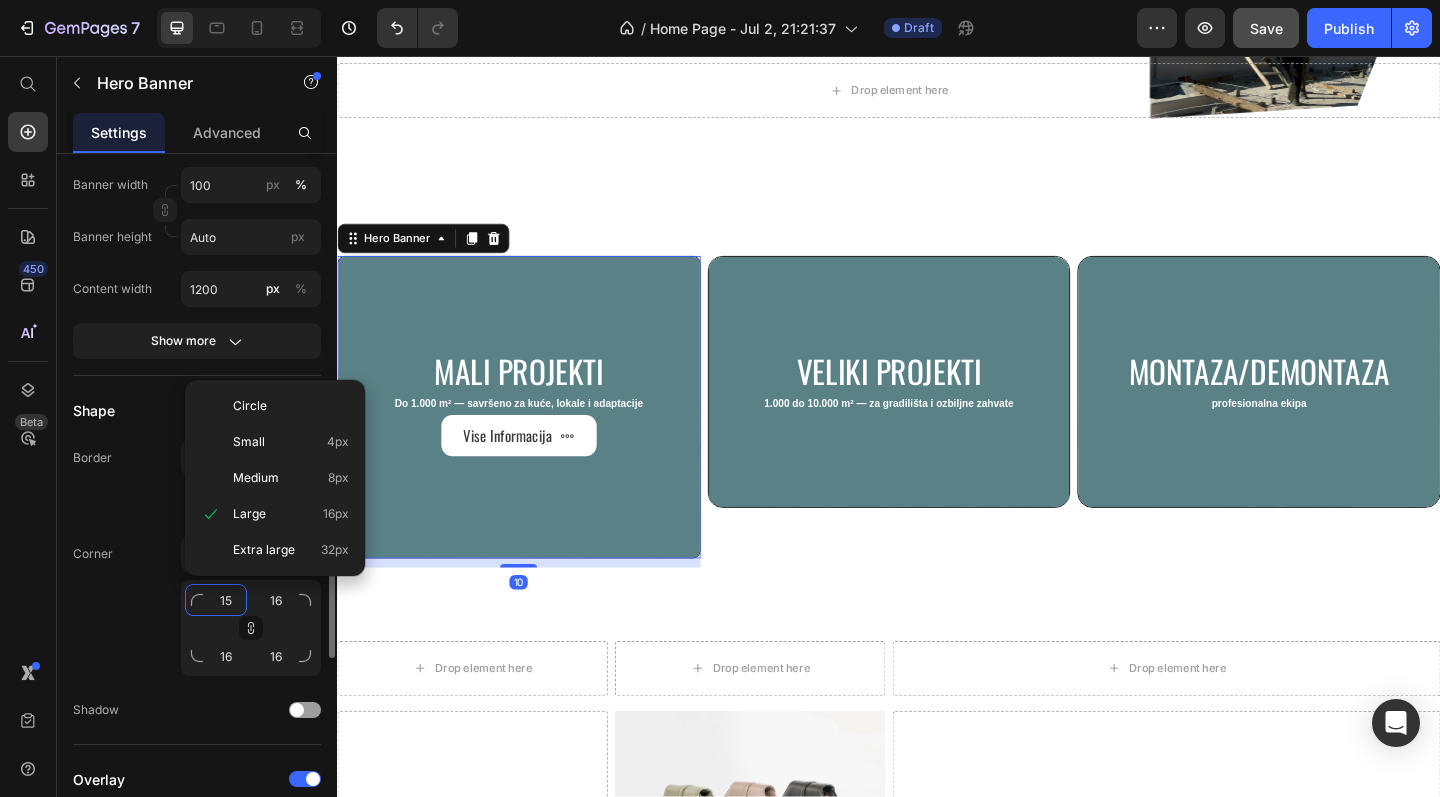 type on "15" 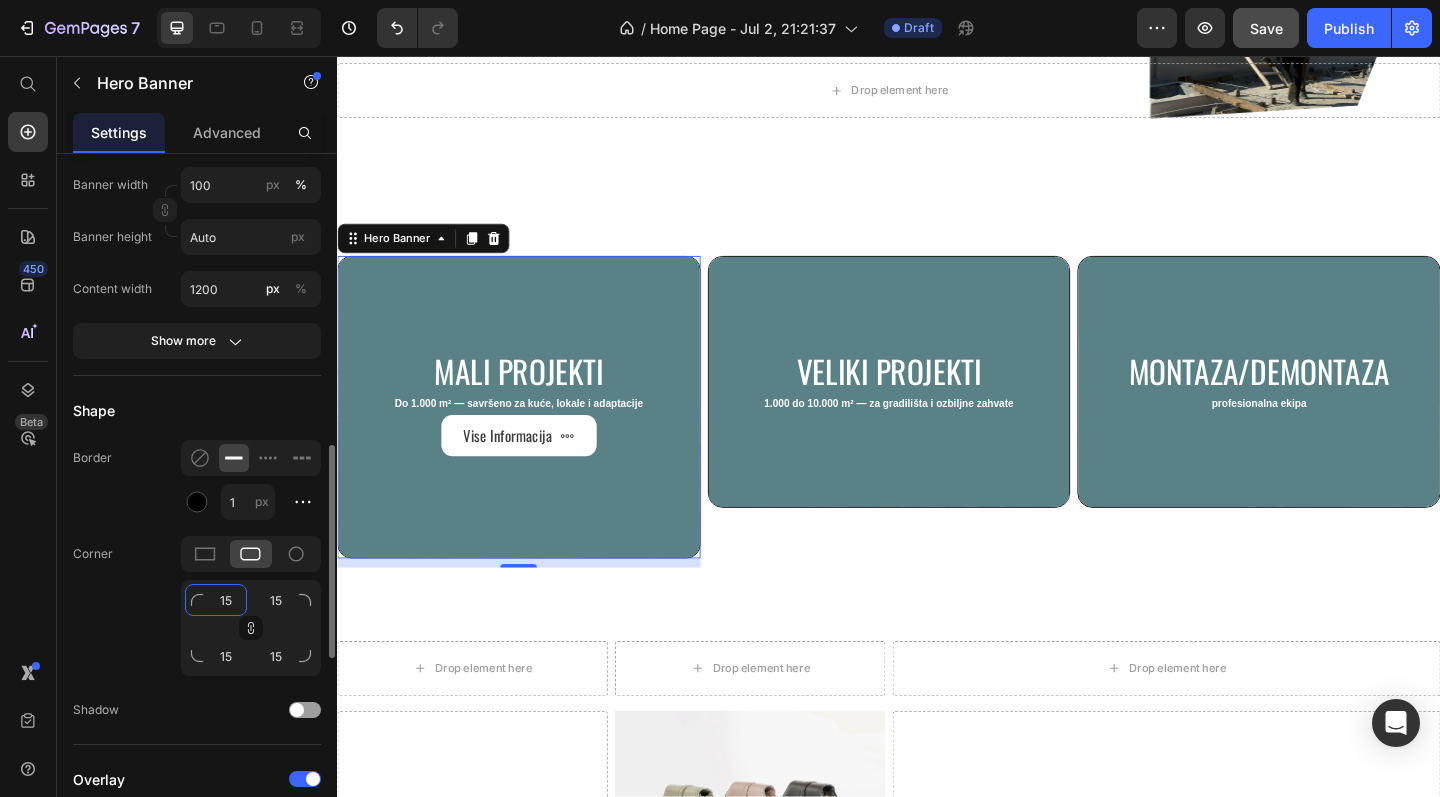 type on "14" 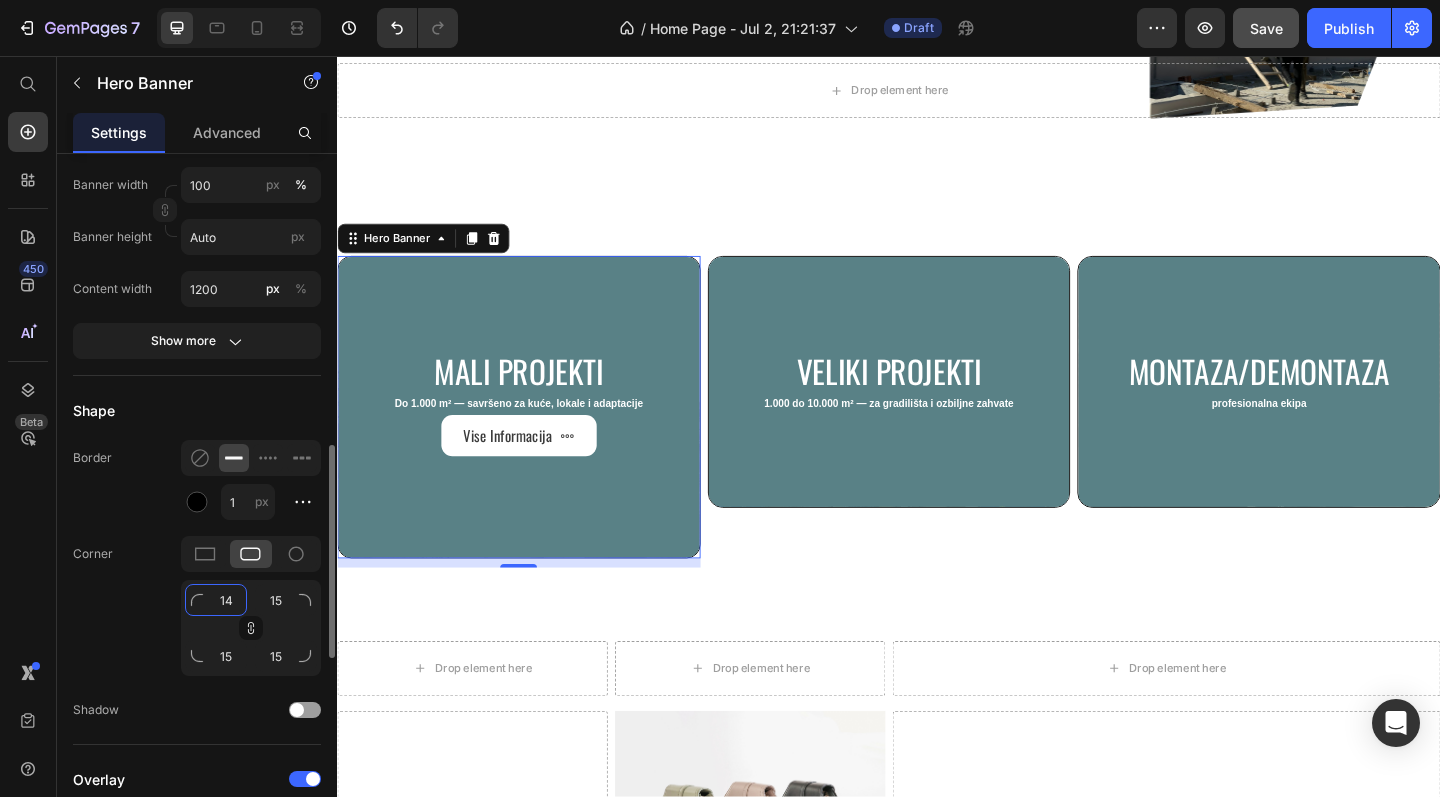 type on "14" 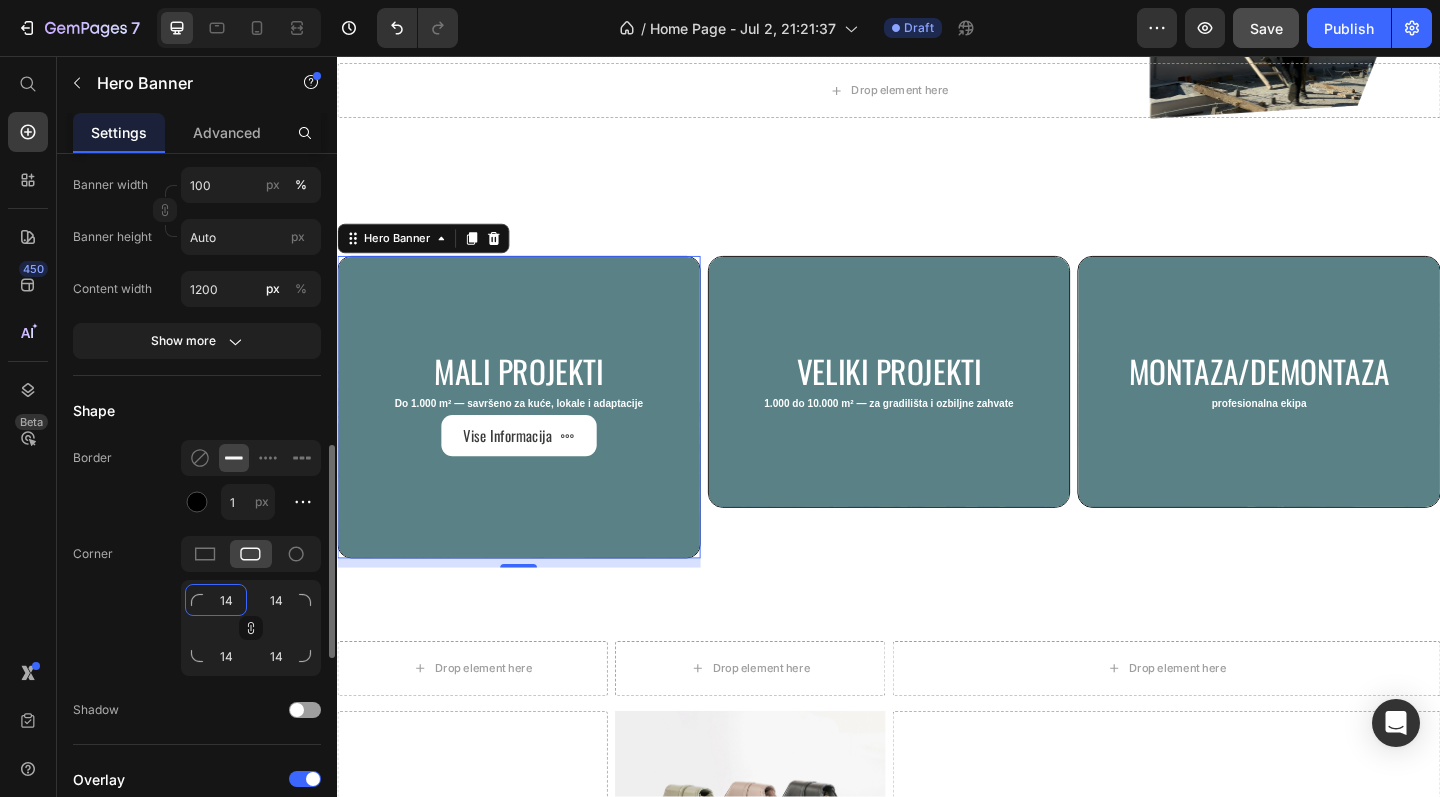 type on "13" 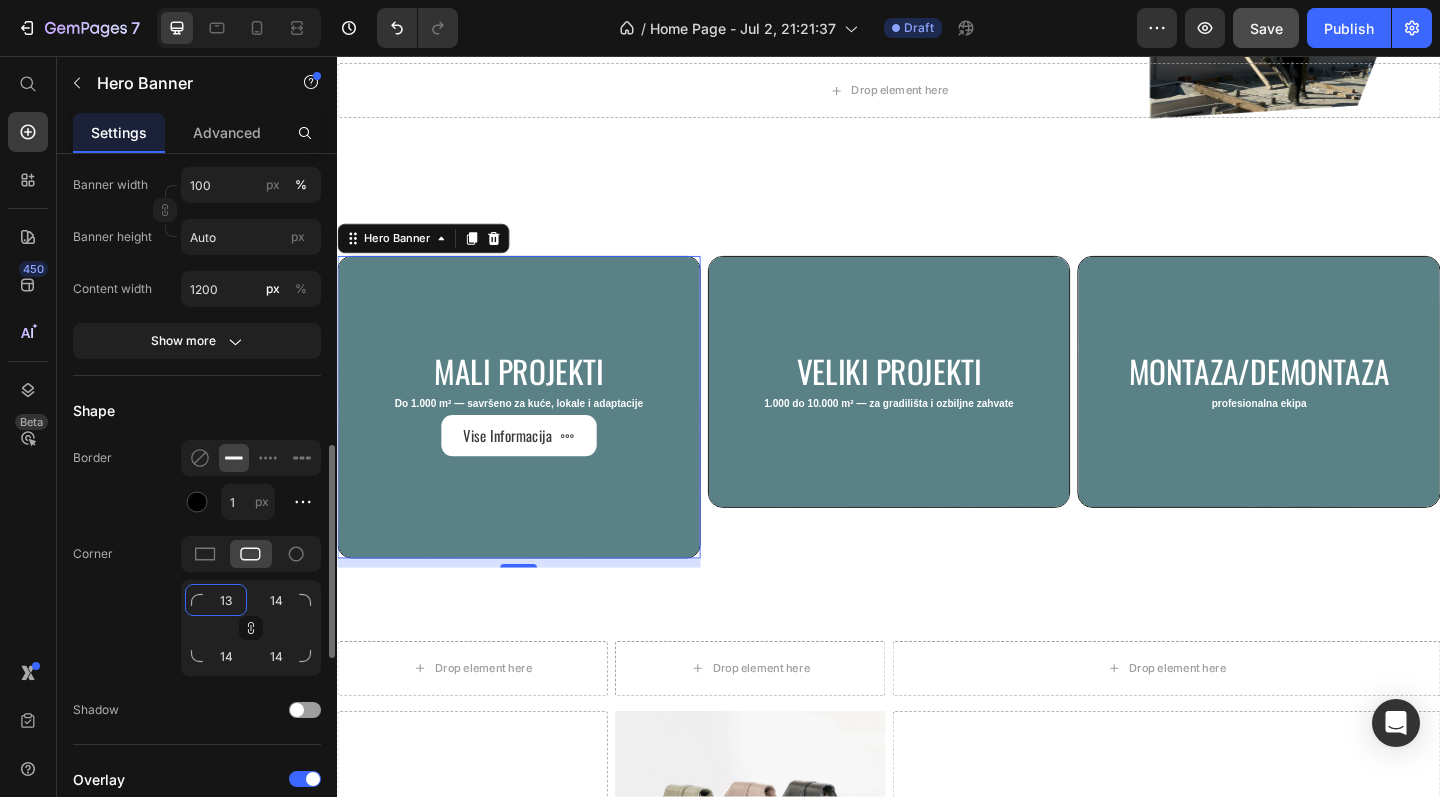 type on "13" 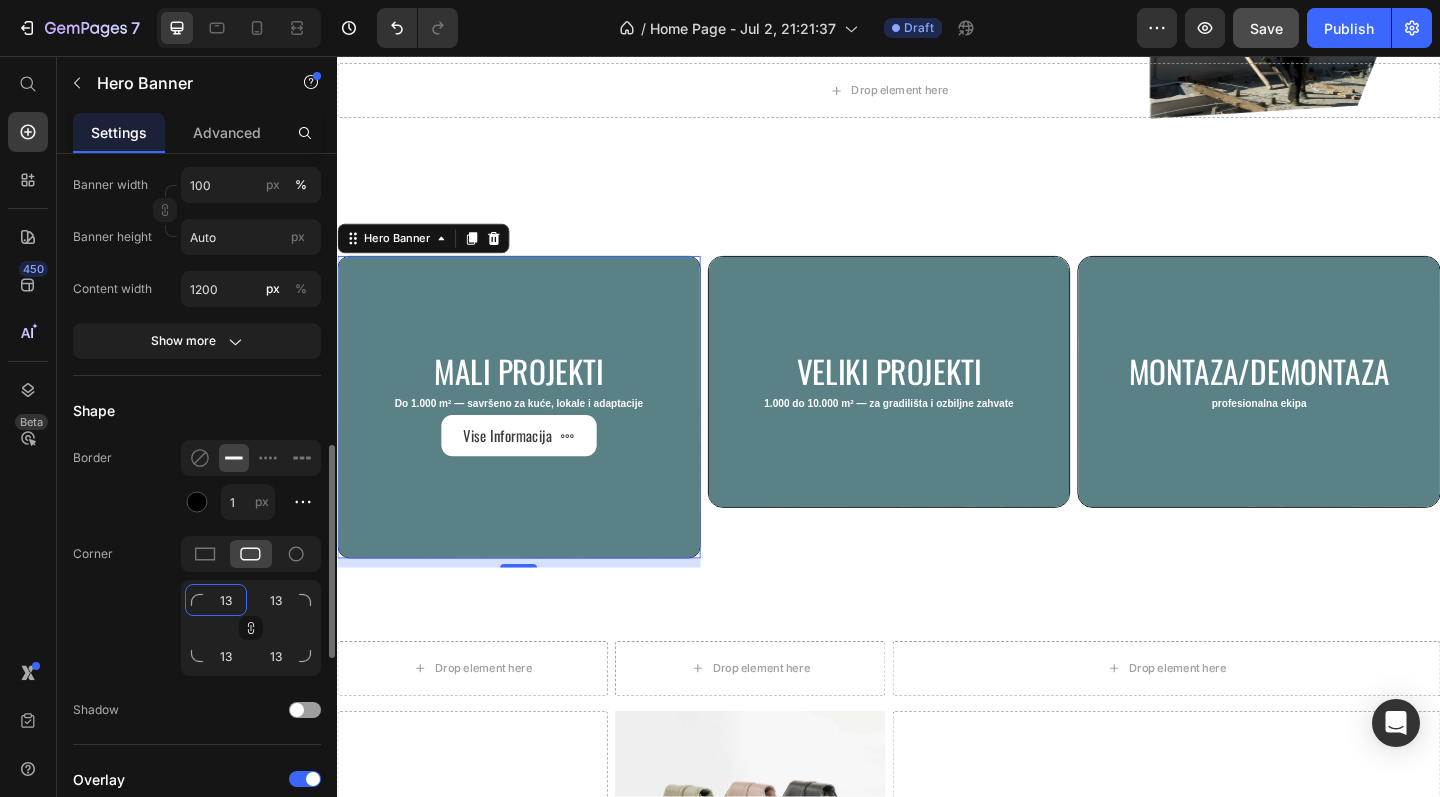 type 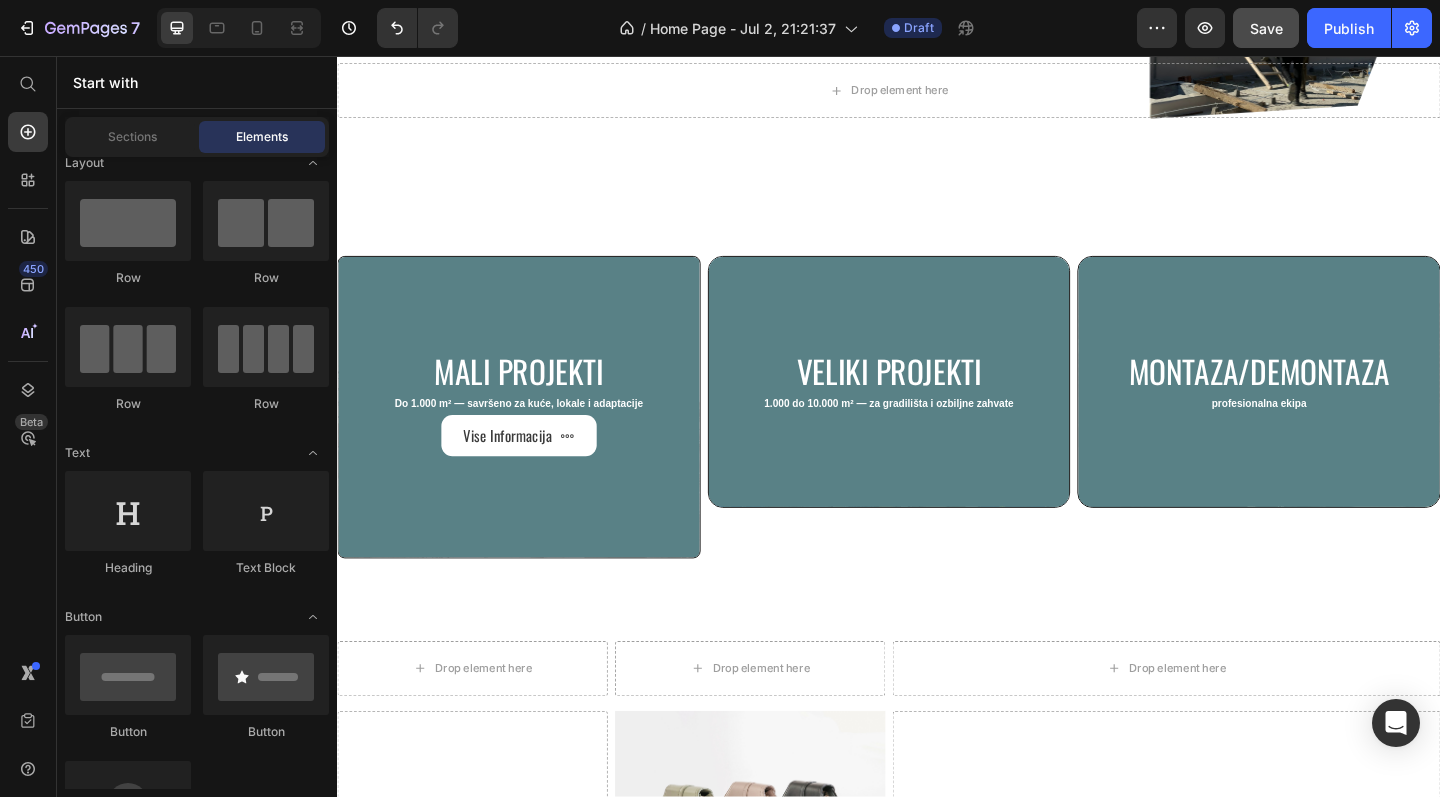 click on "Stručnost i iskustvo Heading Bezbednost na prvom mestu Heading Brza i pouzdana realizacija Heading leksibilnost i rad u specijalnim uslovima Heading Carousel Hero Banner Prvo da se predstavimo Heading VALUSS  je specijalizovana firma iz [CITY] koja se bavi  profesionalnom montažom i demontažom skela i radnih platformi . Nudimo  sigurna, pouzdana i efikasna rešenja  za gradilišta svih veličina — od manjih objekata do zahtevnih industrijskih projekata. Naš tim kombinuje iskustvo, bezbednost i brzinu kako bi ispunio sve zahteve modernog gradilišta. Text block Image Row Section 2
Drop element here Row Section 3 mali projekti Heading Do 1.000 m² — savršeno za kuće, lokale i adaptacije Text Block
Vise Informacija Button Hero Banner Veliki projekti Heading 1.000 do 10.000 m² — za gradilišta i ozbiljne zahvate Text Block Hero Banner Montaza/demontaza Heading profesionalna ekipa Text Block Hero Banner Row Section 4
Drop element here" at bounding box center (937, 8) 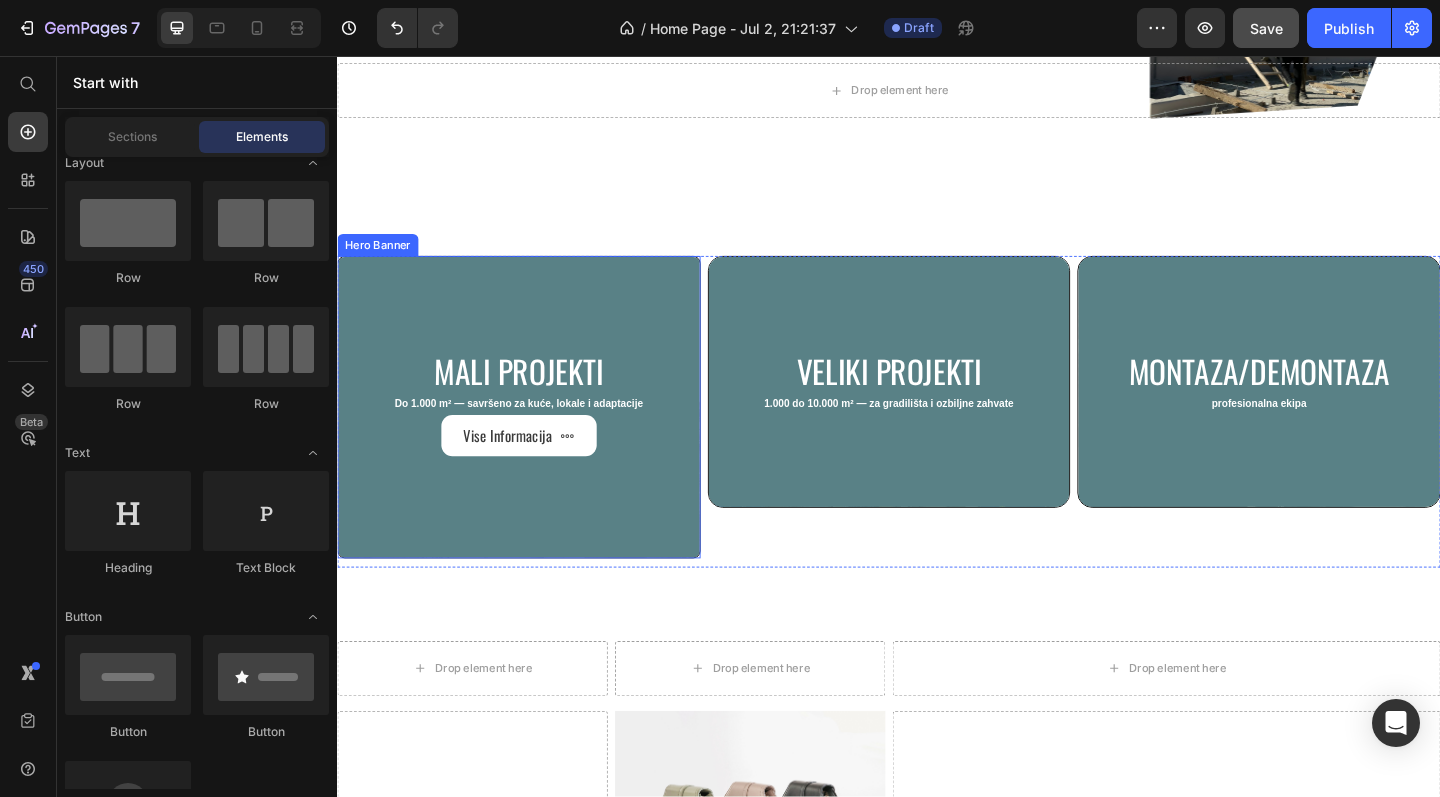 click on "mali projekti Heading Do 1.000 m² — savršeno za kuće, lokale i adaptacije Text Block
Vise Informacija Button" at bounding box center [534, 438] 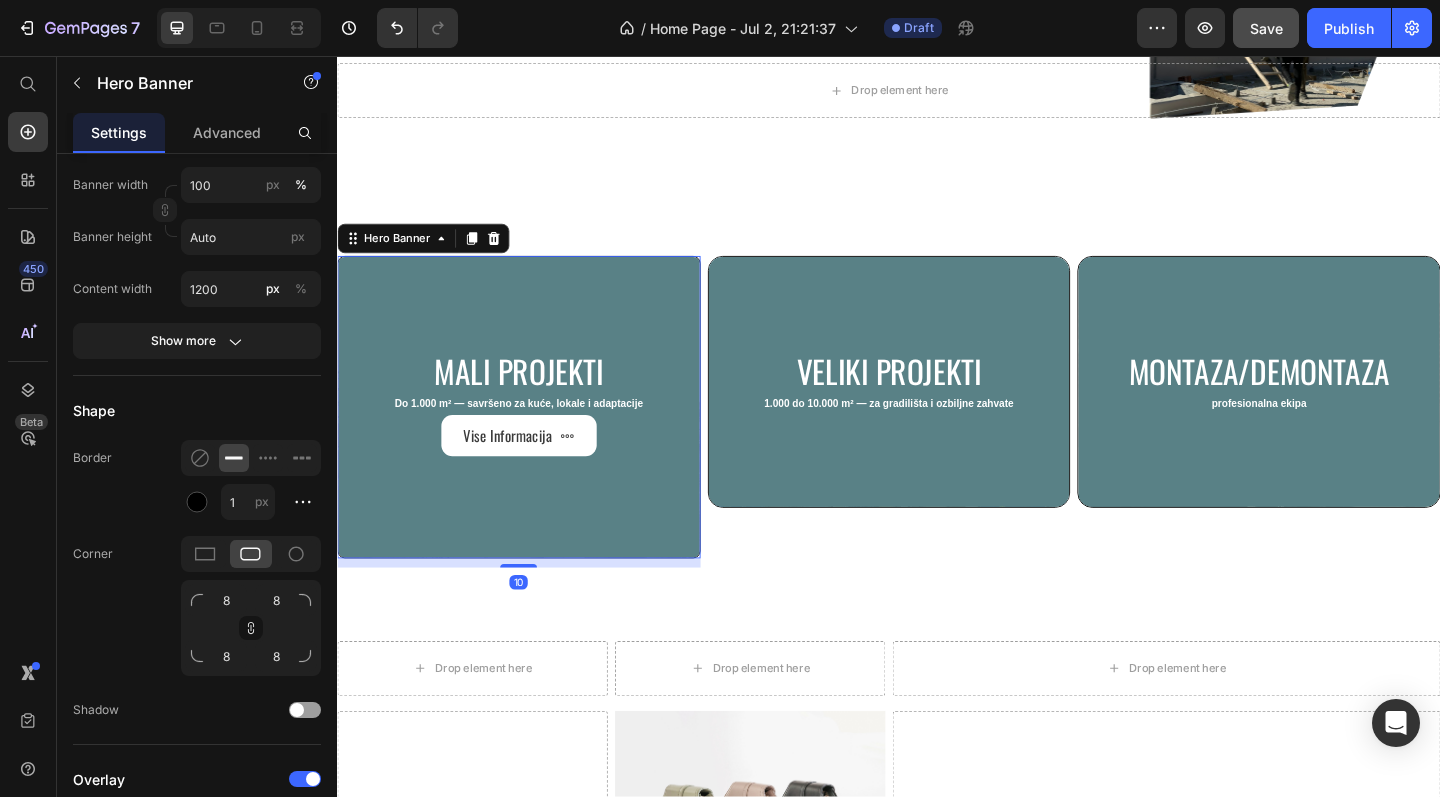 click on "VALUSS je specijalizovana firma iz [CITY] koja se bavi profesionalnom montažom i demontažom skela i radnih platformi. Nudimo sigurna, pouzdana i efikasna rešenja za gradilišta svih veličina — od manjih objekata do zahtevnih industrijskih projekata. Naš tim kombinuje iskustvo, bezbednost i brzinu kako bi ispunio sve zahteve modernog gradilišta. Text block Image Row Section 2 Drop element here Row Section 3 mali projekti Heading Do 1.000 m² — savršeno za kuće, lokale i adaptacije Text Block Vise Informacija Button Hero Banner 10 Veliki projekti Heading 1.000 do 10.000 m² — za gradilišta i ozbiljne zahvate Text Block Hero Banner Montaza/demontaza Heading profesionalna ekipa Text Block Hero Banner Row Section 4 Drop element here" at bounding box center [937, 8] 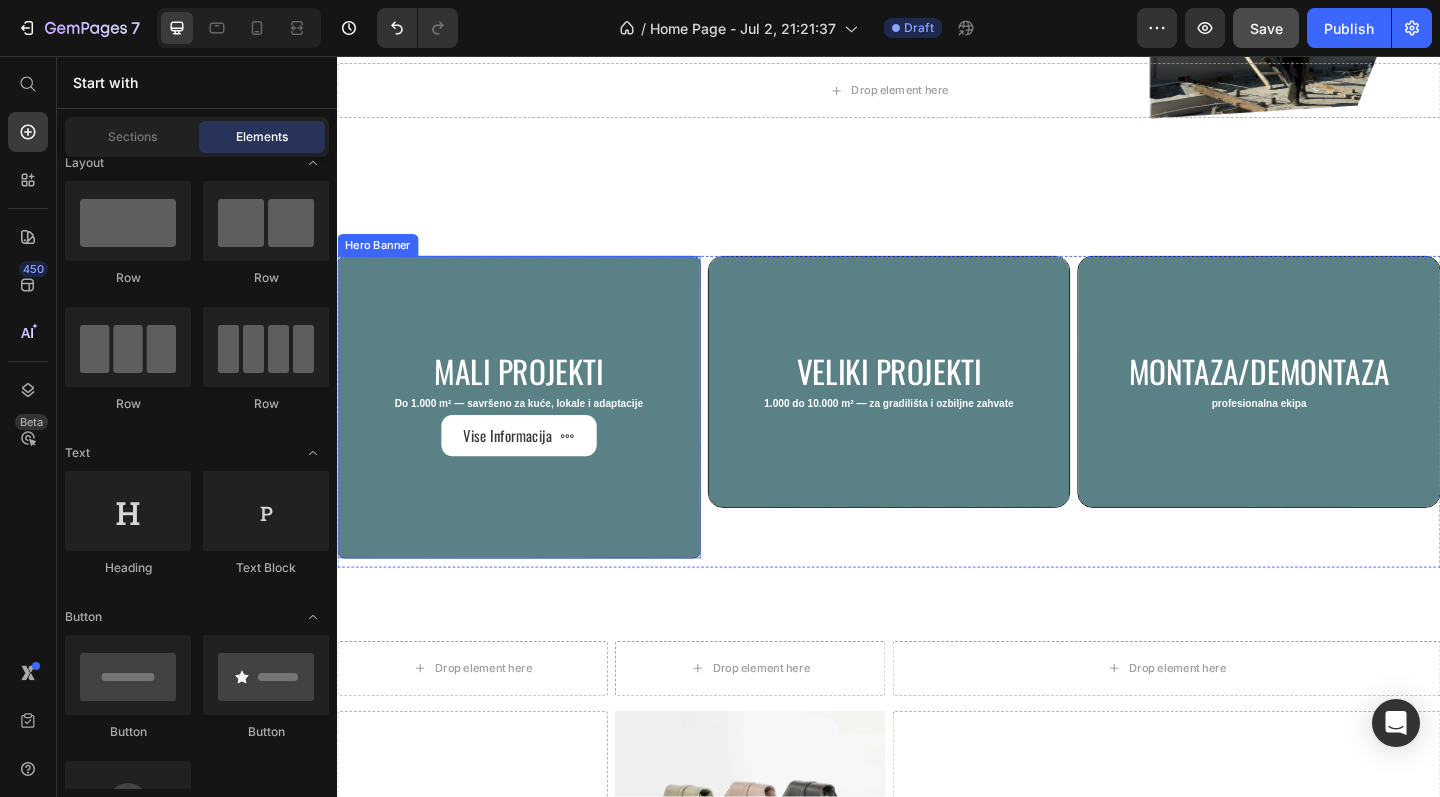 click on "mali projekti Heading Do 1.000 m² — savršeno za kuće, lokale i adaptacije Text Block
Vise Informacija Button" at bounding box center (534, 438) 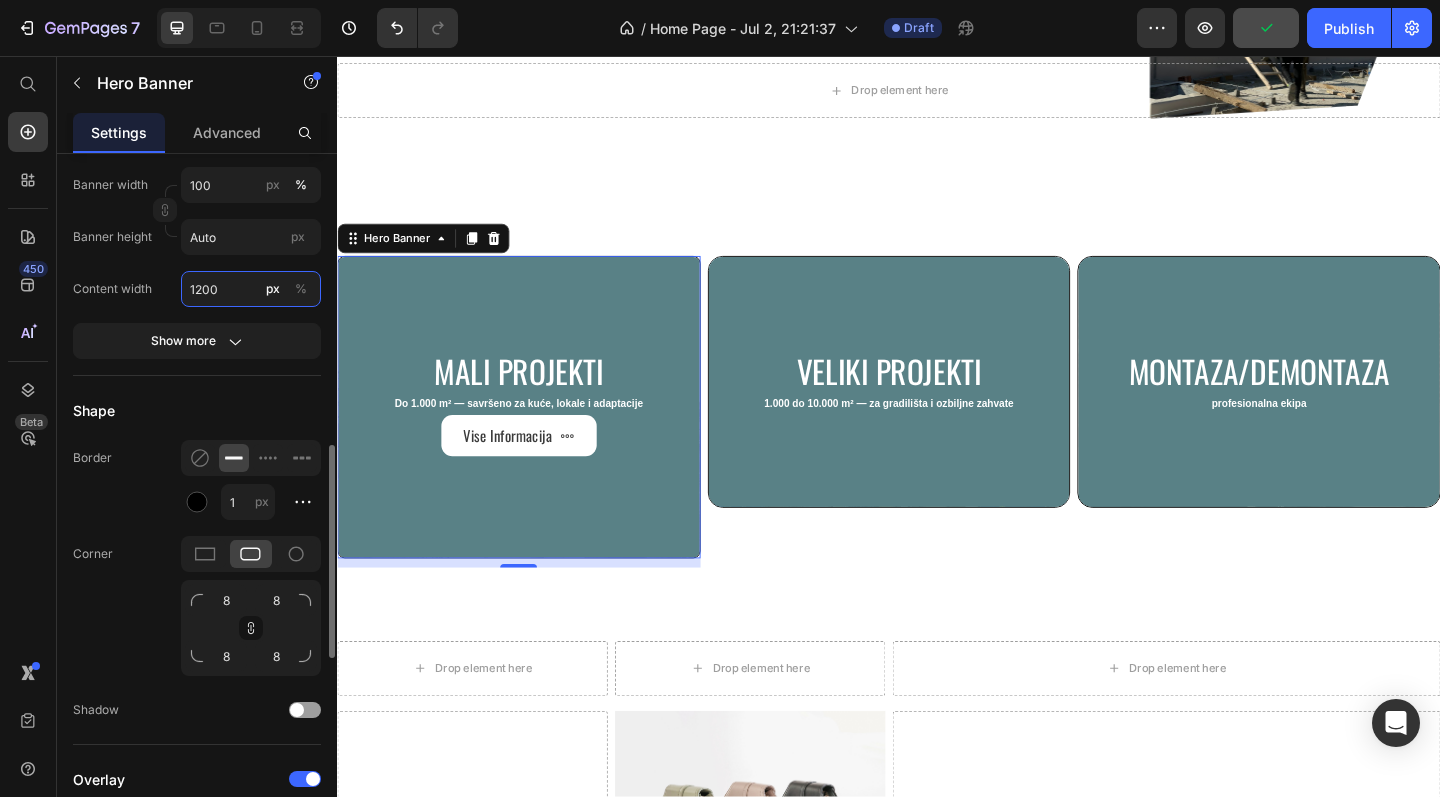 click on "1200" at bounding box center [251, 289] 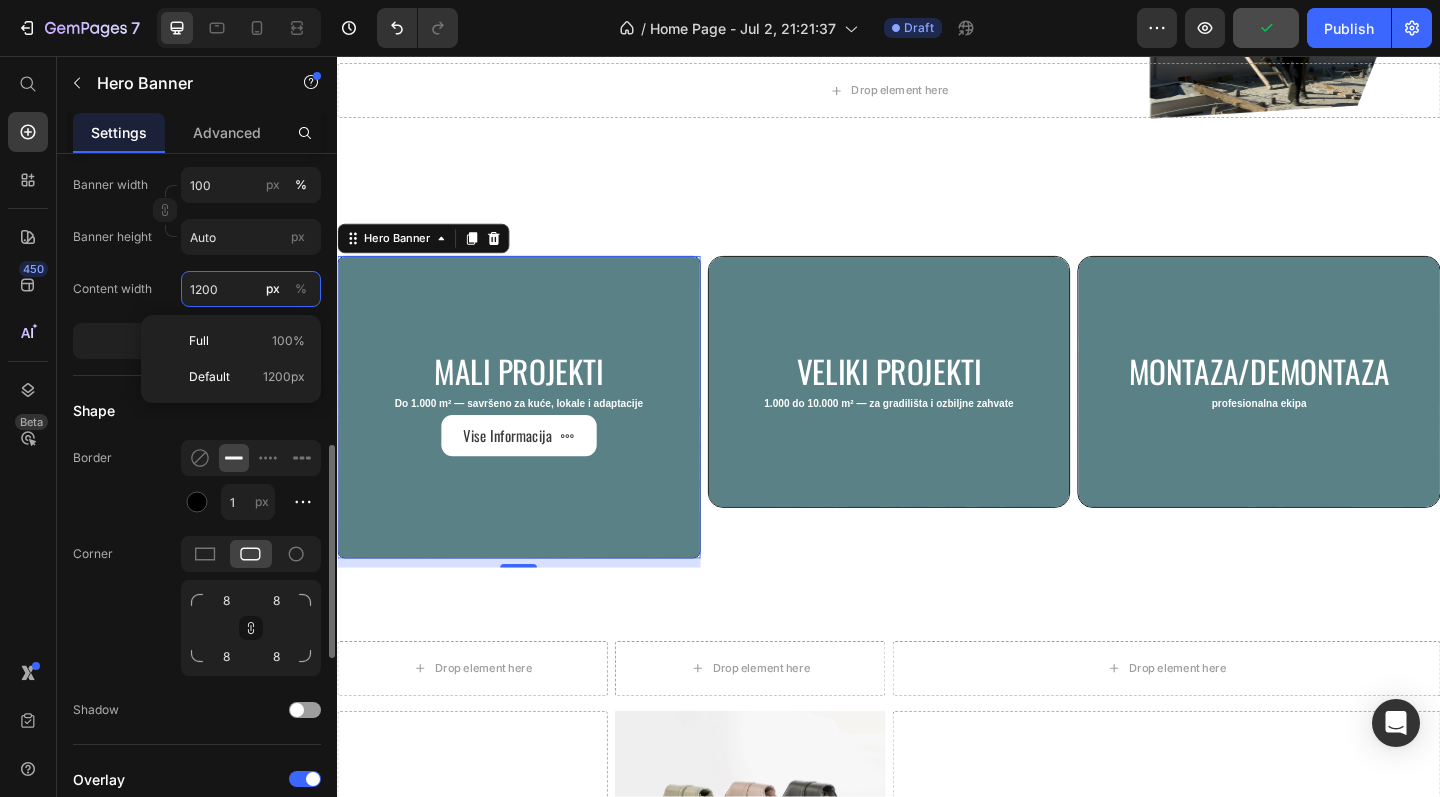 click on "1200" at bounding box center (251, 289) 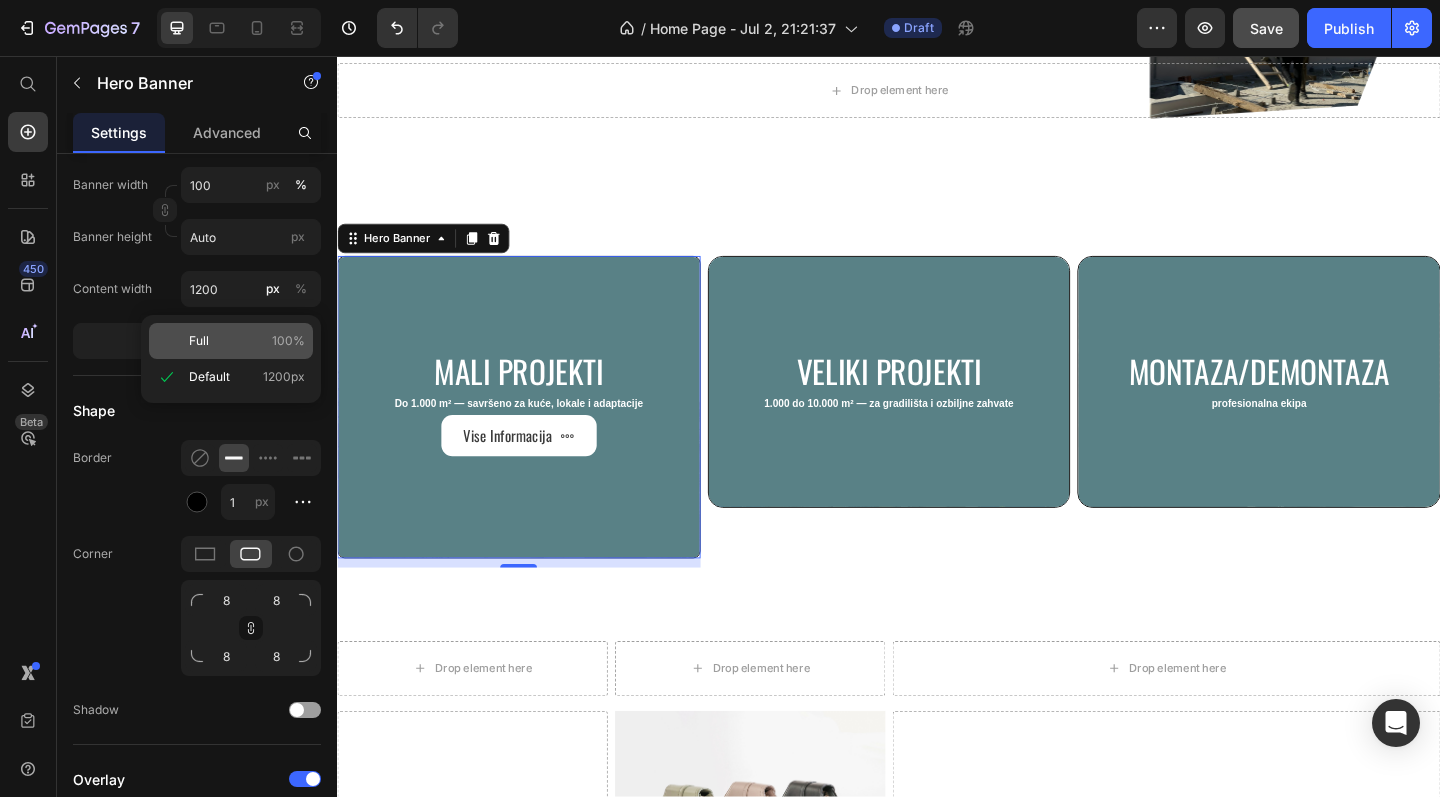 click on "Full 100%" at bounding box center (247, 341) 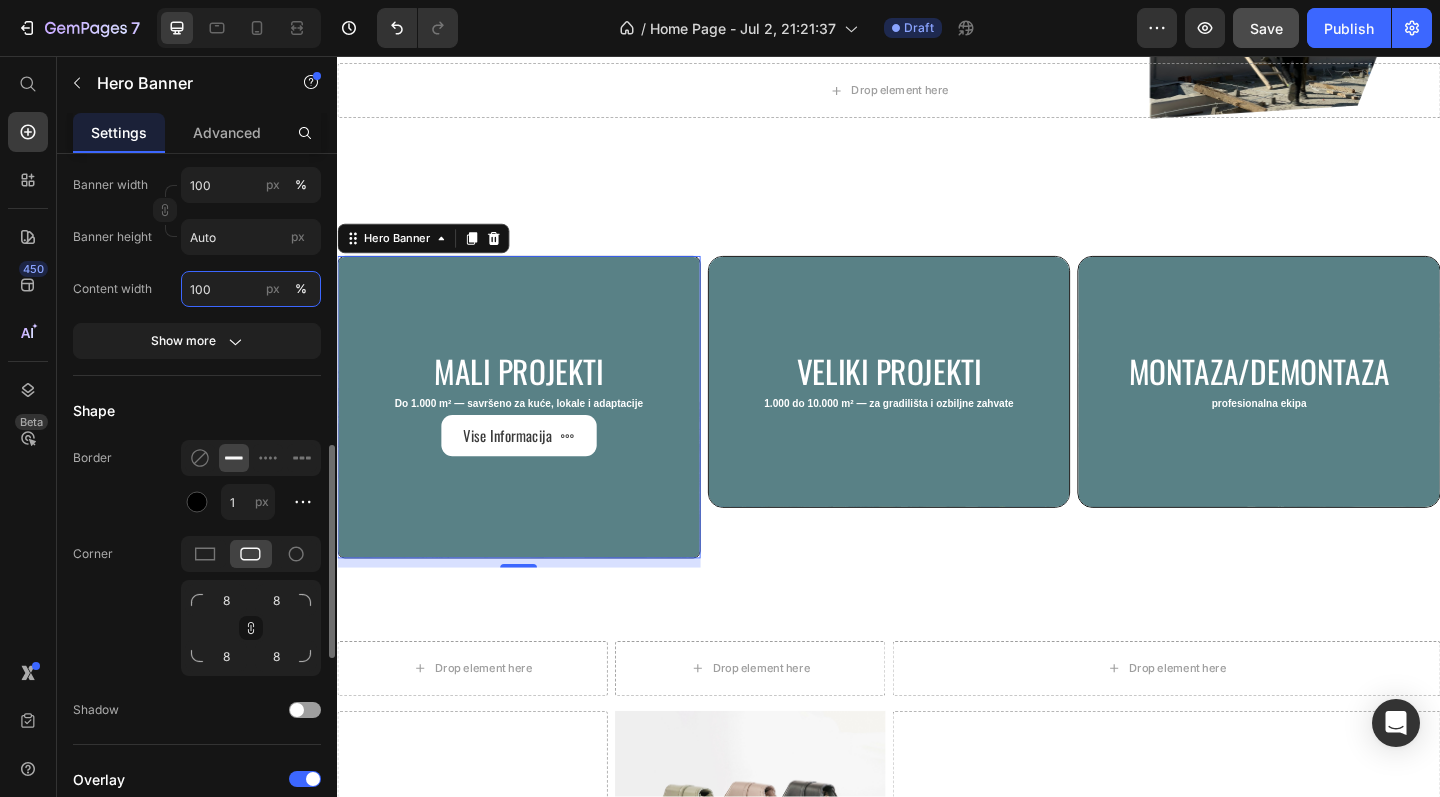 click on "100" at bounding box center [251, 289] 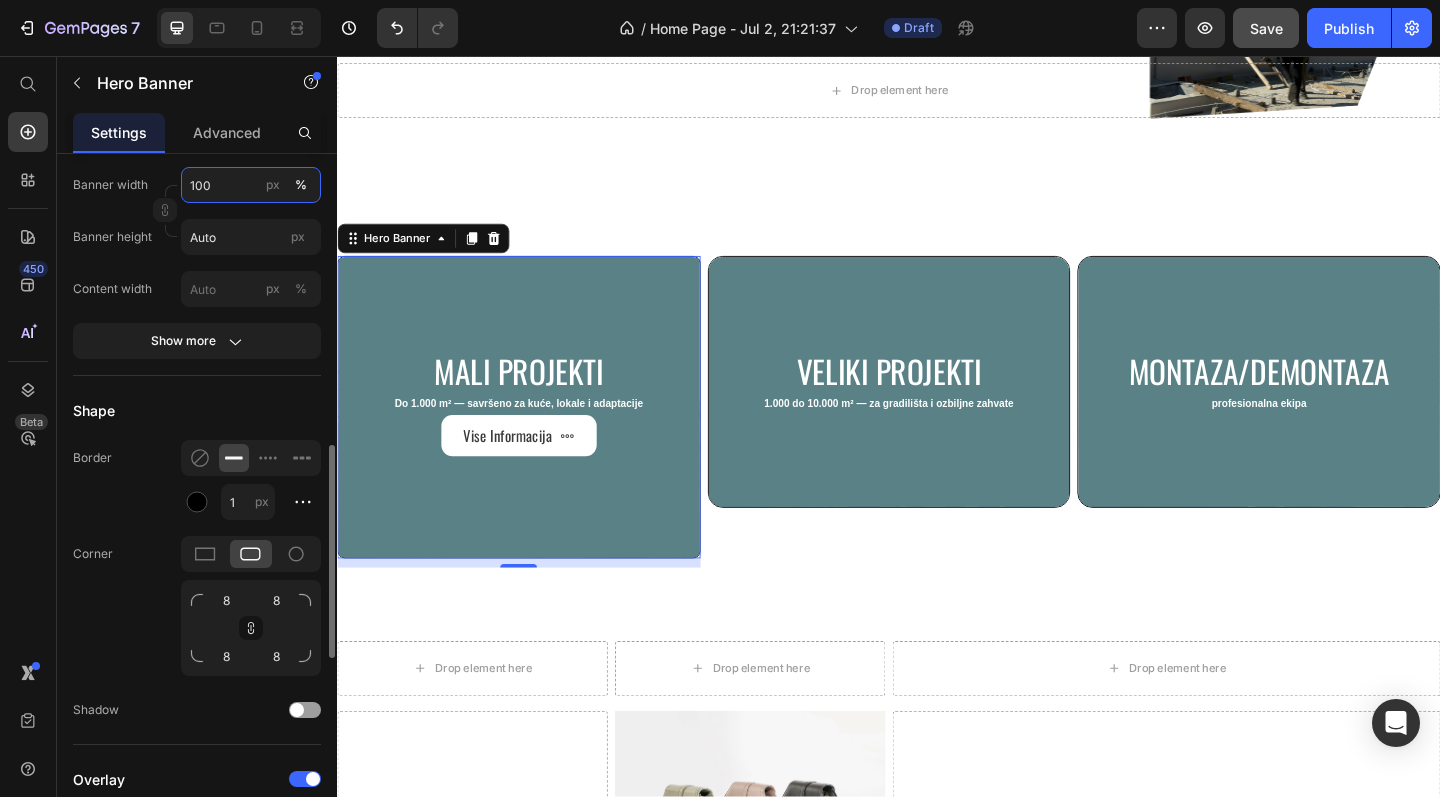click on "100" at bounding box center [251, 185] 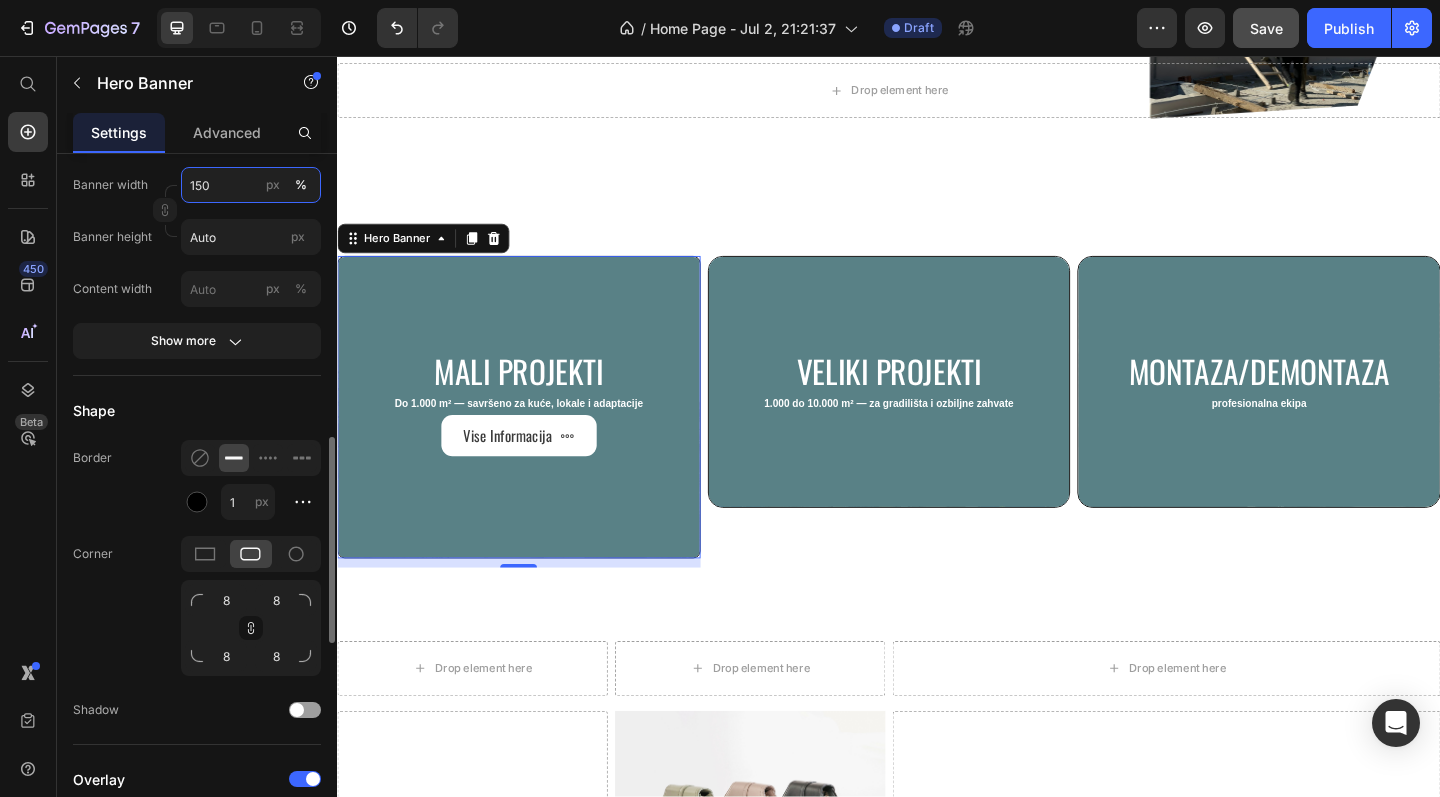 click on "150" at bounding box center [251, 185] 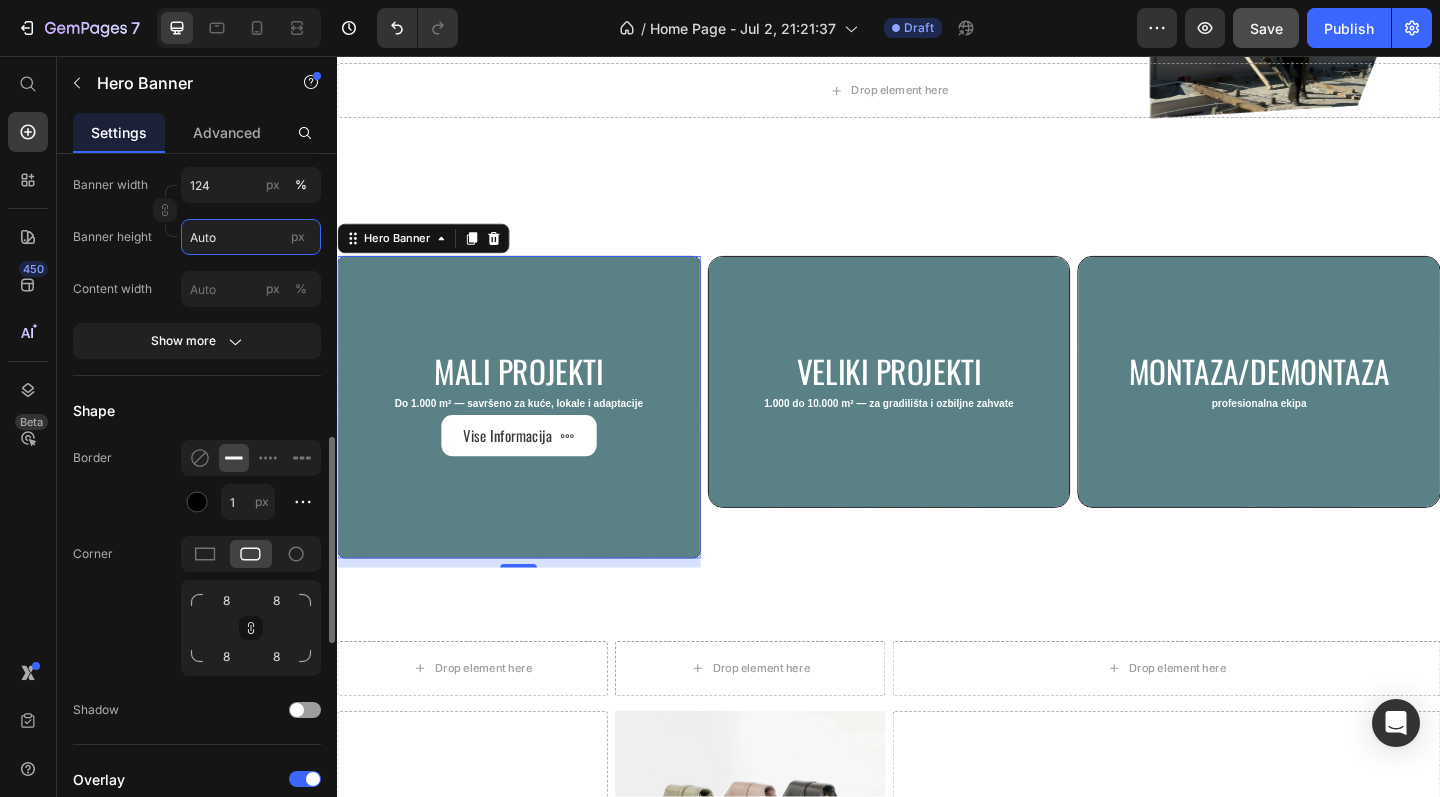 click on "Auto" at bounding box center (251, 237) 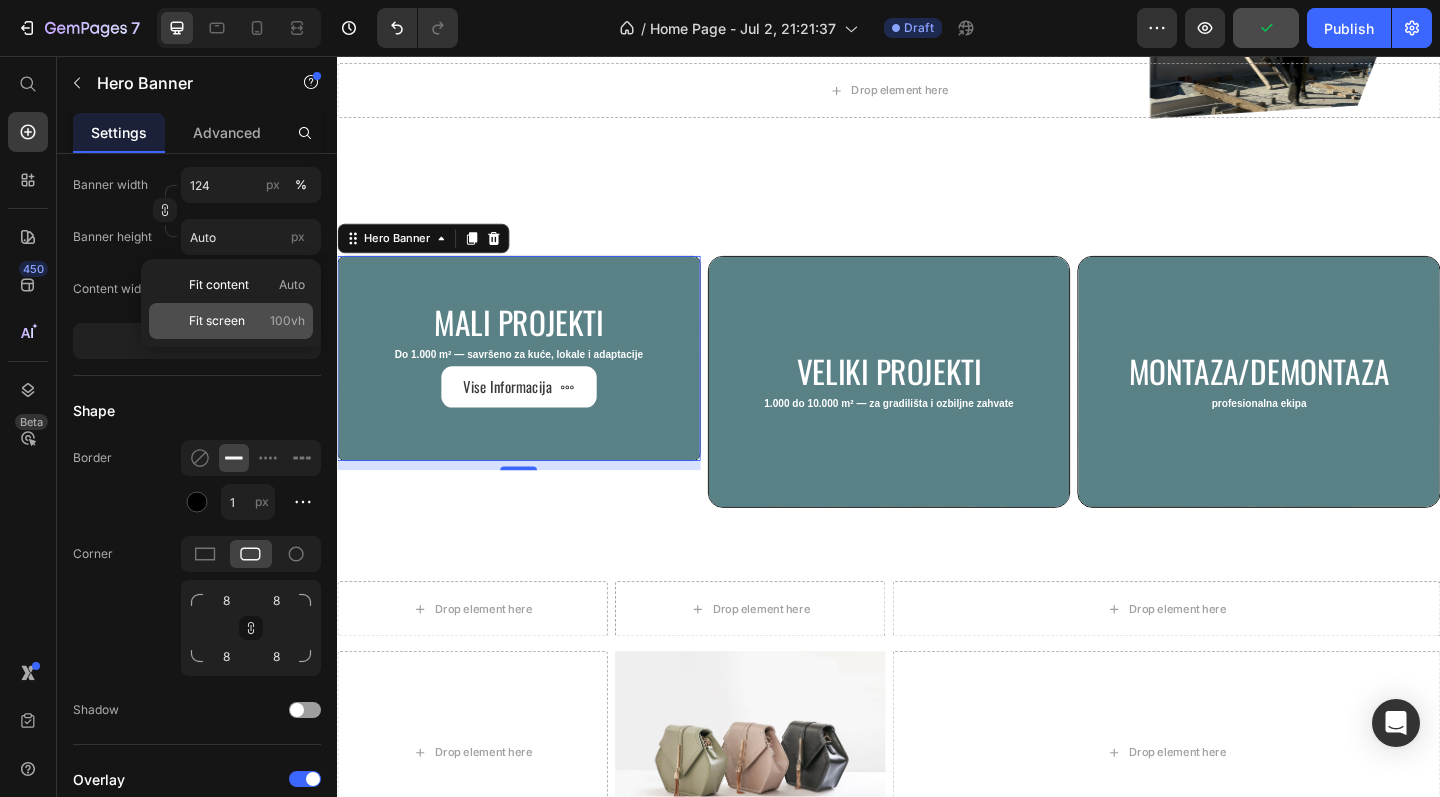 click on "Fit screen" at bounding box center [217, 321] 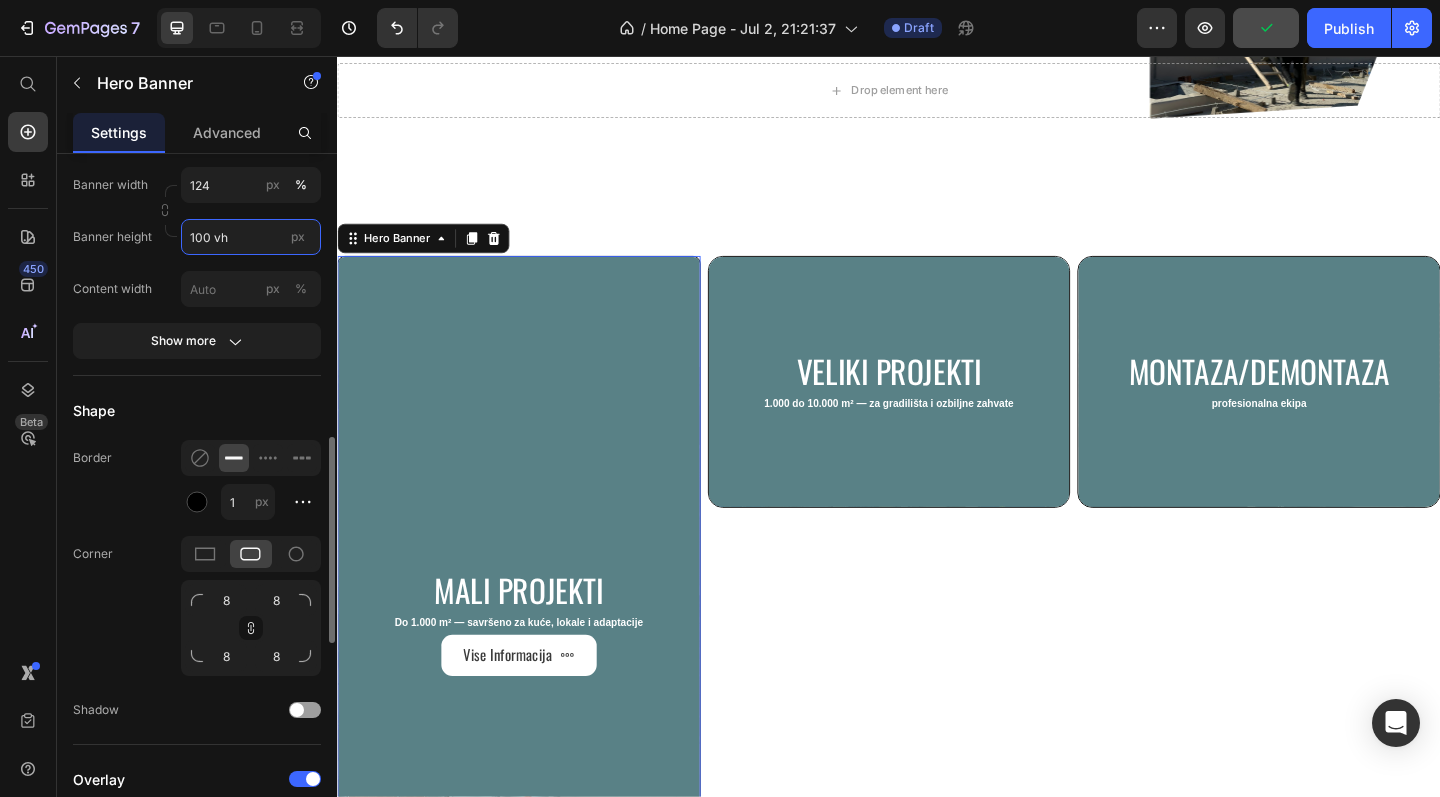 click on "100 vh" at bounding box center (251, 237) 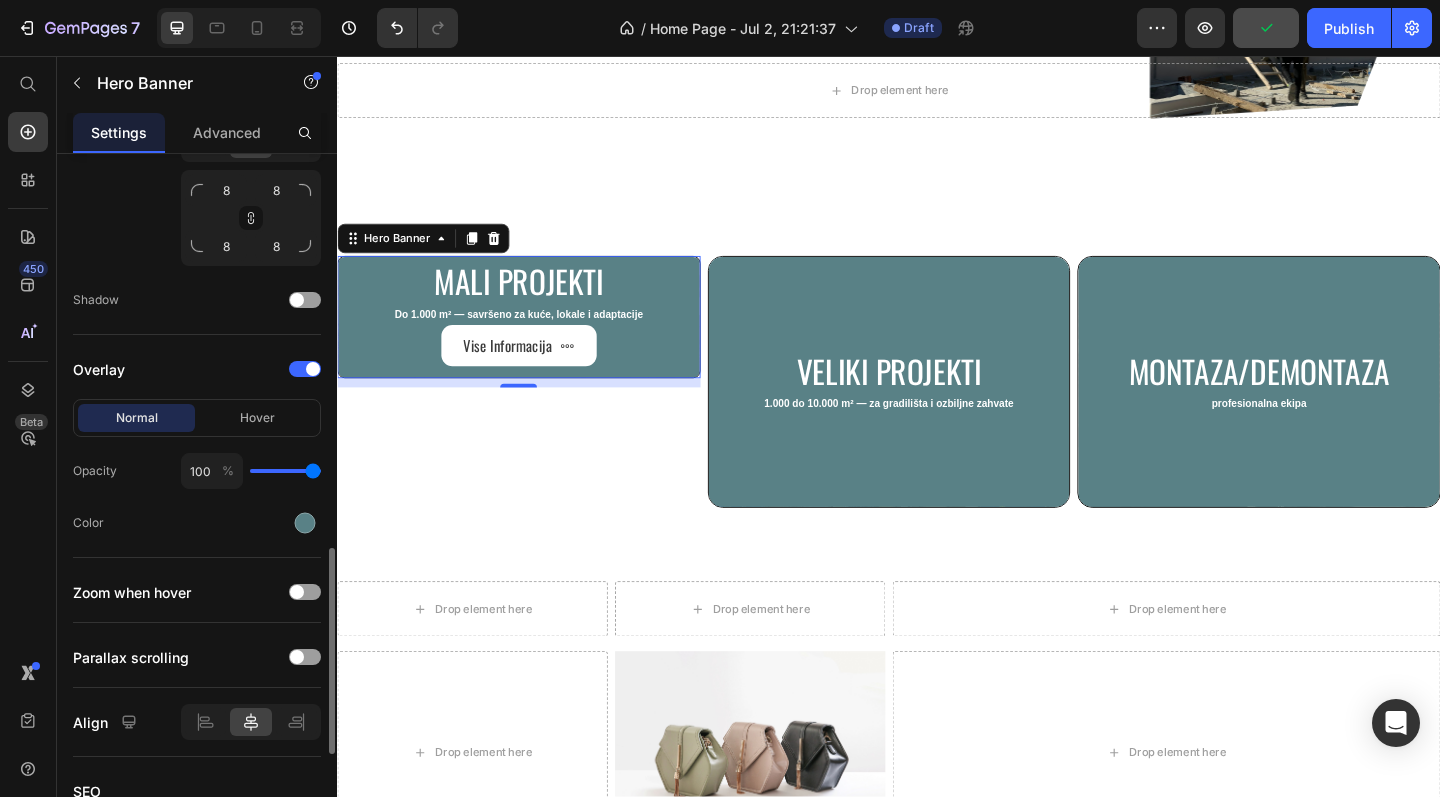 scroll, scrollTop: 1432, scrollLeft: 0, axis: vertical 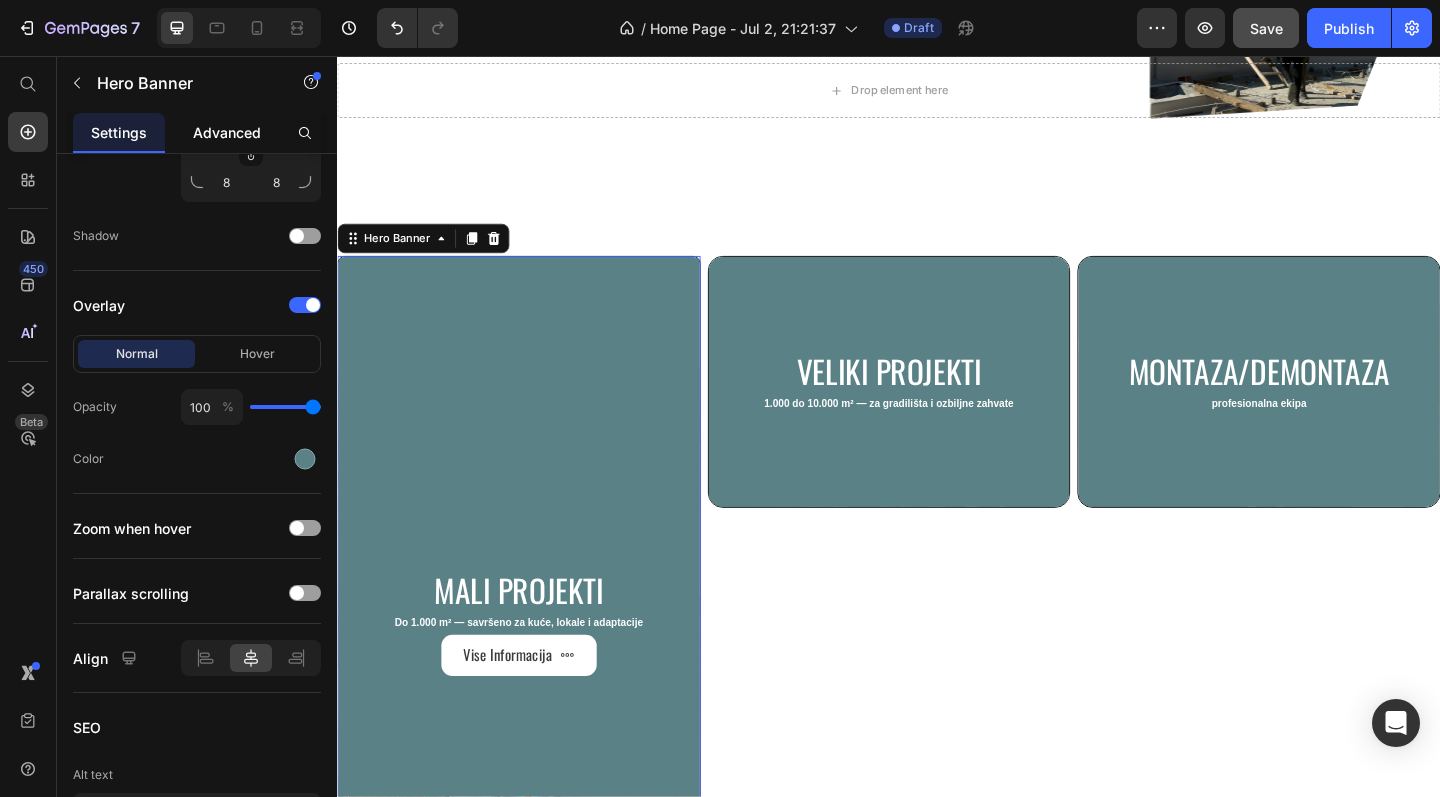 click on "Advanced" at bounding box center (227, 132) 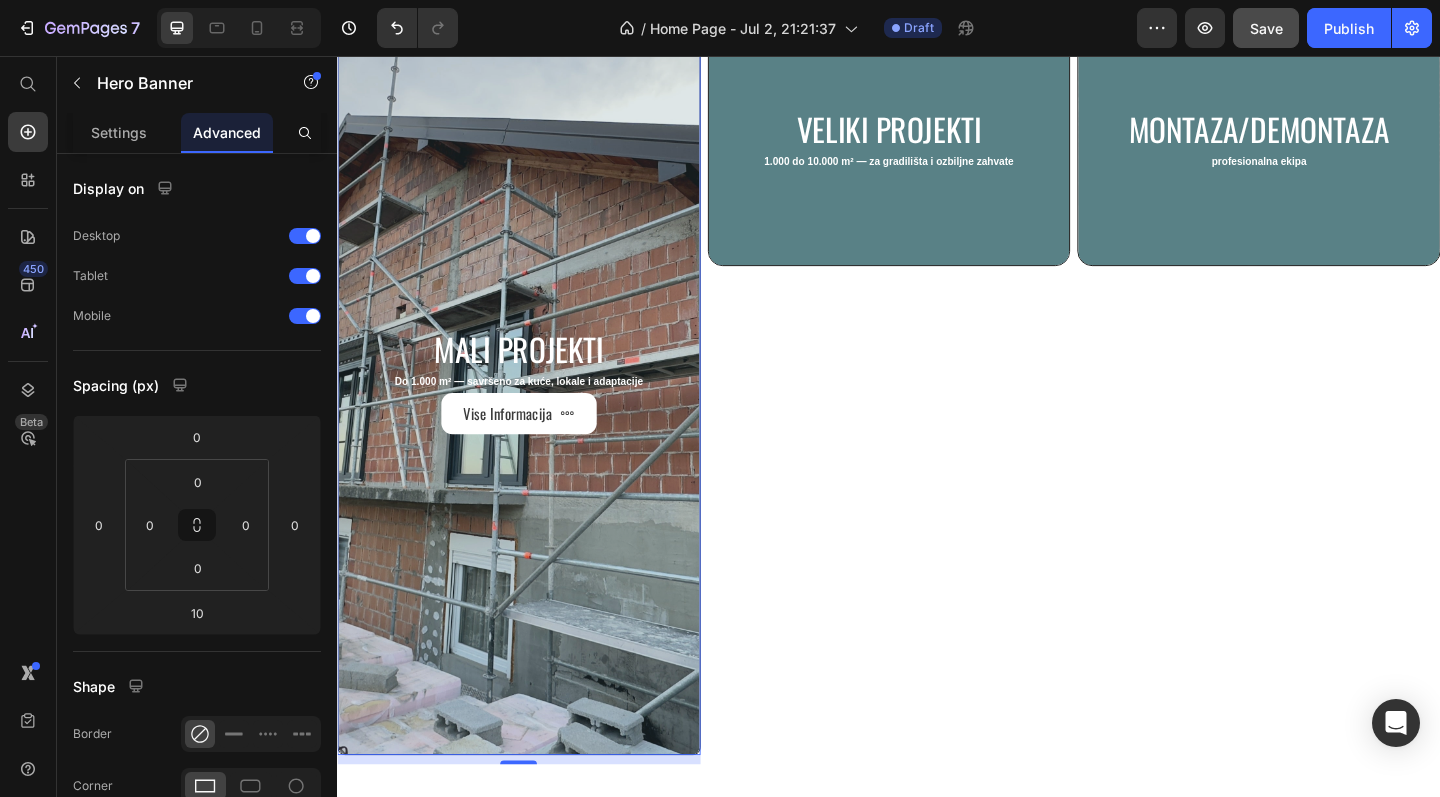 scroll, scrollTop: 1405, scrollLeft: 0, axis: vertical 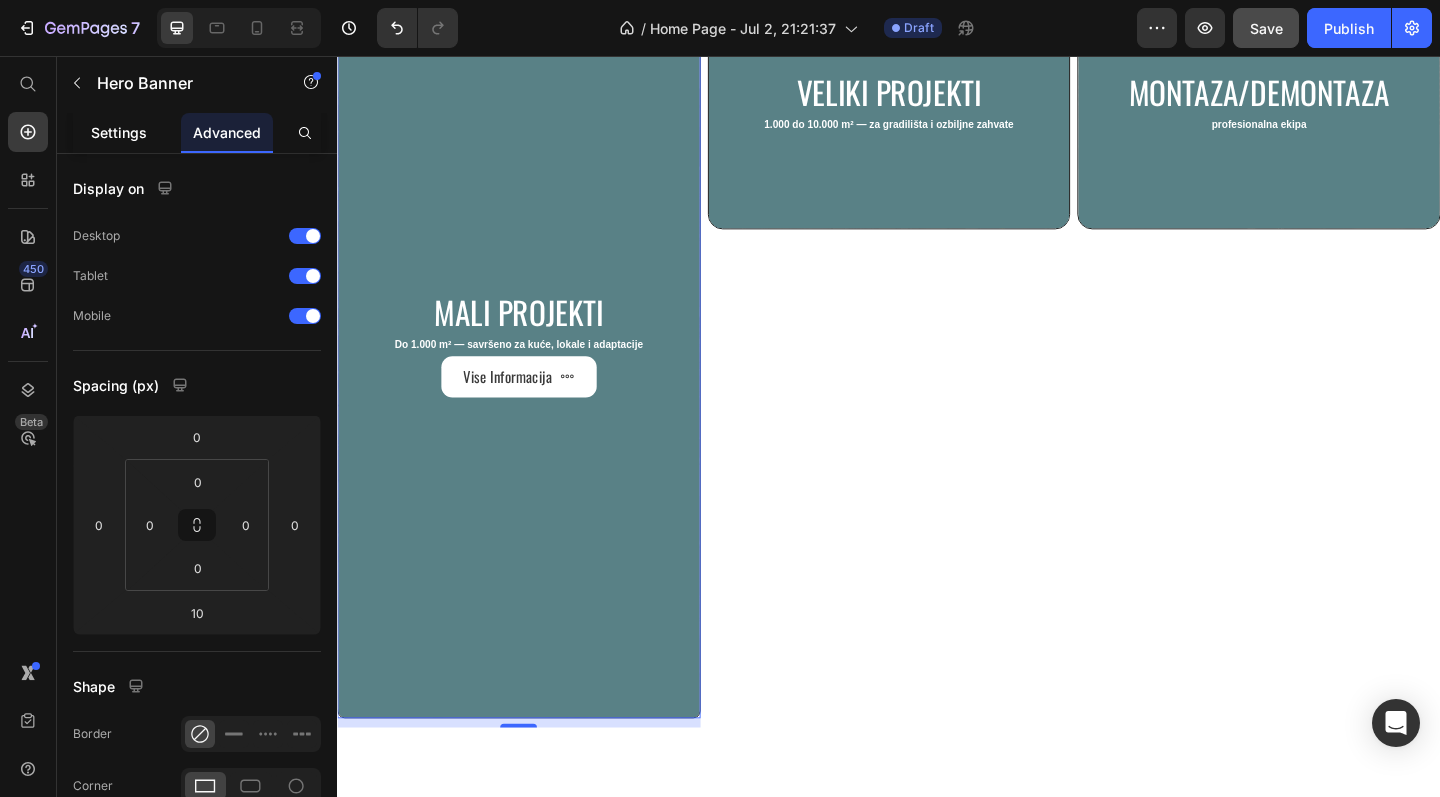 click on "Settings" at bounding box center (119, 132) 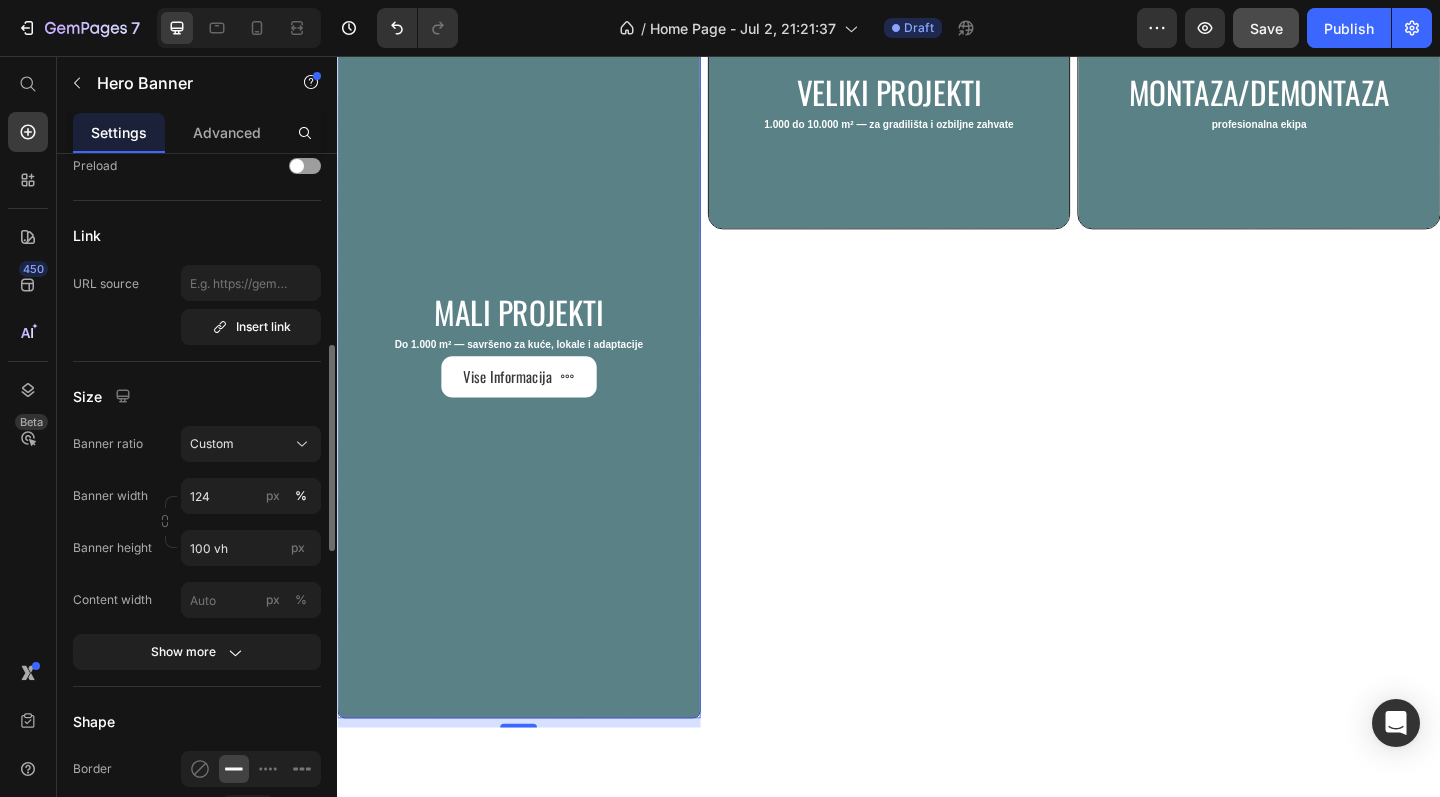scroll, scrollTop: 672, scrollLeft: 0, axis: vertical 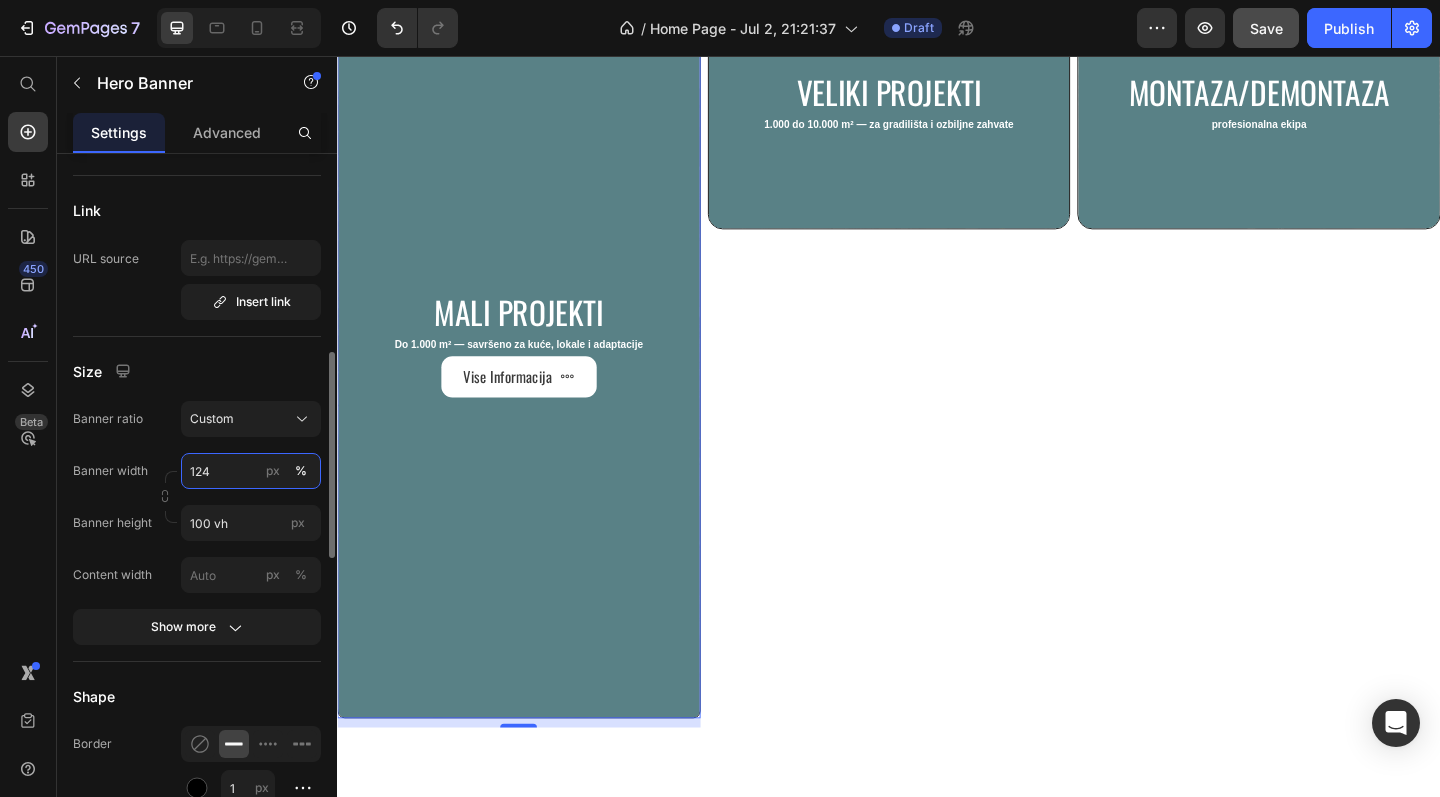 click on "124" at bounding box center [251, 471] 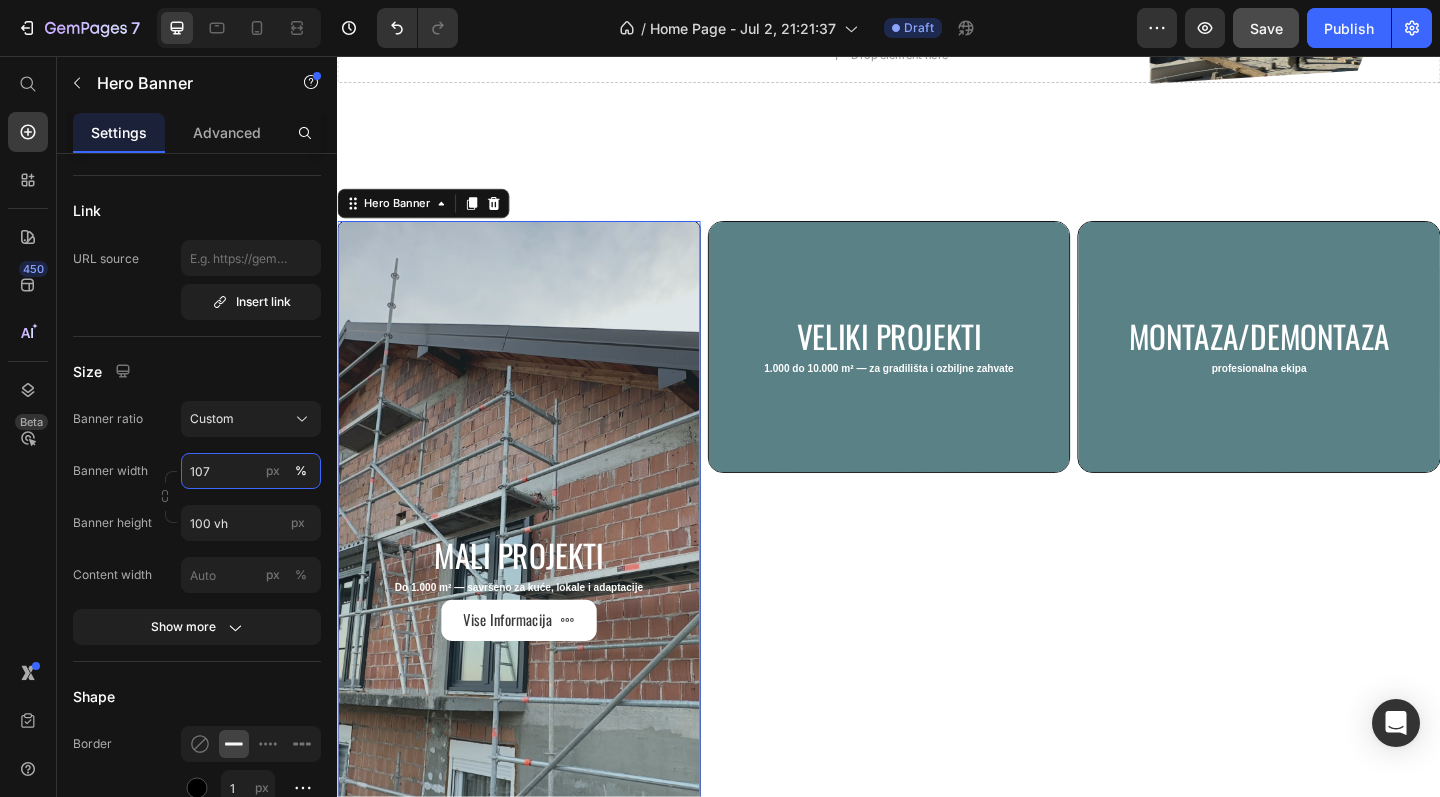 scroll, scrollTop: 1088, scrollLeft: 0, axis: vertical 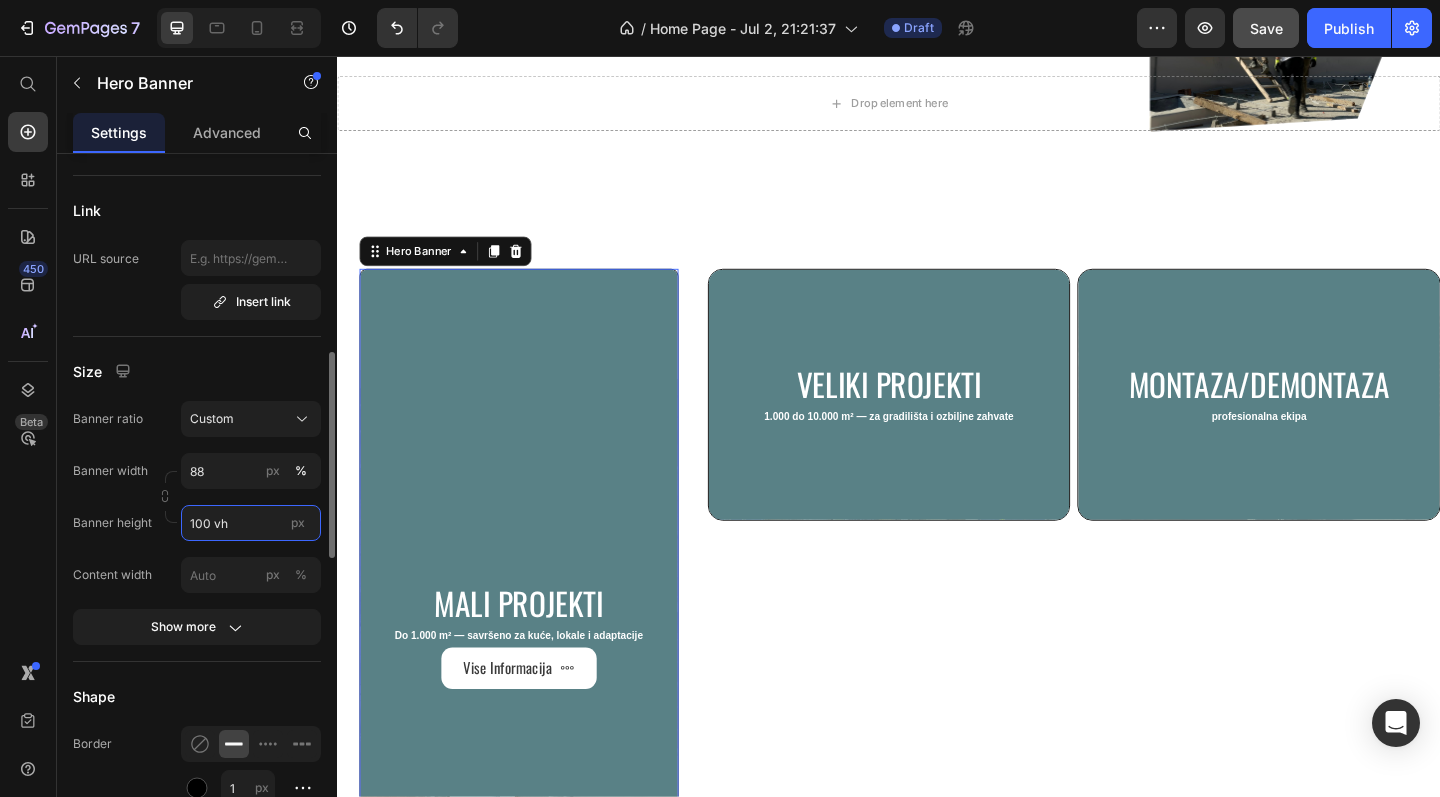 click on "100 vh" at bounding box center [251, 523] 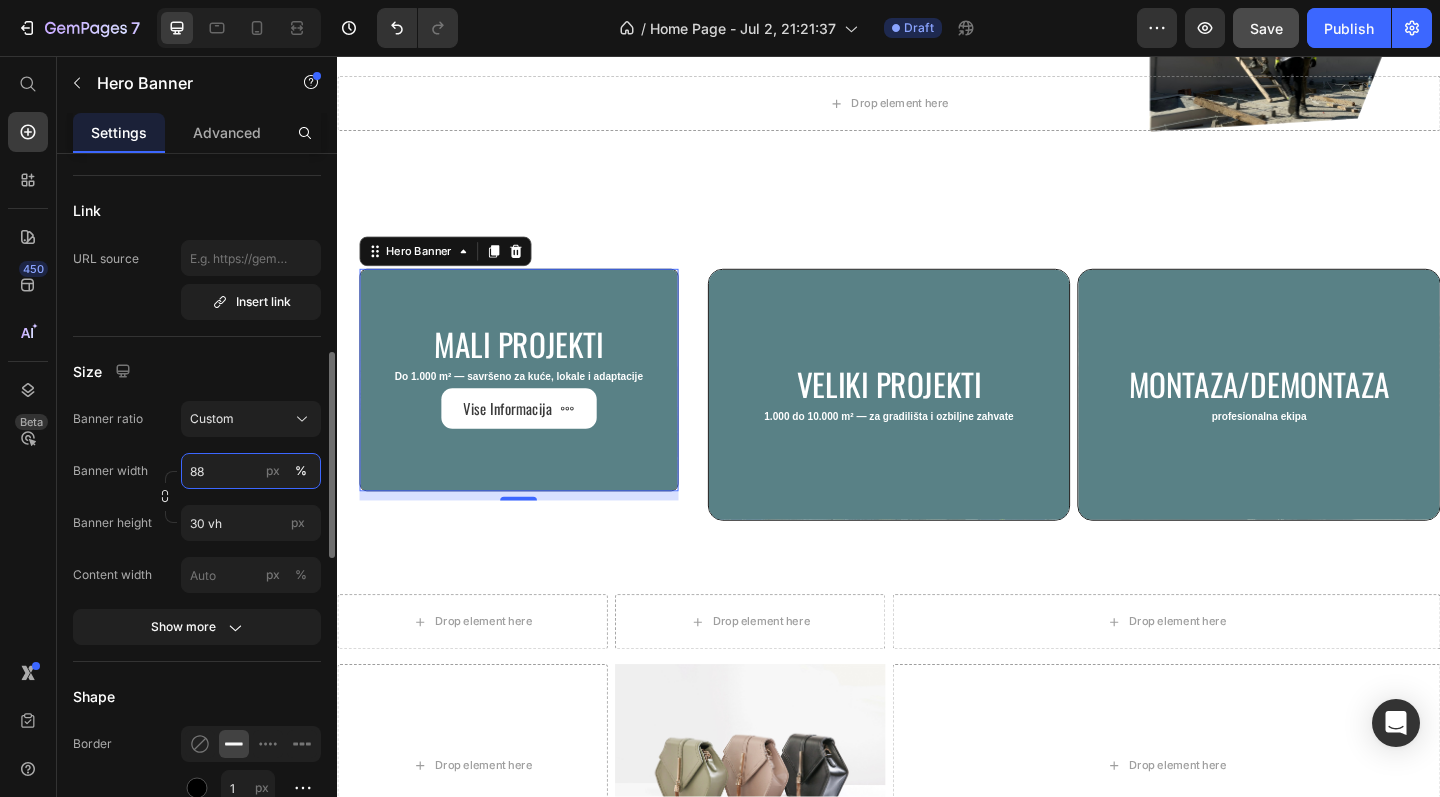 click on "88" at bounding box center [251, 471] 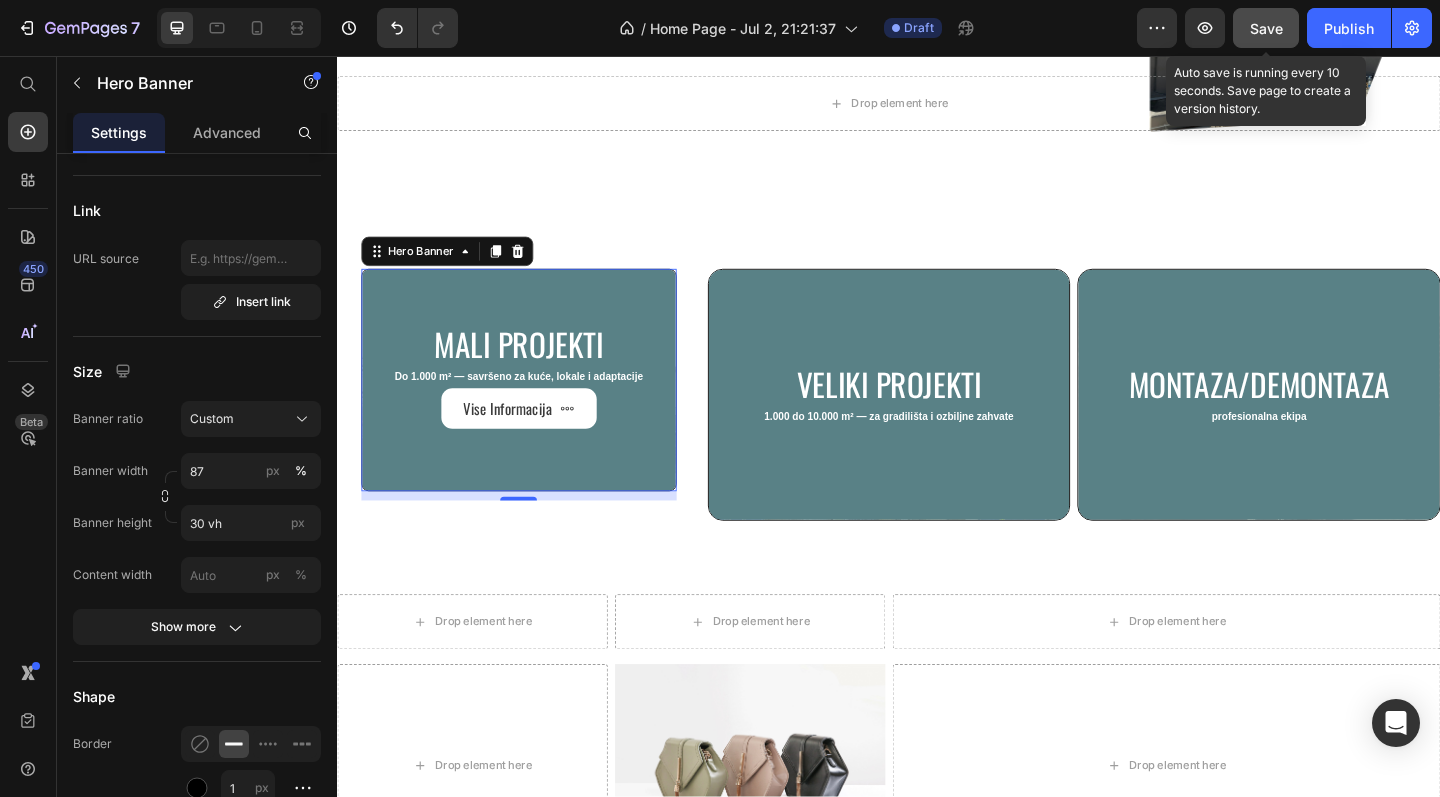 click on "Save" 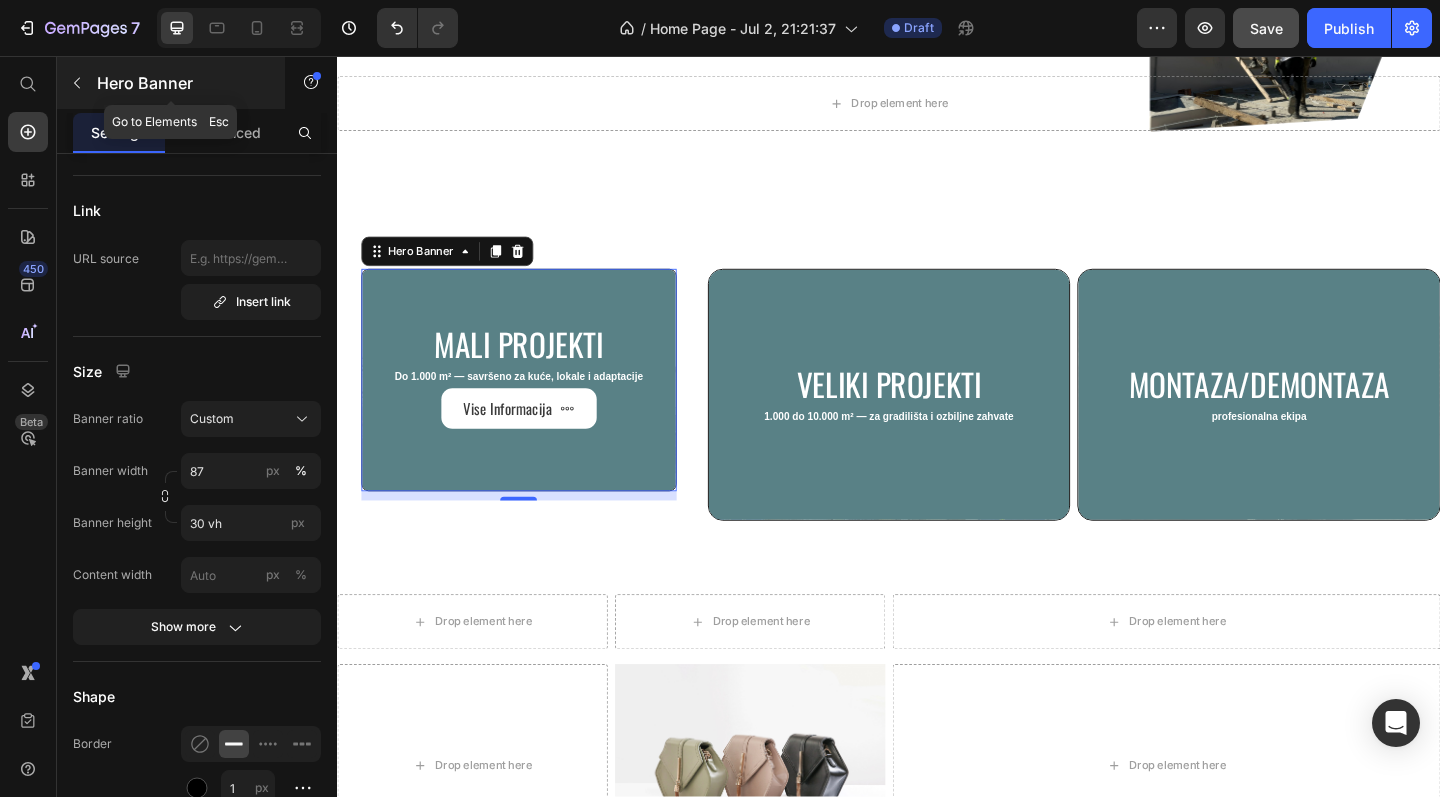 click 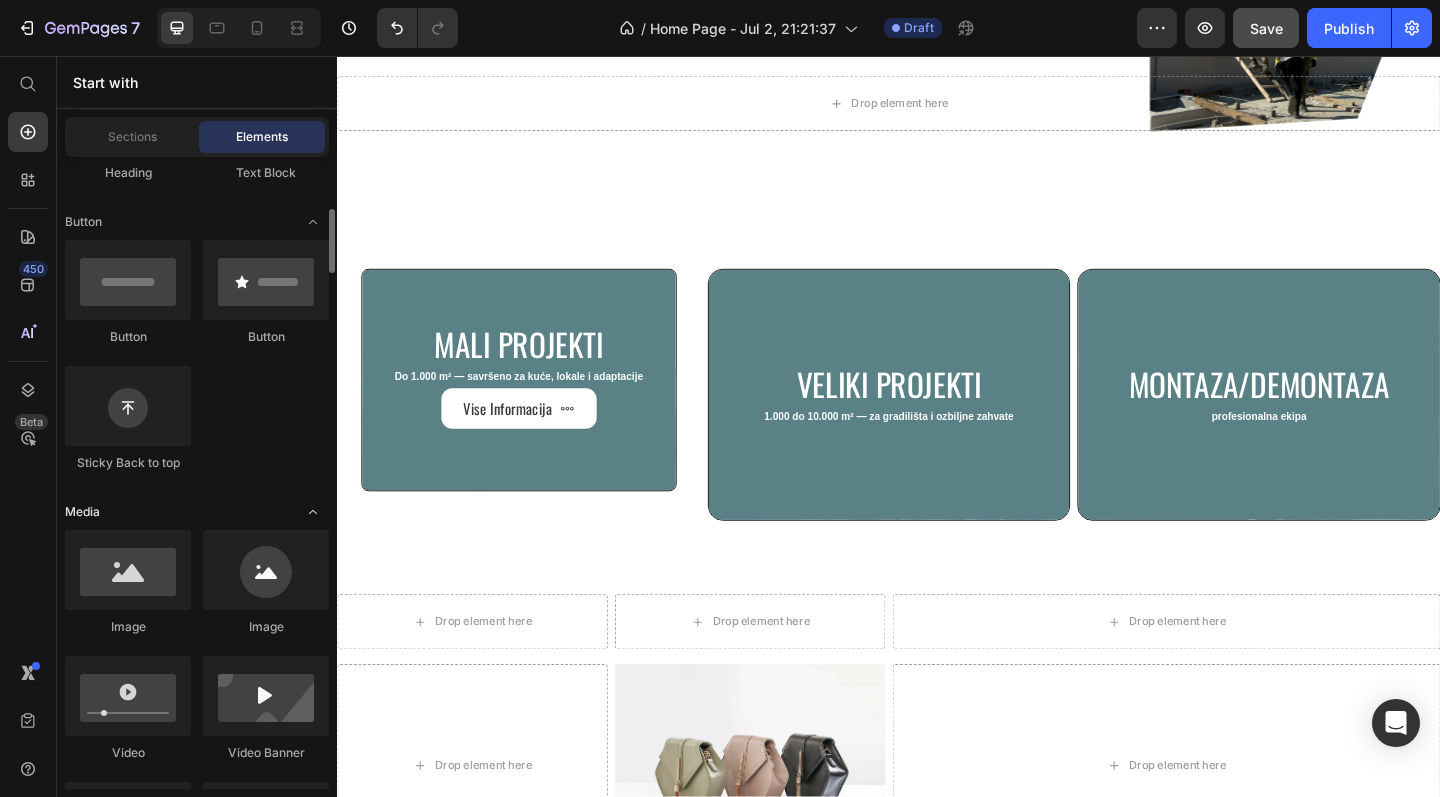 scroll, scrollTop: 424, scrollLeft: 0, axis: vertical 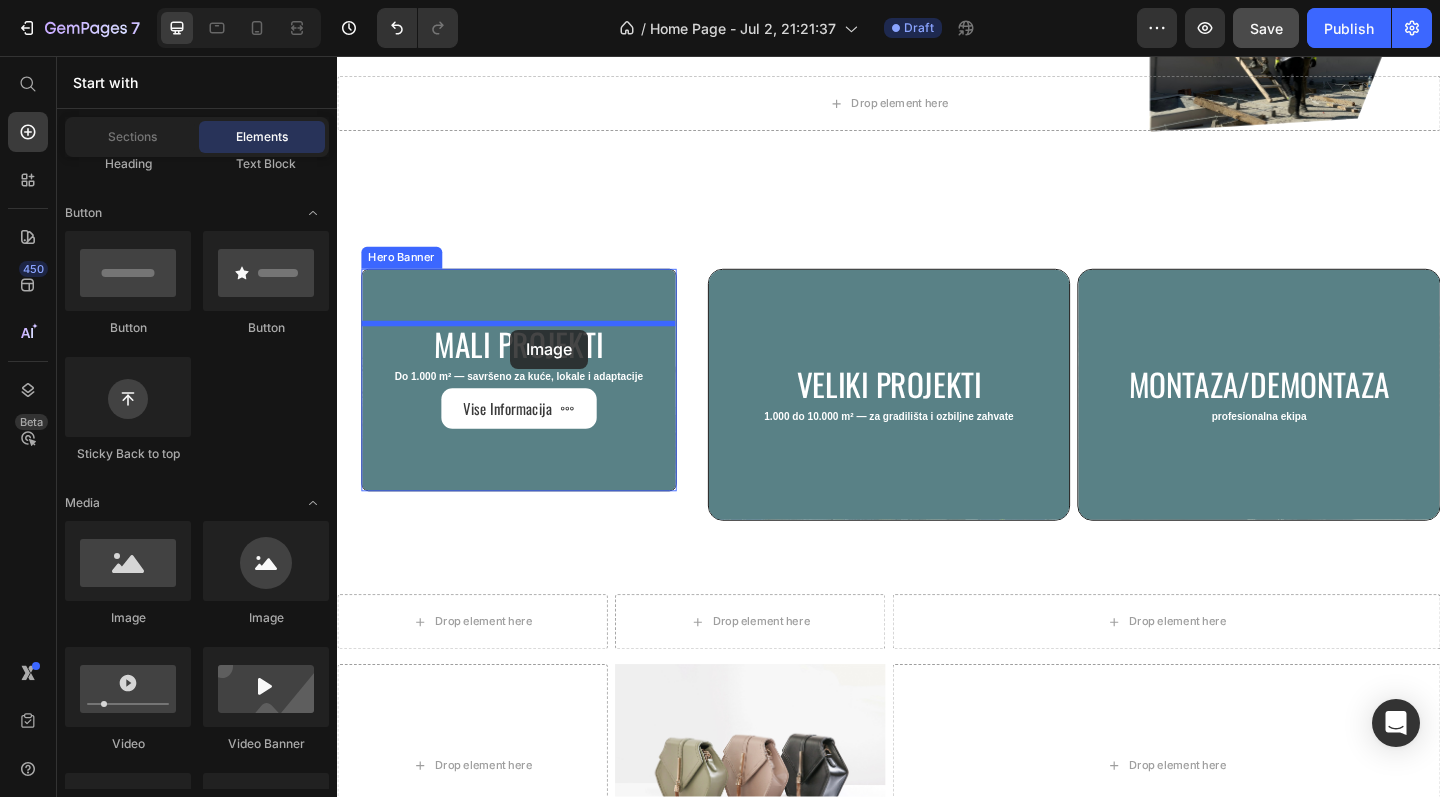 drag, startPoint x: 471, startPoint y: 626, endPoint x: 525, endPoint y: 353, distance: 278.28943 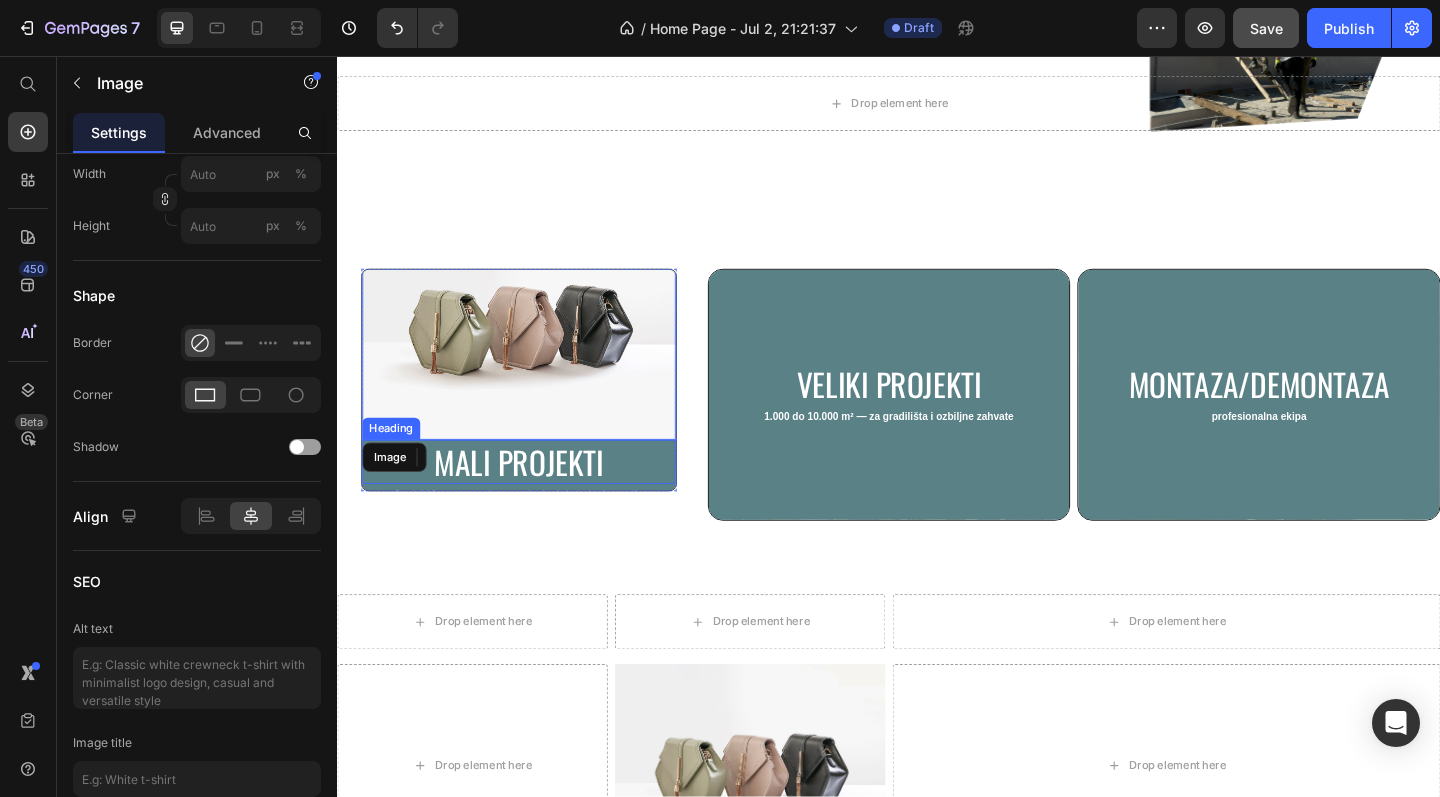 scroll, scrollTop: 0, scrollLeft: 0, axis: both 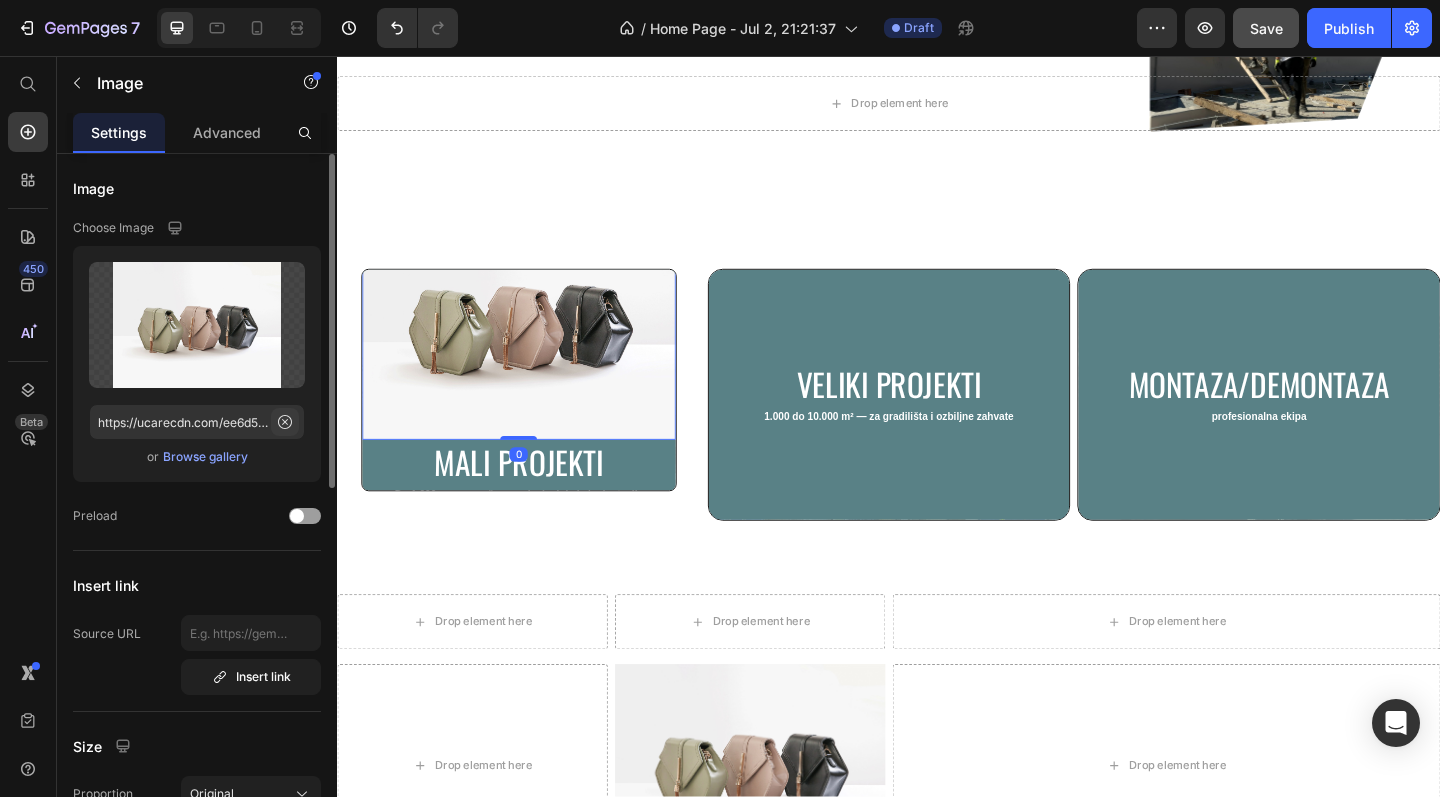 click 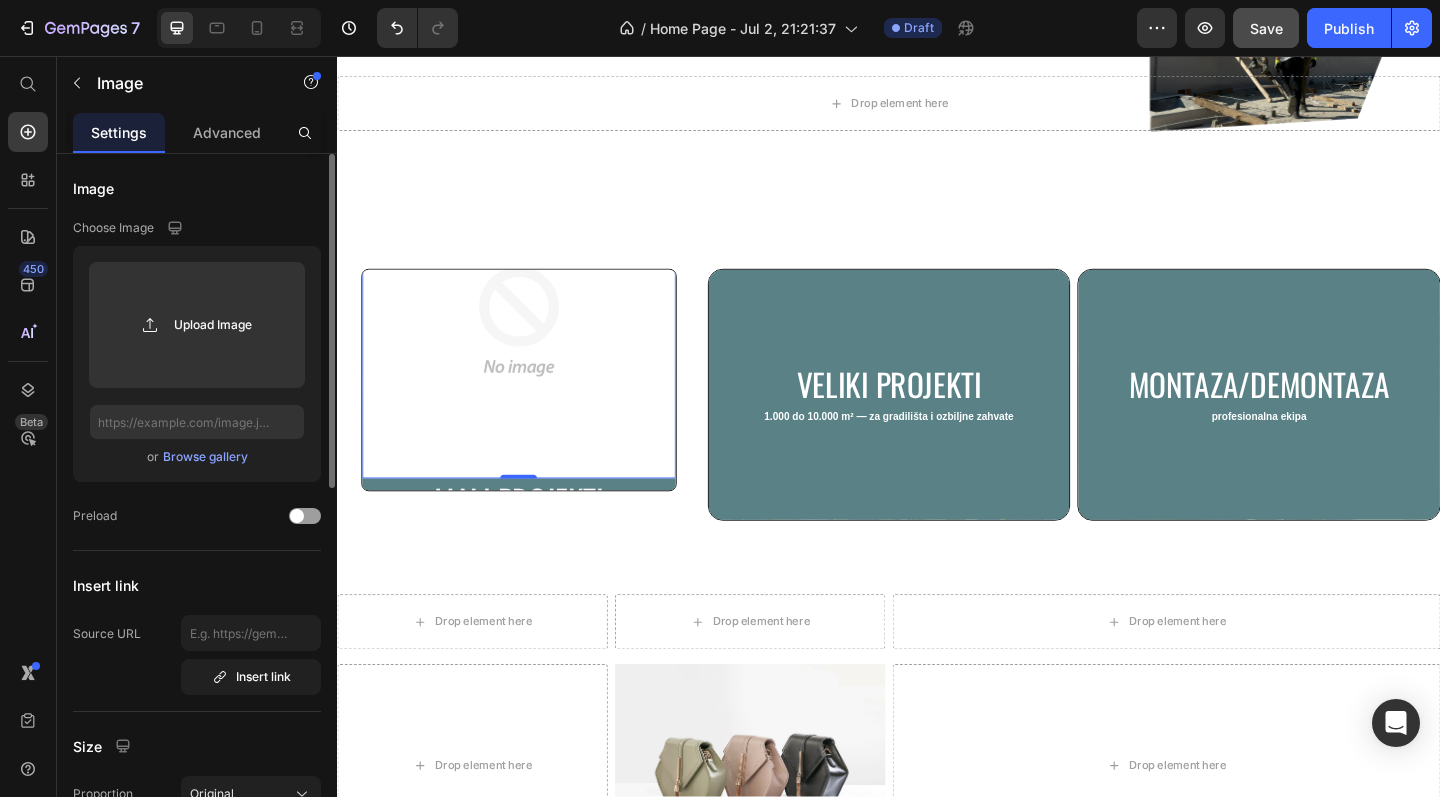 click on "Browse gallery" at bounding box center (205, 457) 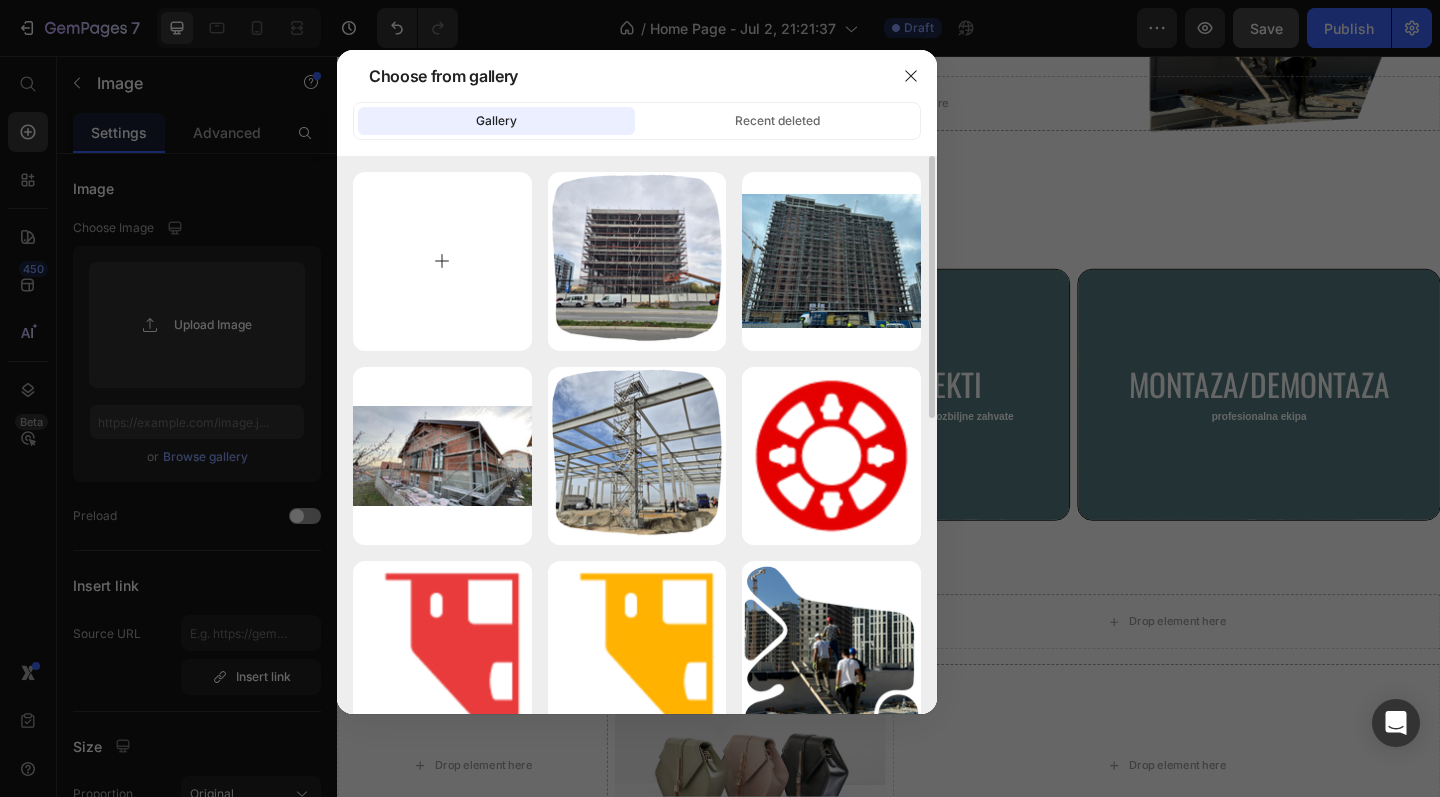 click at bounding box center (442, 261) 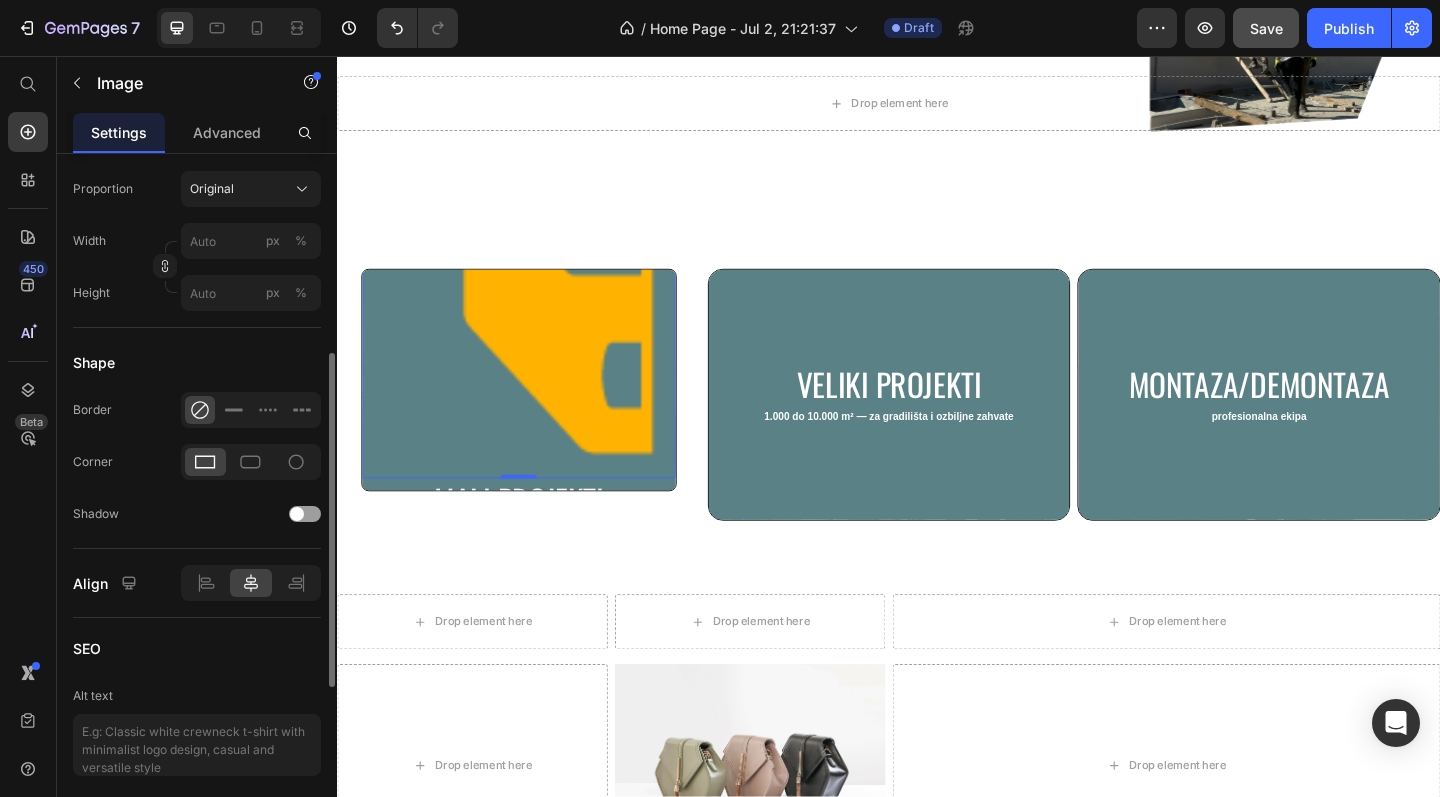 scroll, scrollTop: 617, scrollLeft: 0, axis: vertical 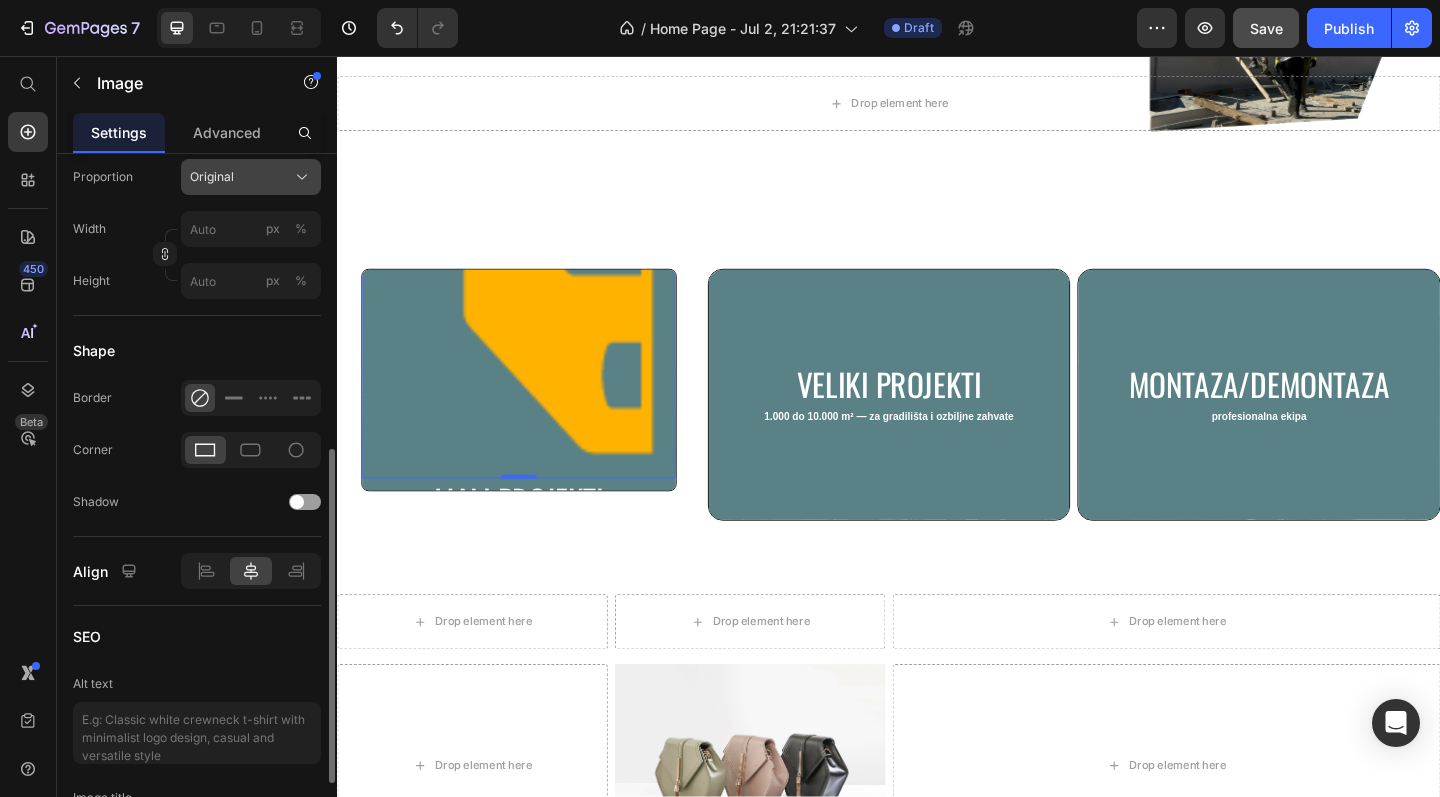 click on "Original" 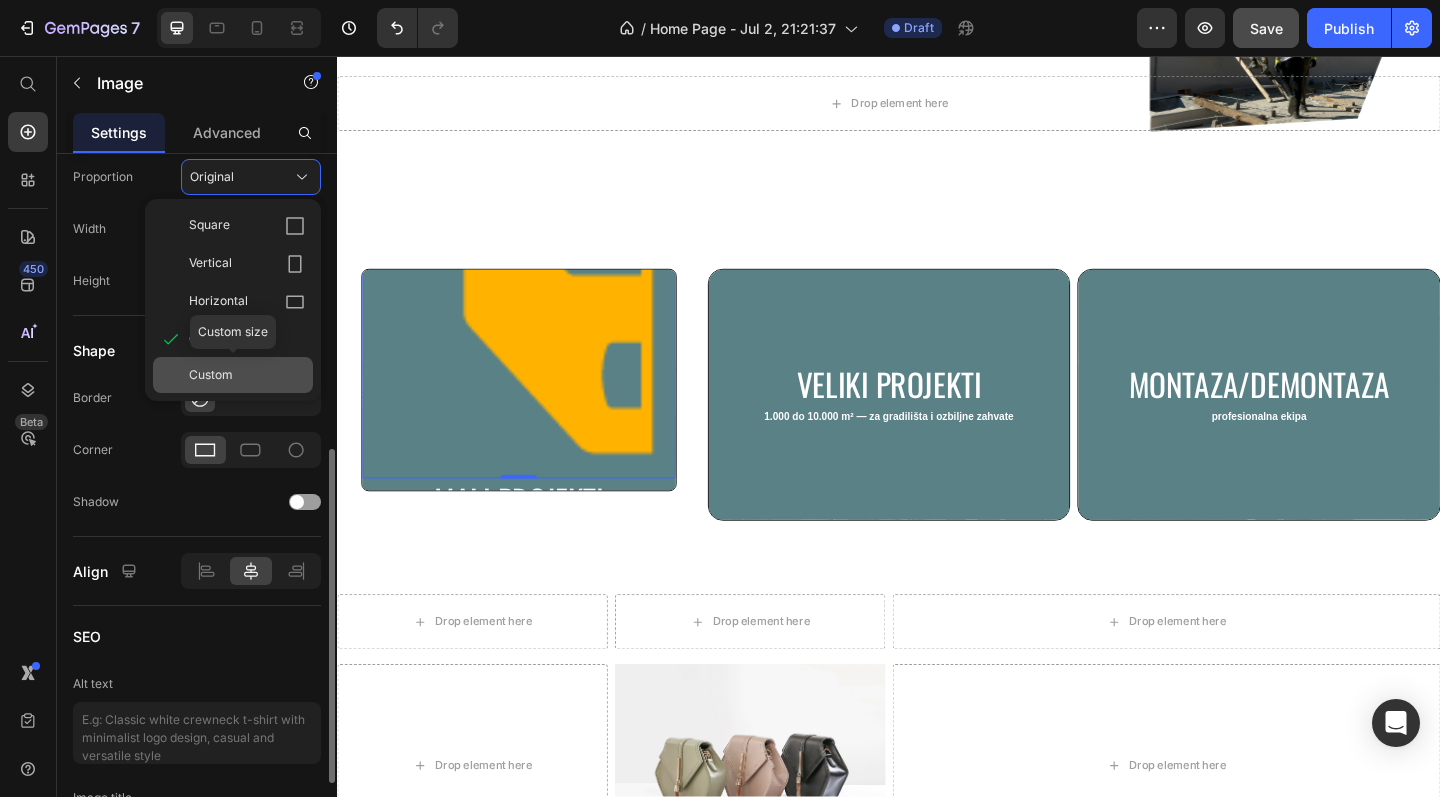 click on "Custom" at bounding box center [211, 375] 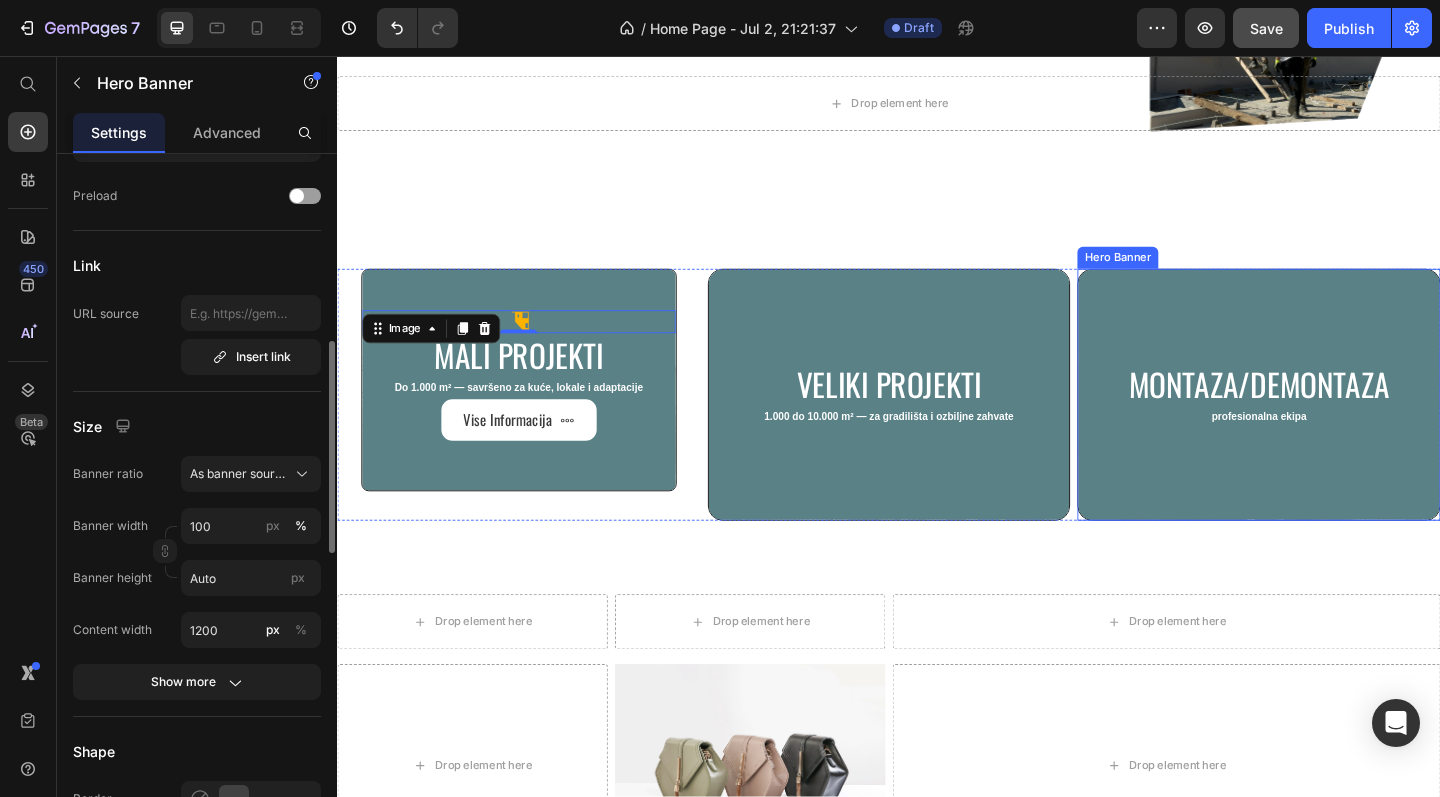click on "Montaza/demontaza Heading profesionalna ekipa Text Block" at bounding box center (1339, 425) 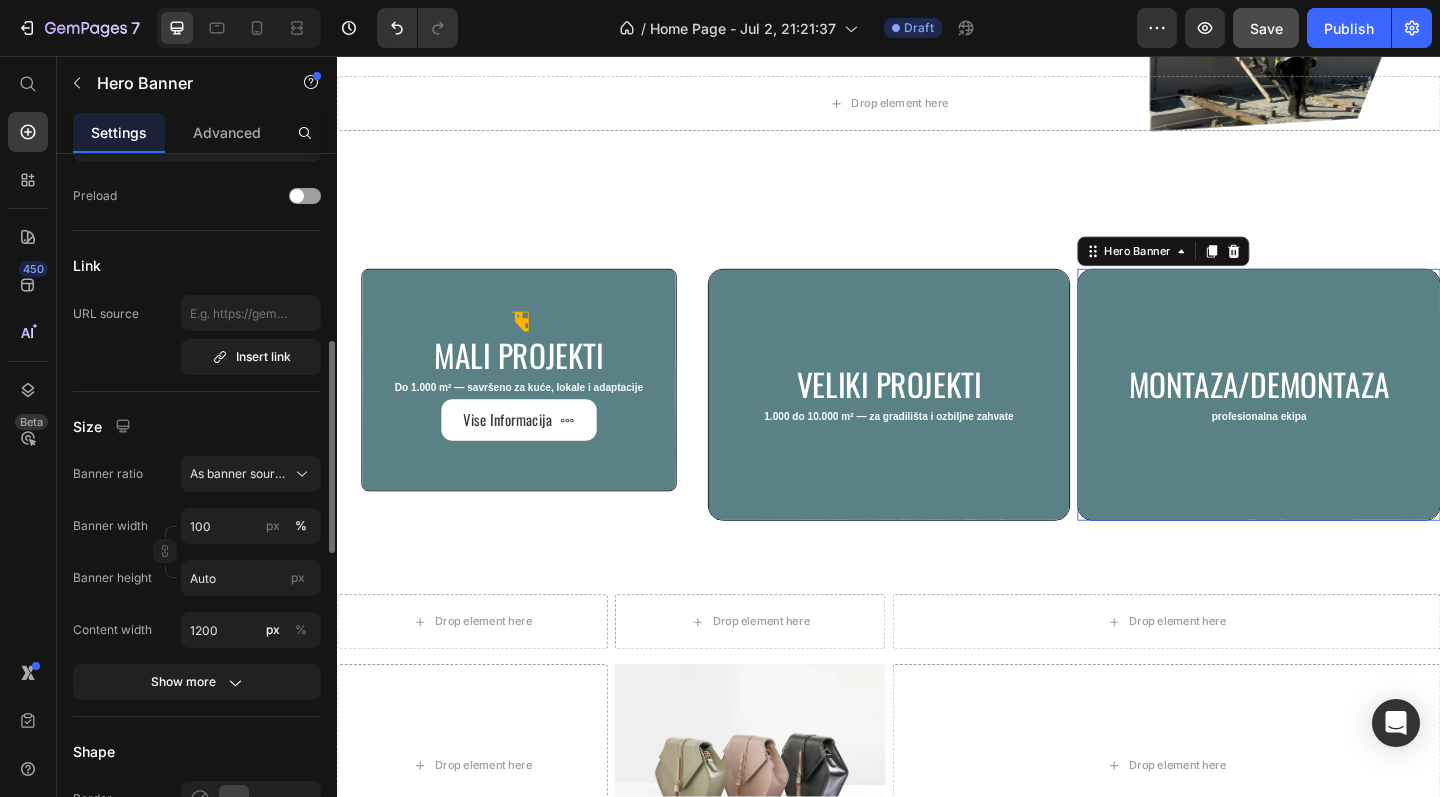 scroll, scrollTop: 0, scrollLeft: 0, axis: both 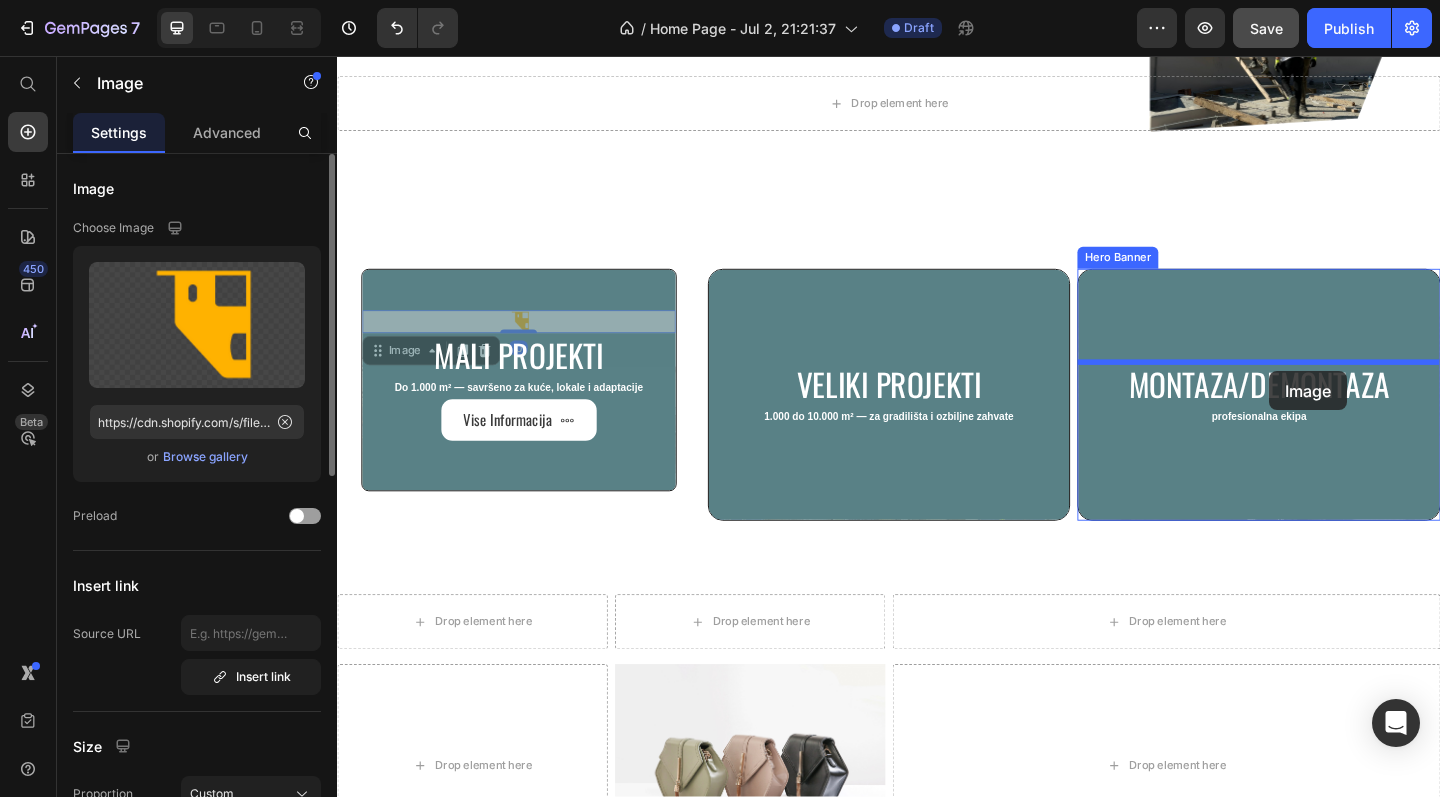 drag, startPoint x: 538, startPoint y: 345, endPoint x: 1351, endPoint y: 399, distance: 814.7914 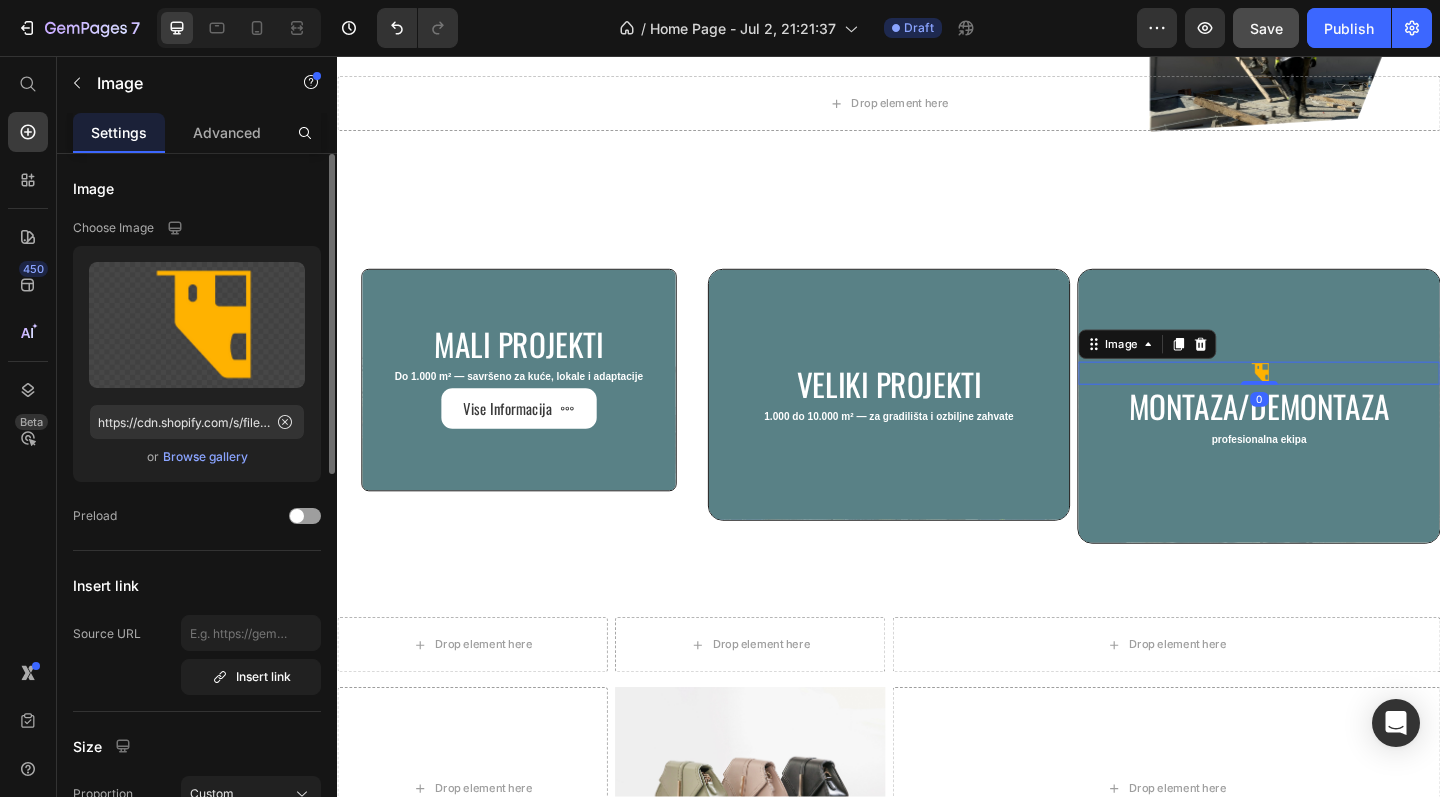 click at bounding box center (1339, 401) 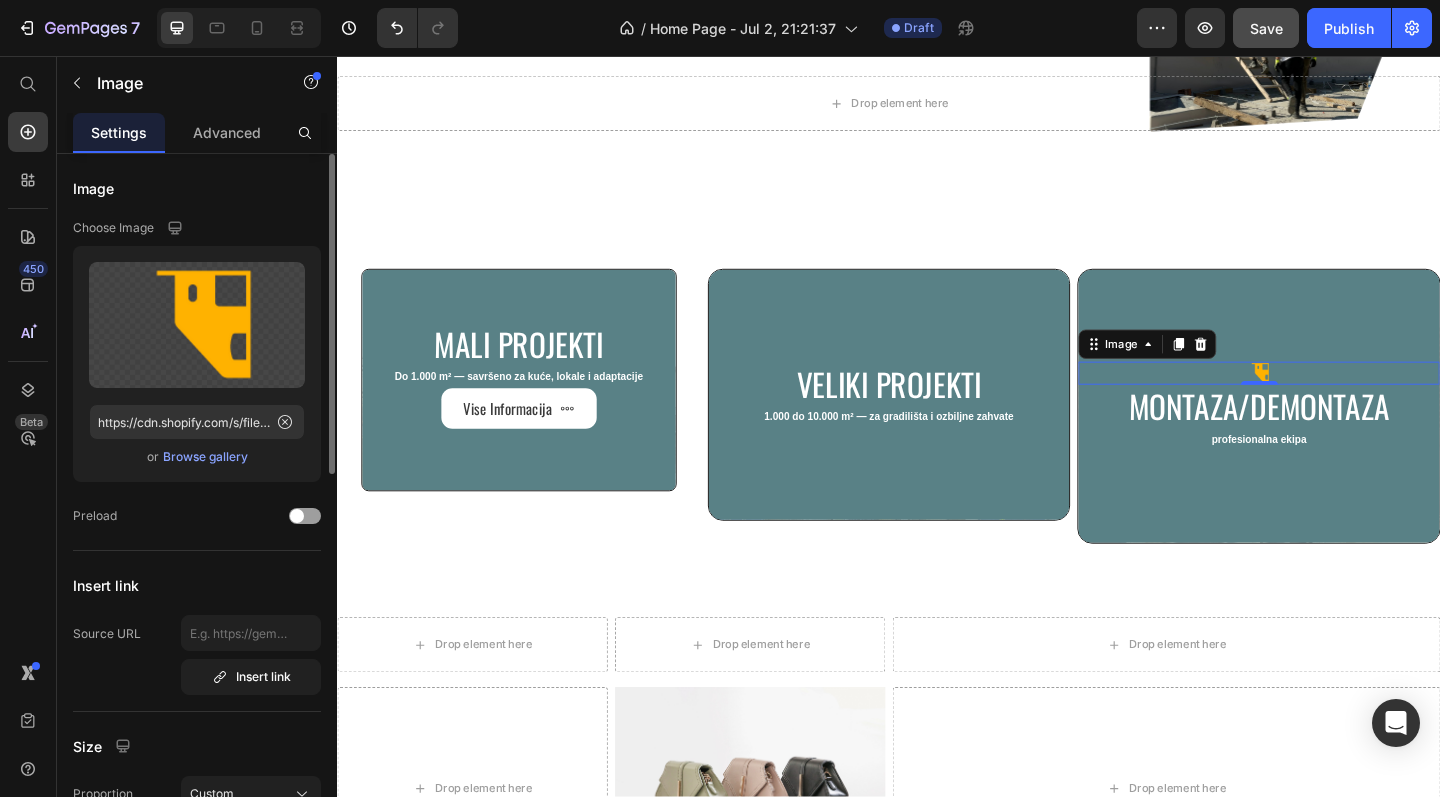 click on "Browse gallery" at bounding box center [205, 457] 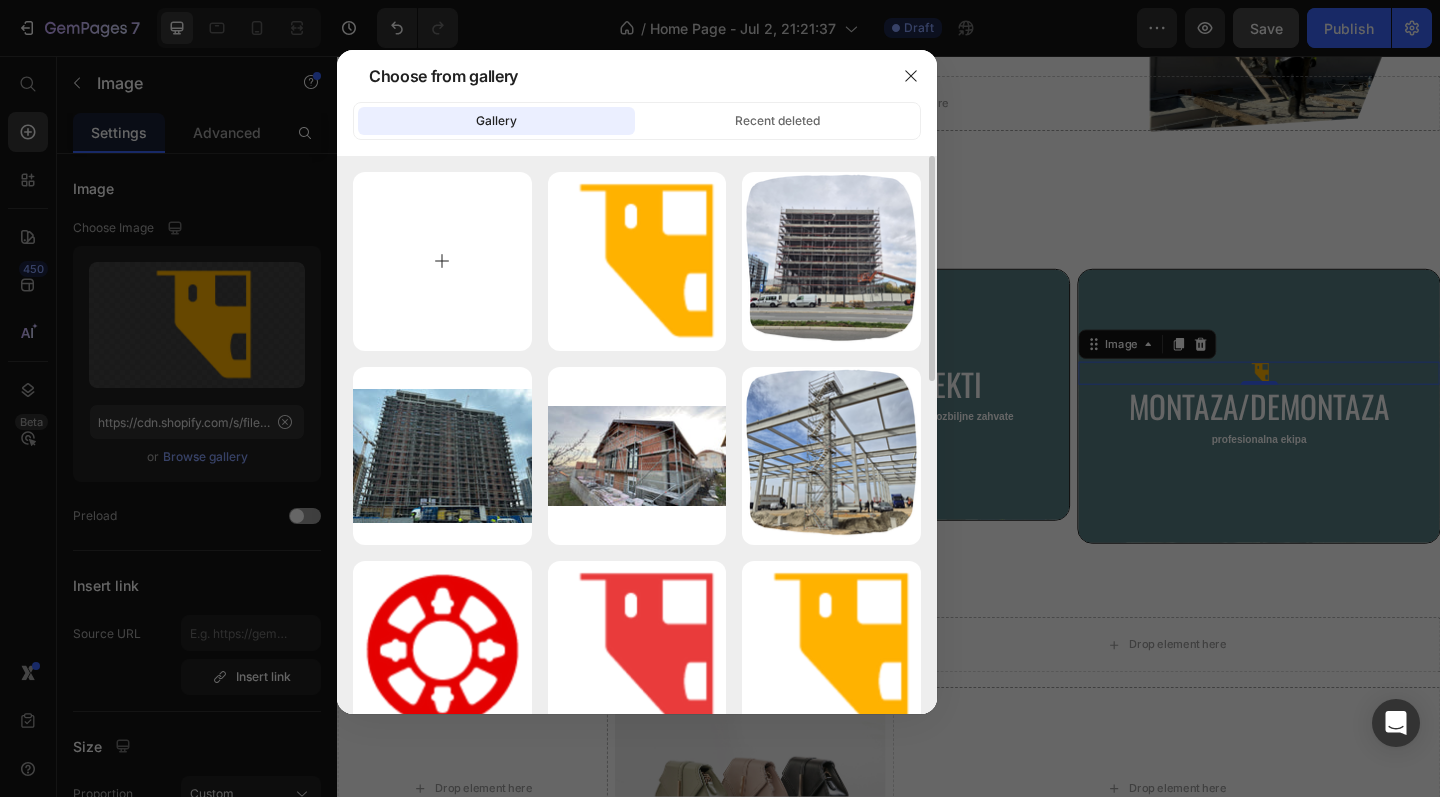 click at bounding box center [442, 261] 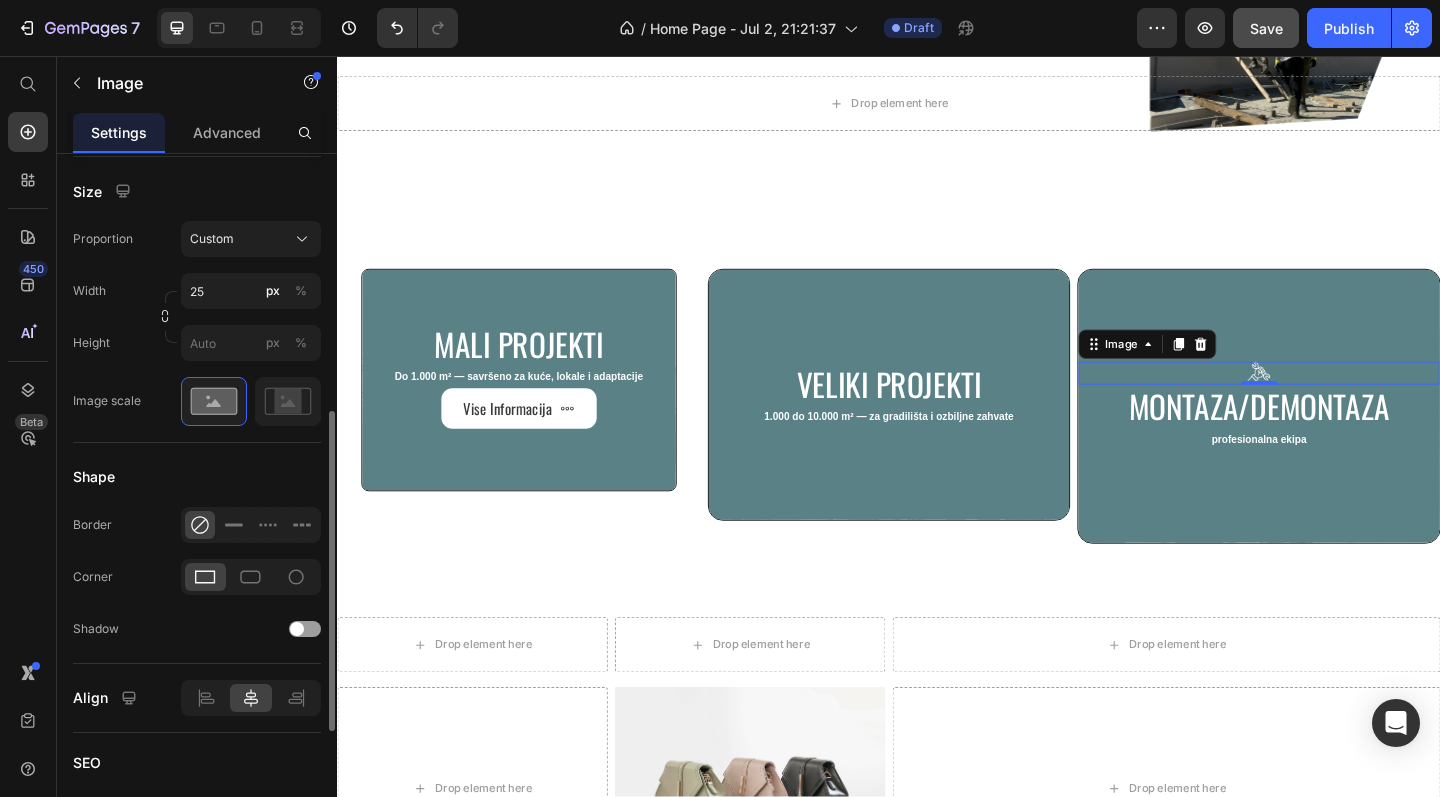 scroll, scrollTop: 559, scrollLeft: 0, axis: vertical 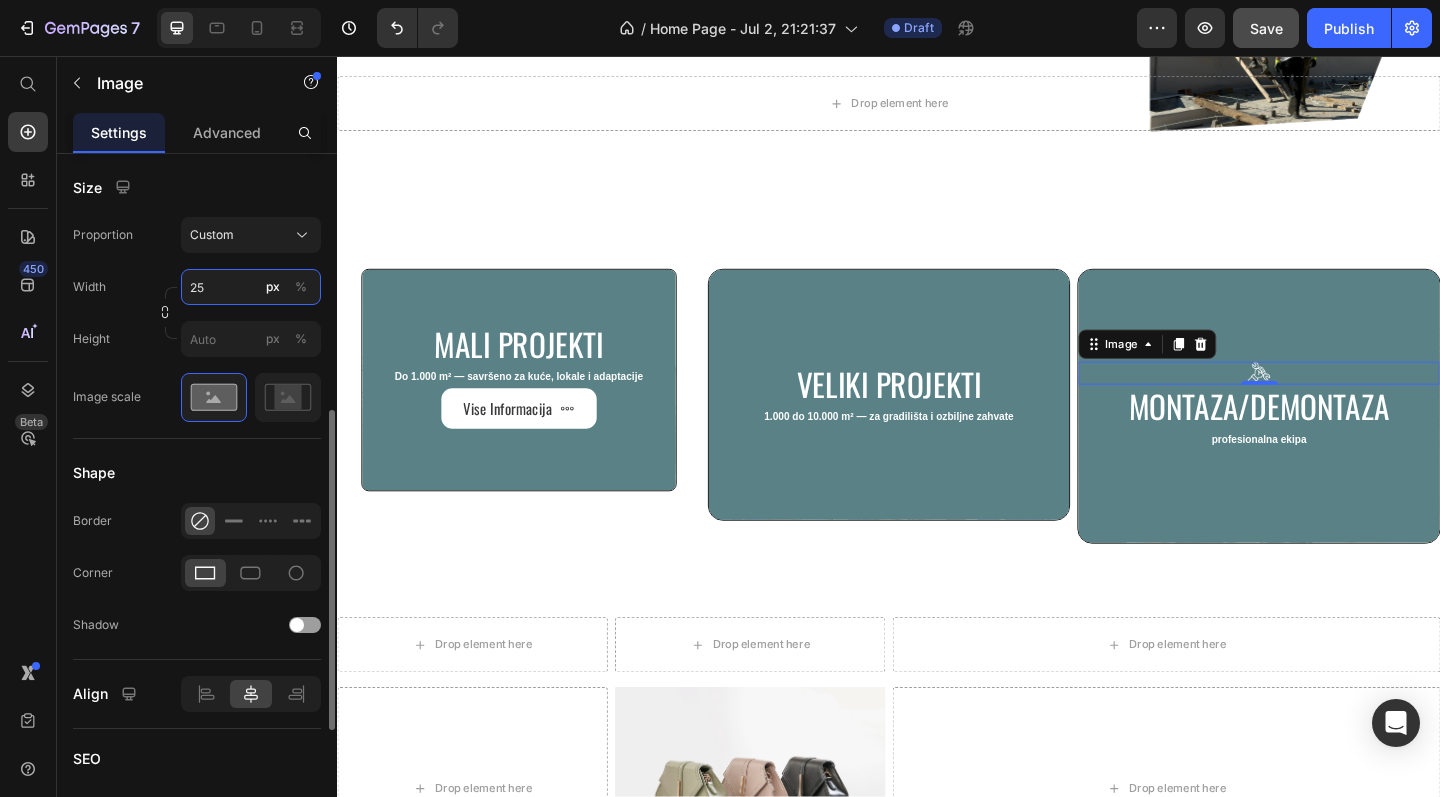 click on "25" at bounding box center [251, 287] 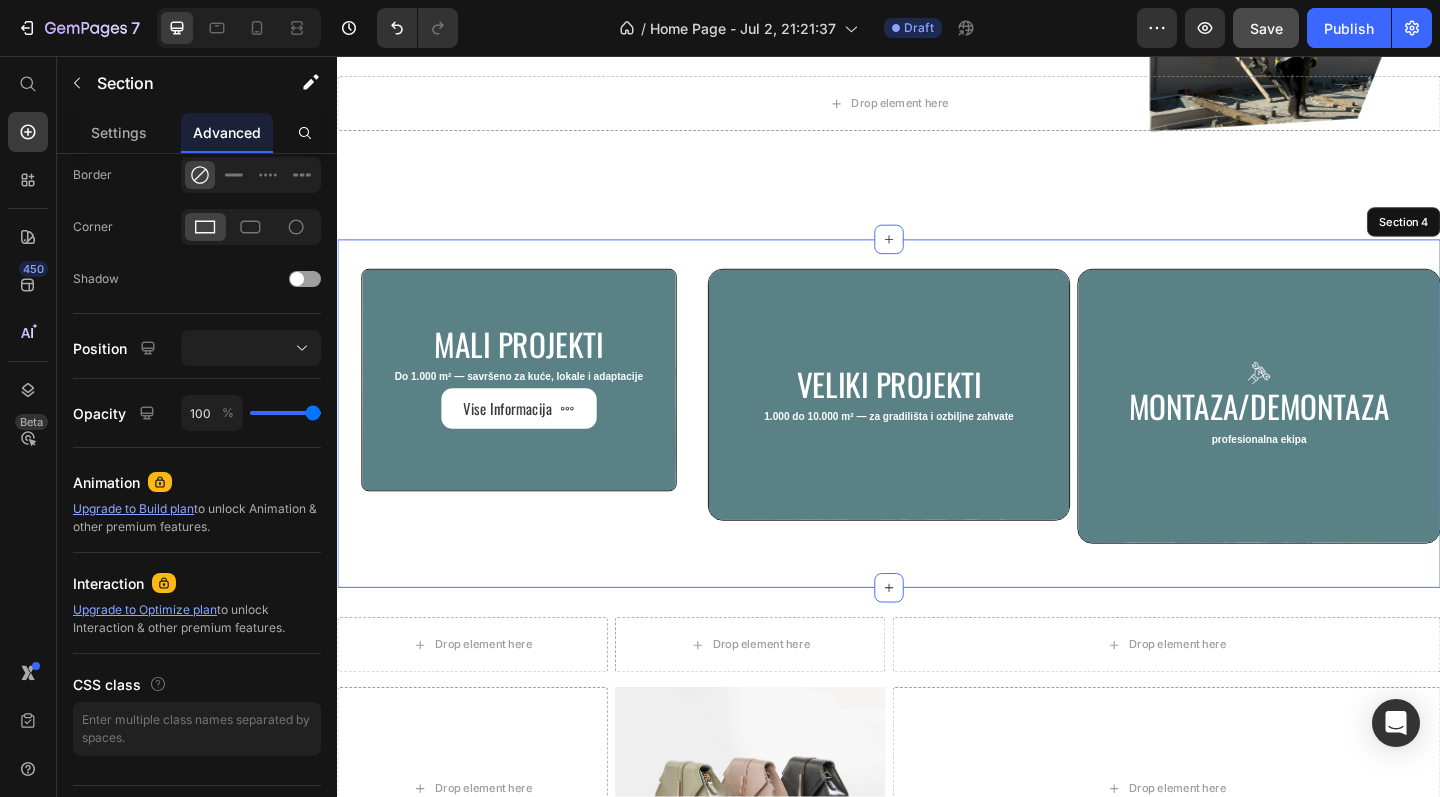 click on "mali projekti Heading Do 1.000 m² — savršeno za kuće, lokale i adaptacije Text Block
Vise Informacija Button Hero Banner Veliki projekti Heading 1.000 do 10.000 m² — za gradilišta i ozbiljne zahvate Text Block Hero Banner Image Montaza/demontaza Heading profesionalna ekipa Text Block   0
Vise Informacija Button Hero Banner
Drop element here
Drop element here Row Section 4" at bounding box center (937, 445) 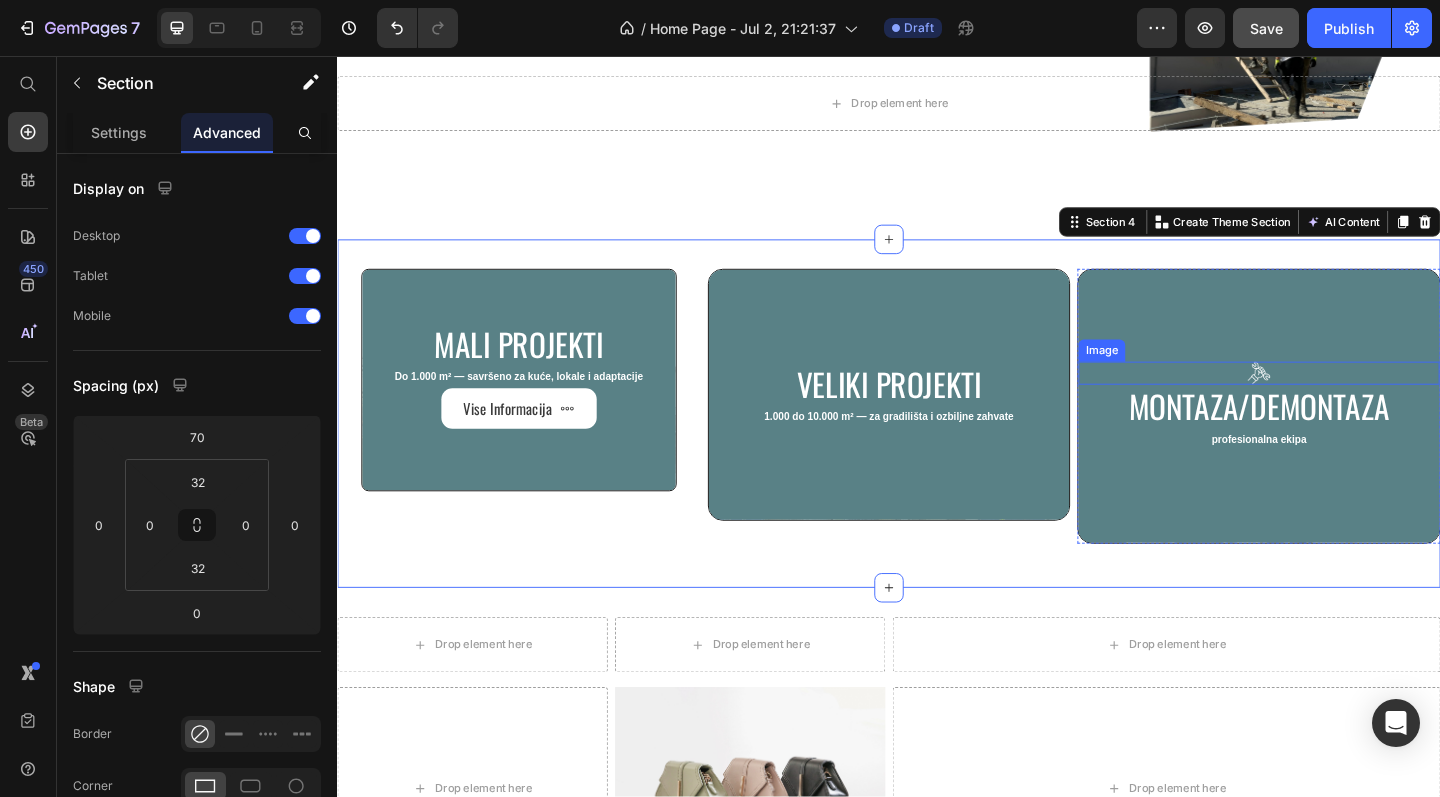 click at bounding box center [1339, 401] 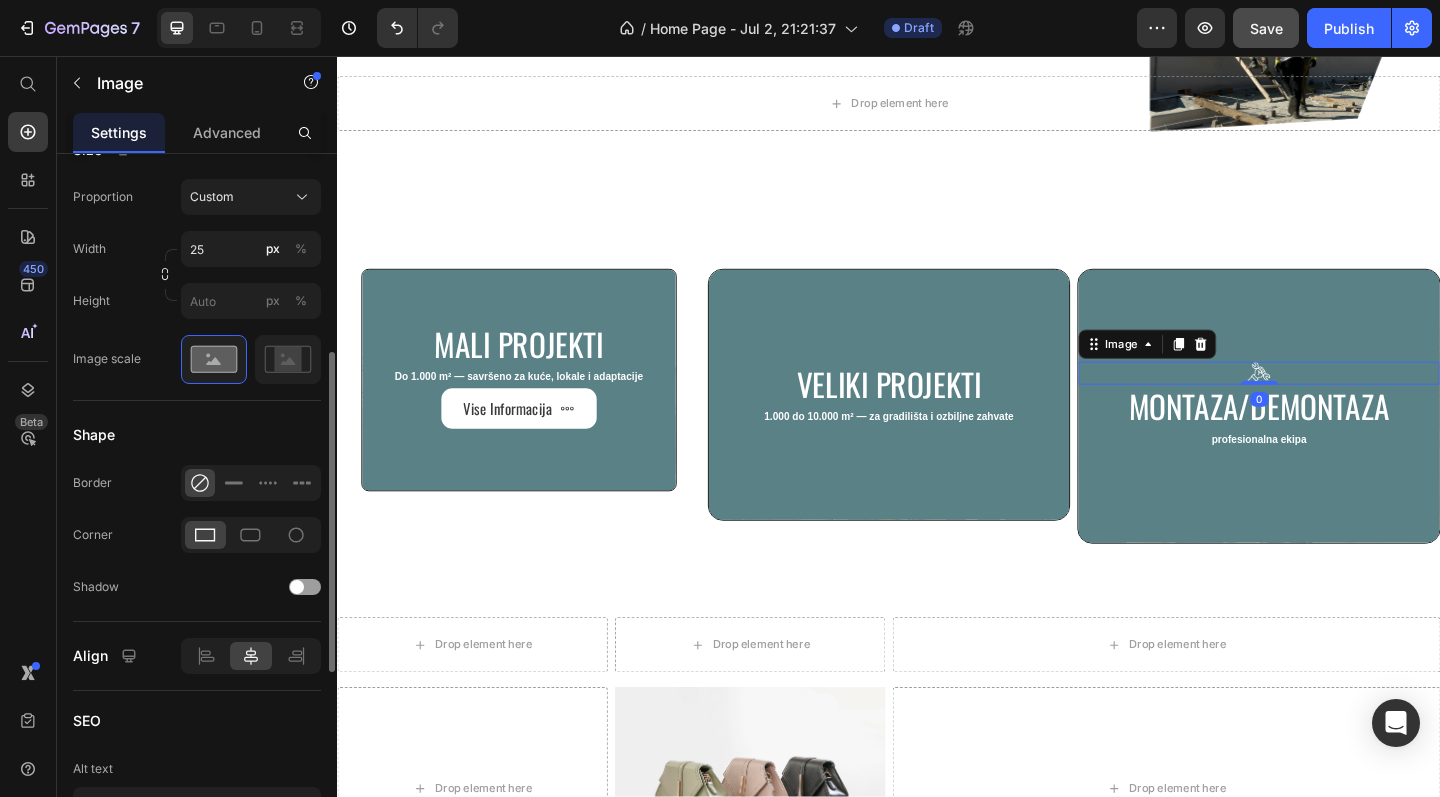 scroll, scrollTop: 606, scrollLeft: 0, axis: vertical 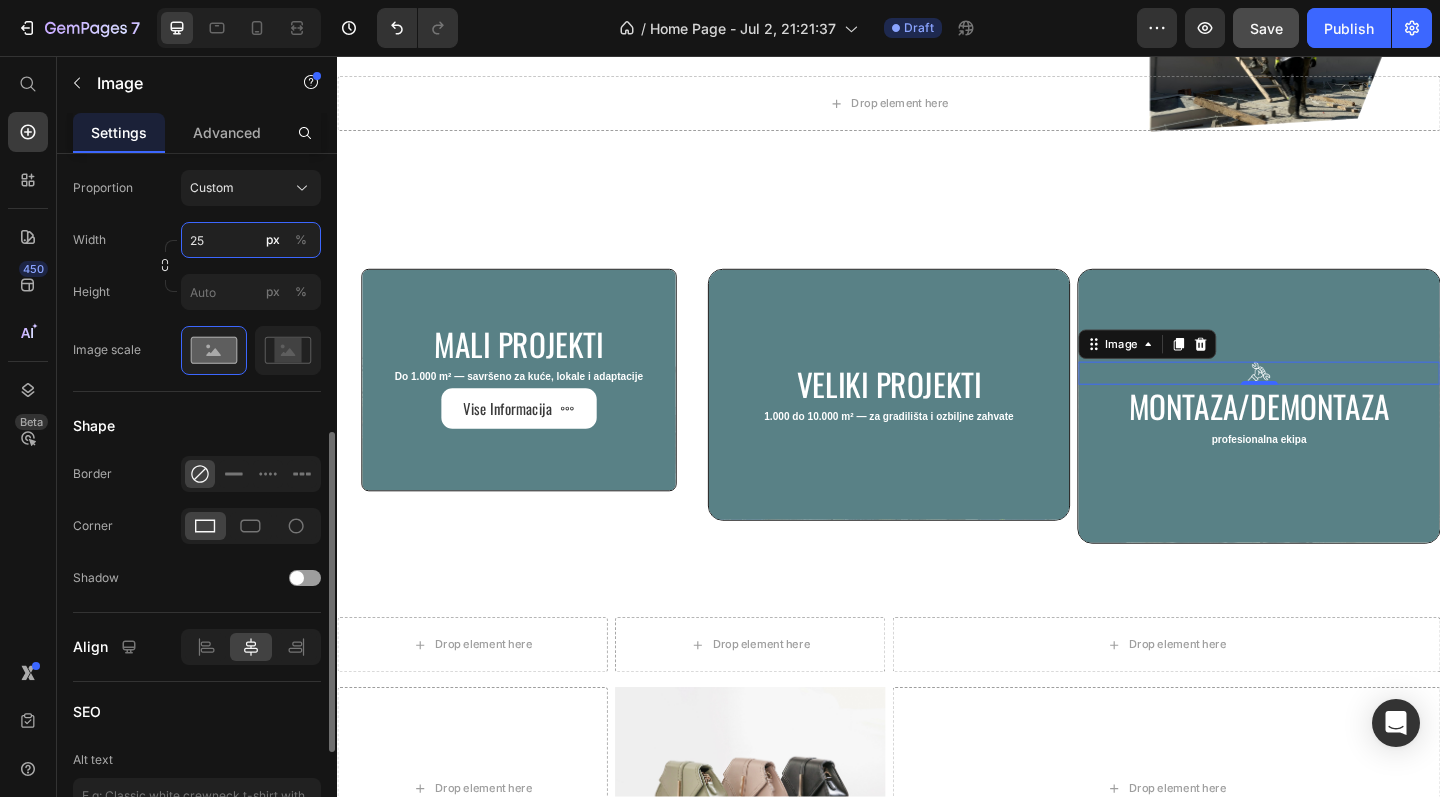 click on "25" at bounding box center [251, 240] 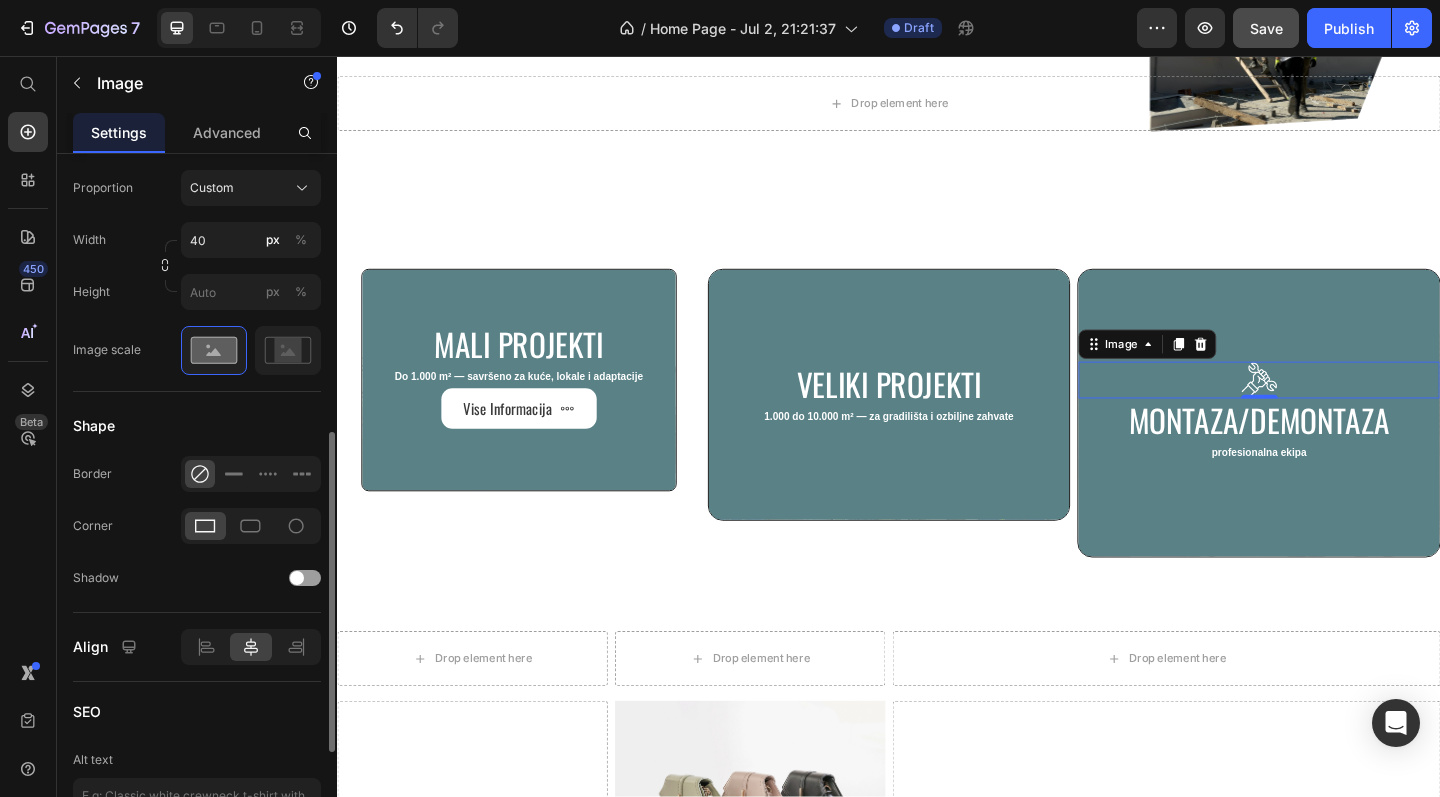 click on "Proportion Custom Width 40 px % Height px %" at bounding box center [197, 240] 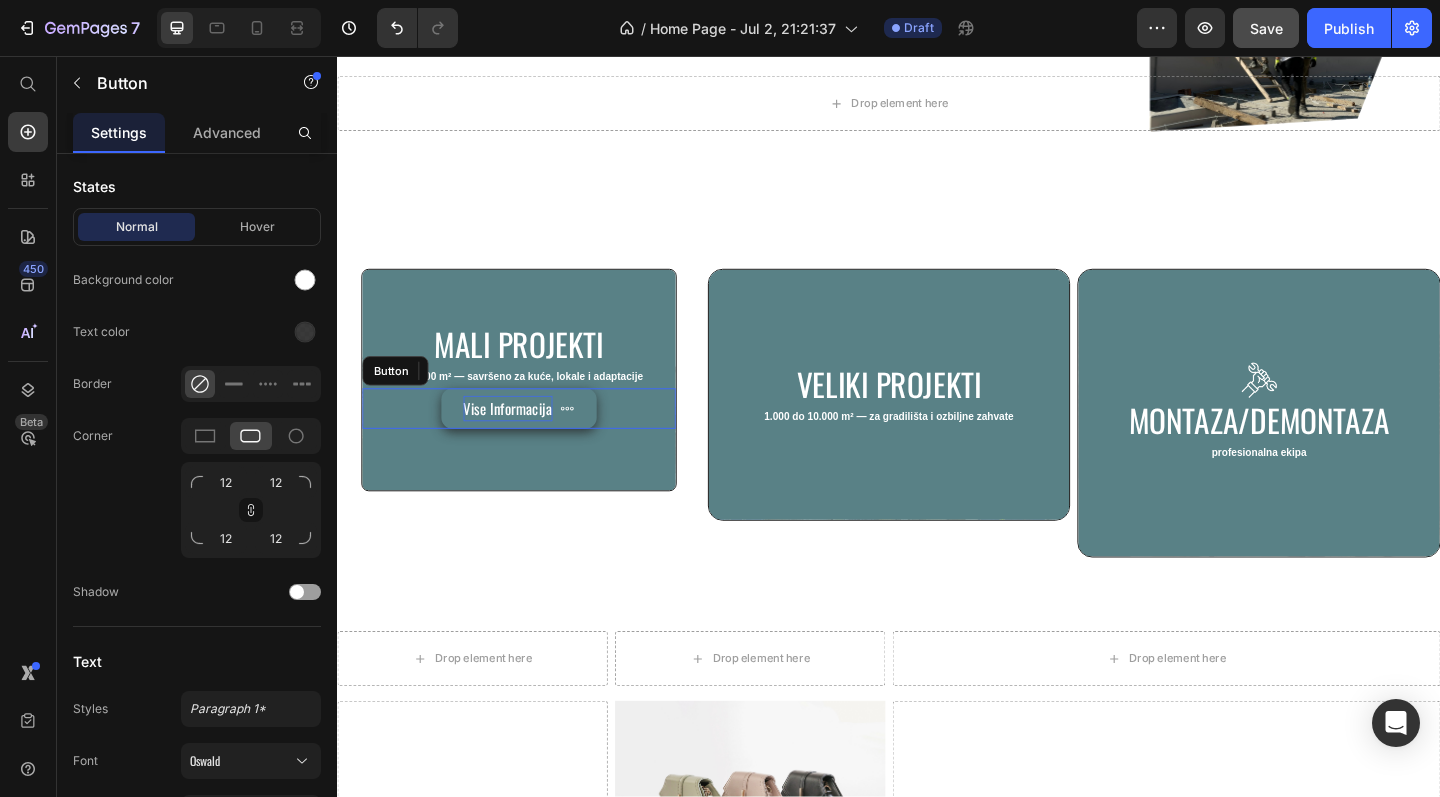 click on "Vise Informacija" at bounding box center [522, 440] 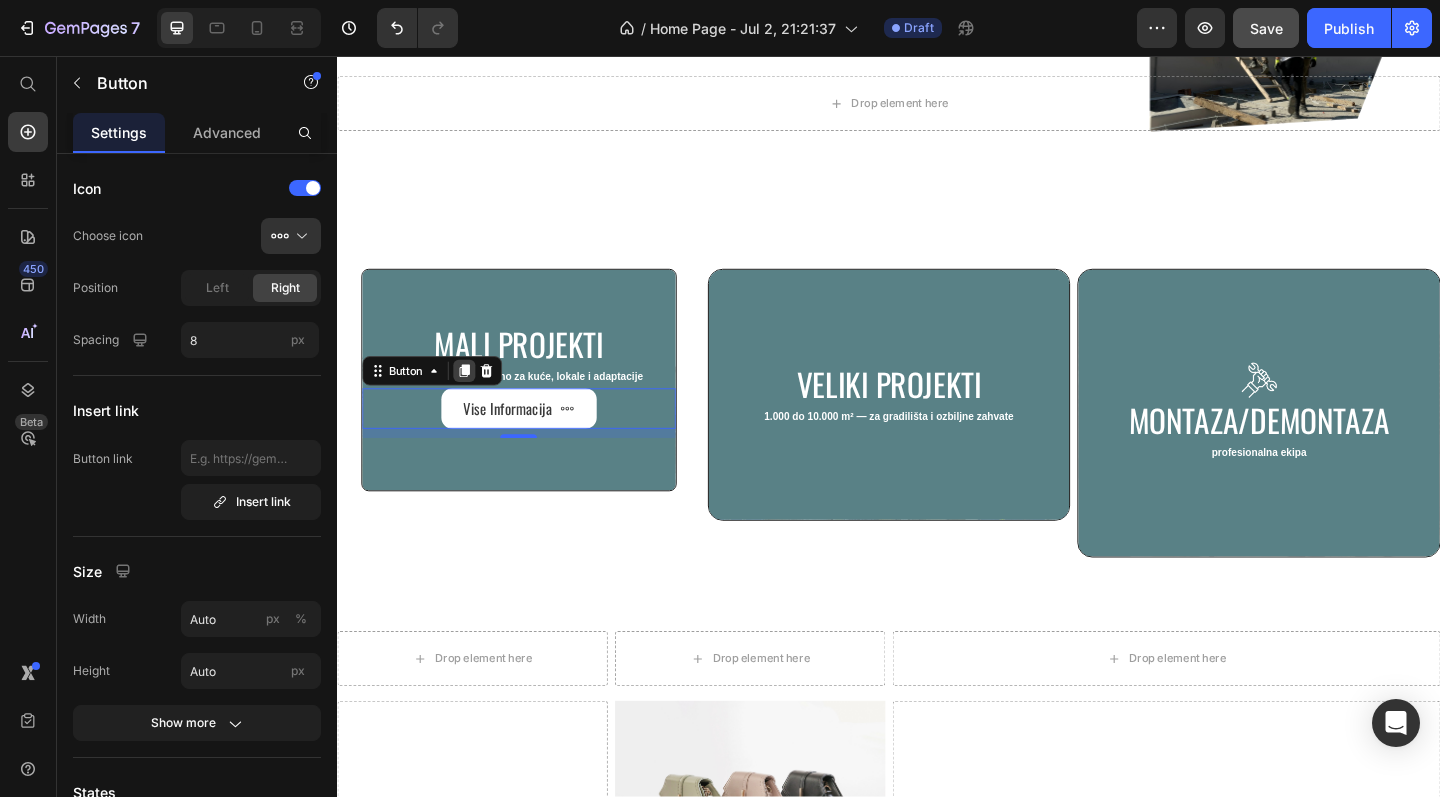 click 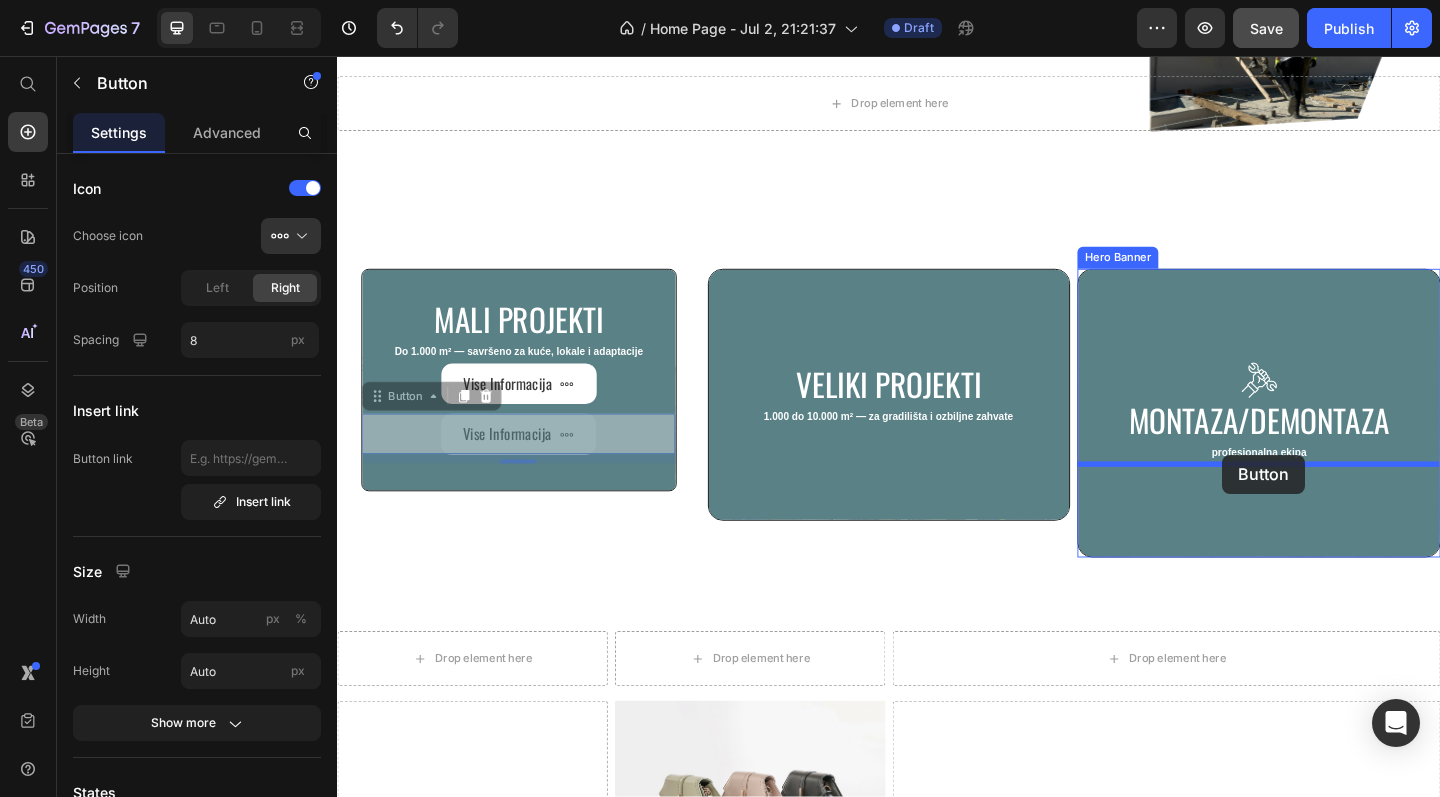 drag, startPoint x: 532, startPoint y: 448, endPoint x: 1300, endPoint y: 490, distance: 769.1476 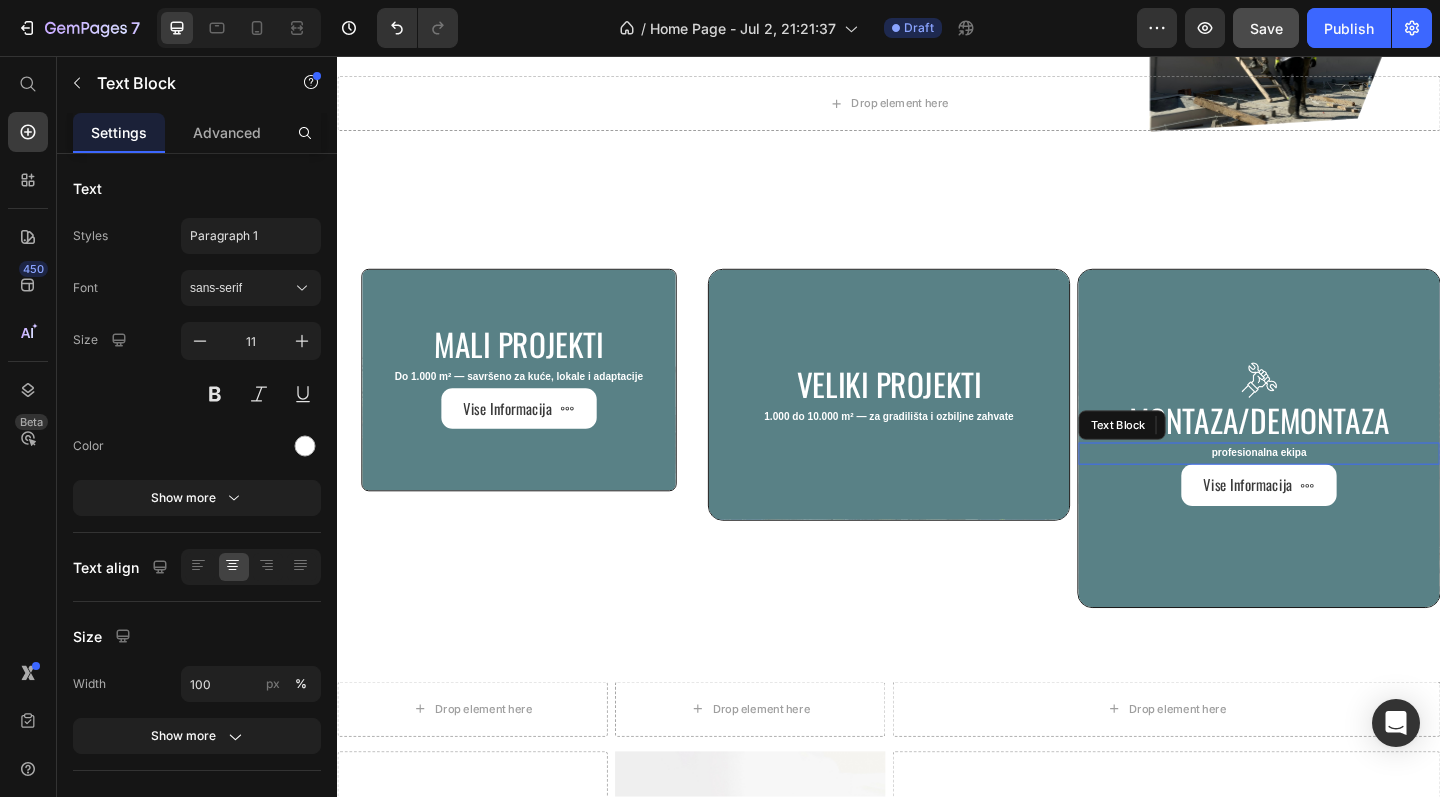 click on "profesionalna ekipa" at bounding box center [1339, 488] 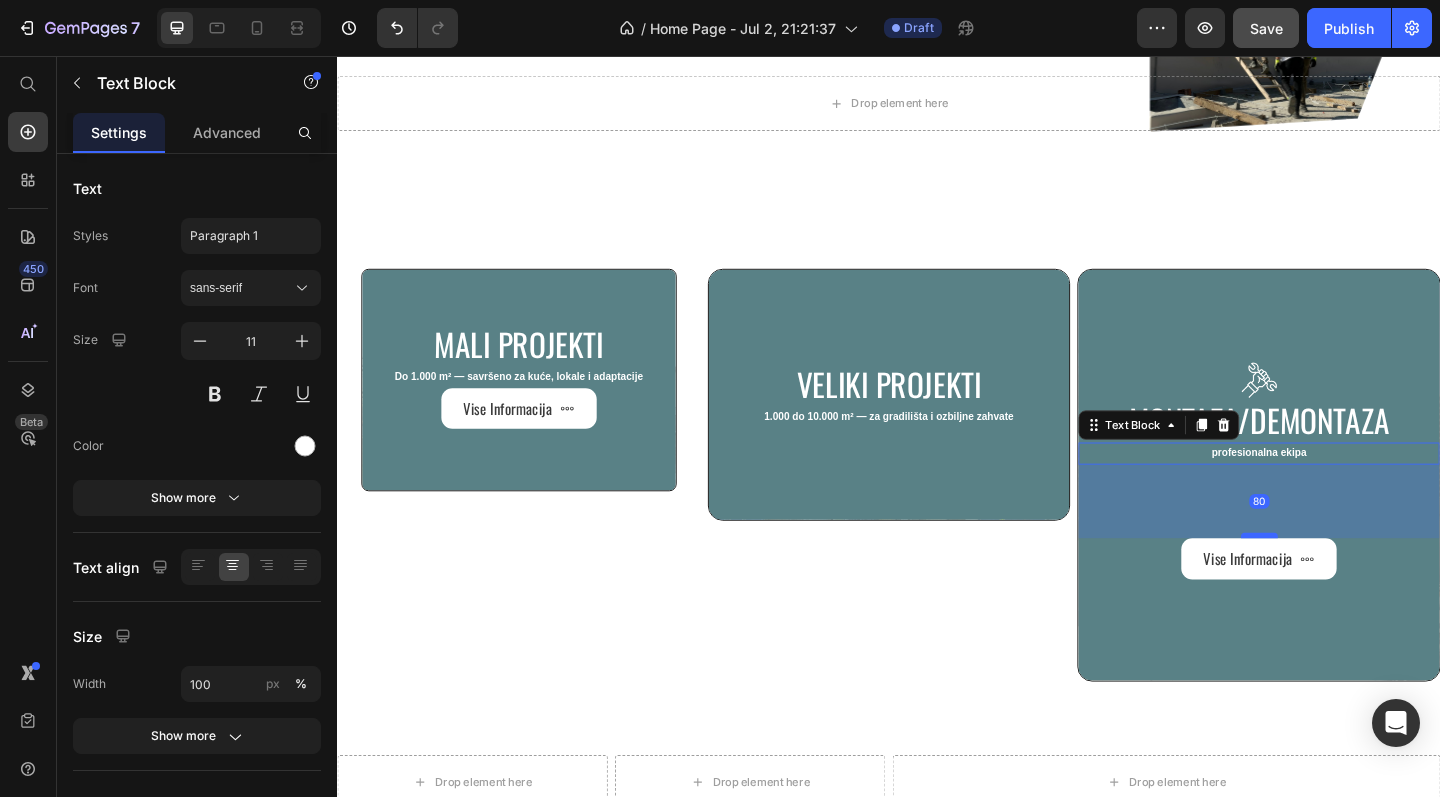 drag, startPoint x: 1334, startPoint y: 498, endPoint x: 1332, endPoint y: 578, distance: 80.024994 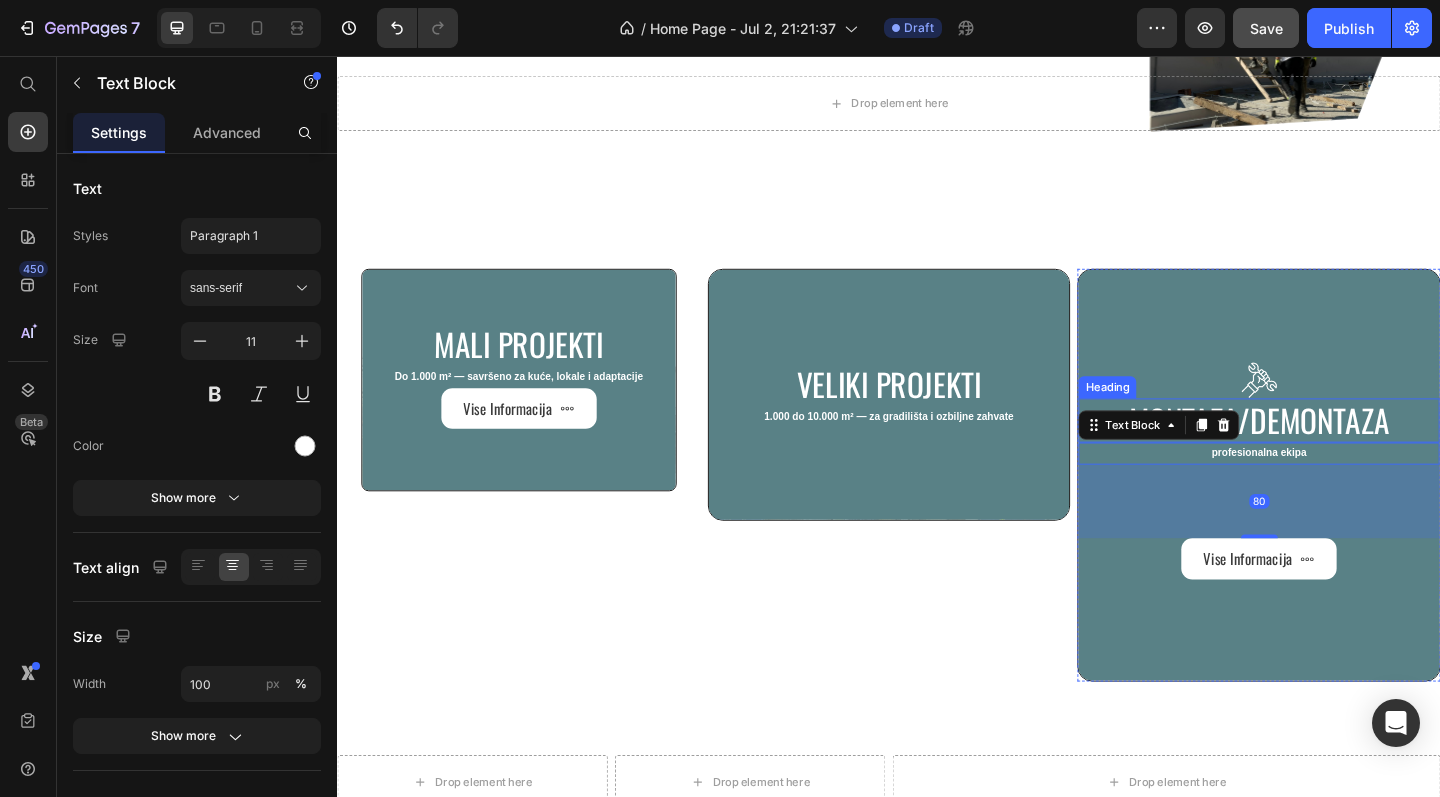 click on "Montaza/demontaza" at bounding box center (1339, 453) 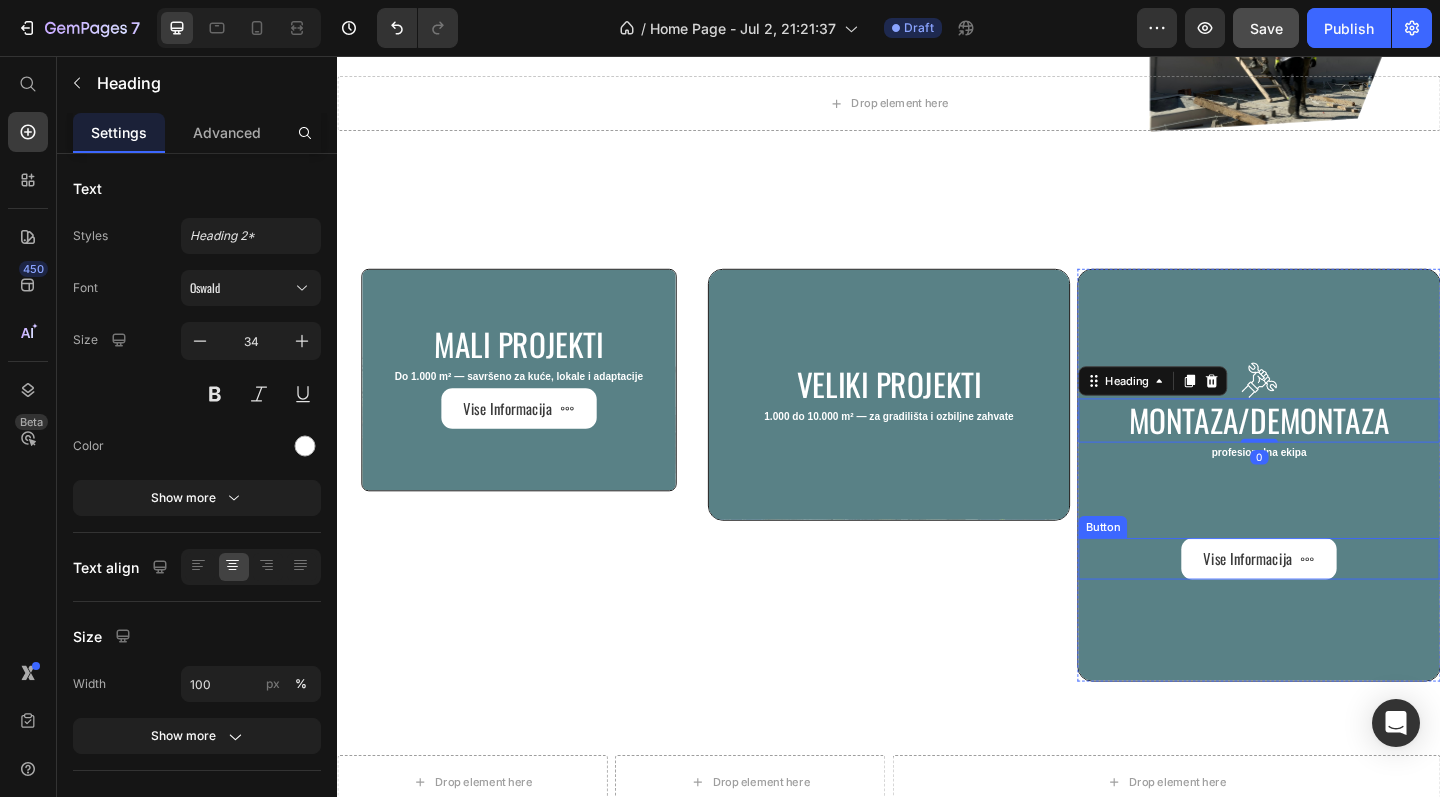 click on "Vise Informacija Button" at bounding box center [1339, 603] 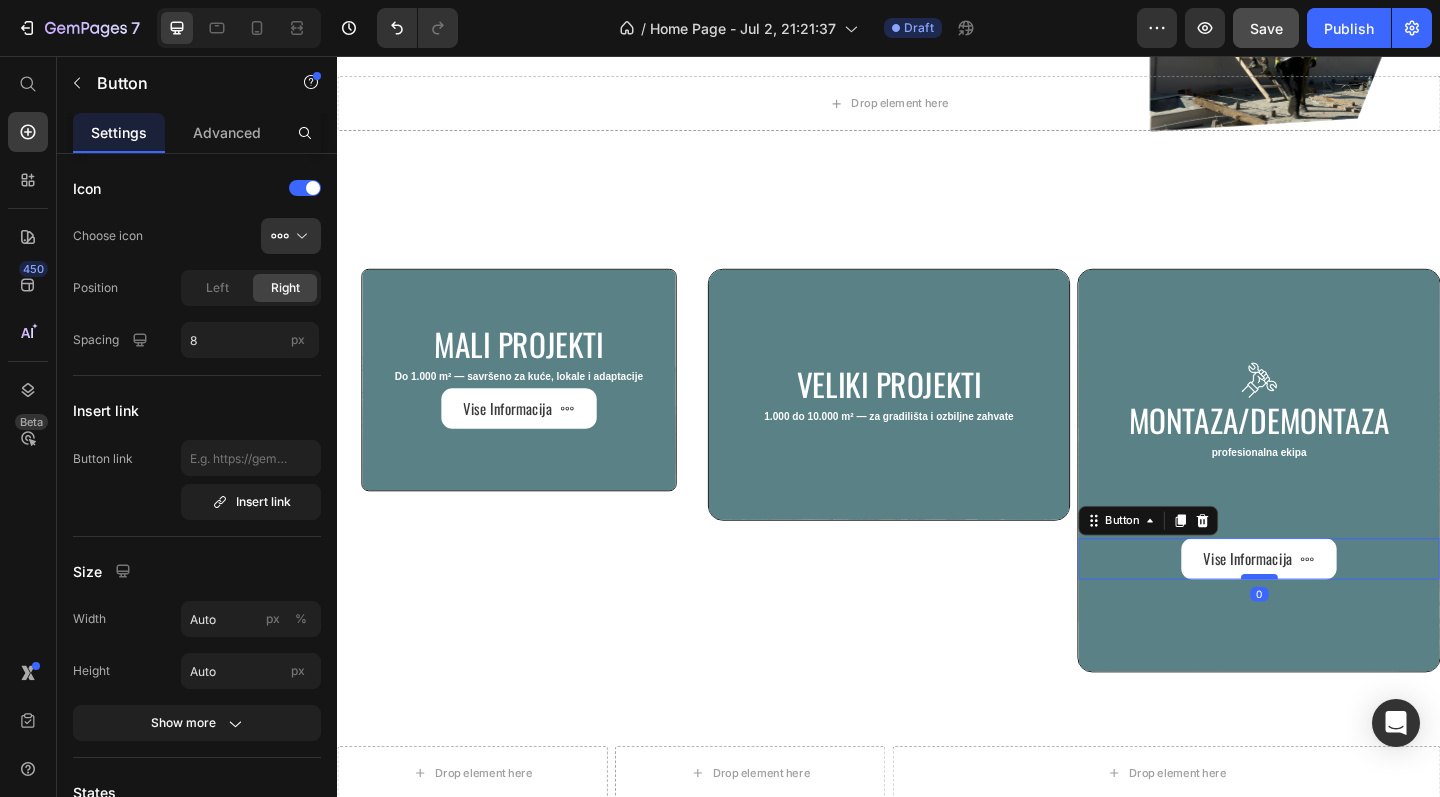 drag, startPoint x: 1340, startPoint y: 634, endPoint x: 1340, endPoint y: 621, distance: 13 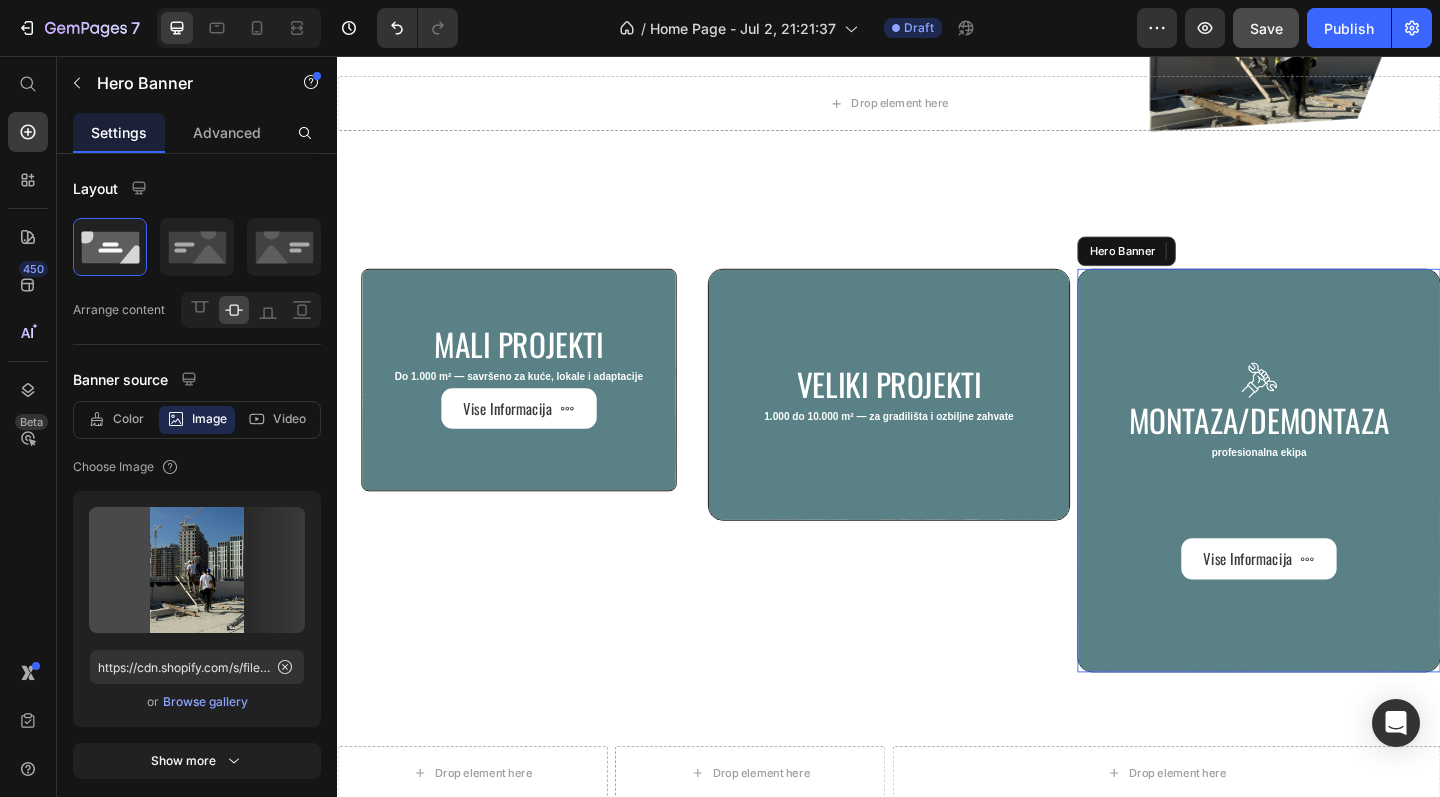 click on "Image Montaza/demontaza Heading profesionalna ekipa Text Block
Vise Informacija Button   0" at bounding box center [1339, 507] 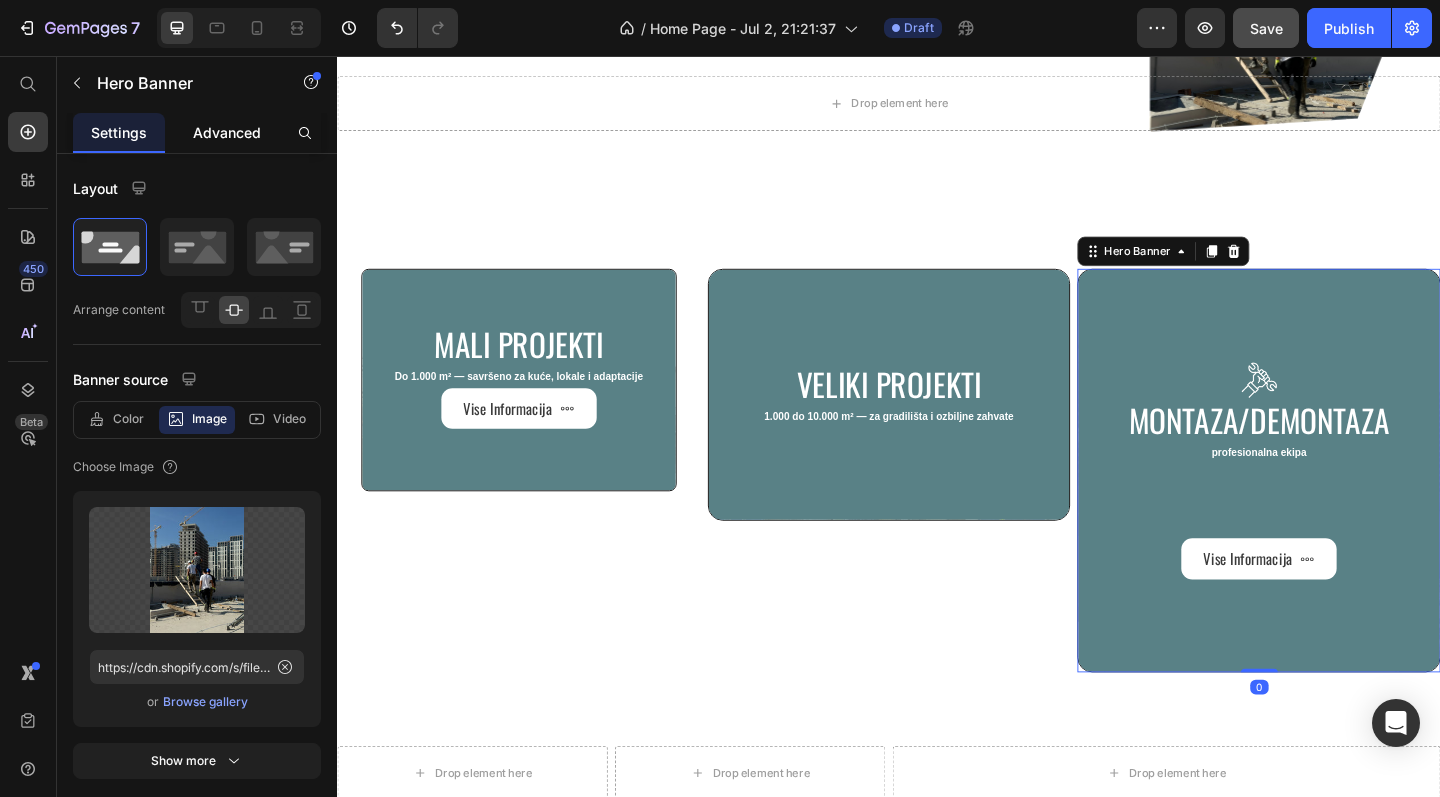 click on "Advanced" 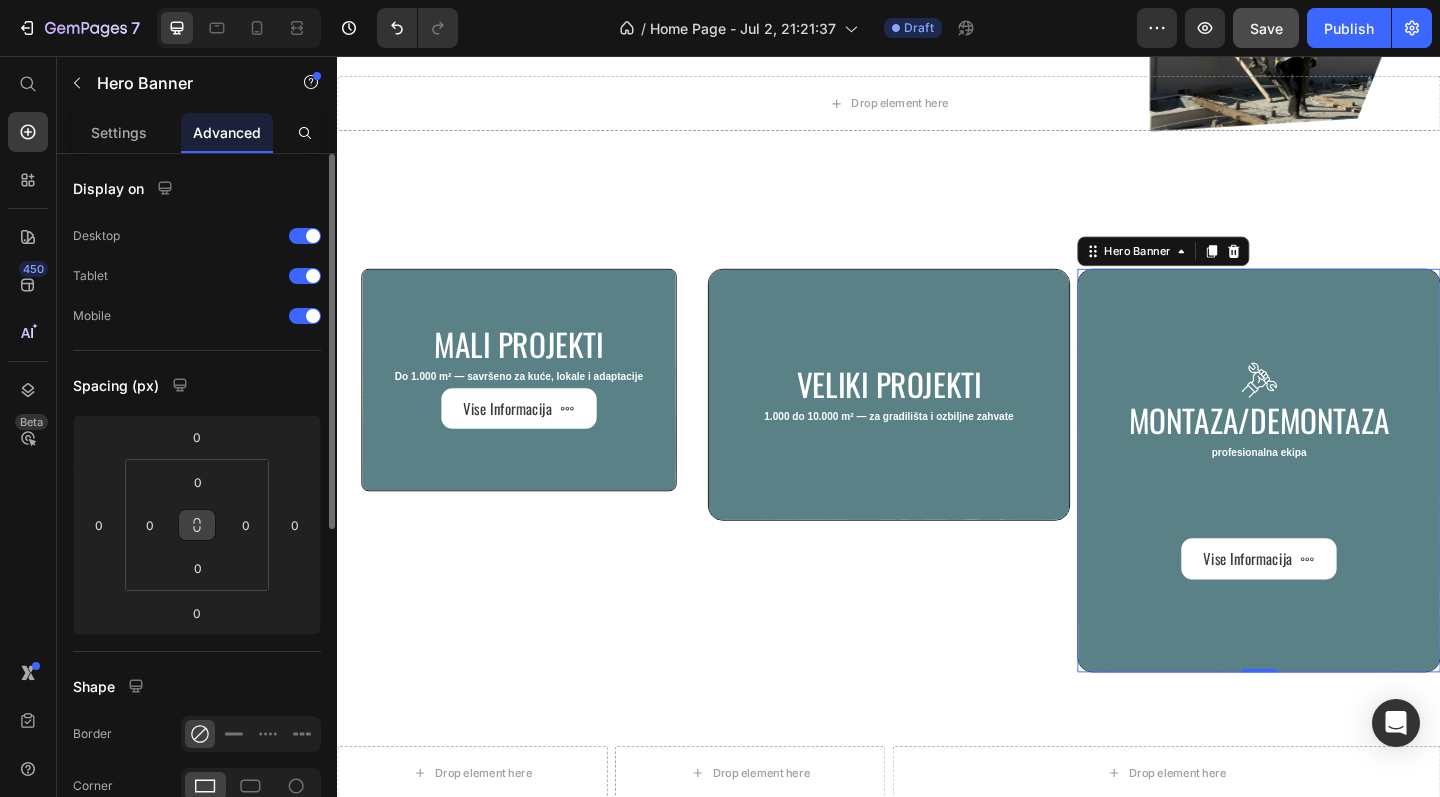 scroll, scrollTop: 24, scrollLeft: 0, axis: vertical 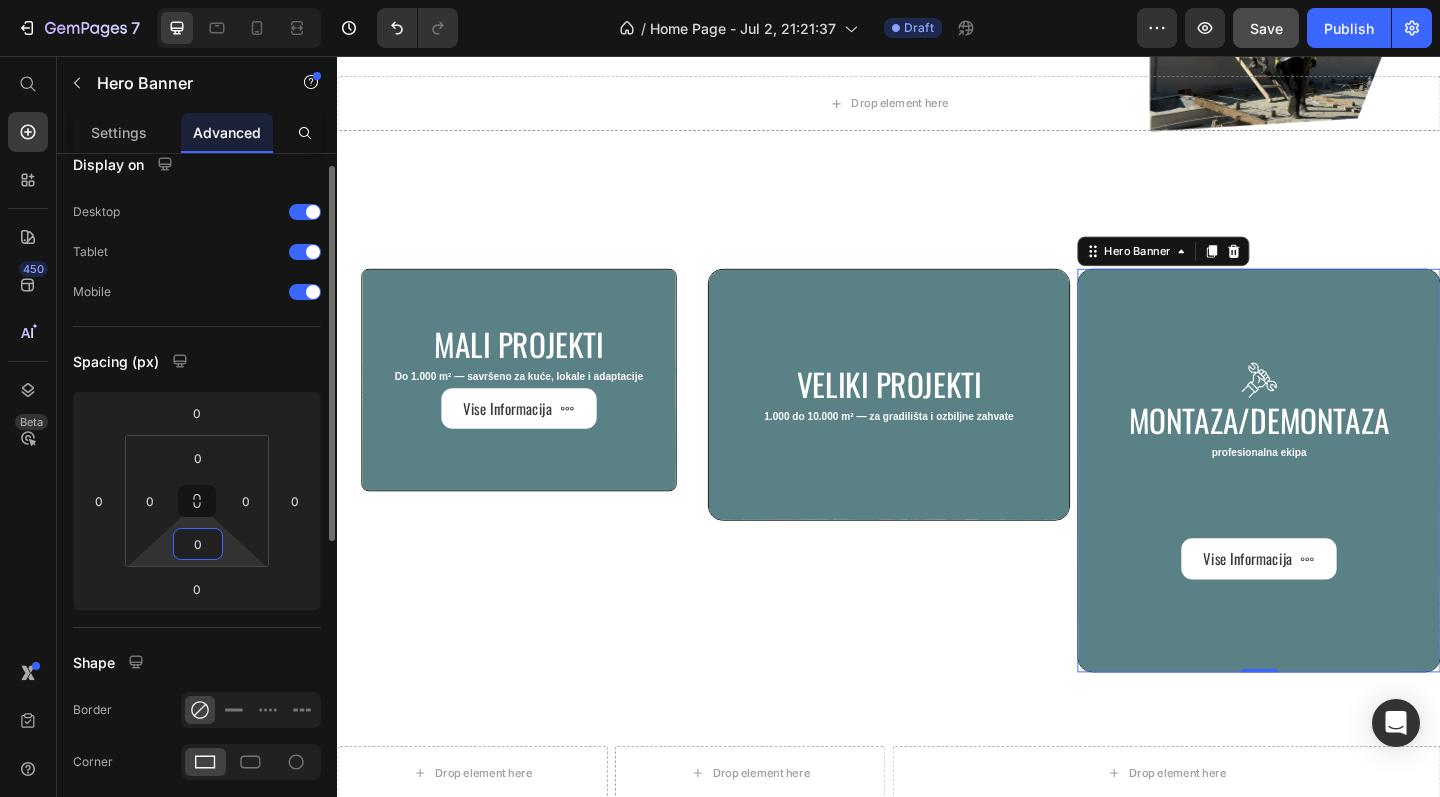 click on "0" at bounding box center (198, 544) 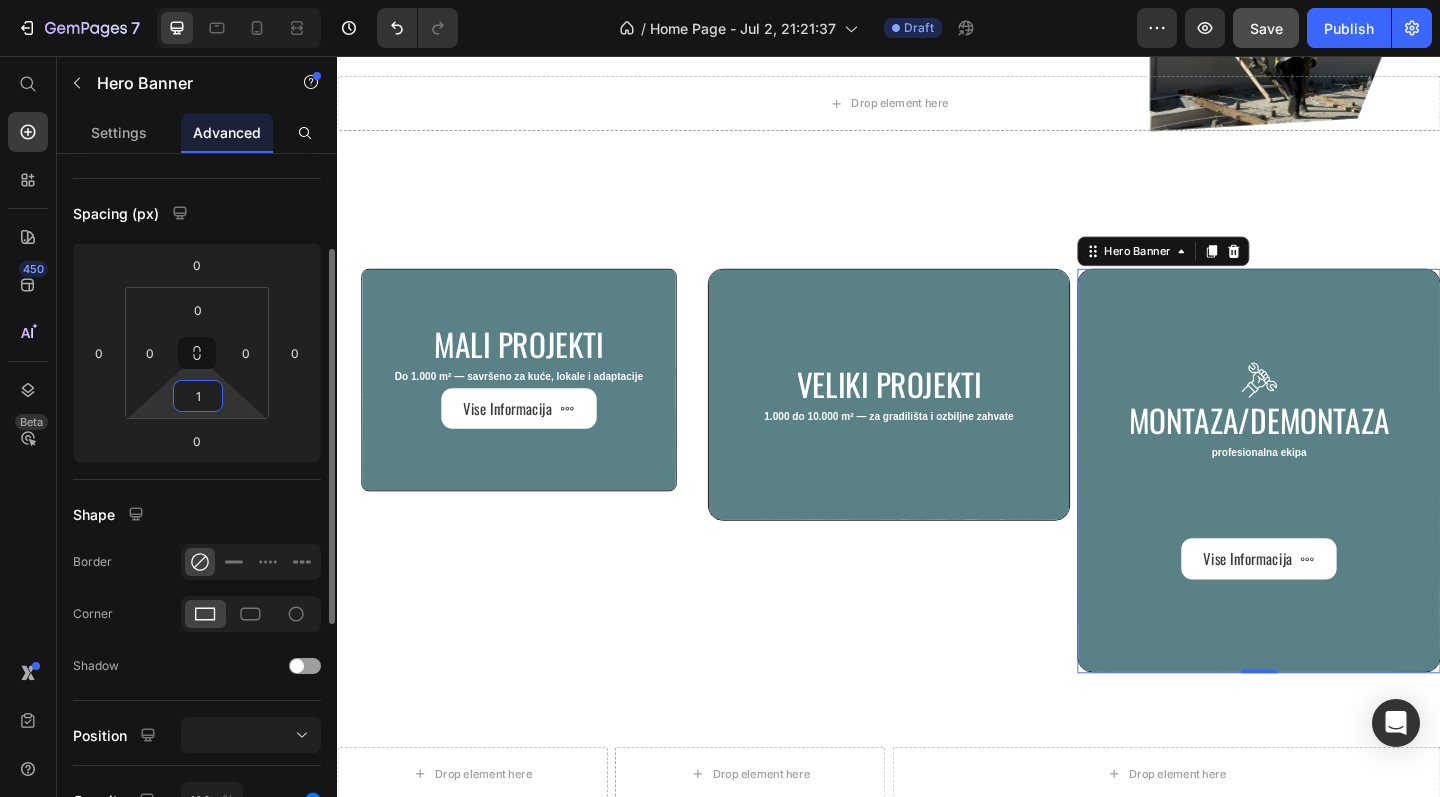 scroll, scrollTop: 182, scrollLeft: 0, axis: vertical 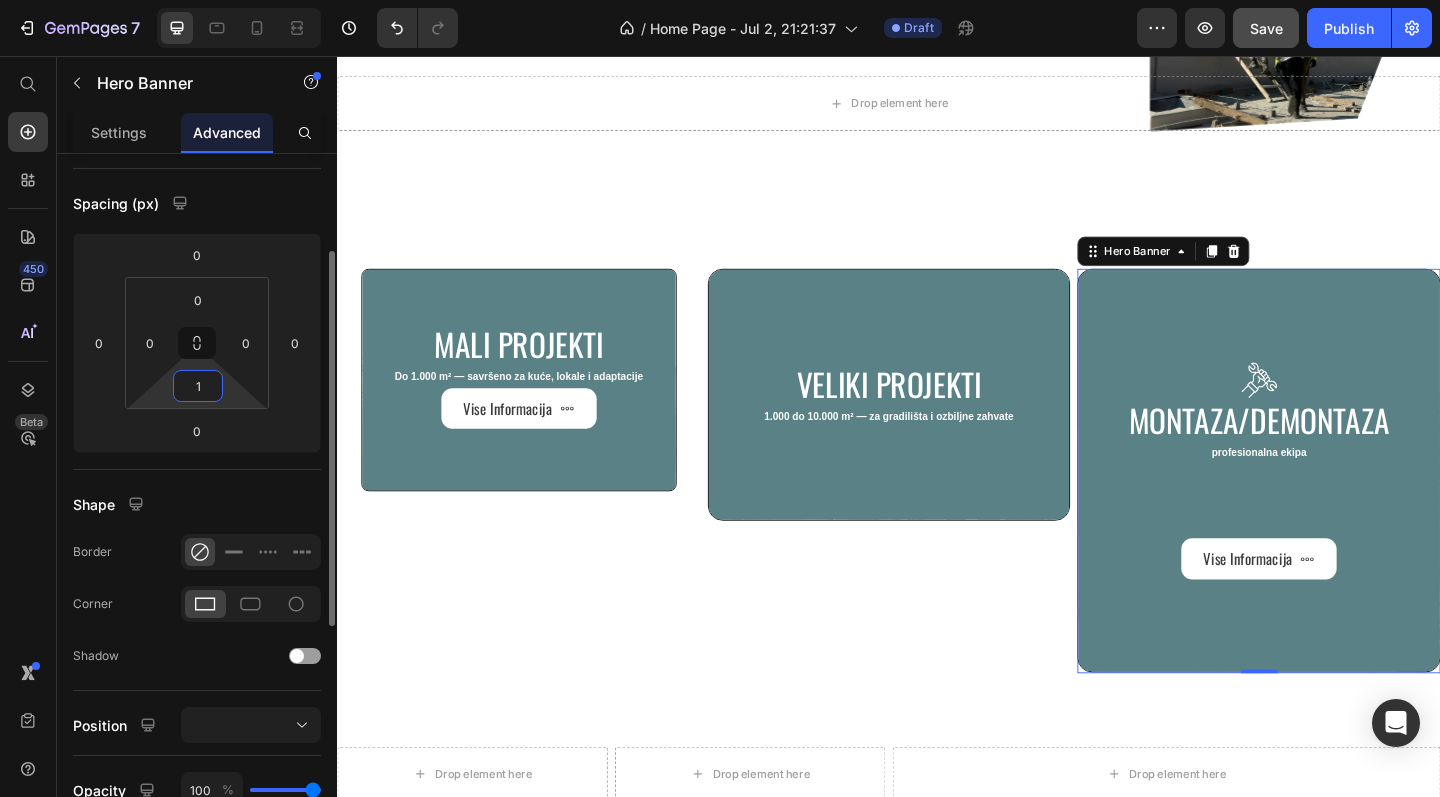 click on "1" at bounding box center (198, 386) 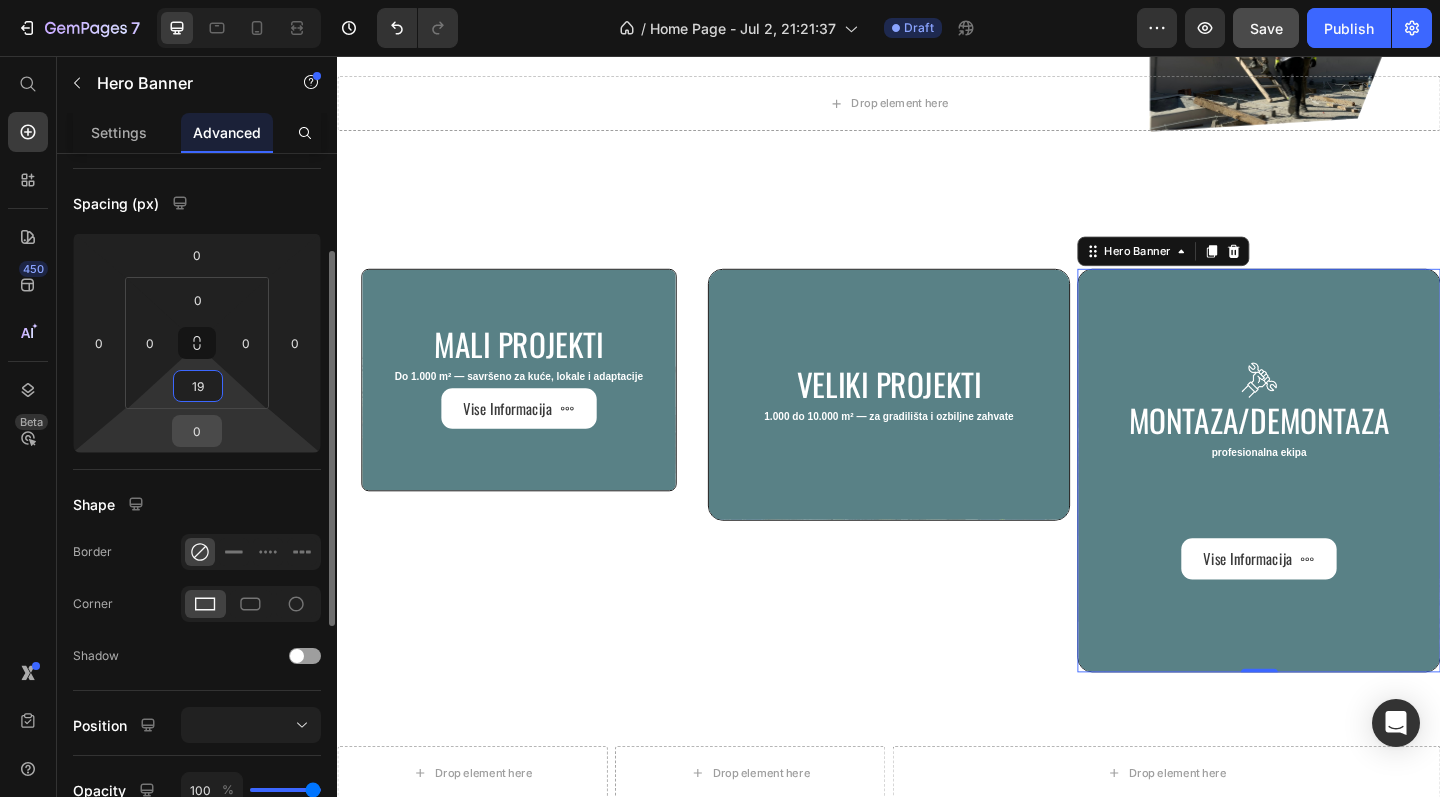 click on "0" at bounding box center (197, 431) 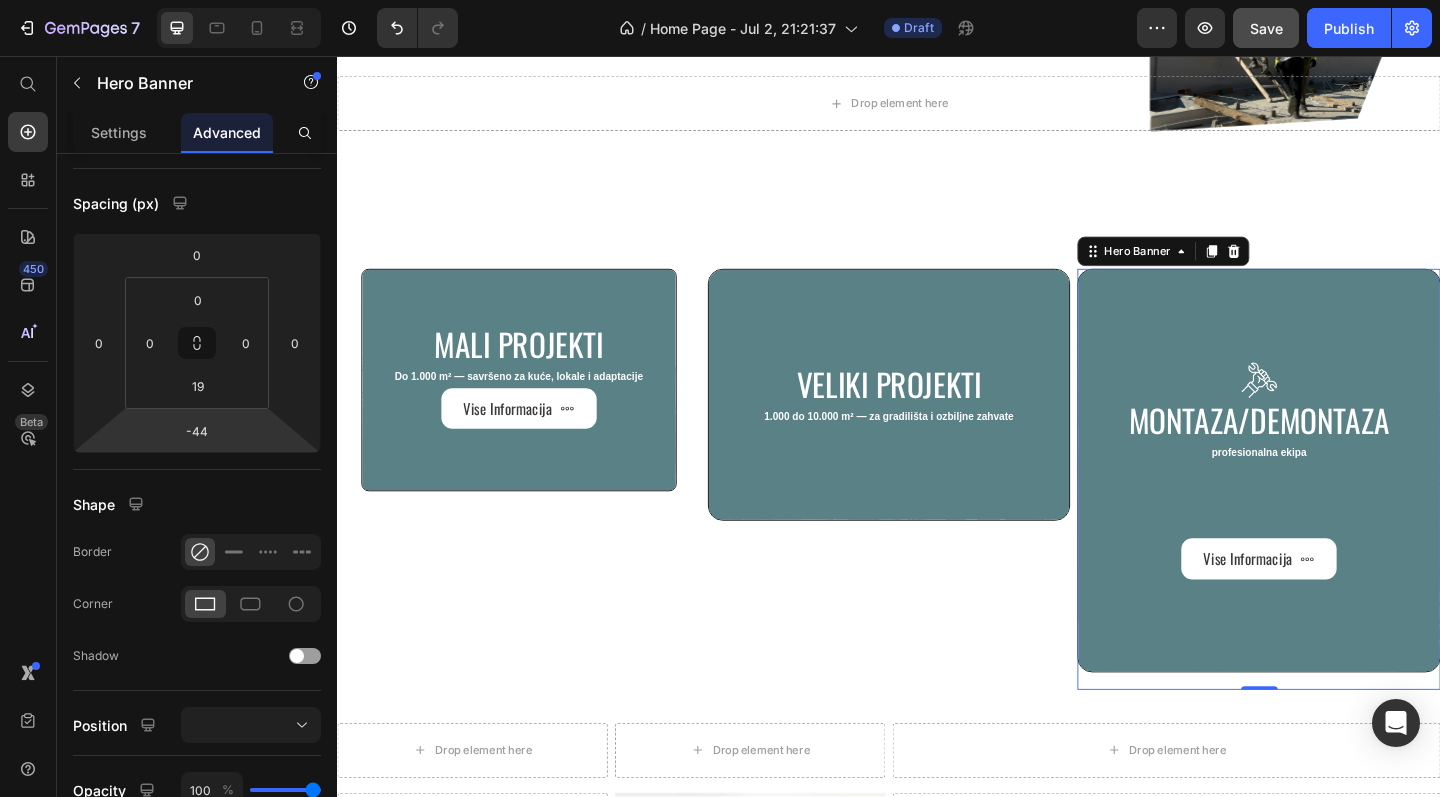 click on "Image Montaza/demontaza Heading profesionalna ekipa Text Block
Vise Informacija Button" at bounding box center (1339, 507) 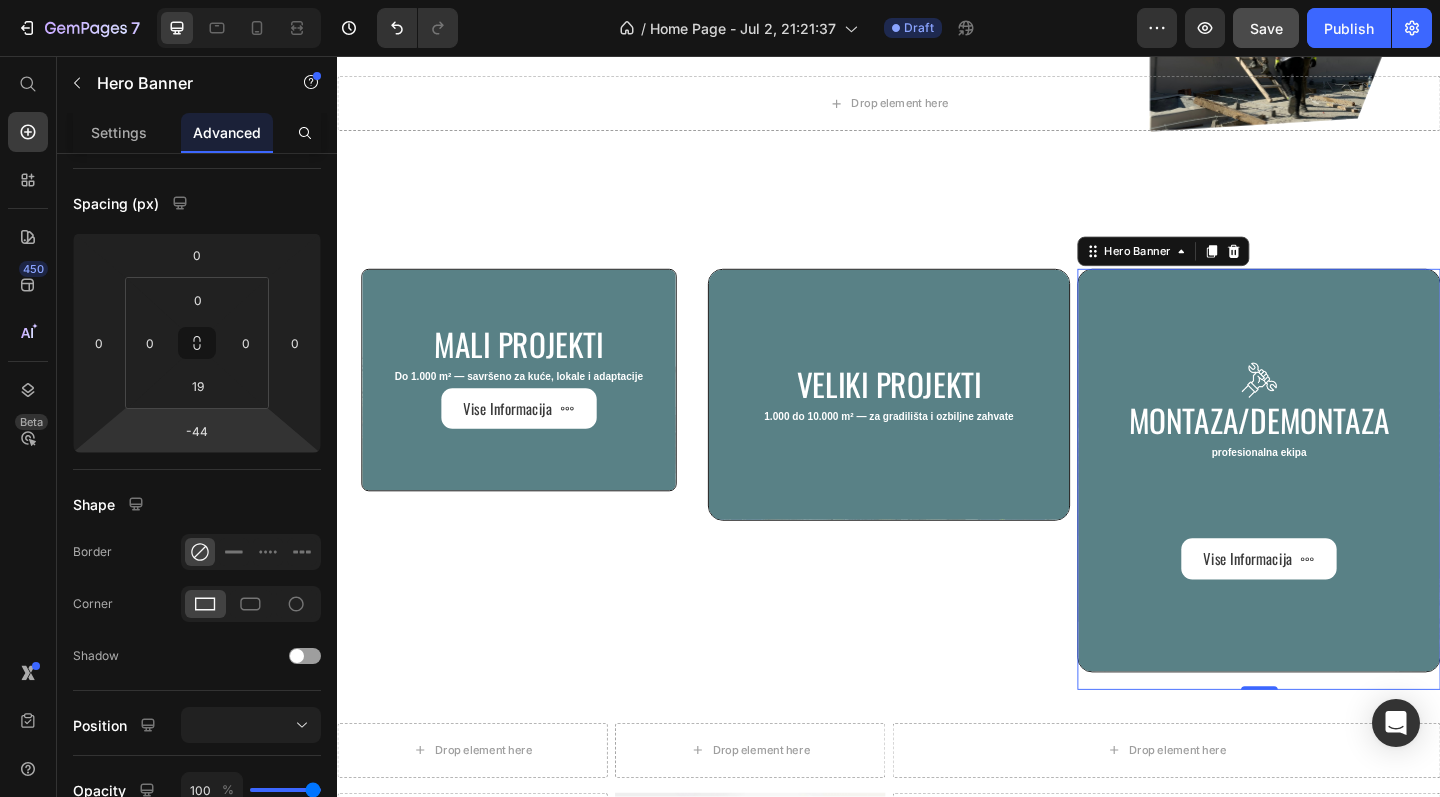 click on "Image Montaza/demontaza Heading profesionalna ekipa Text Block
Vise Informacija Button" at bounding box center [1339, 507] 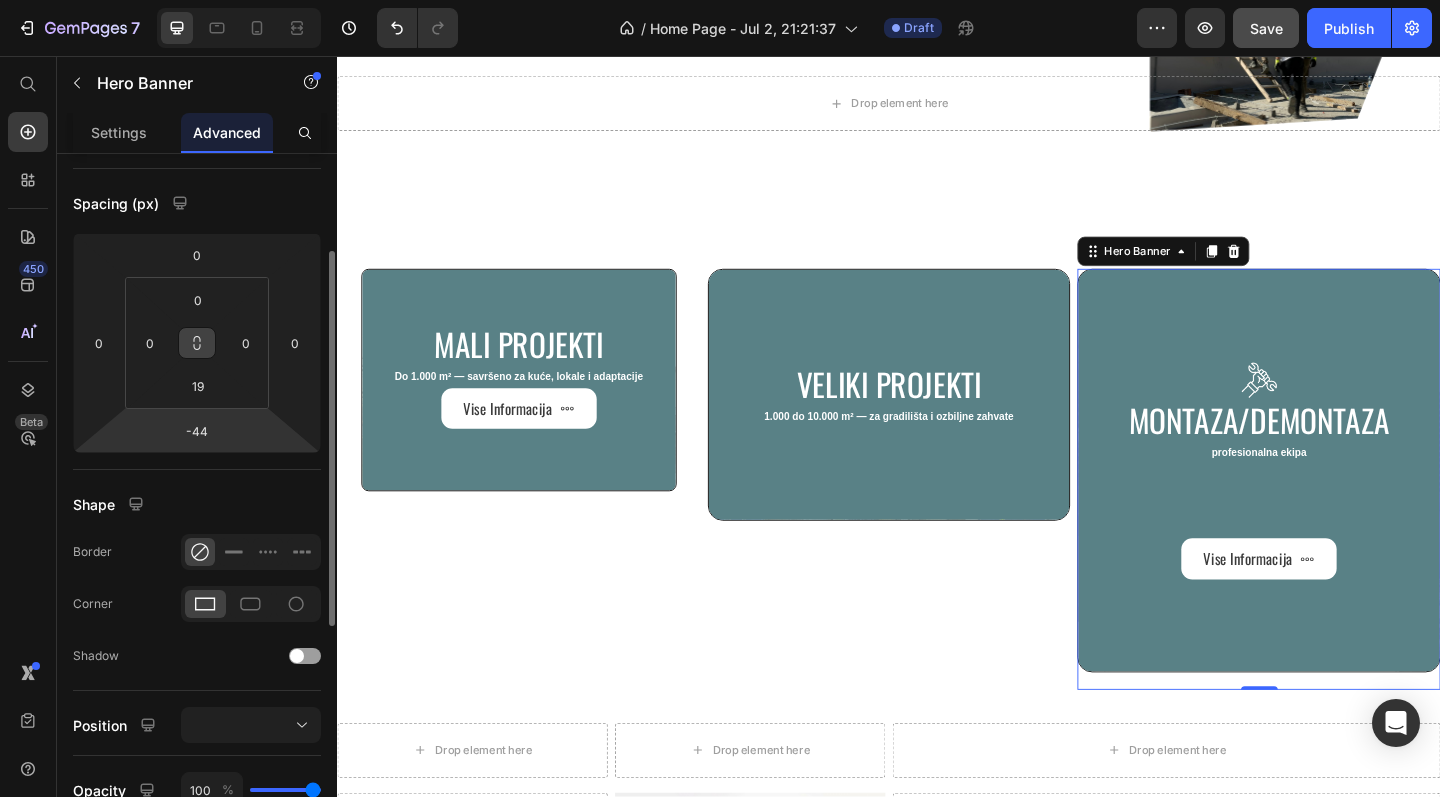 click at bounding box center [197, 343] 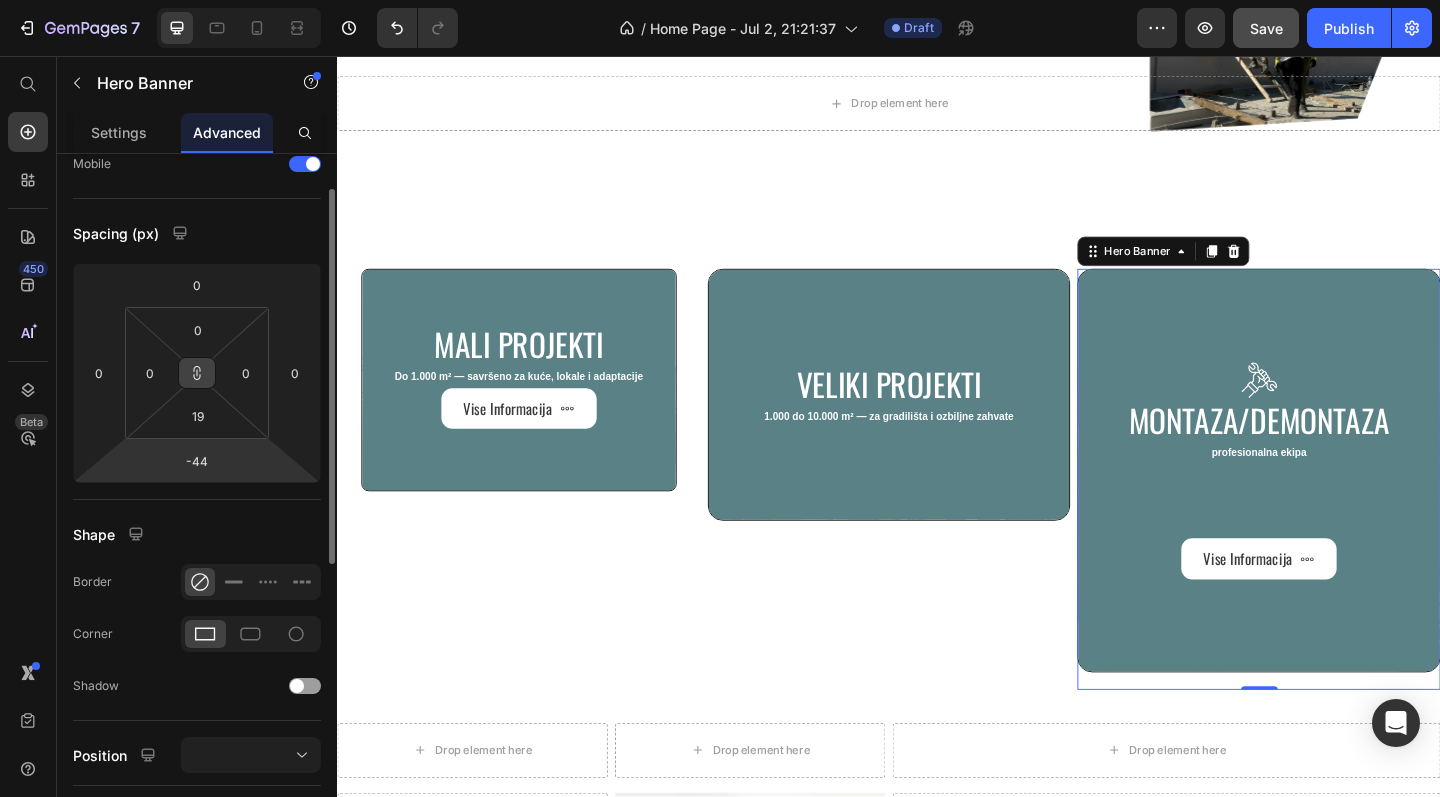 scroll, scrollTop: 122, scrollLeft: 0, axis: vertical 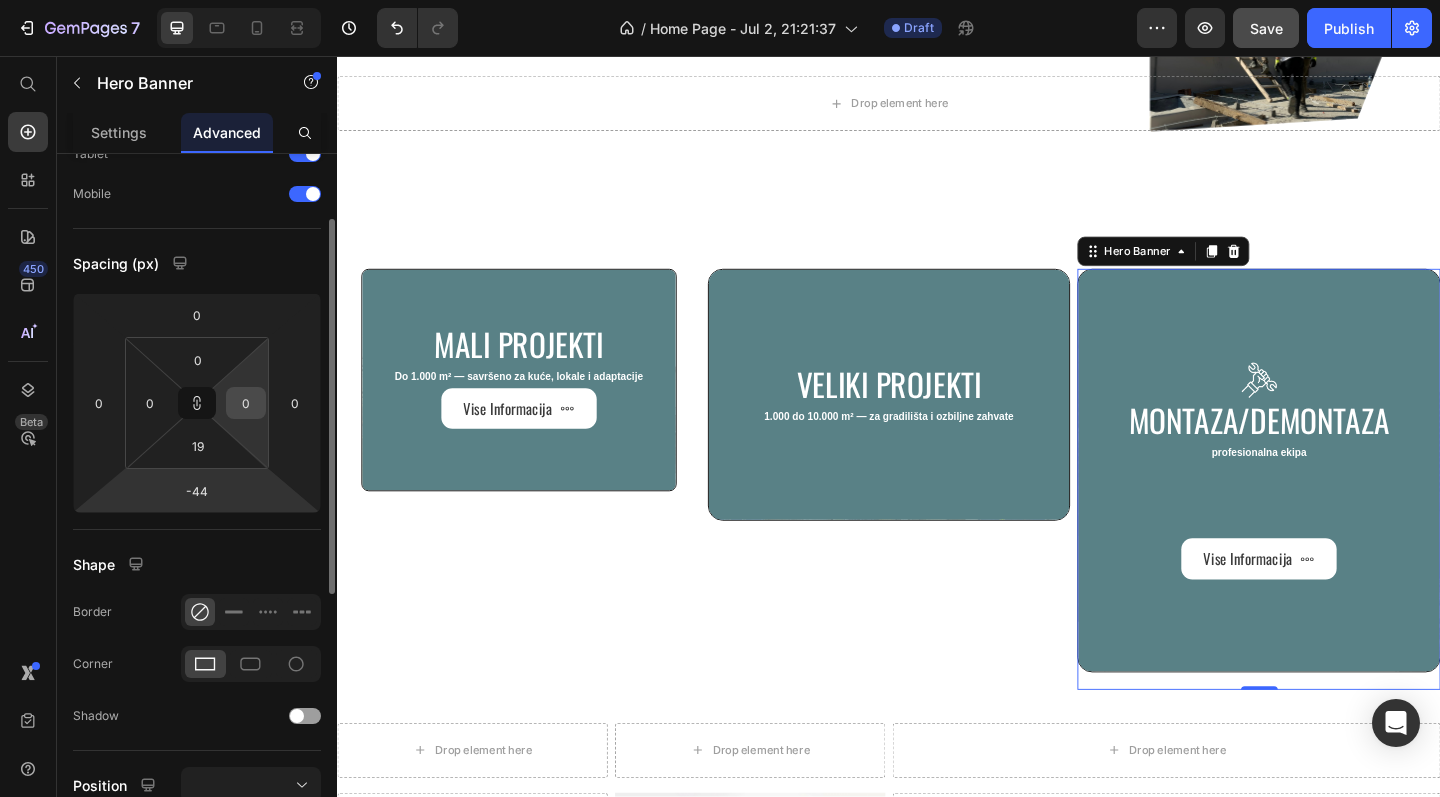 click on "0" at bounding box center [246, 403] 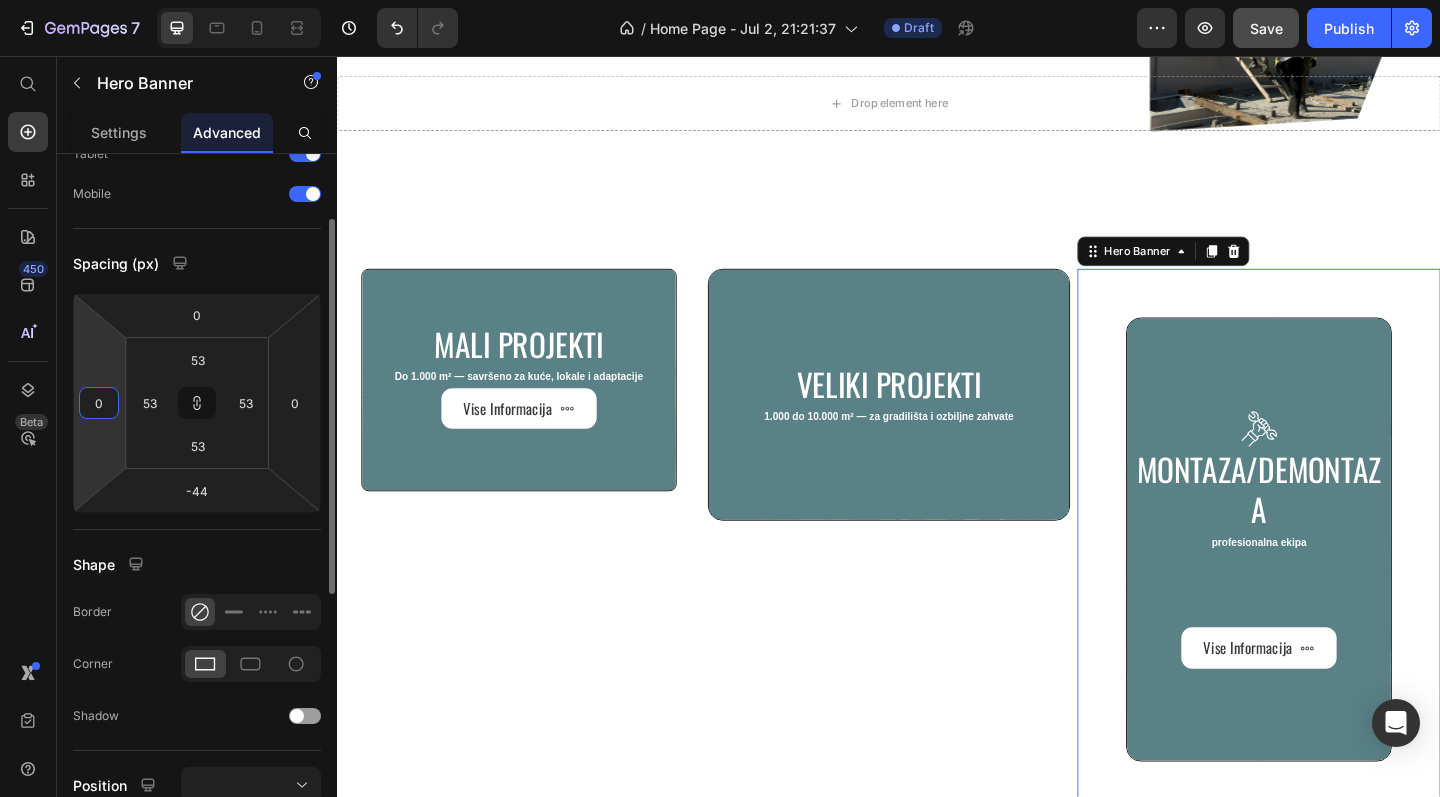click on "0" at bounding box center (99, 403) 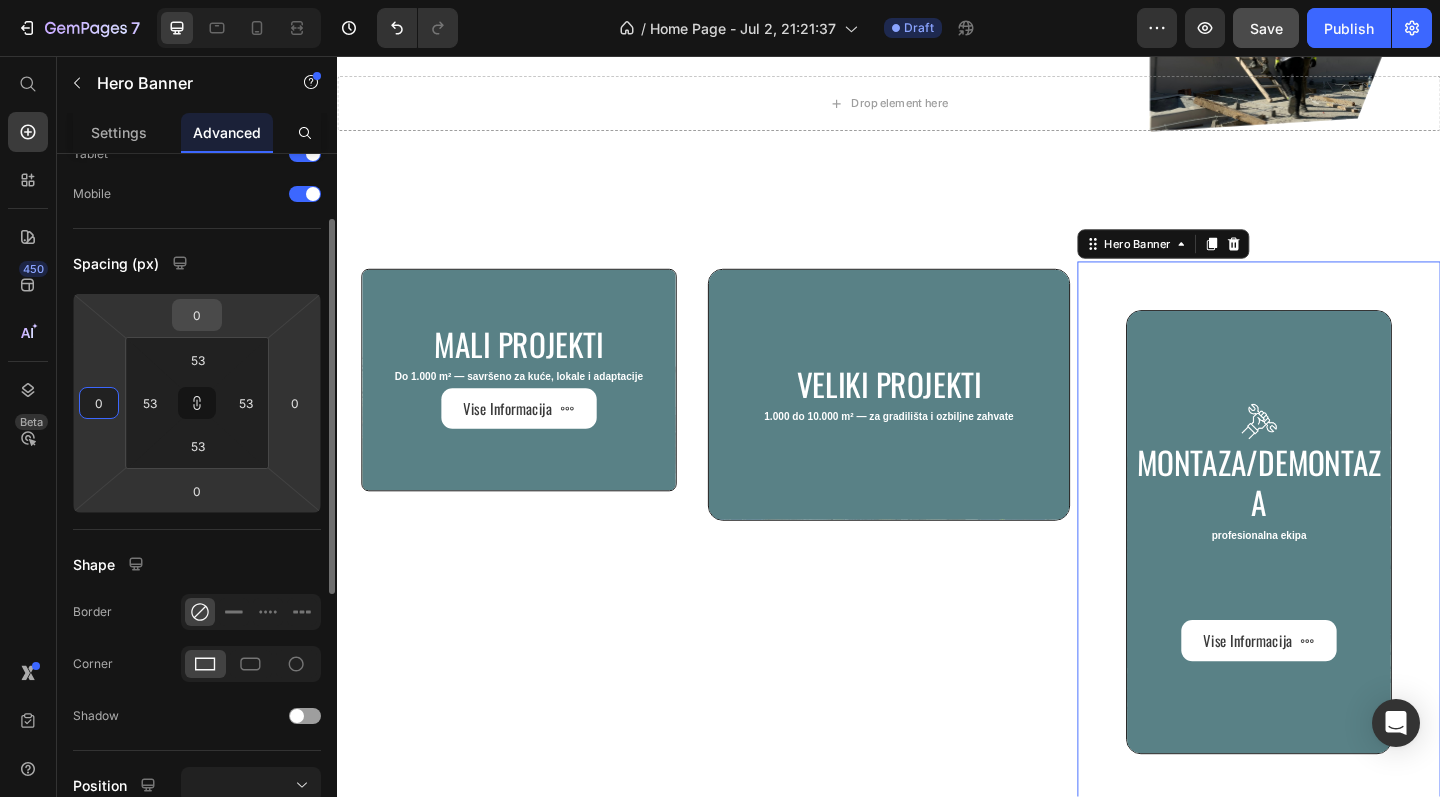 click on "0" at bounding box center [197, 315] 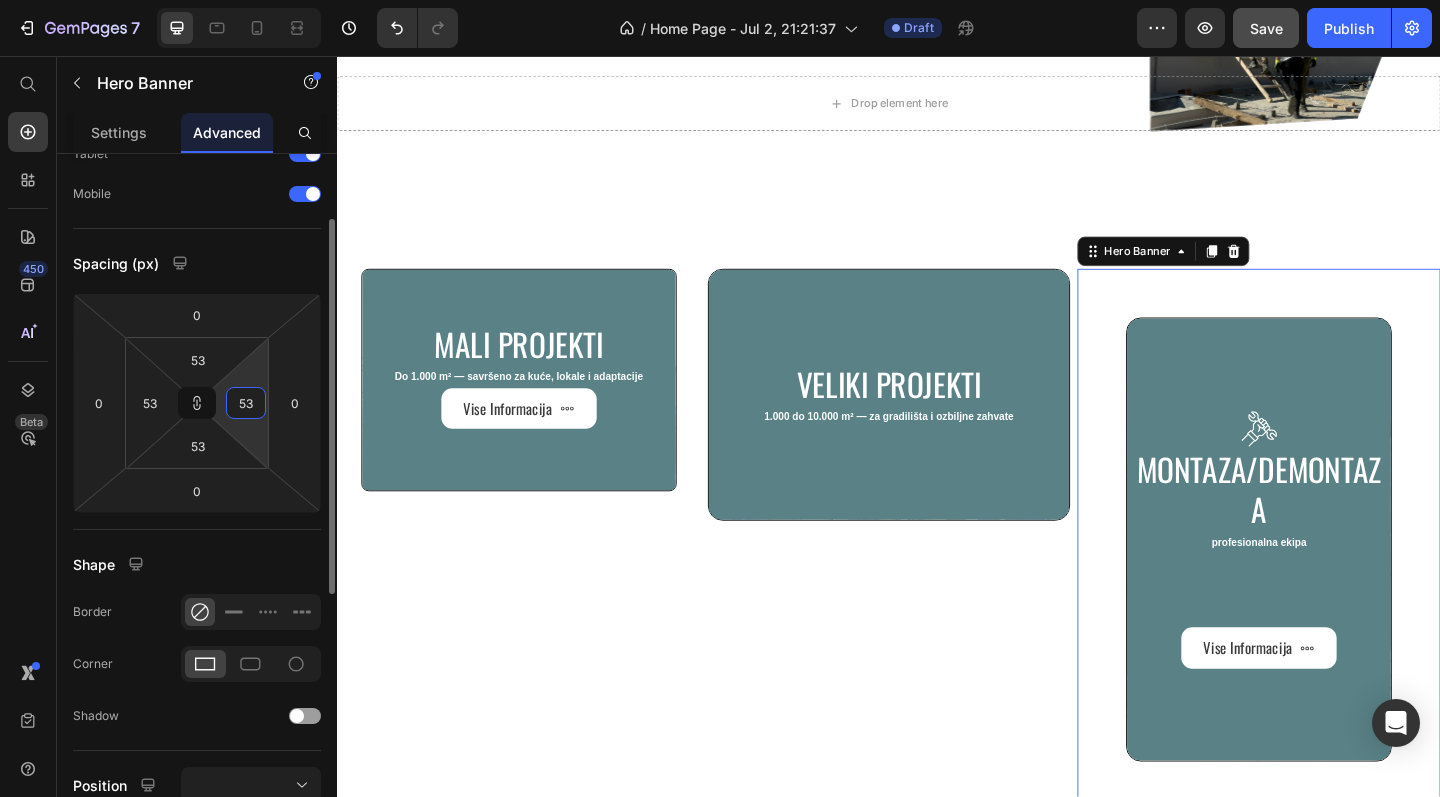 click on "53" at bounding box center [246, 403] 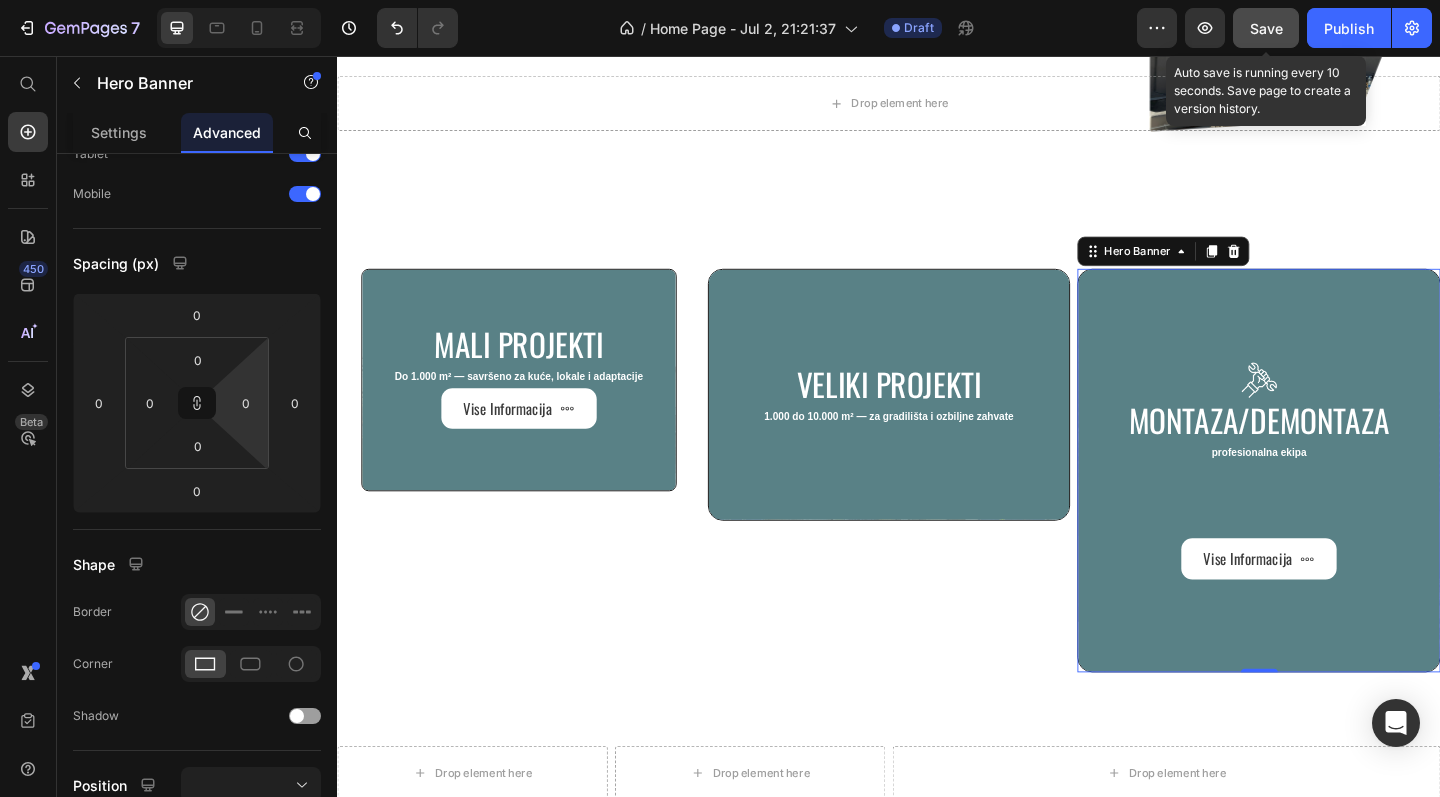 click on "Save" at bounding box center [1266, 28] 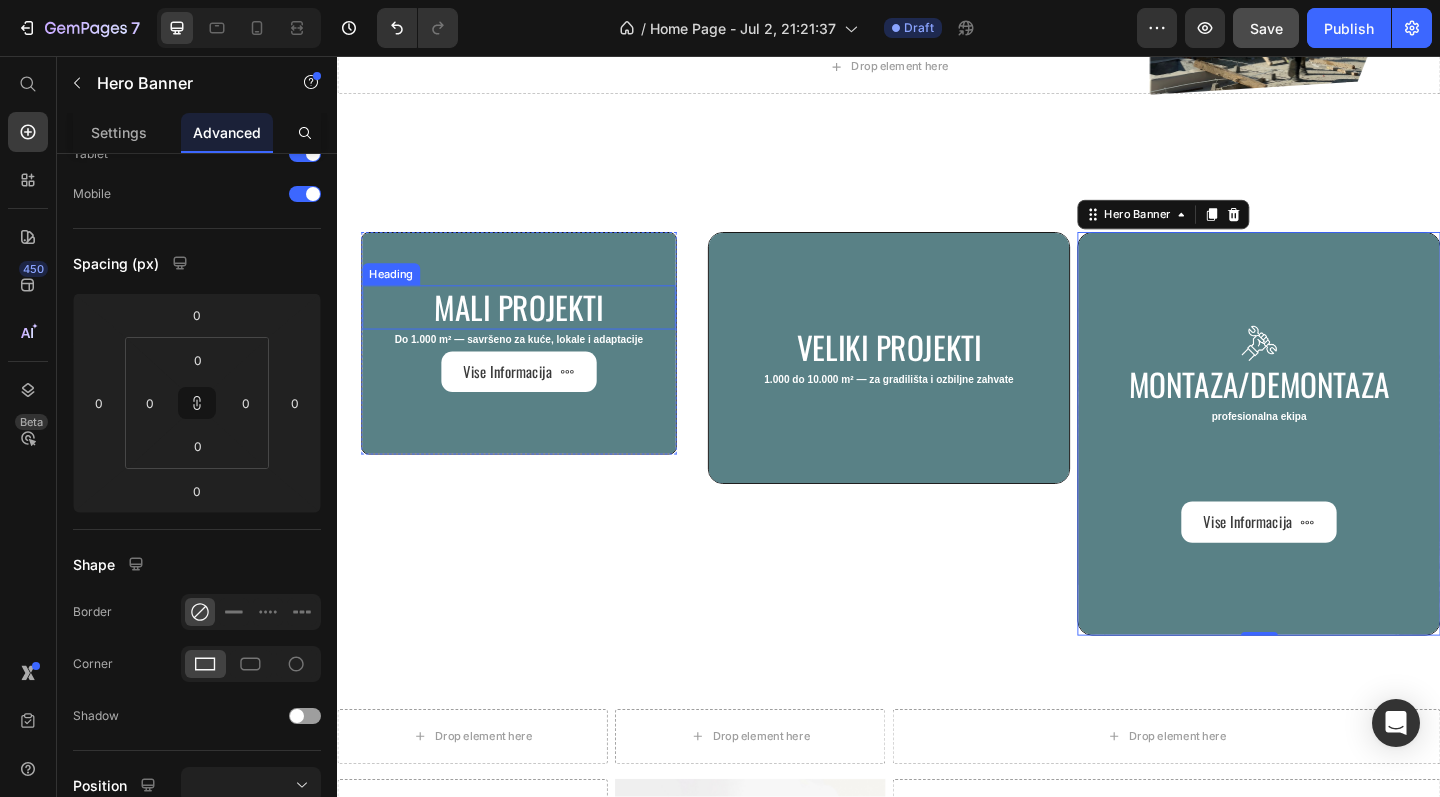 scroll, scrollTop: 1146, scrollLeft: 0, axis: vertical 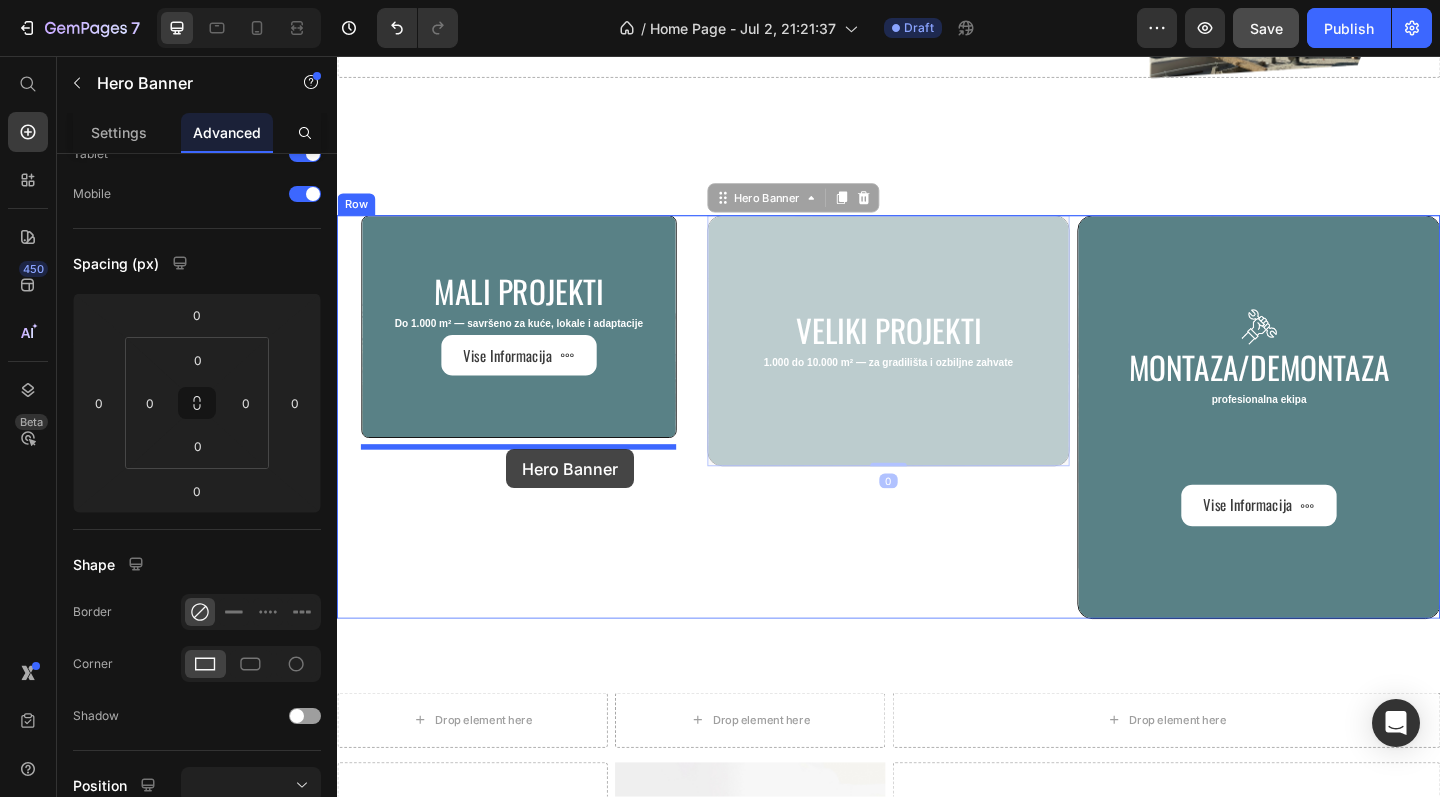 drag, startPoint x: 901, startPoint y: 253, endPoint x: 521, endPoint y: 484, distance: 444.70328 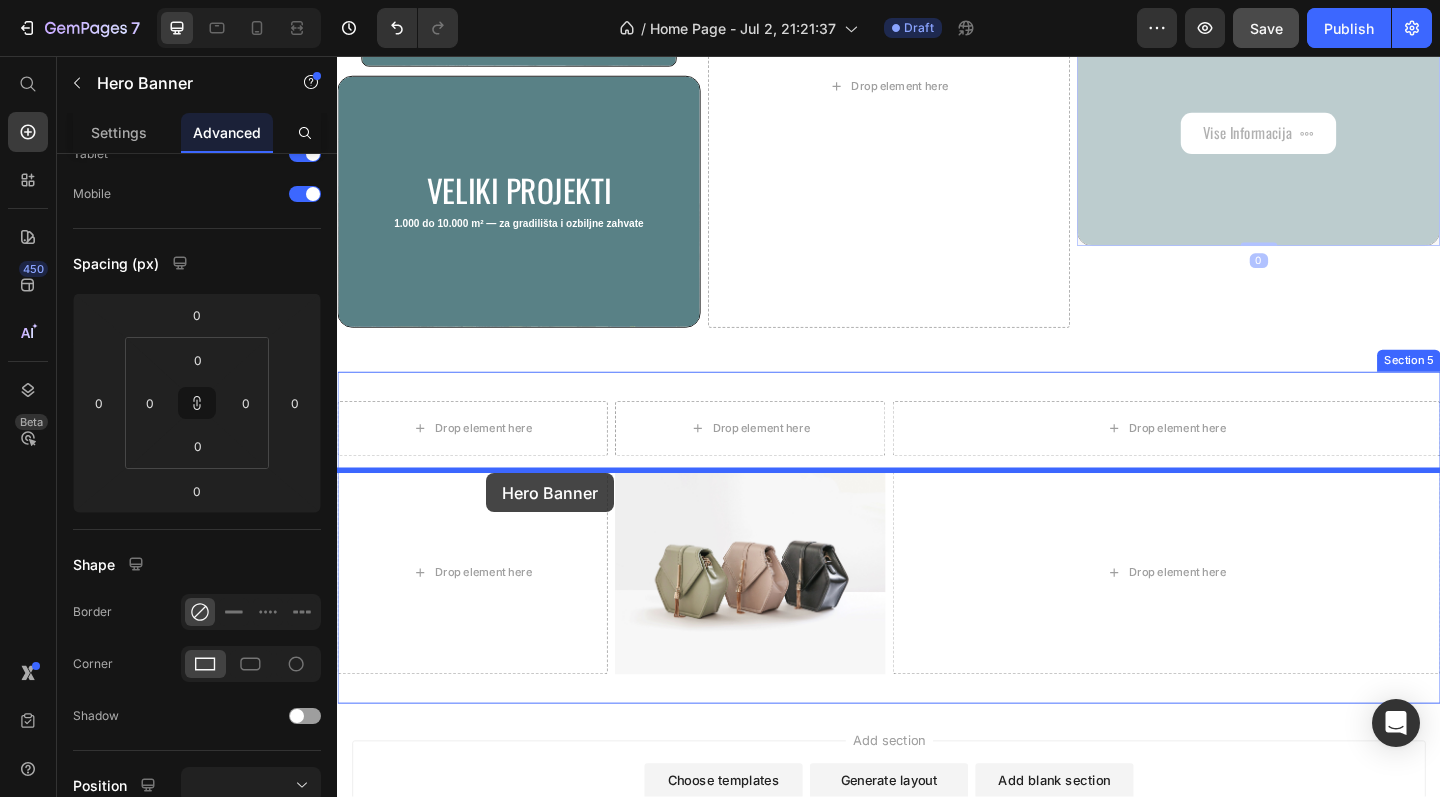 scroll, scrollTop: 1586, scrollLeft: 0, axis: vertical 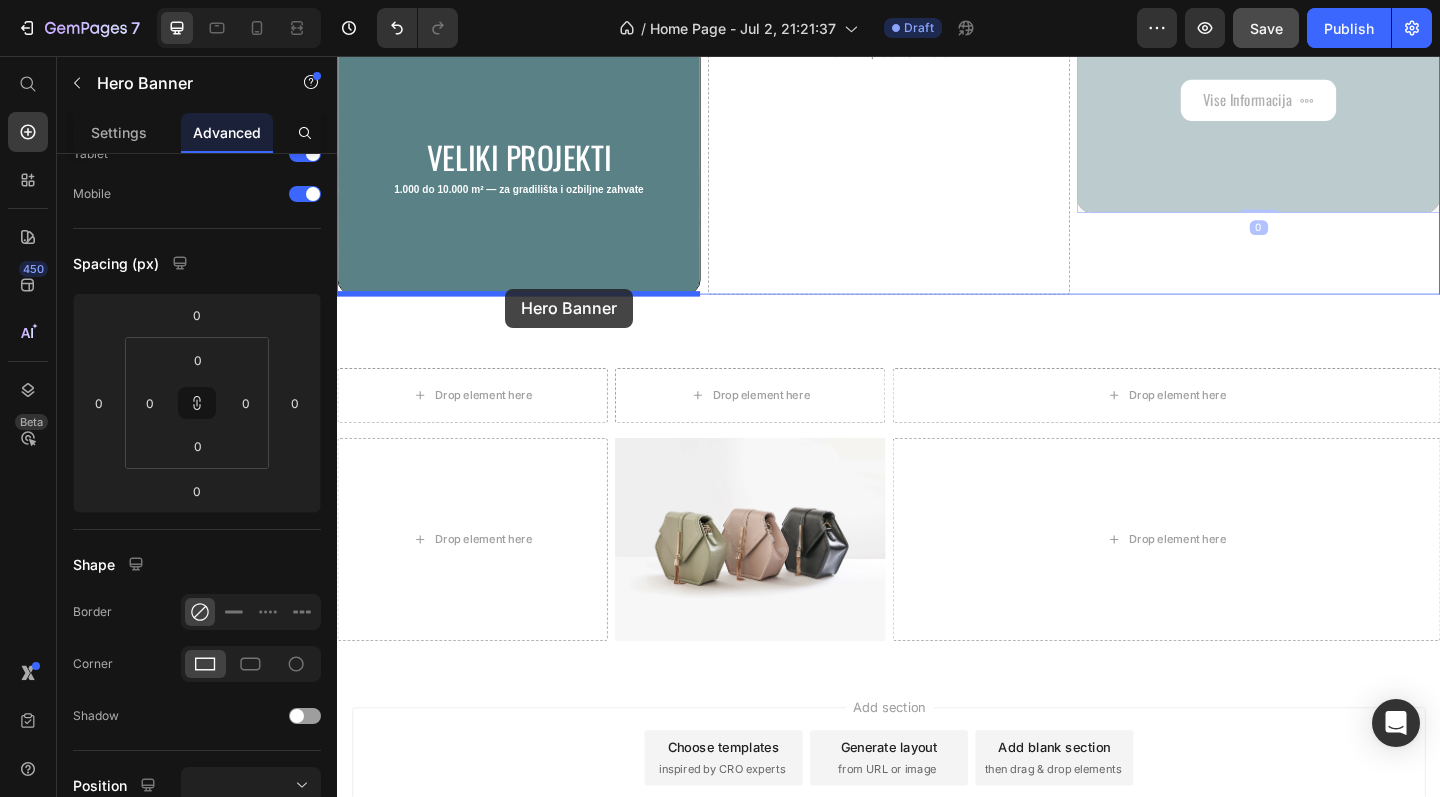 drag, startPoint x: 1302, startPoint y: 252, endPoint x: 520, endPoint y: 309, distance: 784.0746 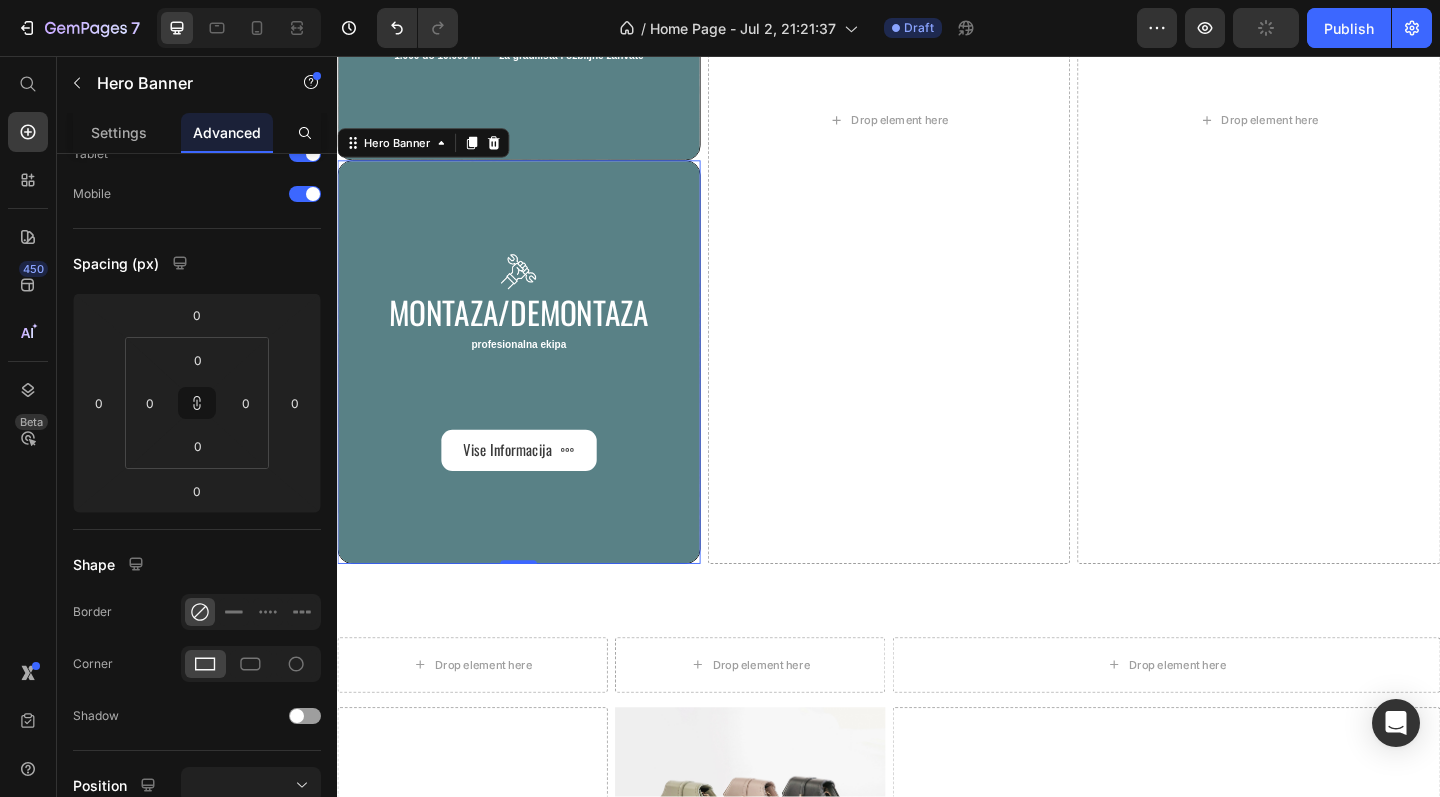 scroll, scrollTop: 1735, scrollLeft: 0, axis: vertical 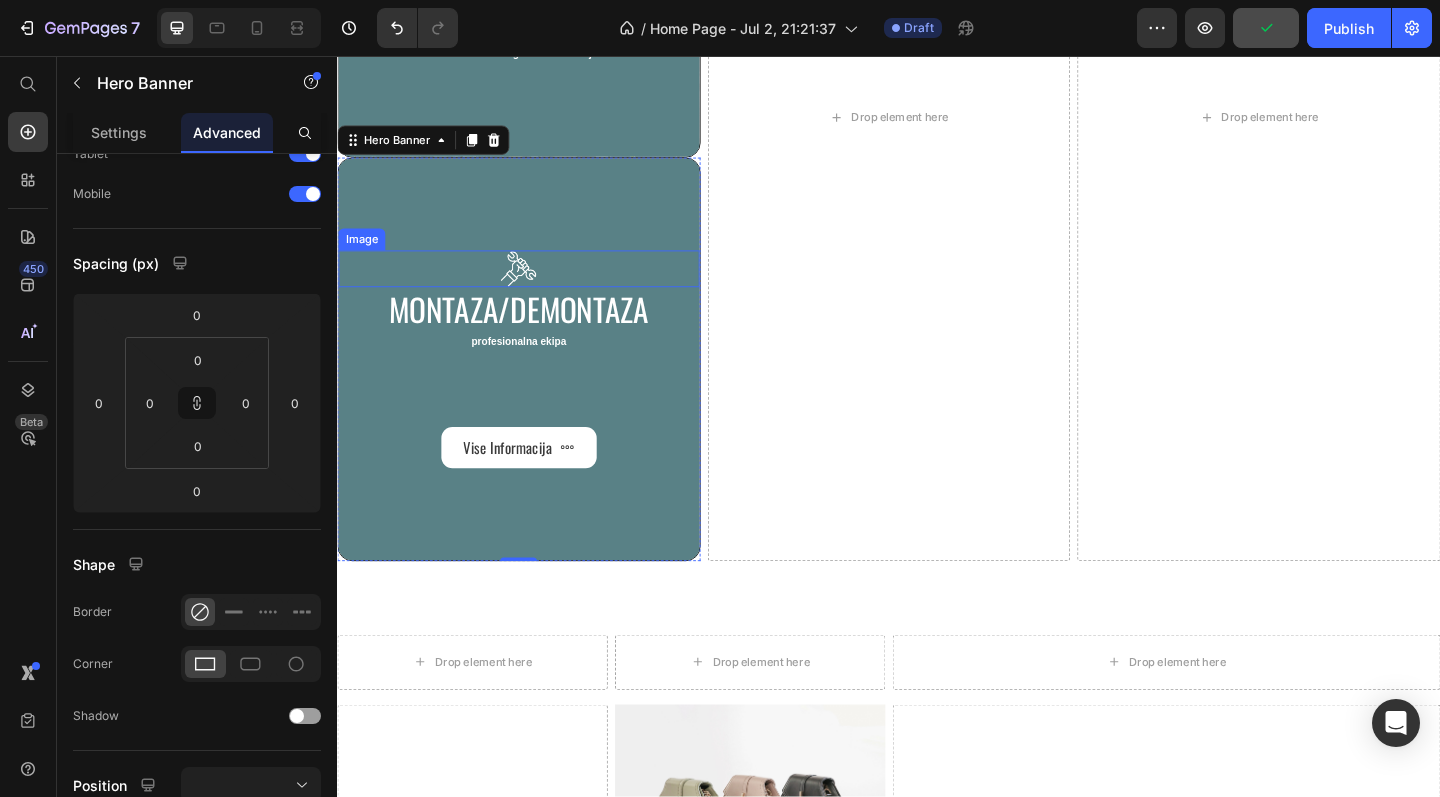 click at bounding box center [534, 288] 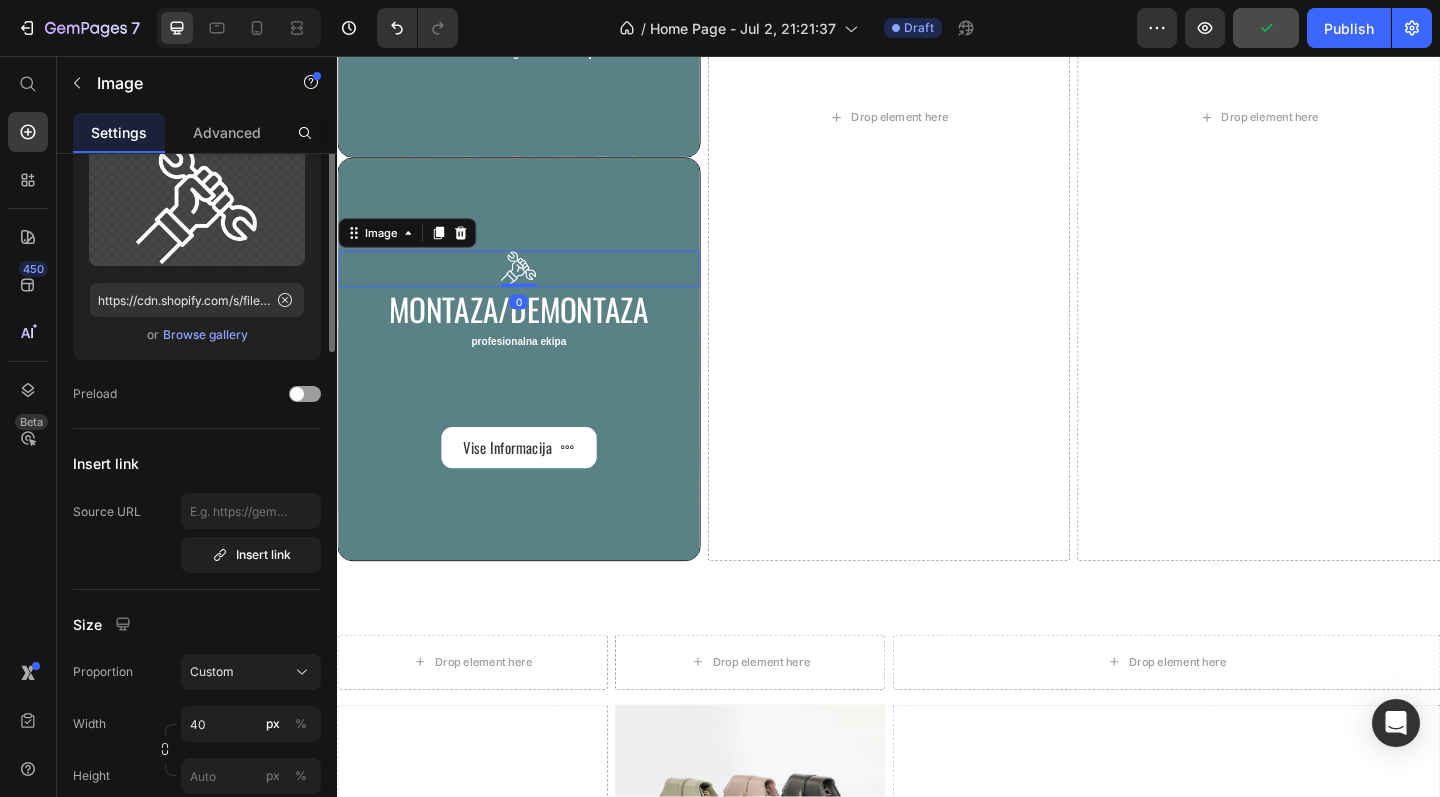 scroll, scrollTop: 0, scrollLeft: 0, axis: both 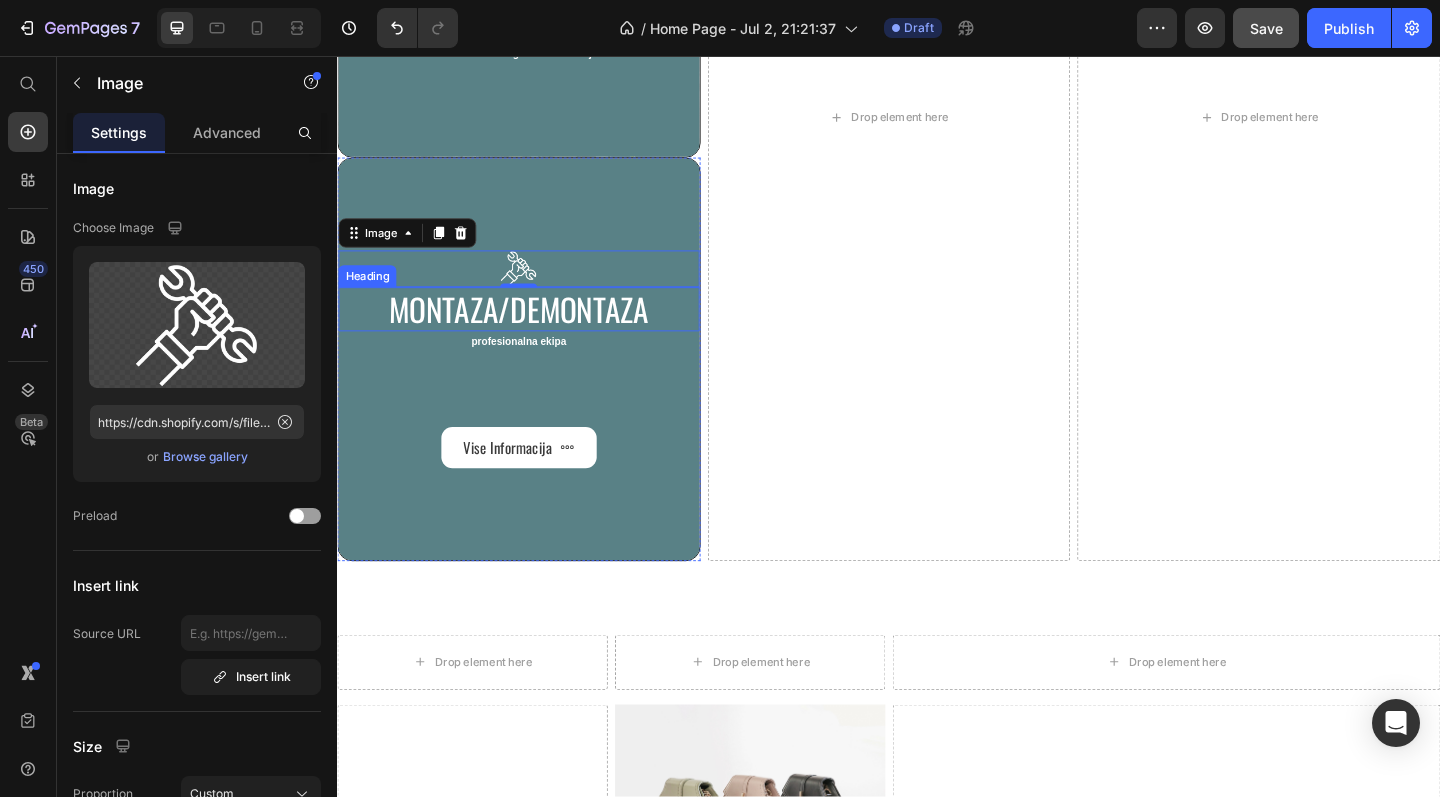 click on "Montaza/demontaza" at bounding box center [534, 332] 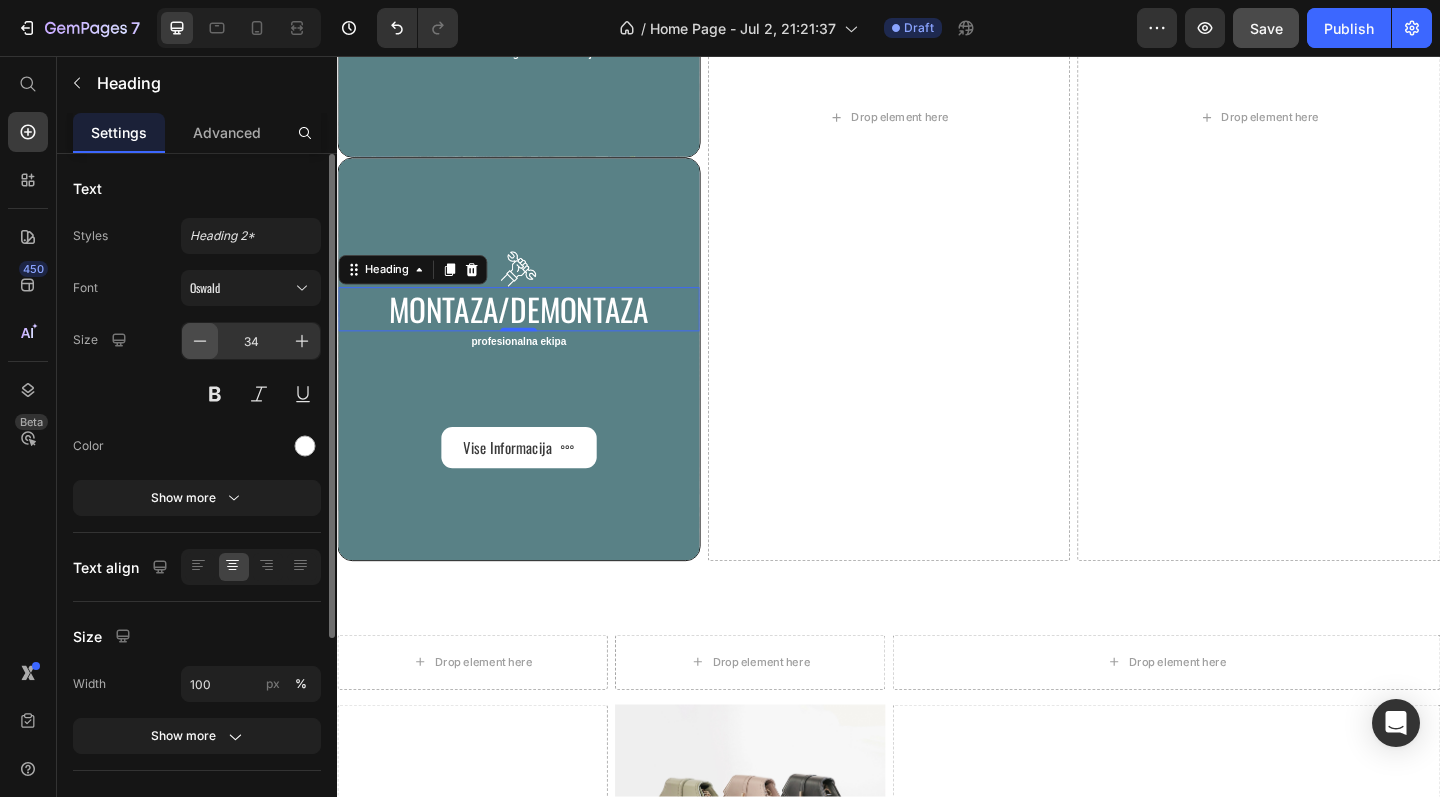 click 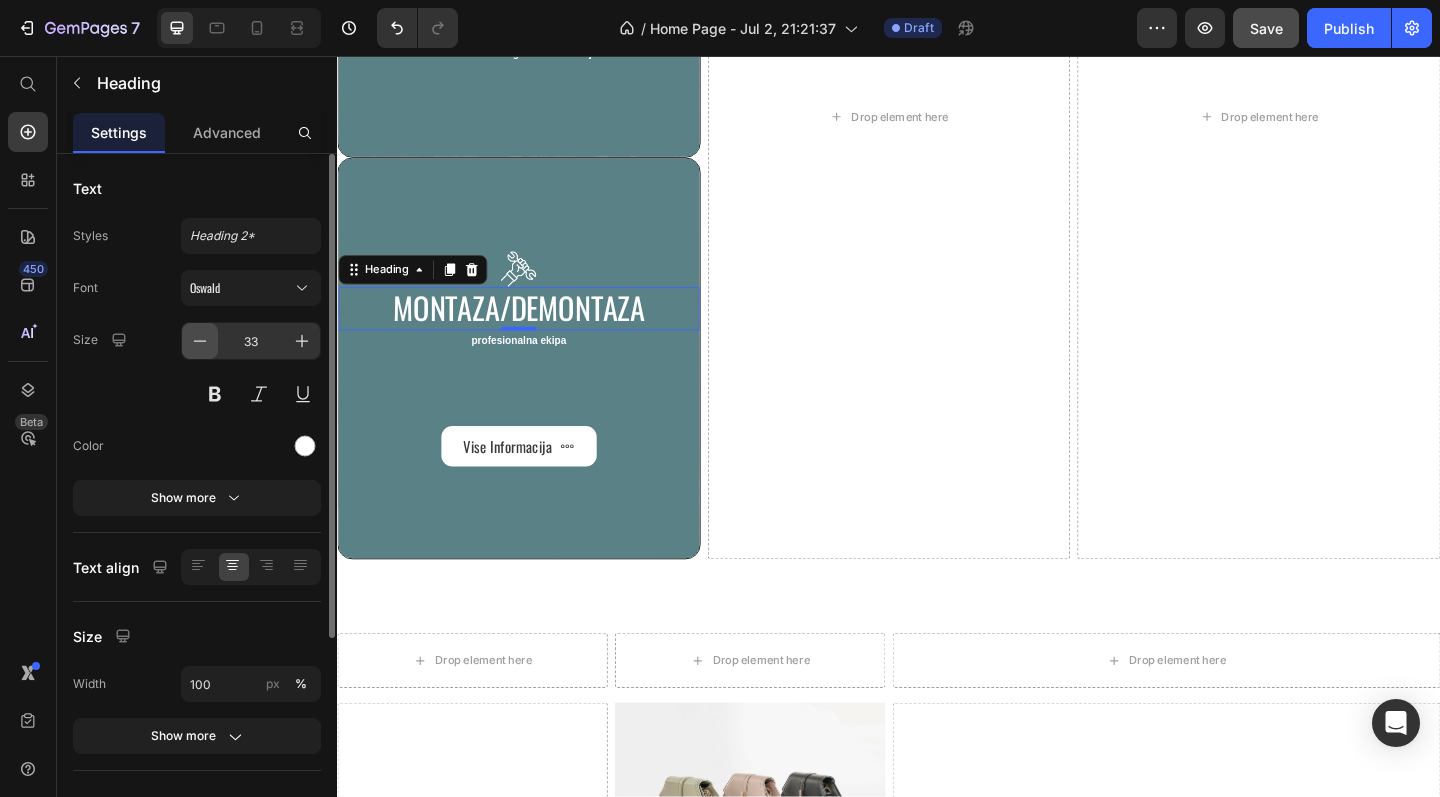 click 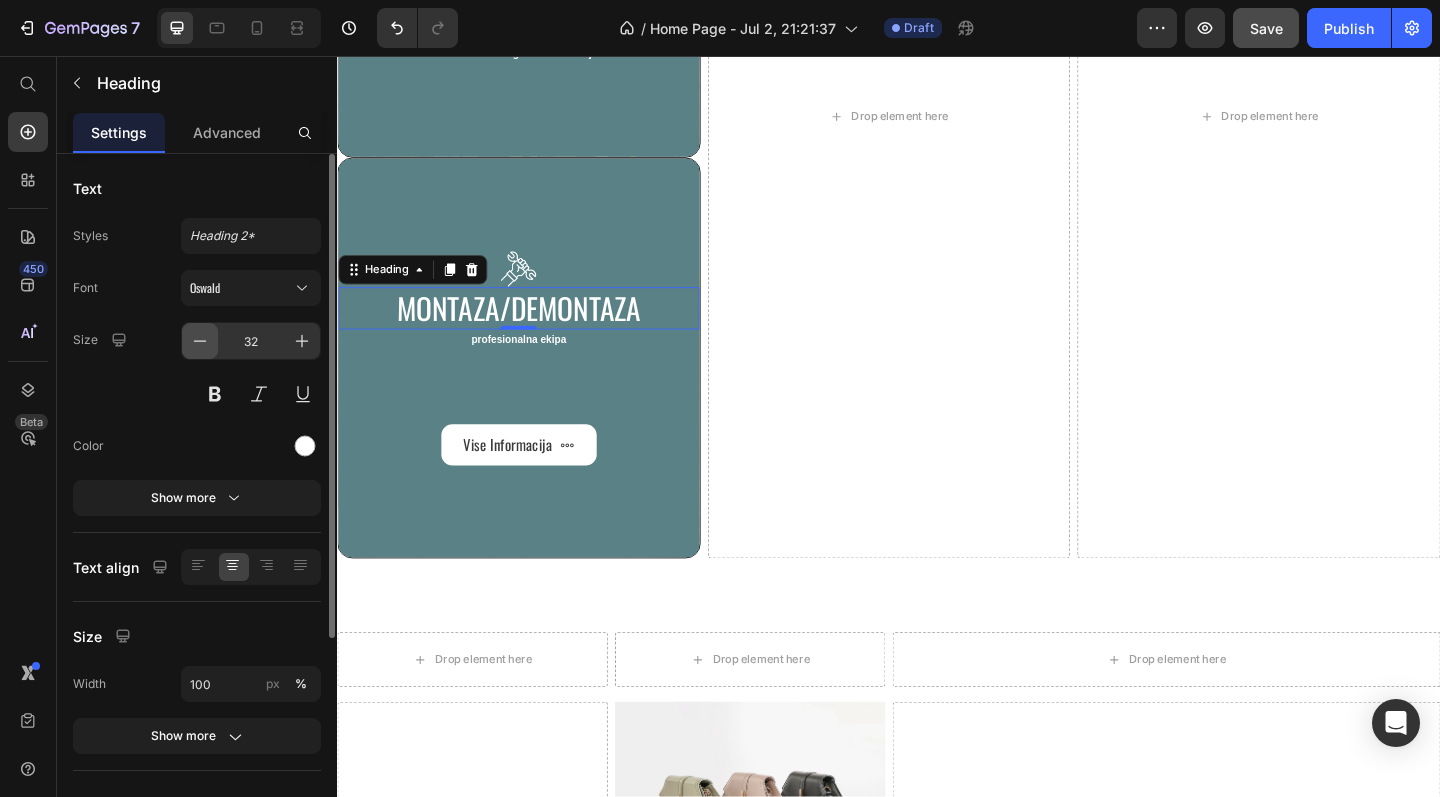 click 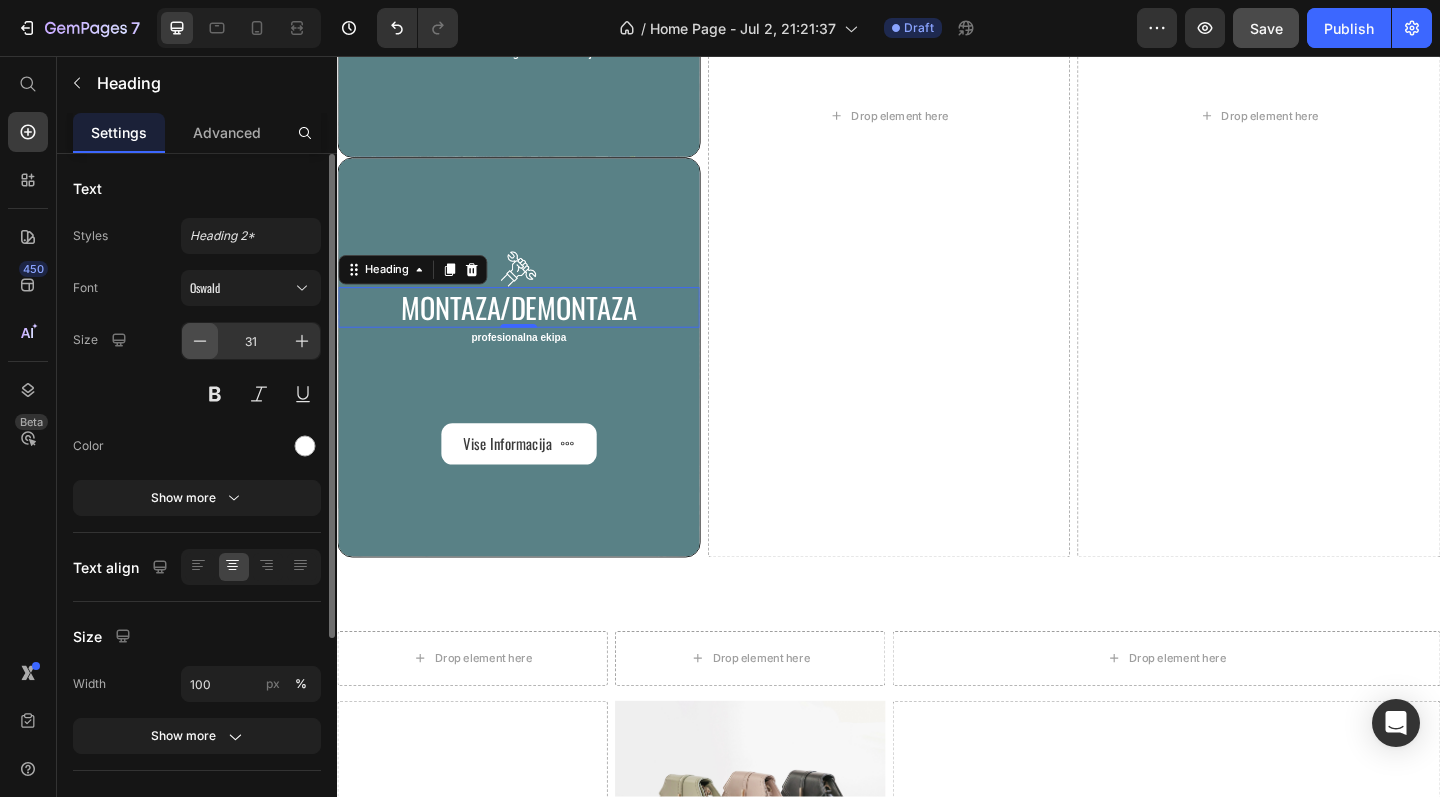 click 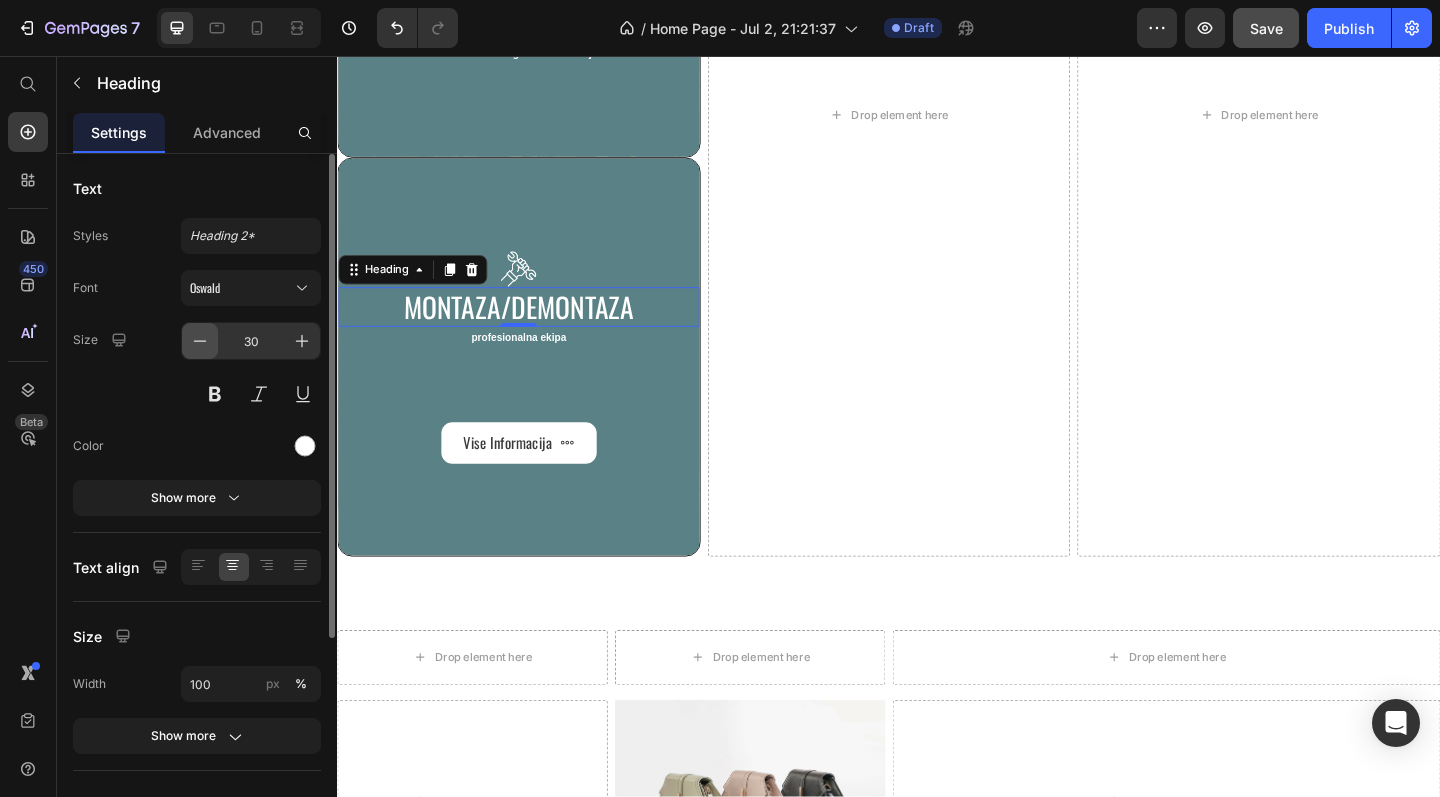click 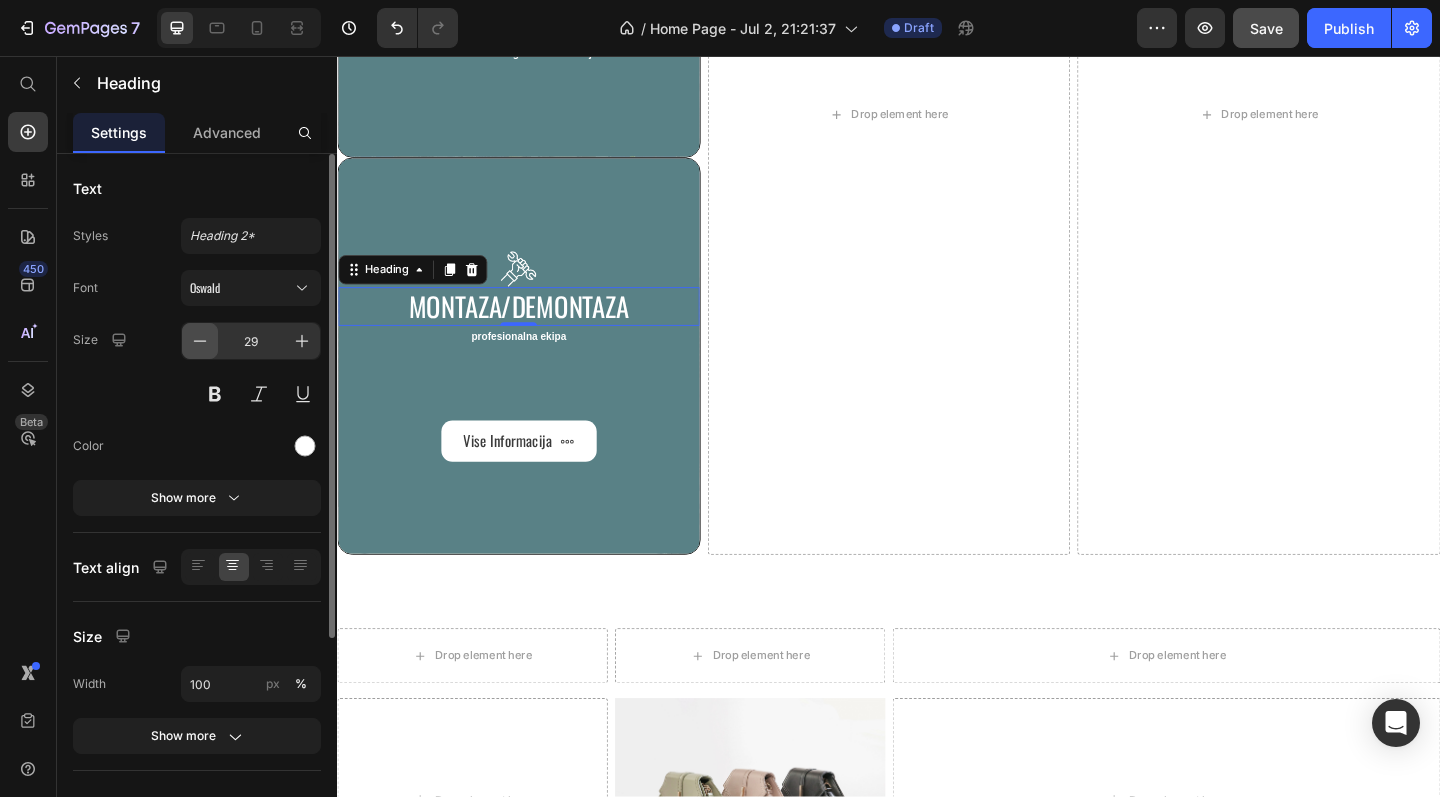 click 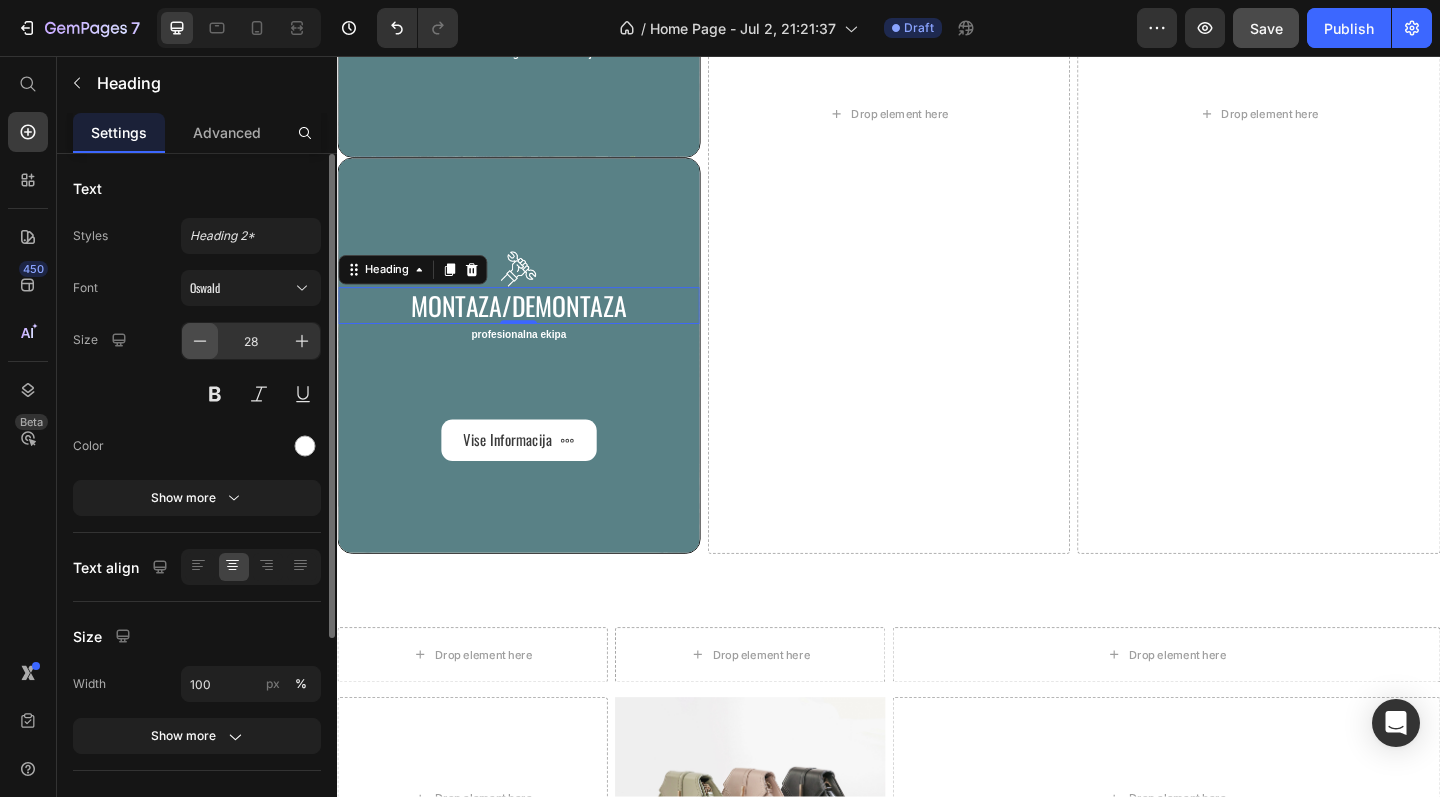 click 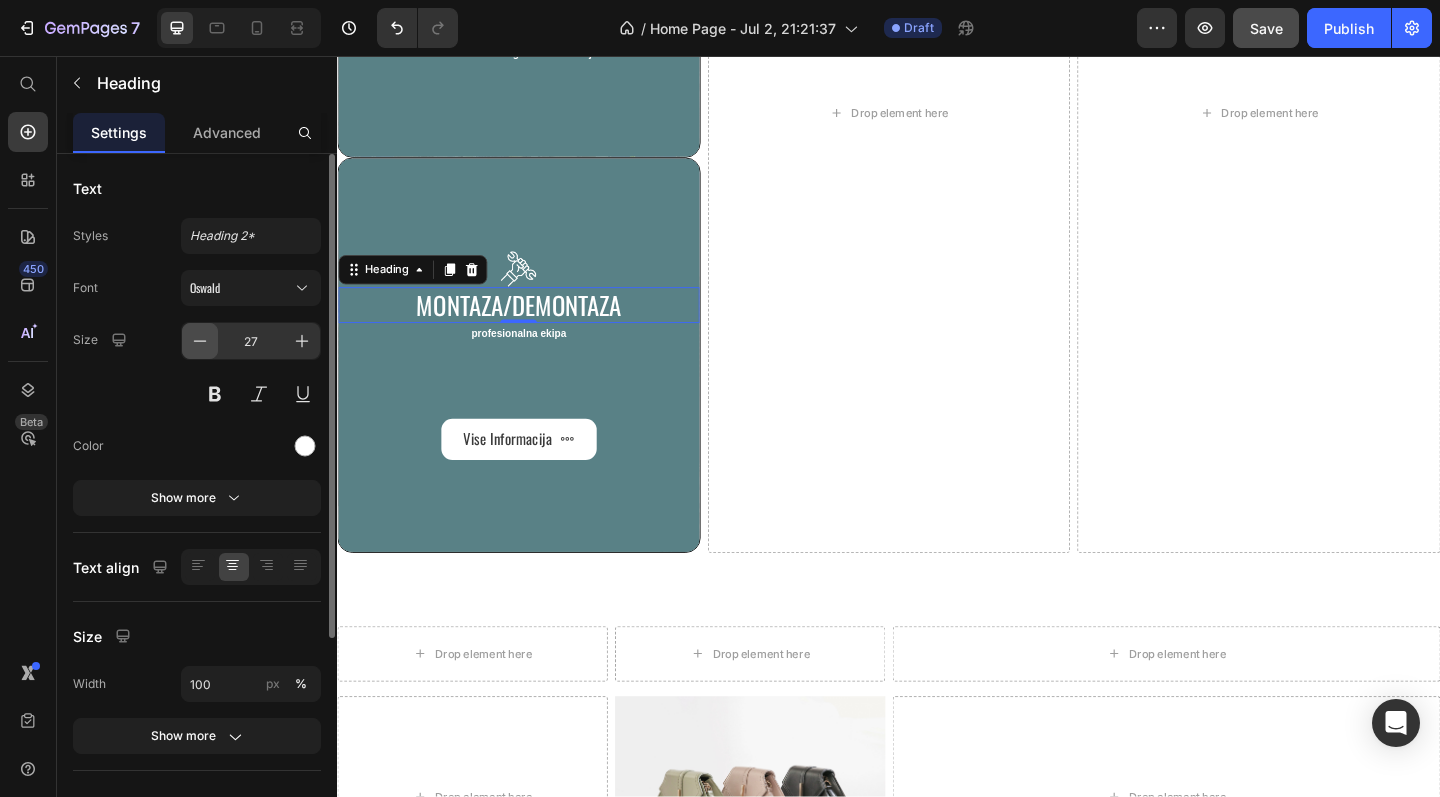 click 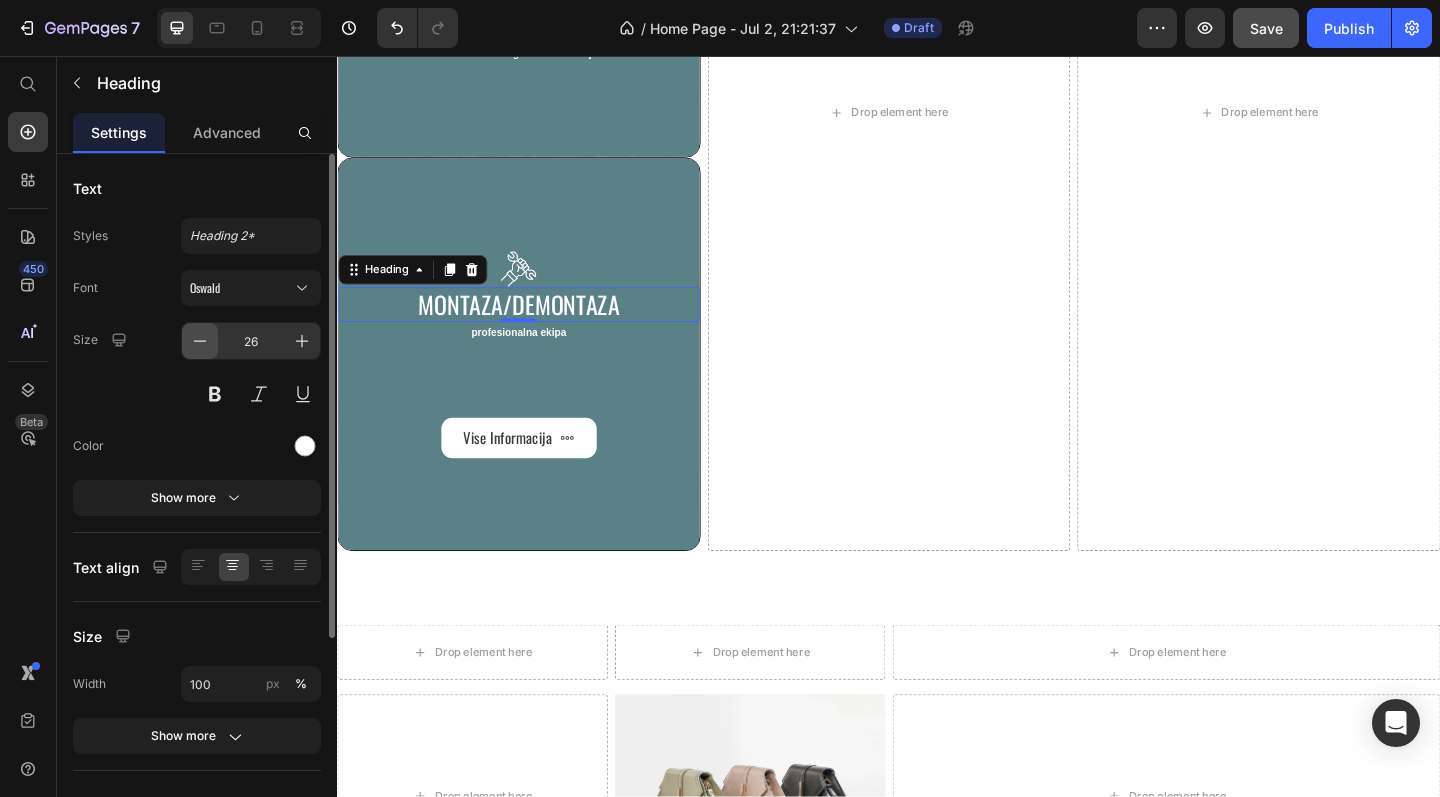 click 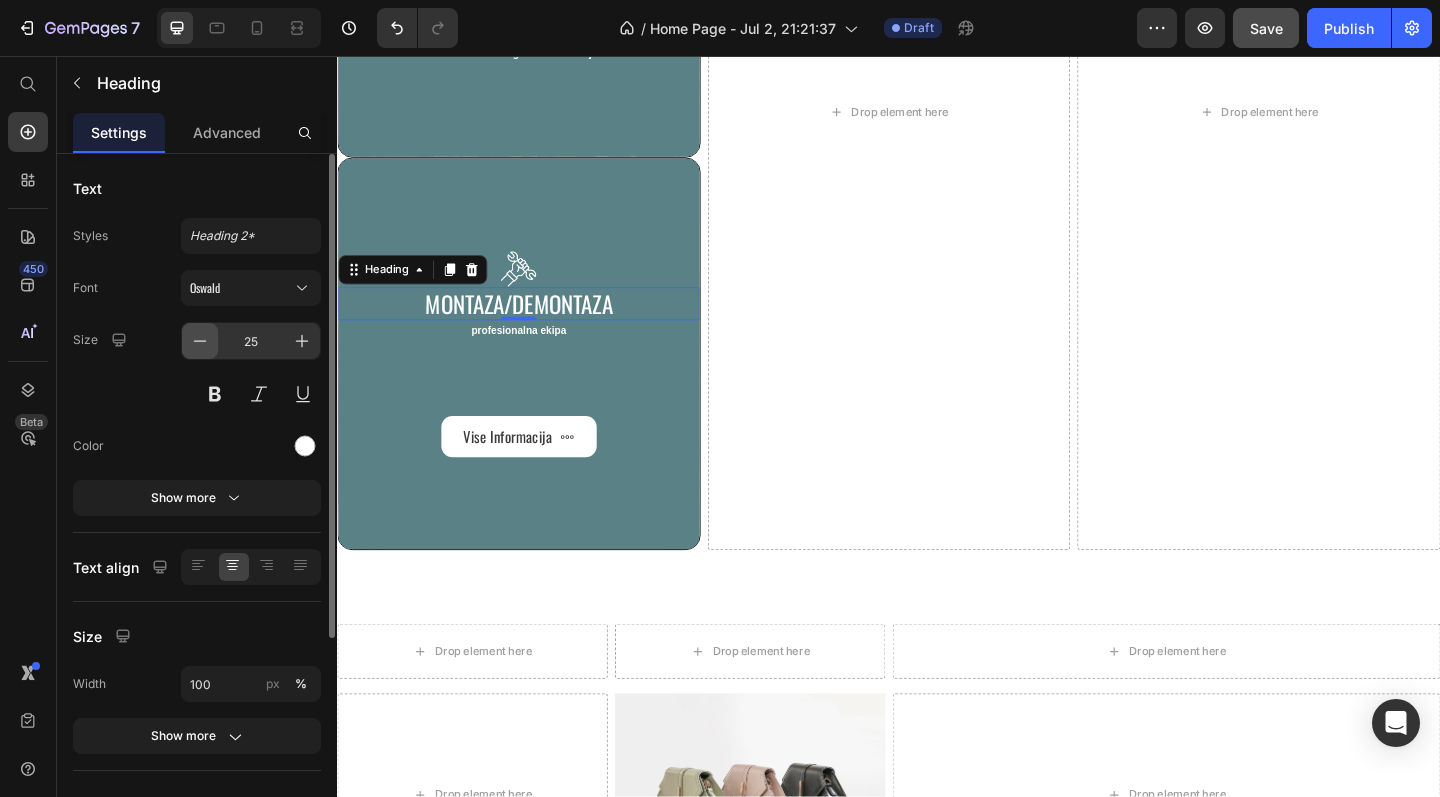 click 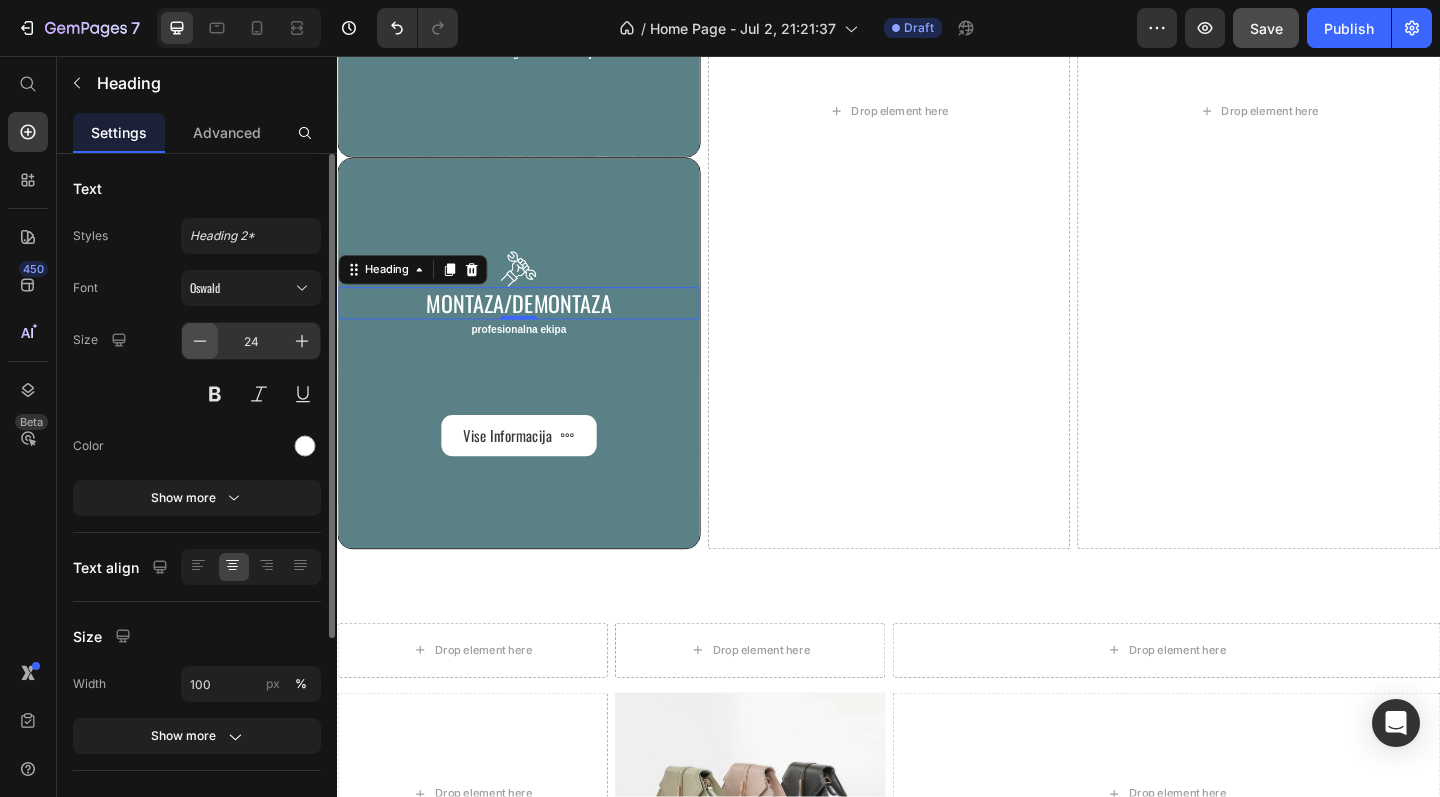 click 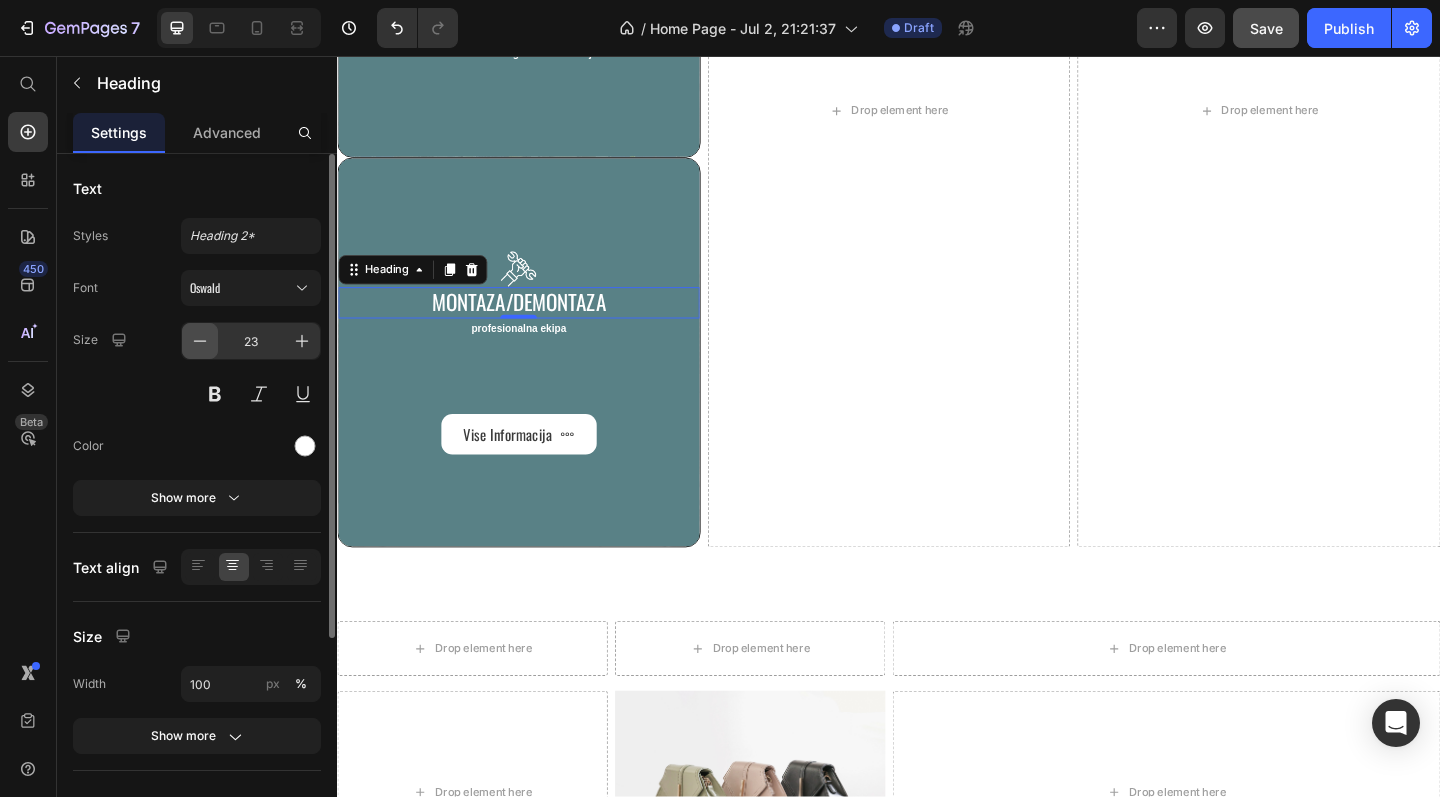 click 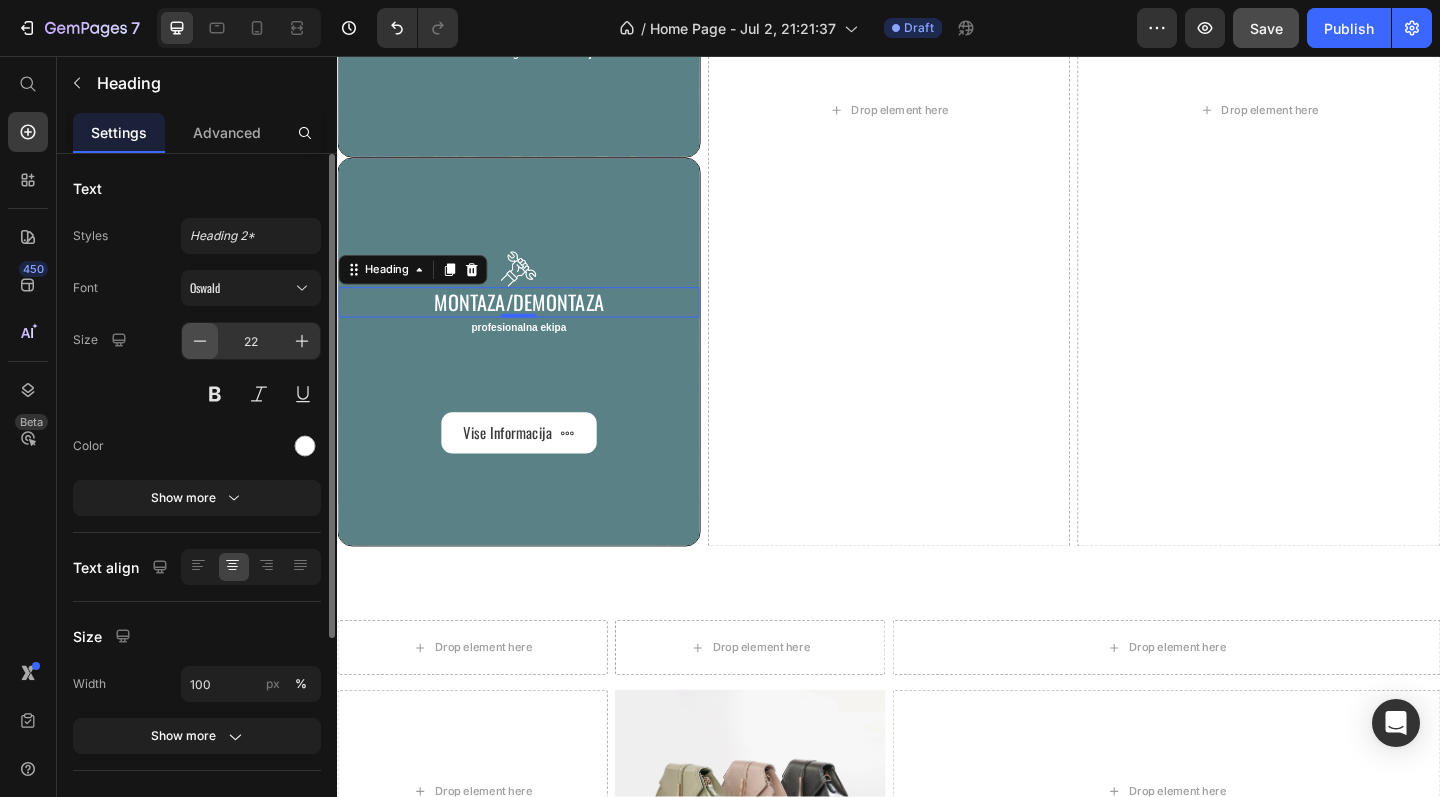 click 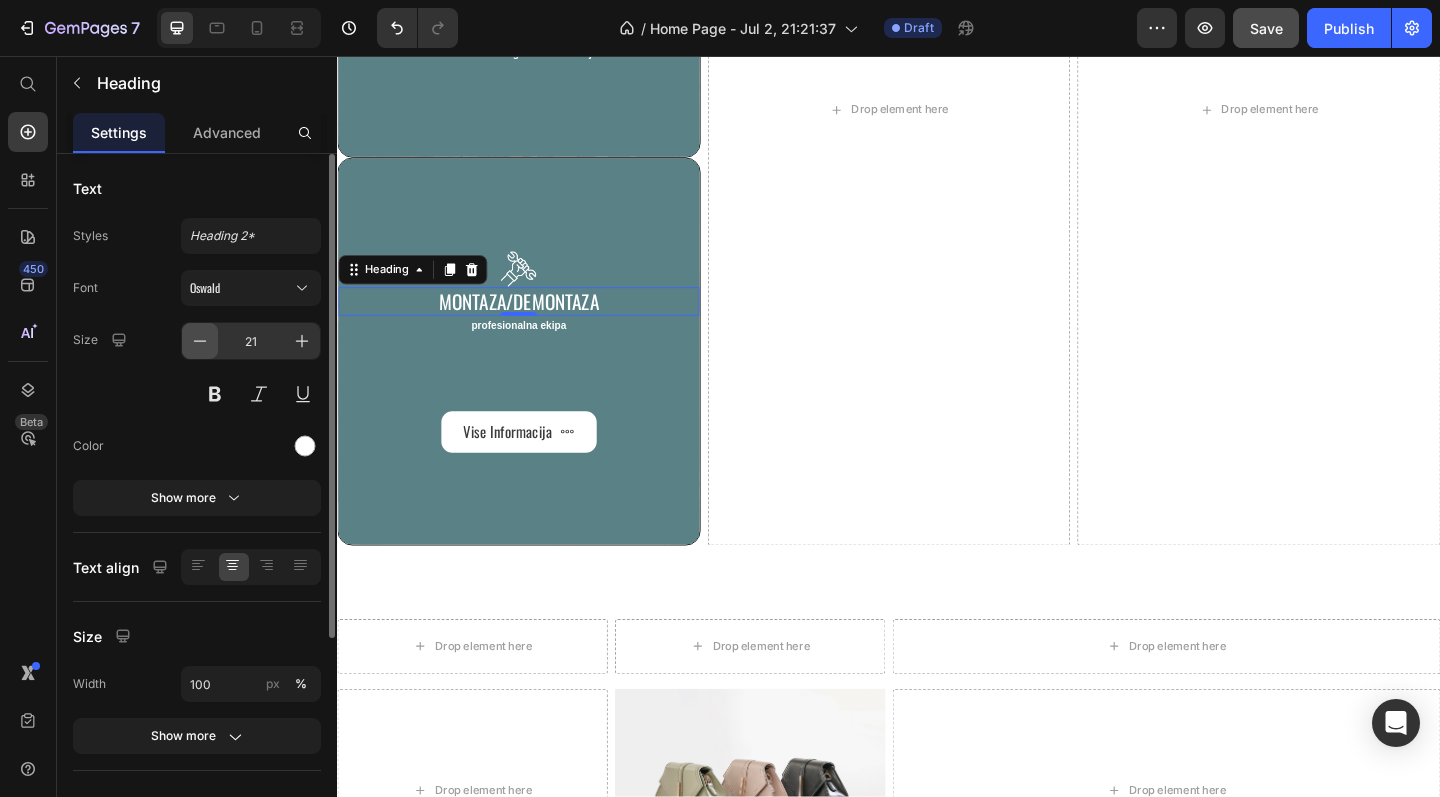 click 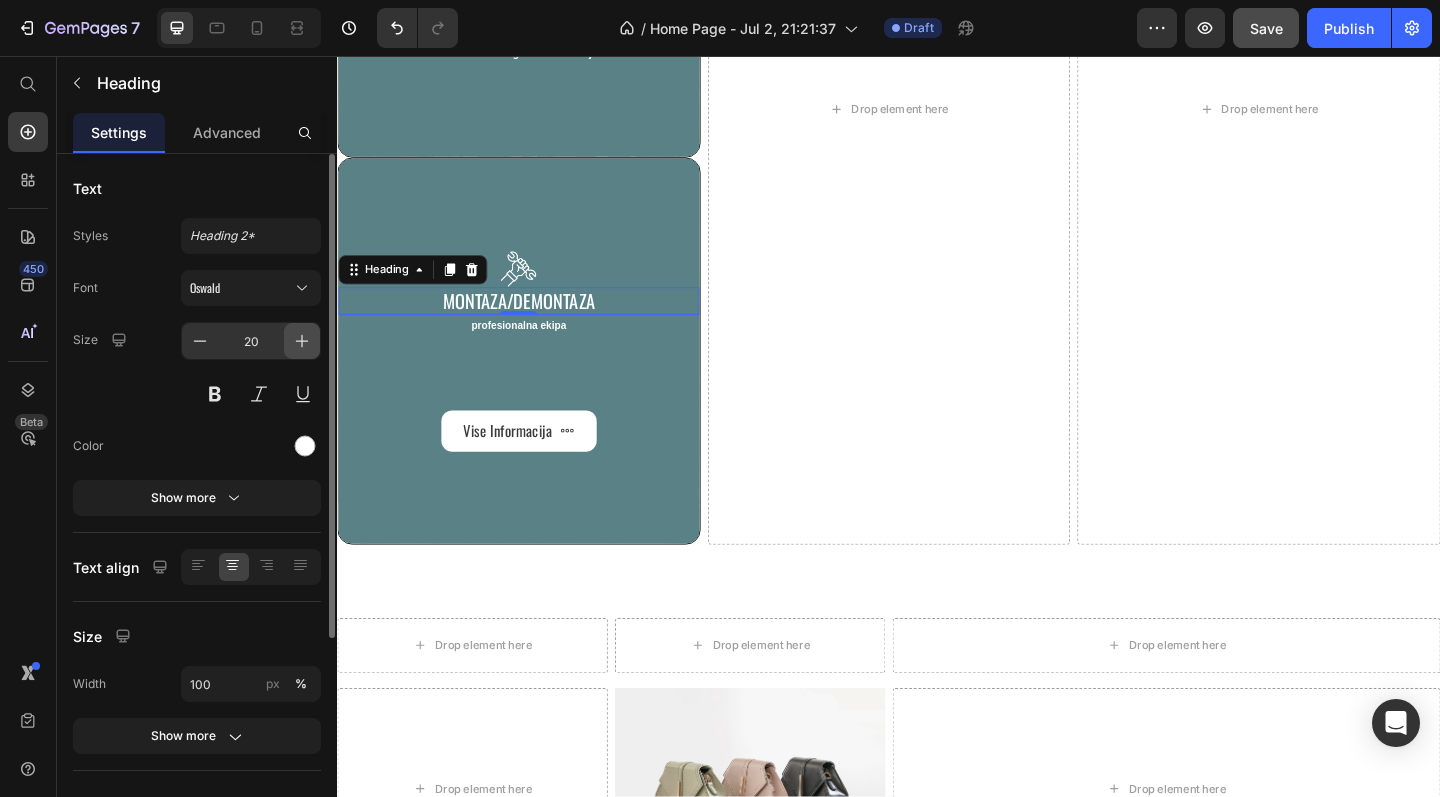 click 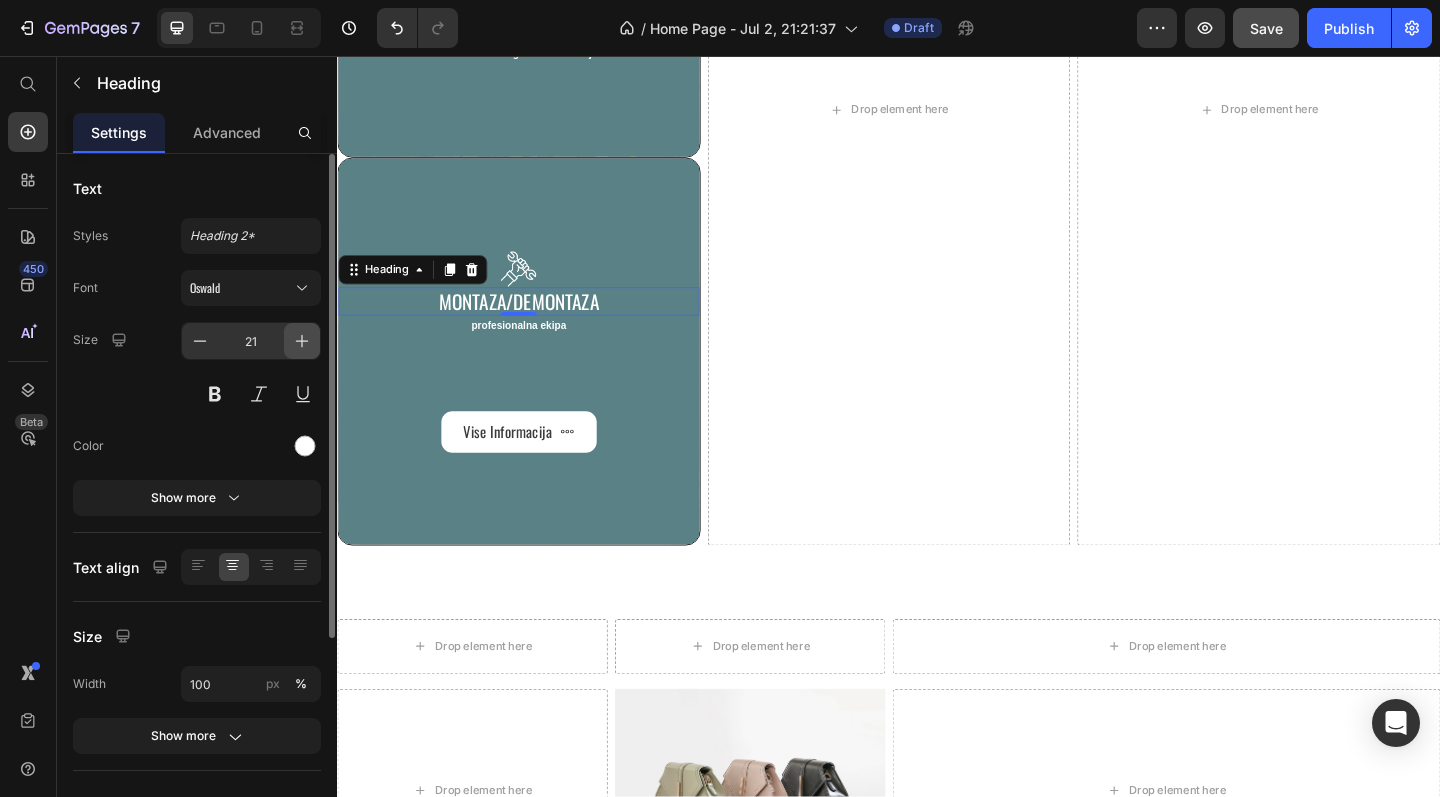click 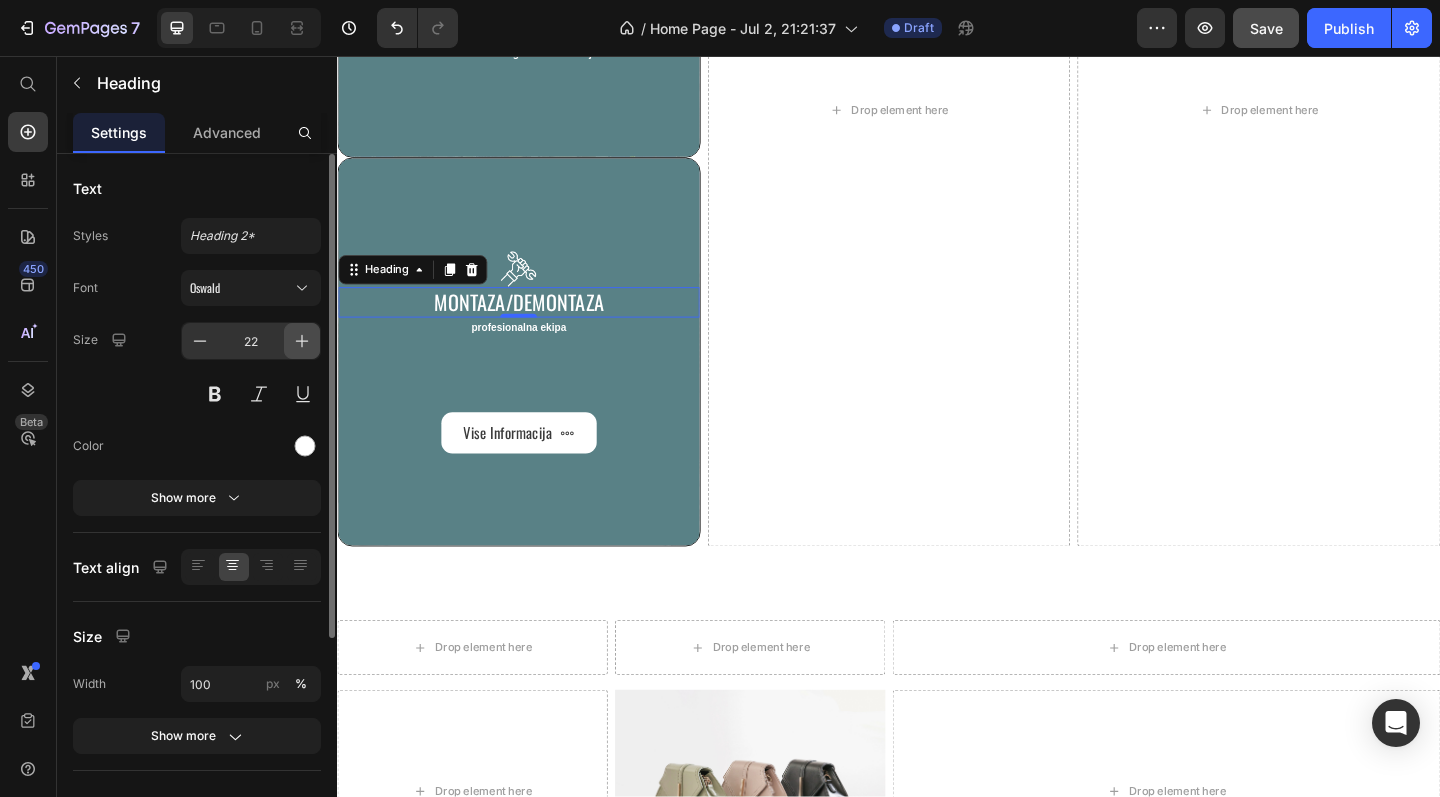 click 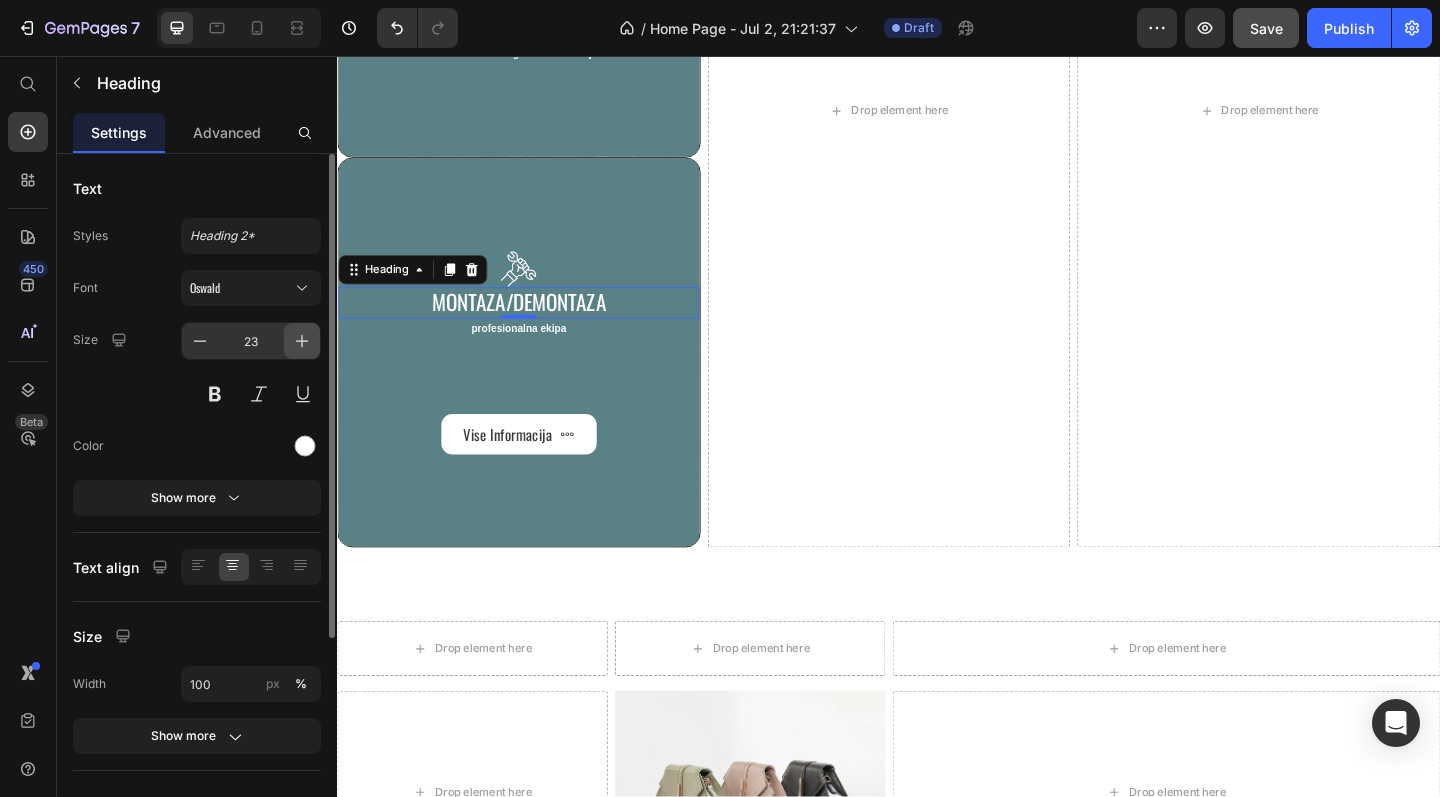click 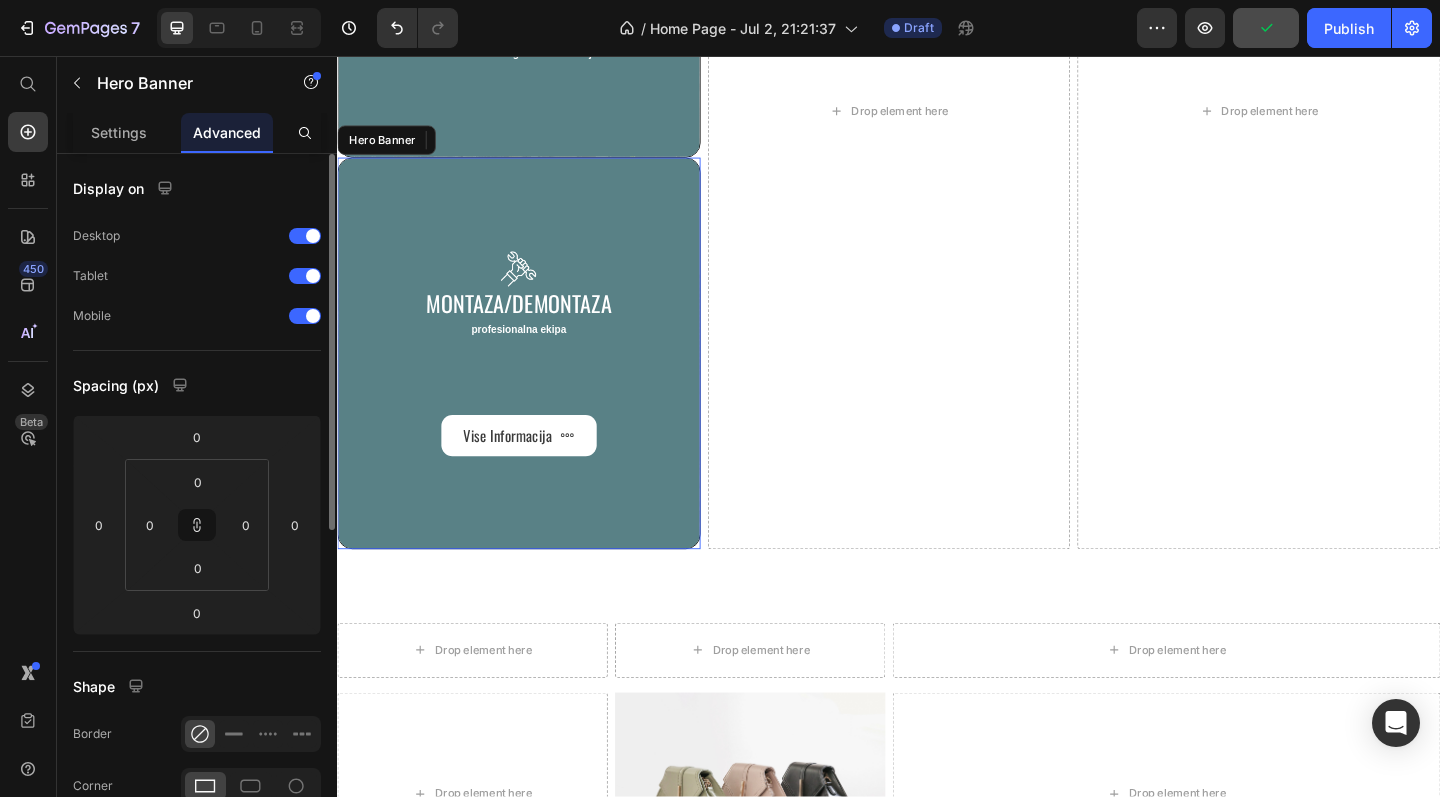 click on "Image Montaza/demontaza Heading   0 profesionalna ekipa Text Block
Vise Informacija Button" at bounding box center [534, 380] 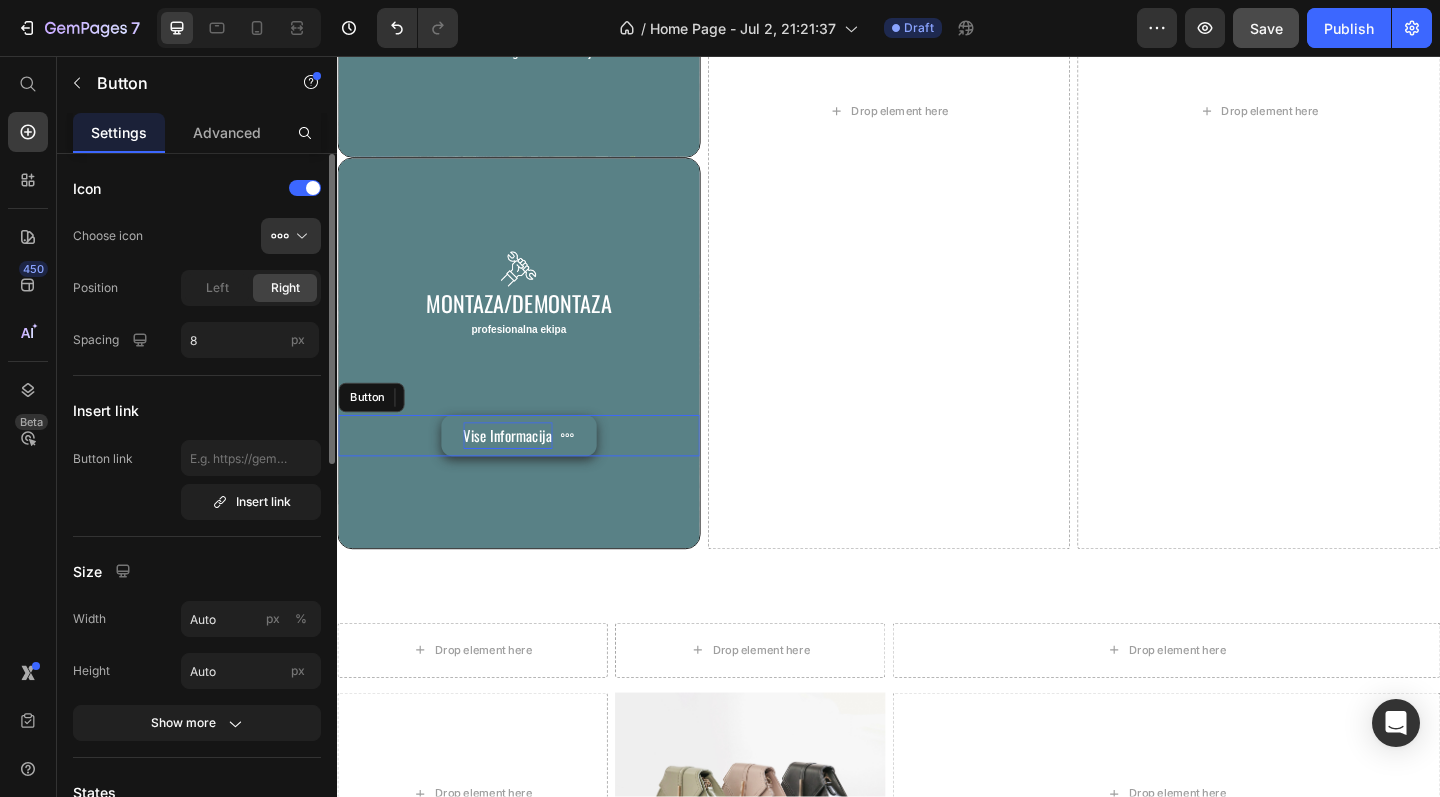click on "Vise Informacija" at bounding box center (522, 469) 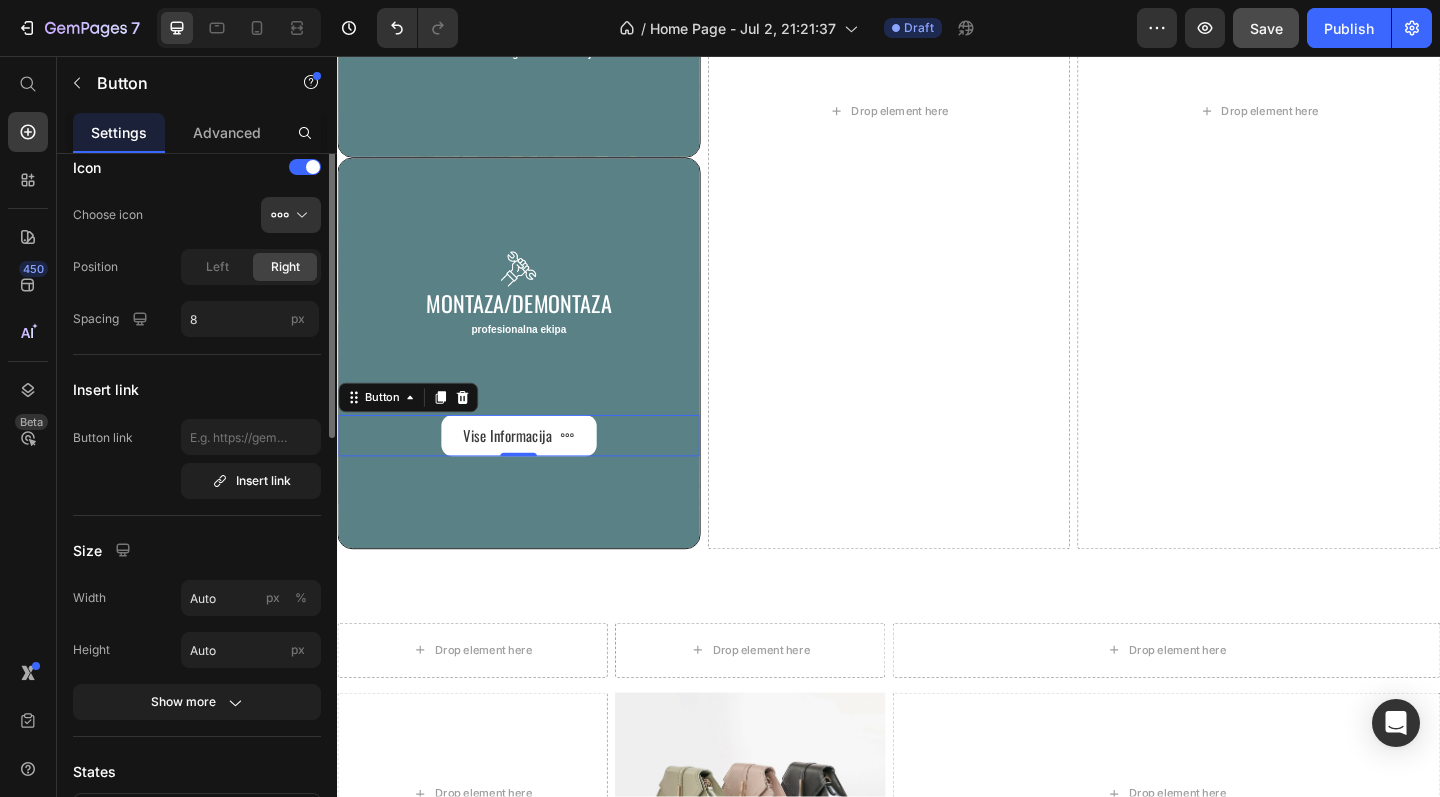 scroll, scrollTop: 0, scrollLeft: 0, axis: both 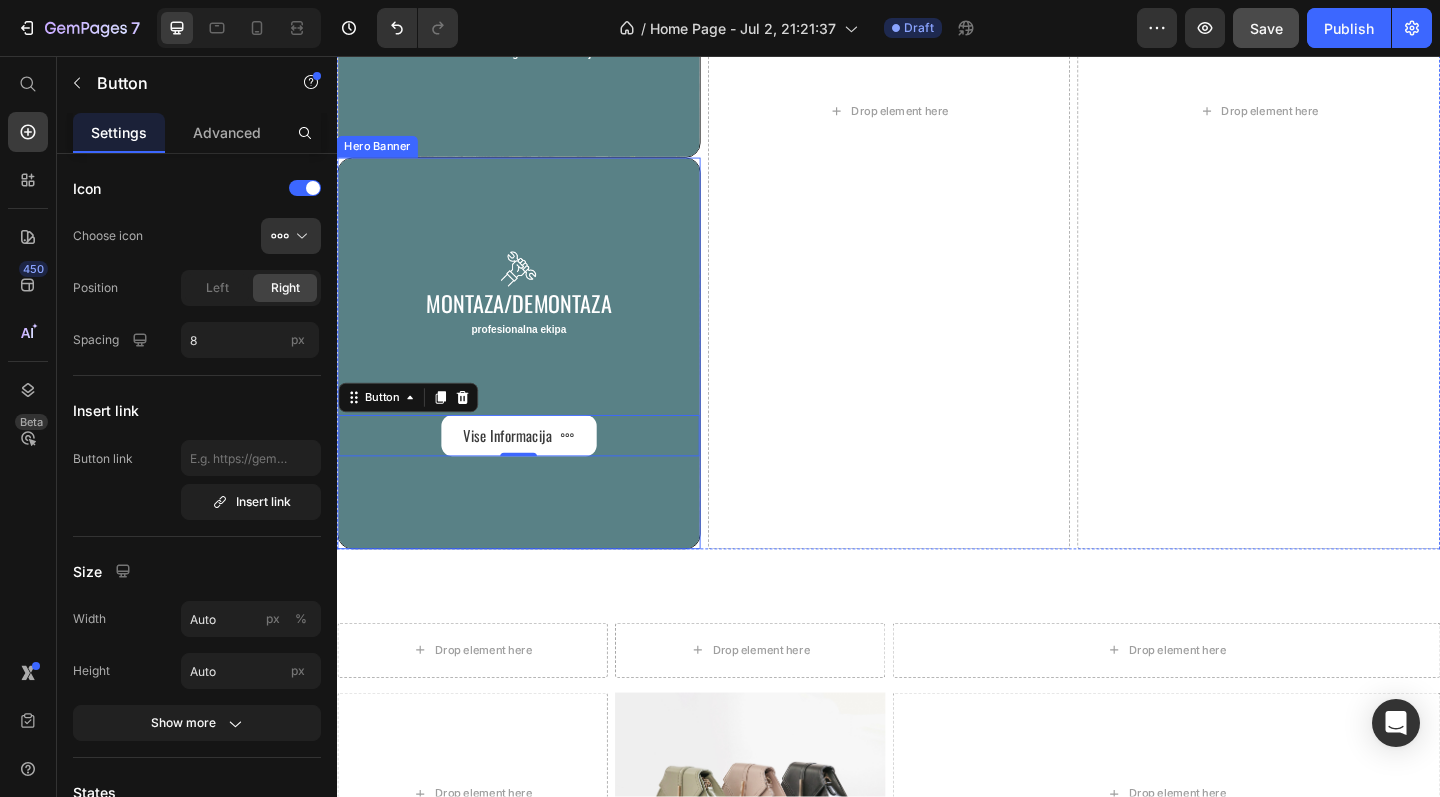 click on "Image Montaza/demontaza Heading profesionalna ekipa Text Block
Vise Informacija Button   0" at bounding box center (534, 380) 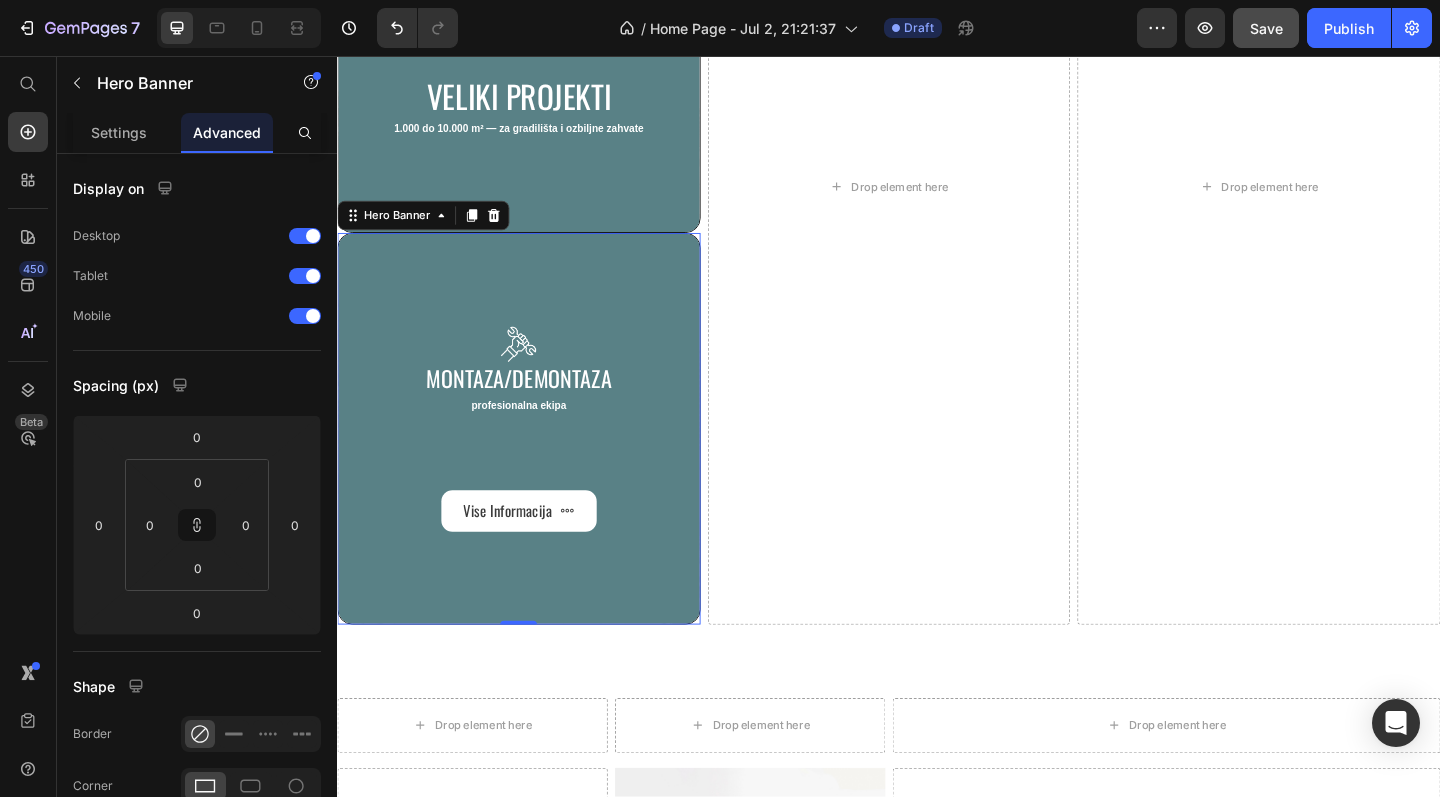 scroll, scrollTop: 1650, scrollLeft: 0, axis: vertical 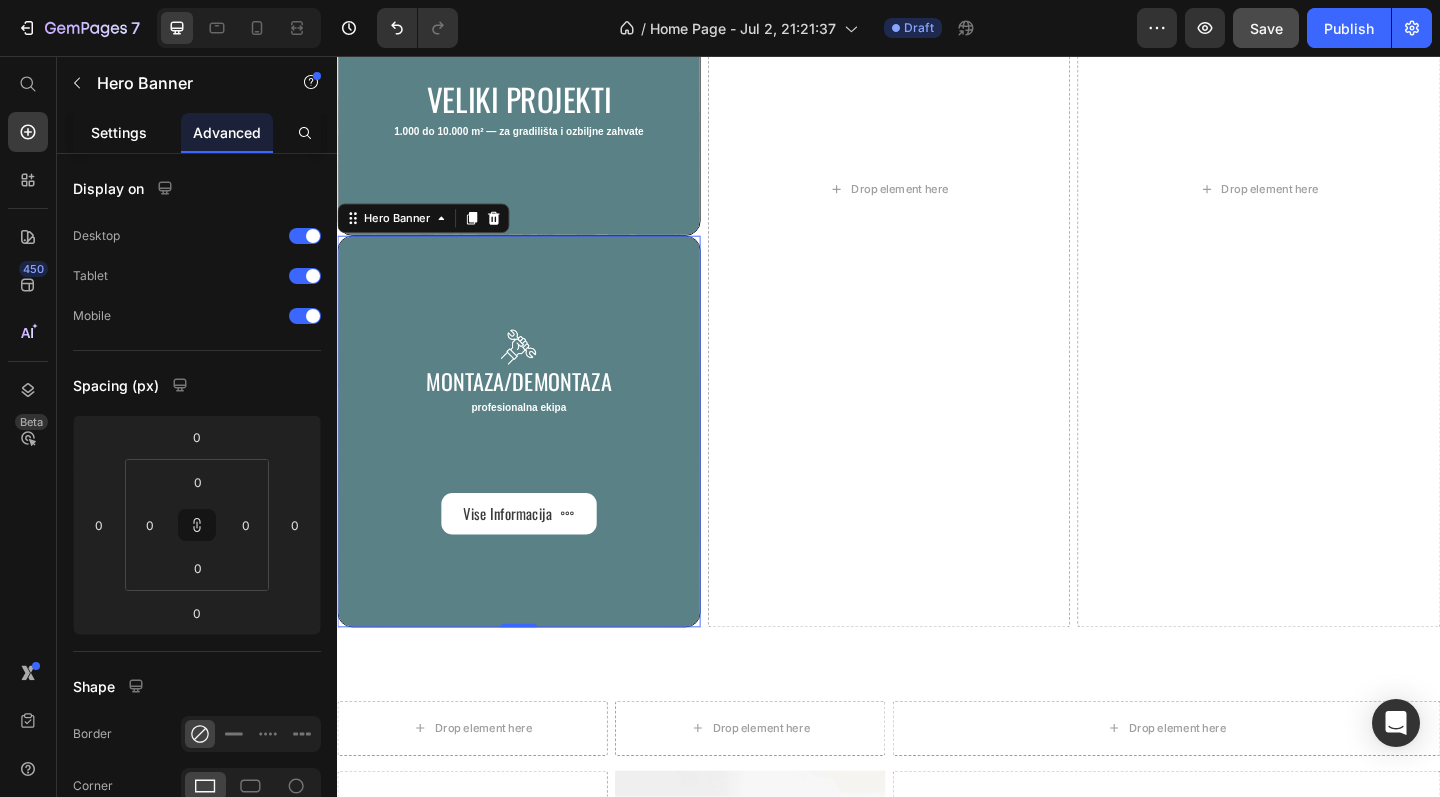click on "Settings" at bounding box center [119, 132] 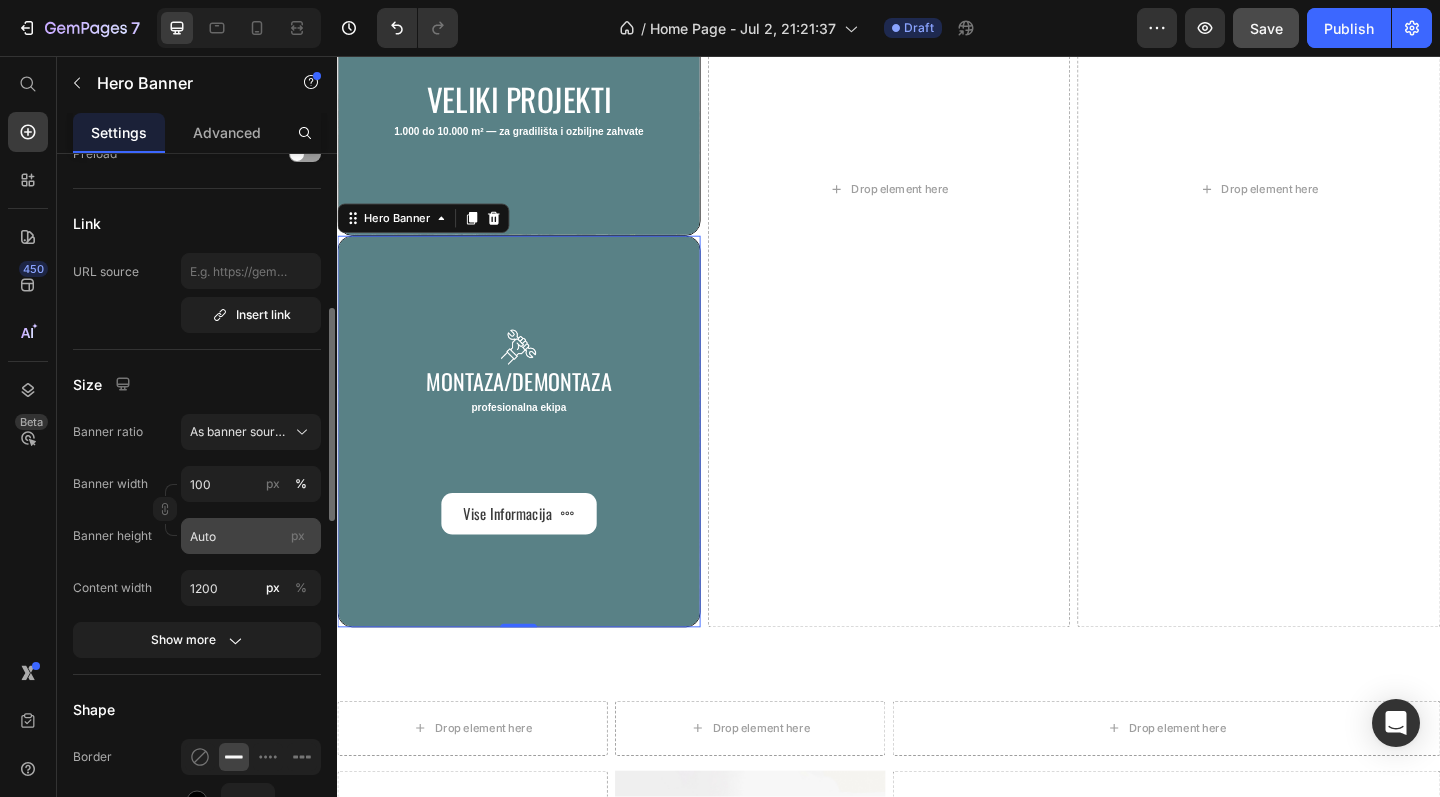 scroll, scrollTop: 671, scrollLeft: 0, axis: vertical 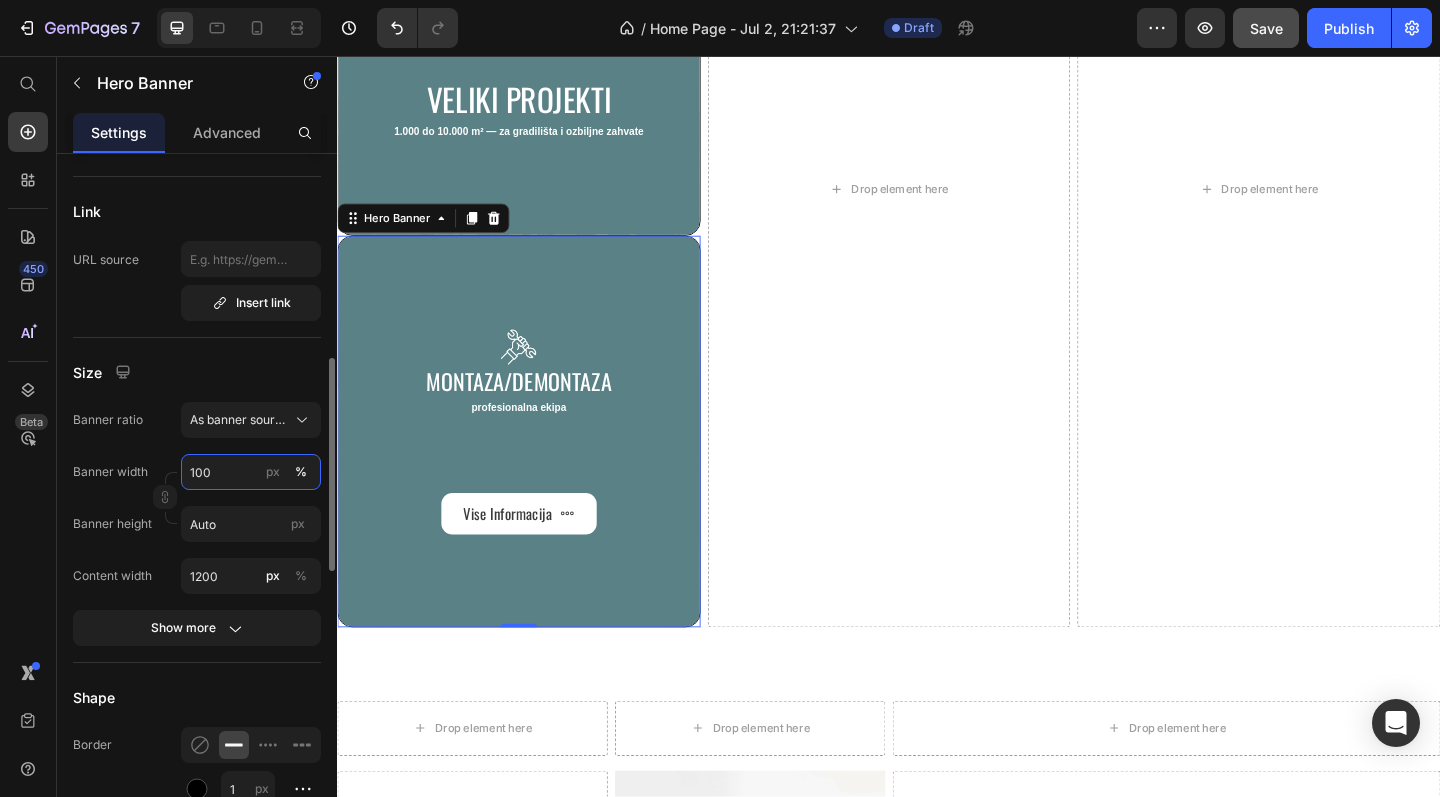 click on "100" at bounding box center [251, 472] 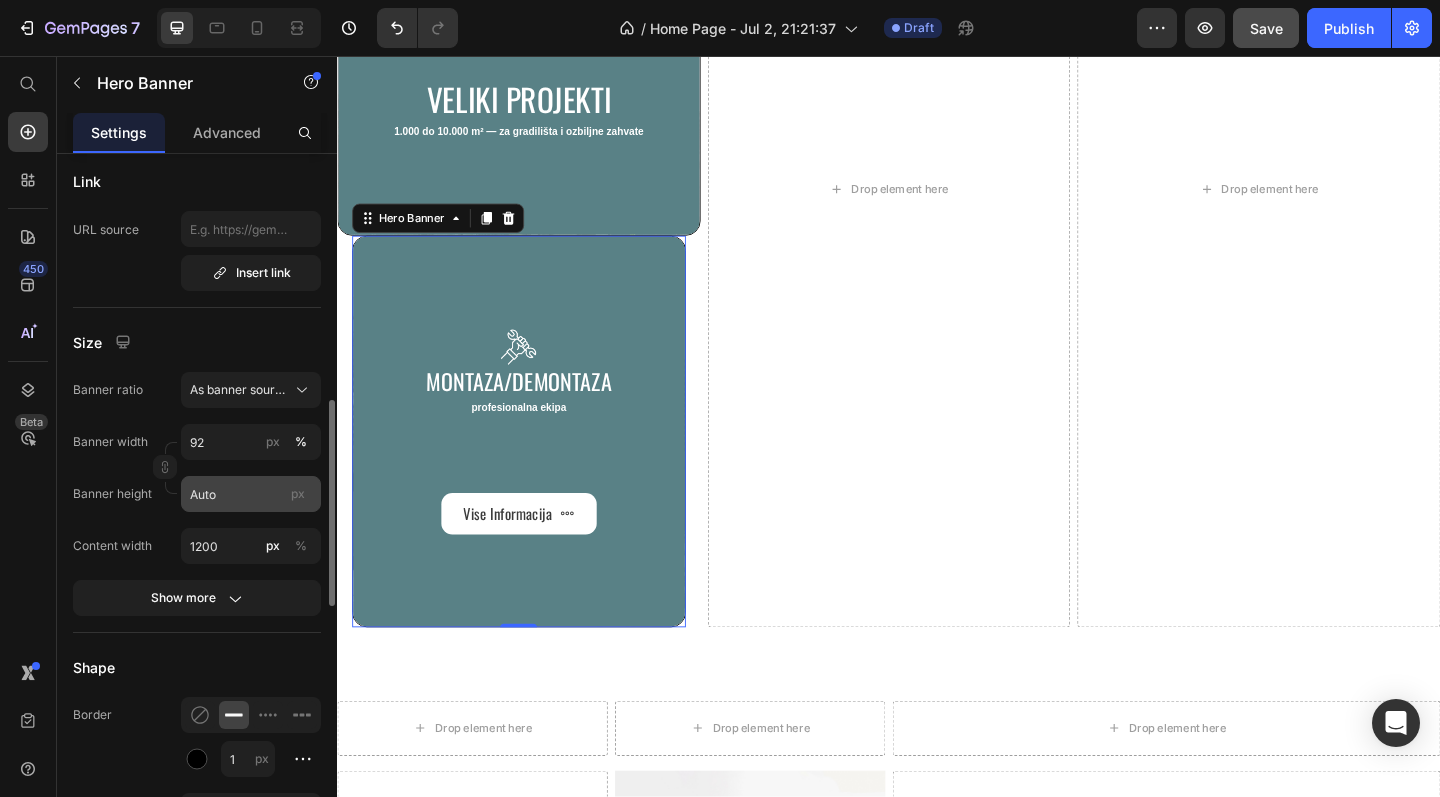 scroll, scrollTop: 731, scrollLeft: 0, axis: vertical 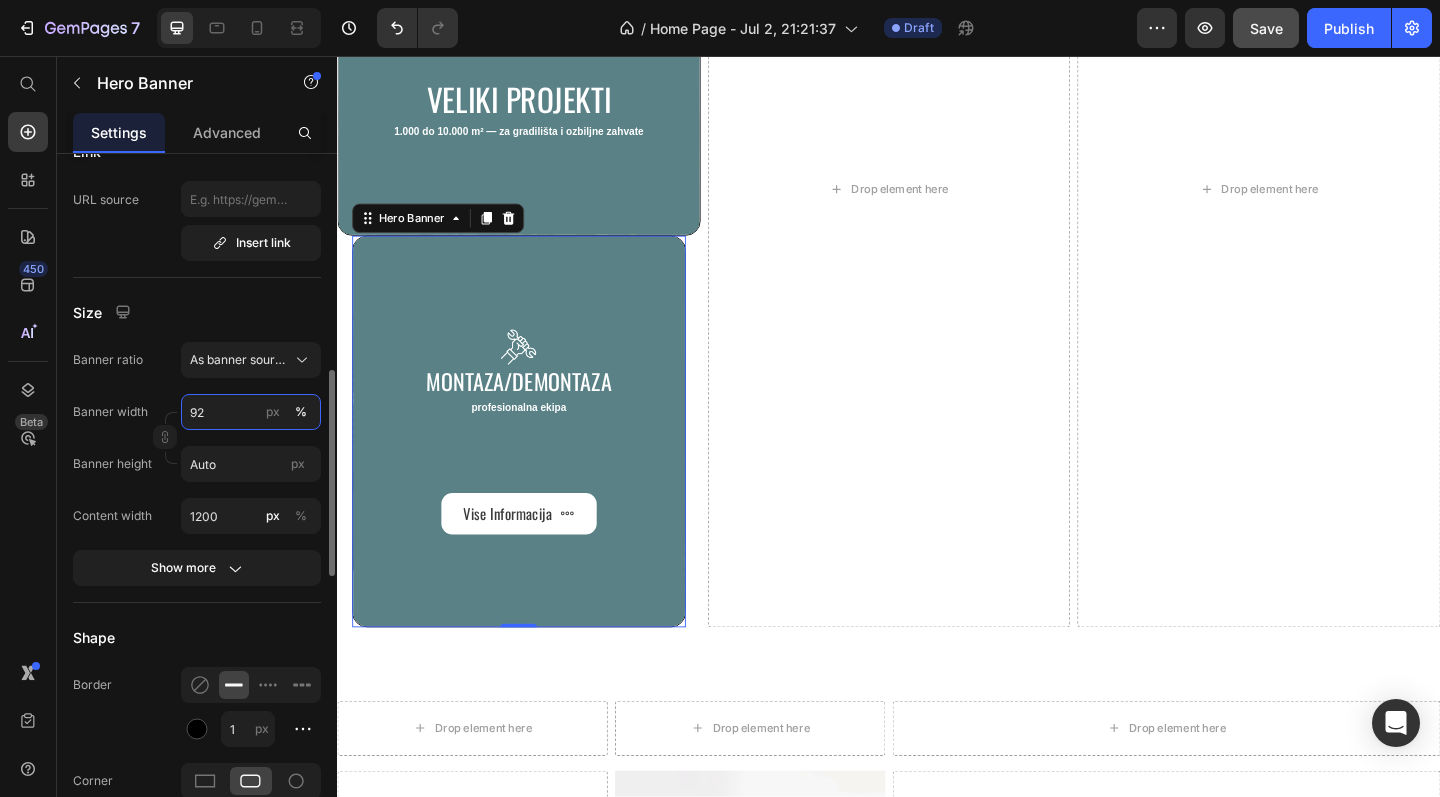 click on "92" at bounding box center (251, 412) 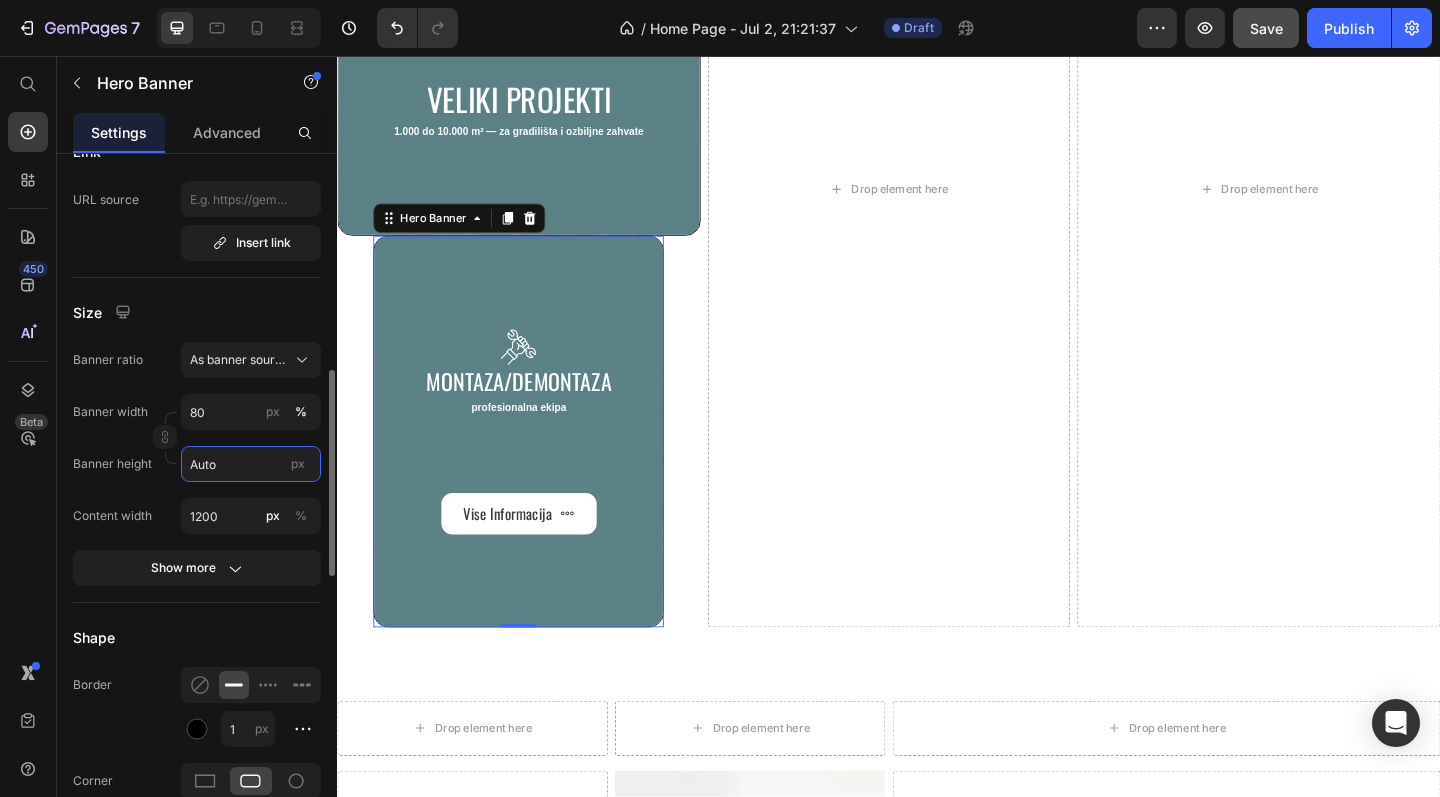 click on "Auto" at bounding box center [251, 464] 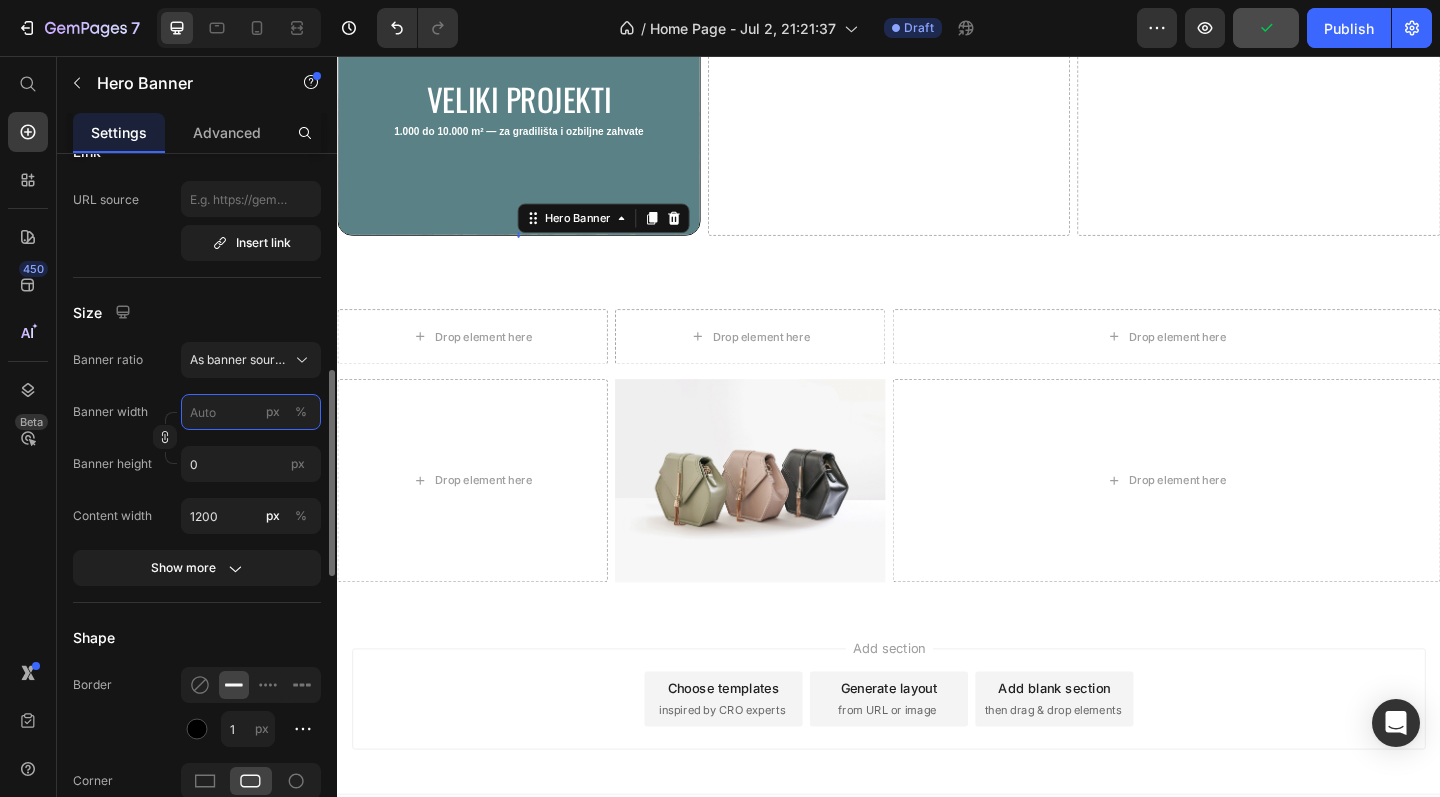 click on "px %" at bounding box center (251, 412) 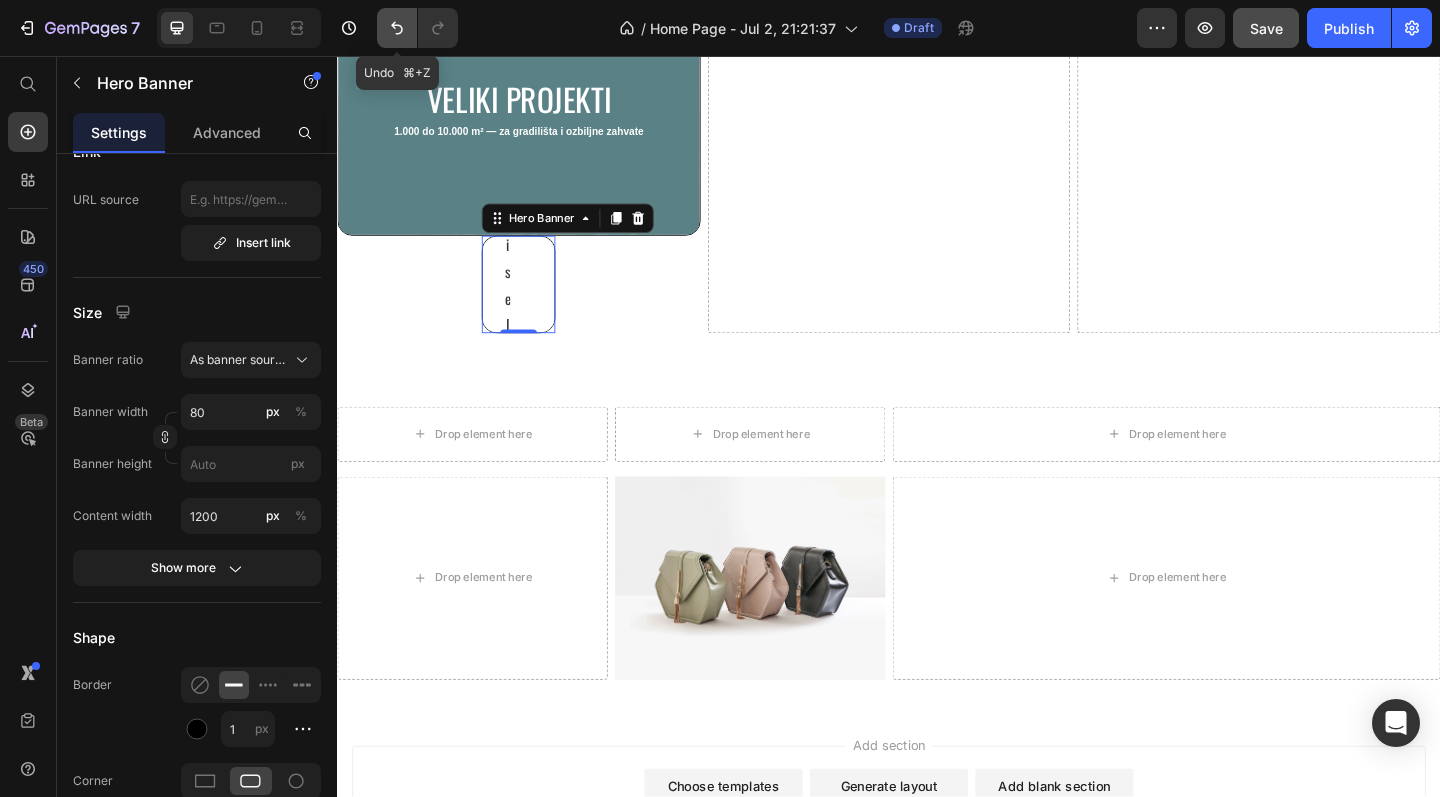 click 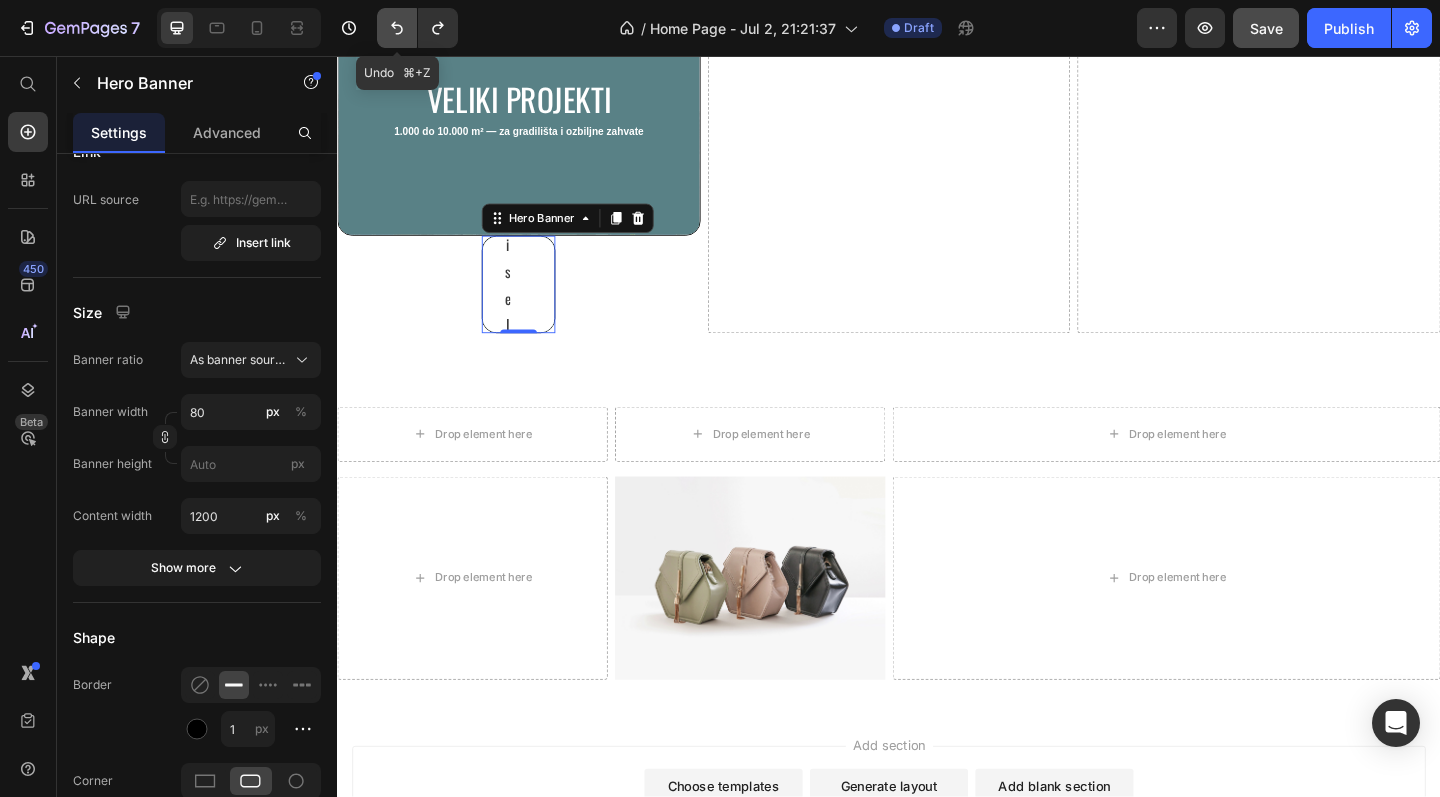 click 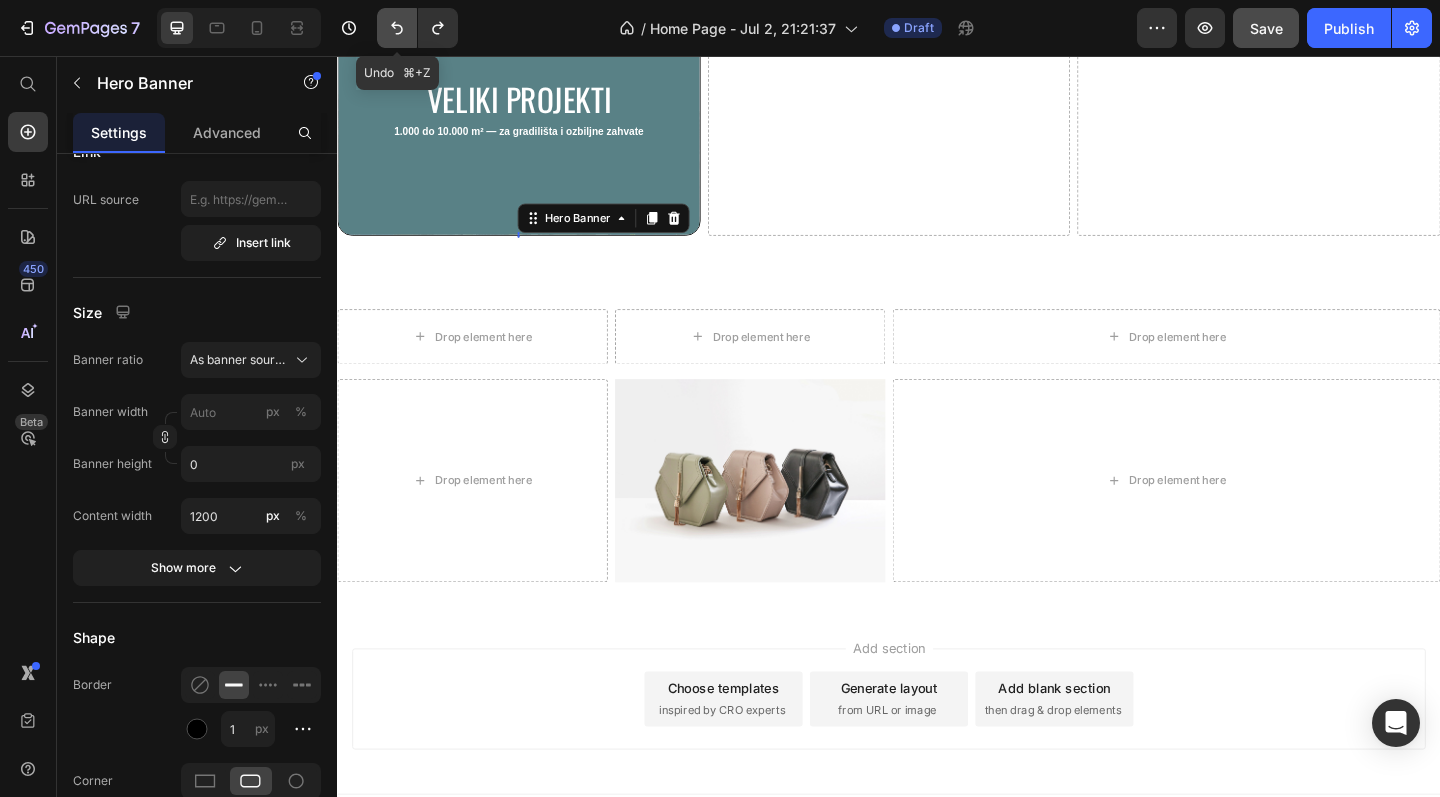 click 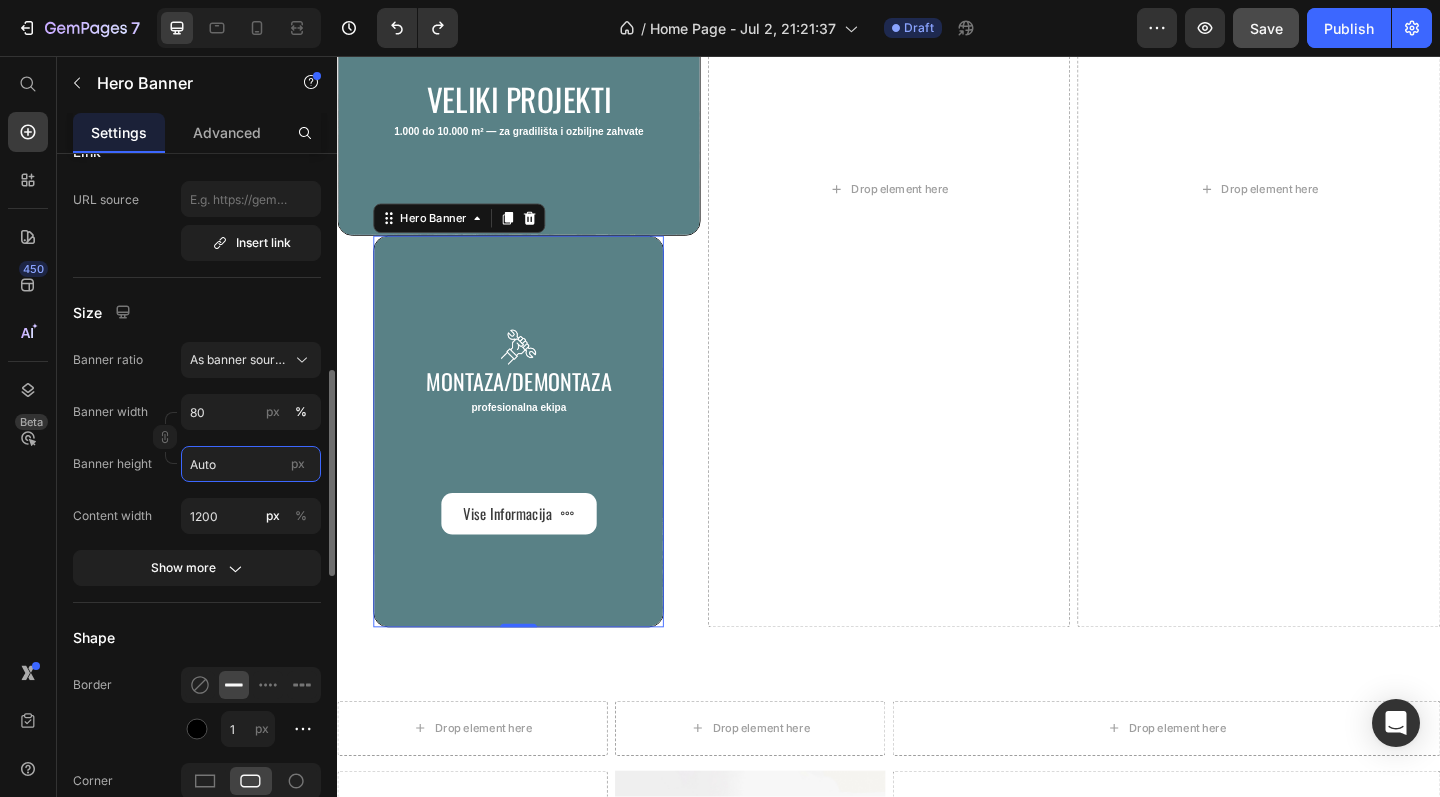 click on "Auto" at bounding box center [251, 464] 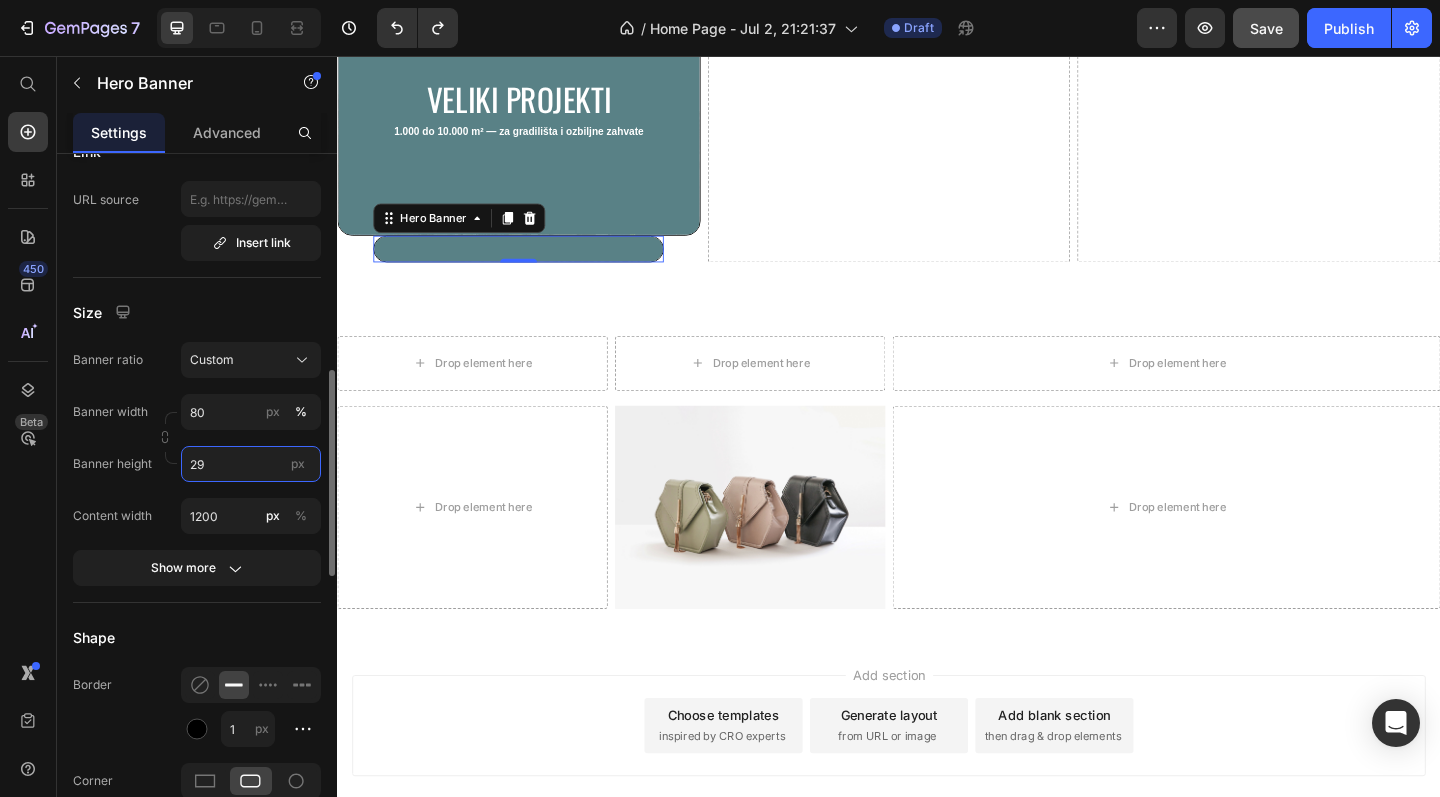 click on "29" at bounding box center (251, 464) 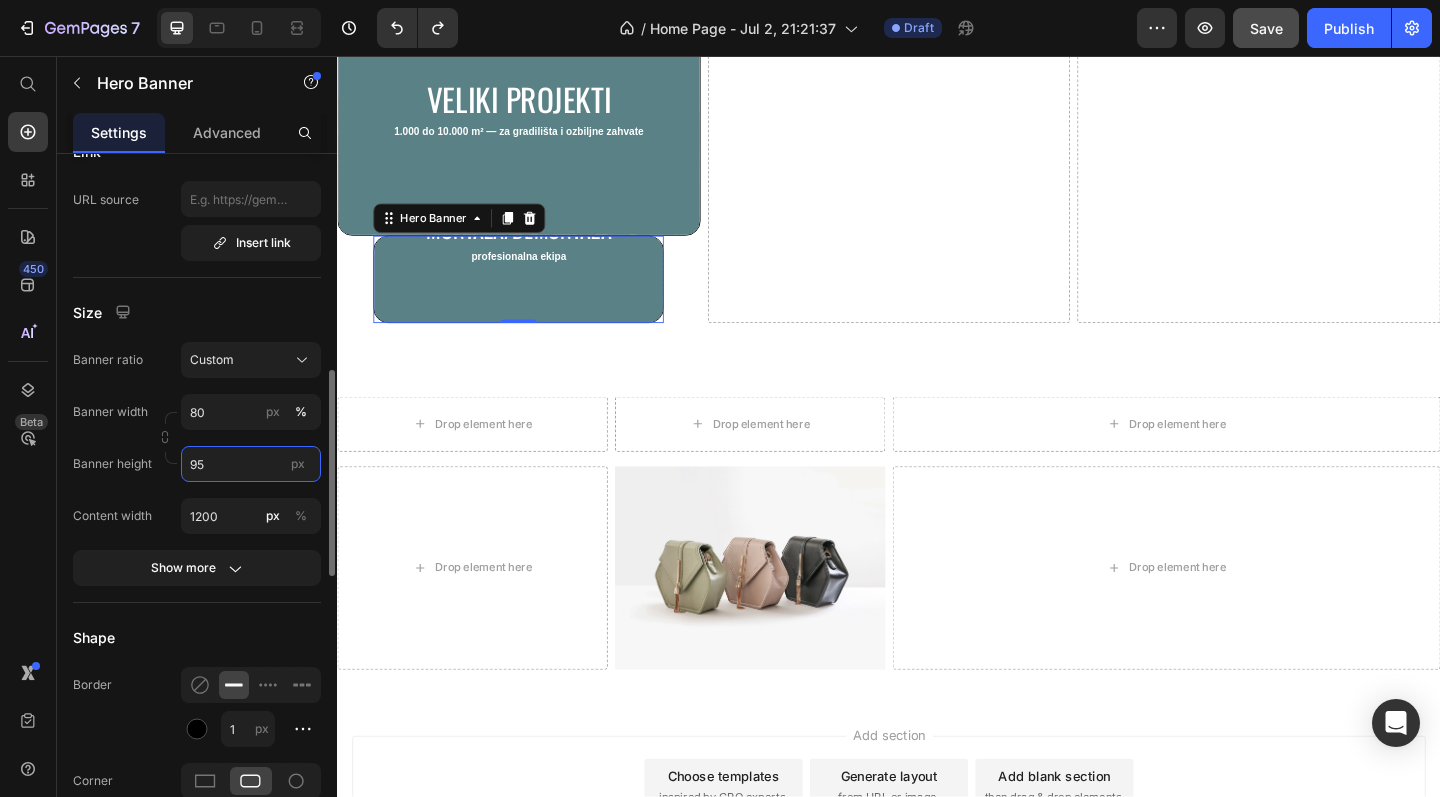 click on "95" at bounding box center (251, 464) 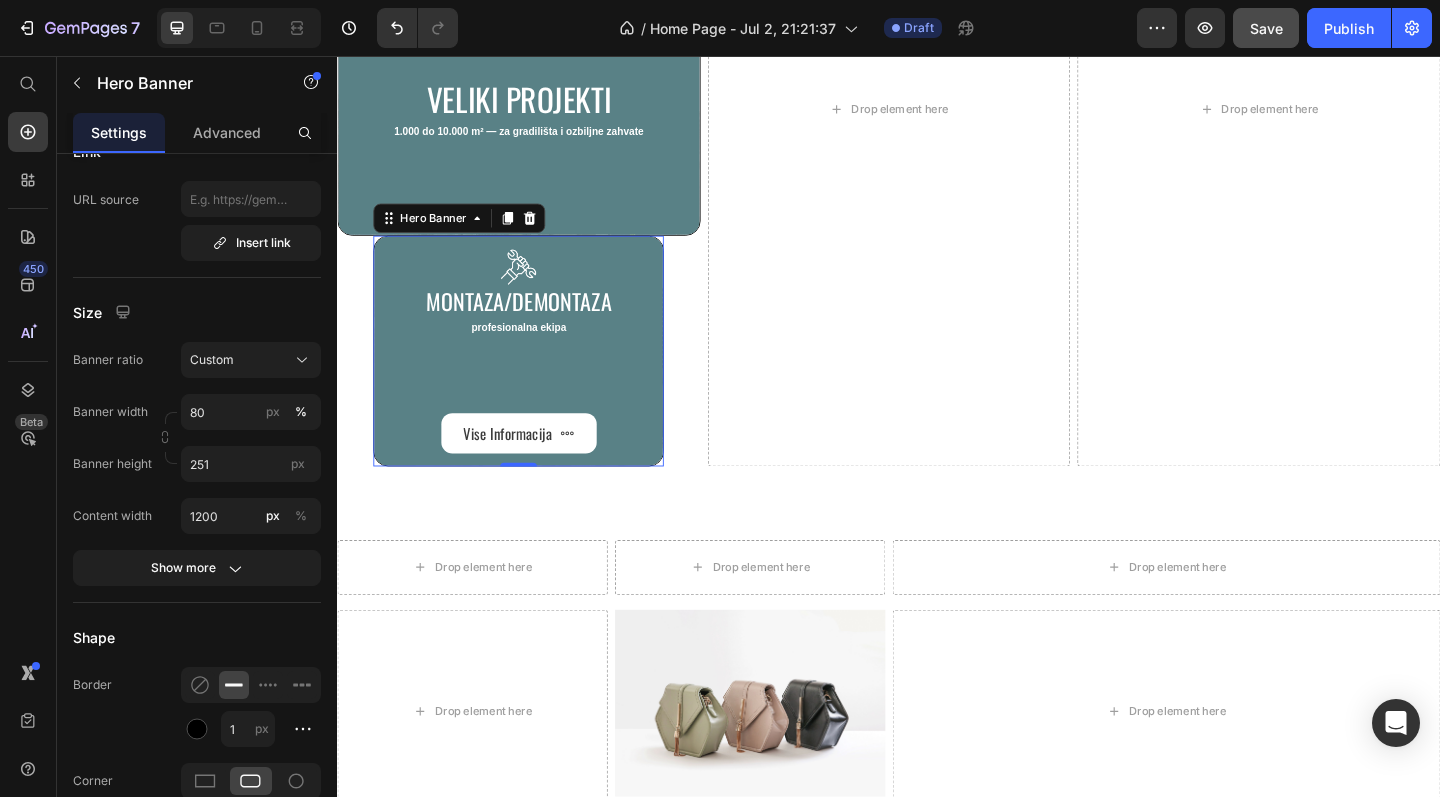 click on "Image Montaza/demontaza Heading profesionalna ekipa Text Block
Vise Informacija Button" at bounding box center [534, 378] 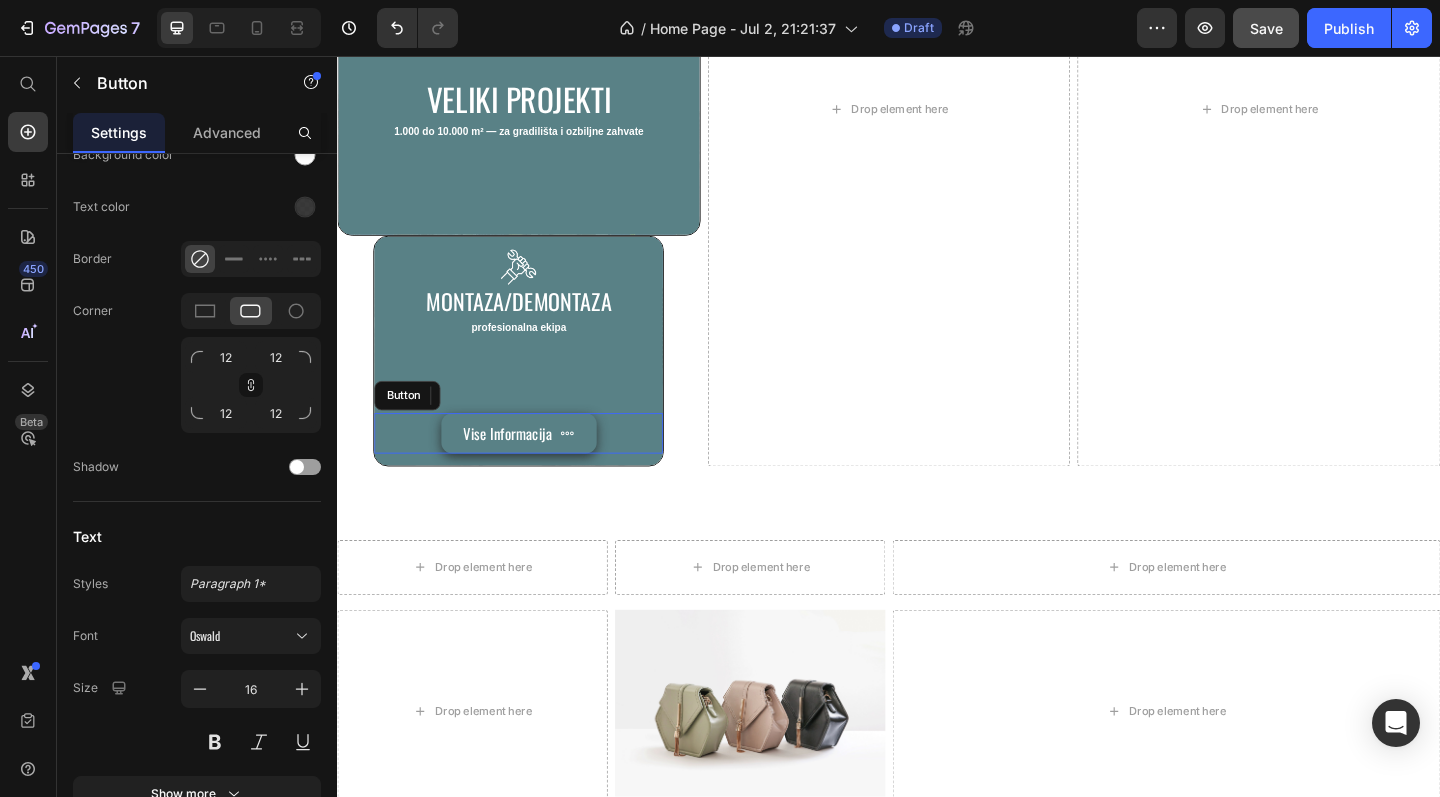 click on "Vise Informacija" at bounding box center (534, 467) 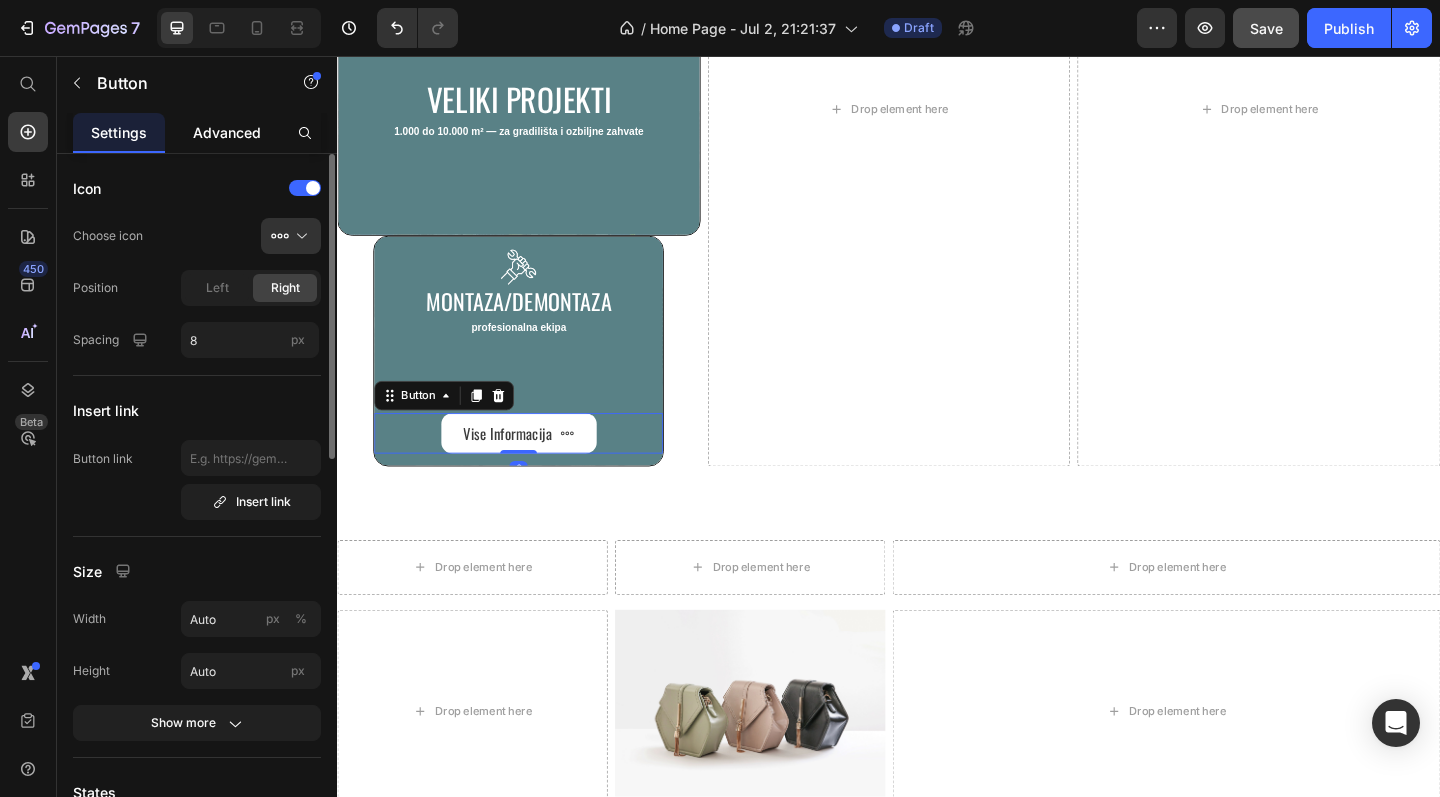 click on "Advanced" at bounding box center (227, 132) 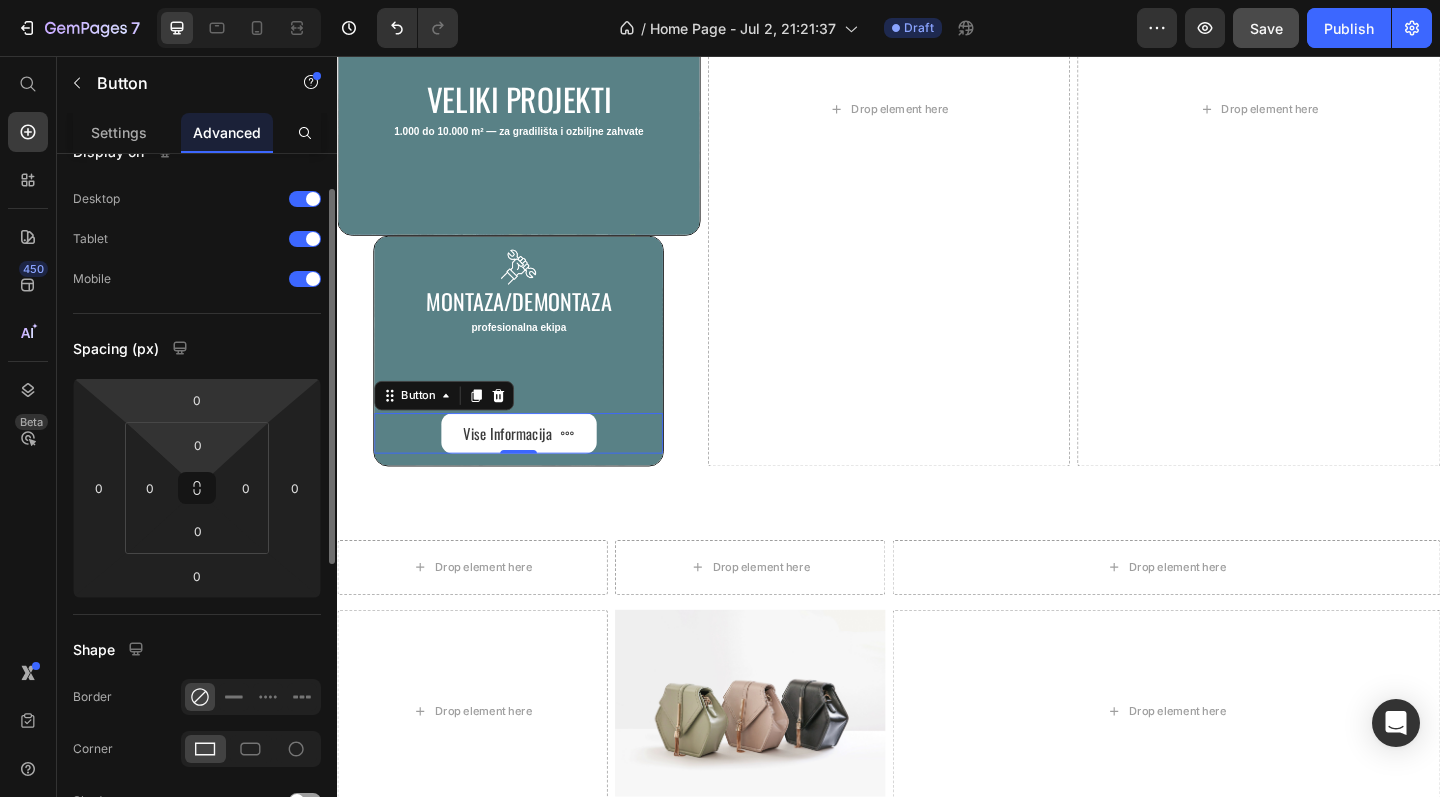 scroll, scrollTop: 47, scrollLeft: 0, axis: vertical 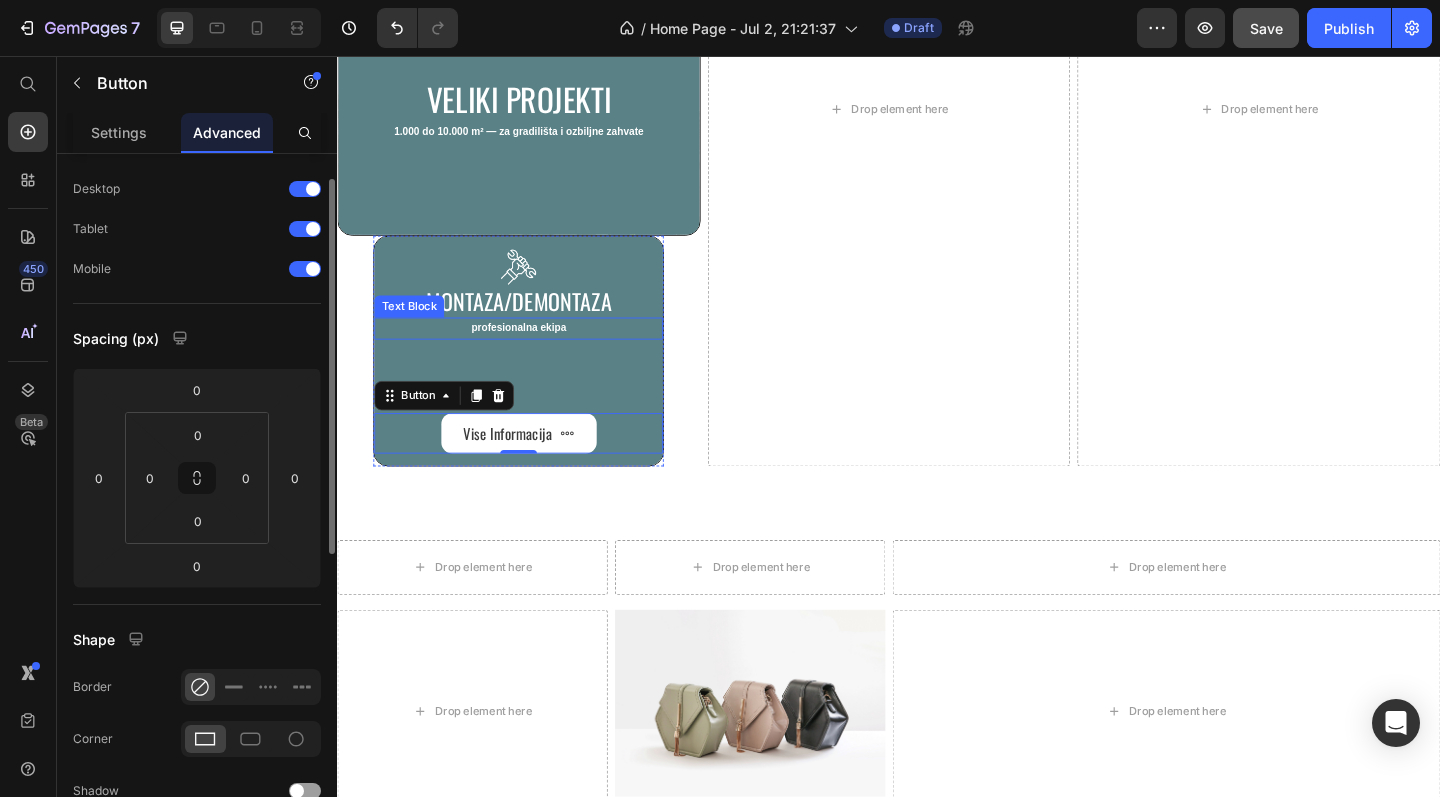 click on "profesionalna ekipa" at bounding box center [534, 352] 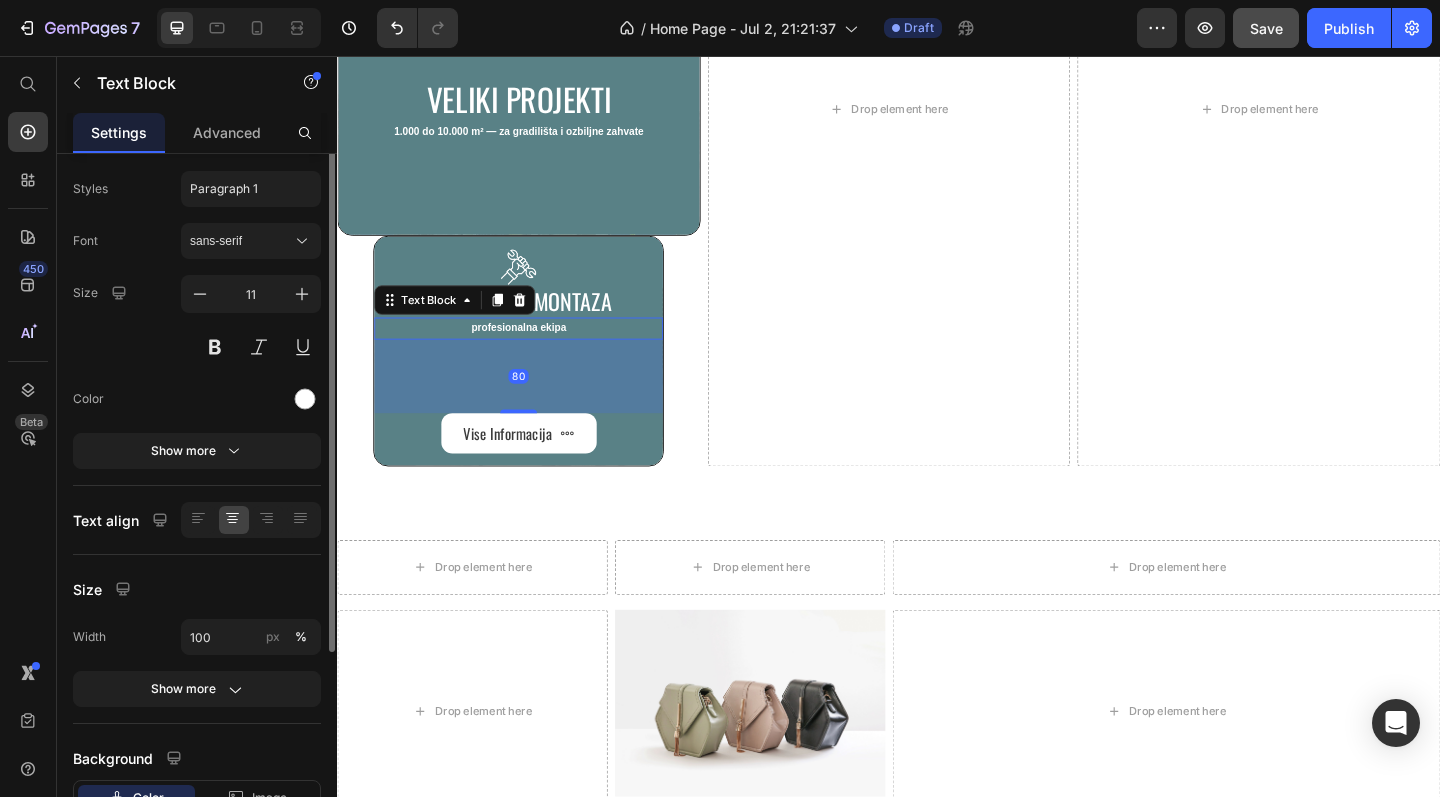 scroll, scrollTop: 0, scrollLeft: 0, axis: both 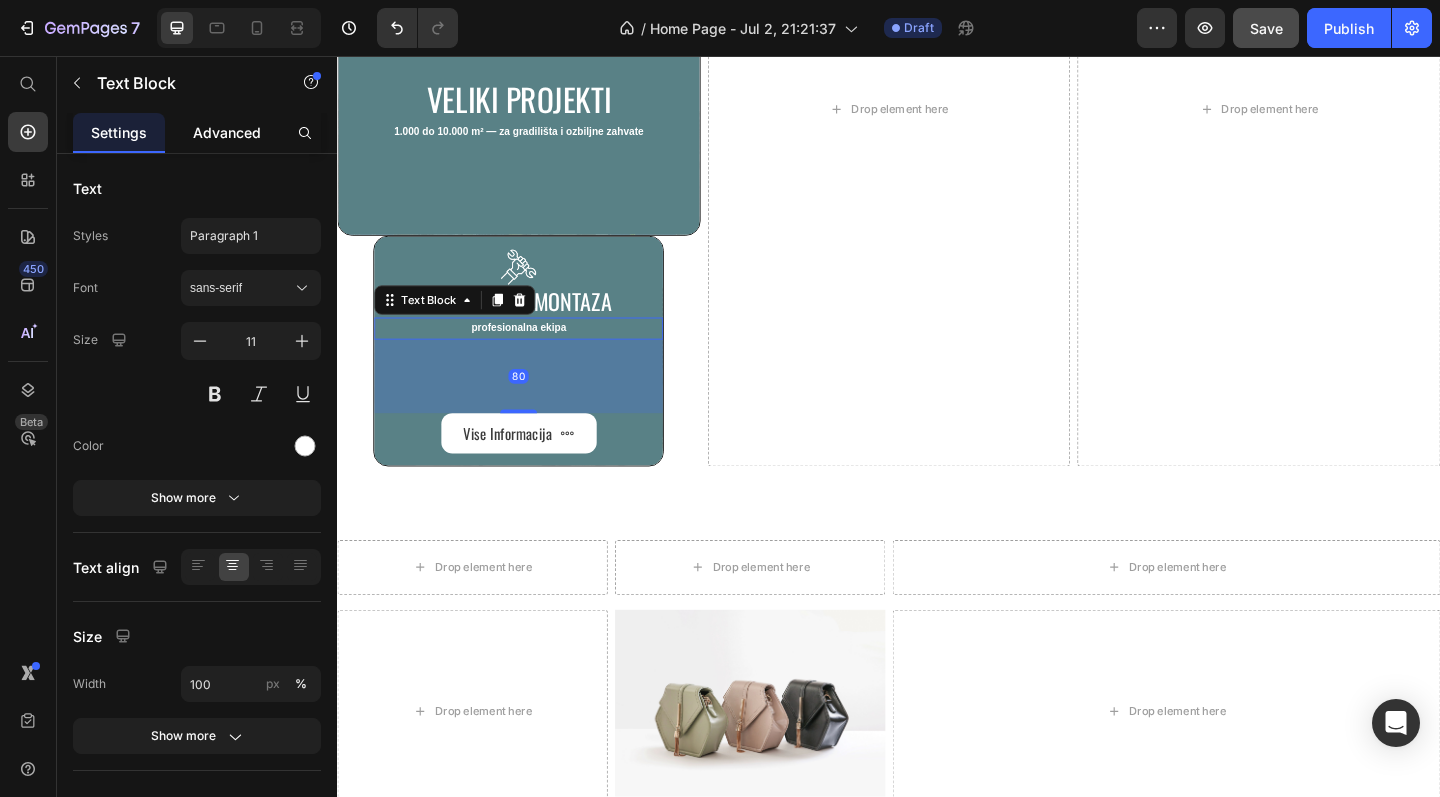 click on "Advanced" at bounding box center [227, 132] 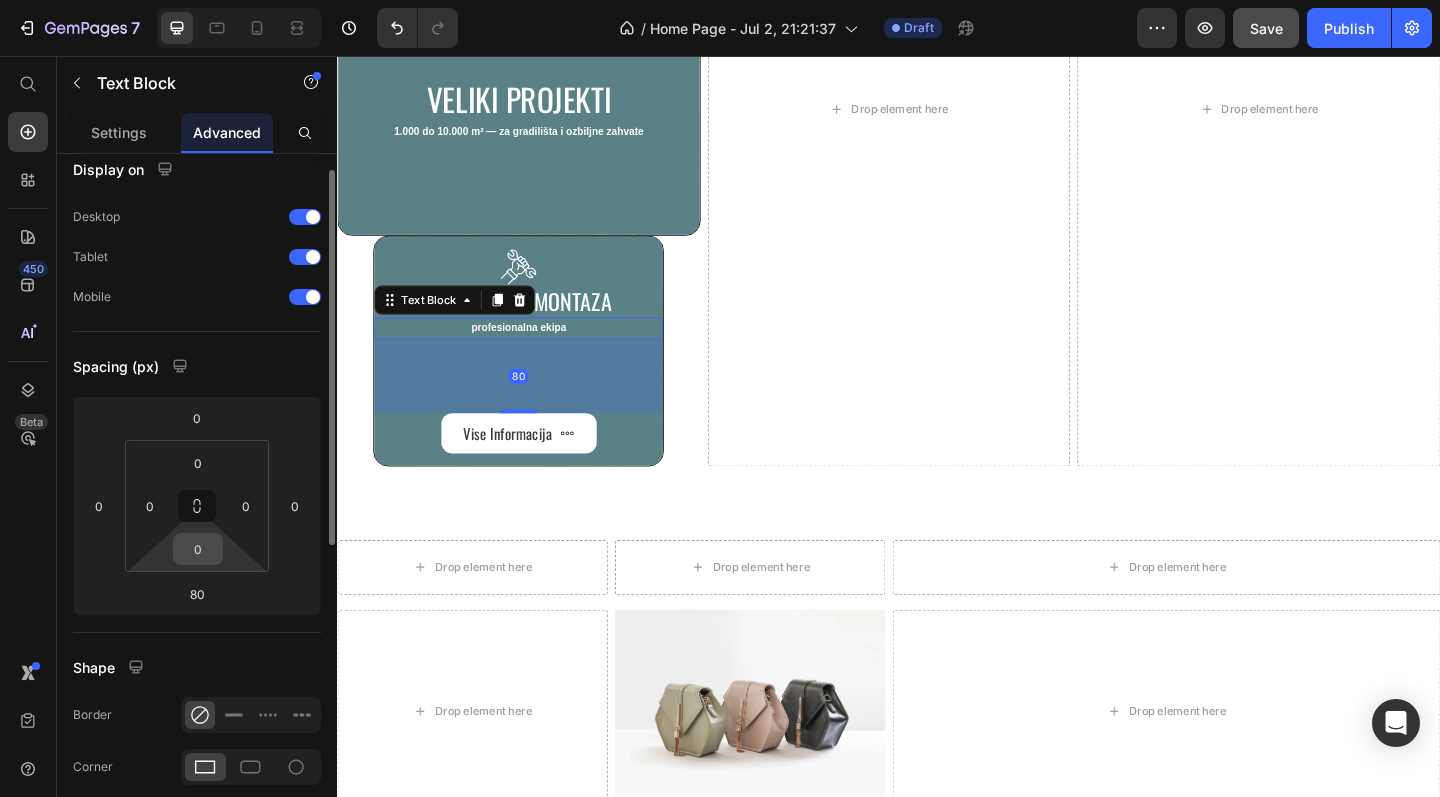 scroll, scrollTop: 23, scrollLeft: 0, axis: vertical 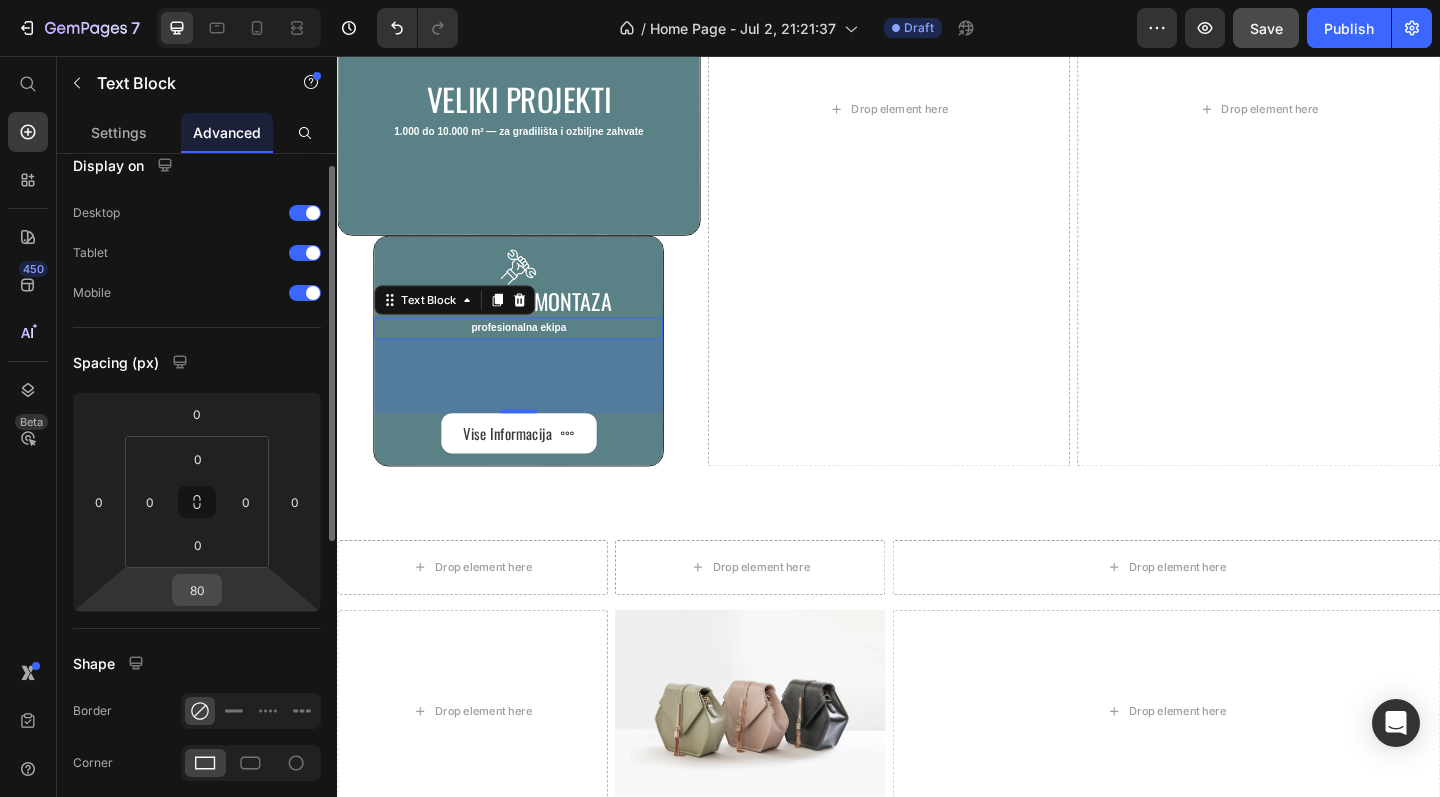 click on "80" at bounding box center [197, 590] 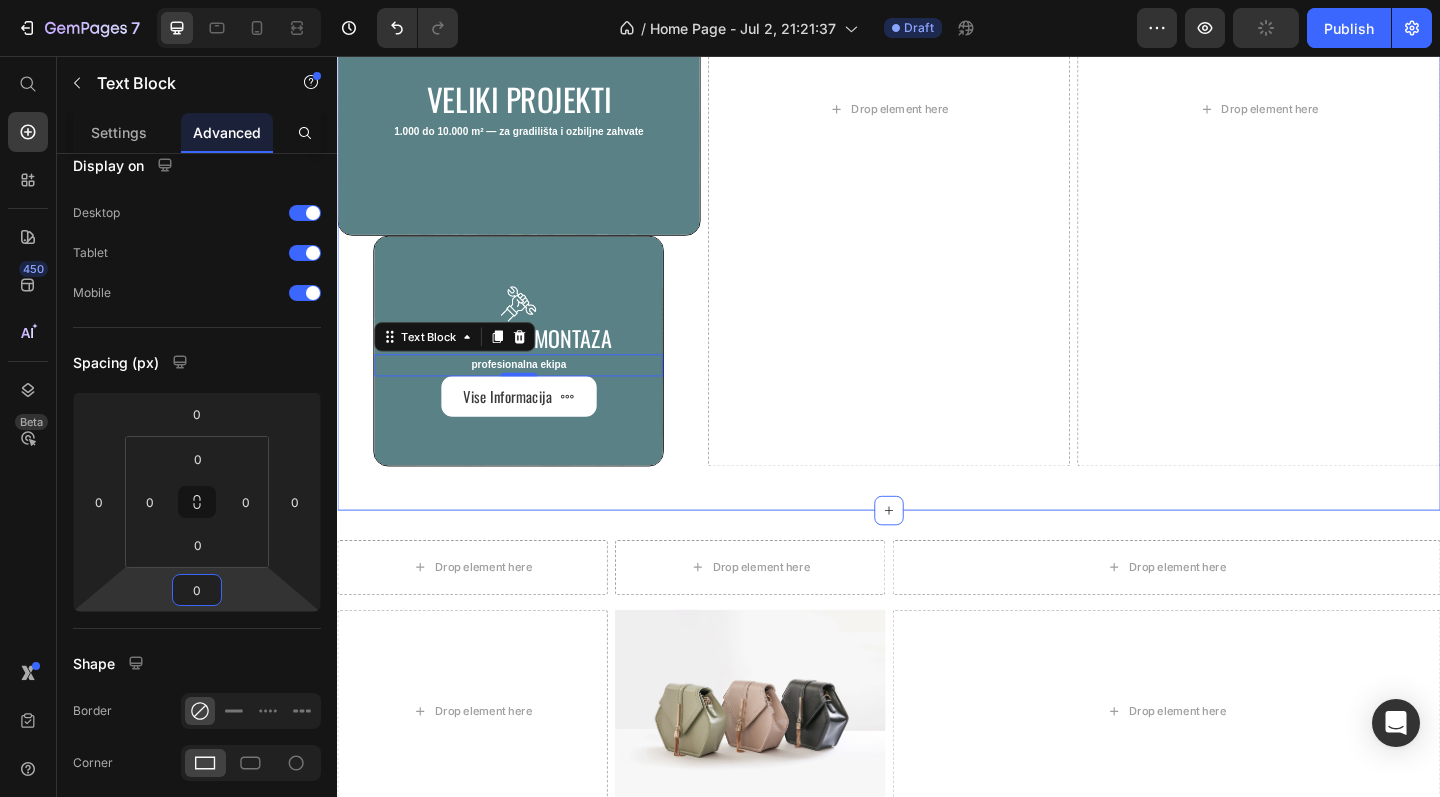 click on "mali projekti Heading Do 1.000 m² — savršeno za kuće, lokale i adaptacije Text Block
Vise Informacija Button Hero Banner Veliki projekti Heading 1.000 do 10.000 m² — za gradilišta i ozbiljne zahvate Text Block Hero Banner Image Montaza/demontaza Heading profesionalna ekipa Text Block   0
Vise Informacija Button Hero Banner
Drop element here
Drop element here Row Section 4" at bounding box center [937, 122] 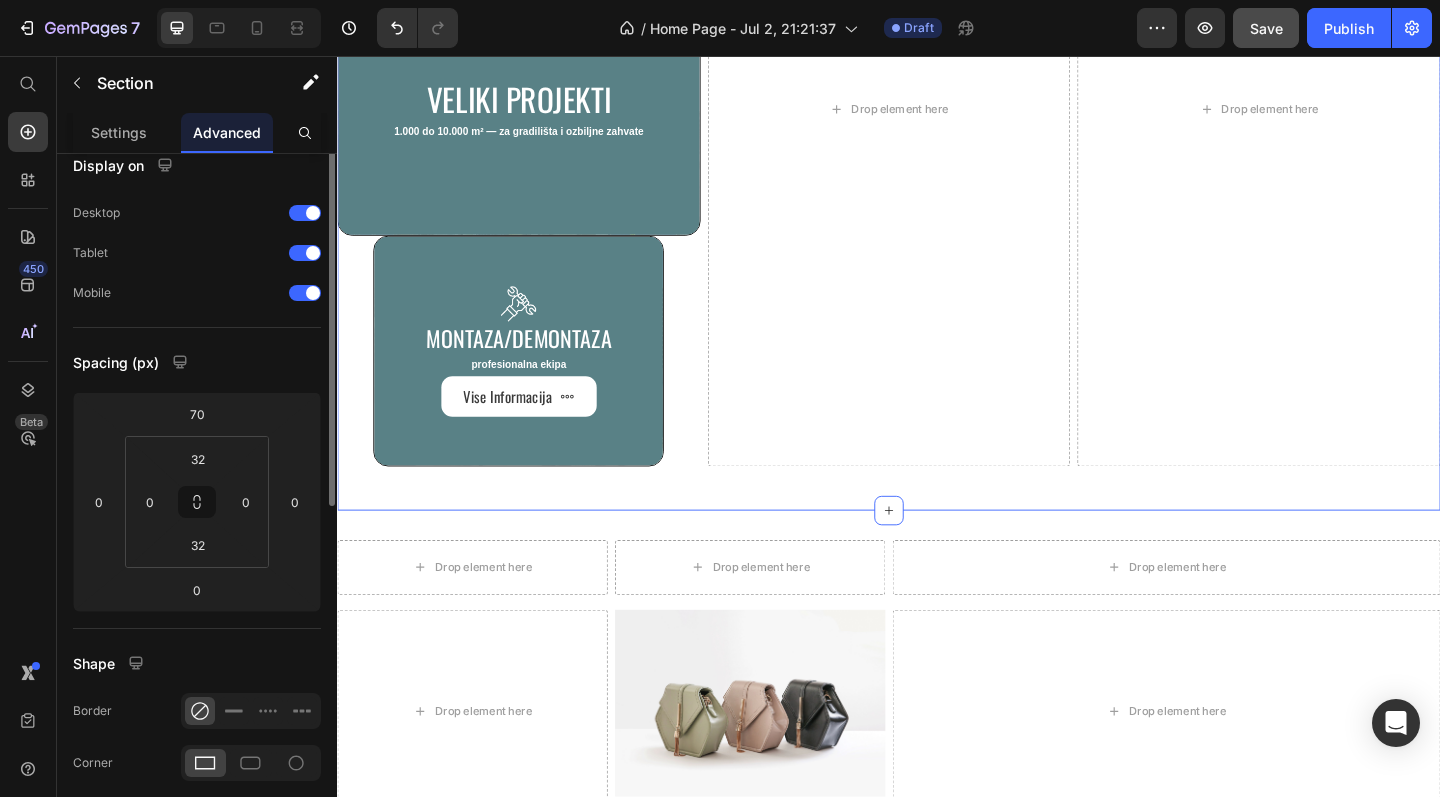 scroll, scrollTop: 0, scrollLeft: 0, axis: both 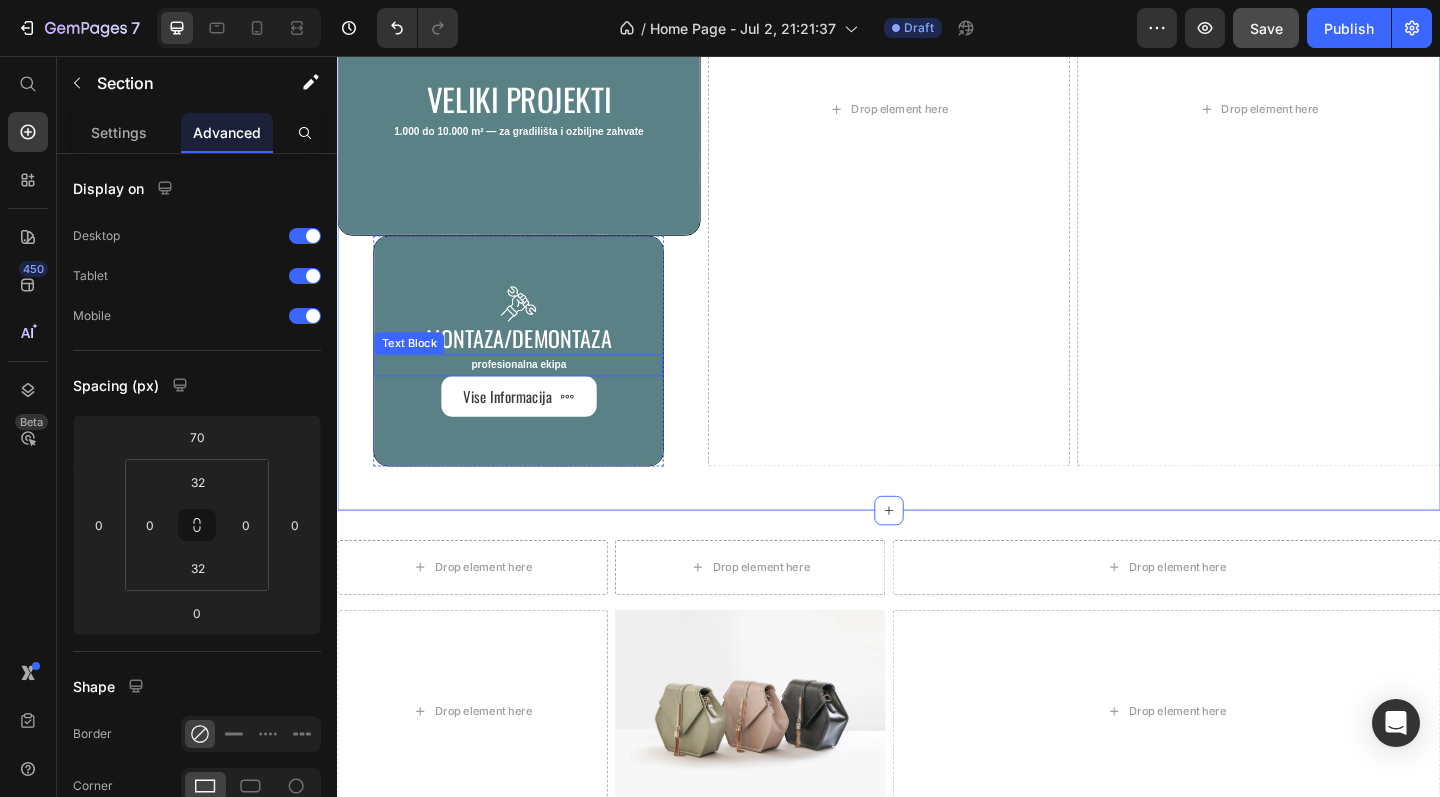 click on "profesionalna ekipa" at bounding box center [534, 392] 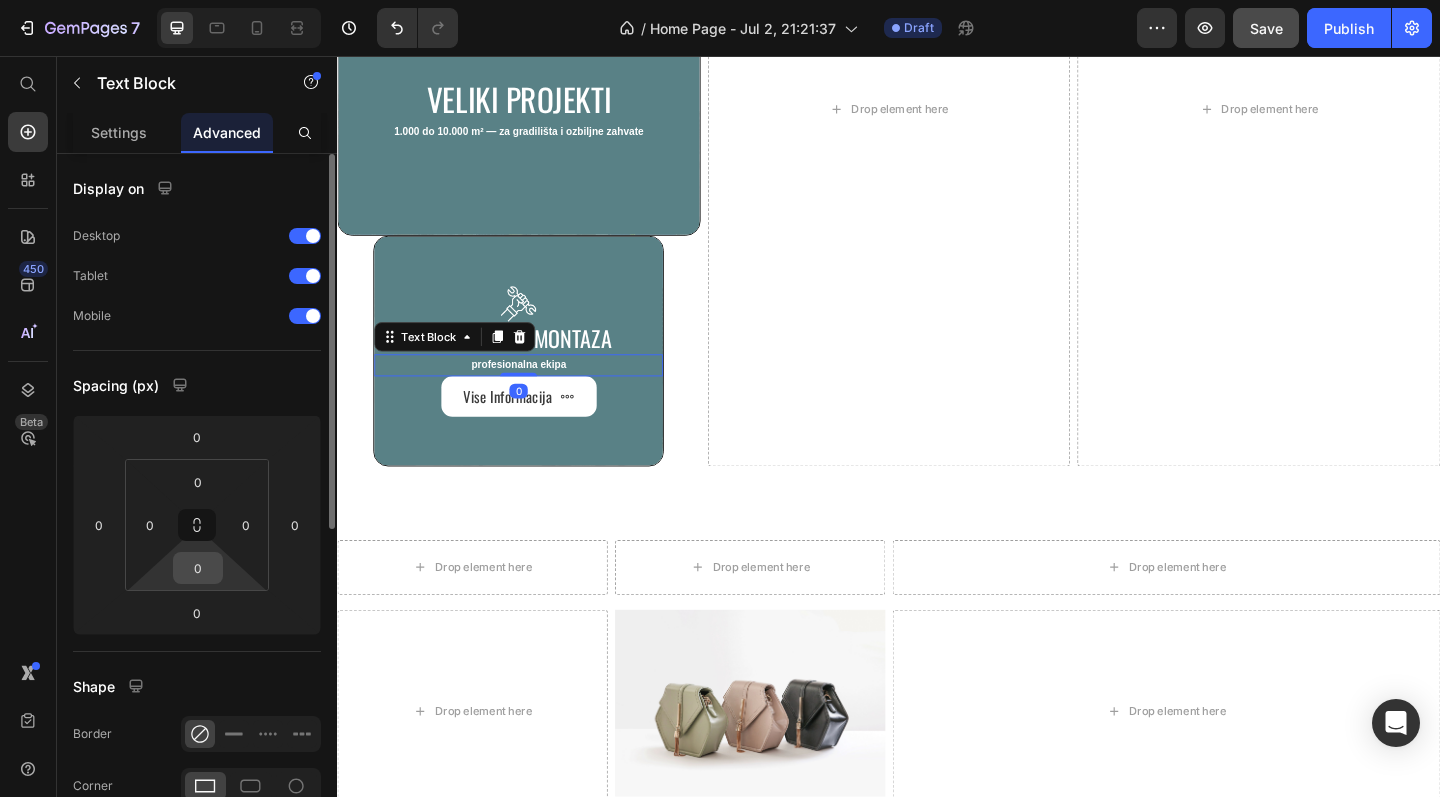 click on "0" at bounding box center (198, 568) 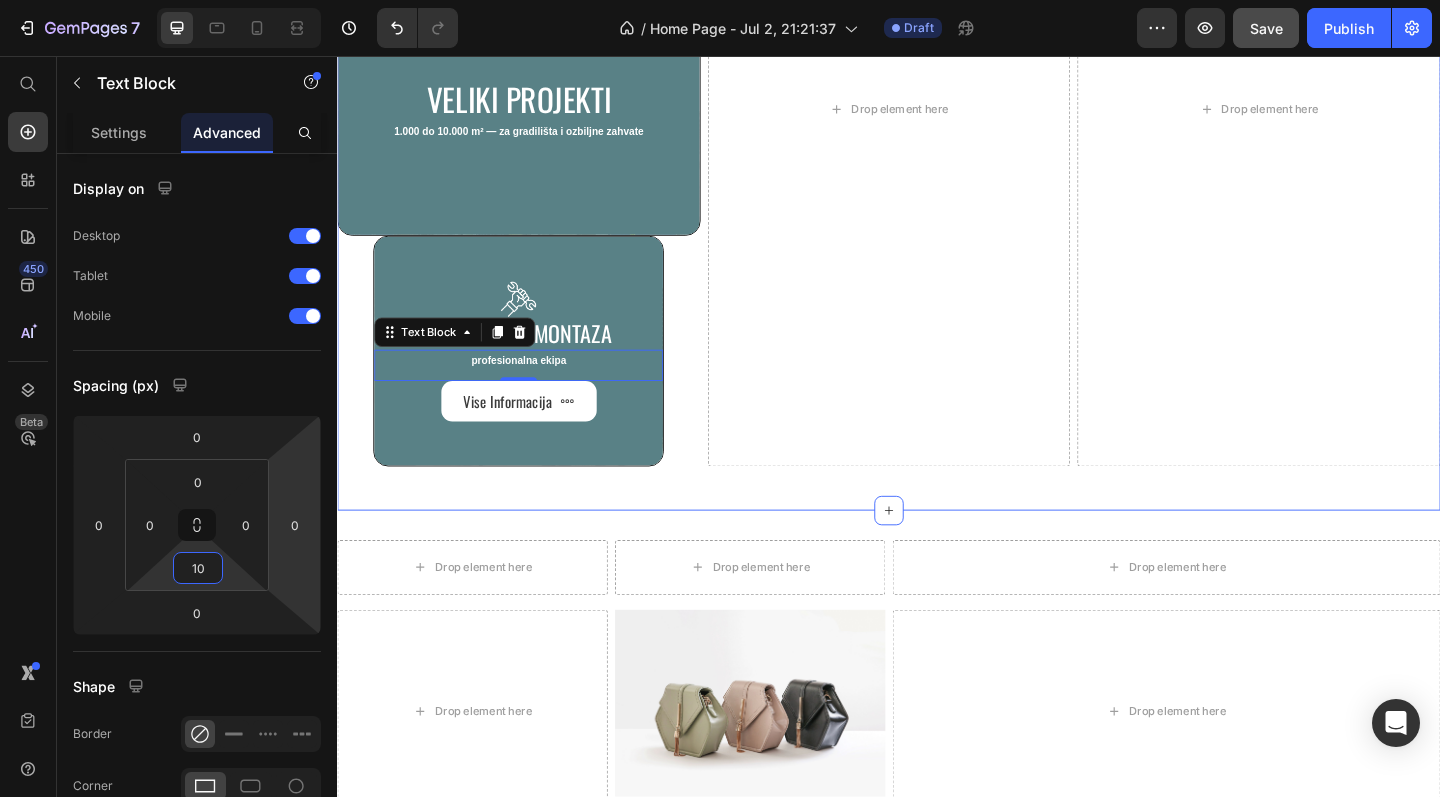 click on "mali projekti Heading Do 1.000 m² — savršeno za kuće, lokale i adaptacije Text Block
Vise Informacija Button Hero Banner Veliki projekti Heading 1.000 do 10.000 m² — za gradilišta i ozbiljne zahvate Text Block Hero Banner Image Montaza/demontaza Heading profesionalna ekipa Text Block   0
Vise Informacija Button Hero Banner
Drop element here
Drop element here Row Section 4" at bounding box center [937, 122] 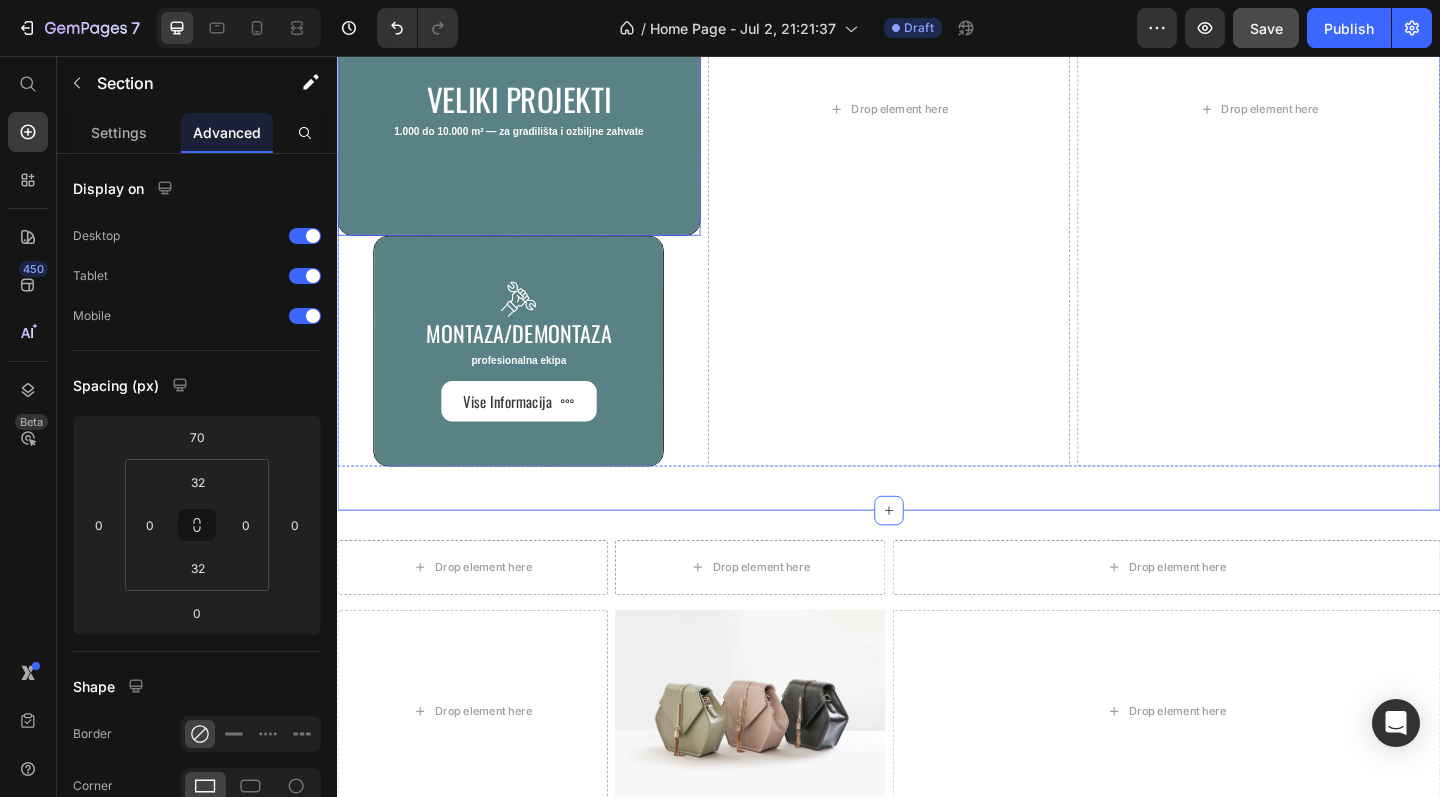 click on "Veliki projekti Heading 1.000 do 10.000 m² — za gradilišta i ozbiljne zahvate Text Block" at bounding box center [534, 115] 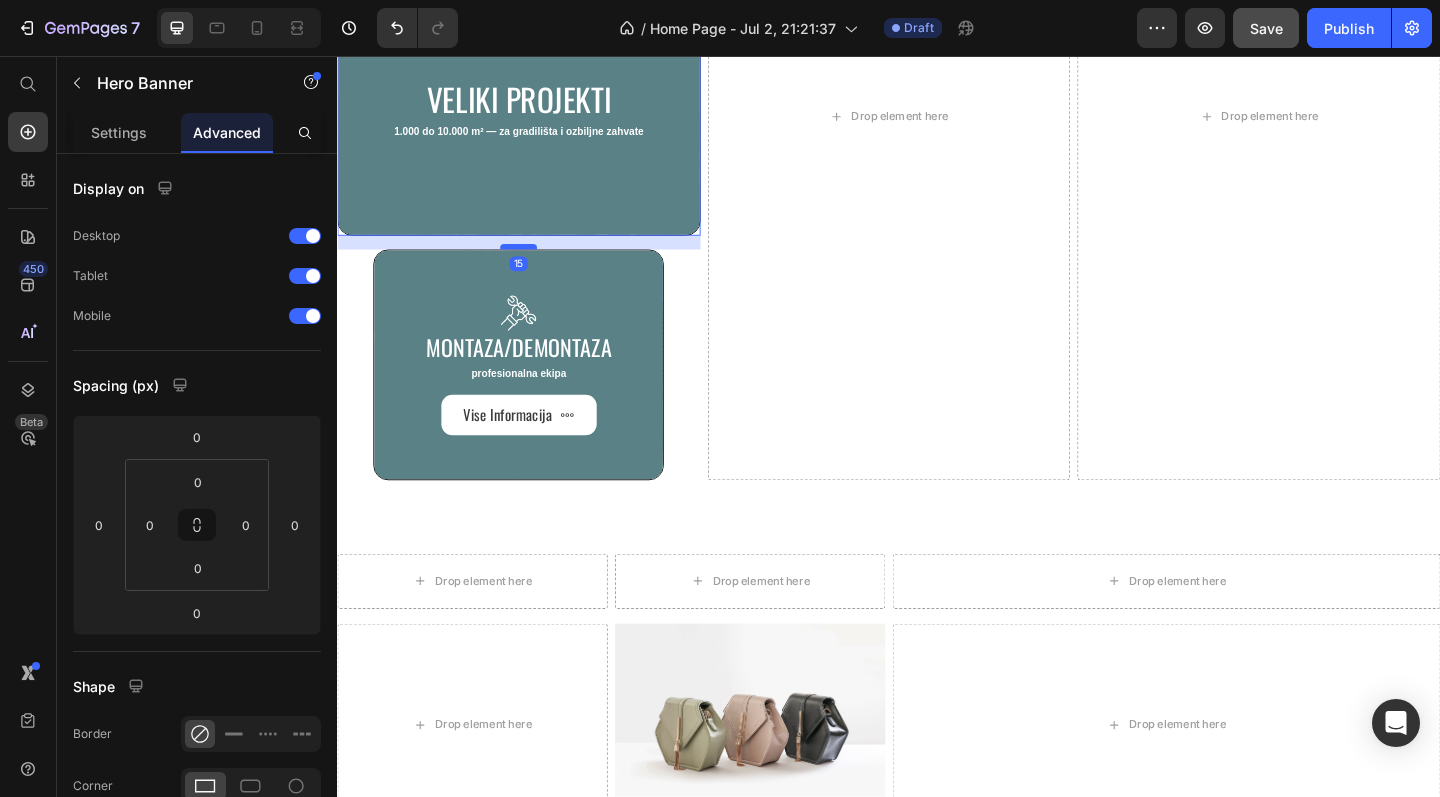 drag, startPoint x: 533, startPoint y: 246, endPoint x: 533, endPoint y: 261, distance: 15 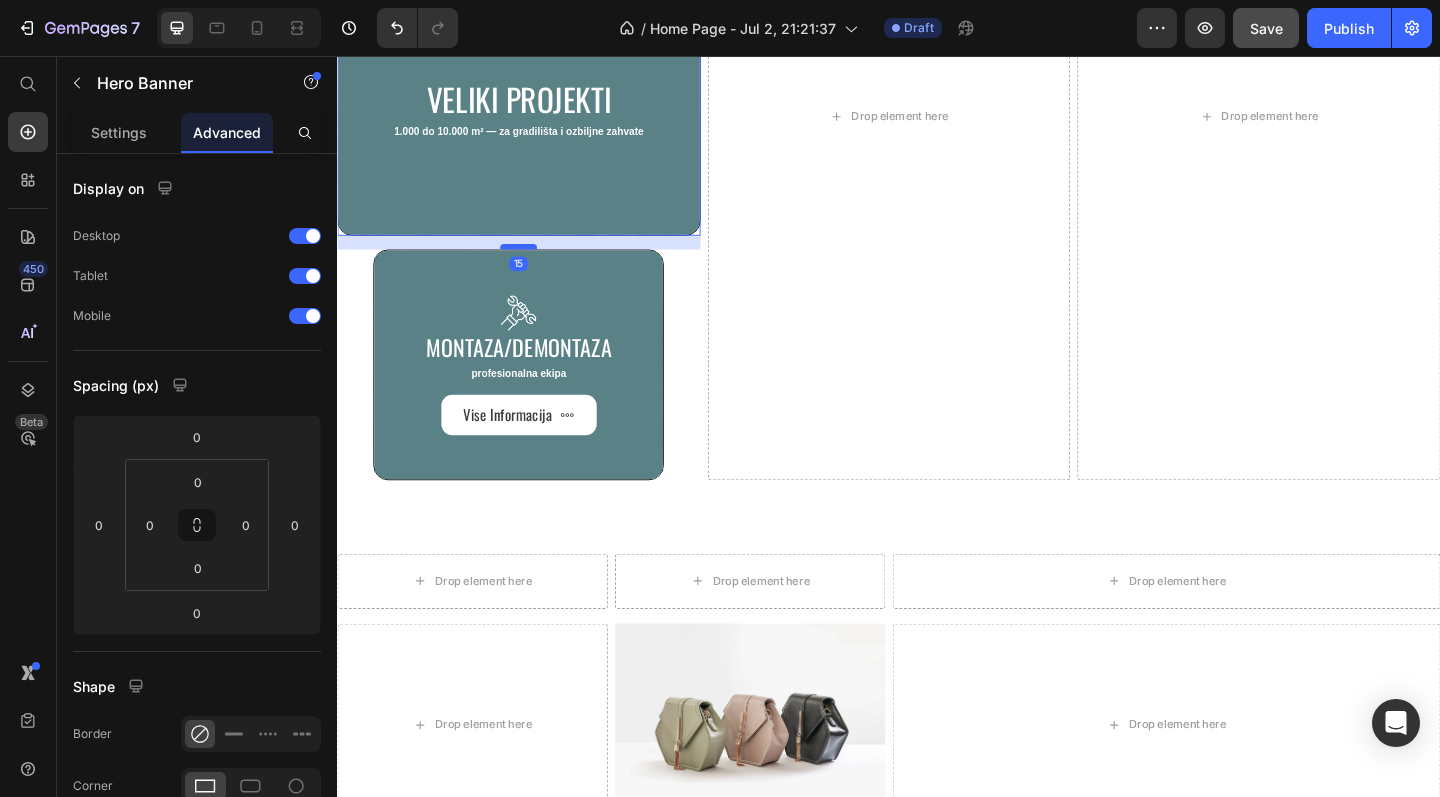 click at bounding box center (534, 264) 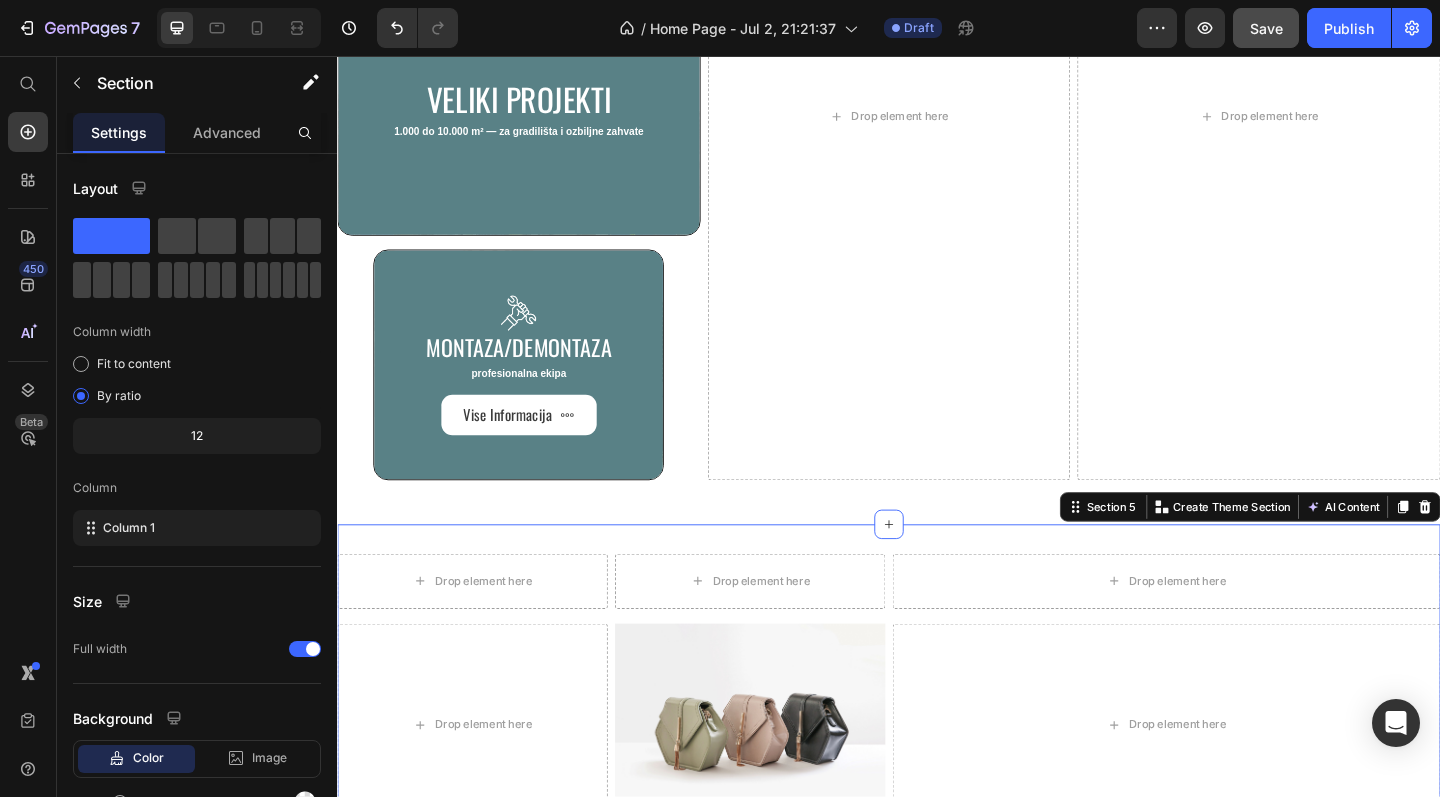 click on "Drop element here
Drop element here Row
Drop element here Row
Drop element here Image Row
Drop element here Row Section 5   You can create reusable sections Create Theme Section AI Content Write with GemAI What would you like to describe here? Tone and Voice Persuasive Product Show more Generate" at bounding box center [937, 746] 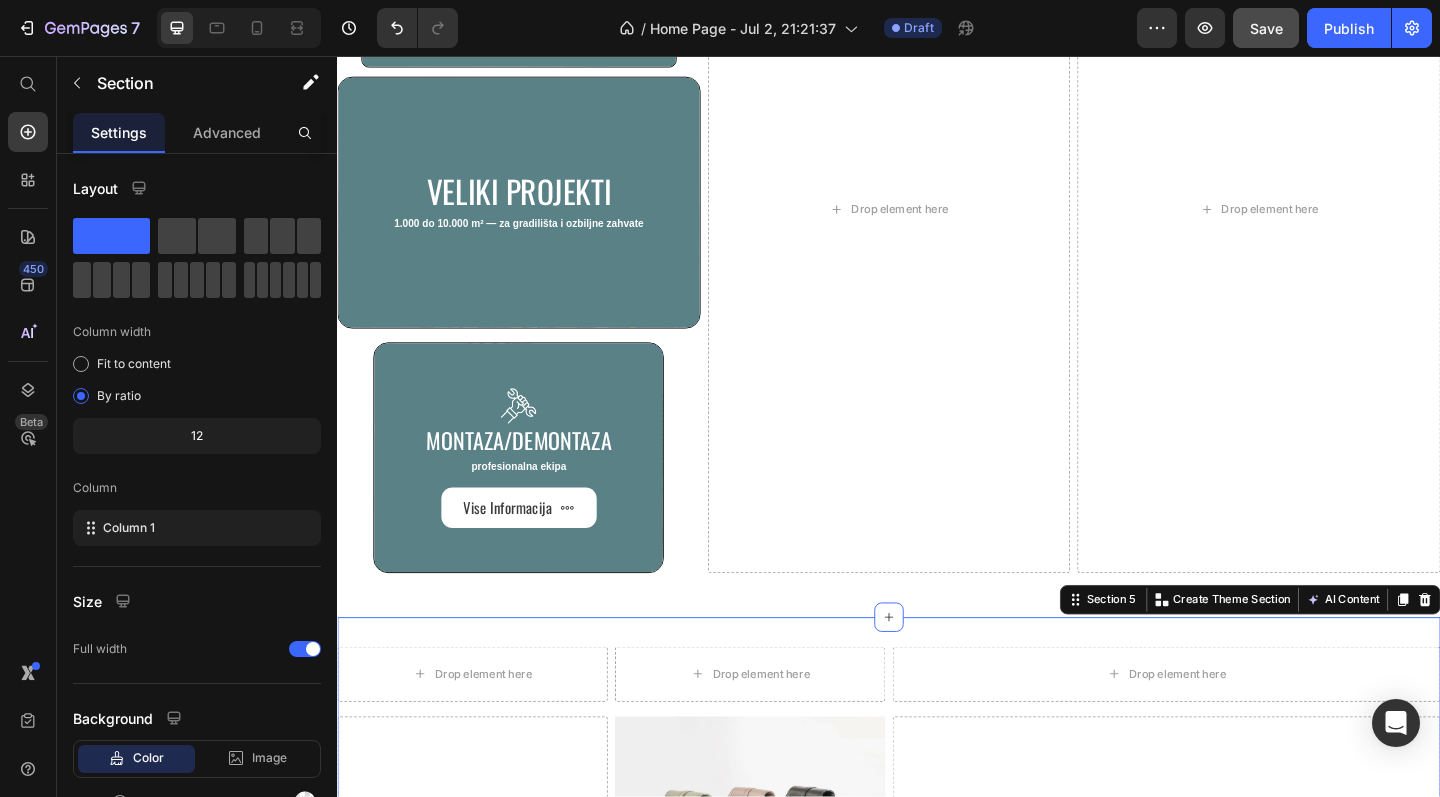 scroll, scrollTop: 1545, scrollLeft: 0, axis: vertical 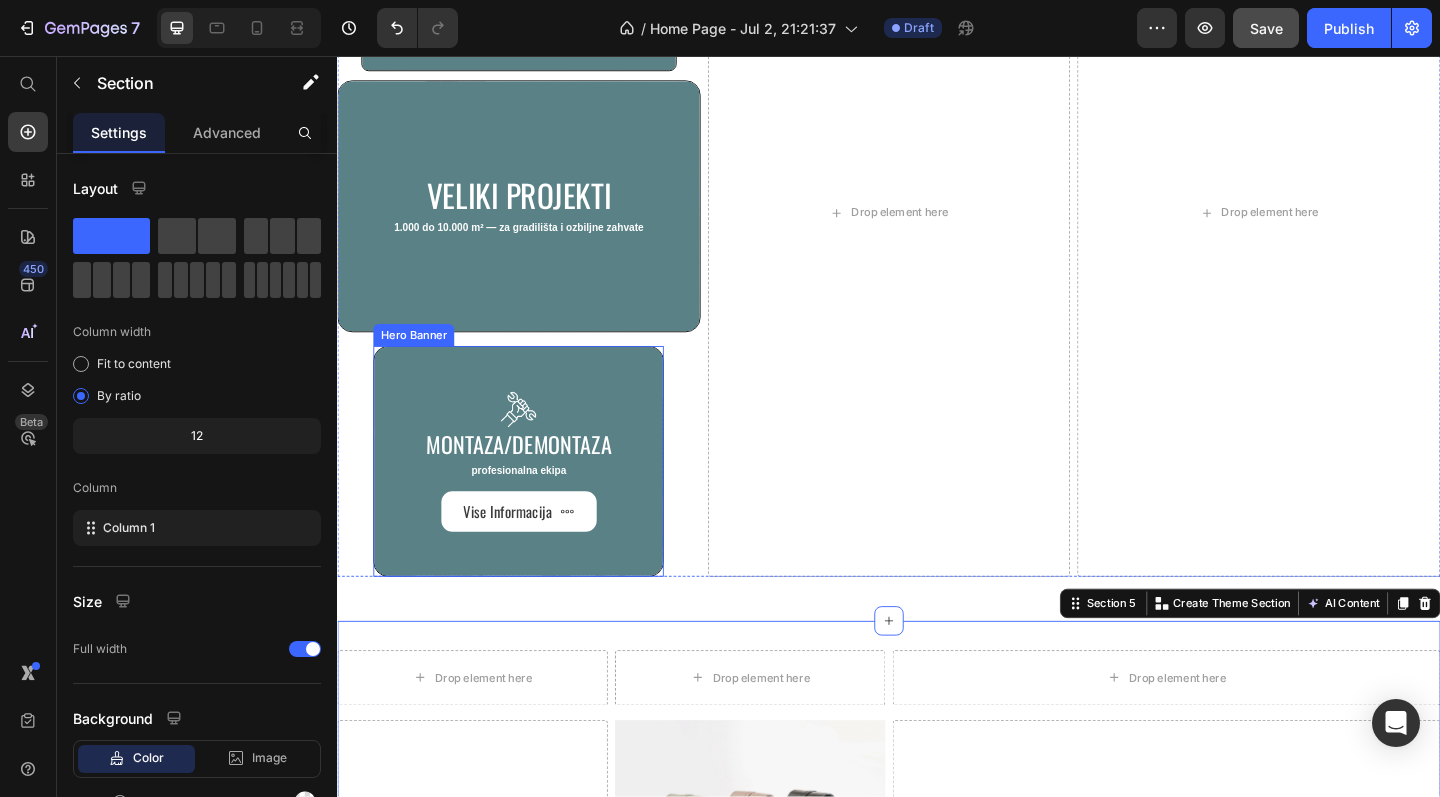 click on "Image Montaza/demontaza Heading profesionalna ekipa Text Block
Vise Informacija Button" at bounding box center (534, 498) 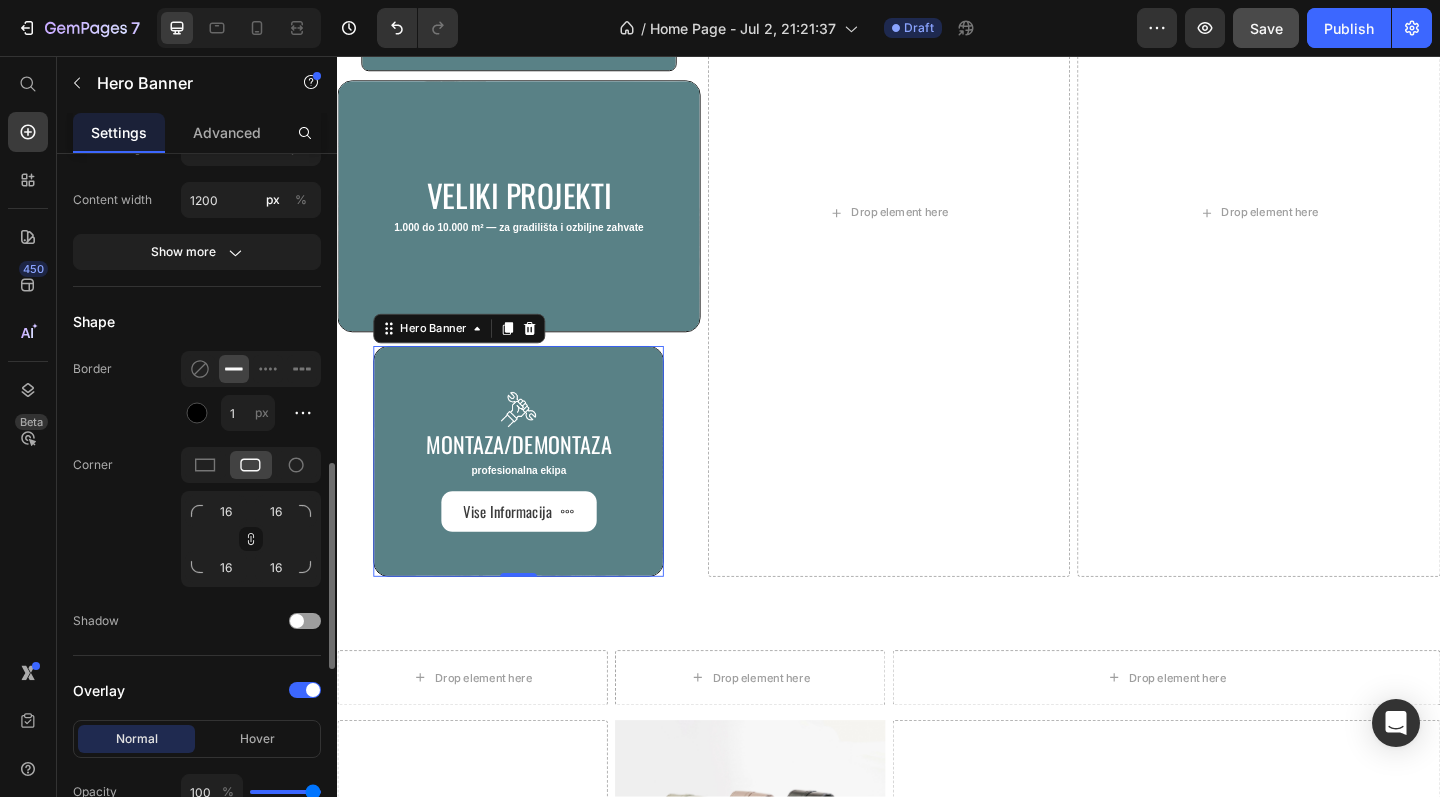 scroll, scrollTop: 1062, scrollLeft: 0, axis: vertical 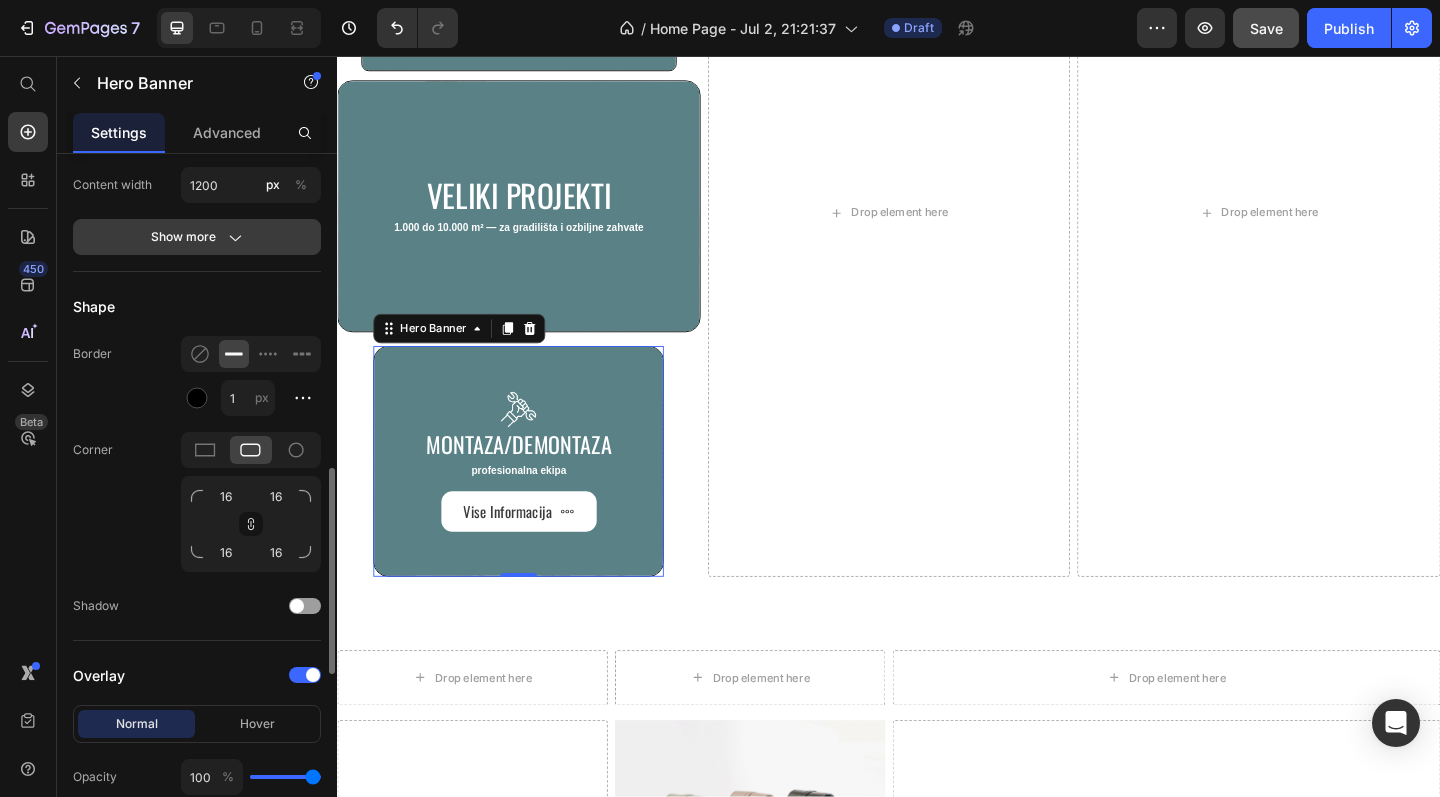 click on "Show more" at bounding box center [197, 237] 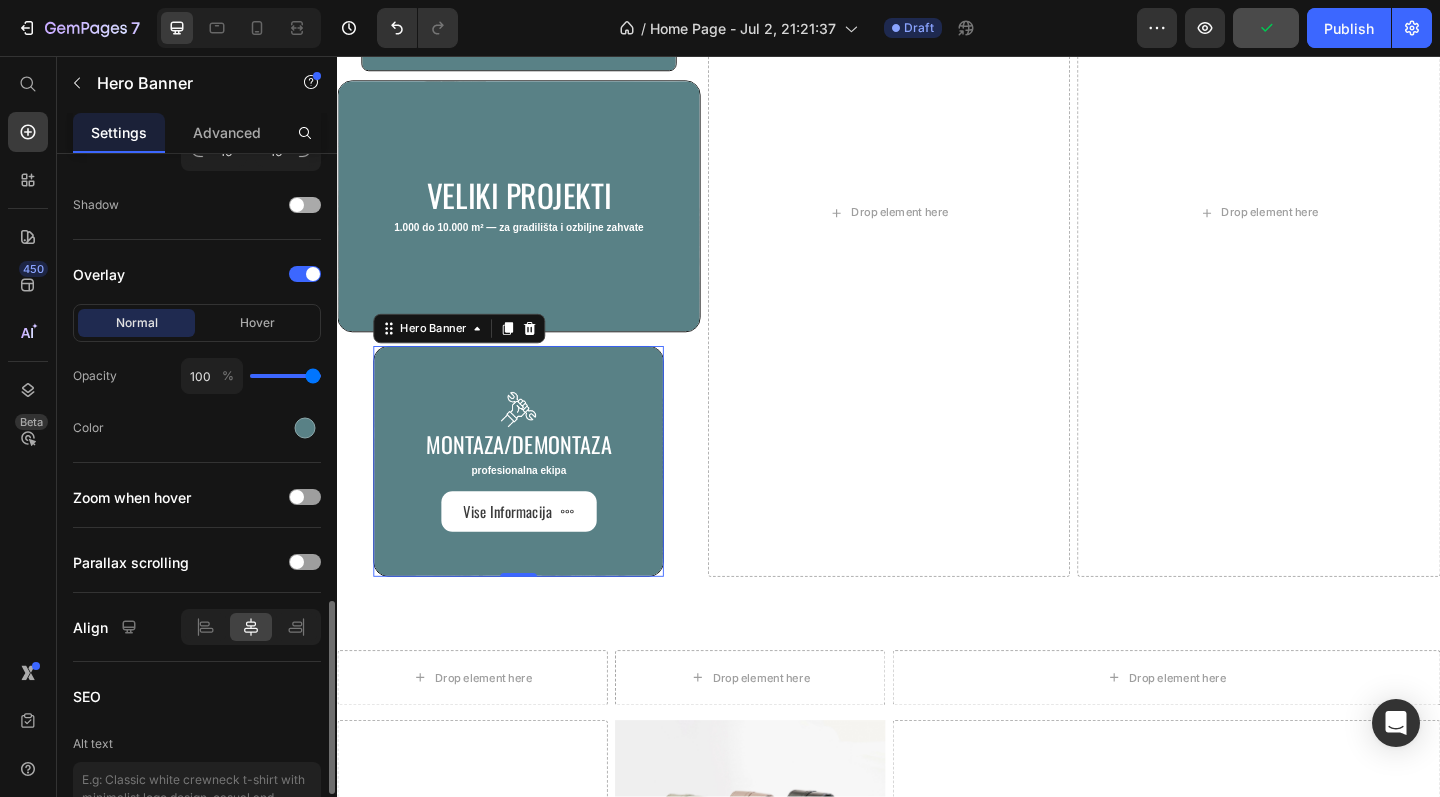 scroll, scrollTop: 1629, scrollLeft: 0, axis: vertical 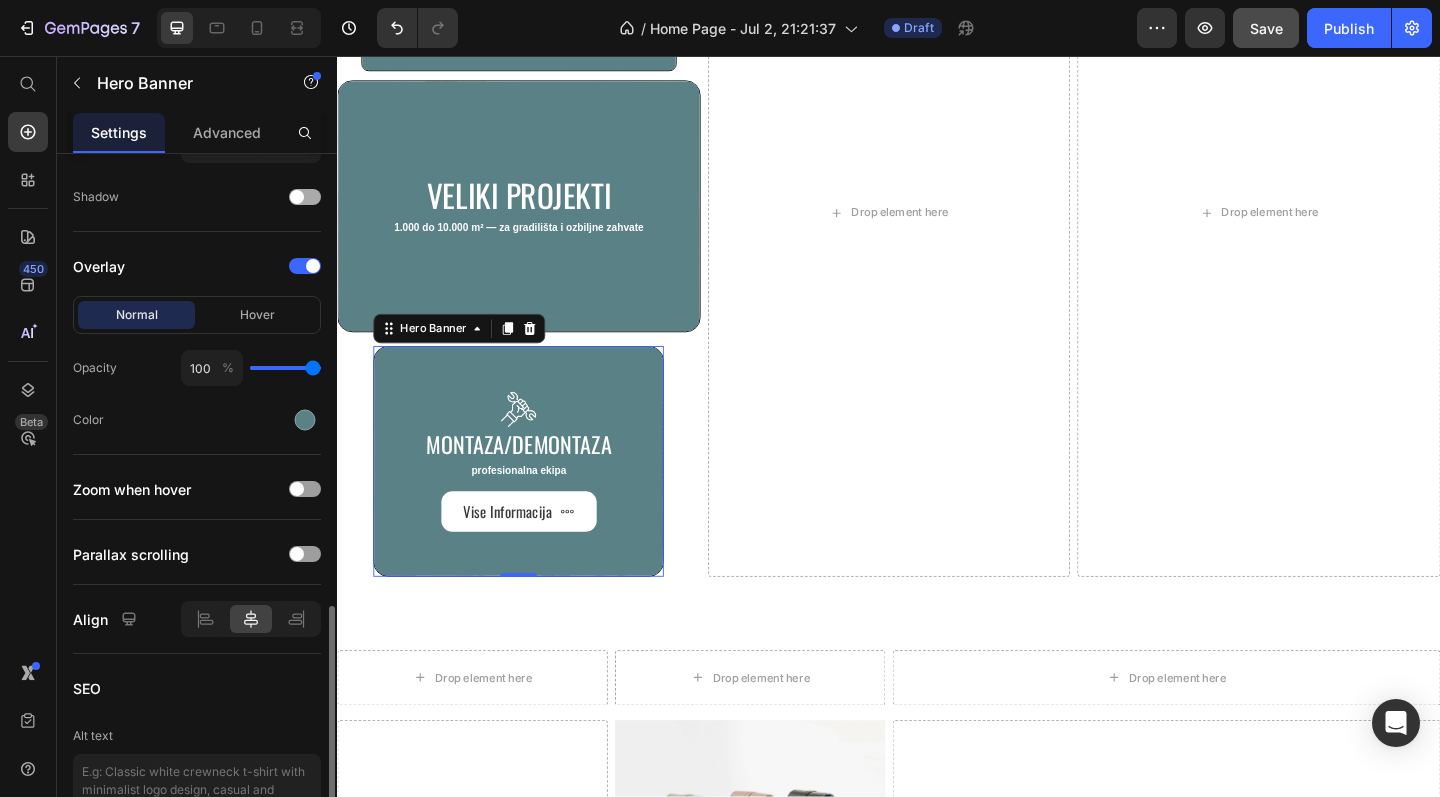 click at bounding box center [305, 197] 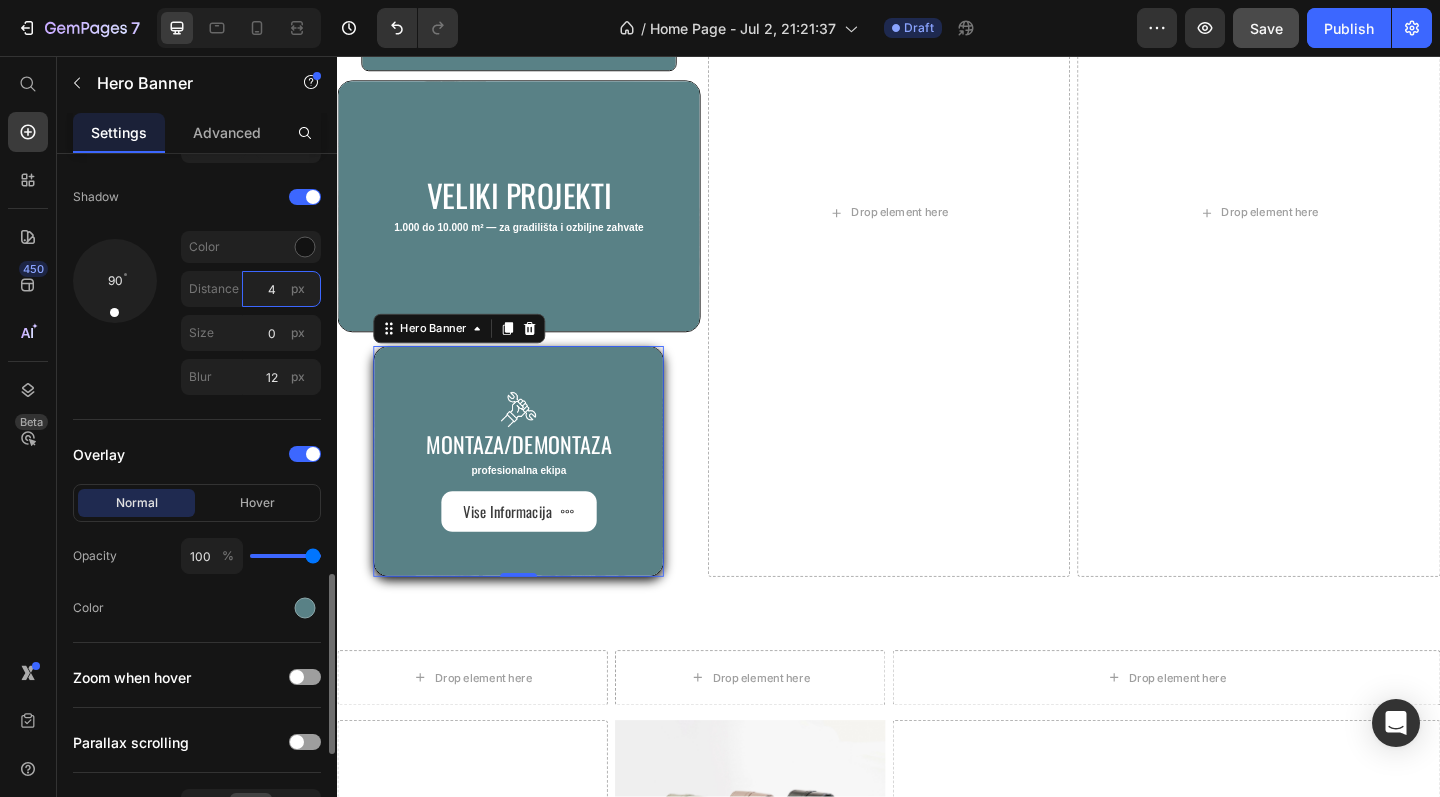 click on "4" at bounding box center [281, 289] 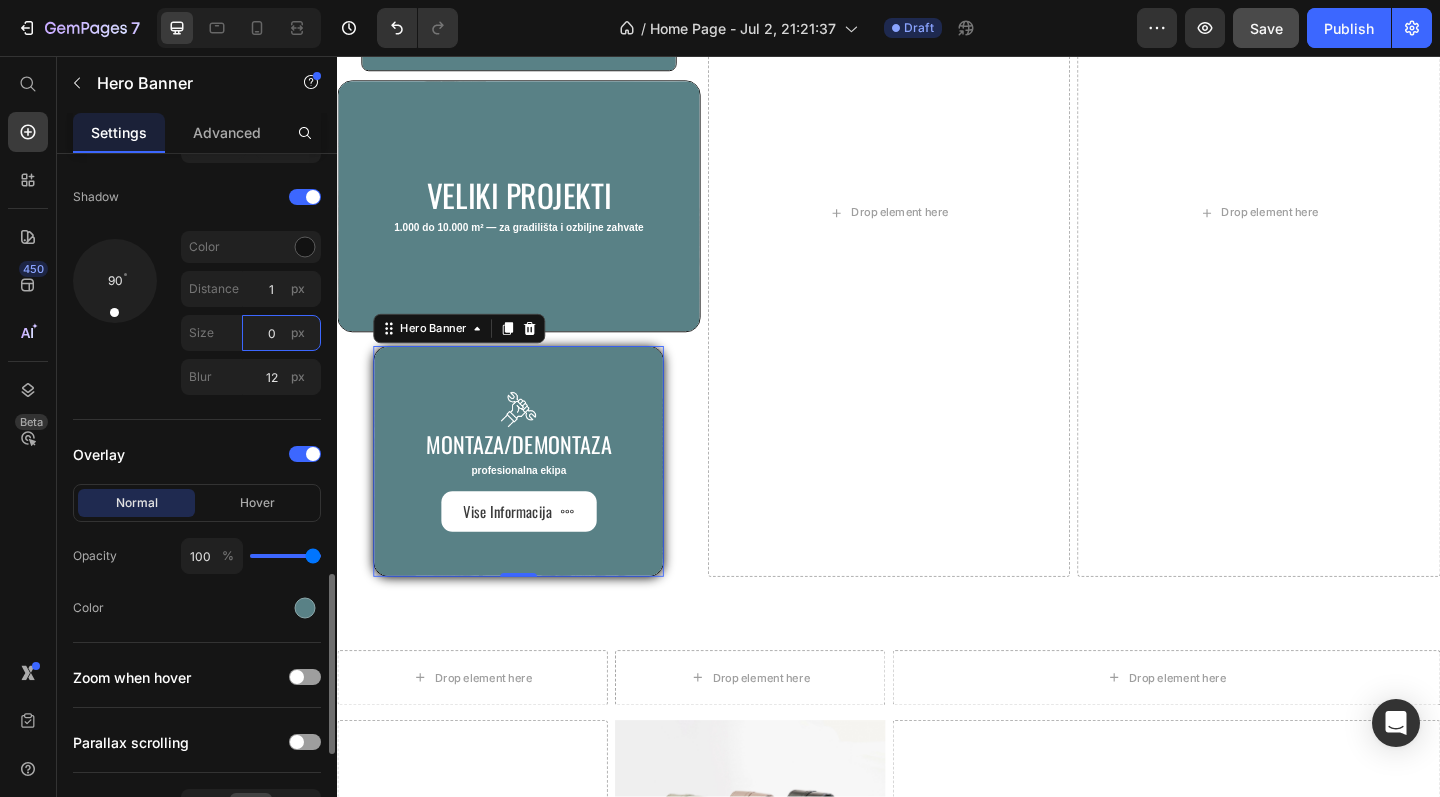 click on "0" at bounding box center (281, 333) 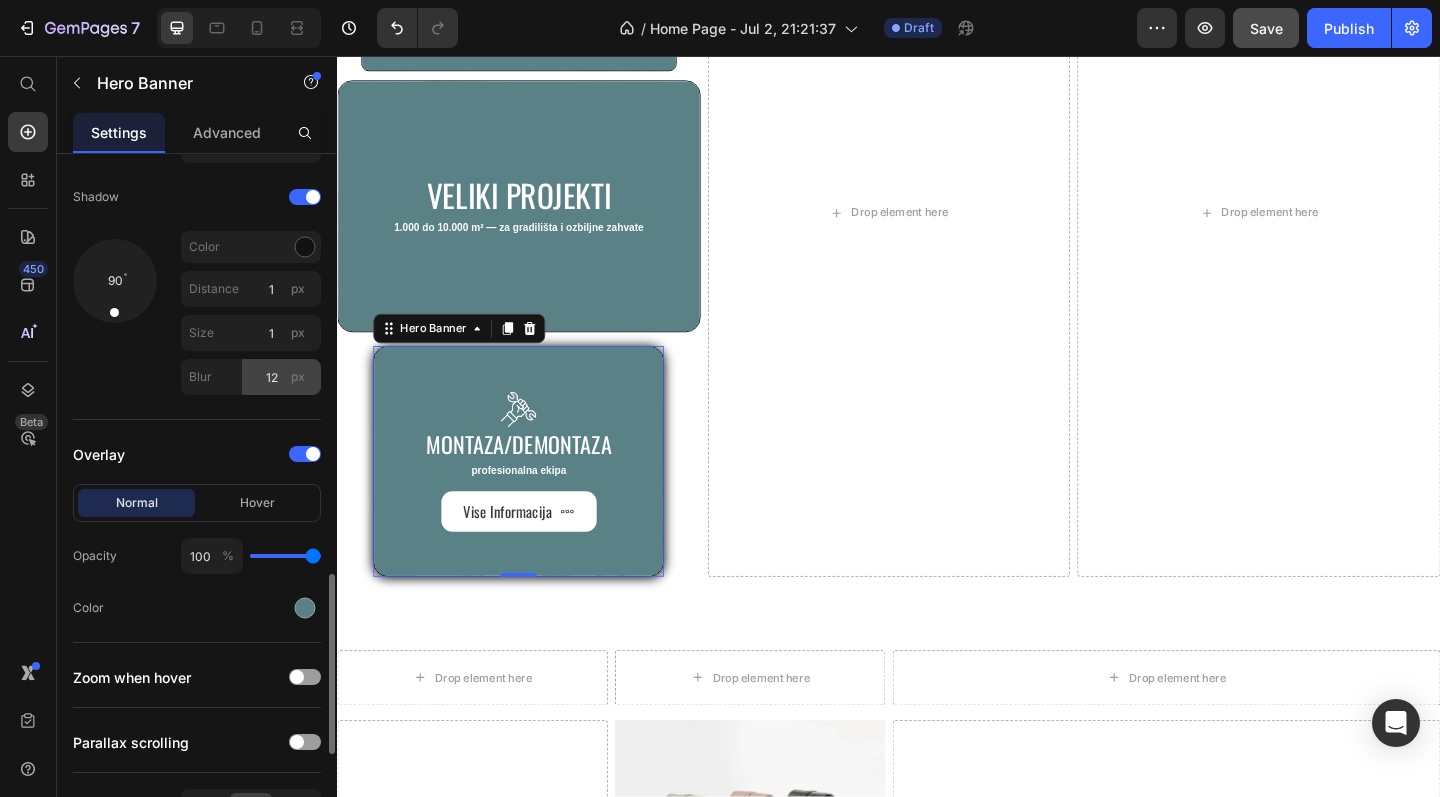 click on "px" at bounding box center (298, 377) 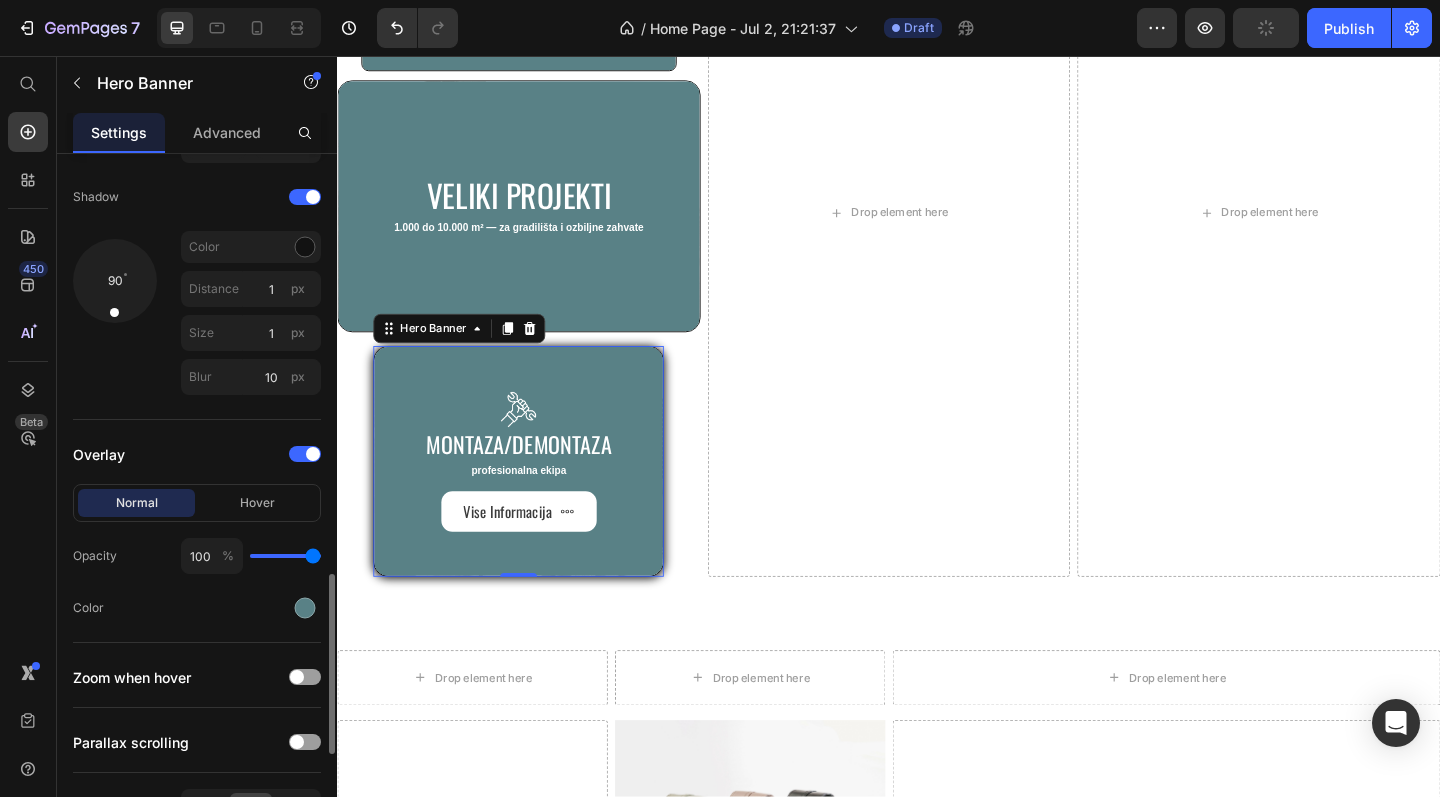 click on "Shape Border 1 px Corner 16 16 16 16 Shadow 90 Color Distance 1 px Size 1 px Blur 10 px" 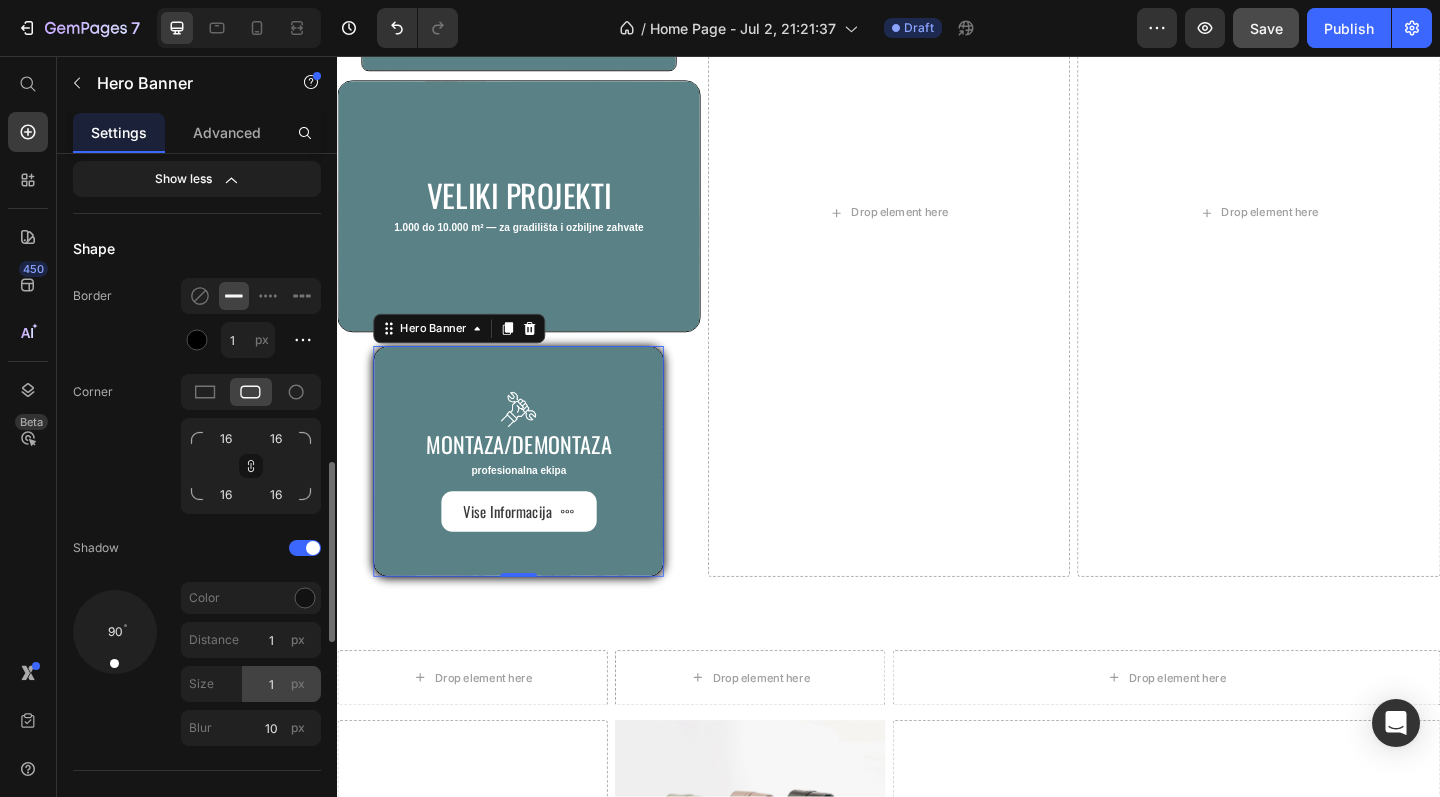 scroll, scrollTop: 1261, scrollLeft: 0, axis: vertical 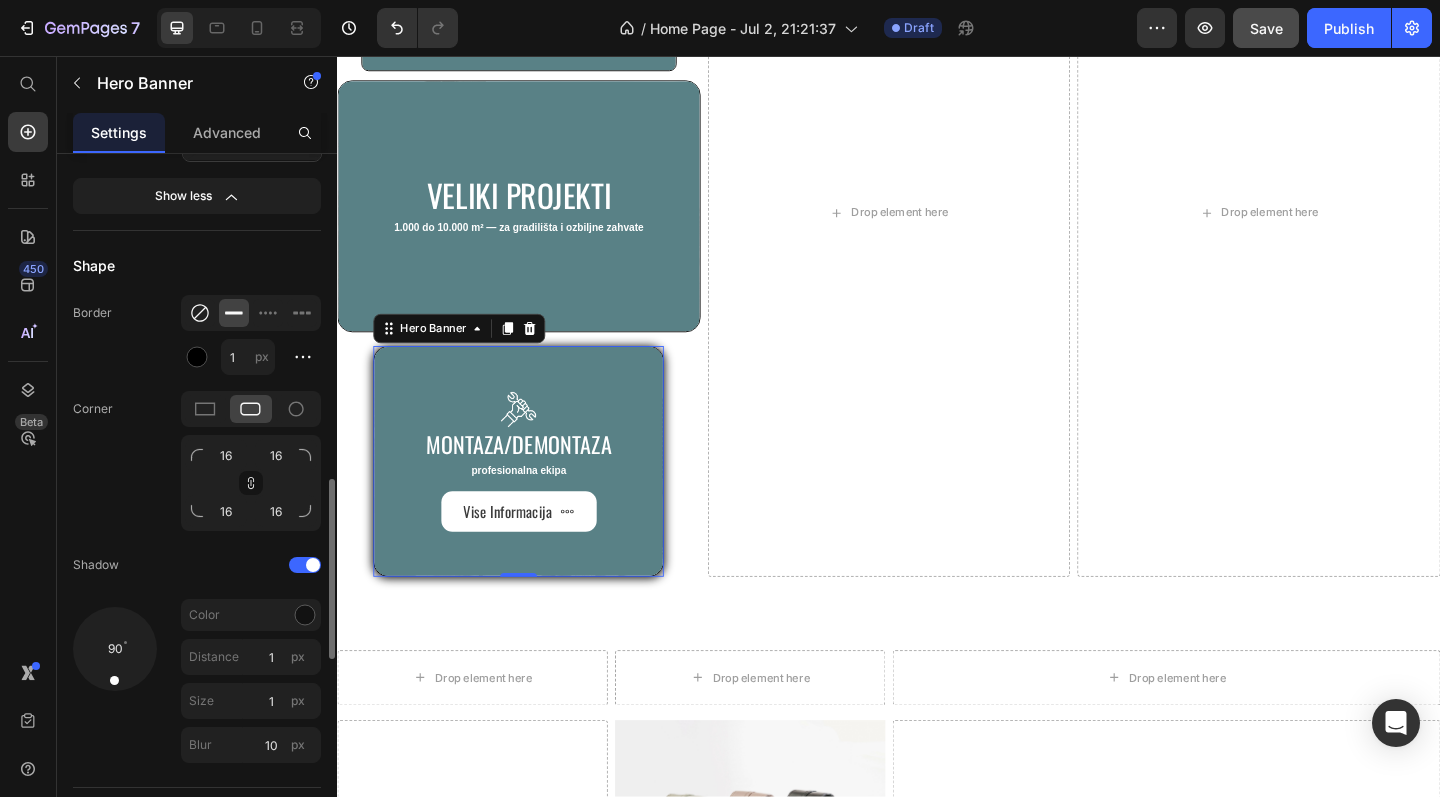 click 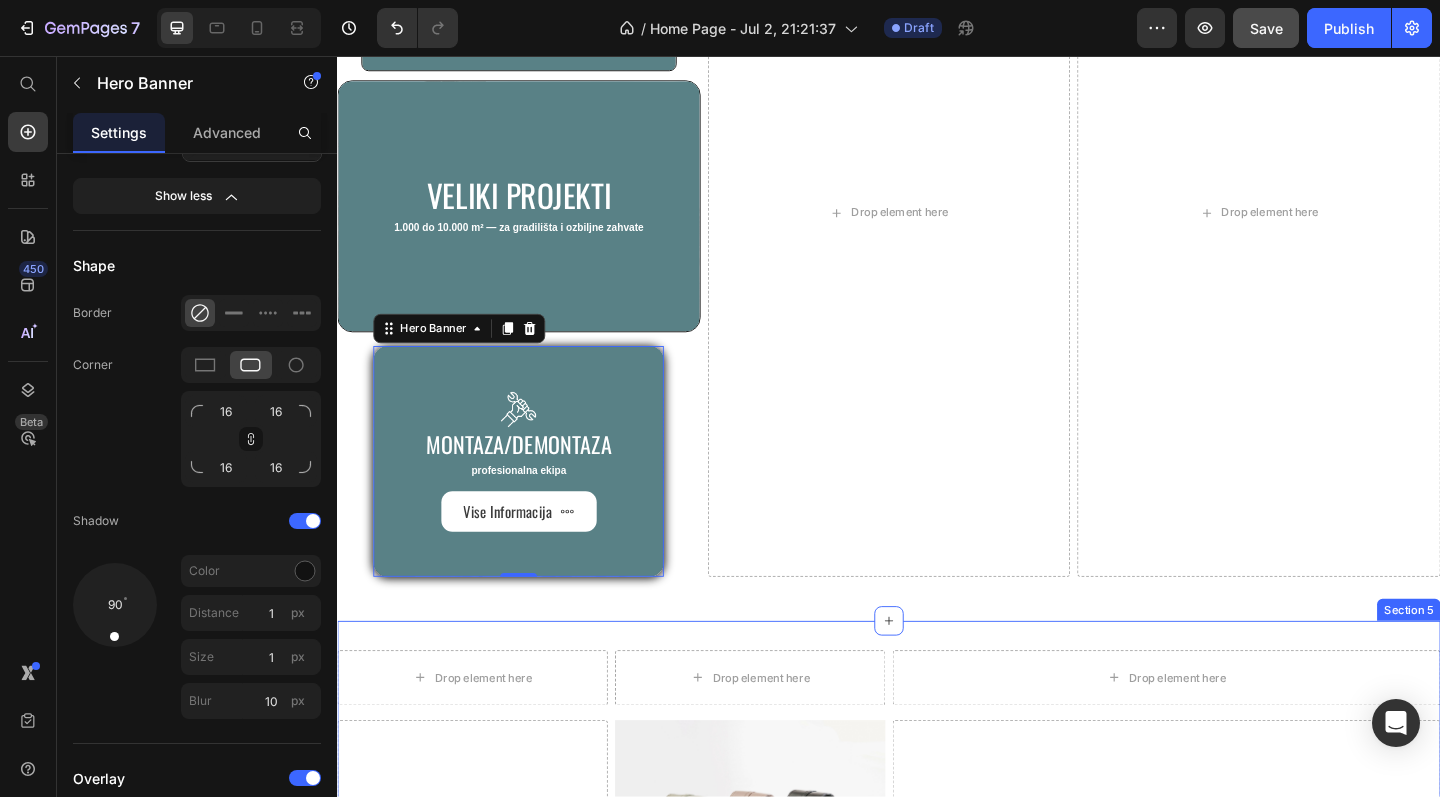 click on "Drop element here
Drop element here Row
Drop element here Row
Drop element here Image Row
Drop element here Row Section 5" at bounding box center [937, 851] 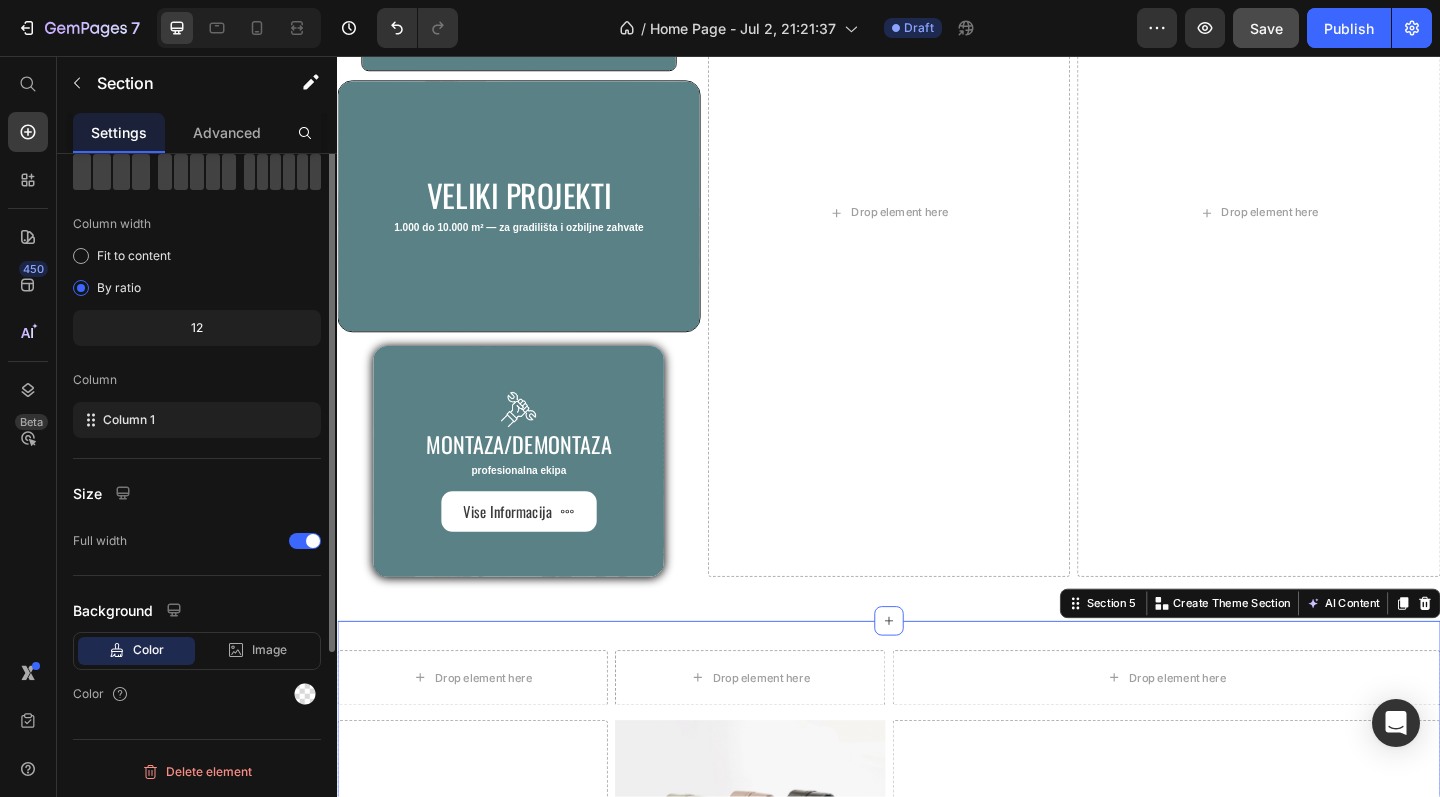 scroll, scrollTop: 0, scrollLeft: 0, axis: both 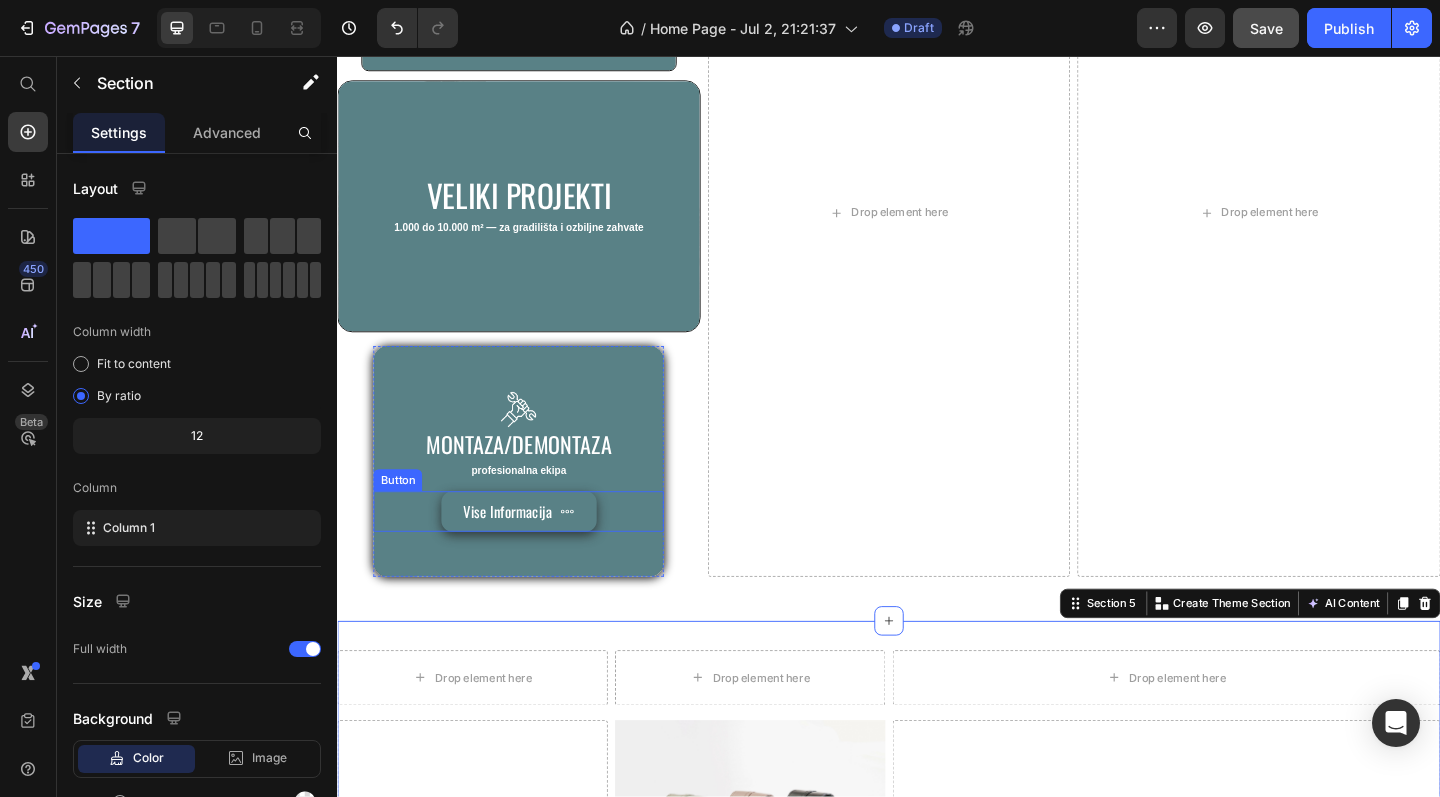 click at bounding box center [587, 552] 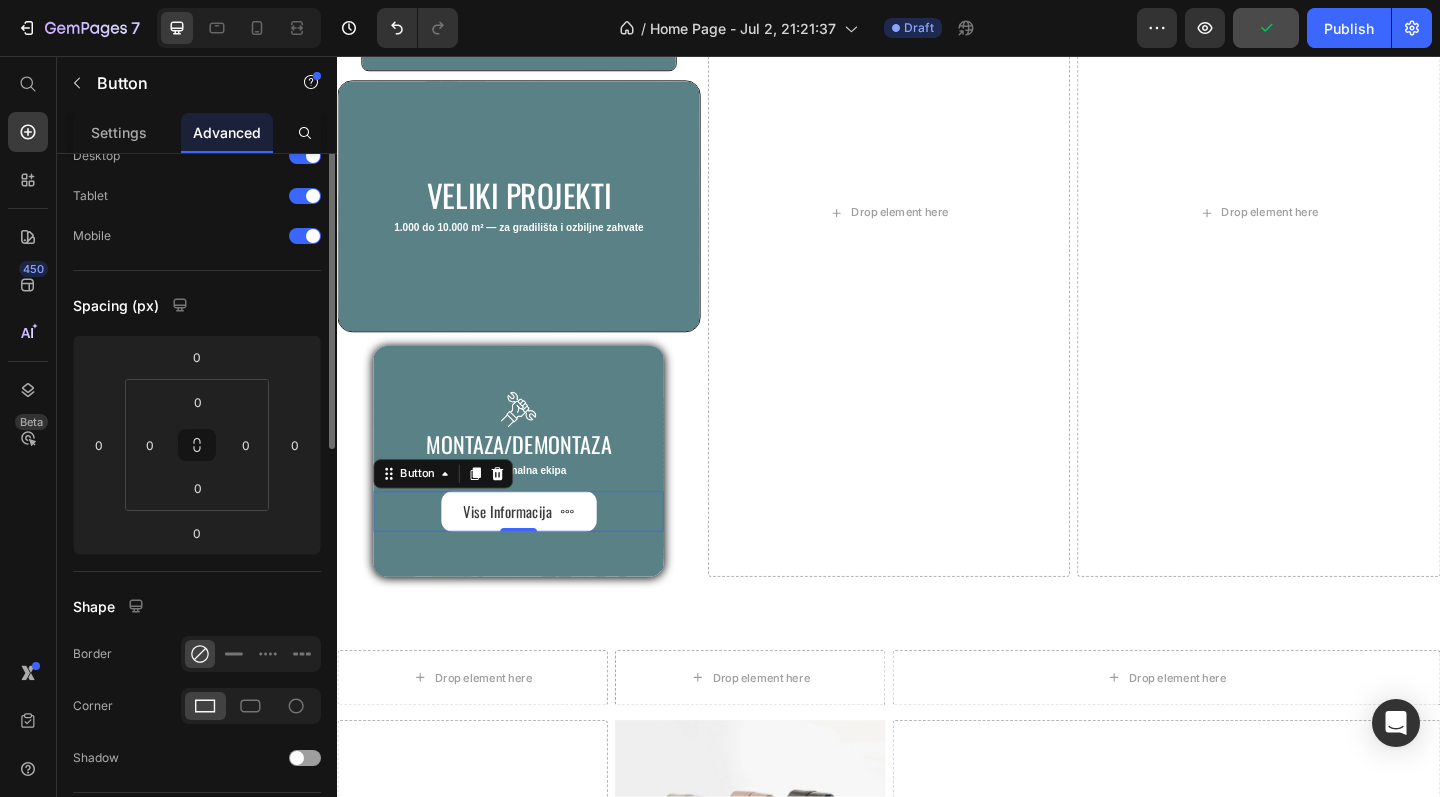 scroll, scrollTop: 0, scrollLeft: 0, axis: both 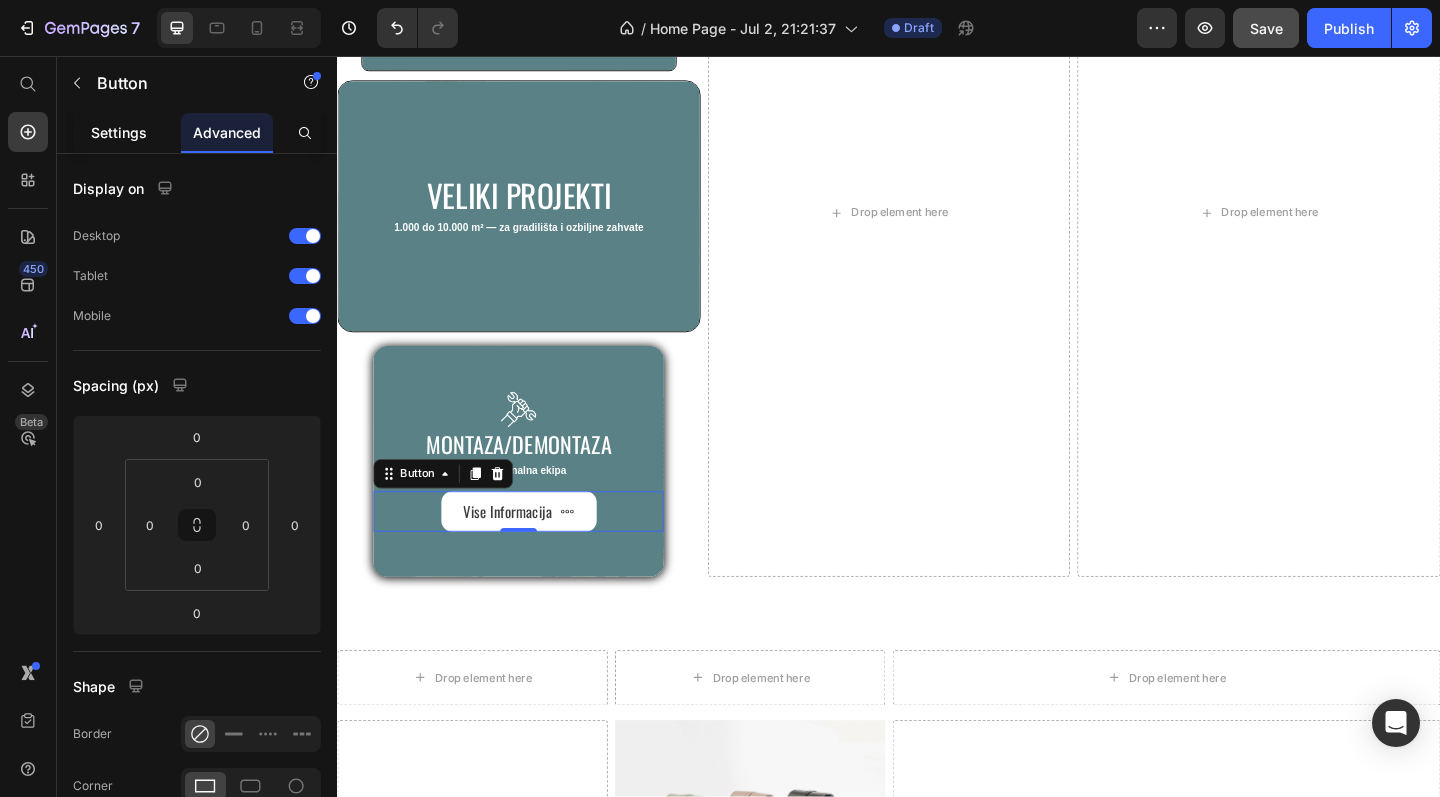 click on "Settings" at bounding box center [119, 132] 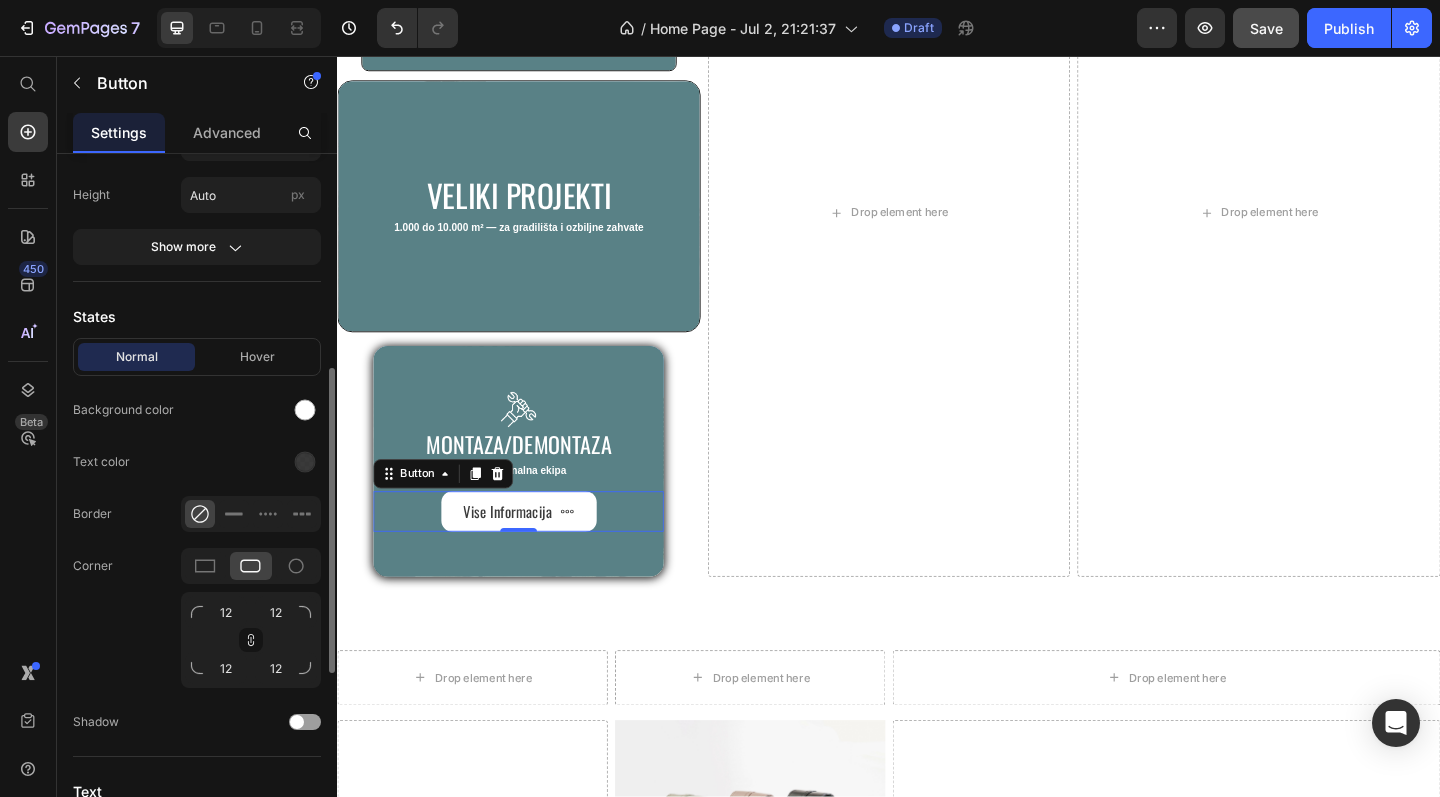 scroll, scrollTop: 480, scrollLeft: 0, axis: vertical 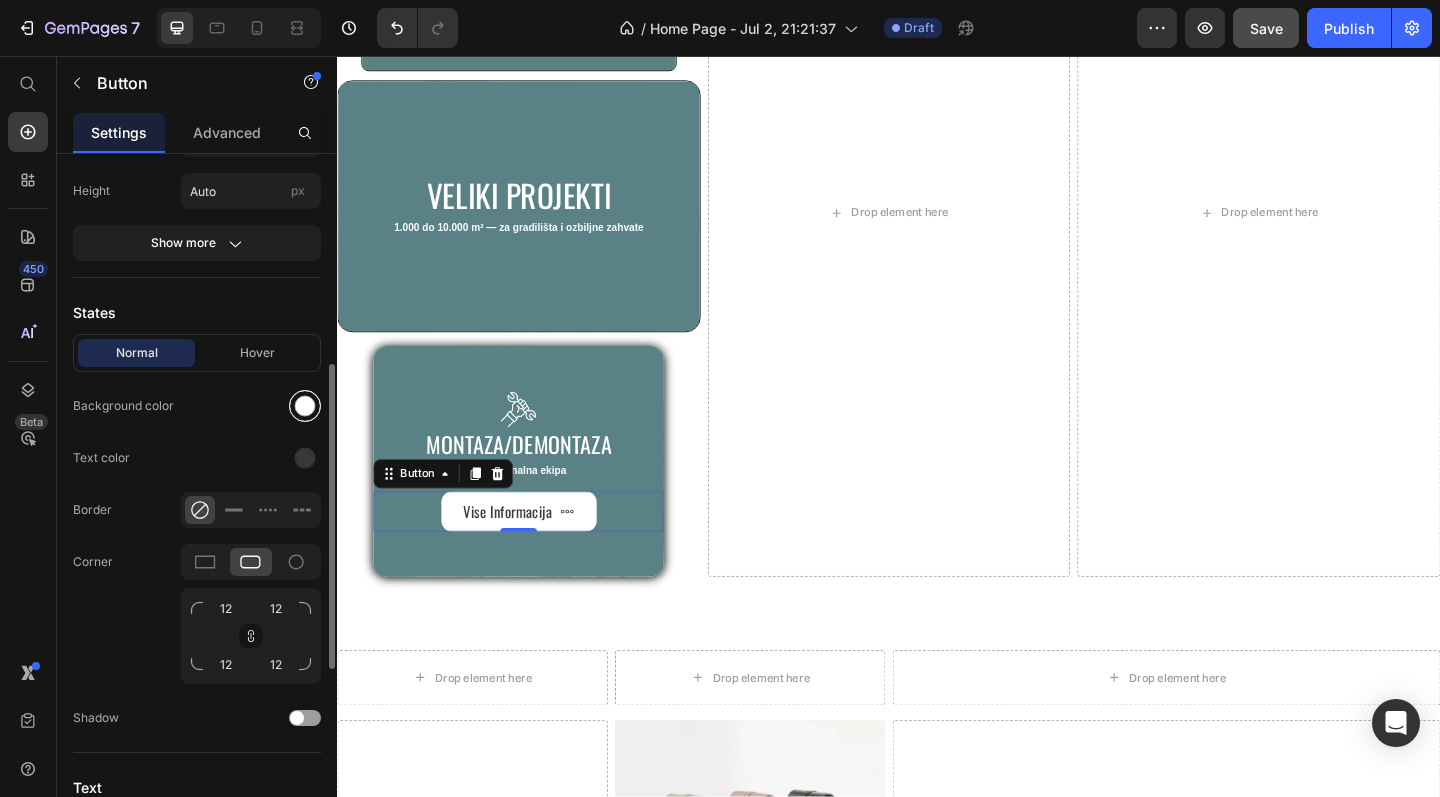 click at bounding box center [305, 406] 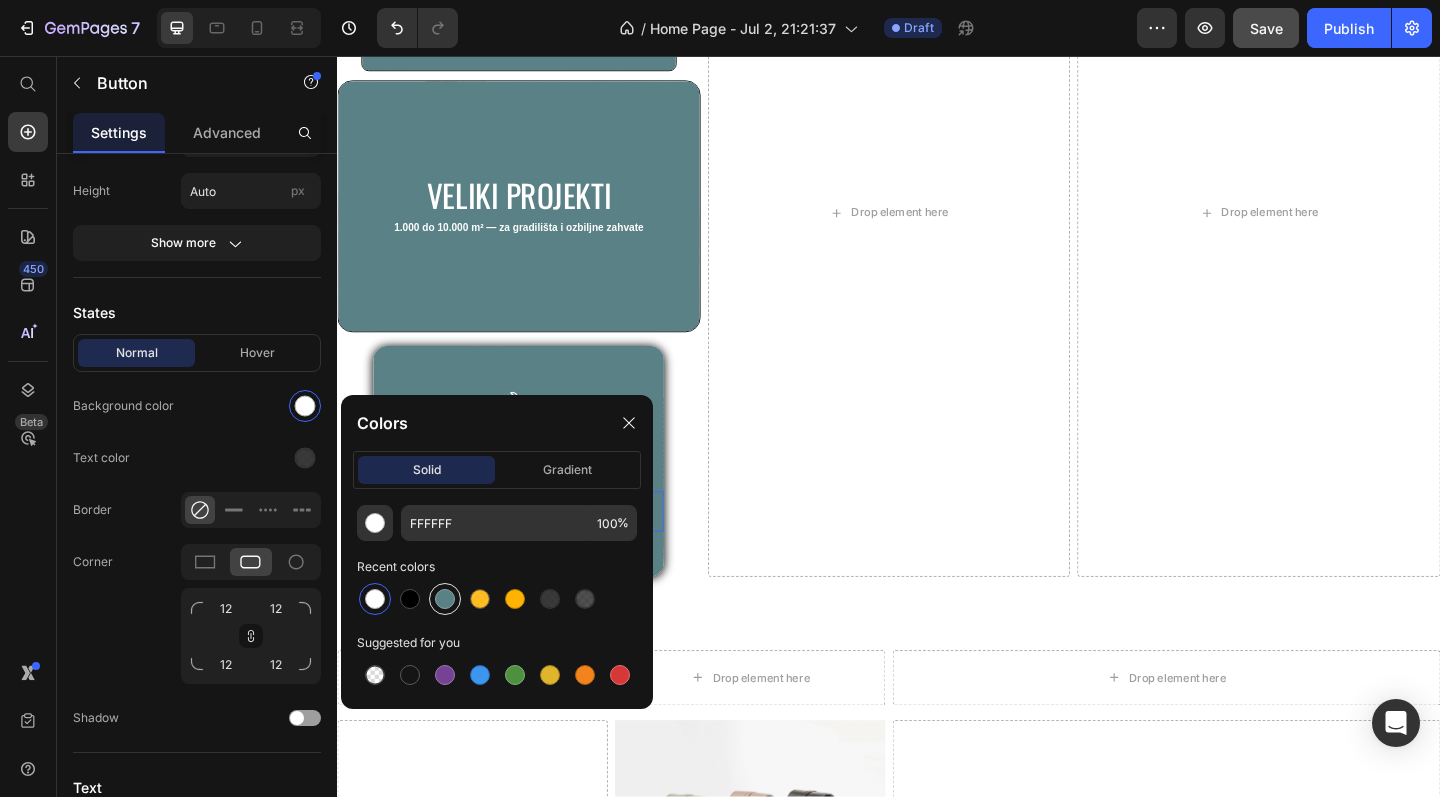 click at bounding box center (445, 599) 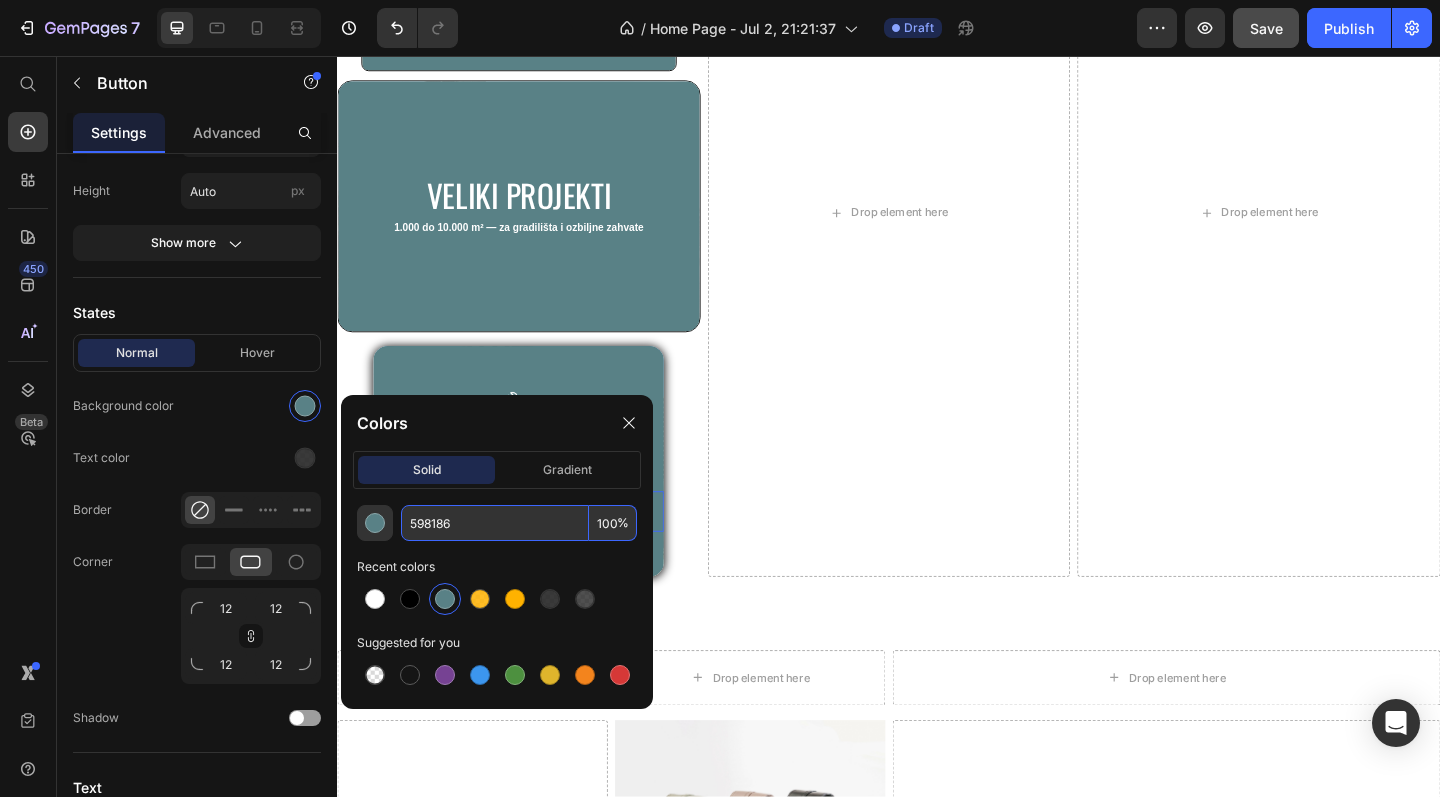 click on "100" at bounding box center (613, 523) 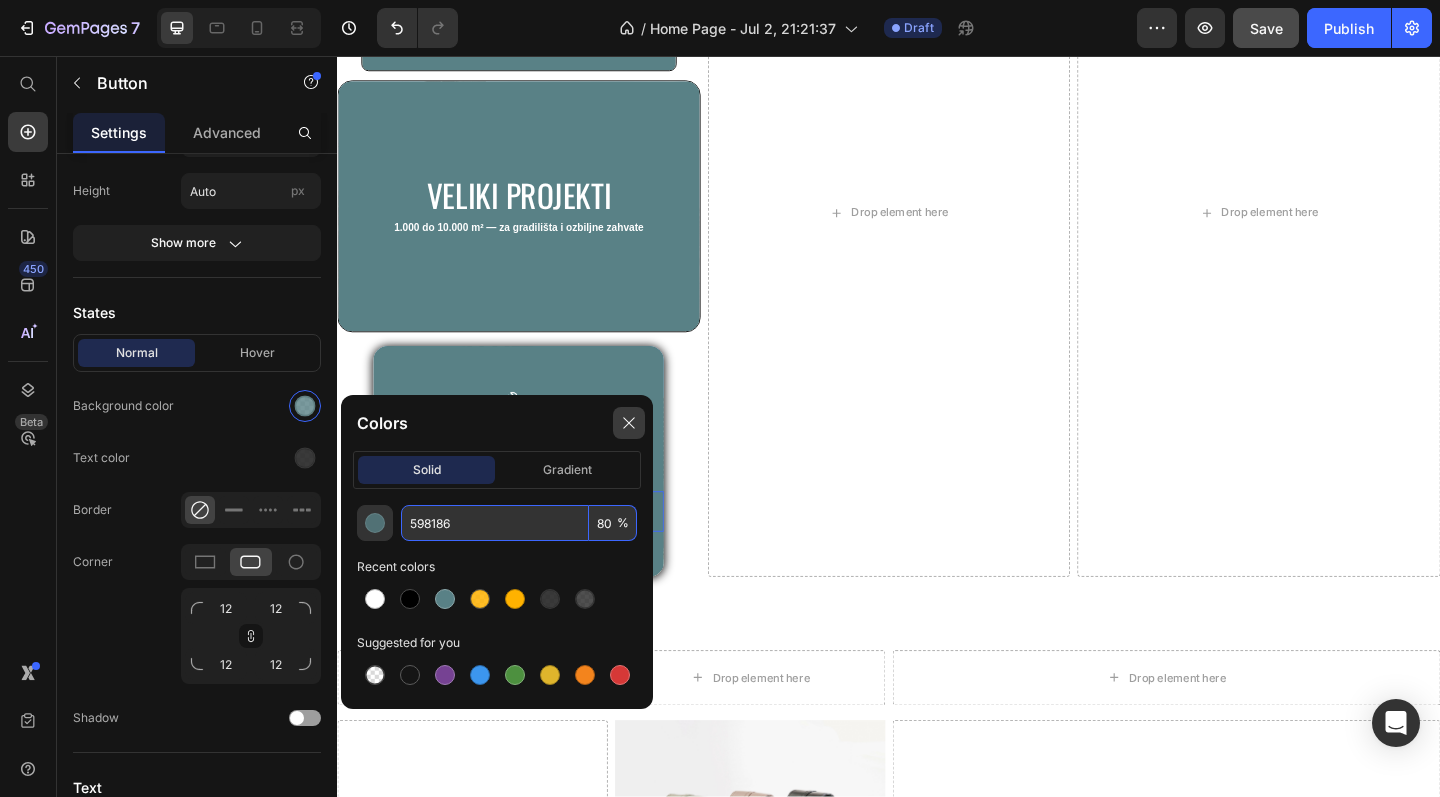 click at bounding box center [629, 423] 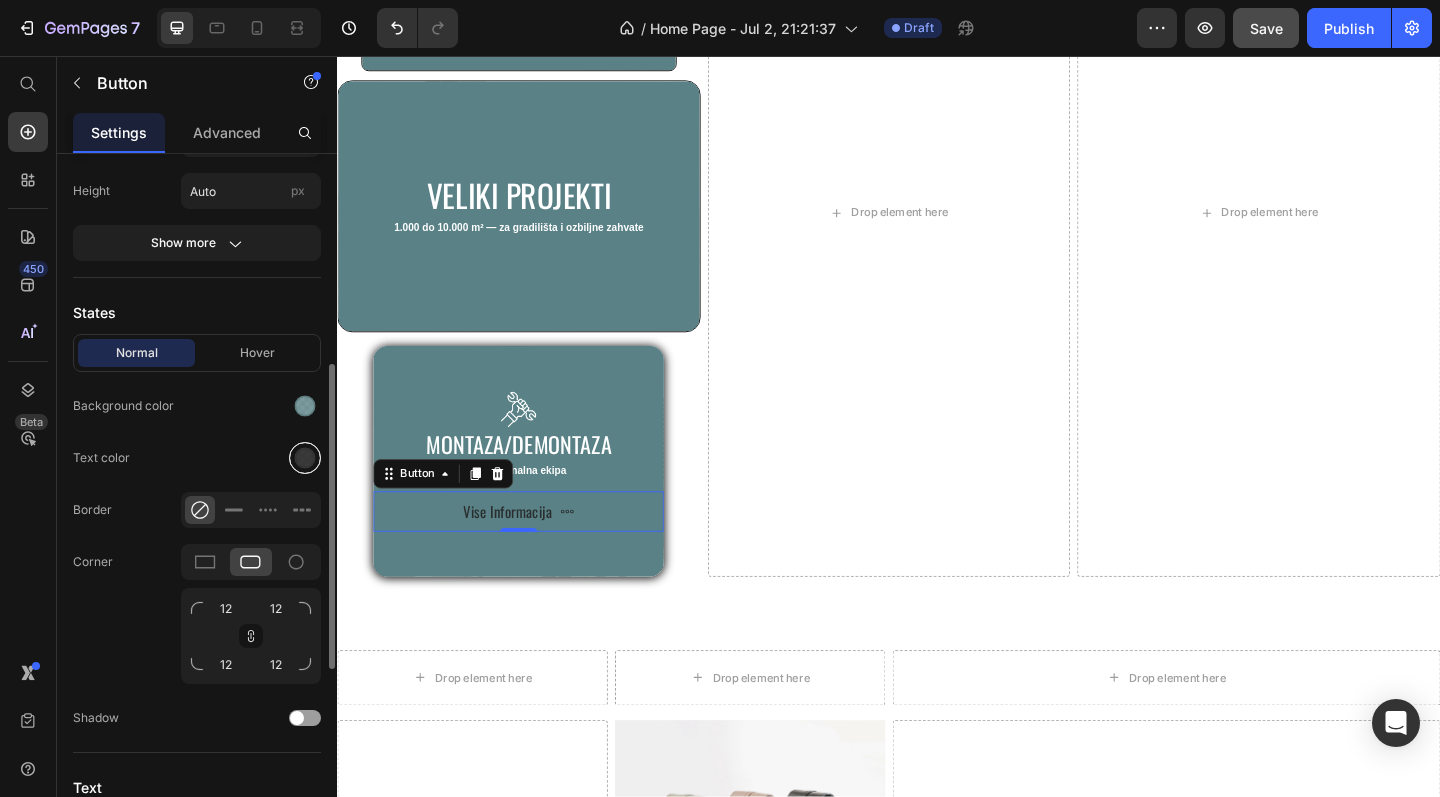 click at bounding box center (305, 458) 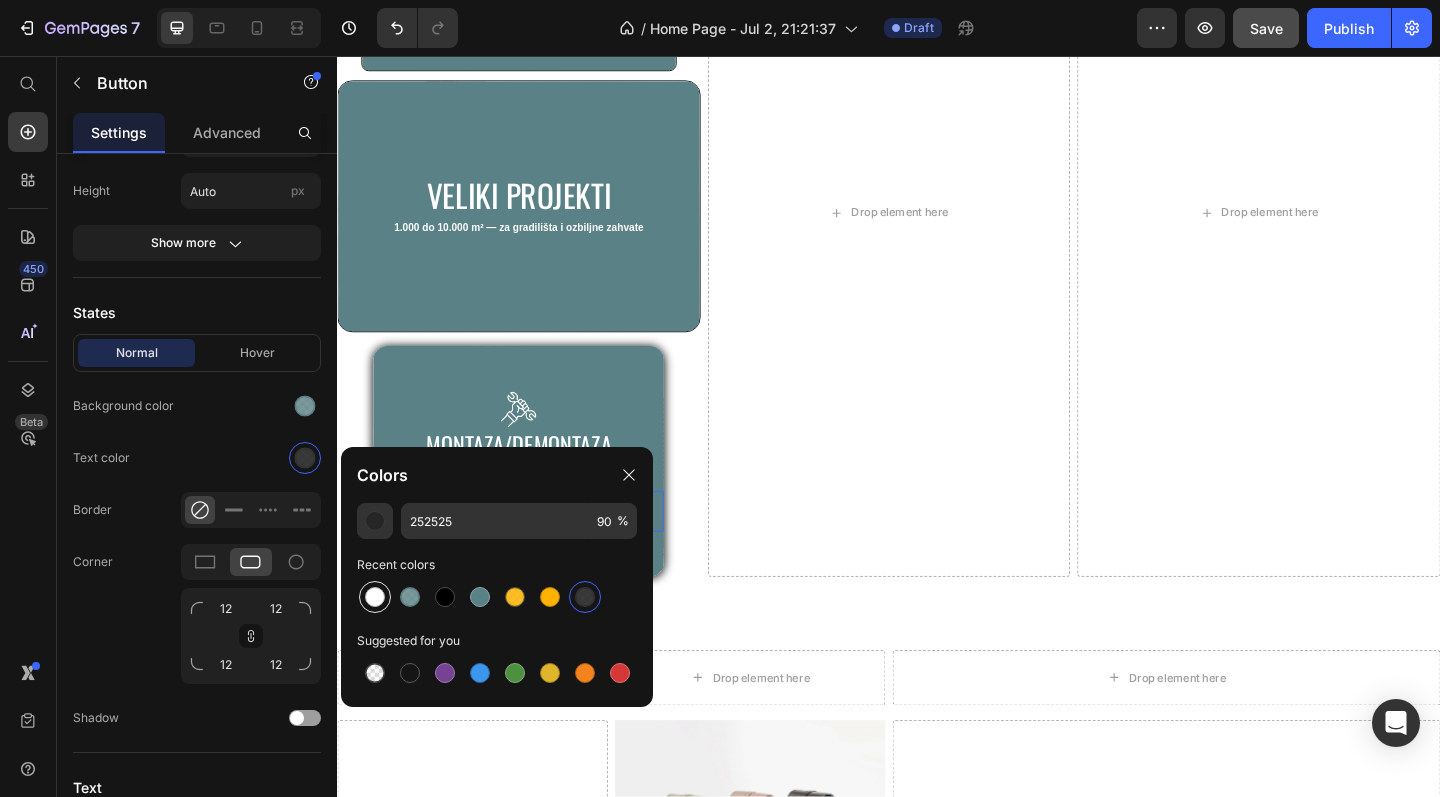 click at bounding box center [375, 597] 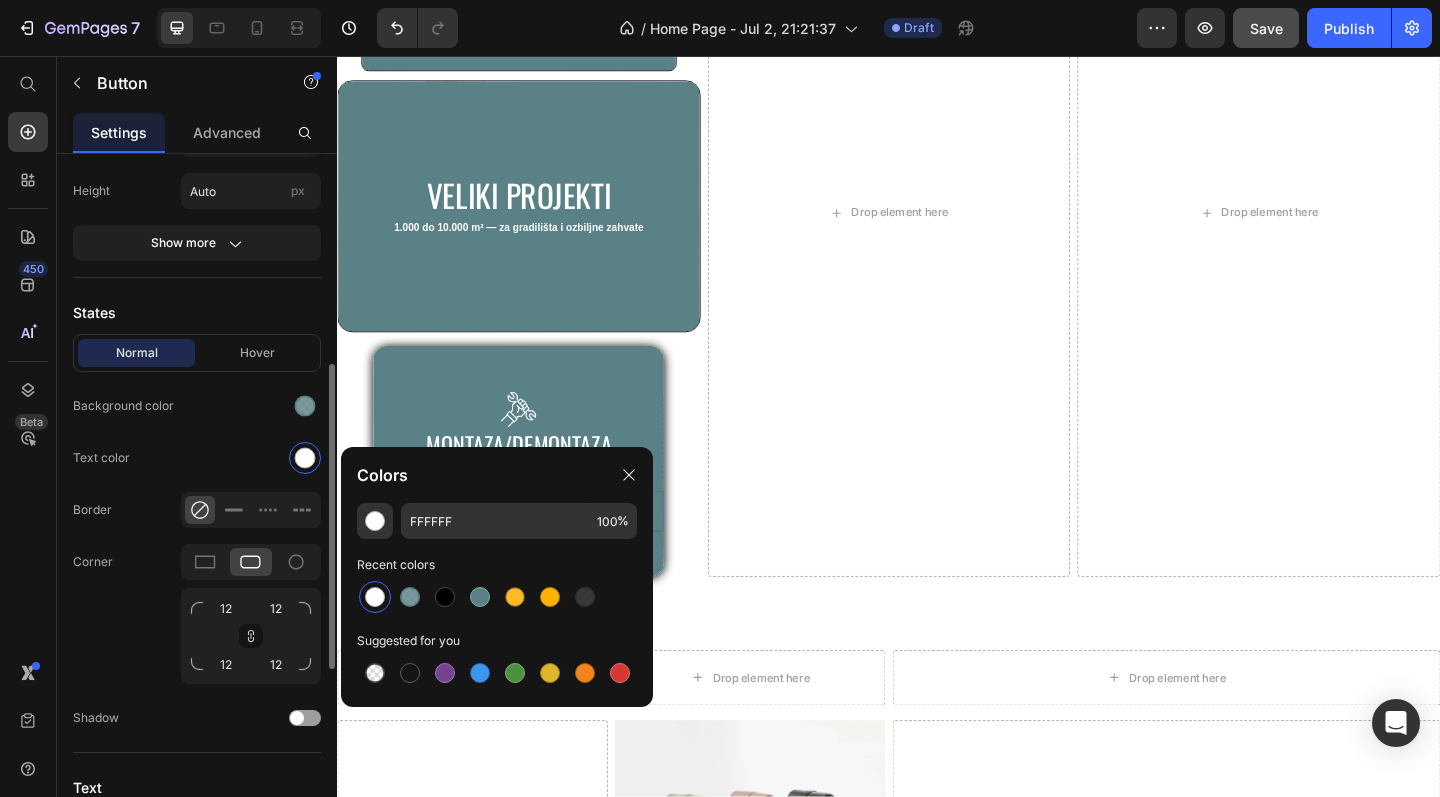 click on "Text color" 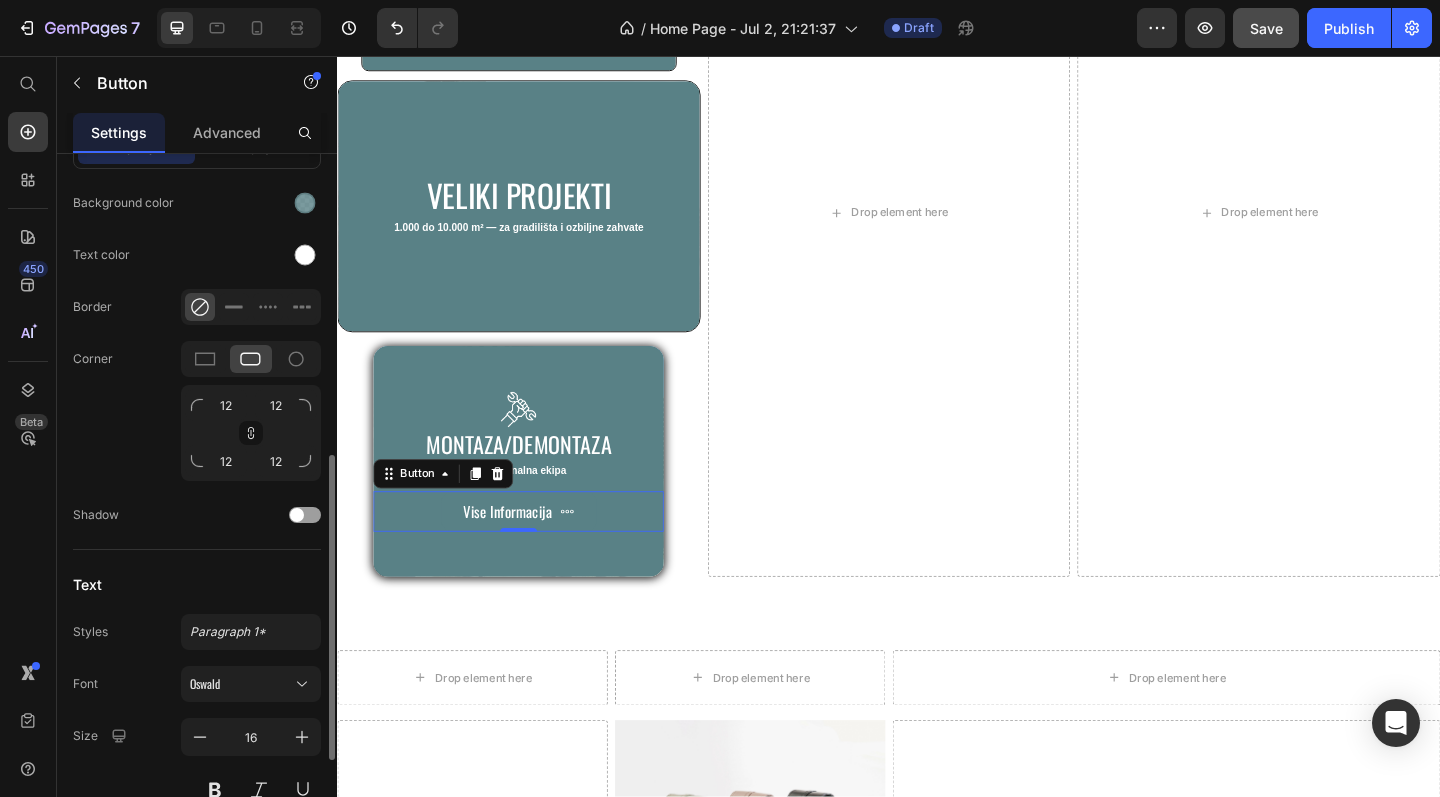 scroll, scrollTop: 686, scrollLeft: 0, axis: vertical 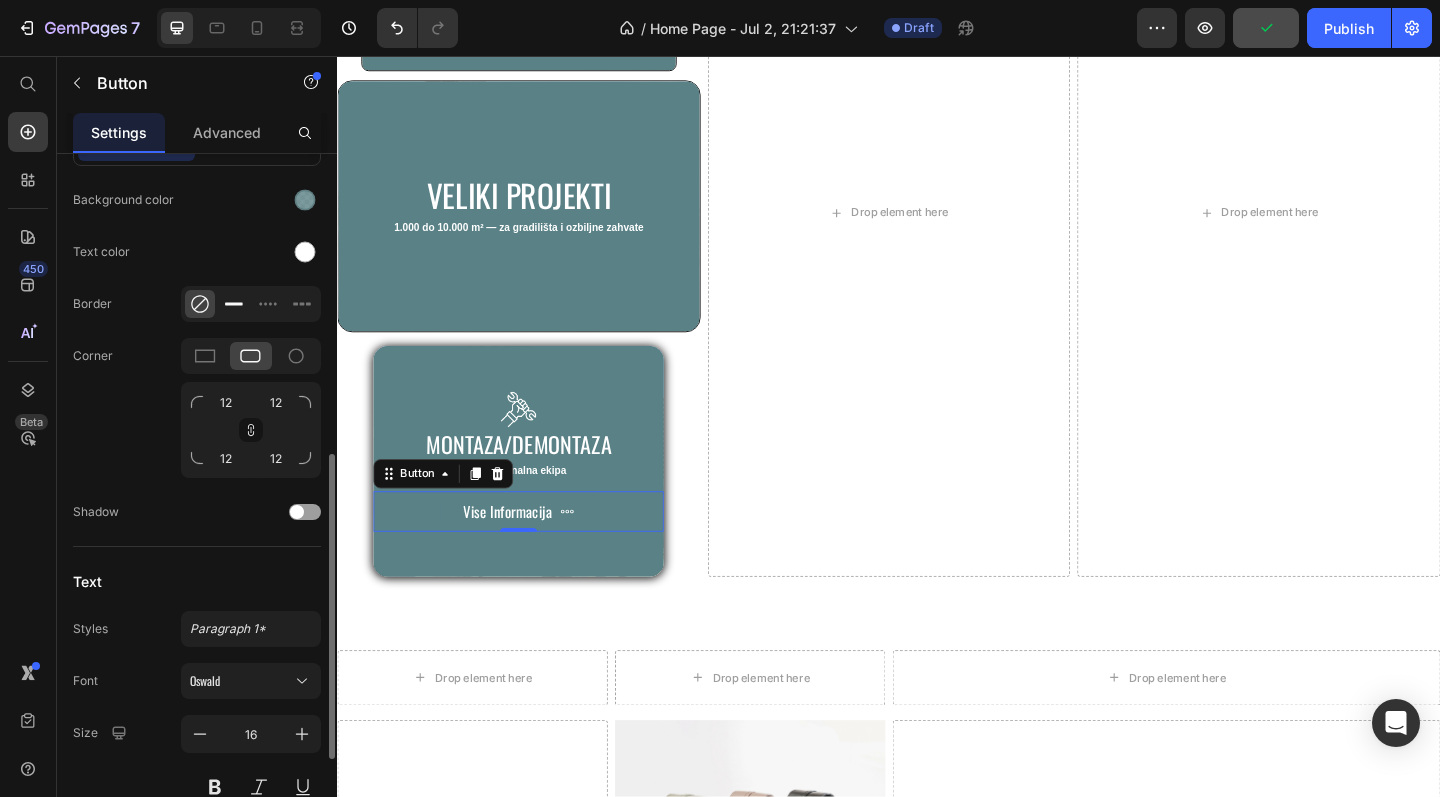 click 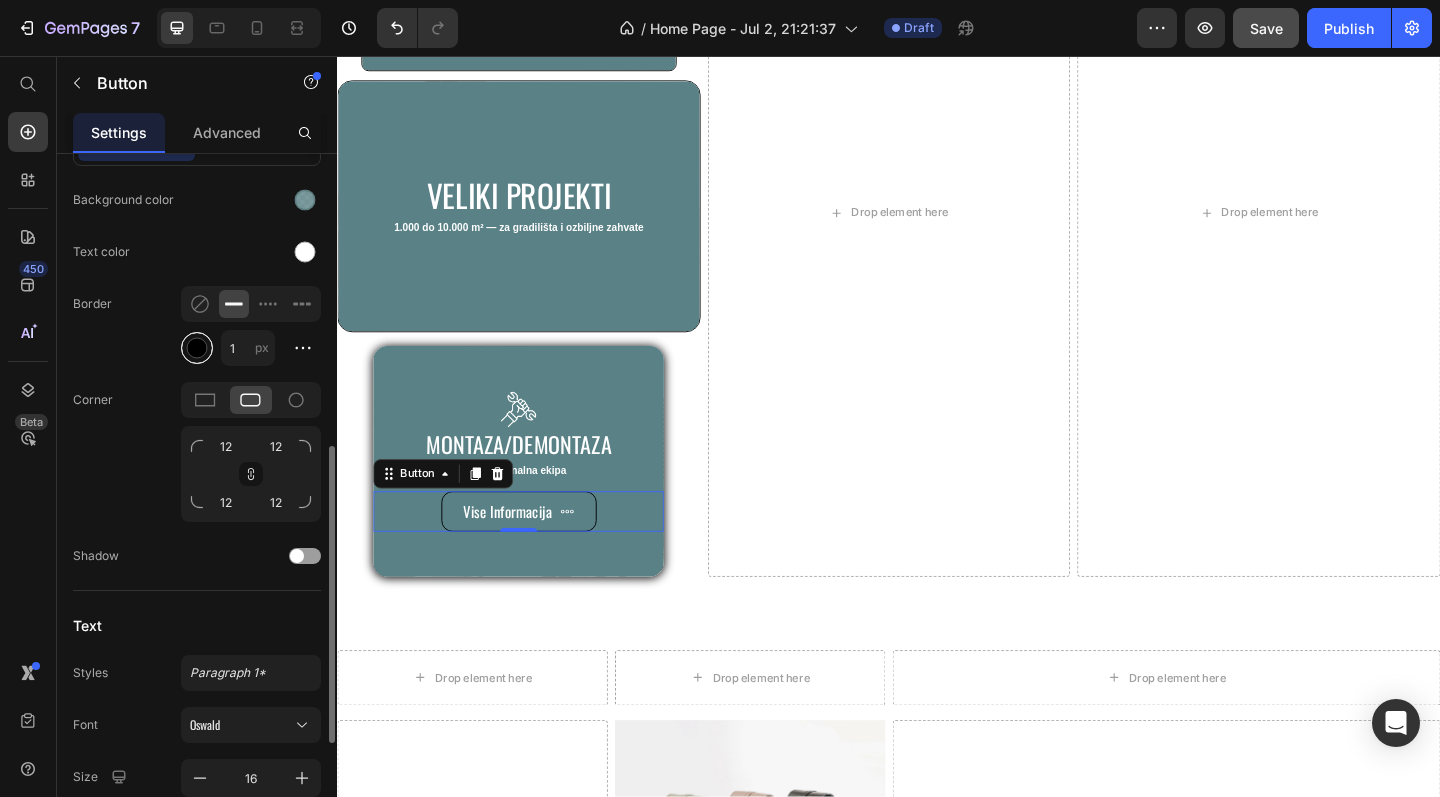 click at bounding box center (197, 348) 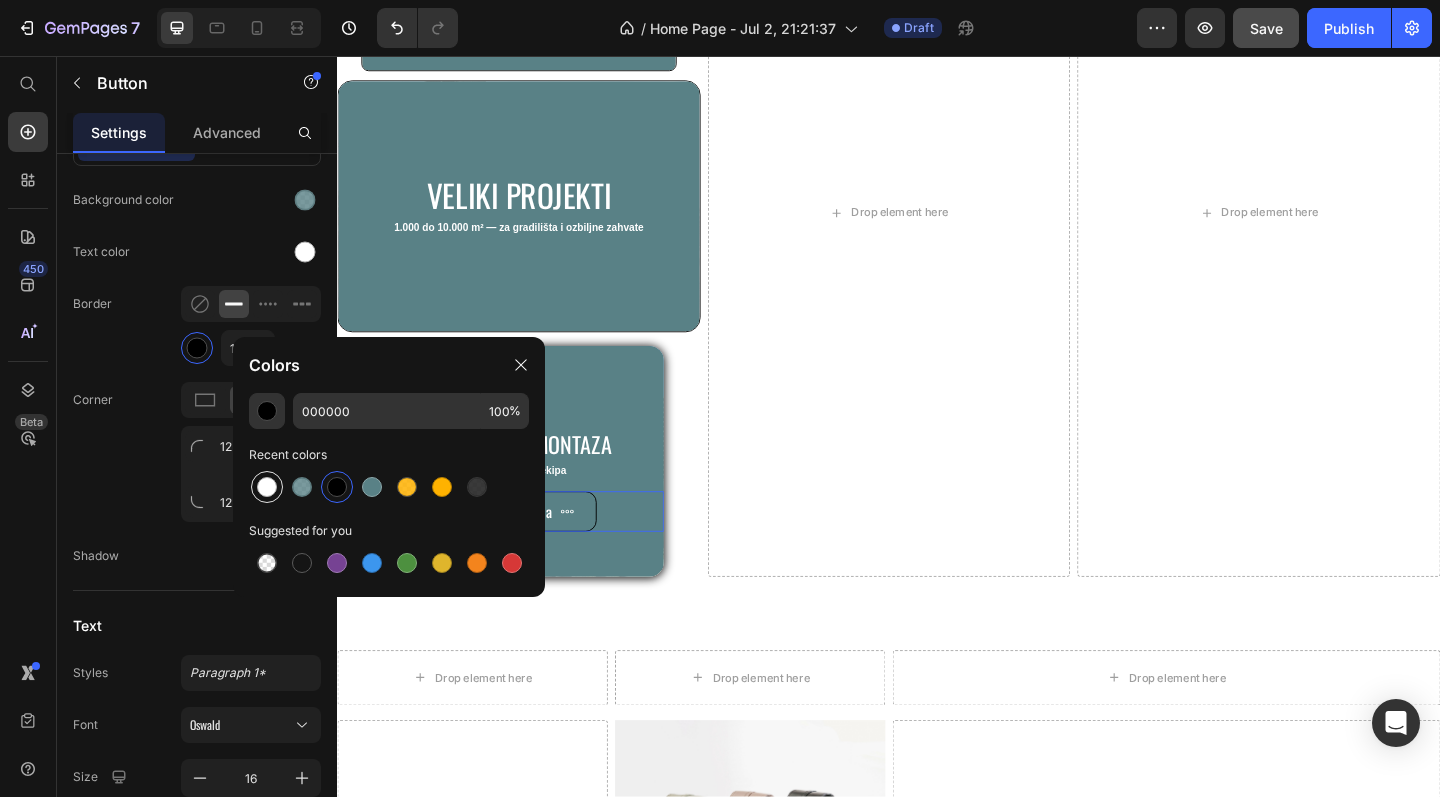 click at bounding box center [267, 487] 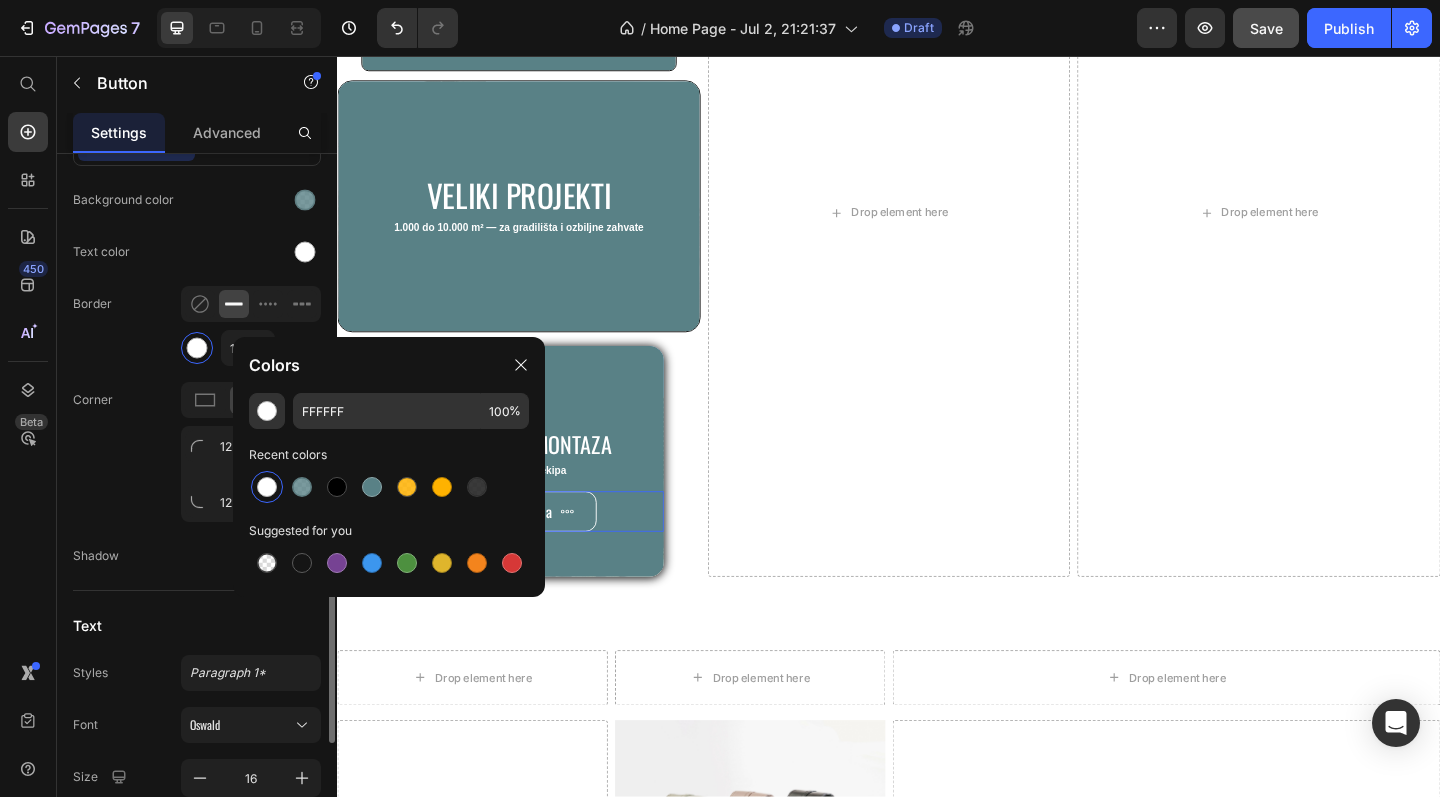 click on "Border 1 px" 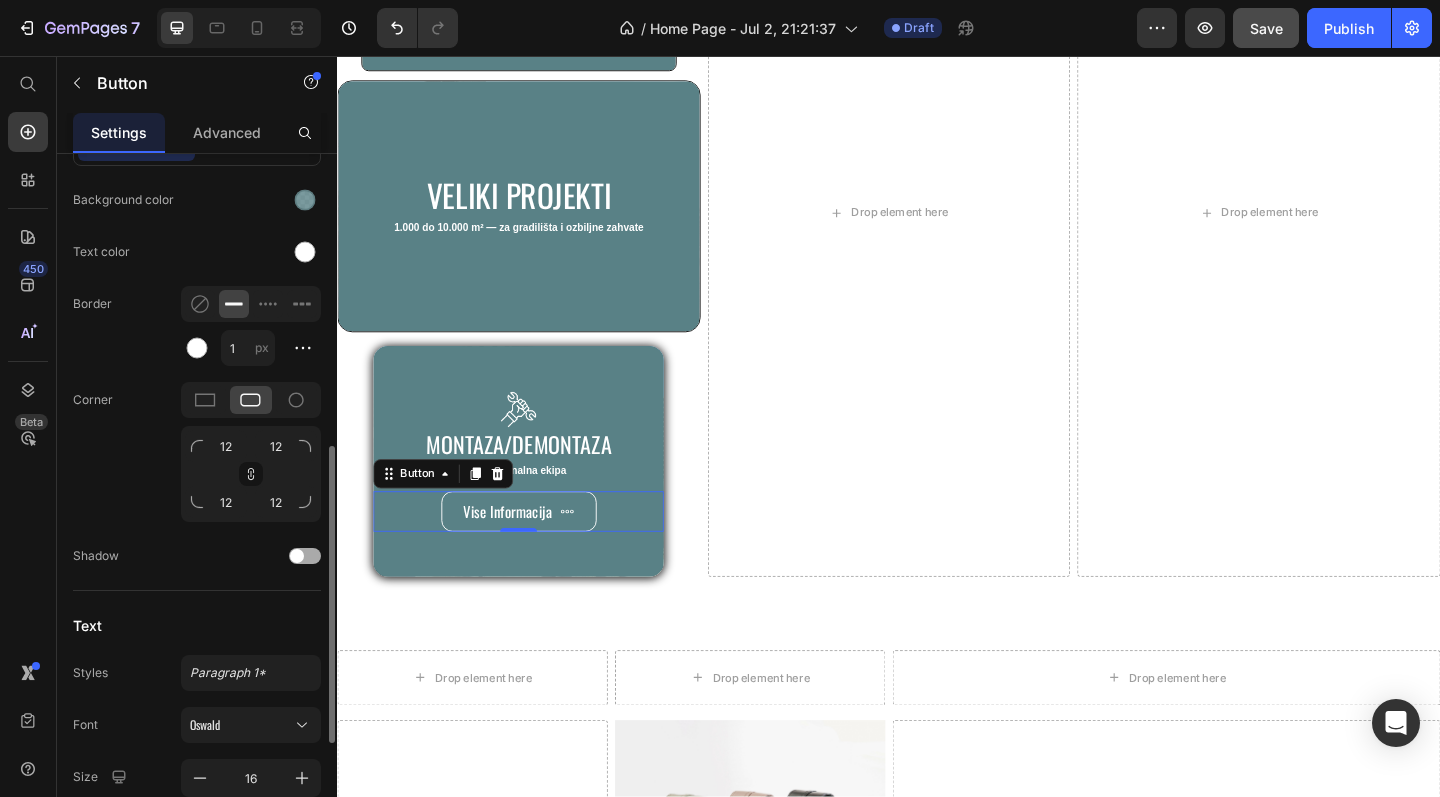 click at bounding box center [305, 556] 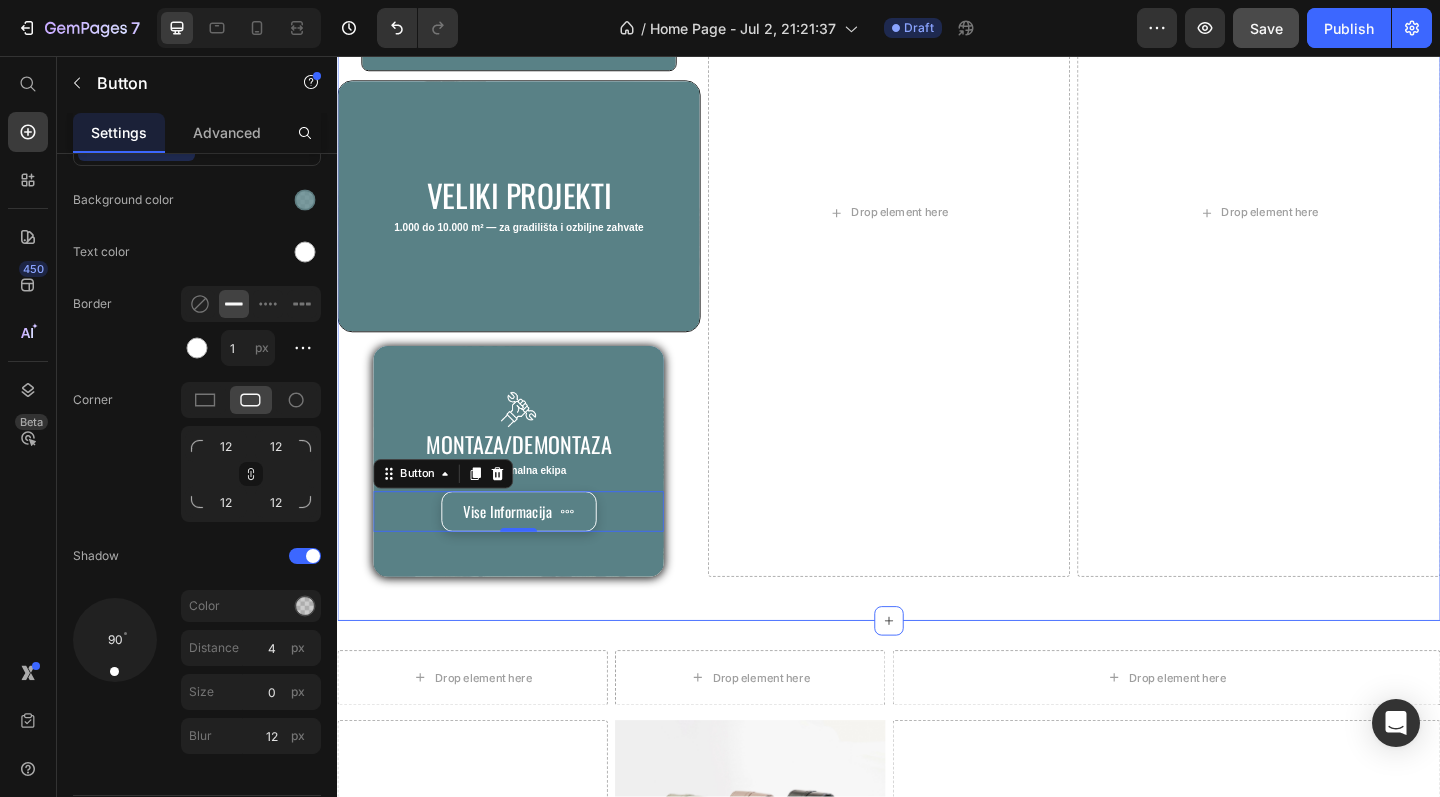 click on "mali projekti Heading Do 1.000 m² — savršeno za kuće, lokale i adaptacije Text Block
Vise Informacija Button Hero Banner Veliki projekti Heading 1.000 do 10.000 m² — za gradilišta i ozbiljne zahvate Text Block Hero Banner Image Montaza/demontaza Heading profesionalna ekipa Text Block
Vise Informacija Button   0 Hero Banner
Drop element here
Drop element here Row Section 4" at bounding box center (937, 235) 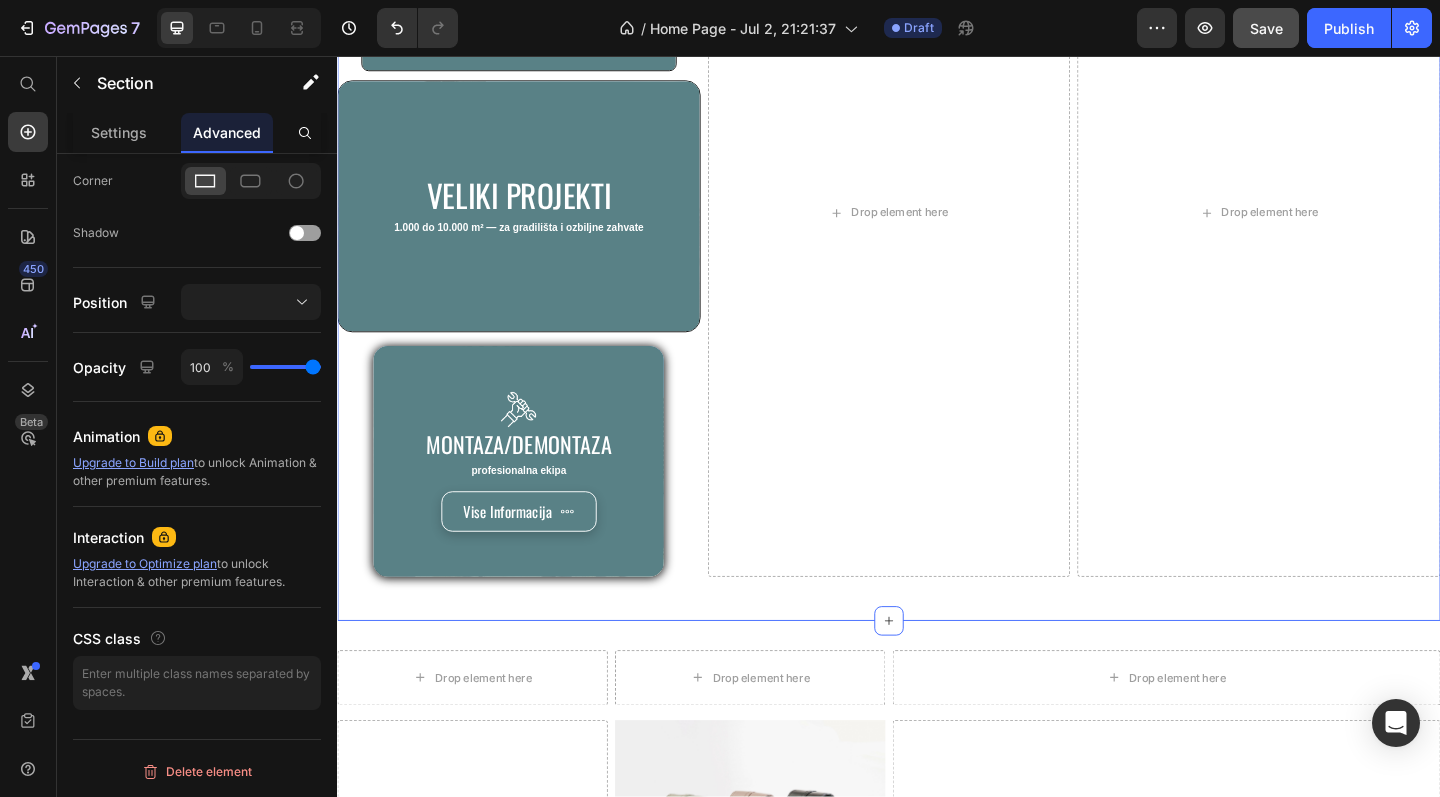 scroll, scrollTop: 0, scrollLeft: 0, axis: both 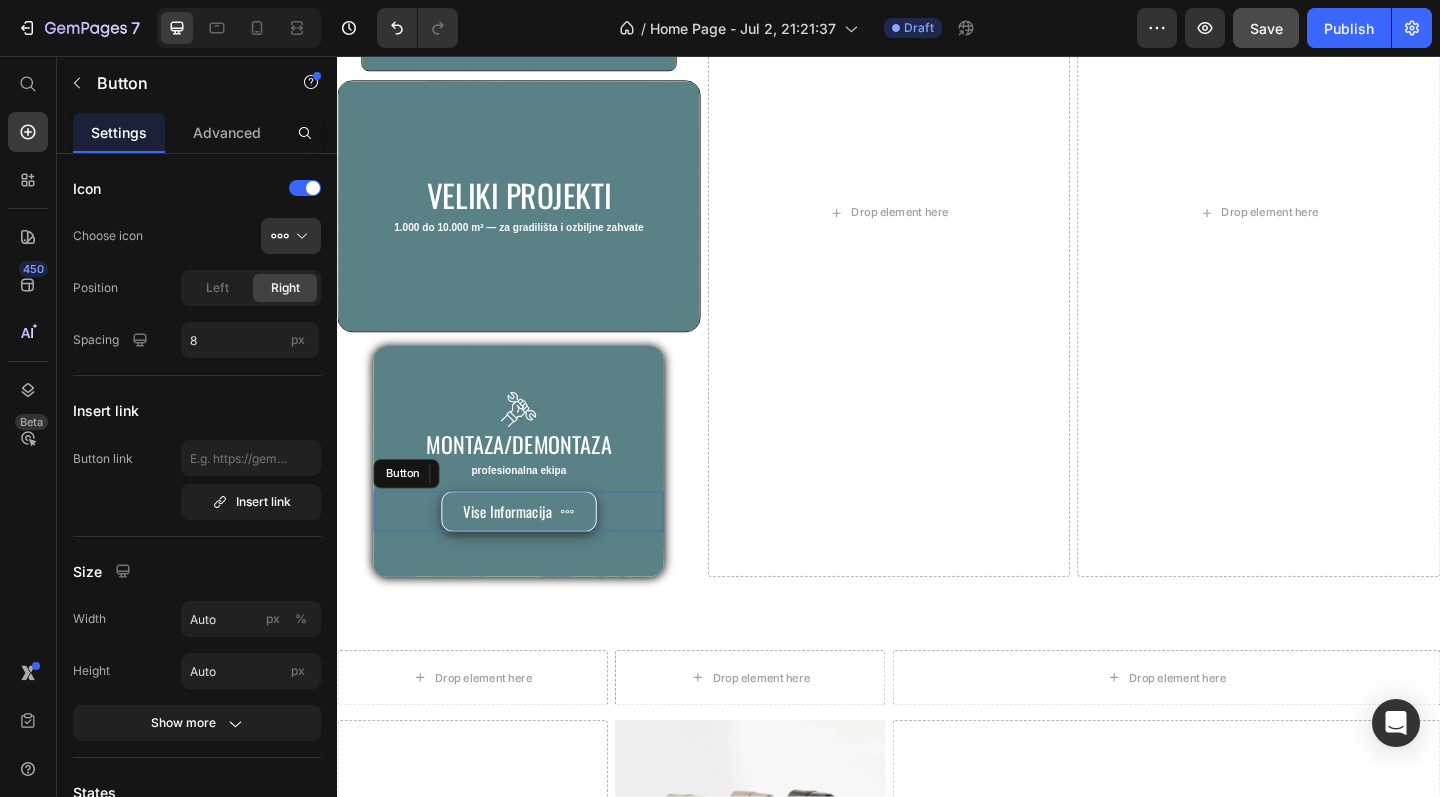 click on "Vise Informacija" at bounding box center [534, 552] 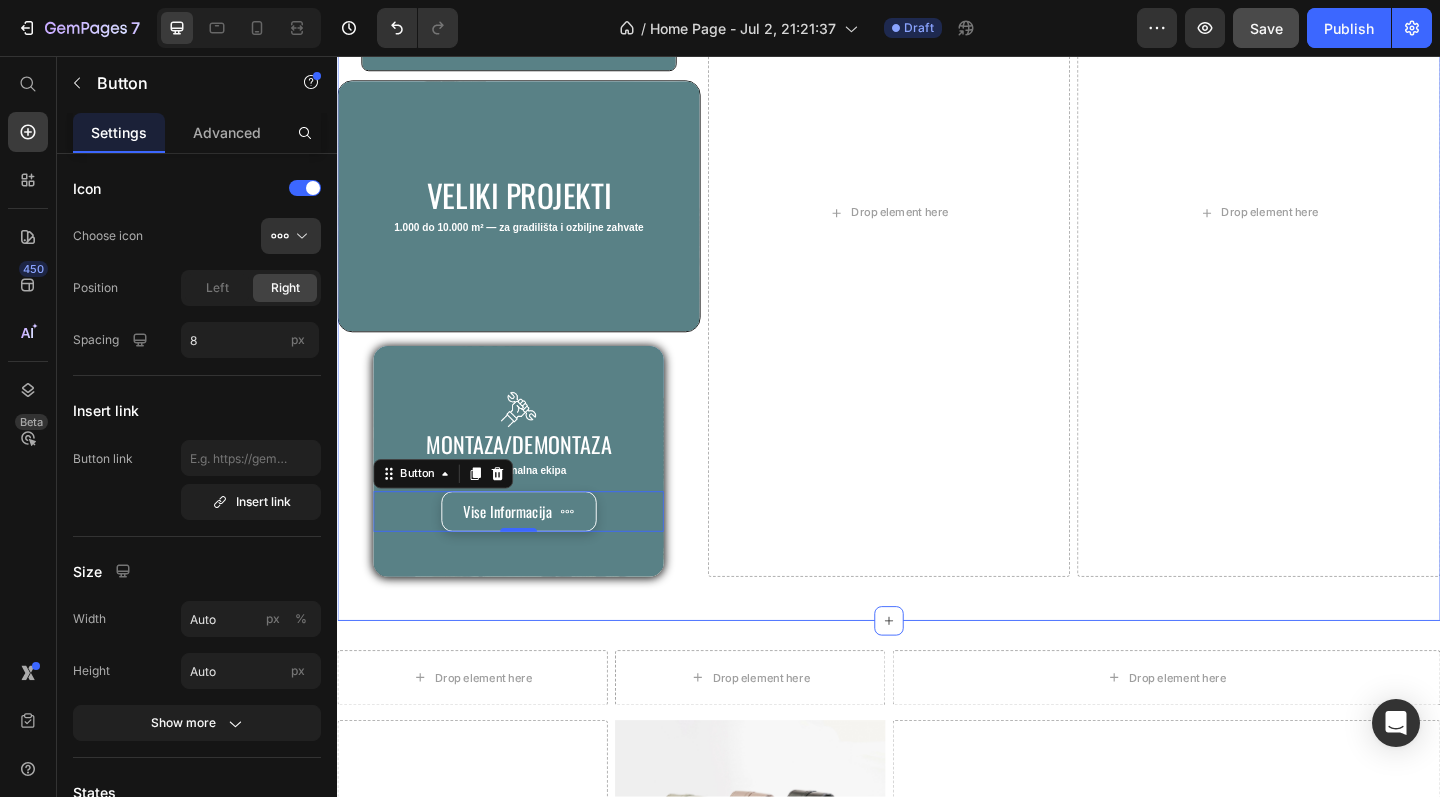 click on "mali projekti Heading Do 1.000 m² — savršeno za kuće, lokale i adaptacije Text Block
Vise Informacija Button Hero Banner Veliki projekti Heading 1.000 do 10.000 m² — za gradilišta i ozbiljne zahvate Text Block Hero Banner Image Montaza/demontaza Heading profesionalna ekipa Text Block
Vise Informacija Button   0 Hero Banner
Drop element here
Drop element here Row Section 4" at bounding box center (937, 235) 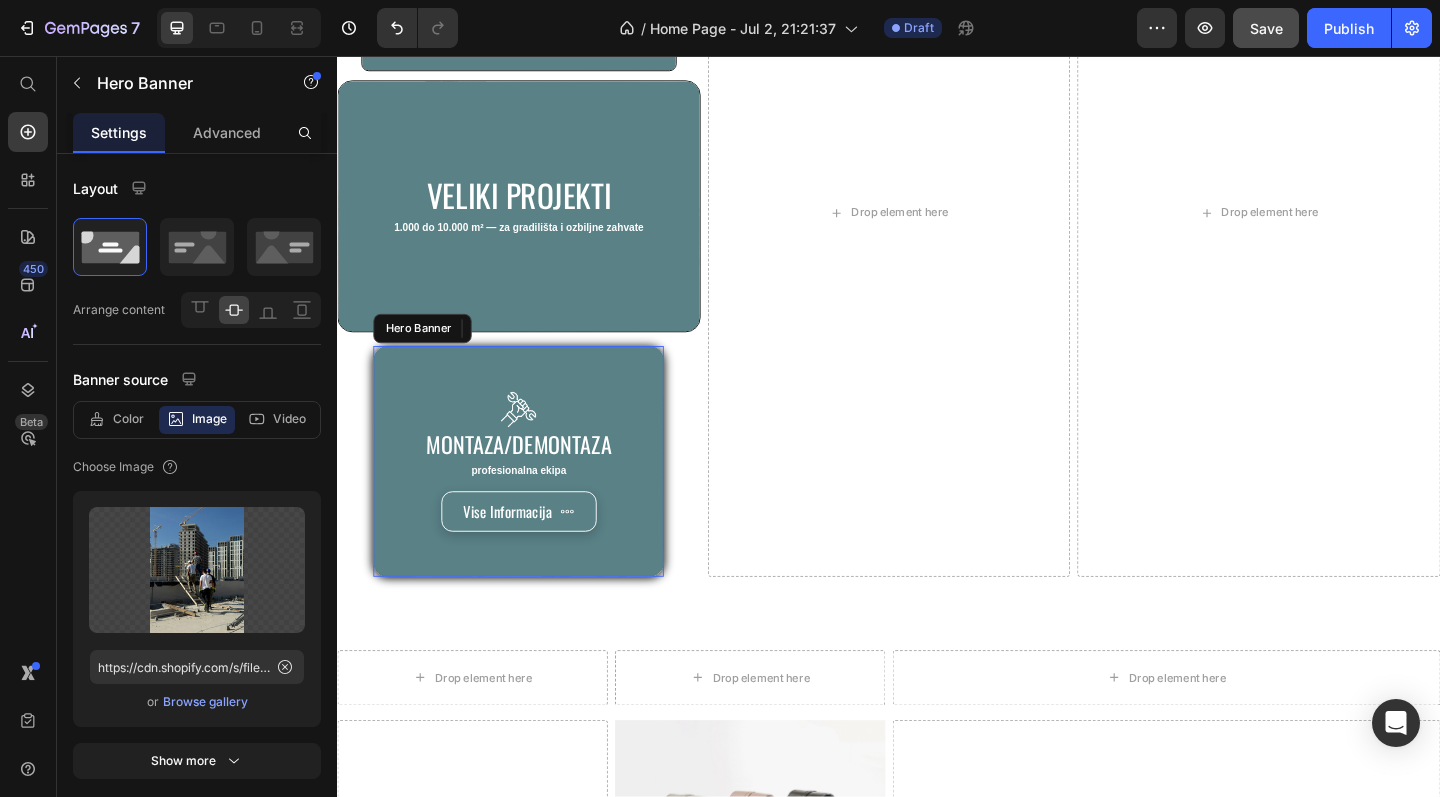 click on "Image Montaza/demontaza Heading profesionalna ekipa Text Block
Vise Informacija Button" at bounding box center [534, 498] 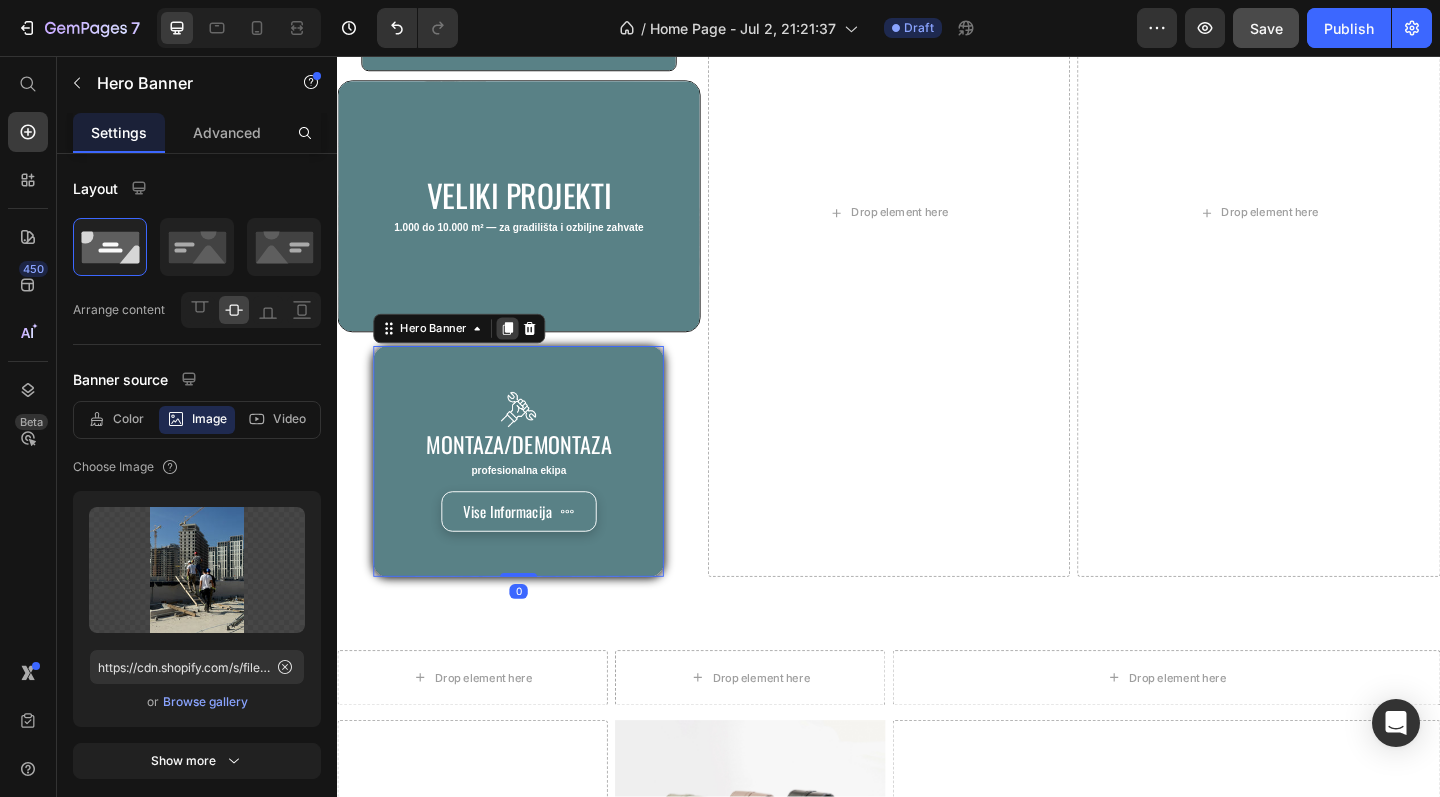 click 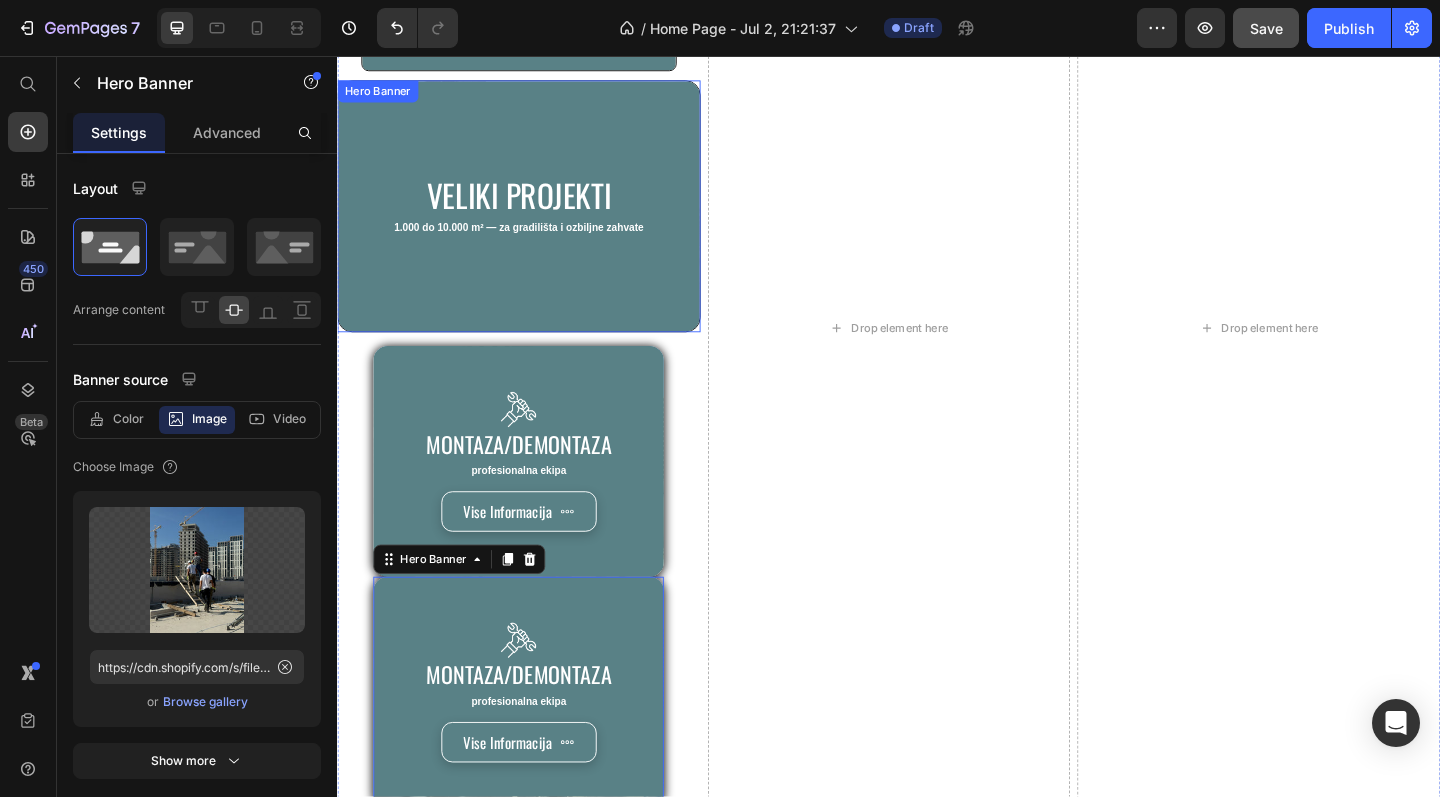 click on "Veliki projekti Heading 1.000 do 10.000 m² — za gradilišta i ozbiljne zahvate Text Block" at bounding box center (534, 220) 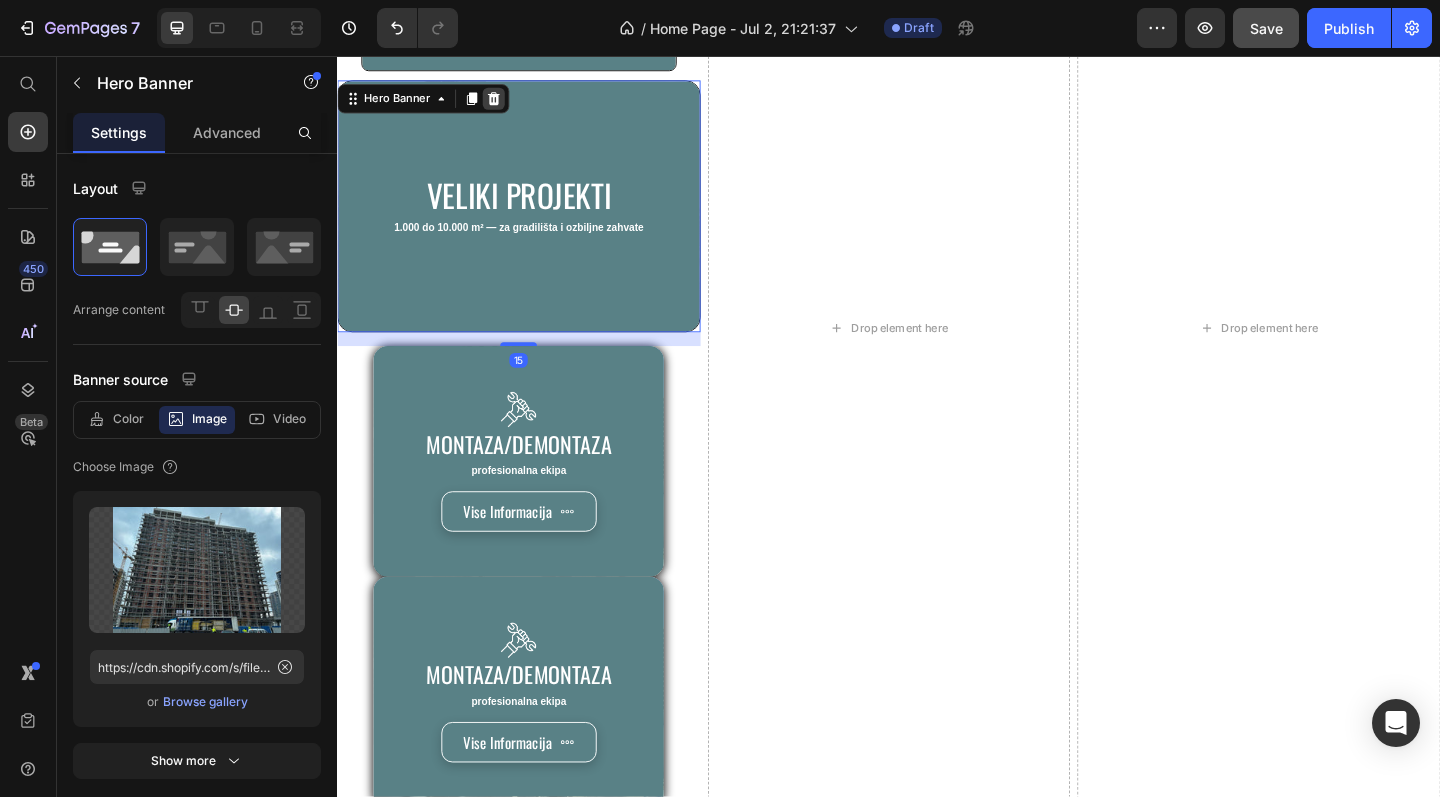 click 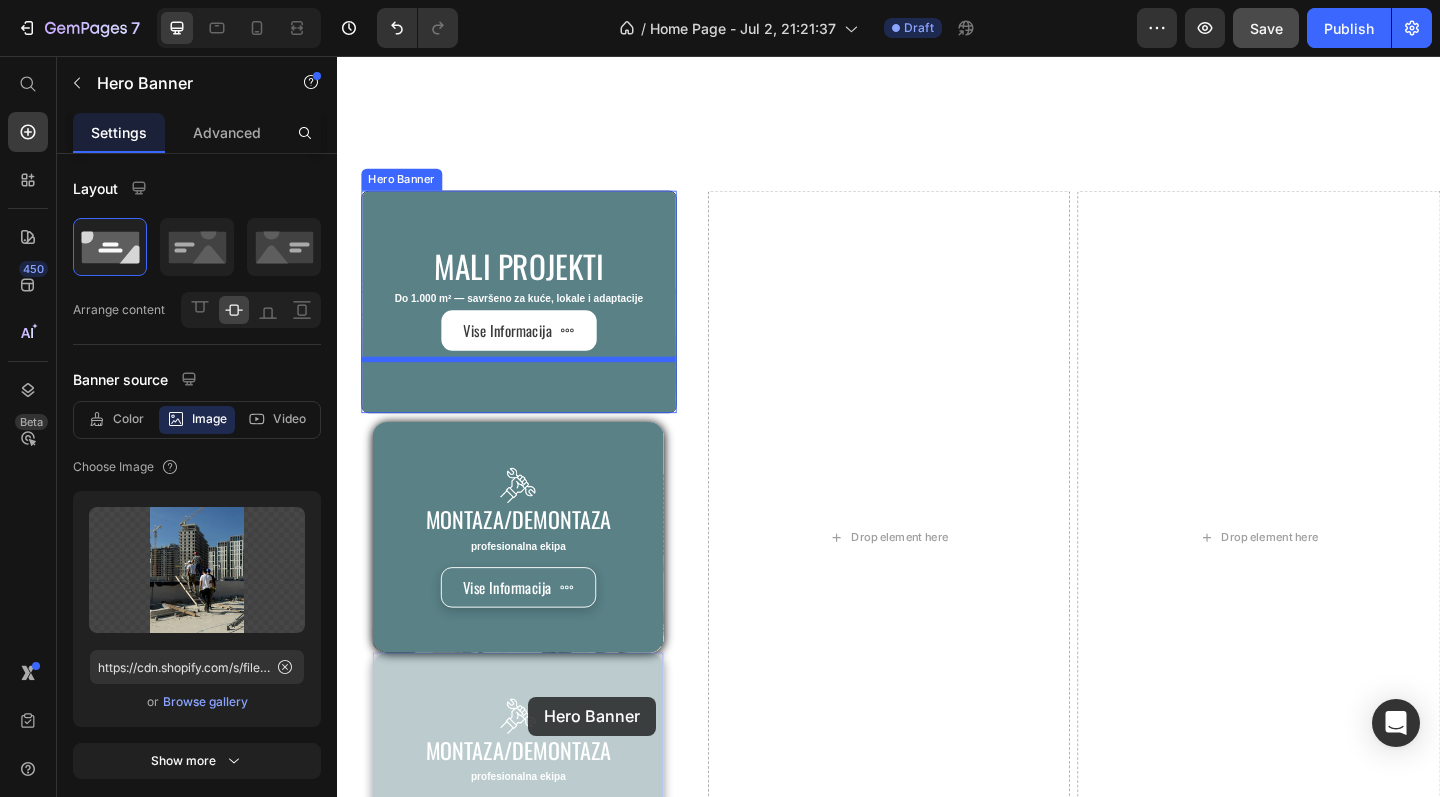 scroll, scrollTop: 1209, scrollLeft: 0, axis: vertical 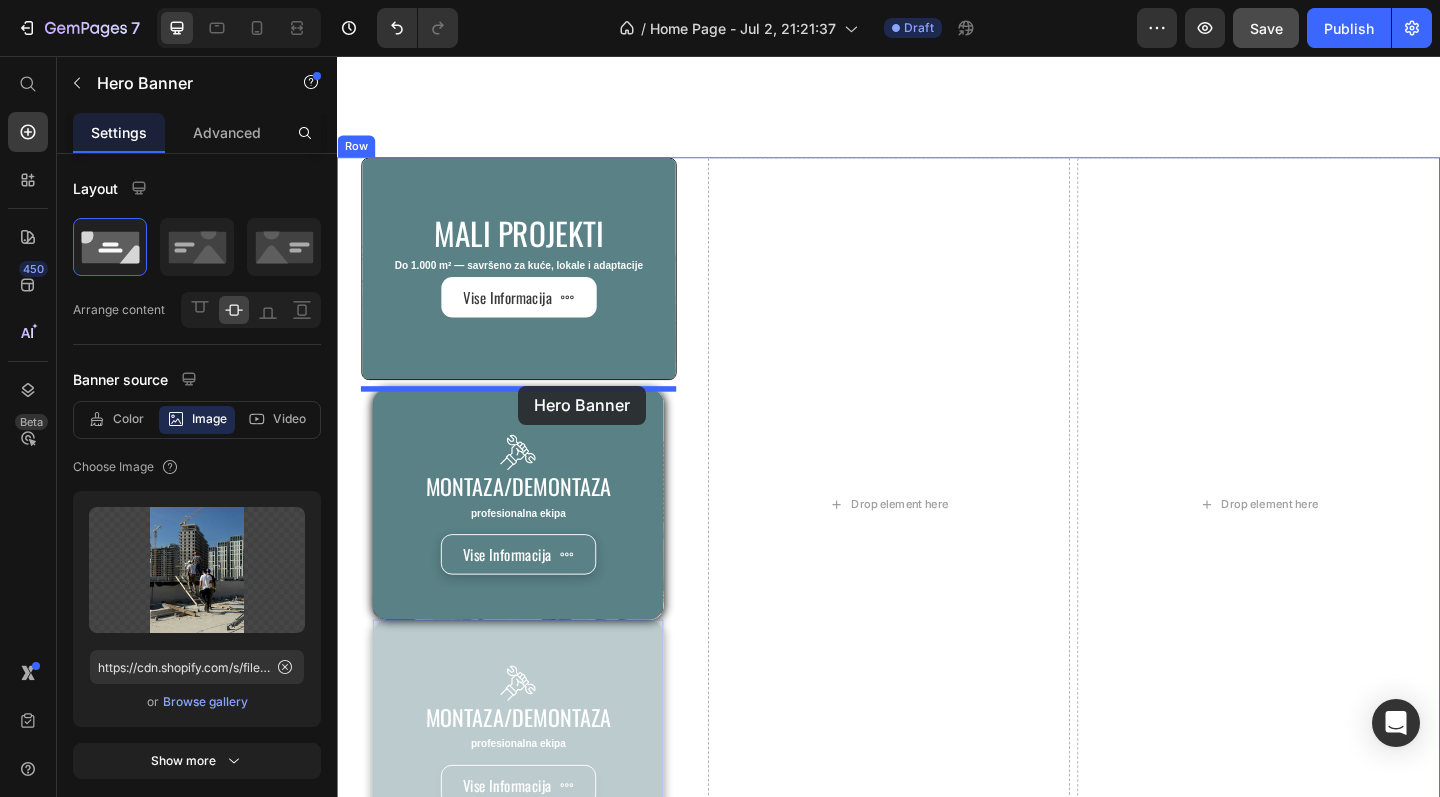 drag, startPoint x: 550, startPoint y: 357, endPoint x: 534, endPoint y: 417, distance: 62.0967 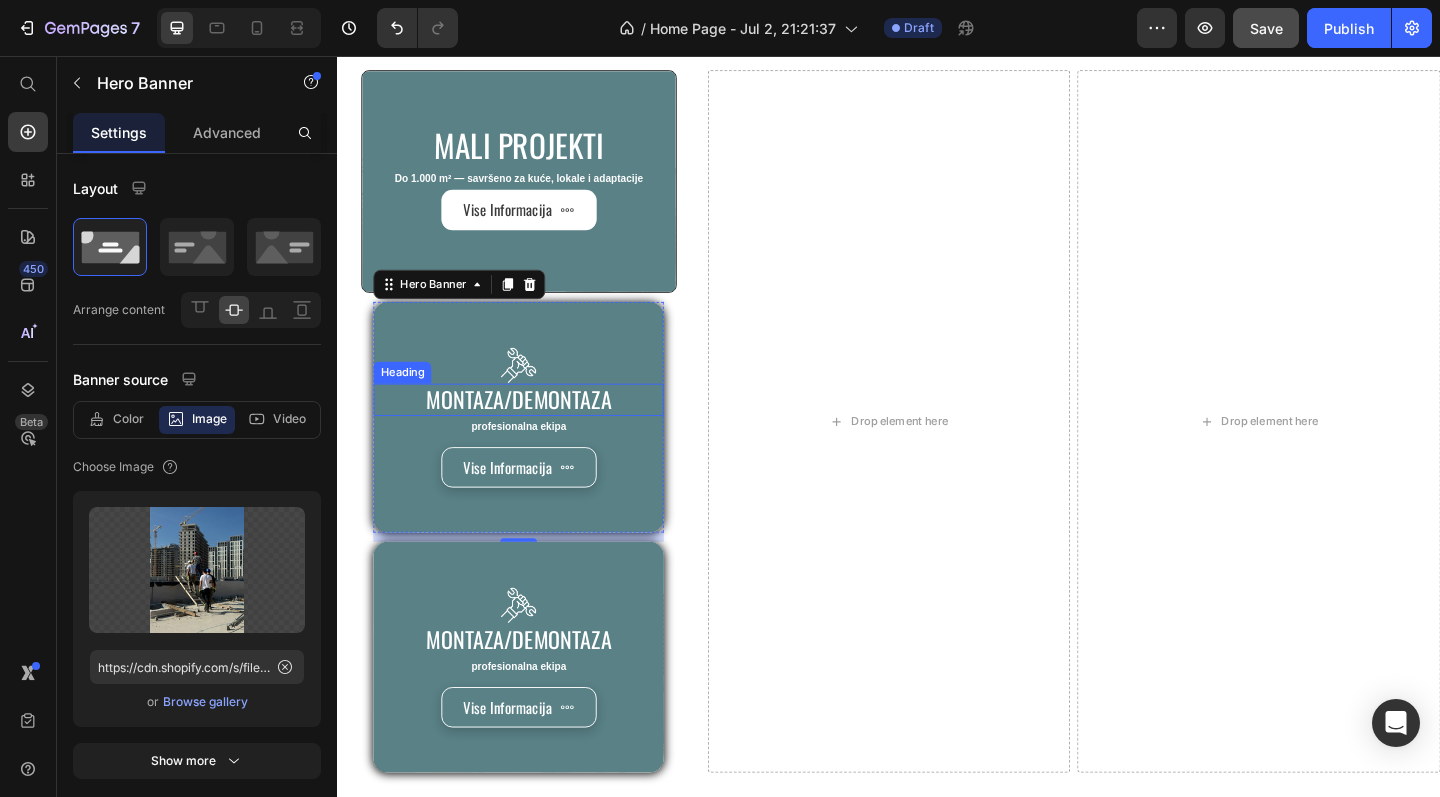 scroll, scrollTop: 1306, scrollLeft: 0, axis: vertical 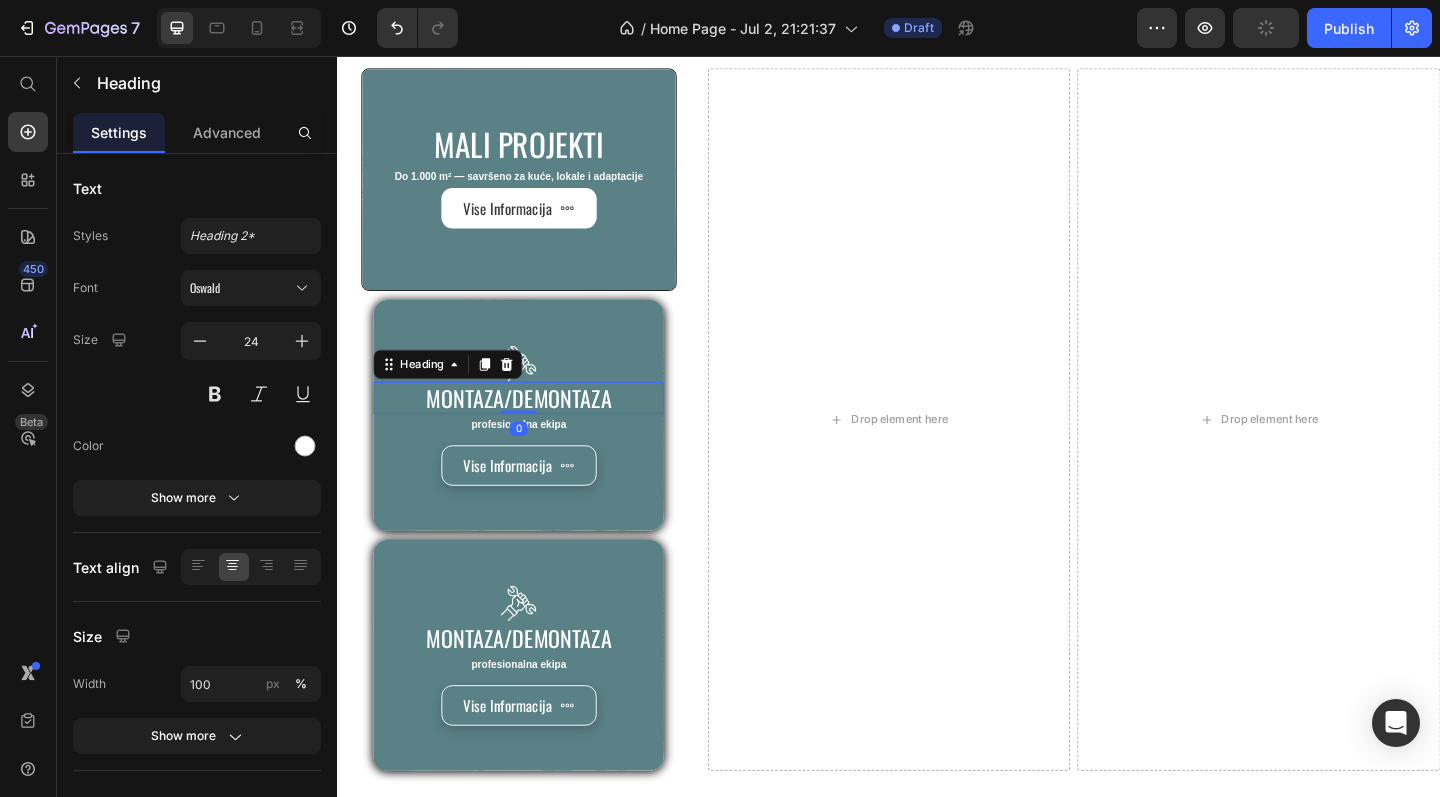 click on "Montaza/demontaza" at bounding box center (534, 428) 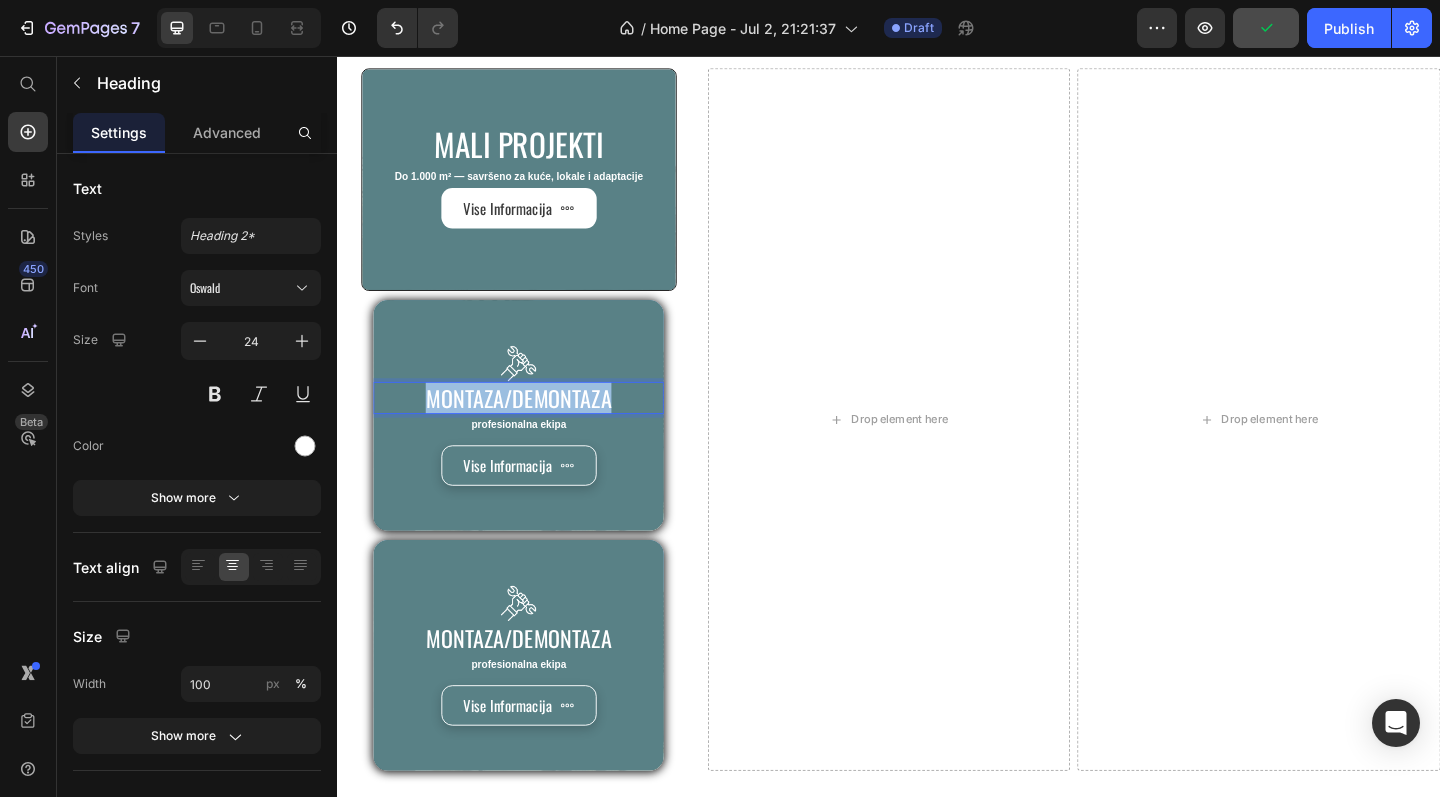 click on "Montaza/demontaza" at bounding box center (534, 428) 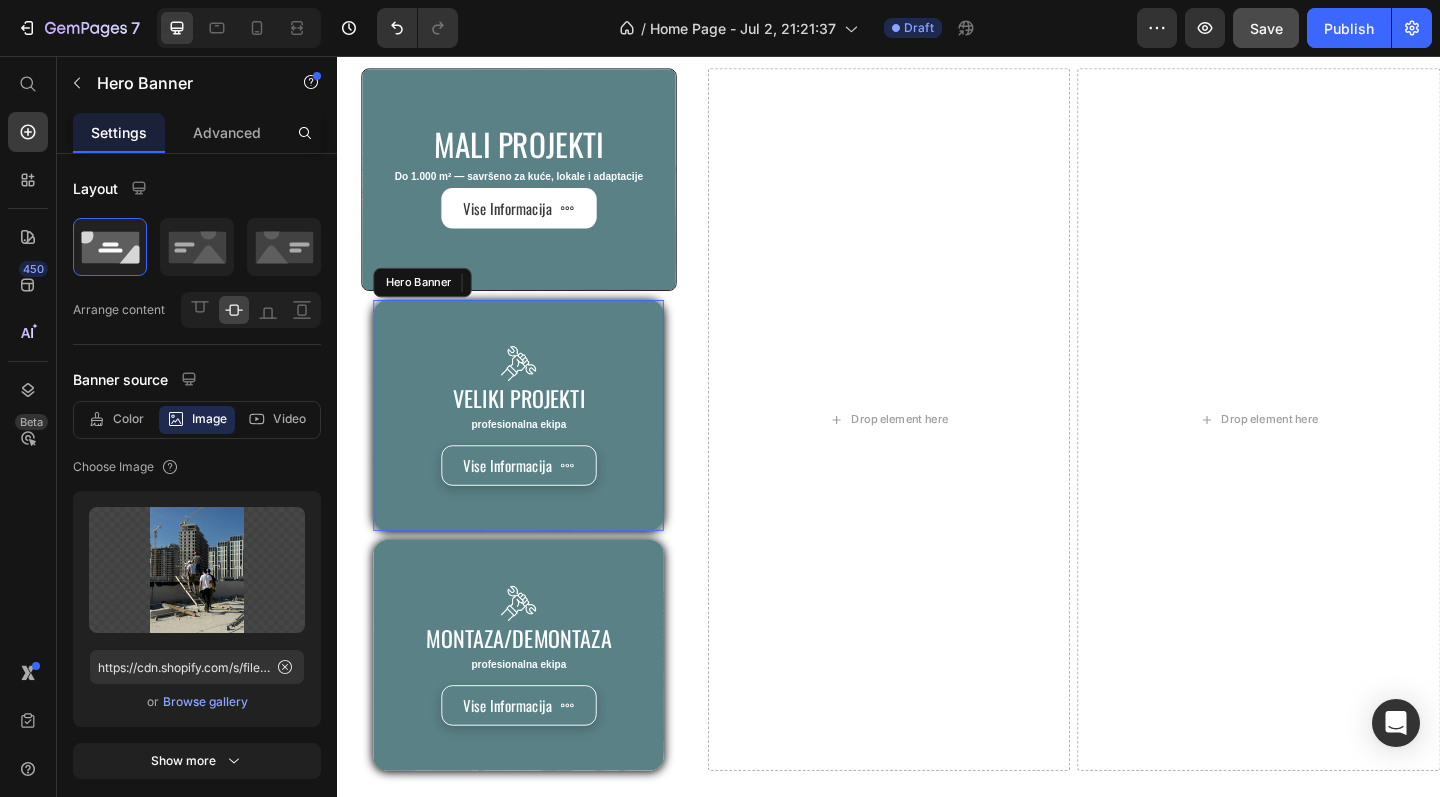 click on "Image veliki projekti Heading   0 profesionalna ekipa Text Block
Vise Informacija Button" at bounding box center (534, 448) 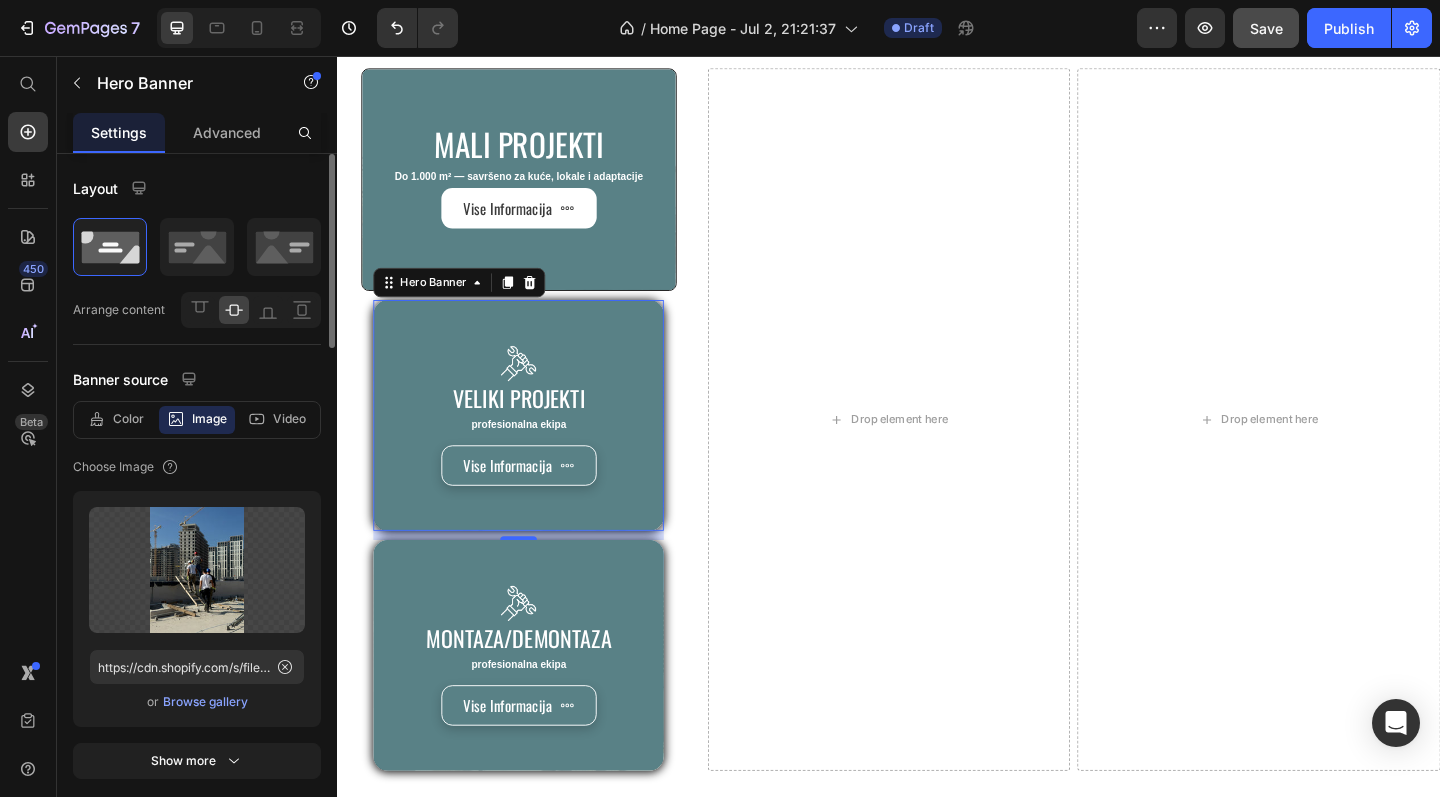 click on "Browse gallery" at bounding box center [205, 702] 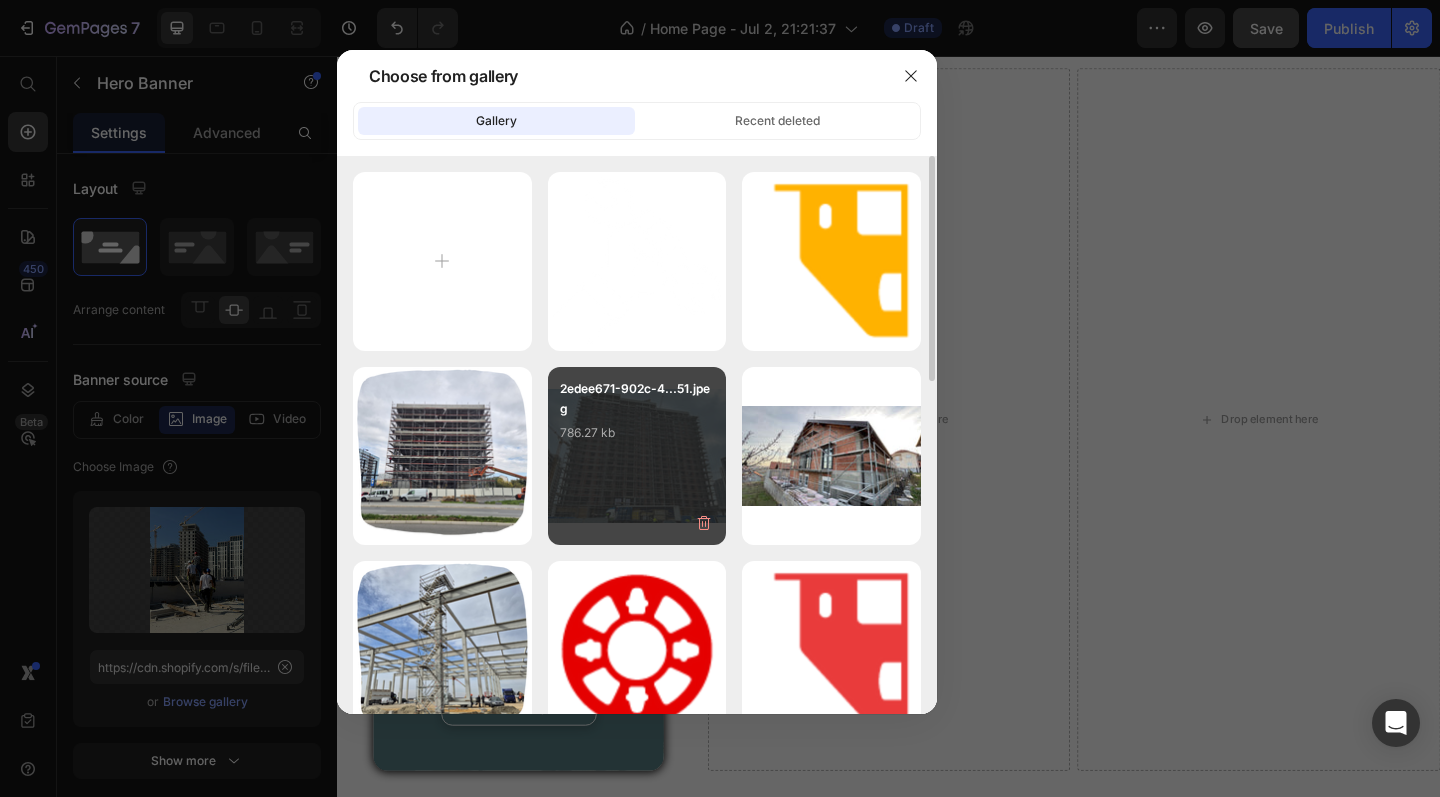click on "2edee671-902c-4...51.jpeg 786.27 kb" at bounding box center [637, 419] 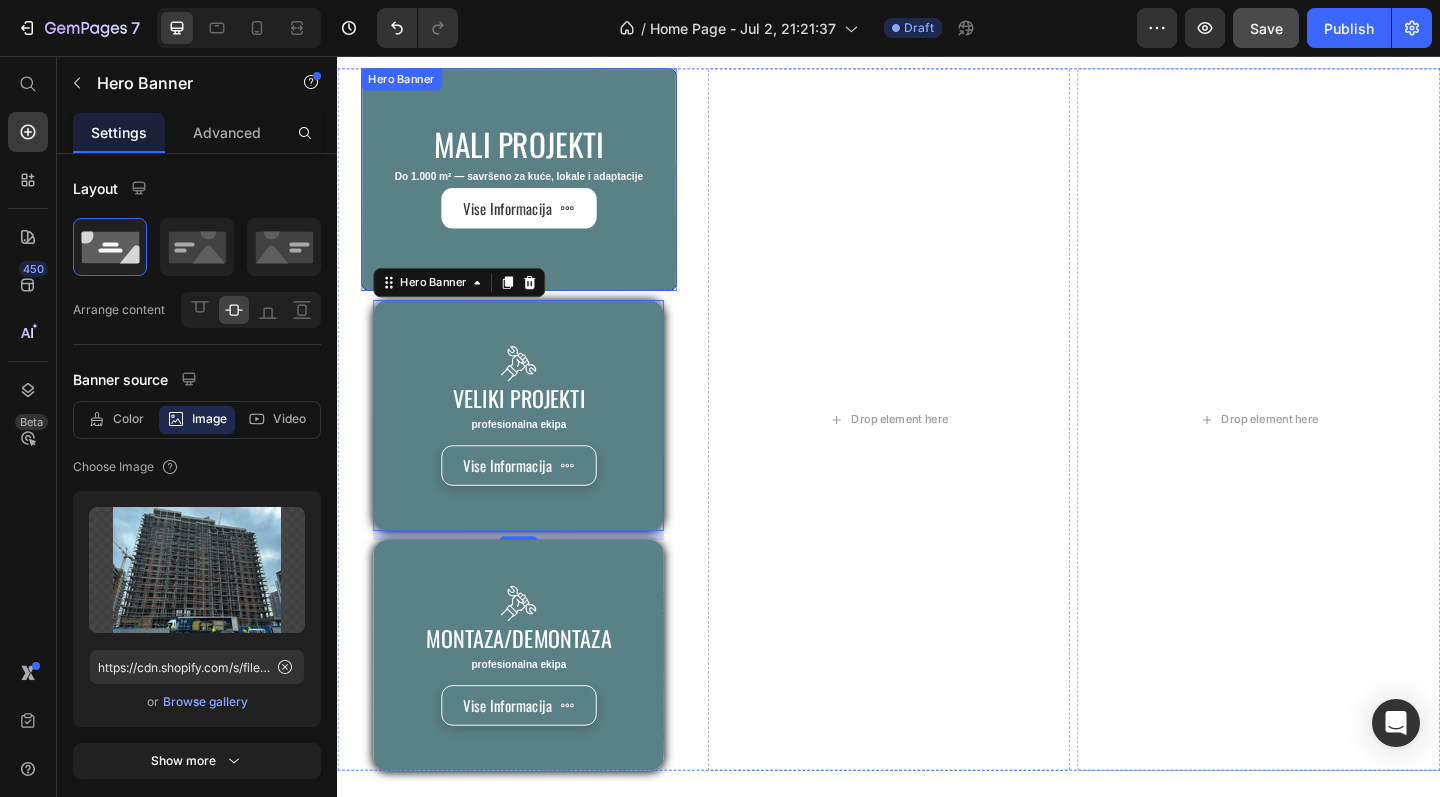 click on "mali projekti Heading Do 1.000 m² — savršeno za kuće, lokale i adaptacije Text Block
Vise Informacija Button" at bounding box center (534, 191) 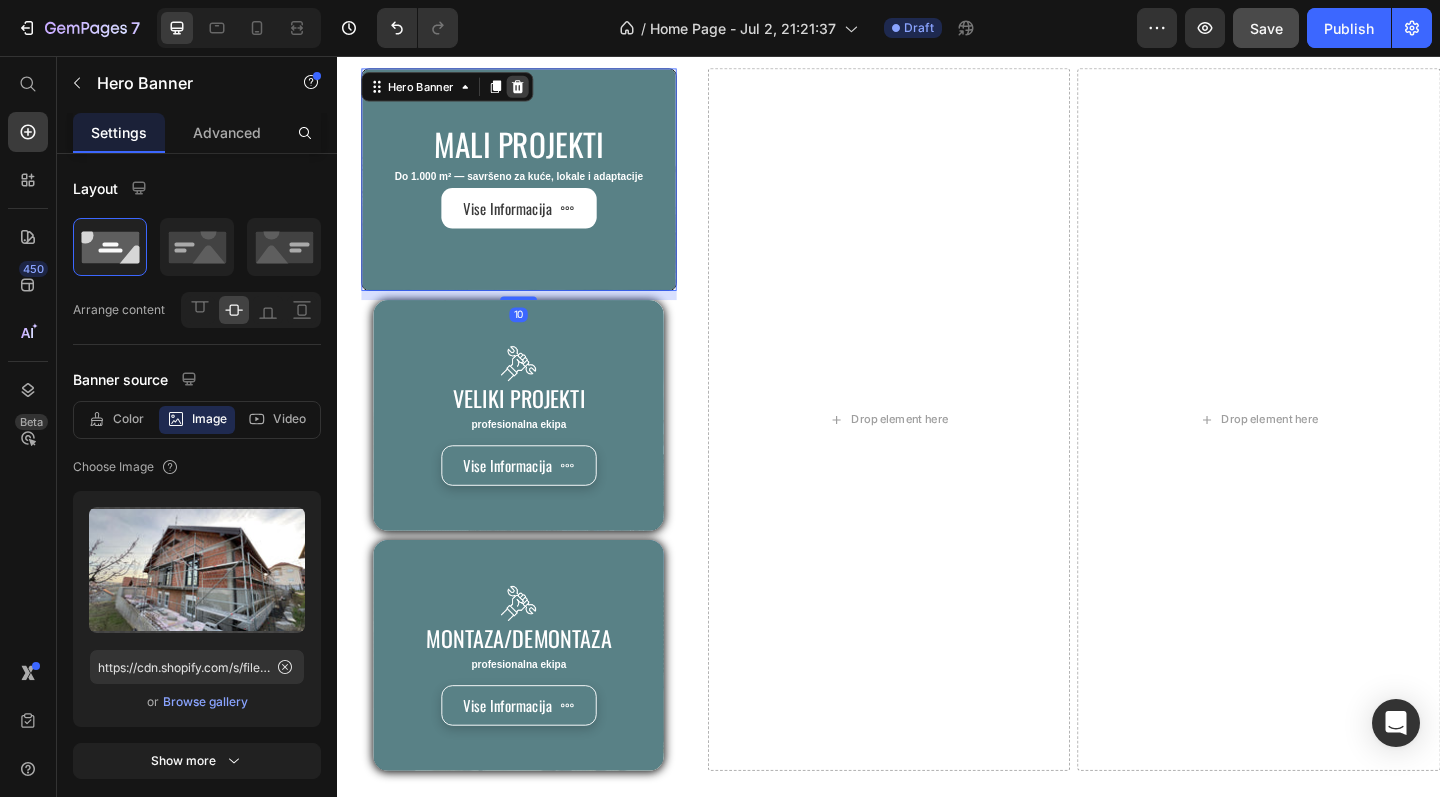 click 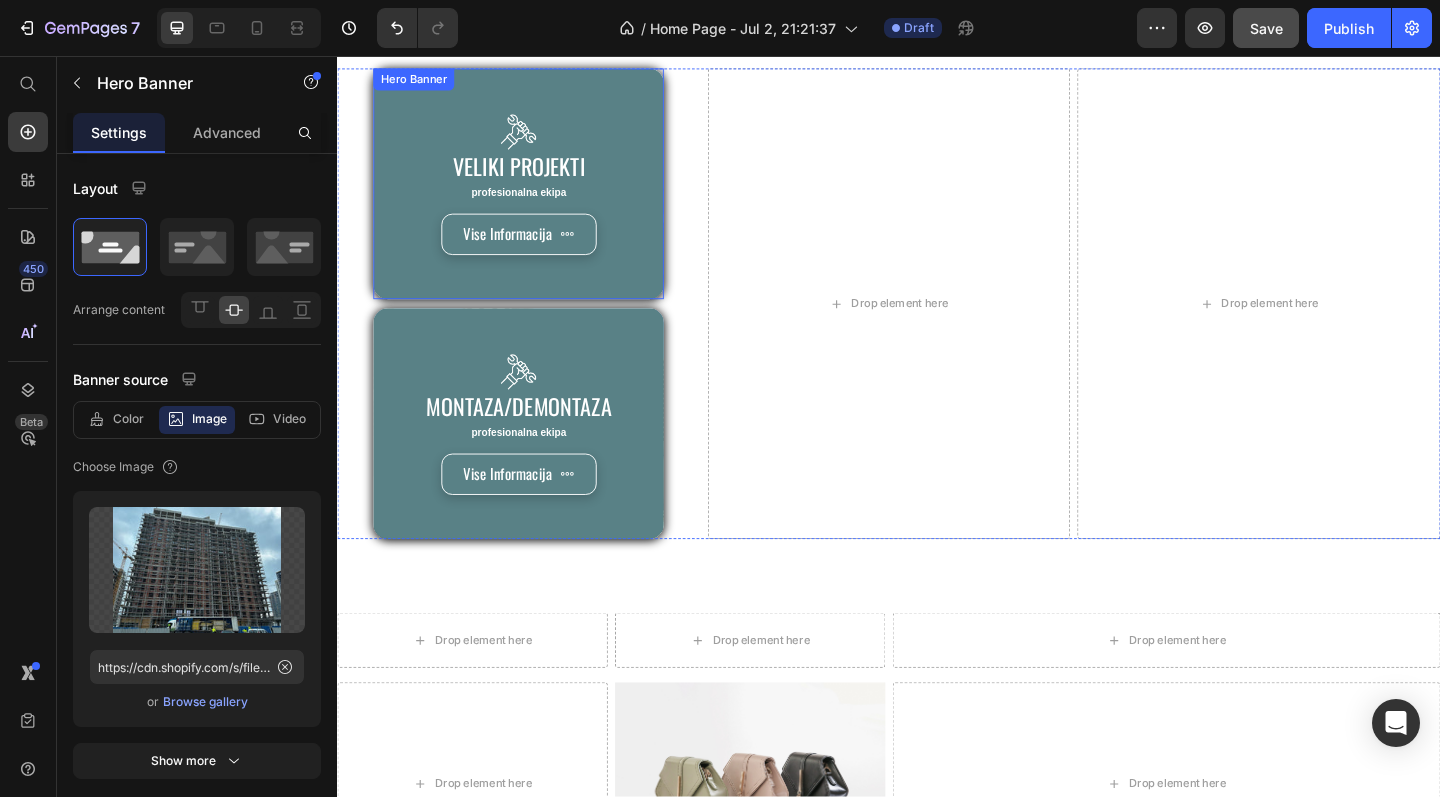 click on "Image veliki projekti Heading profesionalna ekipa Text Block
Vise Informacija Button" at bounding box center (534, 196) 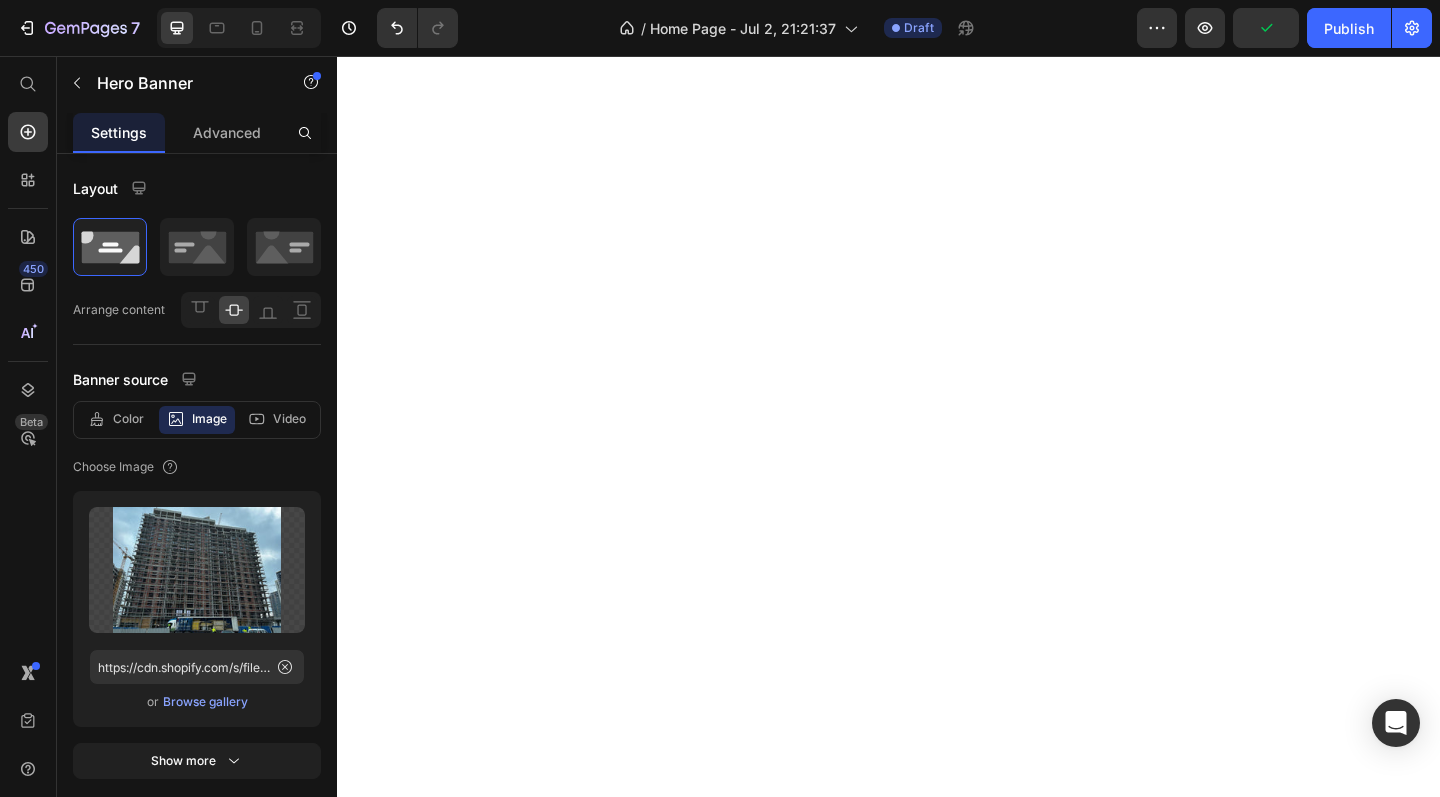 scroll, scrollTop: 0, scrollLeft: 0, axis: both 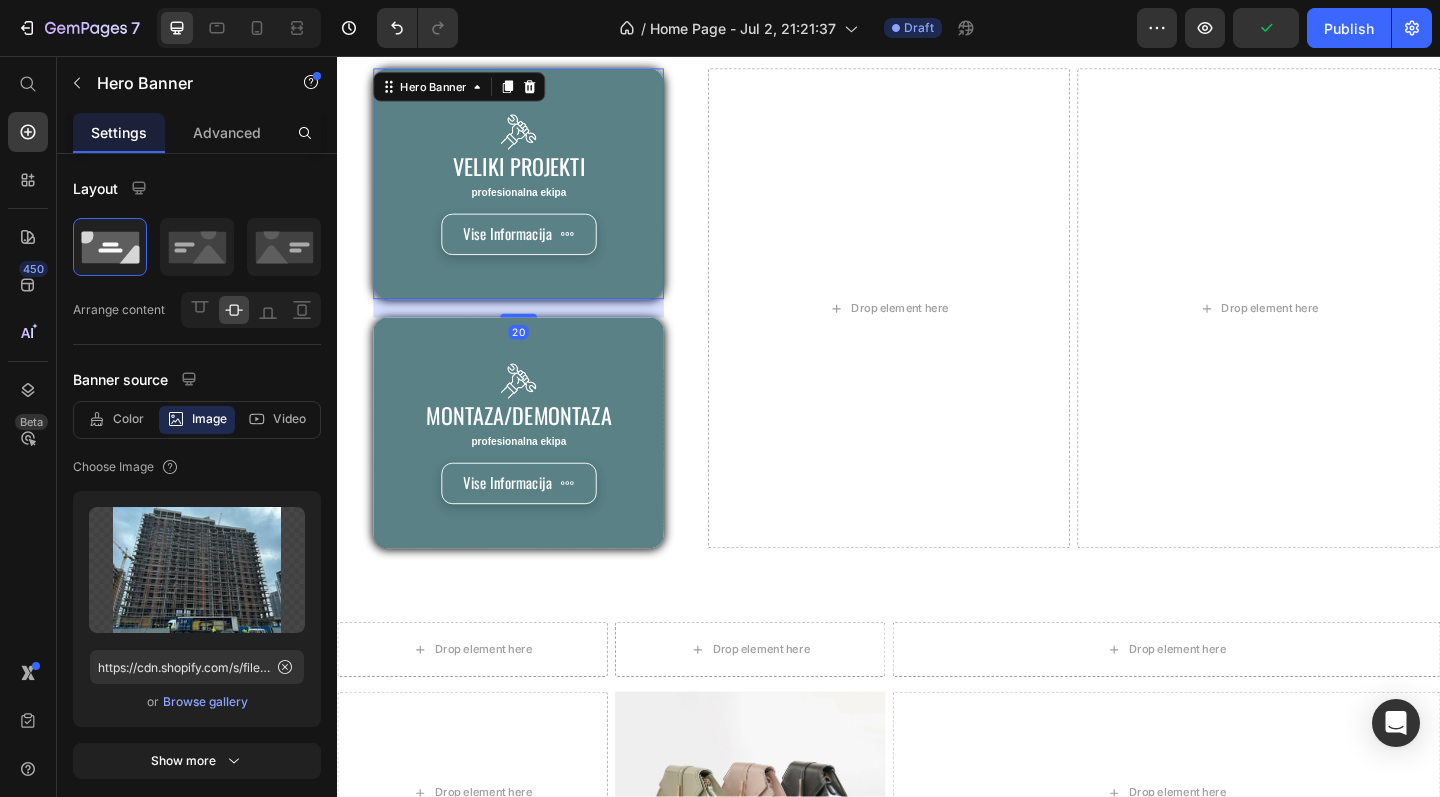 click at bounding box center [534, 339] 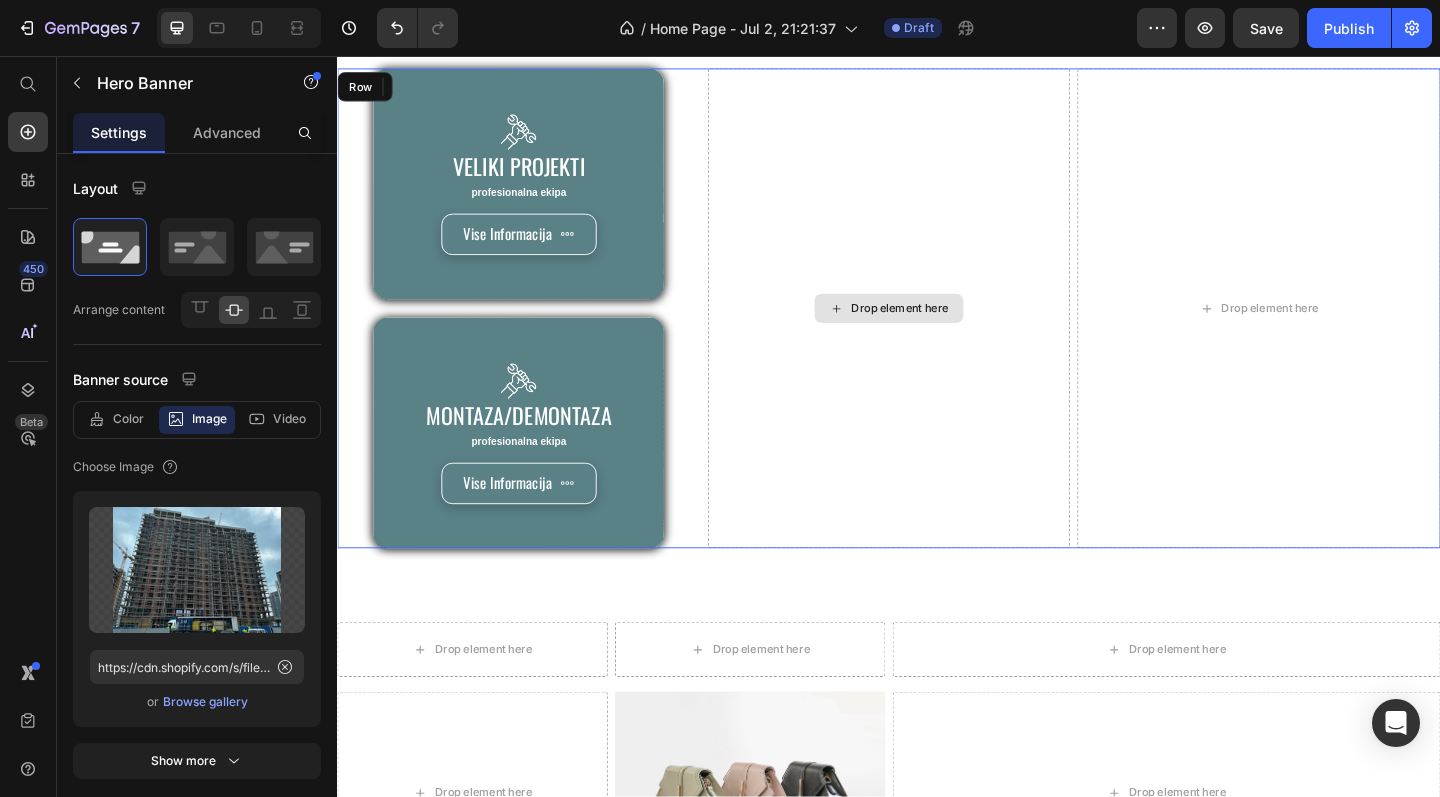 click on "Drop element here" at bounding box center (937, 331) 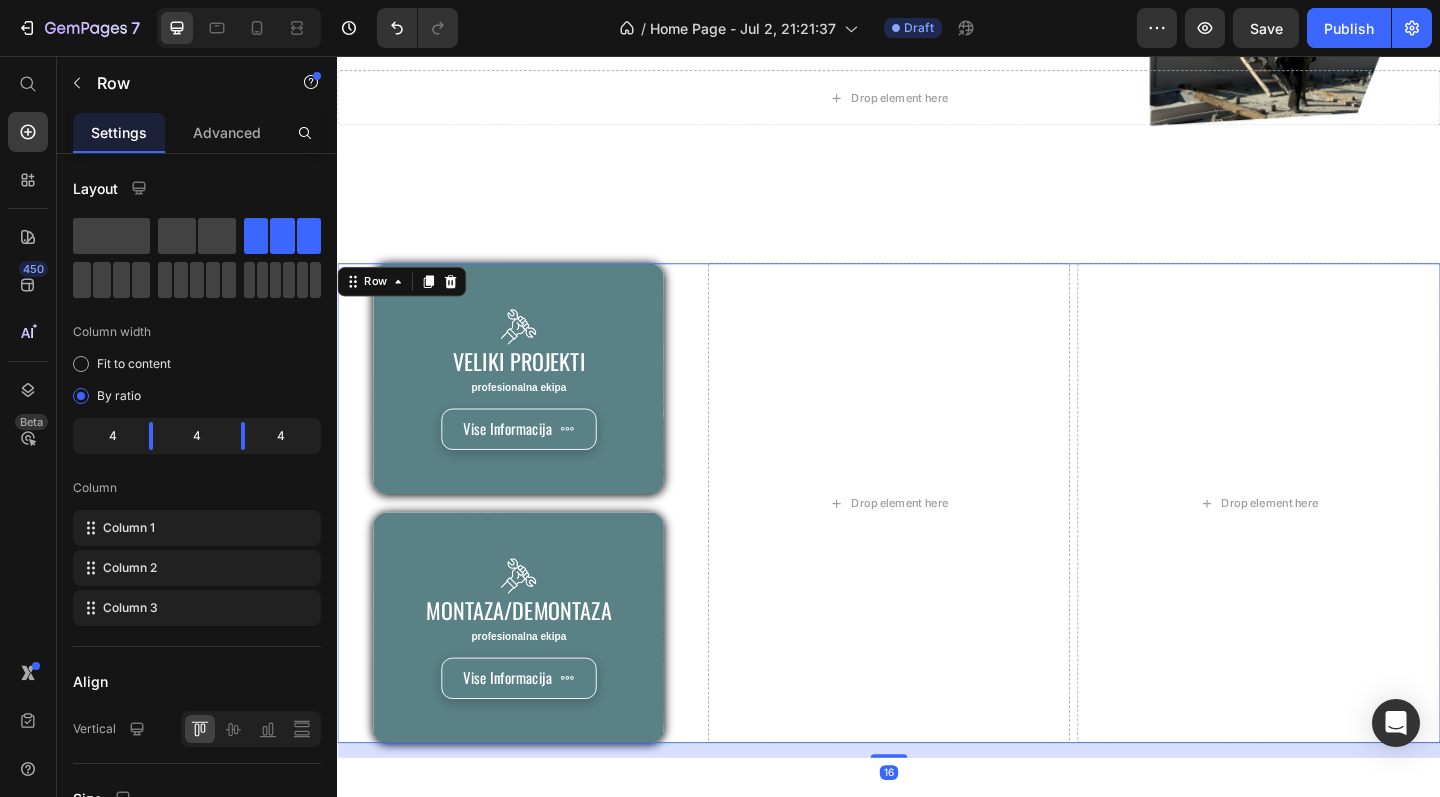 scroll, scrollTop: 1092, scrollLeft: 0, axis: vertical 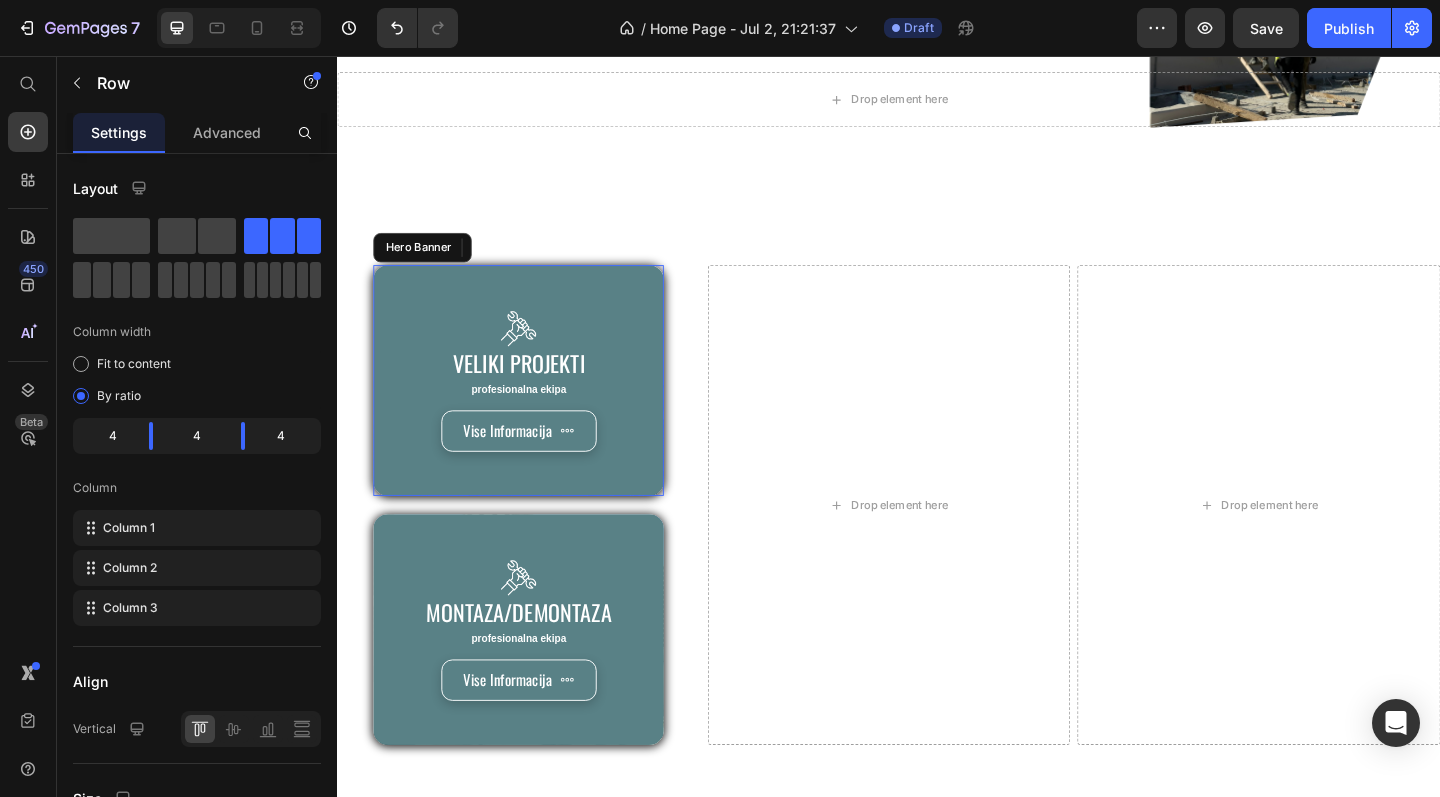 click on "Image veliki projekti Heading profesionalna ekipa Text Block
Vise Informacija Button" at bounding box center [534, 410] 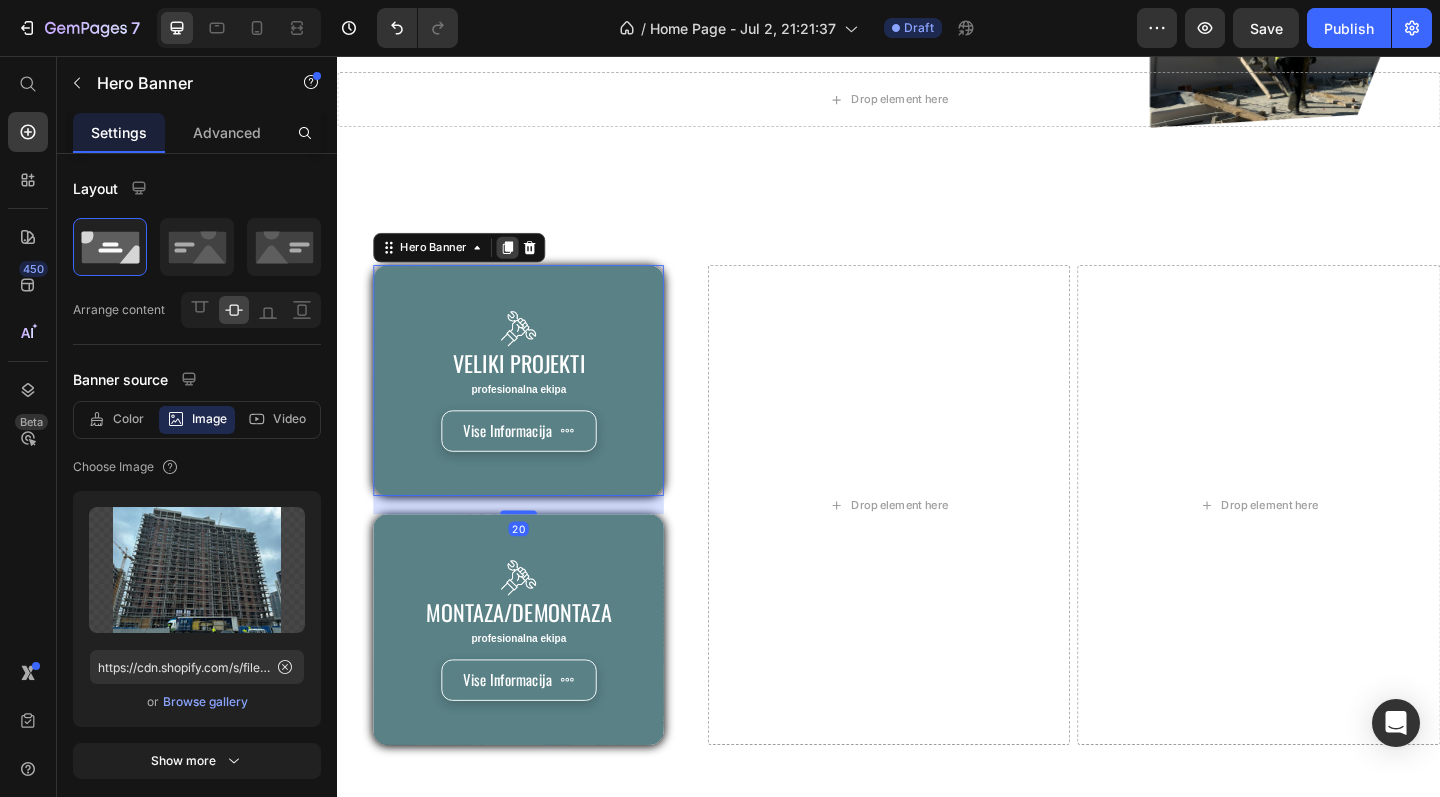 click 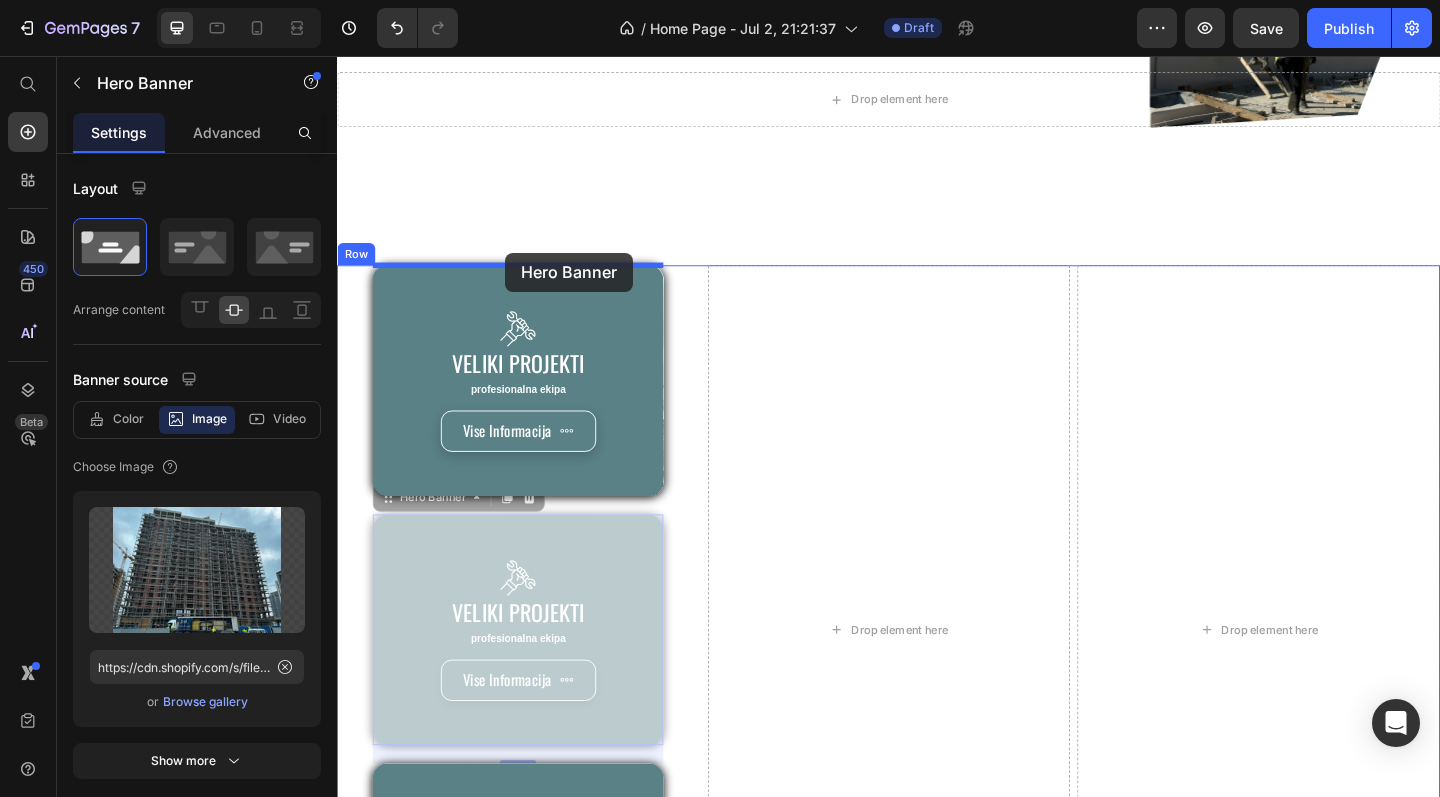 drag, startPoint x: 526, startPoint y: 578, endPoint x: 520, endPoint y: 270, distance: 308.05844 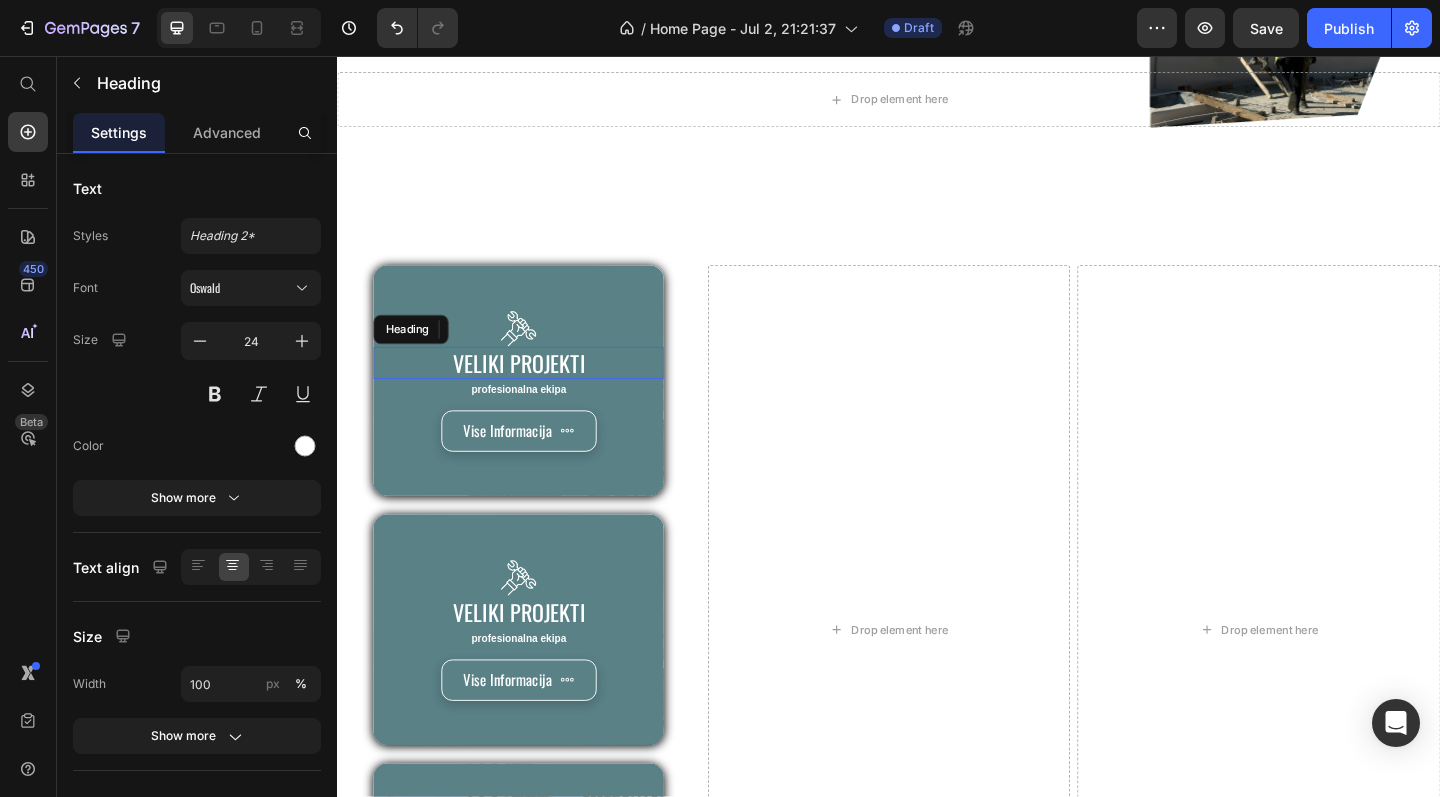click on "veliki projekti" at bounding box center (534, 390) 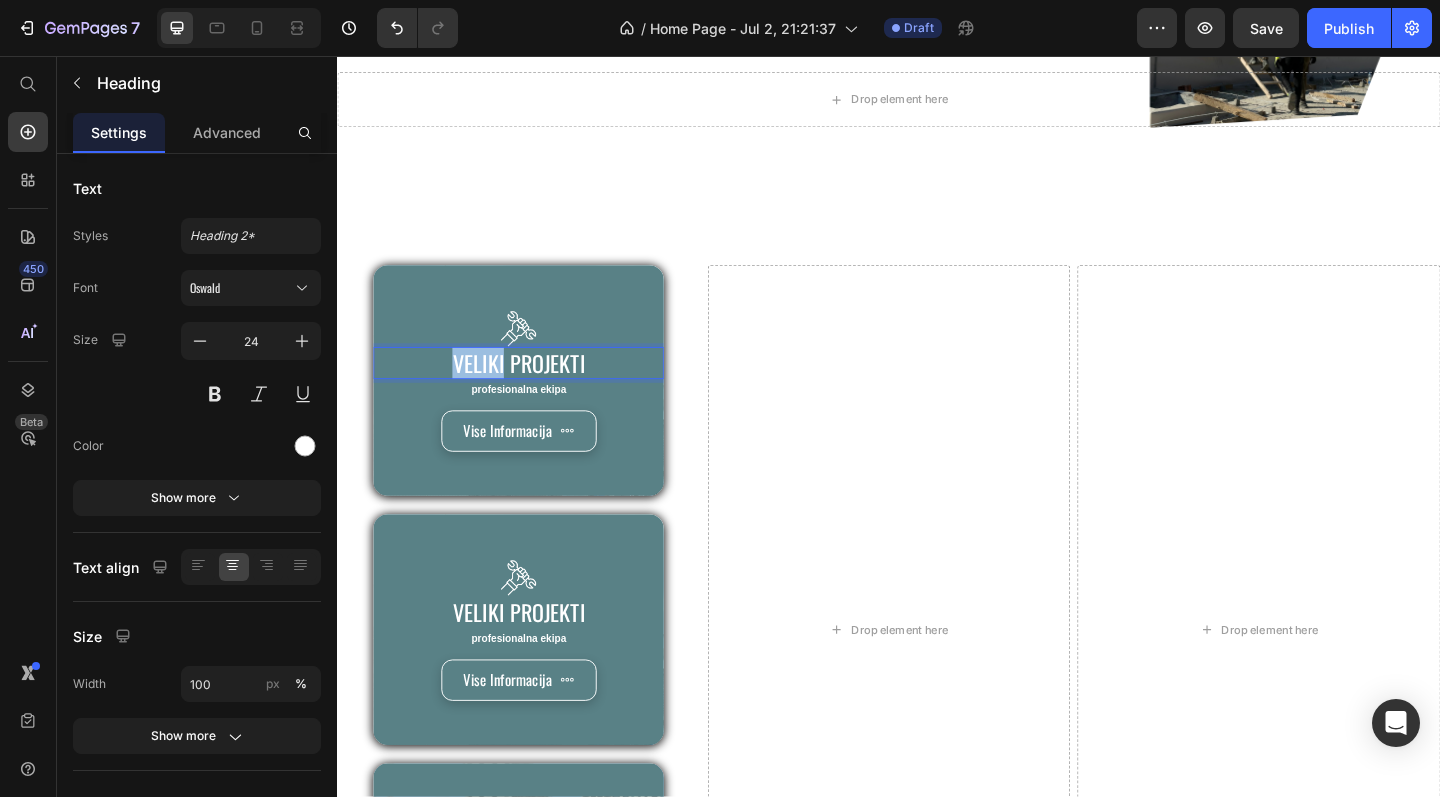 click on "veliki projekti" at bounding box center [534, 390] 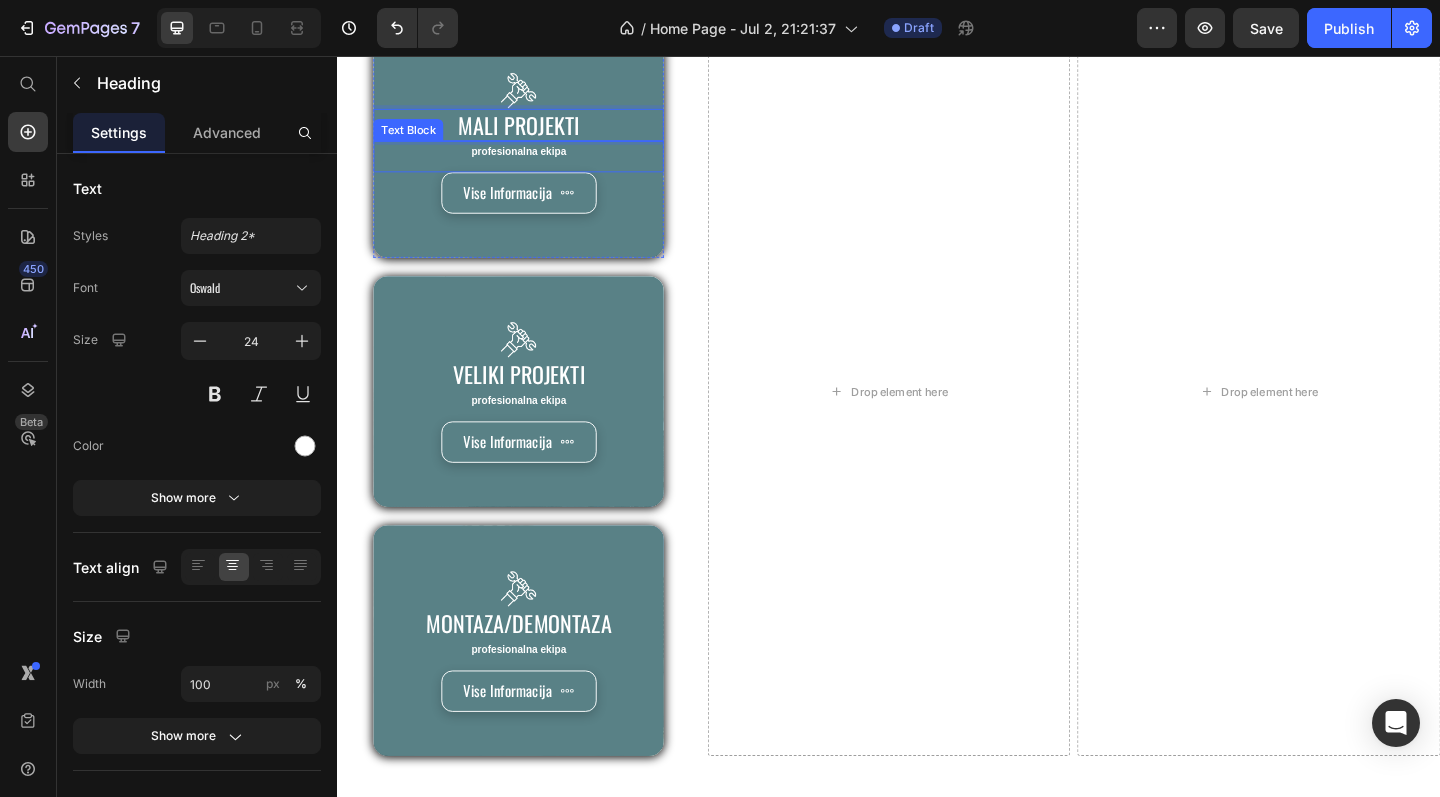 scroll, scrollTop: 1359, scrollLeft: 0, axis: vertical 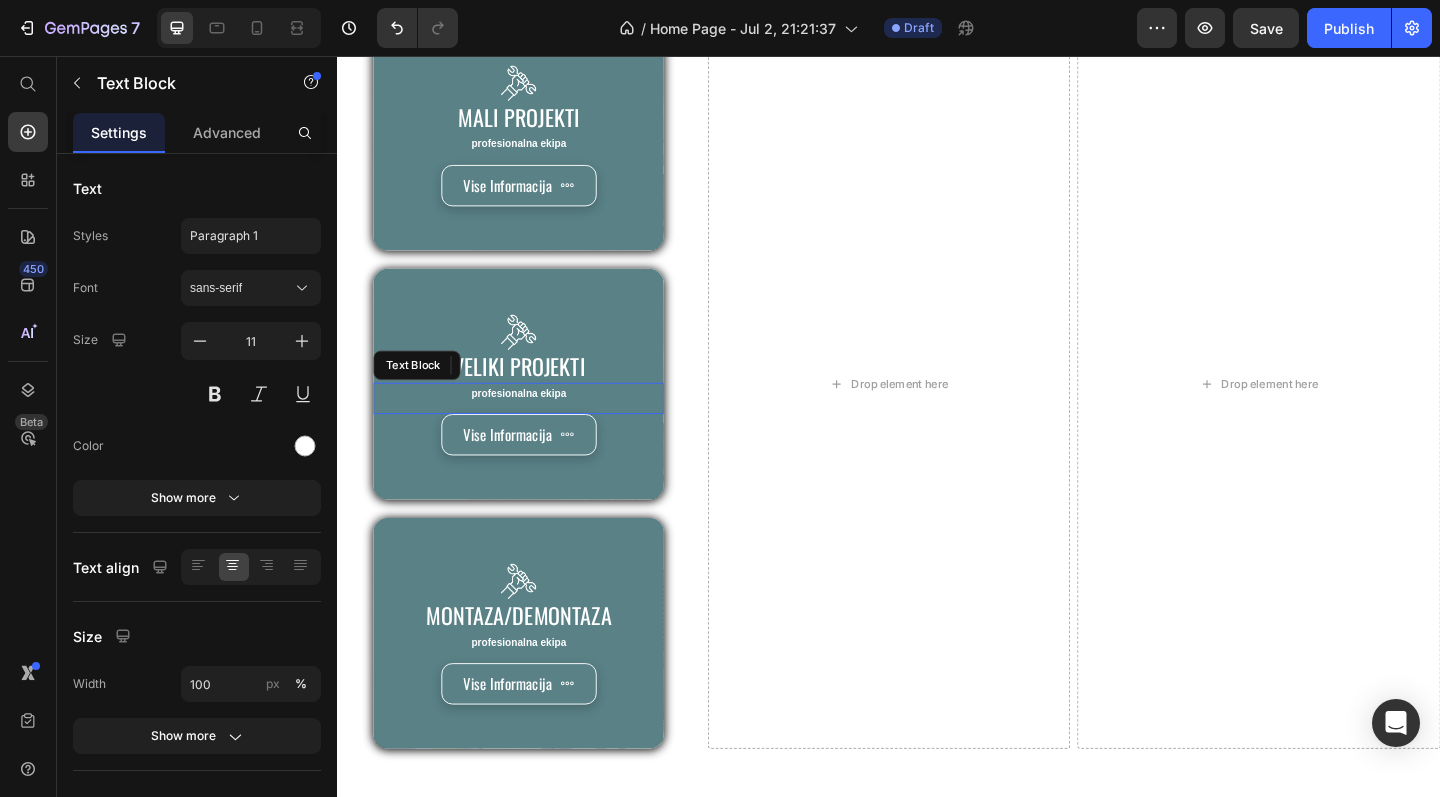 click on "profesionalna ekipa" at bounding box center (534, 423) 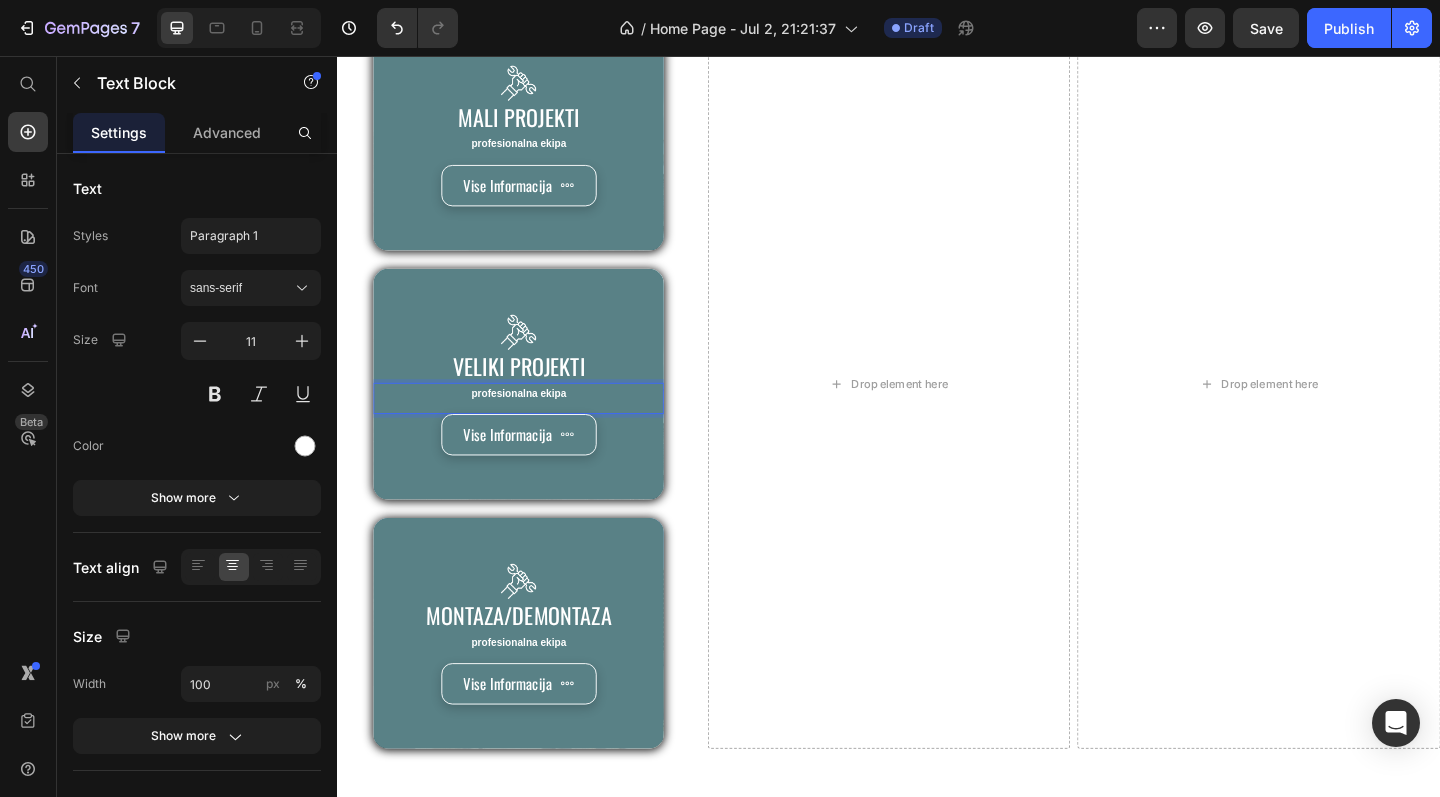 click on "profesionalna ekipa" at bounding box center (534, 423) 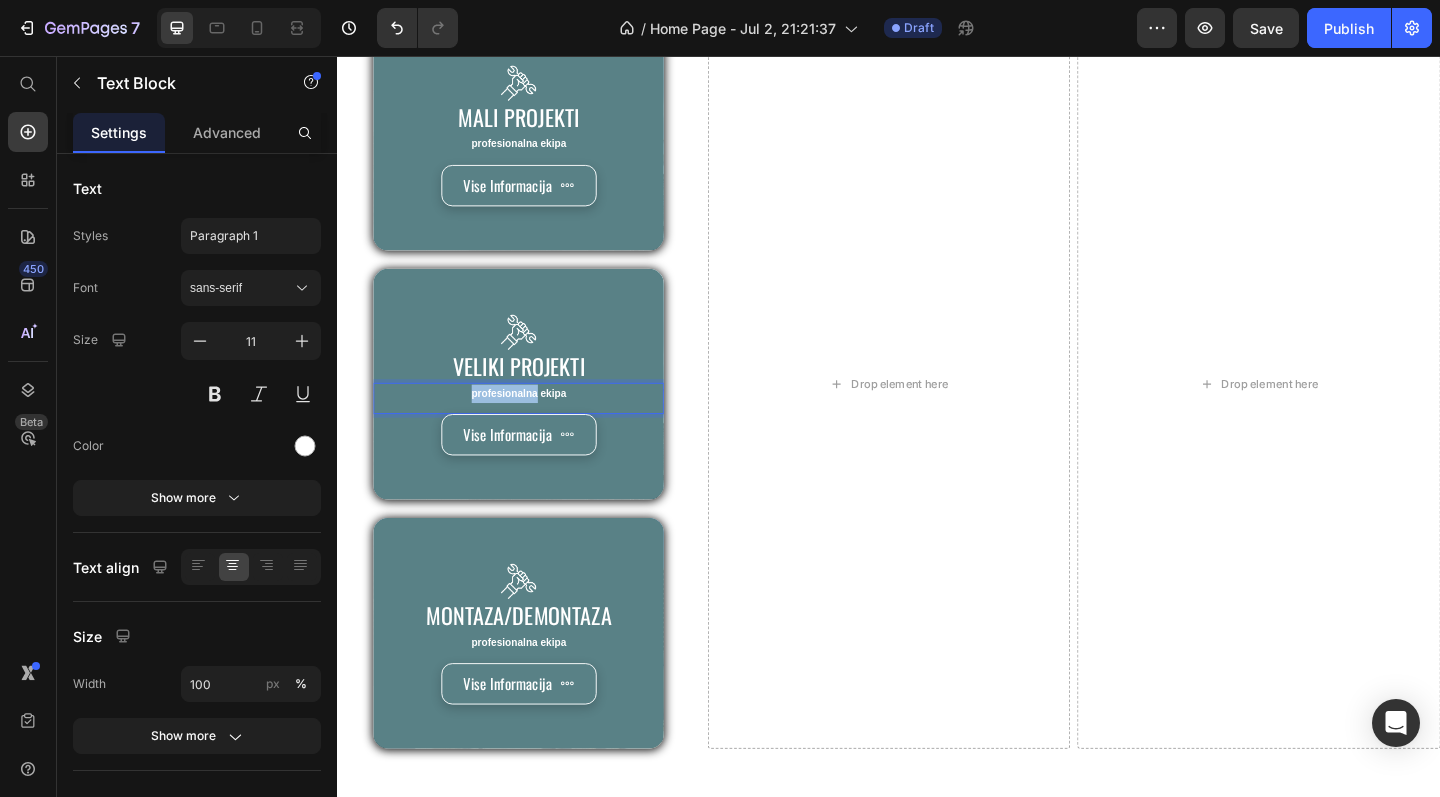 click on "profesionalna ekipa" at bounding box center (534, 423) 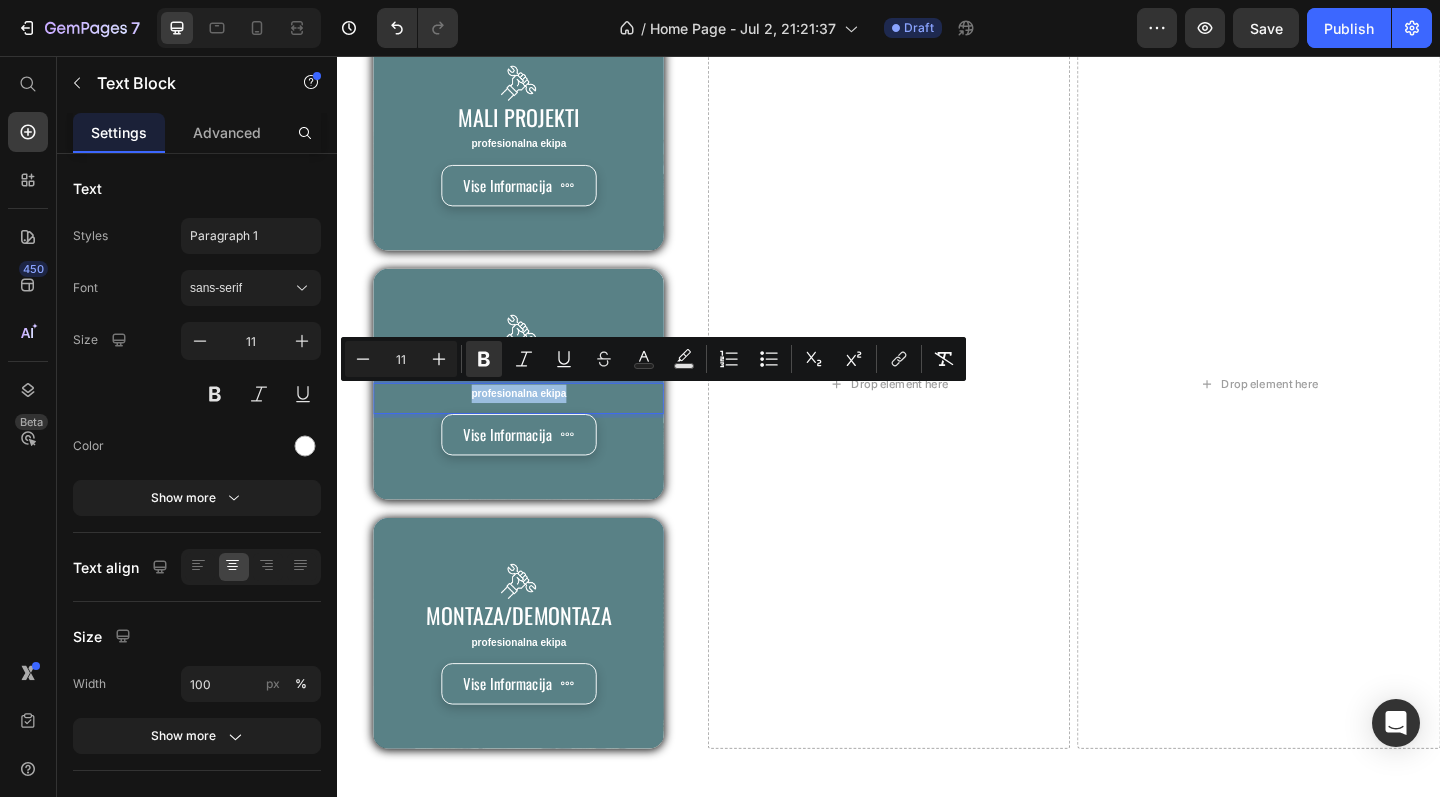 click on "profesionalna ekipa" at bounding box center [534, 423] 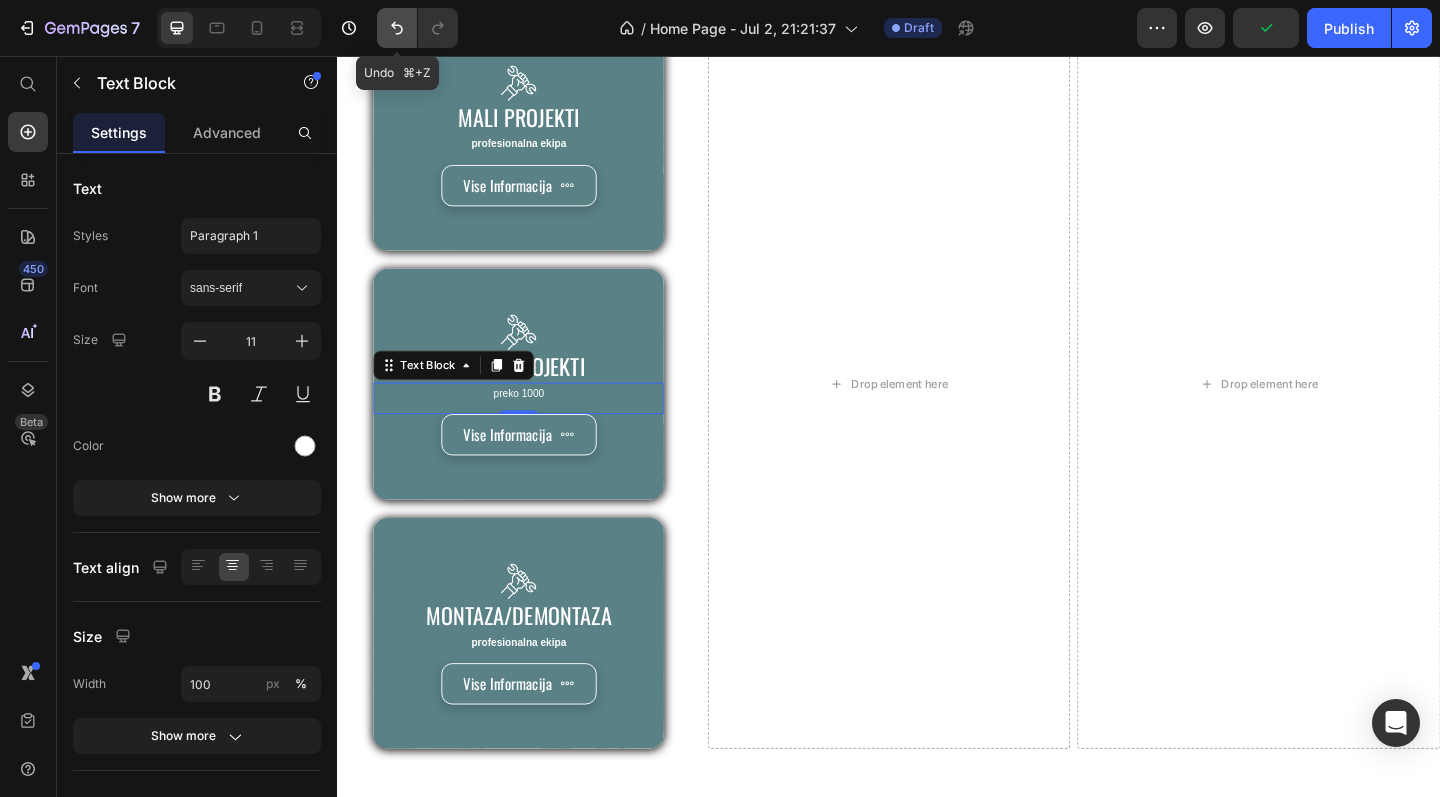 click 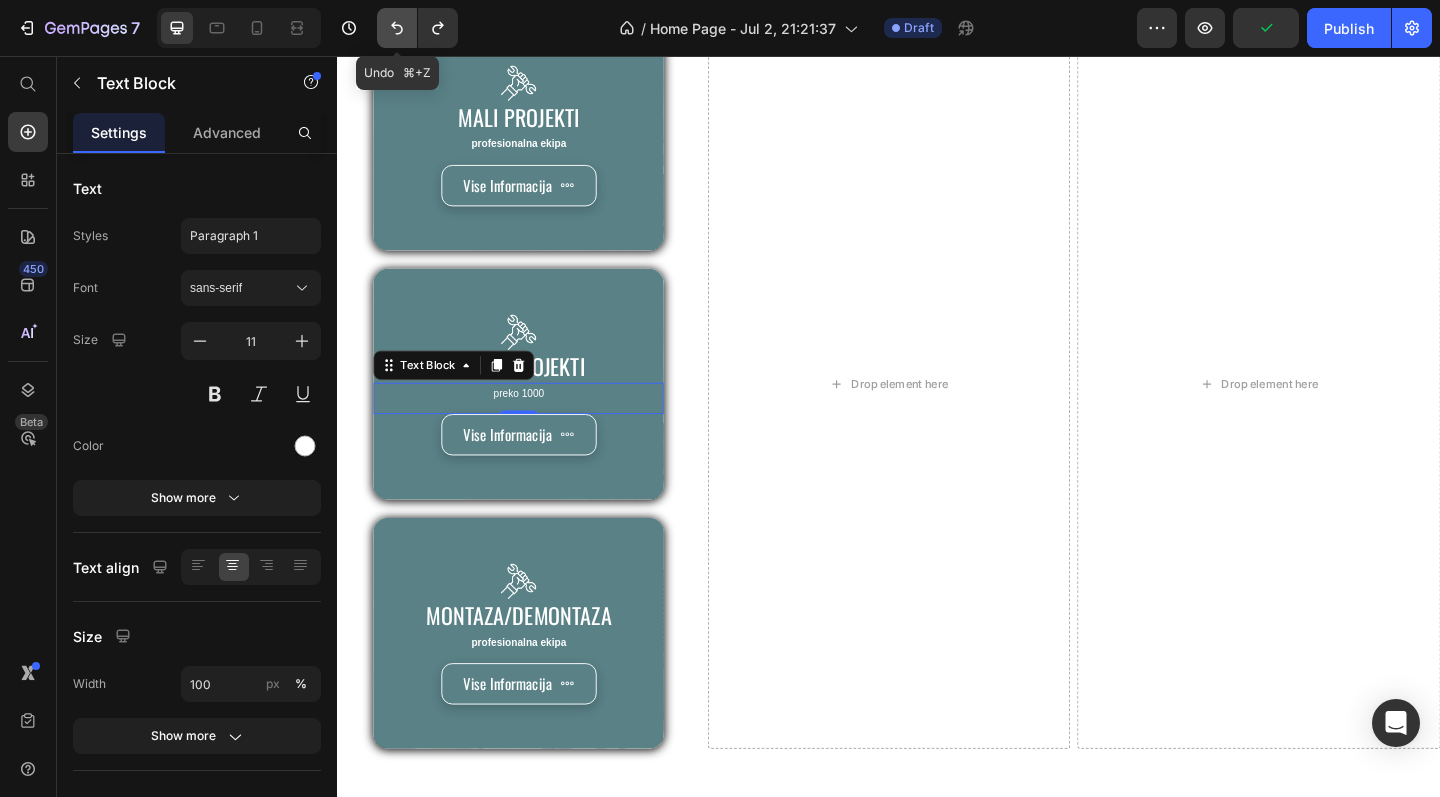 click 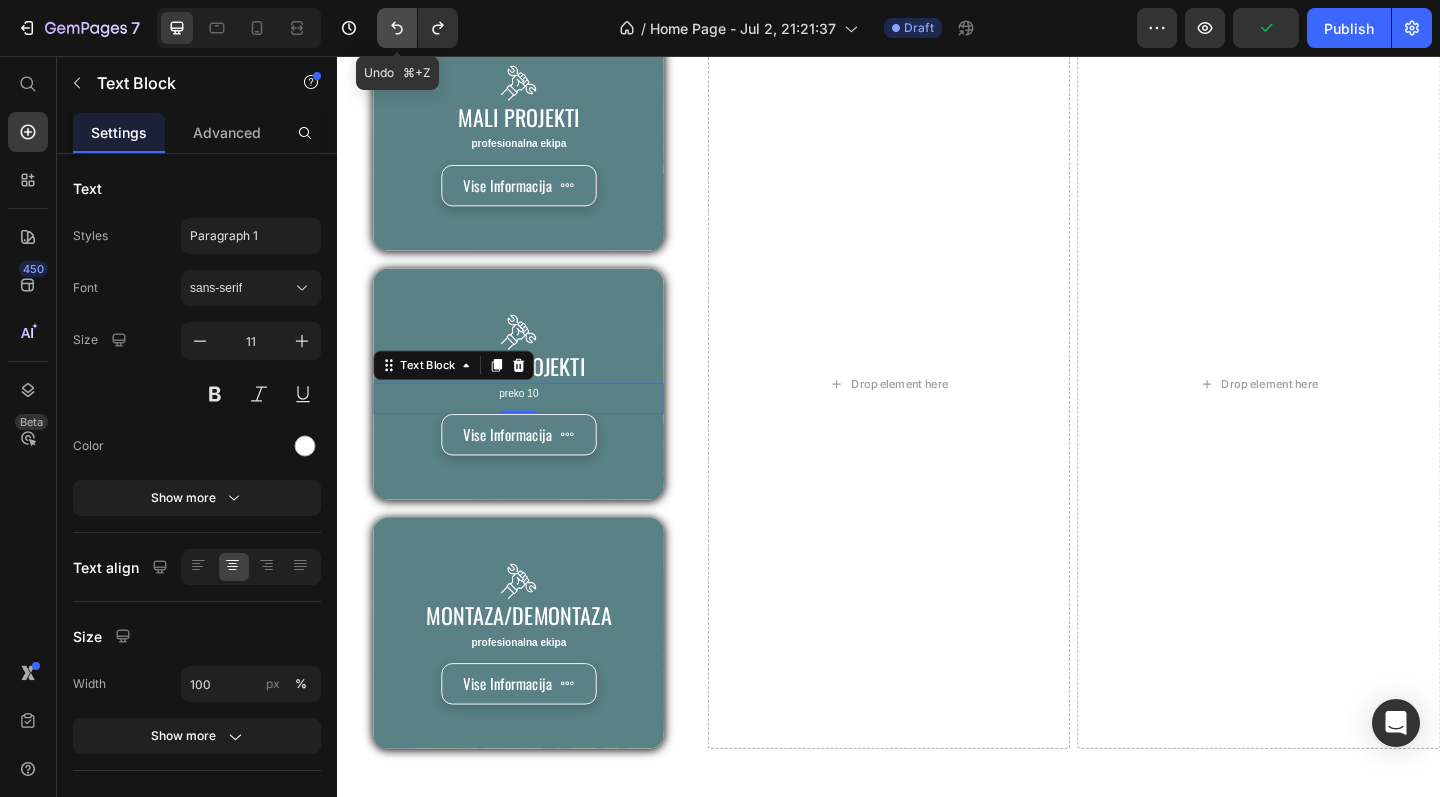 click 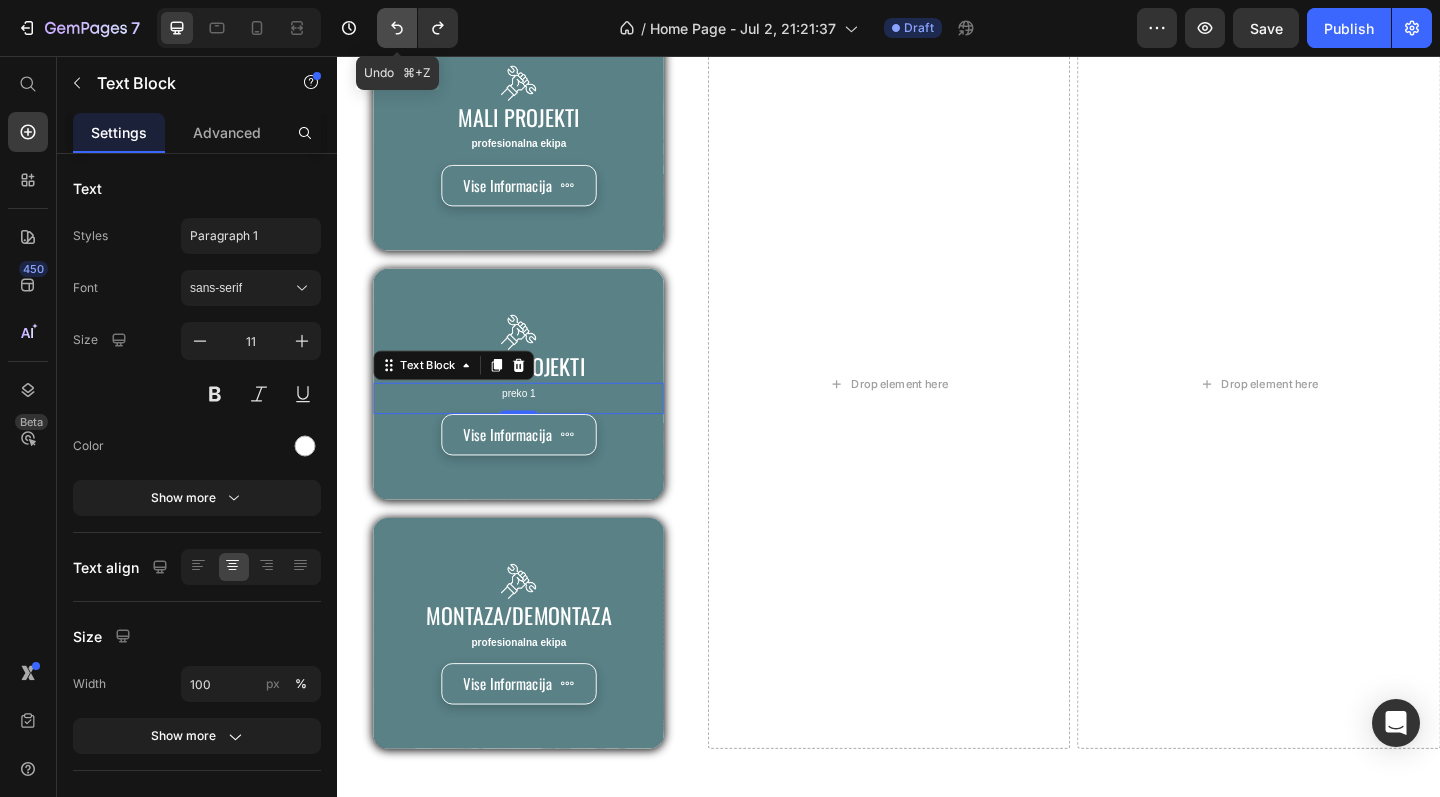 click 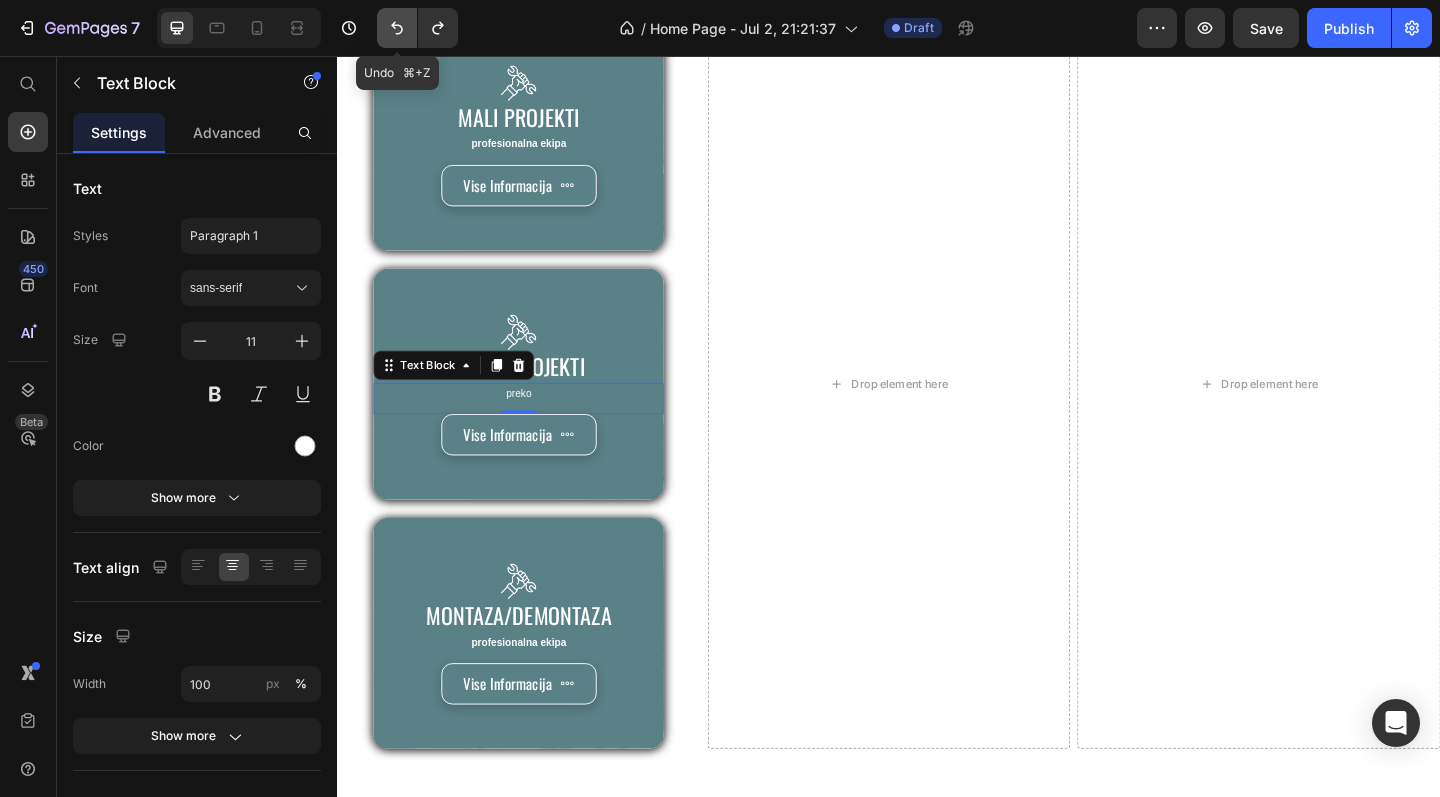 click 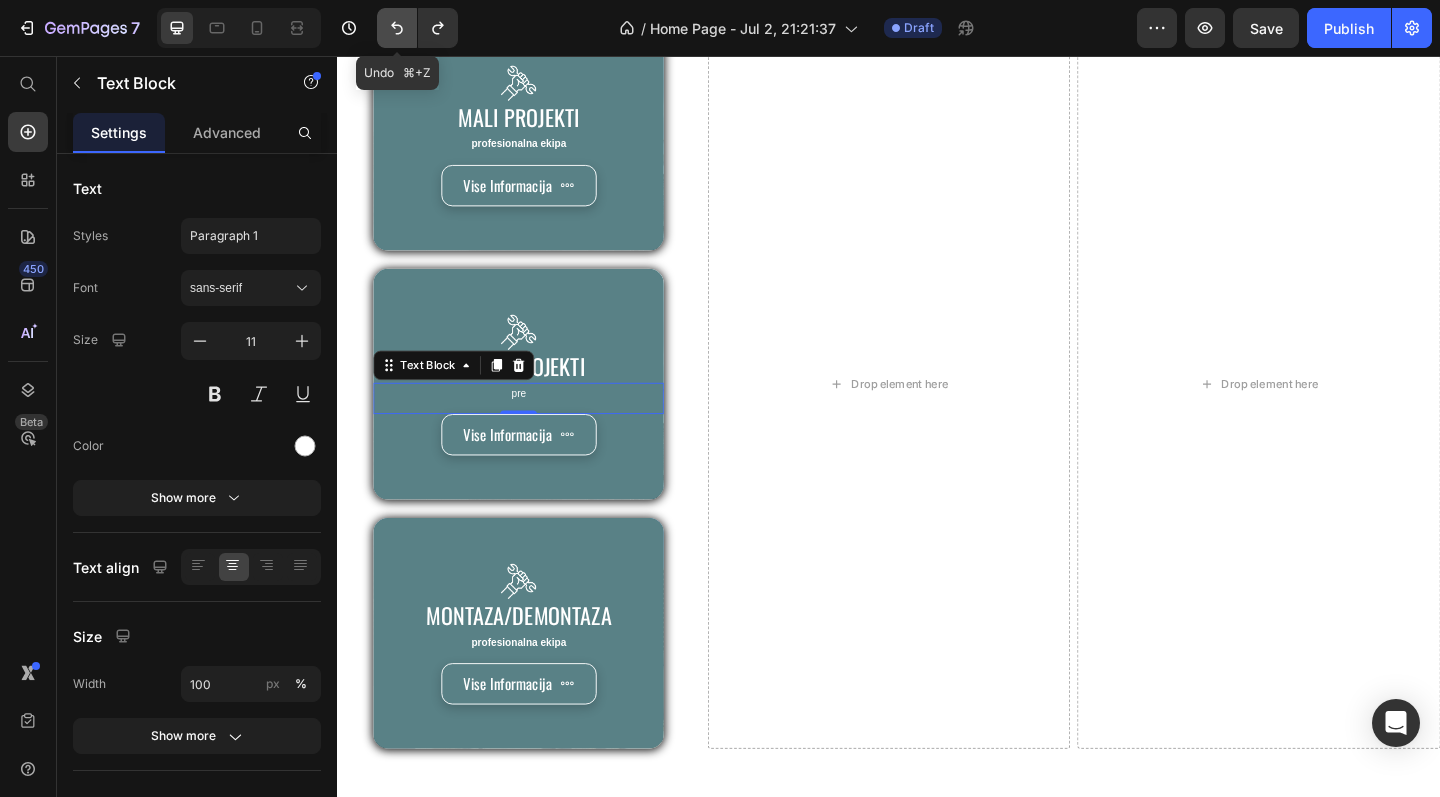 click 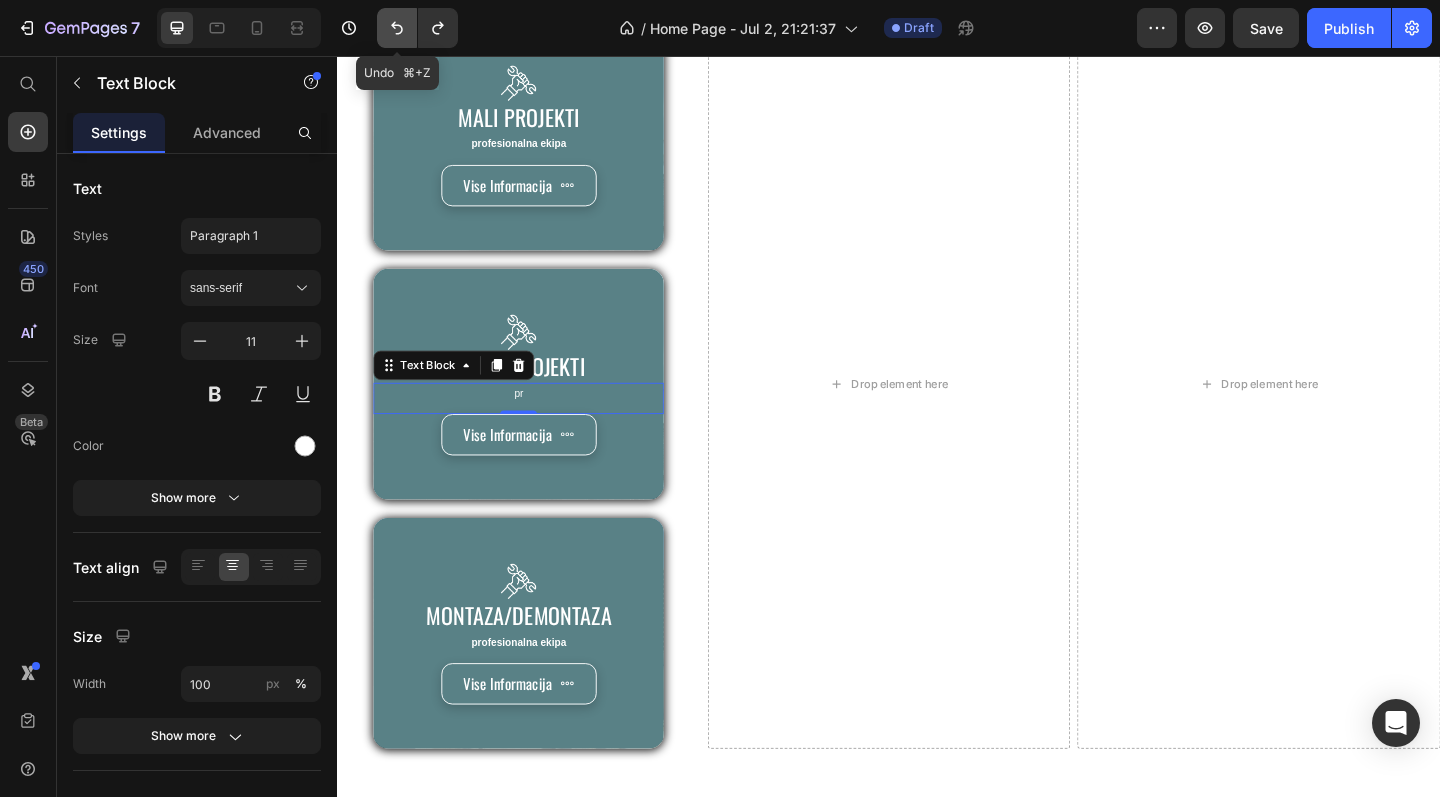 click 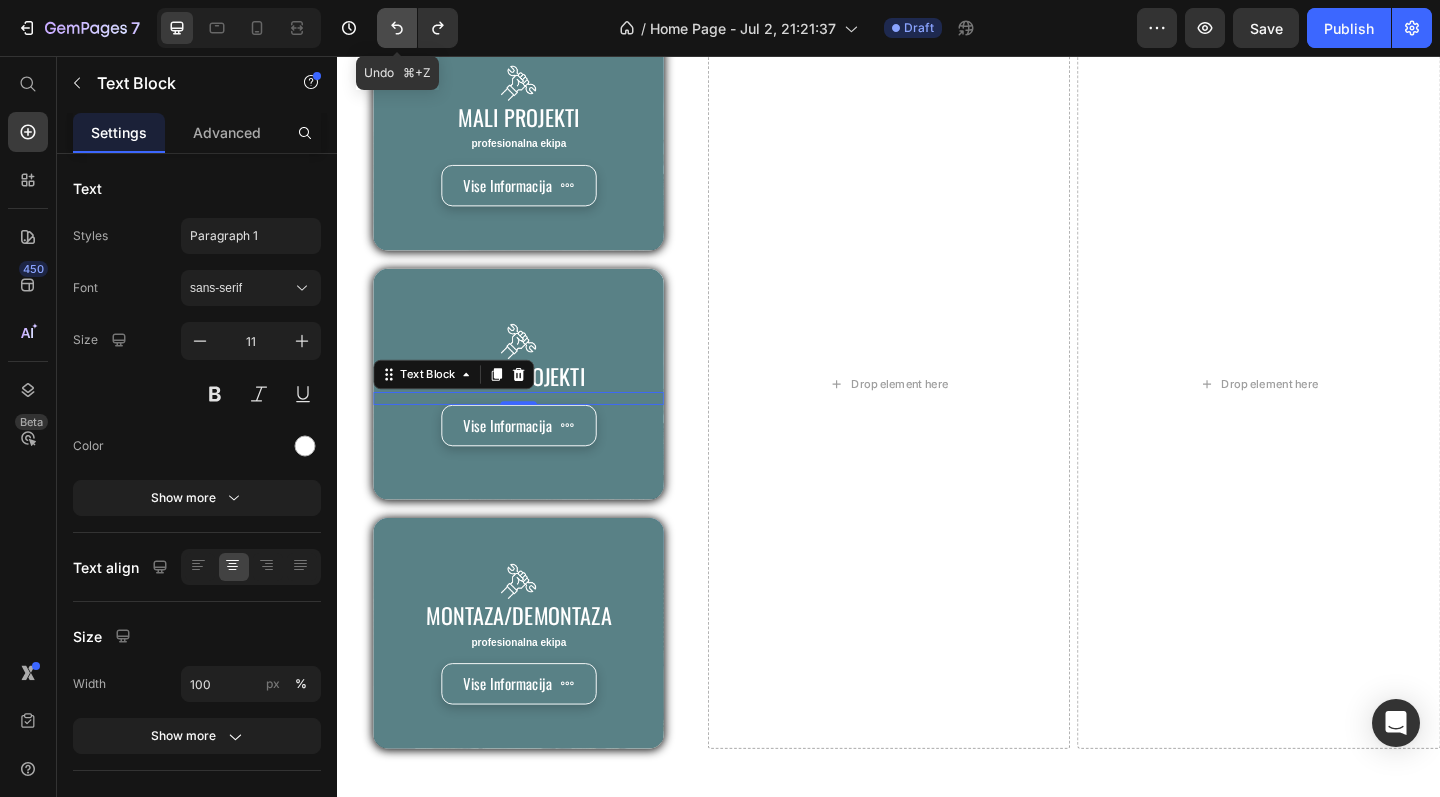 click 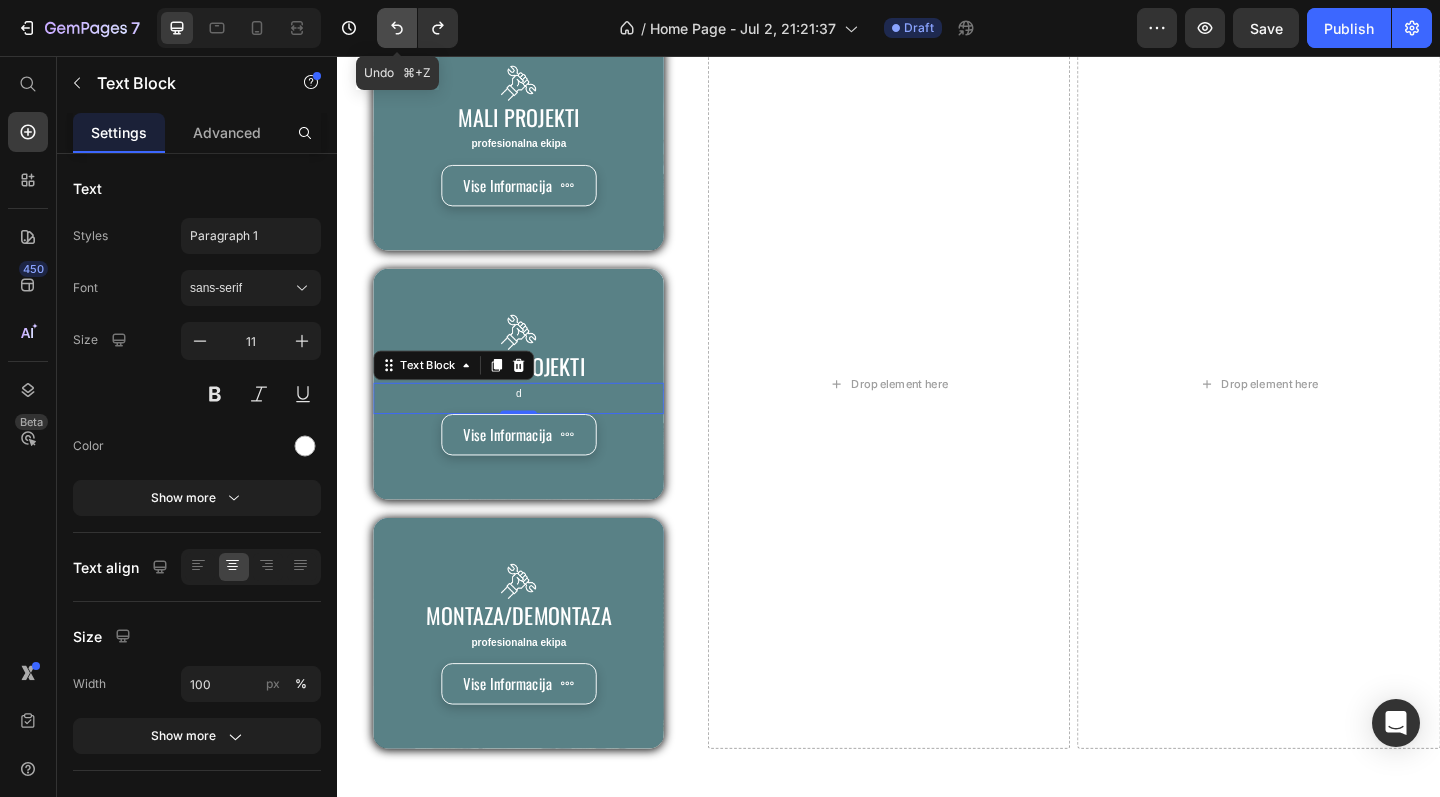 click 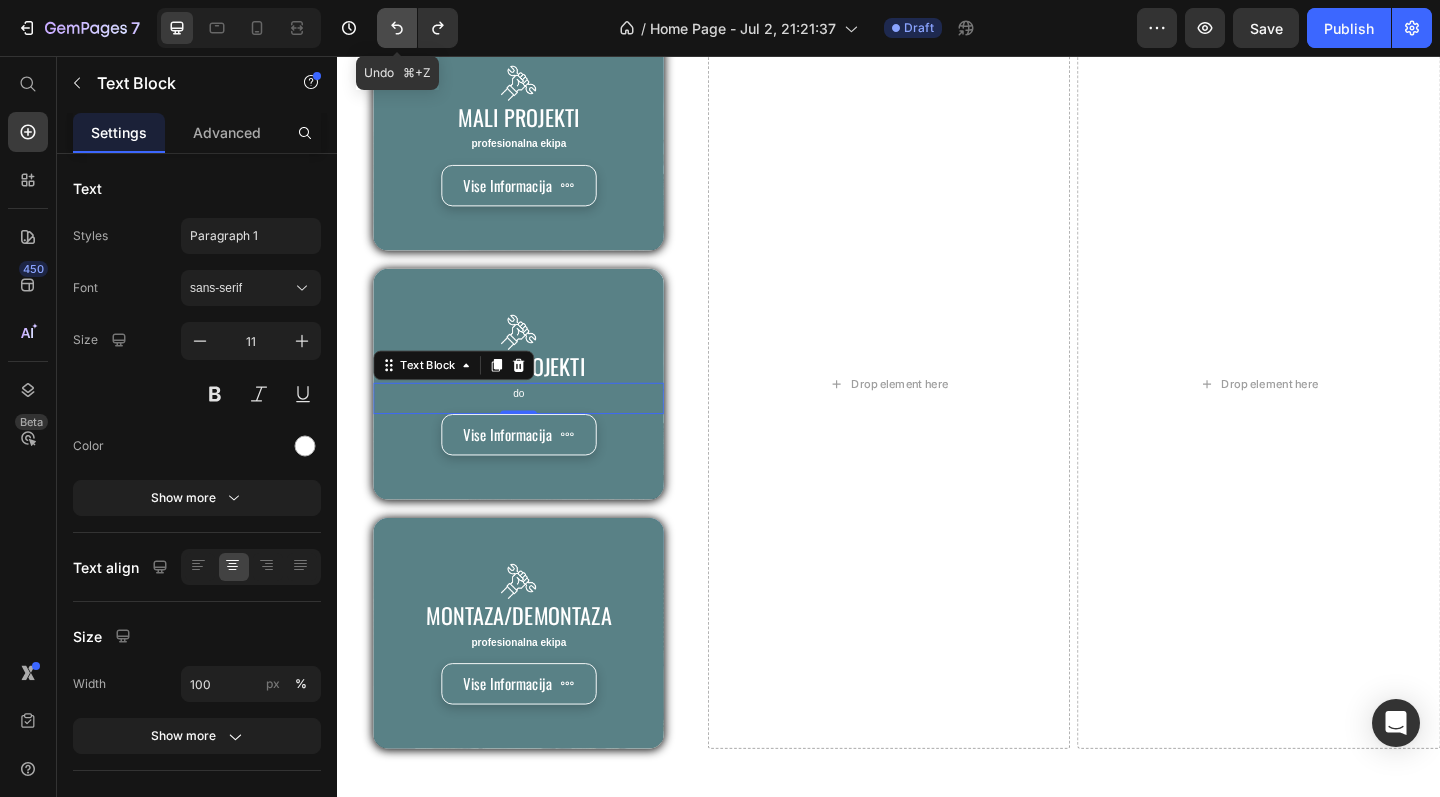 click 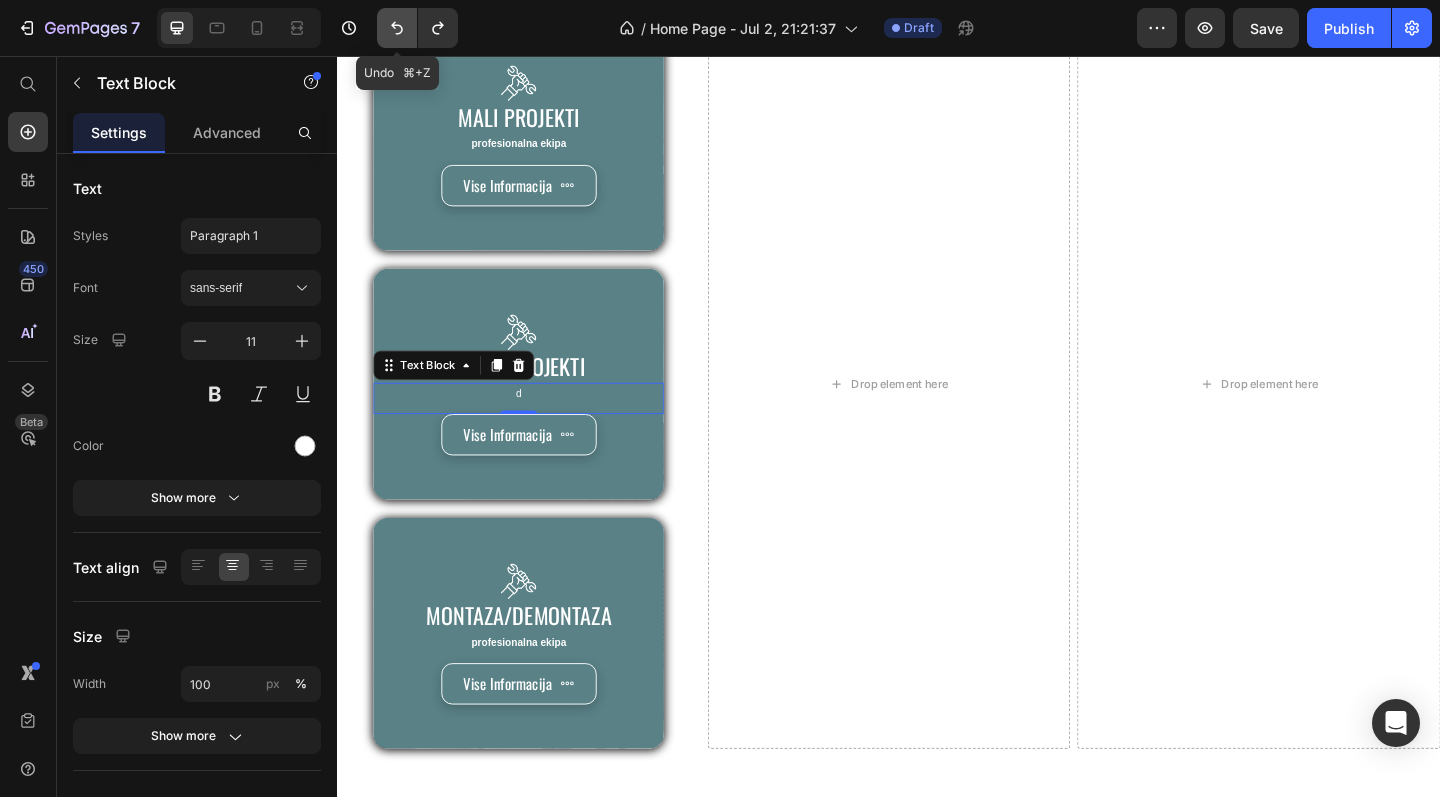 click 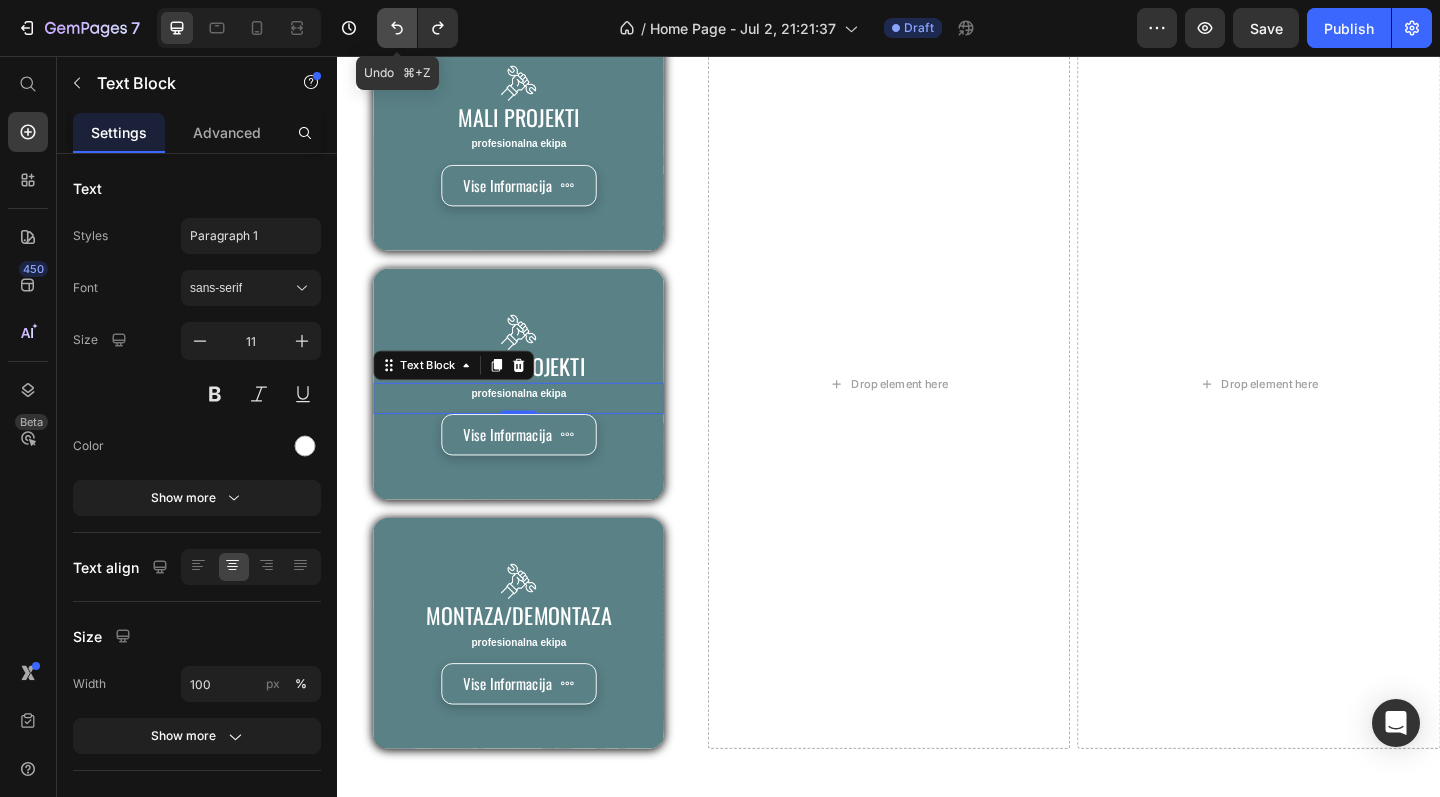 click 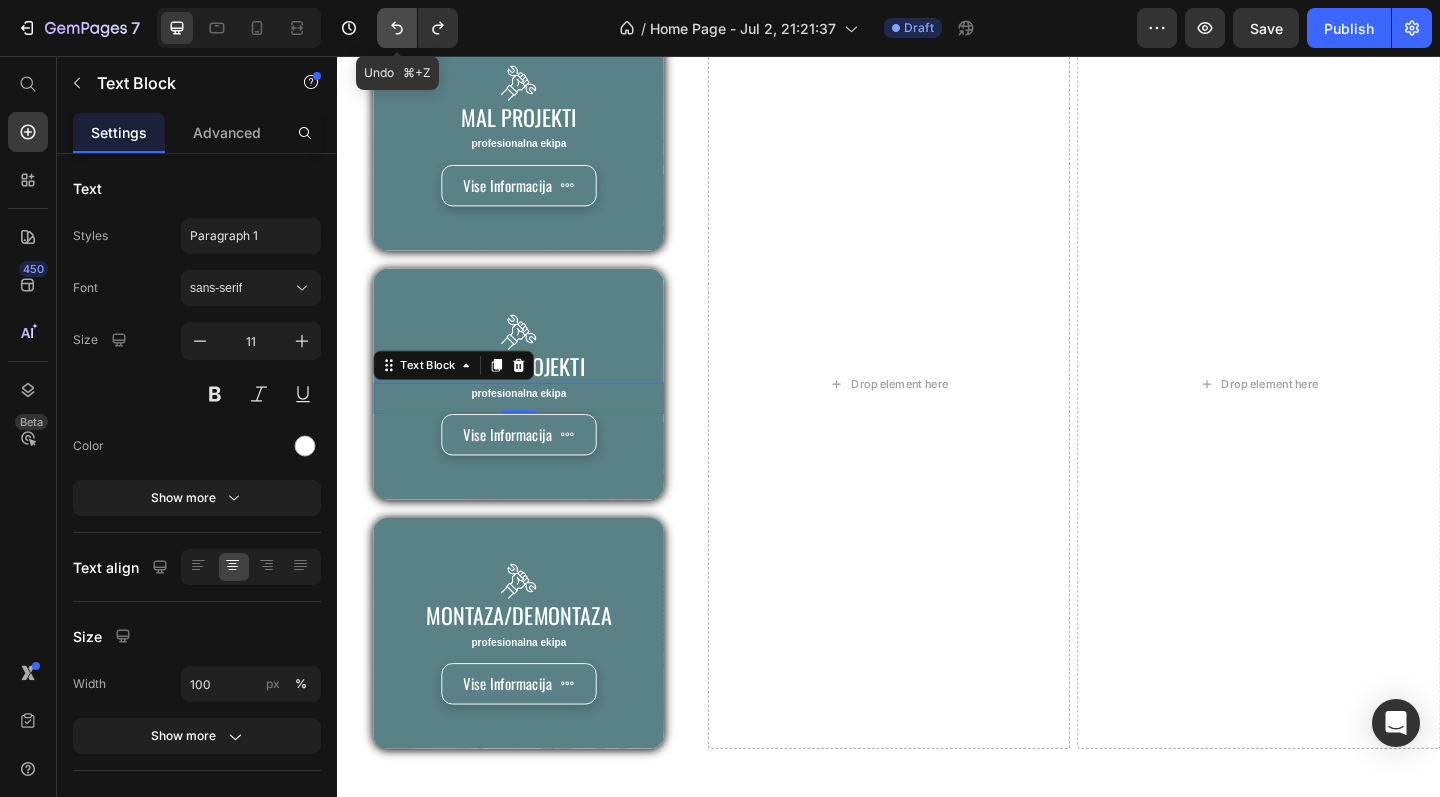 click 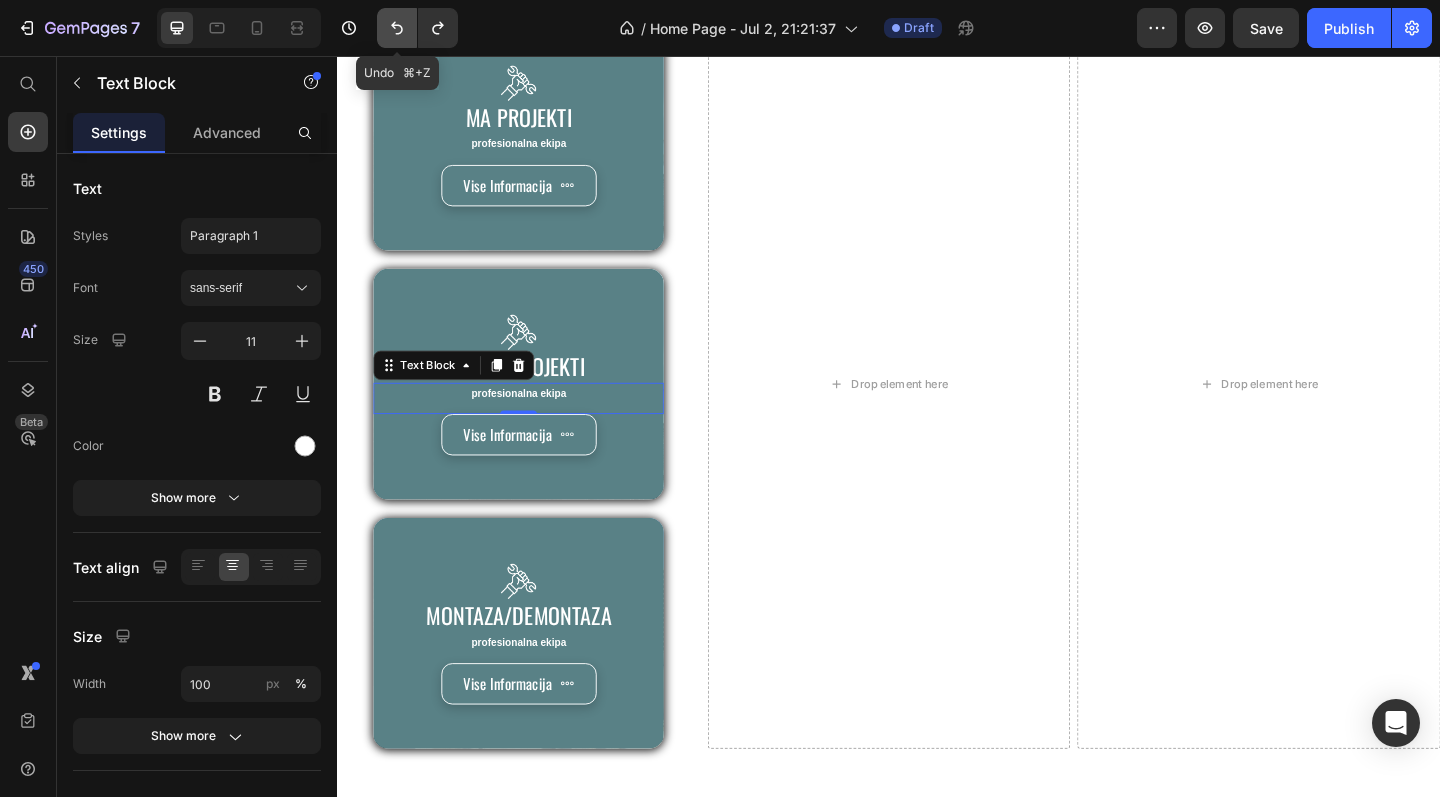 click 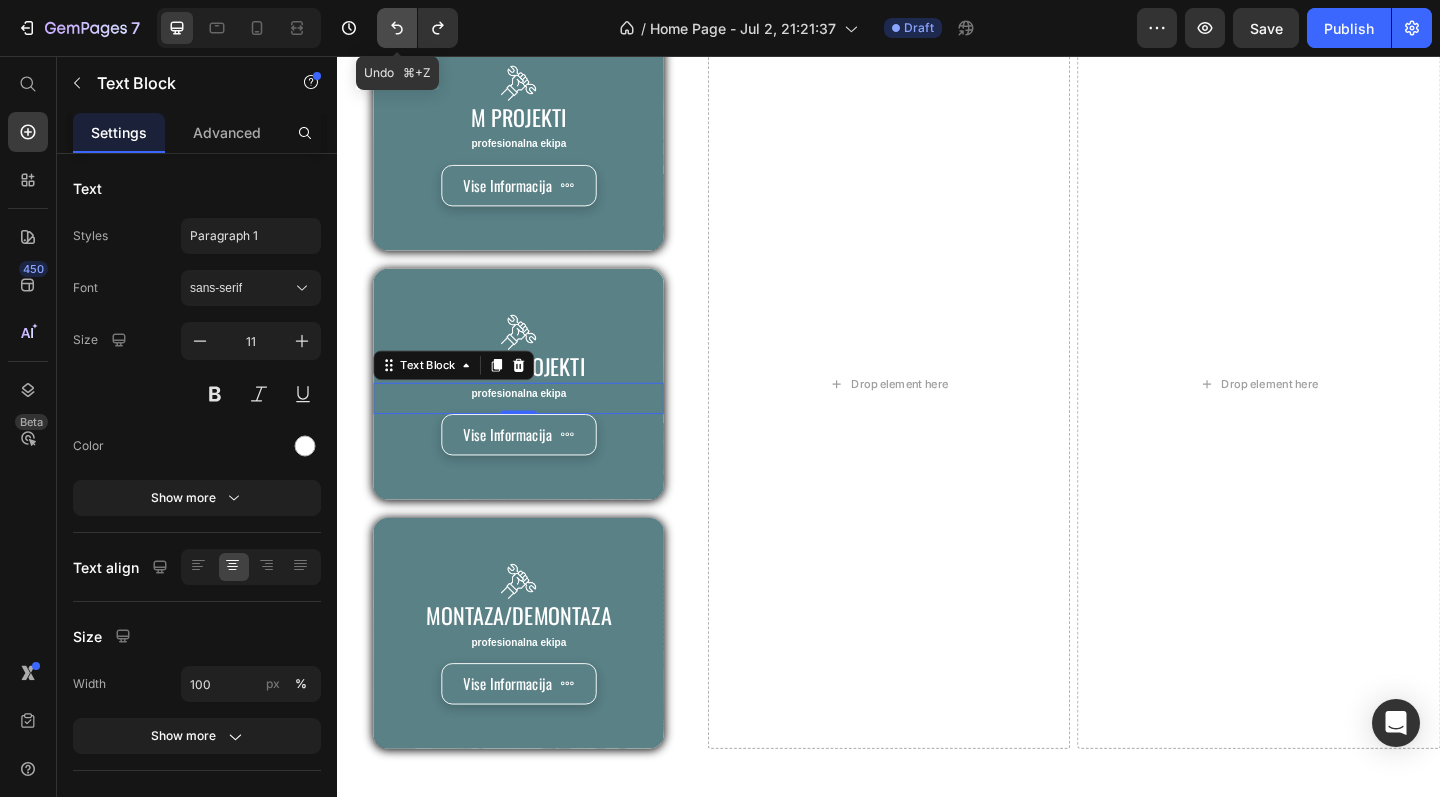 click 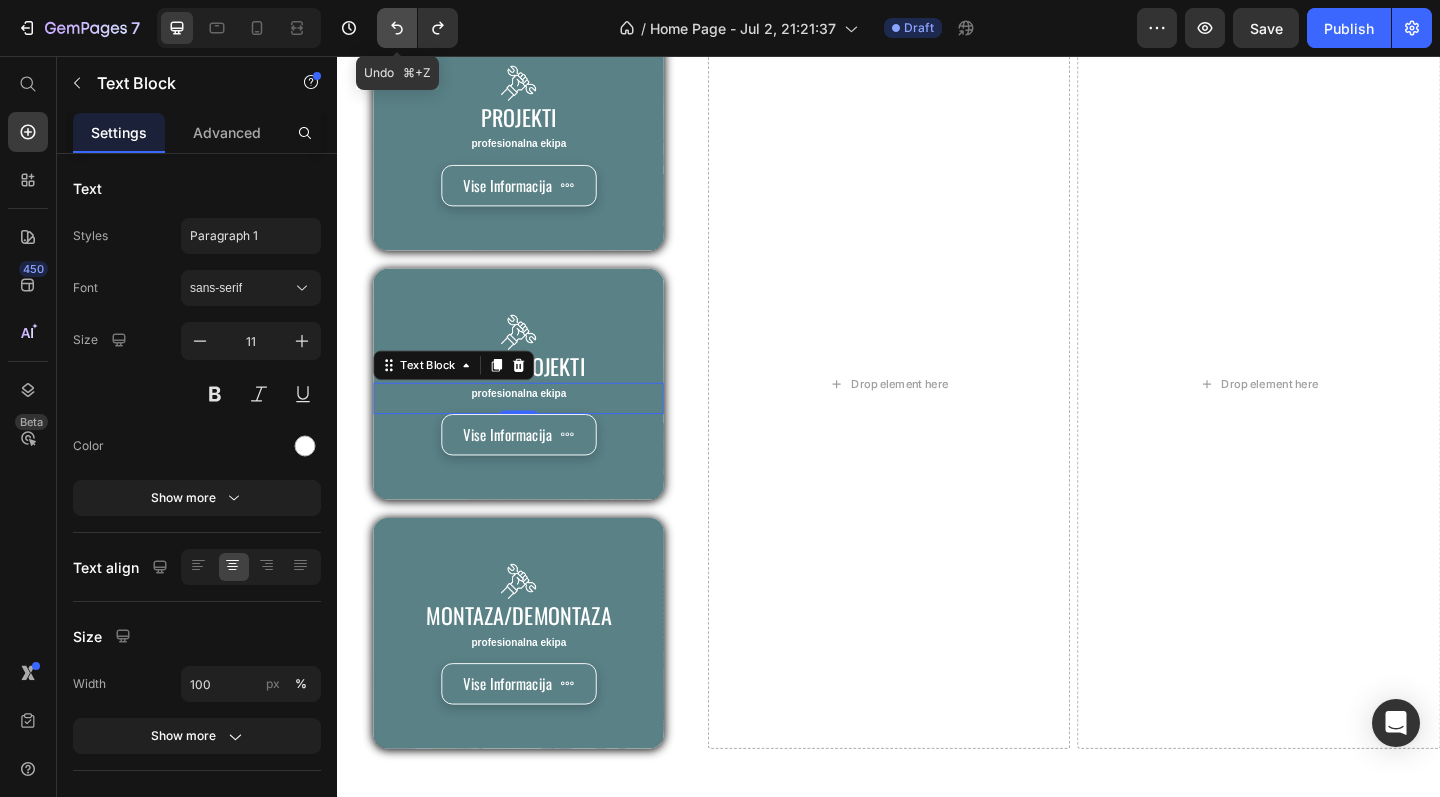 click 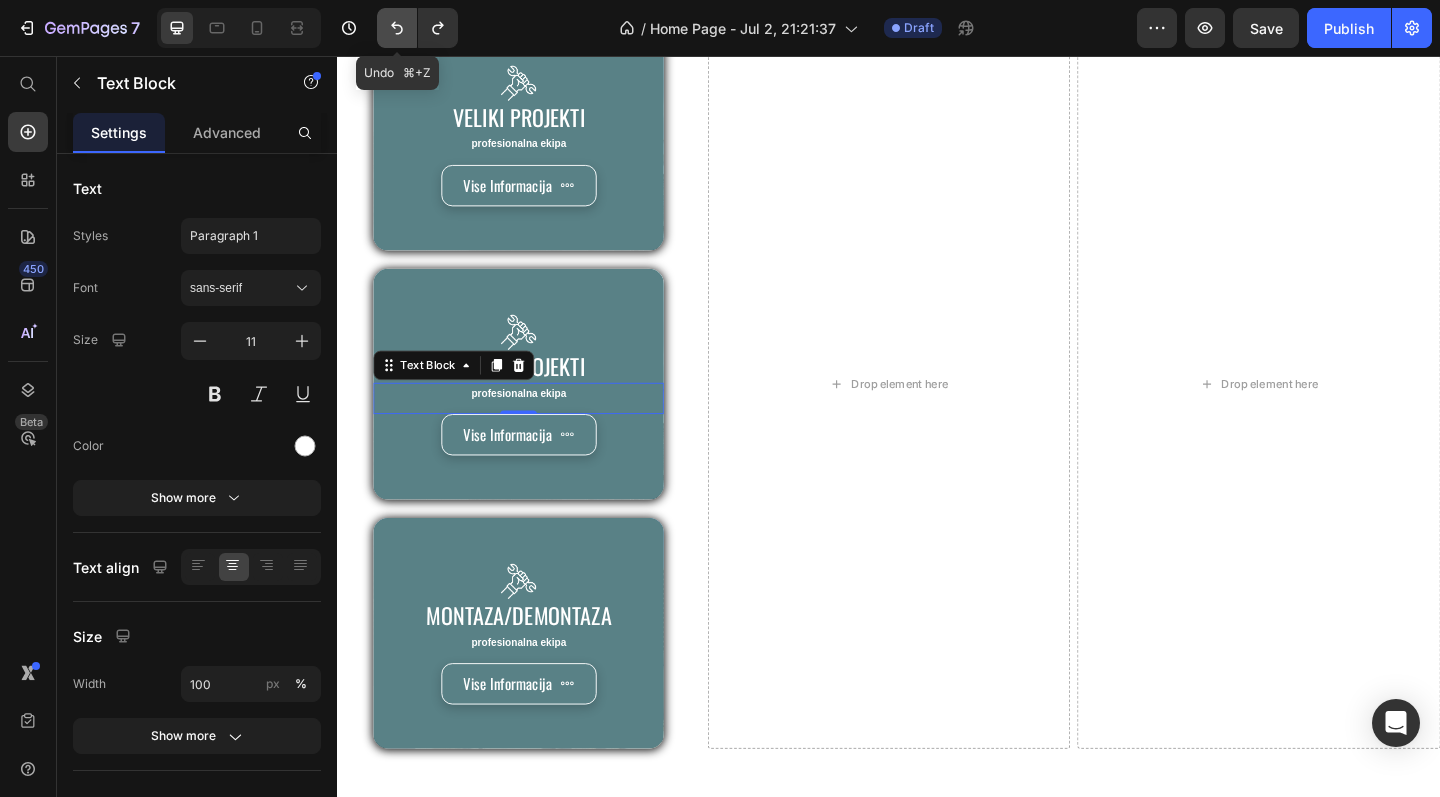 click 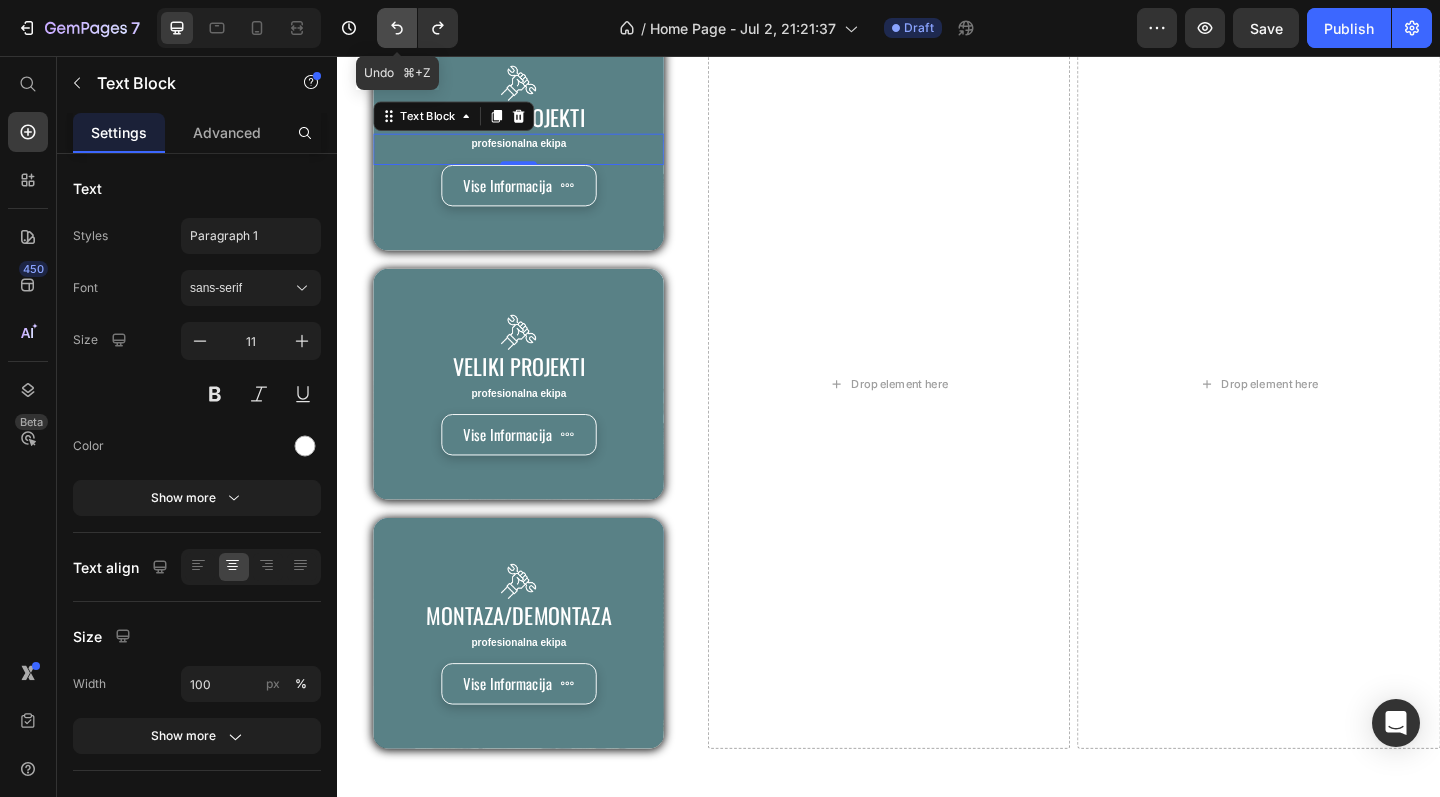 click 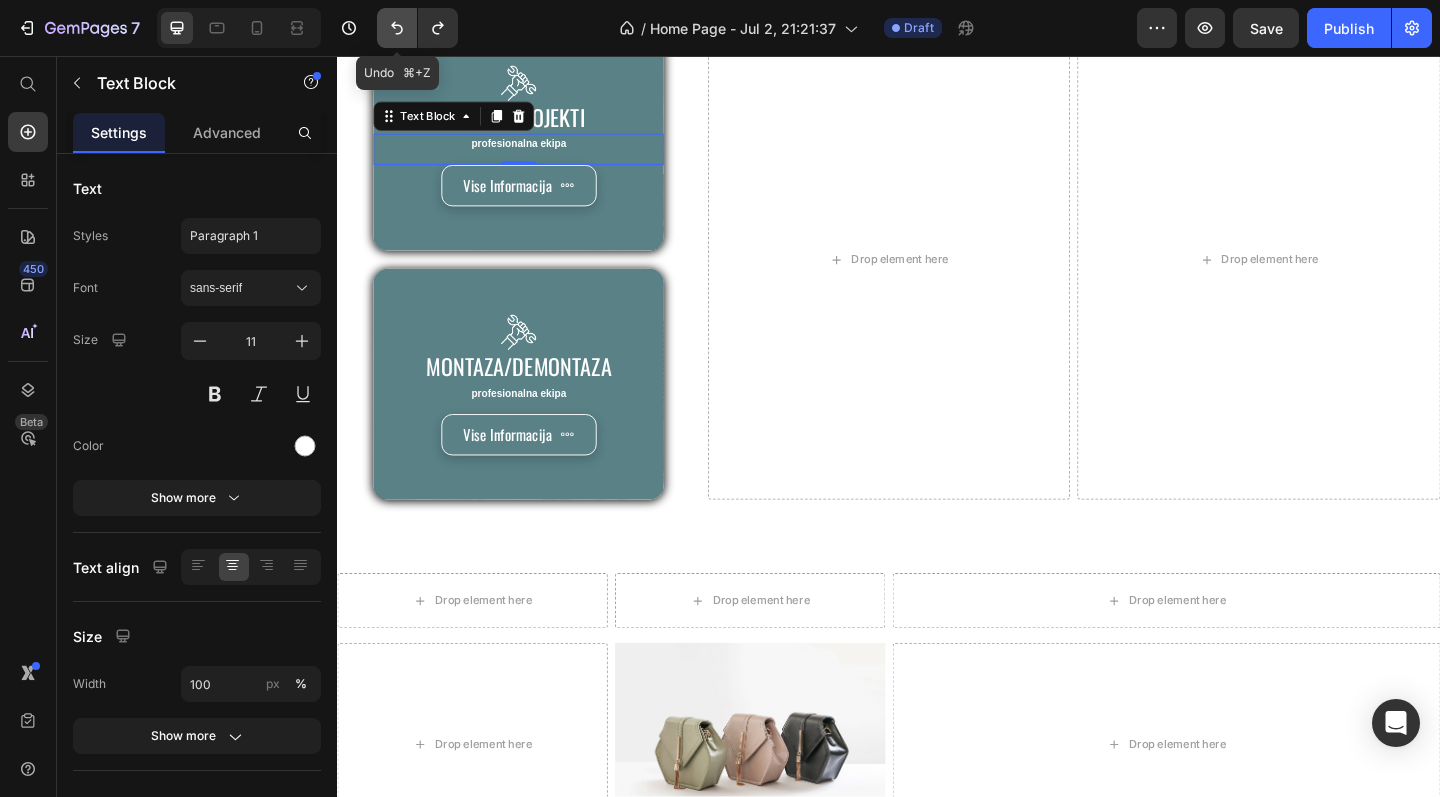 click 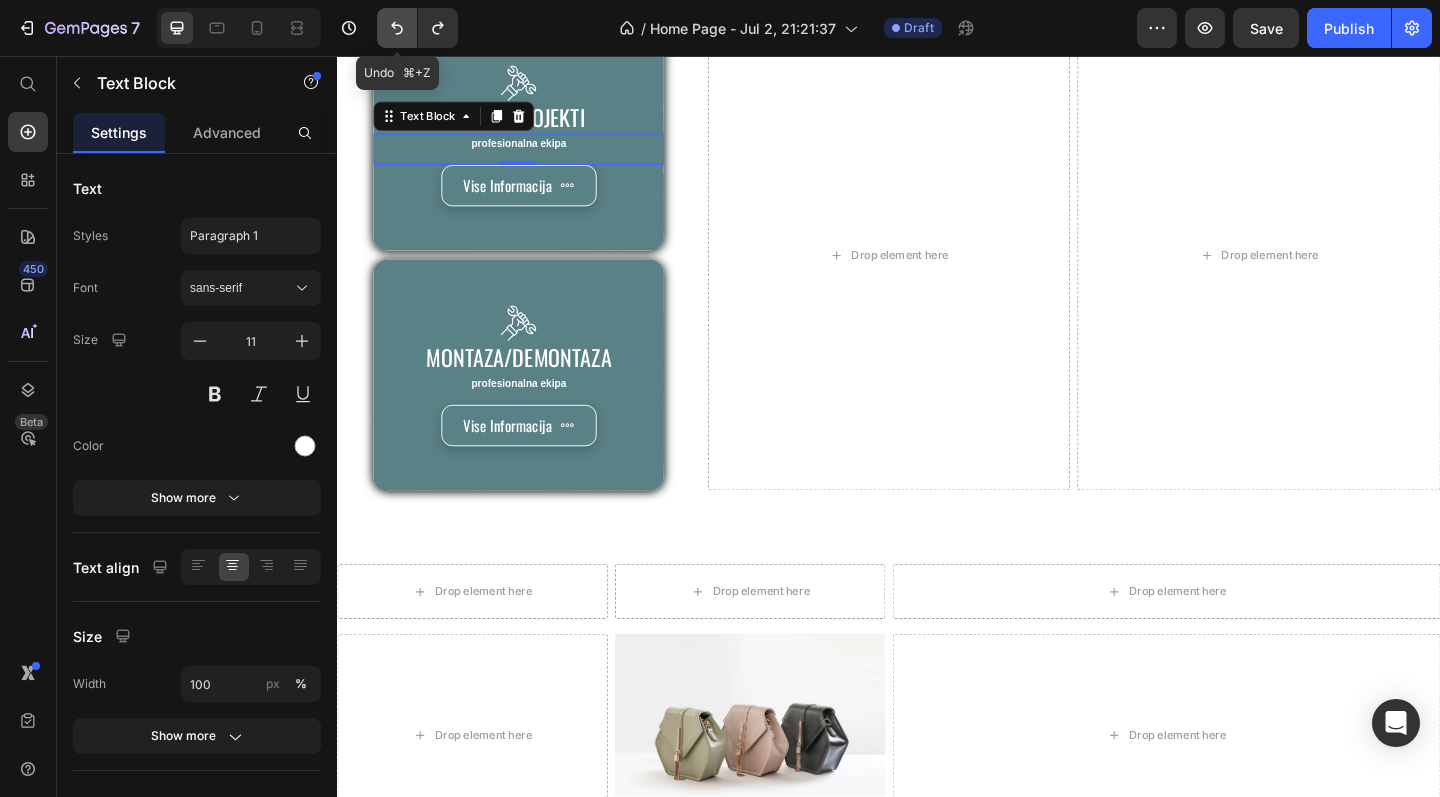 click 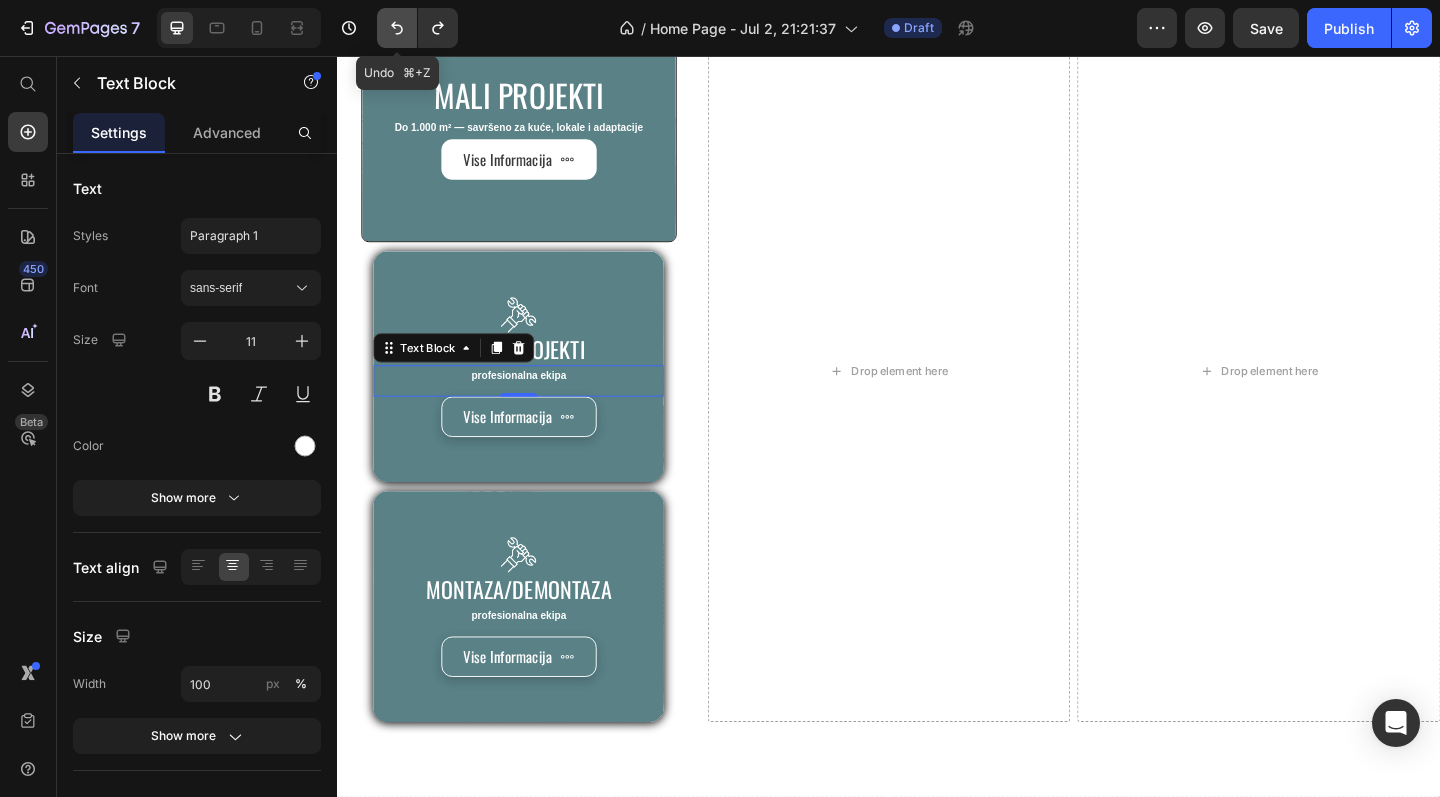 click 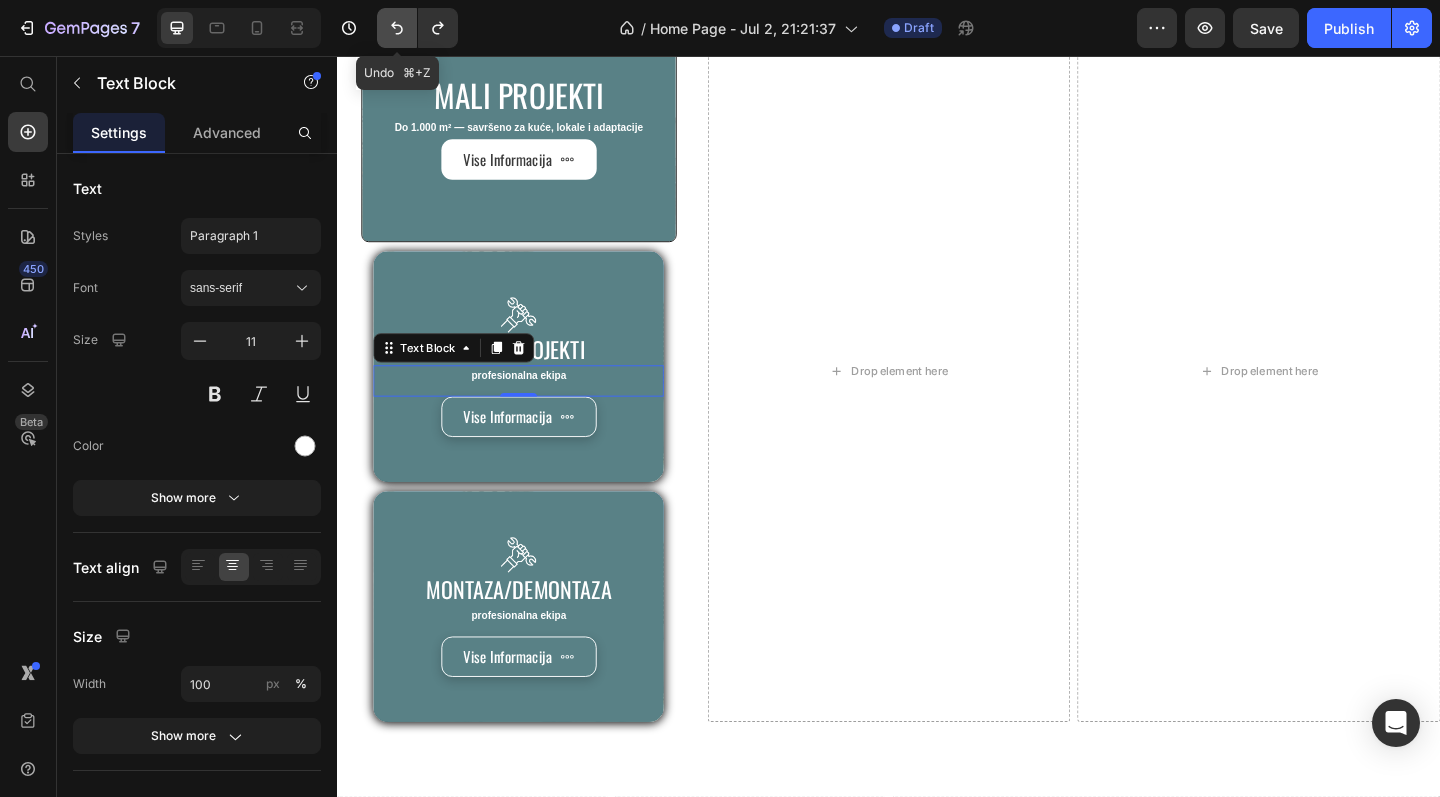 click 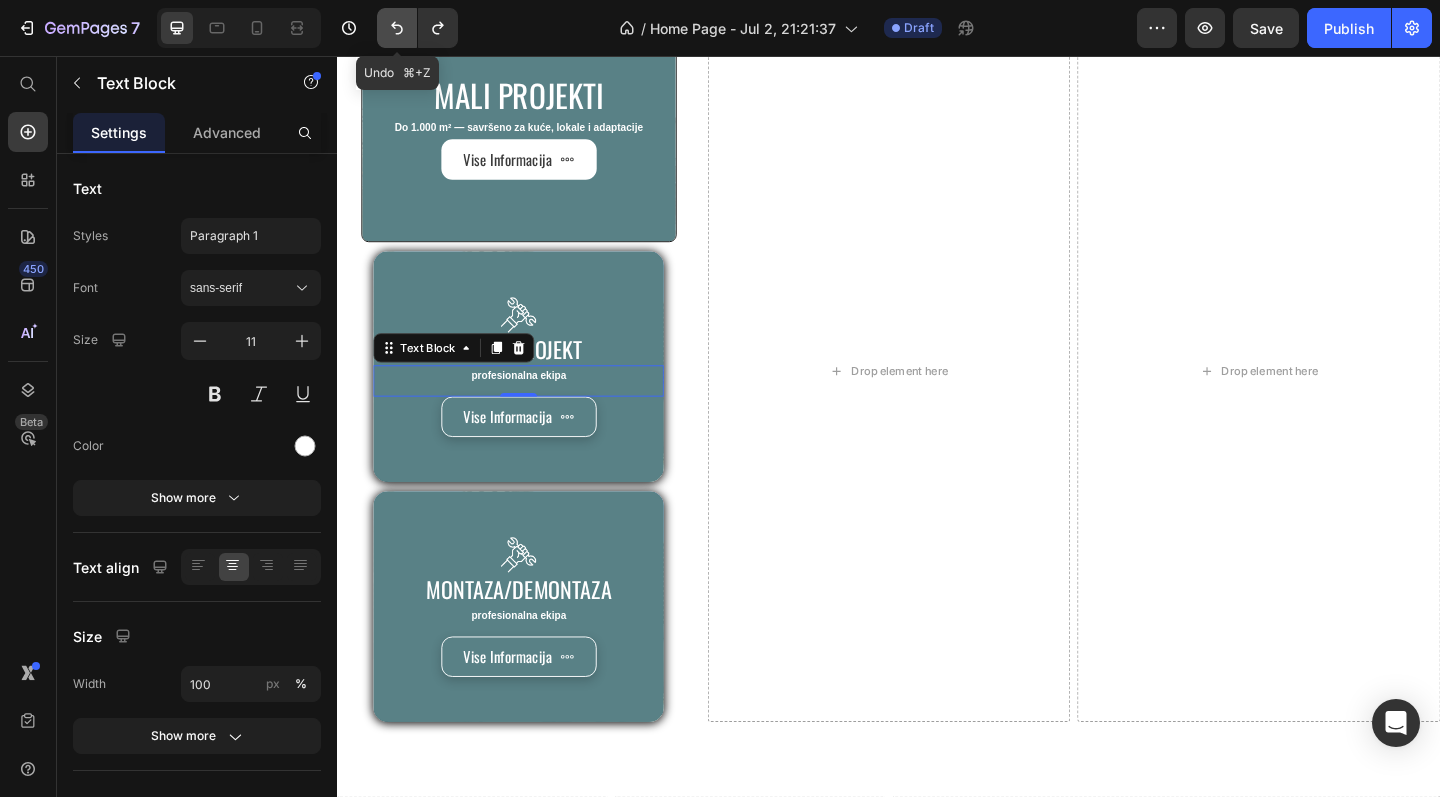click 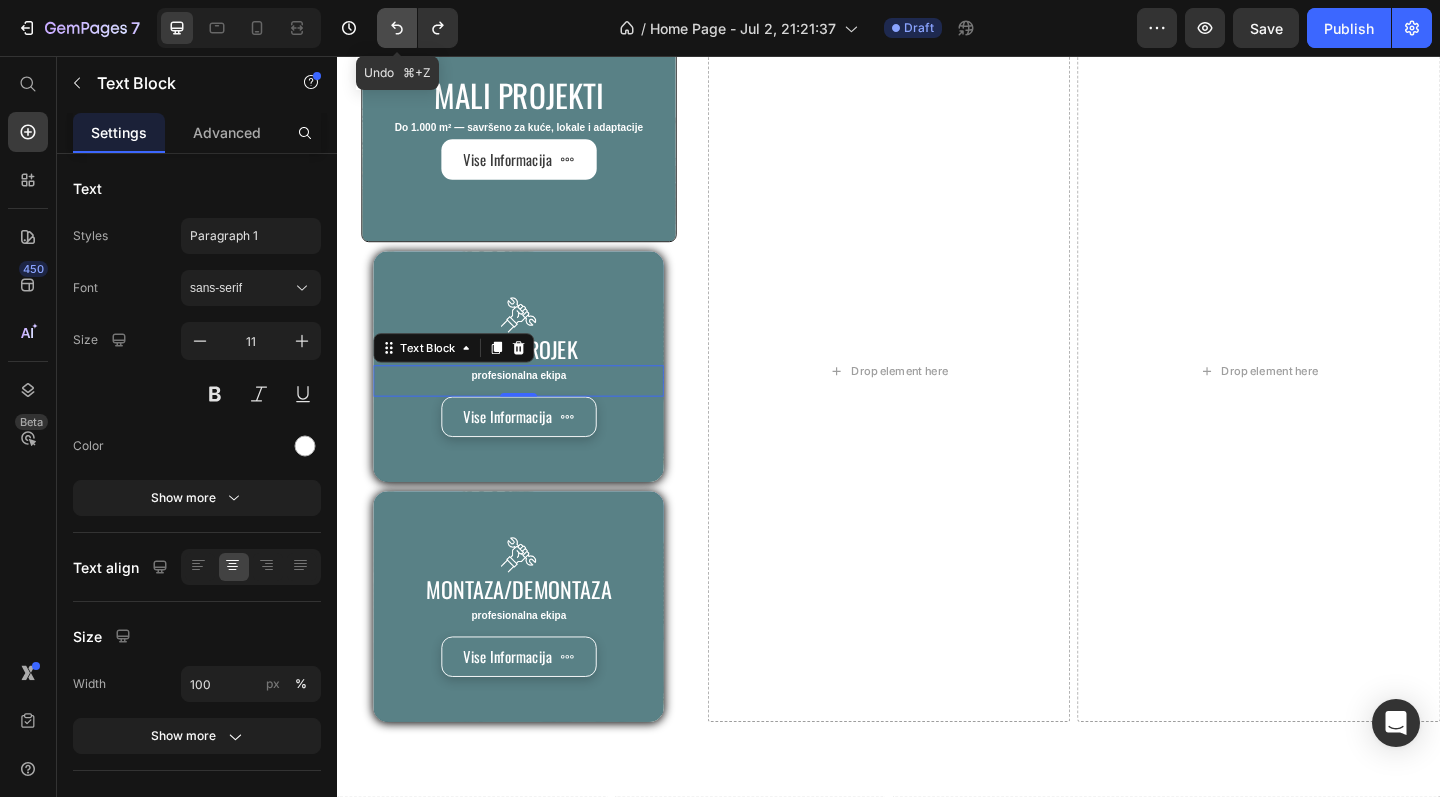 click 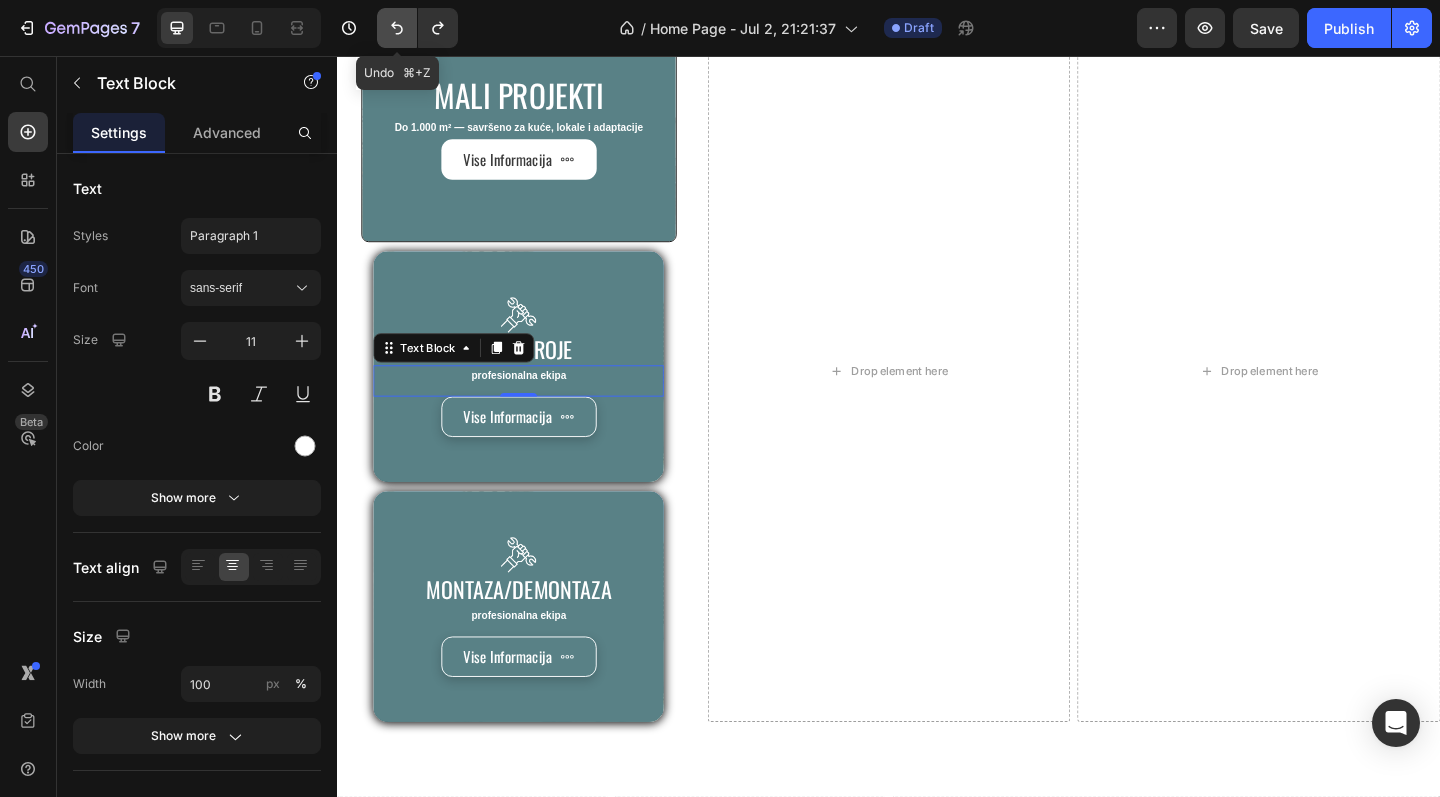 click 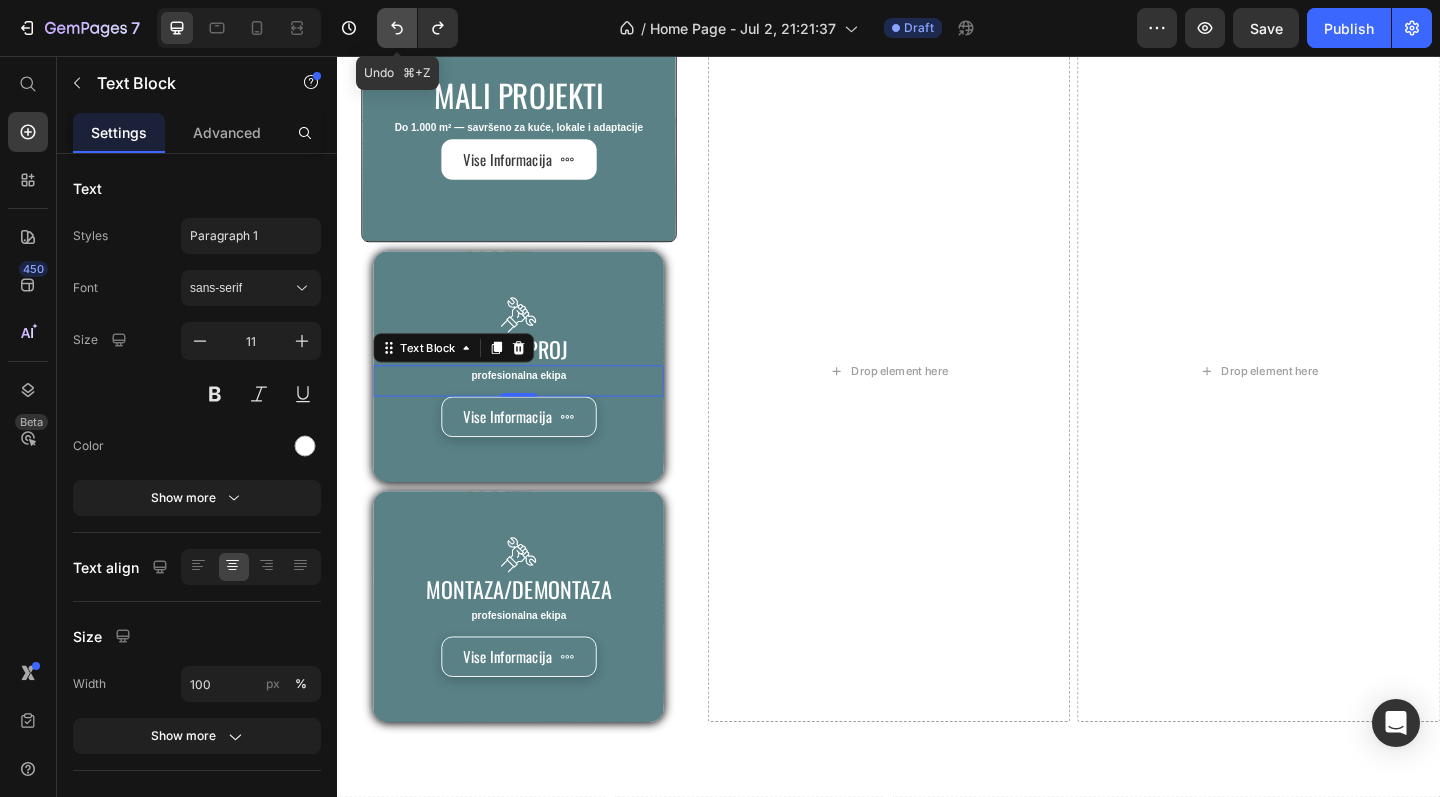 click 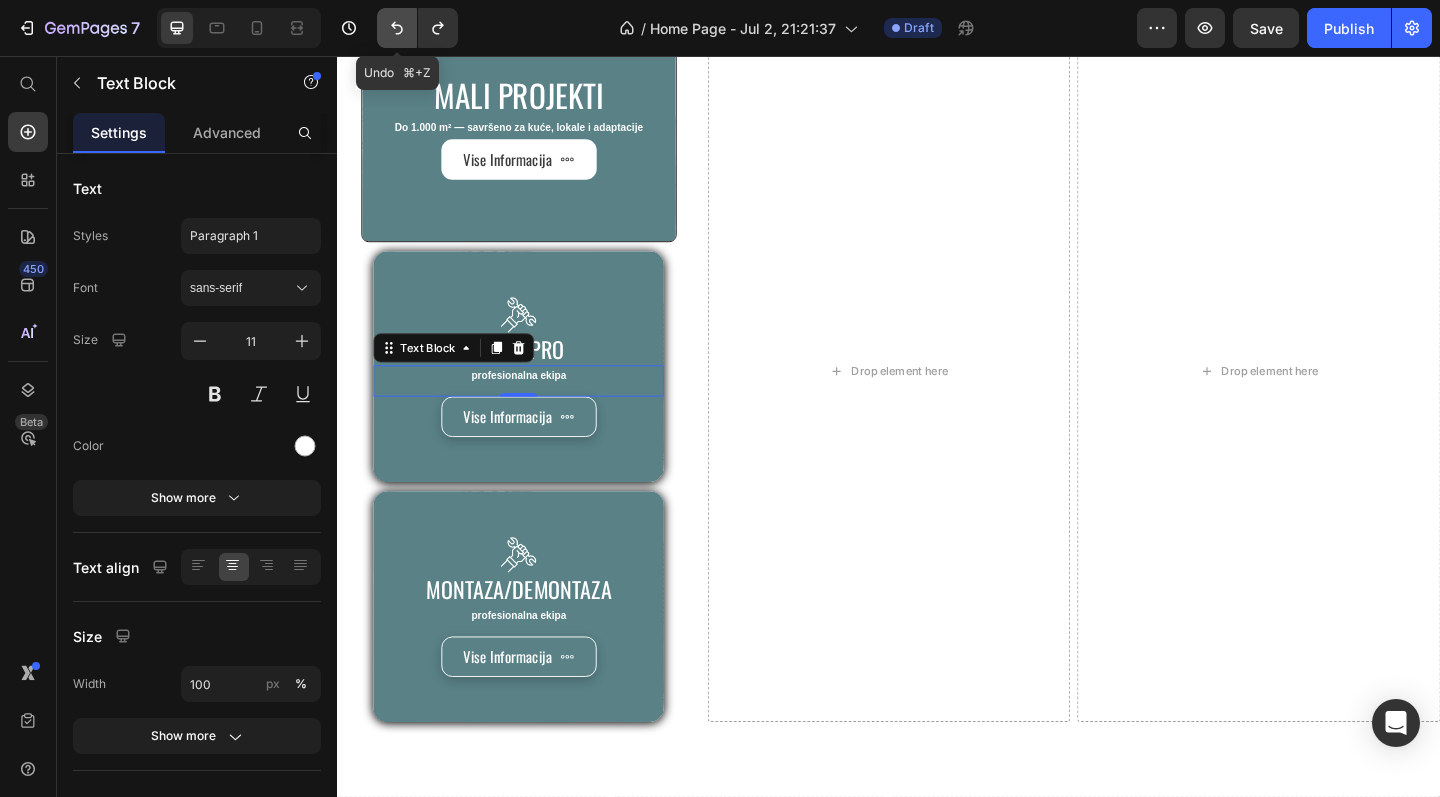 click 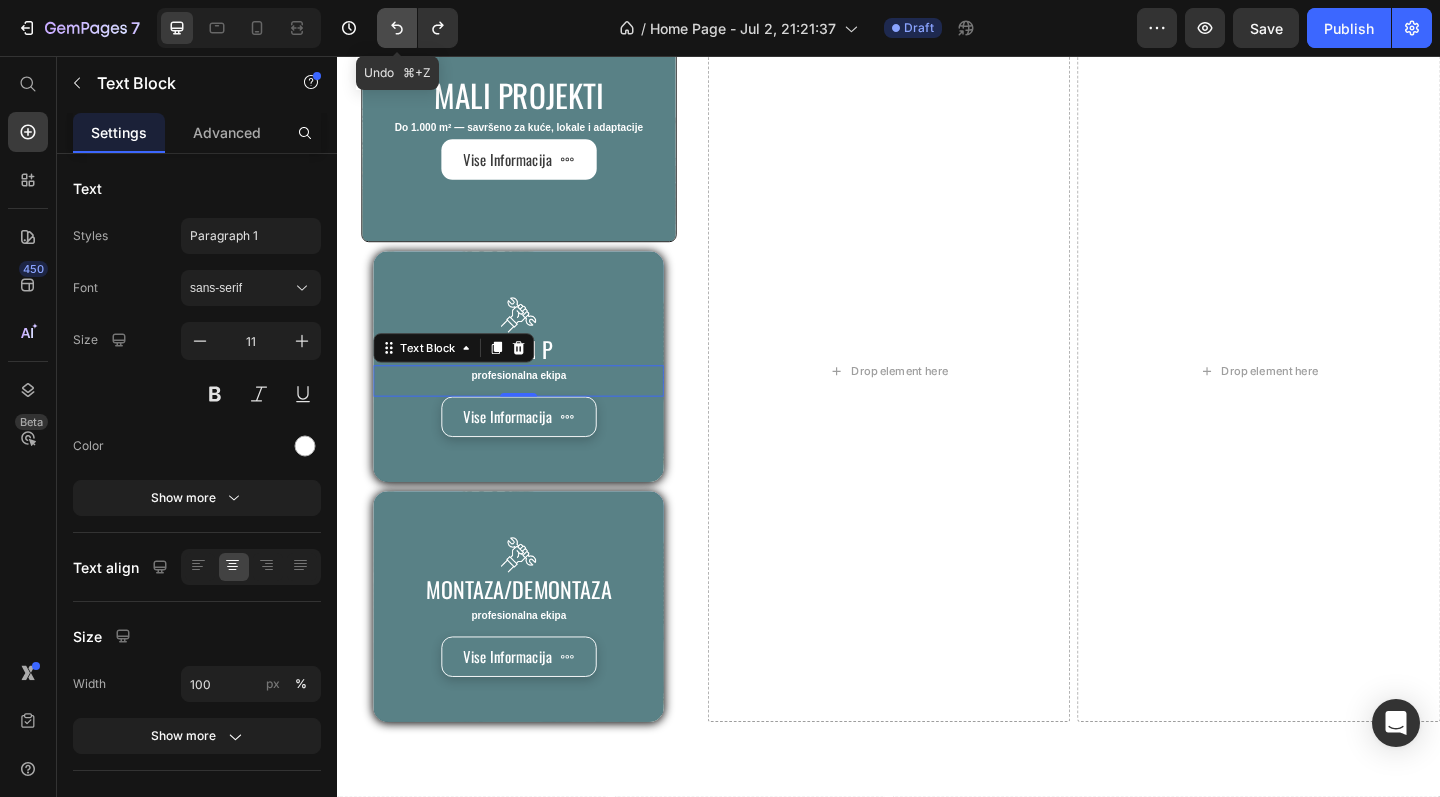 click 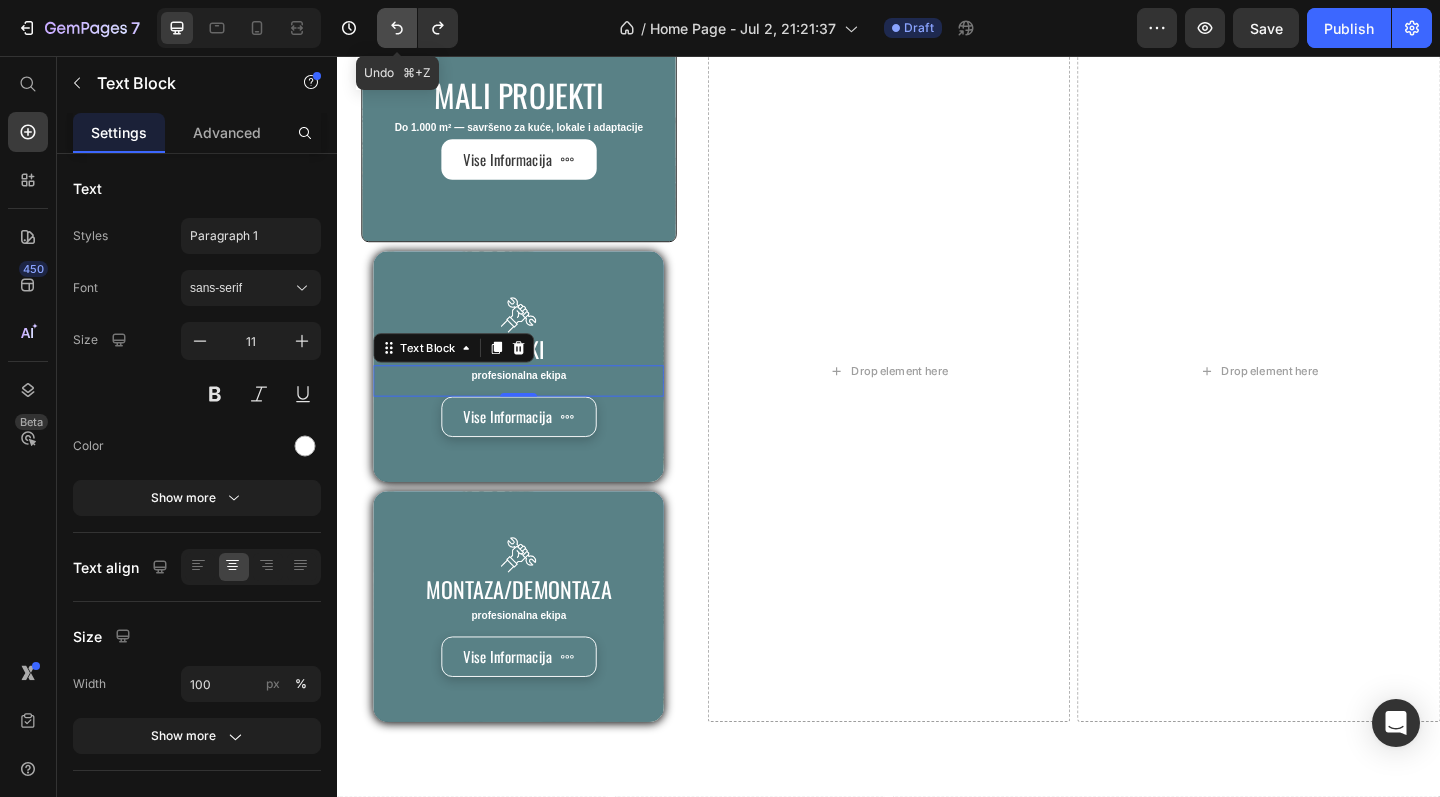 click 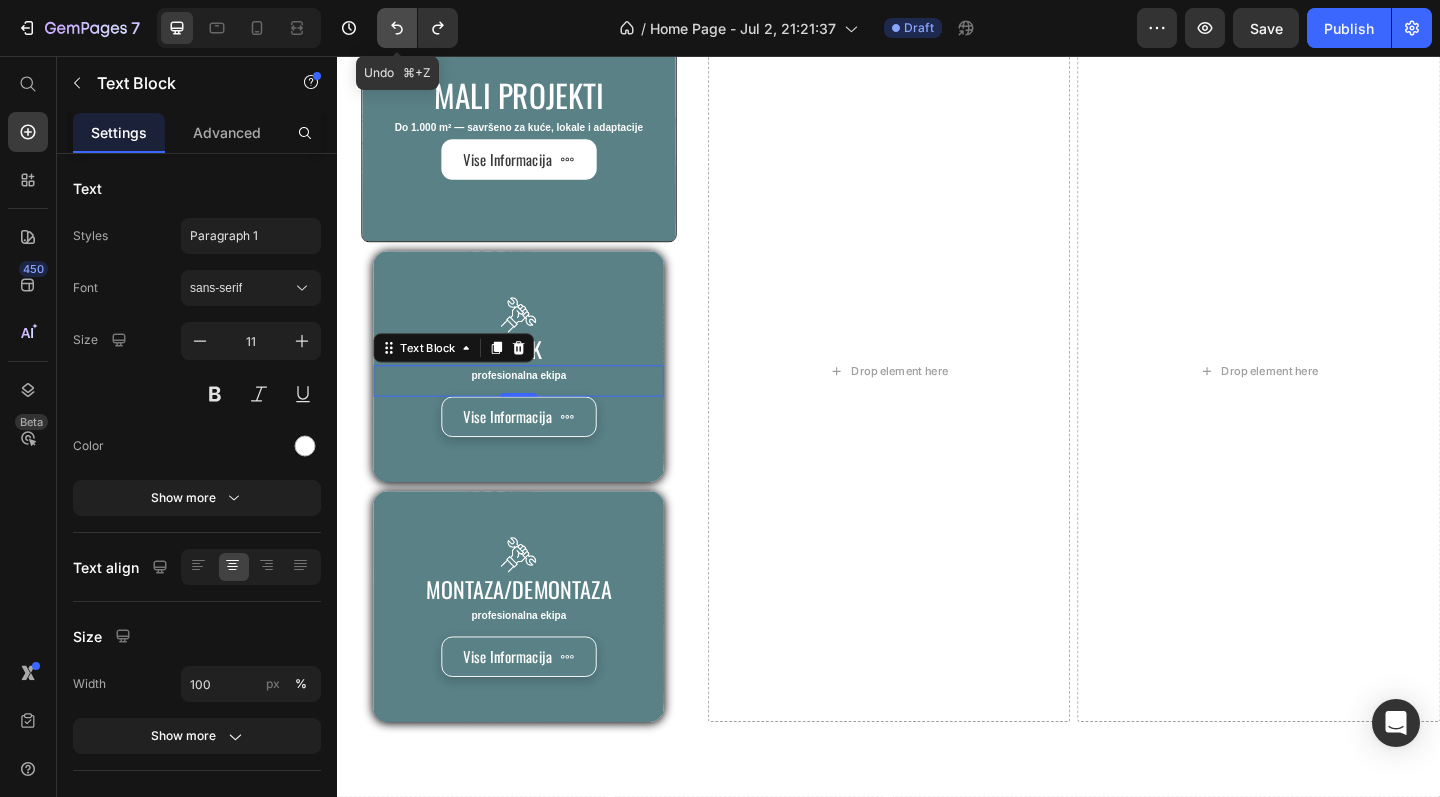 click 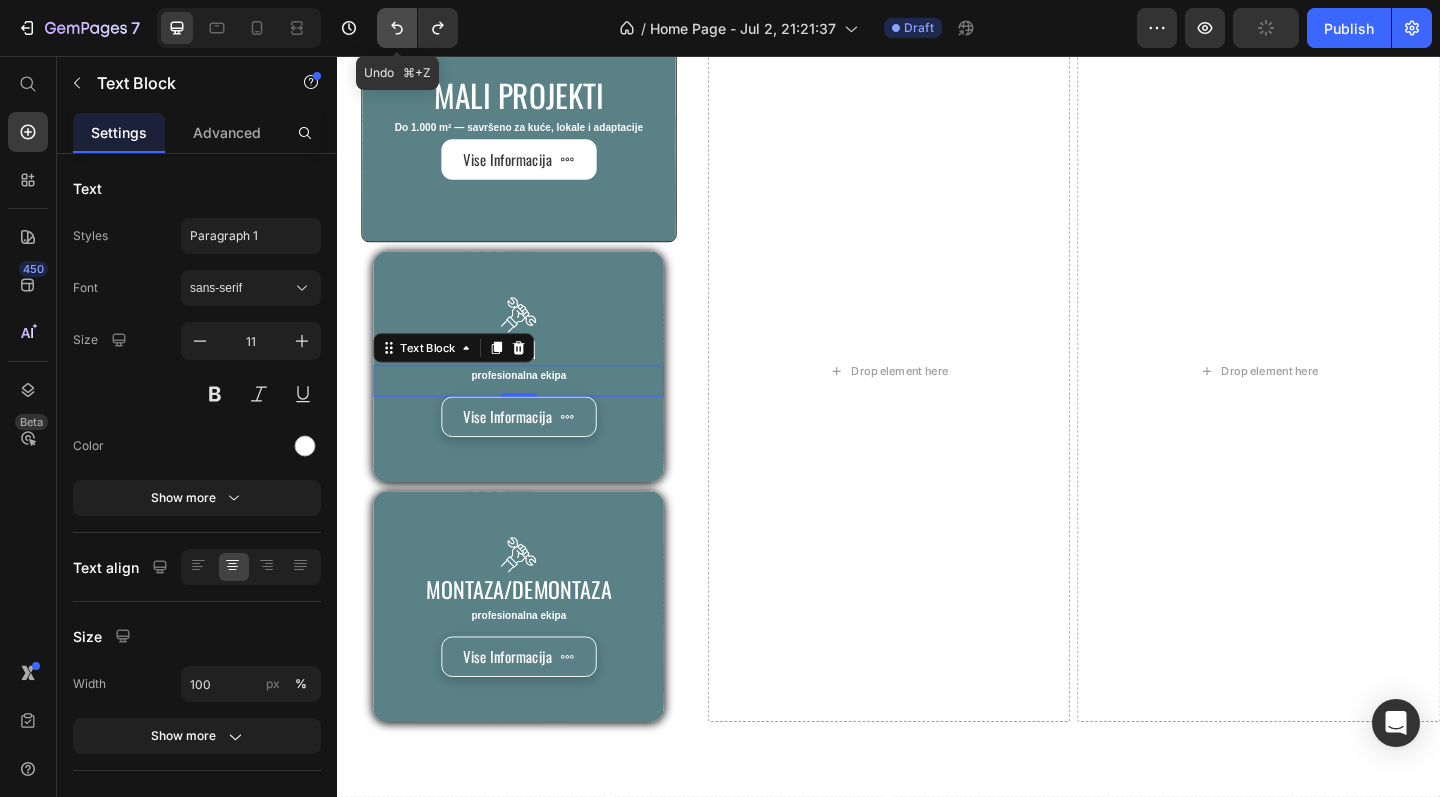 click 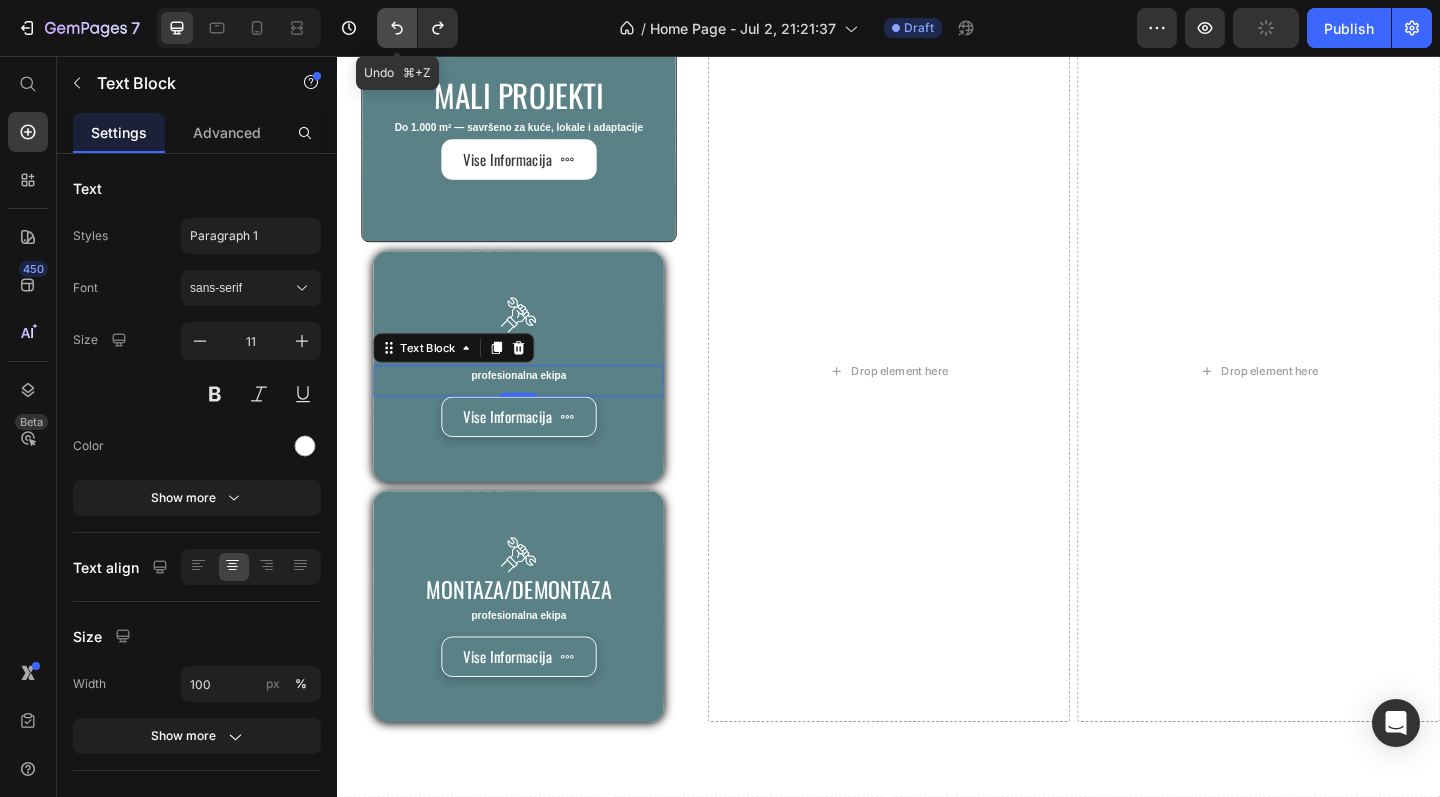 click 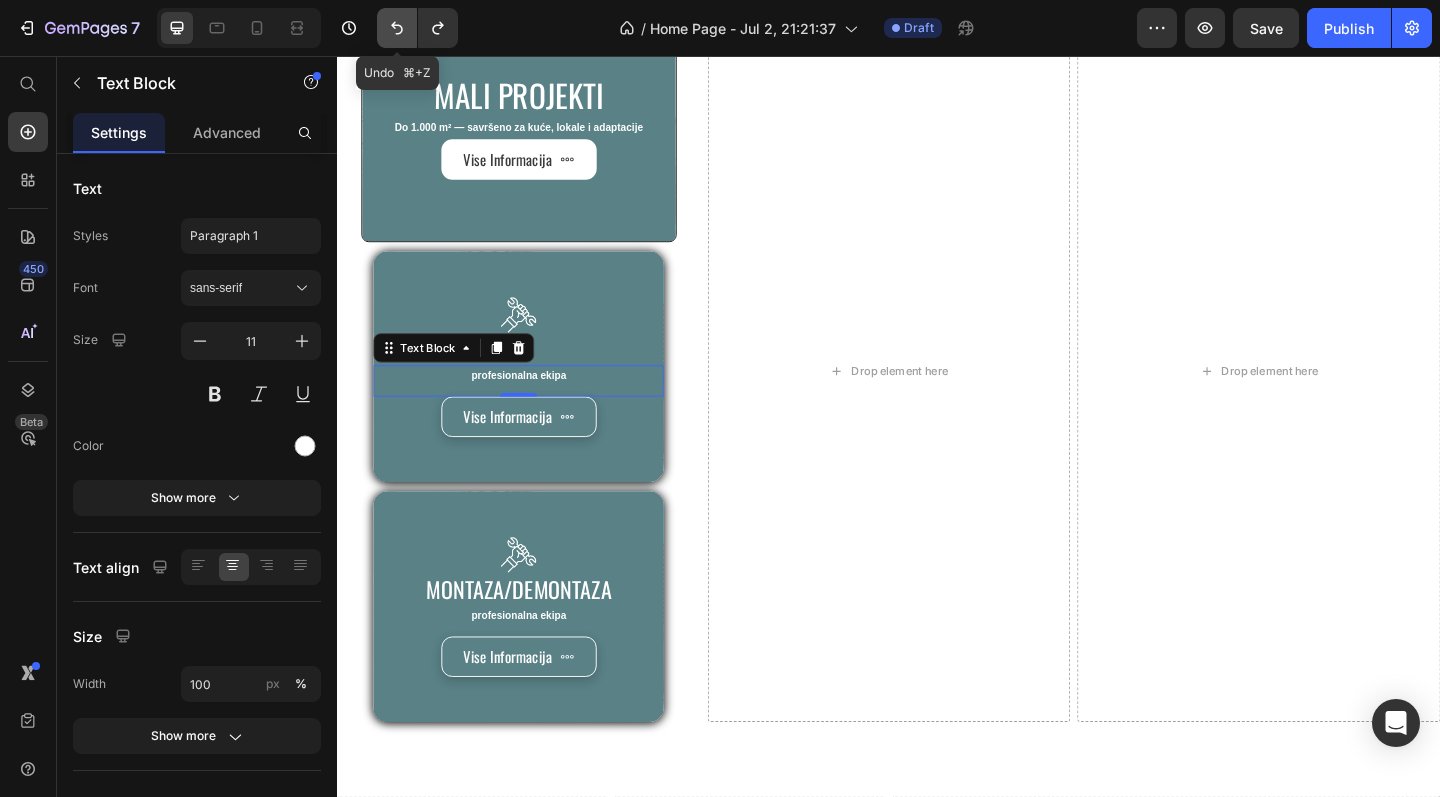 click 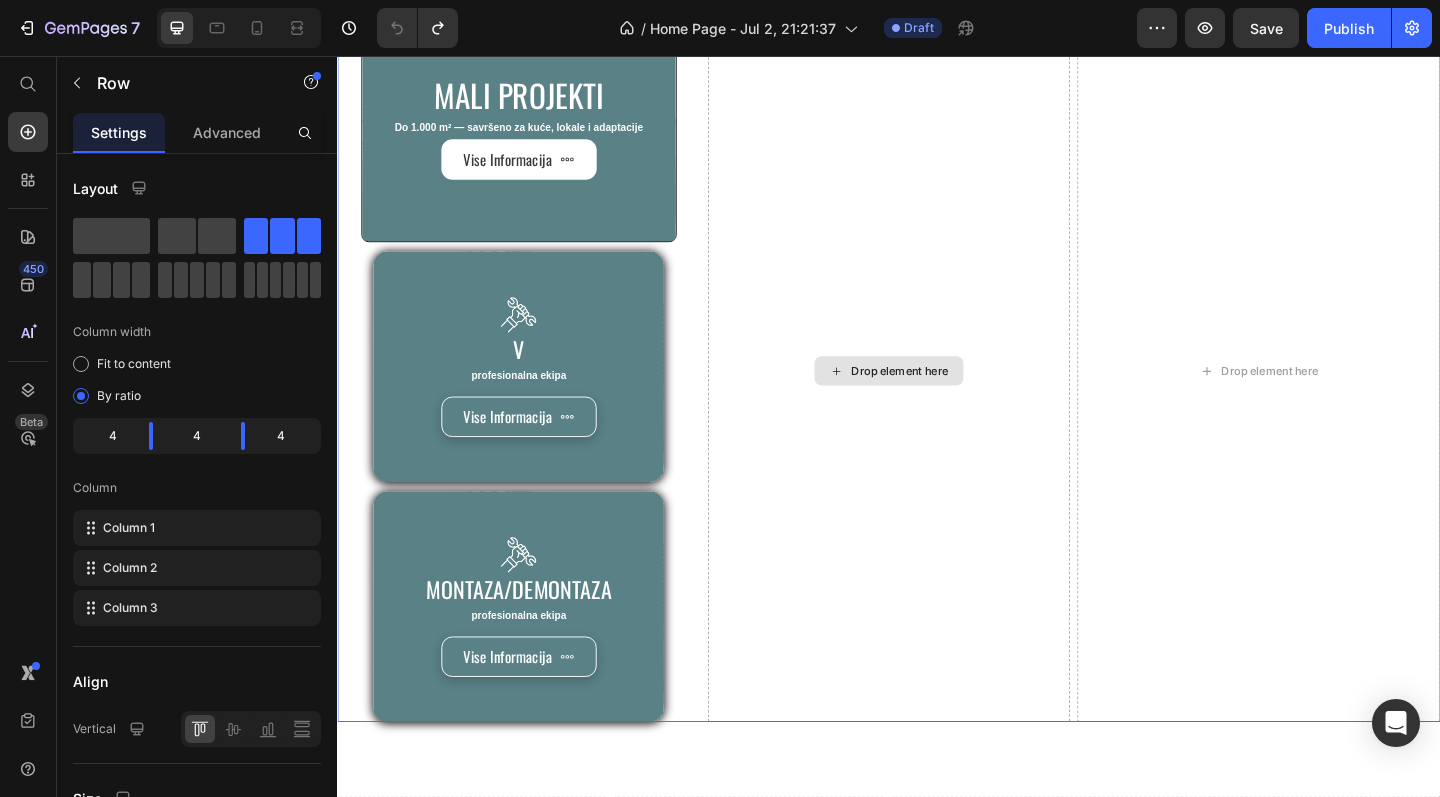 click on "Drop element here" at bounding box center [937, 399] 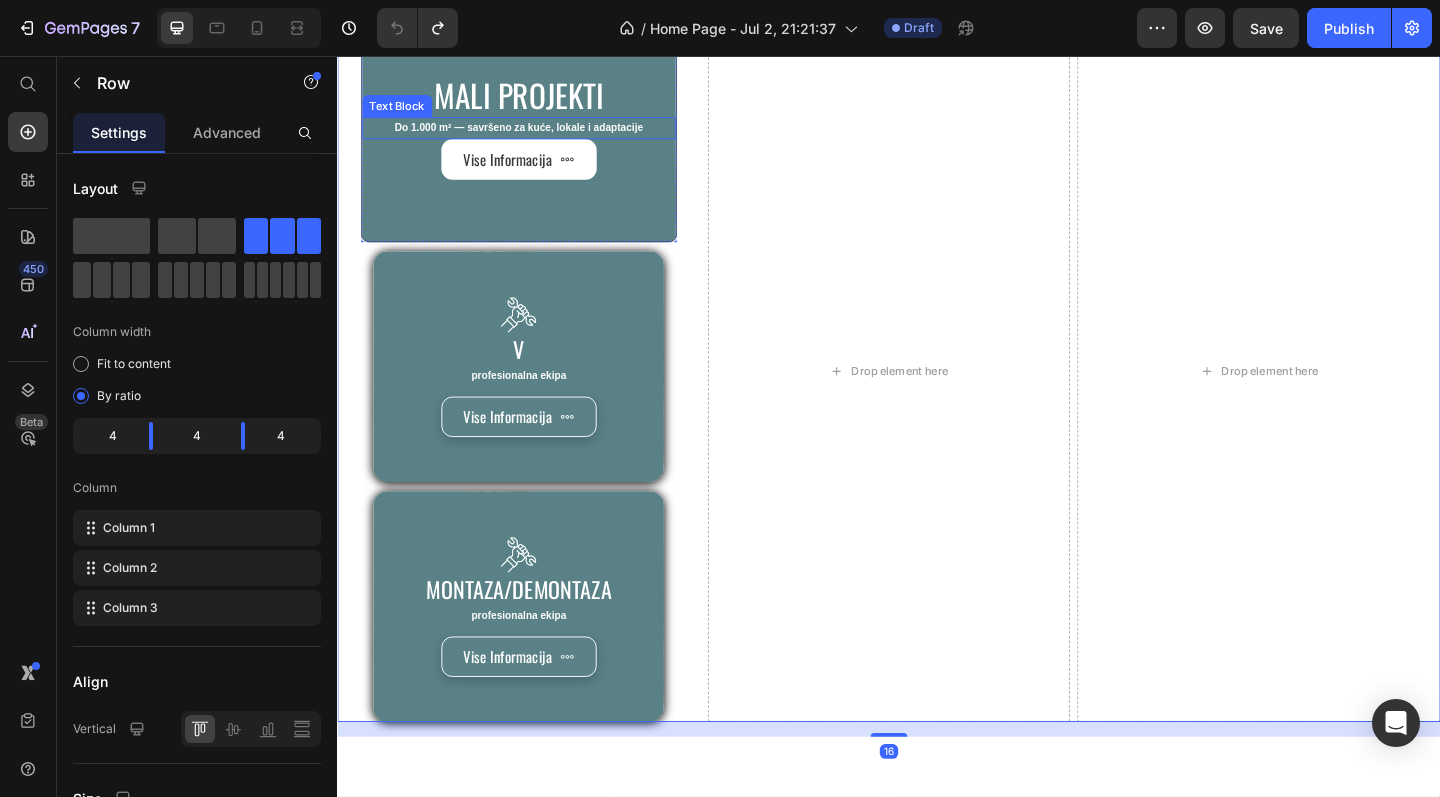 click on "Do 1.000 m² — savršeno za kuće, lokale i adaptacije" at bounding box center (534, 134) 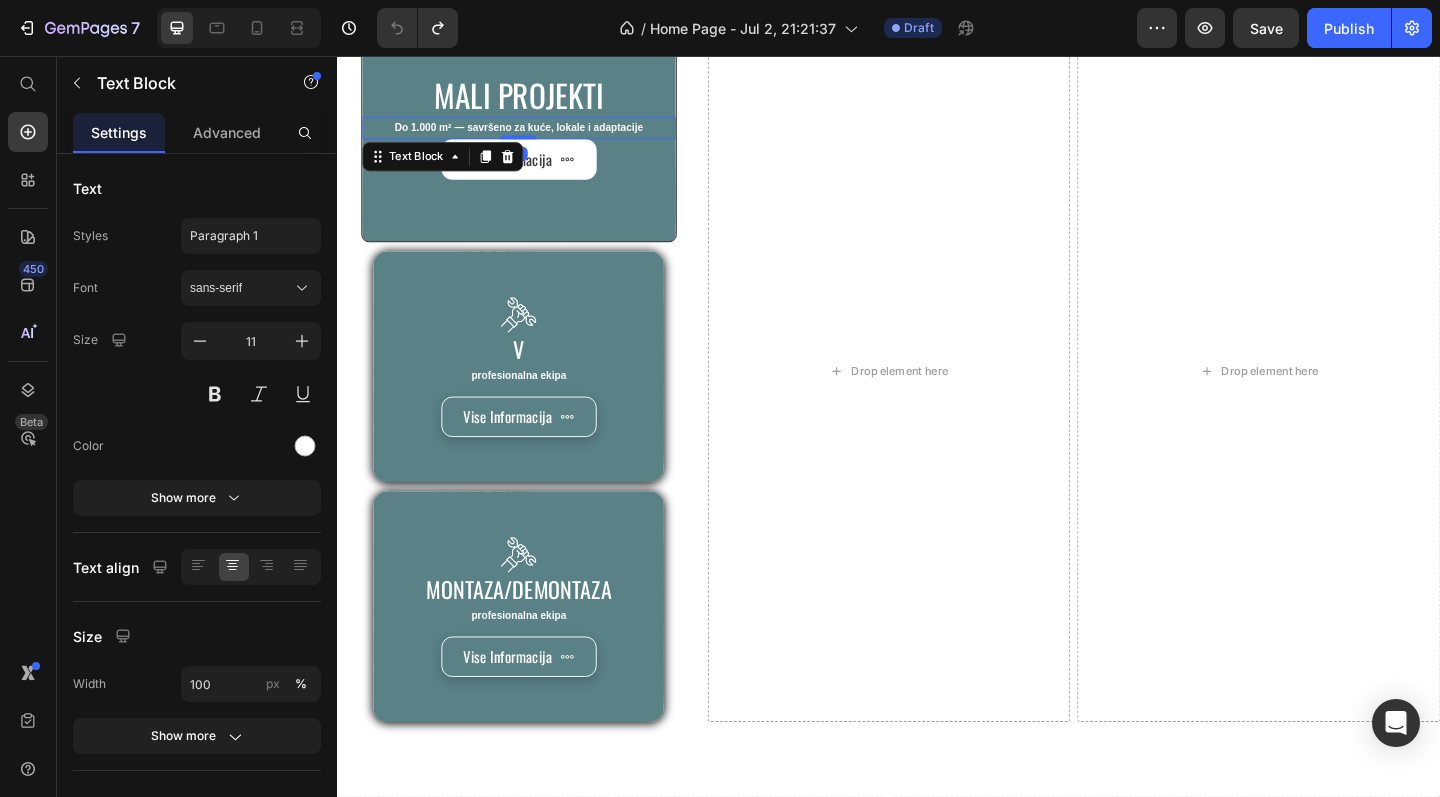 click on "Do 1.000 m² — savršeno za kuće, lokale i adaptacije" at bounding box center (534, 134) 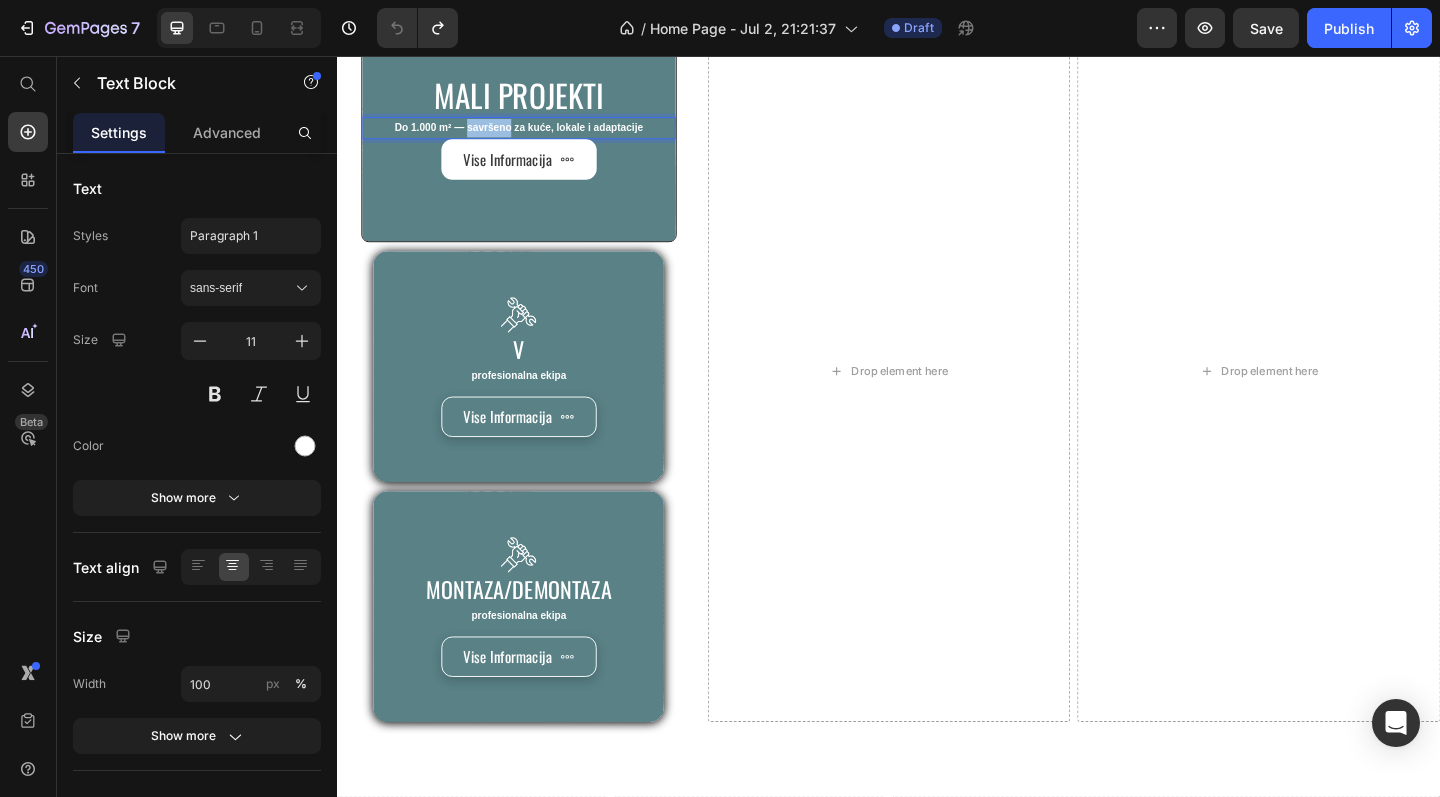 click on "Do 1.000 m² — savršeno za kuće, lokale i adaptacije" at bounding box center [534, 134] 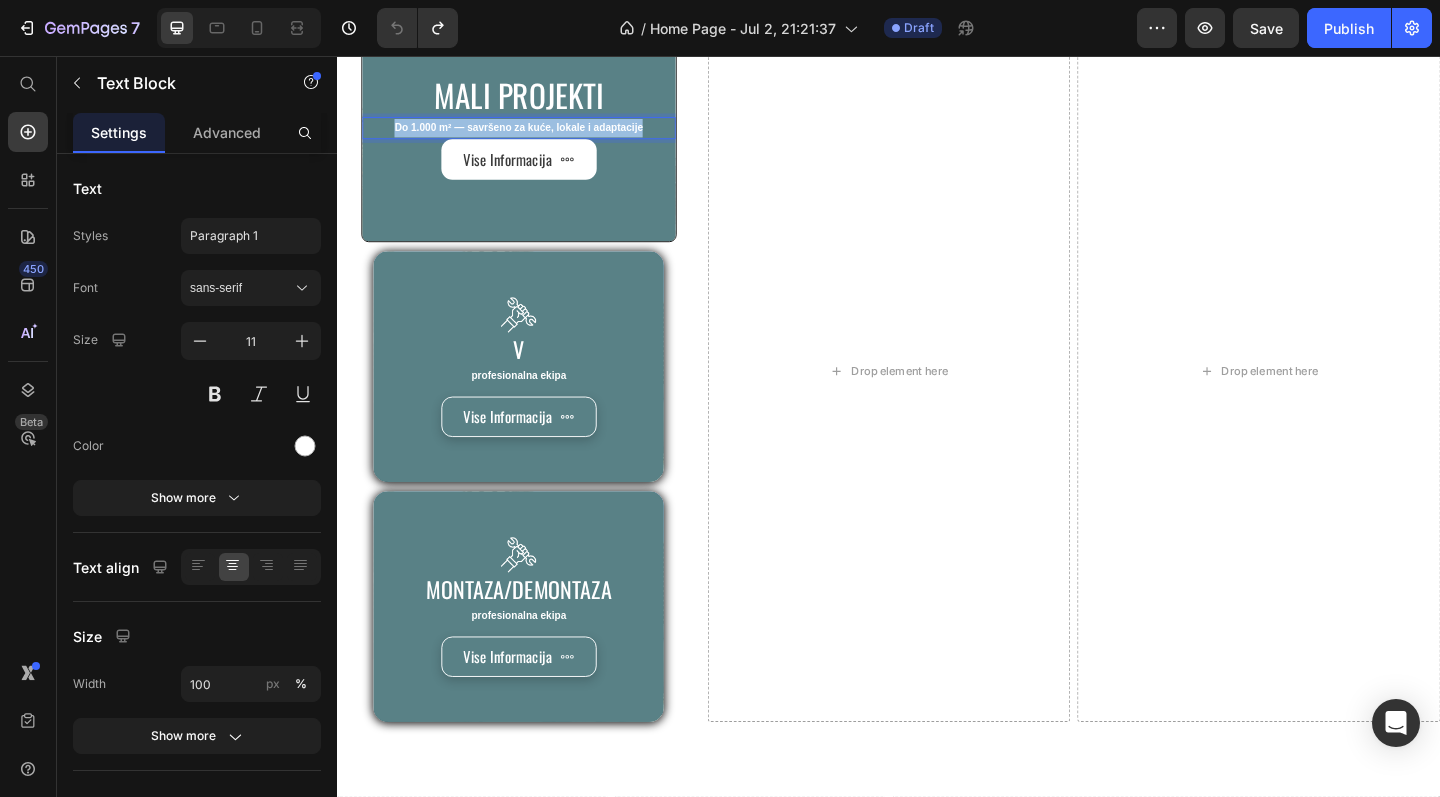 click on "Do 1.000 m² — savršeno za kuće, lokale i adaptacije" at bounding box center (534, 134) 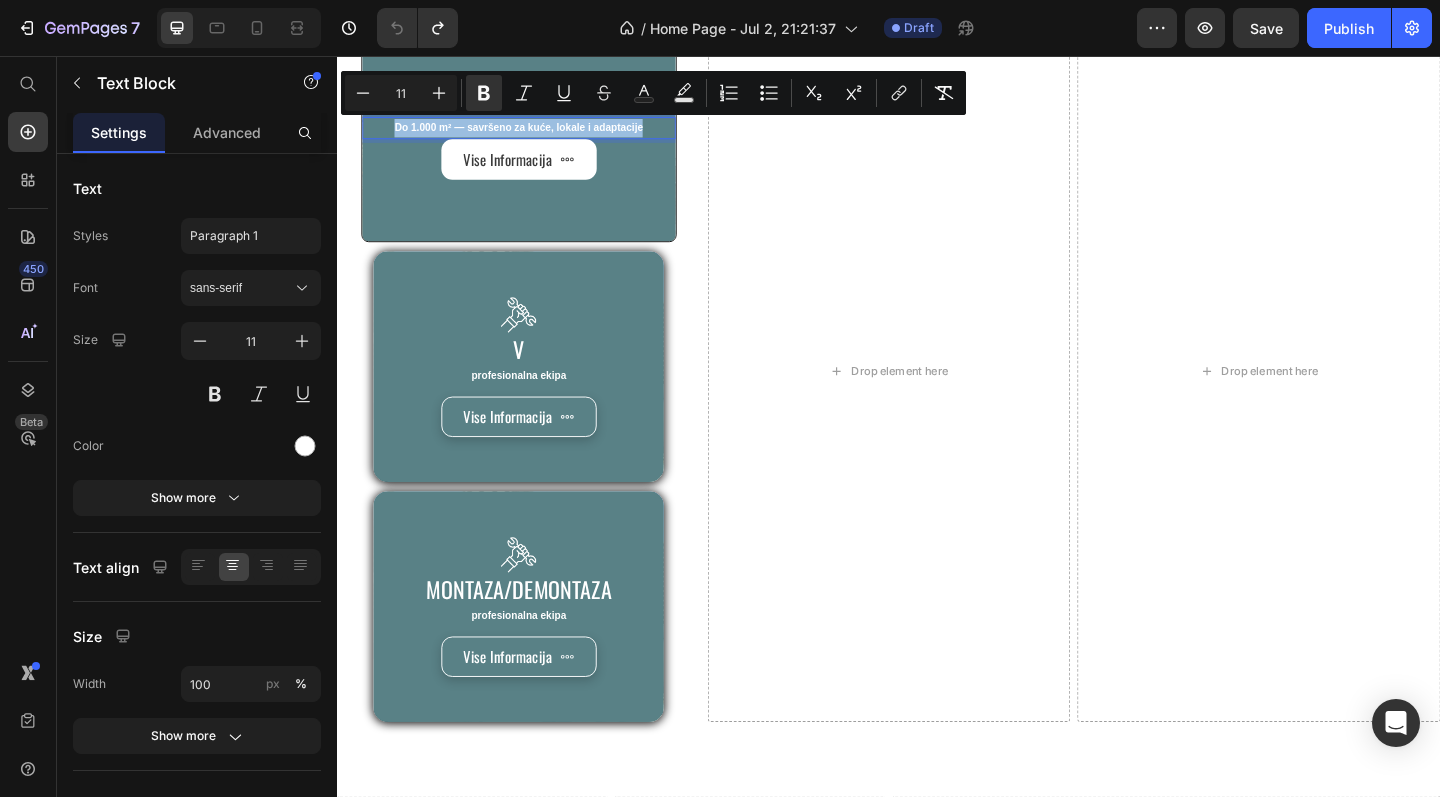 copy on "Do 1.000 m² — savršeno za kuće, lokale i adaptacije" 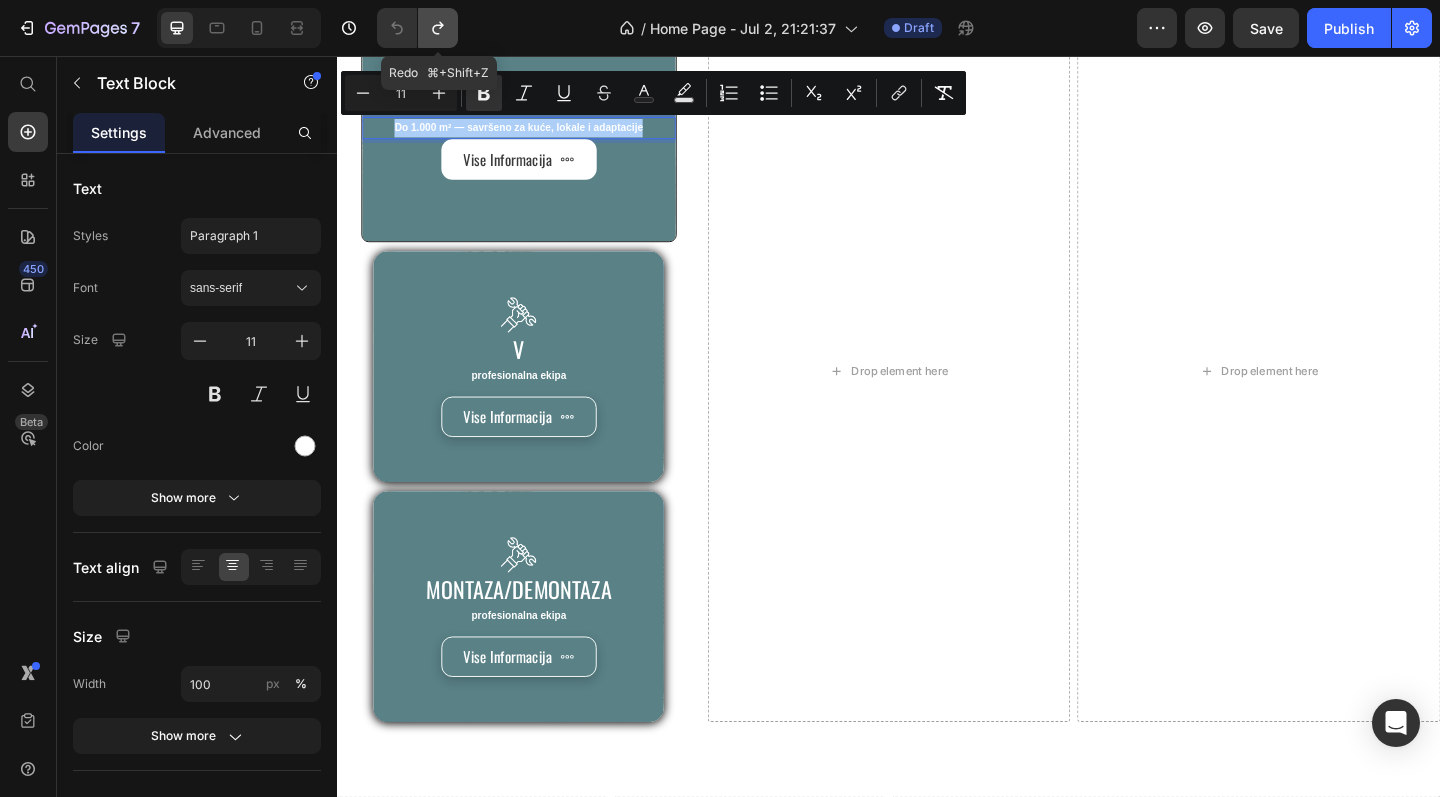 click 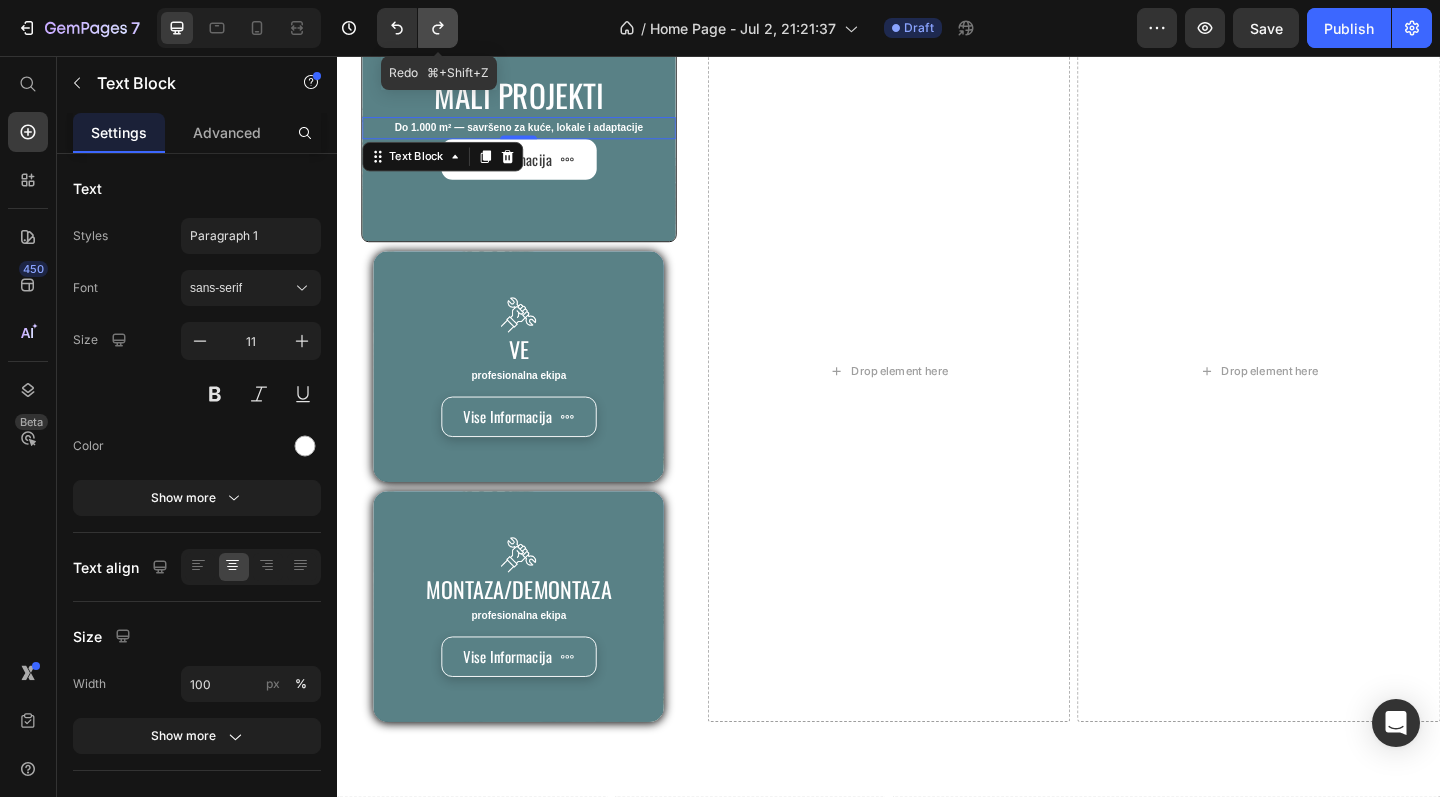 click 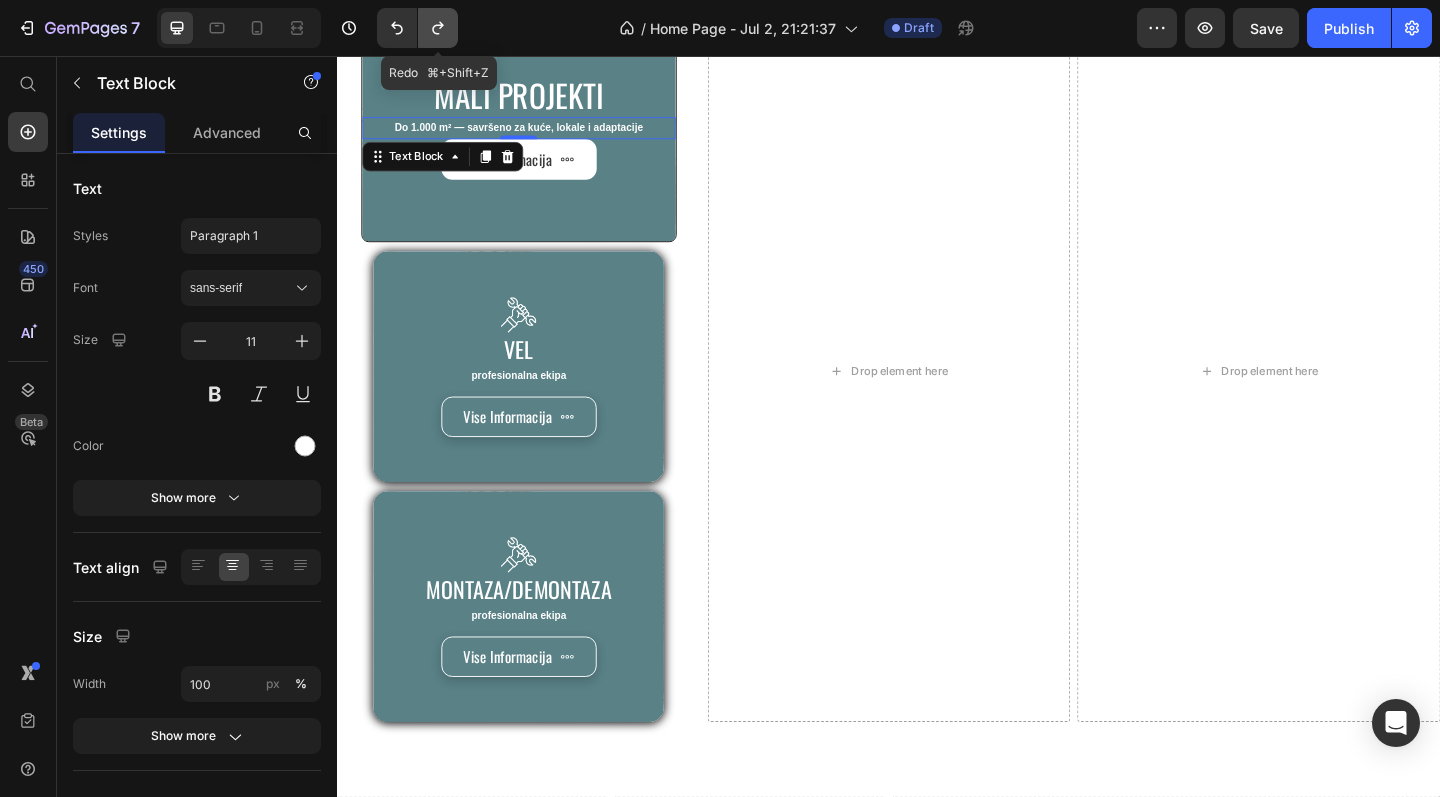 click 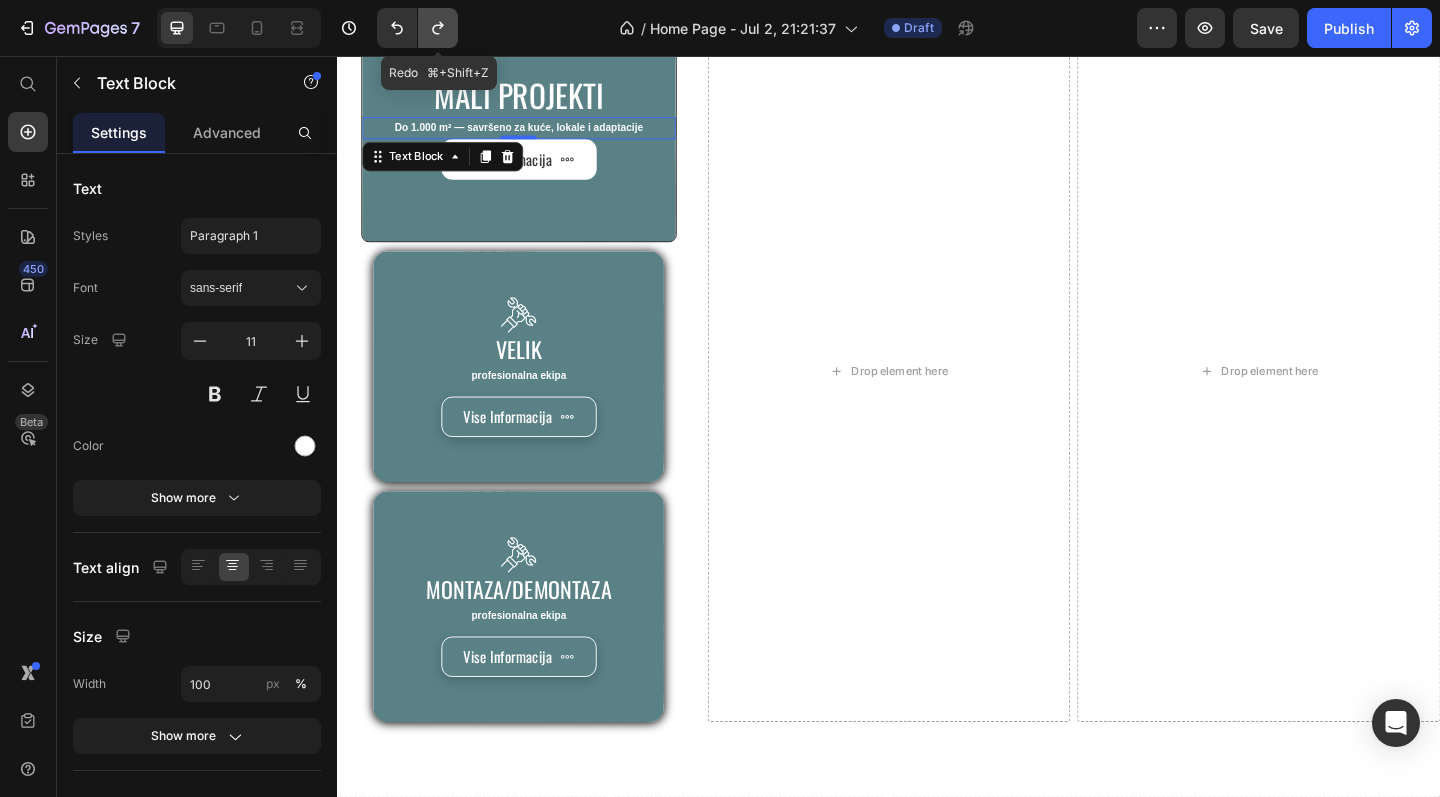 click 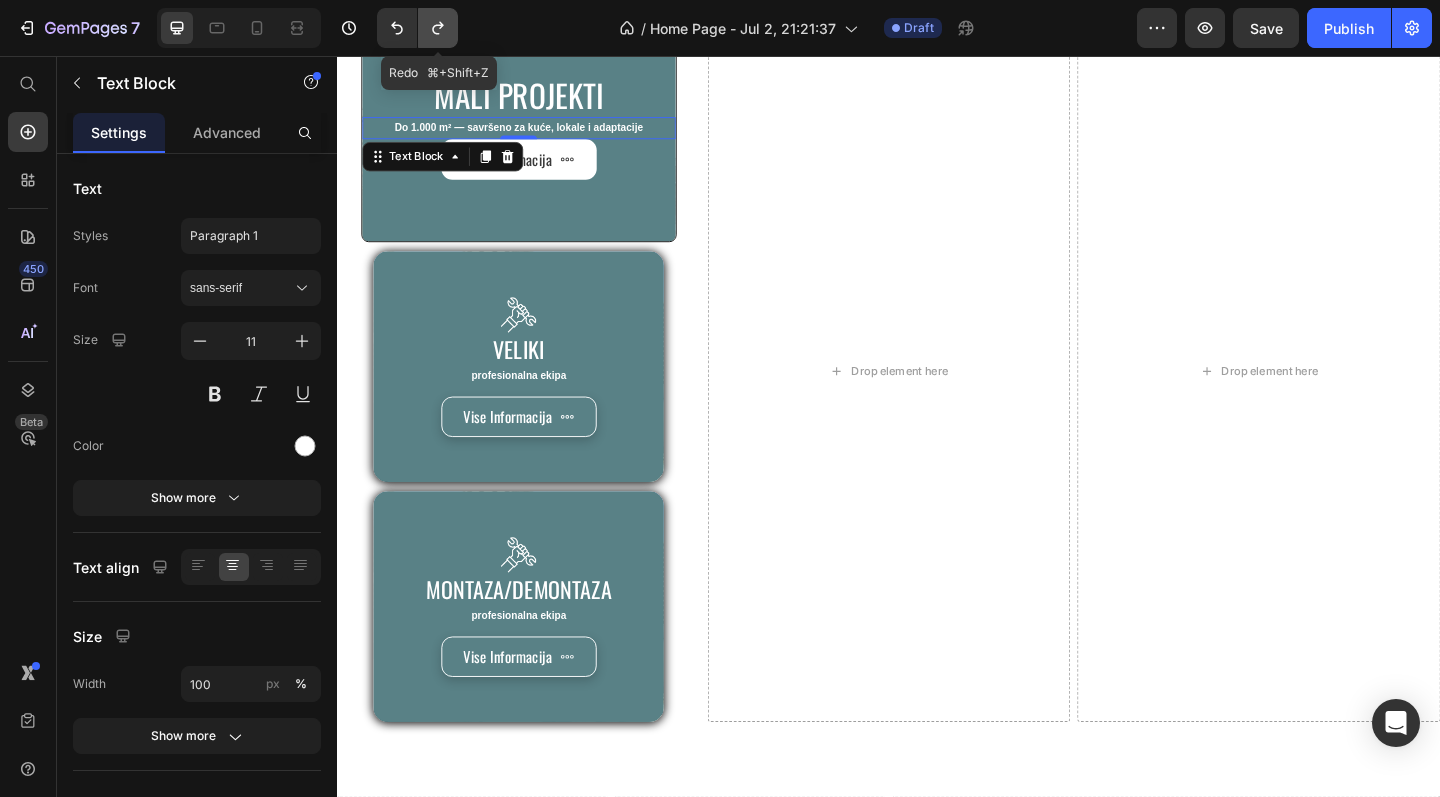 click 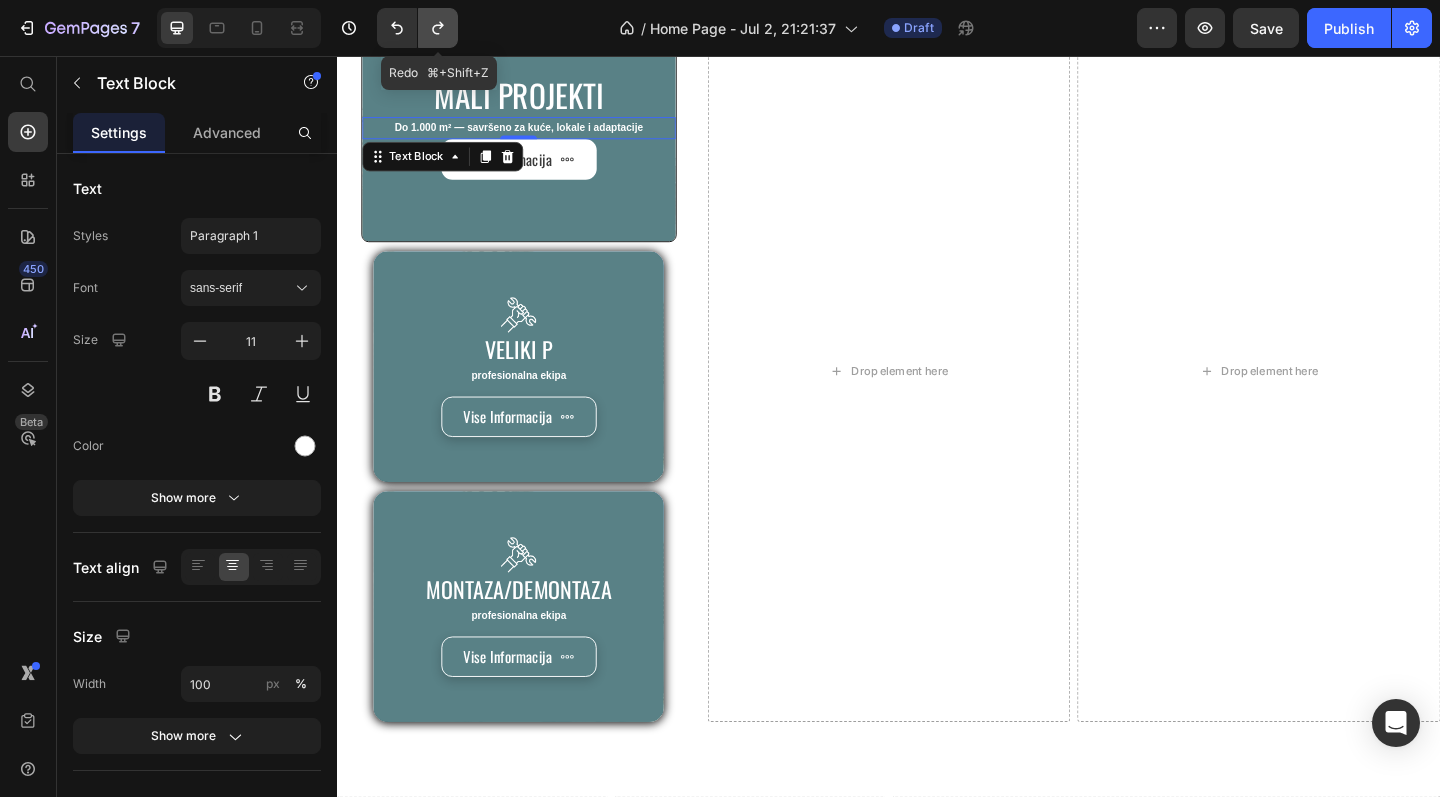 click 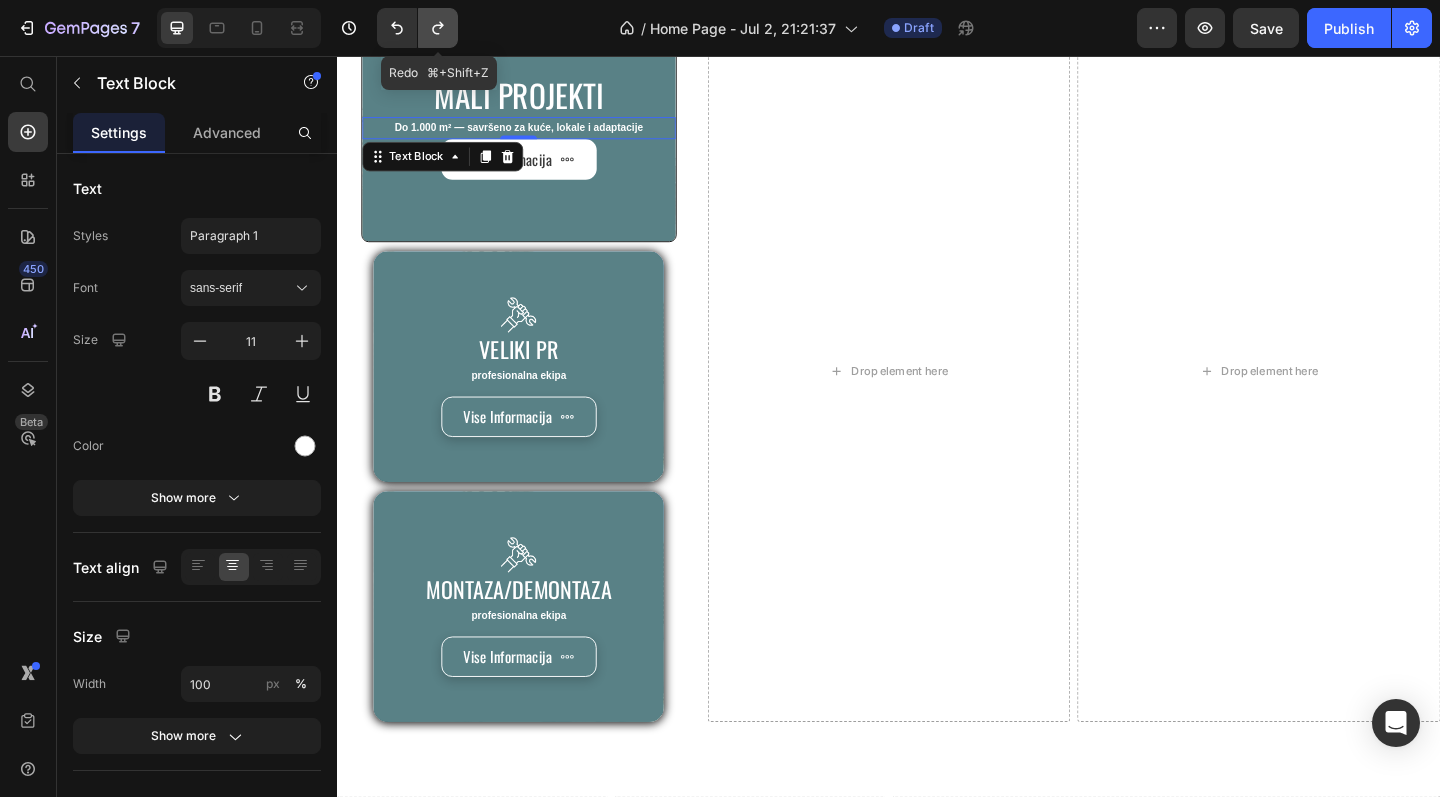 click 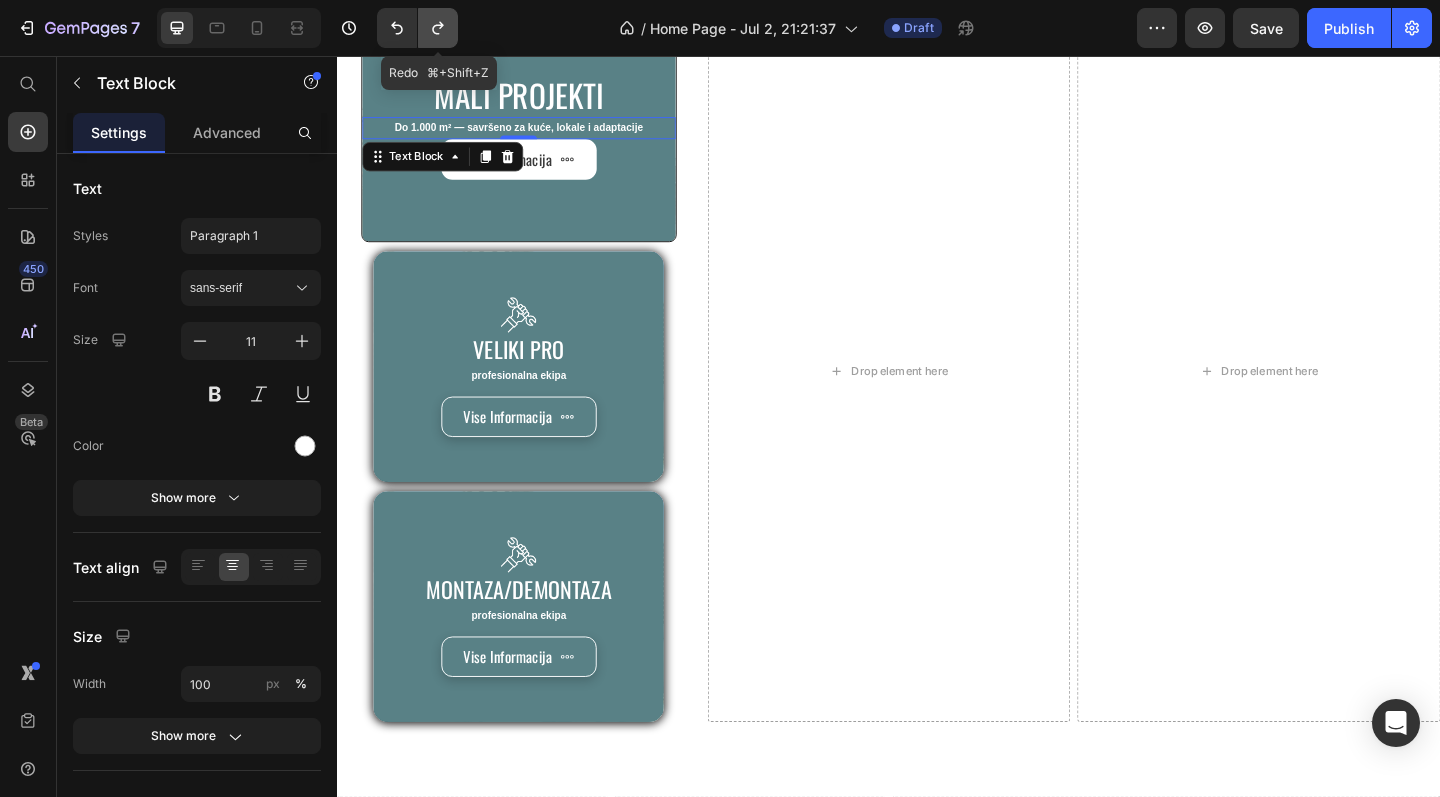 click 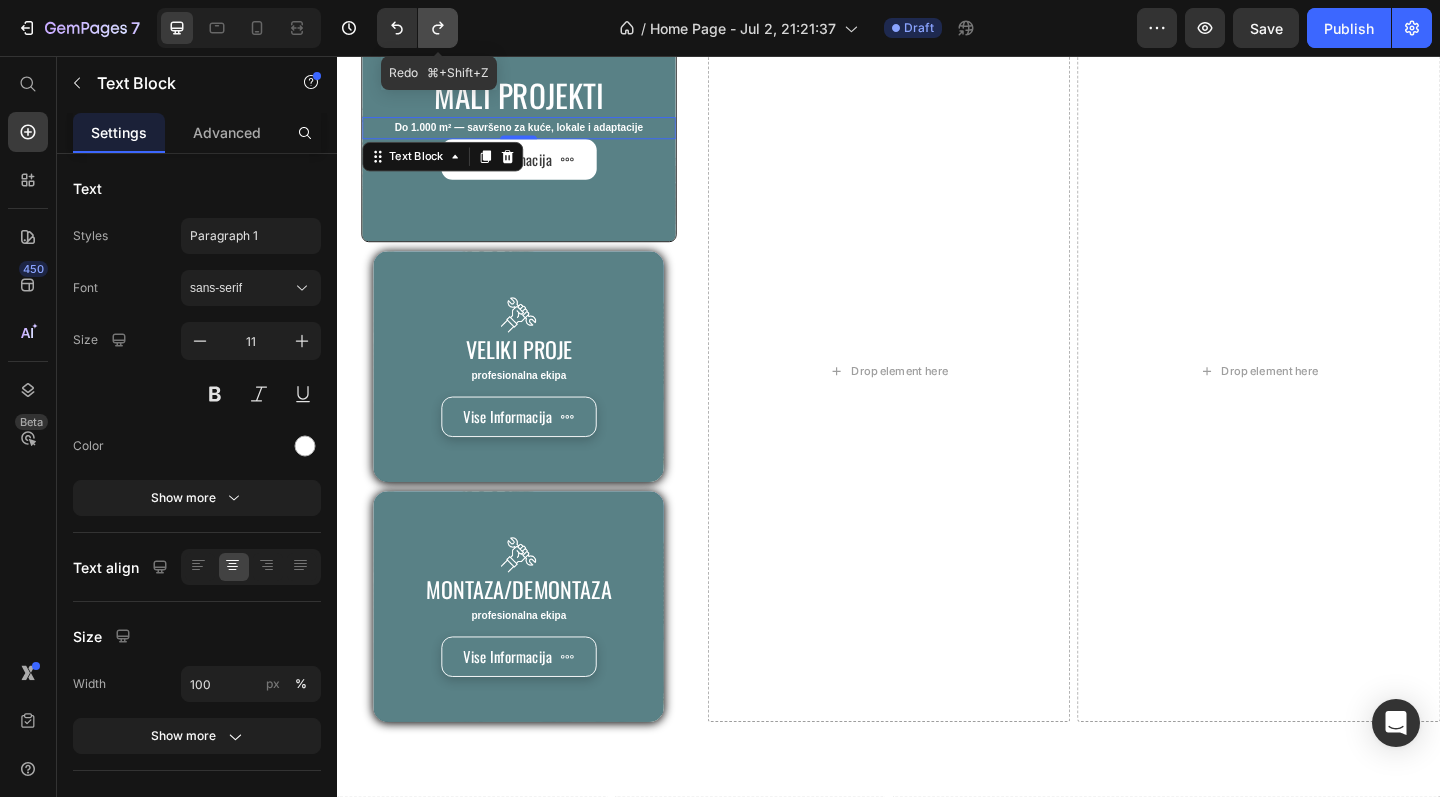 click 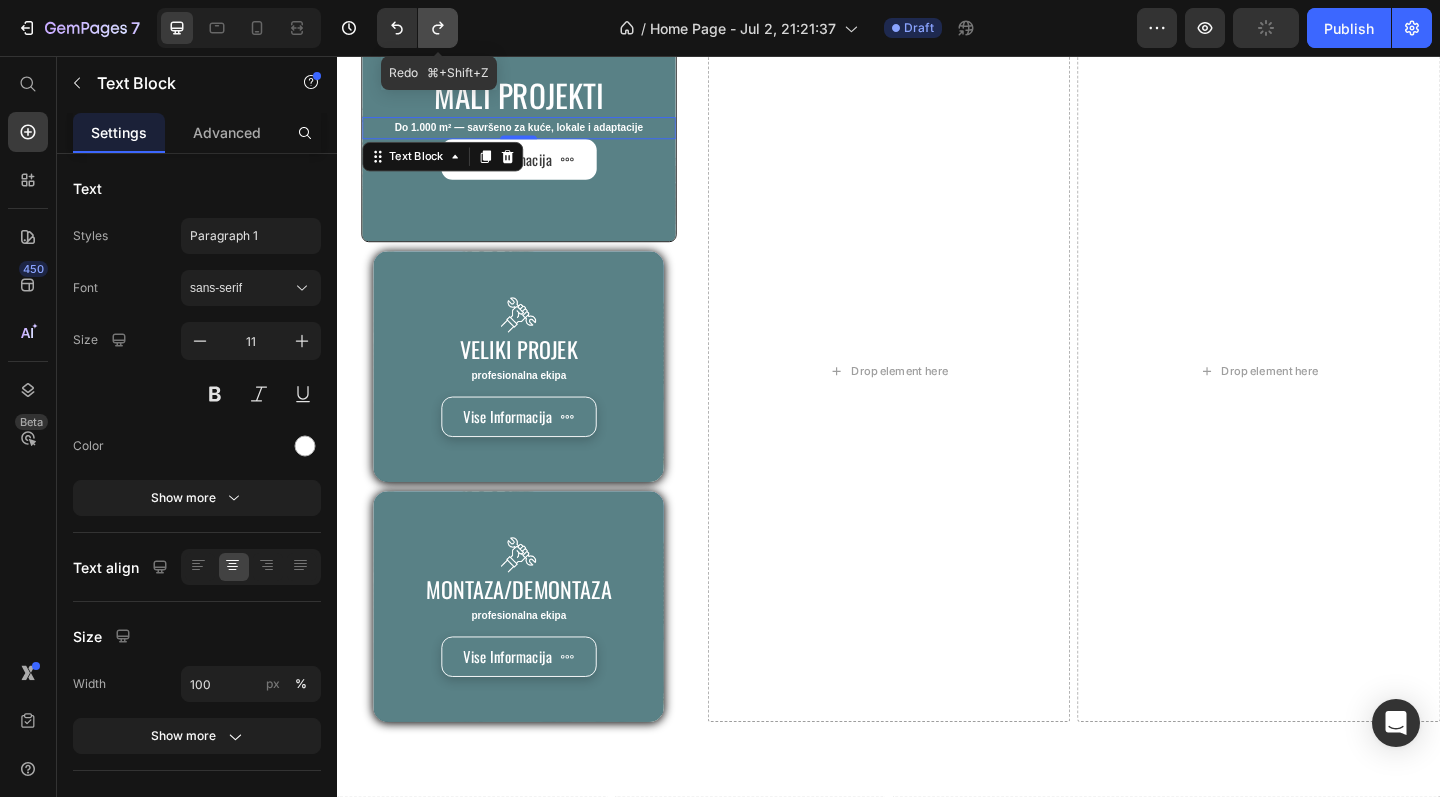 click 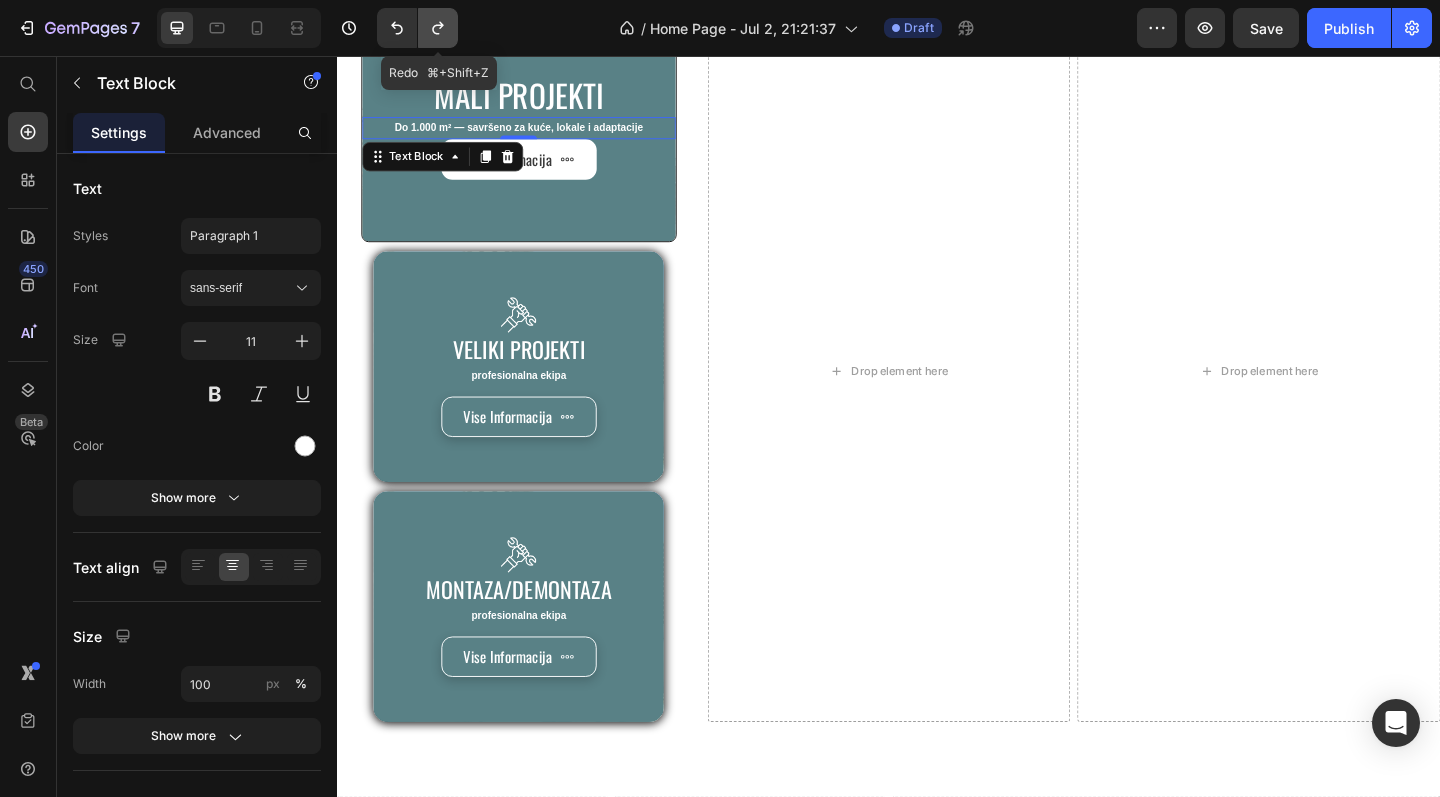 click 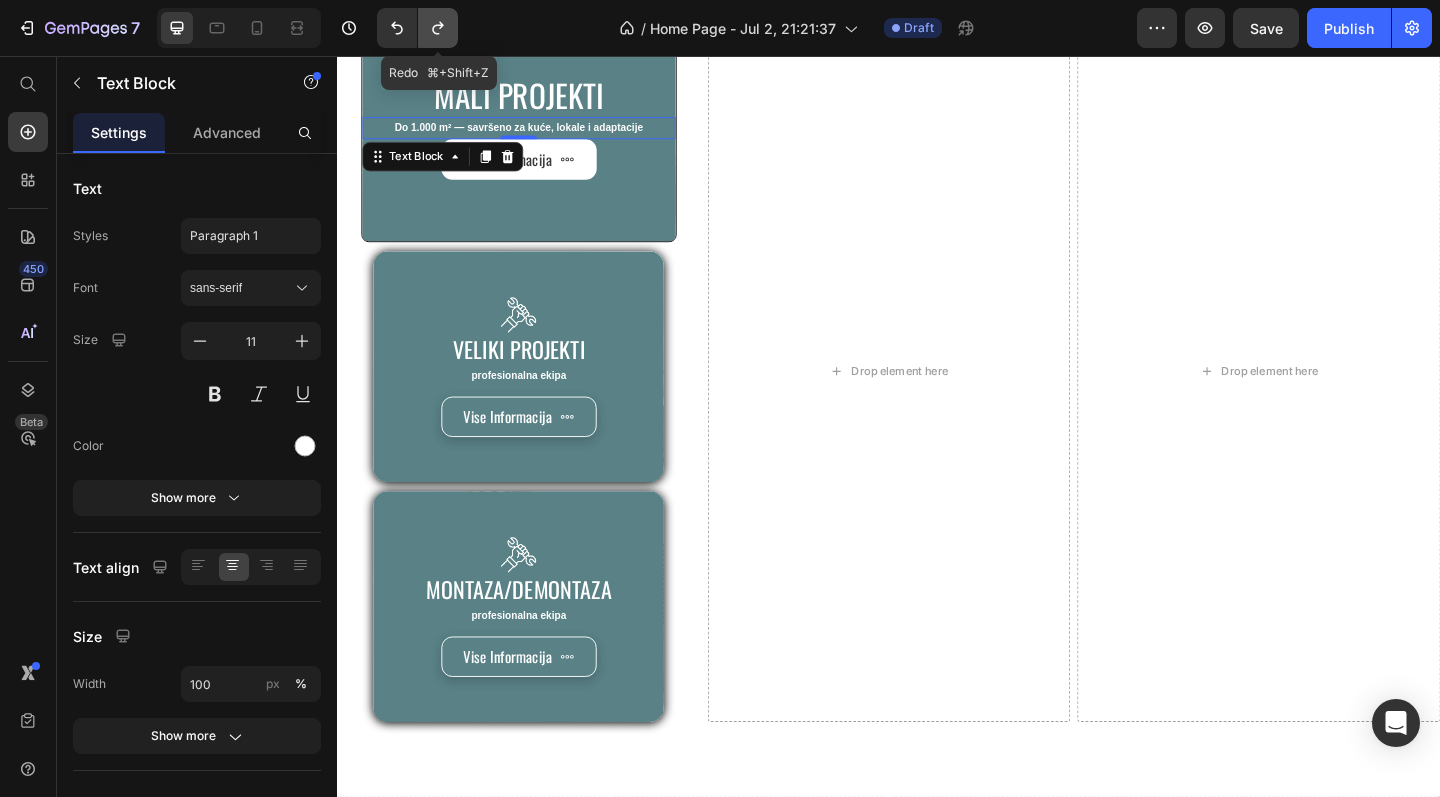click 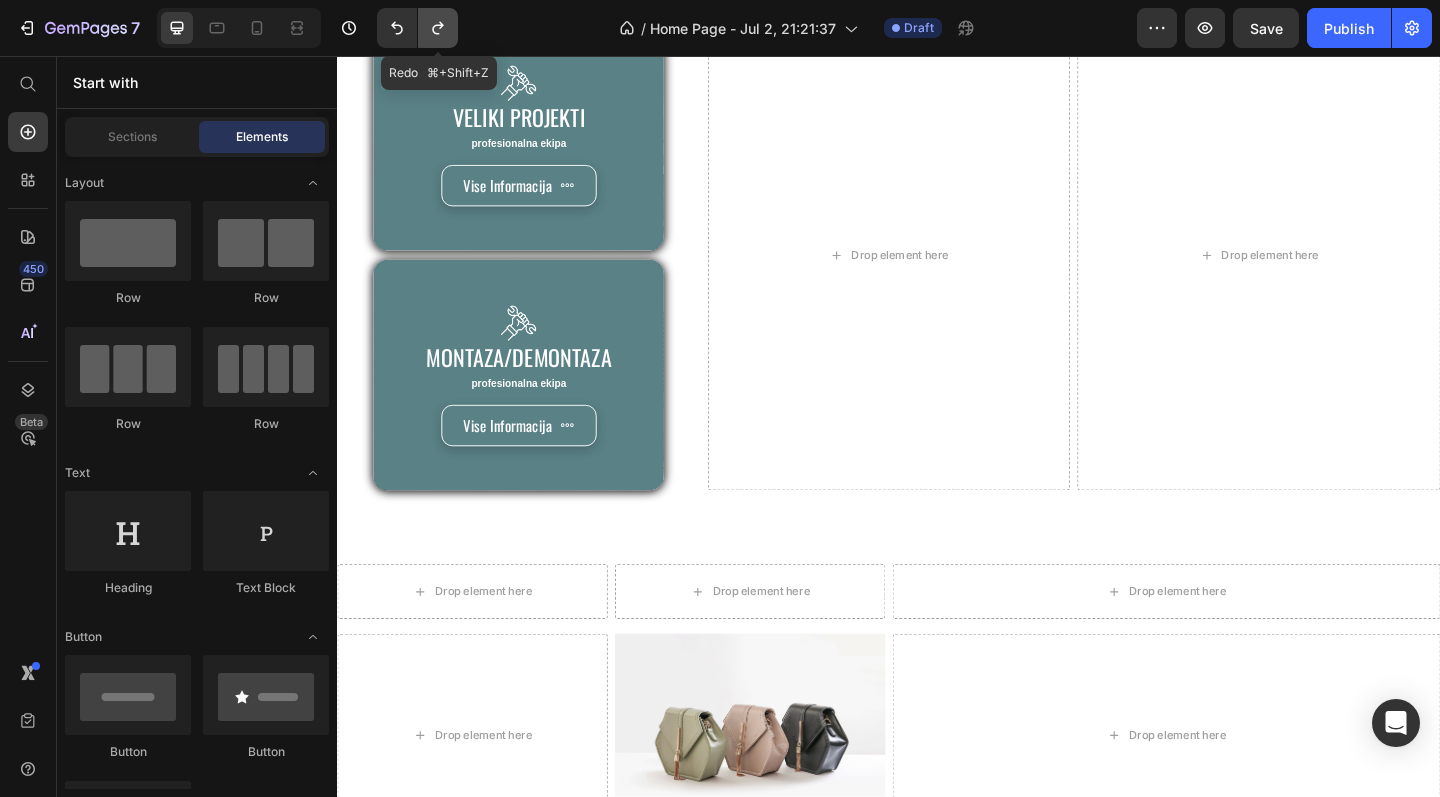 click 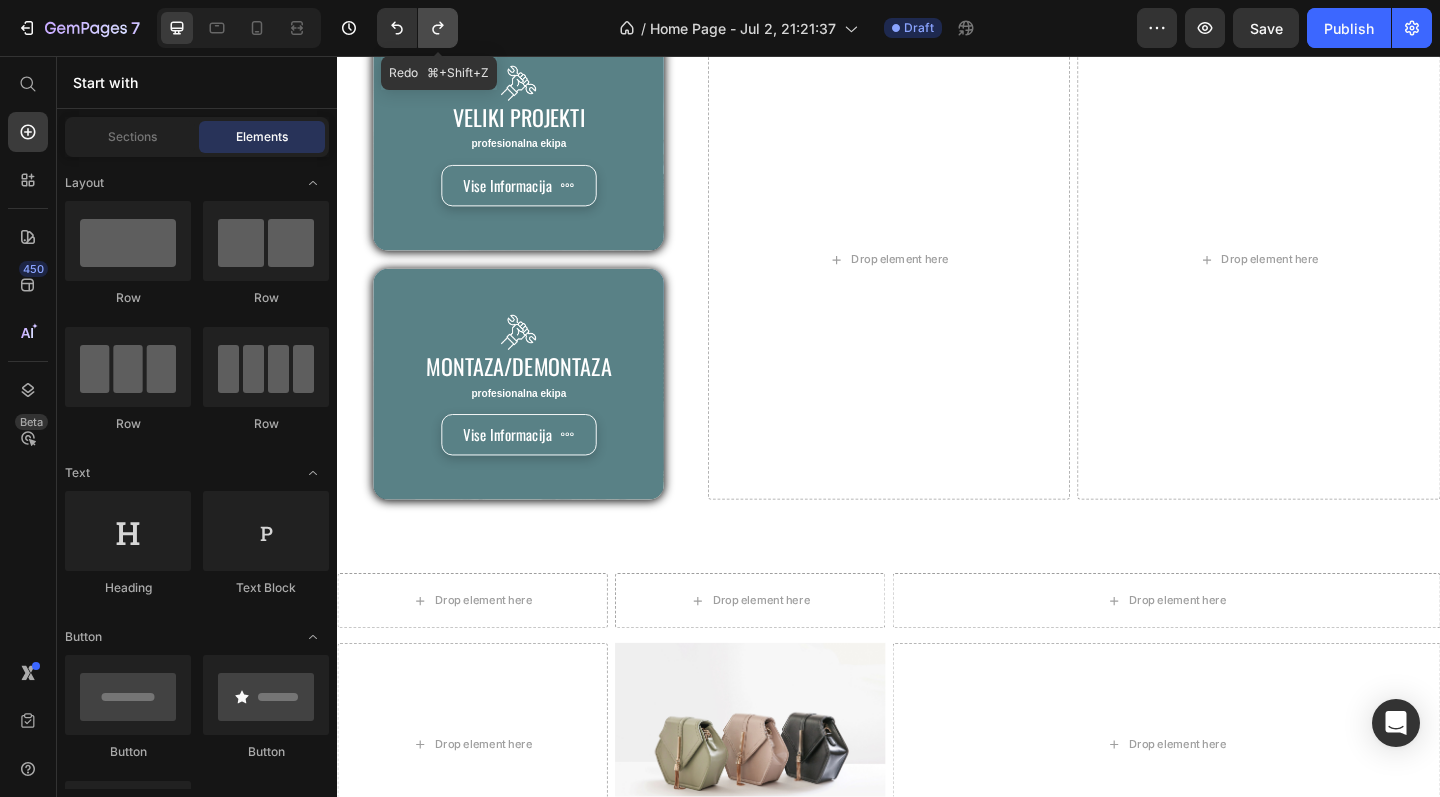 click 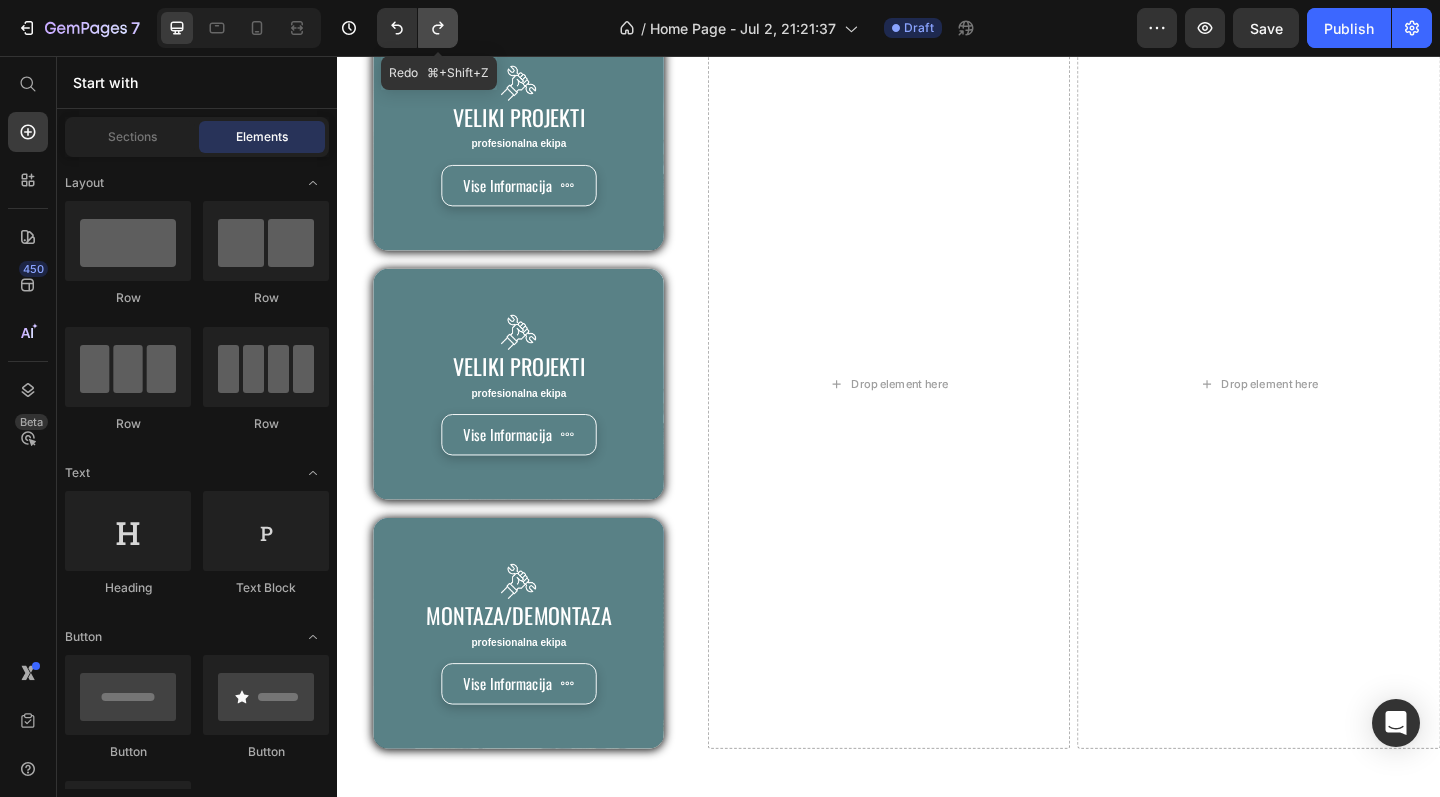 click 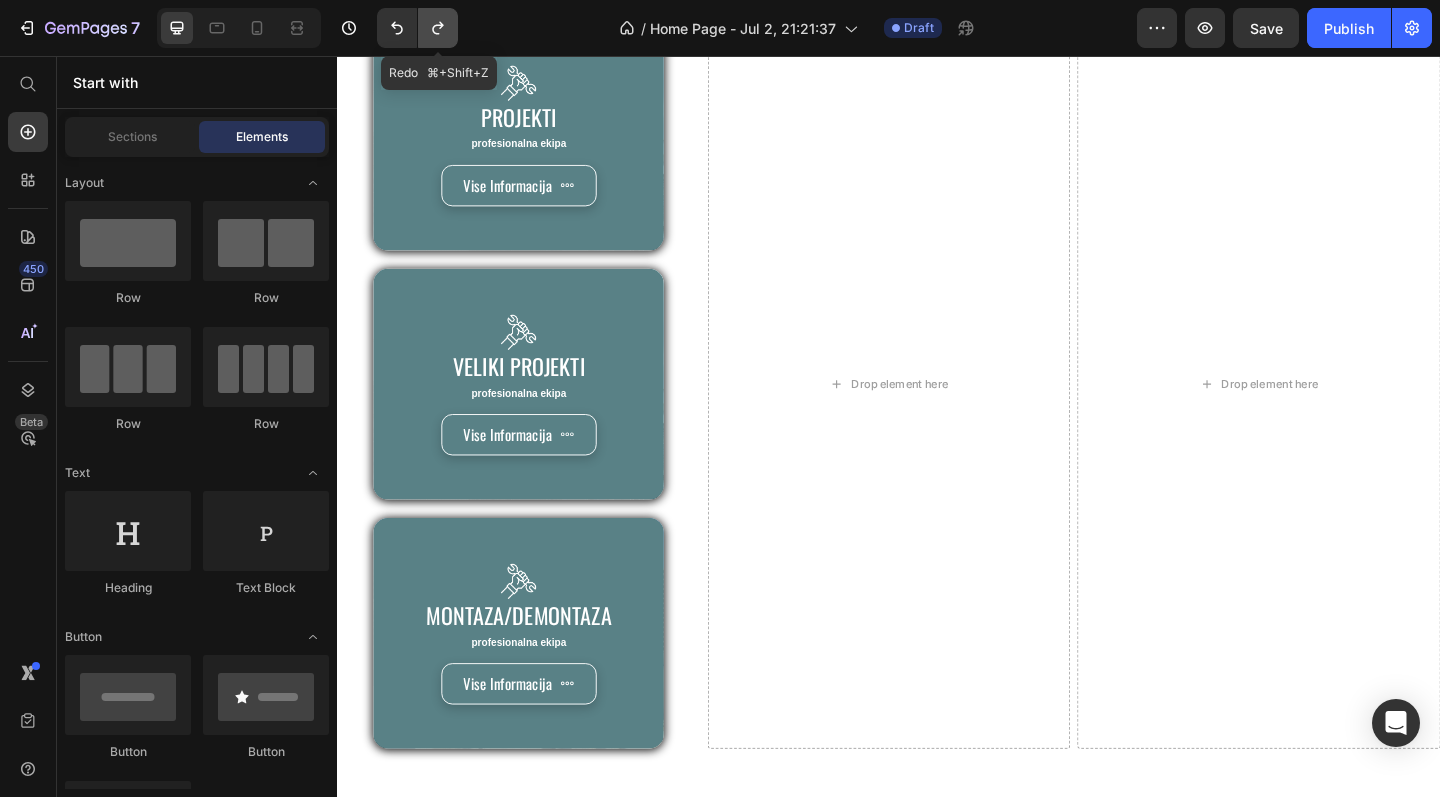 click 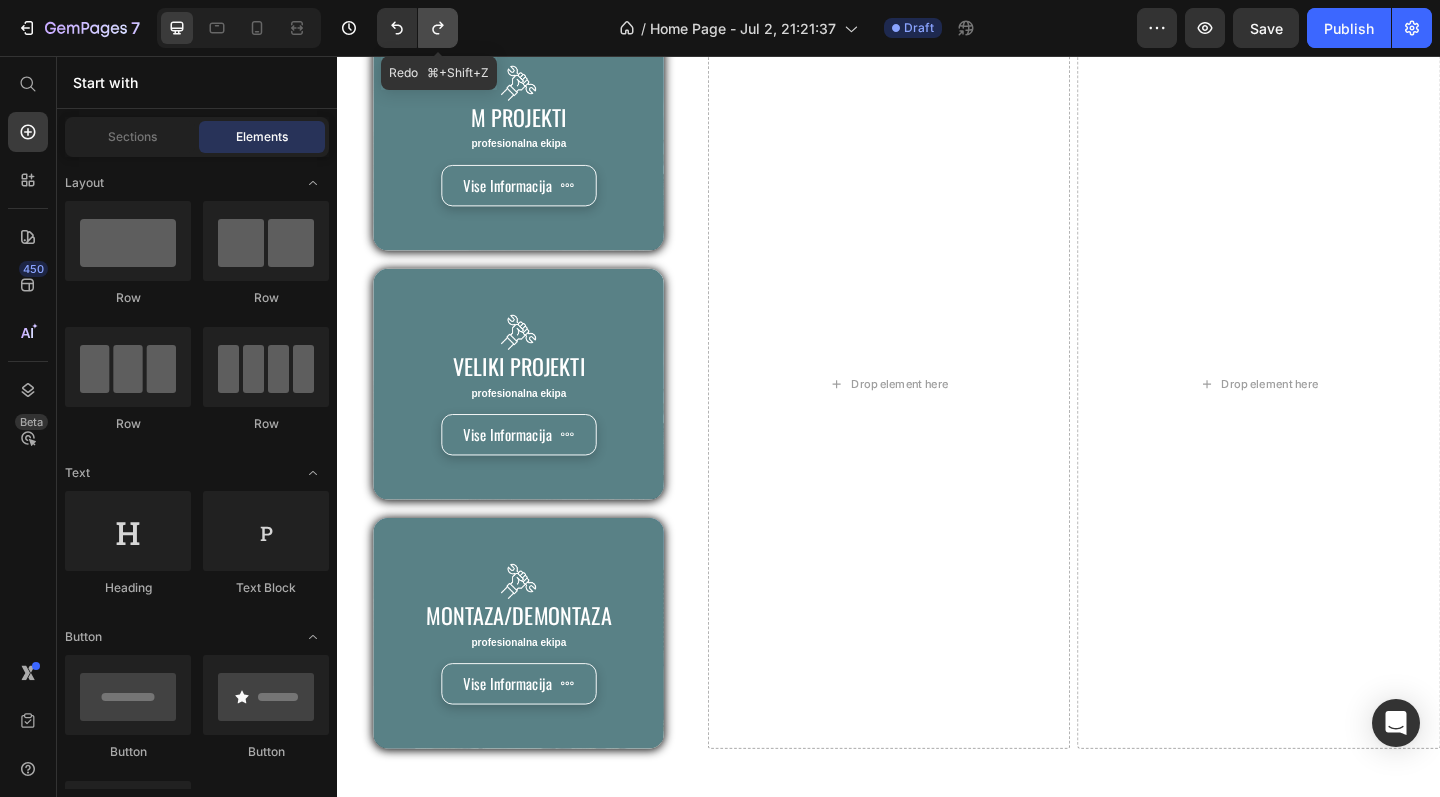 click 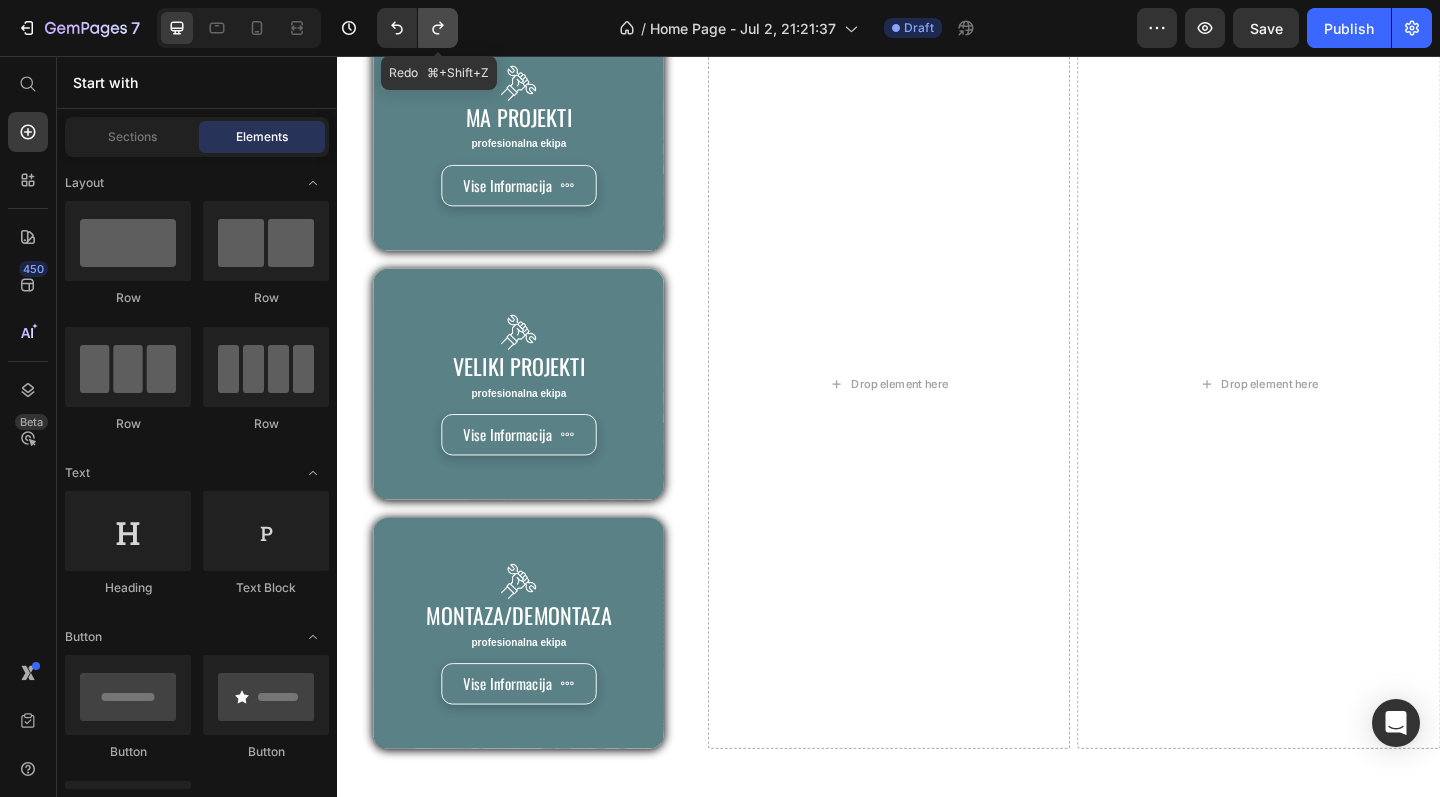 click 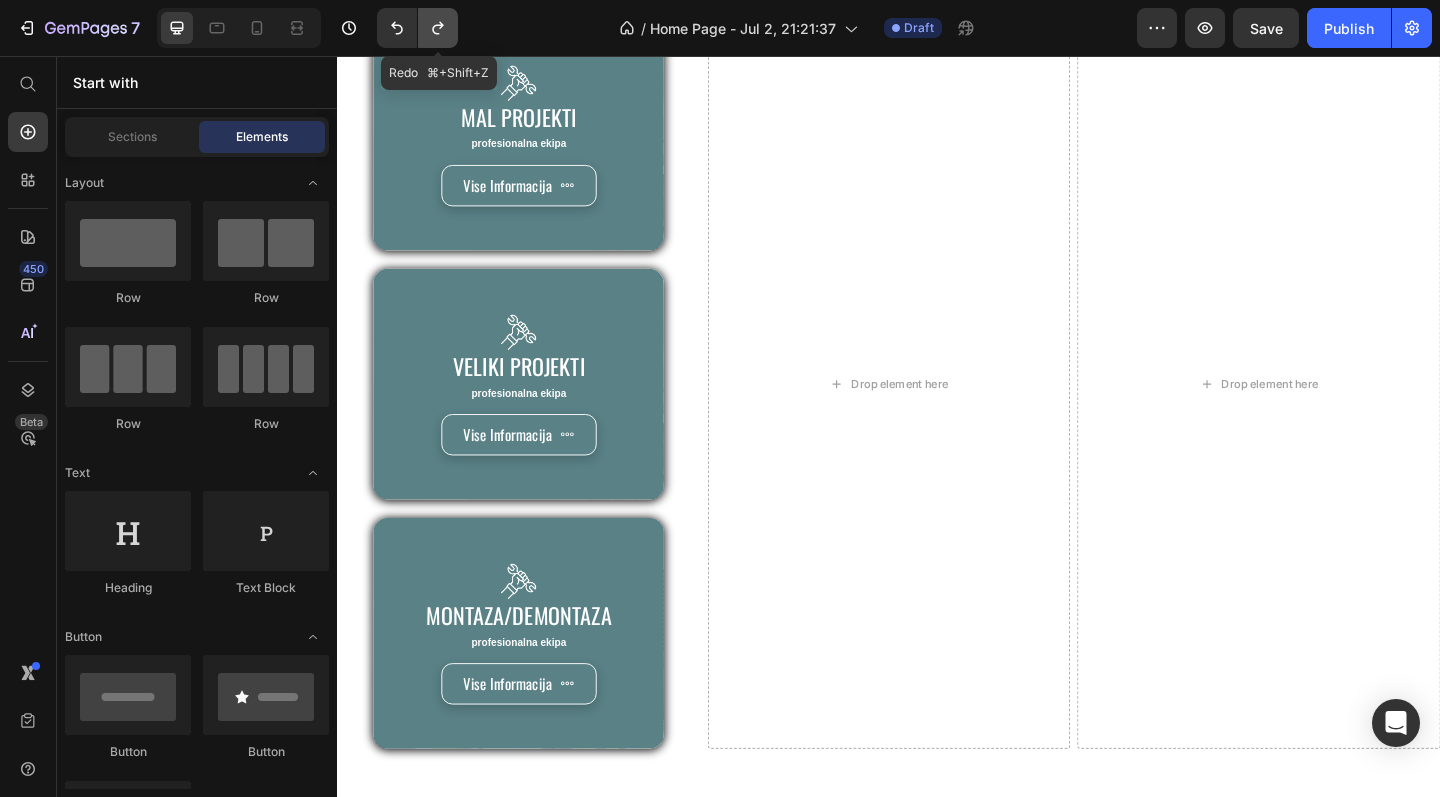 click 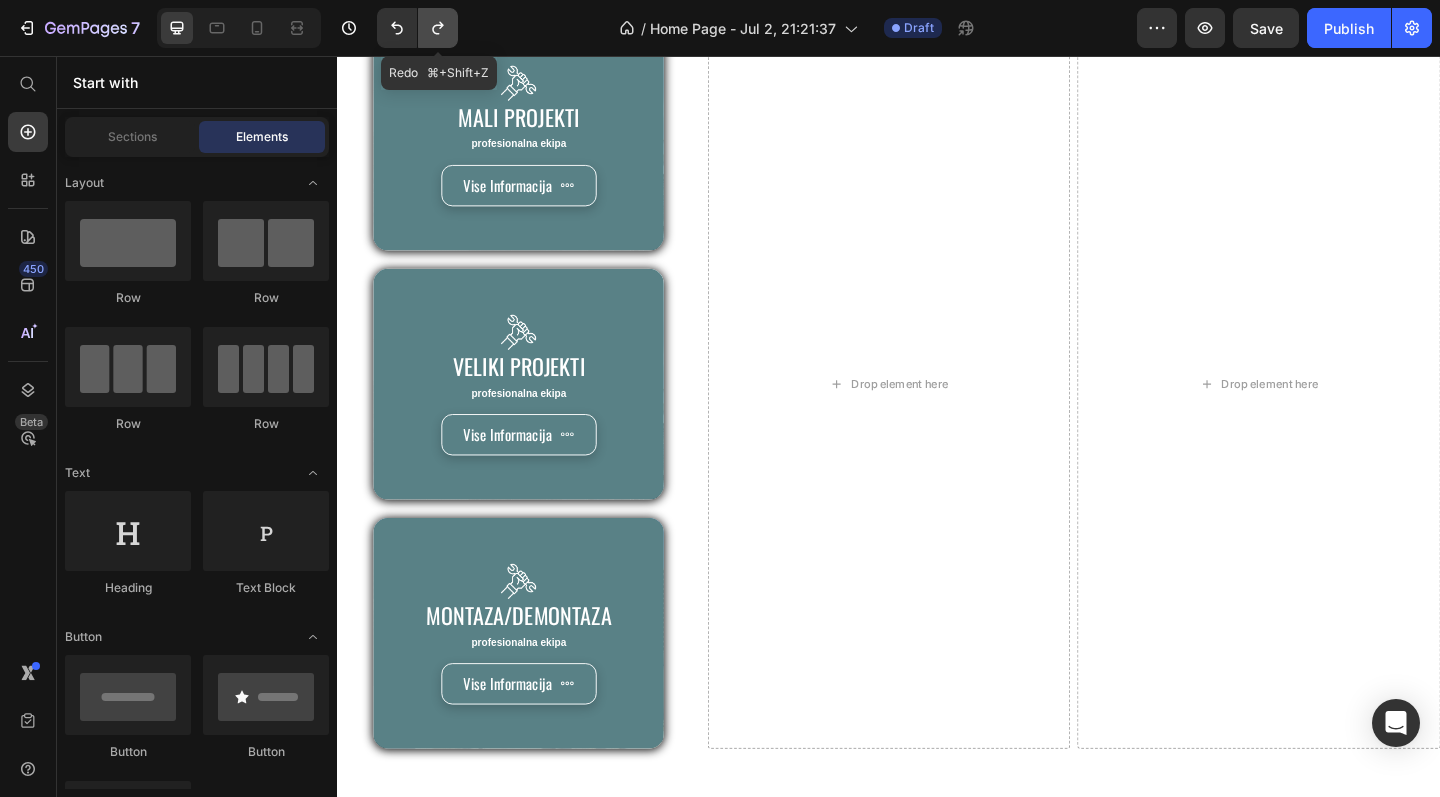 click 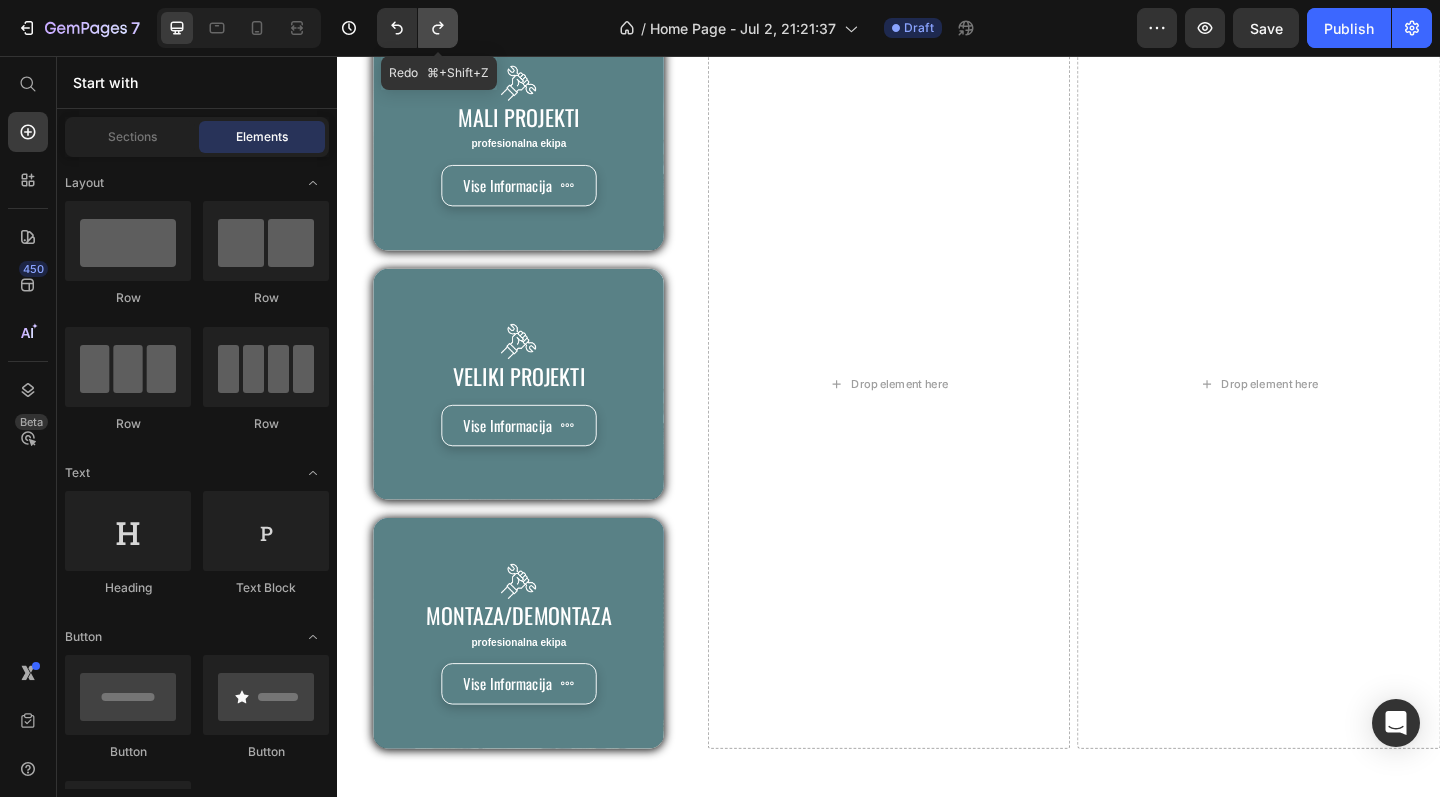 click 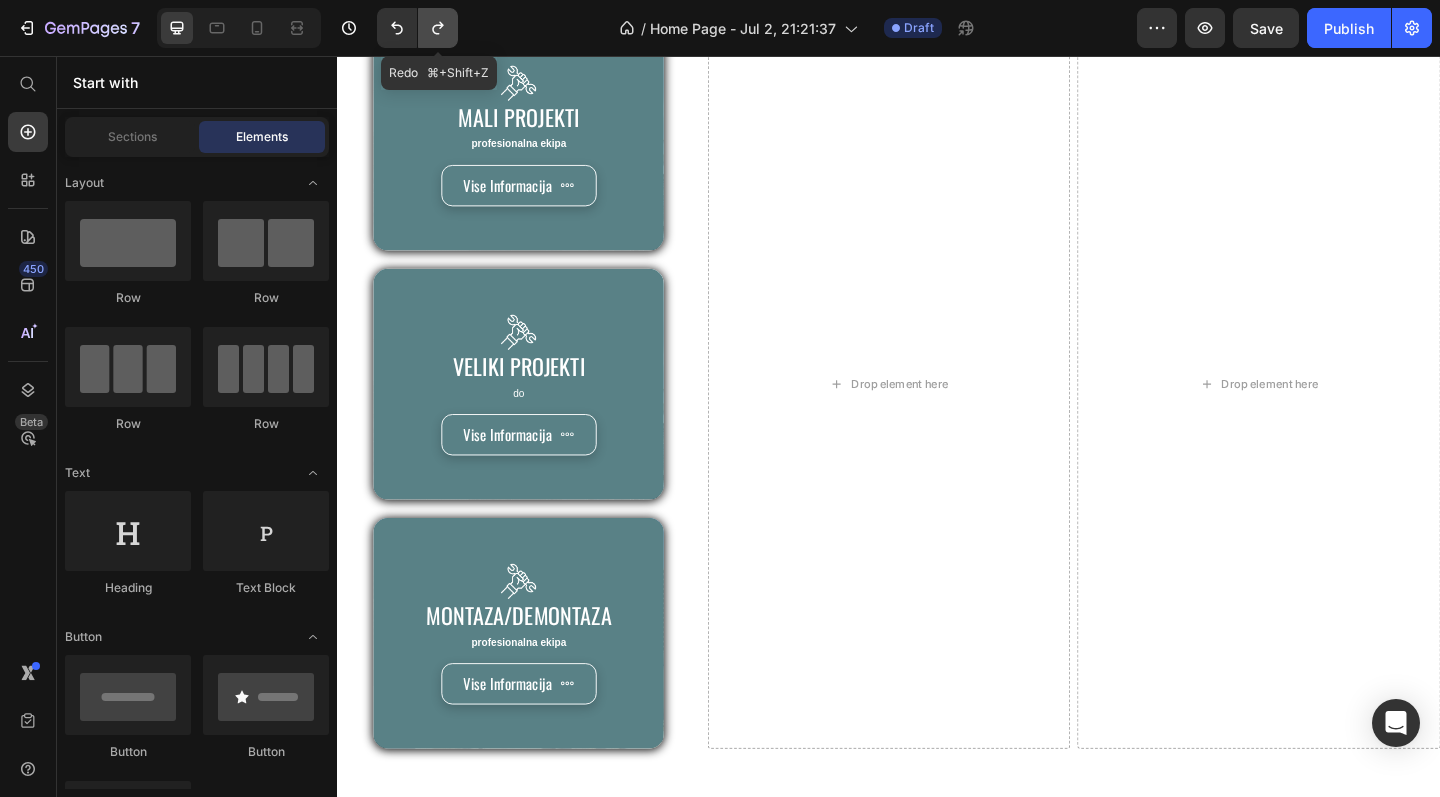 click 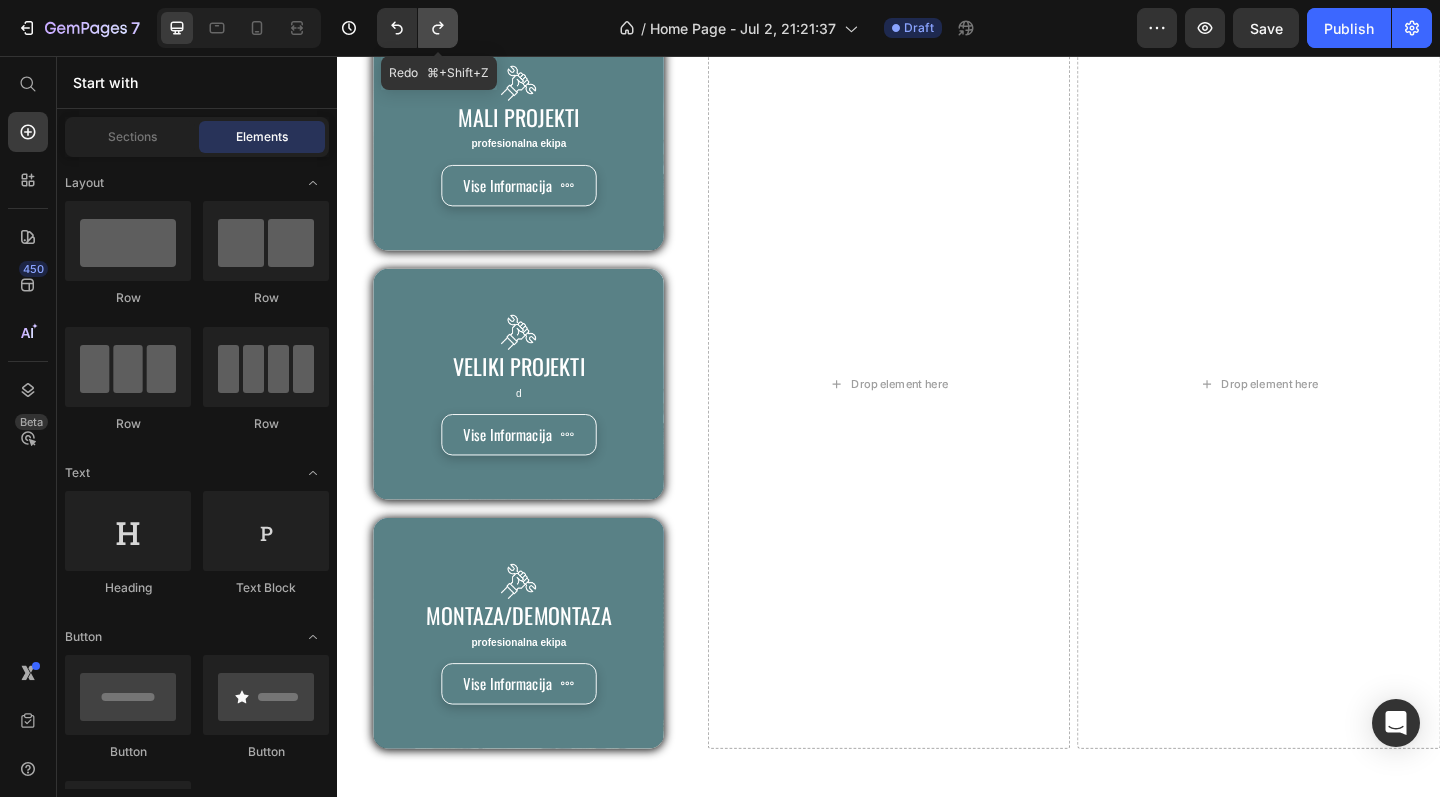 click 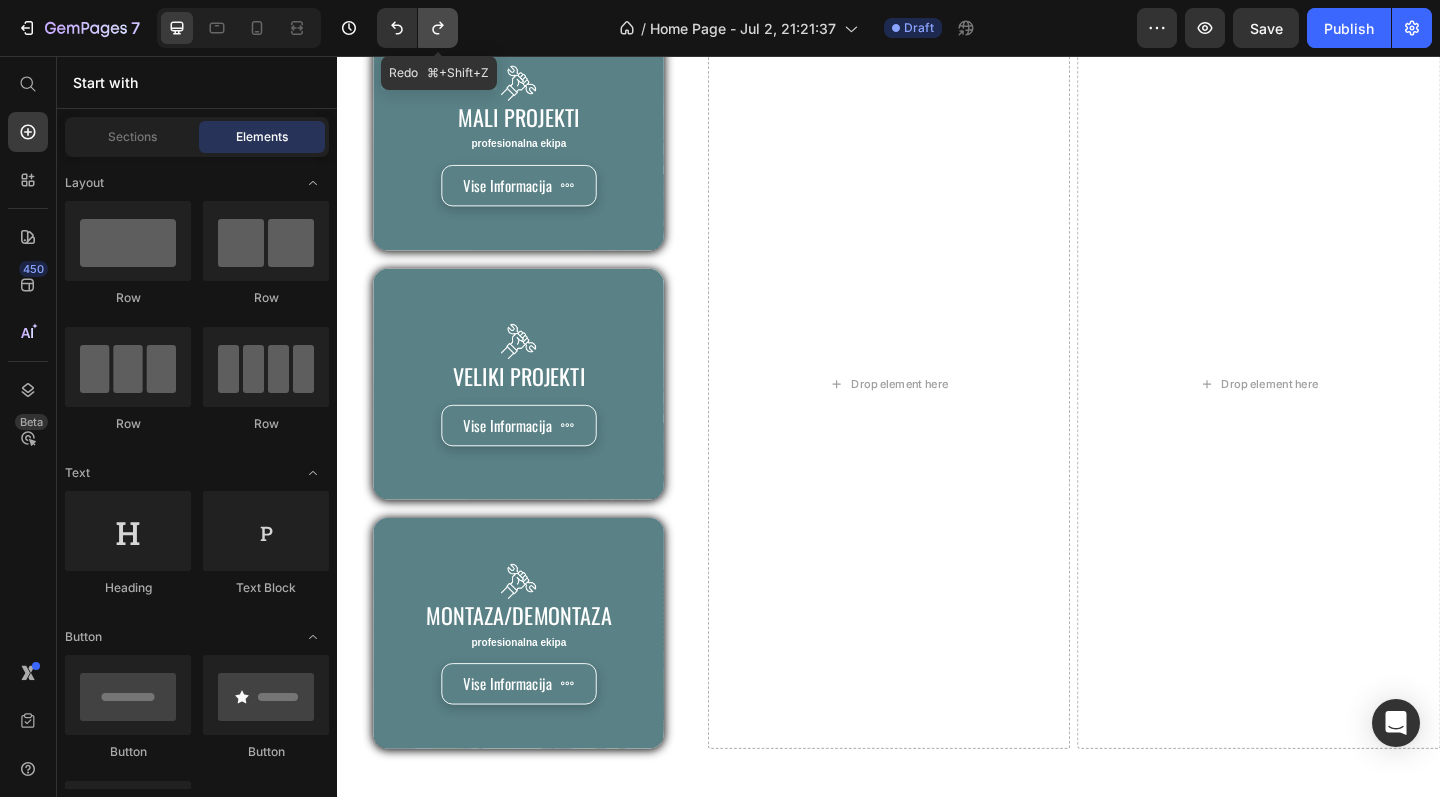 click 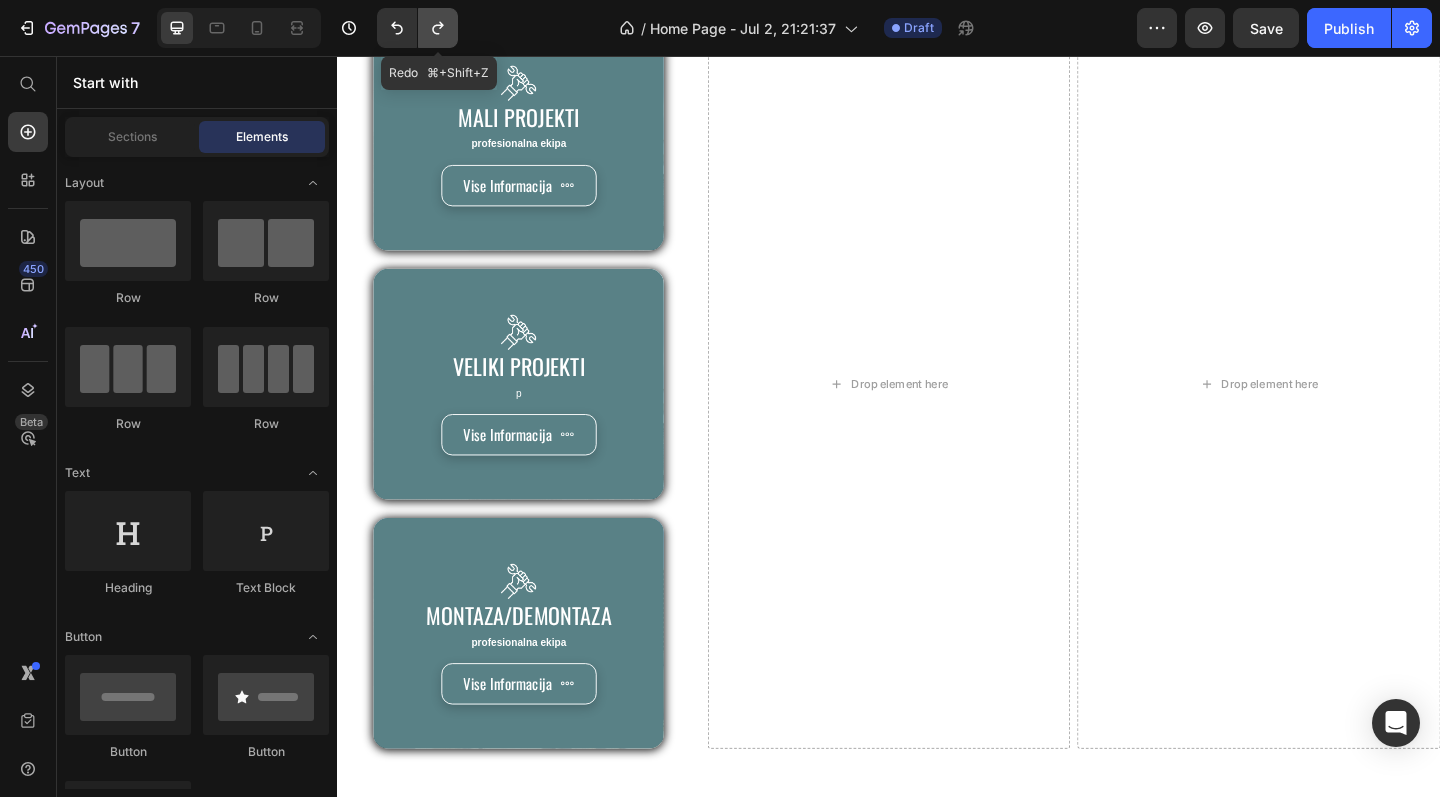 click 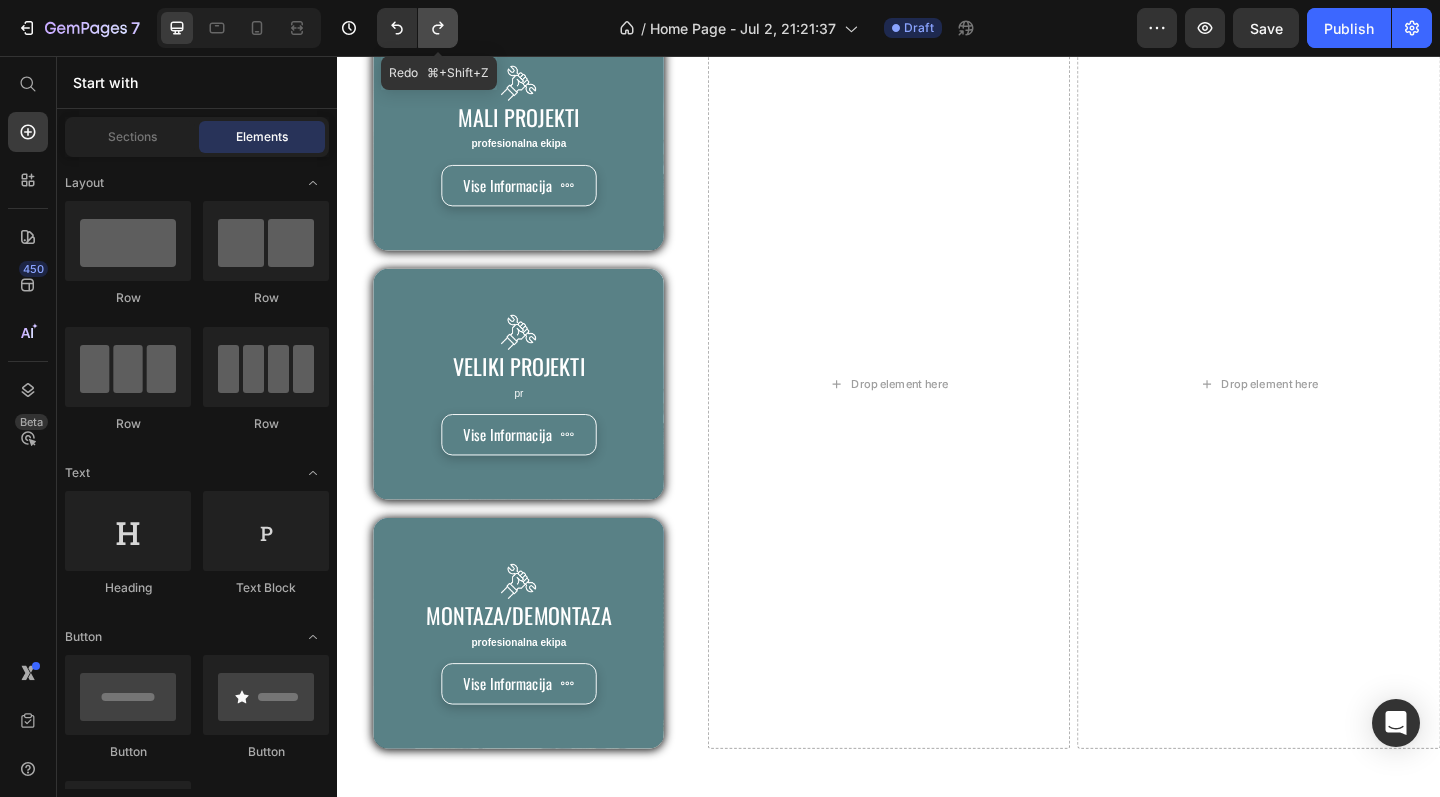 click 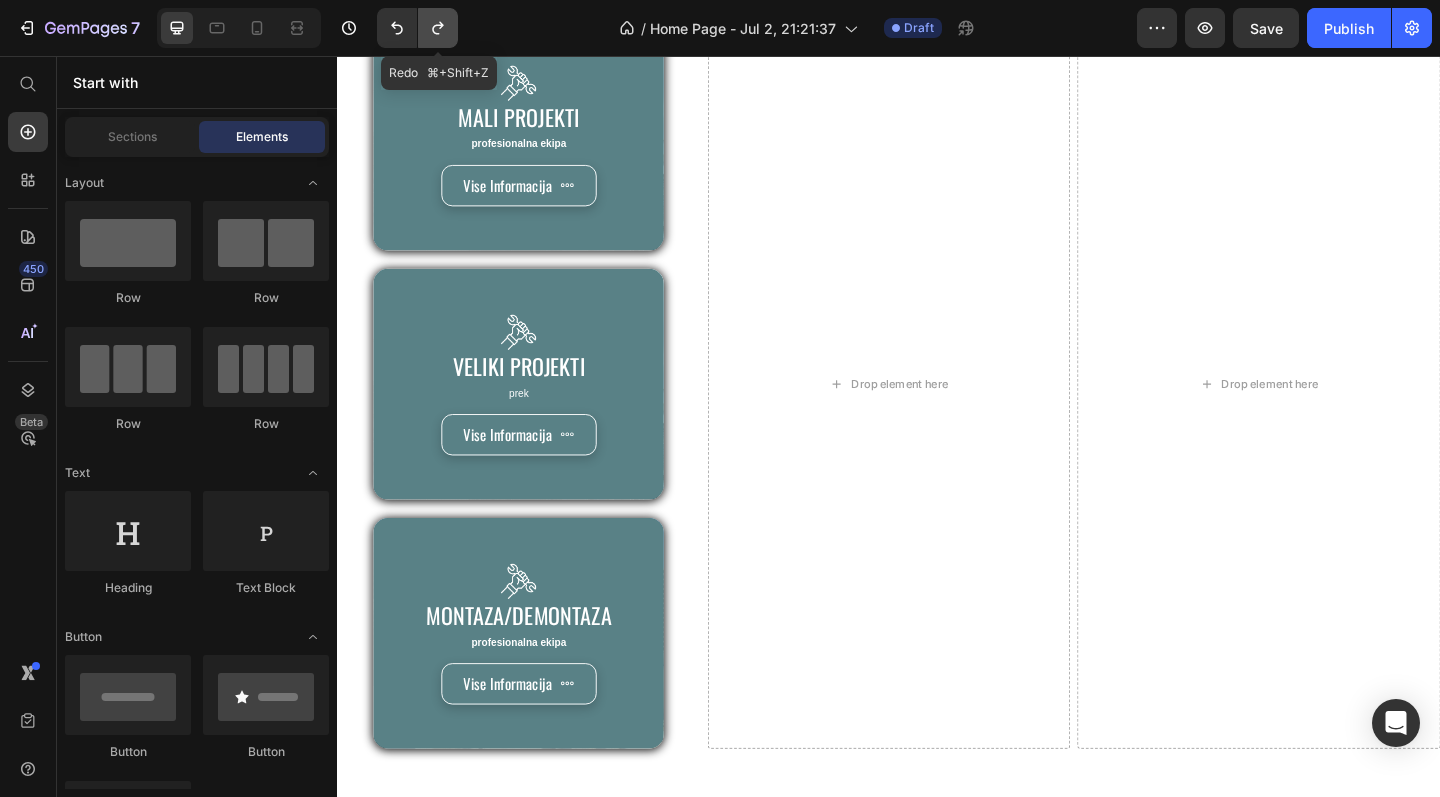 click 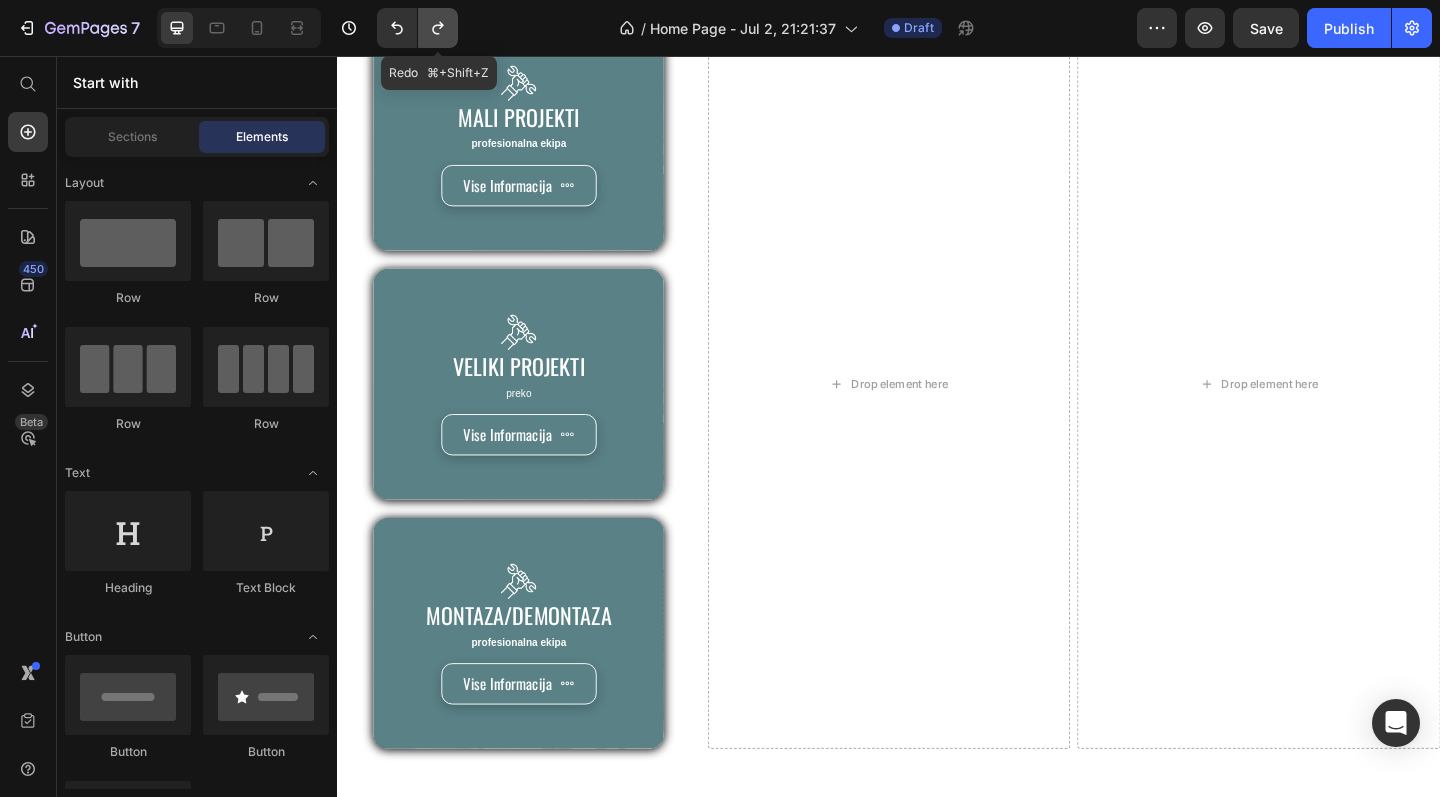 click 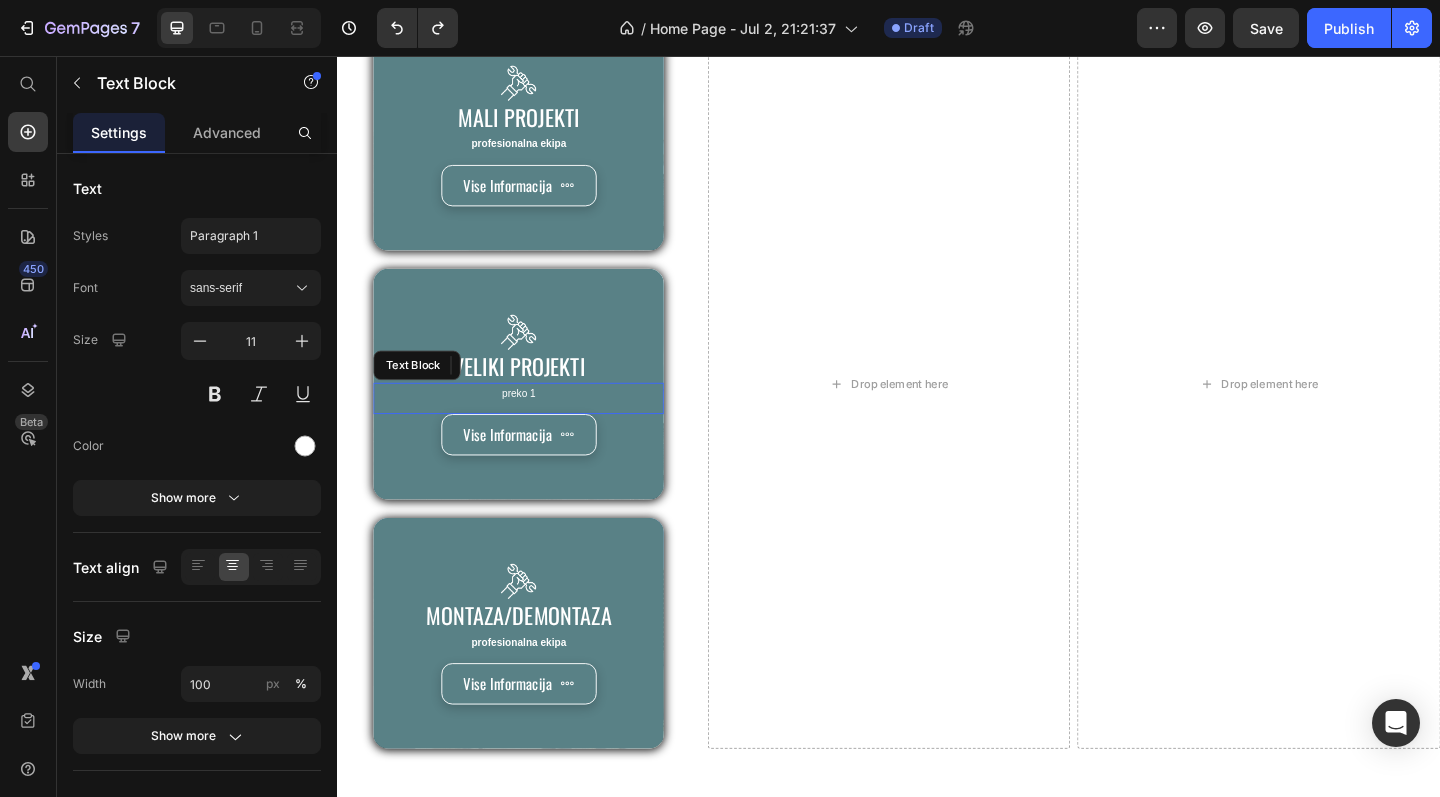 click on "preko 1" at bounding box center [534, 424] 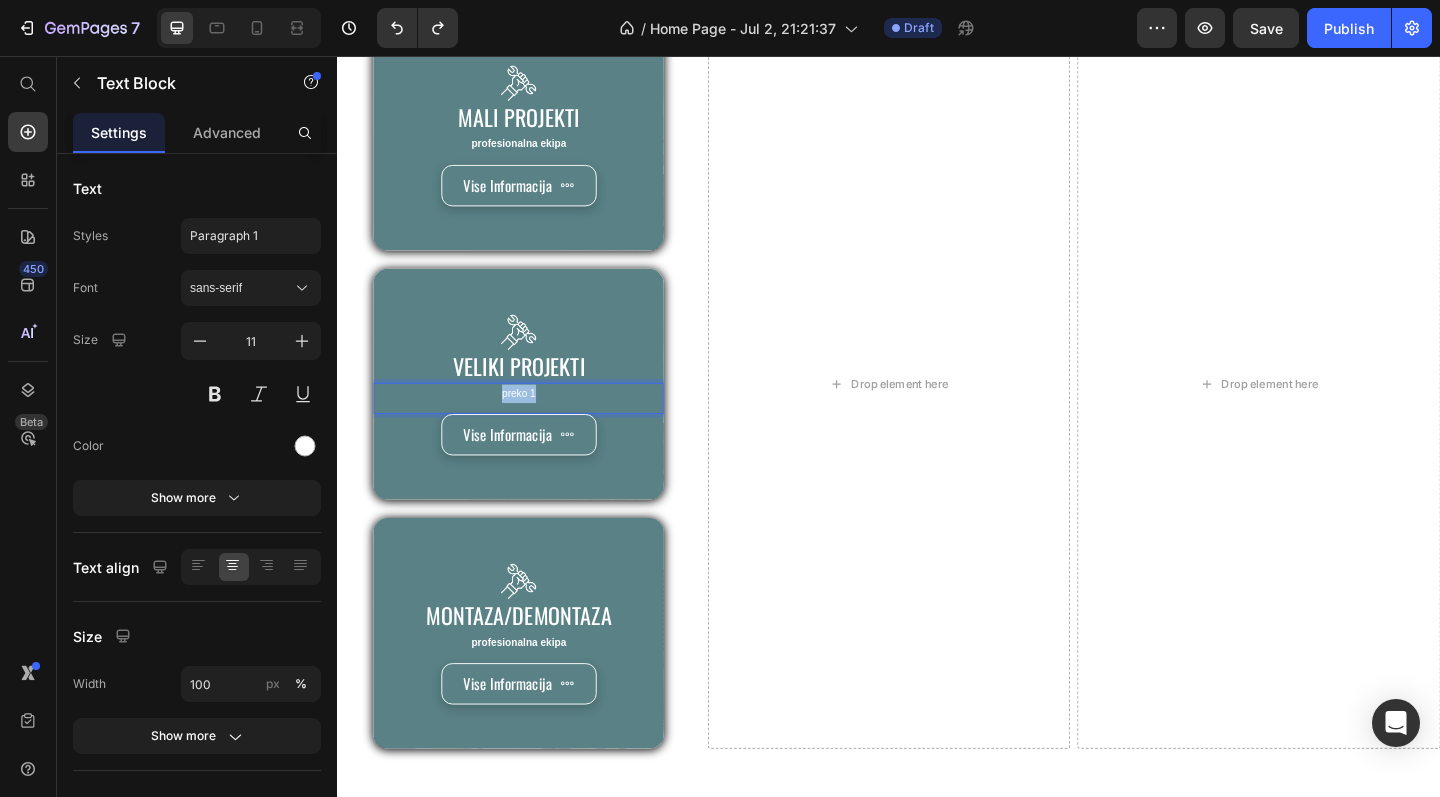 click on "preko 1" at bounding box center [534, 424] 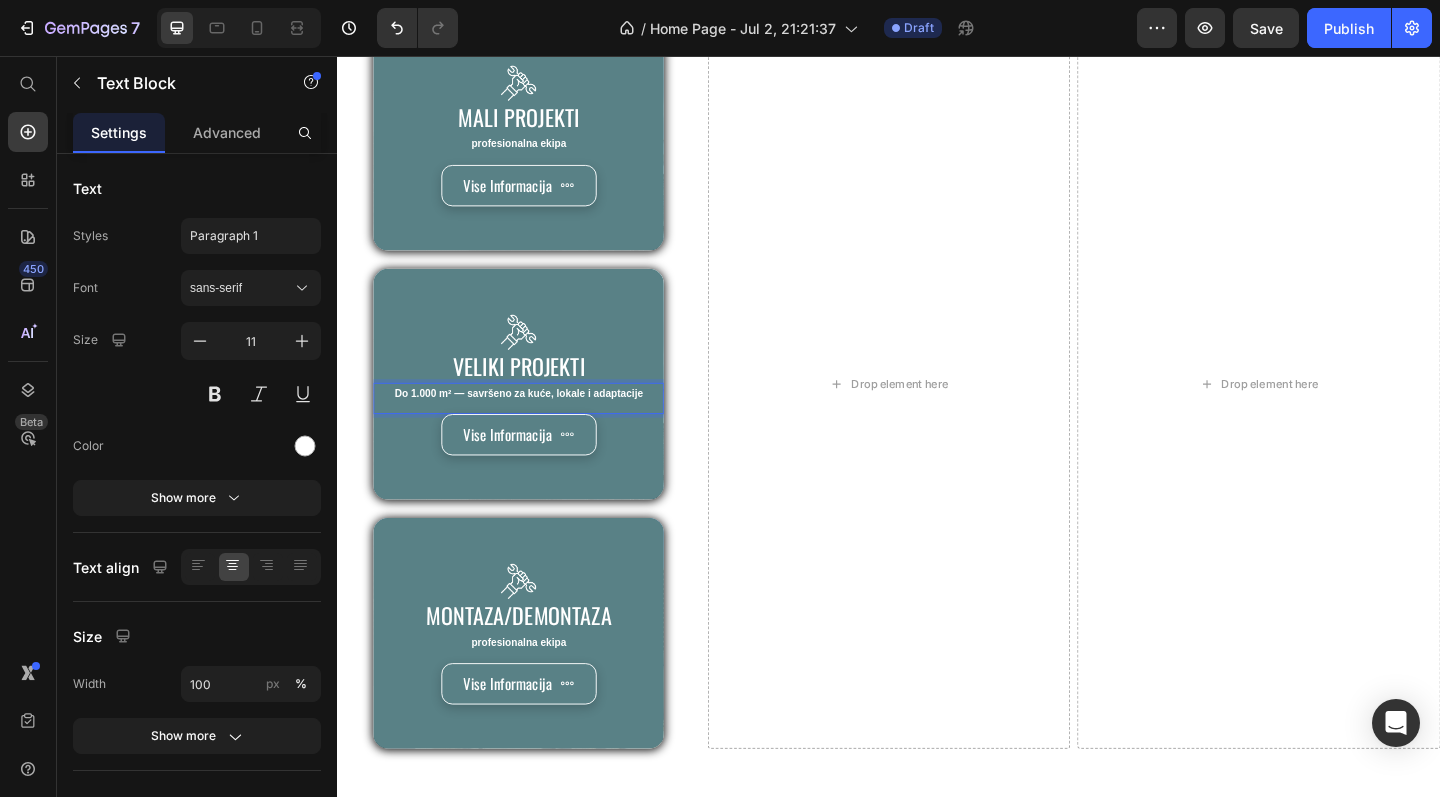 click on "Do 1.000 m² — savršeno za kuće, lokale i adaptacije" at bounding box center (534, 423) 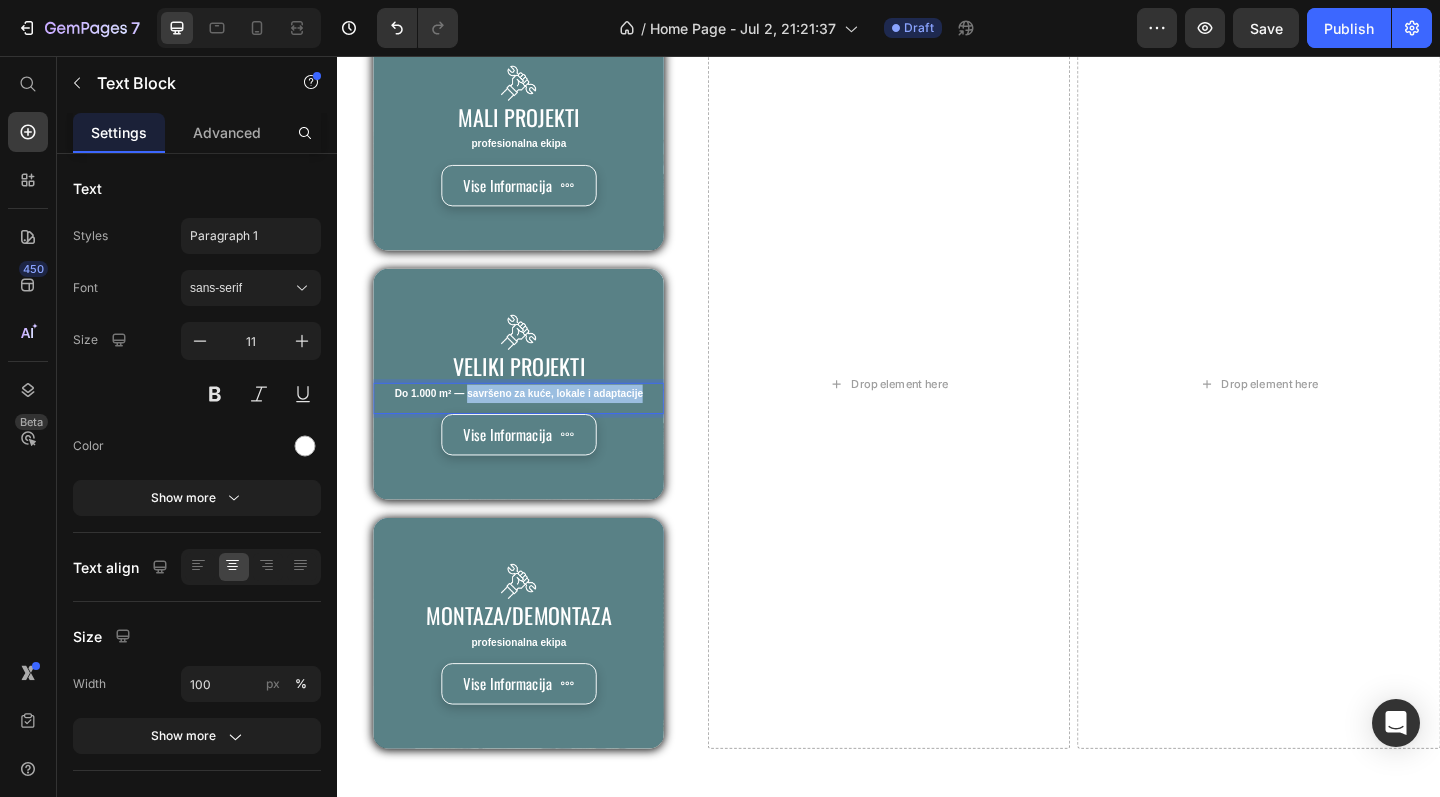 drag, startPoint x: 477, startPoint y: 422, endPoint x: 667, endPoint y: 425, distance: 190.02368 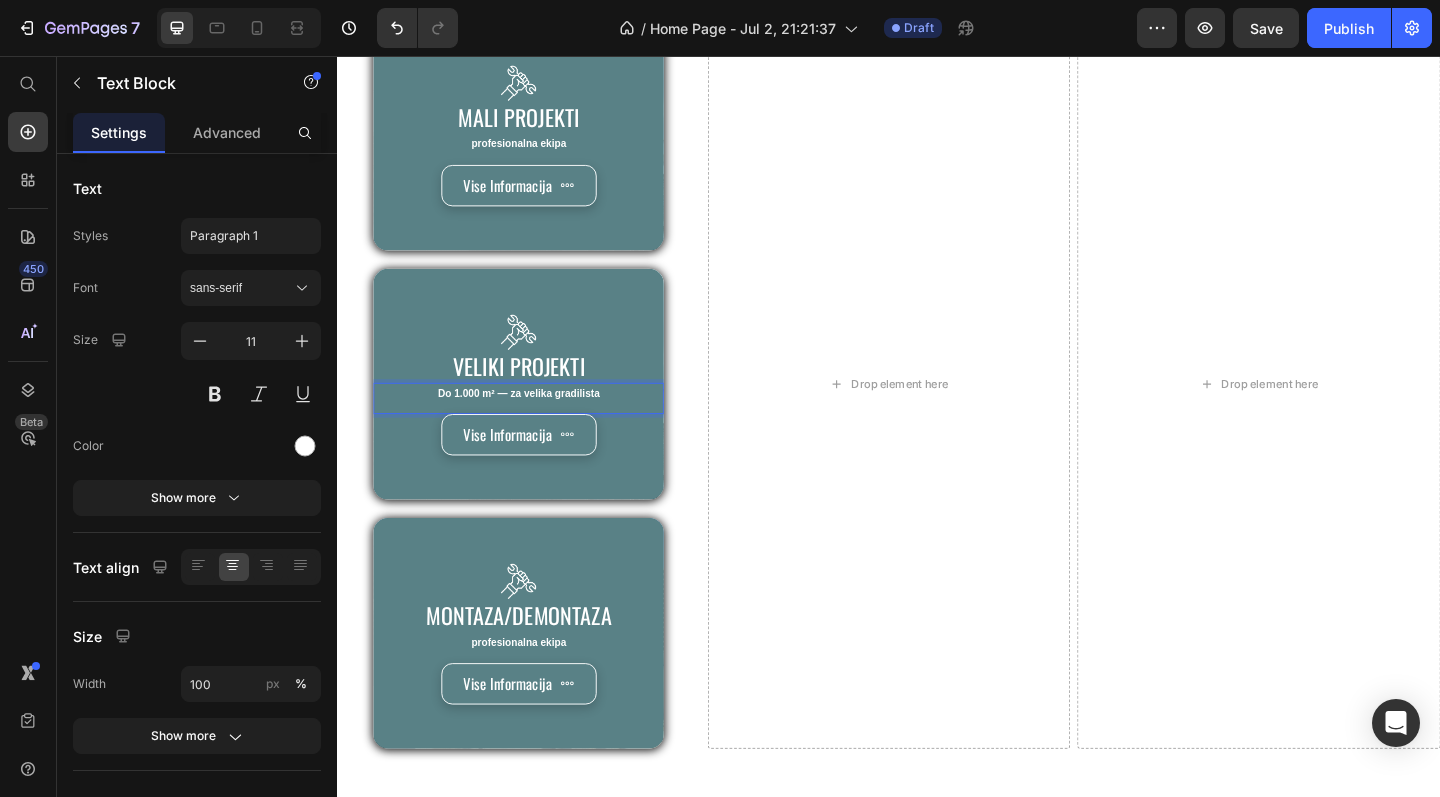 click on "Do 1.000 m² — za velika gradilista" at bounding box center [534, 423] 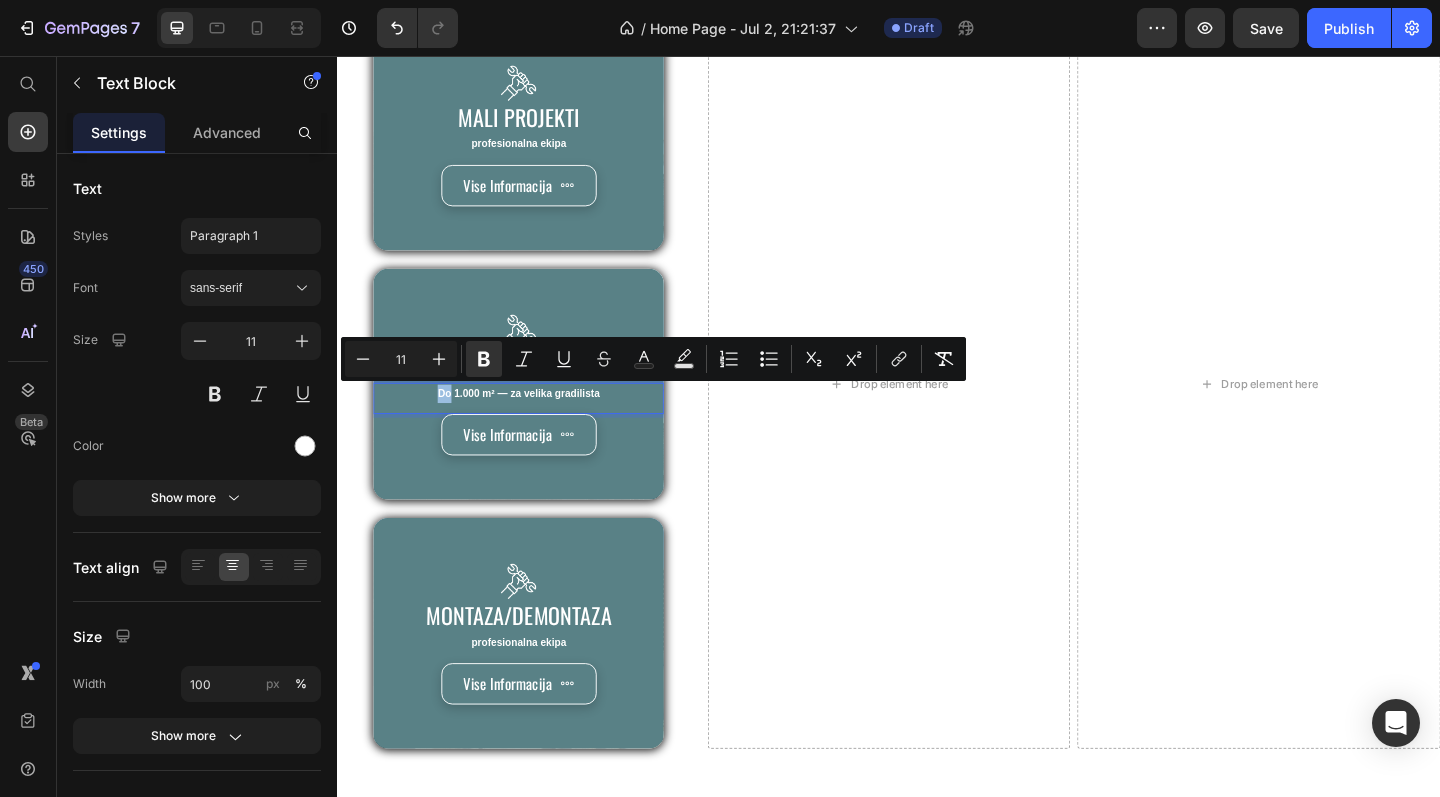 drag, startPoint x: 460, startPoint y: 422, endPoint x: 447, endPoint y: 423, distance: 13.038404 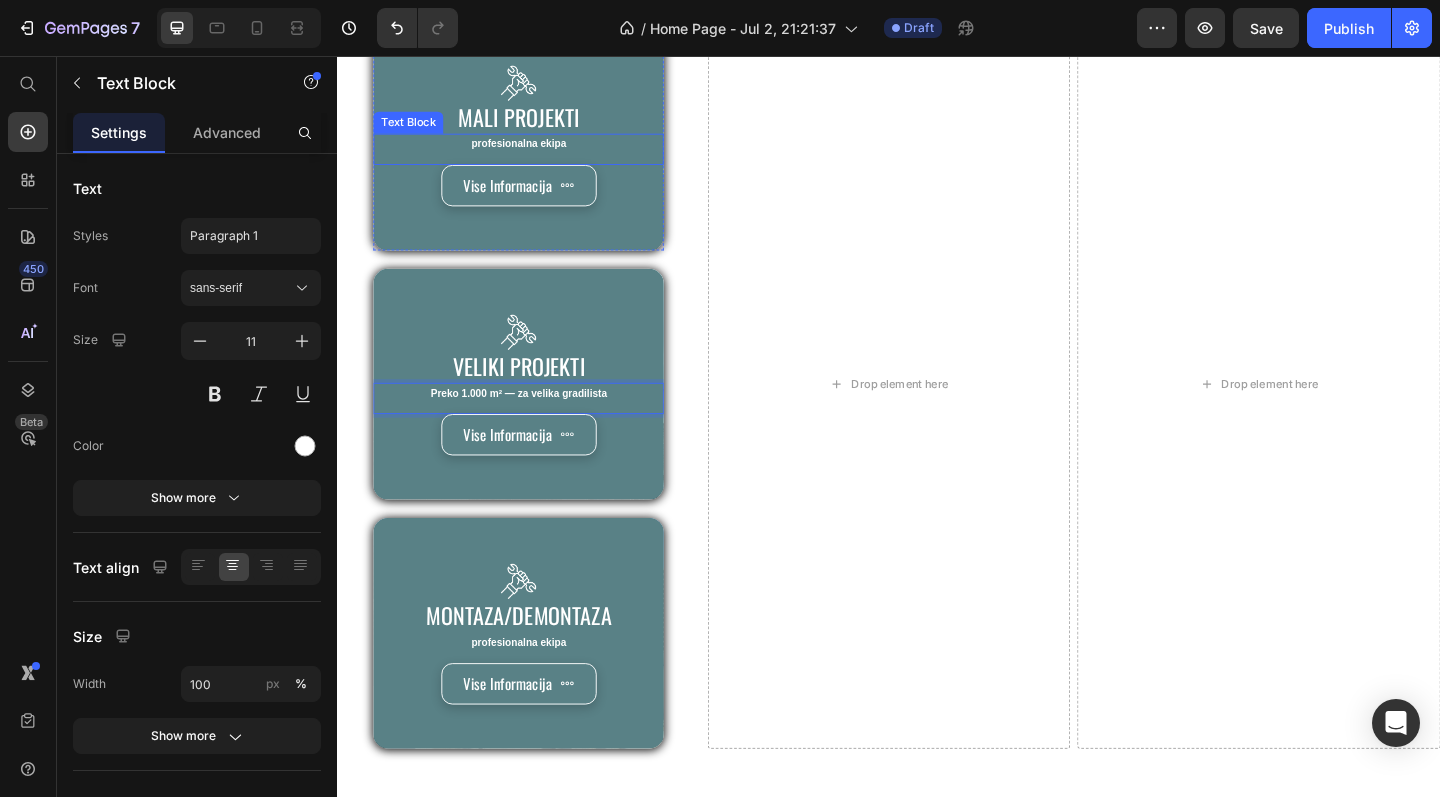 click on "profesionalna ekipa" at bounding box center (534, 152) 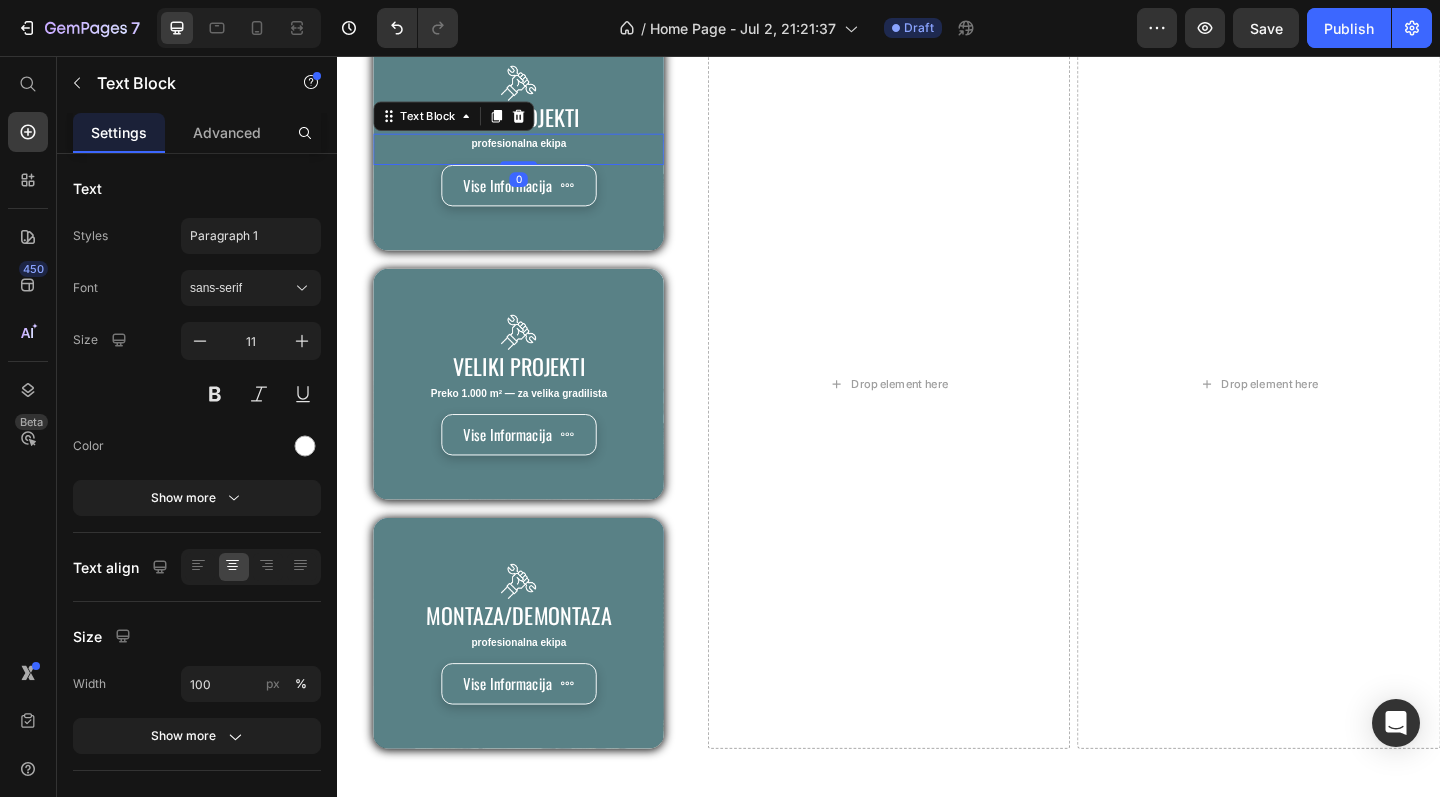 click on "profesionalna ekipa" at bounding box center (534, 152) 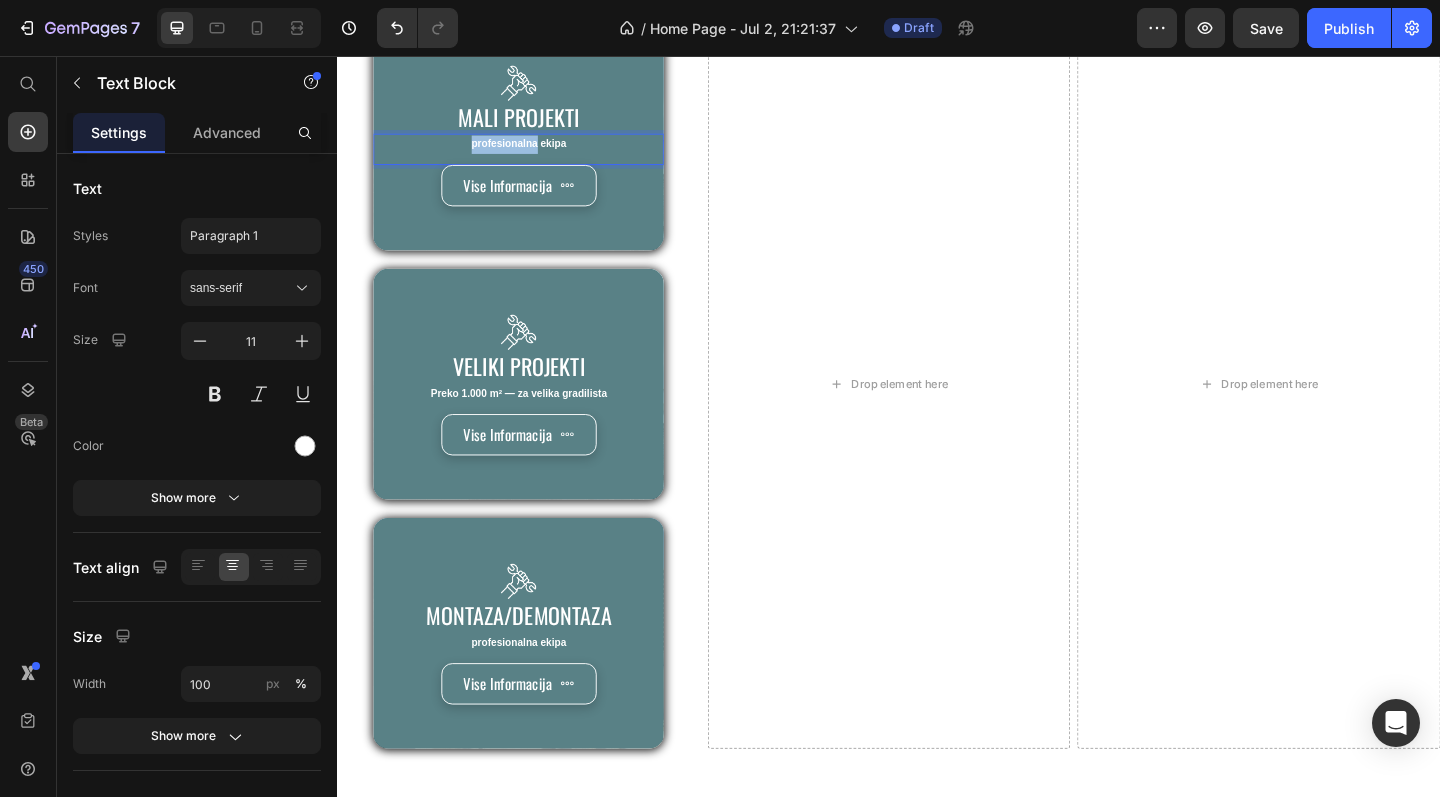 click on "profesionalna ekipa" at bounding box center (534, 152) 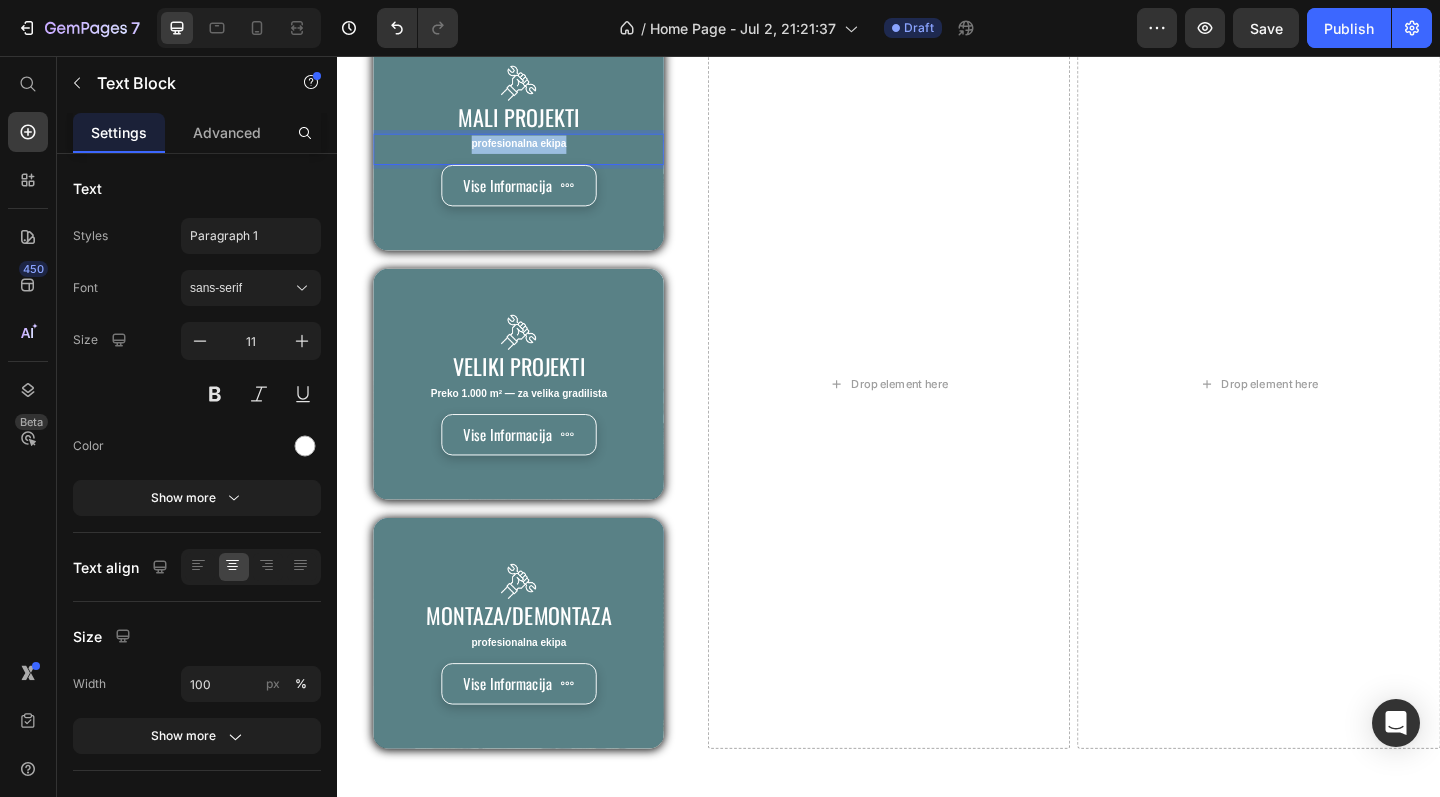 click on "profesionalna ekipa" at bounding box center (534, 152) 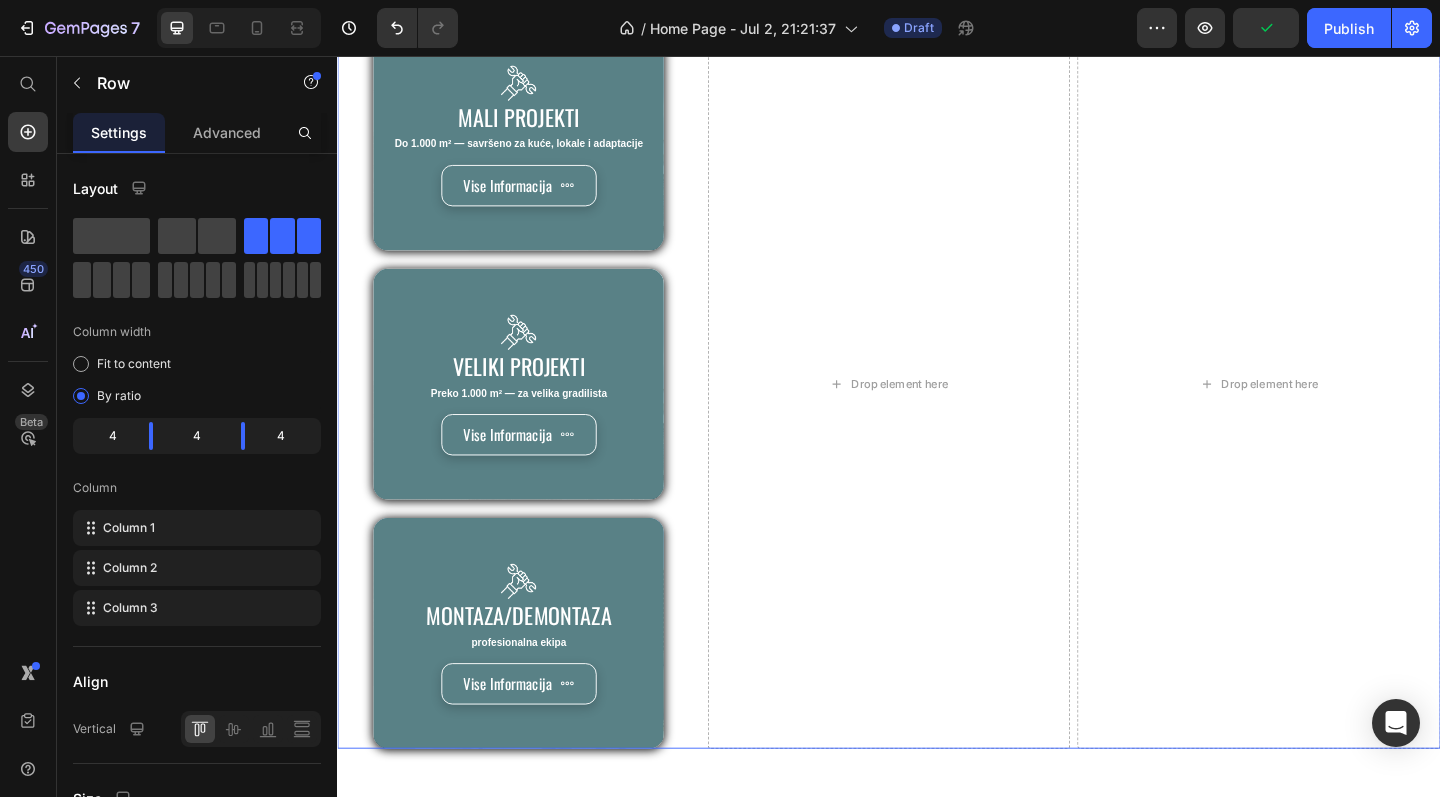 click on "Image mali projekti Heading Do 1.000 m² — savršeno za kuće, lokale i adaptacije Text Block   0
Vise Informacija Button Hero Banner Image veliki projekti Heading Preko 1.000 m² — za velika gradilista Text Block
Vise Informacija Button Hero Banner Image Montaza/demontaza Heading profesionalna ekipa Text Block
Vise Informacija Button Hero Banner" at bounding box center [534, 413] 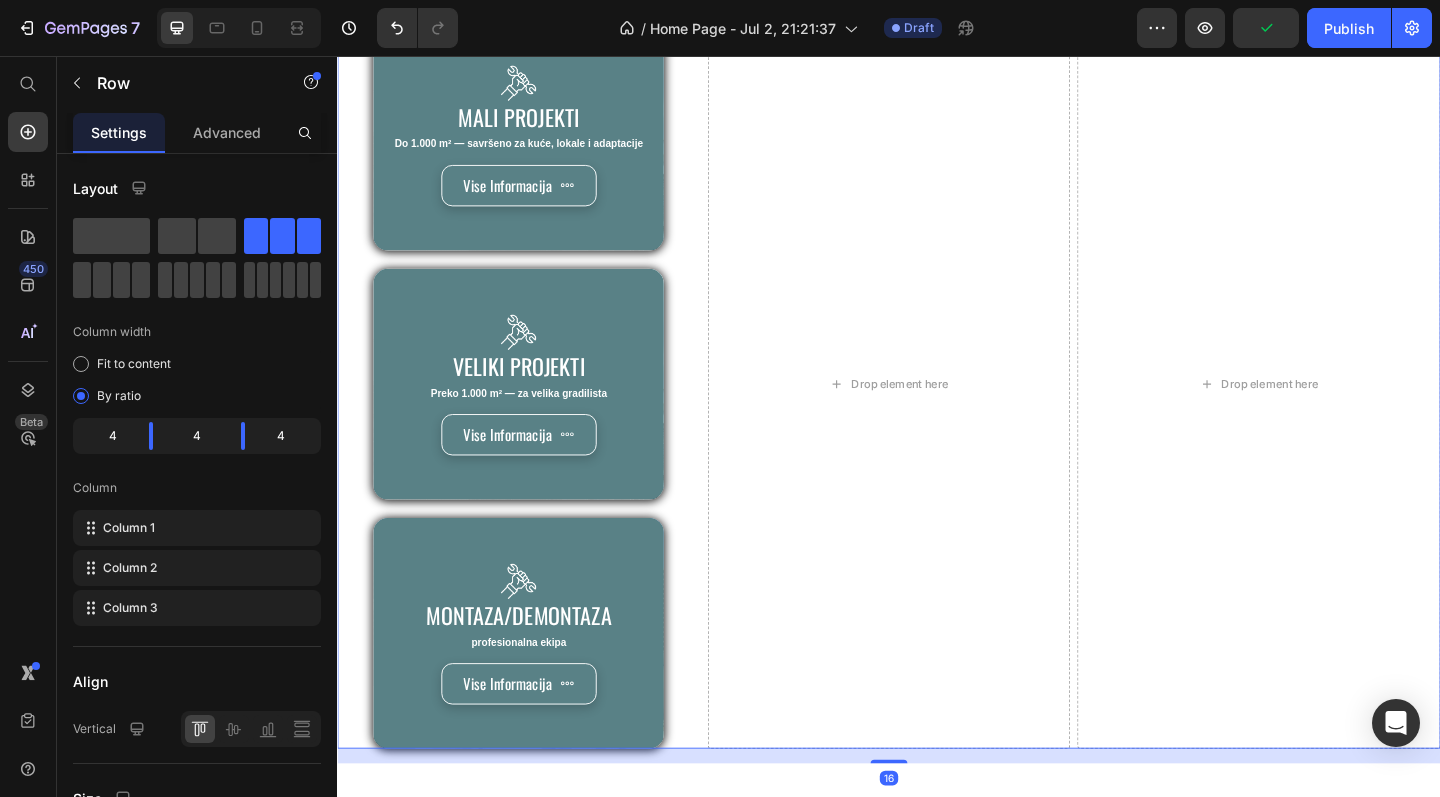 scroll, scrollTop: 1303, scrollLeft: 0, axis: vertical 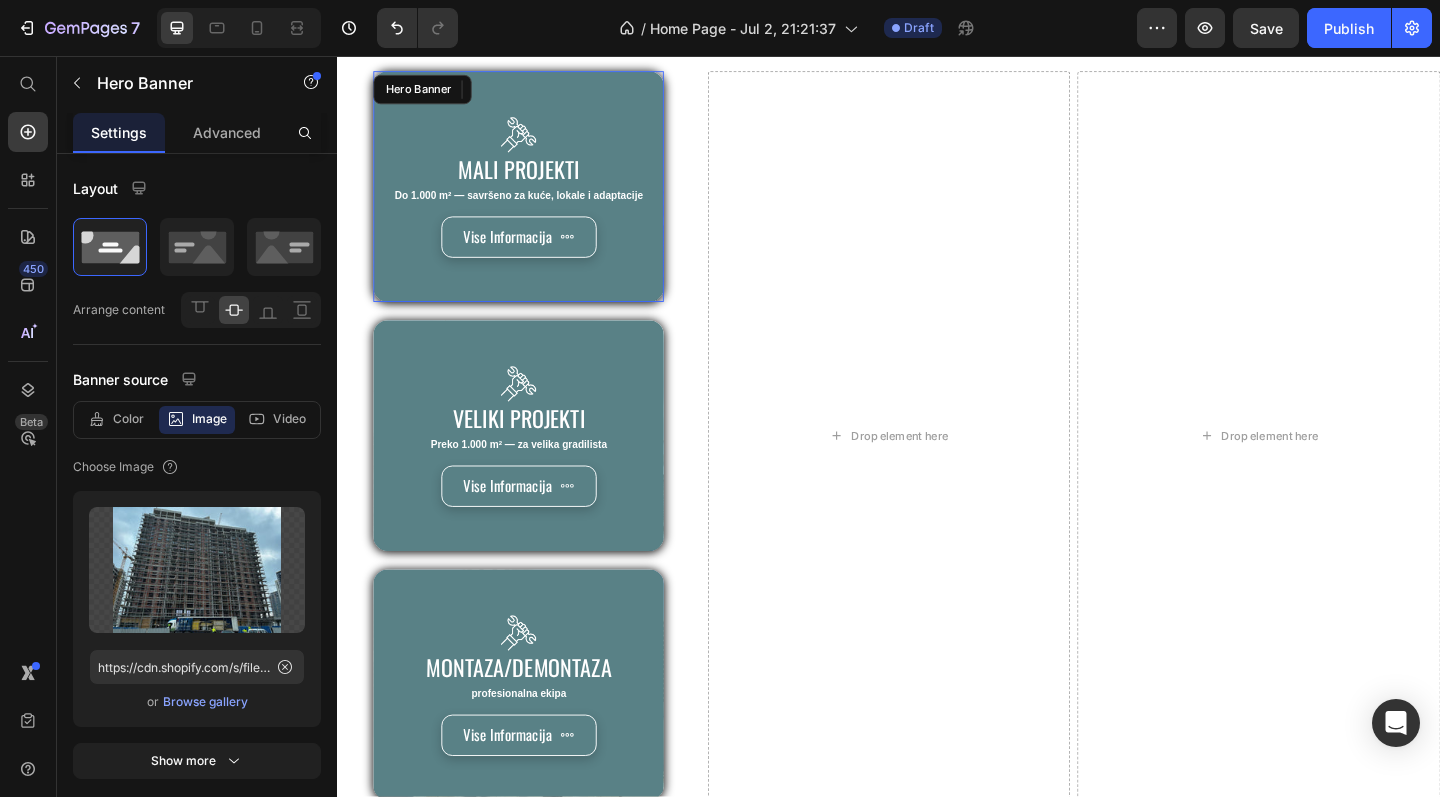 click on "Image mali projekti Heading Do 1.000 m² — savršeno za kuće, lokale i adaptacije Text Block
Vise Informacija Button Hero Banner" at bounding box center [534, 198] 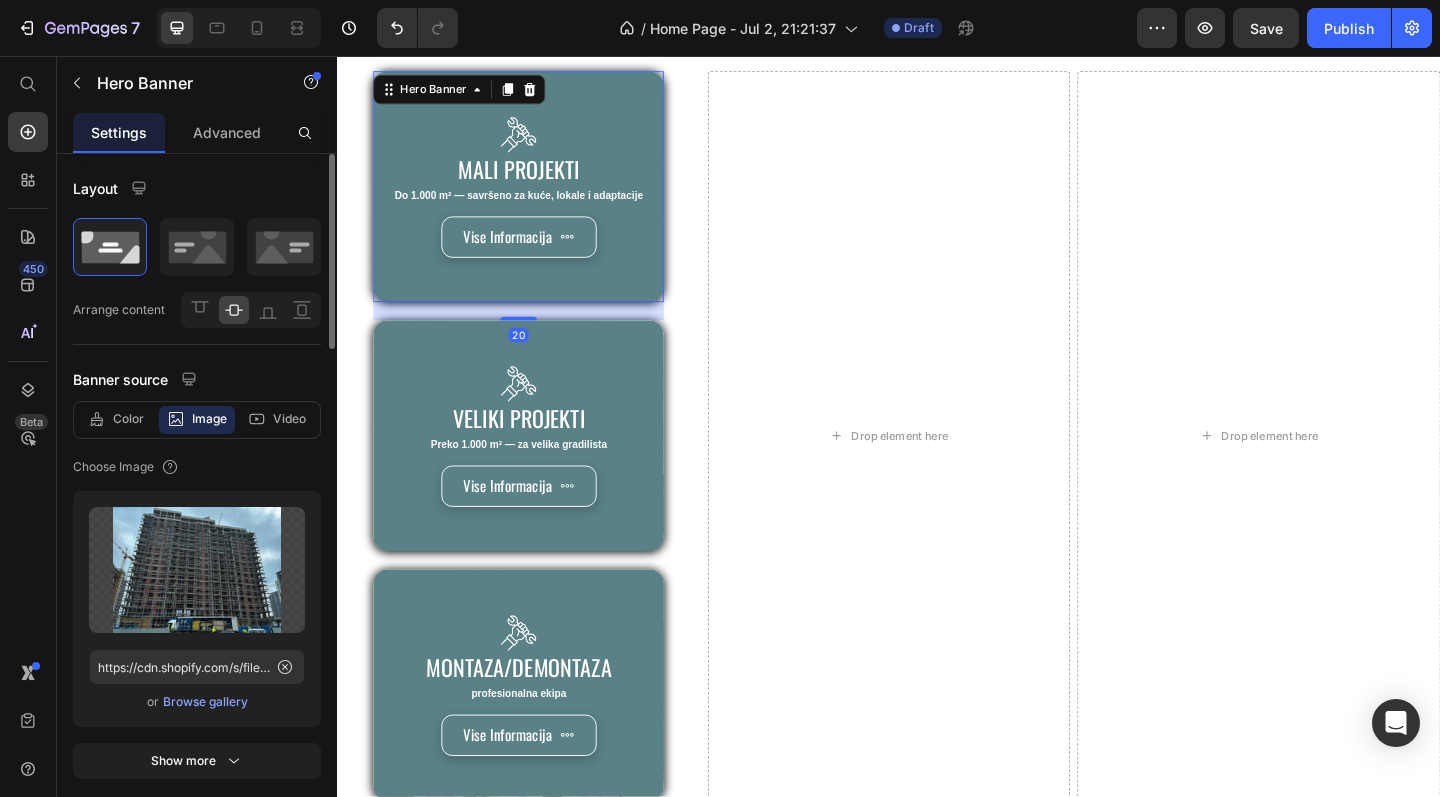 click on "Browse gallery" at bounding box center (205, 702) 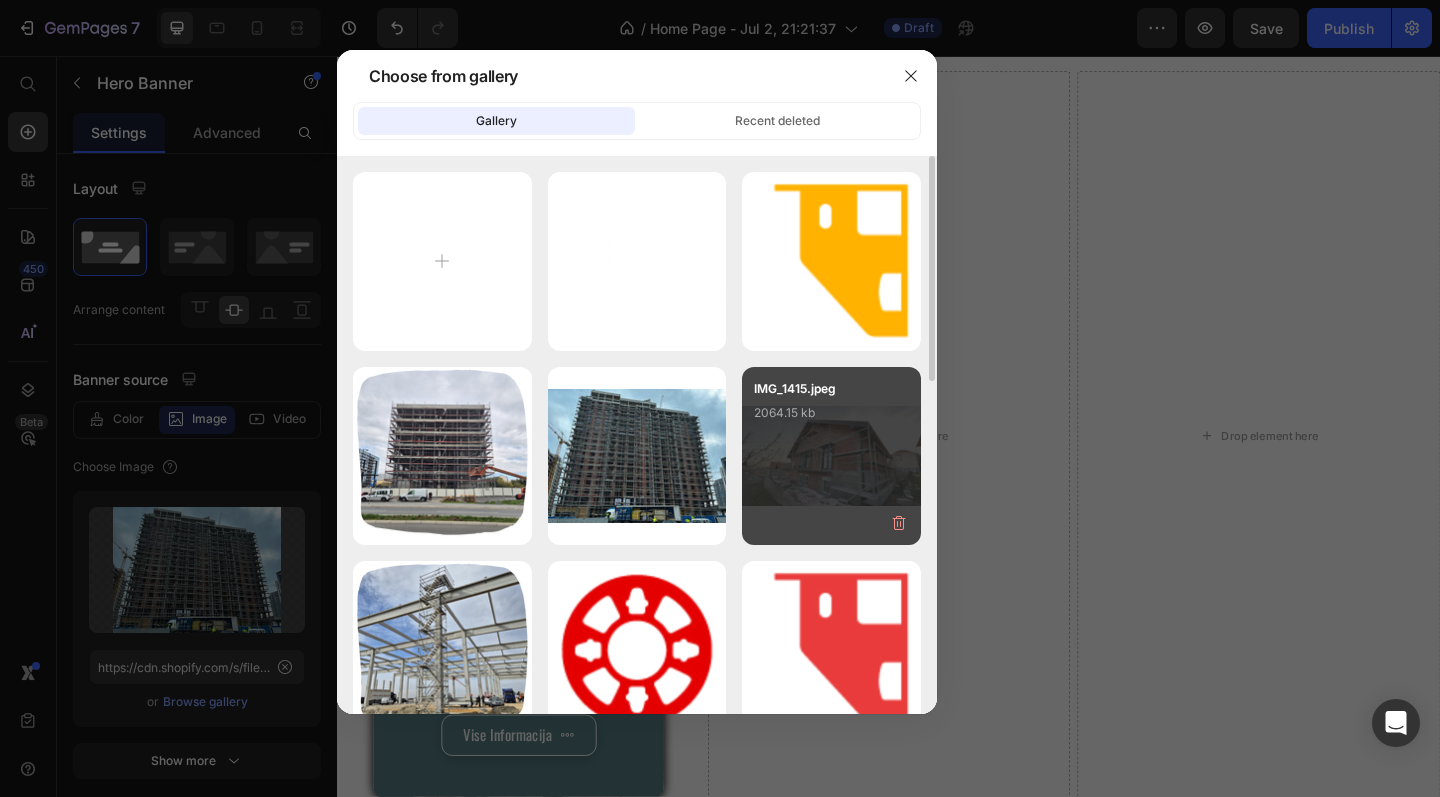 click on "IMG_1415.jpeg 2064.15 kb" at bounding box center (831, 419) 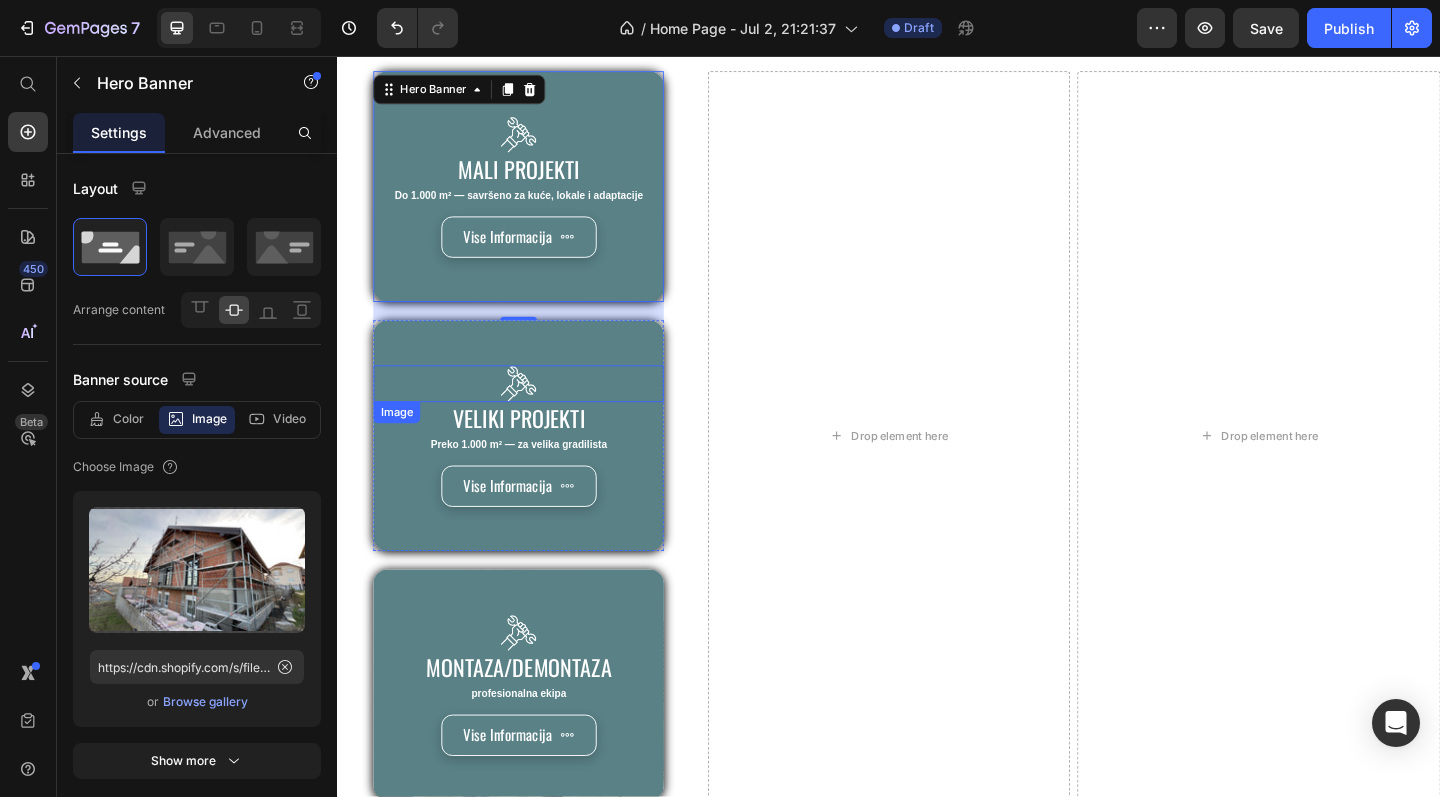 click at bounding box center [534, 413] 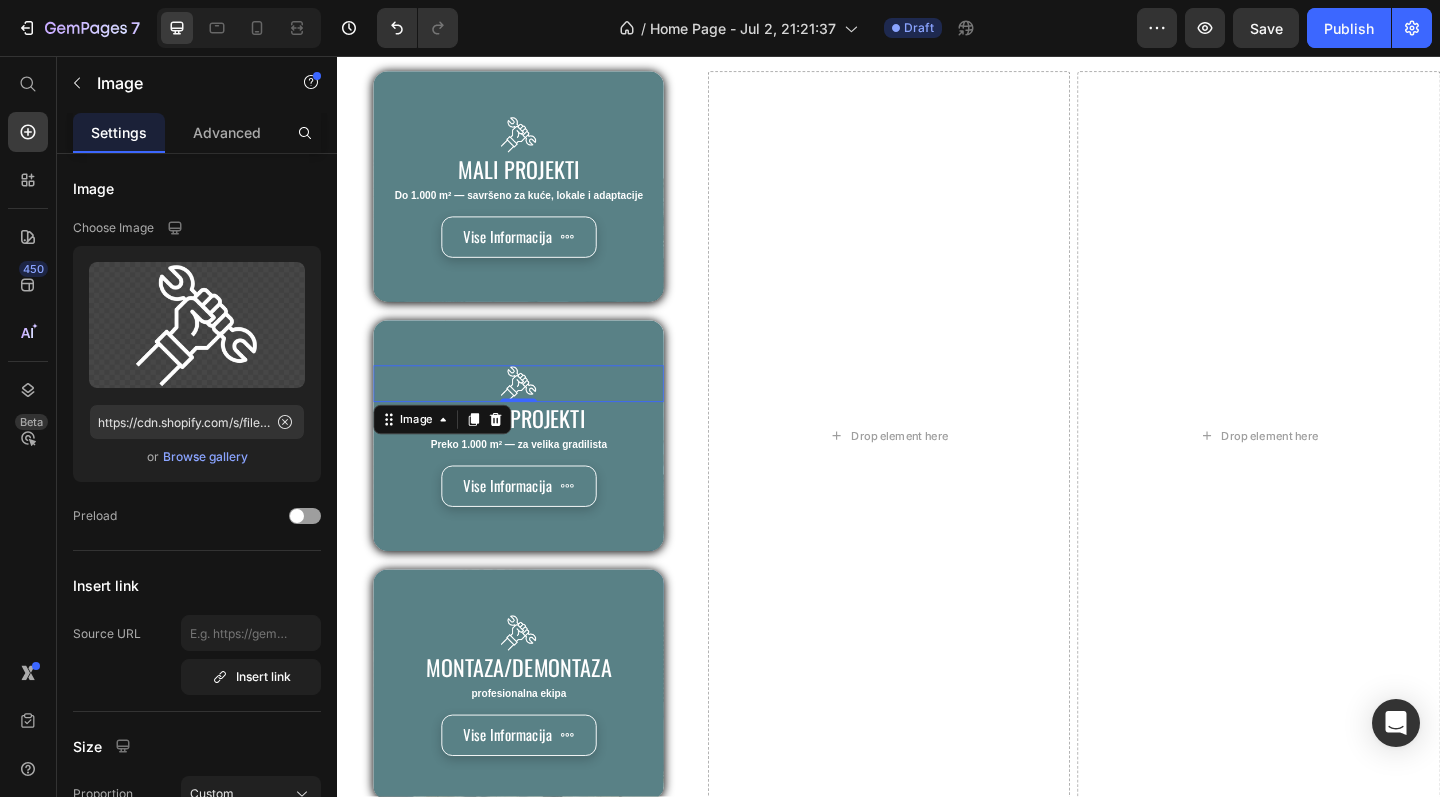 click at bounding box center [534, 413] 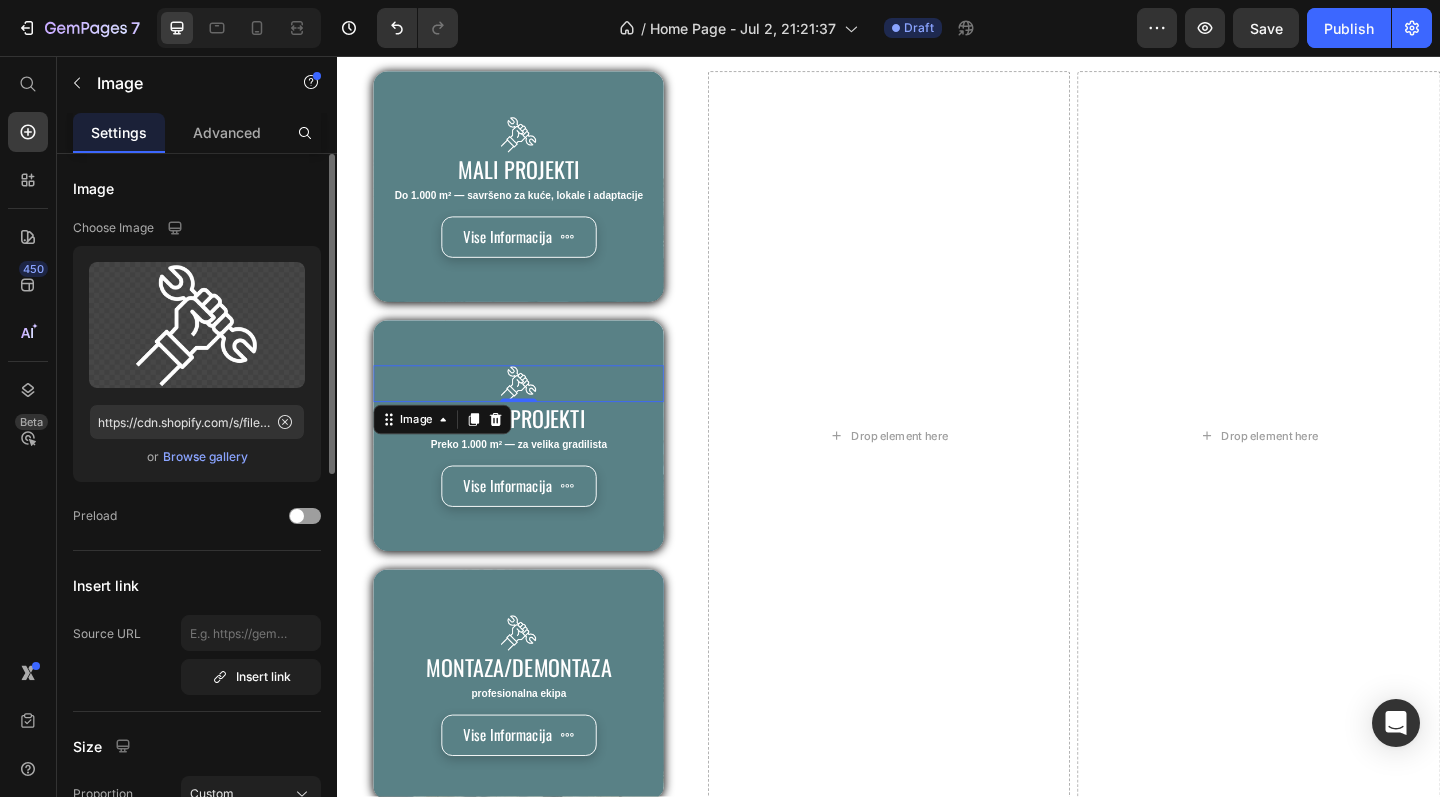 click on "Upload Image https://cdn.shopify.com/s/files/1/0767/6352/9431/files/gempages_573553631110890403-db8d765d-f4e9-4a7a-b8b6-01afe43ee0c1.png  or   Browse gallery" 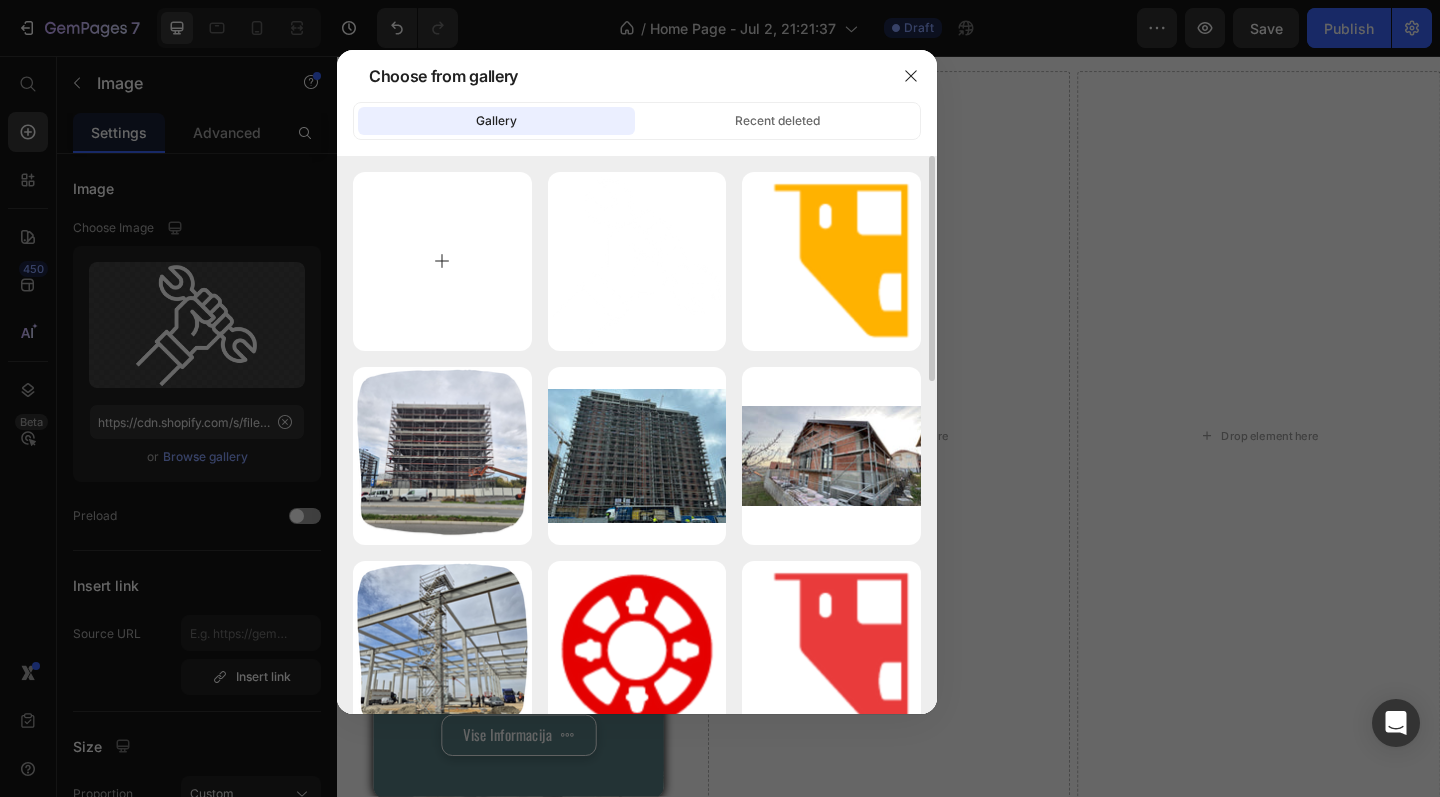 click at bounding box center [442, 261] 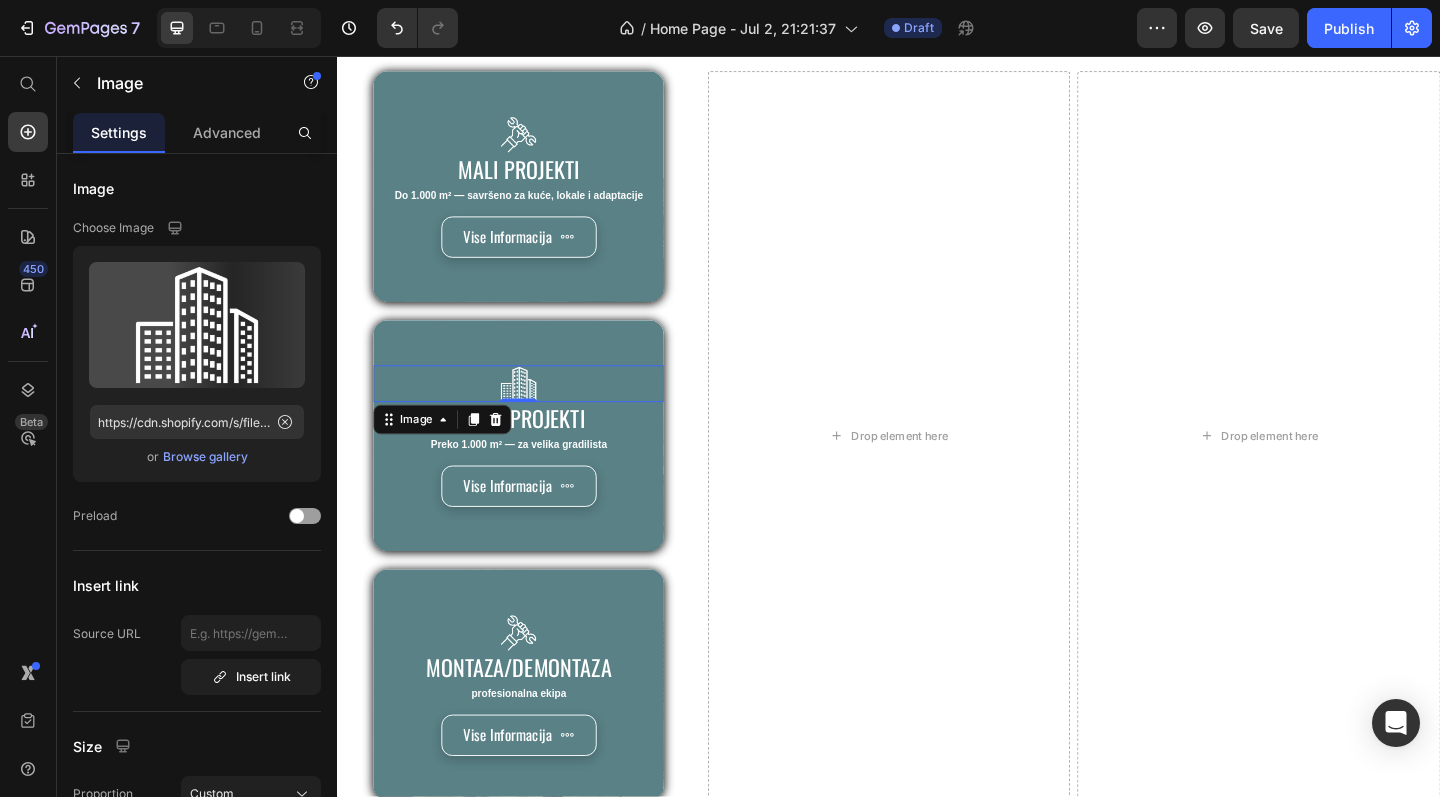 type on "https://cdn.shopify.com/s/files/1/0767/6352/9431/files/gempages_573553631110890403-16eef79a-fecf-42dd-8782-433487aab816.png" 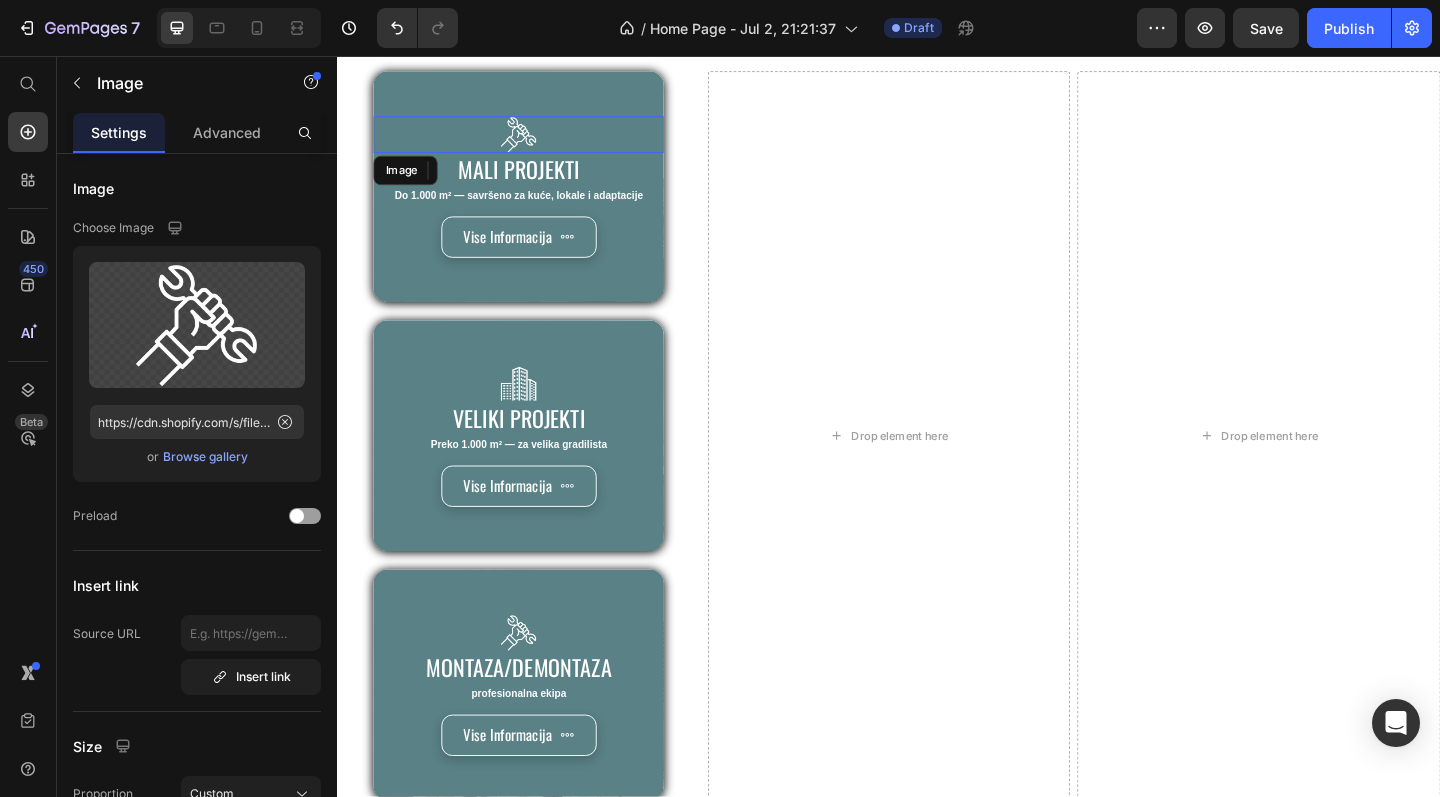 click at bounding box center (534, 142) 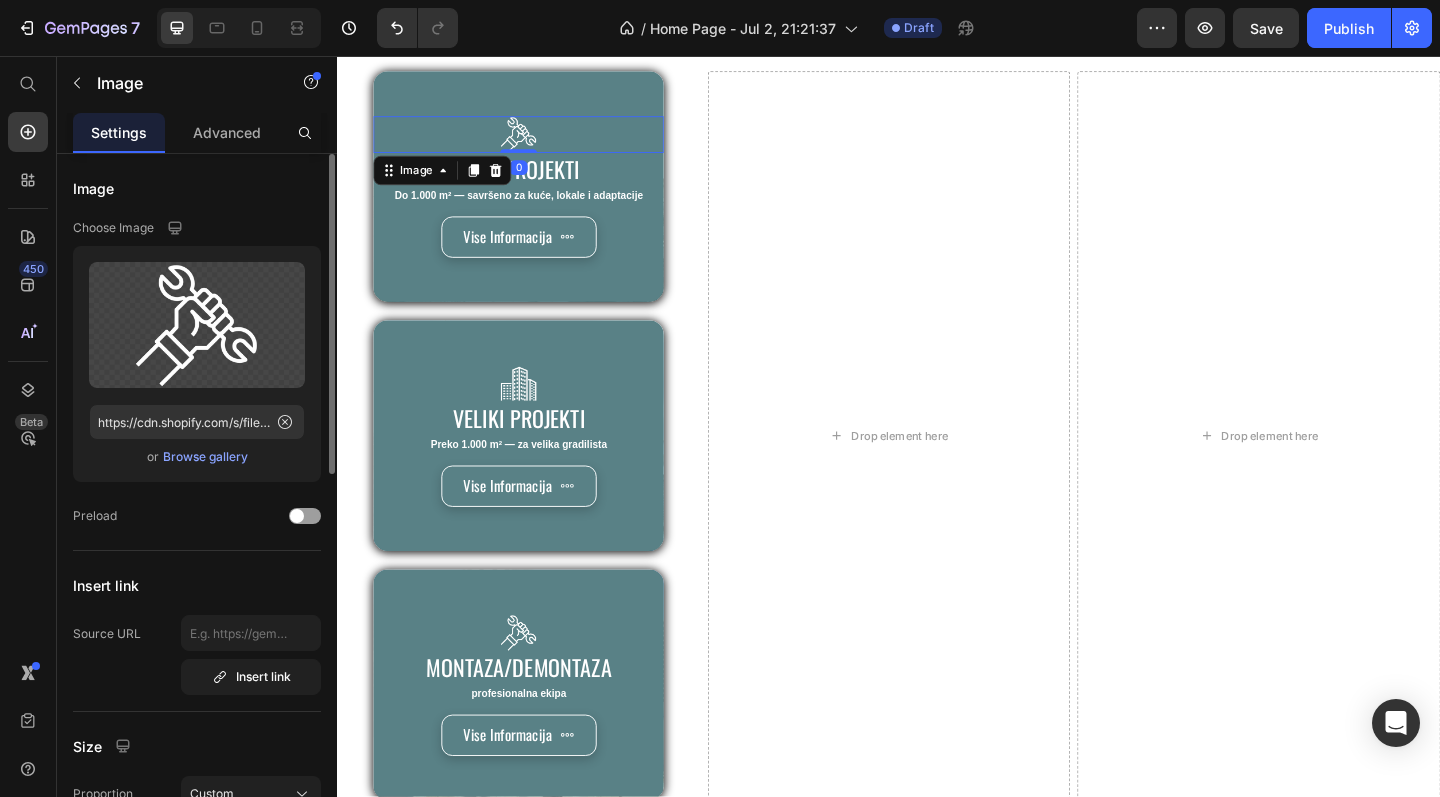 click on "Browse gallery" at bounding box center [205, 457] 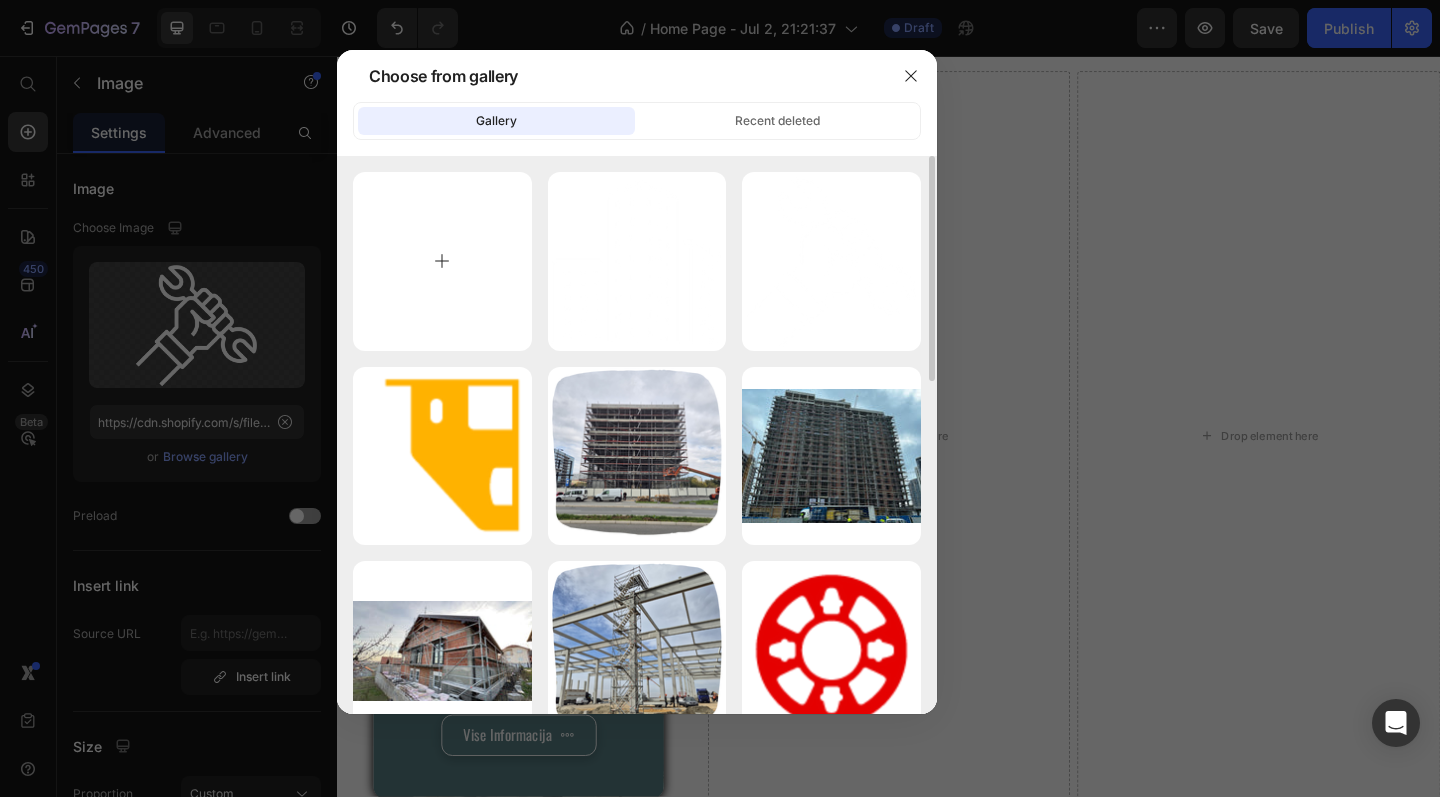 click at bounding box center (442, 261) 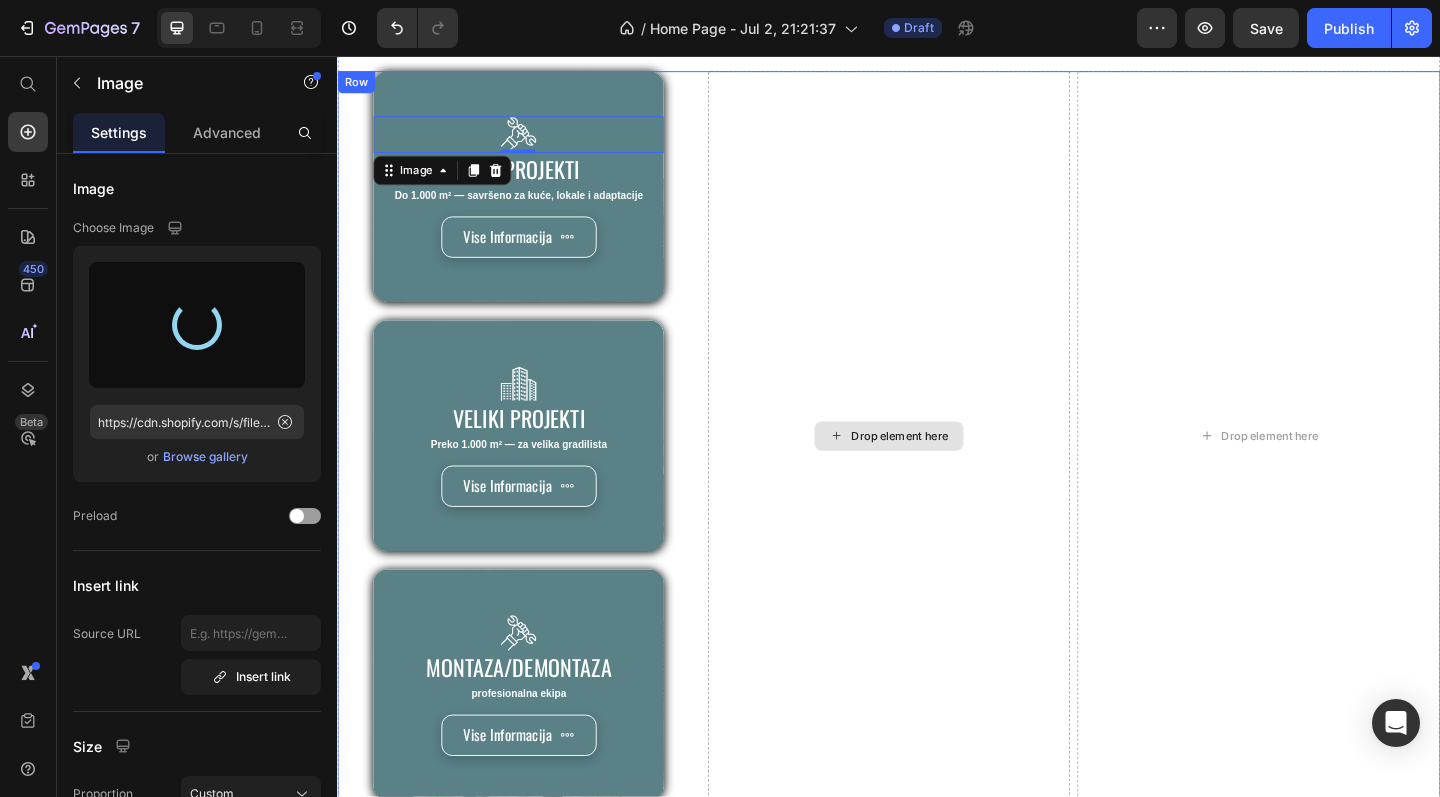 type on "https://cdn.shopify.com/s/files/1/0767/6352/9431/files/gempages_573553631110890403-397041c2-1162-4389-8ad0-e1169b8056d2.png" 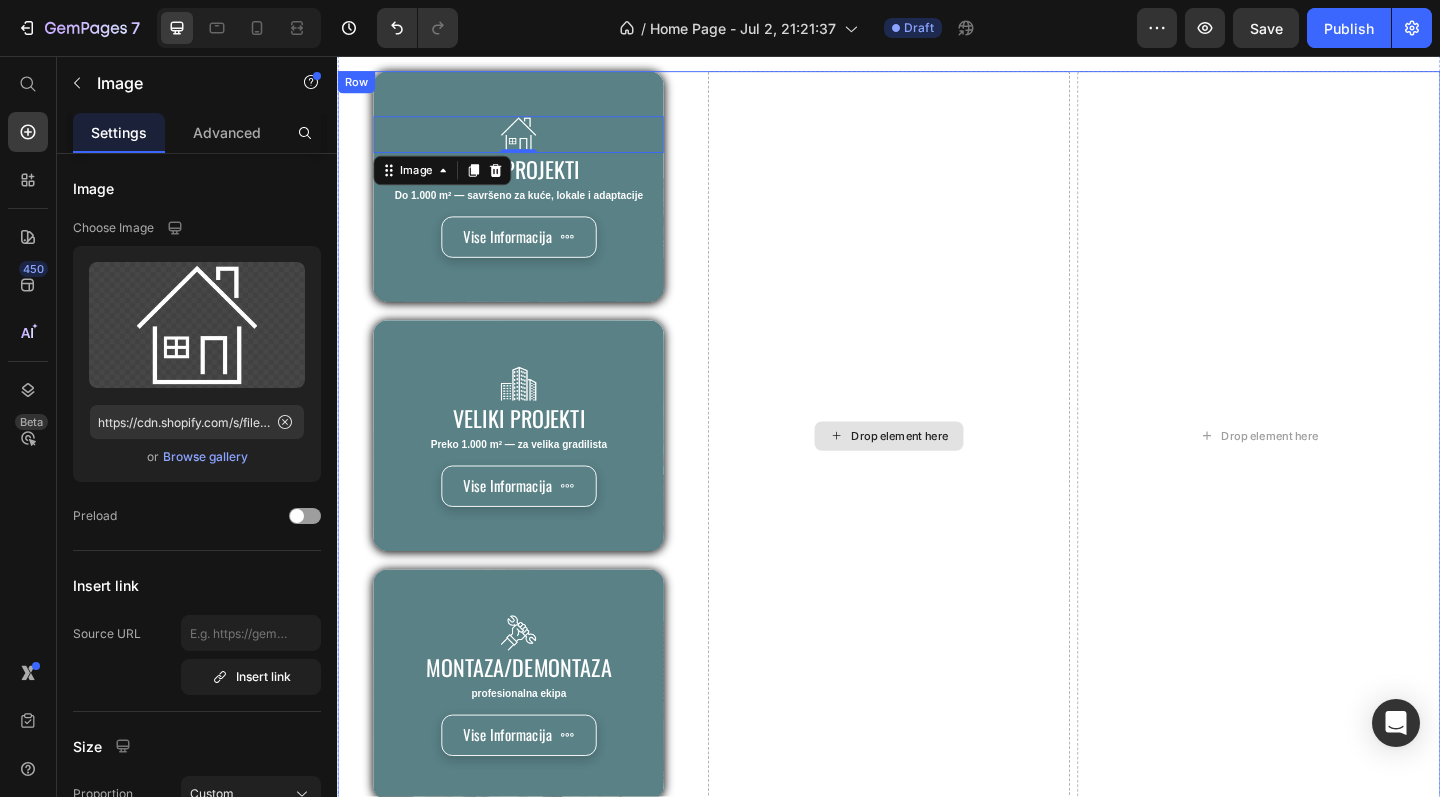 click on "Drop element here" at bounding box center (937, 469) 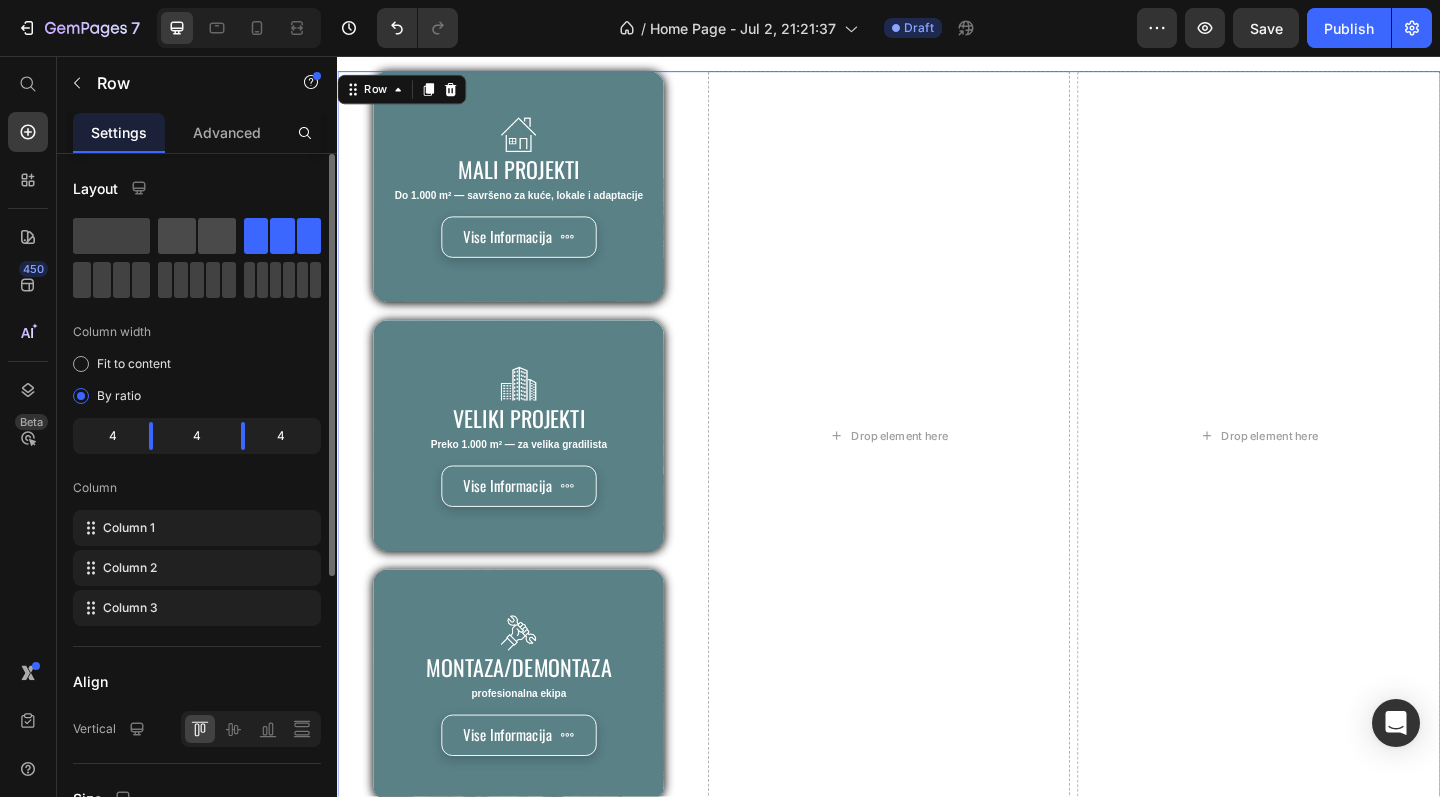 click 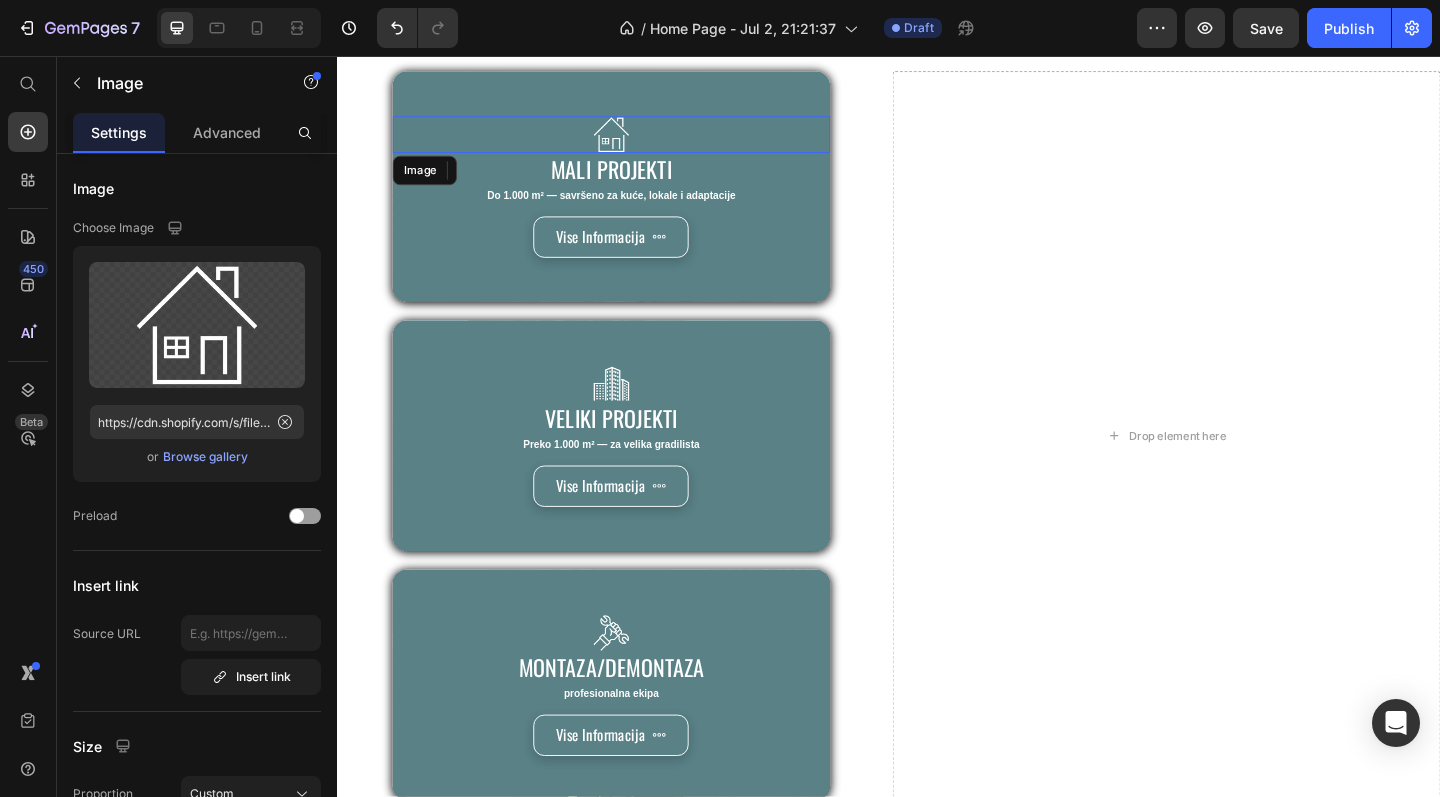 click at bounding box center [635, 142] 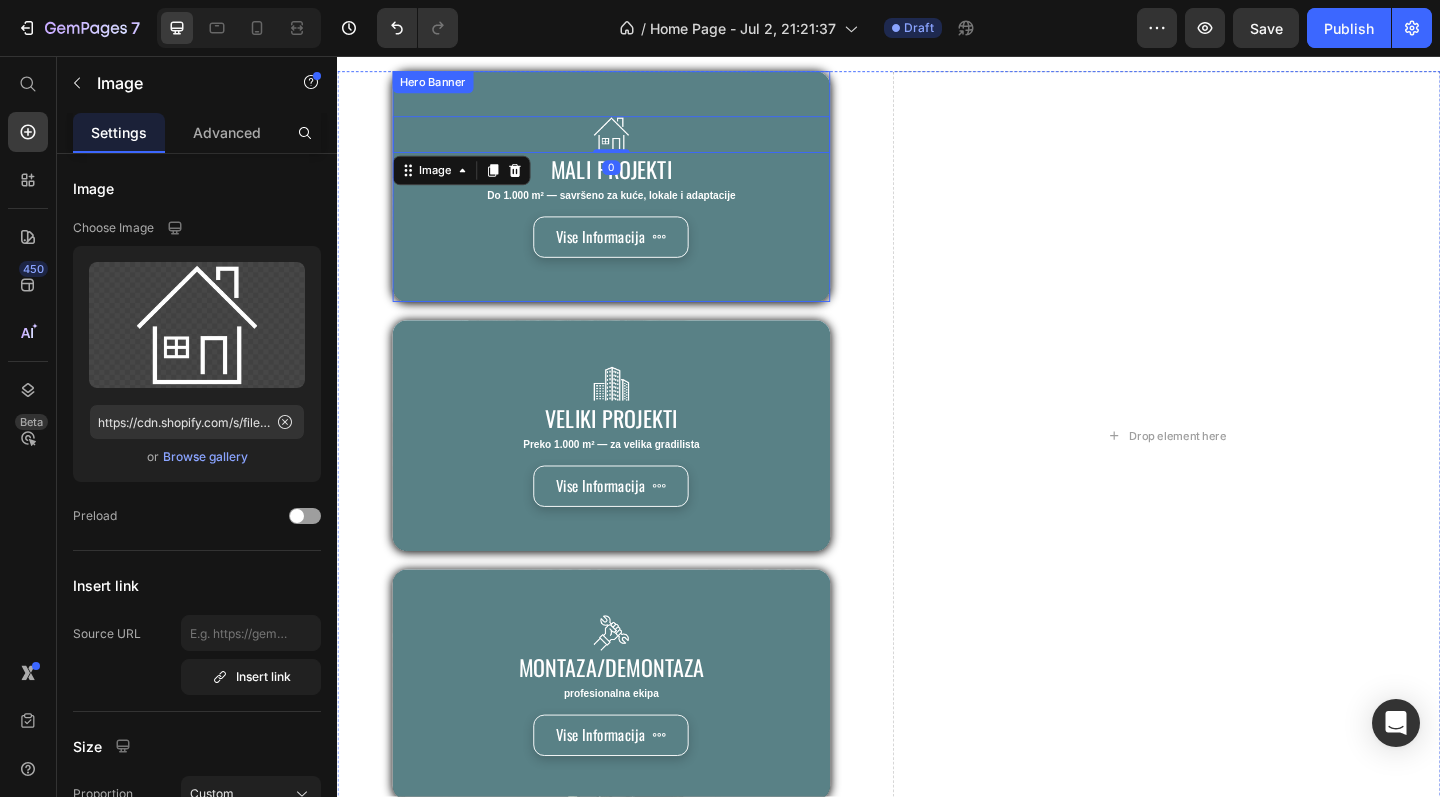 click on "Image   0 mali projekti Heading Do 1.000 m² — savršeno za kuće, lokale i adaptacije Text Block
Vise Informacija Button Hero Banner" at bounding box center [635, 198] 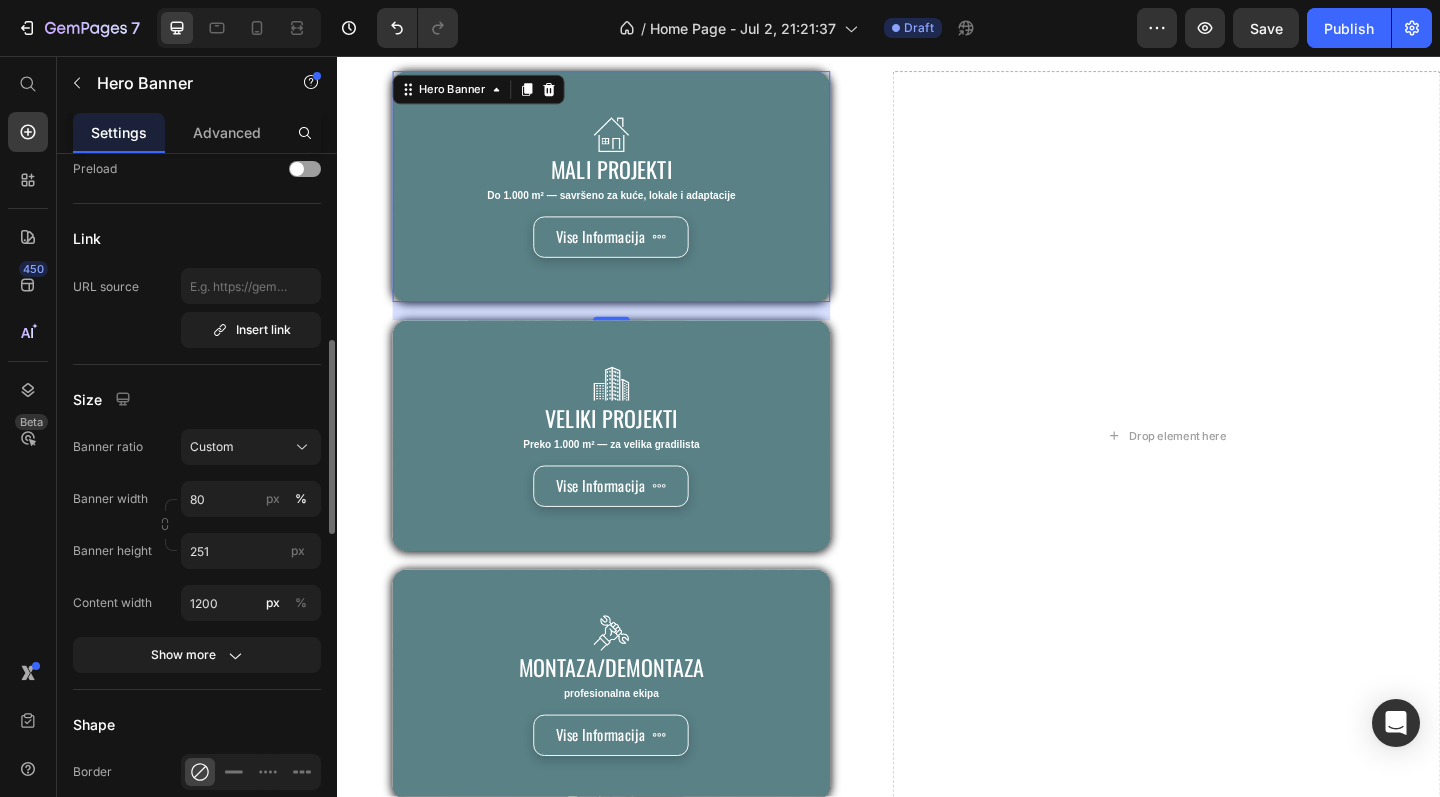 scroll, scrollTop: 649, scrollLeft: 0, axis: vertical 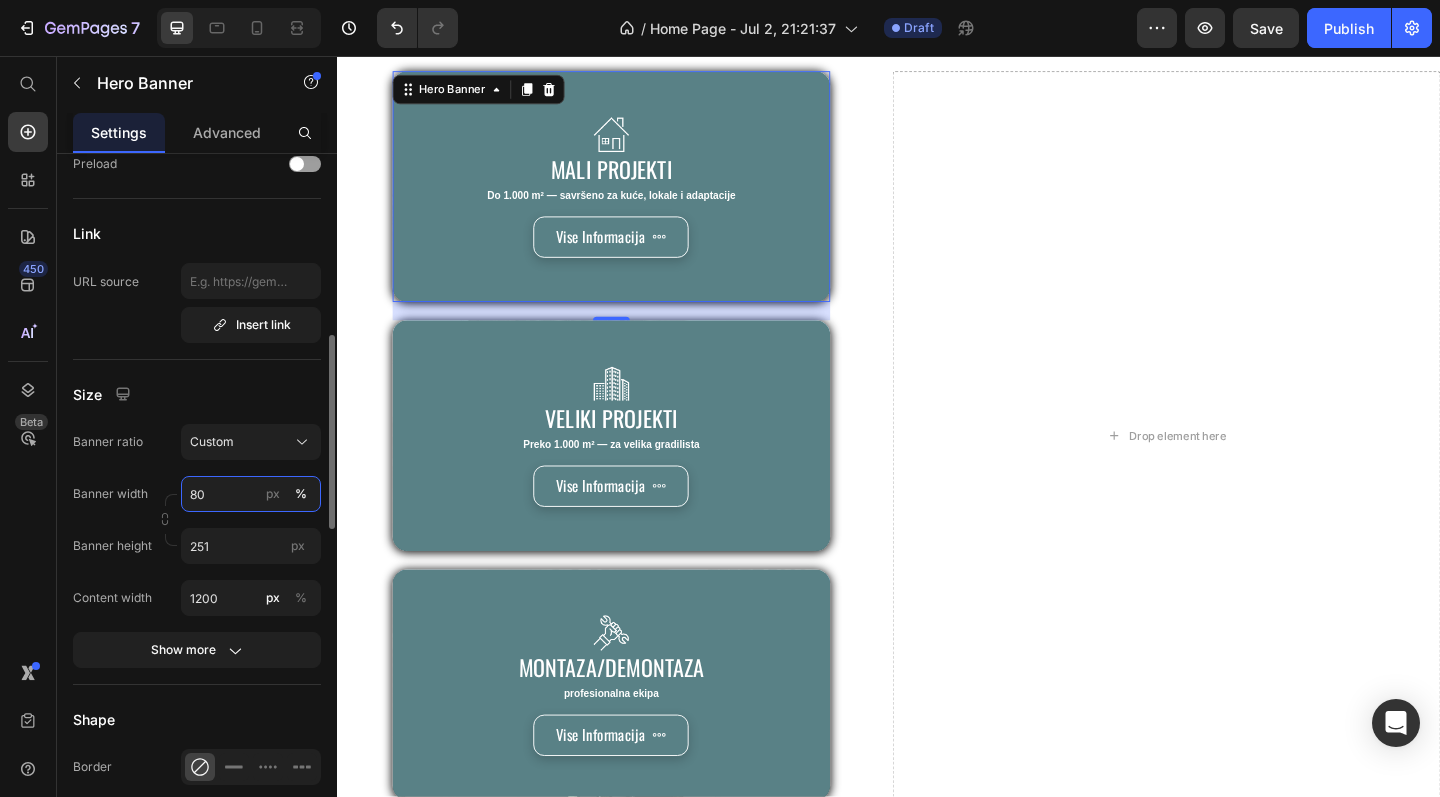 click on "80" at bounding box center [251, 494] 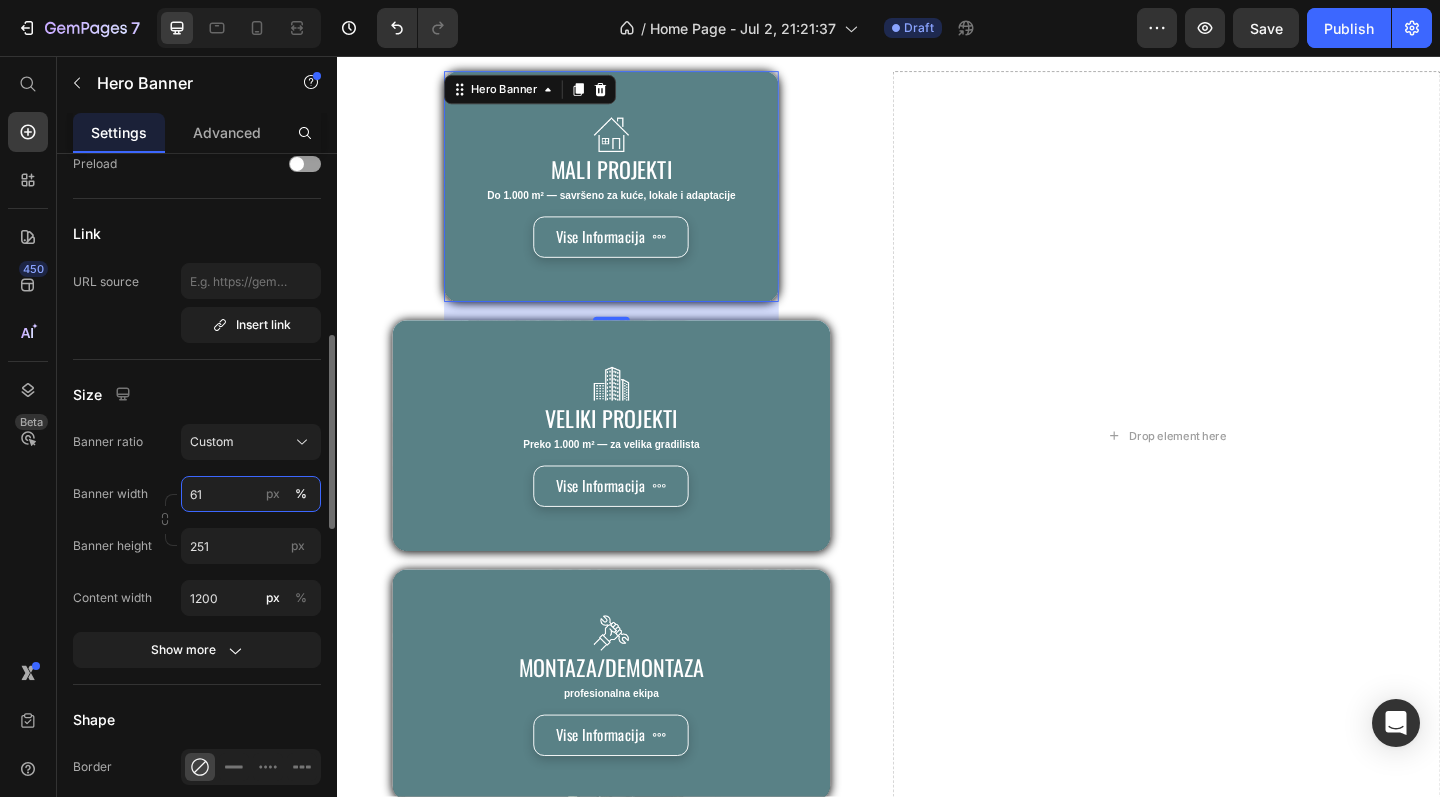 type on "60" 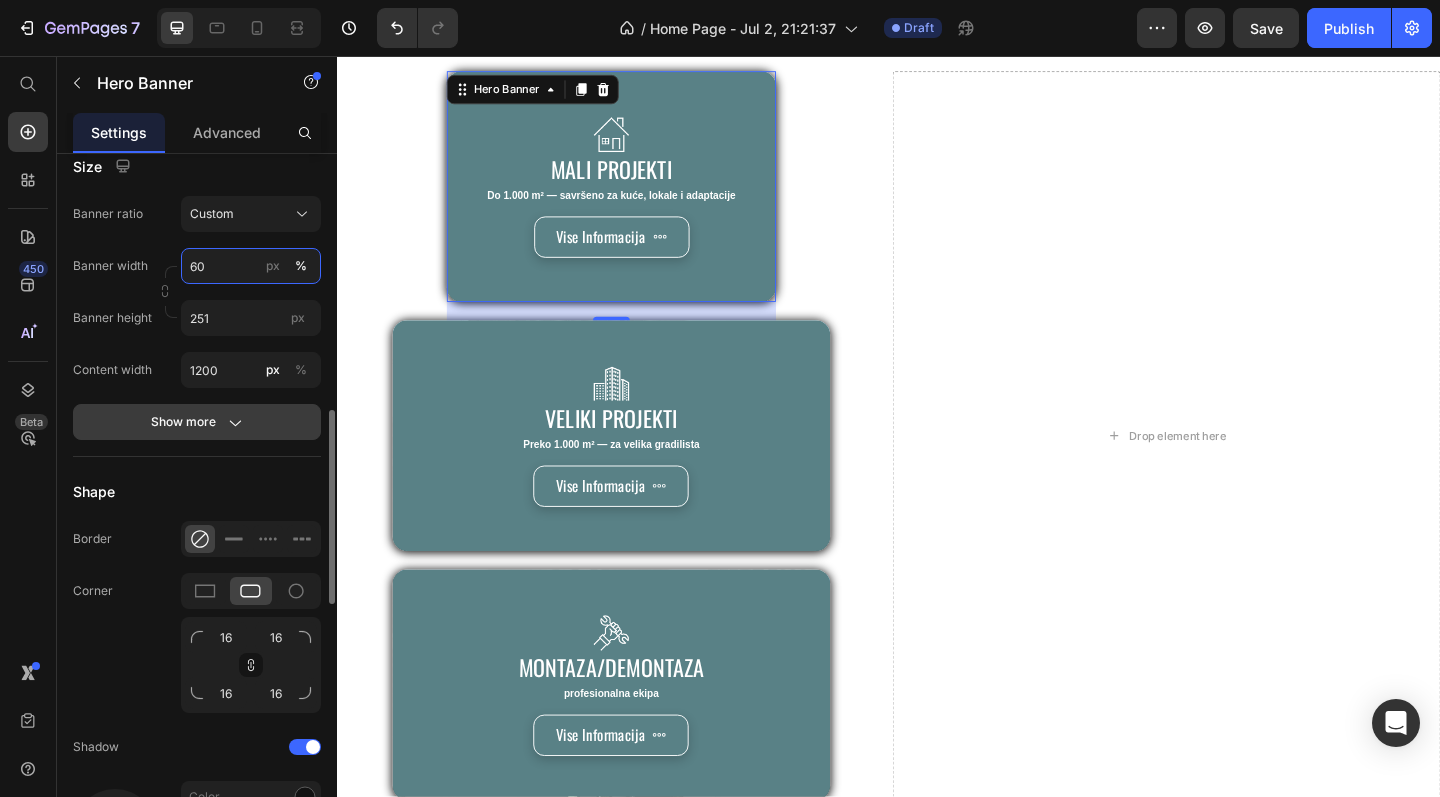 scroll, scrollTop: 891, scrollLeft: 0, axis: vertical 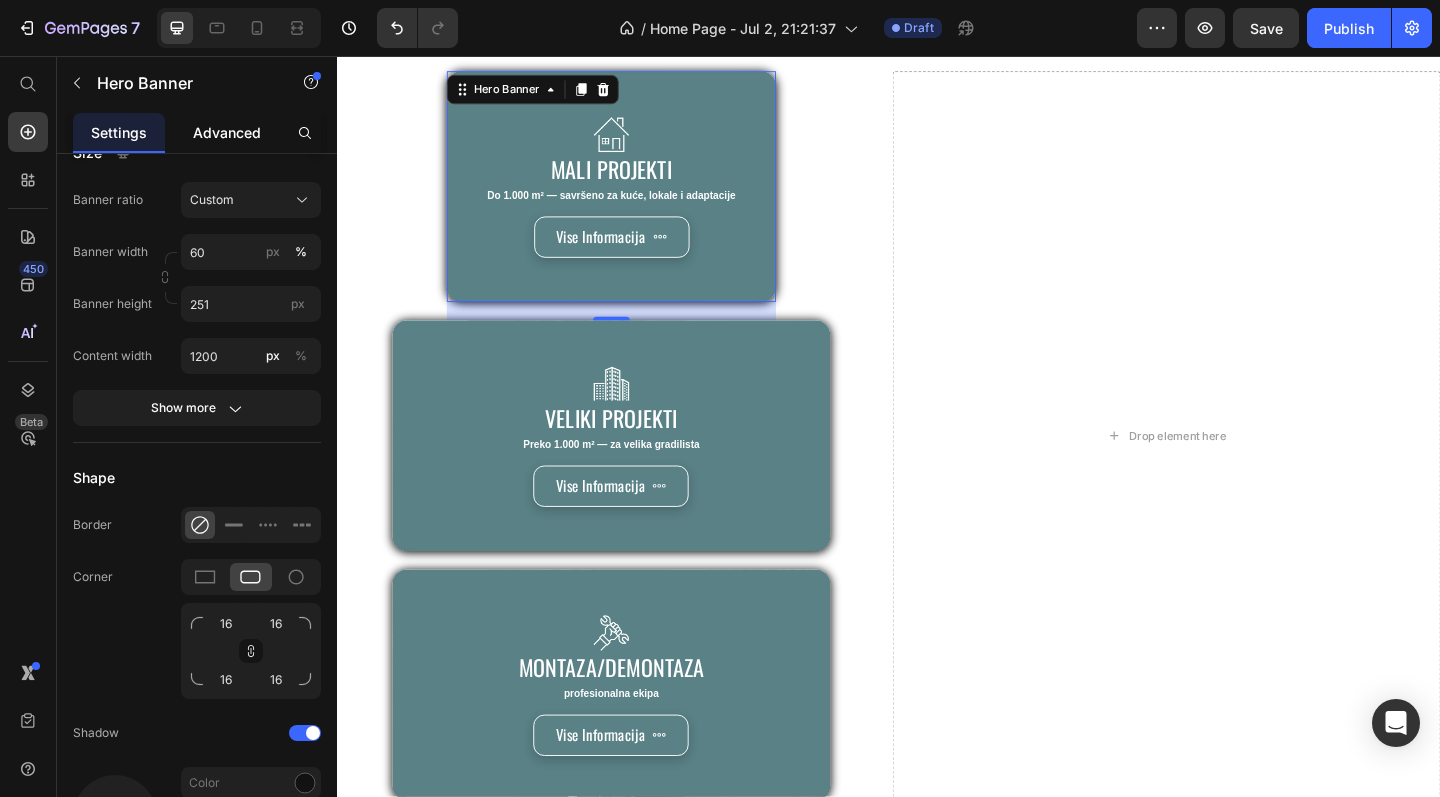 click on "Advanced" at bounding box center [227, 132] 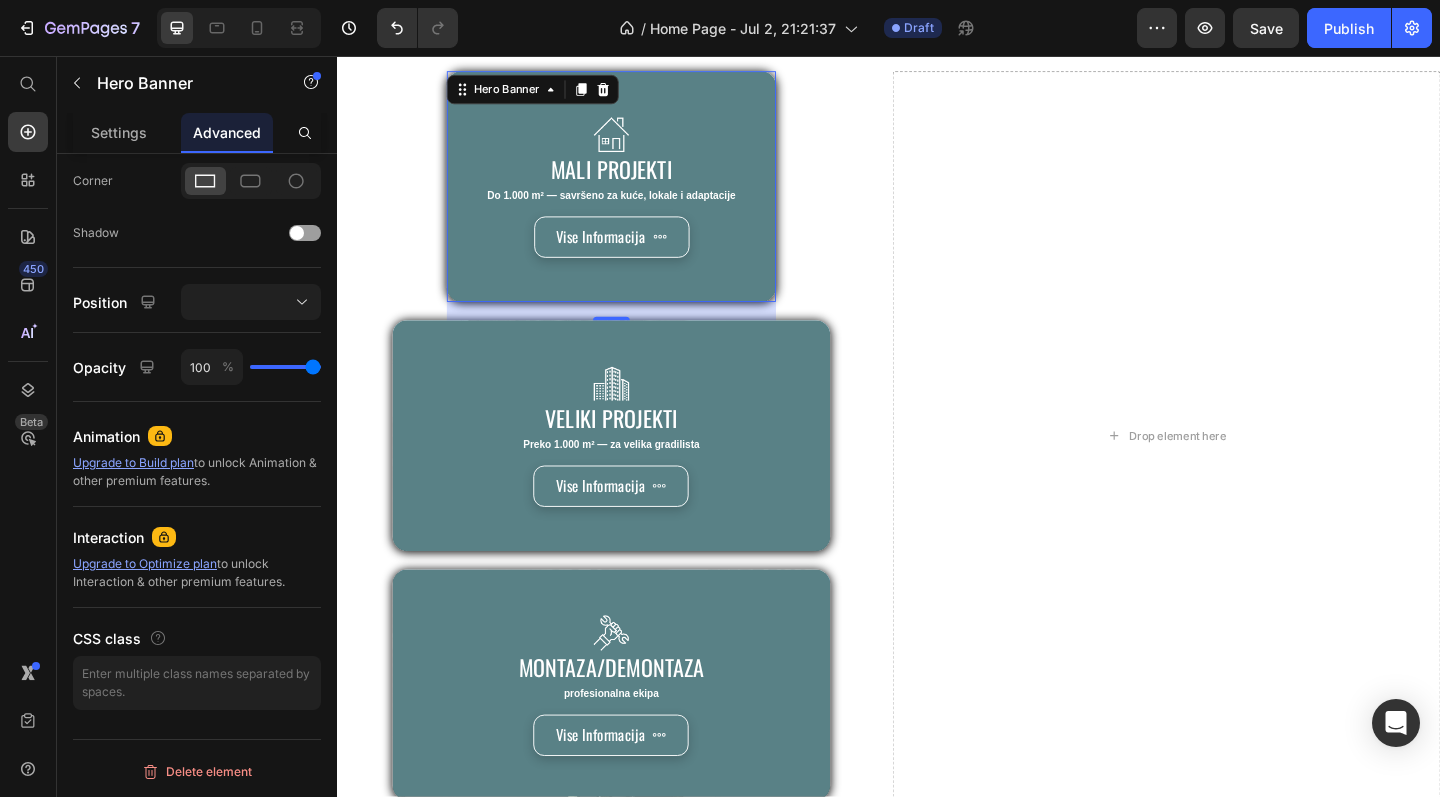 scroll, scrollTop: 0, scrollLeft: 0, axis: both 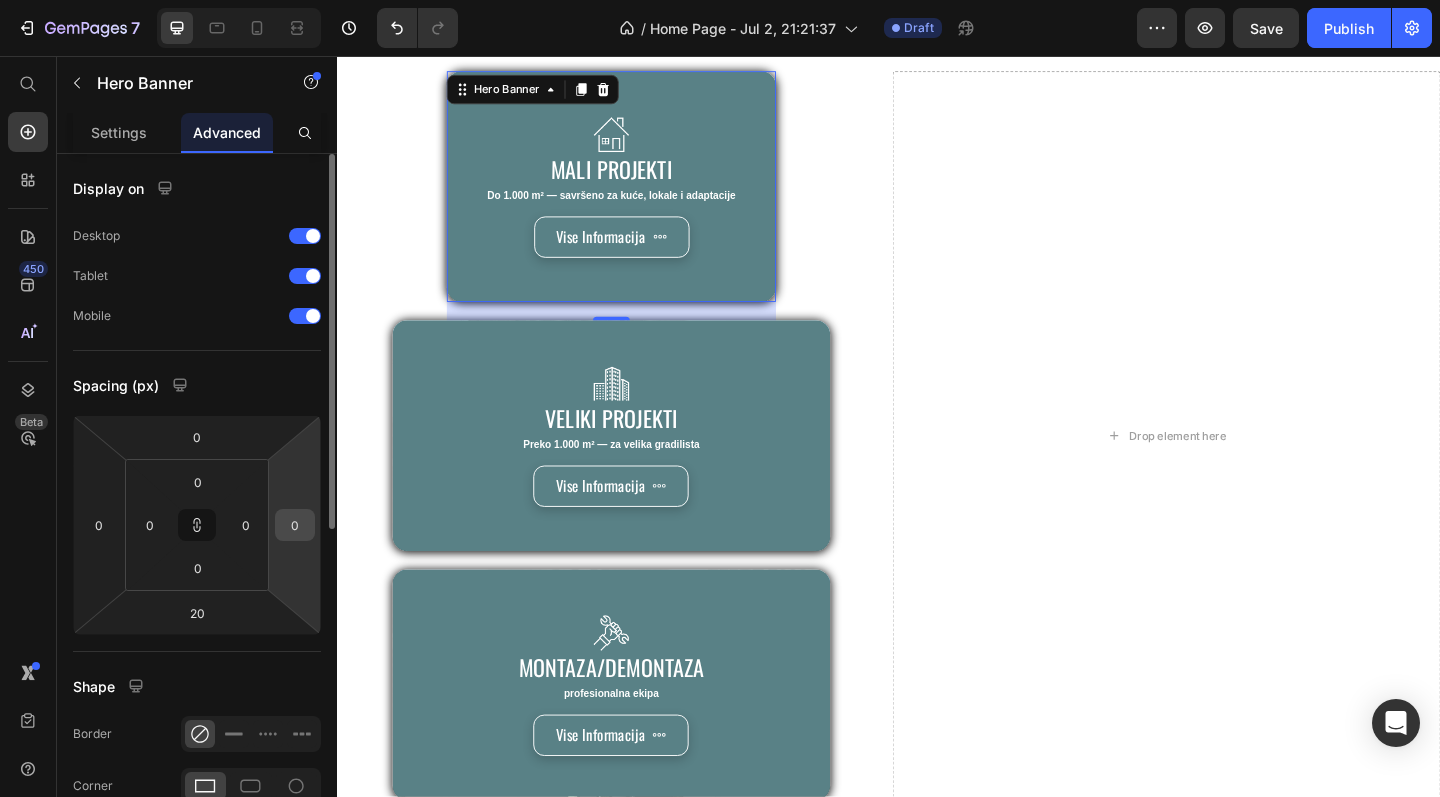 click on "0" at bounding box center (295, 525) 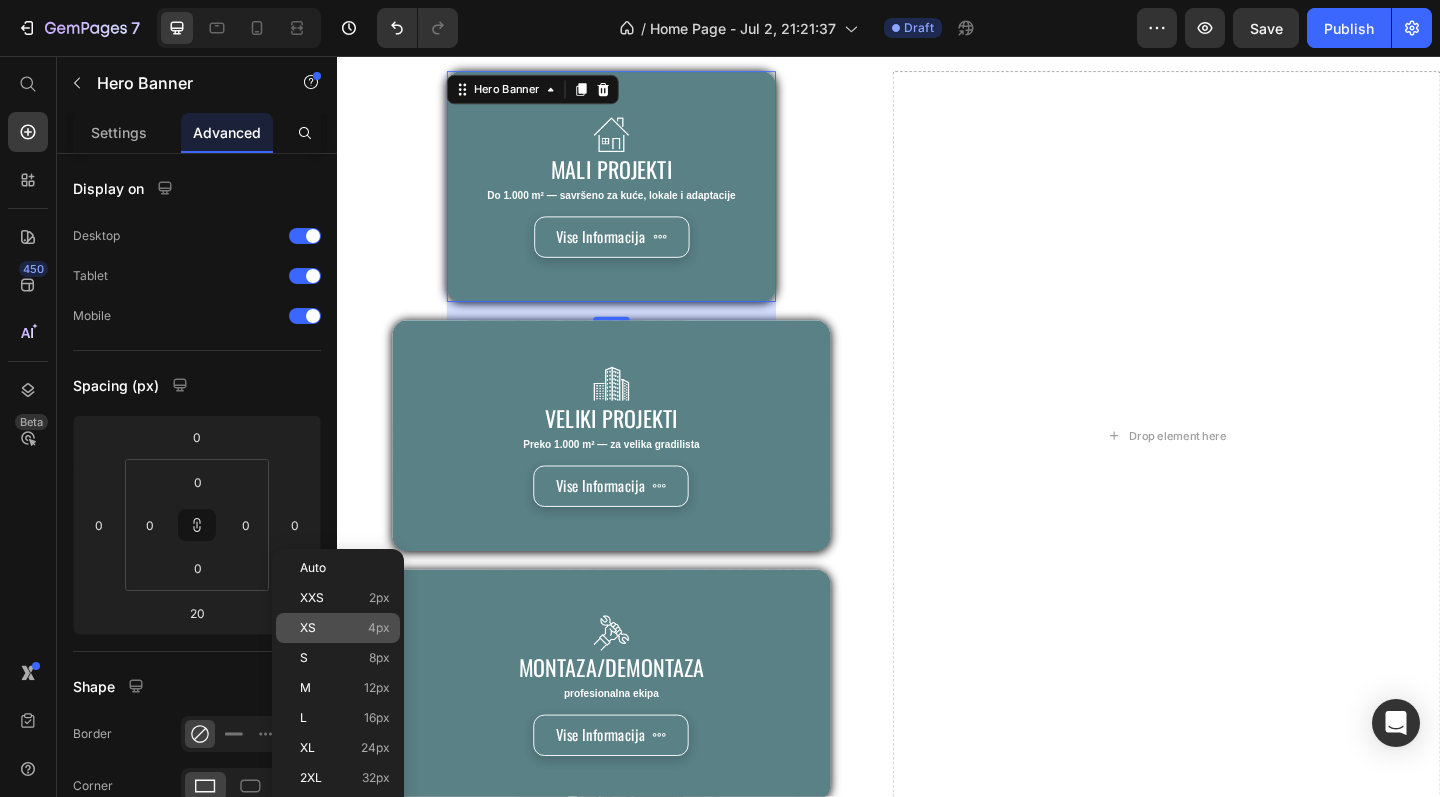 click on "XS 4px" at bounding box center (345, 628) 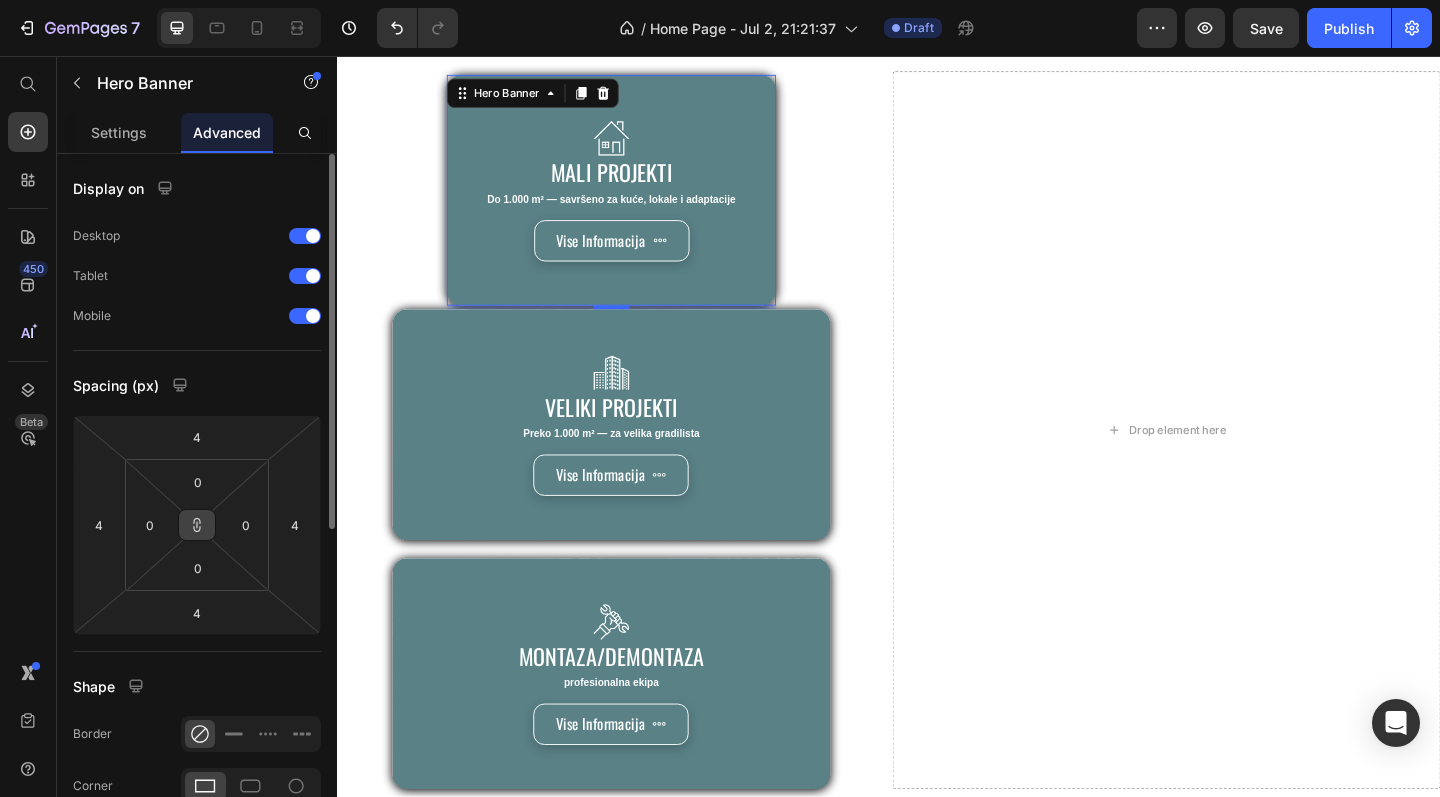 click 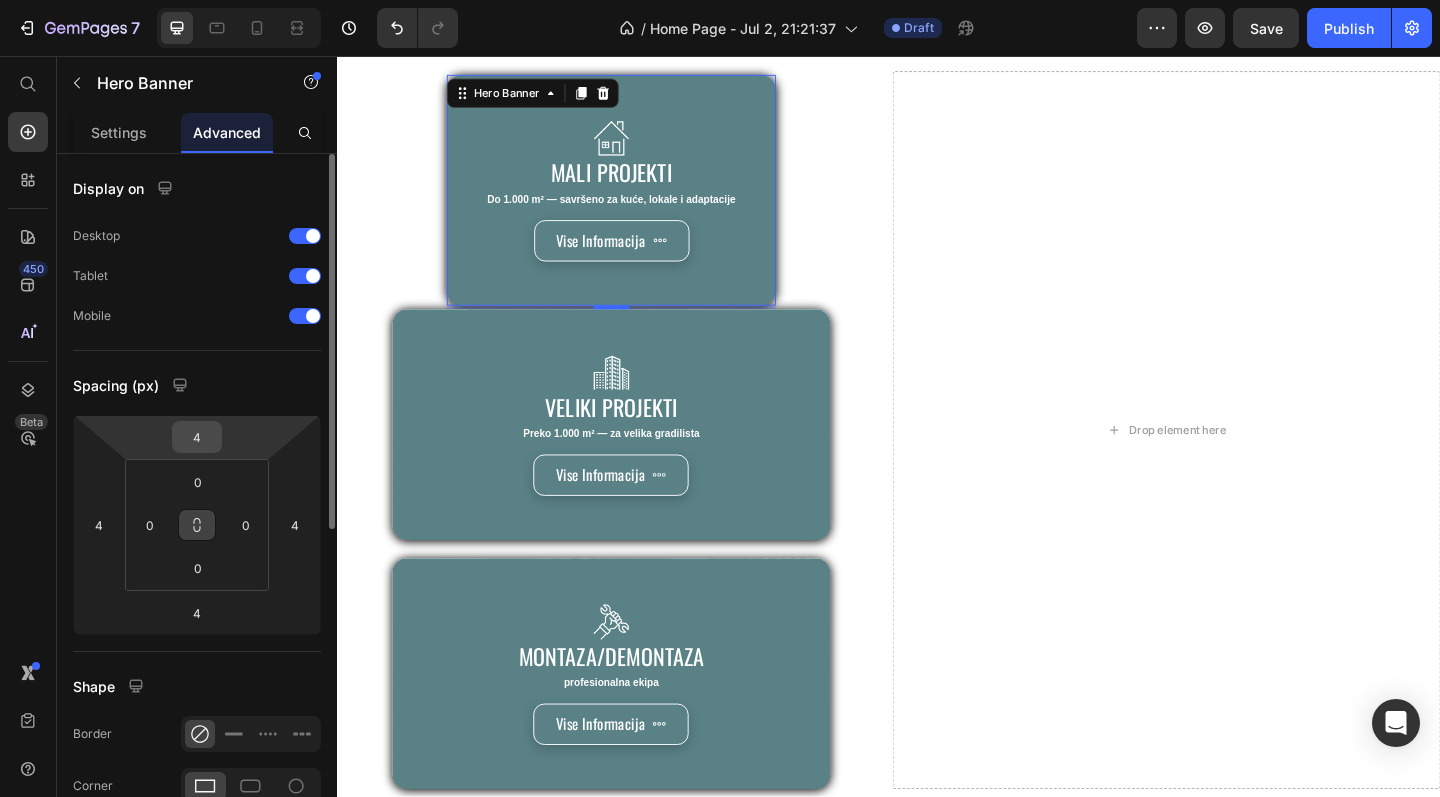 click on "4" at bounding box center [197, 437] 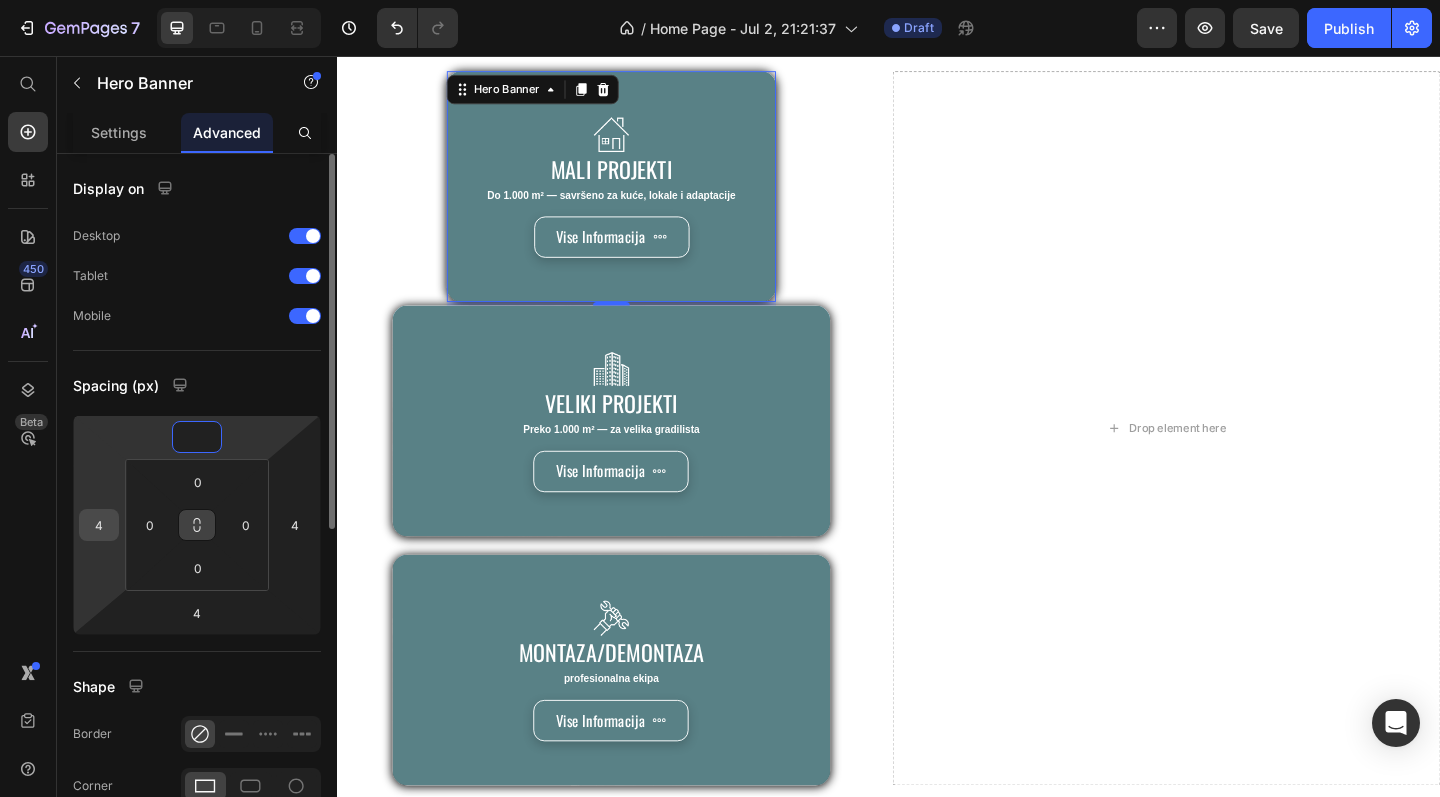type on "0" 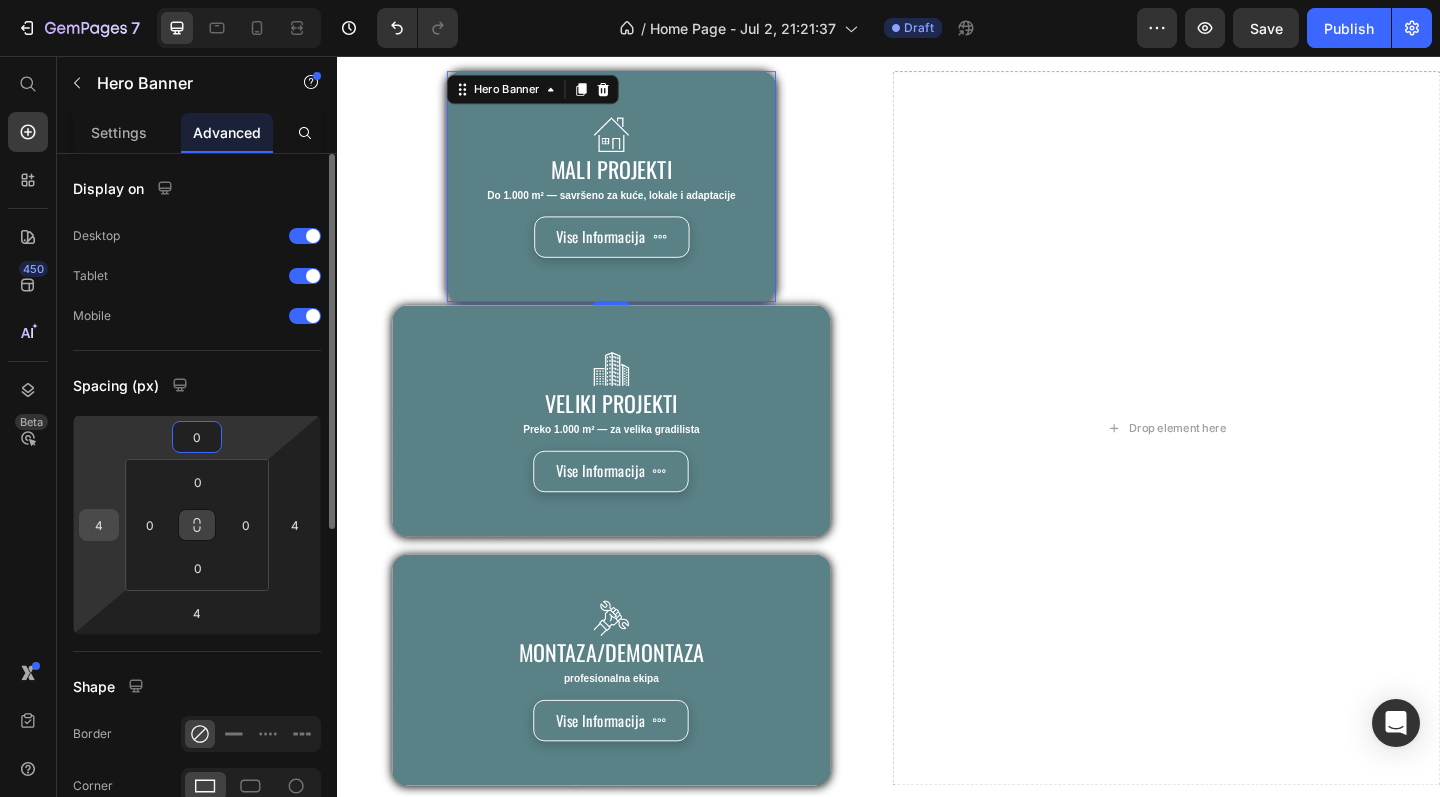 click on "4" at bounding box center (99, 525) 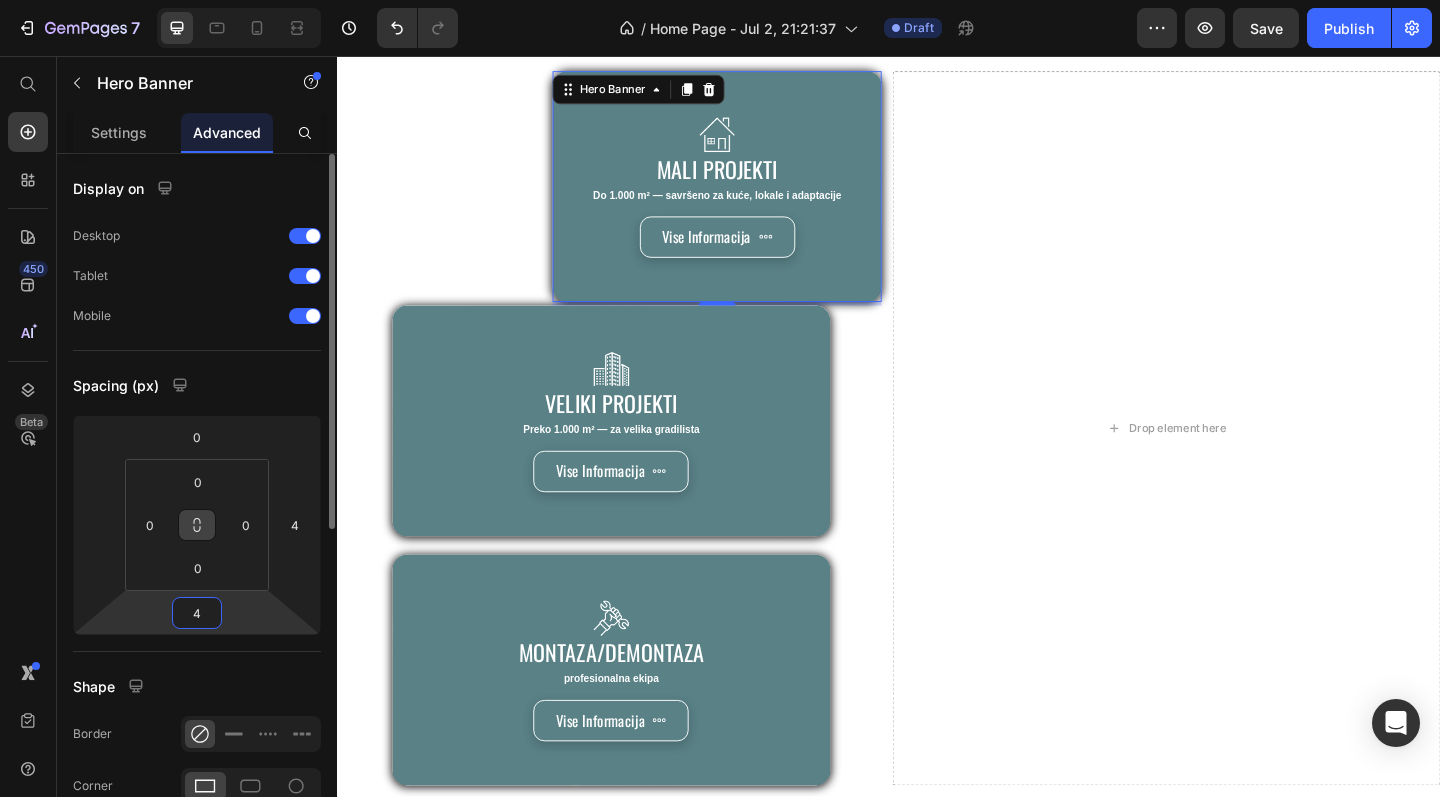 click on "4" at bounding box center (197, 613) 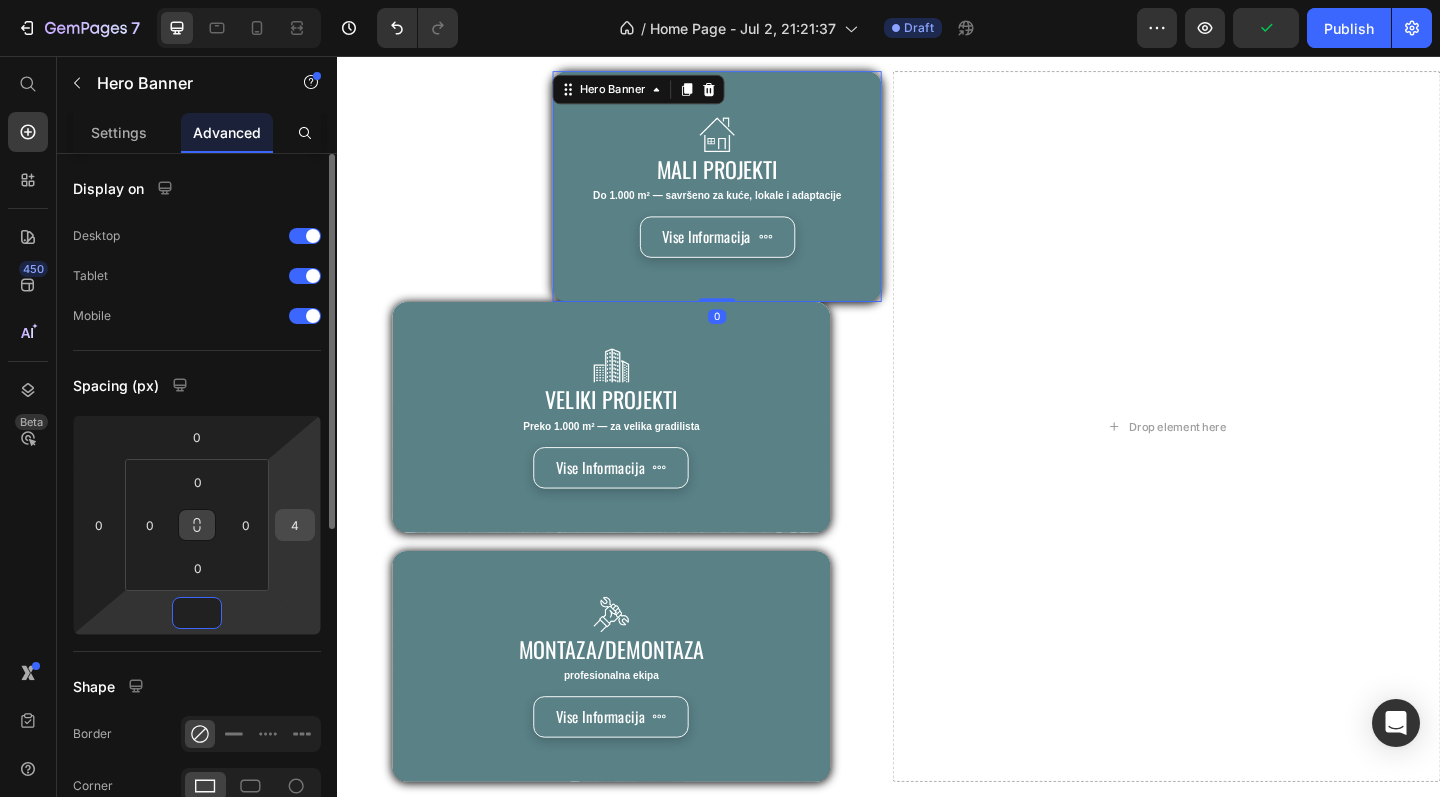 type on "0" 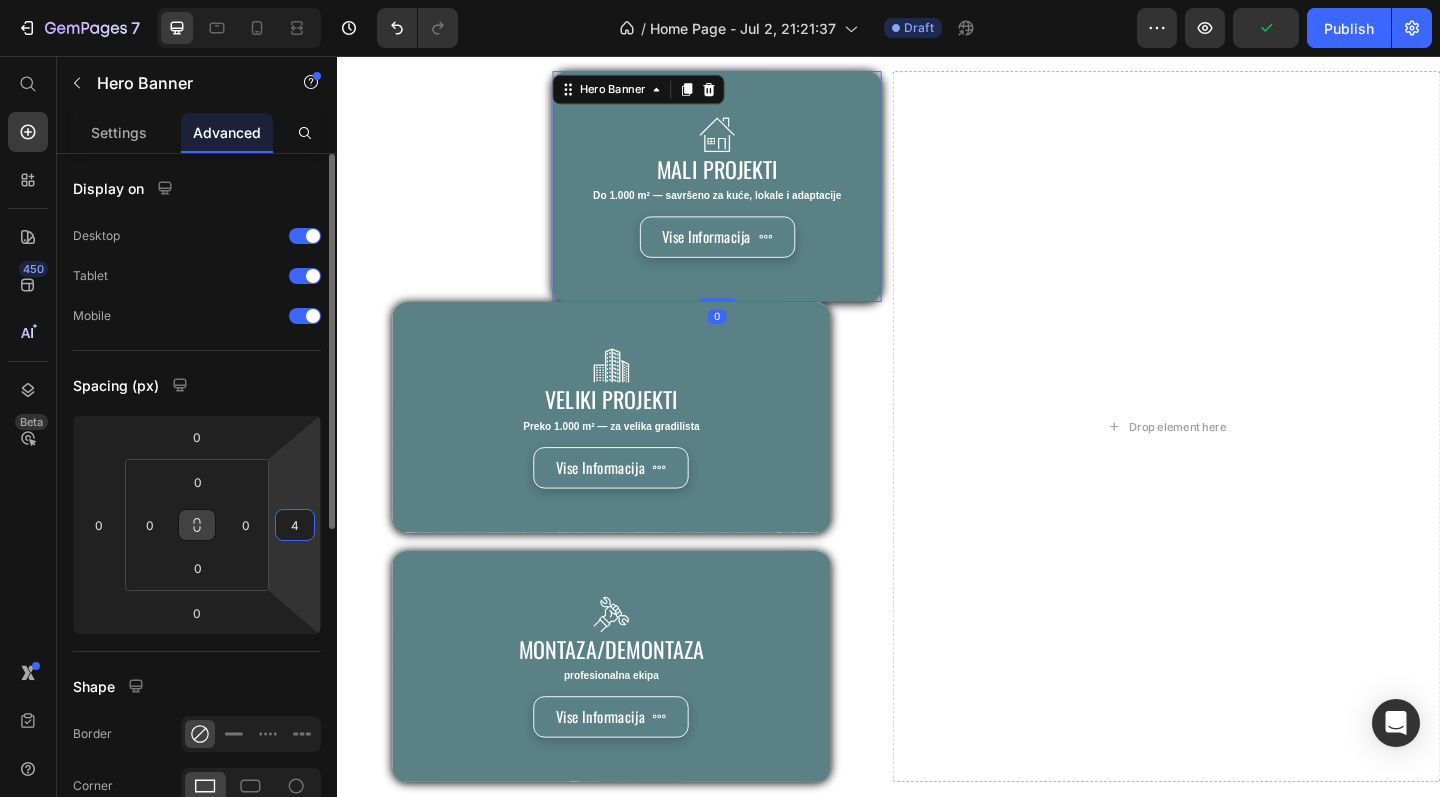 click on "4" at bounding box center (295, 525) 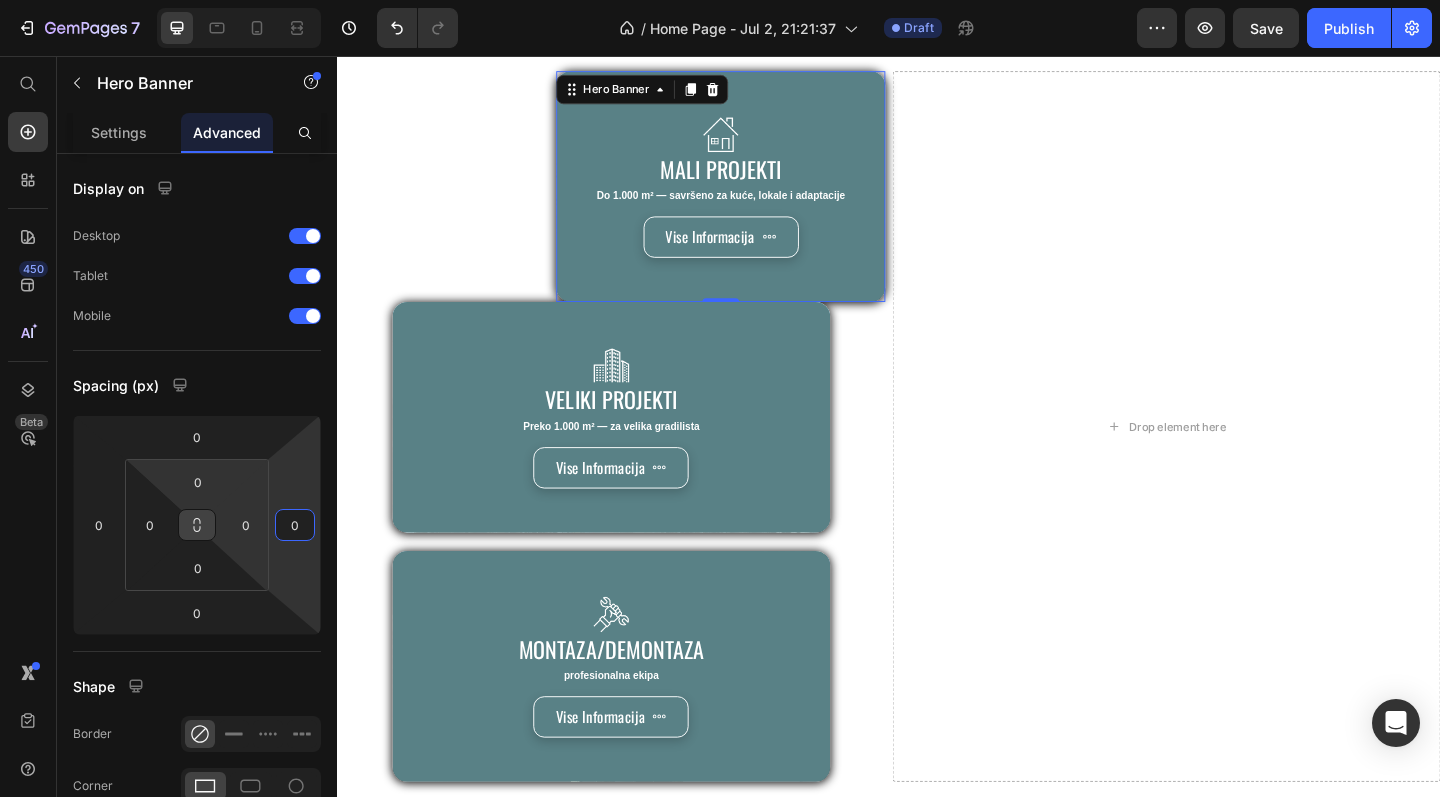 click on "7   /  Home Page - Jul 2, 21:21:37 Draft Preview  Save   Publish  450 Beta Start with Sections Elements Hero Section Product Detail Brands Trusted Badges Guarantee Product Breakdown How to use Testimonials Compare Bundle FAQs Social Proof Brand Story Product List Collection Blog List Contact Sticky Add to Cart Custom Footer Browse Library 450 Layout
Row
Row
Row
Row Text
Heading
Text Block Button
Button
Button
Sticky Back to top Media
Image
Image" at bounding box center [720, 0] 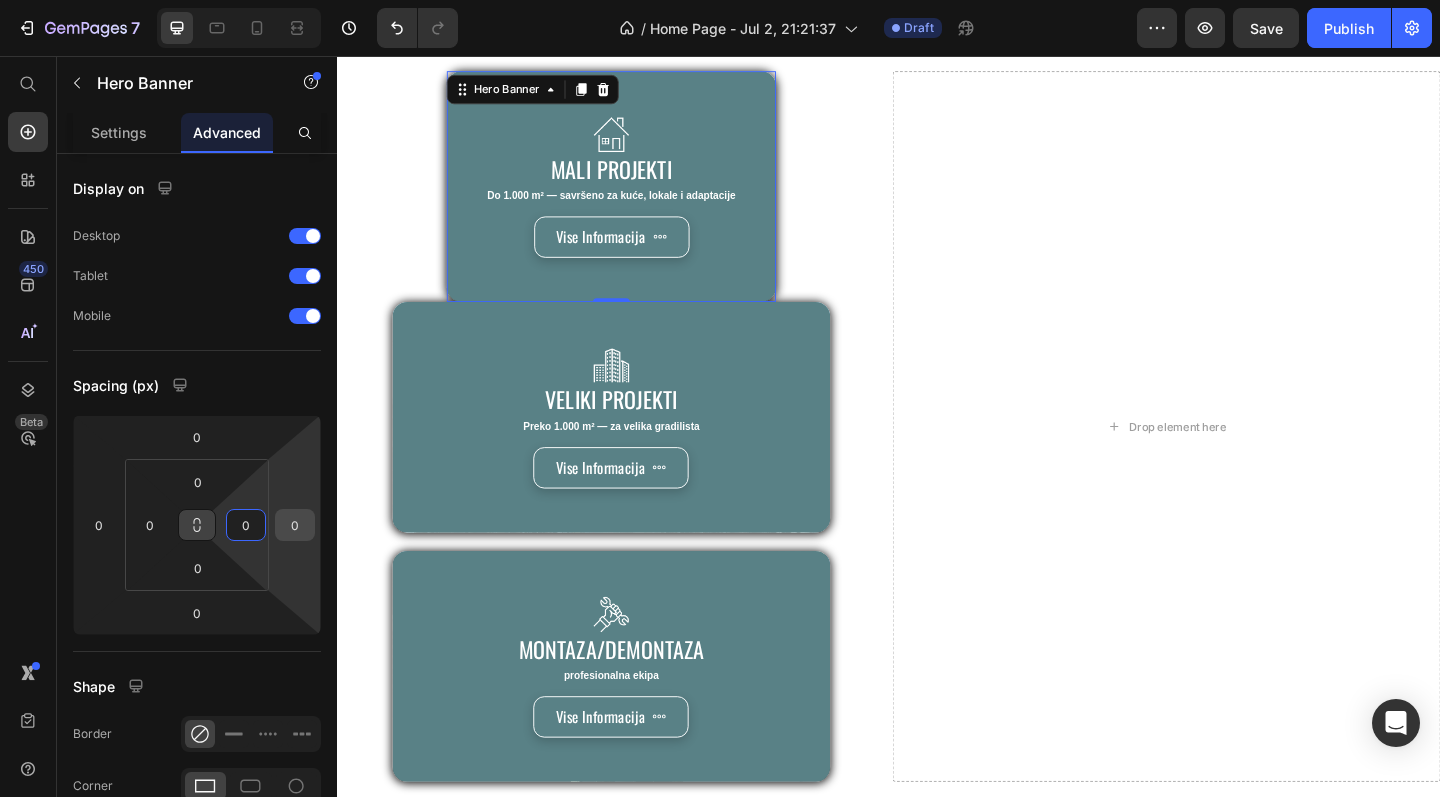 click on "0" at bounding box center (295, 525) 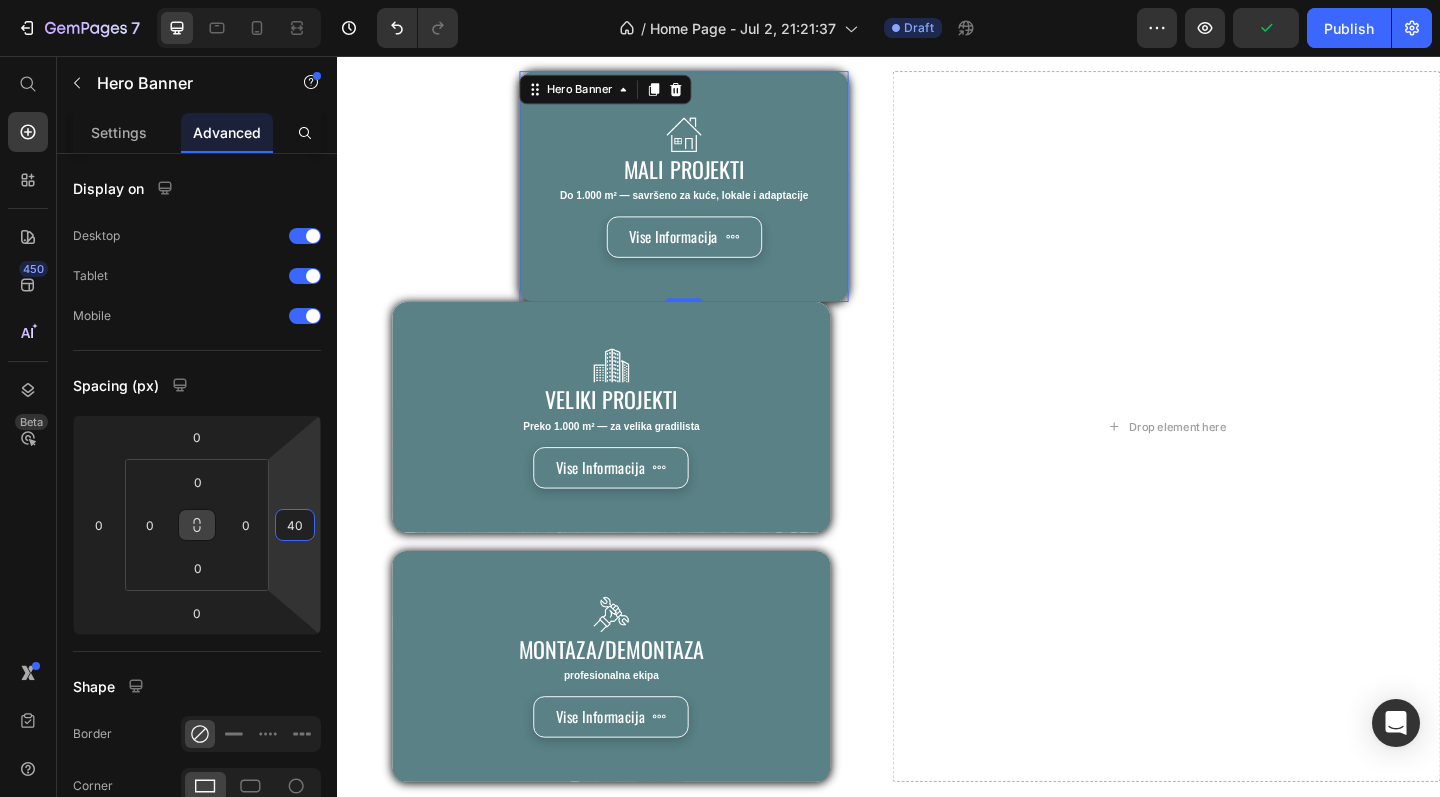 type on "4" 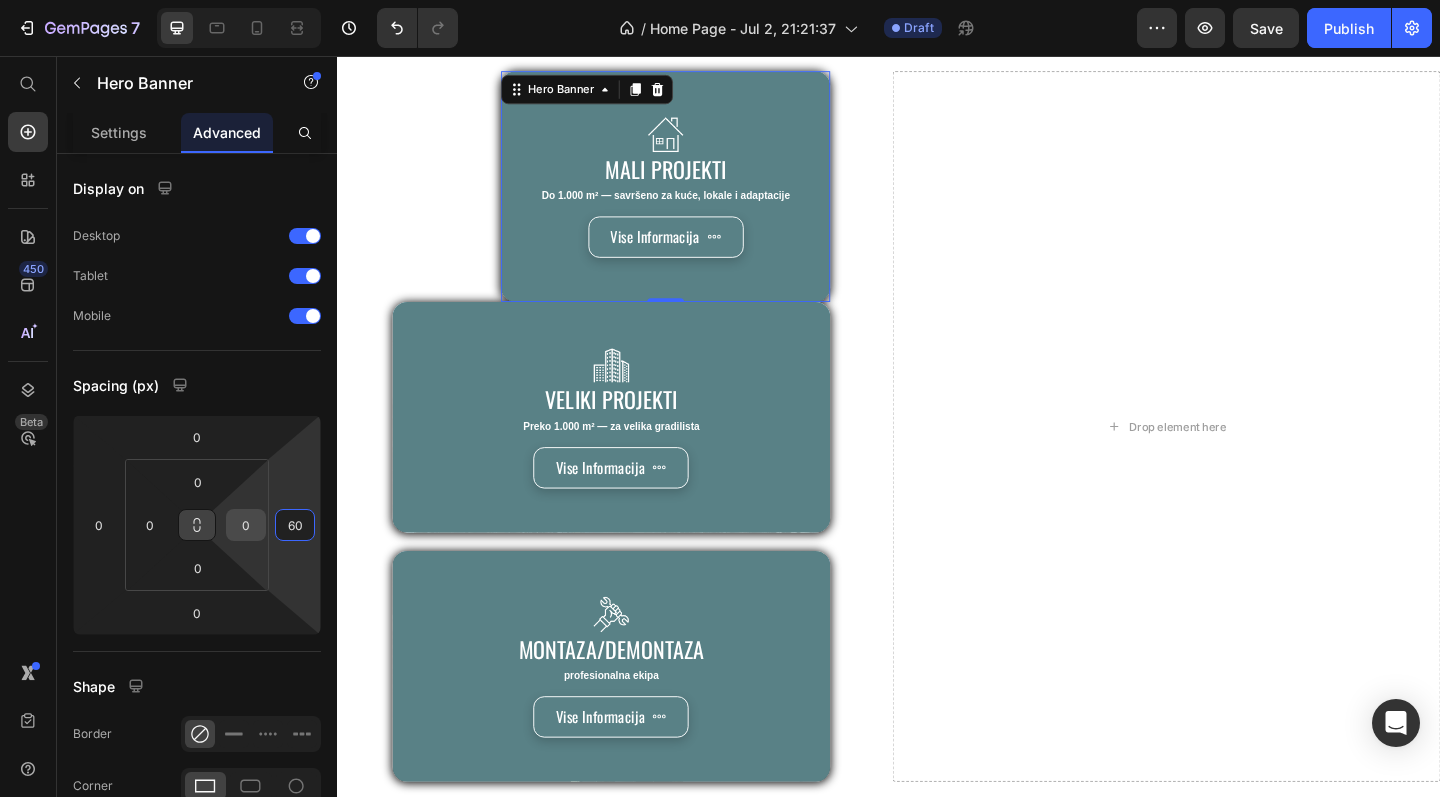 type on "6" 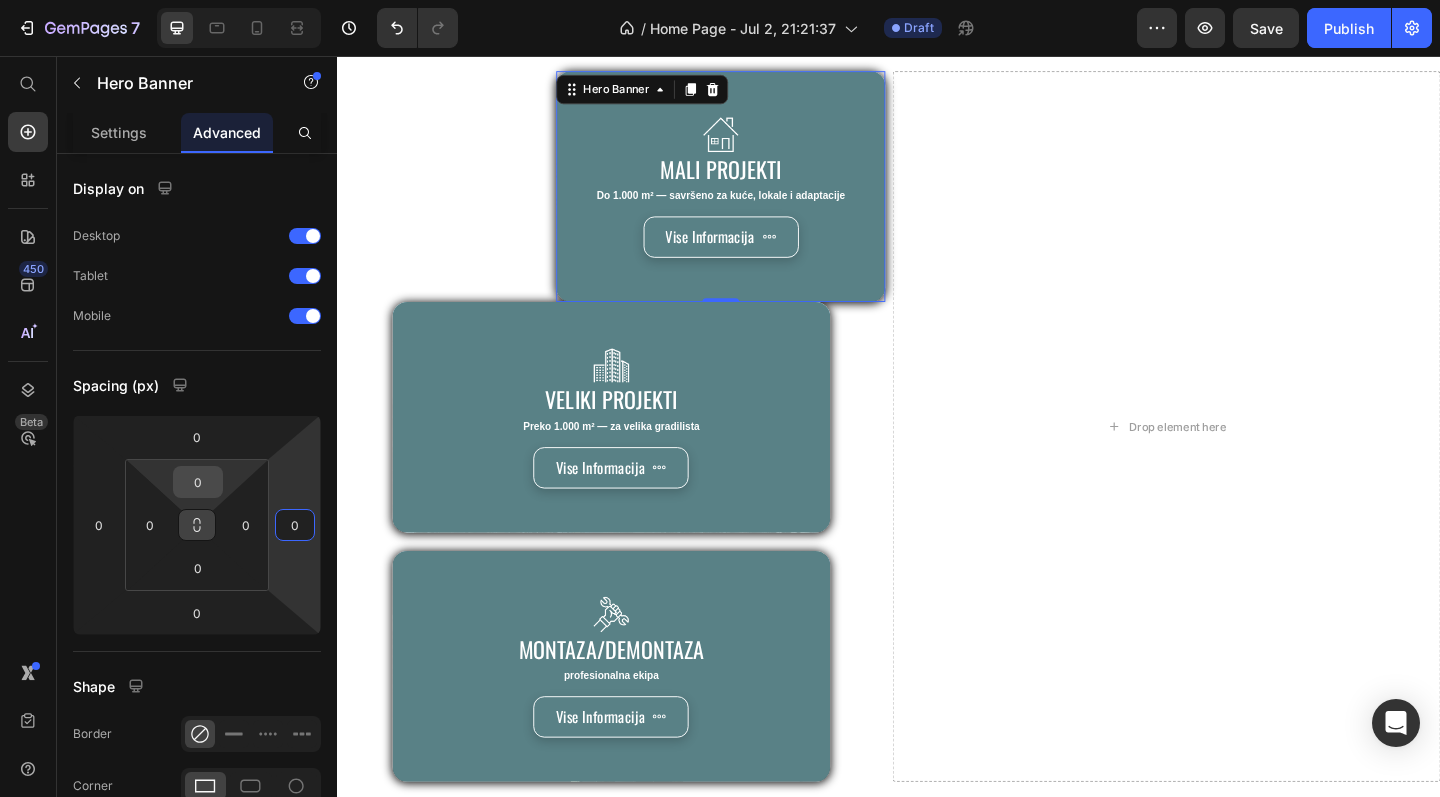 click on "0" at bounding box center [198, 482] 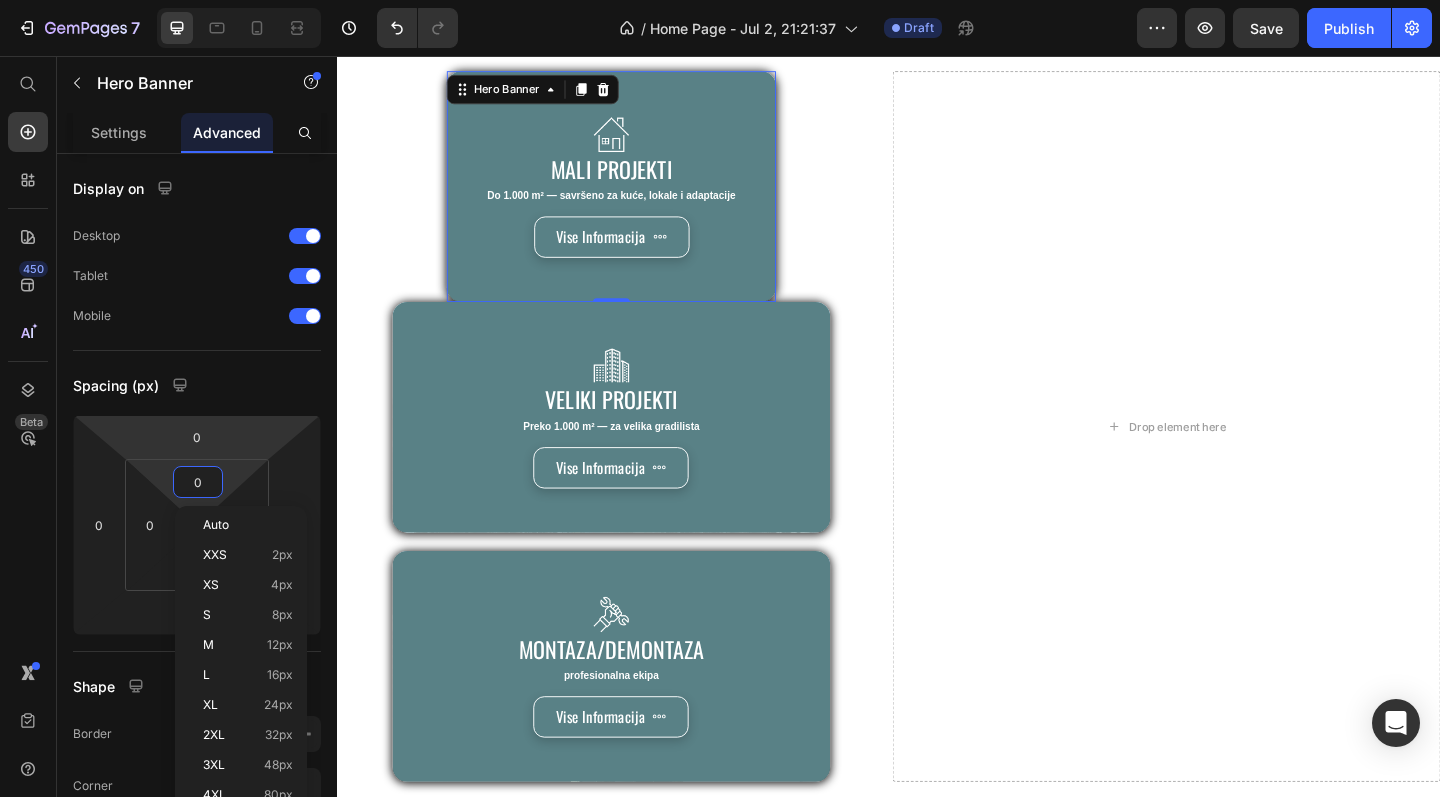 click on "7   /  Home Page - Jul 2, 21:21:37 Draft Preview  Save   Publish  450 Beta Start with Sections Elements Hero Section Product Detail Brands Trusted Badges Guarantee Product Breakdown How to use Testimonials Compare Bundle FAQs Social Proof Brand Story Product List Collection Blog List Contact Sticky Add to Cart Custom Footer Browse Library 450 Layout
Row
Row
Row
Row Text
Heading
Text Block Button
Button
Button
Sticky Back to top Media
Image
Image" at bounding box center (720, 0) 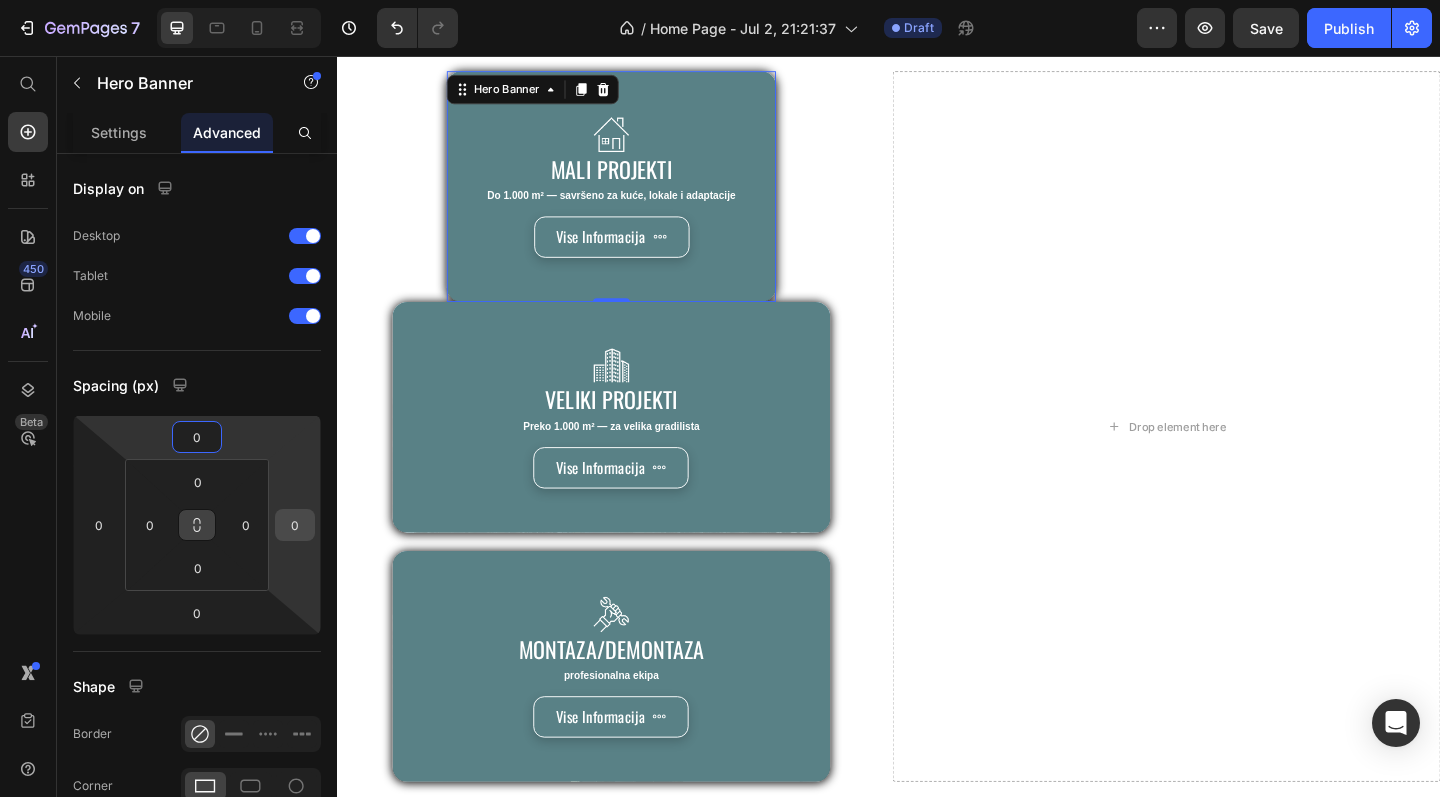 click on "0" at bounding box center (295, 525) 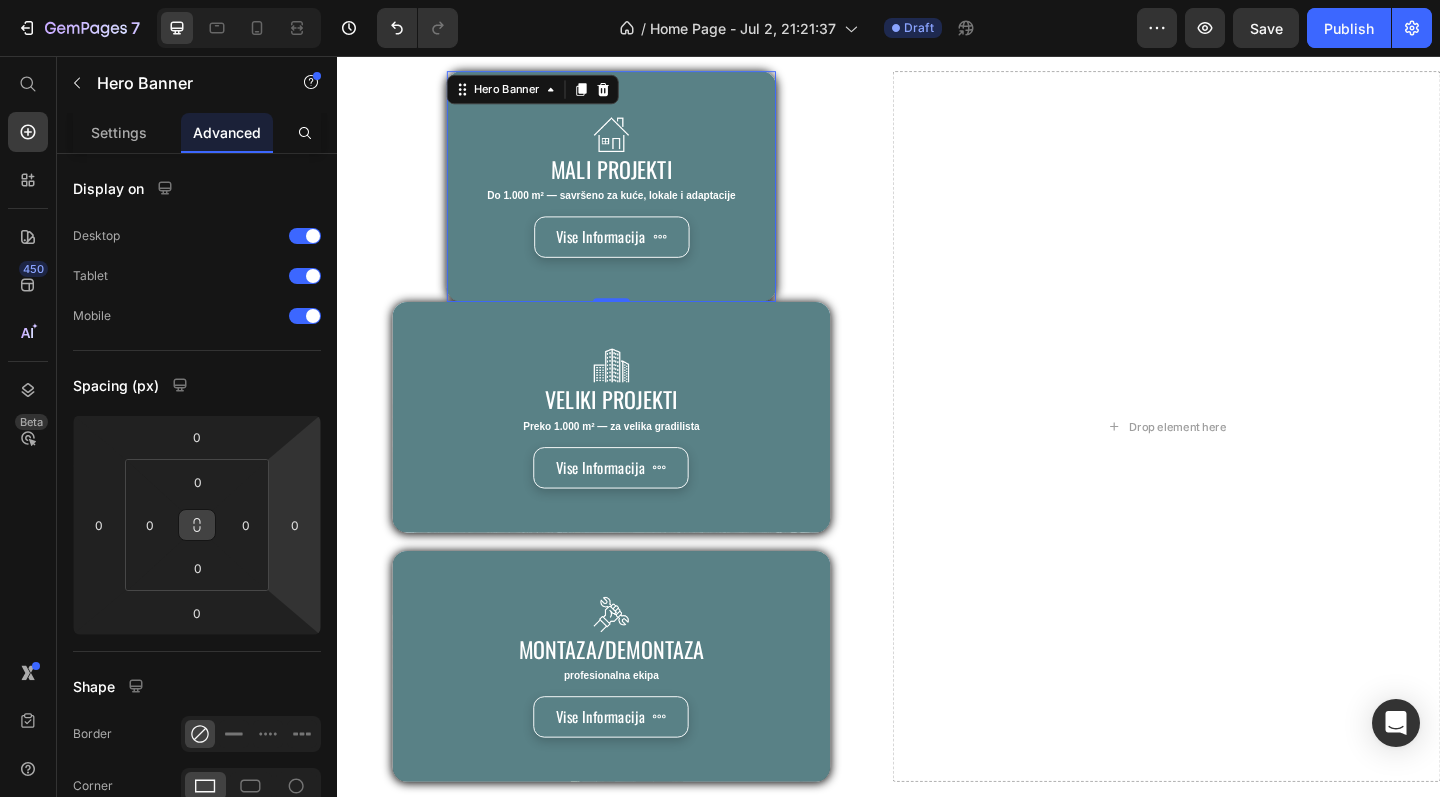 click on "0 0 0 0" at bounding box center (197, 525) 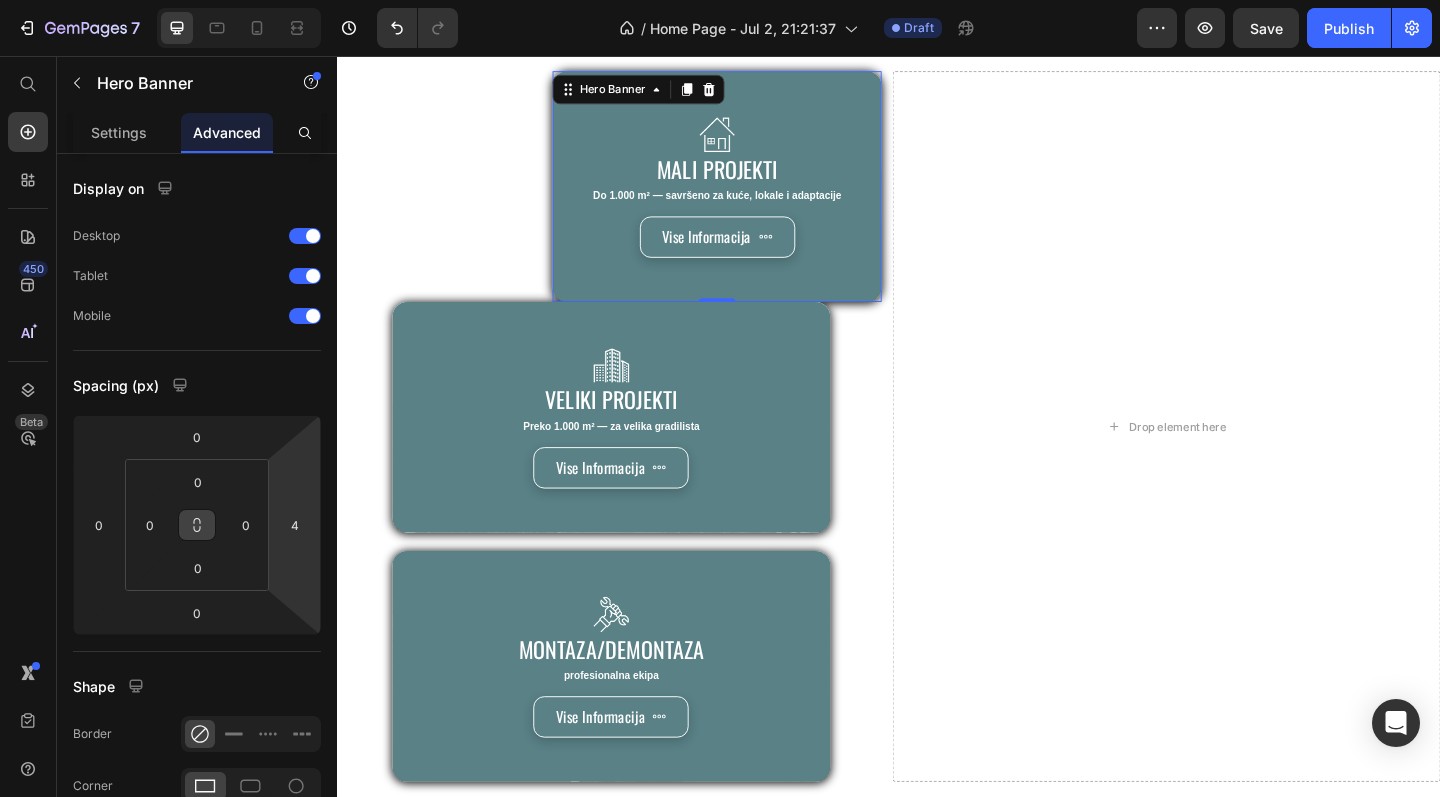 type on "6" 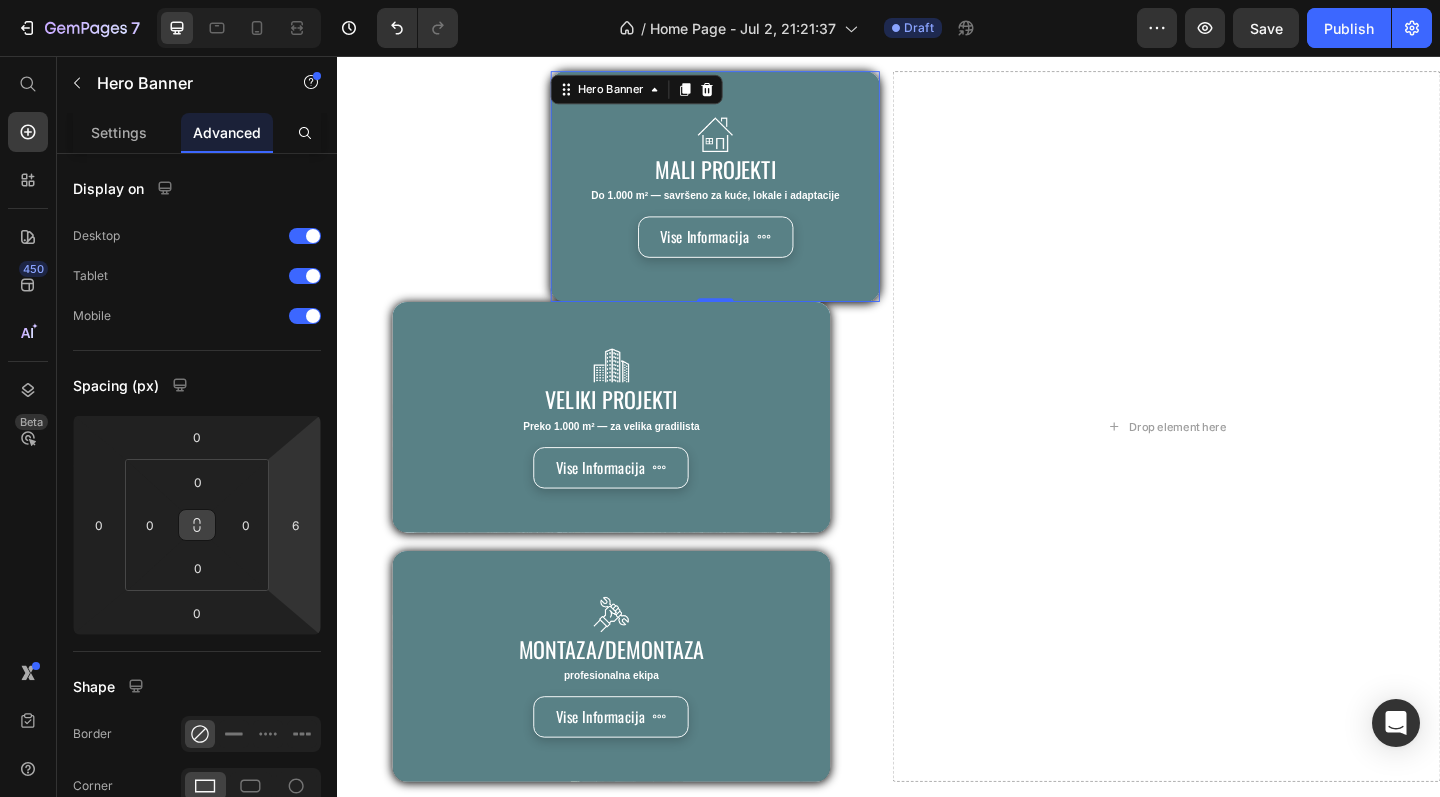 drag, startPoint x: 271, startPoint y: 517, endPoint x: 194, endPoint y: 515, distance: 77.02597 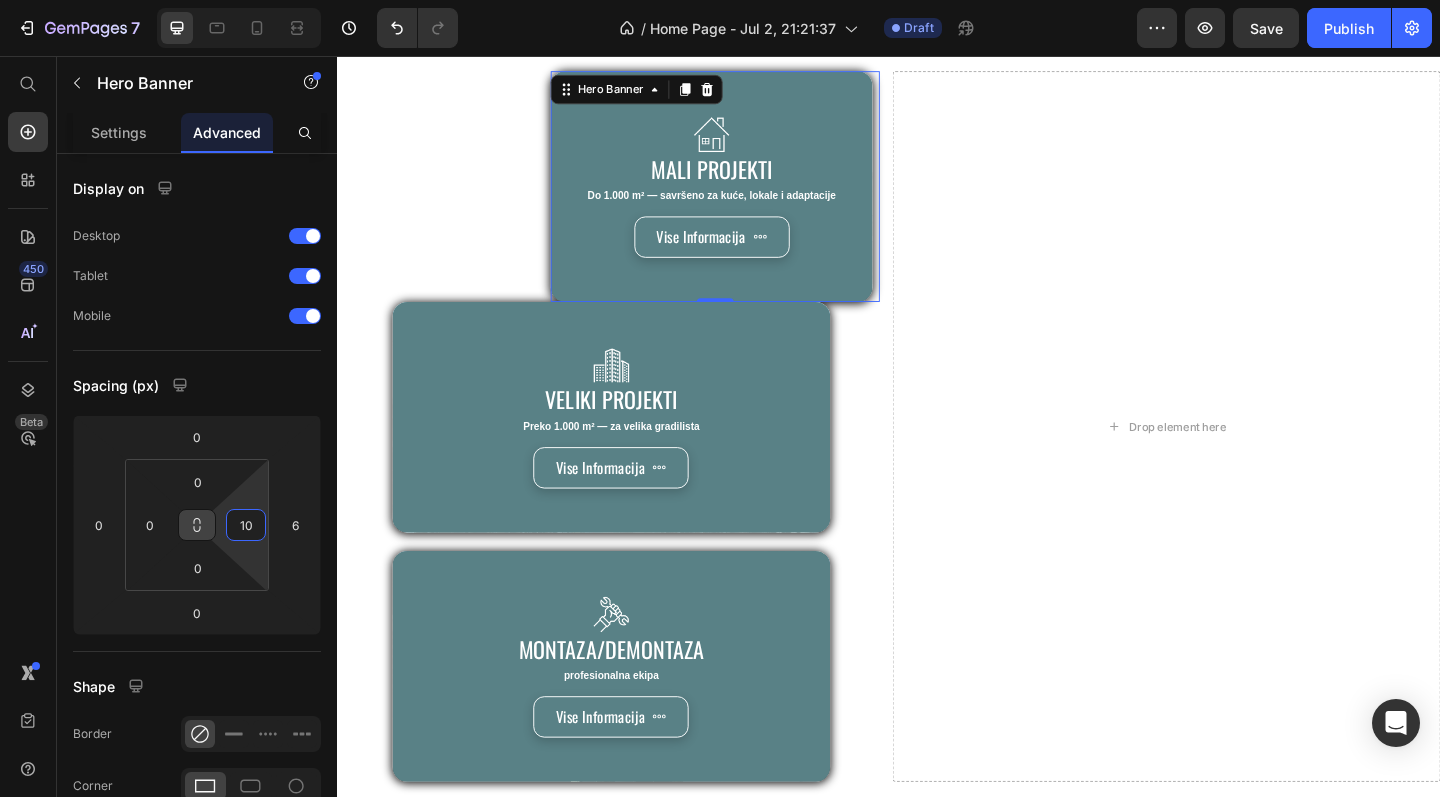 type on "12" 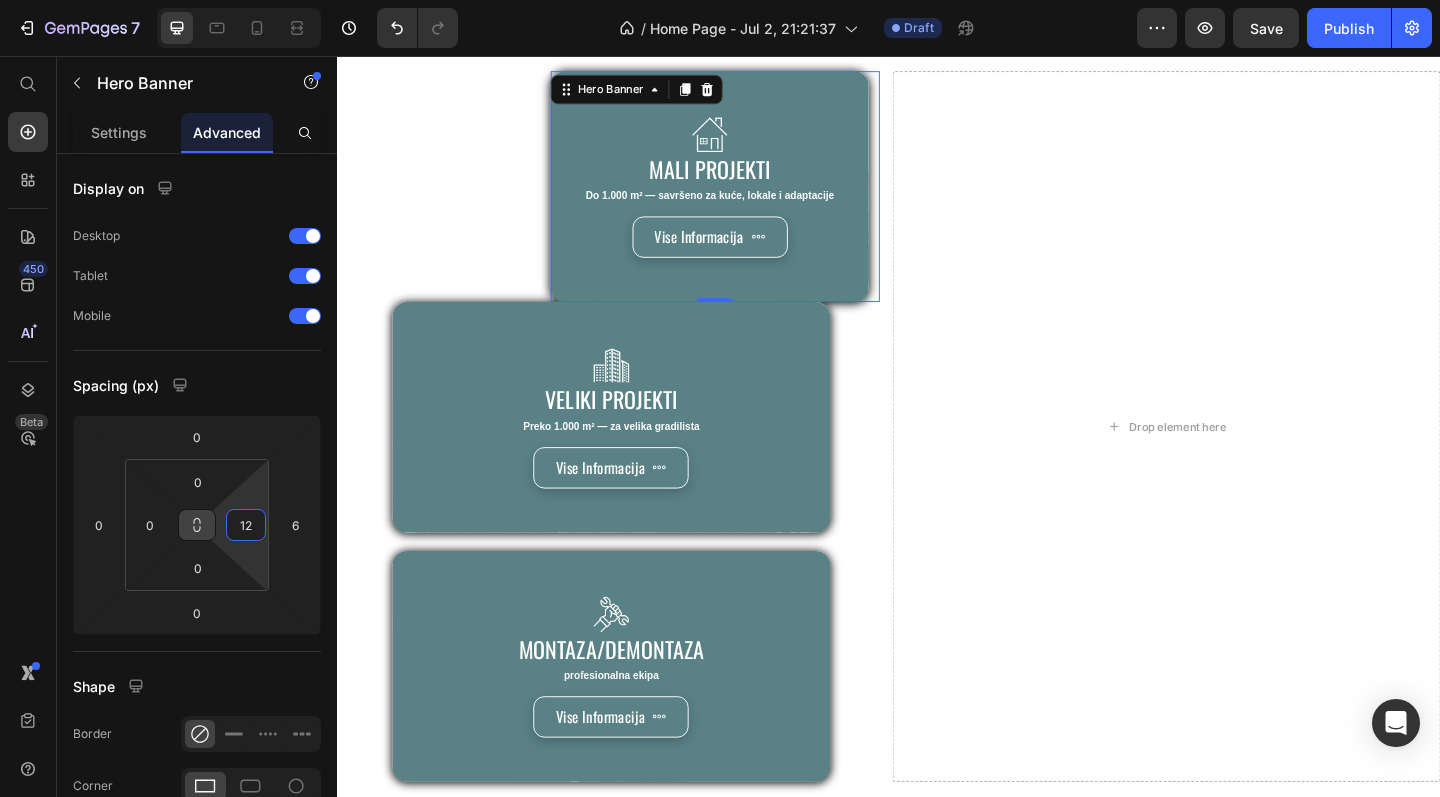 click on "7   /  Home Page - Jul 2, 21:21:37 Draft Preview  Save   Publish  450 Beta Start with Sections Elements Hero Section Product Detail Brands Trusted Badges Guarantee Product Breakdown How to use Testimonials Compare Bundle FAQs Social Proof Brand Story Product List Collection Blog List Contact Sticky Add to Cart Custom Footer Browse Library 450 Layout
Row
Row
Row
Row Text
Heading
Text Block Button
Button
Button
Sticky Back to top Media
Image
Image" at bounding box center [720, 0] 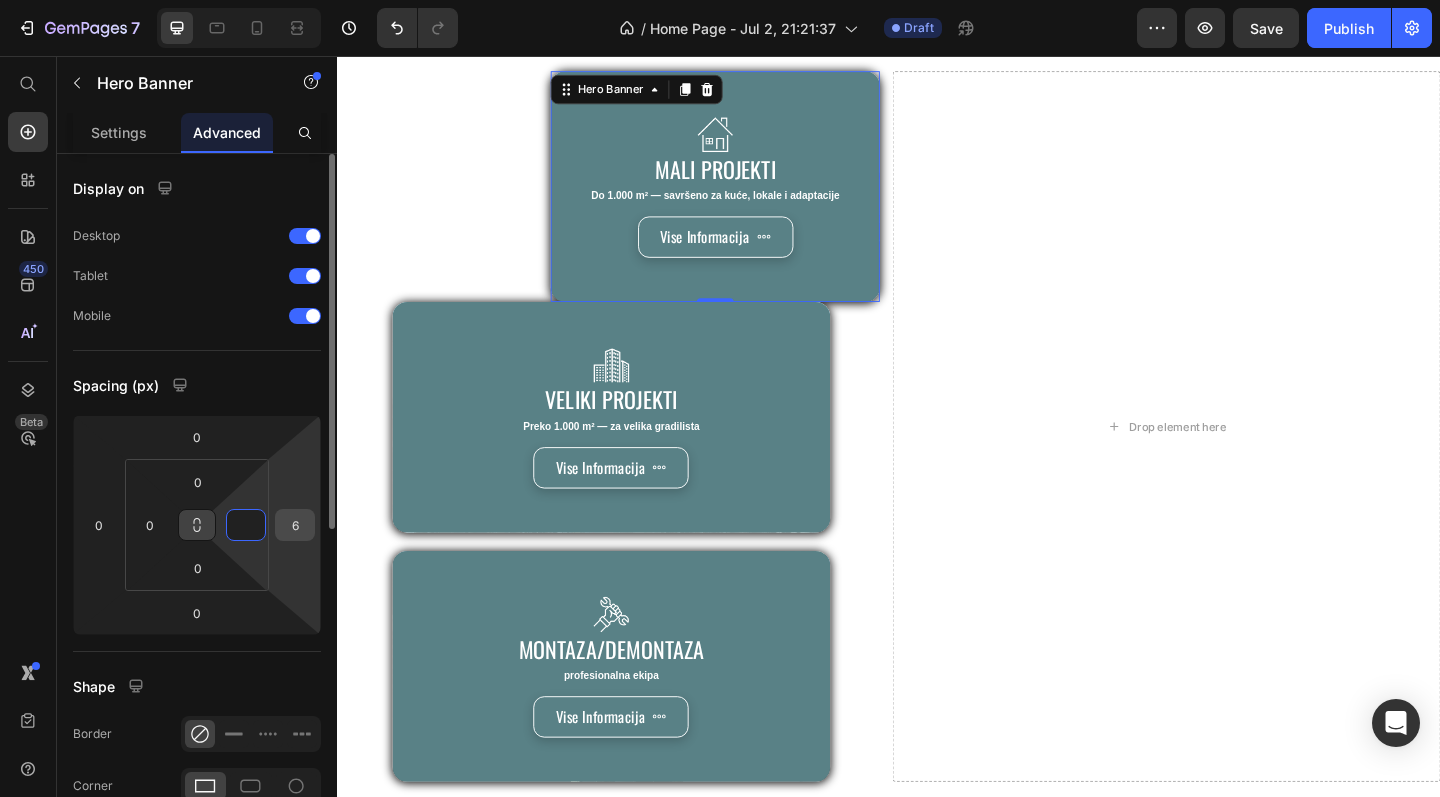 type on "0" 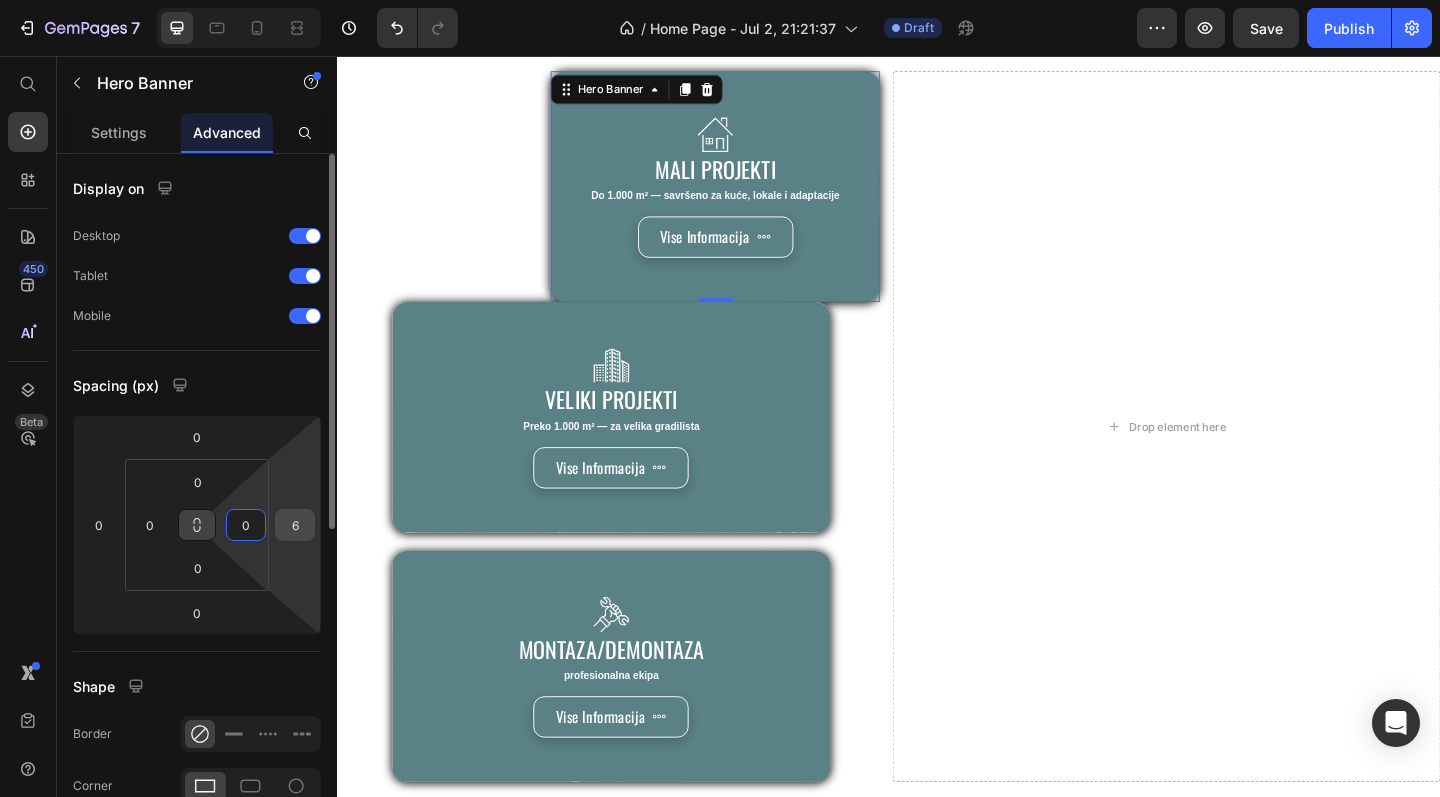 click on "6" at bounding box center [295, 525] 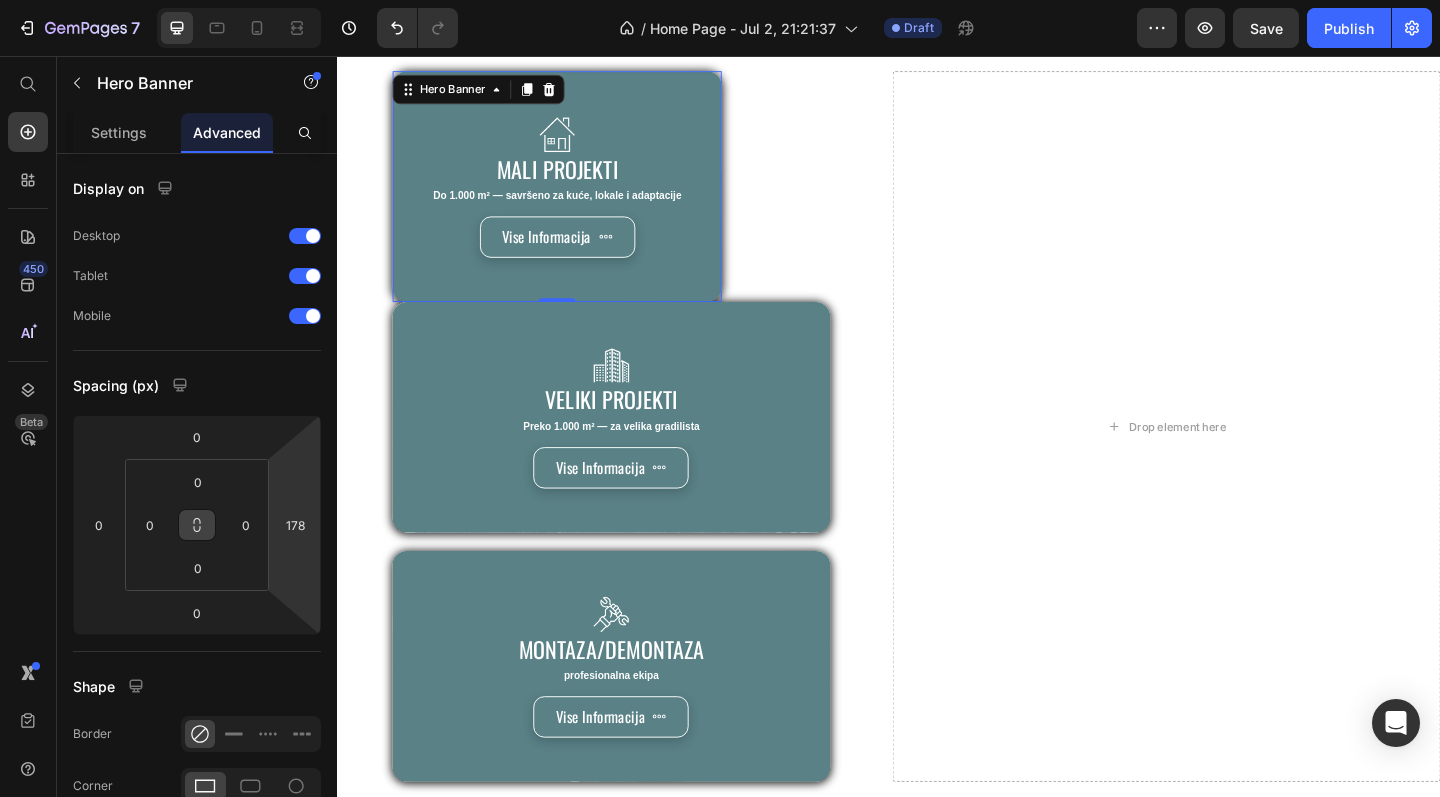 type on "180" 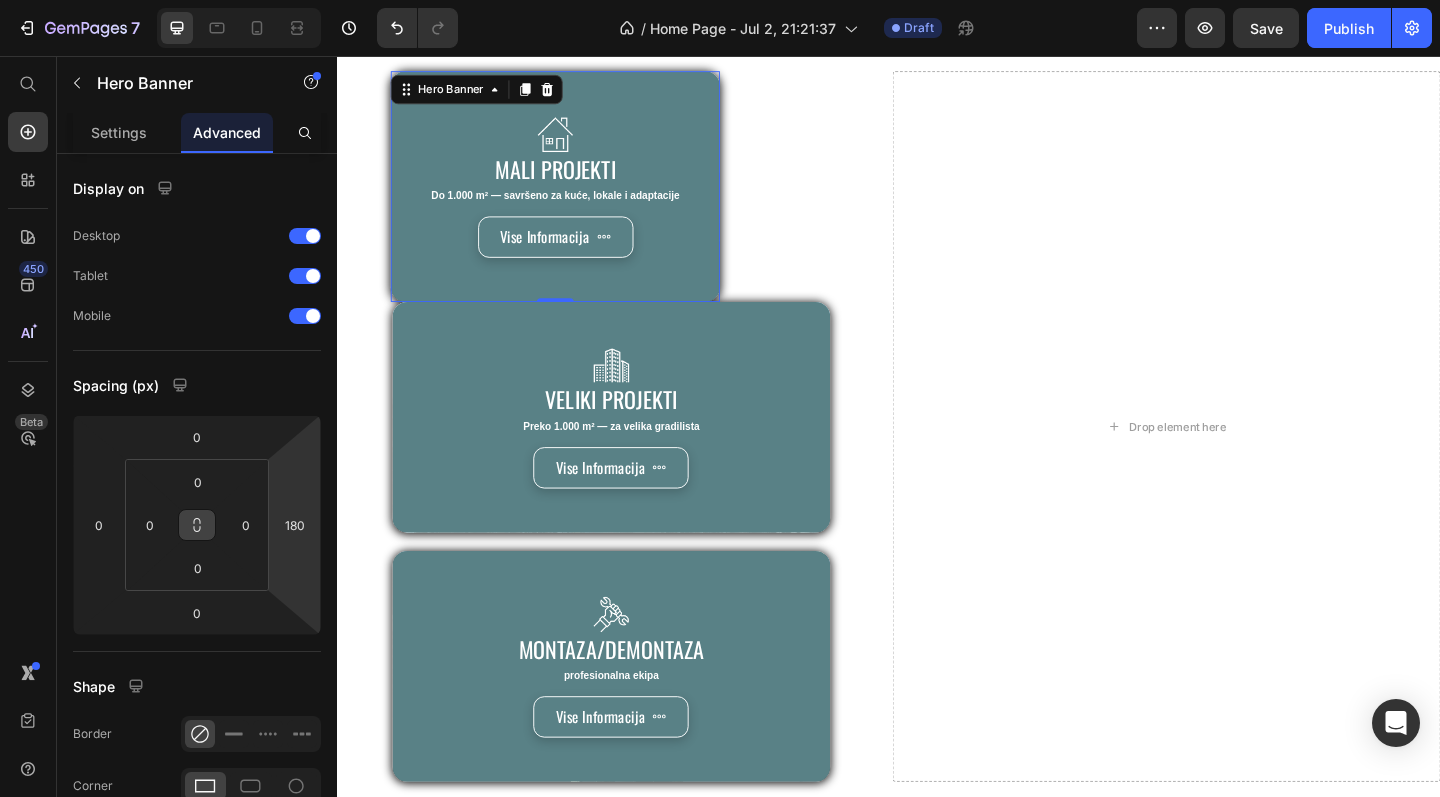 drag, startPoint x: 269, startPoint y: 518, endPoint x: 278, endPoint y: 412, distance: 106.381386 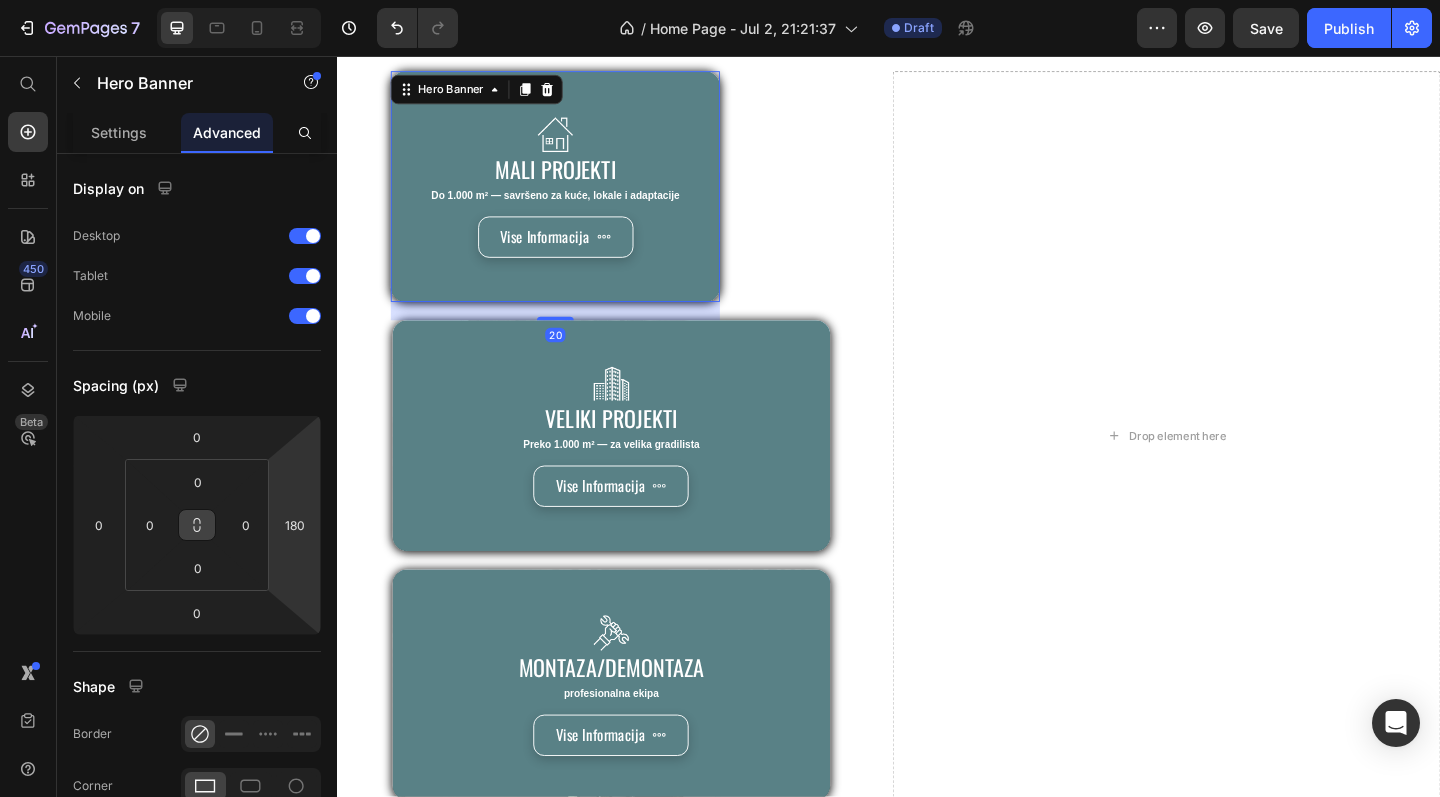 drag, startPoint x: 581, startPoint y: 319, endPoint x: 580, endPoint y: 339, distance: 20.024984 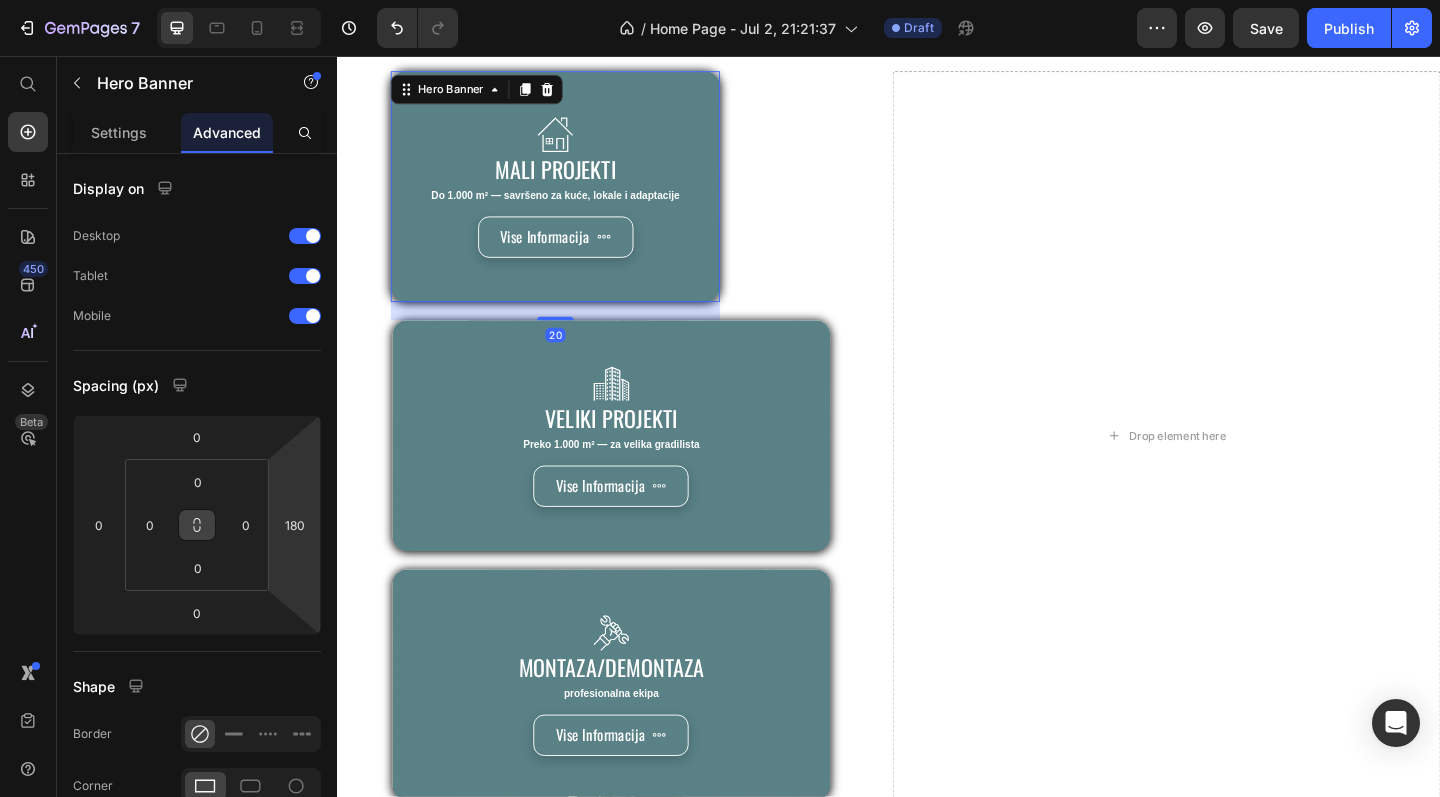 click on "20" at bounding box center [574, 324] 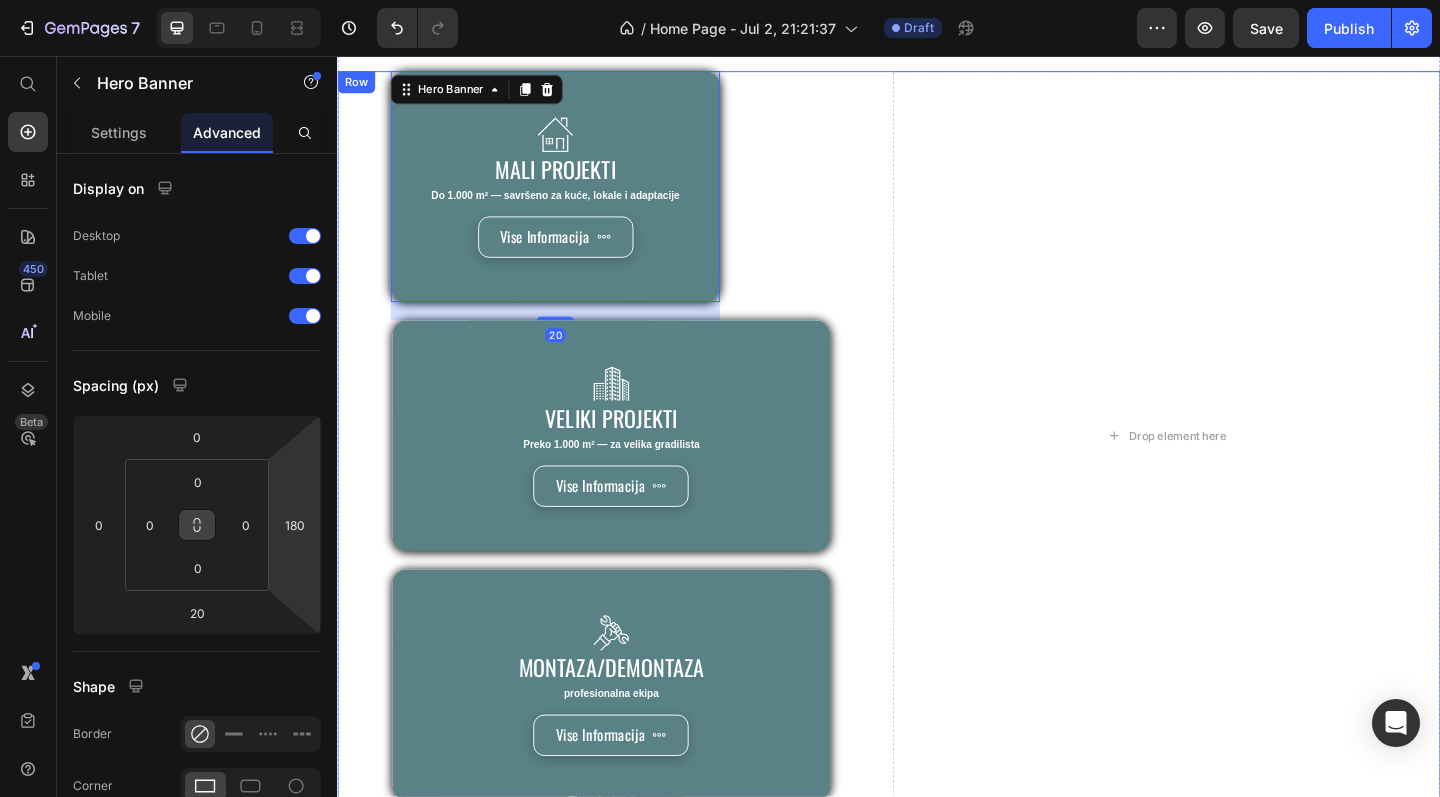 click on "Image mali projekti Heading Do 1.000 m² — savršeno za kuće, lokale i adaptacije Text Block
Vise Informacija Button Hero Banner   20 Image veliki projekti Heading Preko 1.000 m² — za velika gradilista Text Block
Vise Informacija Button Hero Banner Image Montaza/demontaza Heading profesionalna ekipa Text Block
Vise Informacija Button Hero Banner" at bounding box center (635, 469) 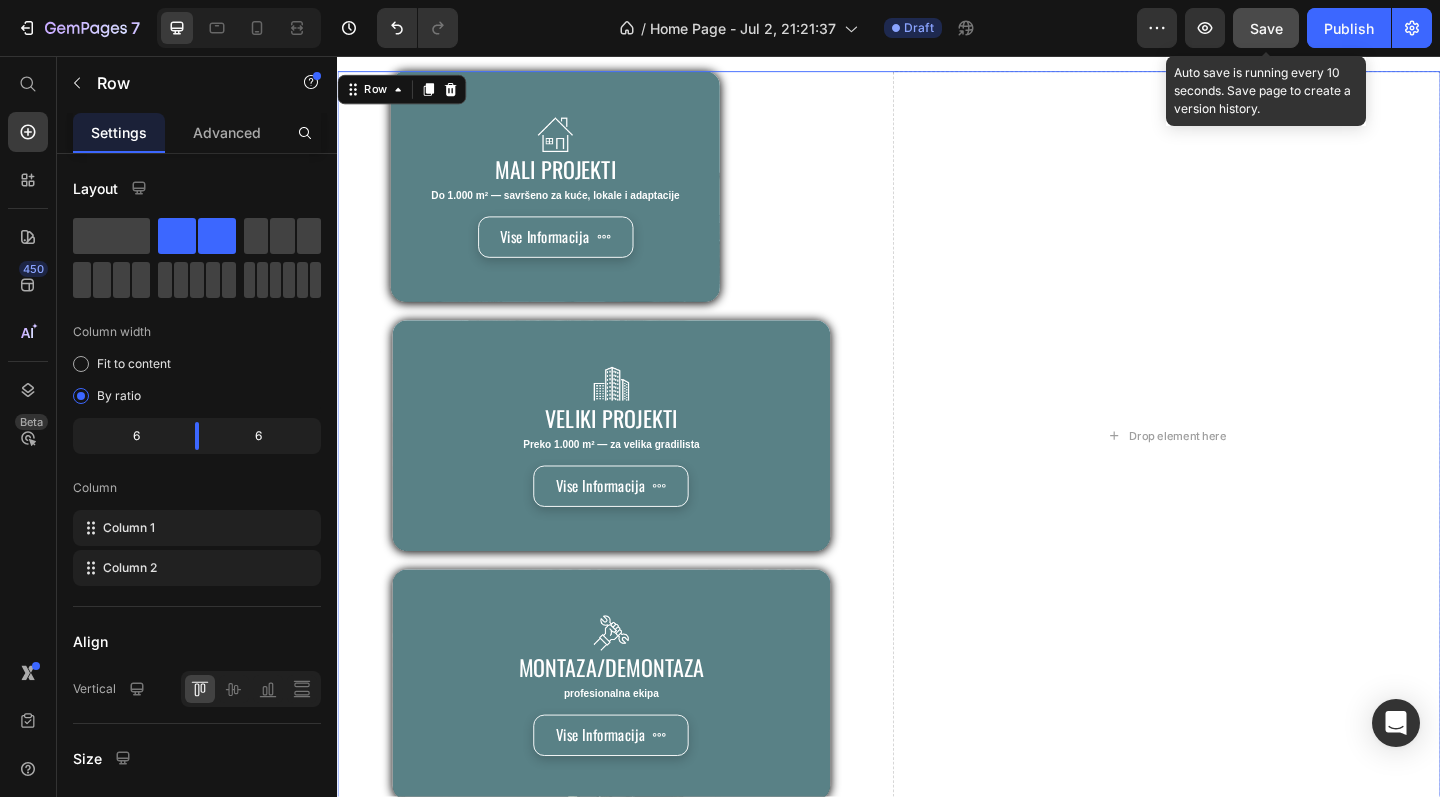 click on "Save" 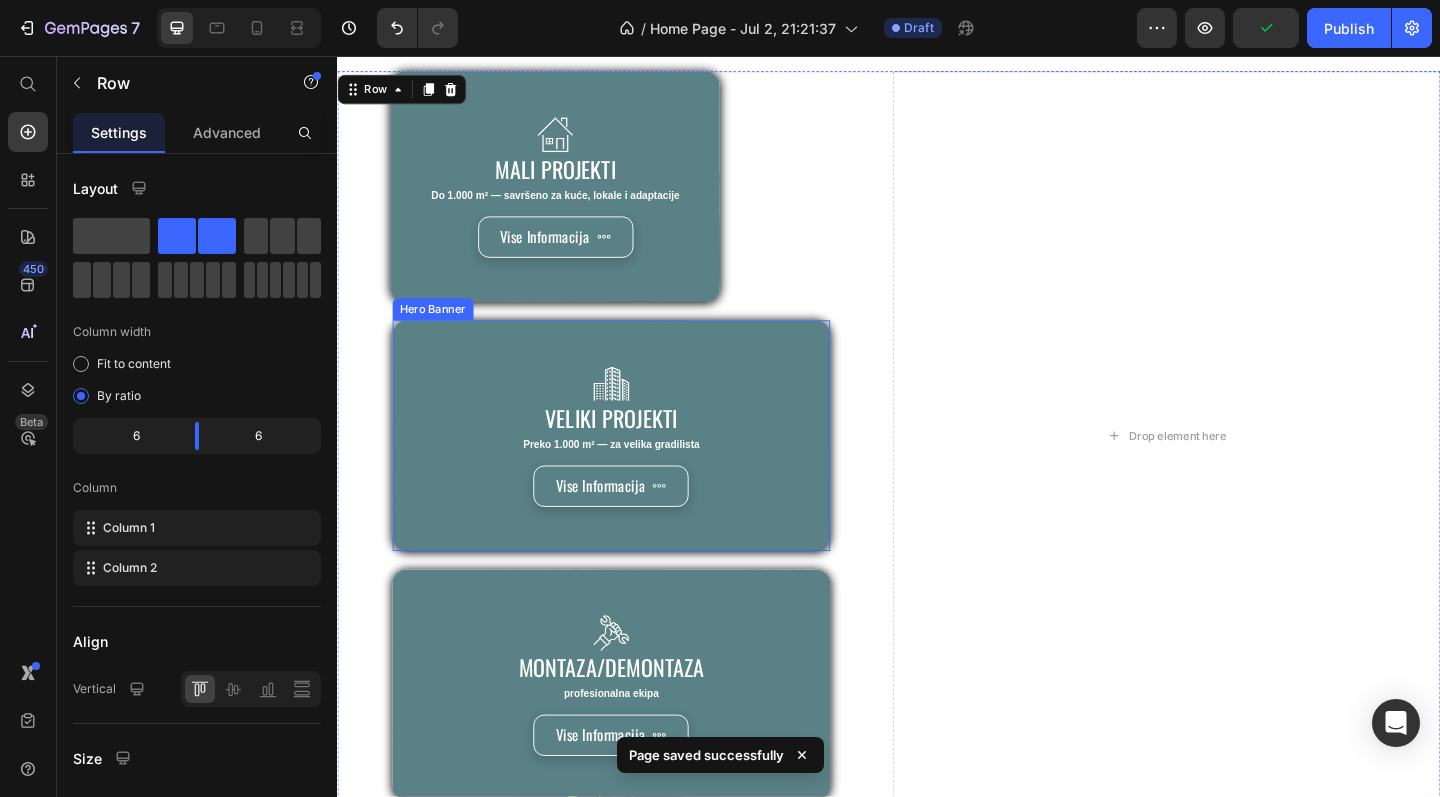 click on "Image veliki projekti Heading Preko 1.000 m² — za velika gradilista Text Block
Vise Informacija Button" at bounding box center [635, 470] 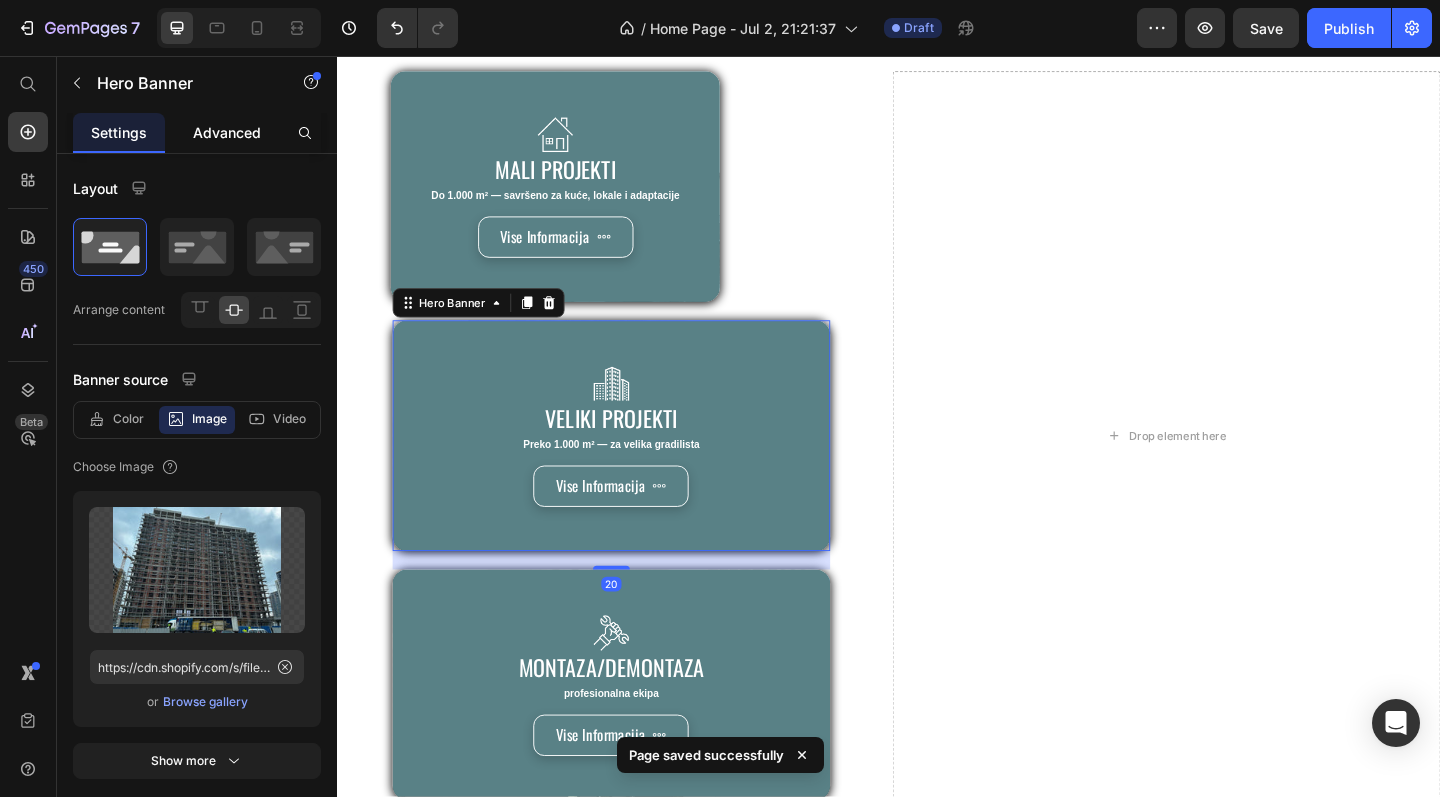 click on "Advanced" at bounding box center [227, 132] 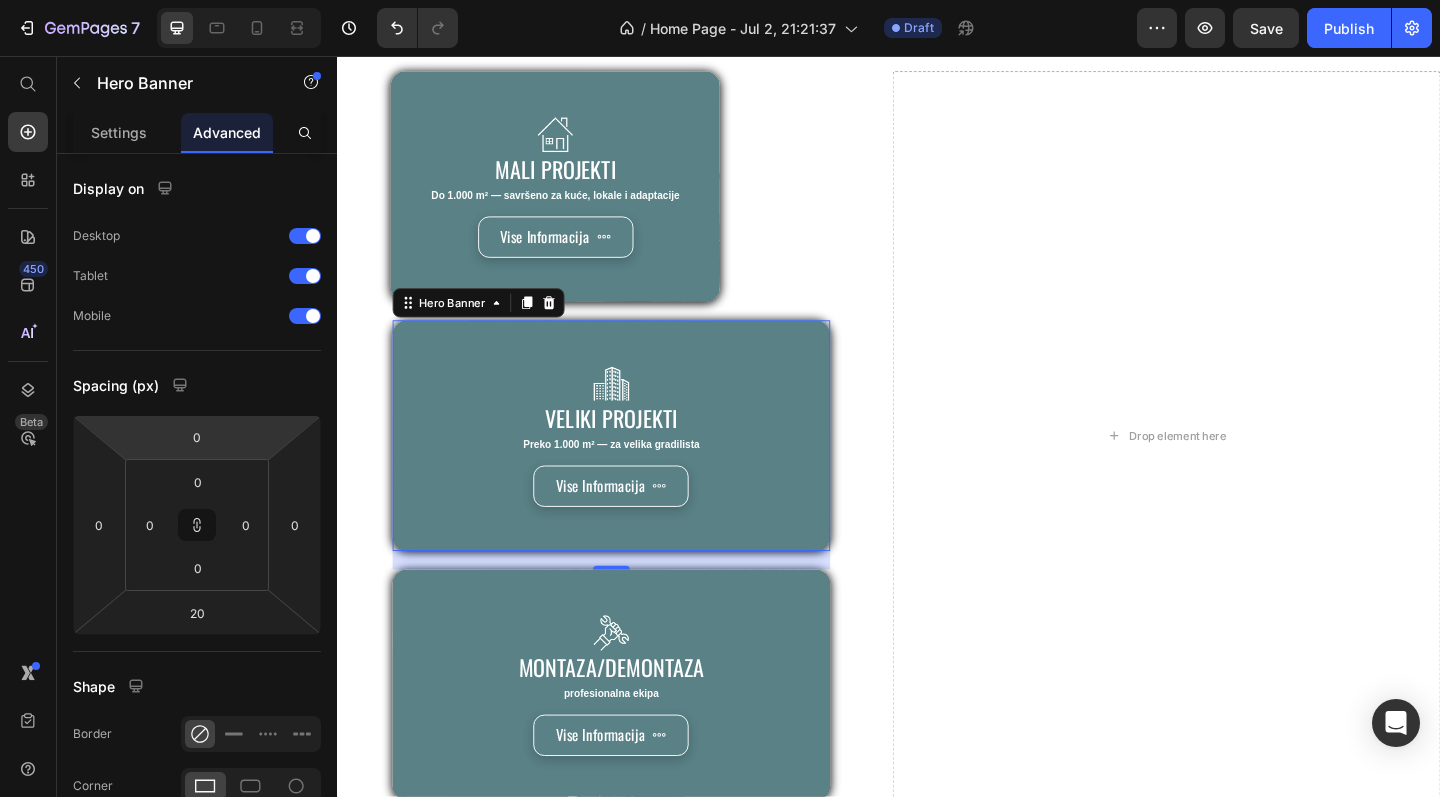 click on "Hero Banner" 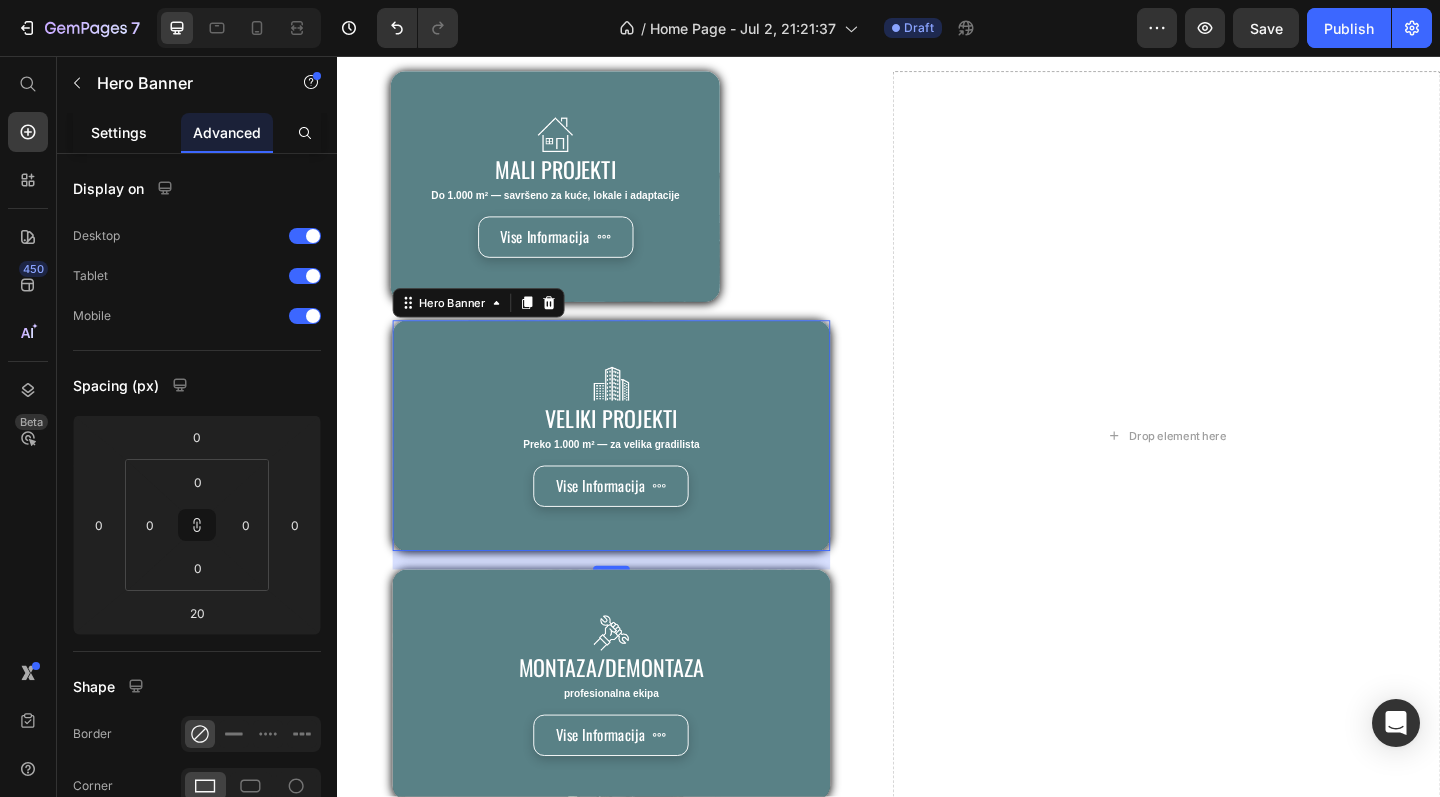 click on "Settings" at bounding box center [119, 132] 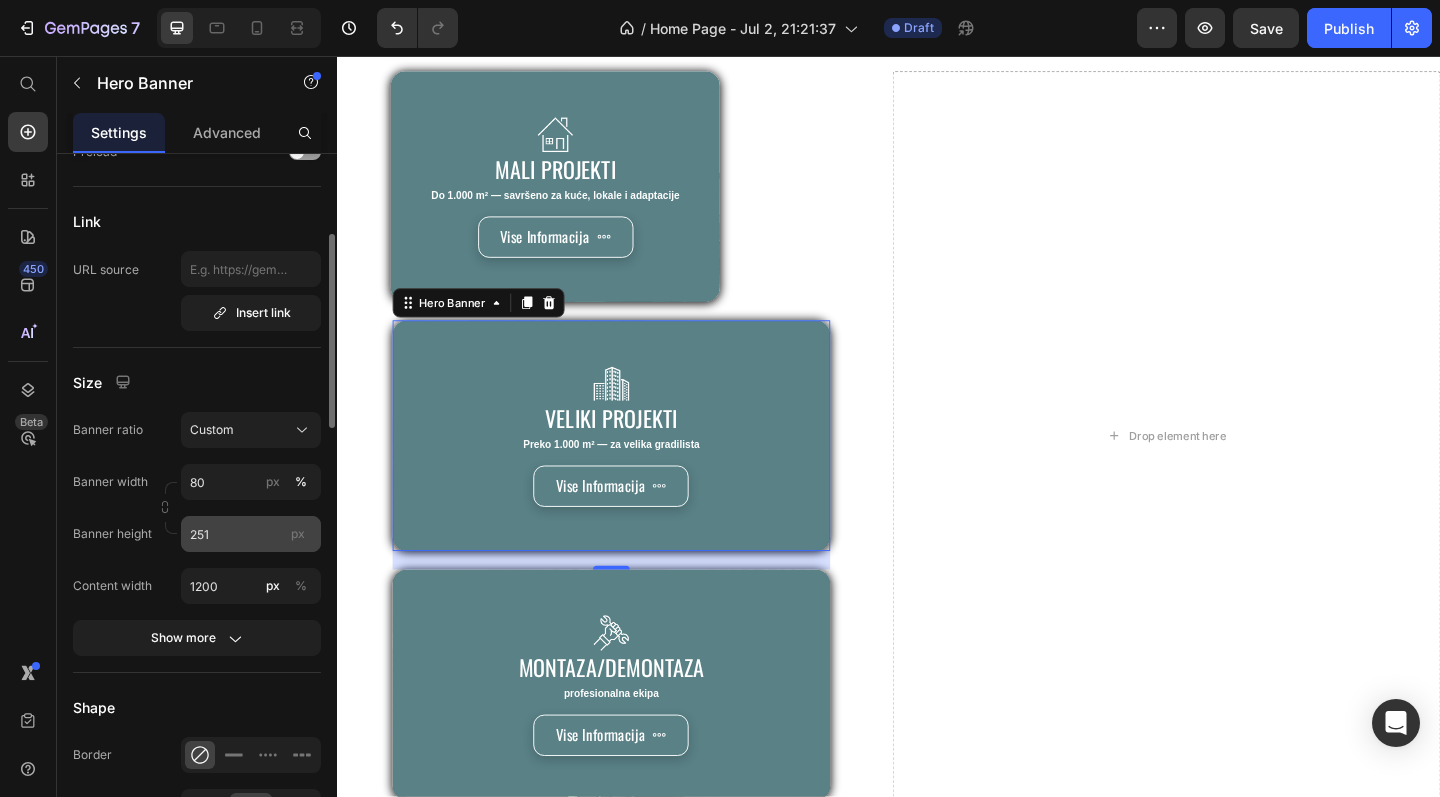 scroll, scrollTop: 670, scrollLeft: 0, axis: vertical 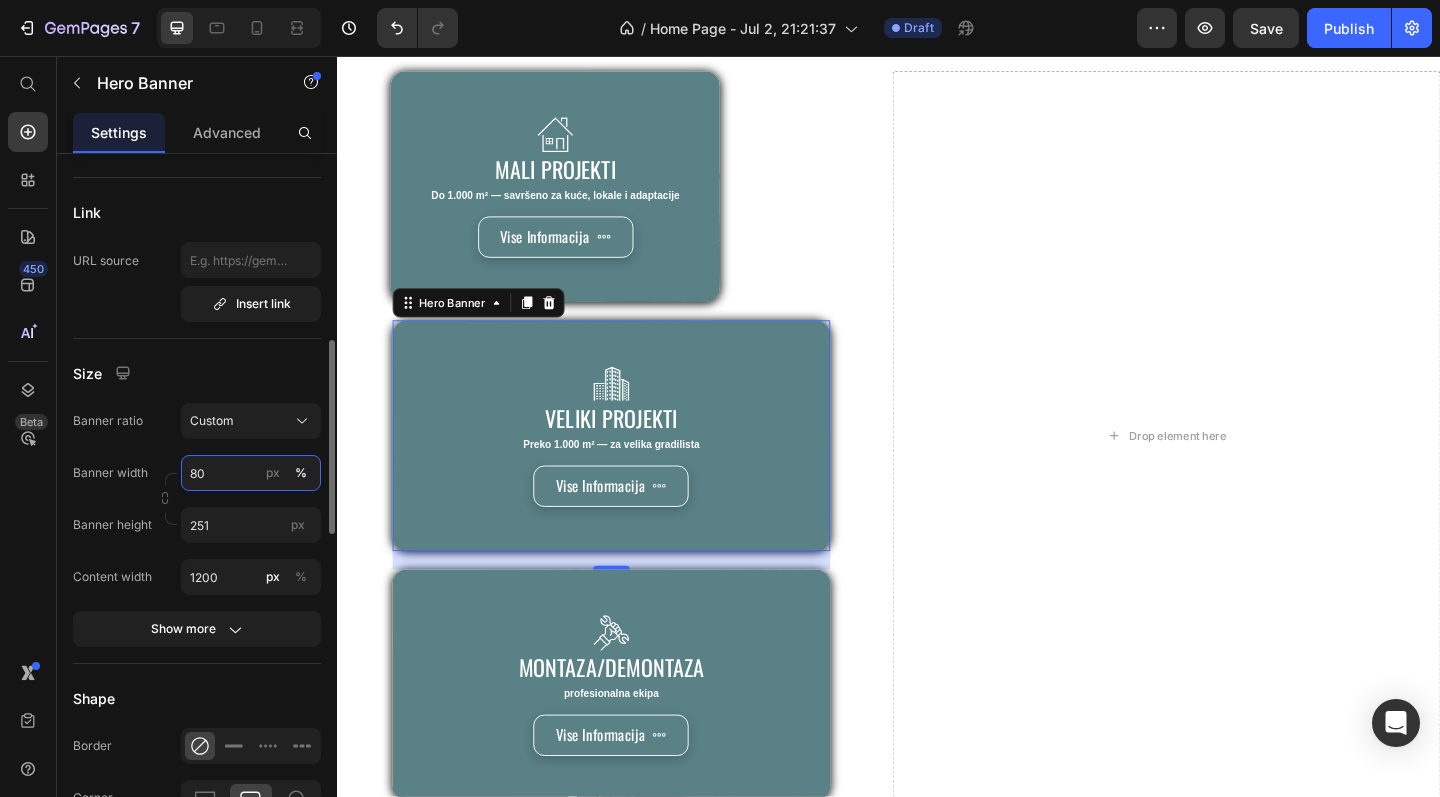 click on "80" at bounding box center (251, 473) 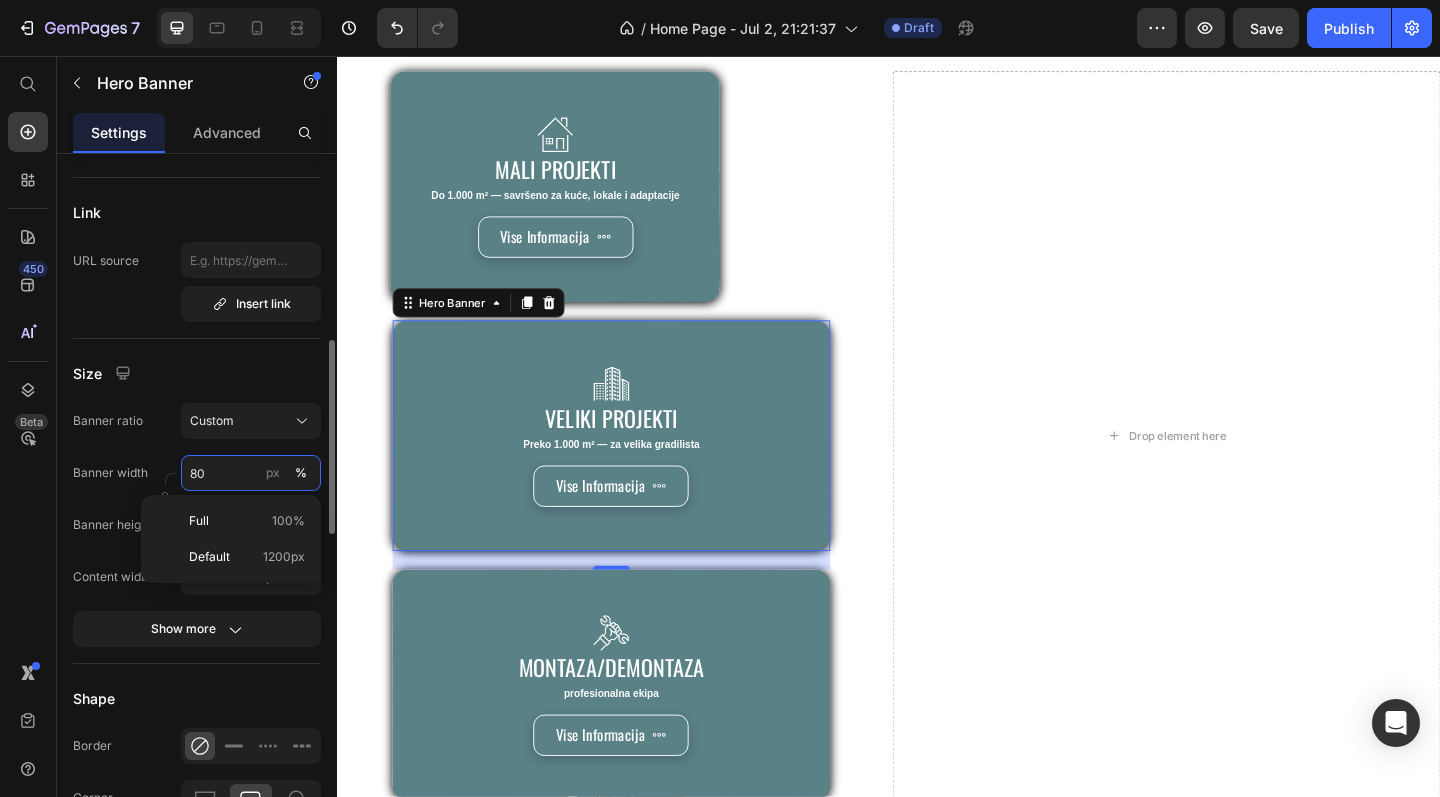 type on "8" 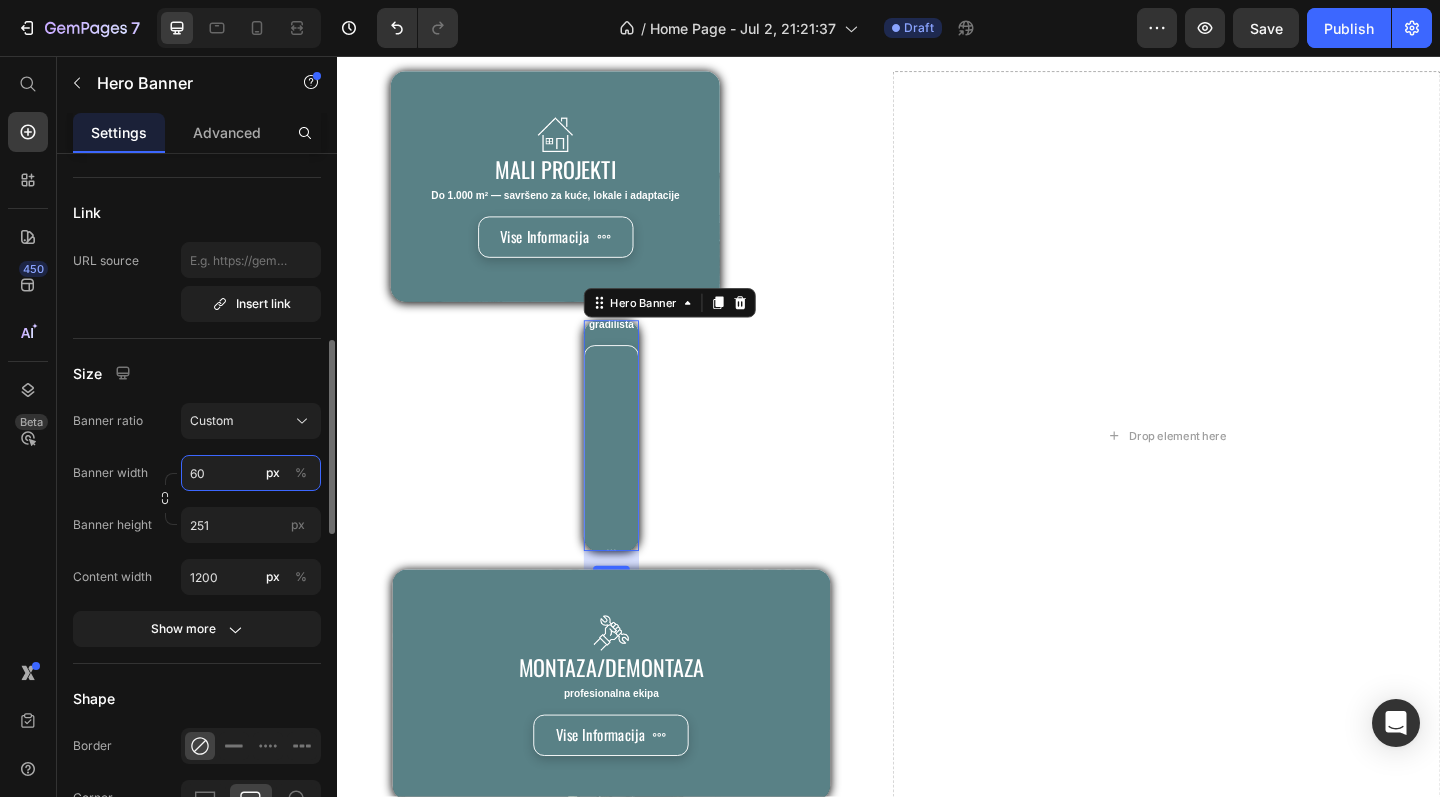type on "6" 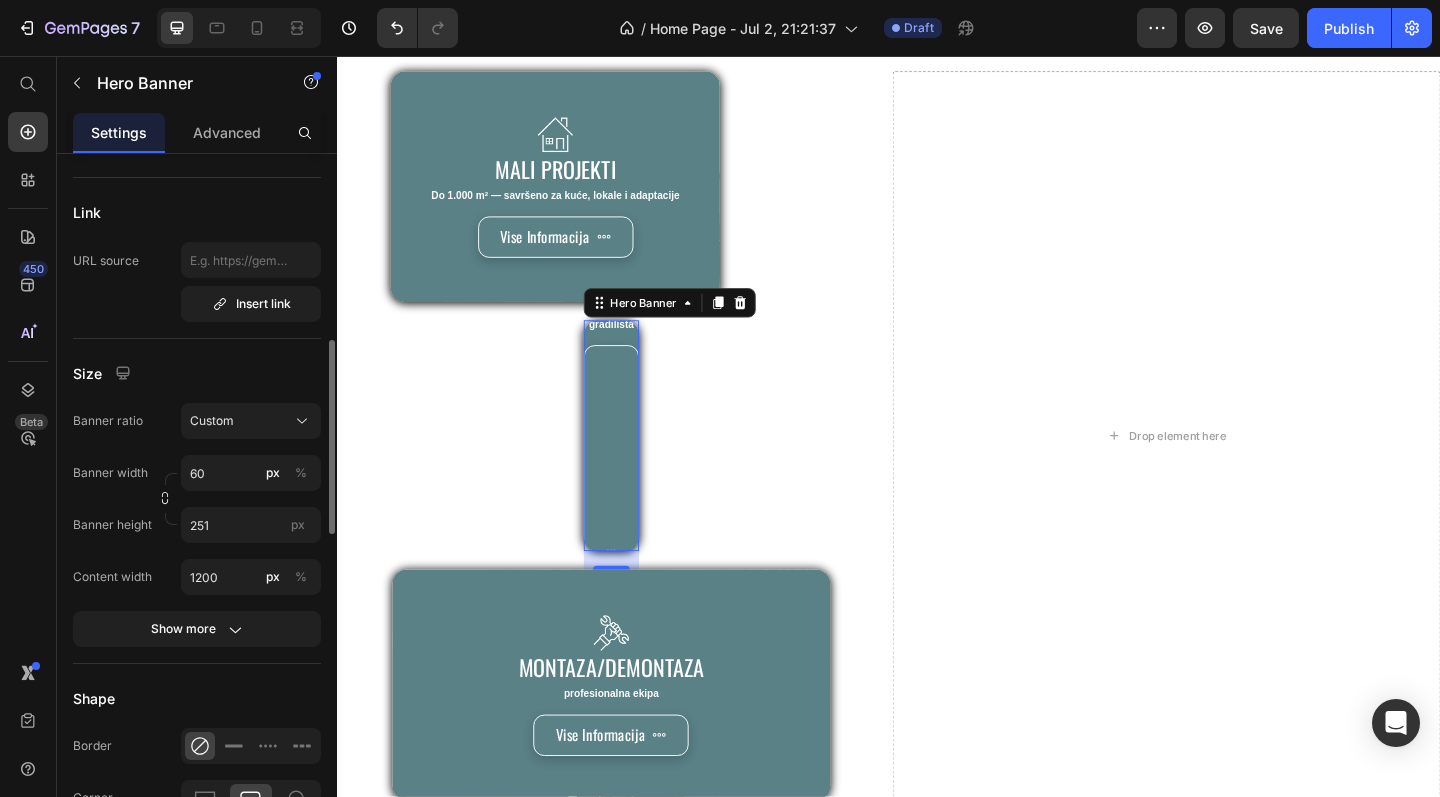 click on "Size" at bounding box center (197, 373) 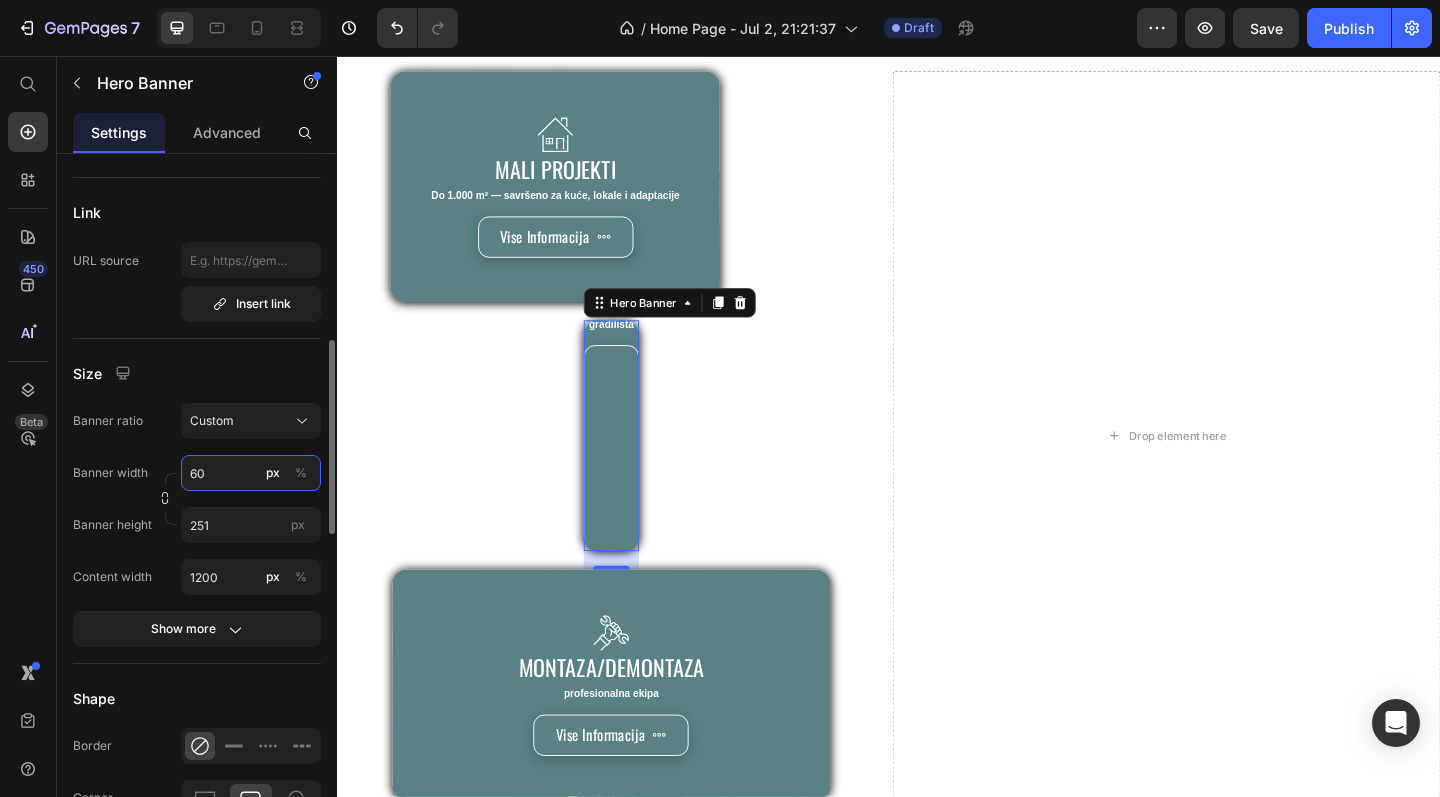 click on "60" at bounding box center (251, 473) 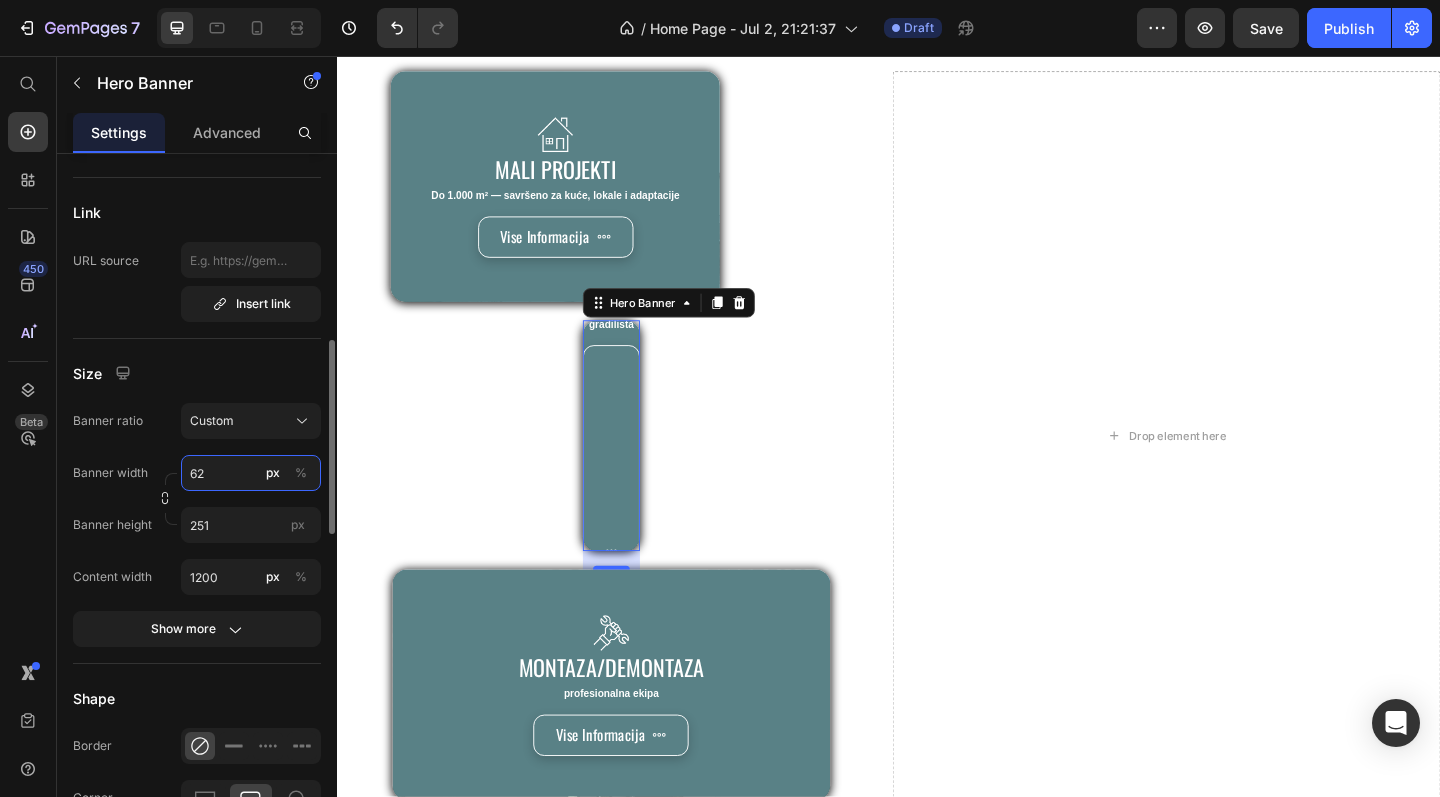 click on "62" at bounding box center [251, 473] 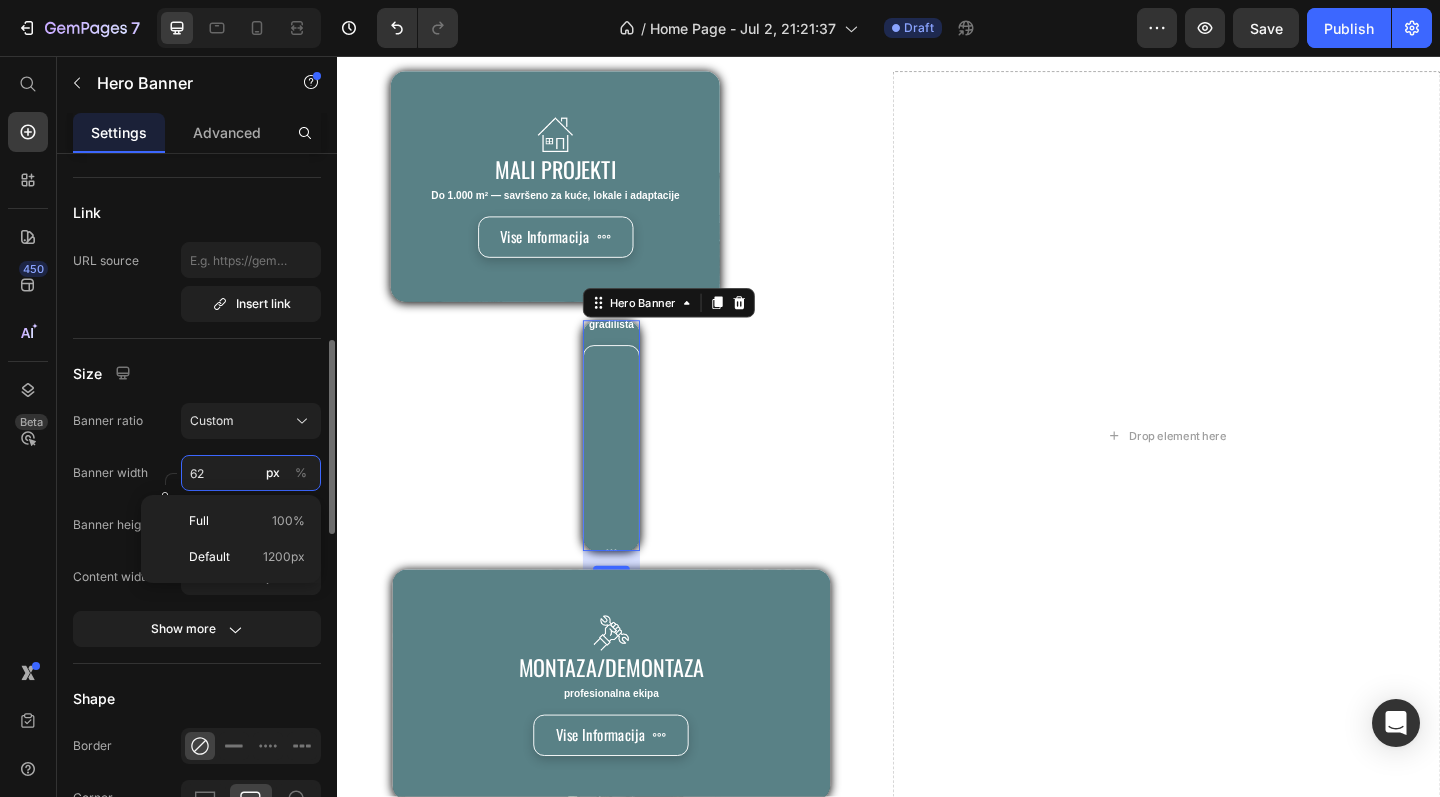 type on "6" 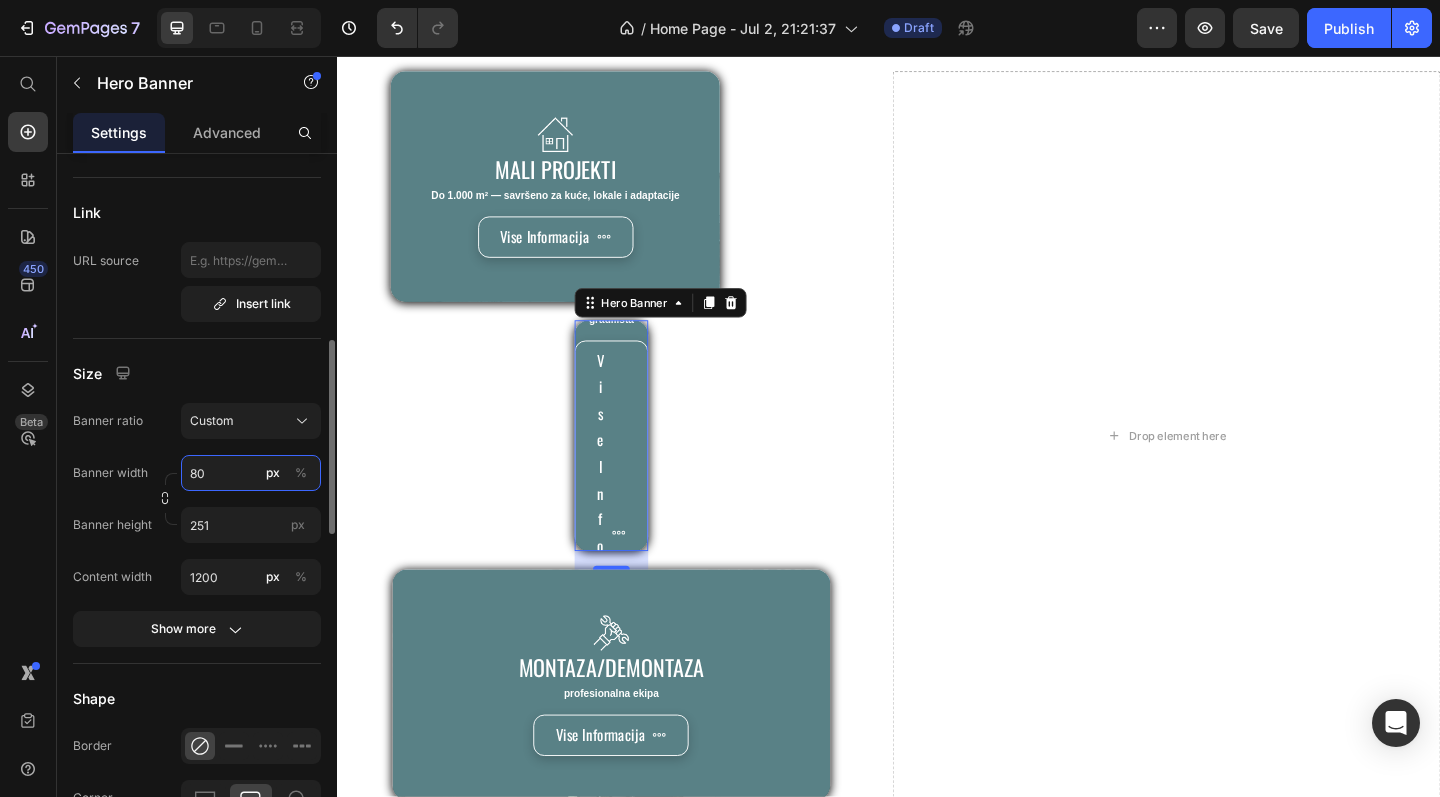 type on "8" 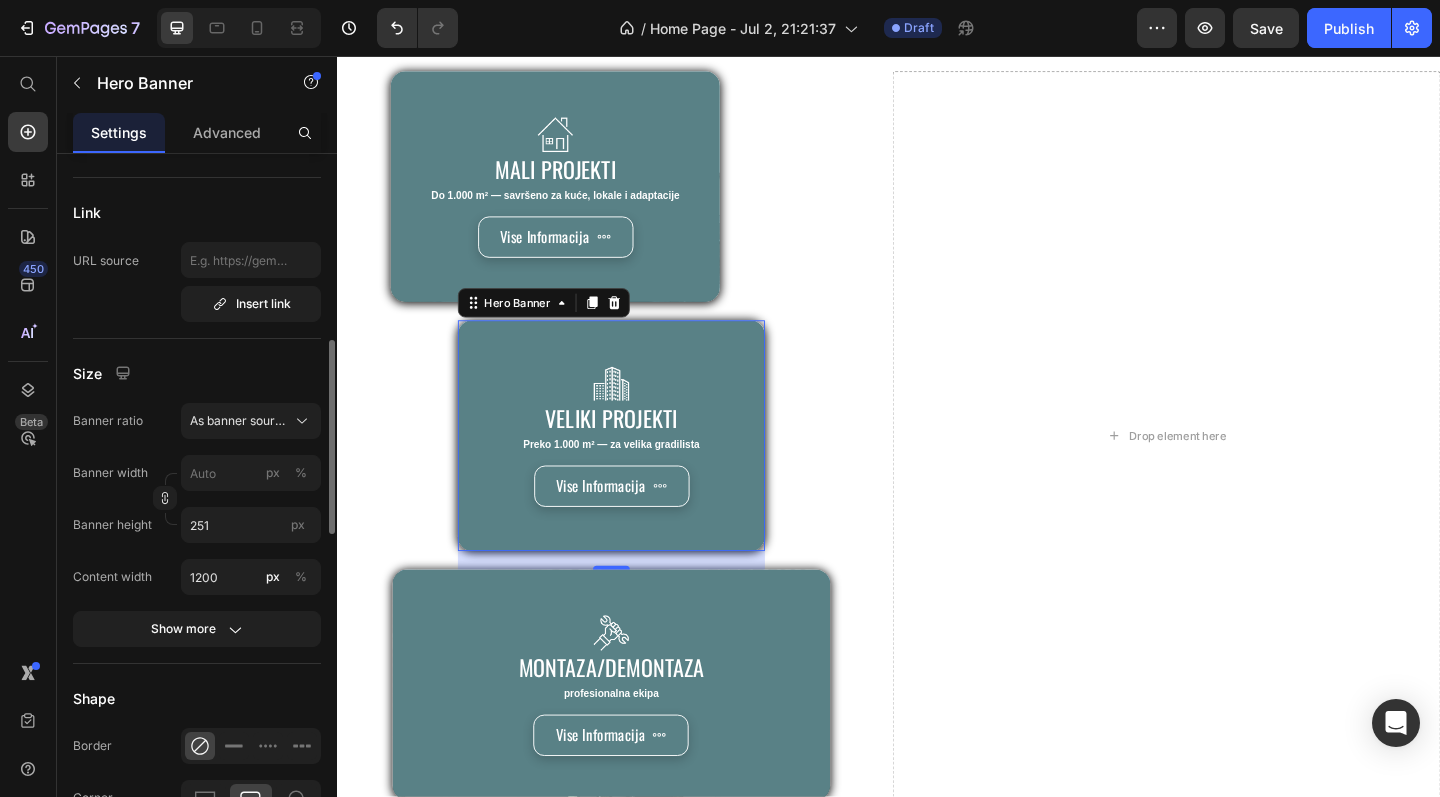 click on "Size" at bounding box center (197, 373) 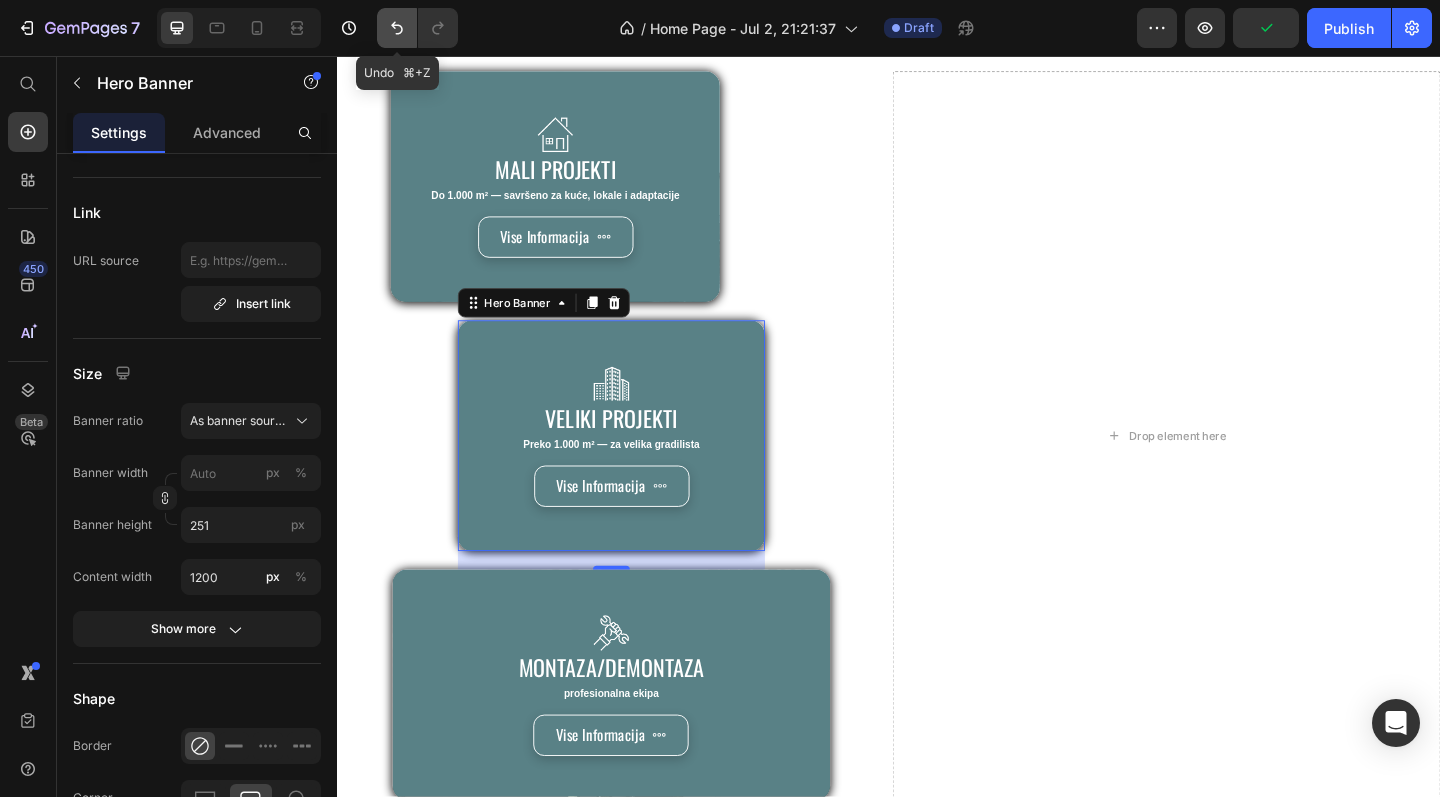 click 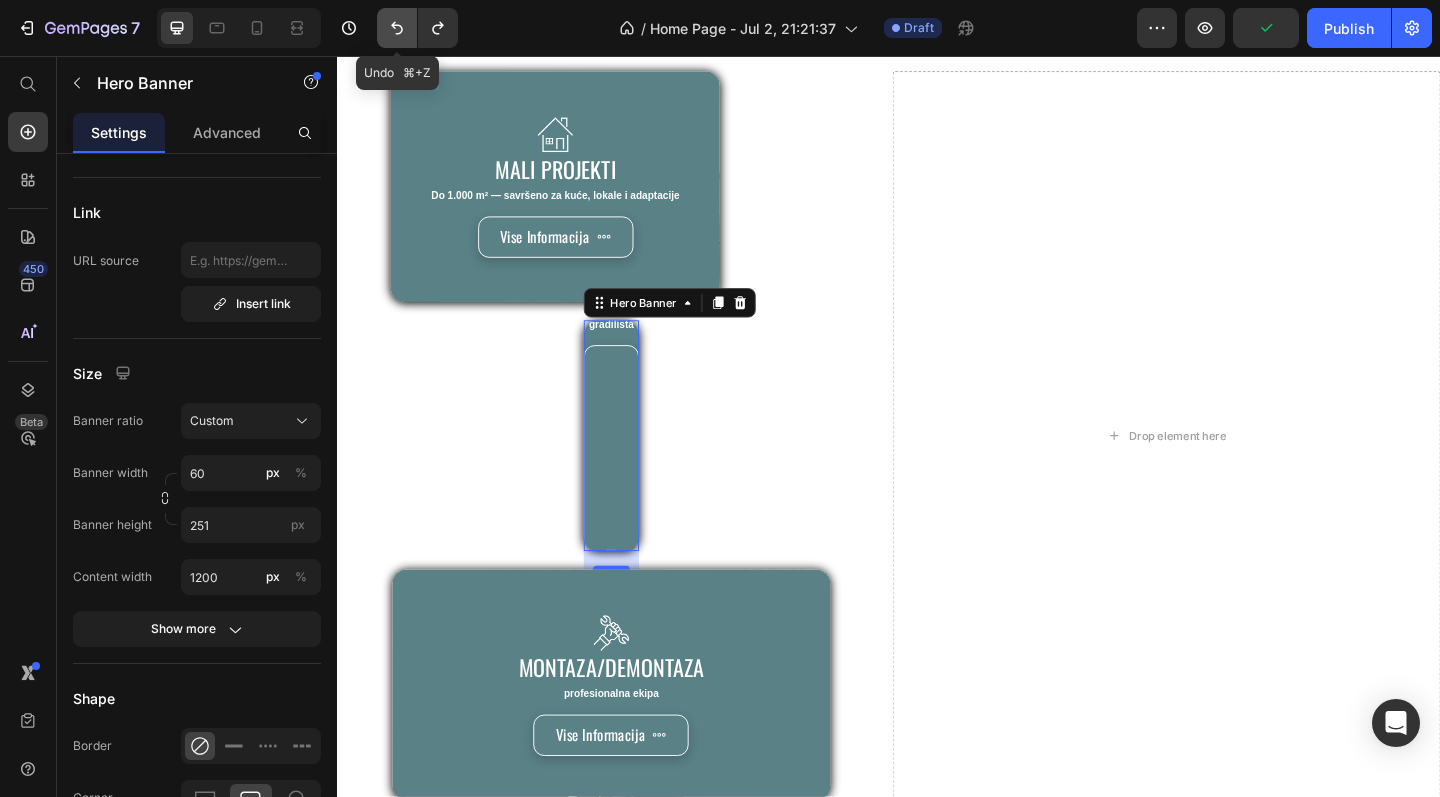 click 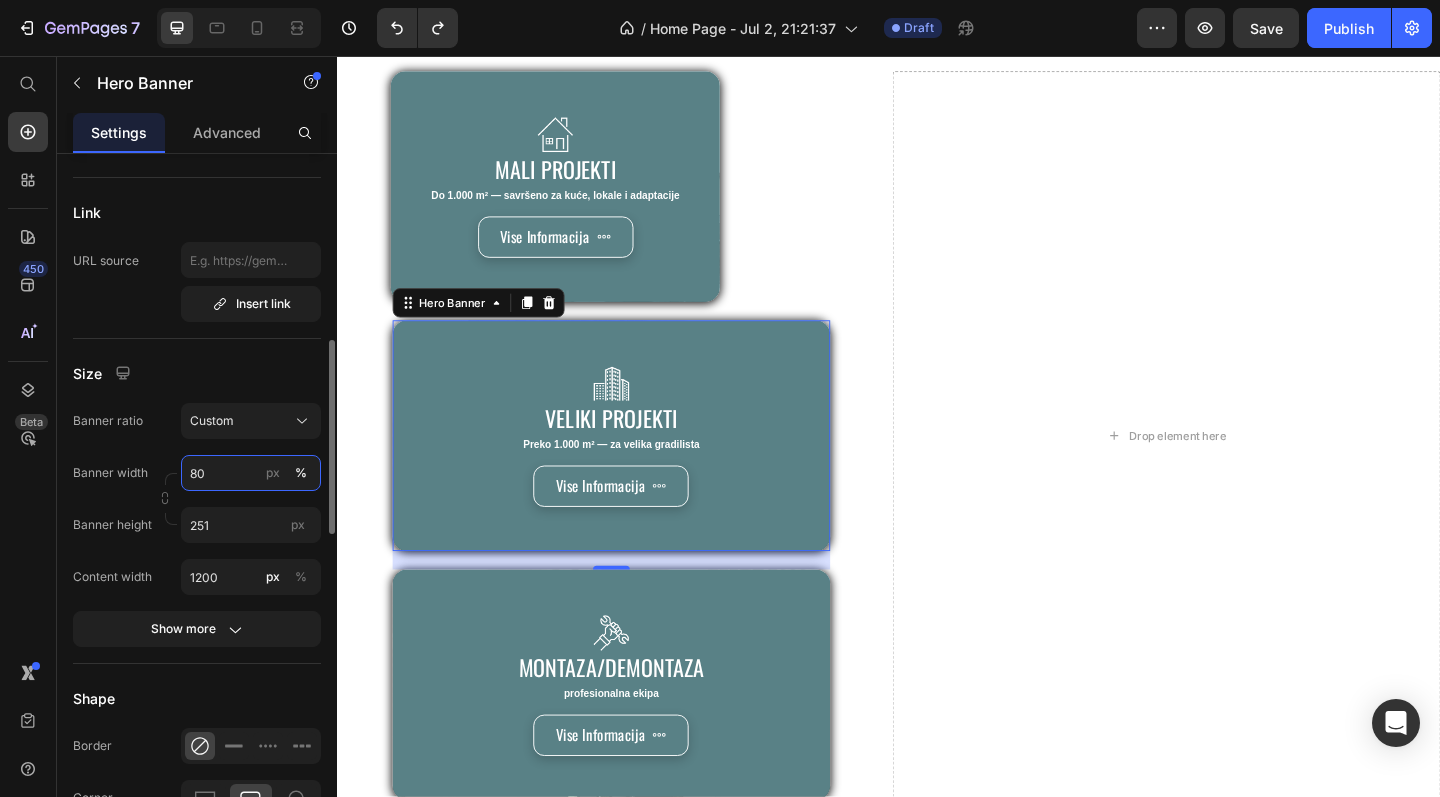 click on "80" at bounding box center (251, 473) 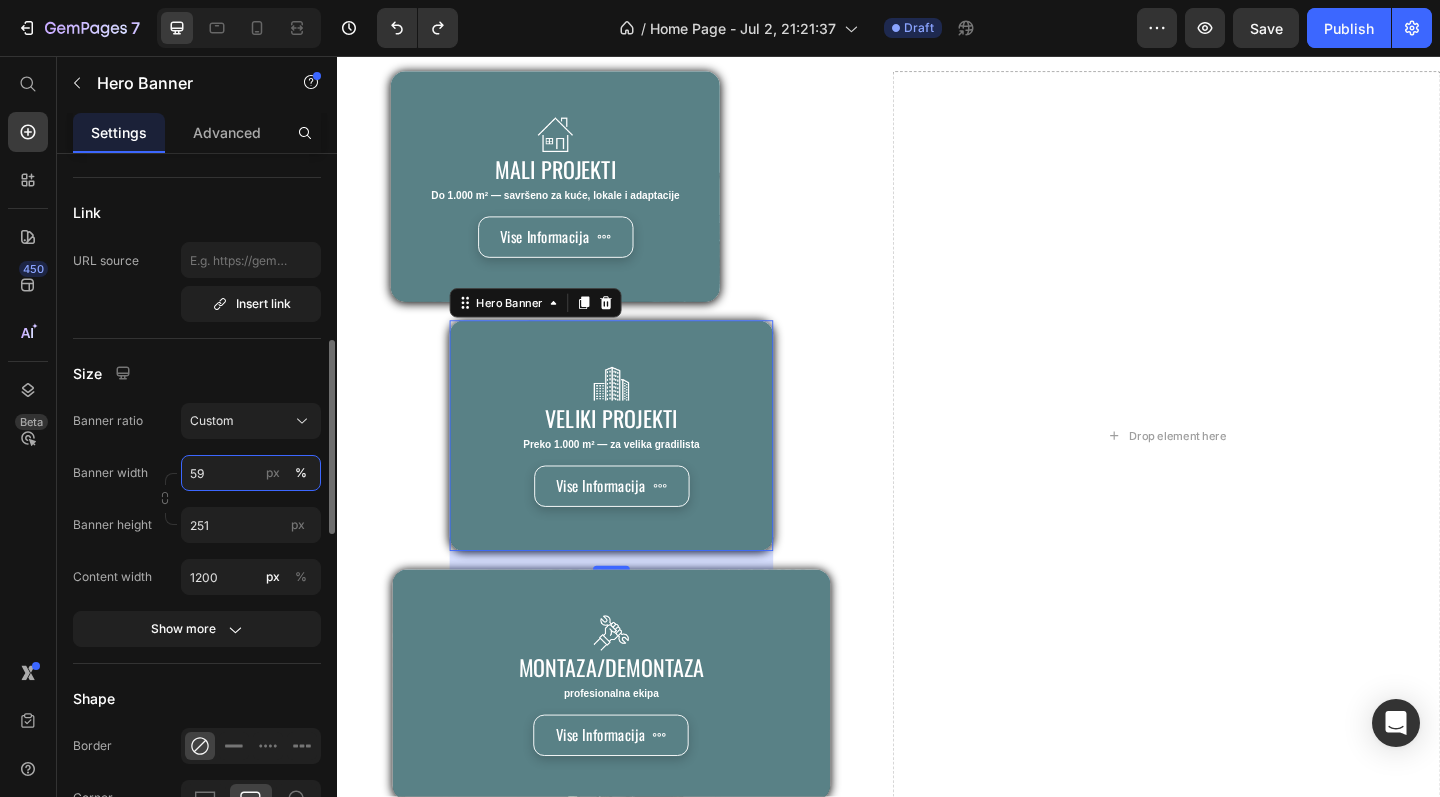 type on "60" 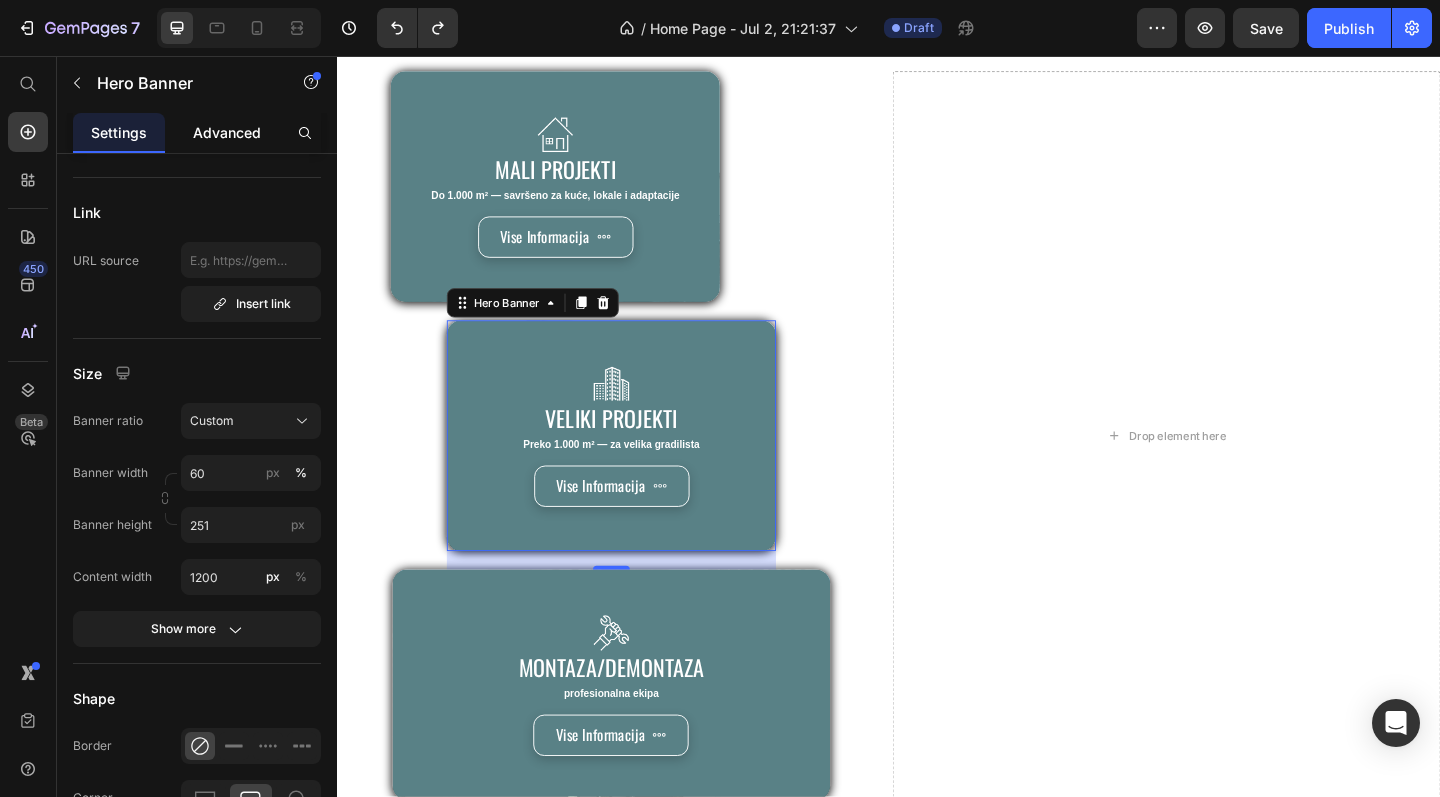 click on "Advanced" at bounding box center [227, 132] 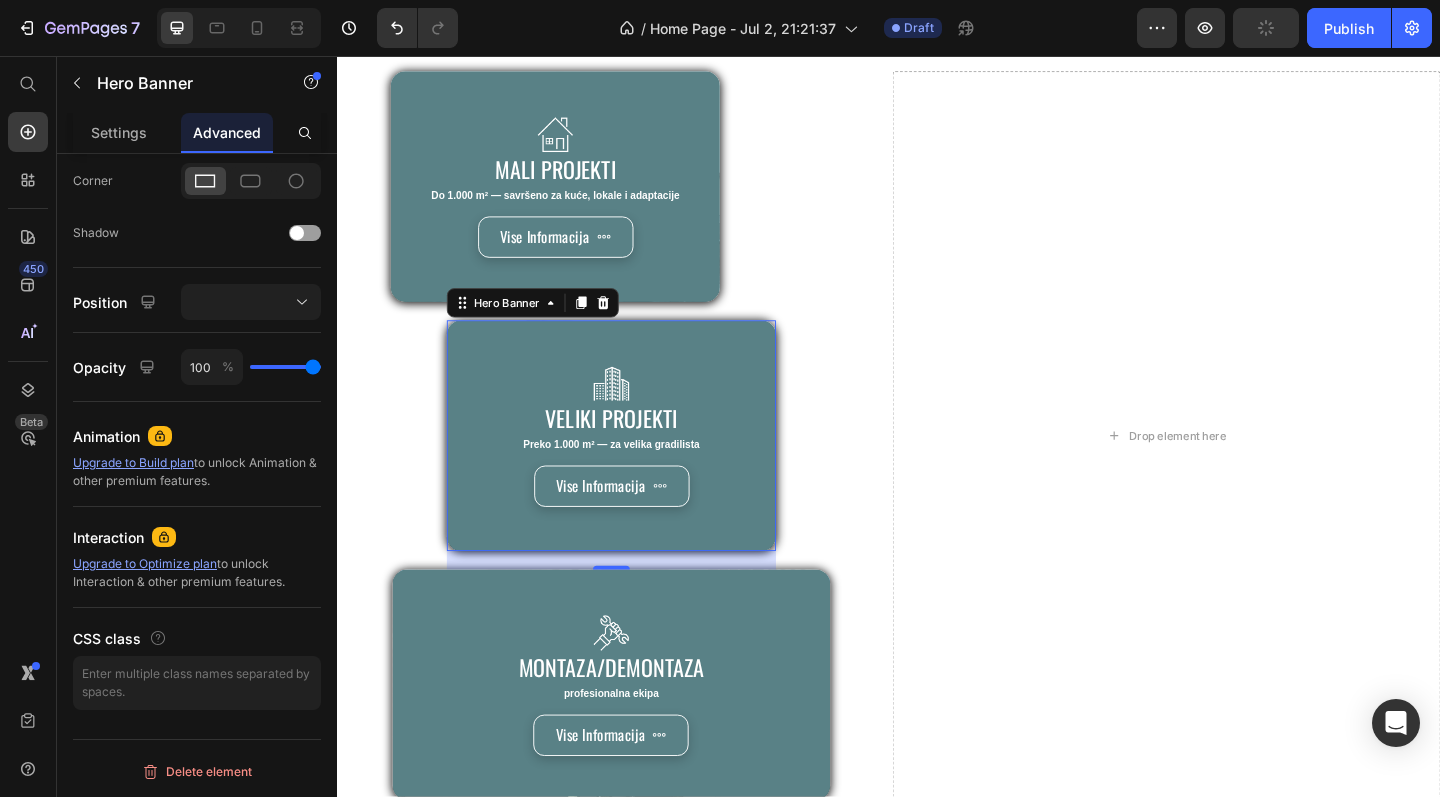 scroll, scrollTop: 0, scrollLeft: 0, axis: both 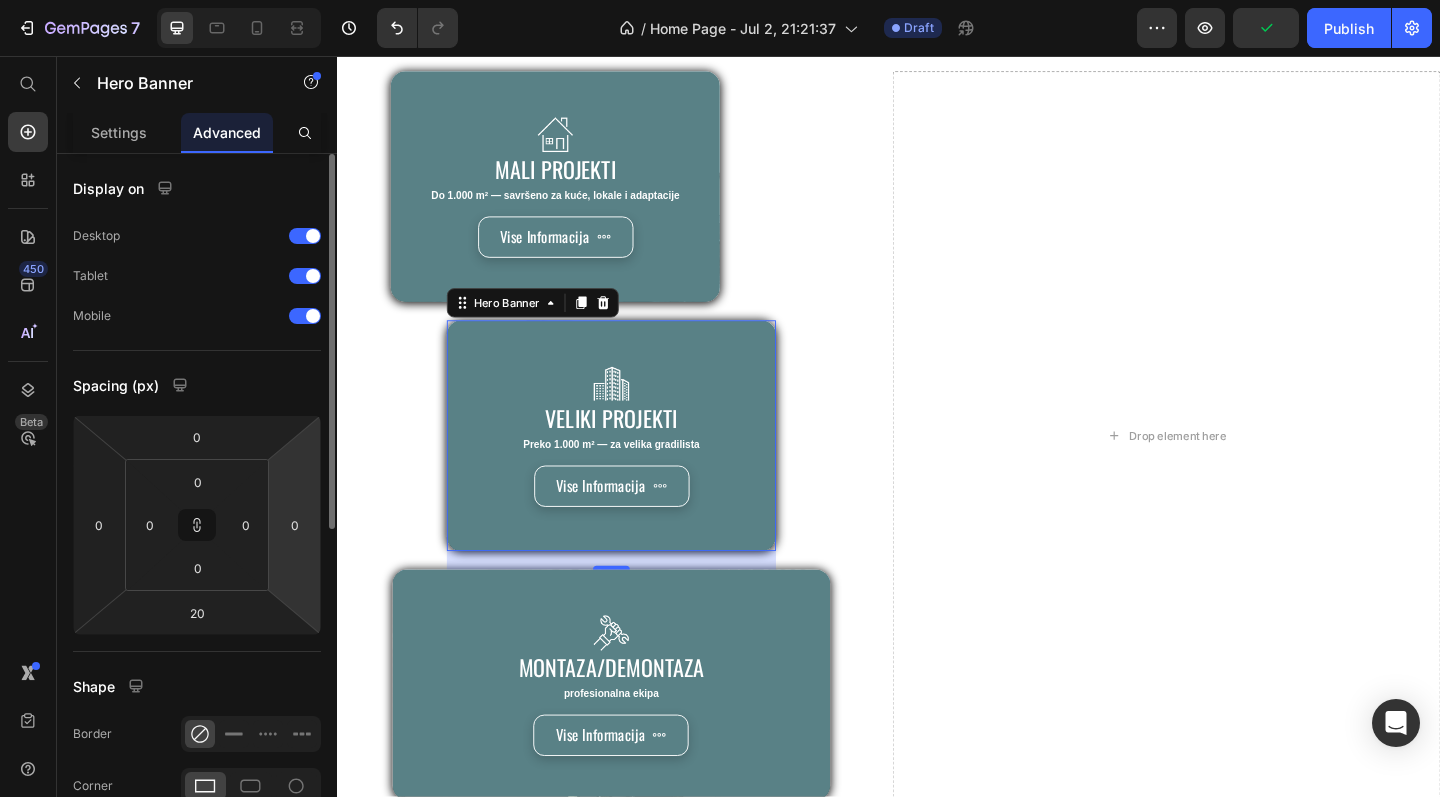 type on "0" 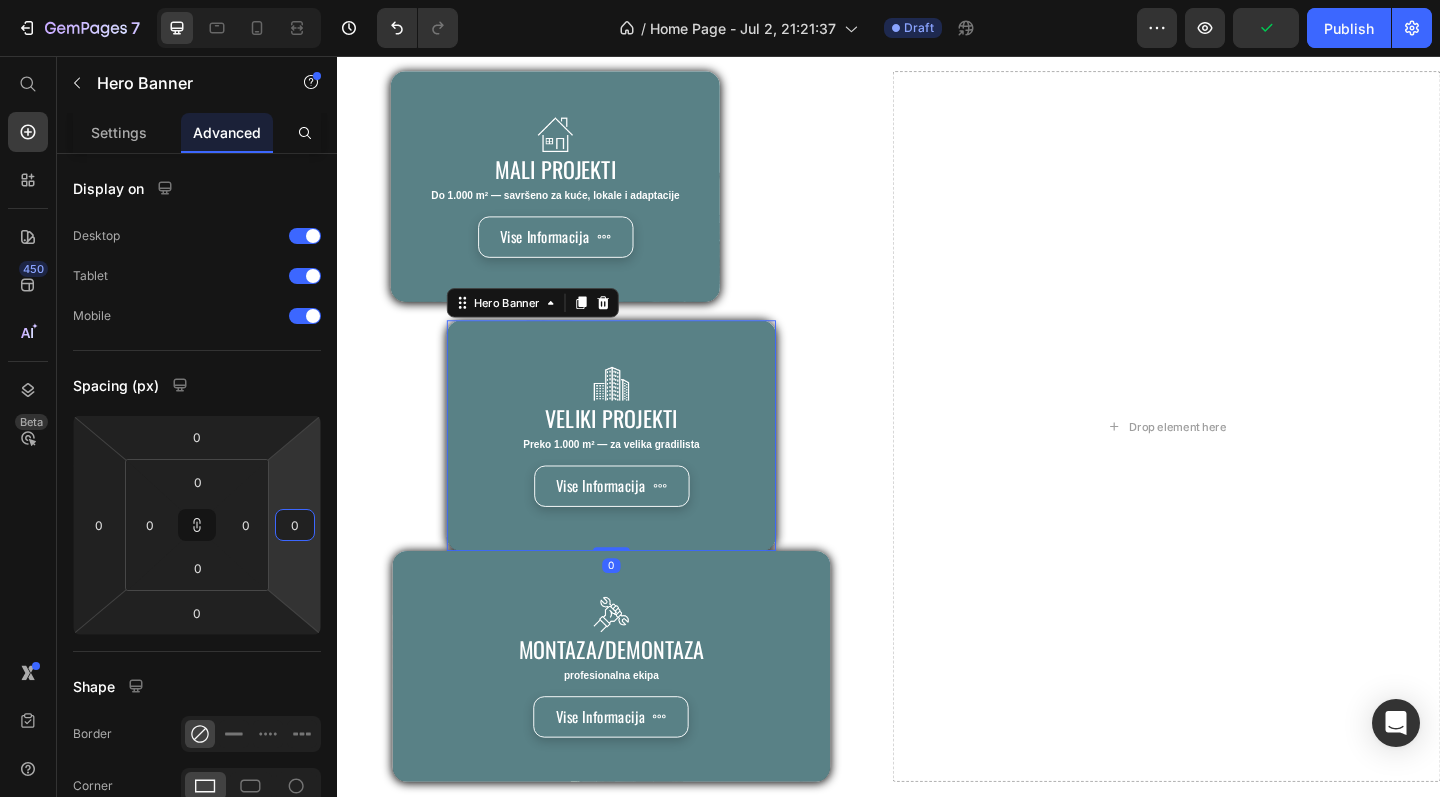 type on "2" 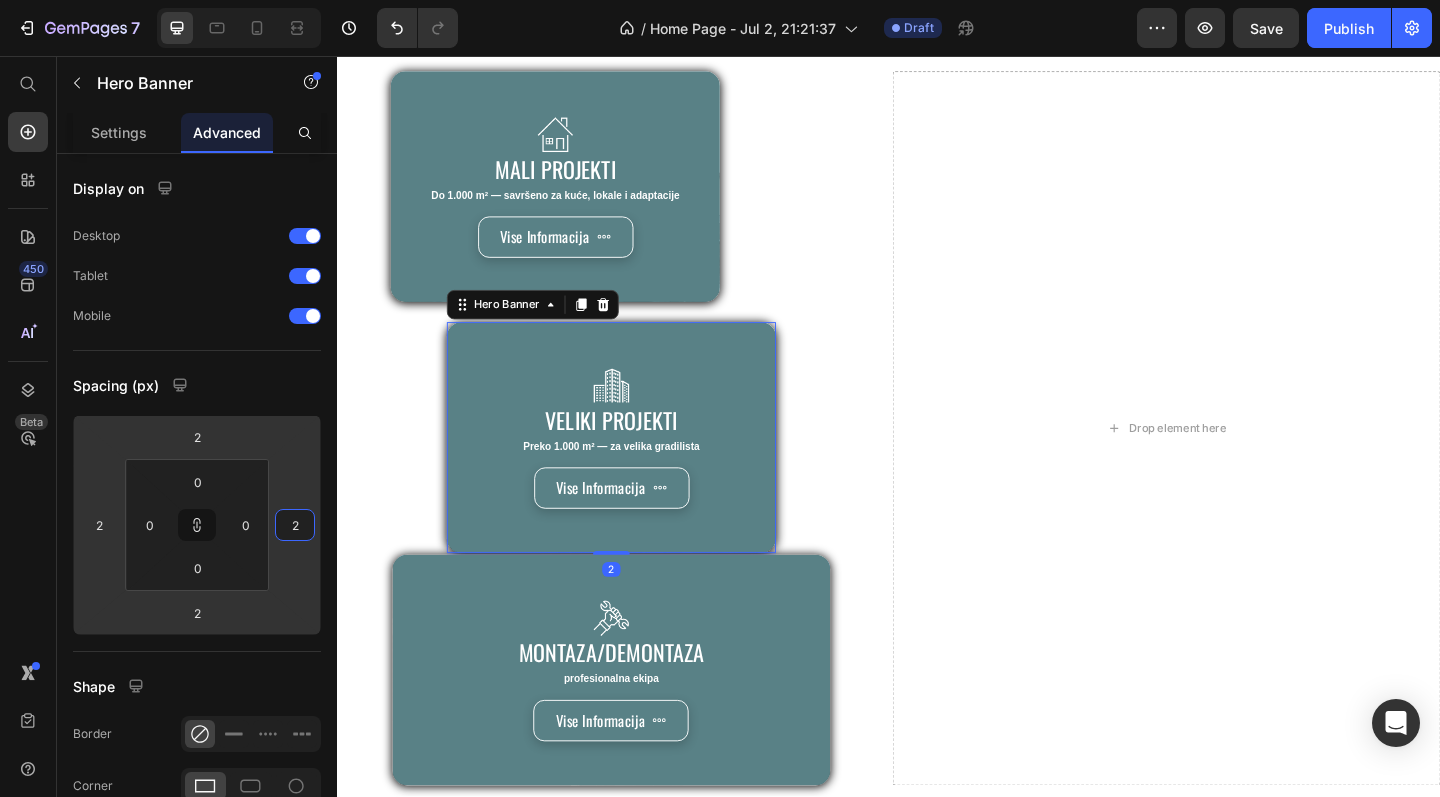 type on "4" 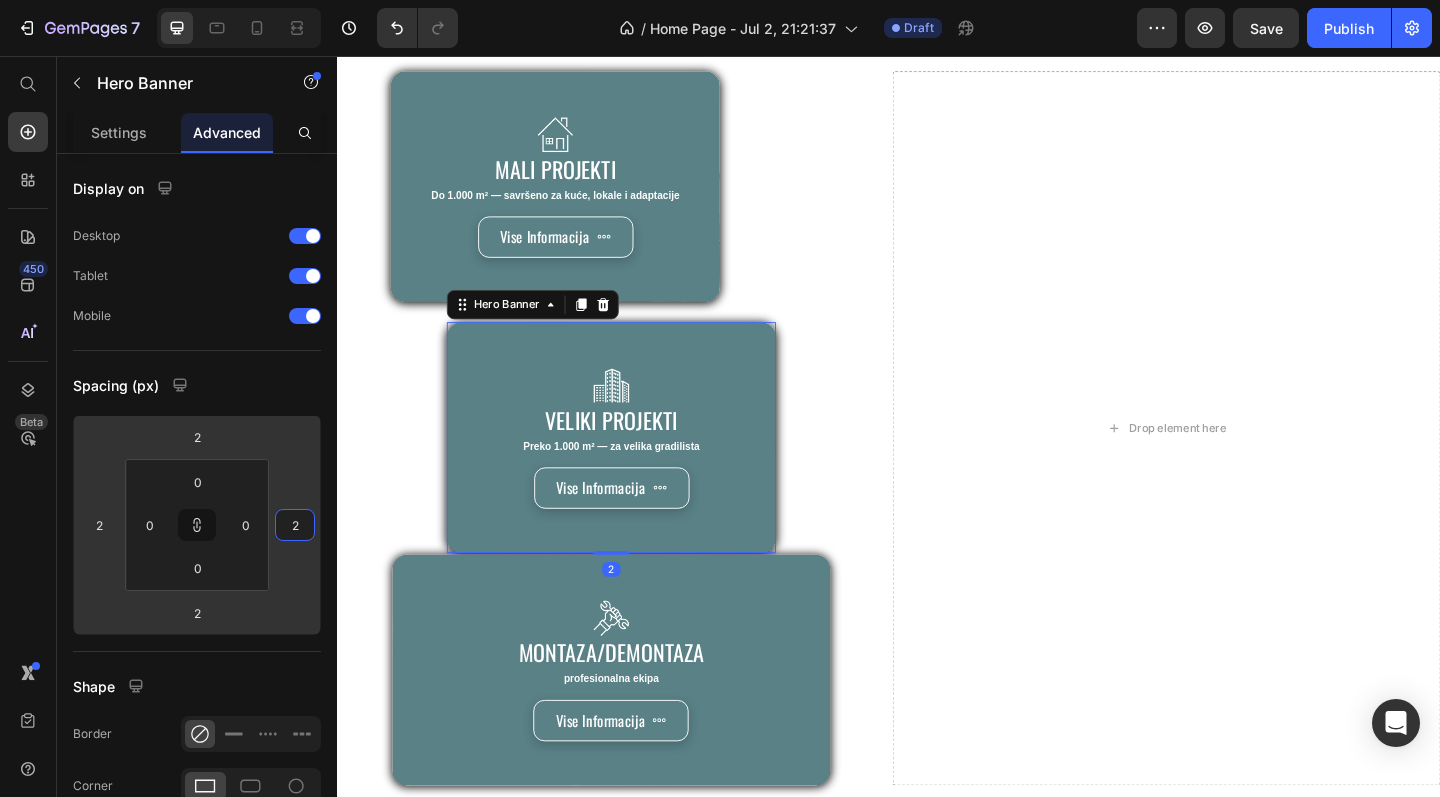 type on "4" 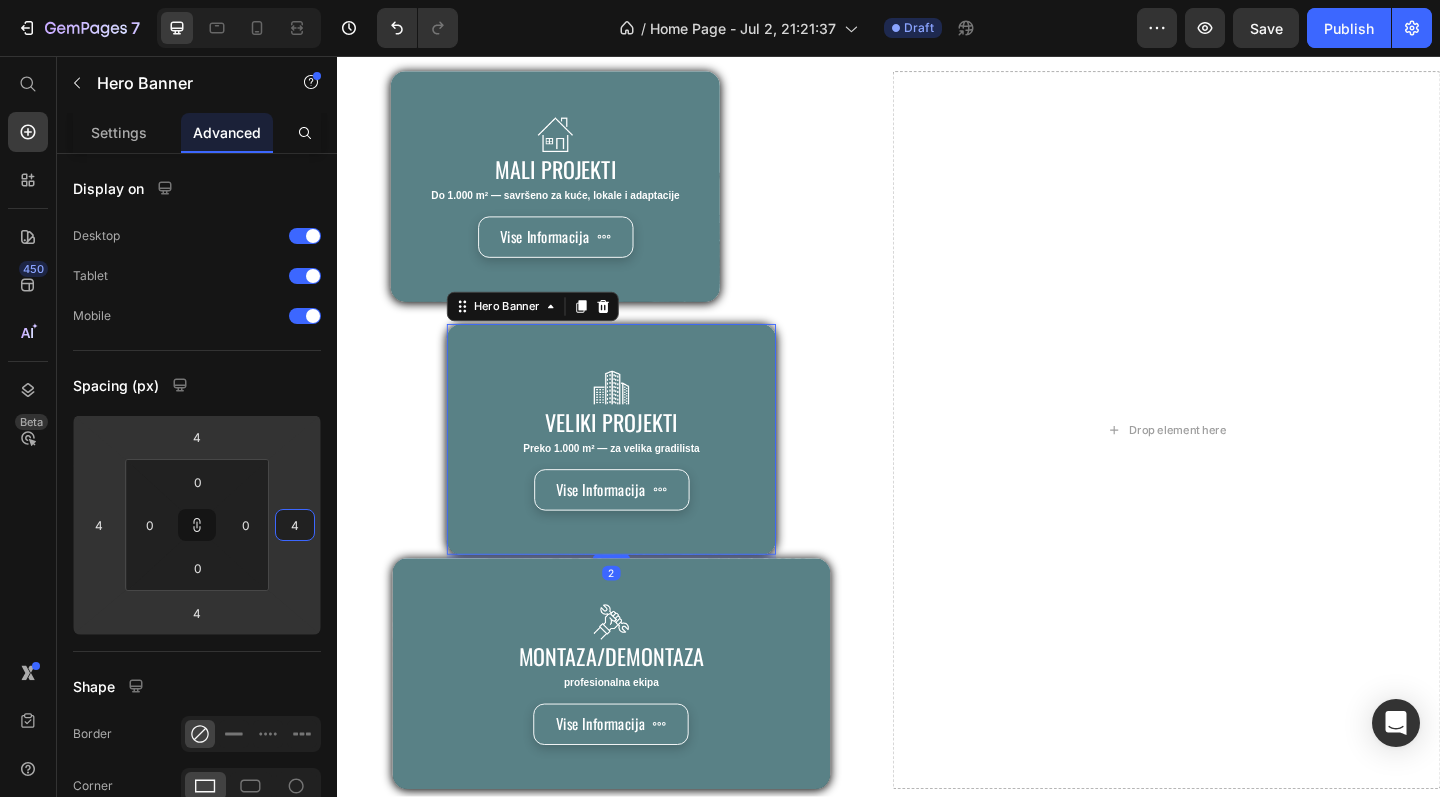 type on "6" 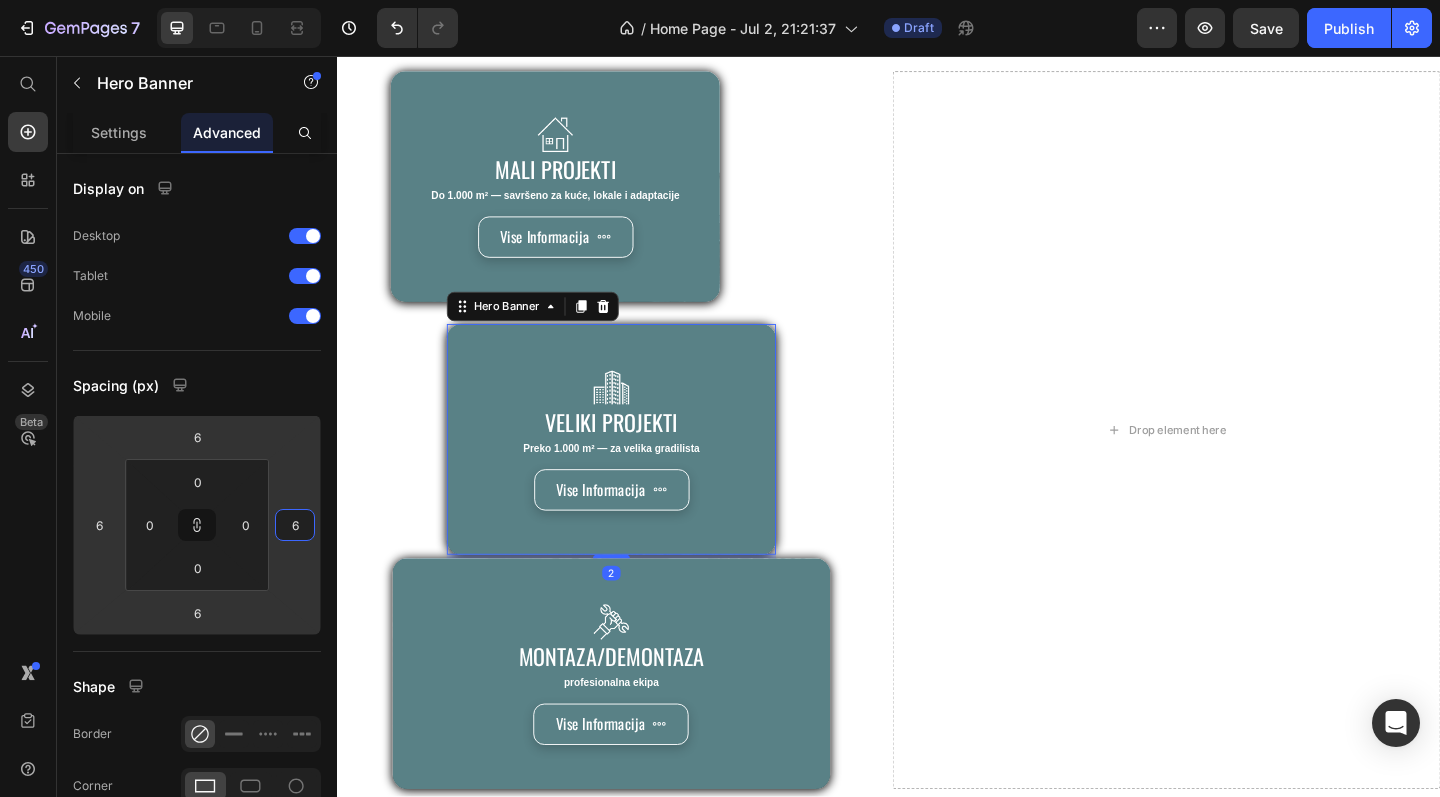 type on "8" 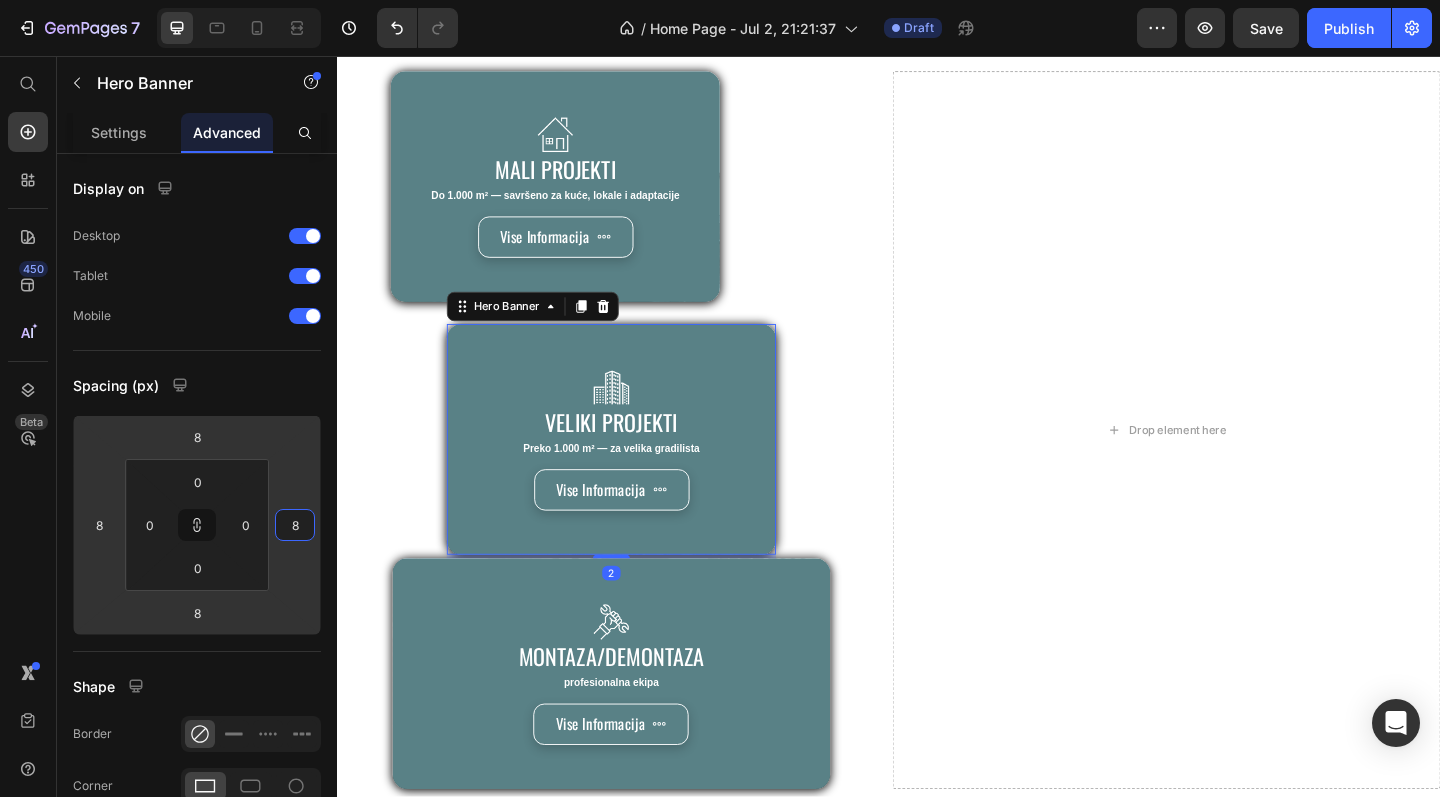 type on "10" 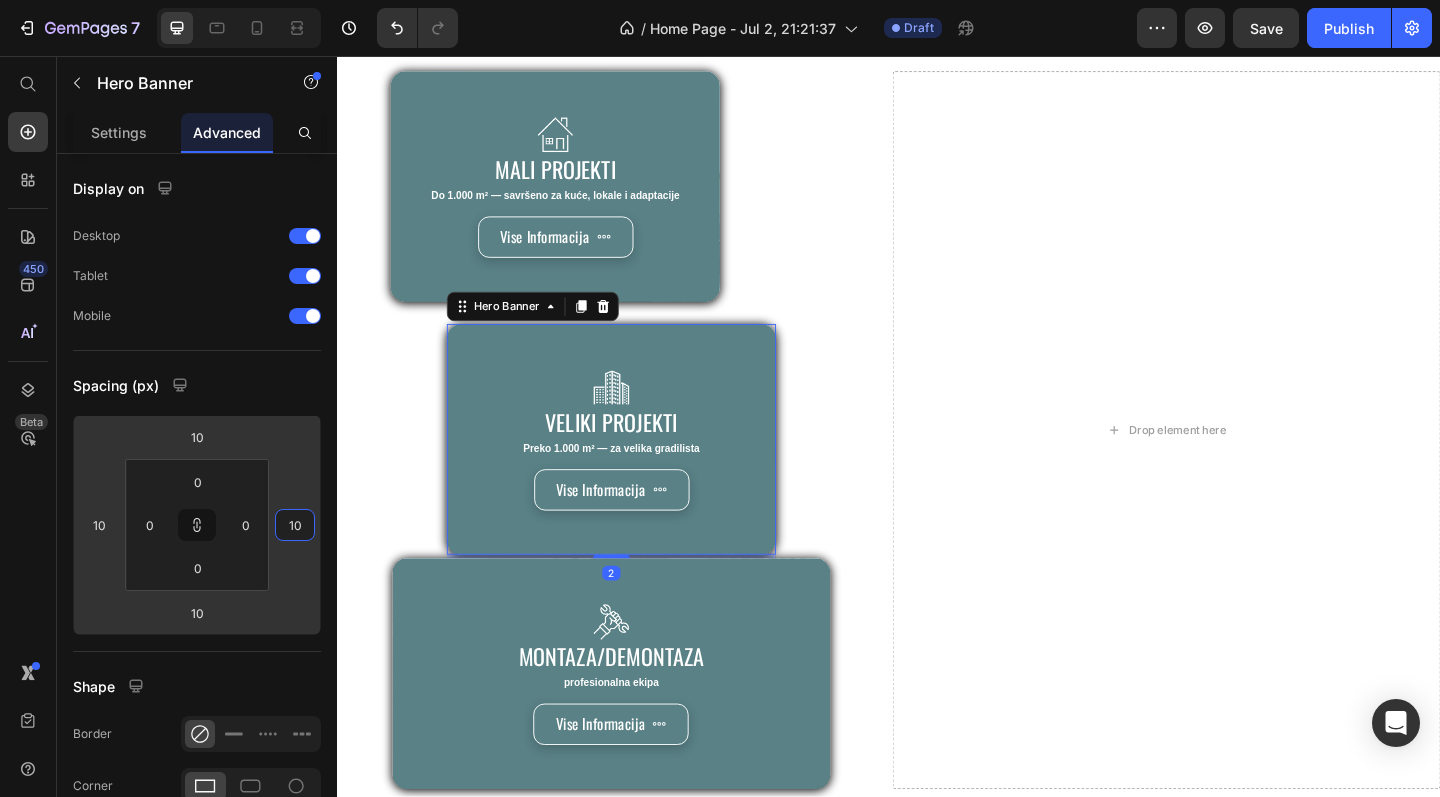type on "12" 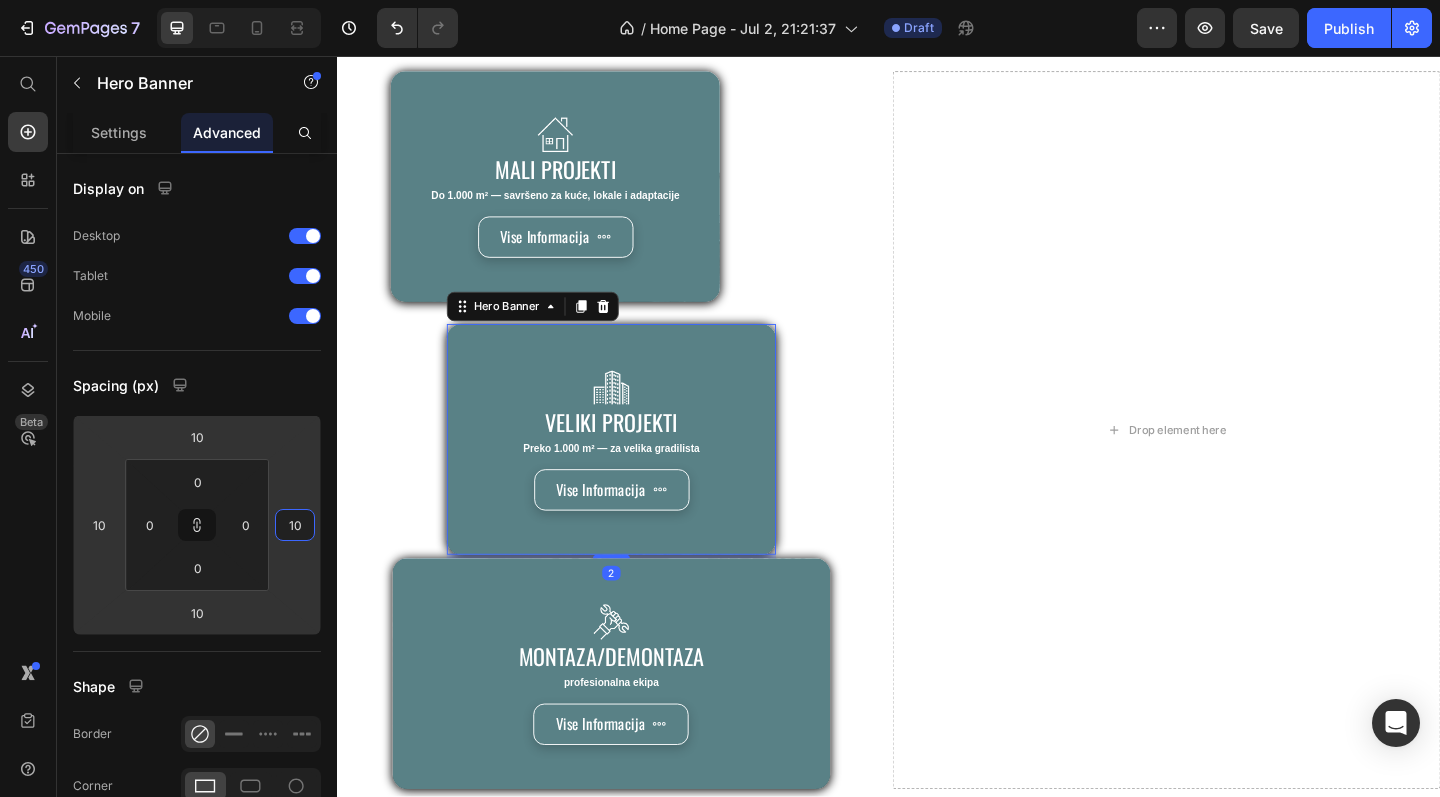 type on "12" 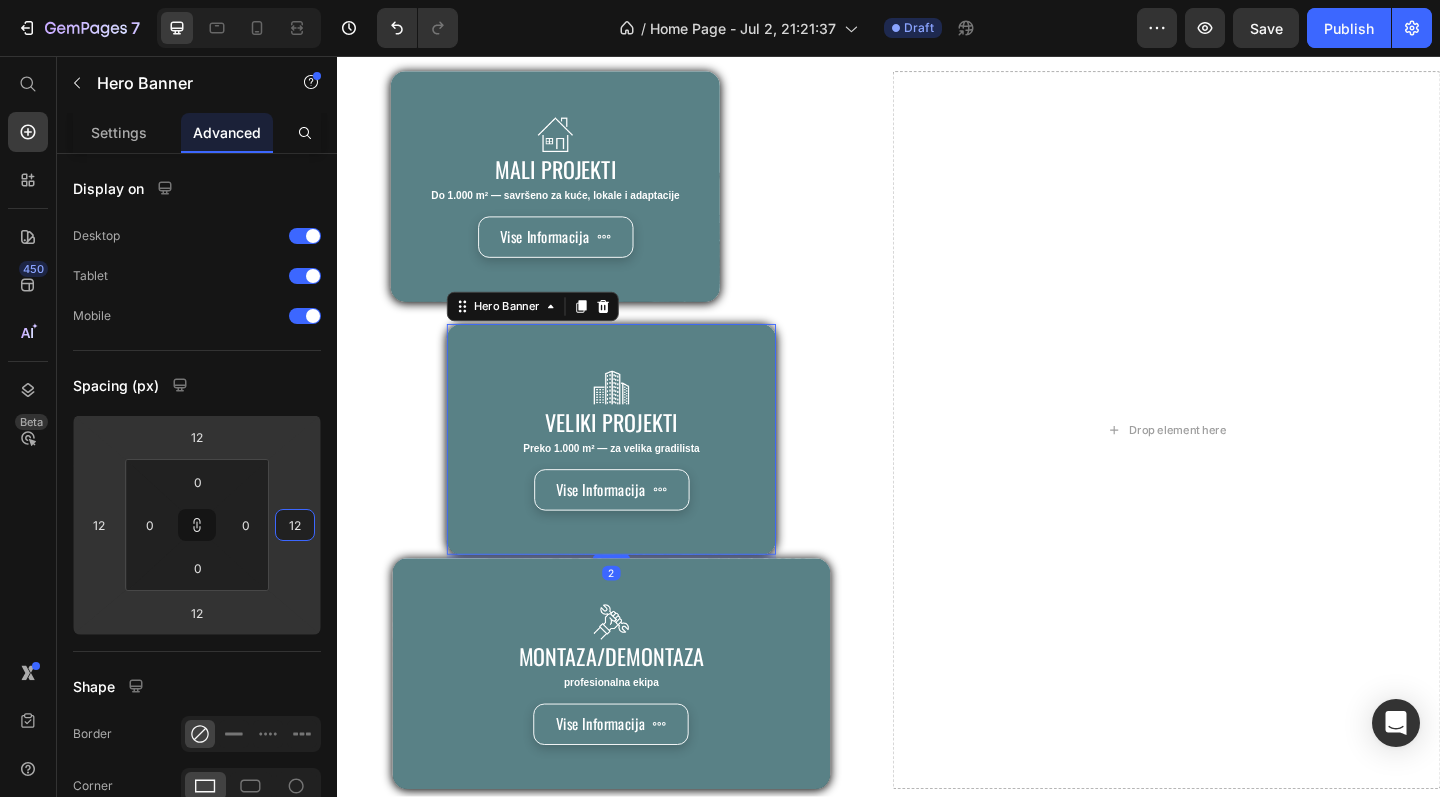 type on "14" 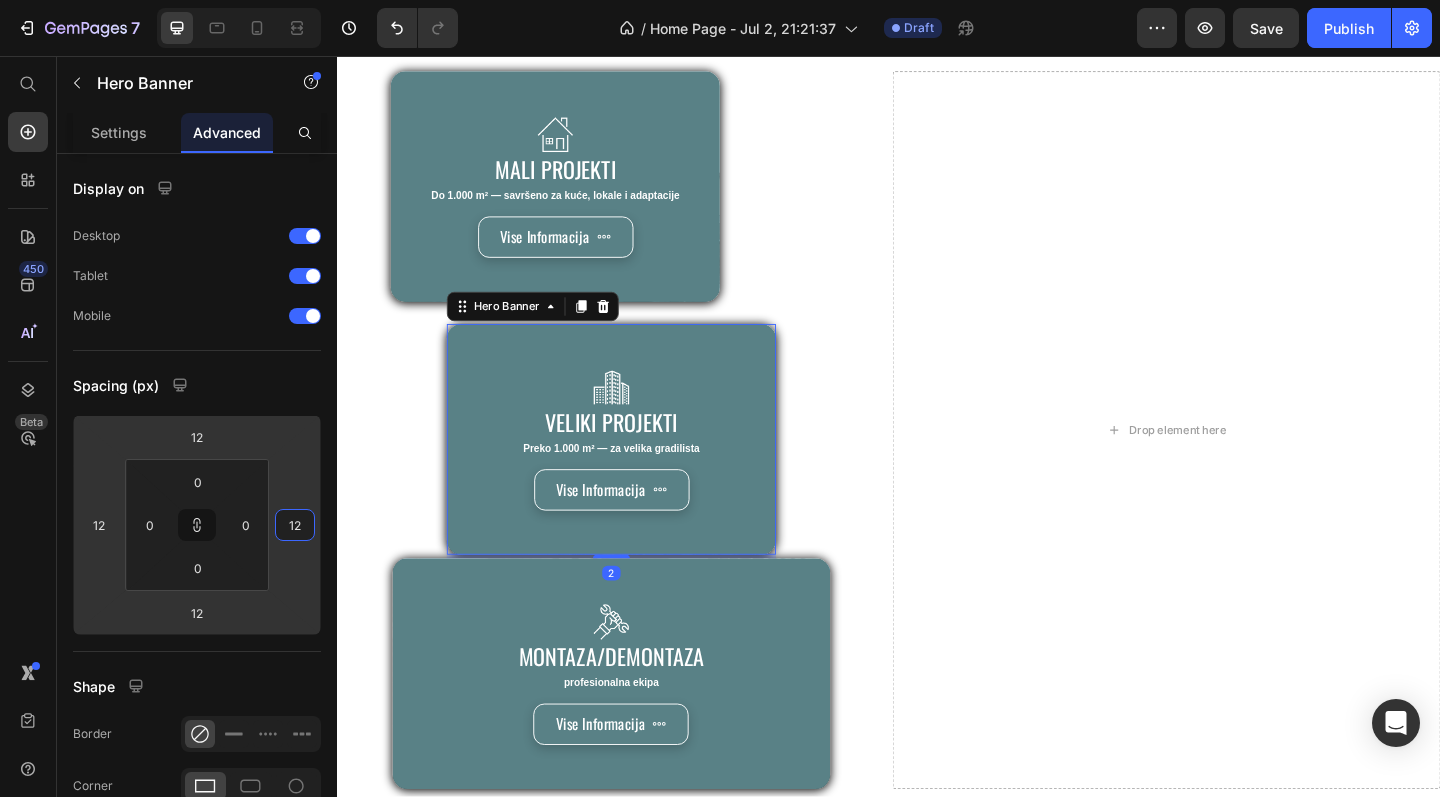 type on "14" 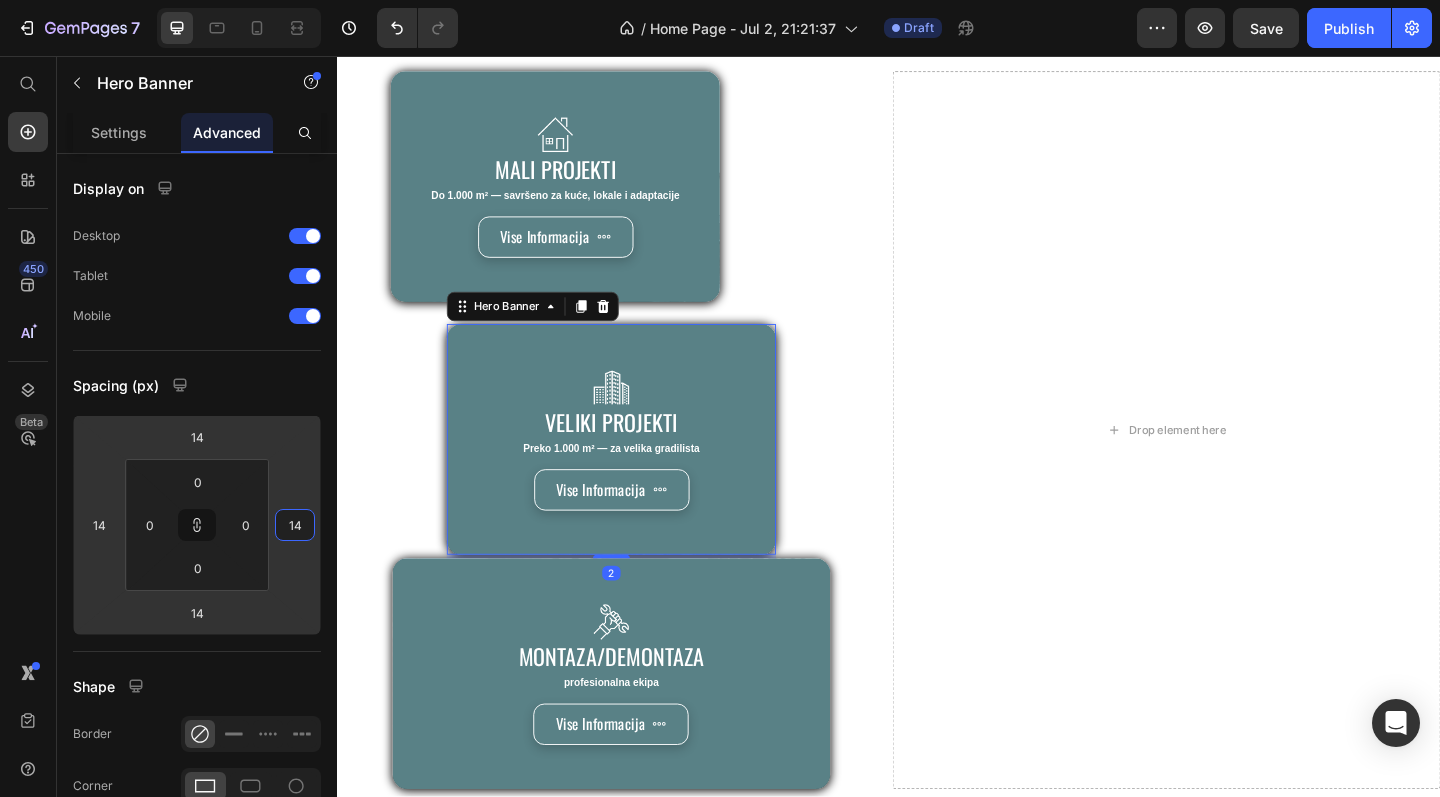 type on "16" 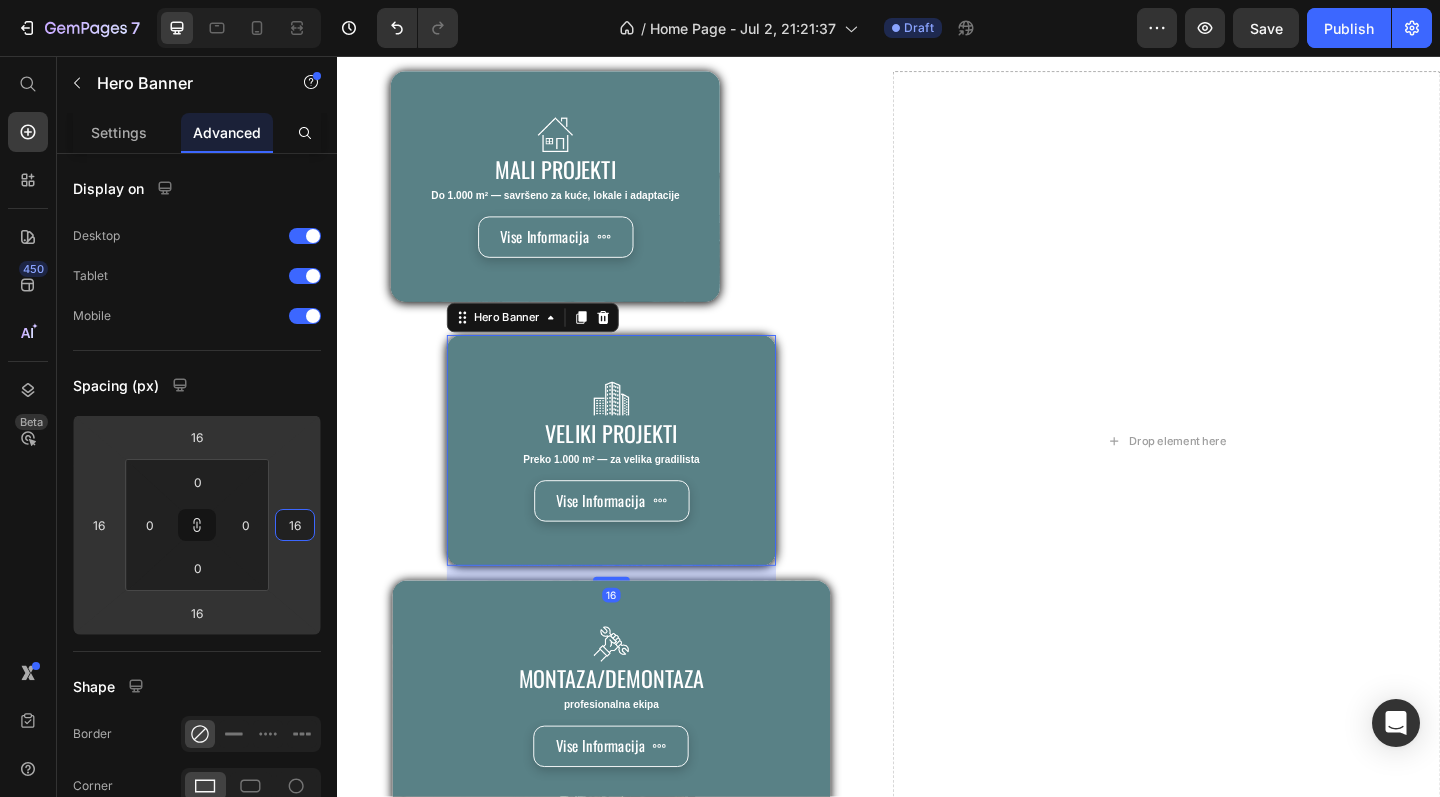type on "18" 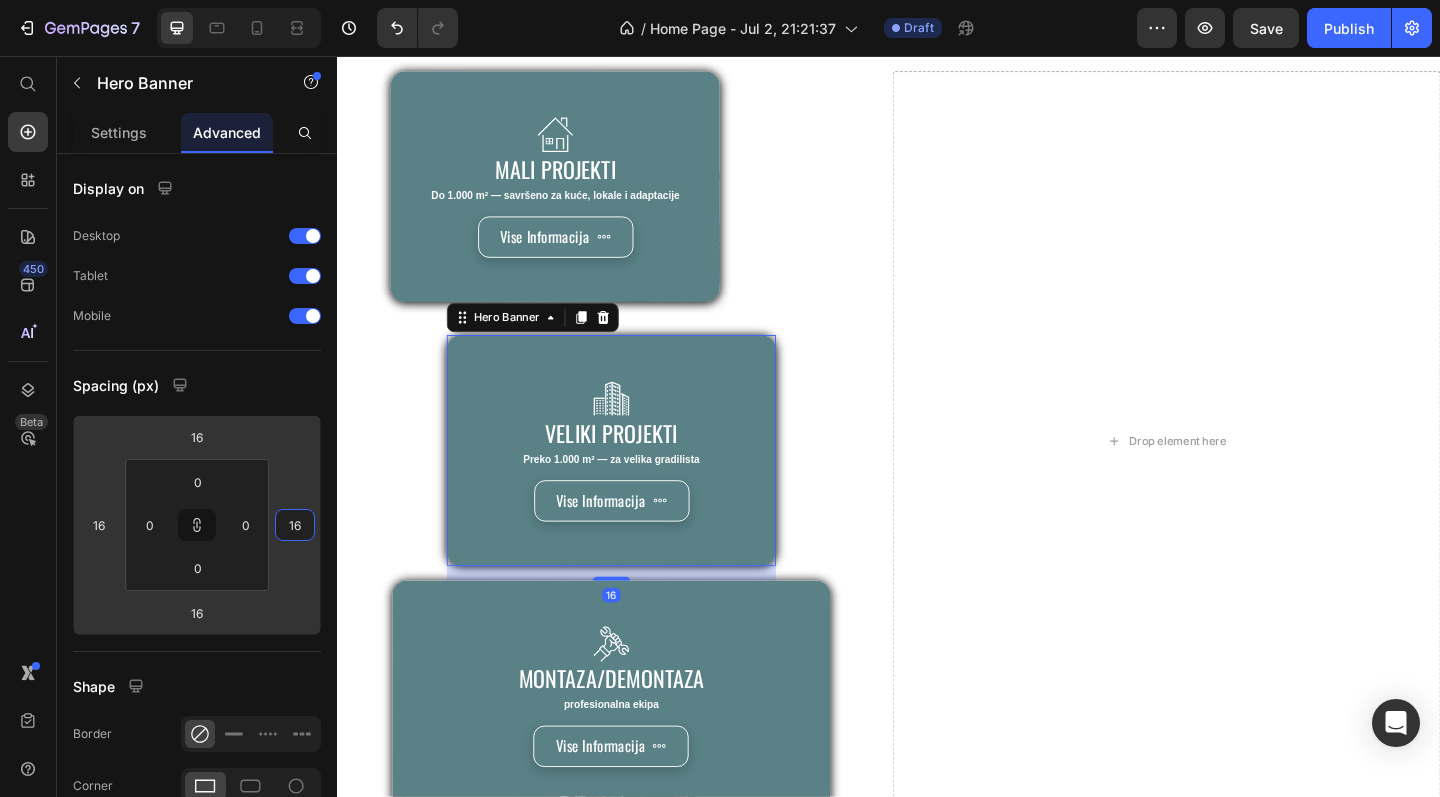 type on "18" 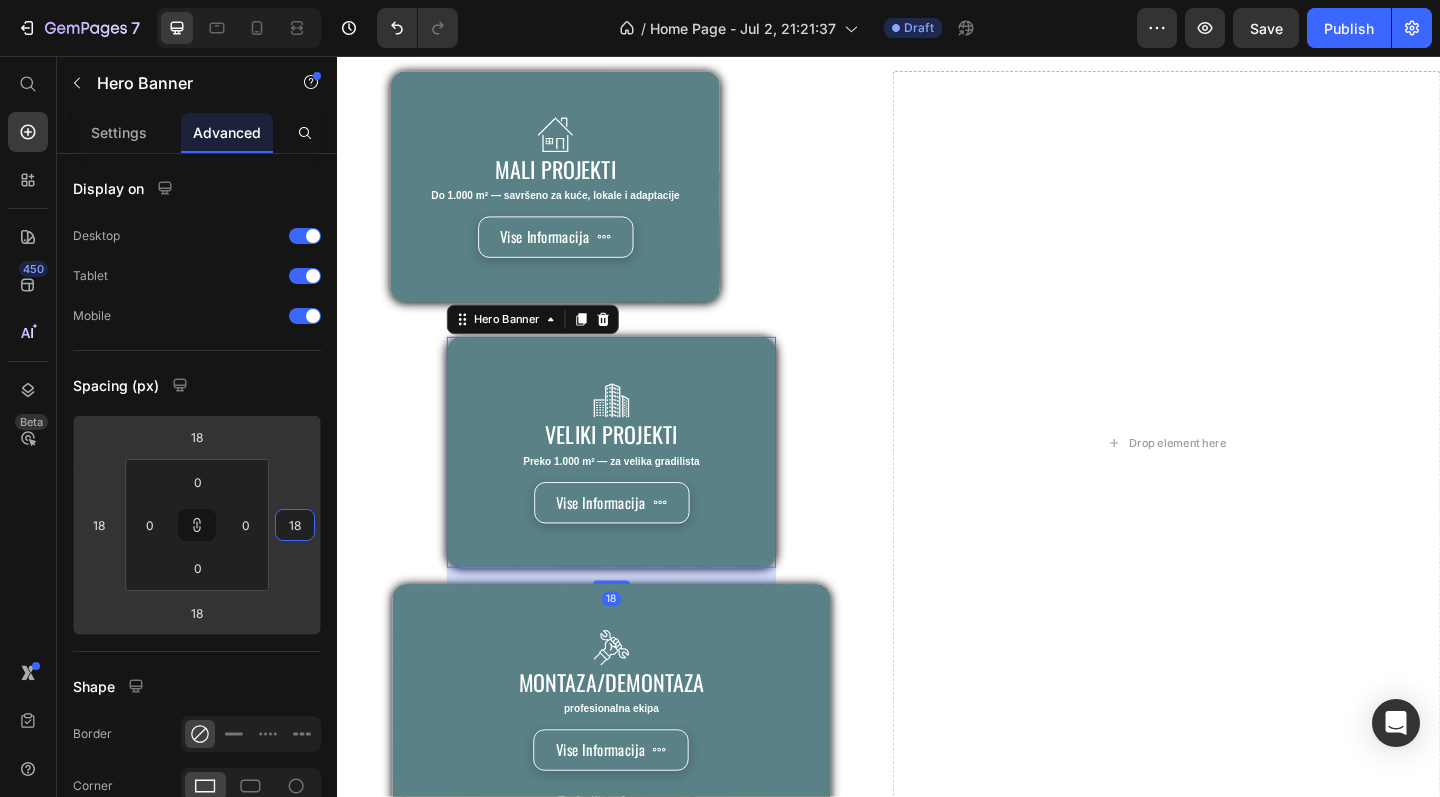 type on "16" 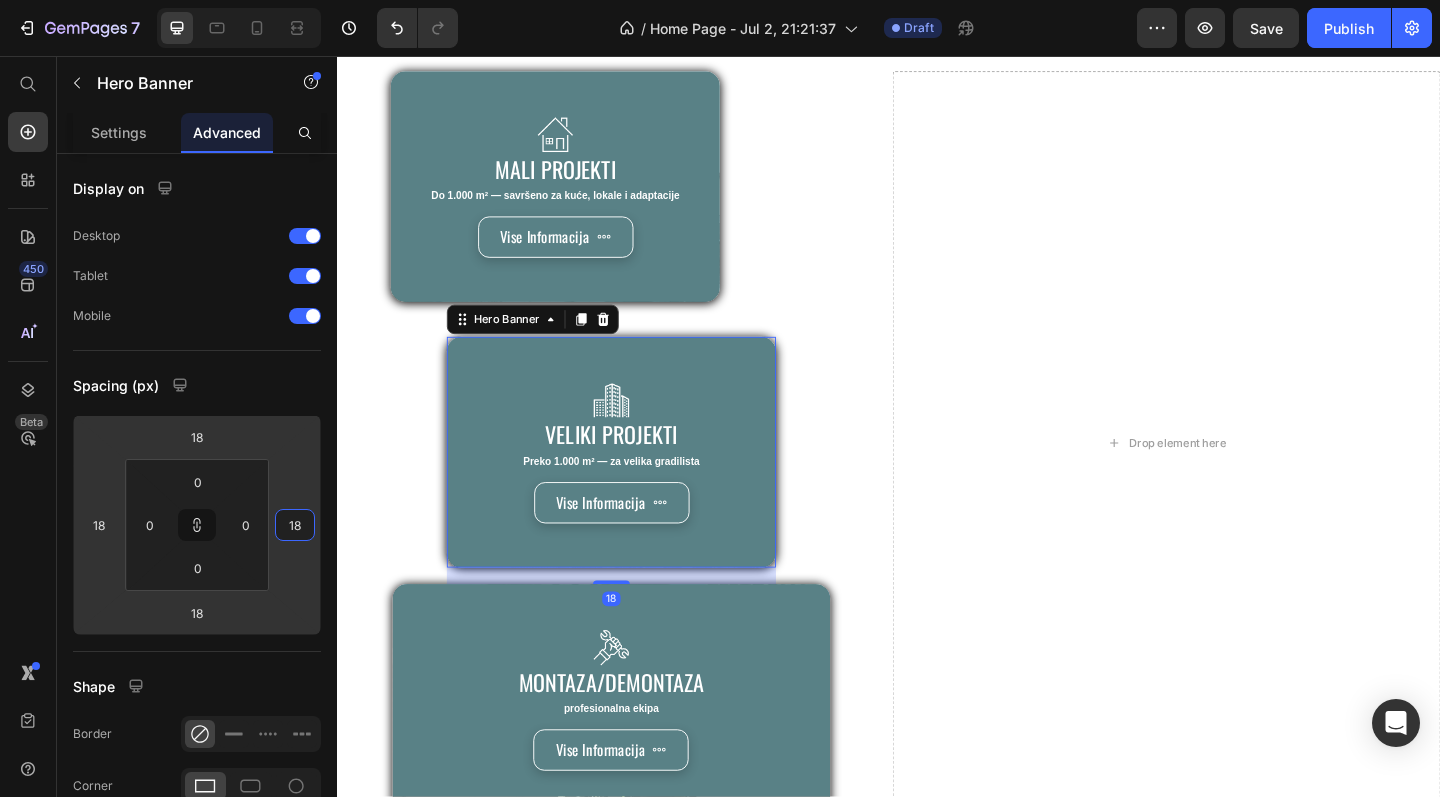 type on "16" 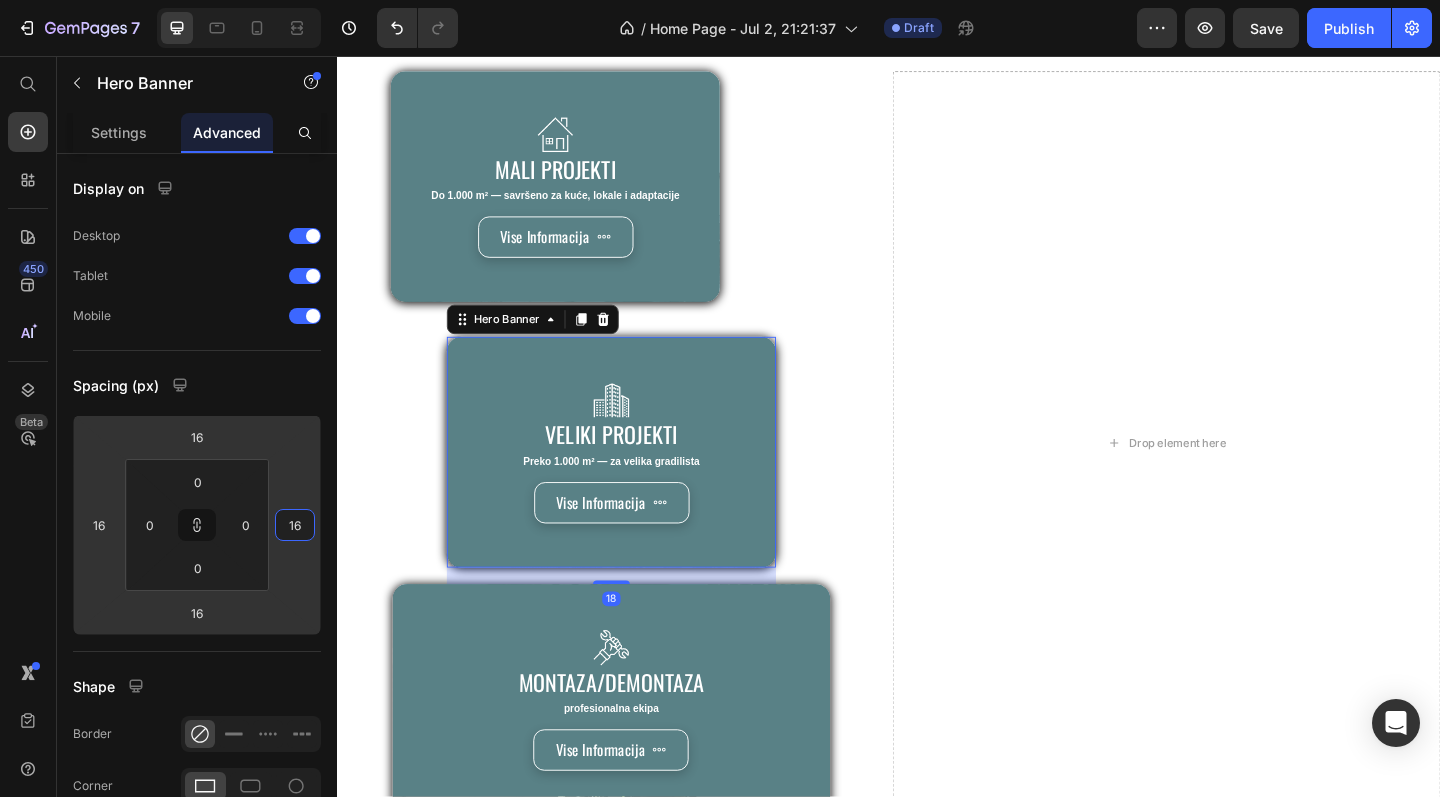 type on "14" 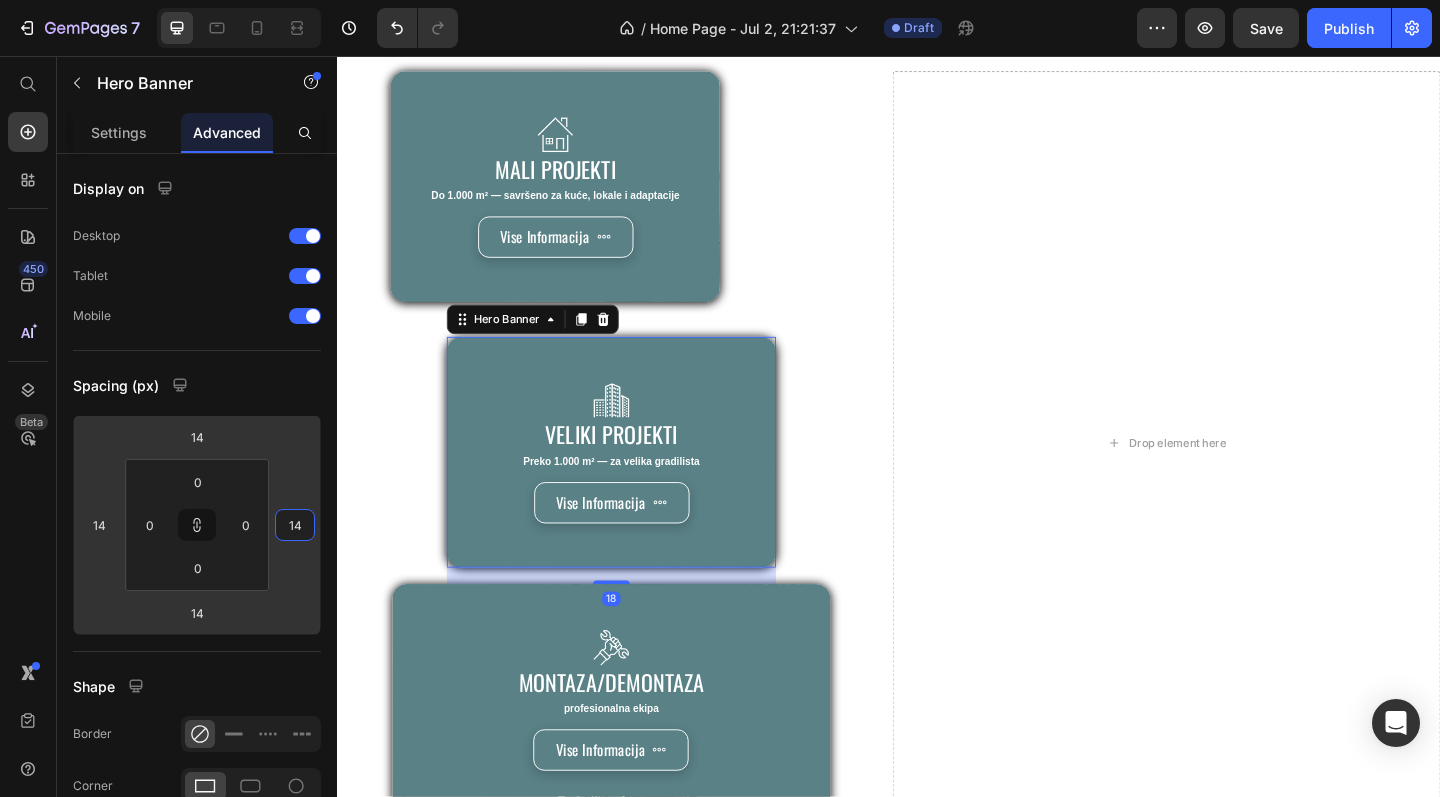type on "12" 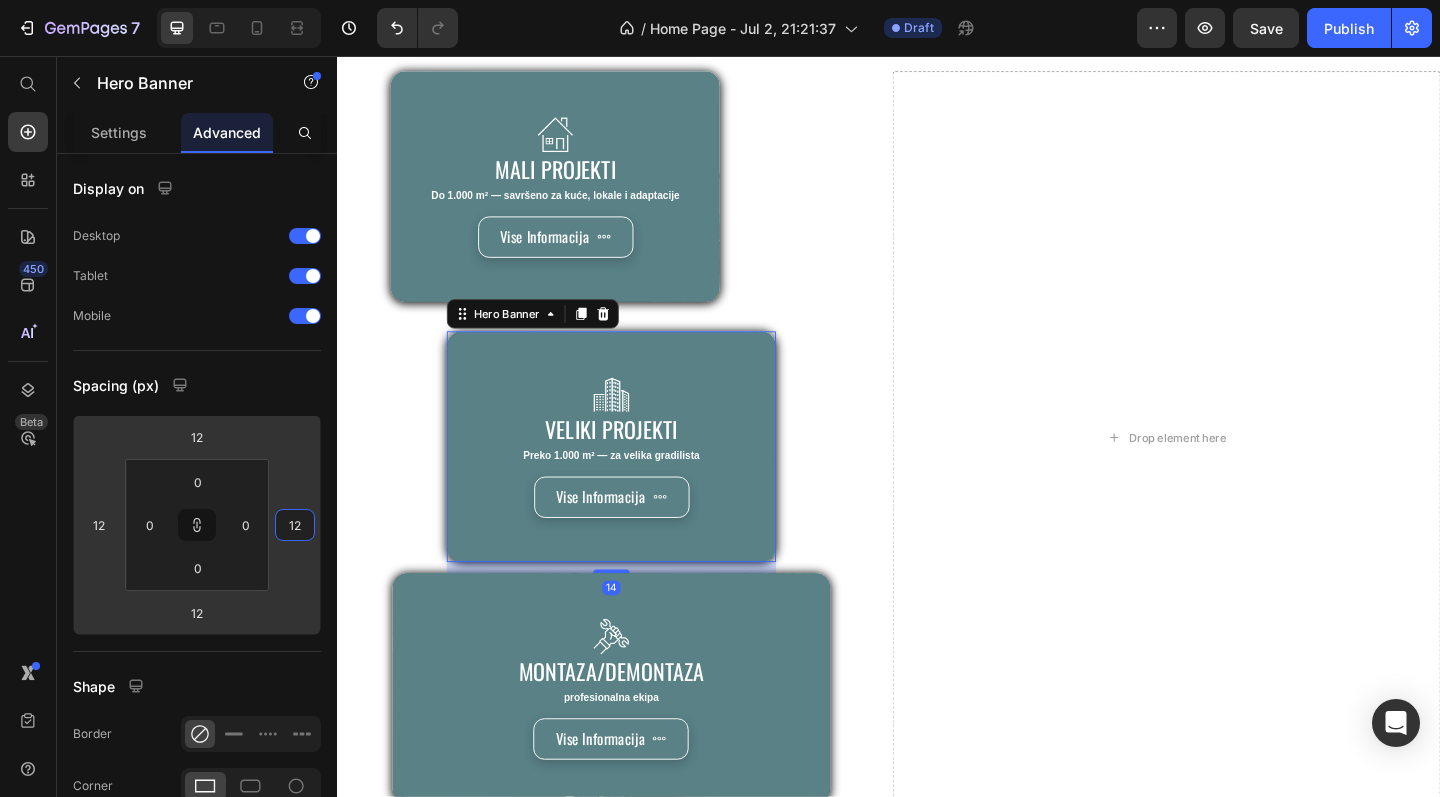 type on "10" 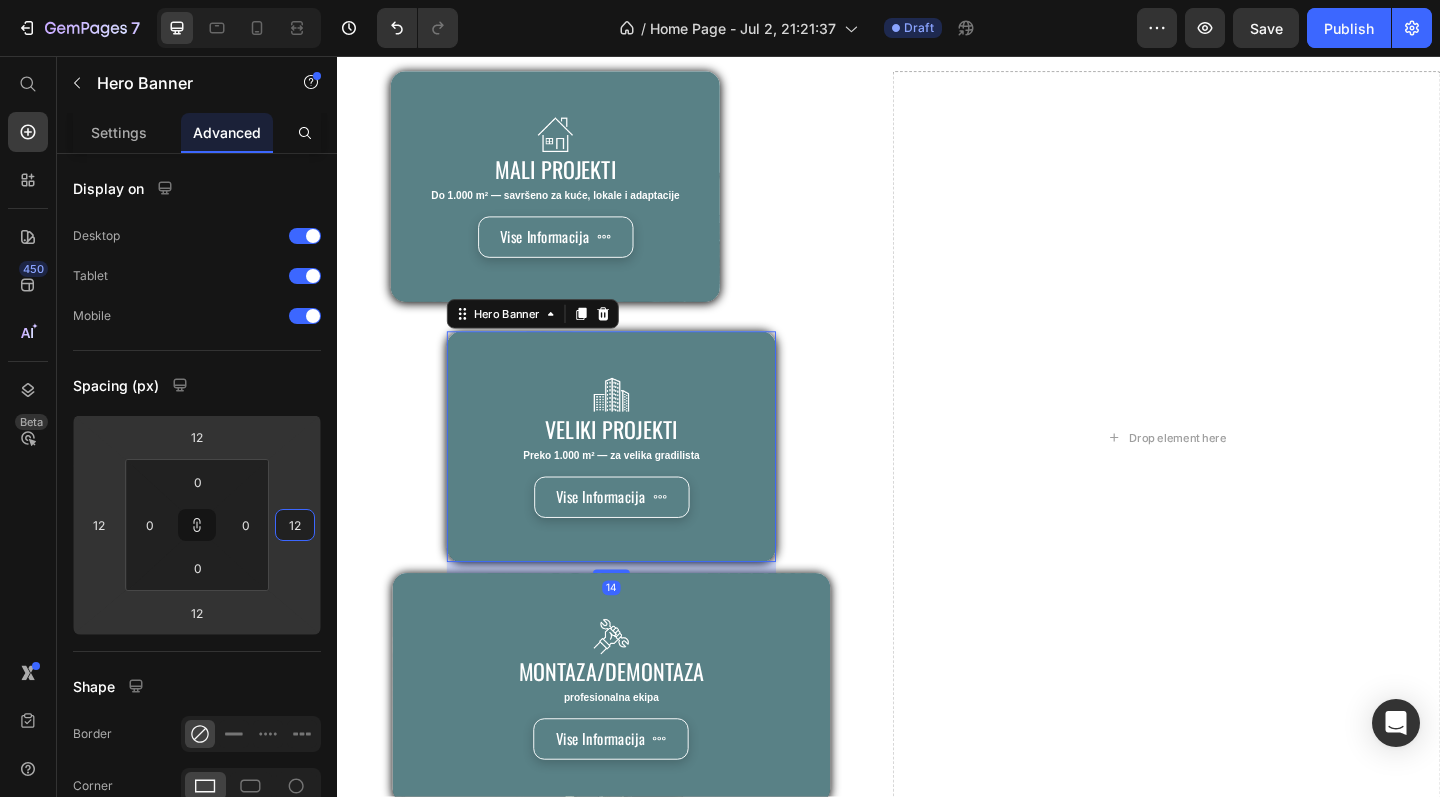 type on "10" 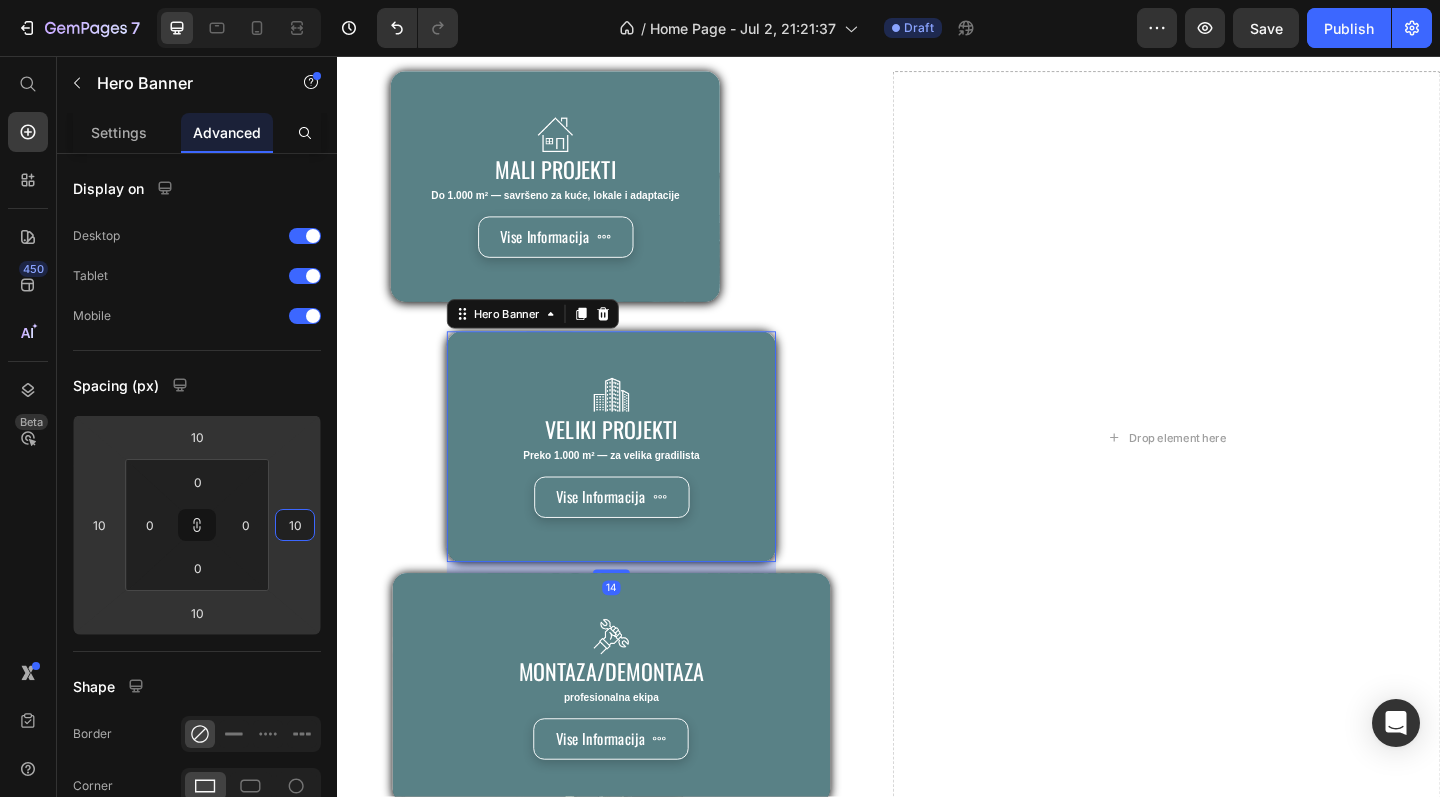 type on "8" 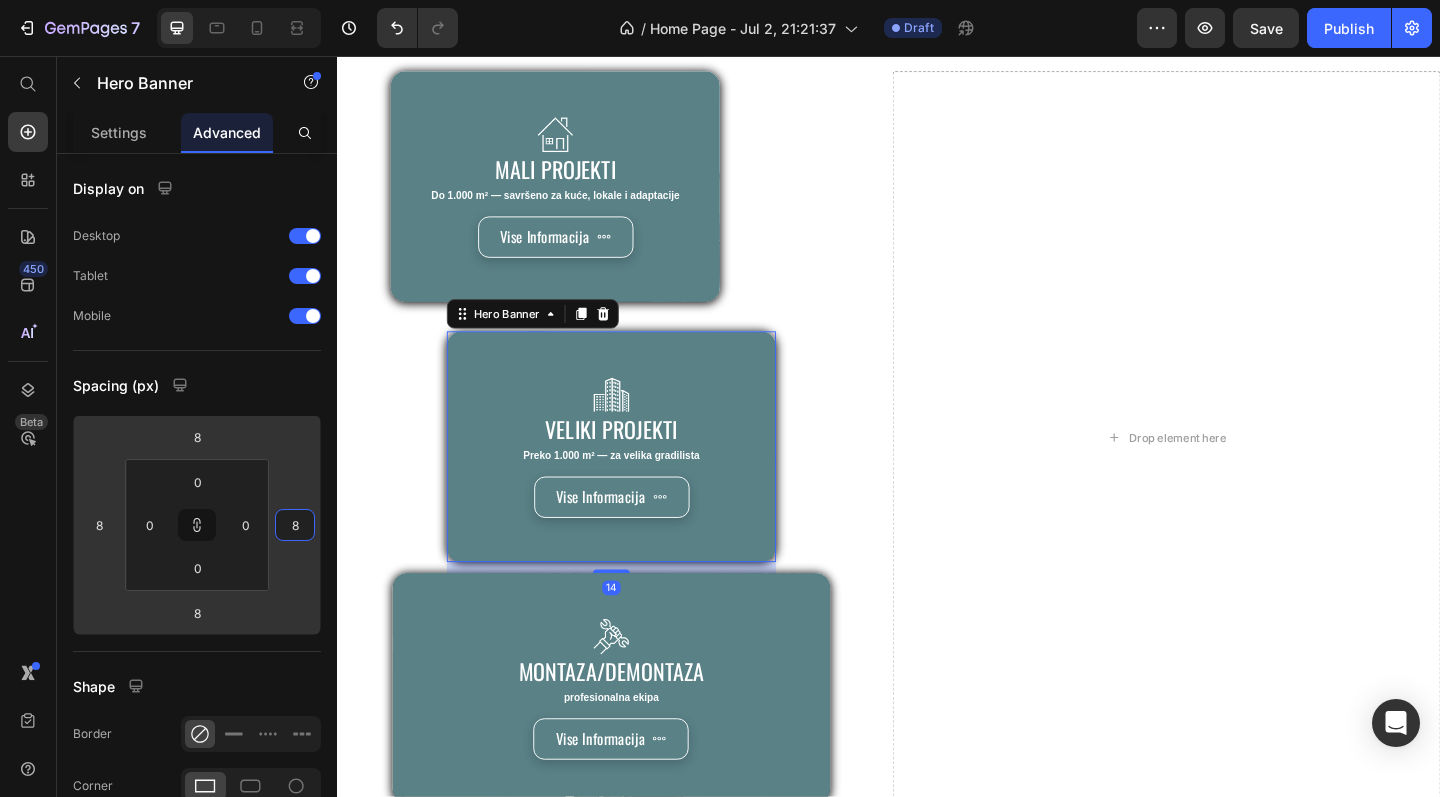 type on "6" 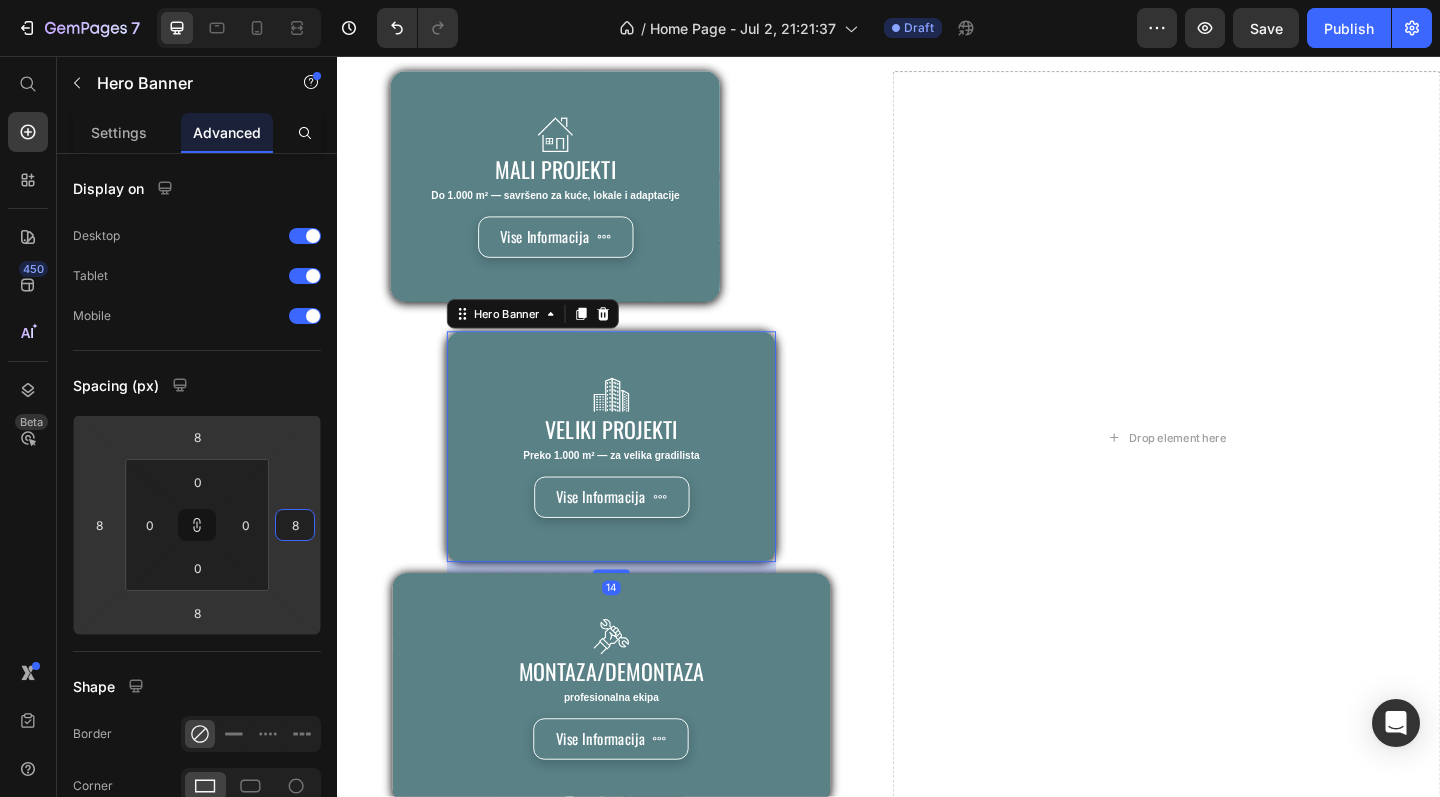 type on "6" 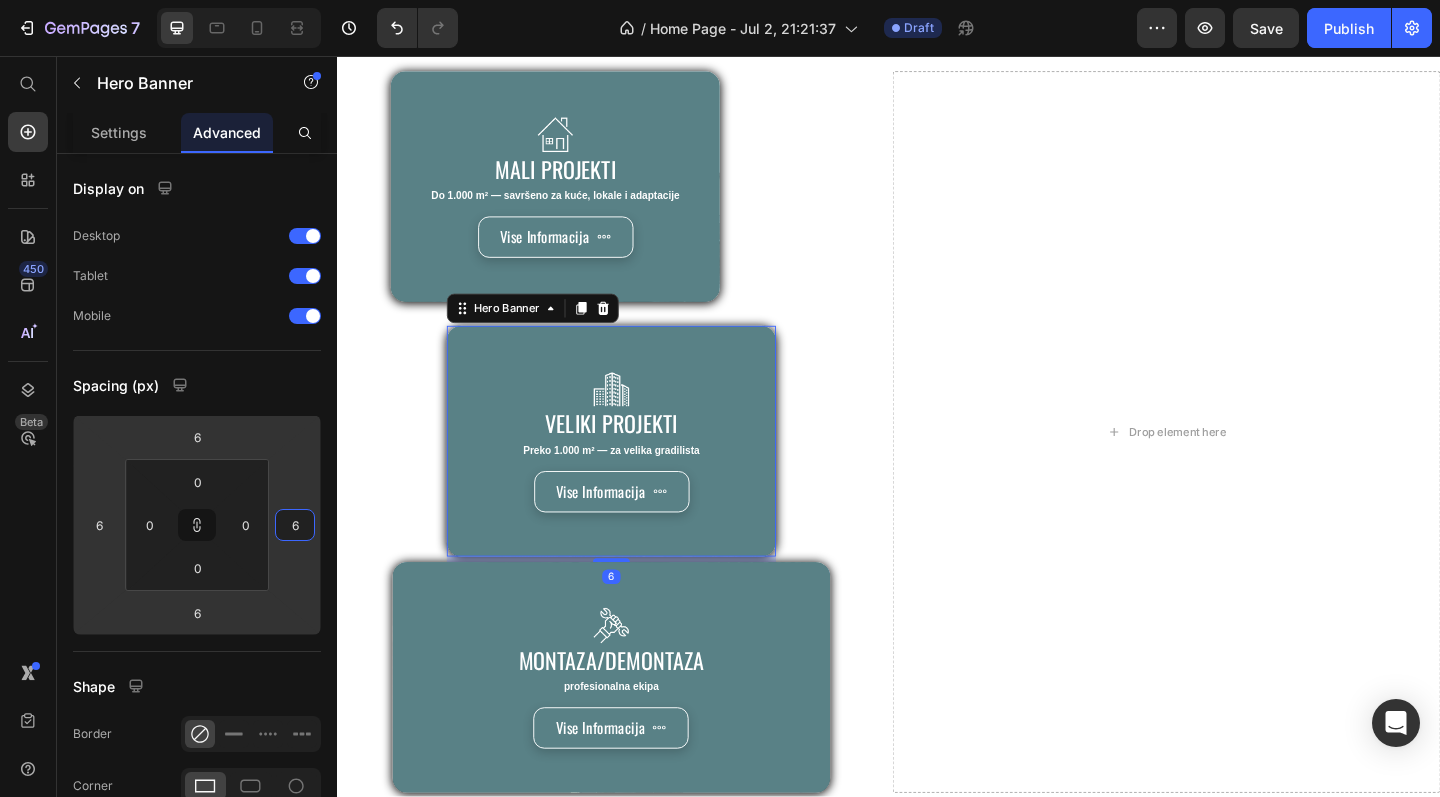 click on "7   /  Home Page - Jul 2, 21:21:37 Draft Preview  Save   Publish  450 Beta Start with Sections Elements Hero Section Product Detail Brands Trusted Badges Guarantee Product Breakdown How to use Testimonials Compare Bundle FAQs Social Proof Brand Story Product List Collection Blog List Contact Sticky Add to Cart Custom Footer Browse Library 450 Layout
Row
Row
Row
Row Text
Heading
Text Block Button
Button
Button
Sticky Back to top Media
Image
Image" at bounding box center [720, 0] 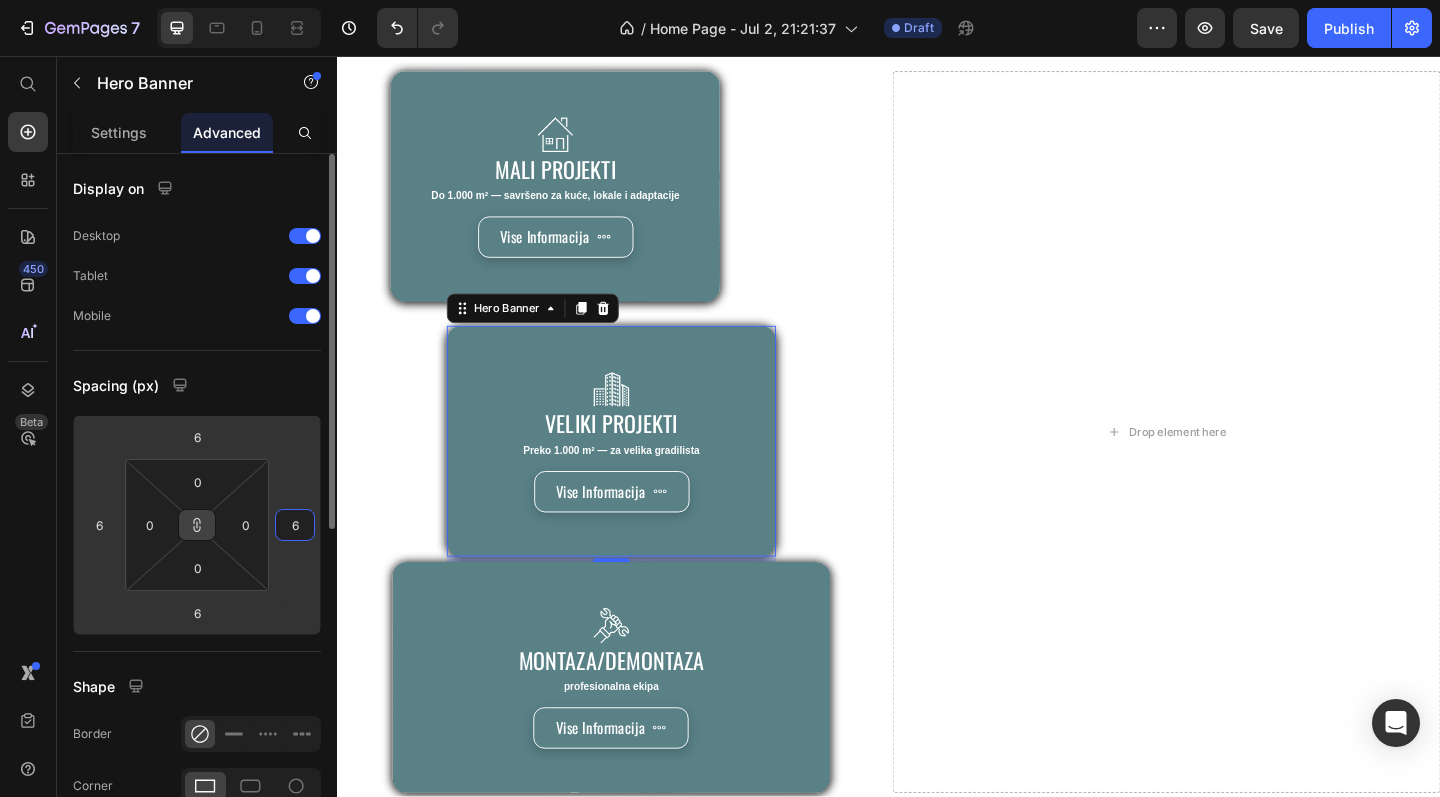 click 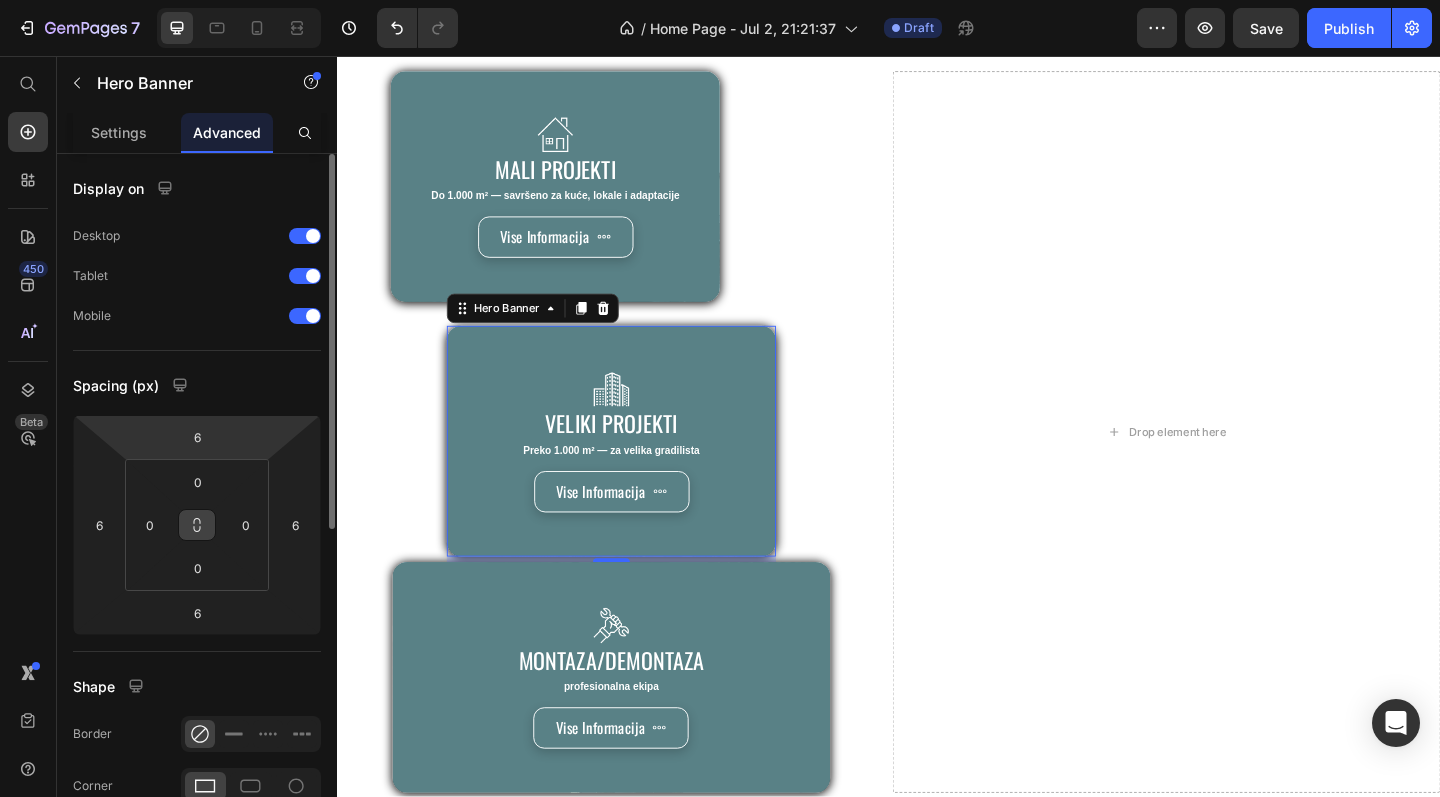 click on "7   /  Home Page - Jul 2, 21:21:37 Draft Preview  Save   Publish  450 Beta Start with Sections Elements Hero Section Product Detail Brands Trusted Badges Guarantee Product Breakdown How to use Testimonials Compare Bundle FAQs Social Proof Brand Story Product List Collection Blog List Contact Sticky Add to Cart Custom Footer Browse Library 450 Layout
Row
Row
Row
Row Text
Heading
Text Block Button
Button
Button
Sticky Back to top Media
Image
Image" at bounding box center (720, 0) 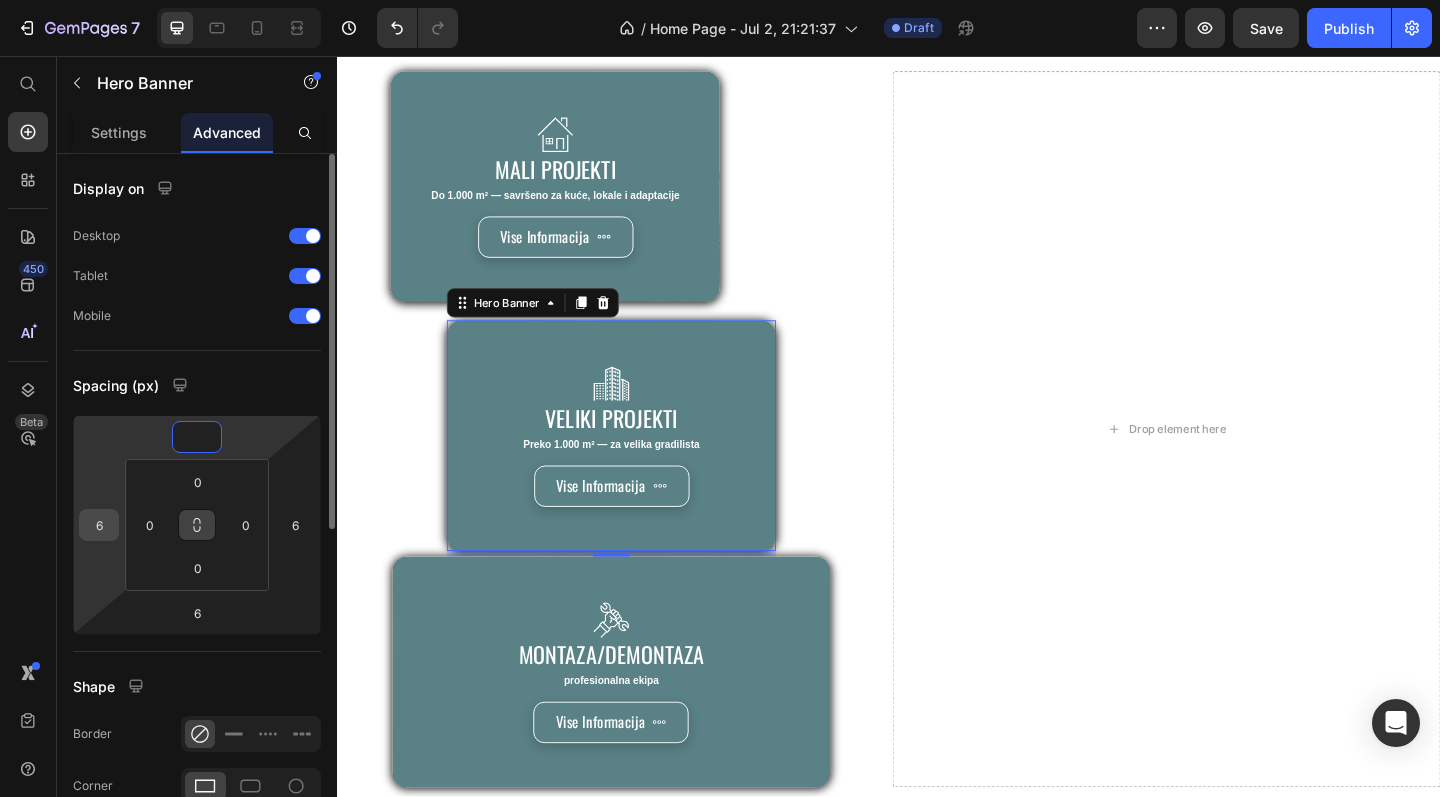 type on "0" 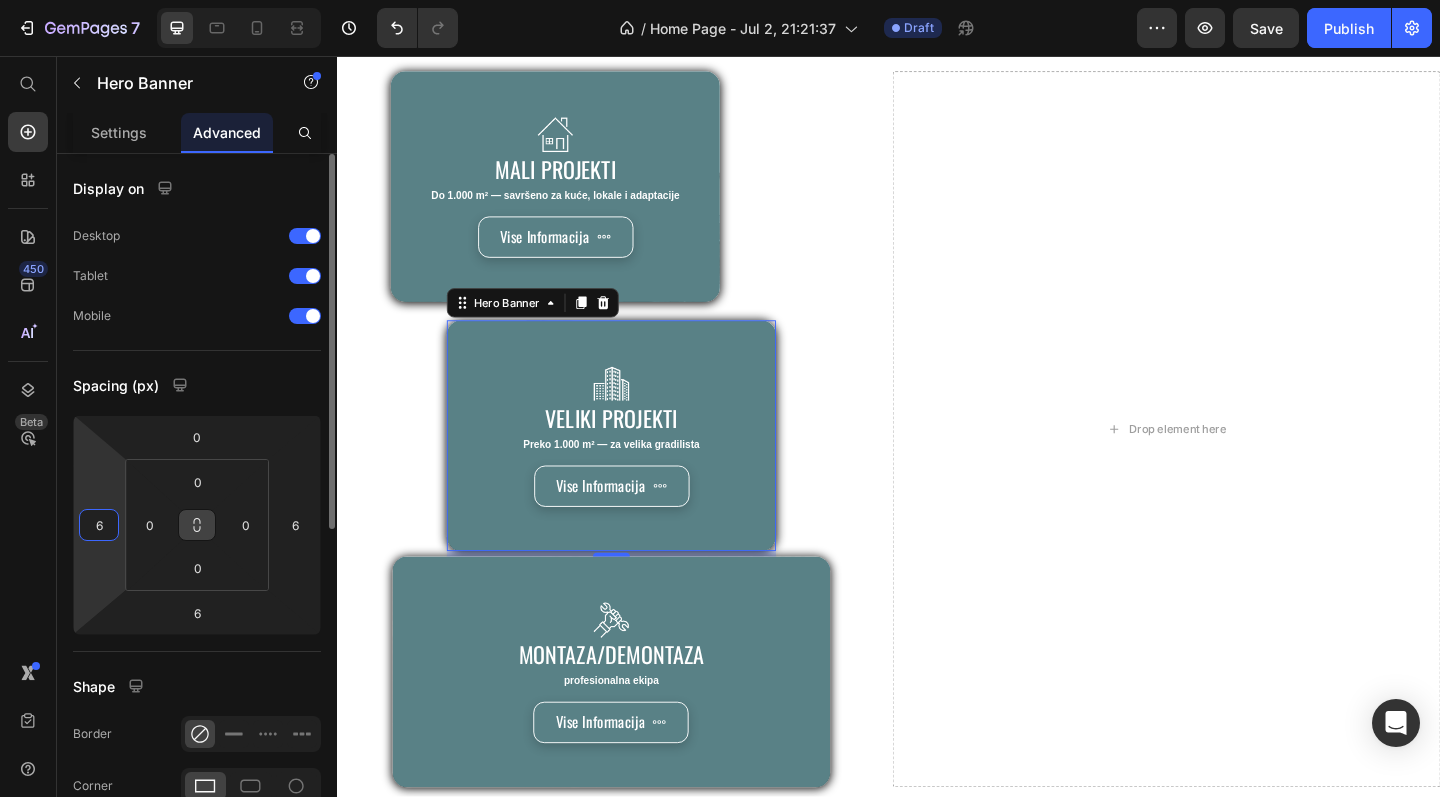 click on "6" at bounding box center (99, 525) 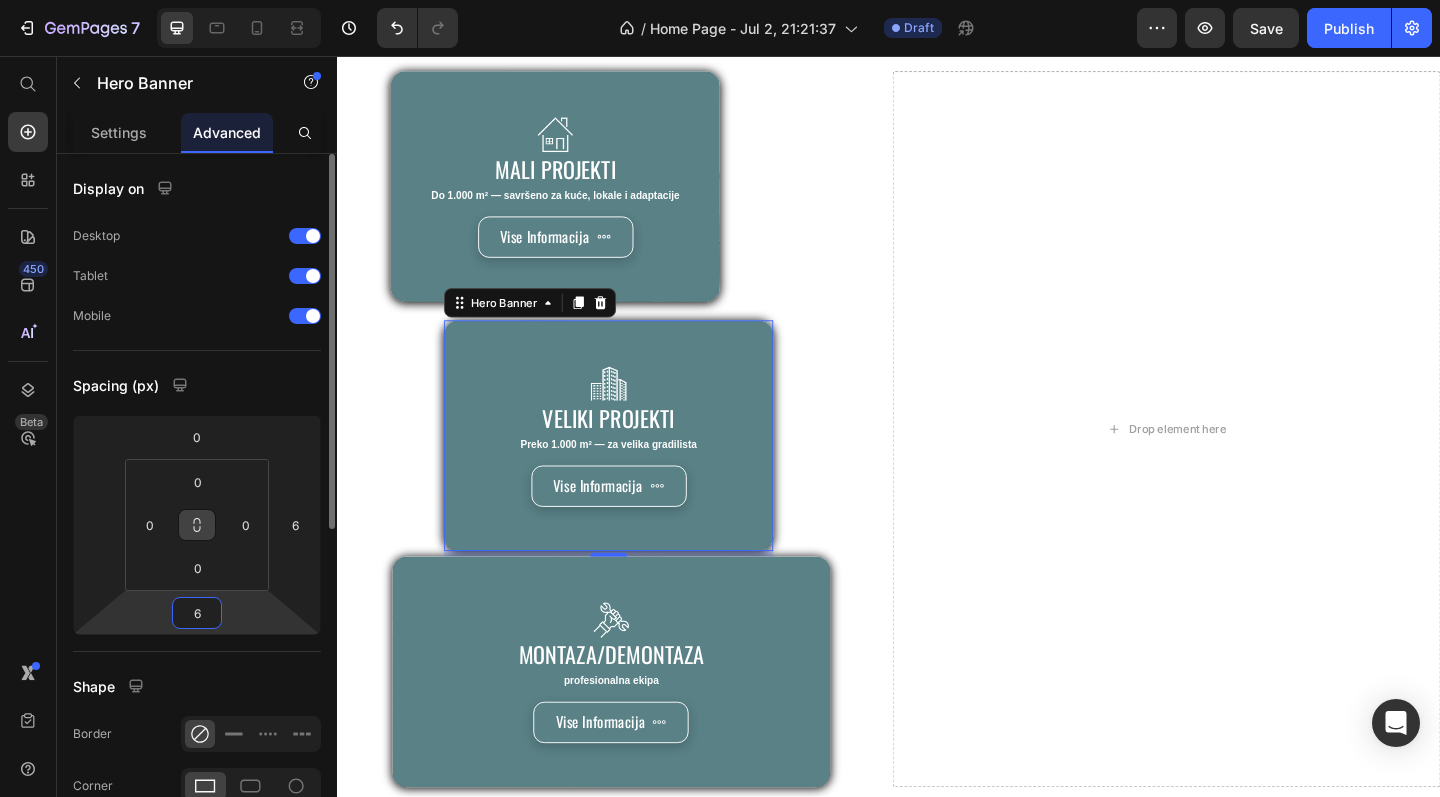type on "0" 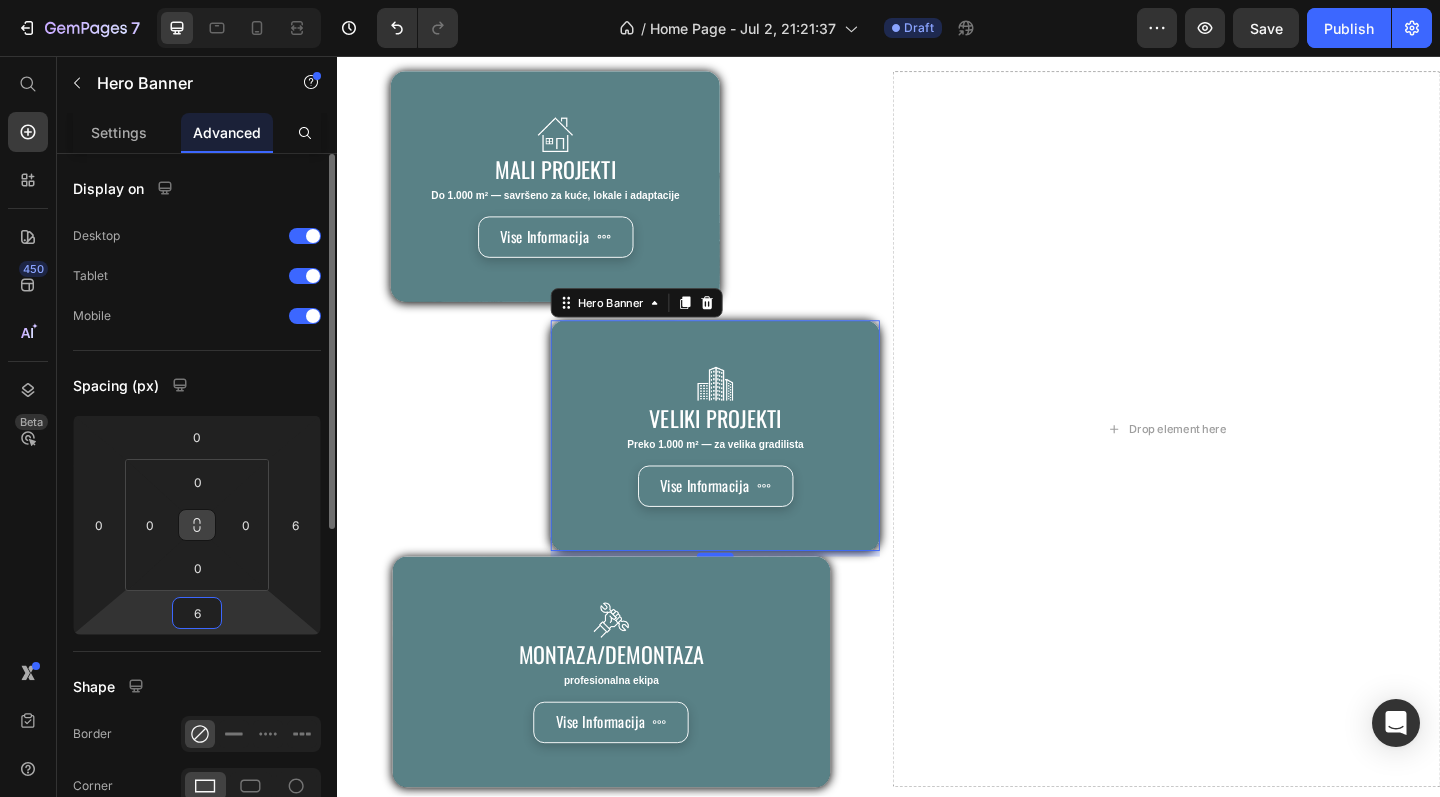 click on "6" at bounding box center [197, 613] 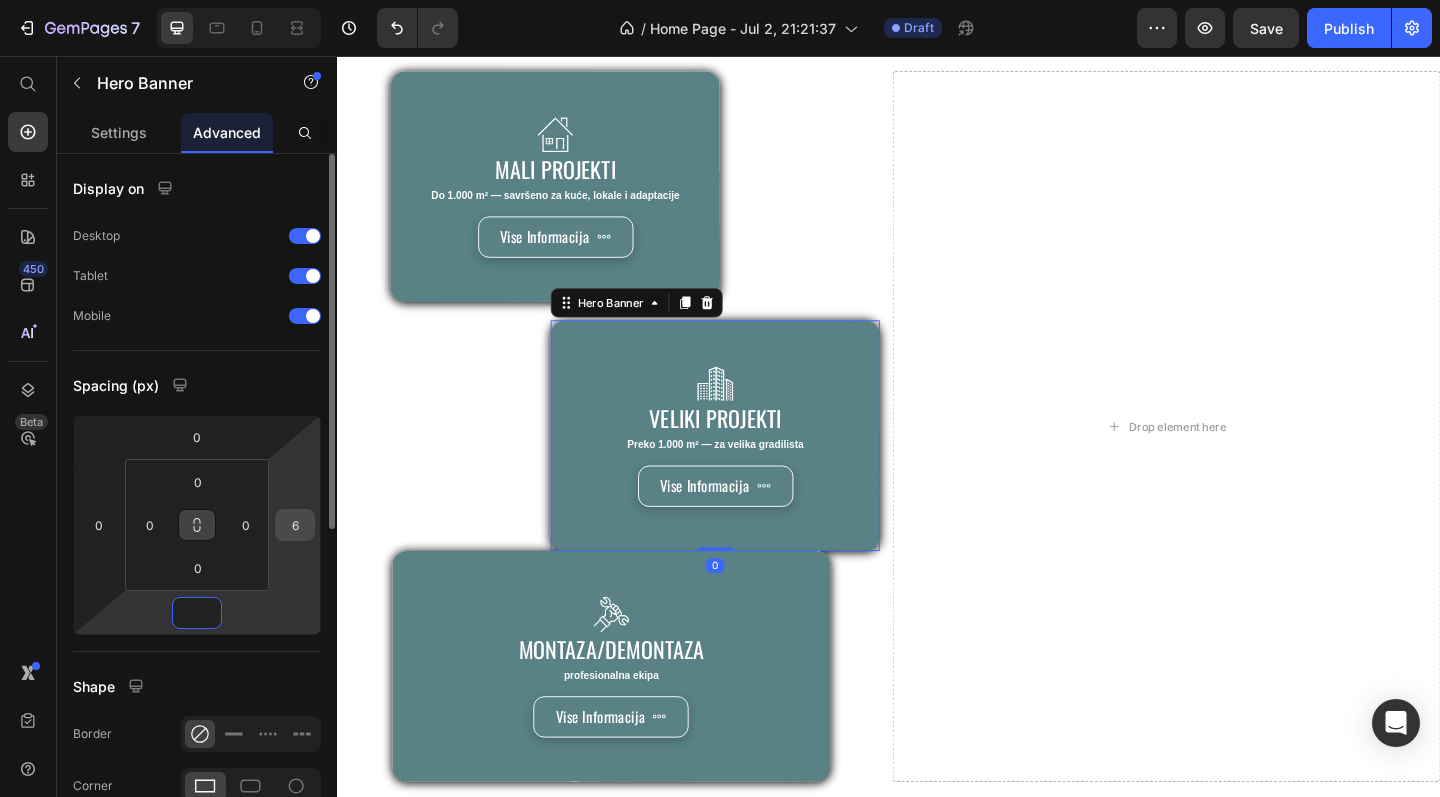 type on "0" 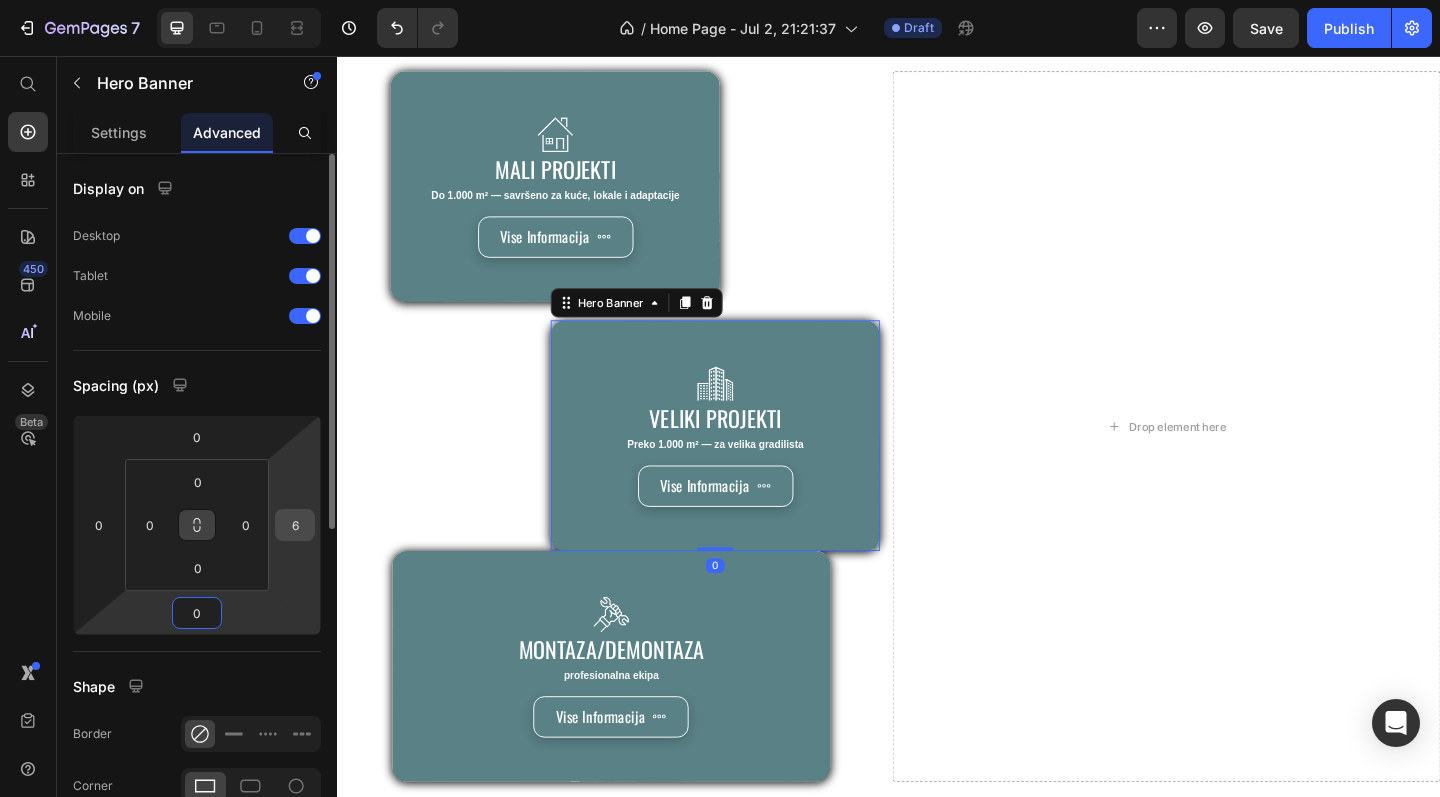 click on "6" at bounding box center (295, 525) 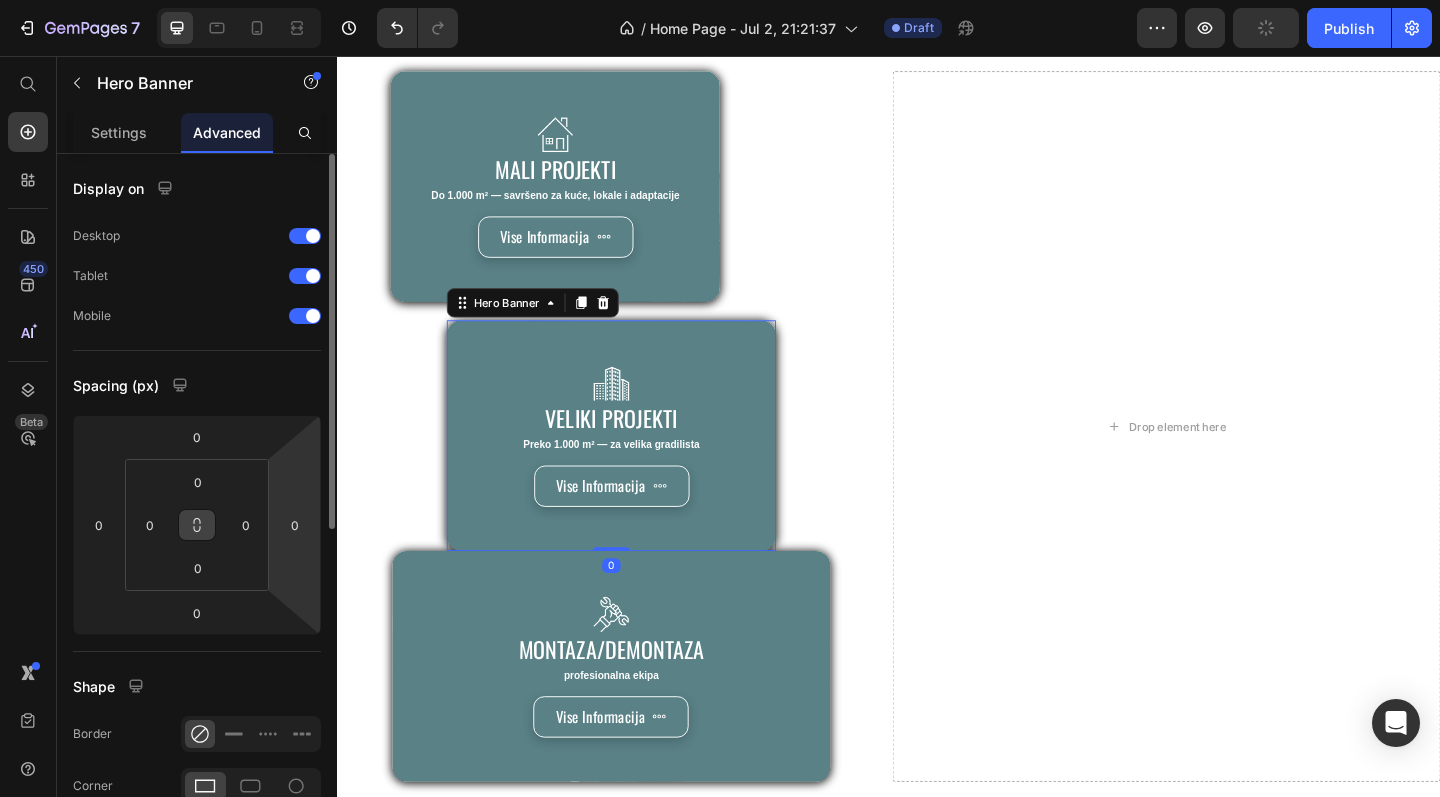 click on "Display on Desktop Tablet Mobile" 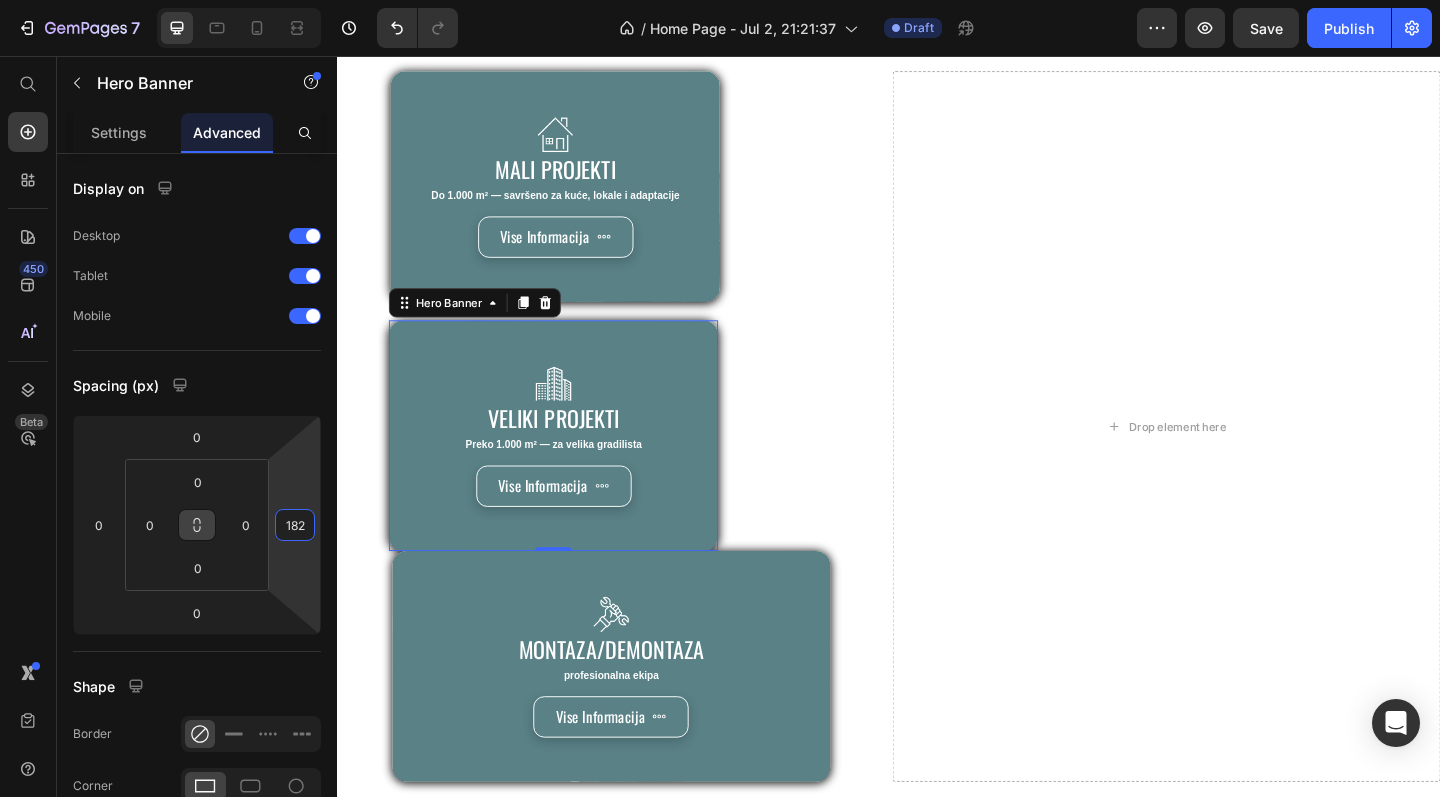 type on "180" 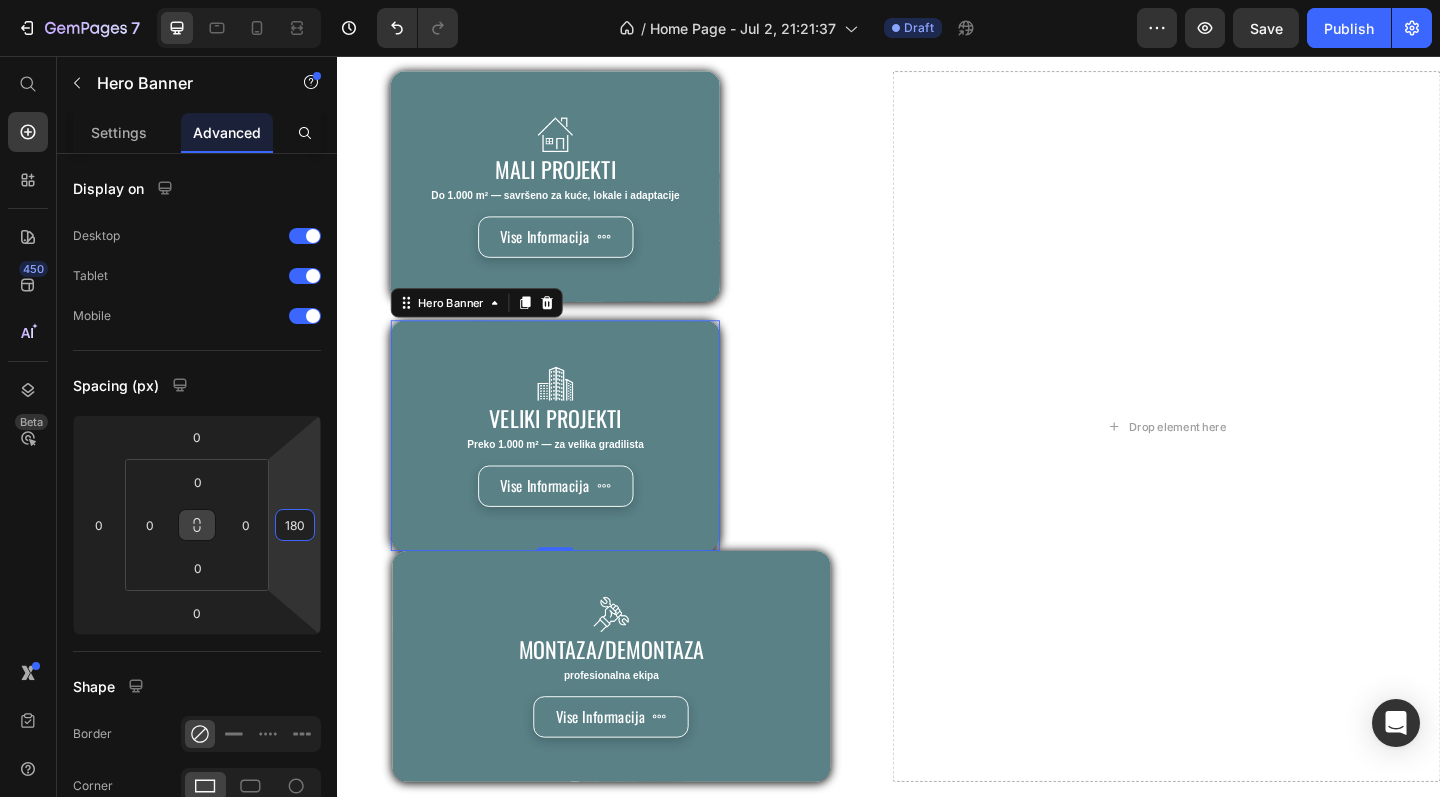 drag, startPoint x: 270, startPoint y: 521, endPoint x: 273, endPoint y: 411, distance: 110.0409 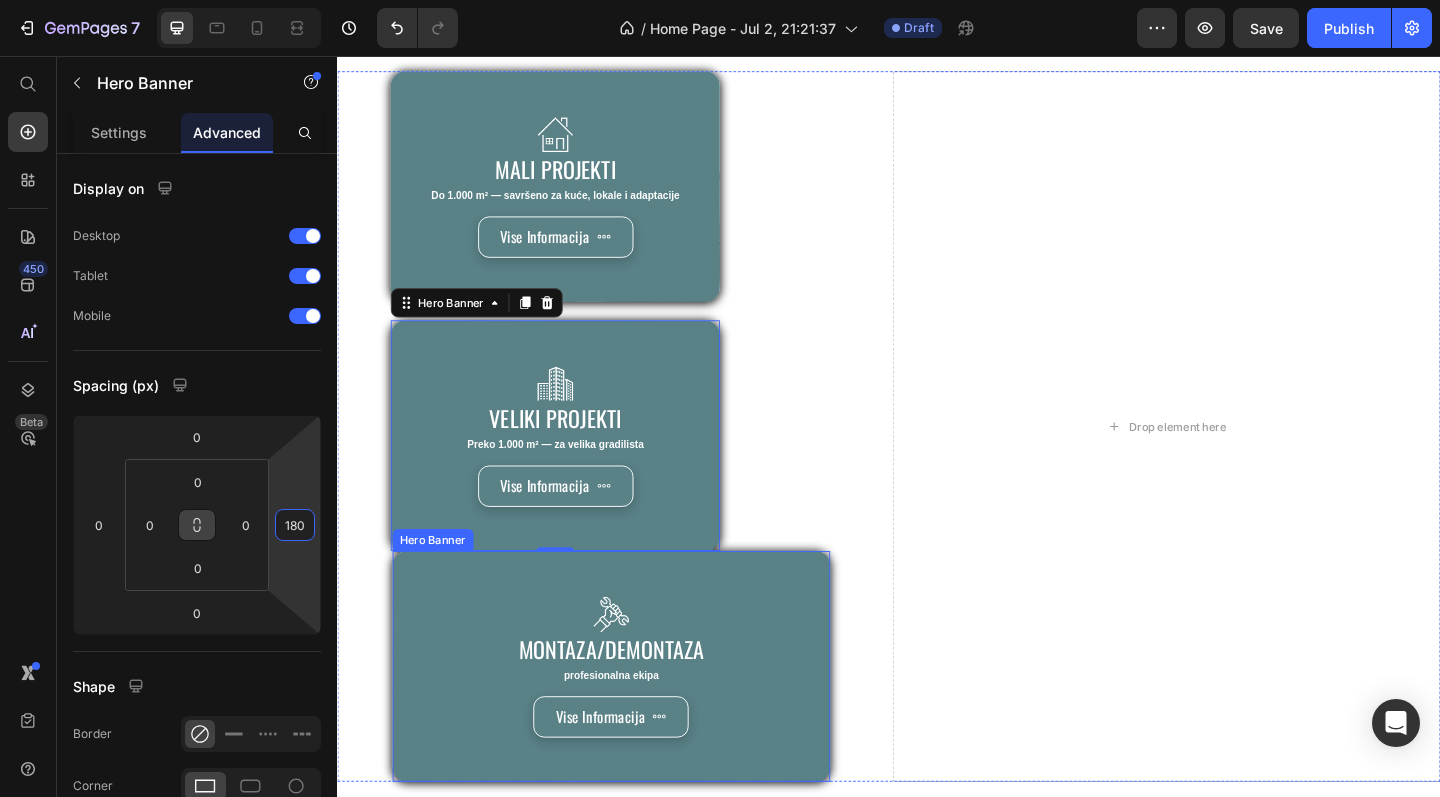 click on "Image Montaza/demontaza Heading profesionalna ekipa Text Block
Vise Informacija Button" at bounding box center [635, 721] 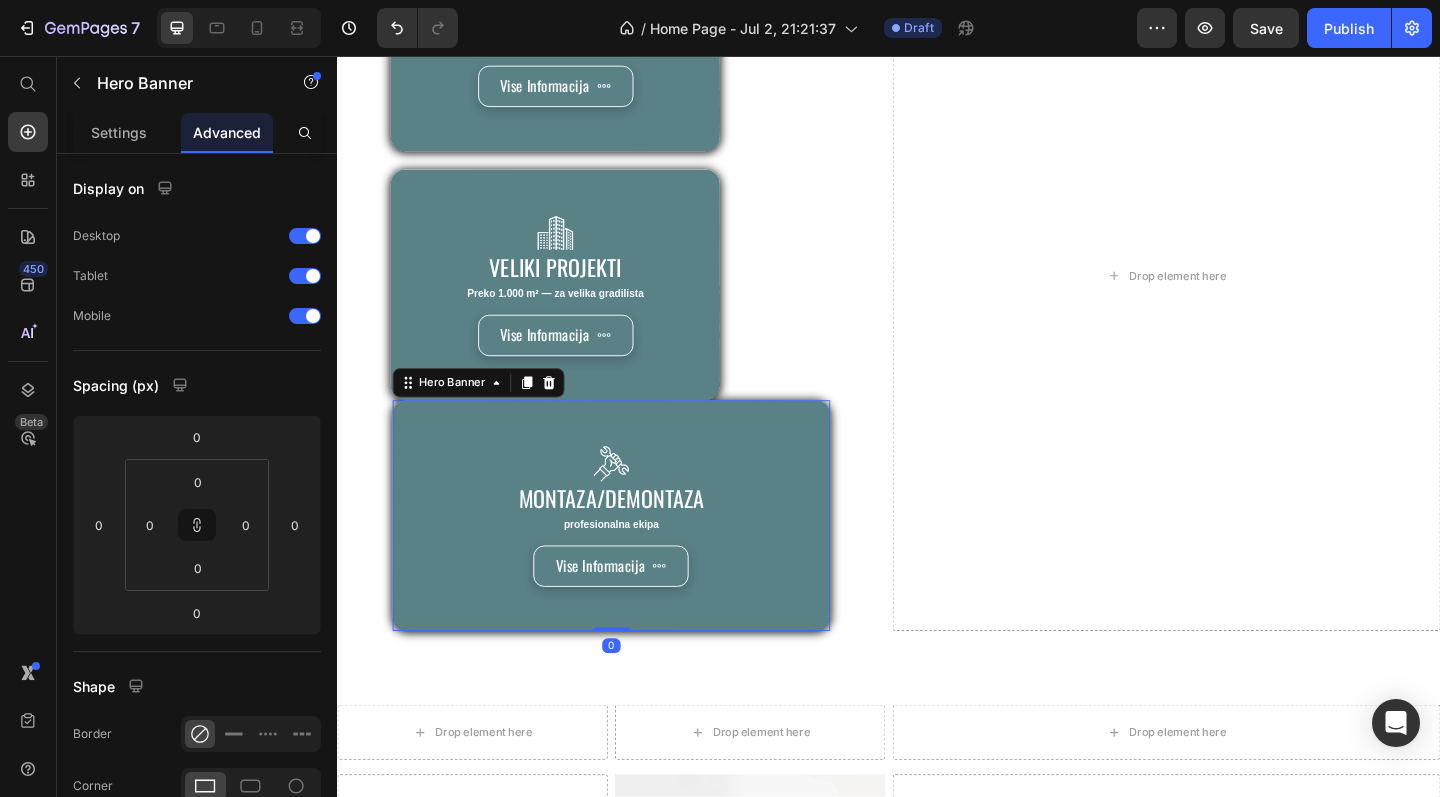 scroll, scrollTop: 1496, scrollLeft: 0, axis: vertical 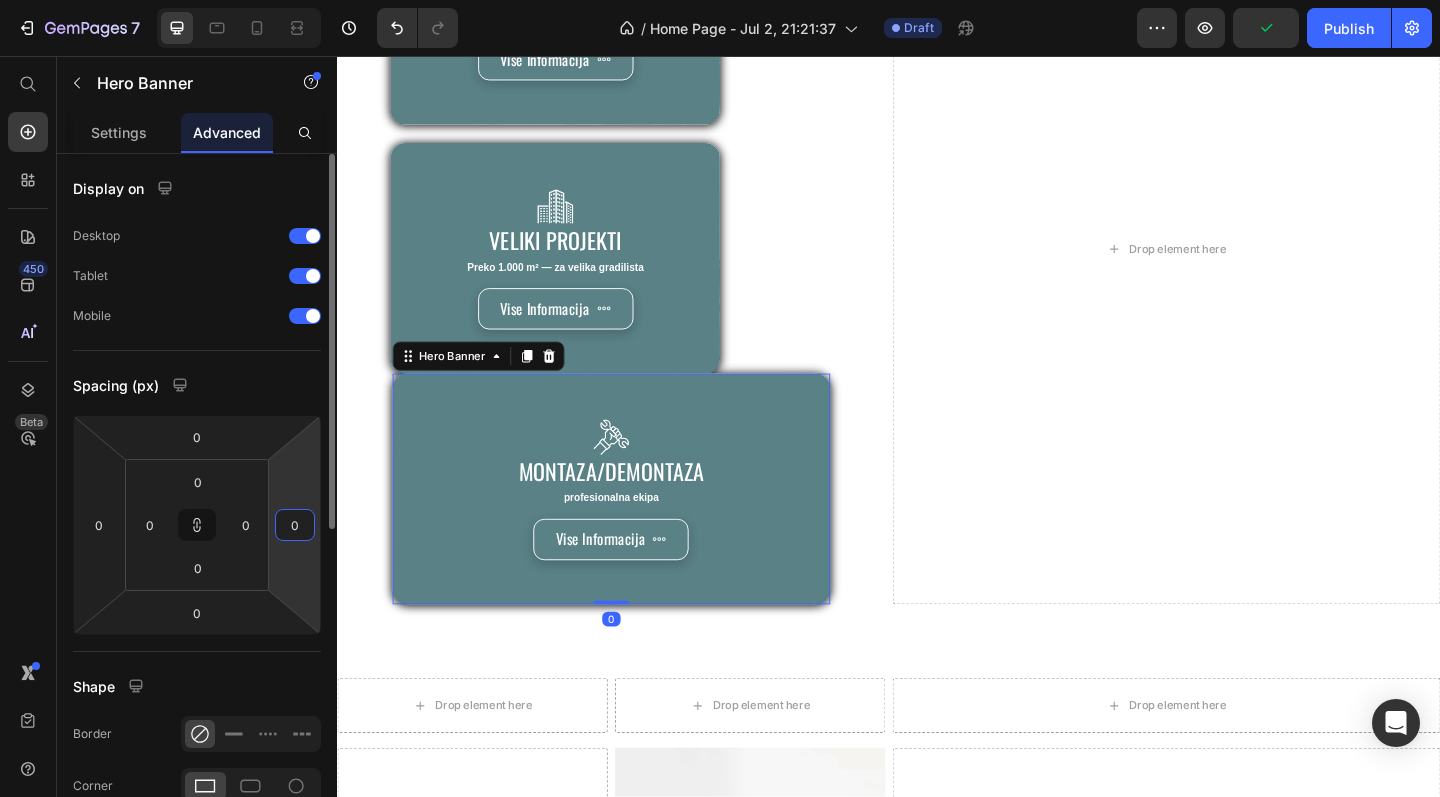 click on "0" at bounding box center [295, 525] 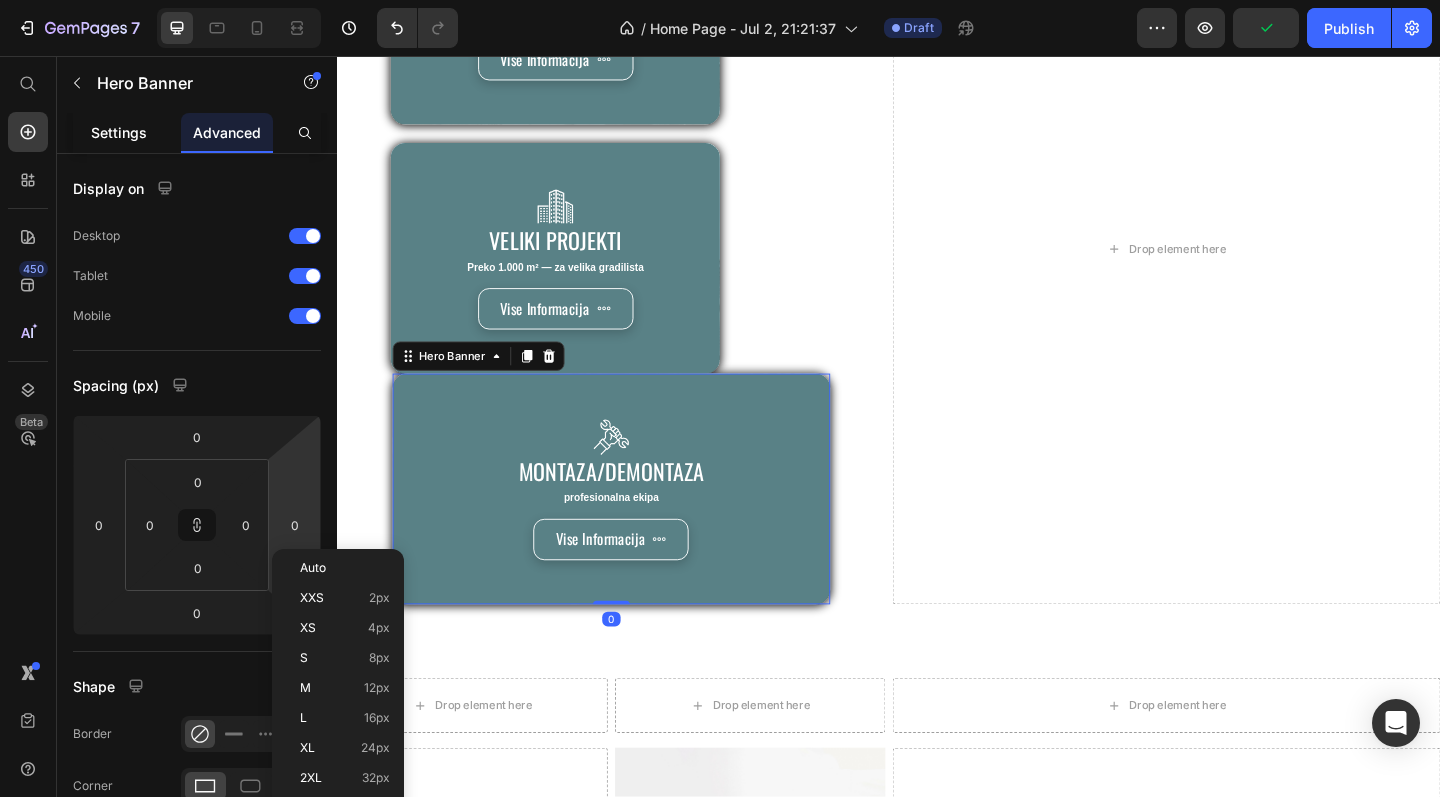 click on "Settings" at bounding box center (119, 132) 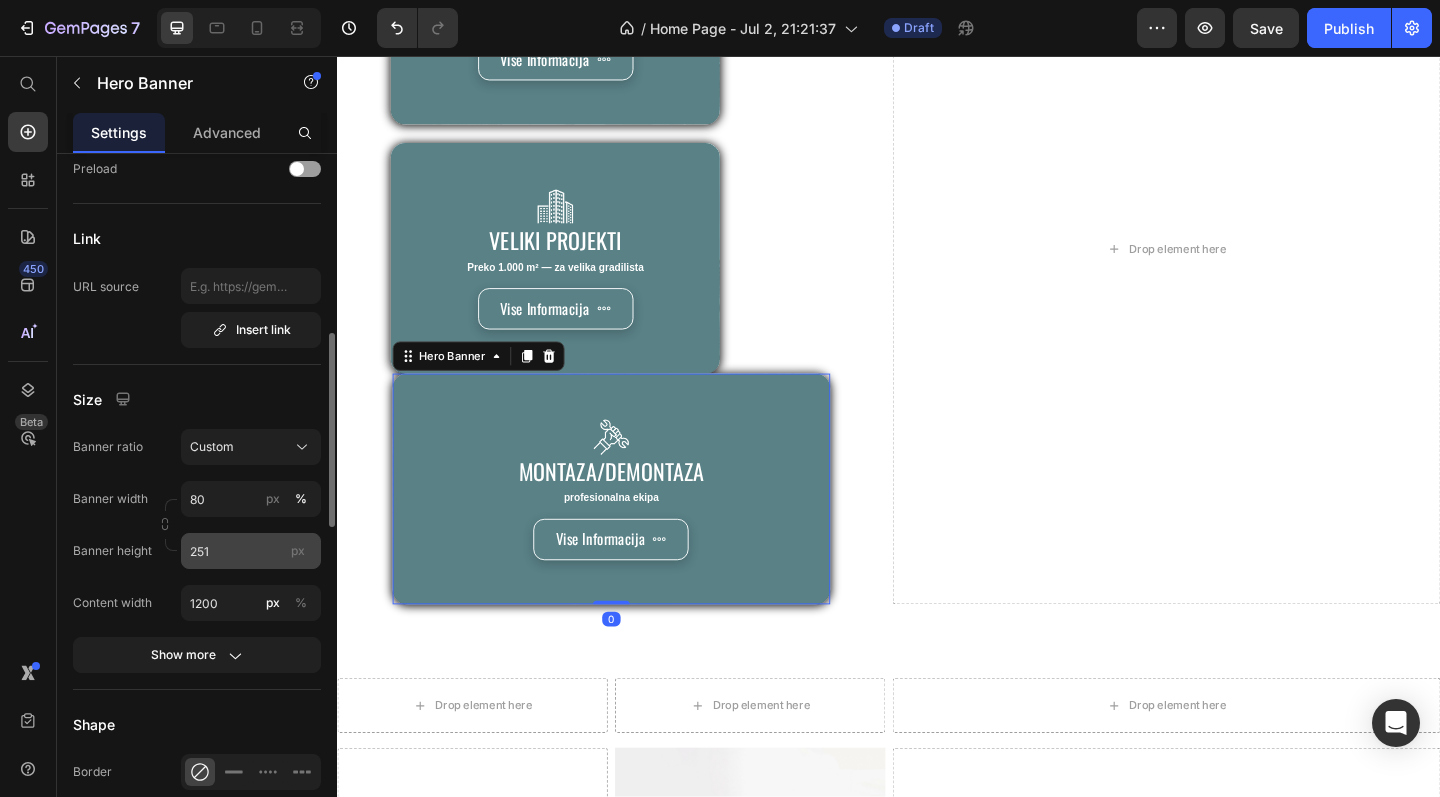 scroll, scrollTop: 651, scrollLeft: 0, axis: vertical 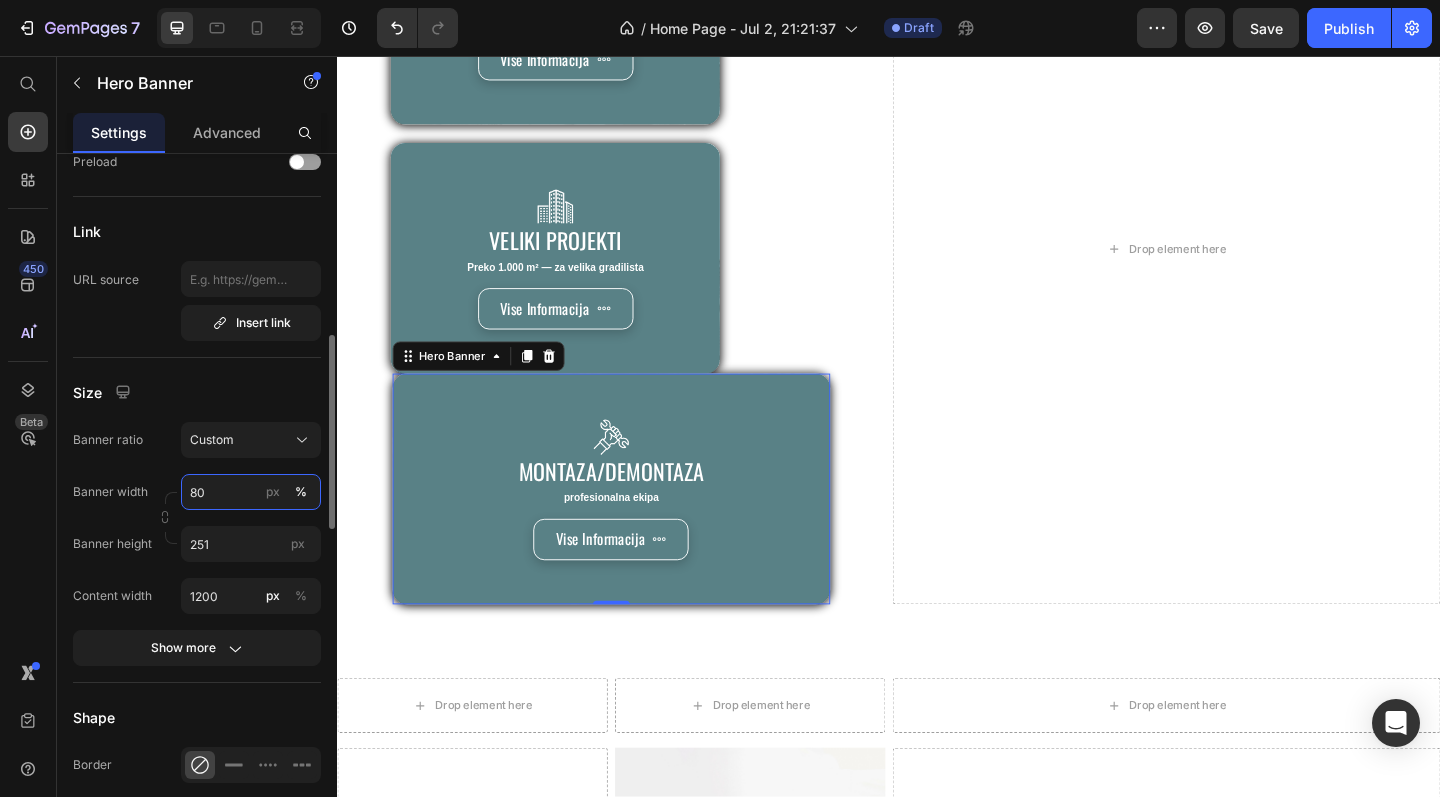 click on "80" at bounding box center (251, 492) 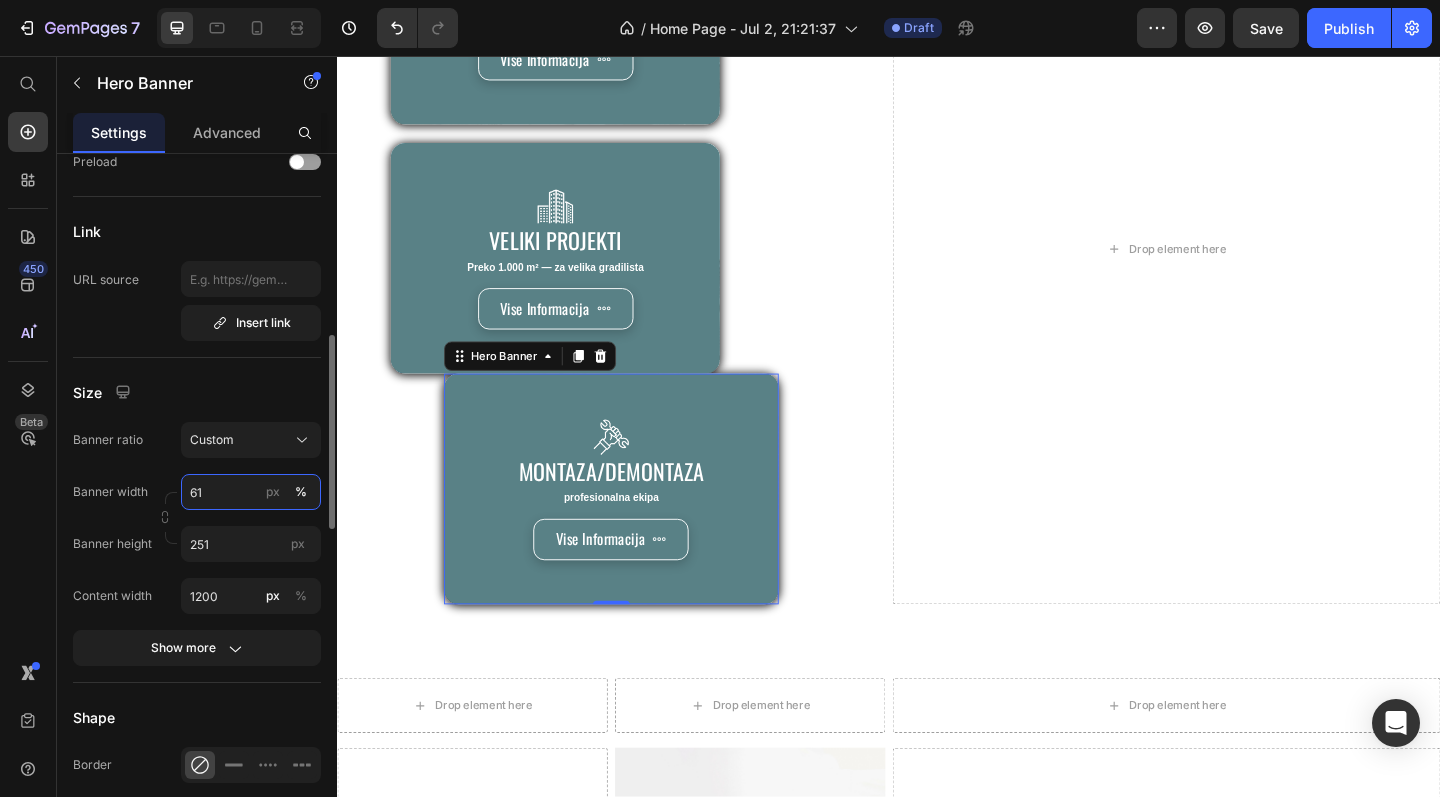 type on "60" 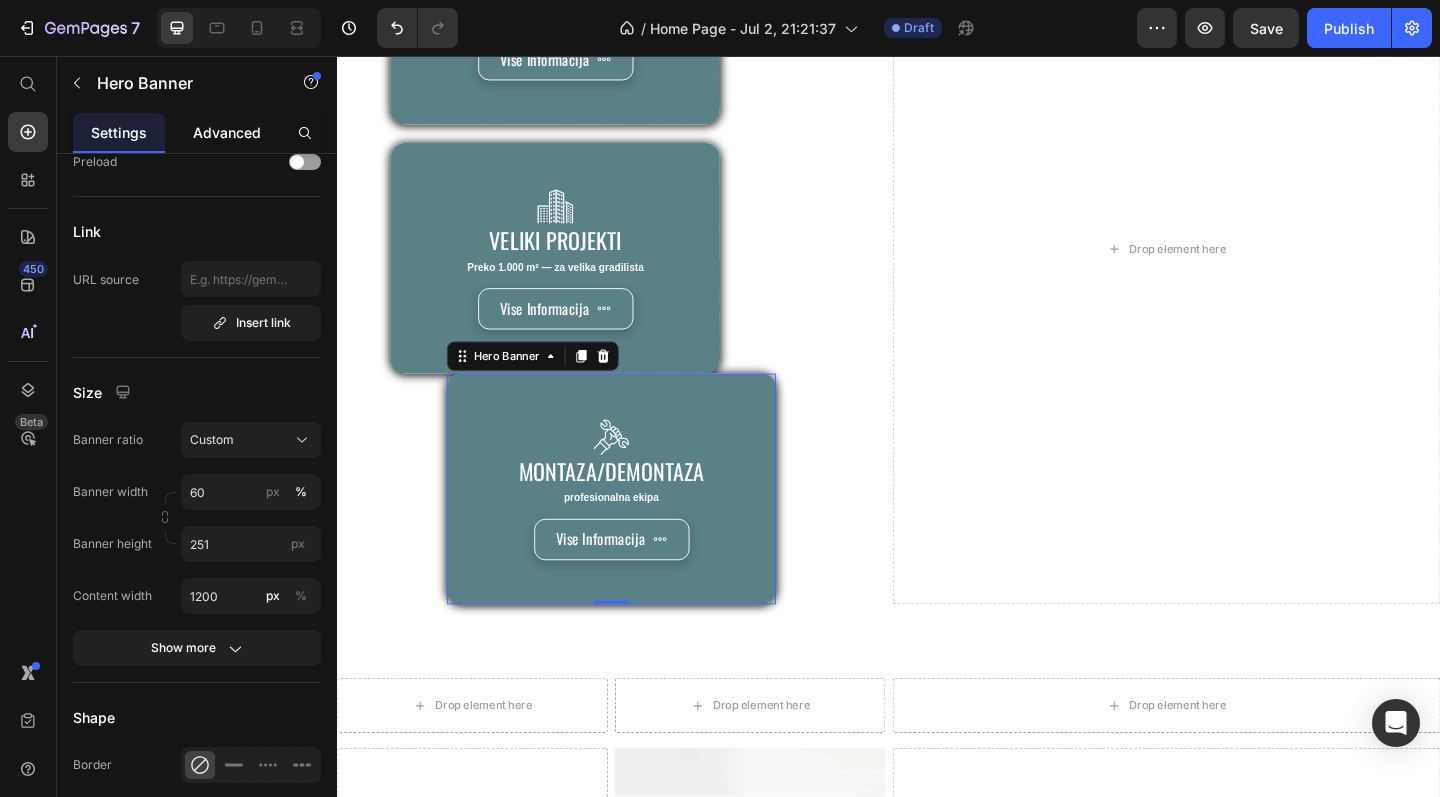 click on "Advanced" at bounding box center (227, 132) 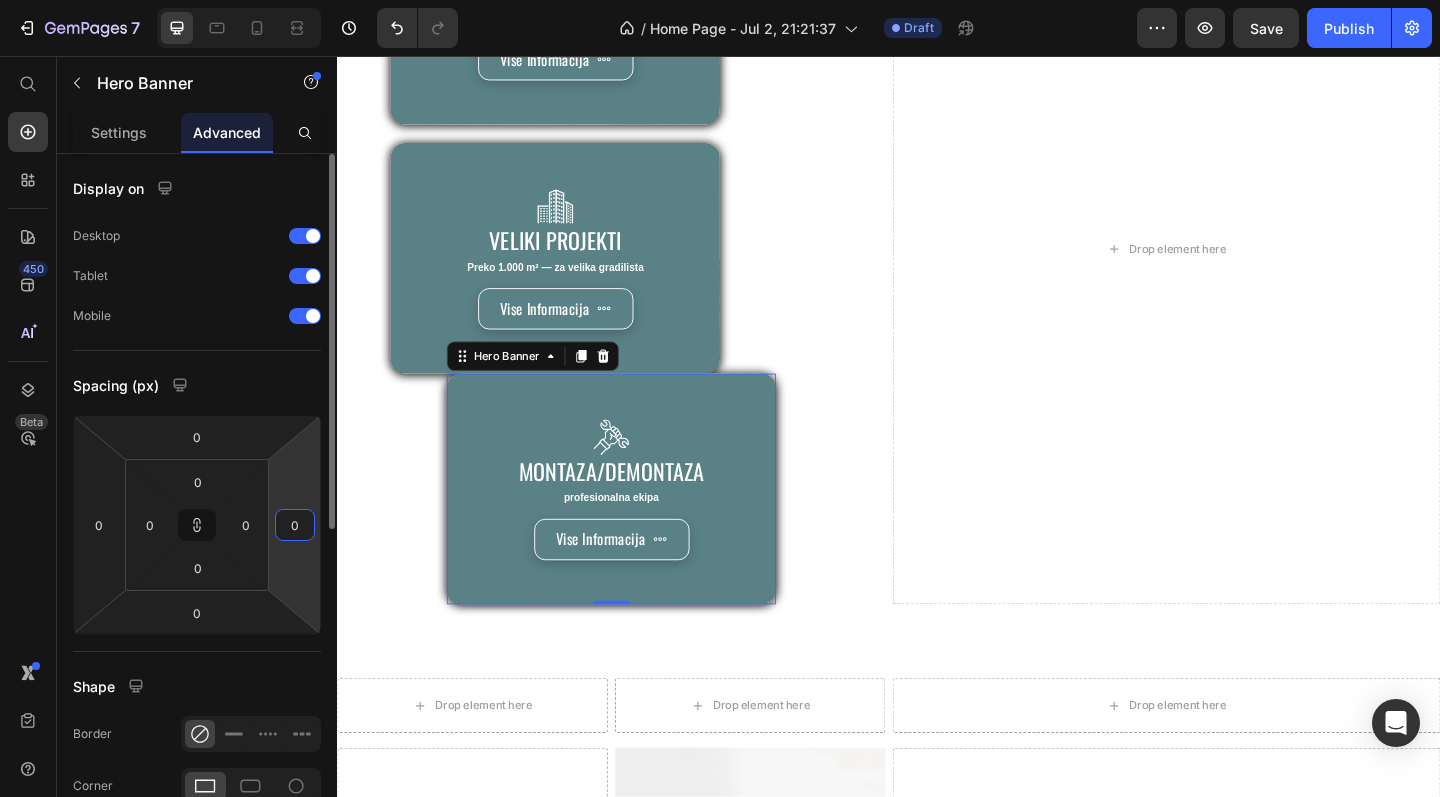 click on "0" at bounding box center [295, 525] 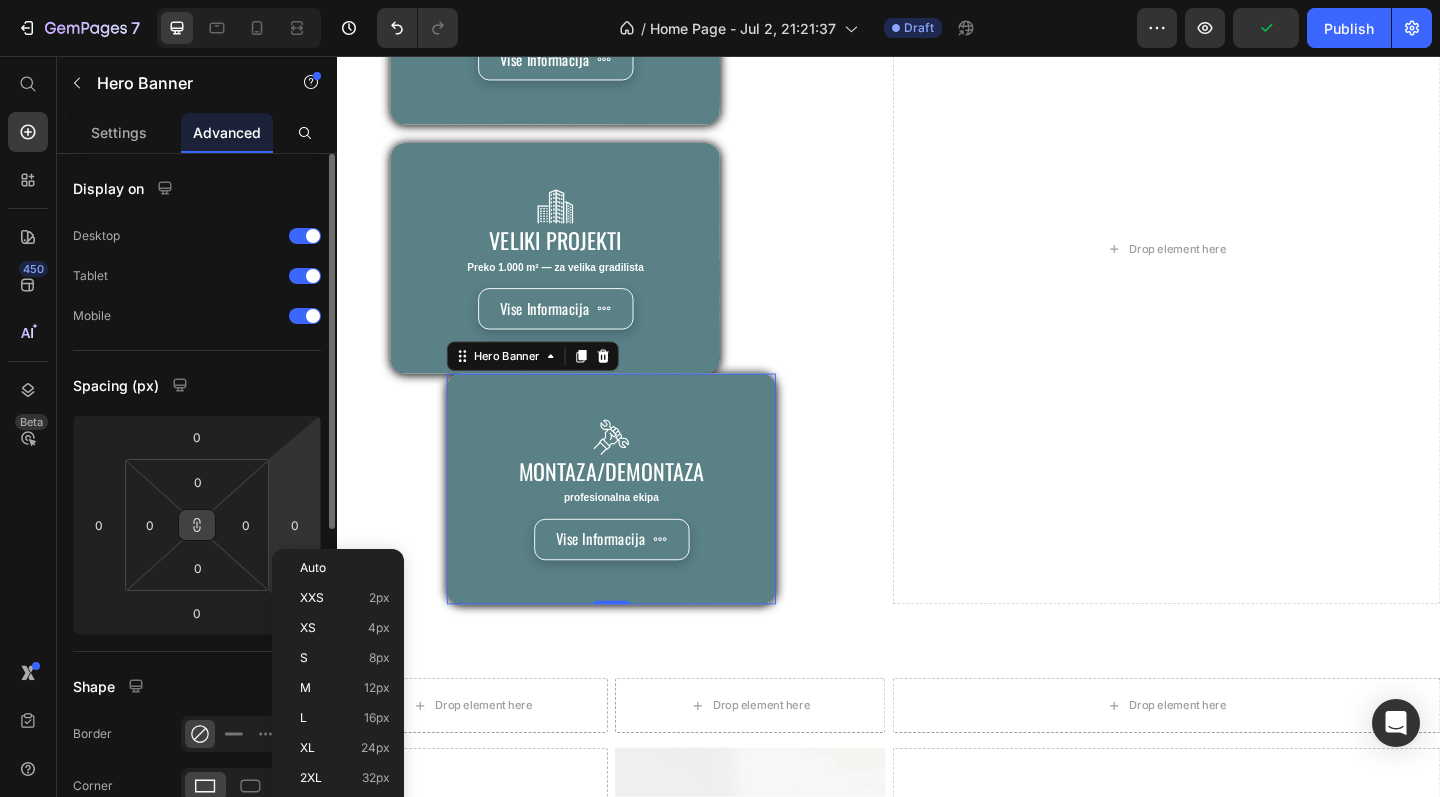 click 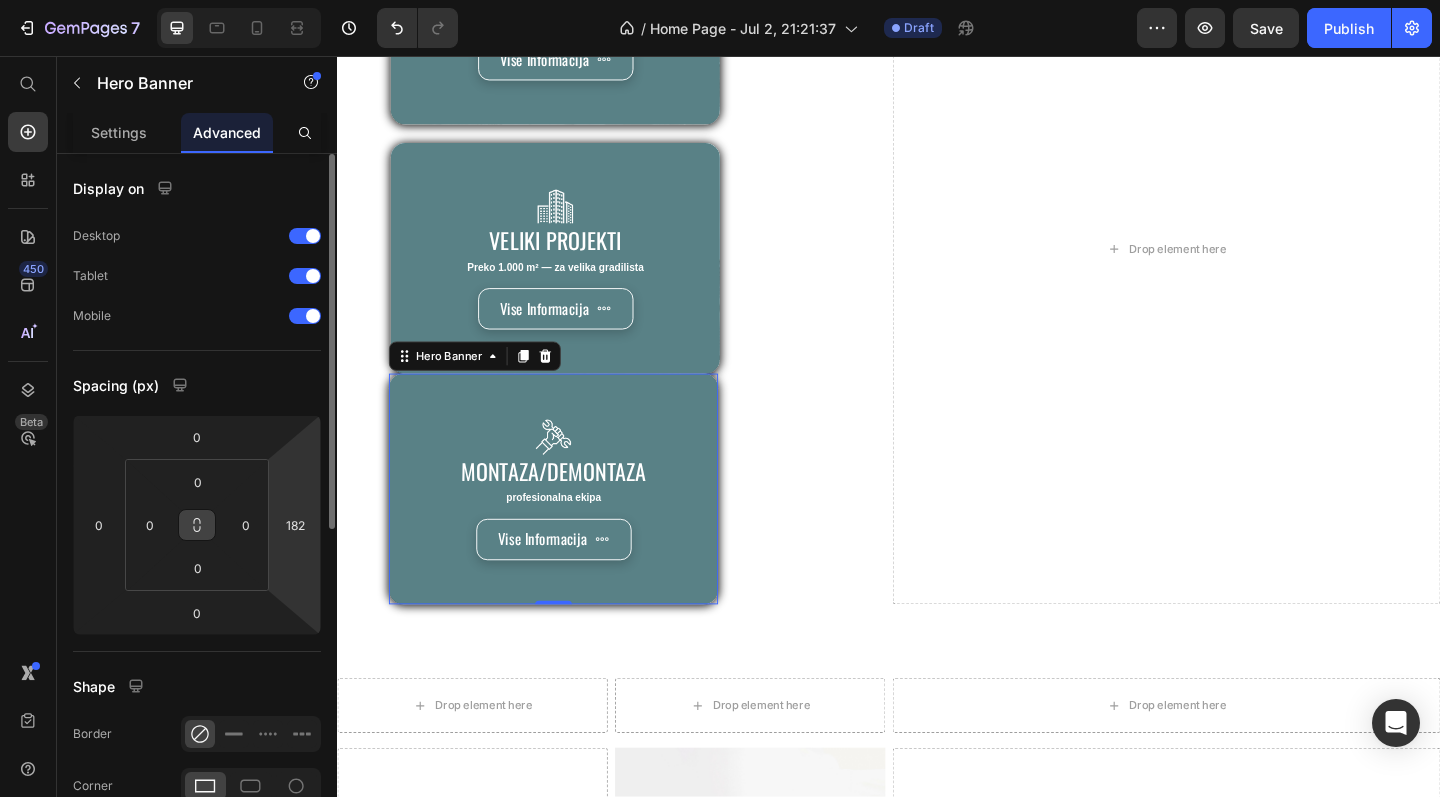 type on "180" 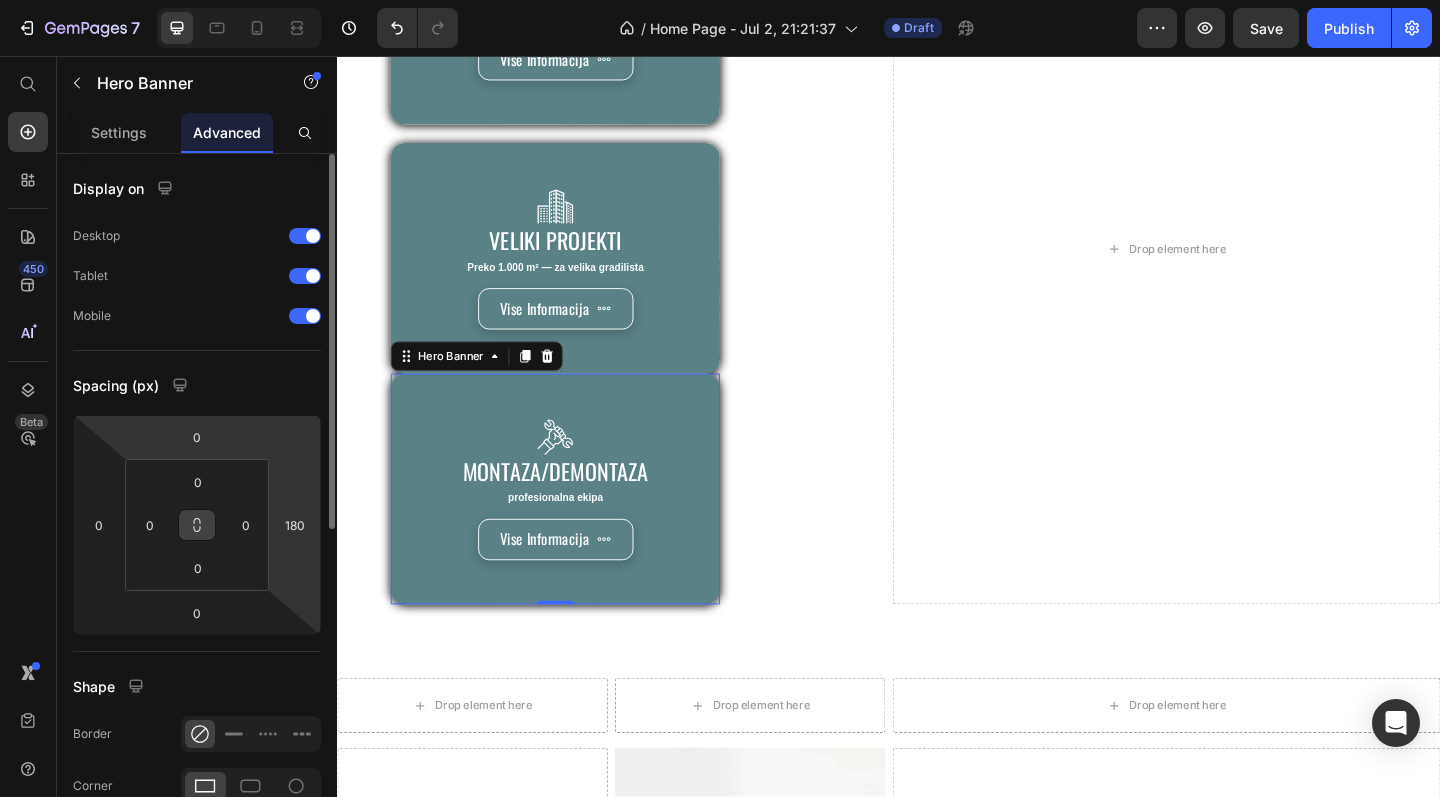 drag, startPoint x: 269, startPoint y: 520, endPoint x: 277, endPoint y: 422, distance: 98.32599 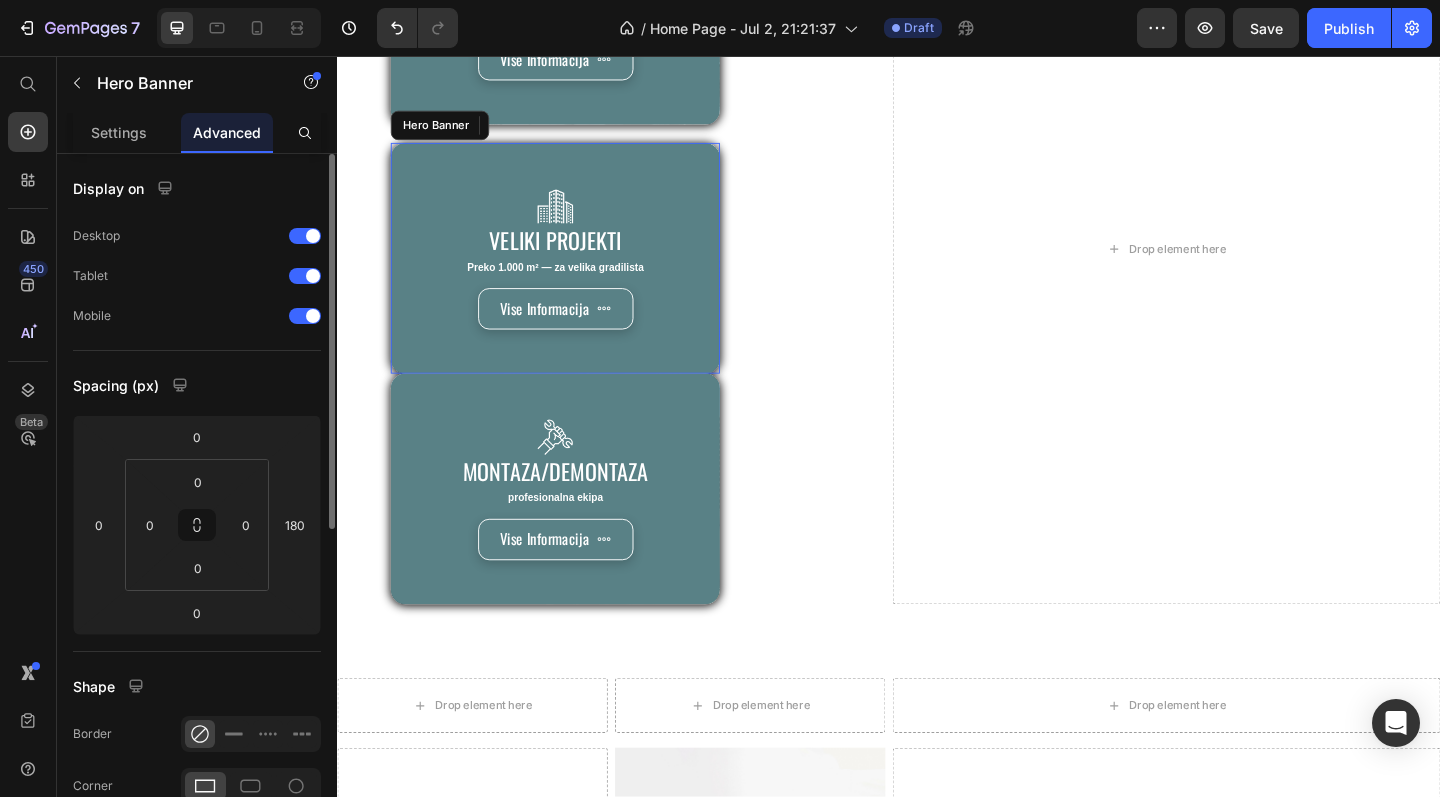 click on "Image veliki projekti Heading Preko 1.000 m² — za velika gradilista Text Block
Vise Informacija Button" at bounding box center (574, 277) 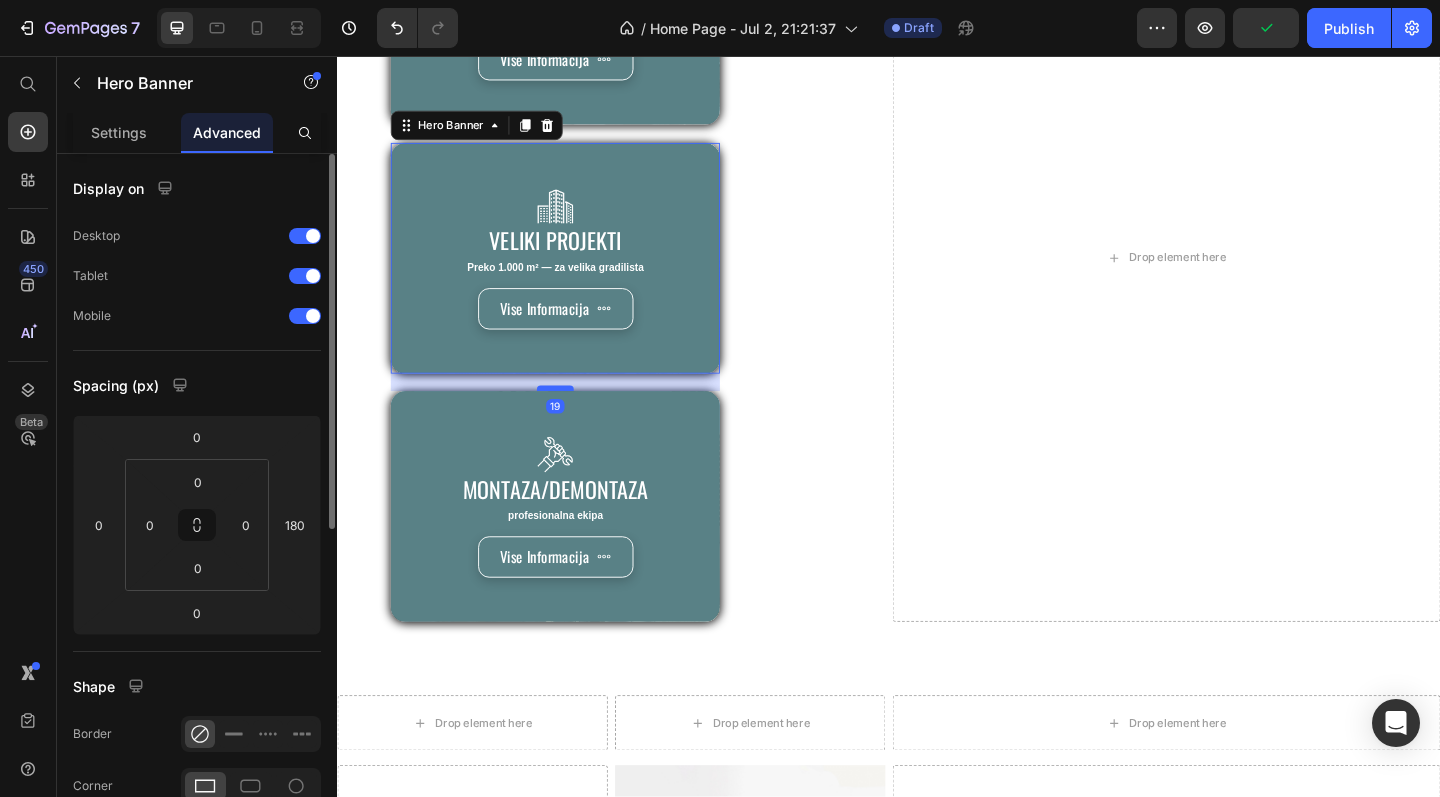 drag, startPoint x: 570, startPoint y: 400, endPoint x: 570, endPoint y: 419, distance: 19 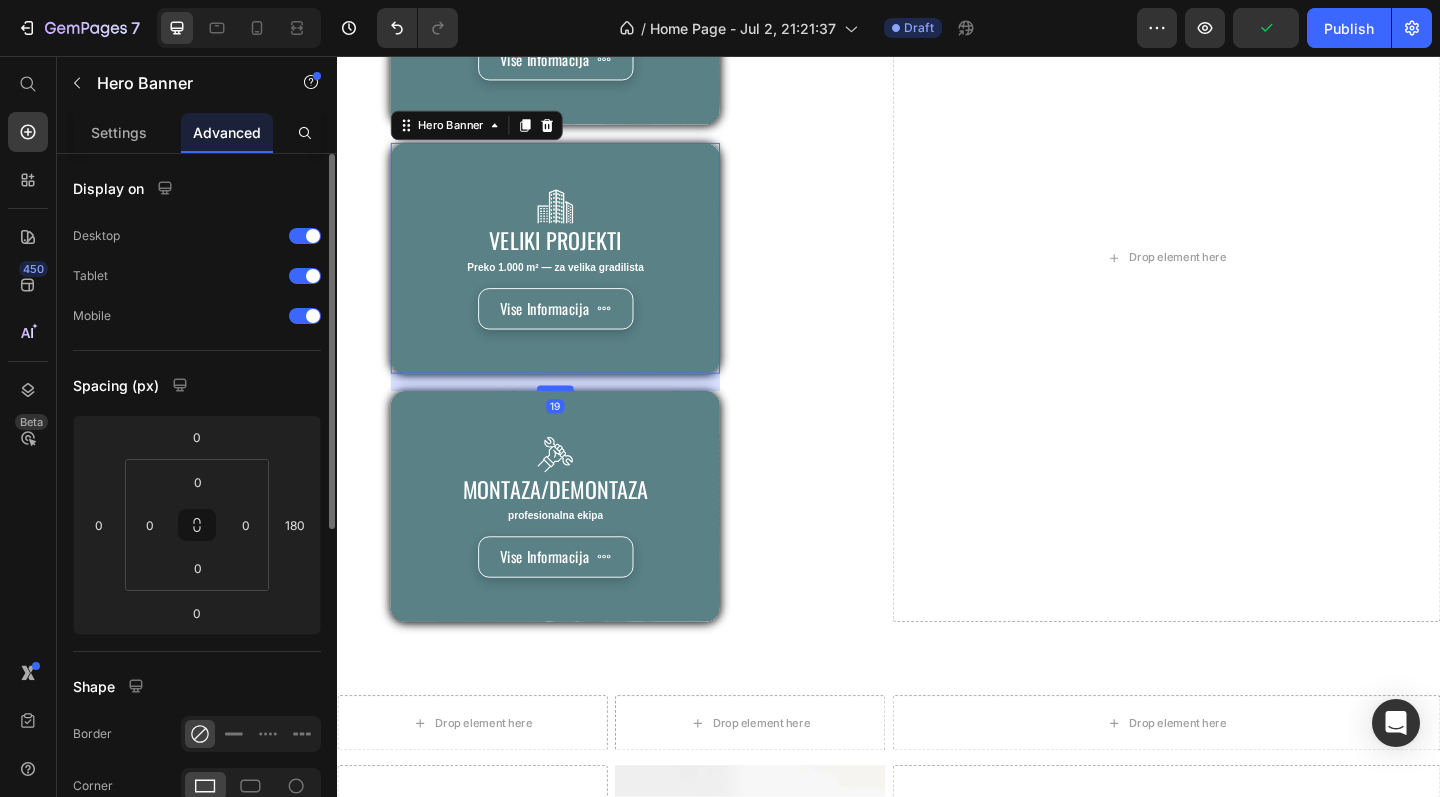 click at bounding box center (574, 418) 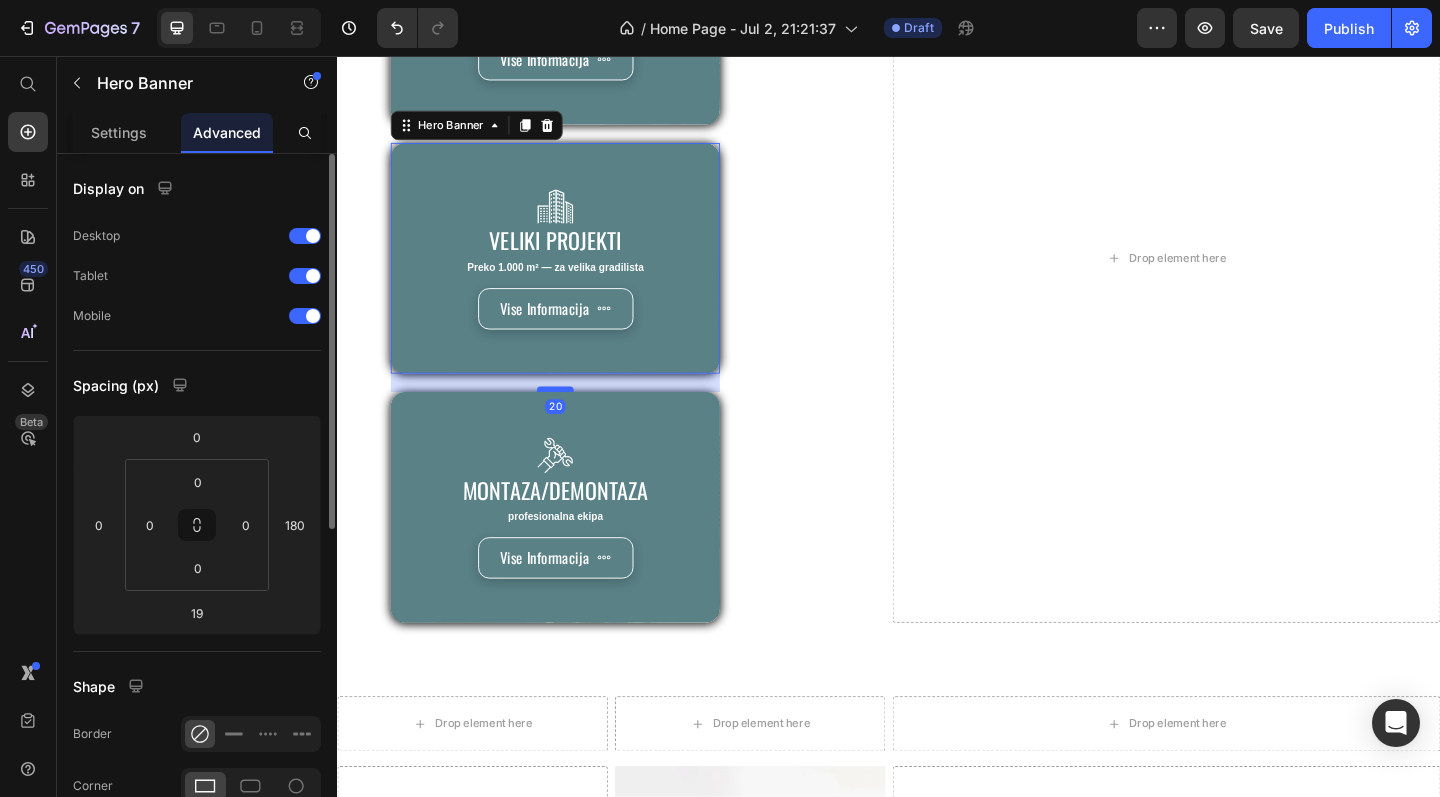 type on "20" 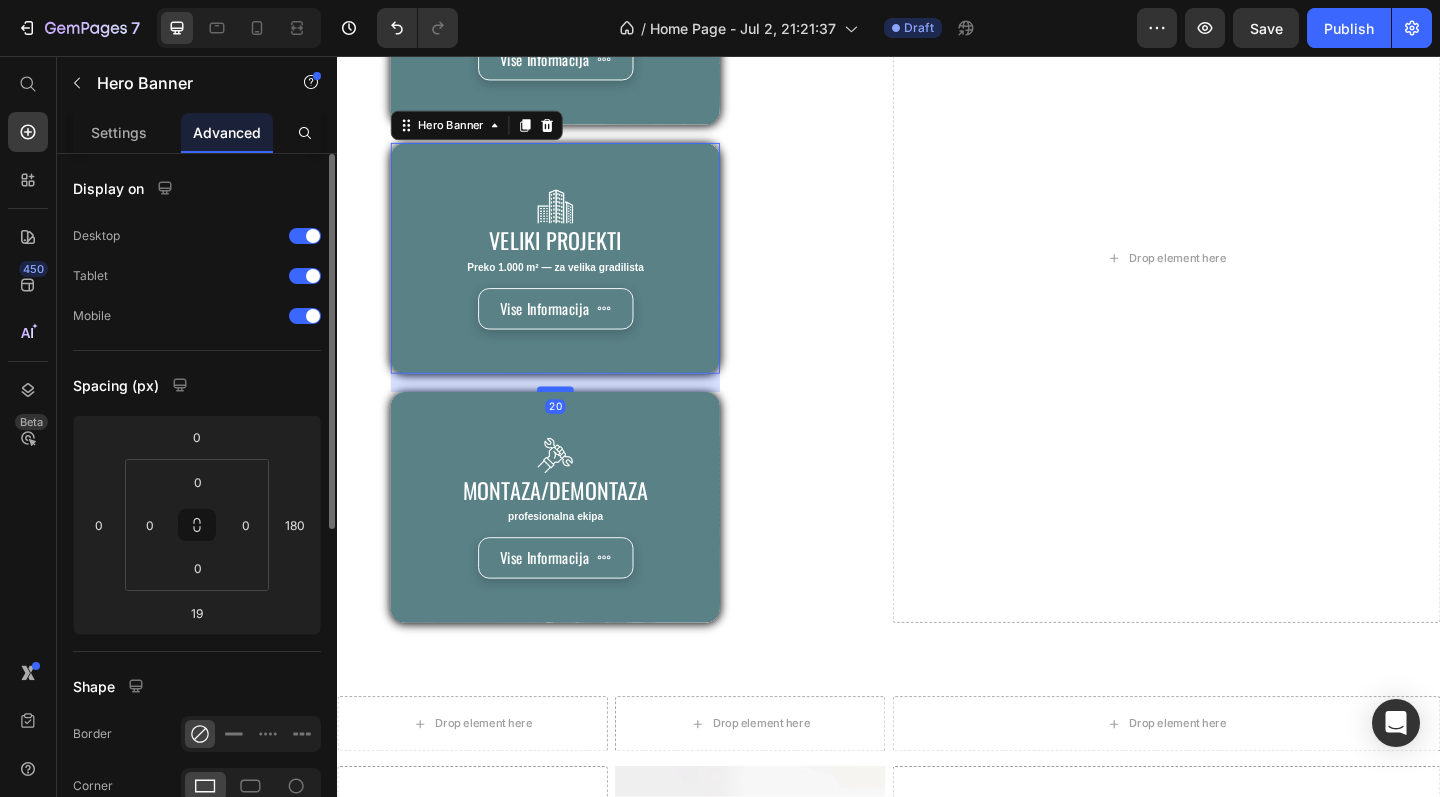 click at bounding box center [574, 419] 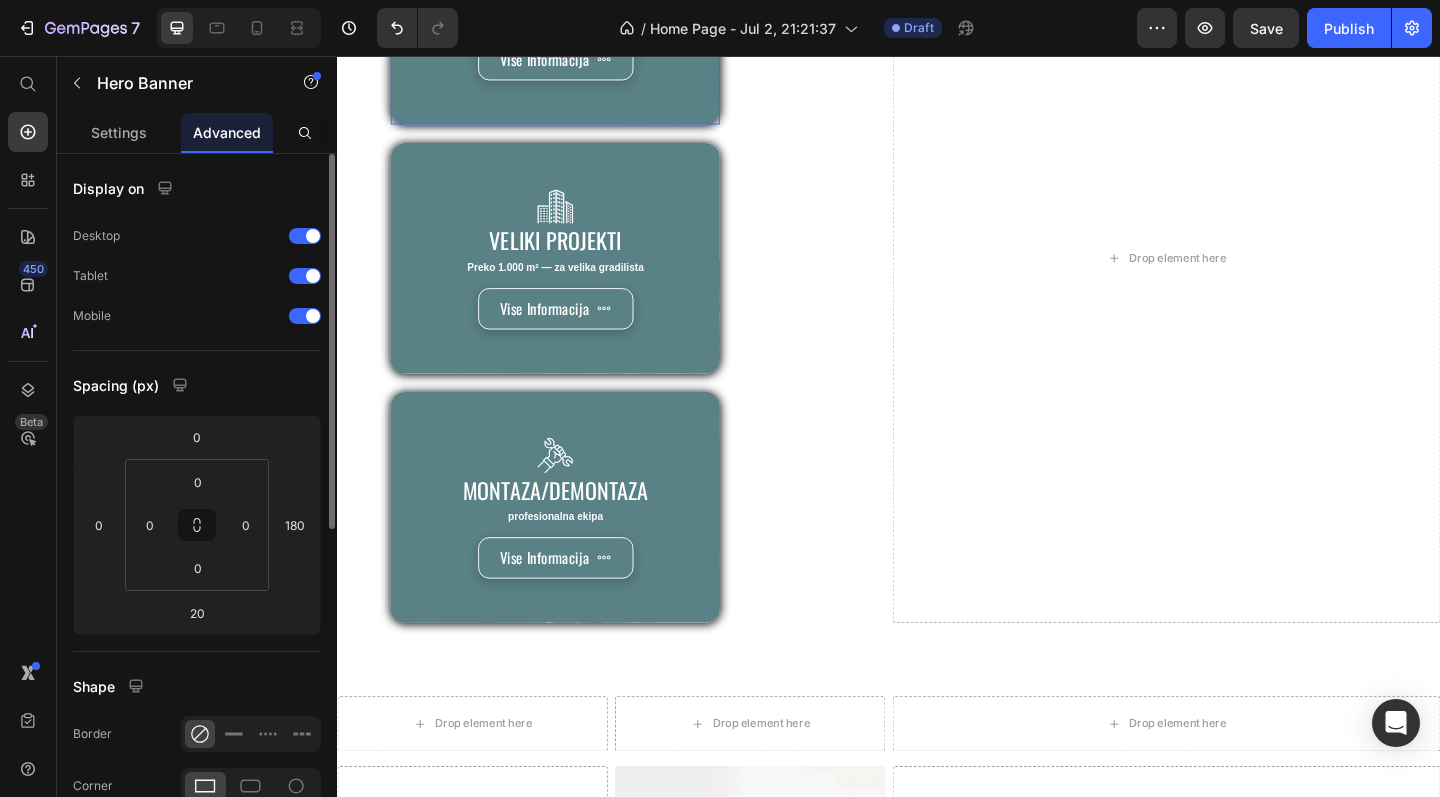 click on "Image mali projekti Heading Do 1.000 m² — savršeno za kuće, lokale i adaptacije Text Block
Vise Informacija Button" at bounding box center (574, 6) 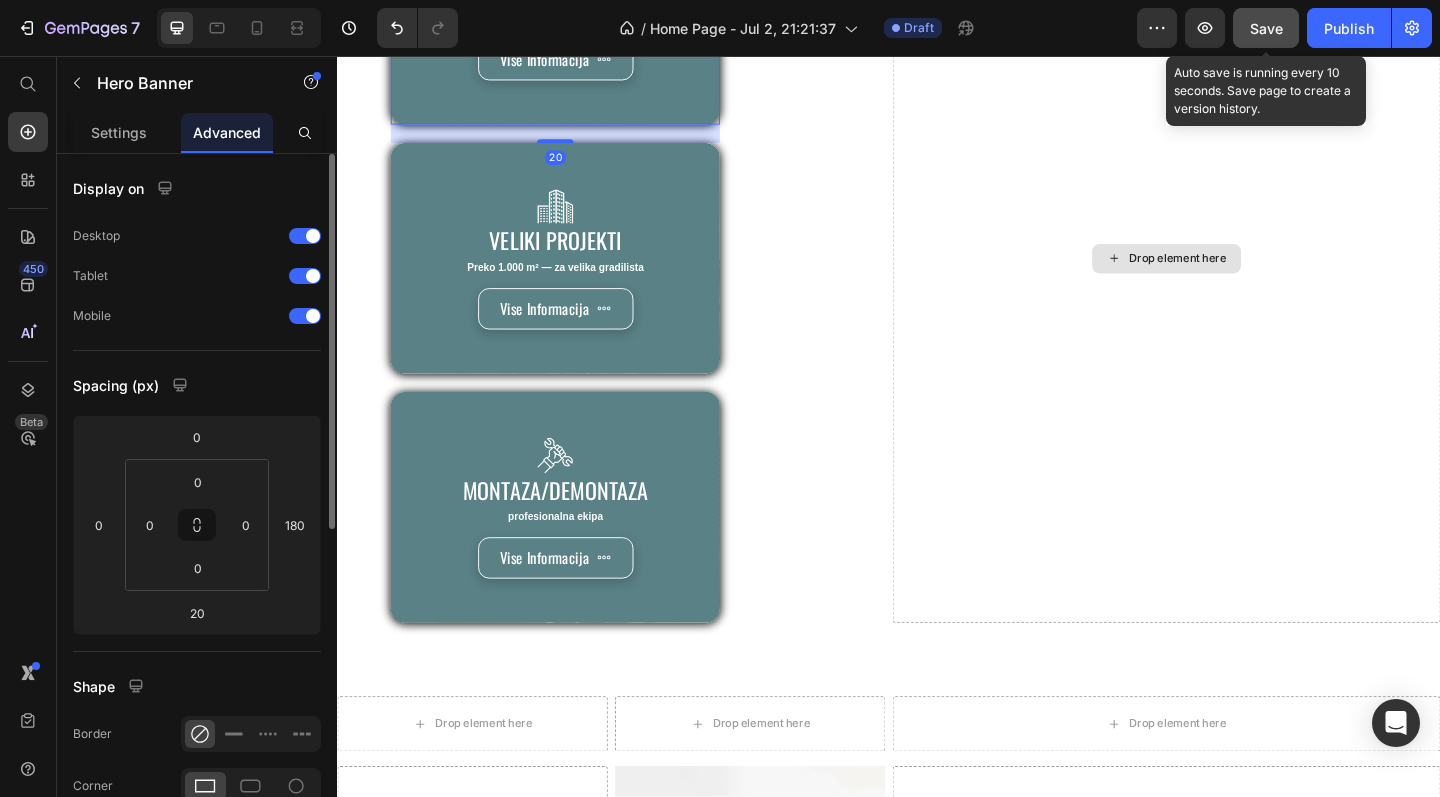 click on "Save" at bounding box center [1266, 28] 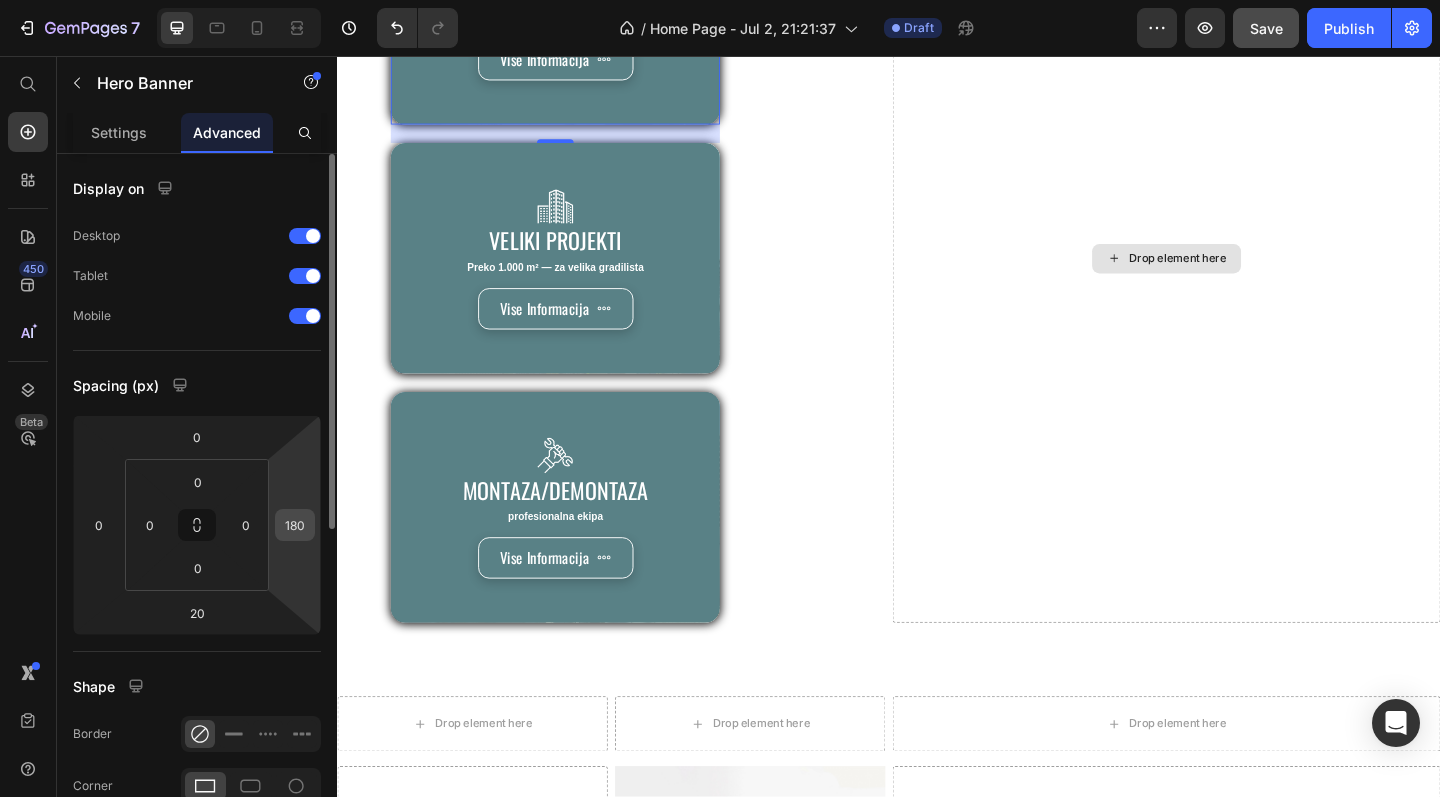 click on "180" at bounding box center (295, 525) 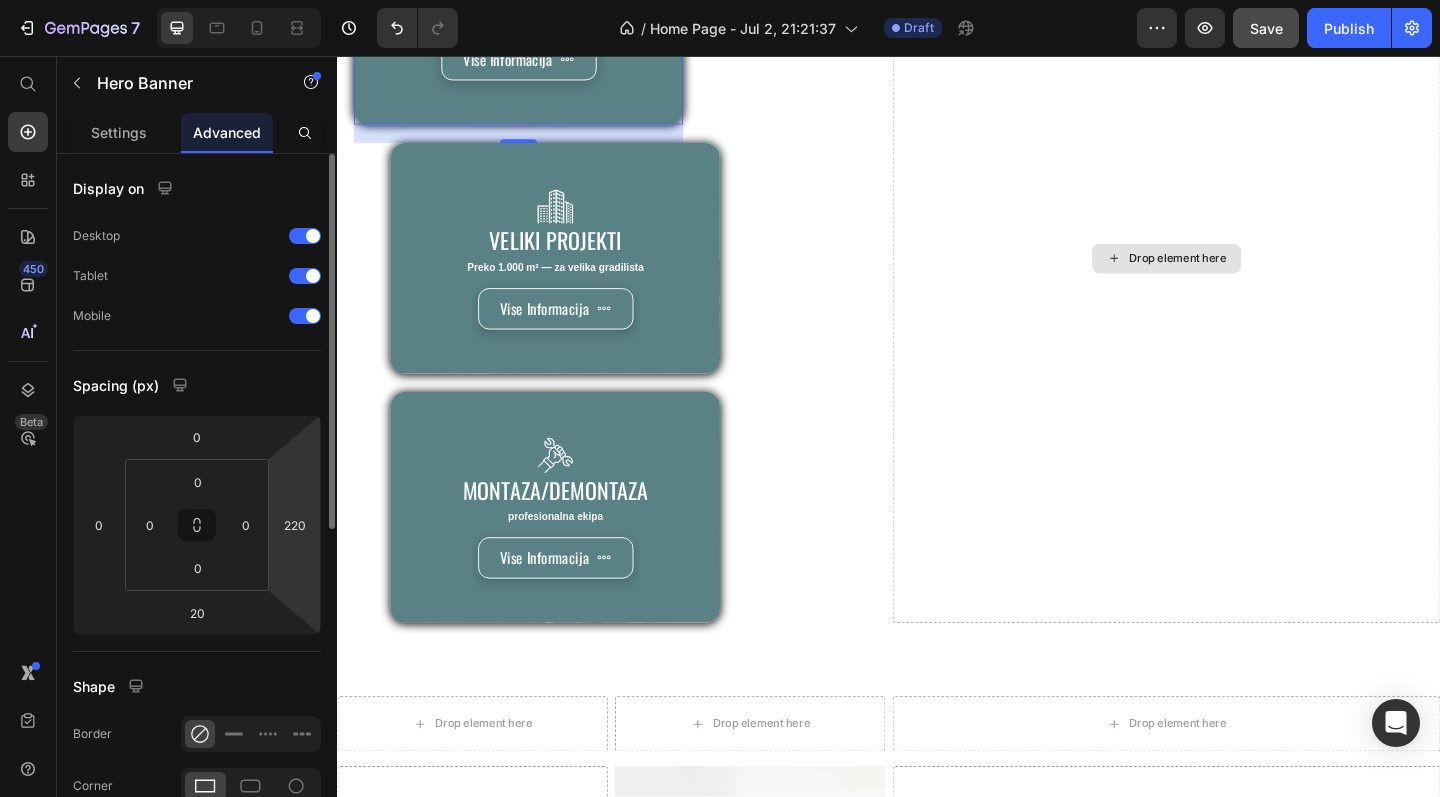 type on "218" 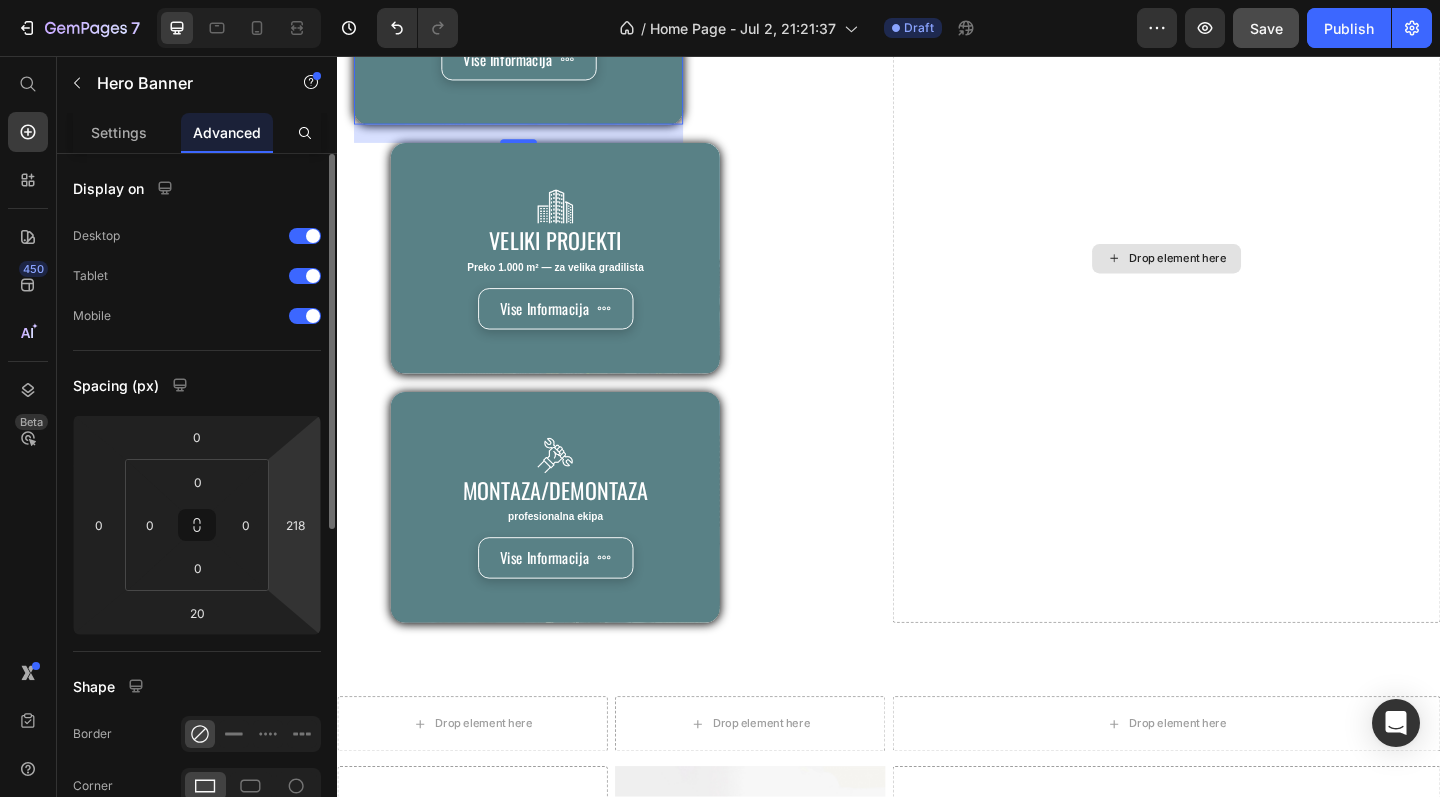 drag, startPoint x: 270, startPoint y: 515, endPoint x: 269, endPoint y: 485, distance: 30.016663 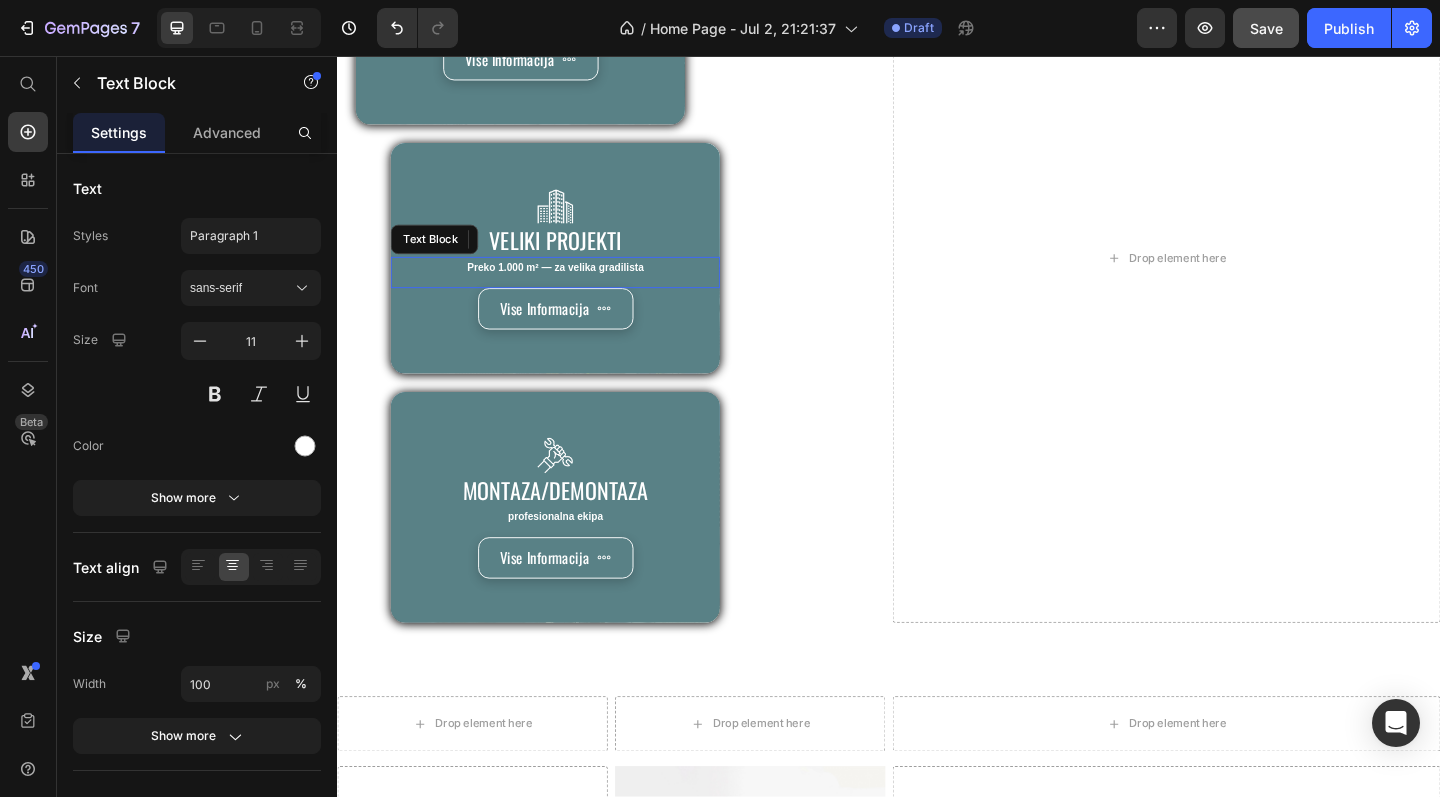 click on "Preko 1.000 m² — za velika gradilista" at bounding box center (574, 287) 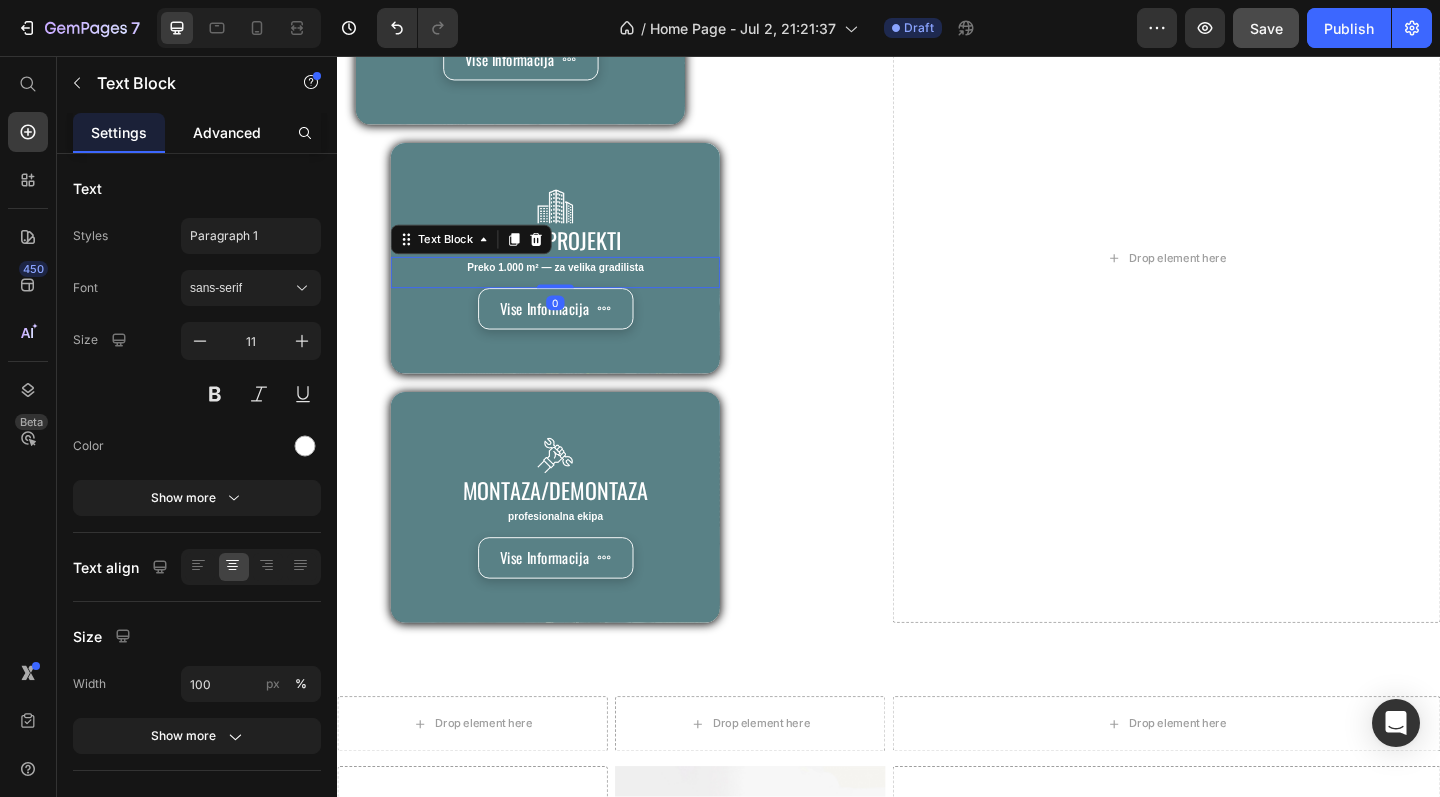 click on "Advanced" at bounding box center (227, 132) 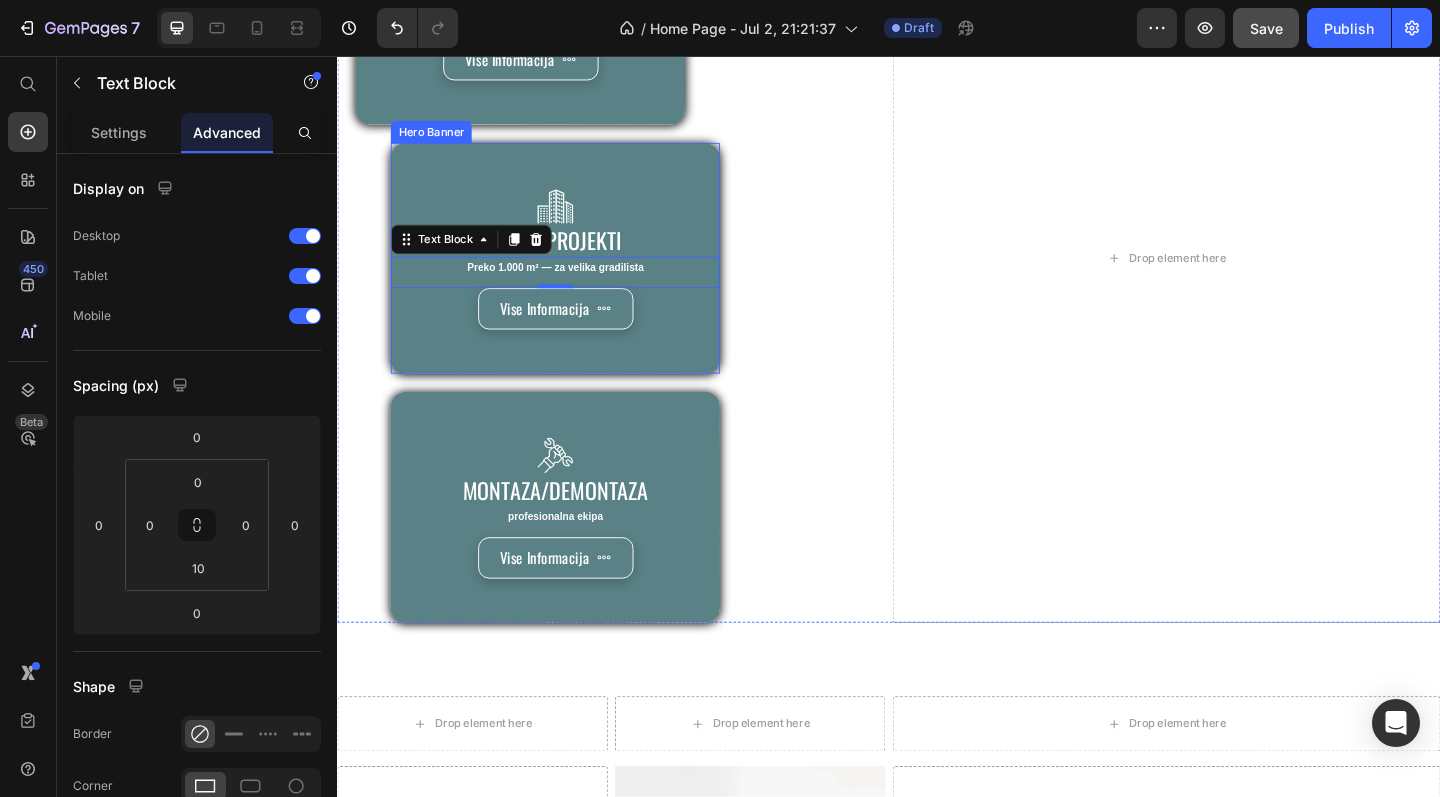 click on "Image veliki projekti Heading Preko 1.000 m² — za velika gradilista Text Block   0
Vise Informacija Button" at bounding box center [574, 277] 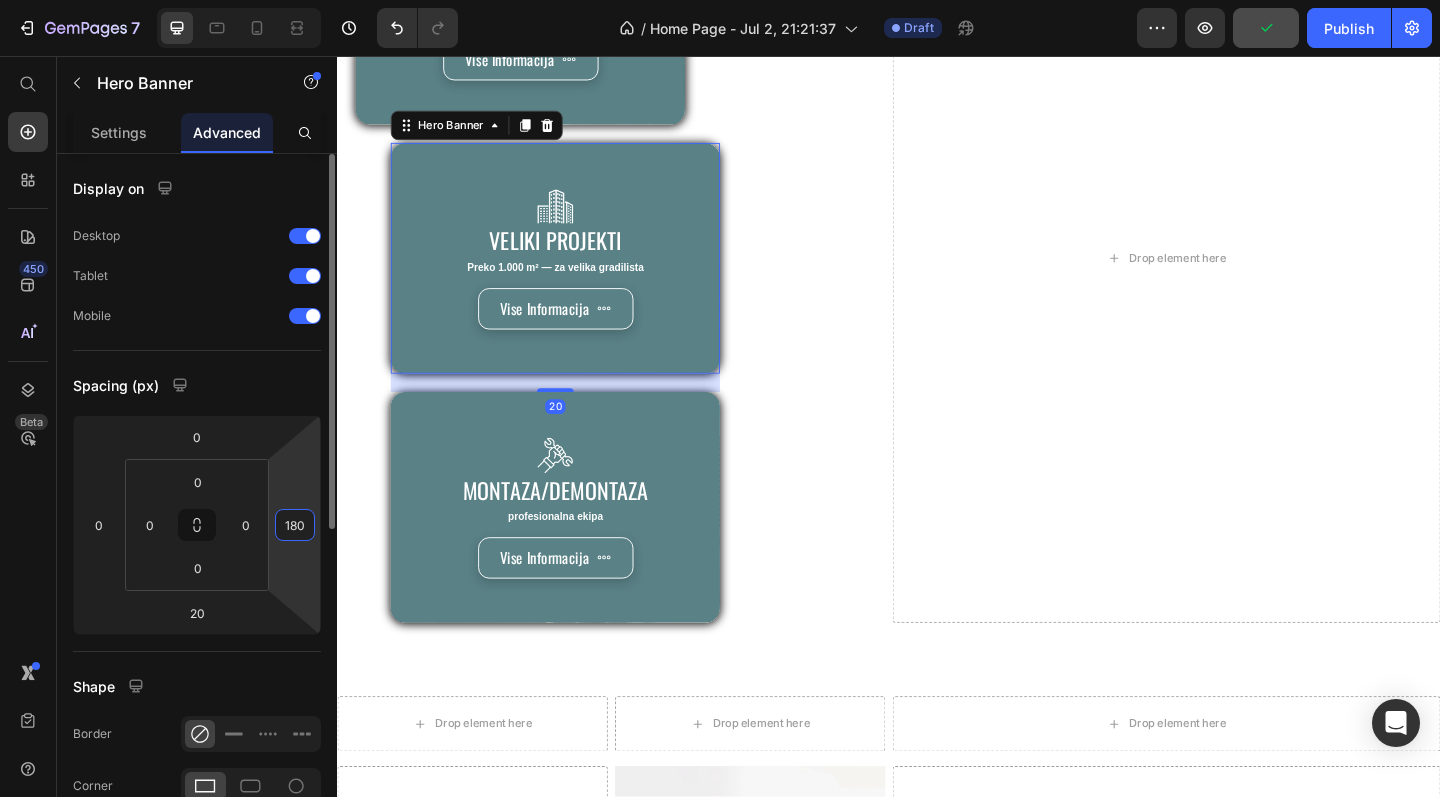 click on "180" at bounding box center [295, 525] 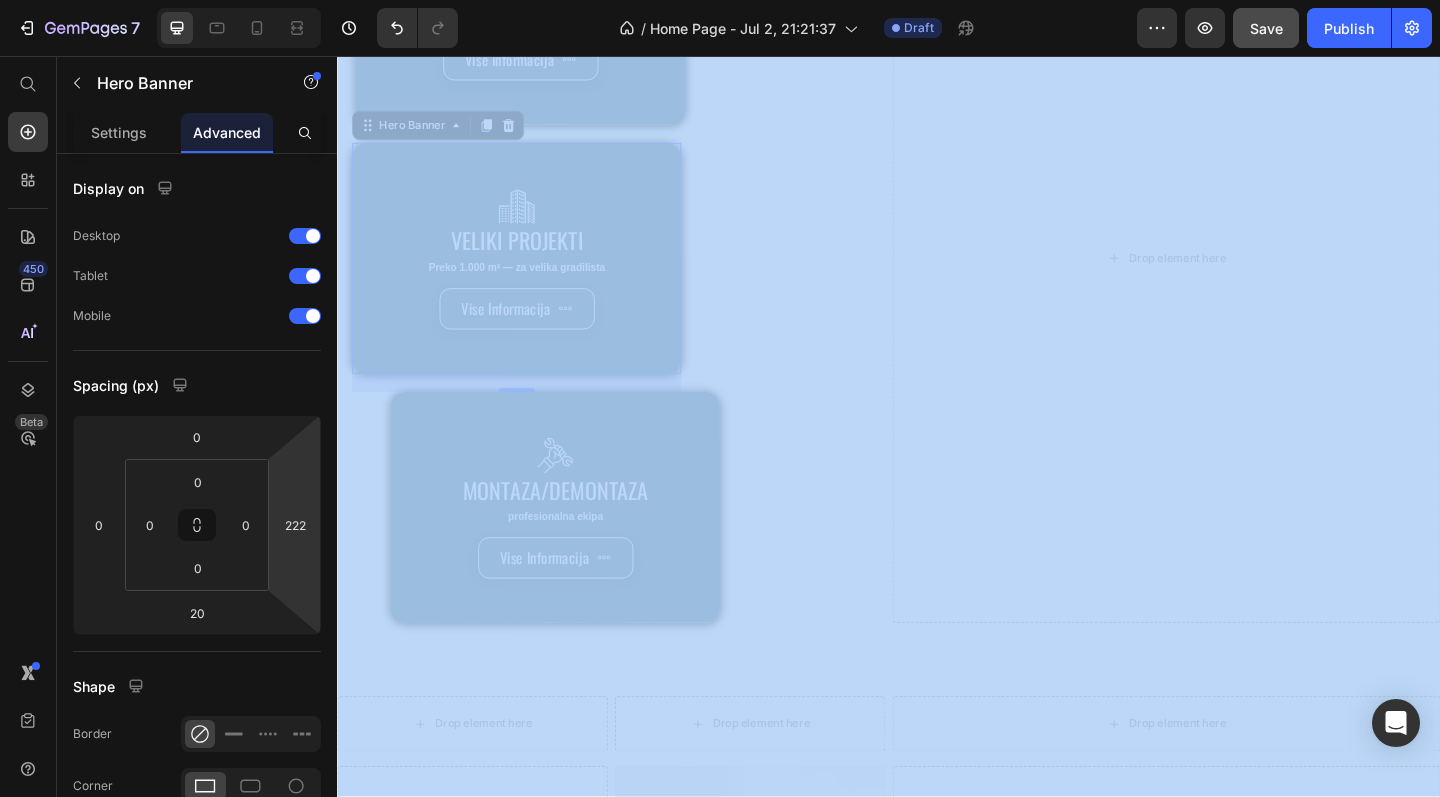 type on "220" 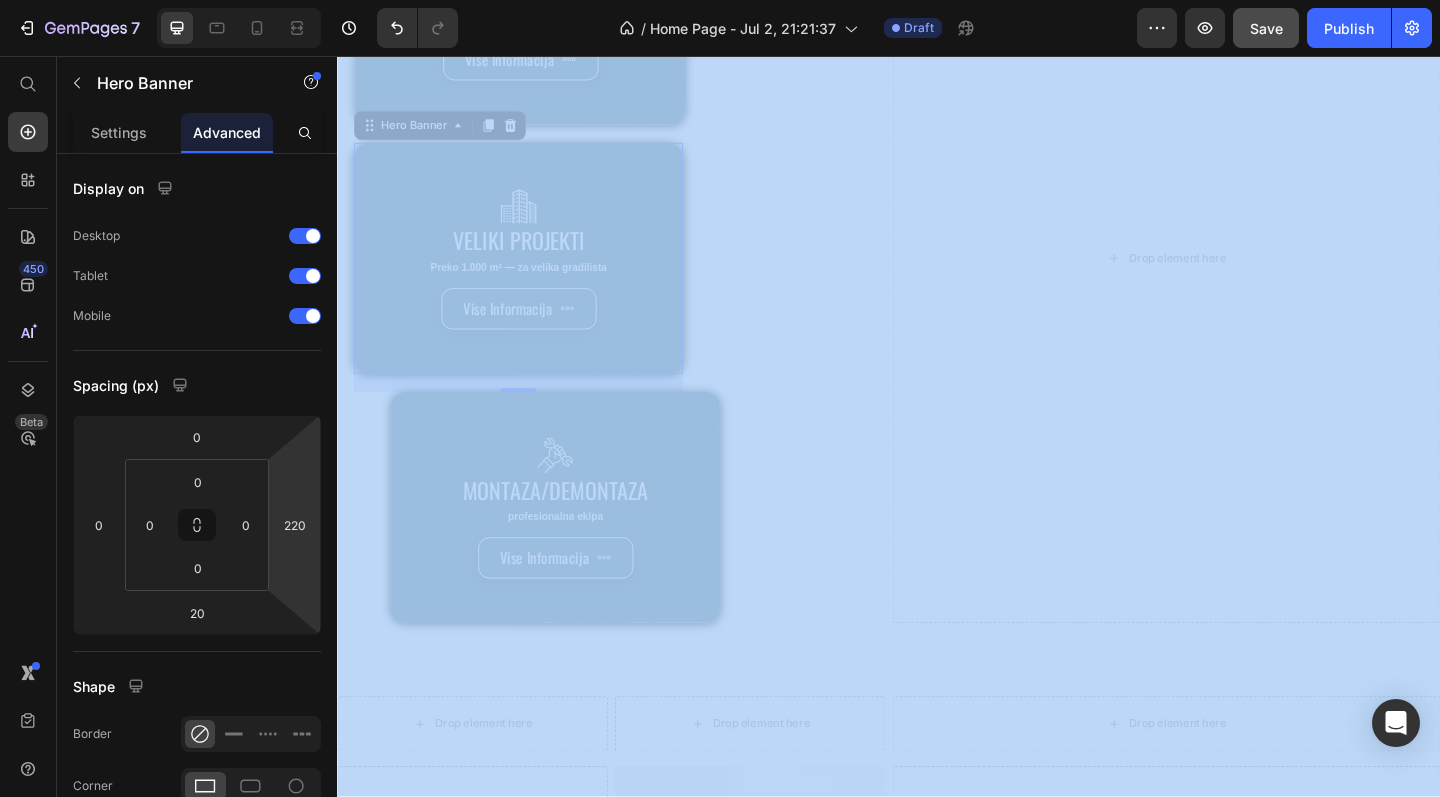drag, startPoint x: 270, startPoint y: 532, endPoint x: 269, endPoint y: 509, distance: 23.021729 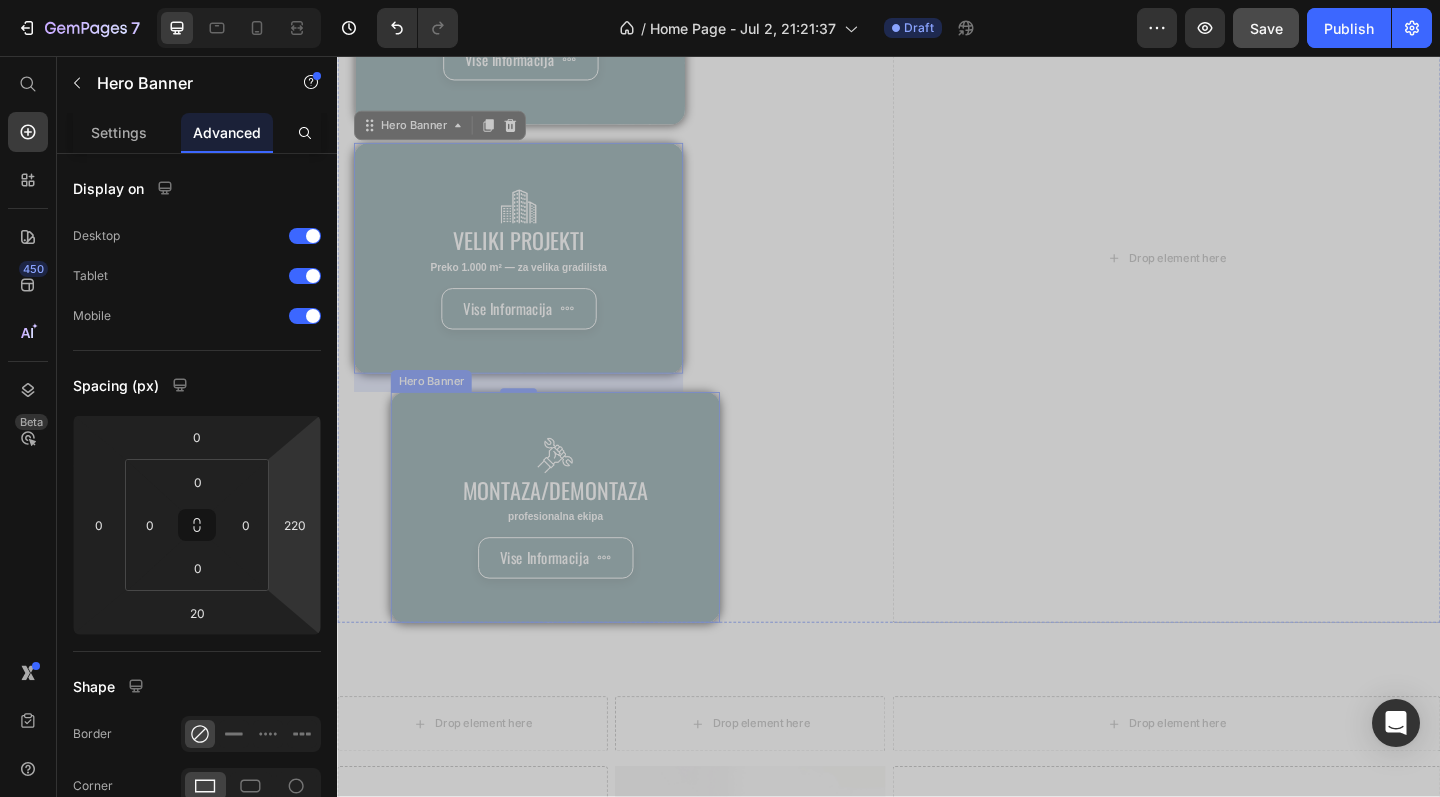 click on "Image Montaza/demontaza Heading profesionalna ekipa Text Block
Vise Informacija Button" at bounding box center [574, 548] 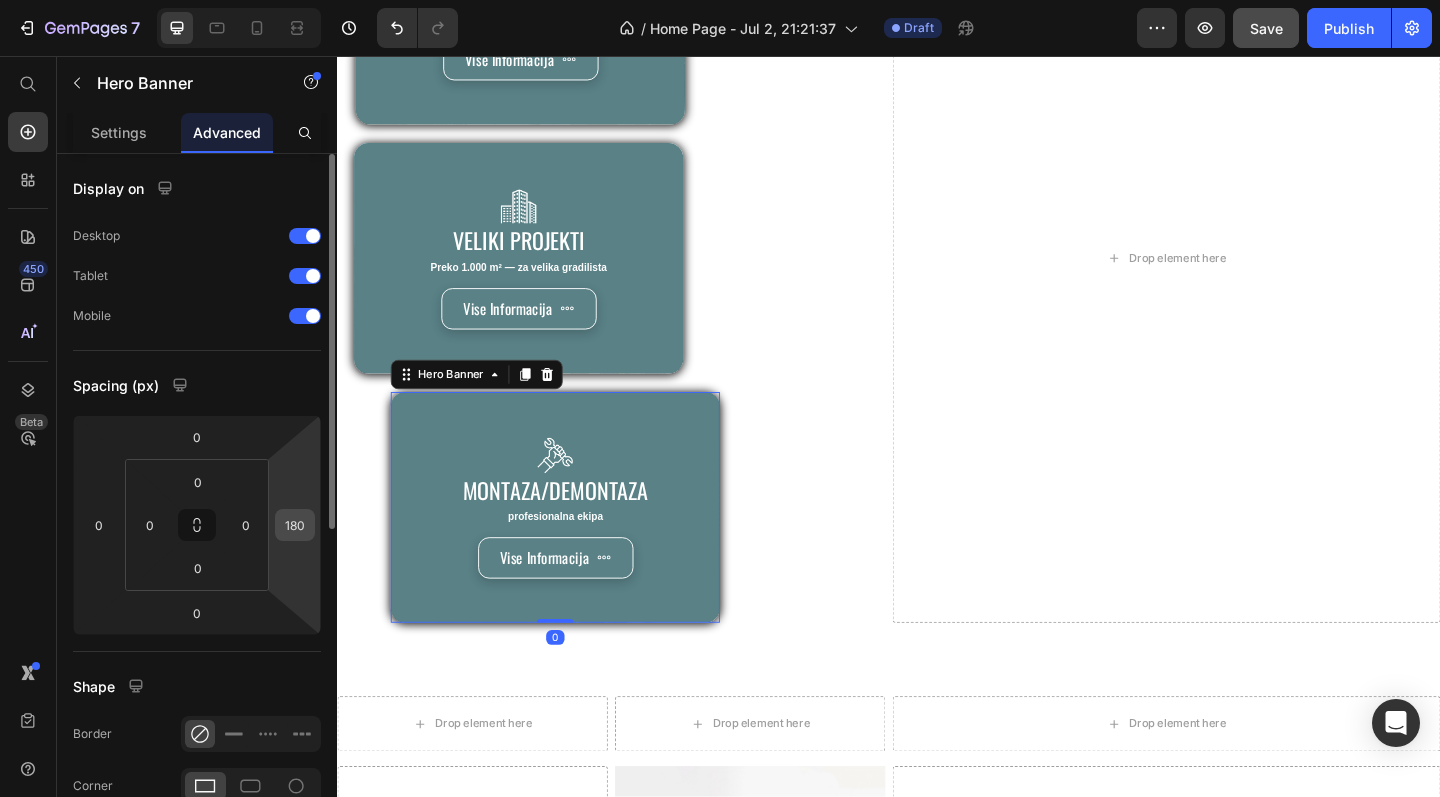 click on "180" at bounding box center (295, 525) 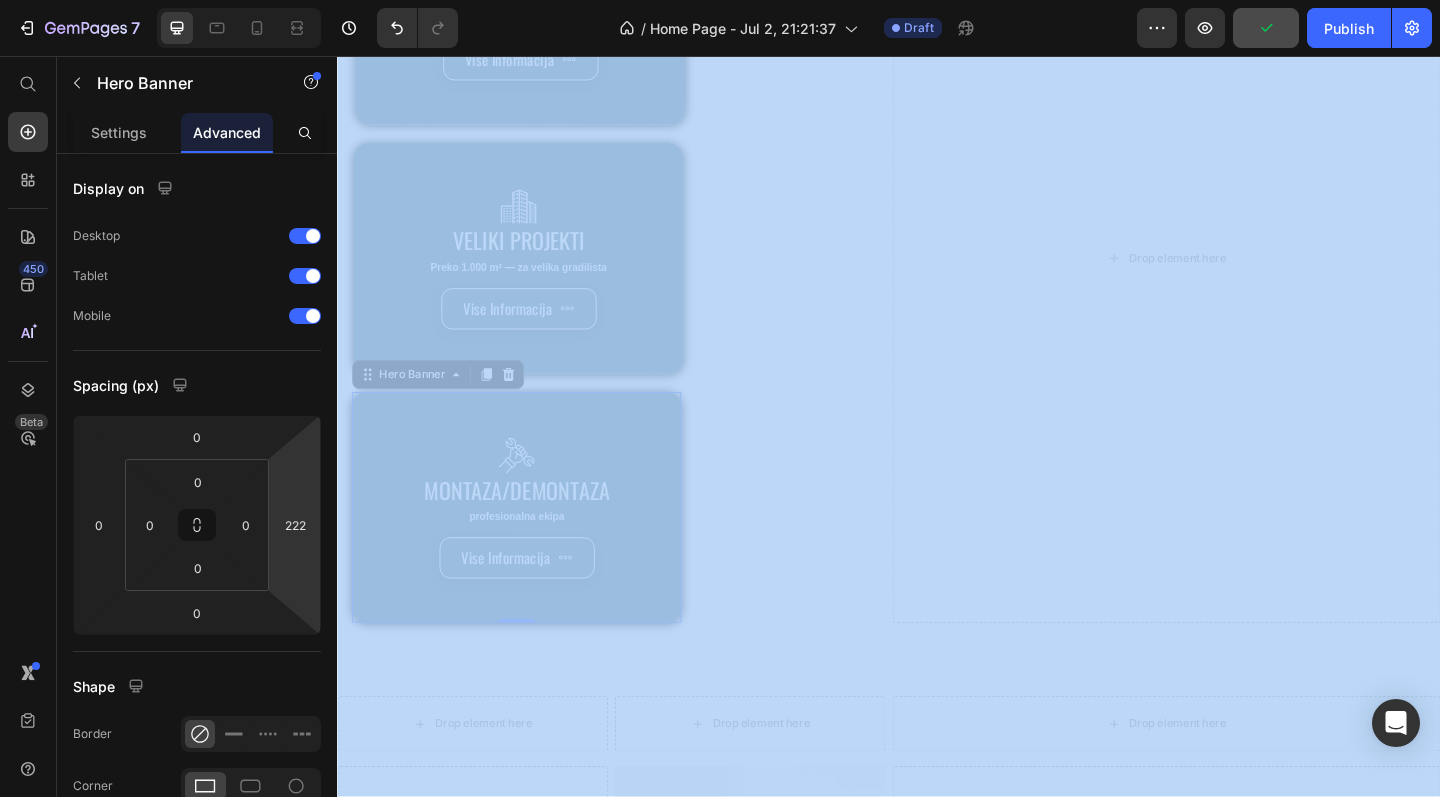 type on "220" 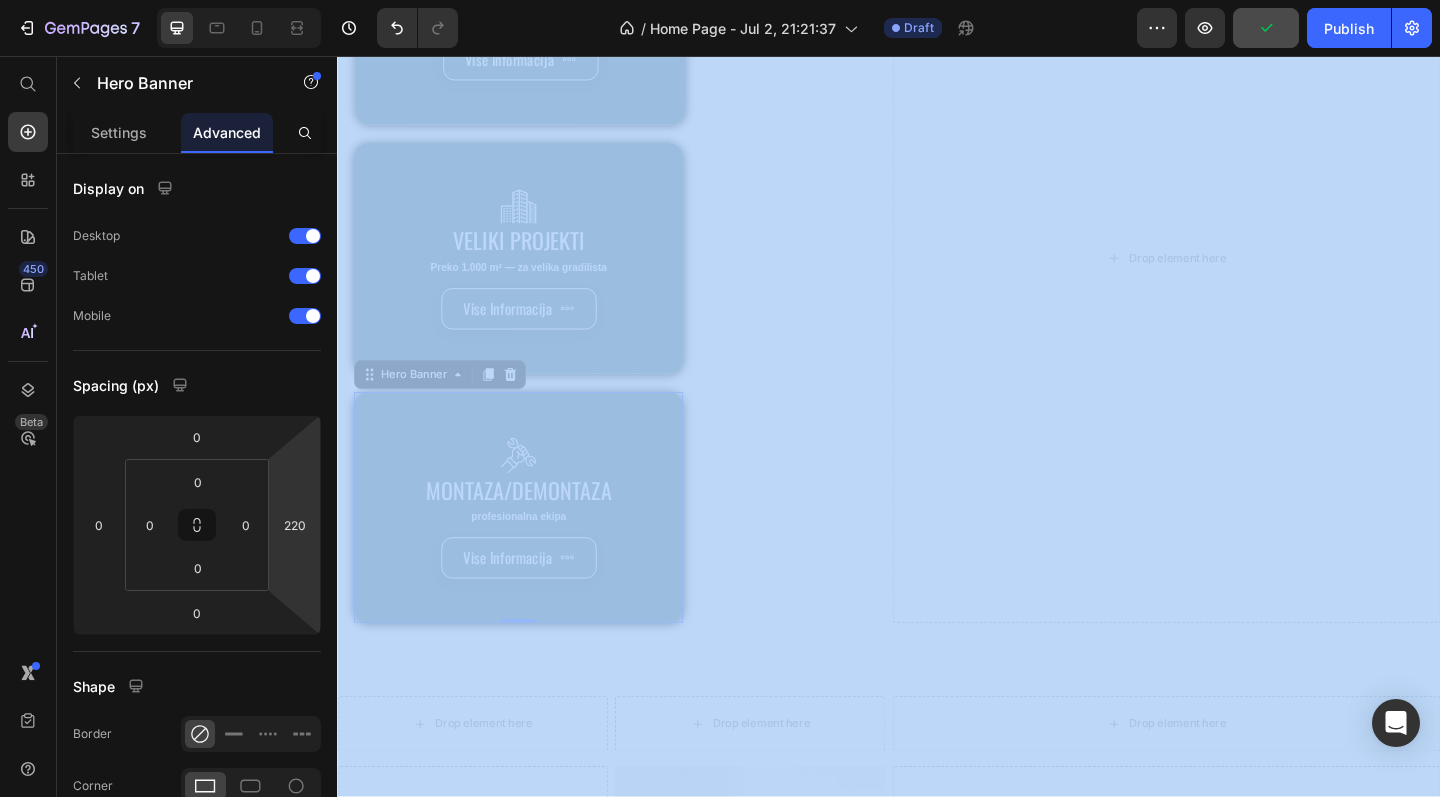 drag, startPoint x: 269, startPoint y: 527, endPoint x: 269, endPoint y: 505, distance: 22 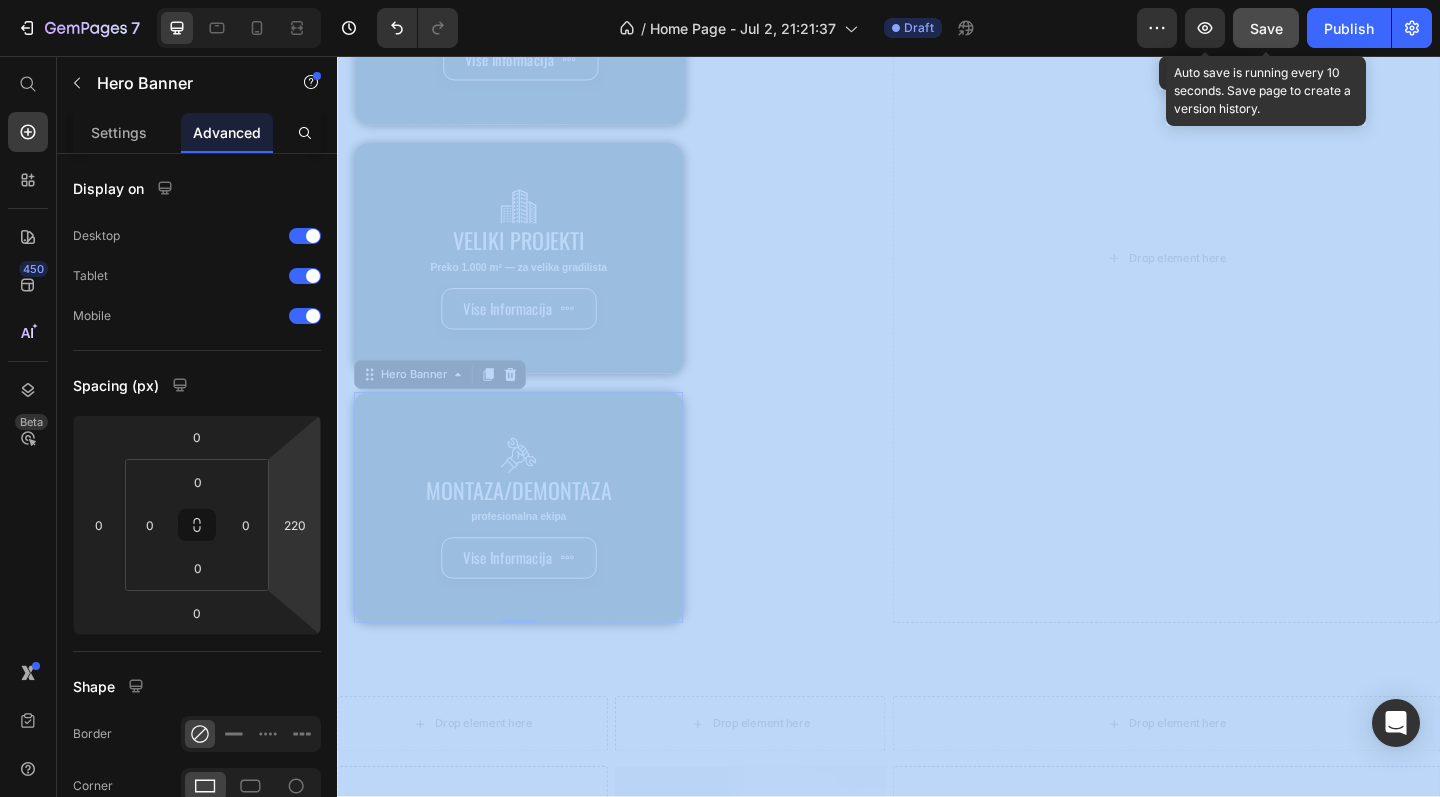 click on "Save" 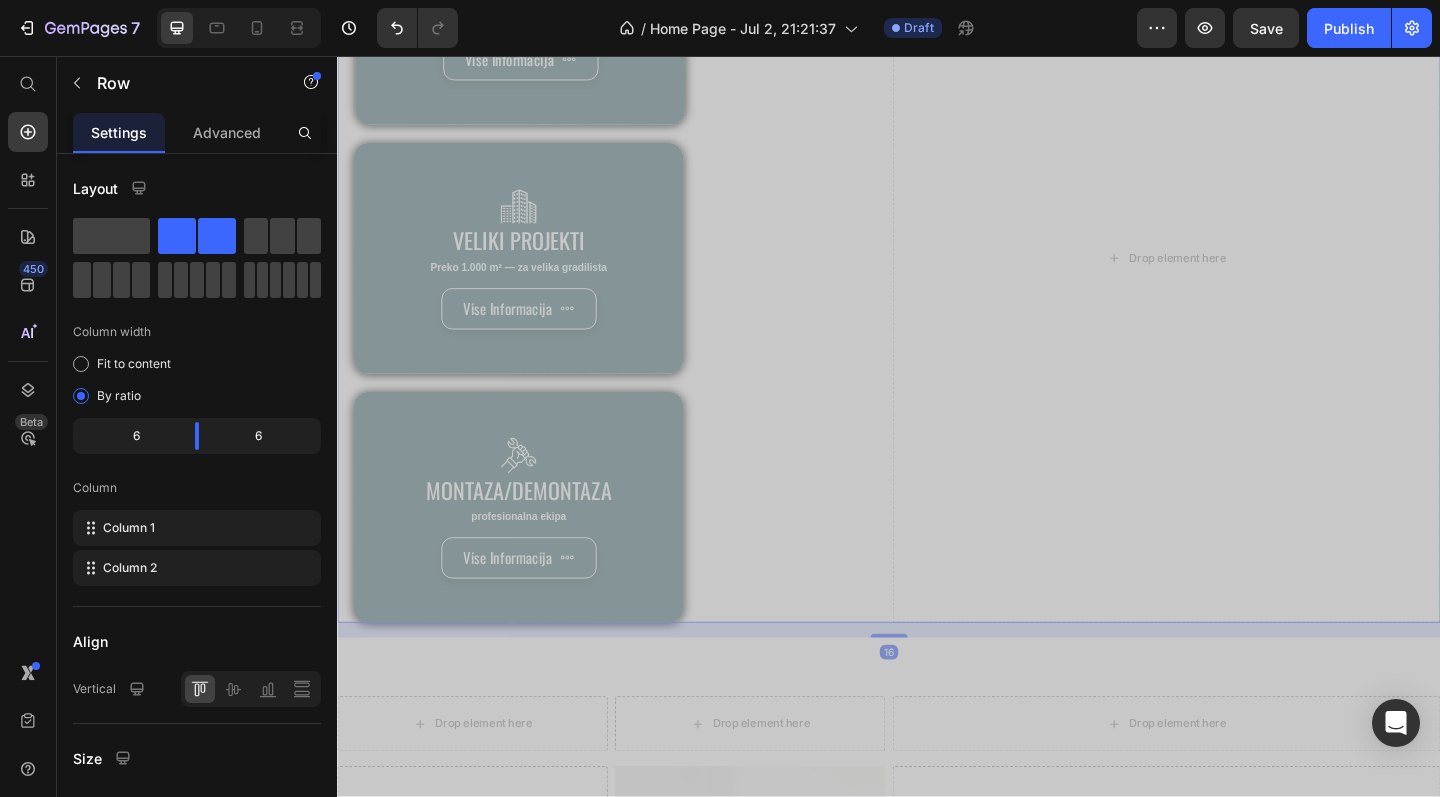click on "Drop element here" at bounding box center [1239, 276] 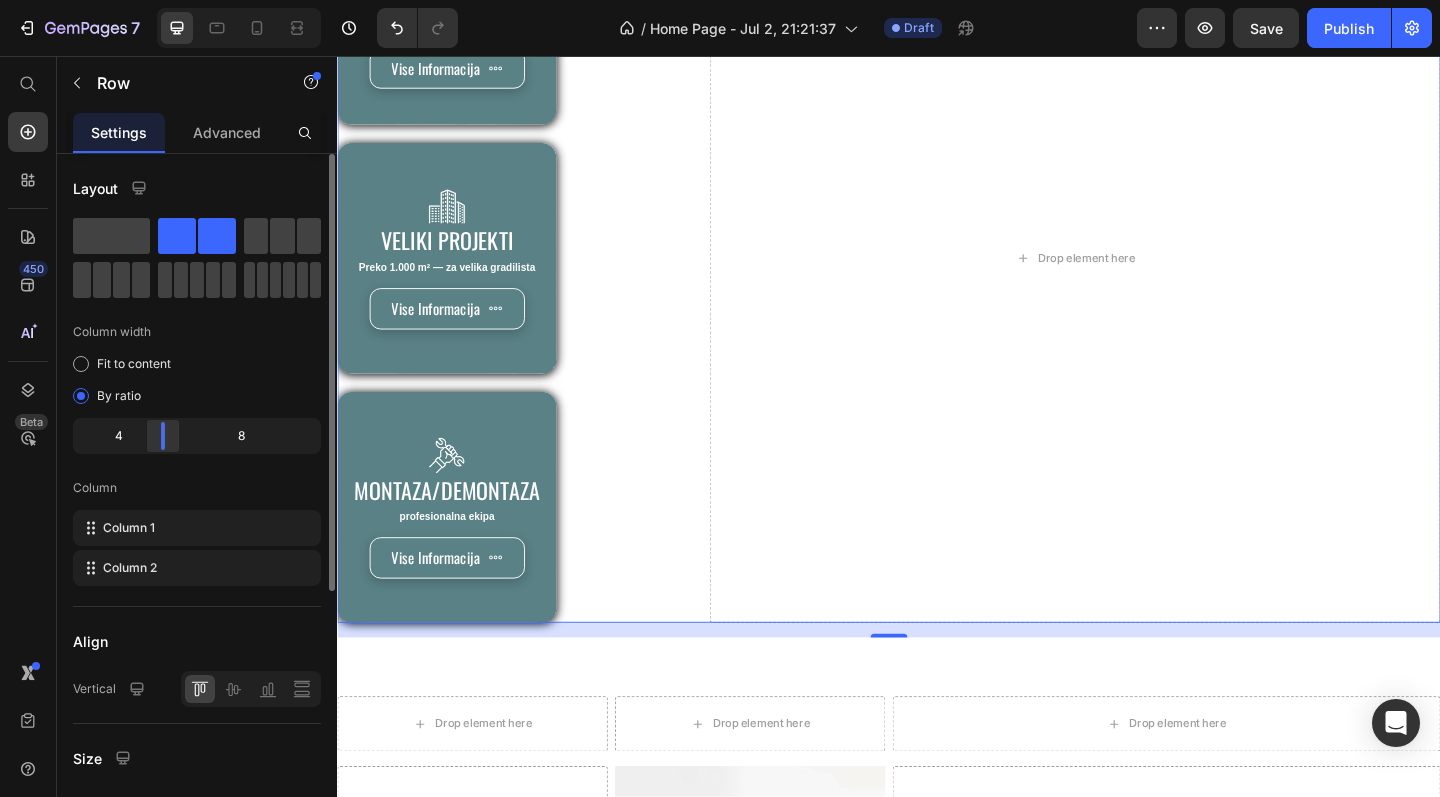 drag, startPoint x: 198, startPoint y: 438, endPoint x: 164, endPoint y: 444, distance: 34.525352 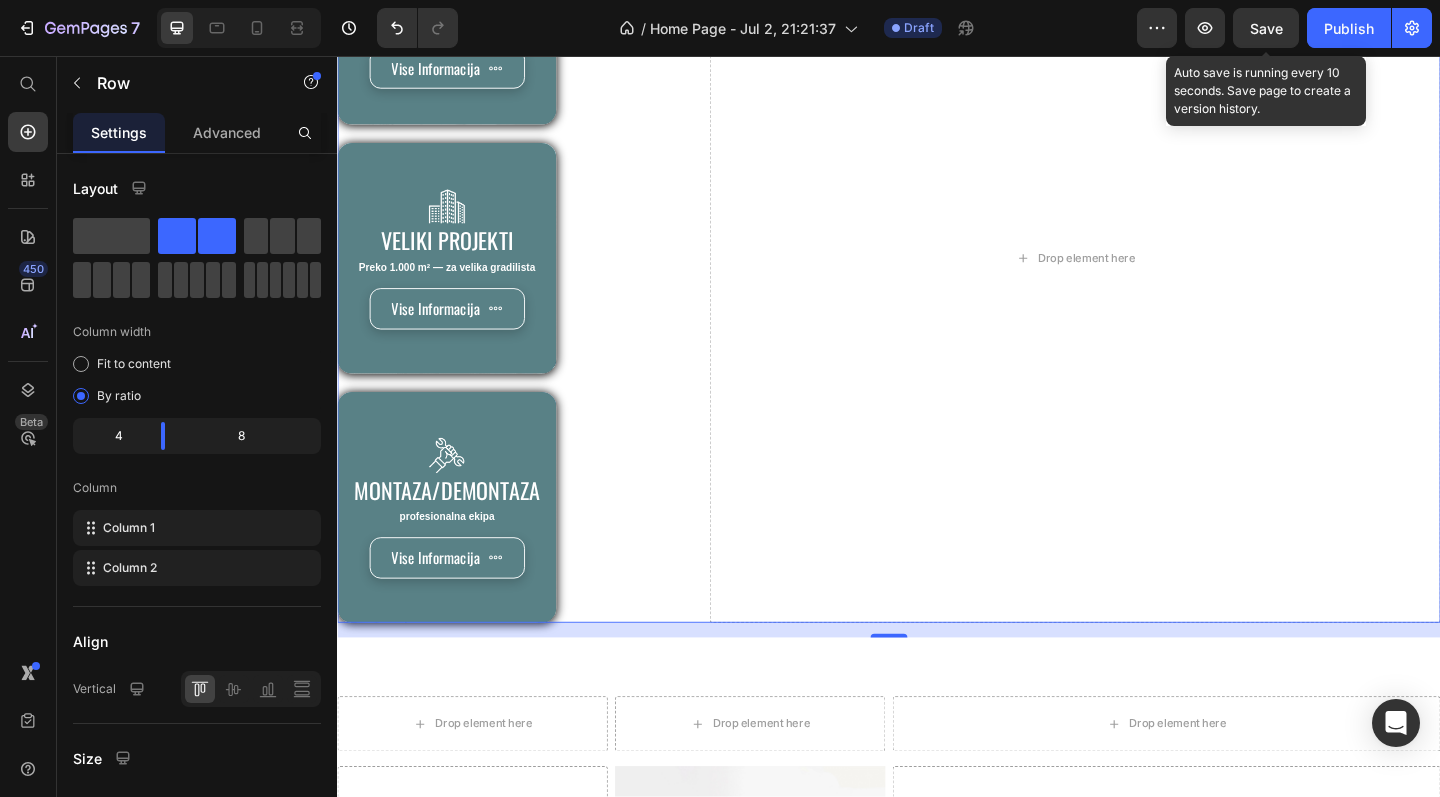 click on "Save" at bounding box center [1266, 28] 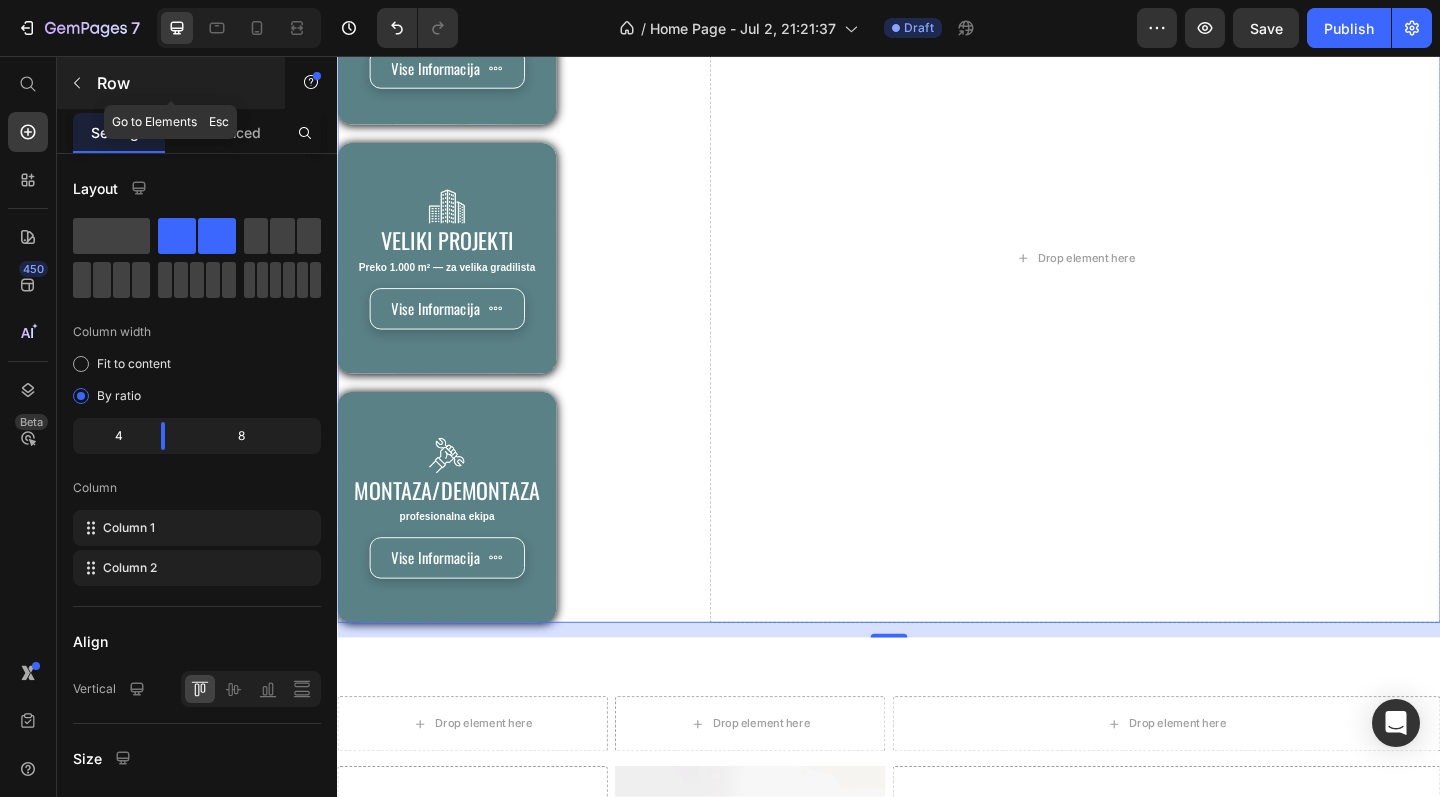 click on "Row" at bounding box center [171, 83] 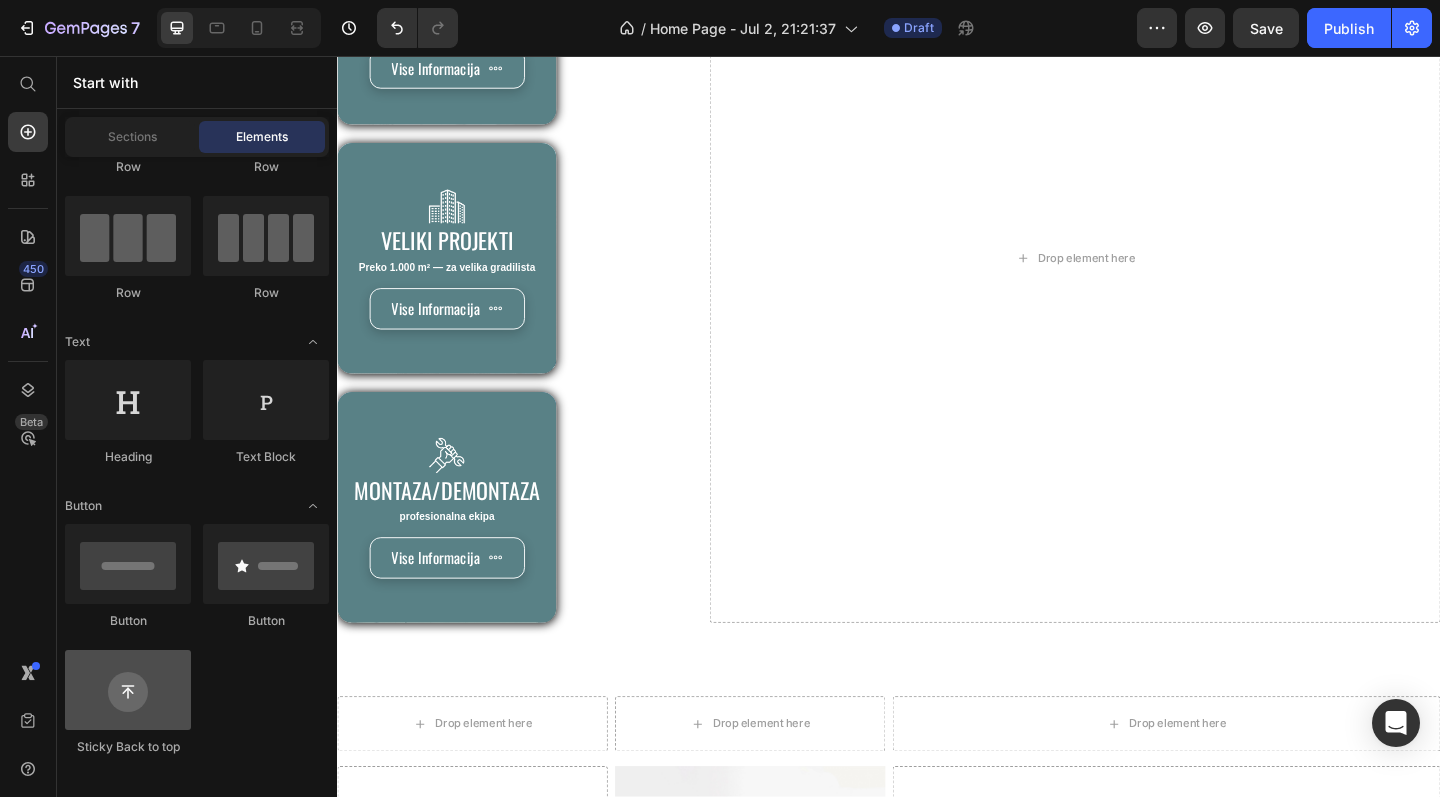scroll, scrollTop: 0, scrollLeft: 0, axis: both 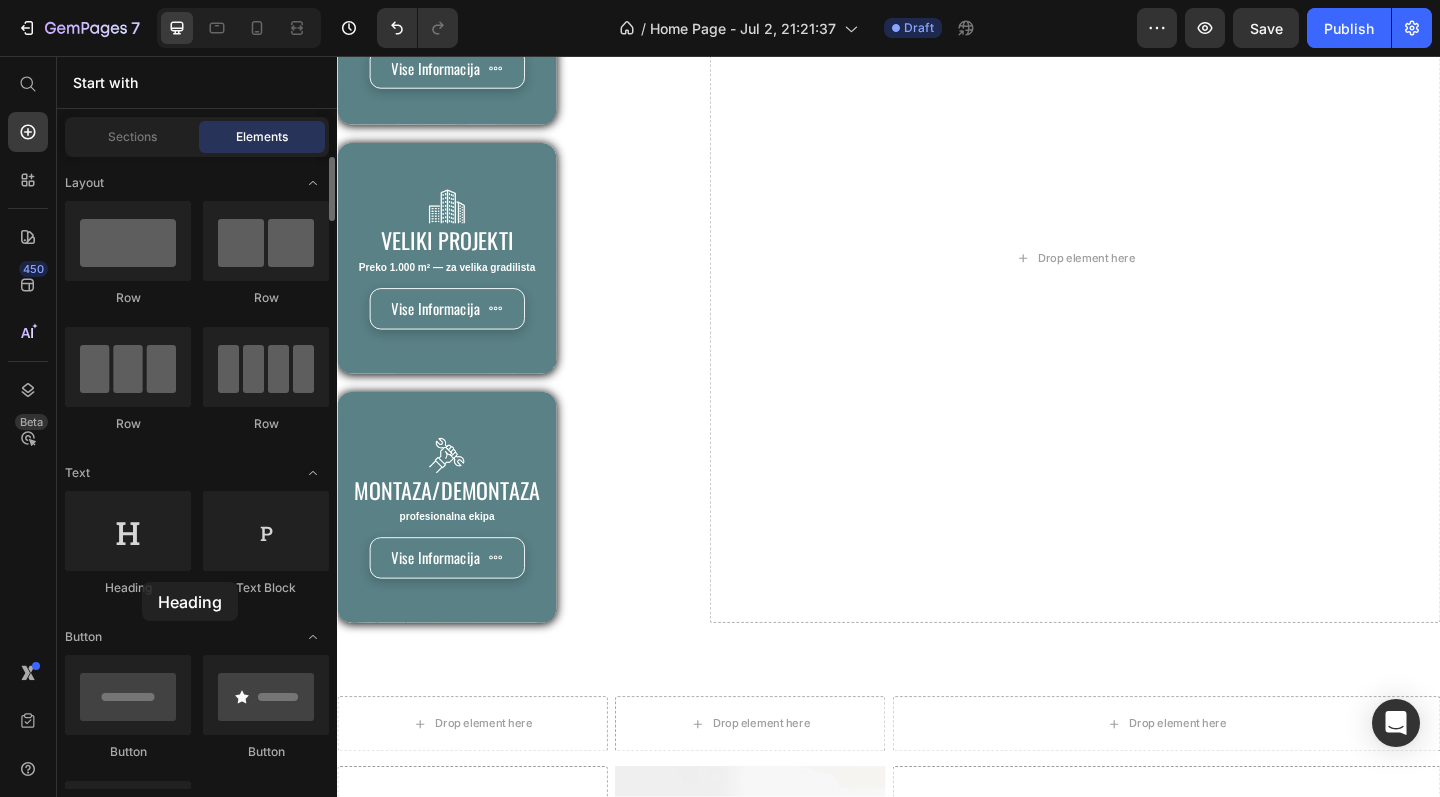 click on "Heading" 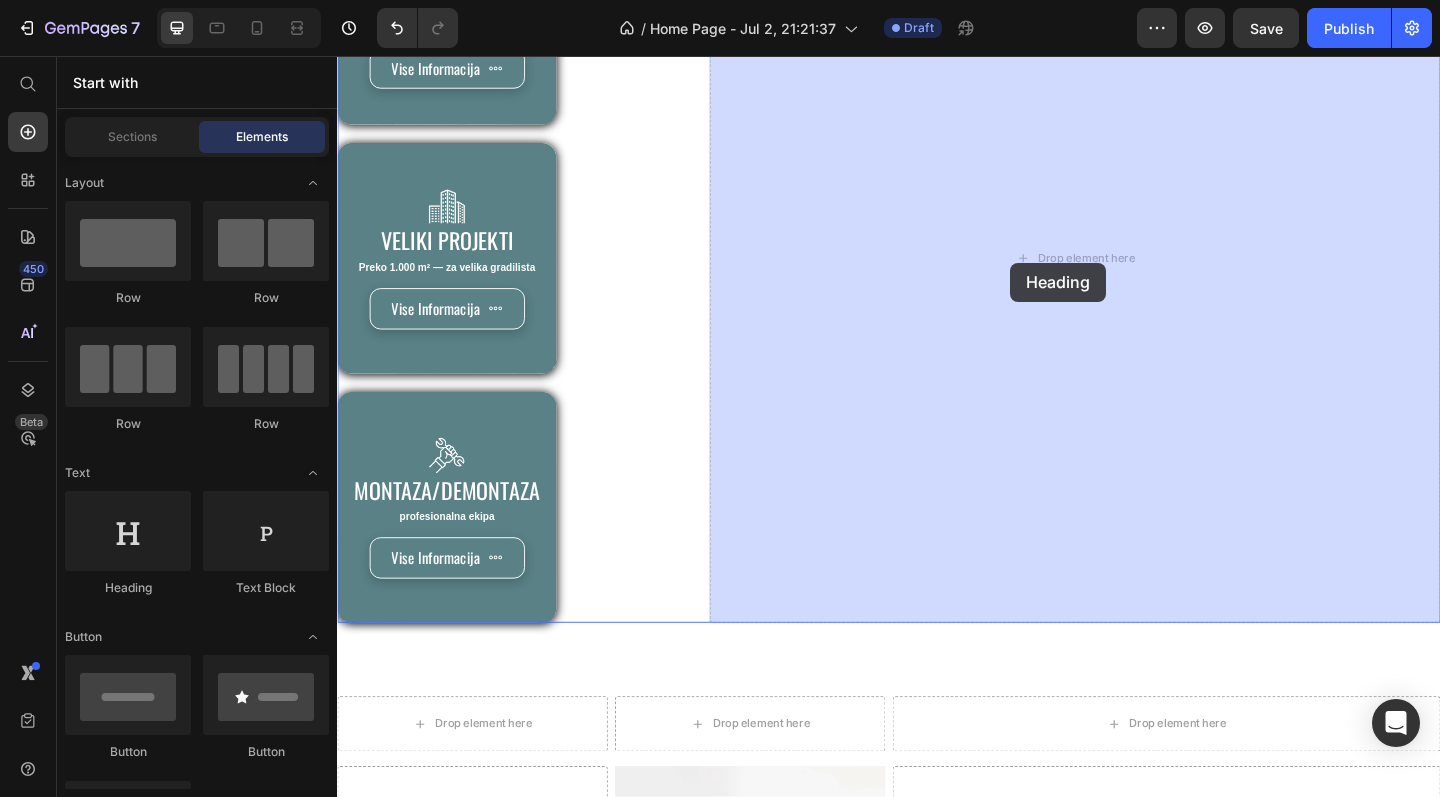 drag, startPoint x: 479, startPoint y: 594, endPoint x: 1069, endPoint y: 281, distance: 667.884 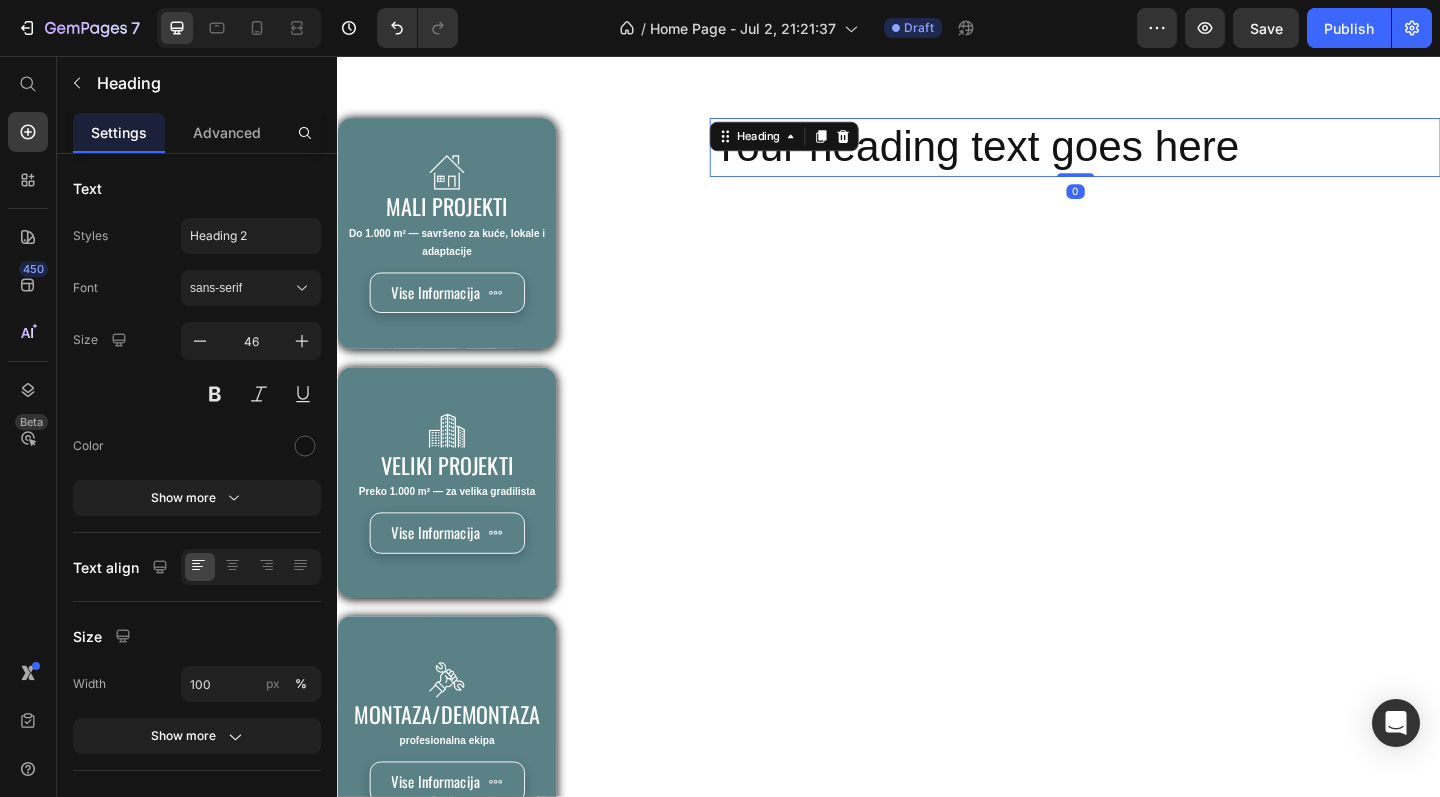 scroll, scrollTop: 1234, scrollLeft: 0, axis: vertical 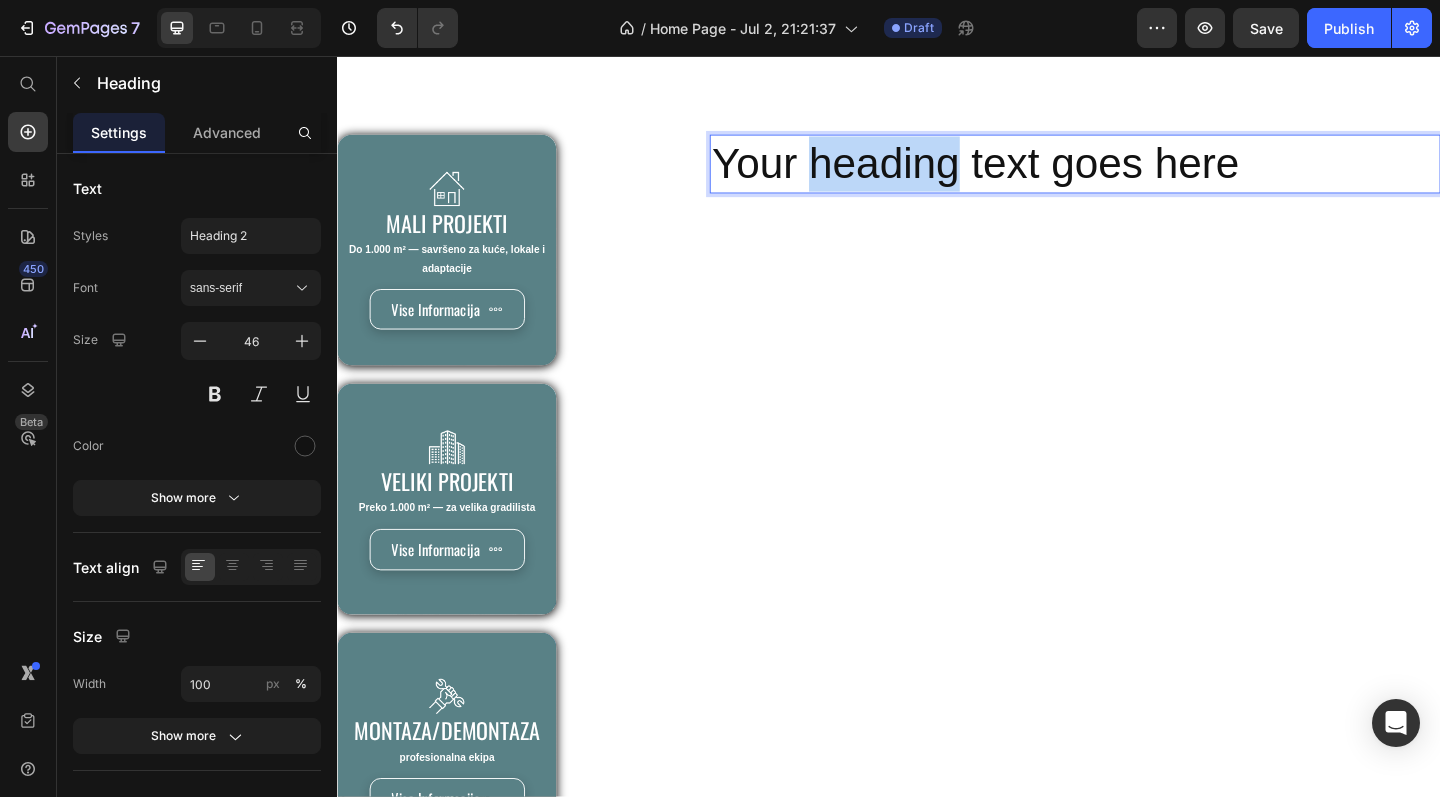 click on "Your heading text goes here" at bounding box center (1139, 174) 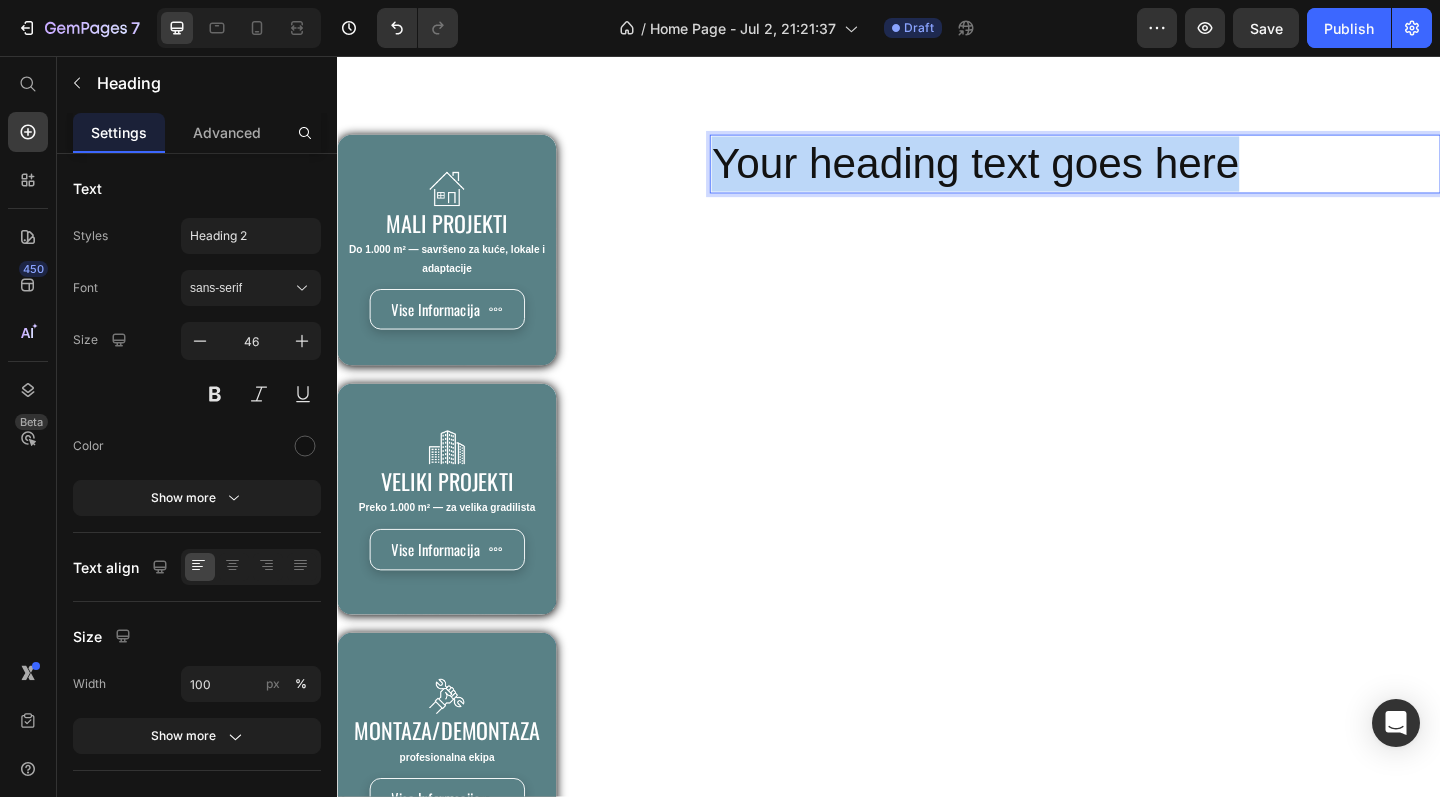 click on "Your heading text goes here" at bounding box center (1139, 174) 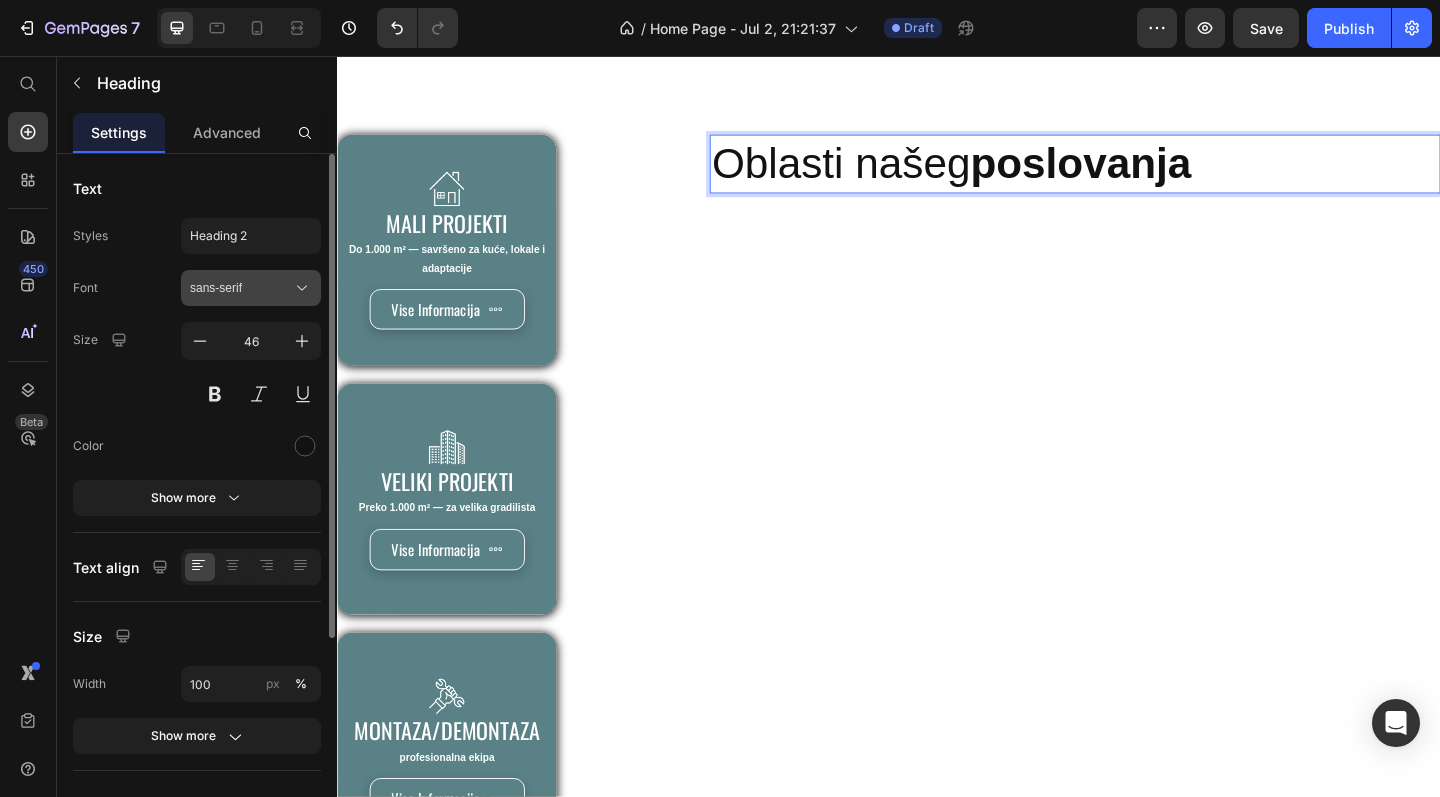 click on "sans-serif" at bounding box center (241, 288) 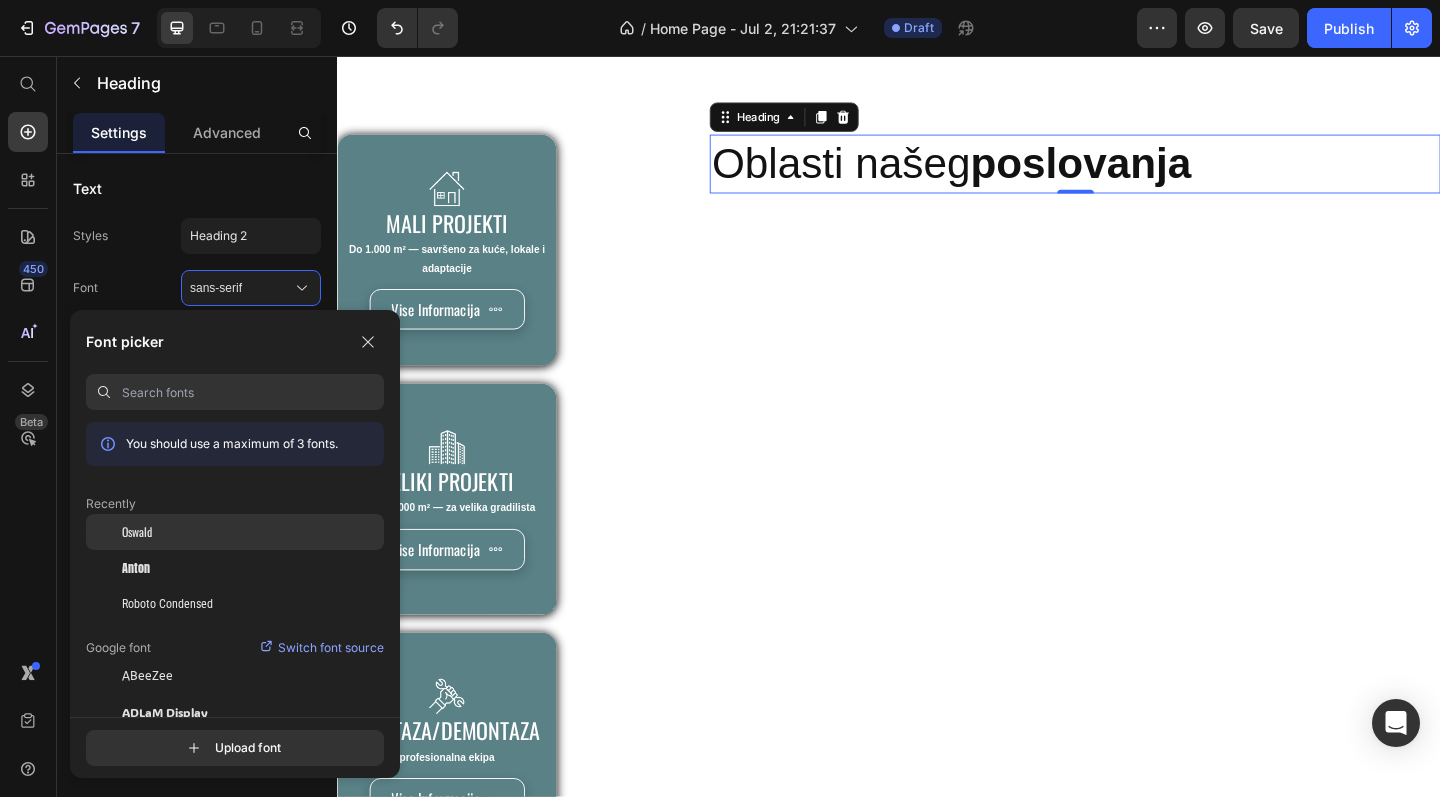 click on "Oswald" 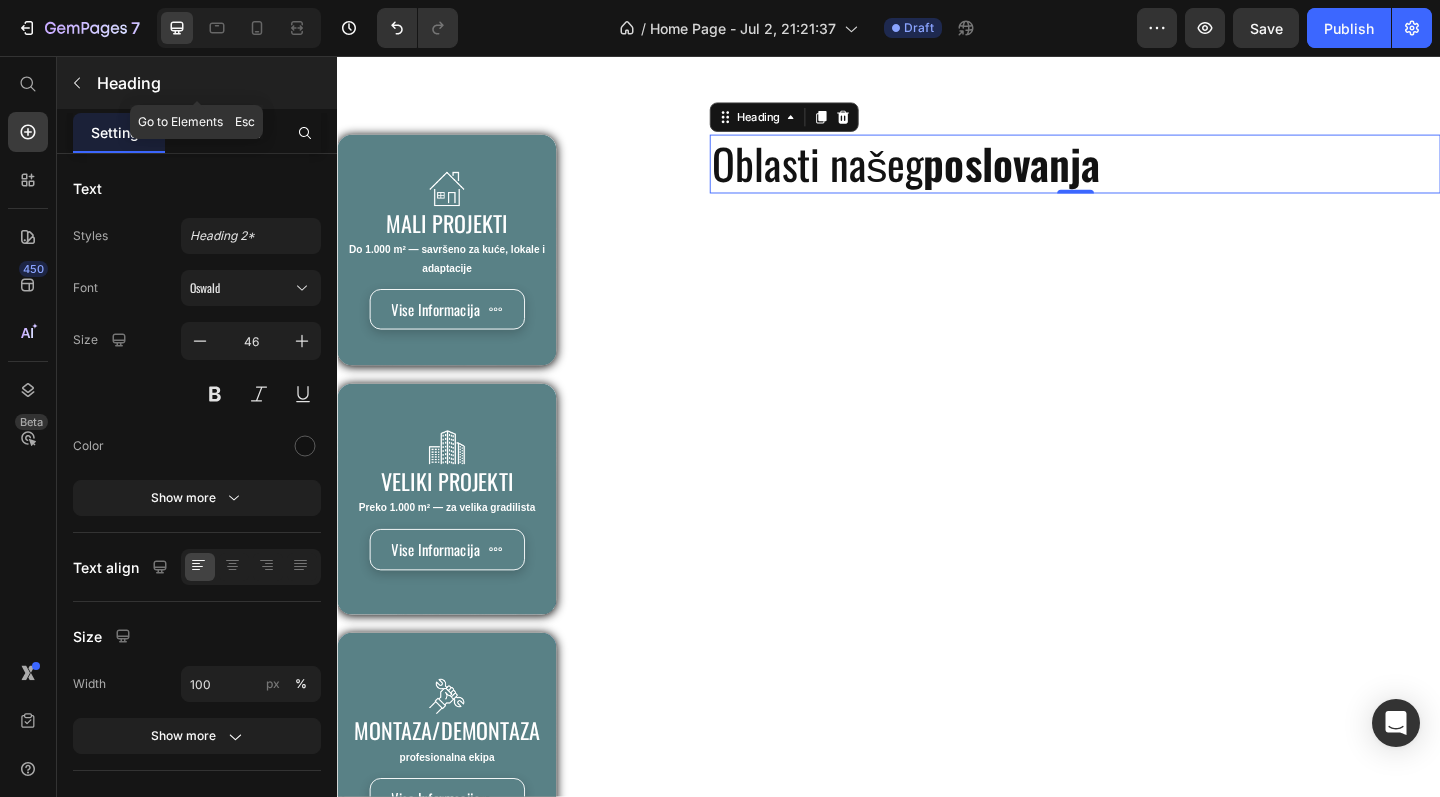 click 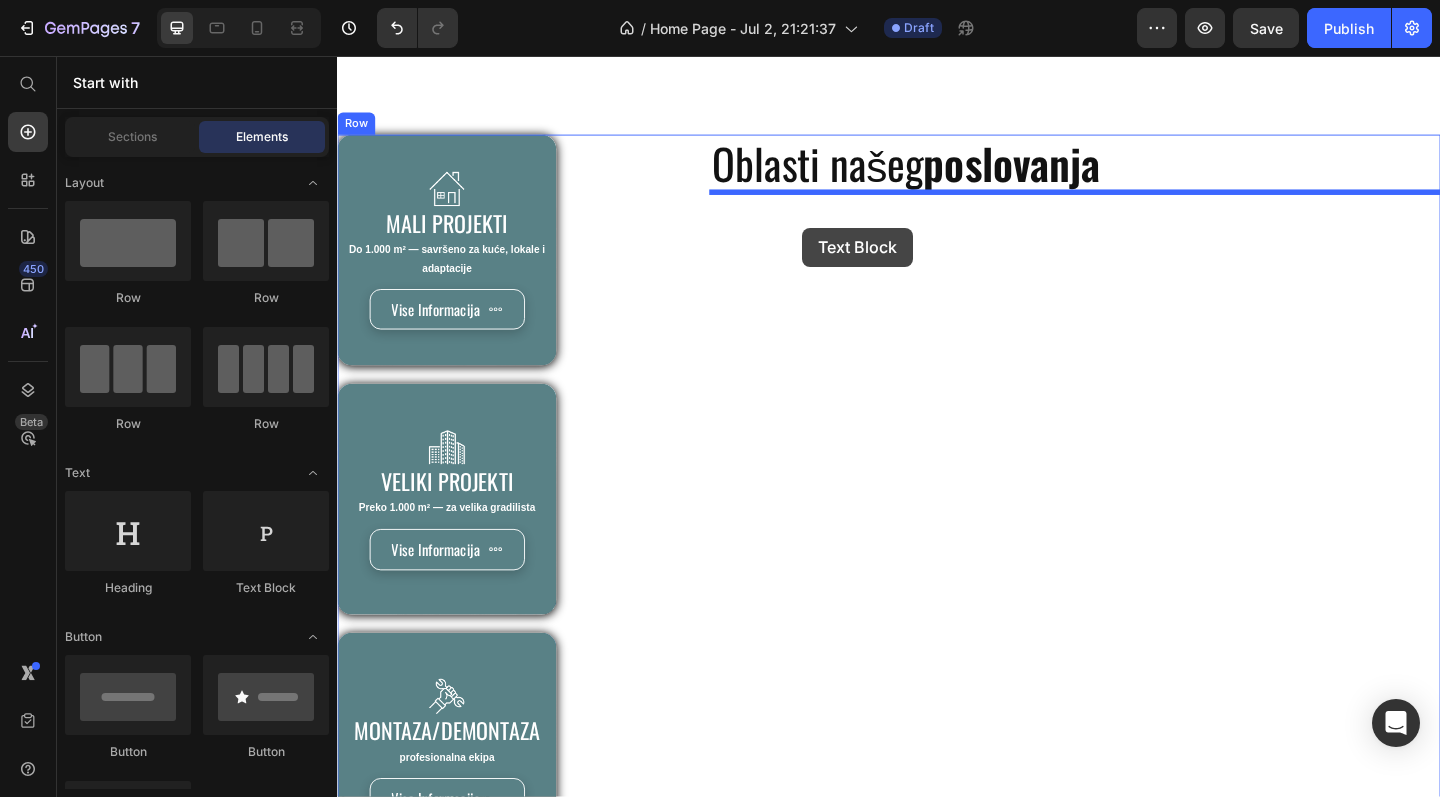 drag, startPoint x: 577, startPoint y: 584, endPoint x: 843, endPoint y: 244, distance: 431.6897 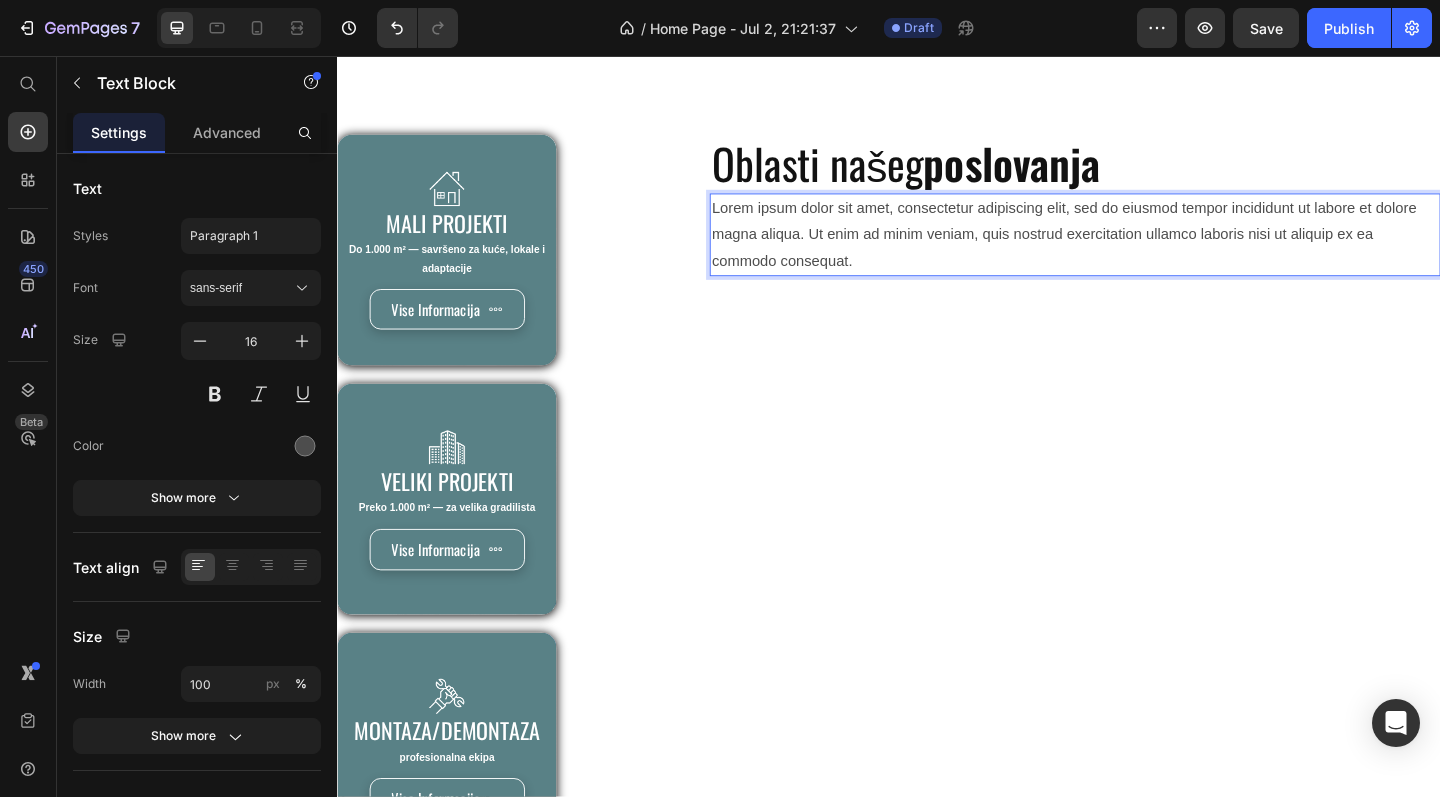 click on "Lorem ipsum dolor sit amet, consectetur adipiscing elit, sed do eiusmod tempor incididunt ut labore et dolore magna aliqua. Ut enim ad minim veniam, quis nostrud exercitation ullamco laboris nisi ut aliquip ex ea commodo consequat." at bounding box center [1139, 251] 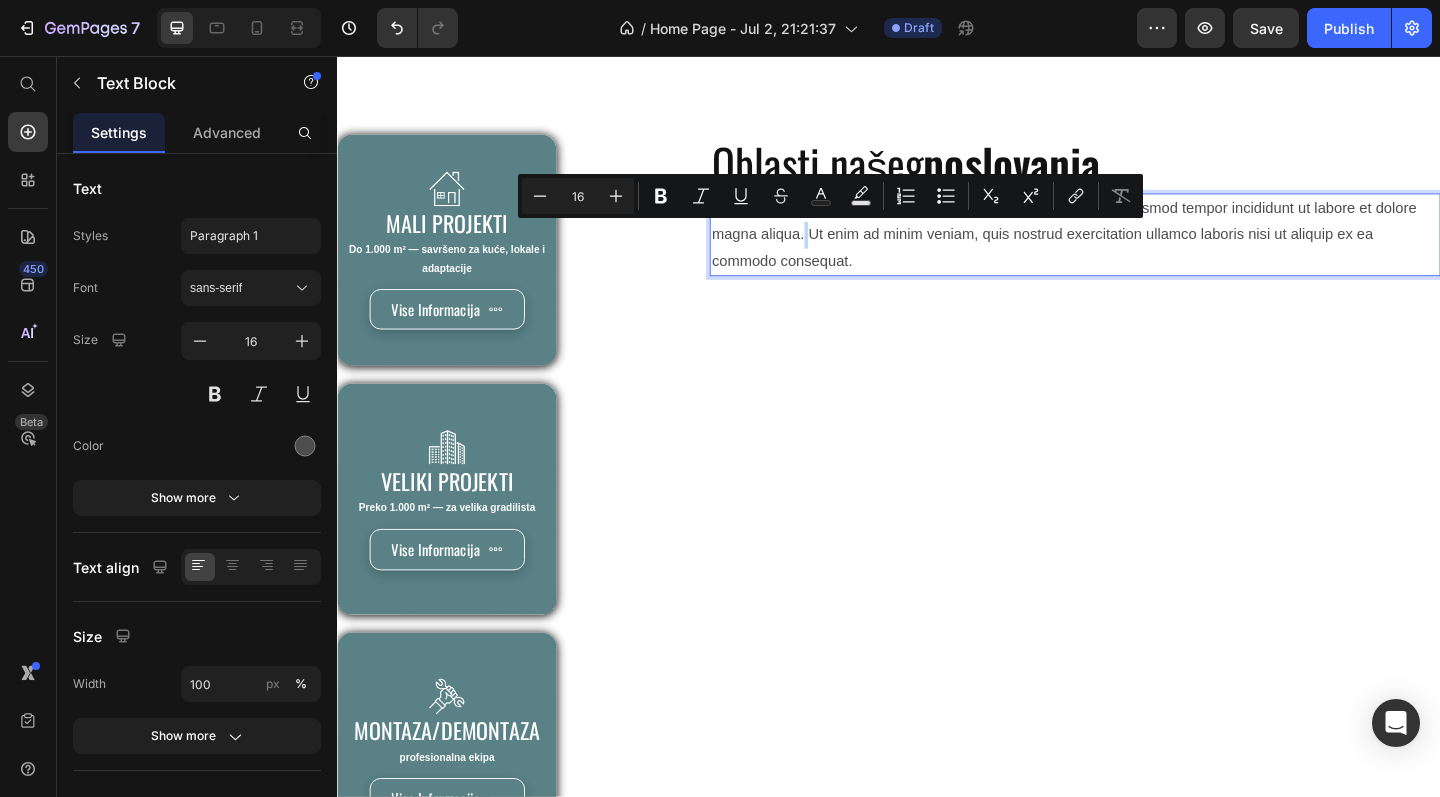 click on "Lorem ipsum dolor sit amet, consectetur adipiscing elit, sed do eiusmod tempor incididunt ut labore et dolore magna aliqua. Ut enim ad minim veniam, quis nostrud exercitation ullamco laboris nisi ut aliquip ex ea commodo consequat." at bounding box center (1139, 251) 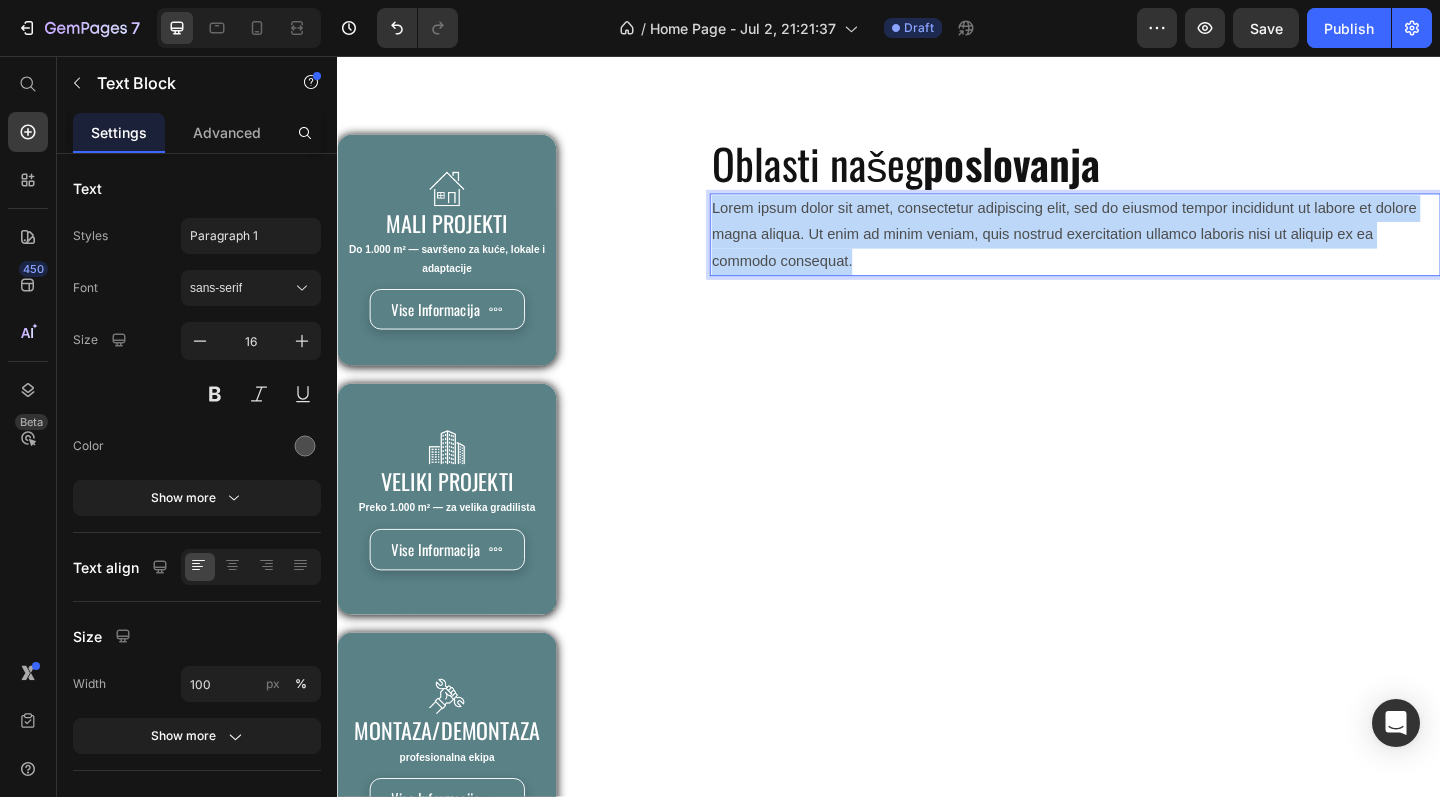 click on "Lorem ipsum dolor sit amet, consectetur adipiscing elit, sed do eiusmod tempor incididunt ut labore et dolore magna aliqua. Ut enim ad minim veniam, quis nostrud exercitation ullamco laboris nisi ut aliquip ex ea commodo consequat." at bounding box center (1139, 251) 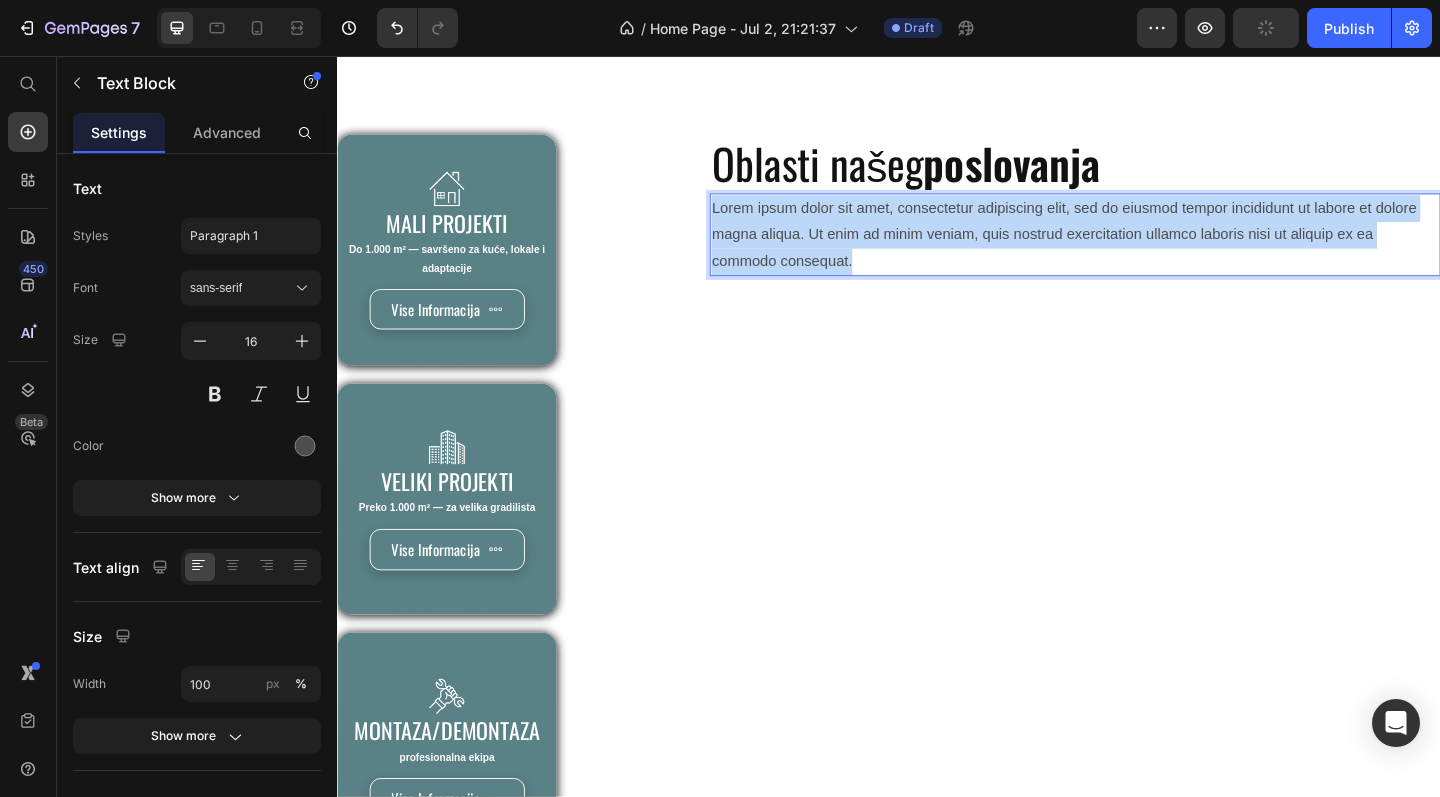 click on "Lorem ipsum dolor sit amet, consectetur adipiscing elit, sed do eiusmod tempor incididunt ut labore et dolore magna aliqua. Ut enim ad minim veniam, quis nostrud exercitation ullamco laboris nisi ut aliquip ex ea commodo consequat." at bounding box center [1139, 251] 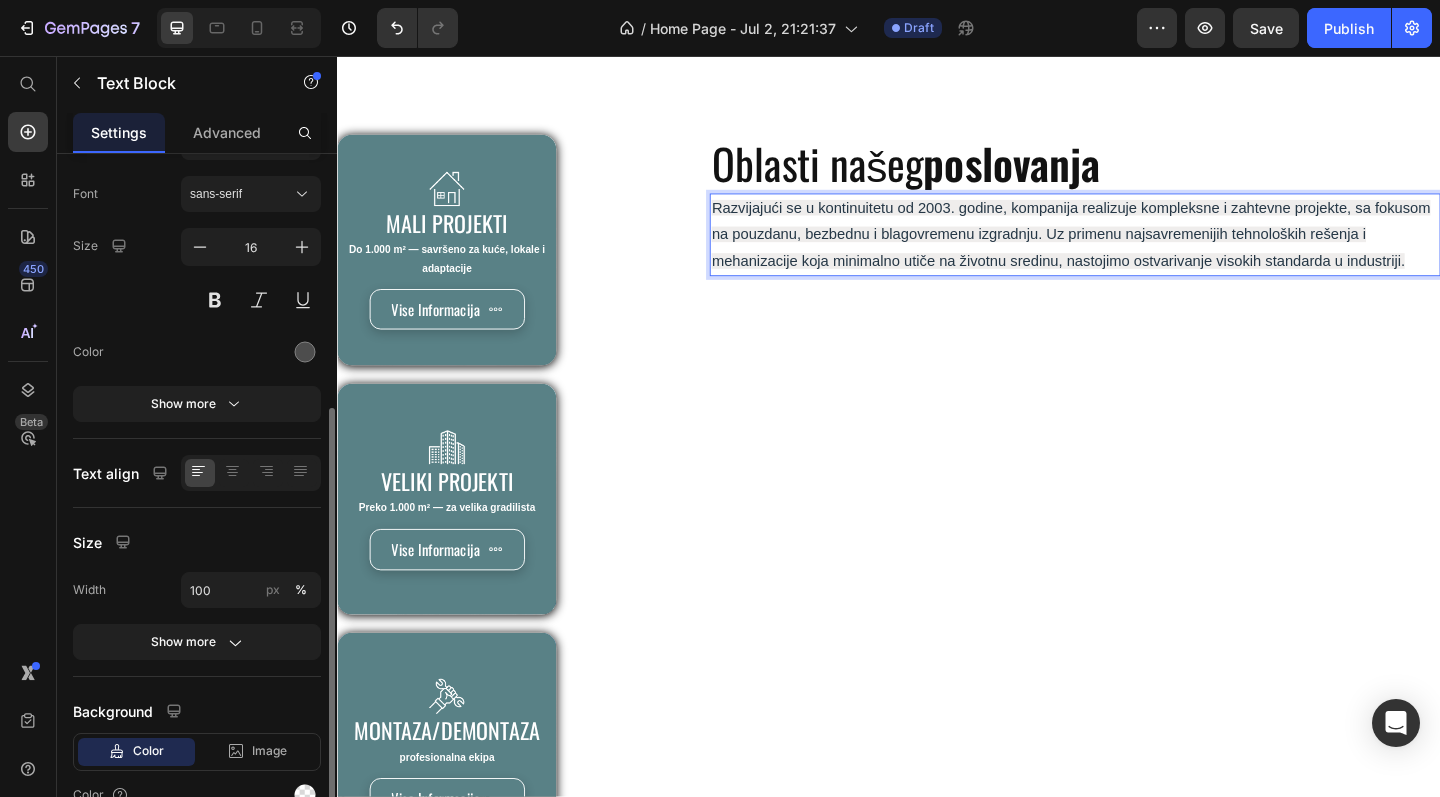 scroll, scrollTop: 195, scrollLeft: 0, axis: vertical 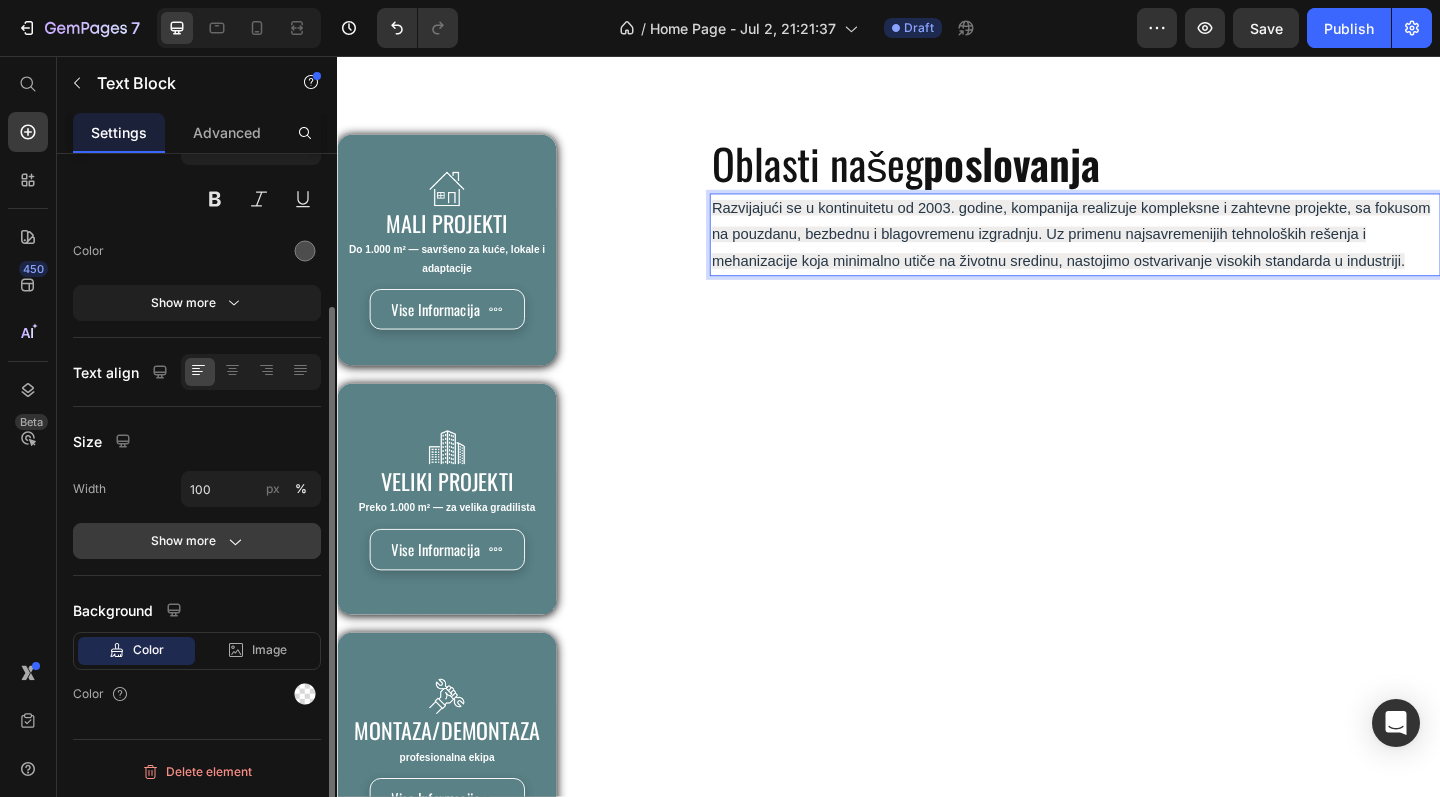 click on "Show more" 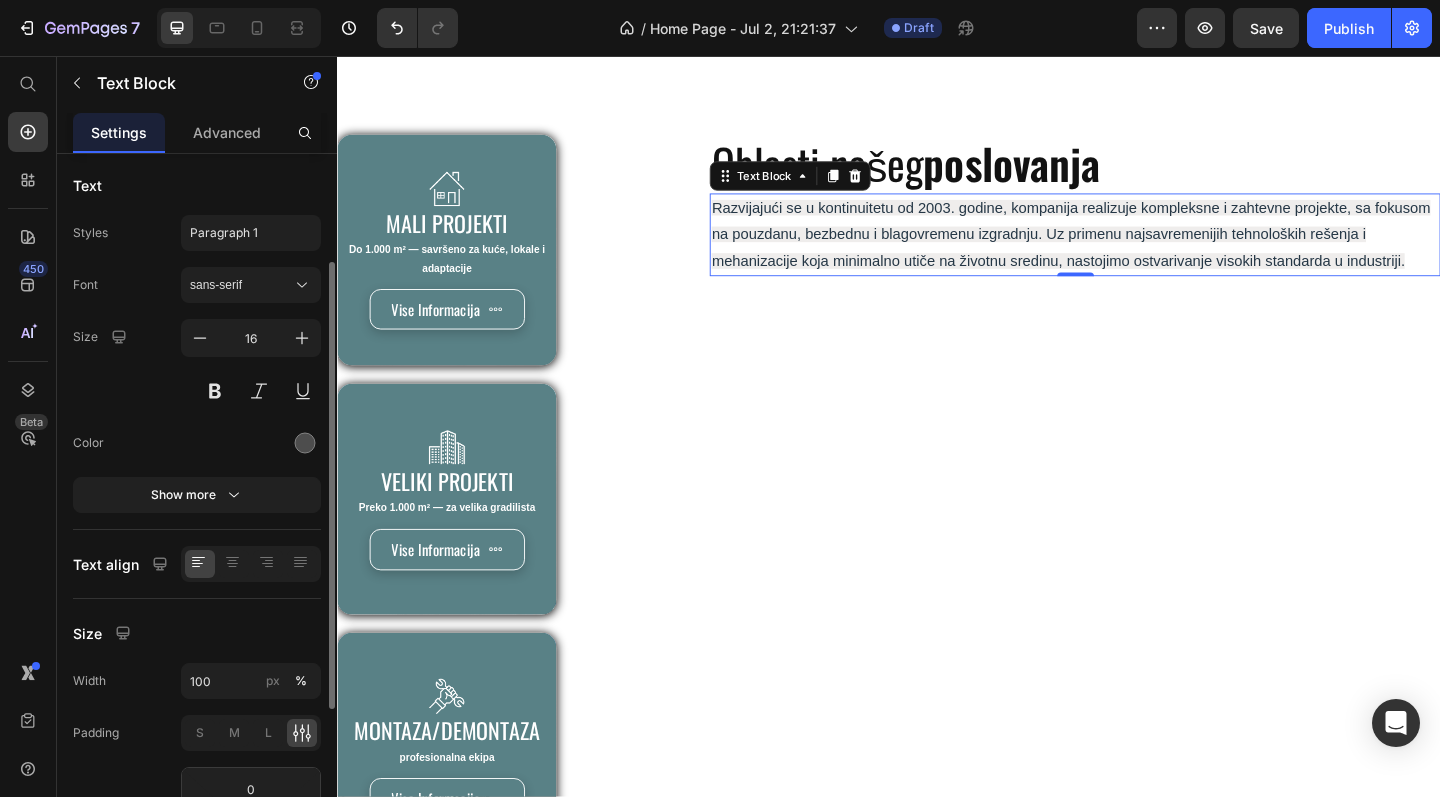 scroll, scrollTop: 0, scrollLeft: 0, axis: both 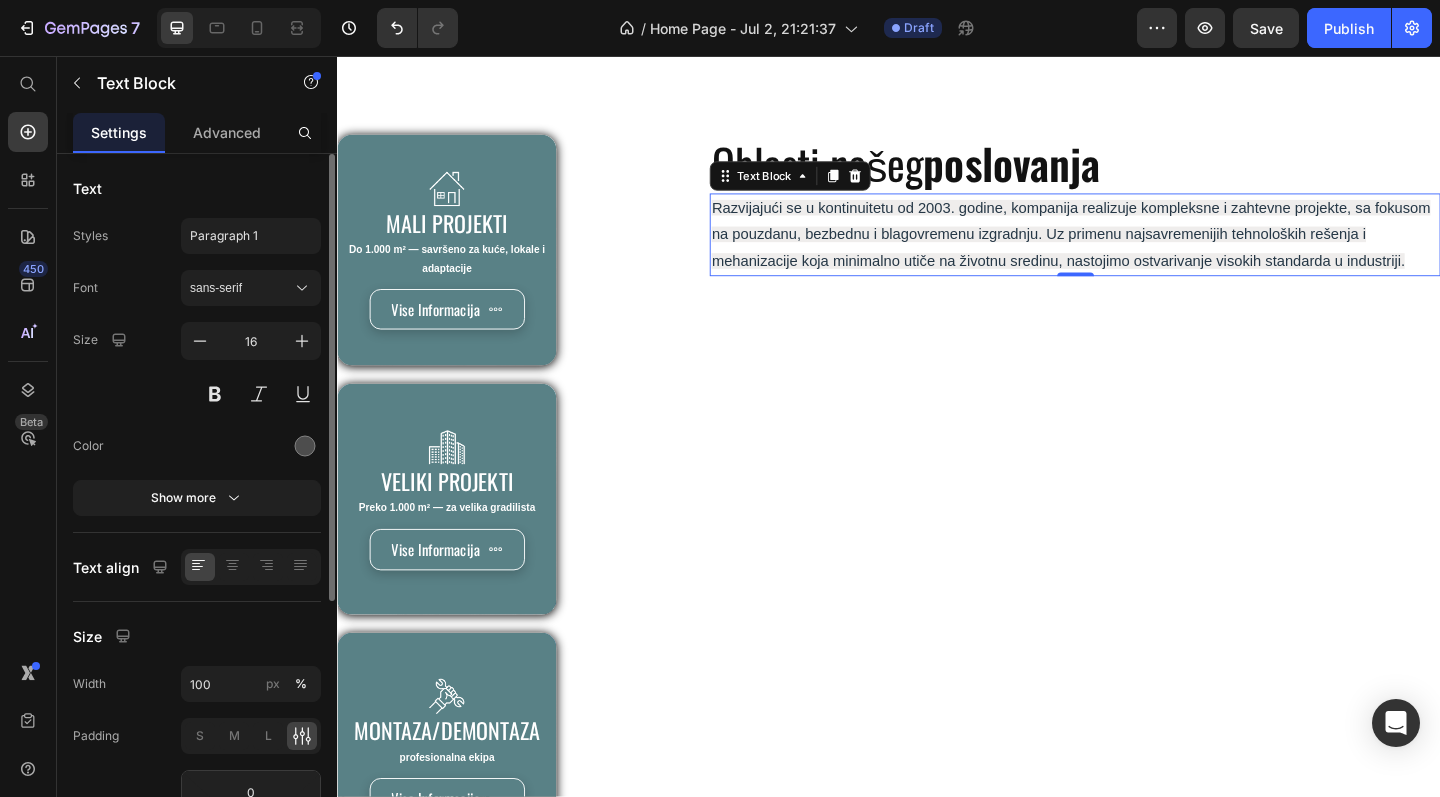 click on "Styles Paragraph 1 Font sans-serif Size 16 Color Show more" 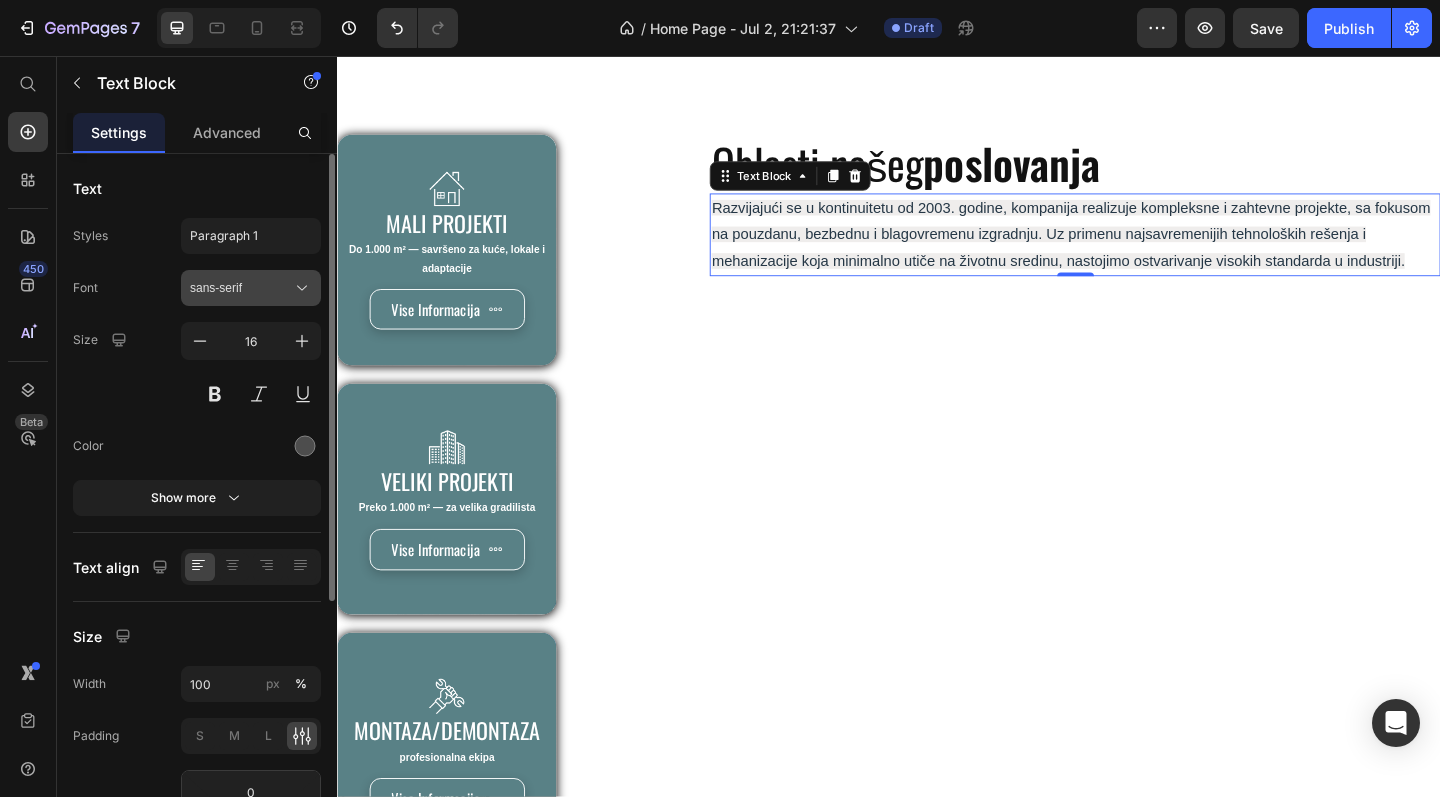 click on "sans-serif" at bounding box center [241, 288] 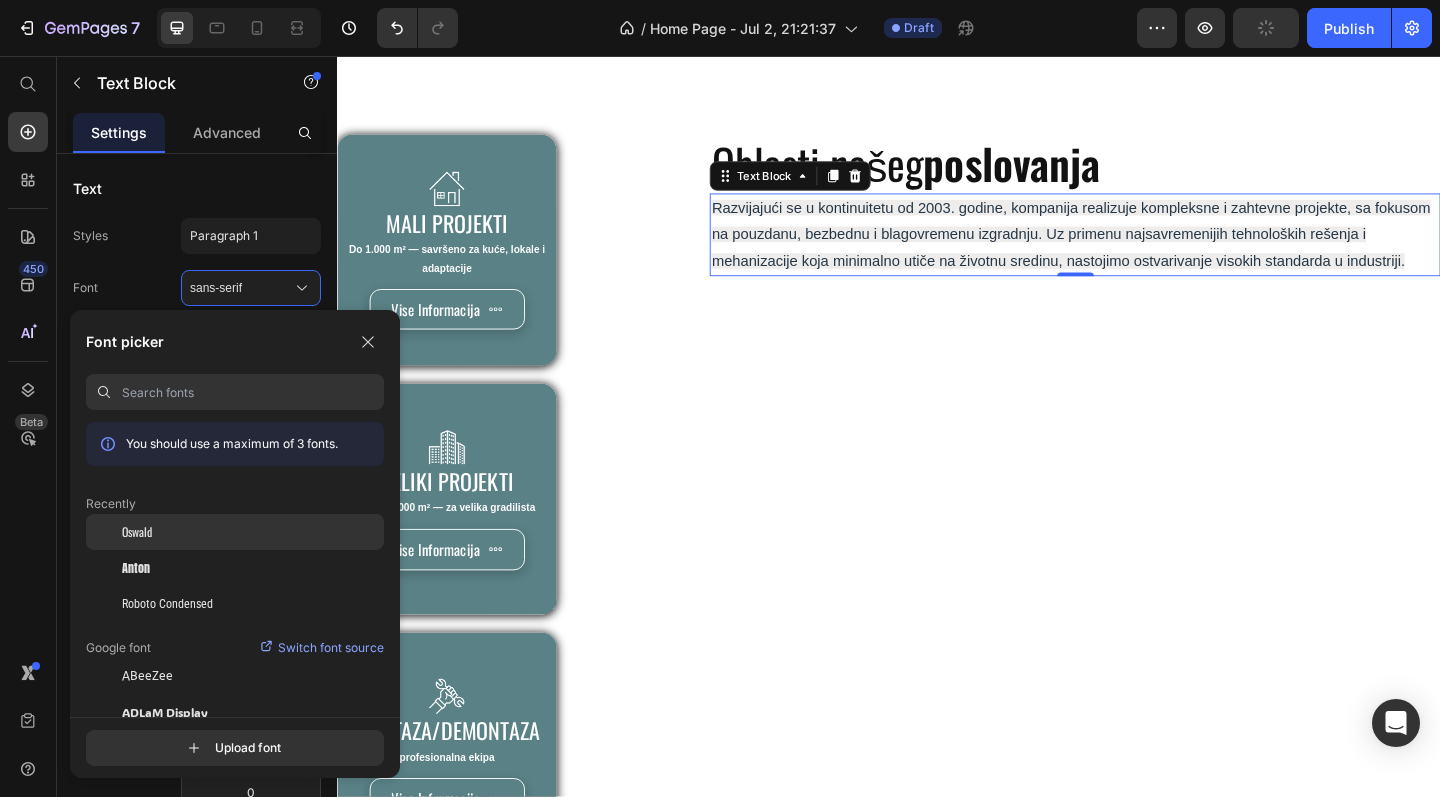 click on "Oswald" 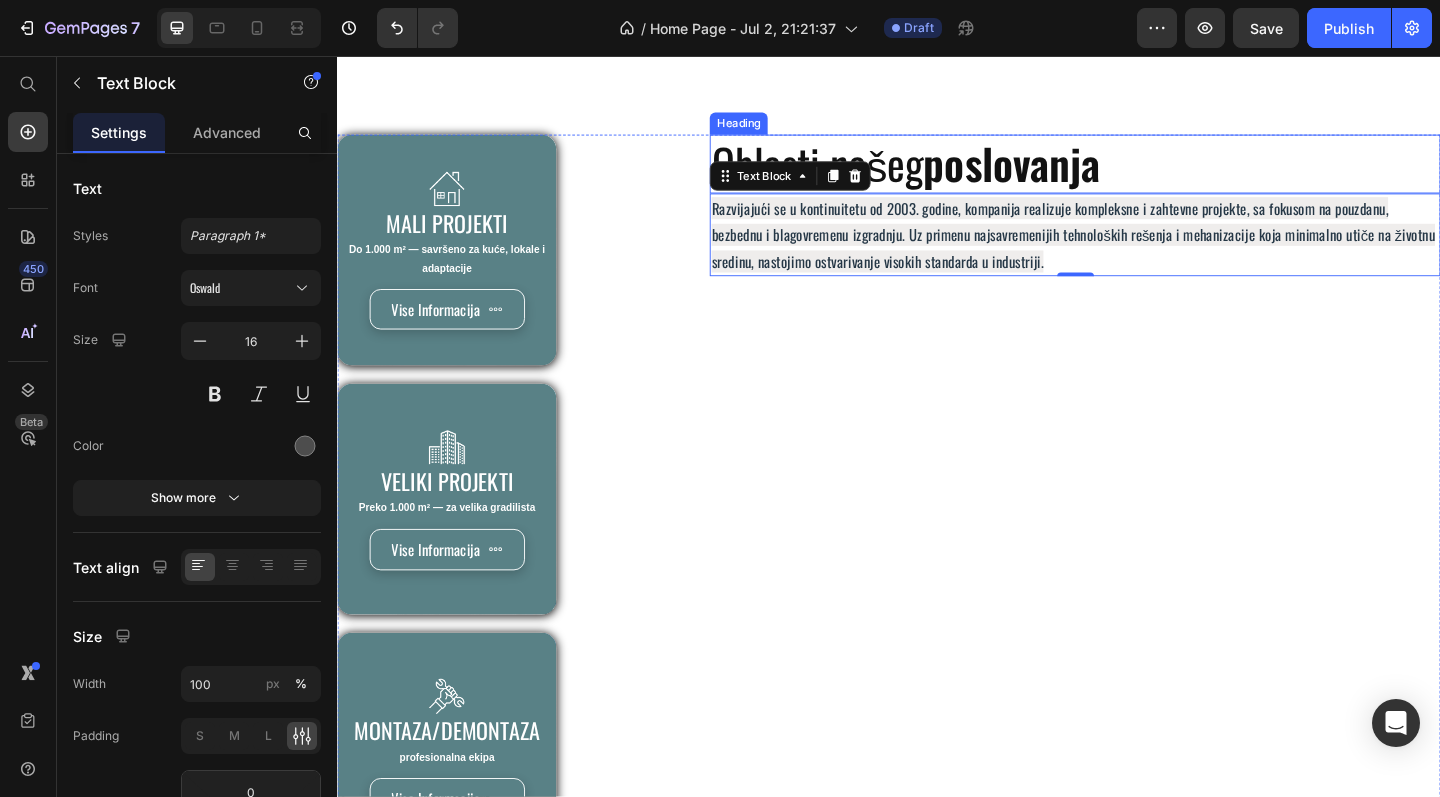 click on "poslovanja" at bounding box center (1070, 173) 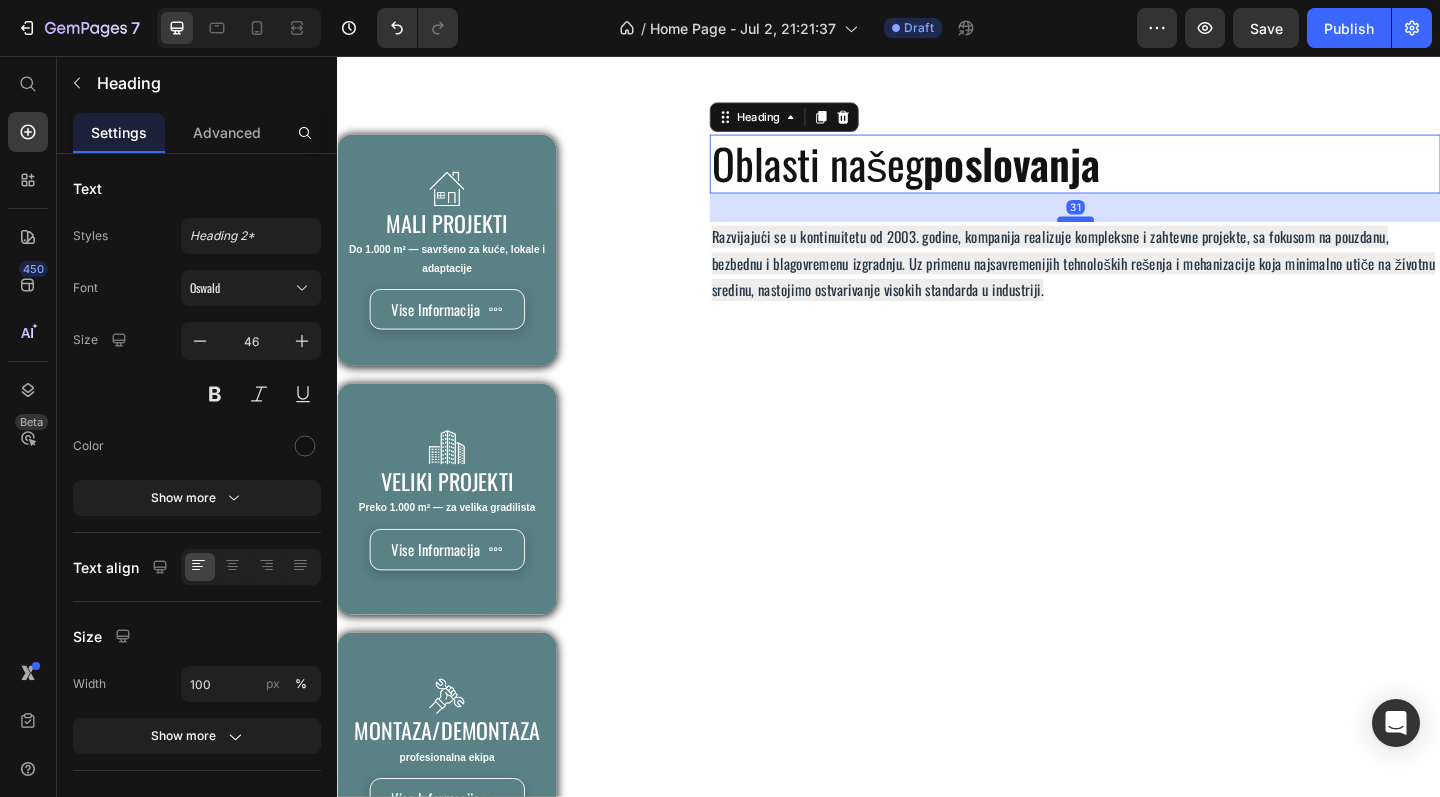 drag, startPoint x: 1133, startPoint y: 203, endPoint x: 1134, endPoint y: 234, distance: 31.016125 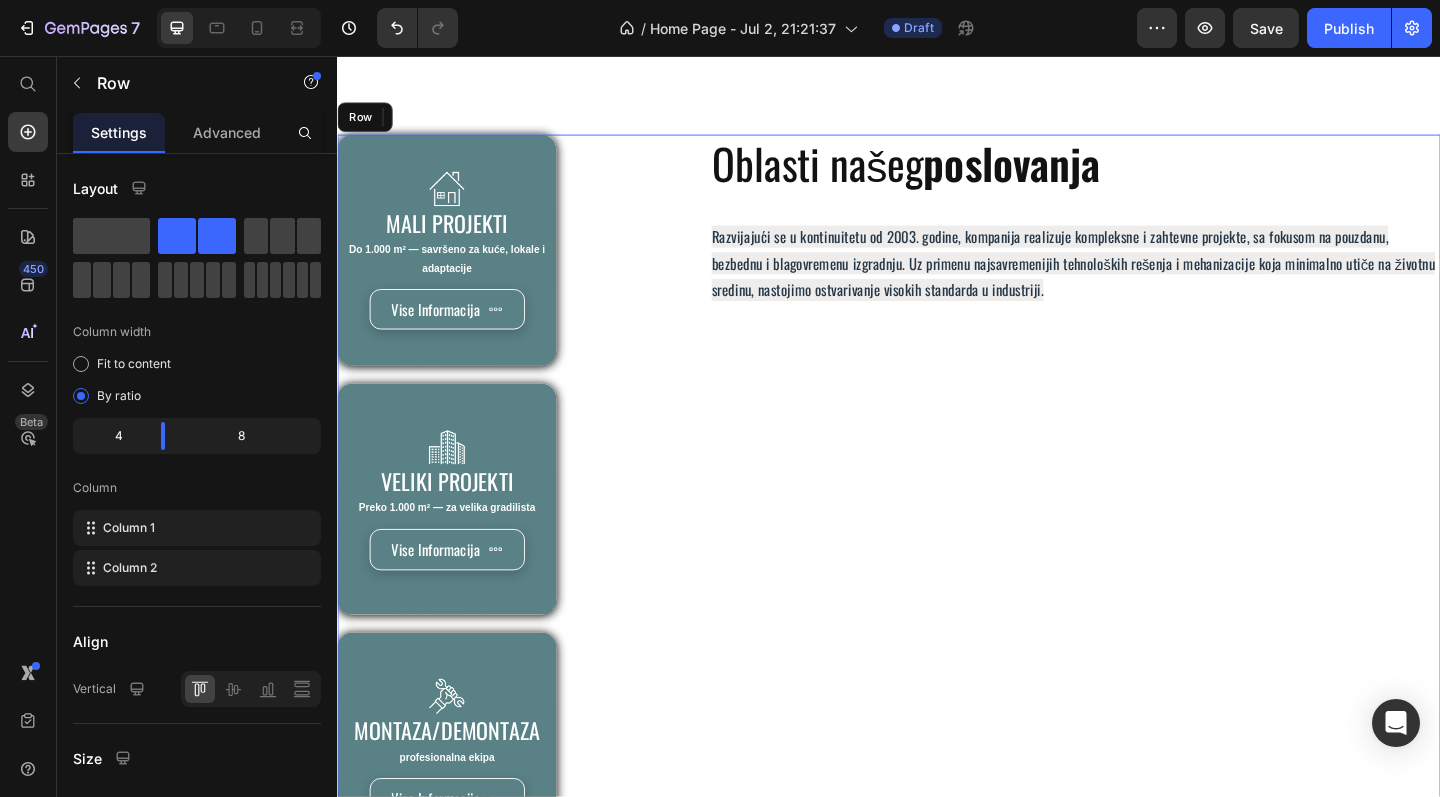 click on "Oblasti našeg  poslovanja Heading   31 Razvijajući se u kontinuitetu od 2003. godine, kompanija realizuje kompleksne i zahtevne projekte, sa fokusom na pouzdanu, bezbednu i blagovremenu izgradnju. Uz primenu najsavremenijih tehnoloških rešenja i mehanizacije koja minimalno utiče na životnu sredinu, nastojimo ostvarivanje visokih standarda u industriji. Text Block" at bounding box center [1139, 538] 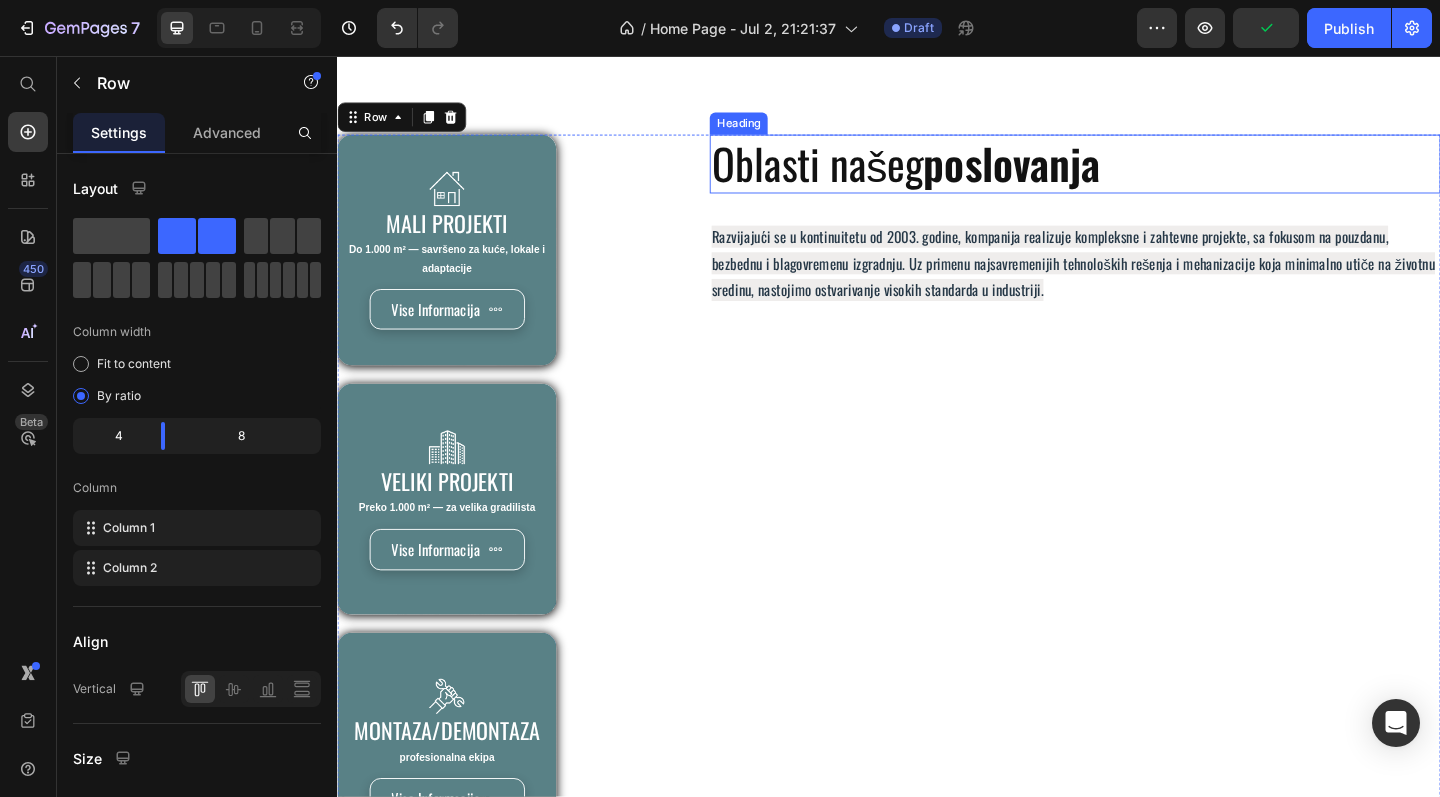 click on "Oblasti našeg  poslovanja" at bounding box center [1139, 174] 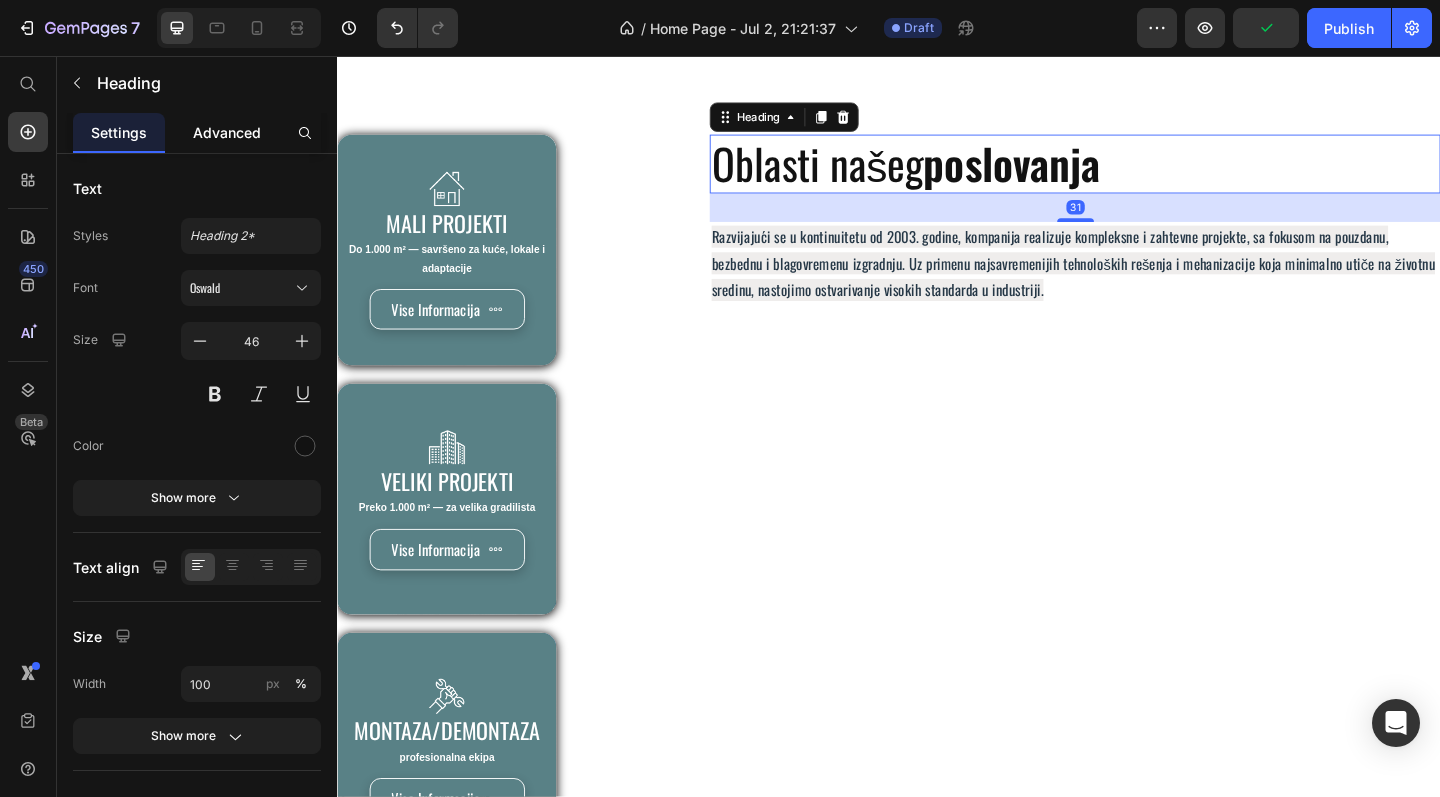 click on "Advanced" 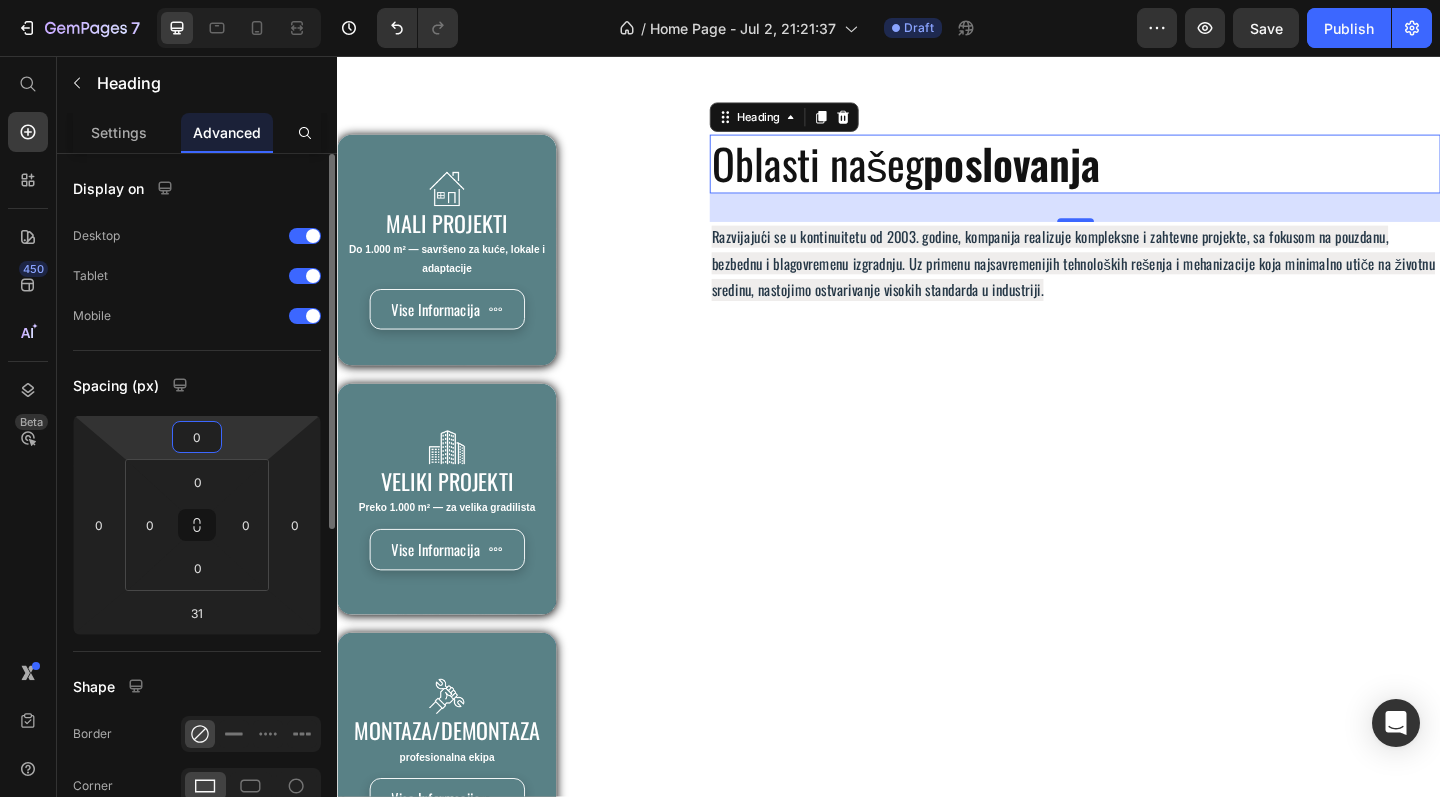 click on "0" at bounding box center [197, 437] 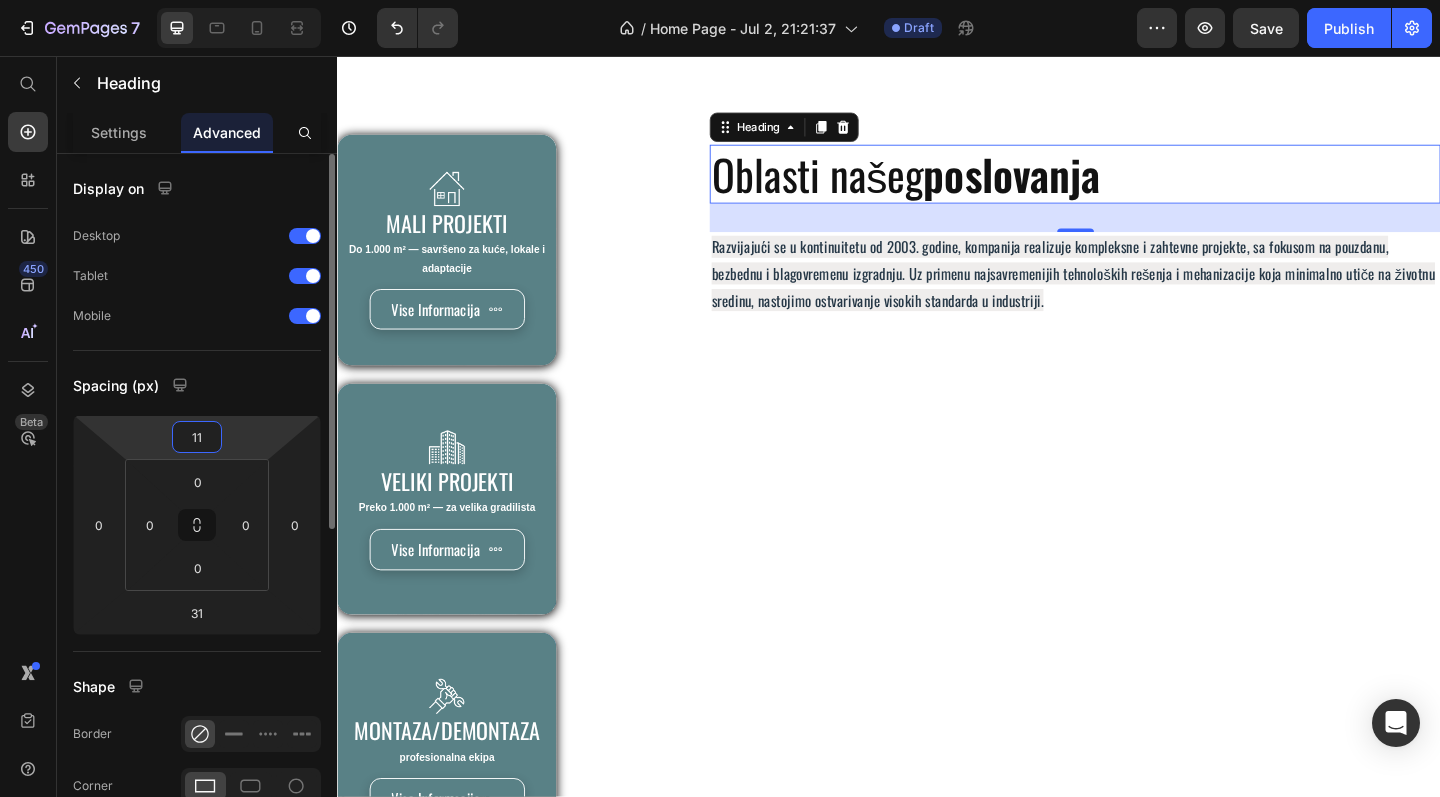 type on "1" 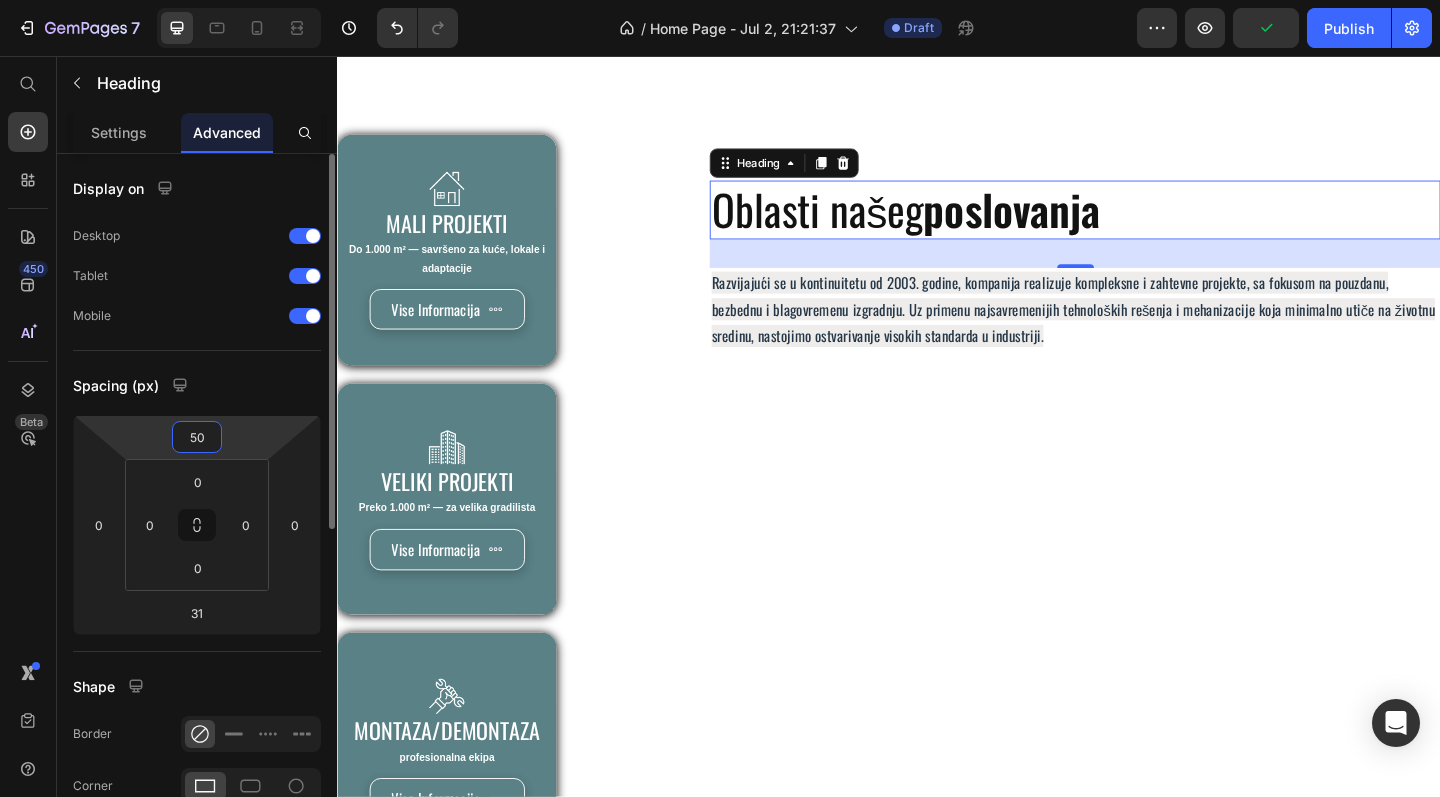 type on "5" 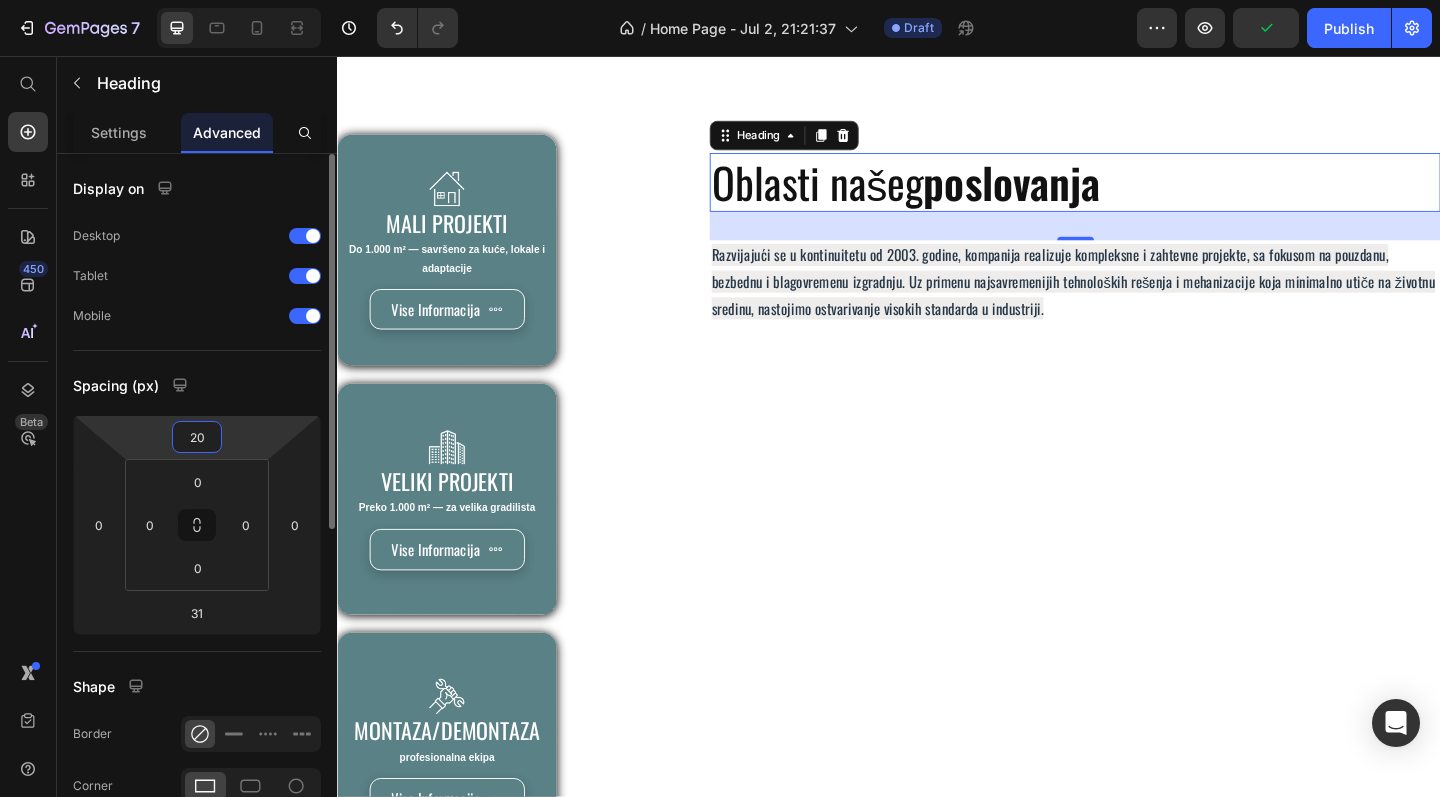 type on "200" 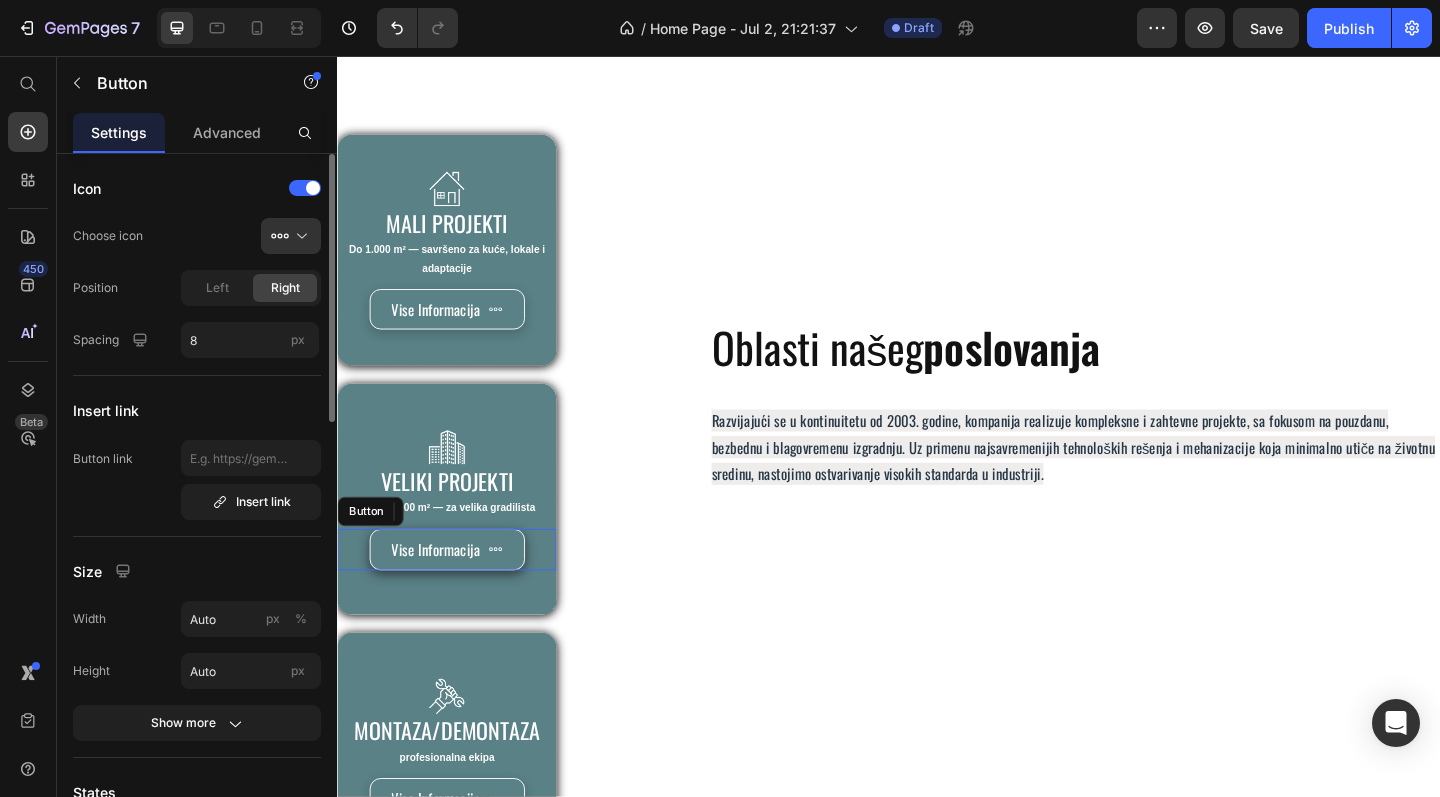 click on "Vise Informacija" at bounding box center [456, 593] 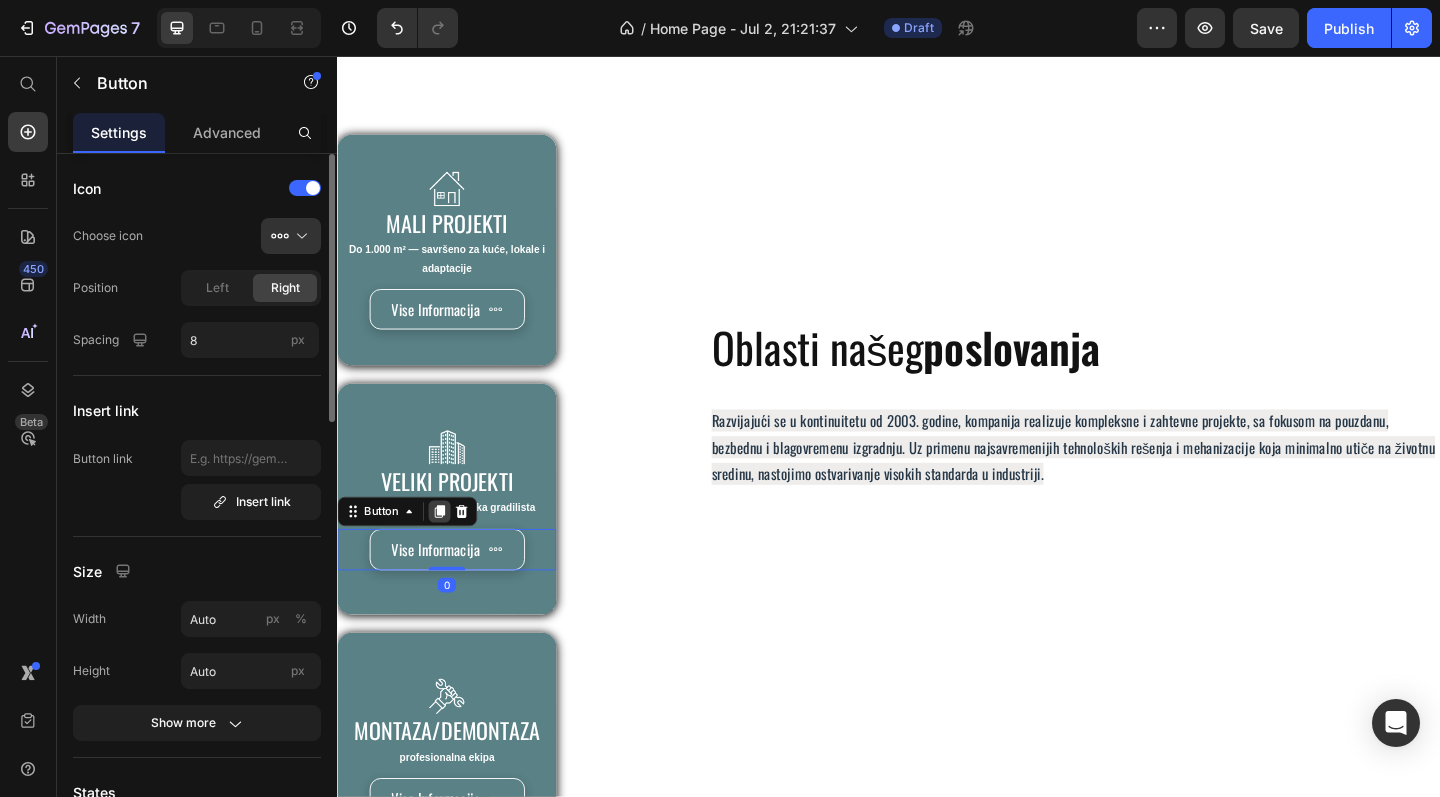click 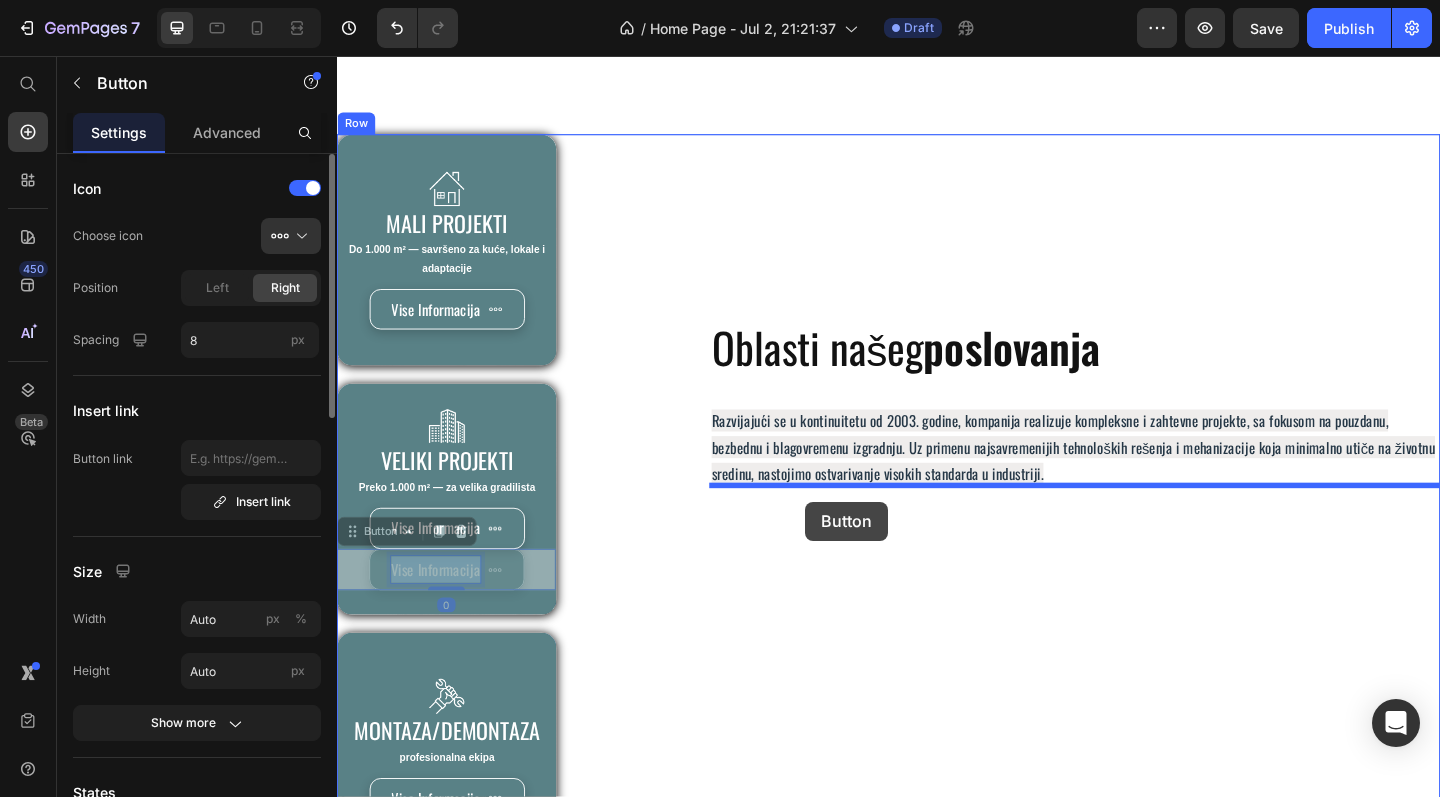 drag, startPoint x: 459, startPoint y: 610, endPoint x: 846, endPoint y: 541, distance: 393.10303 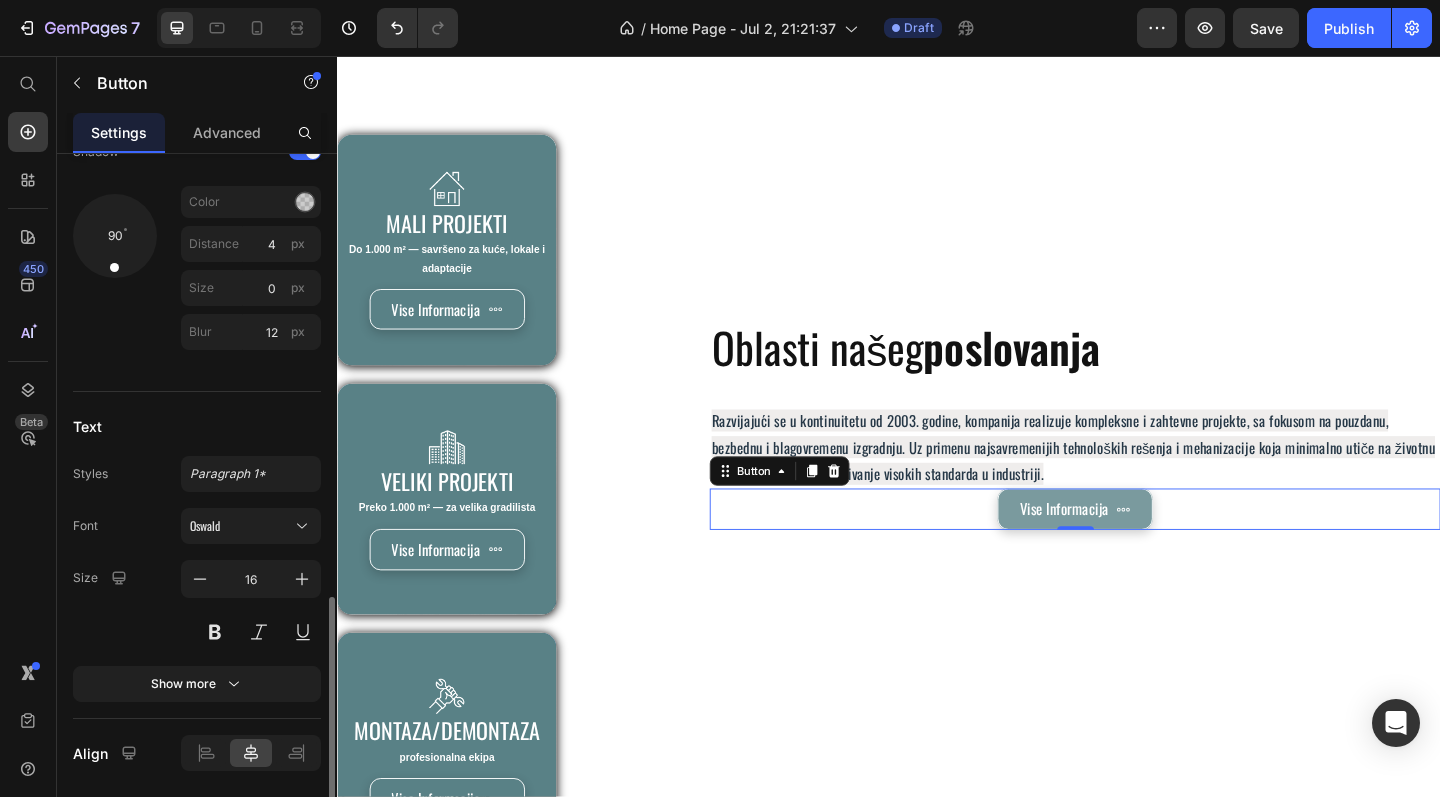 scroll, scrollTop: 1151, scrollLeft: 0, axis: vertical 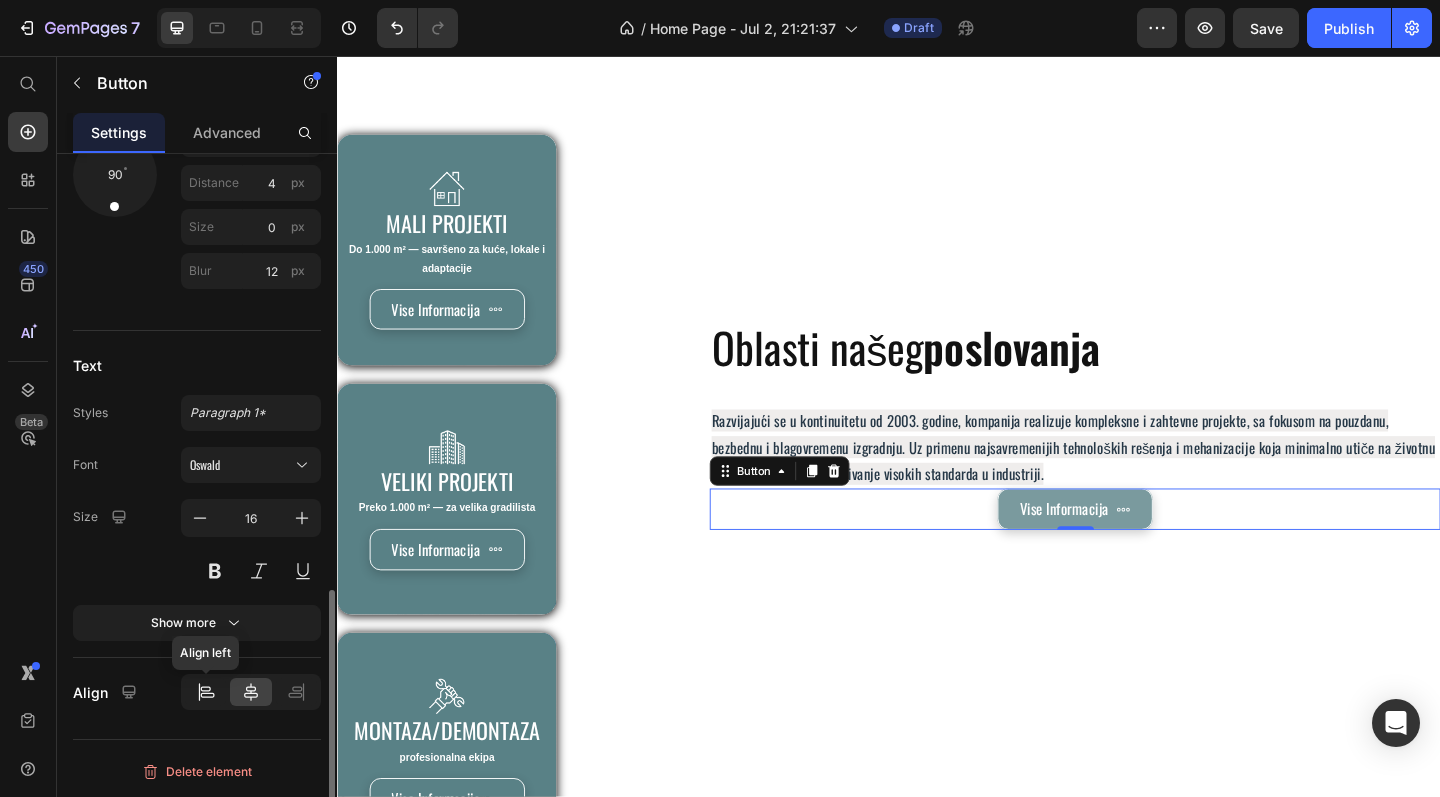 click 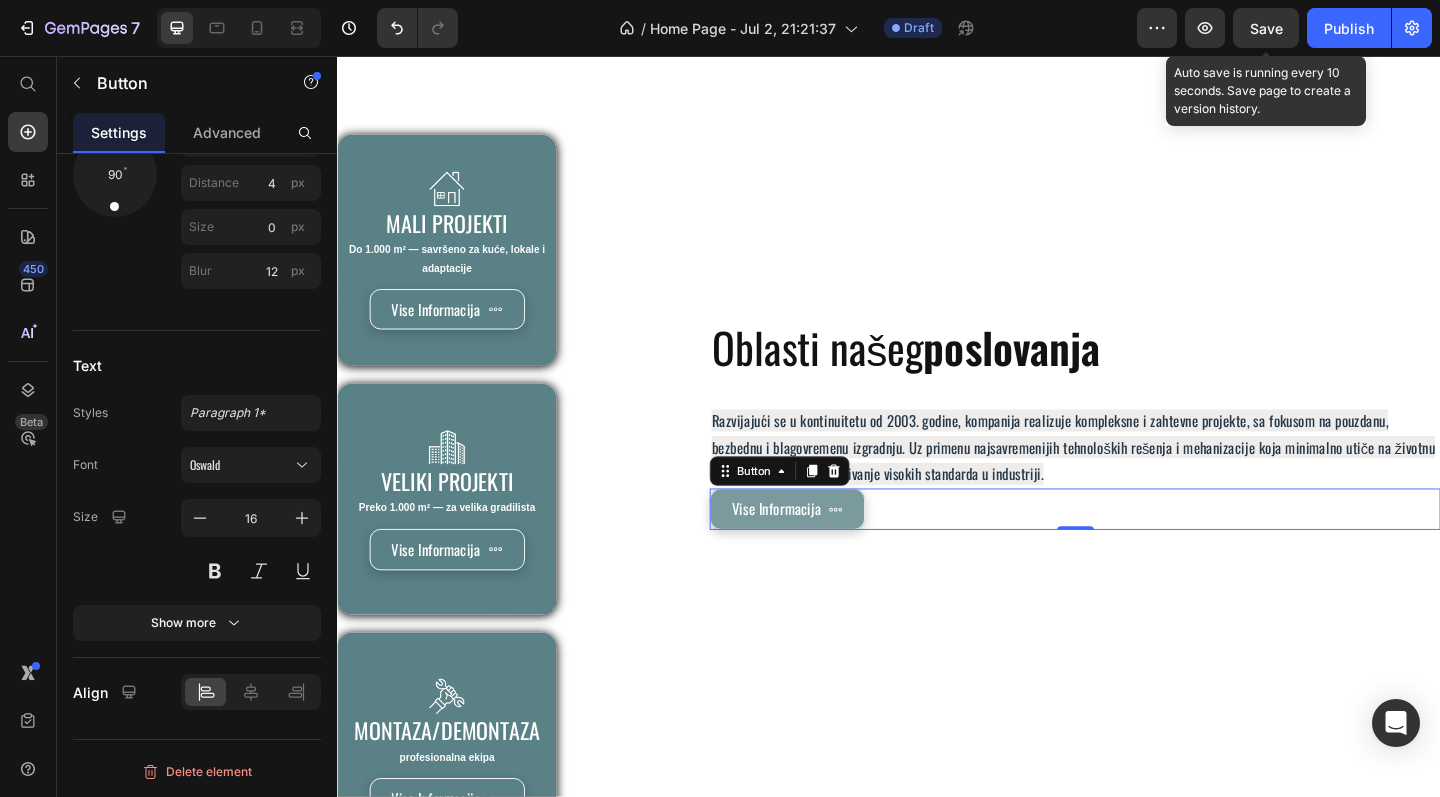 click on "Save" at bounding box center (1266, 28) 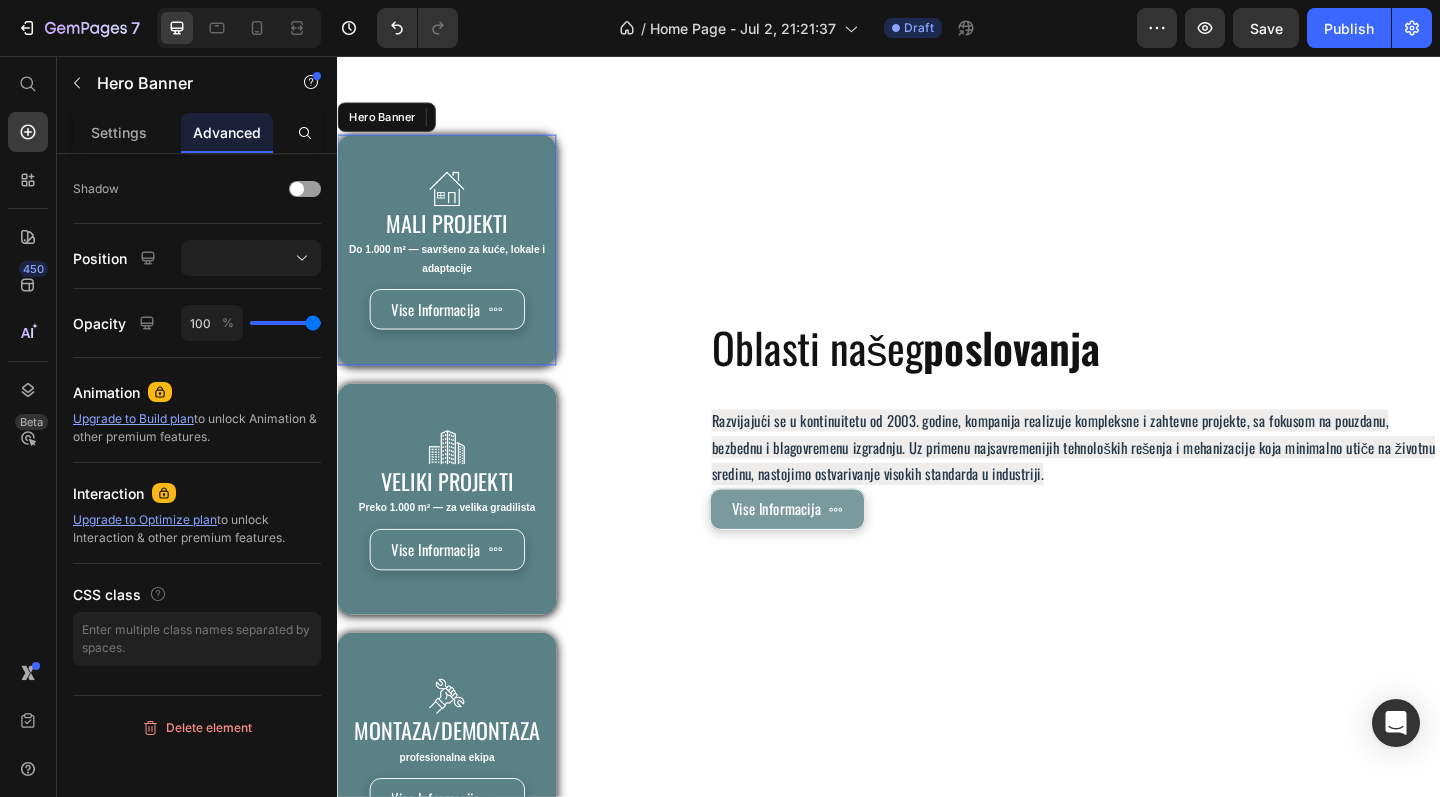 click on "Image mali projekti Heading Do 1.000 m² — savršeno za kuće, lokale i adaptacije Text Block
Vise Informacija Button" at bounding box center (456, 268) 